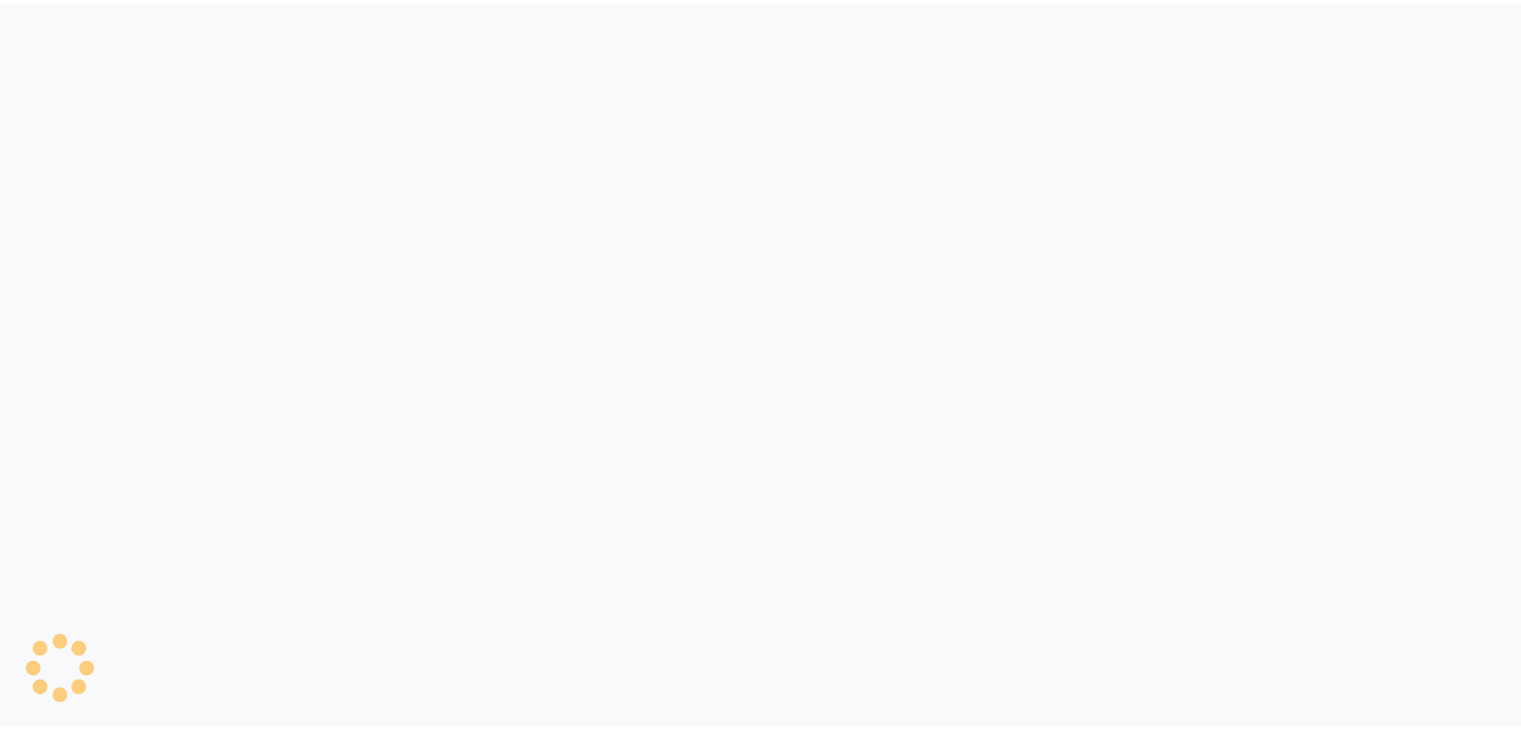 scroll, scrollTop: 0, scrollLeft: 0, axis: both 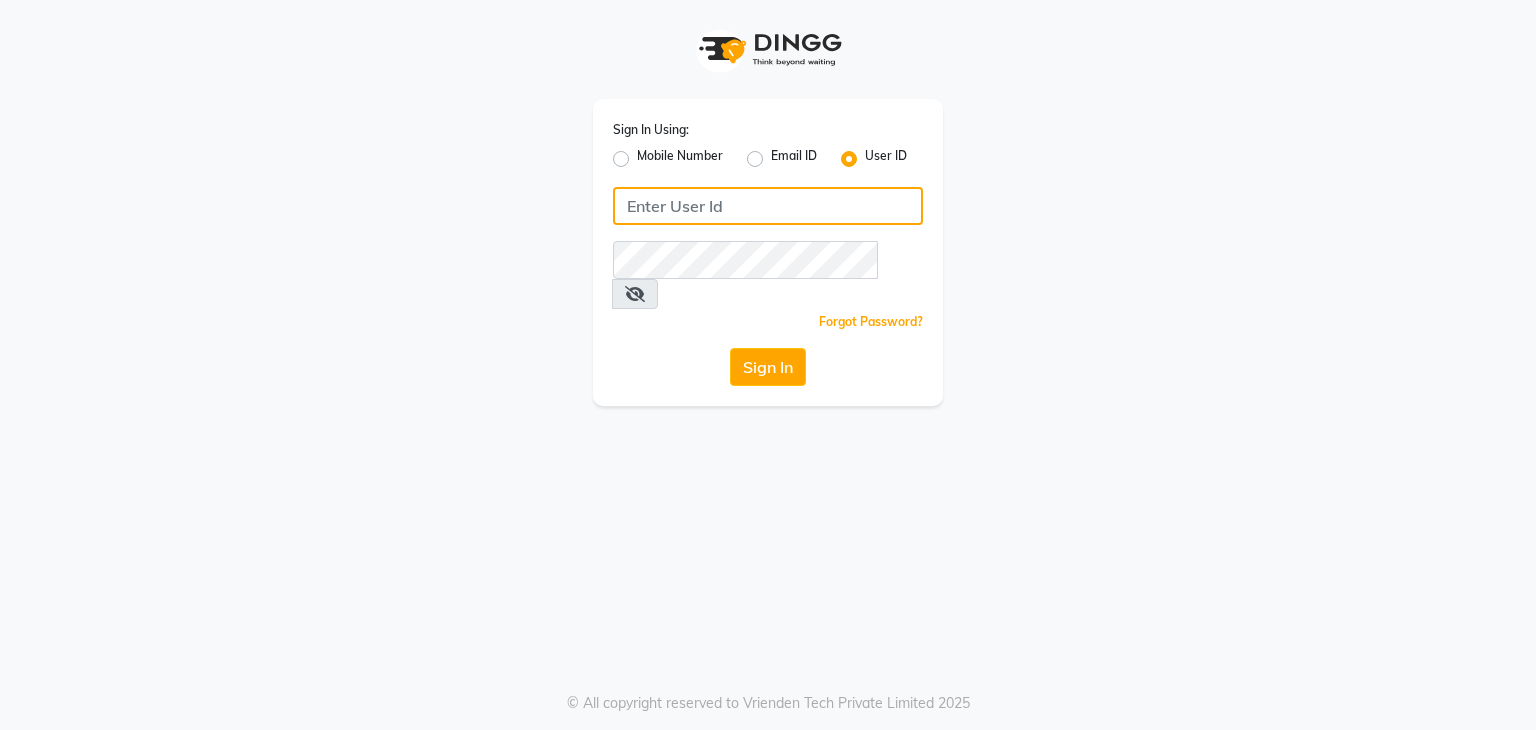 type on "[EMAIL]" 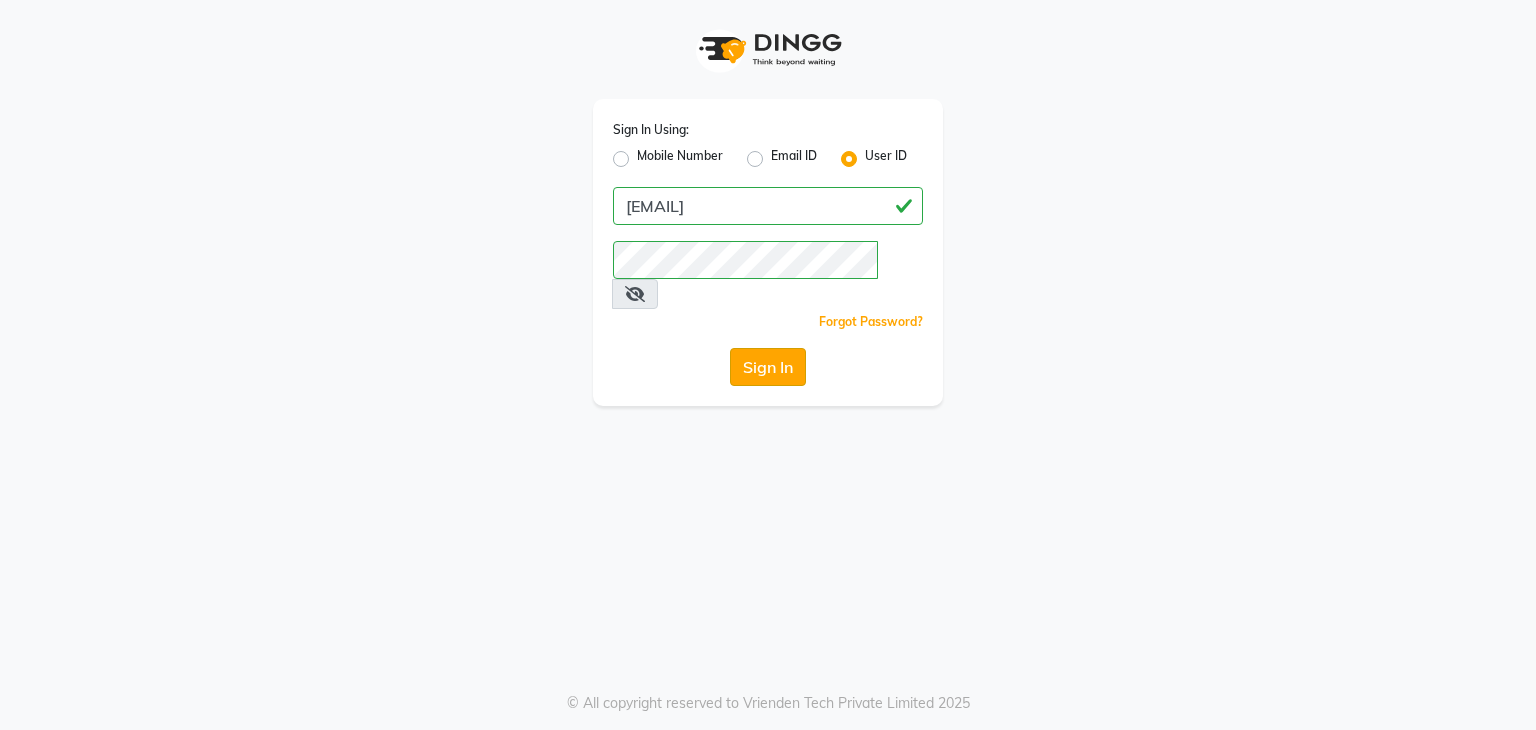 click on "Sign In" 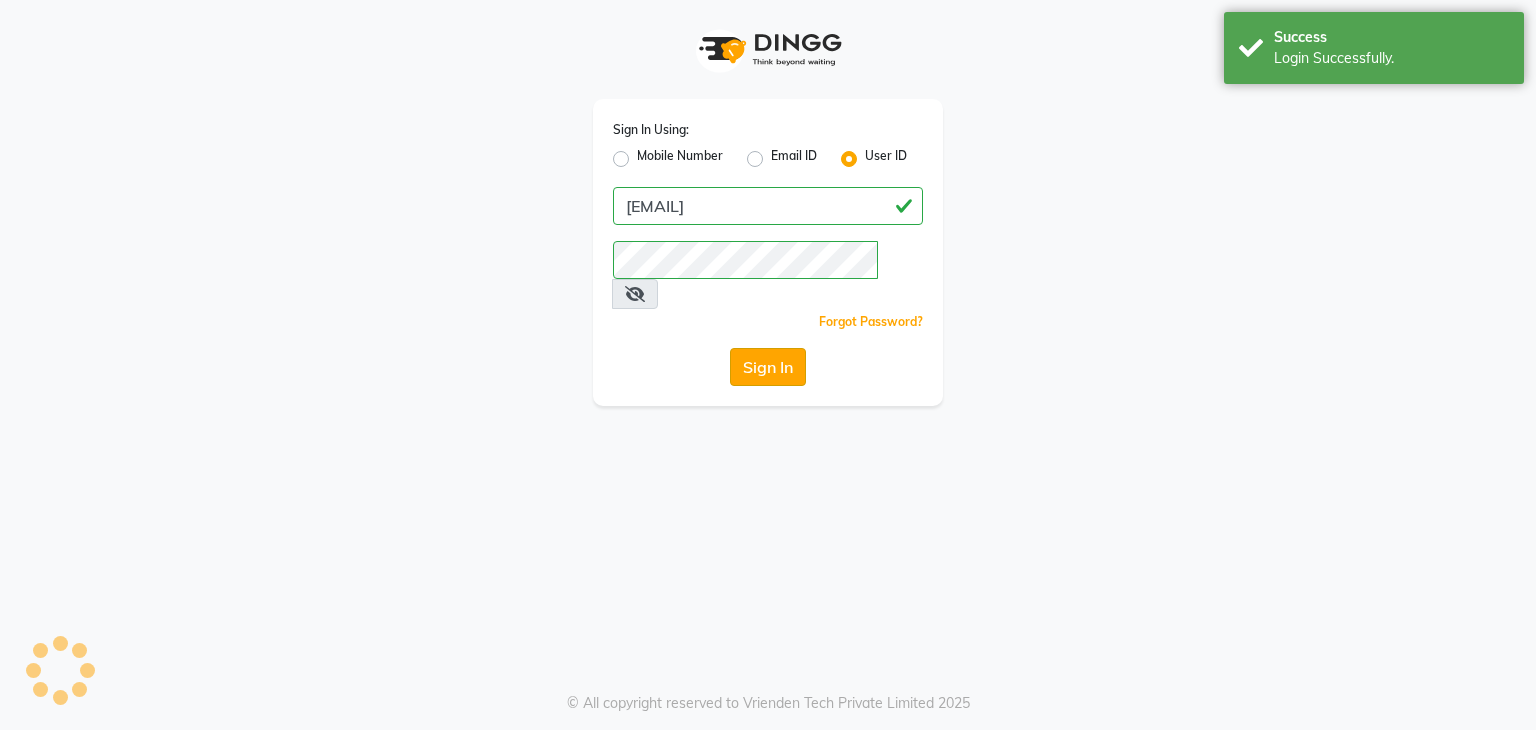 click on "Sign In" 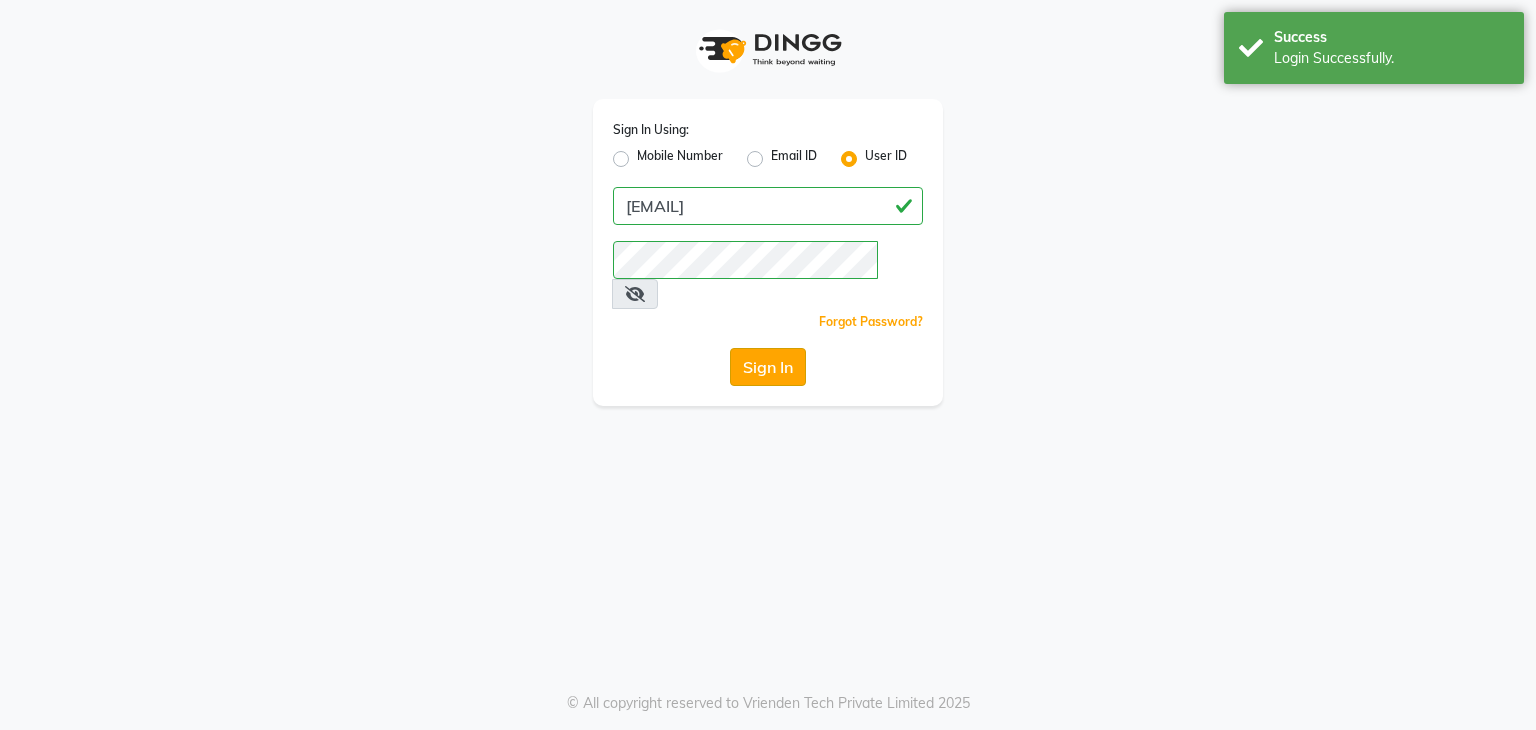 click on "Sign In" 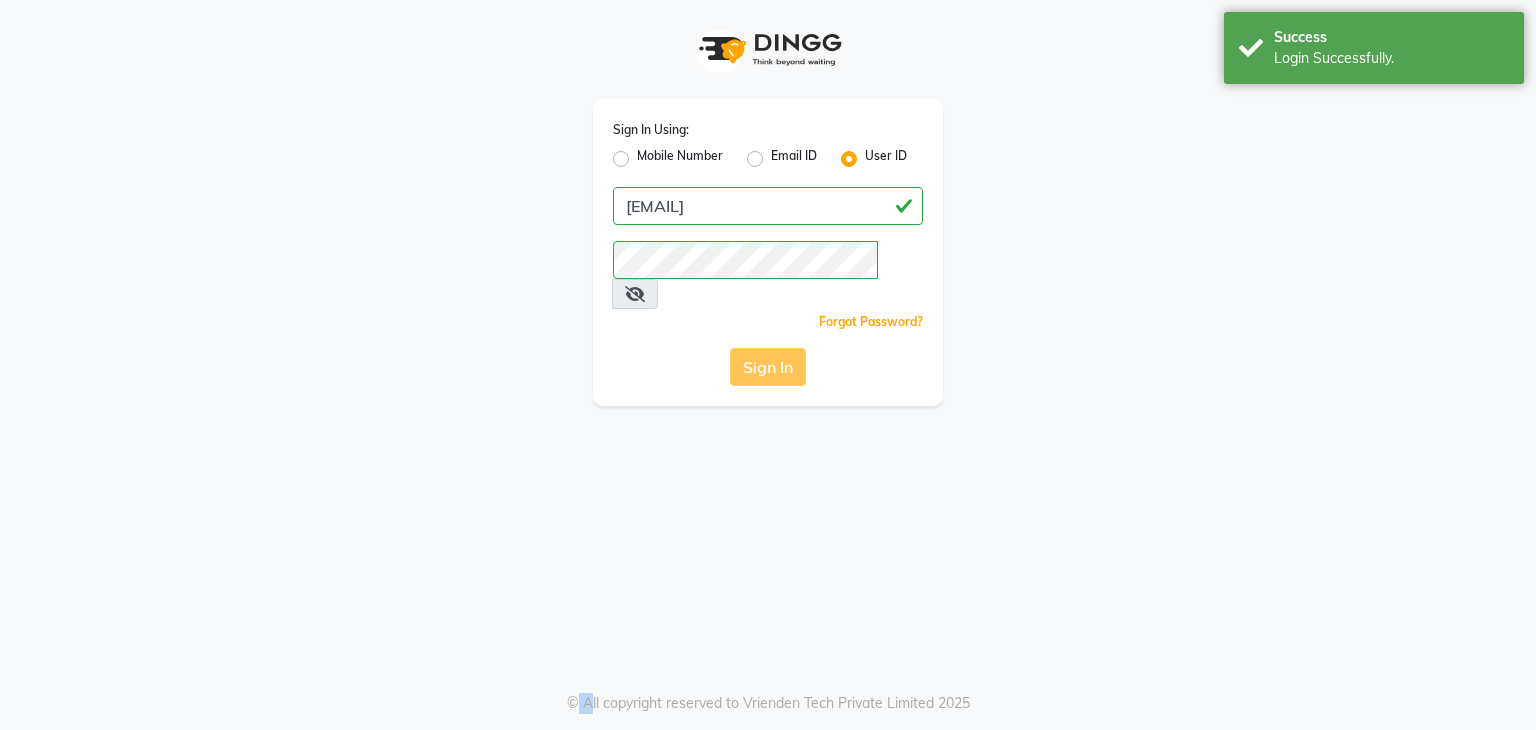 click on "Sign In" 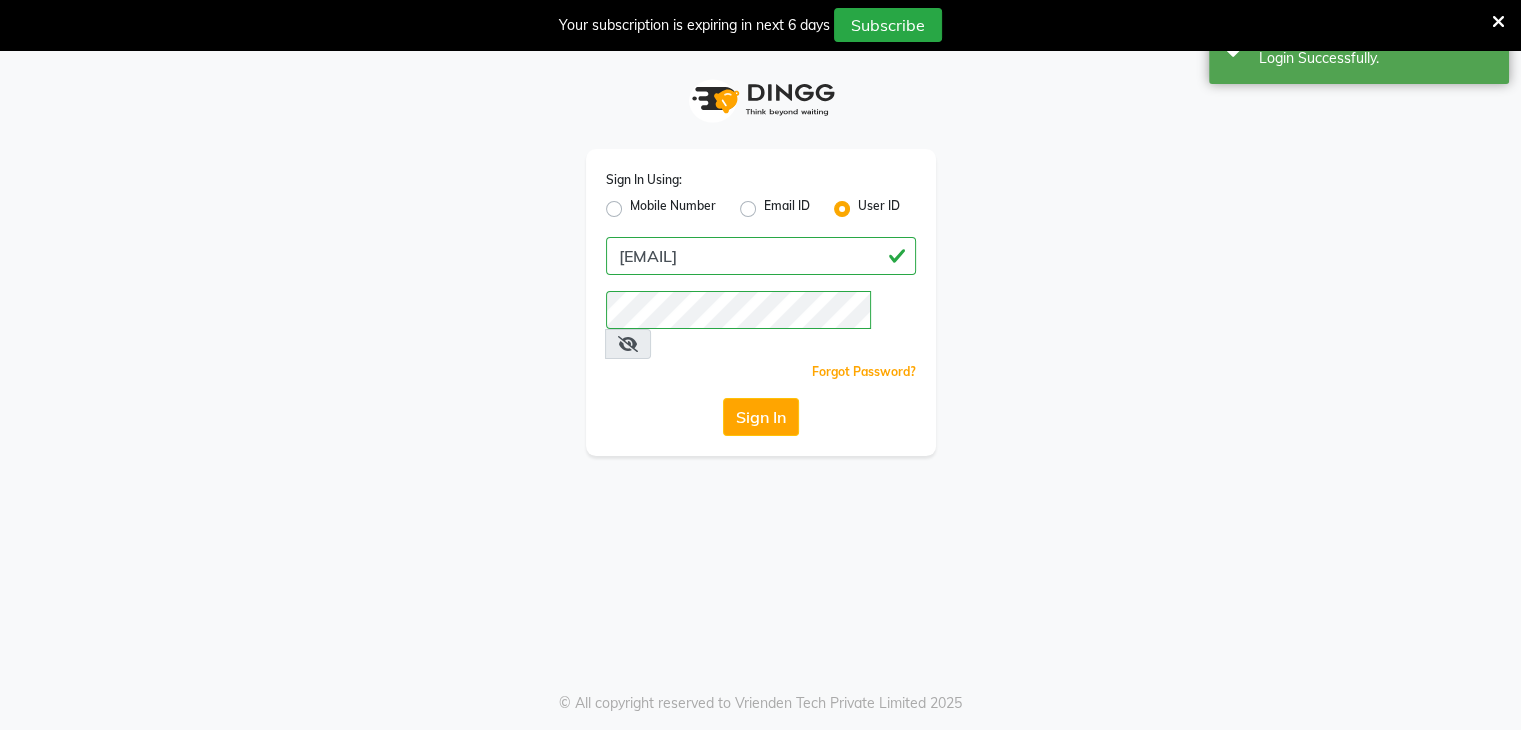 click on "Sign In" 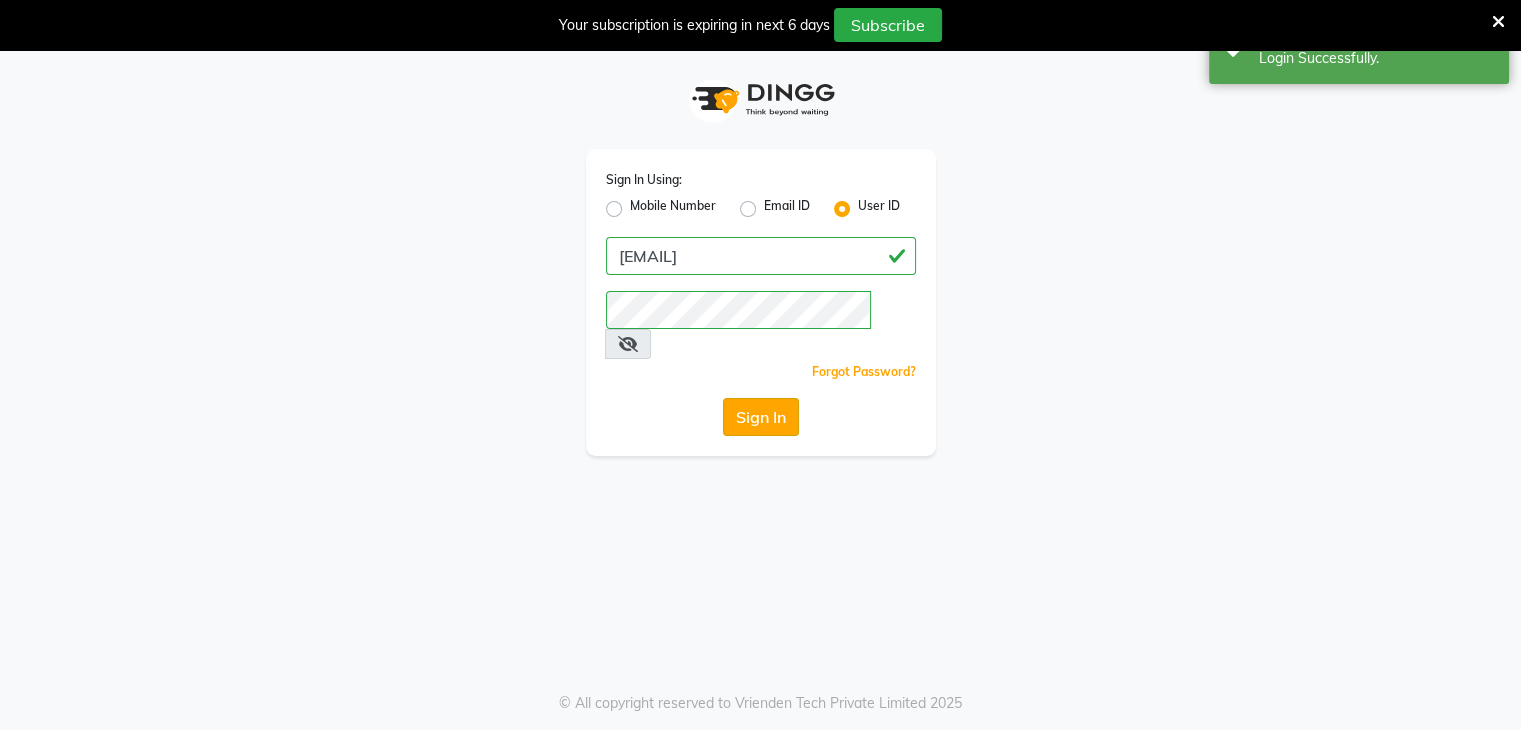 click on "Sign In" 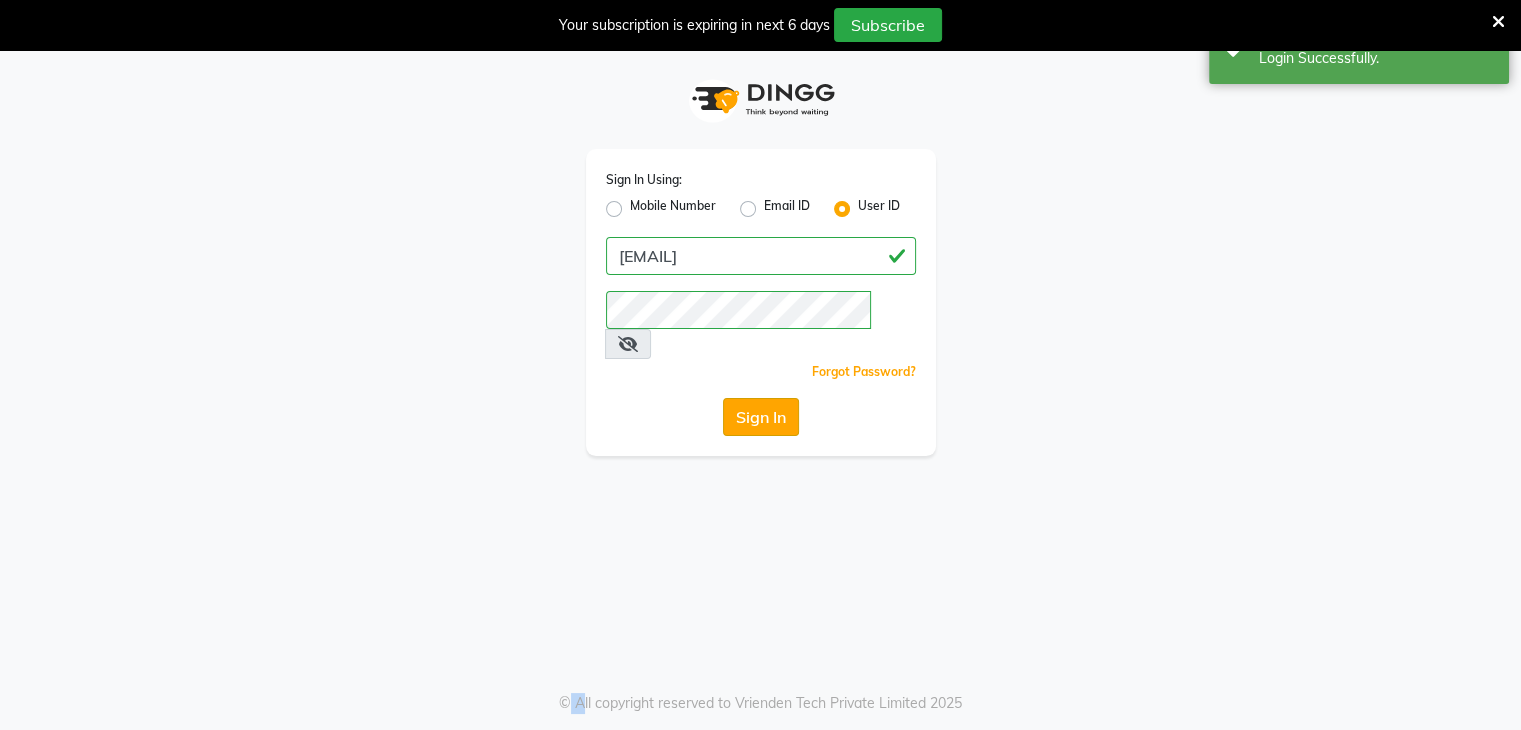 click on "Sign In" 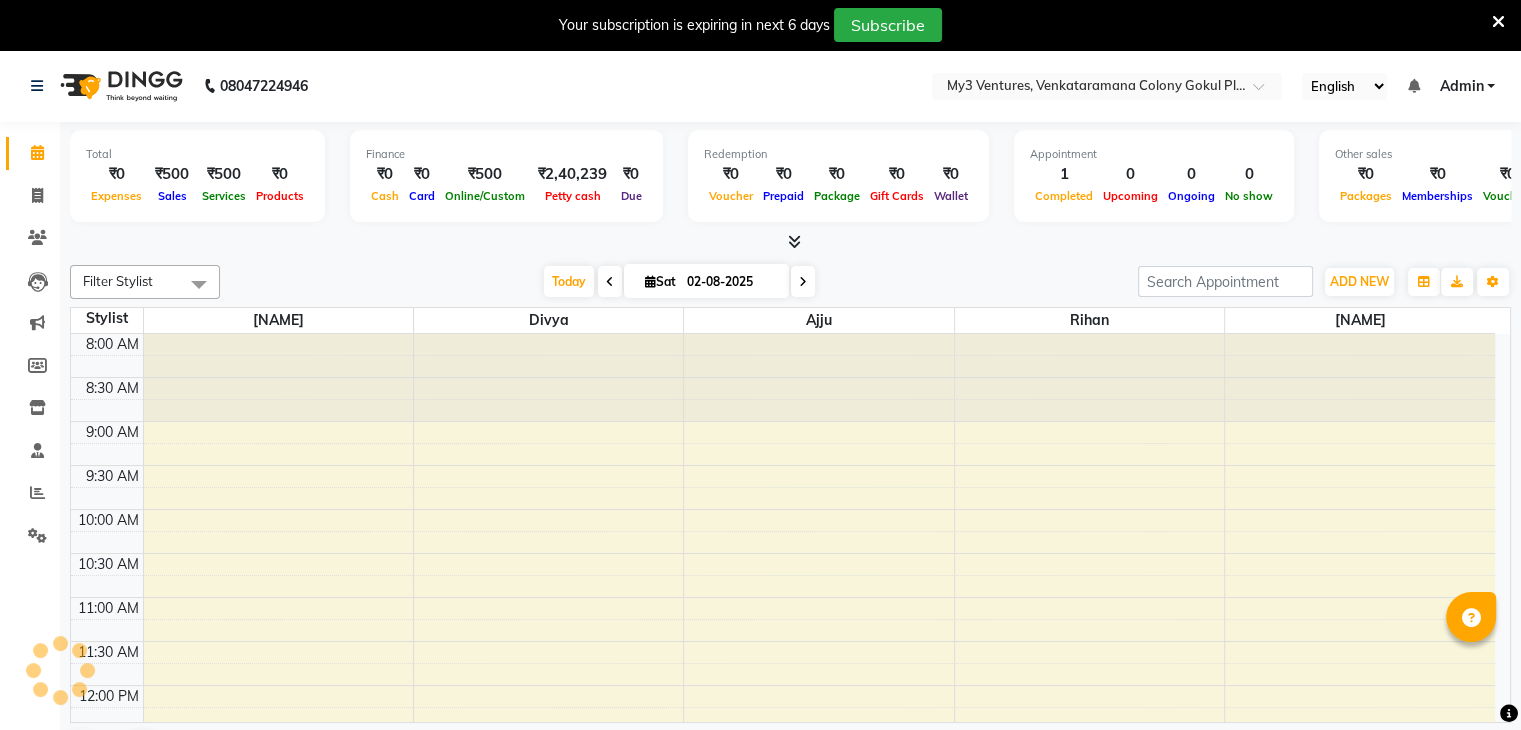 scroll, scrollTop: 0, scrollLeft: 0, axis: both 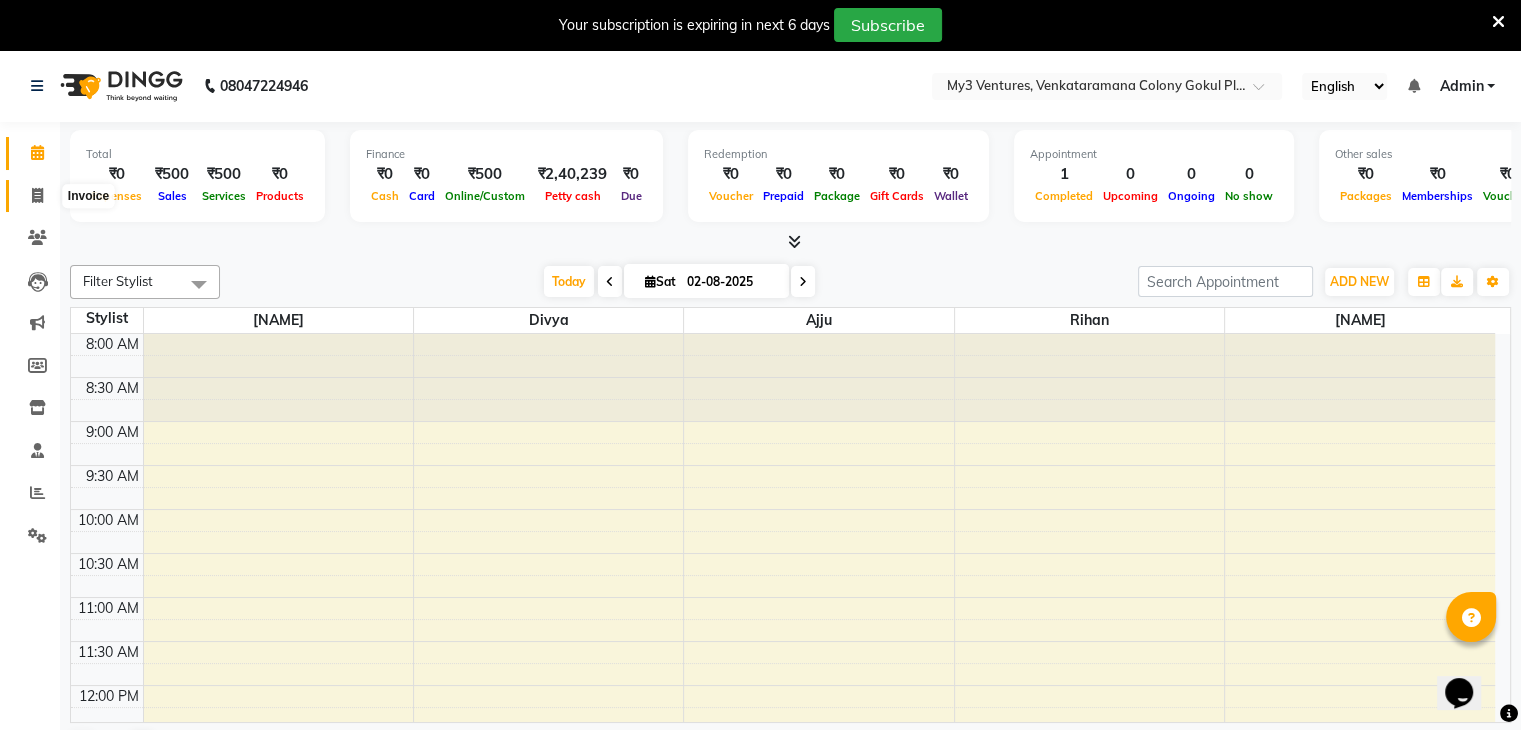 click 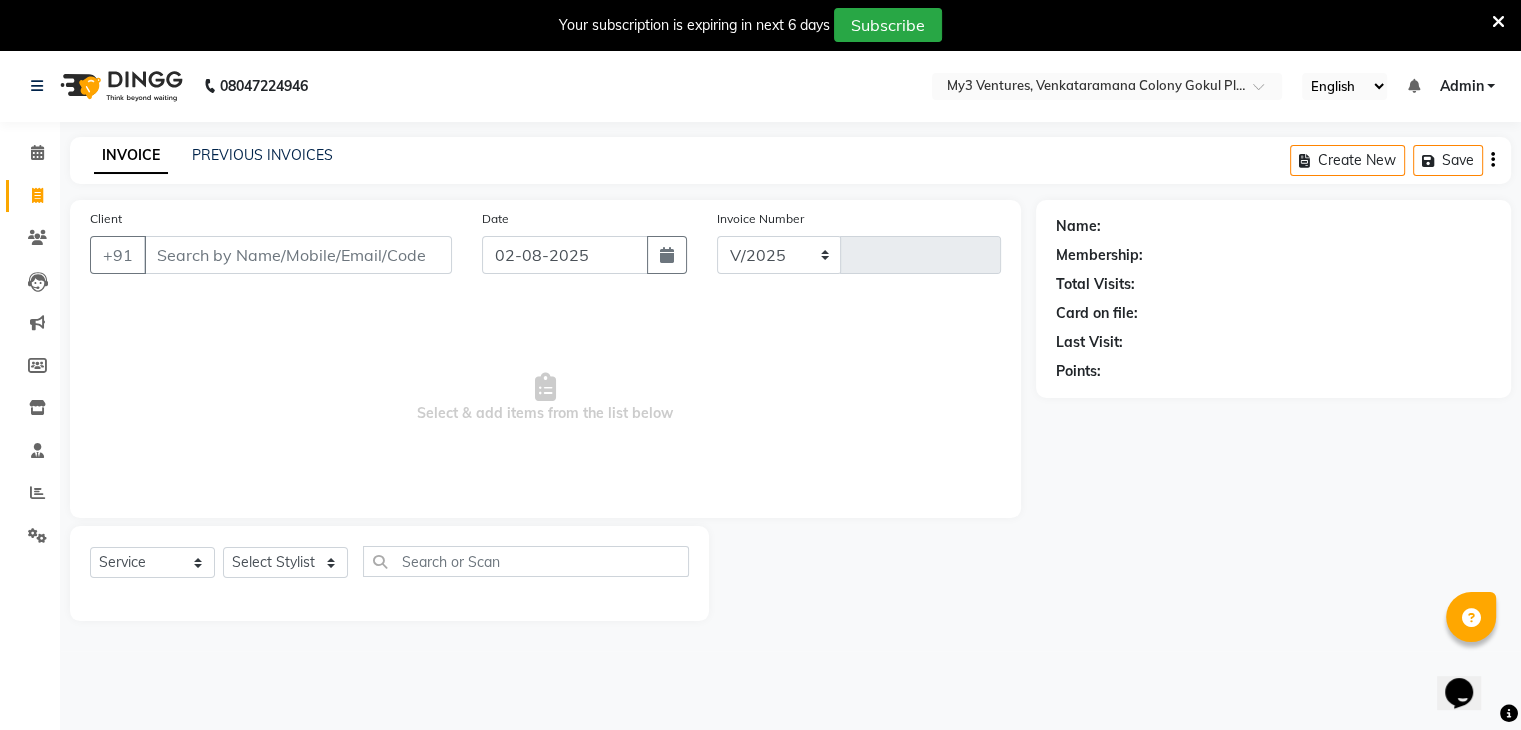 select on "6707" 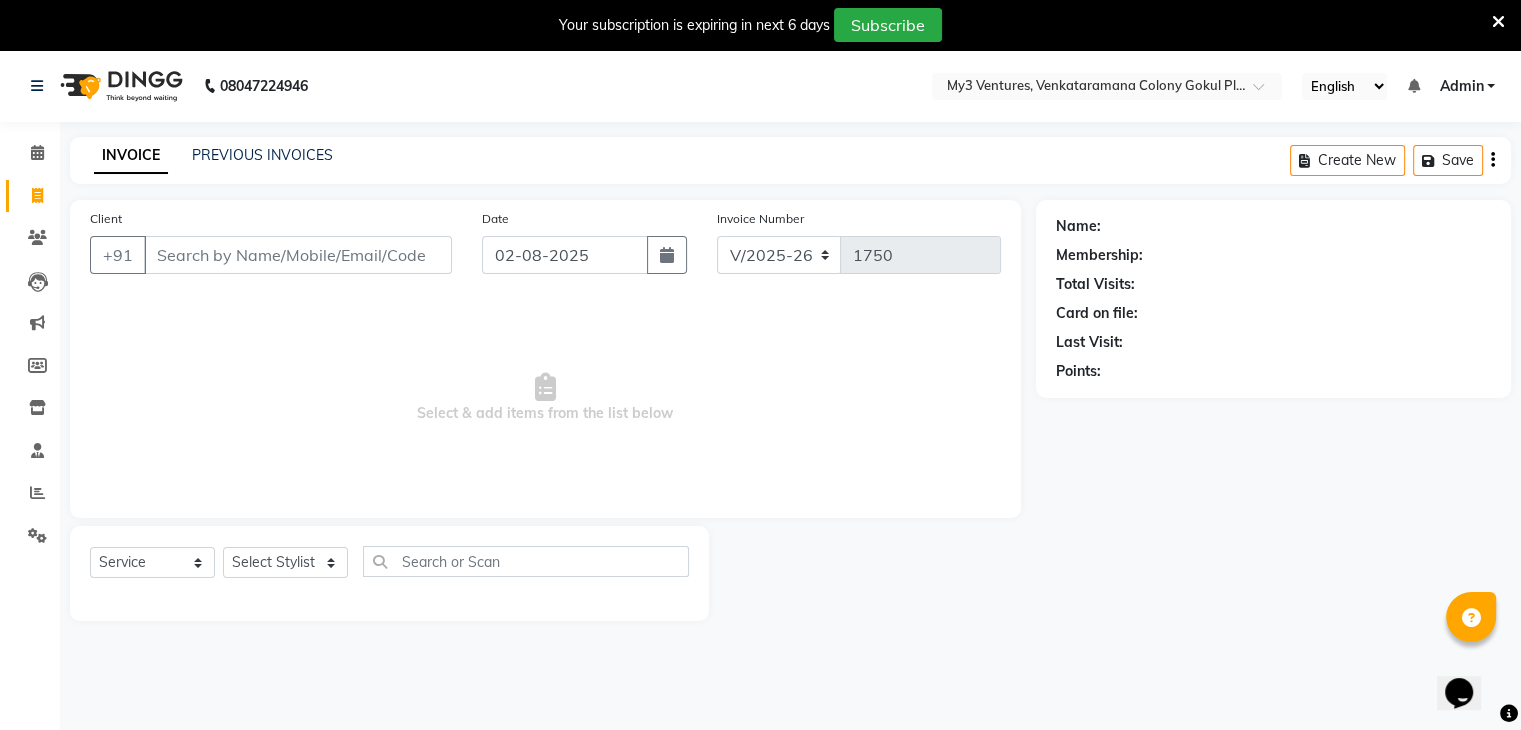 click 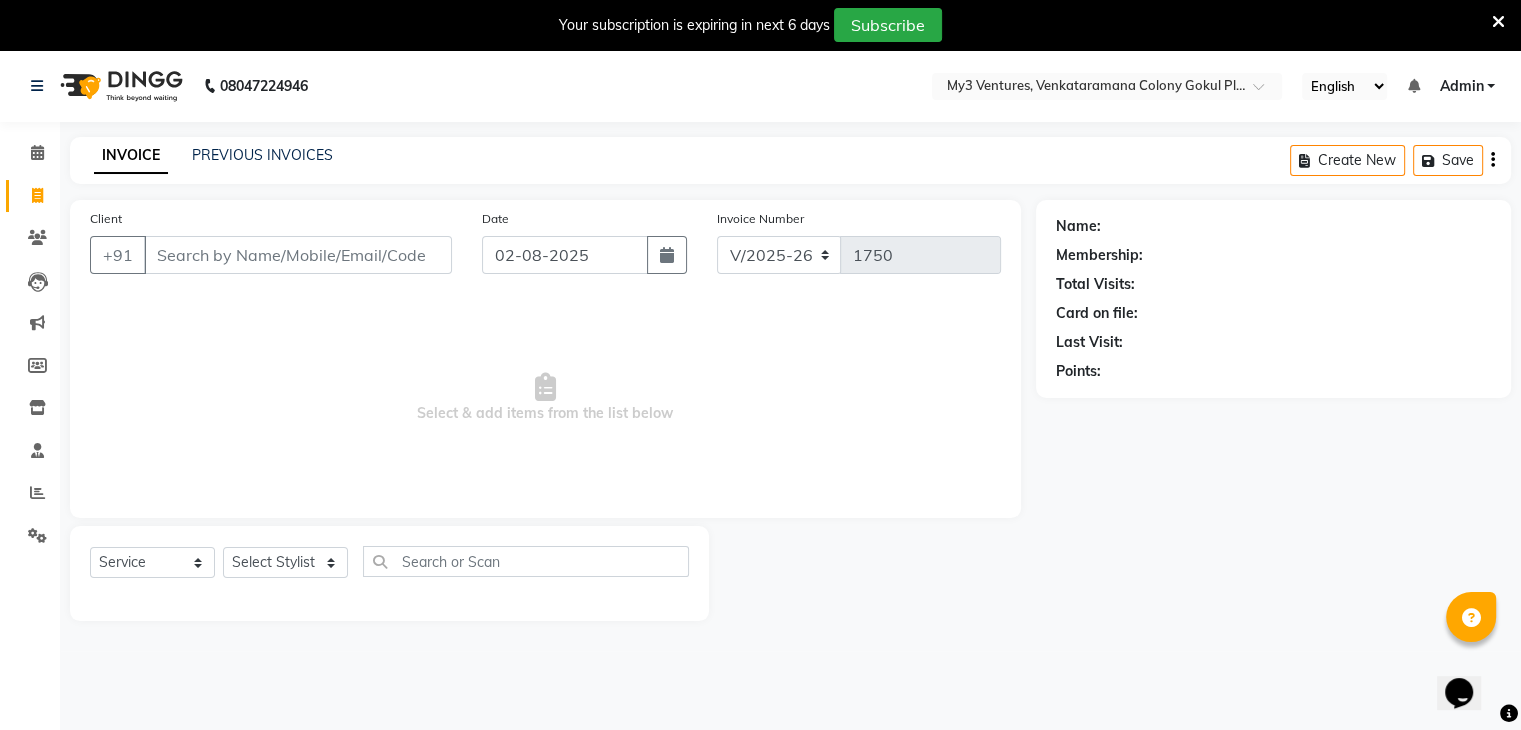 scroll, scrollTop: 50, scrollLeft: 0, axis: vertical 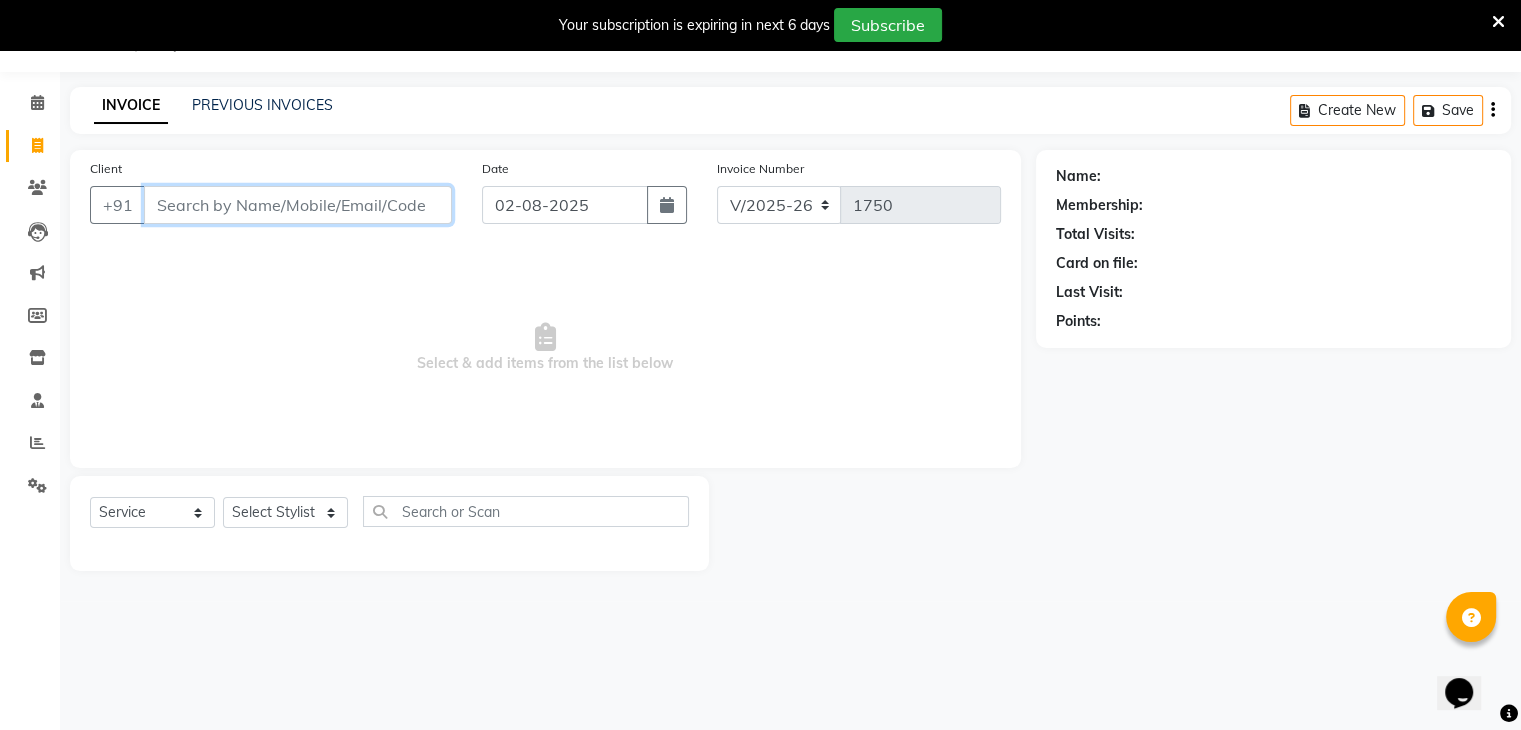 click on "Client" at bounding box center (298, 205) 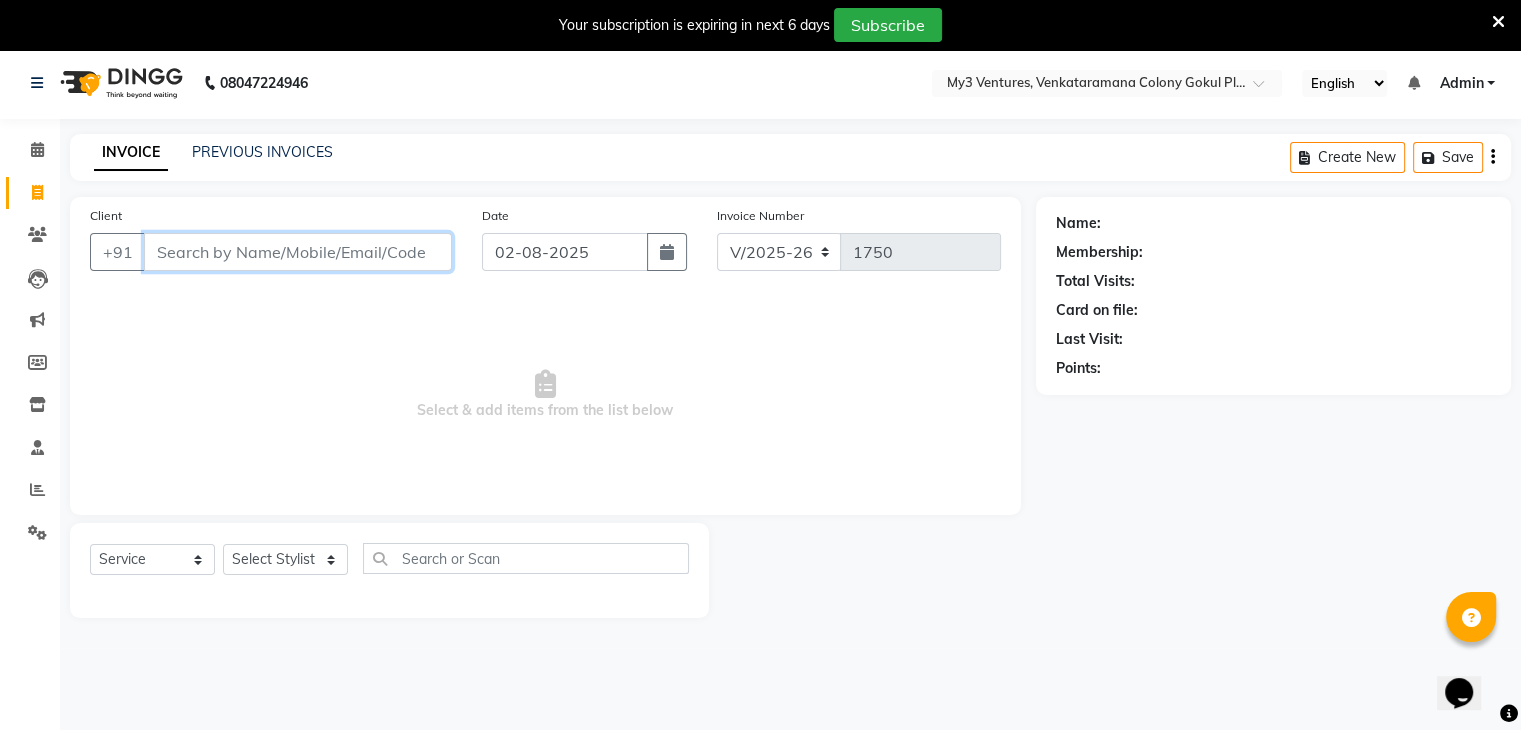 scroll, scrollTop: 0, scrollLeft: 0, axis: both 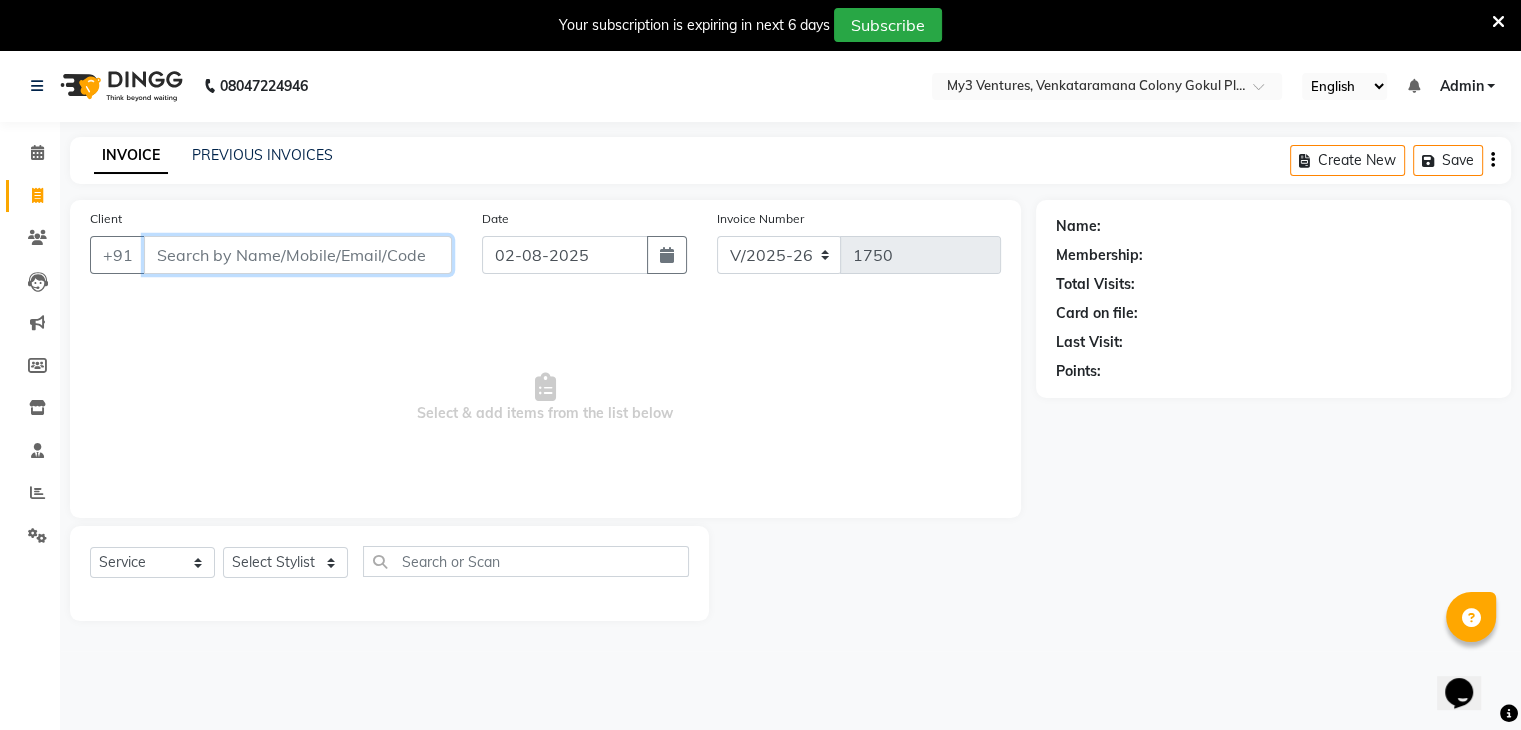 click on "Client" at bounding box center (298, 255) 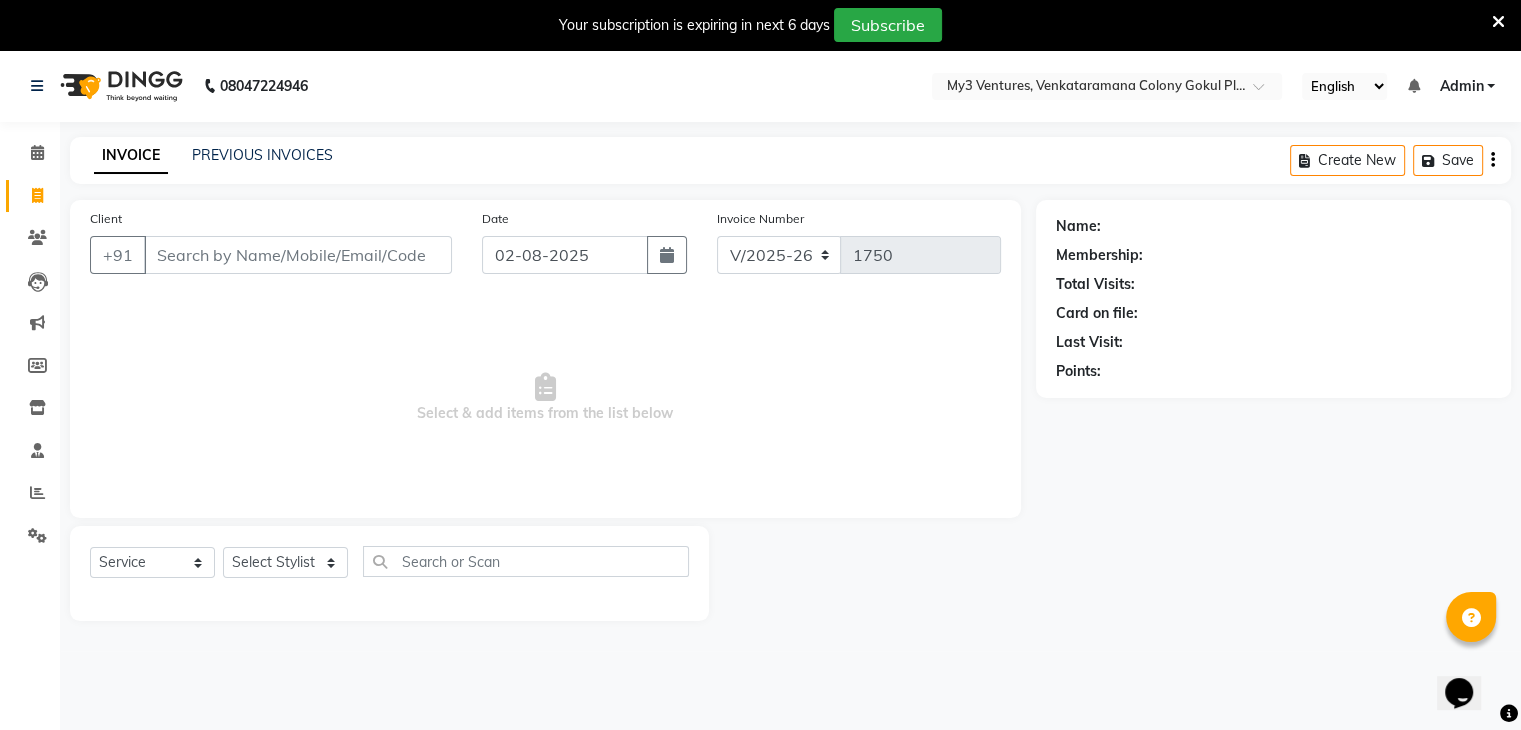 click on "Client +91" 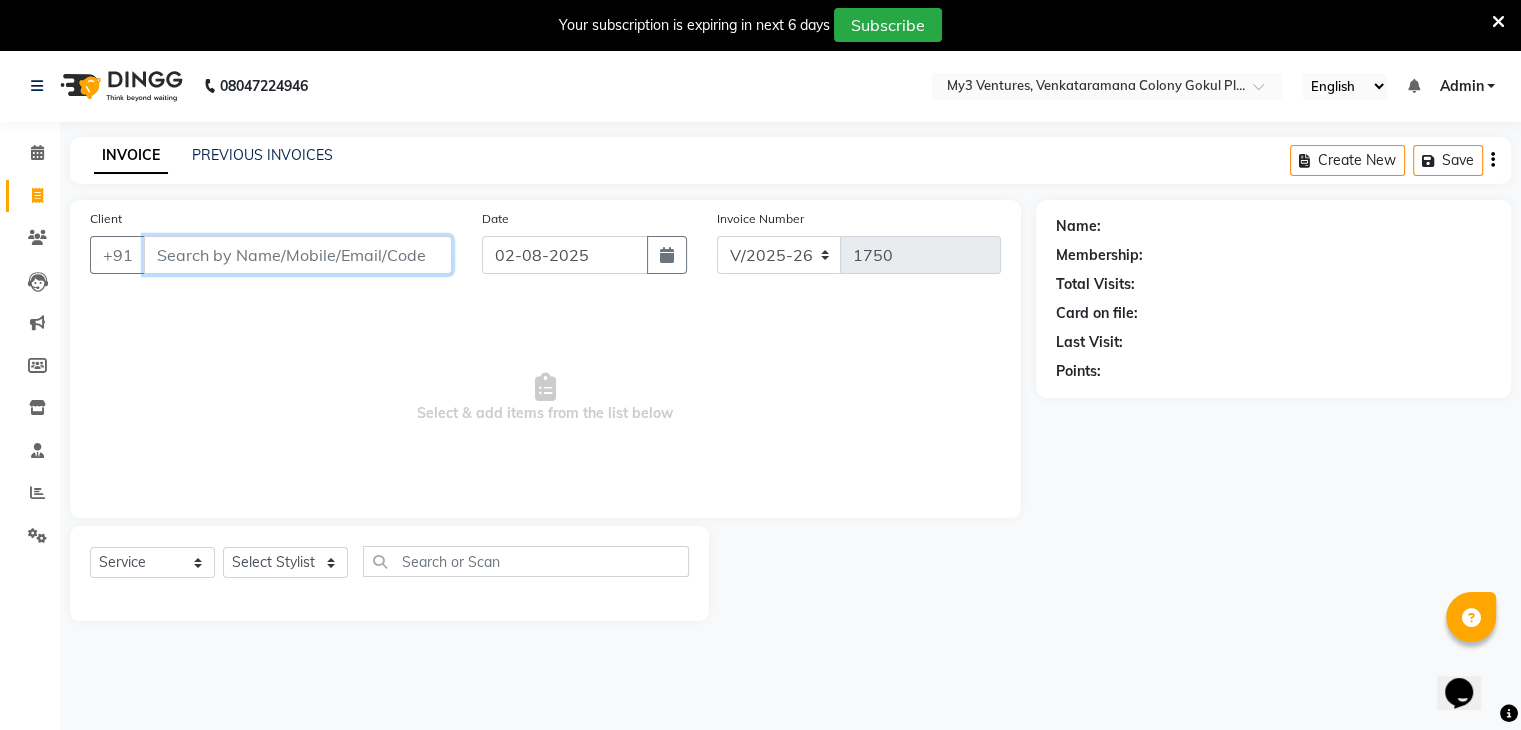 click on "Client" at bounding box center (298, 255) 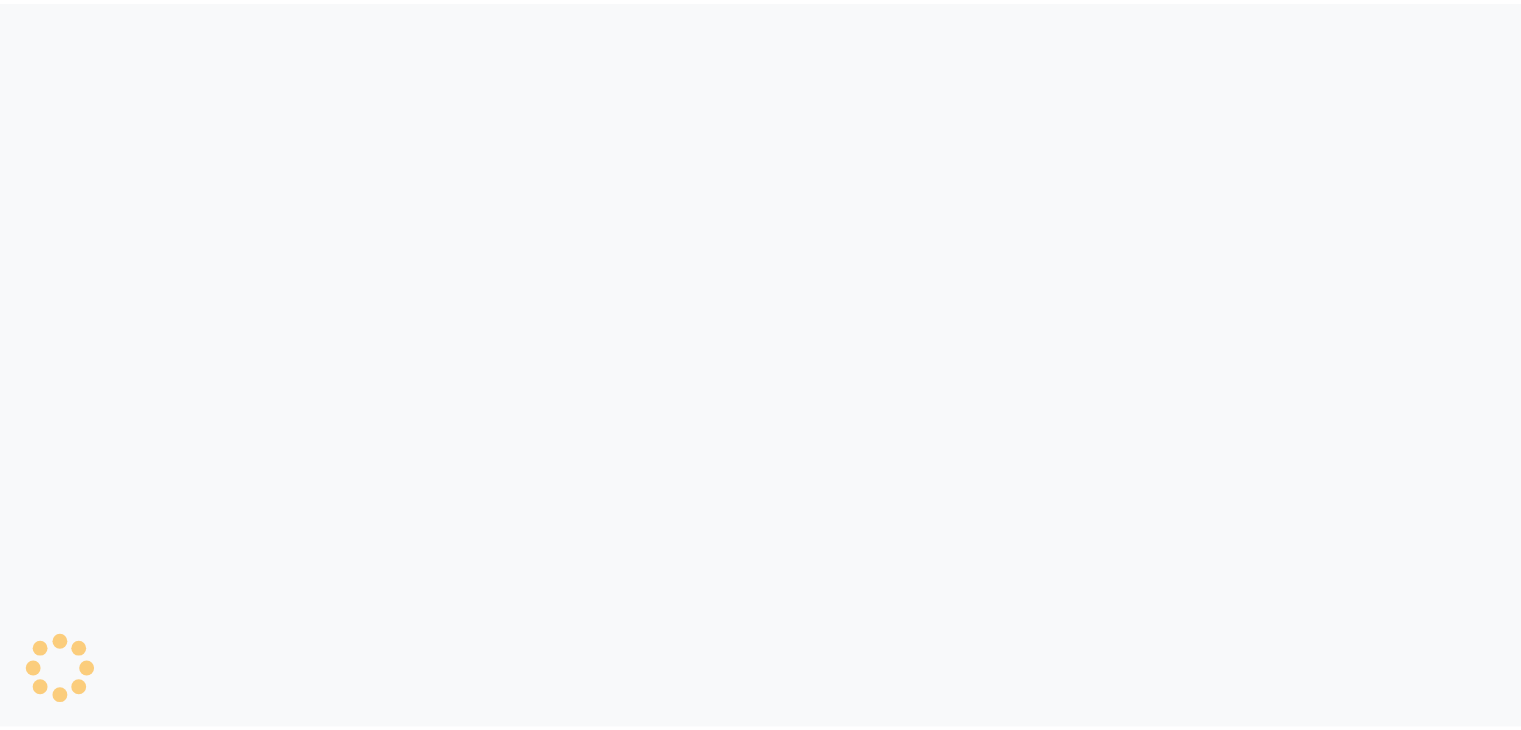 scroll, scrollTop: 0, scrollLeft: 0, axis: both 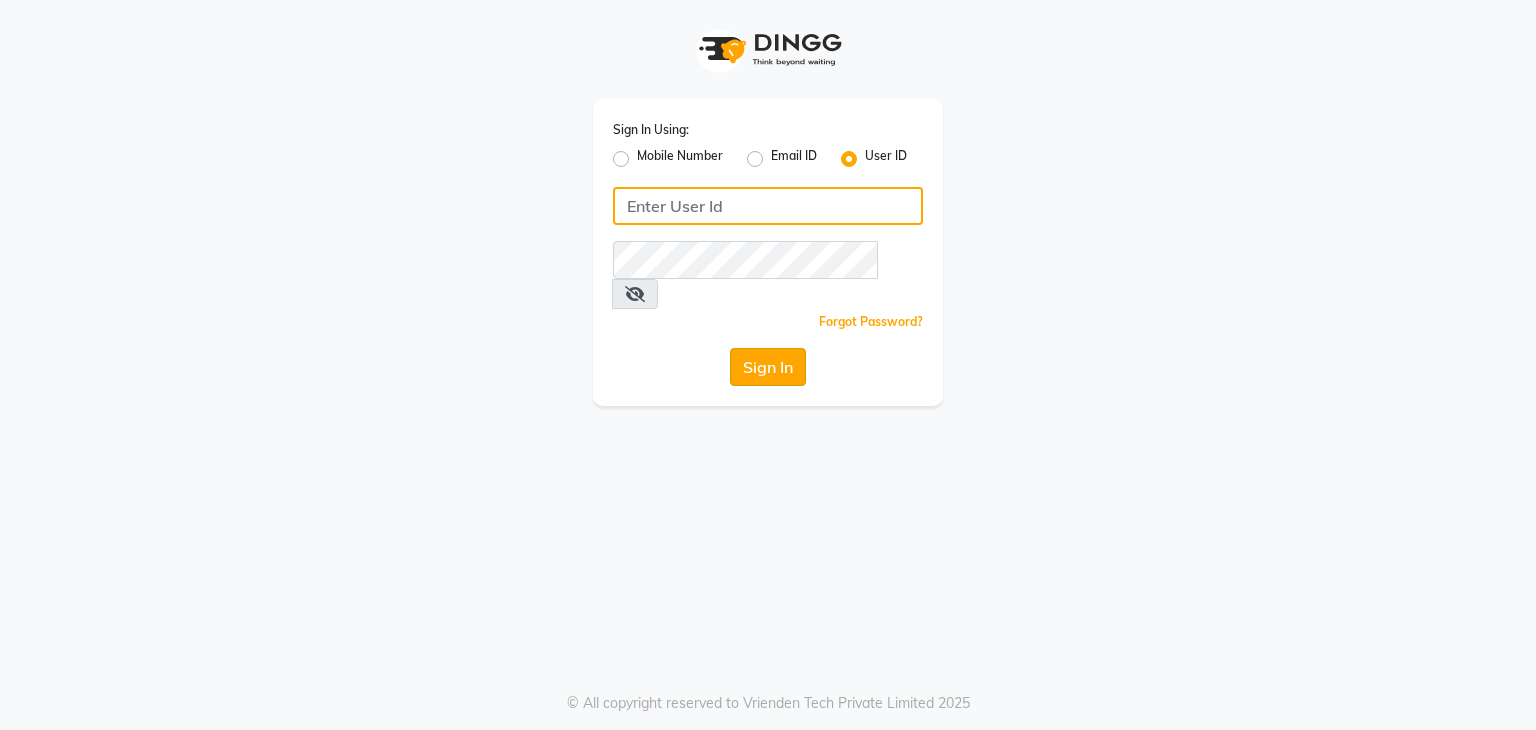 type on "[EMAIL]" 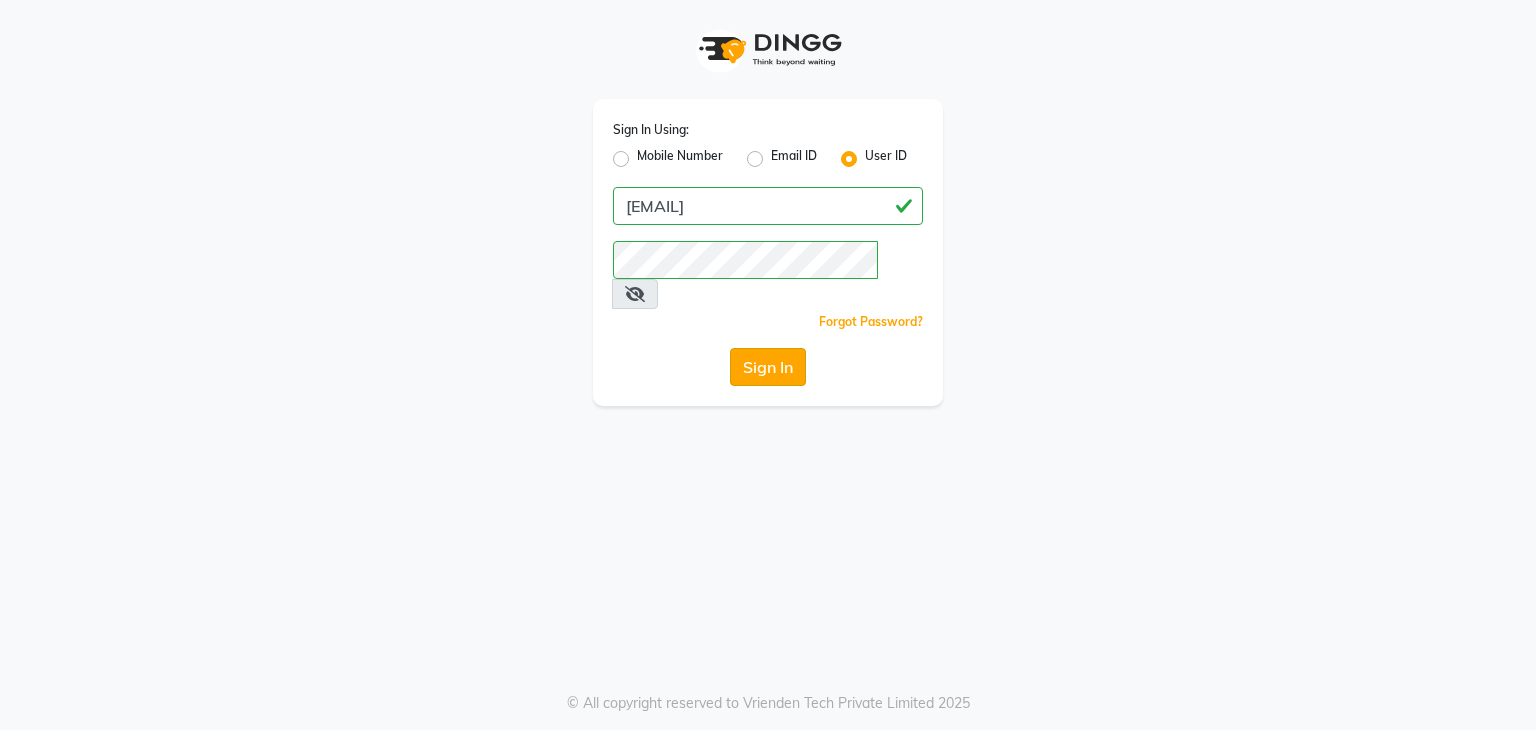 click on "Sign In" 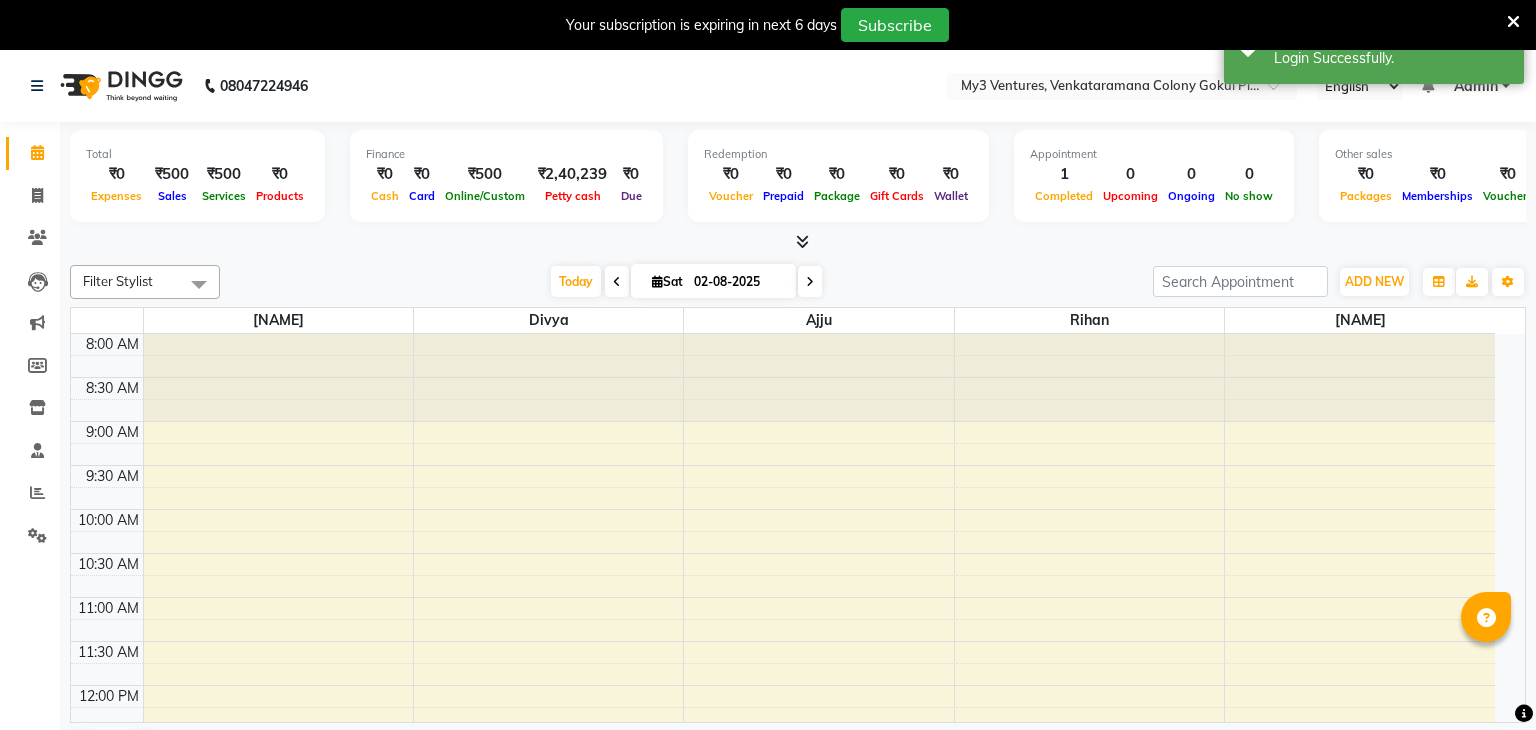 select on "en" 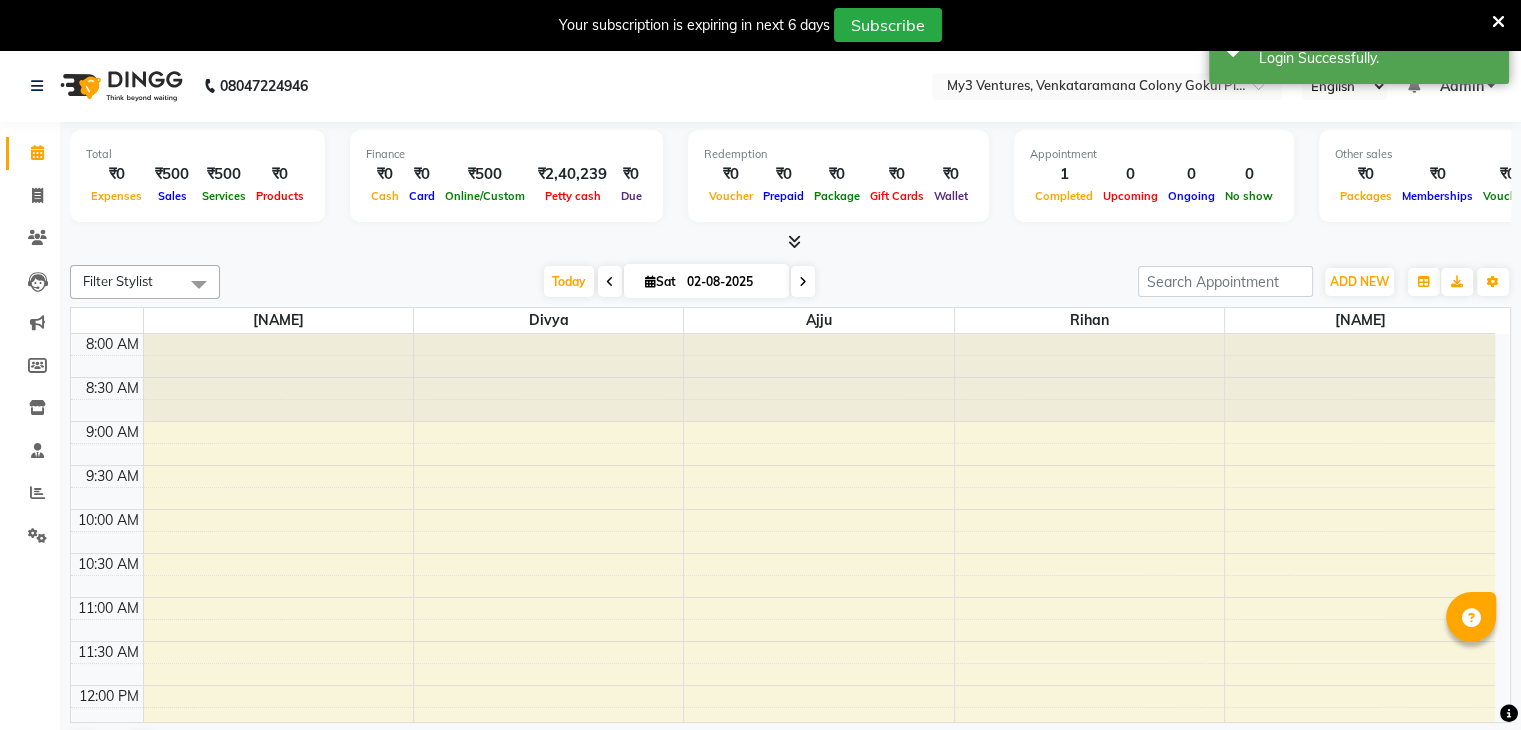 scroll, scrollTop: 699, scrollLeft: 0, axis: vertical 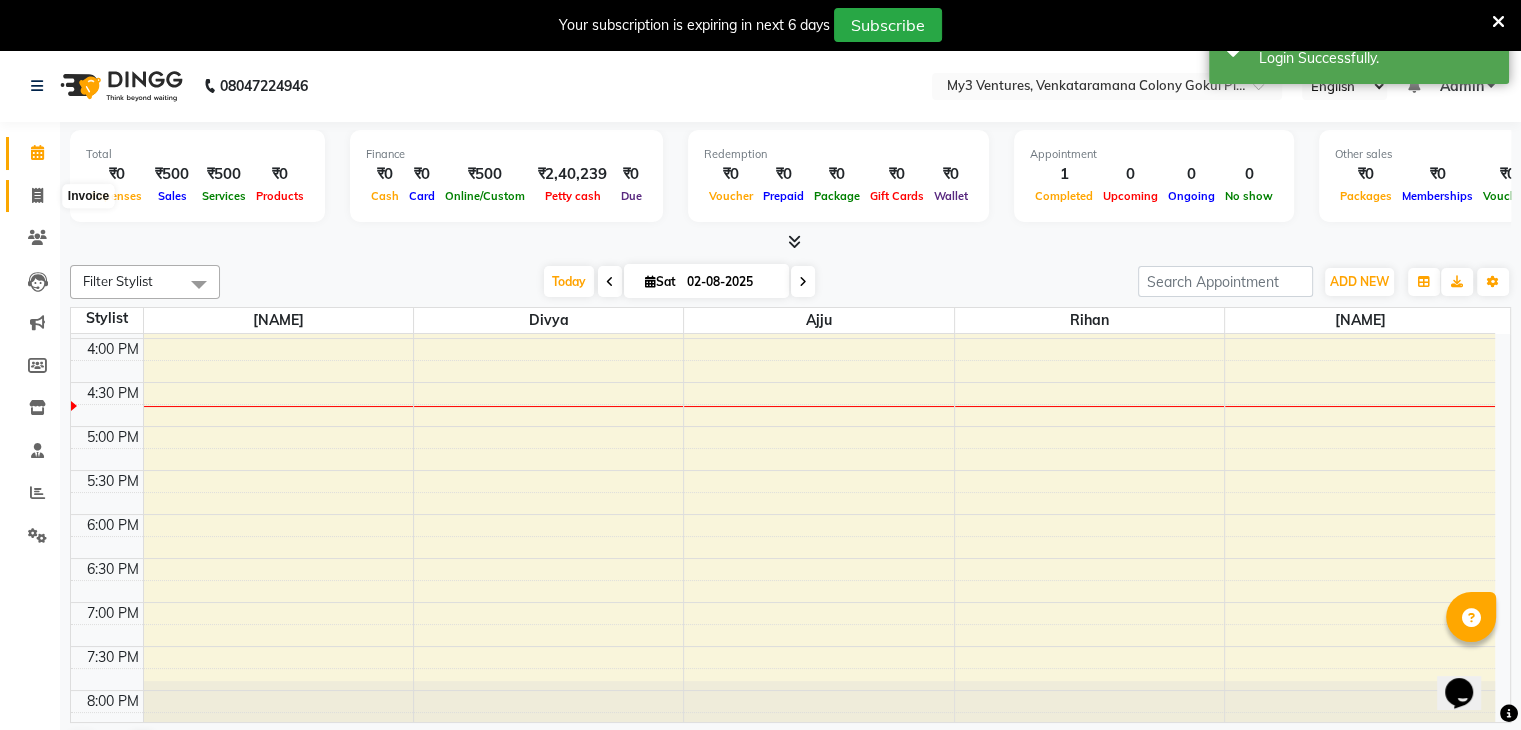 click 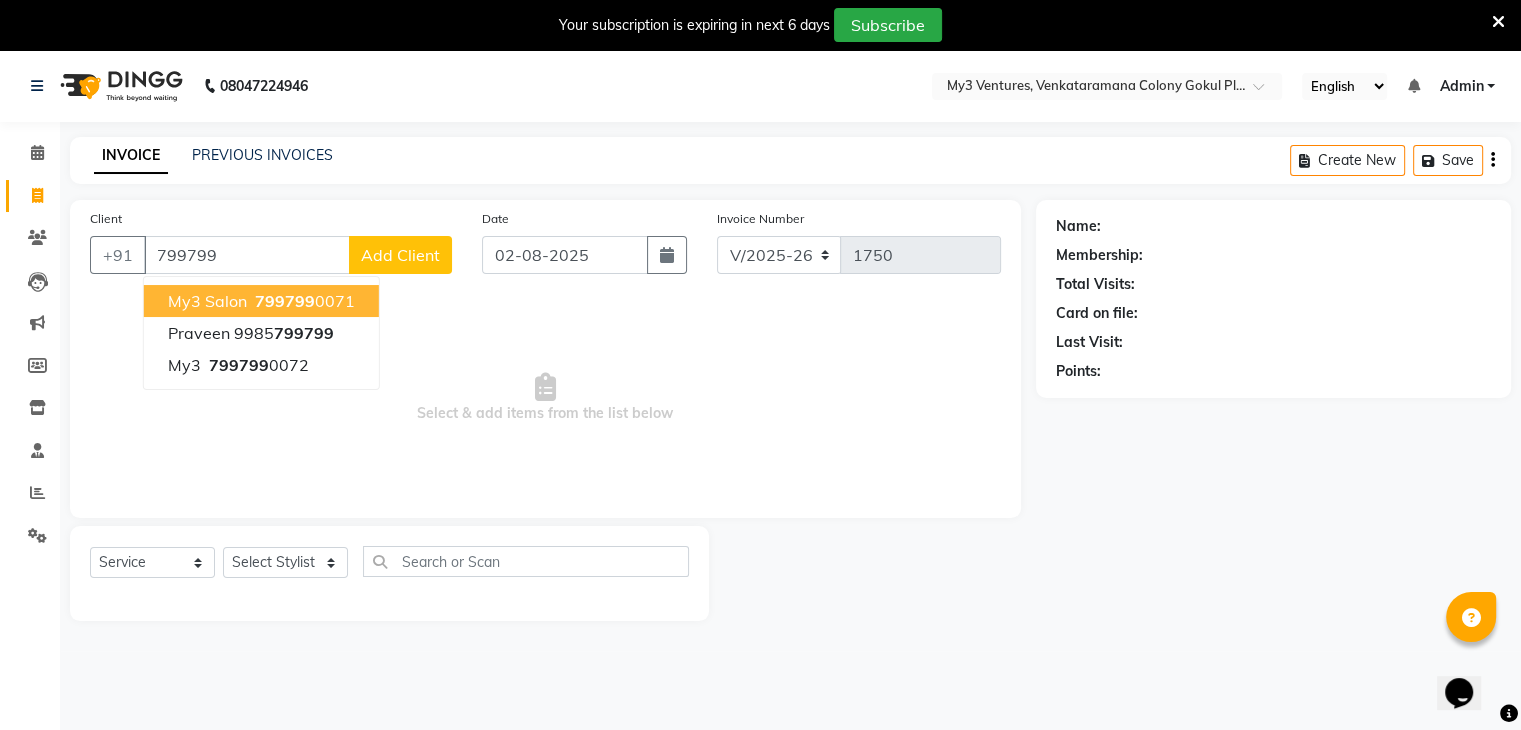 click on "my3 salon" at bounding box center [207, 301] 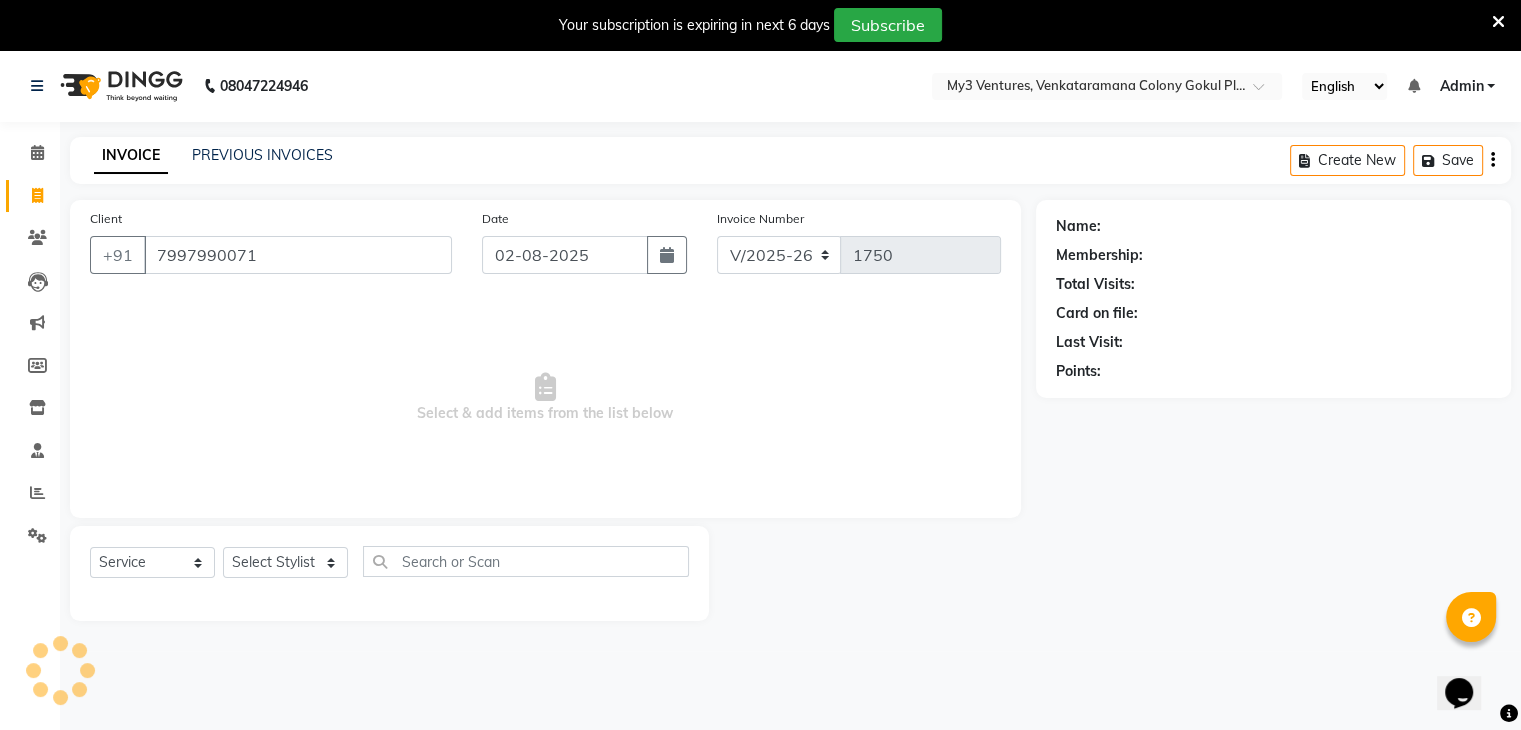 type on "7997990071" 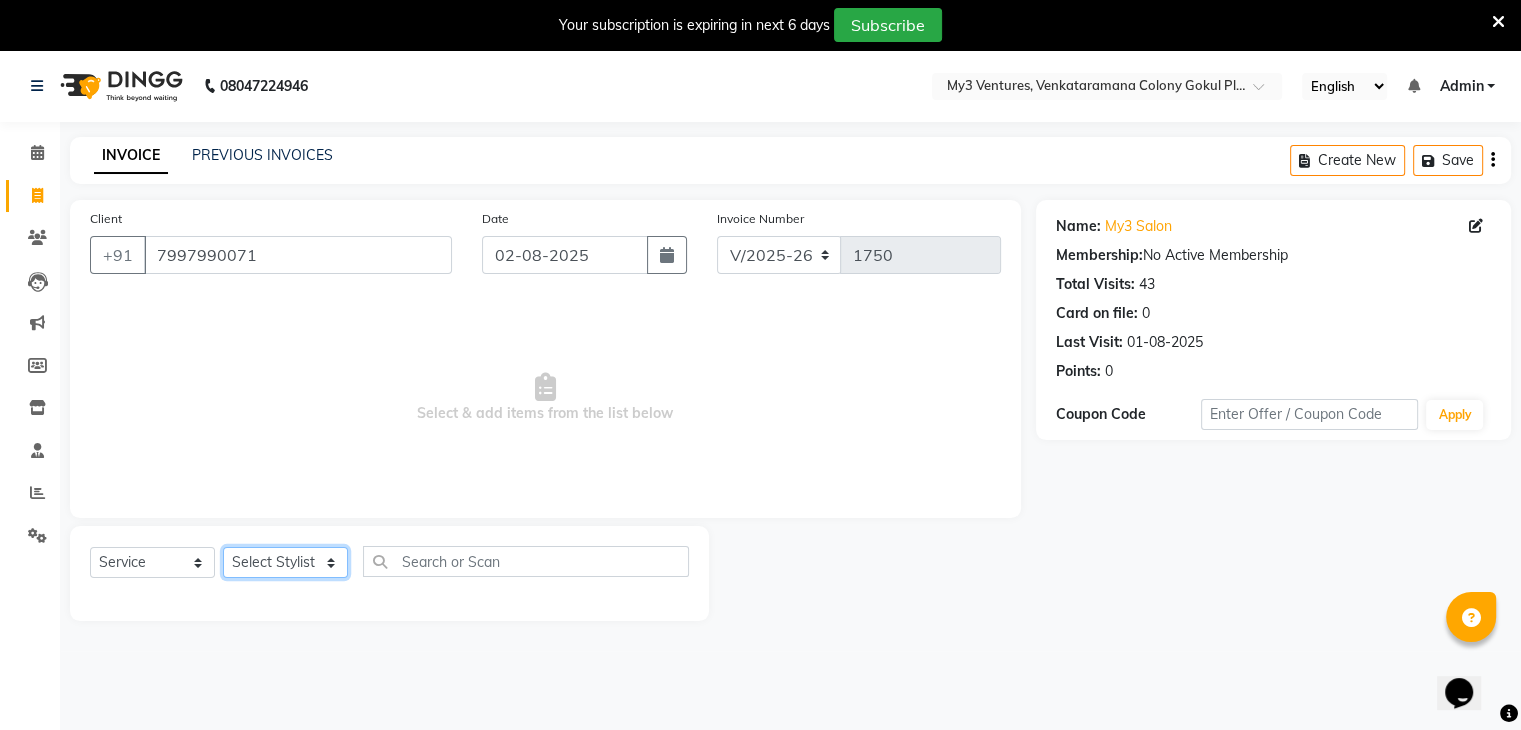 click on "Select Stylist ajju azam divya rihan Sahzad sowjanya srilatha Swapna Zeeshan" 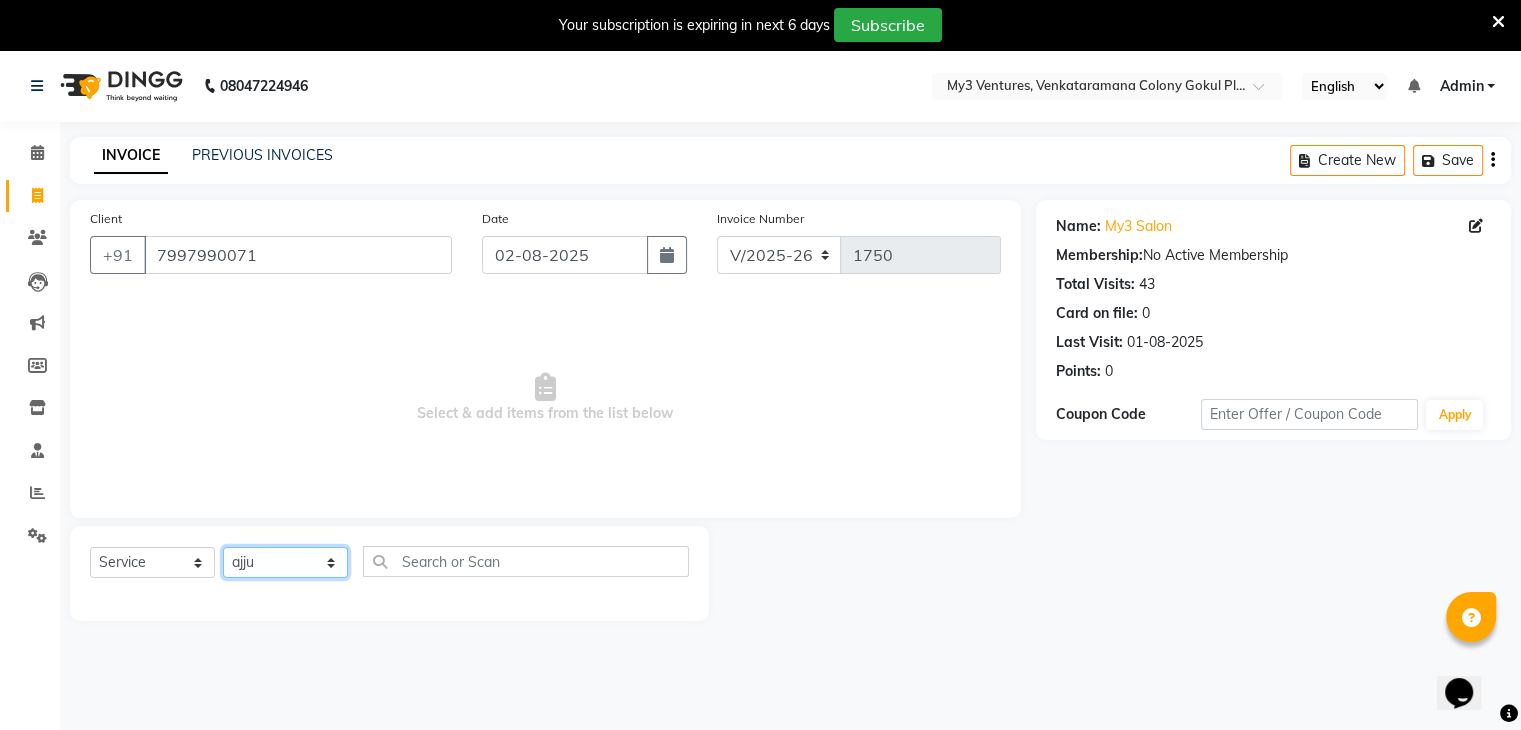 click on "Select Stylist ajju azam divya rihan Sahzad sowjanya srilatha Swapna Zeeshan" 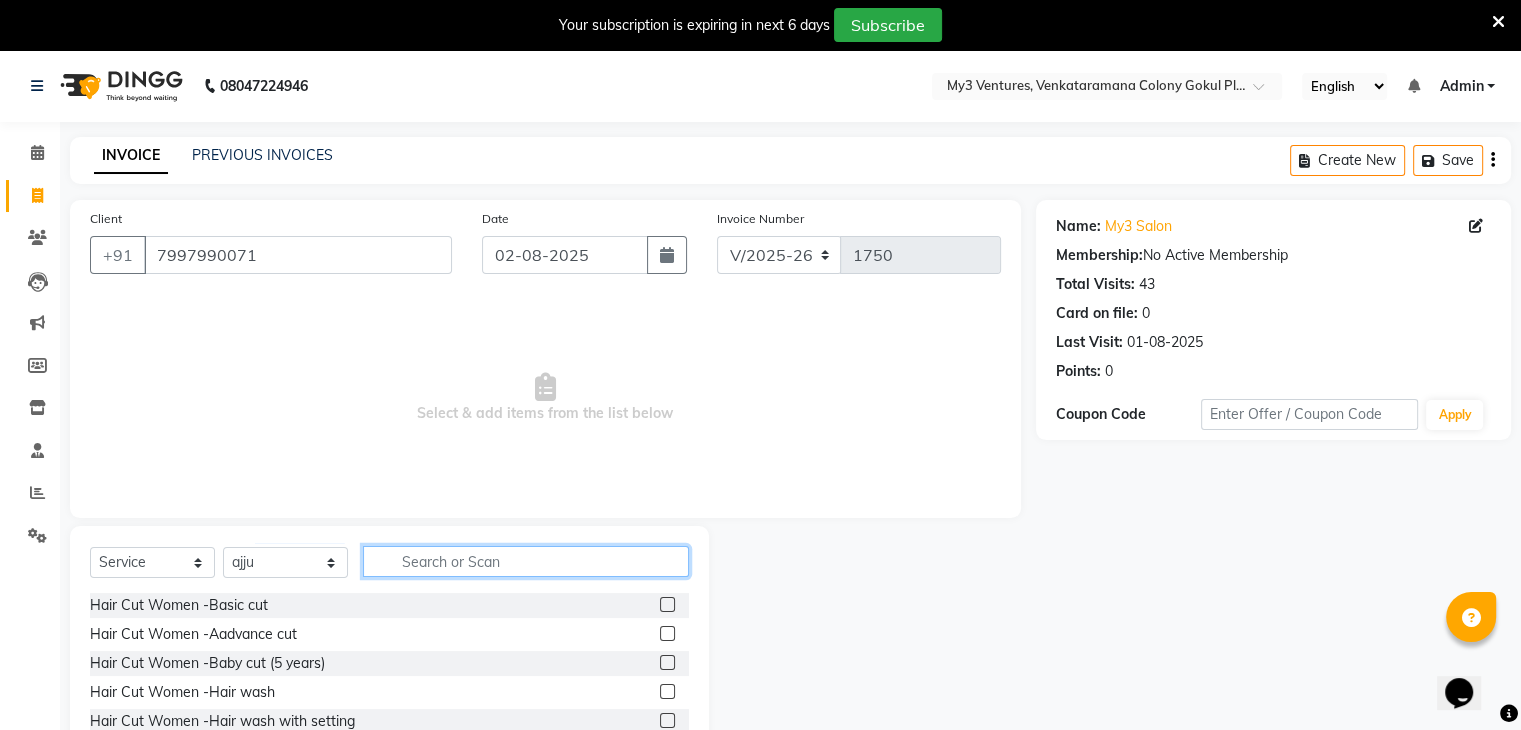 click 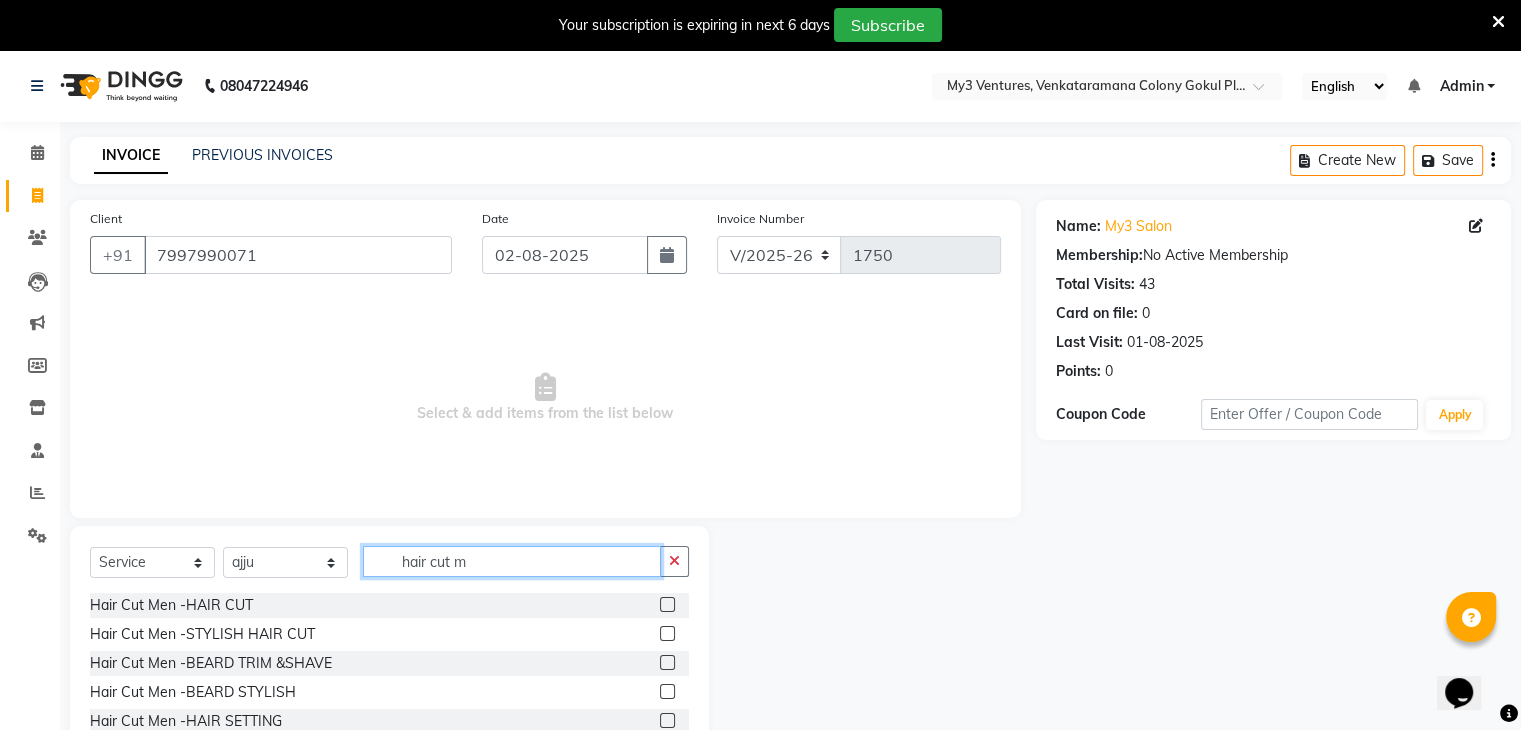 type on "hair cut m" 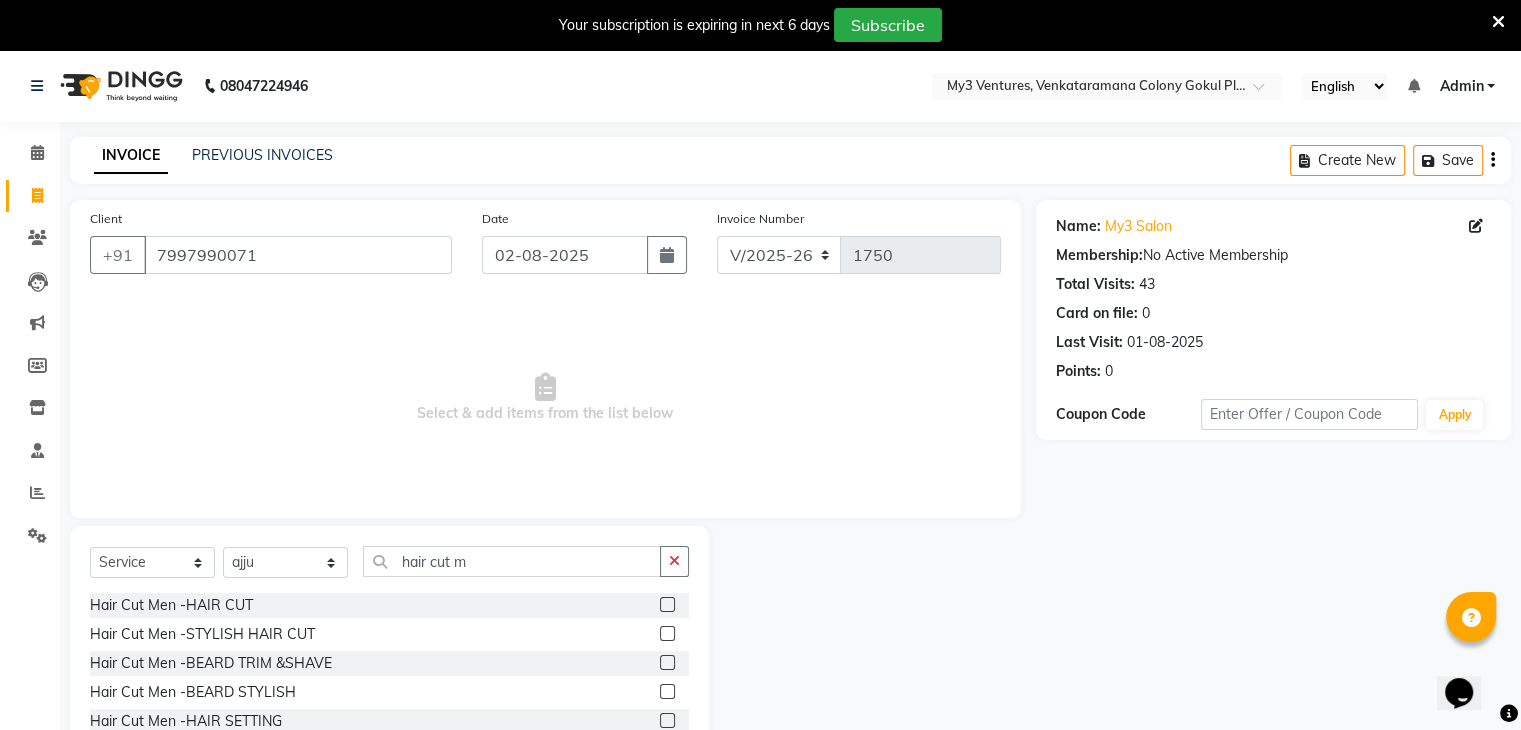 click 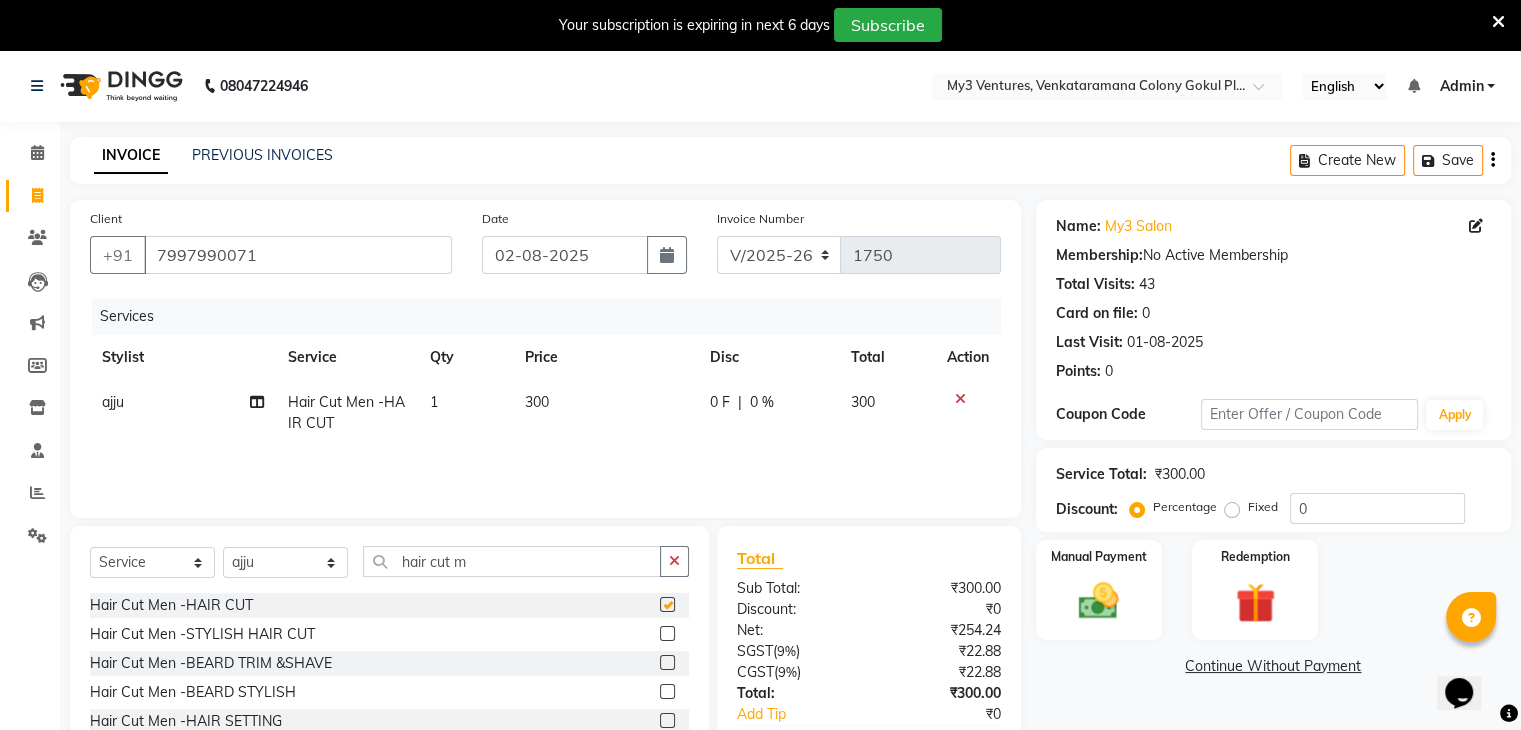 checkbox on "false" 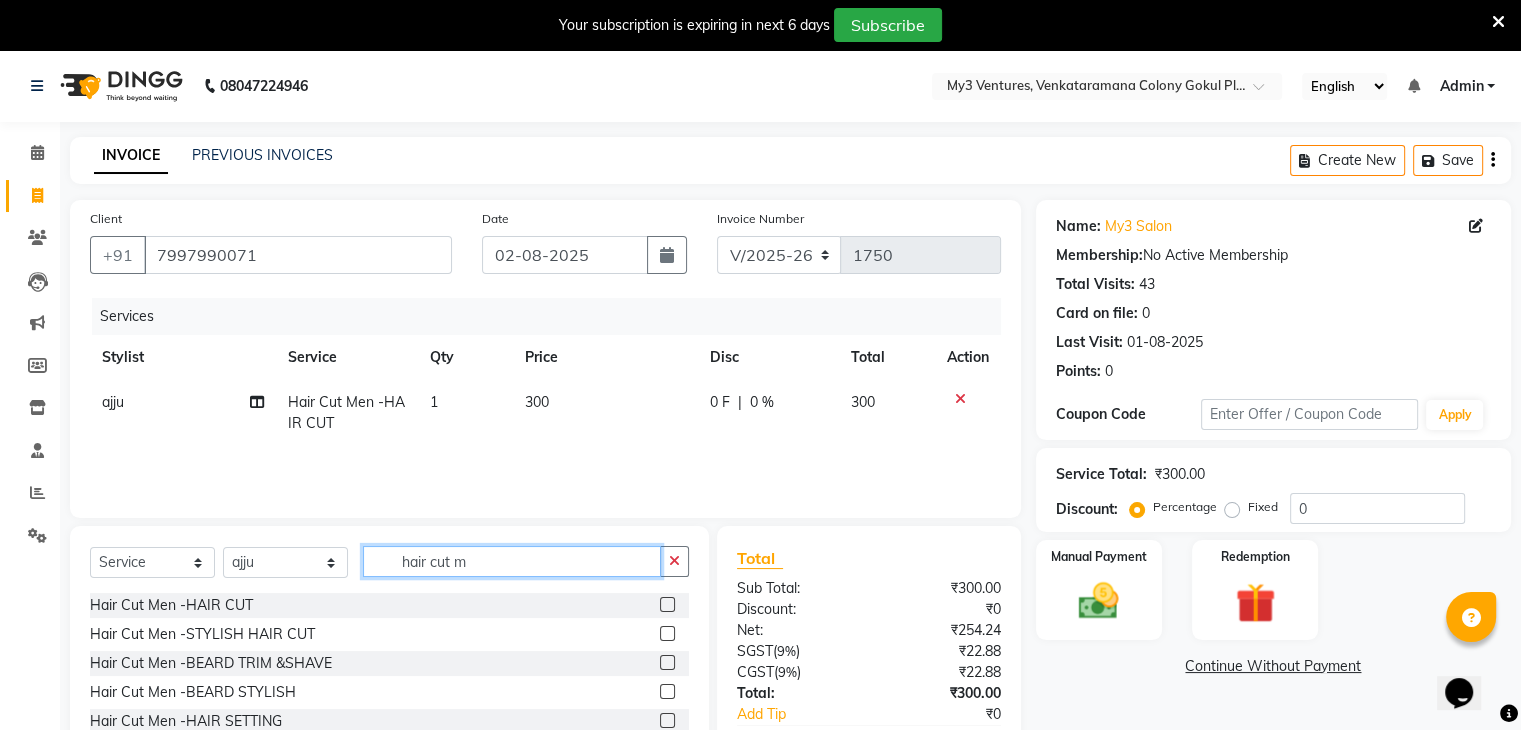 click on "hair cut m" 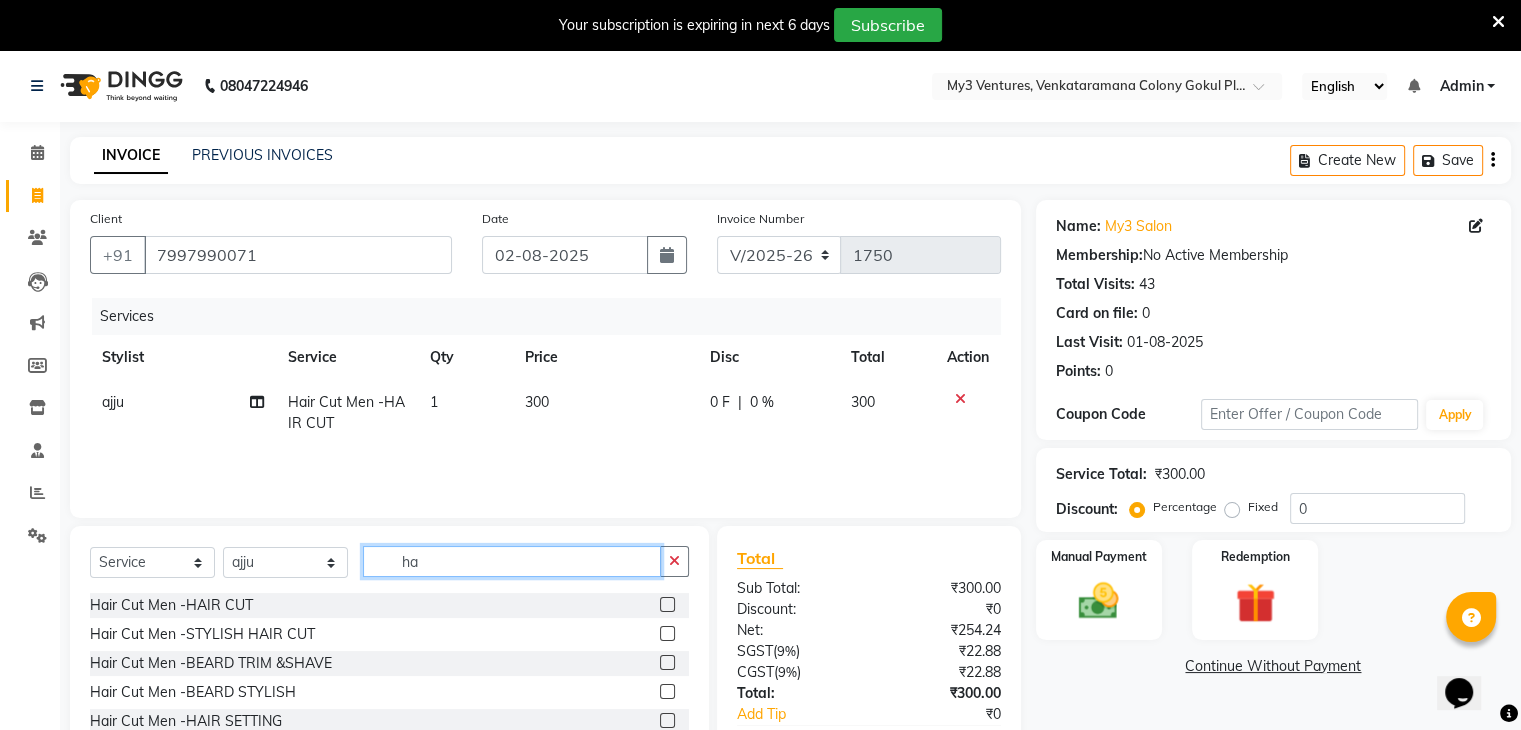 type on "h" 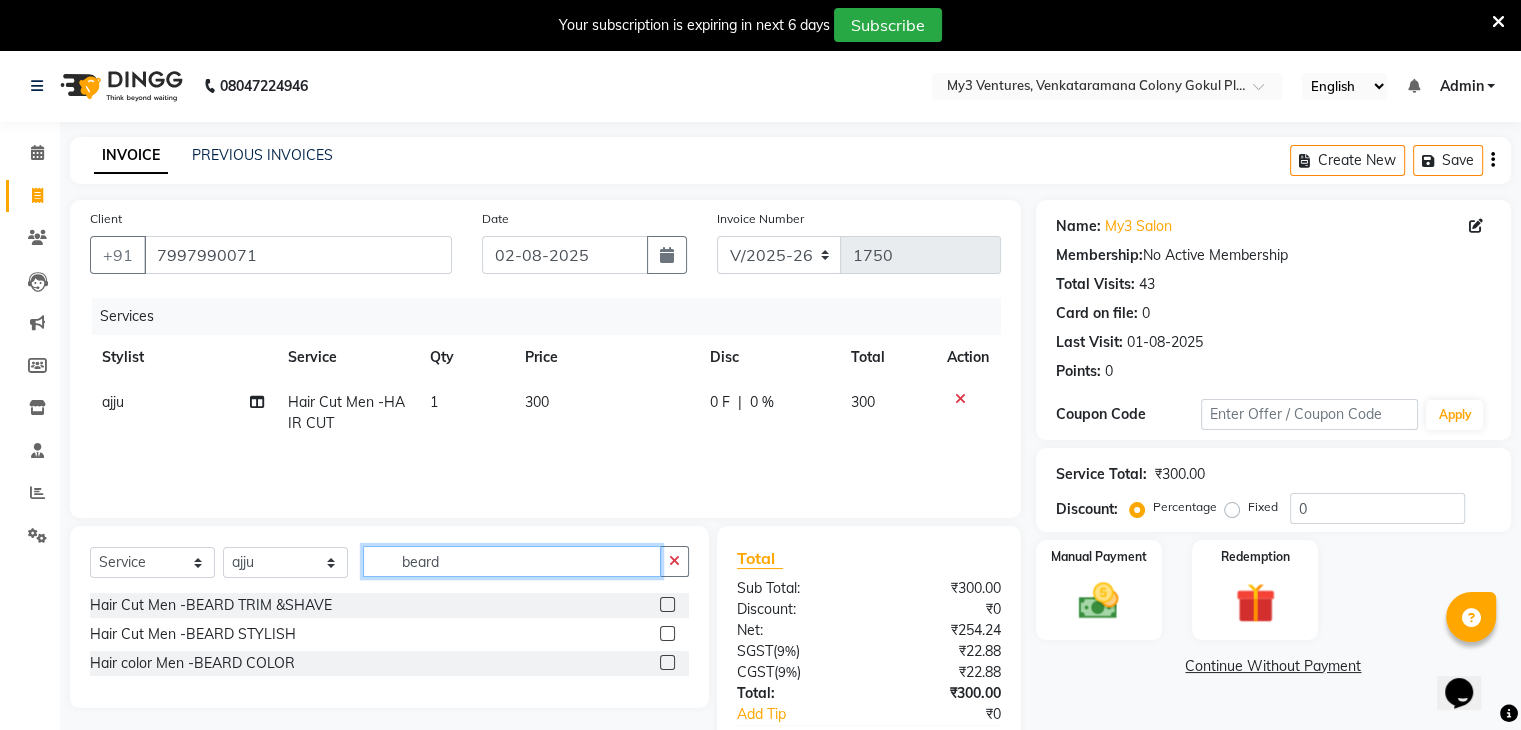 type on "beard" 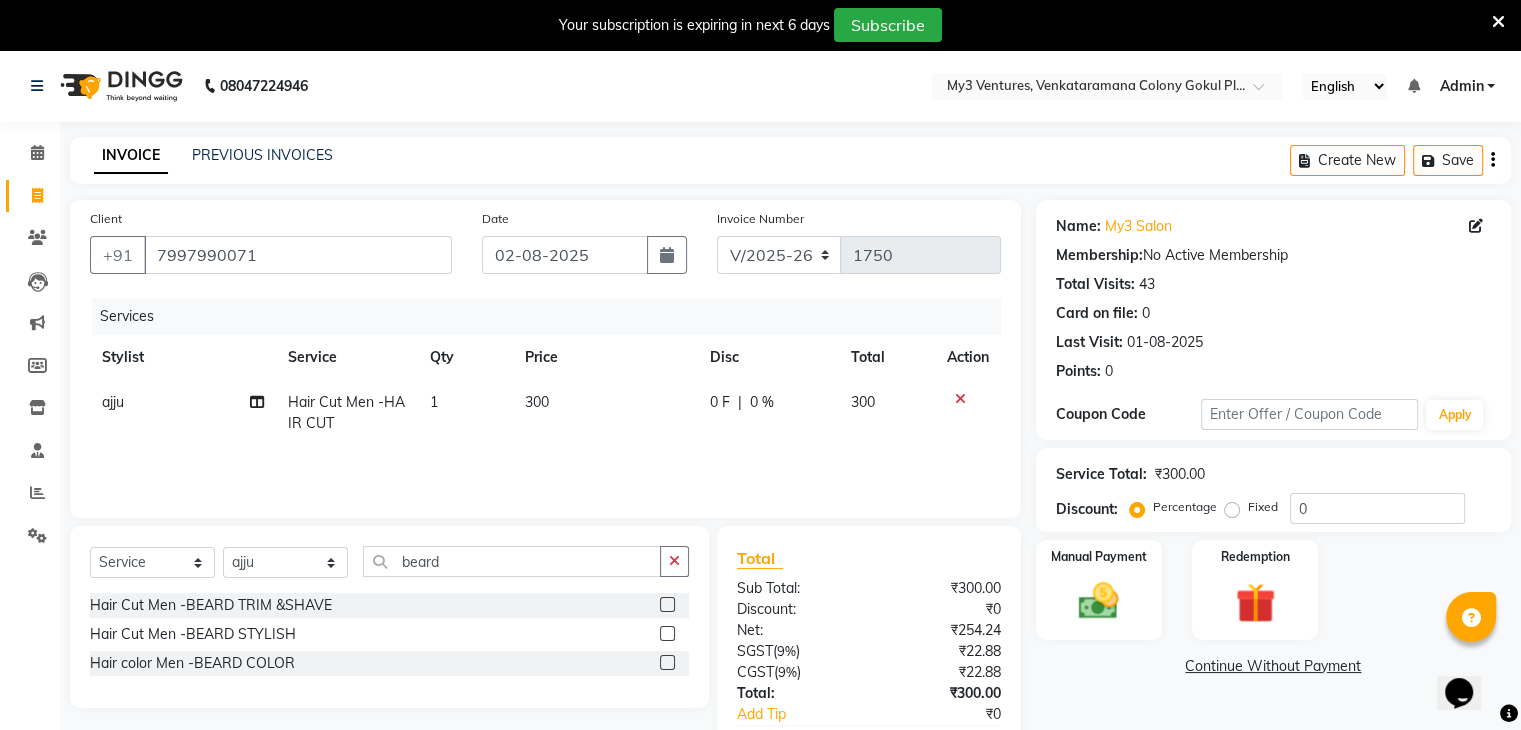 click 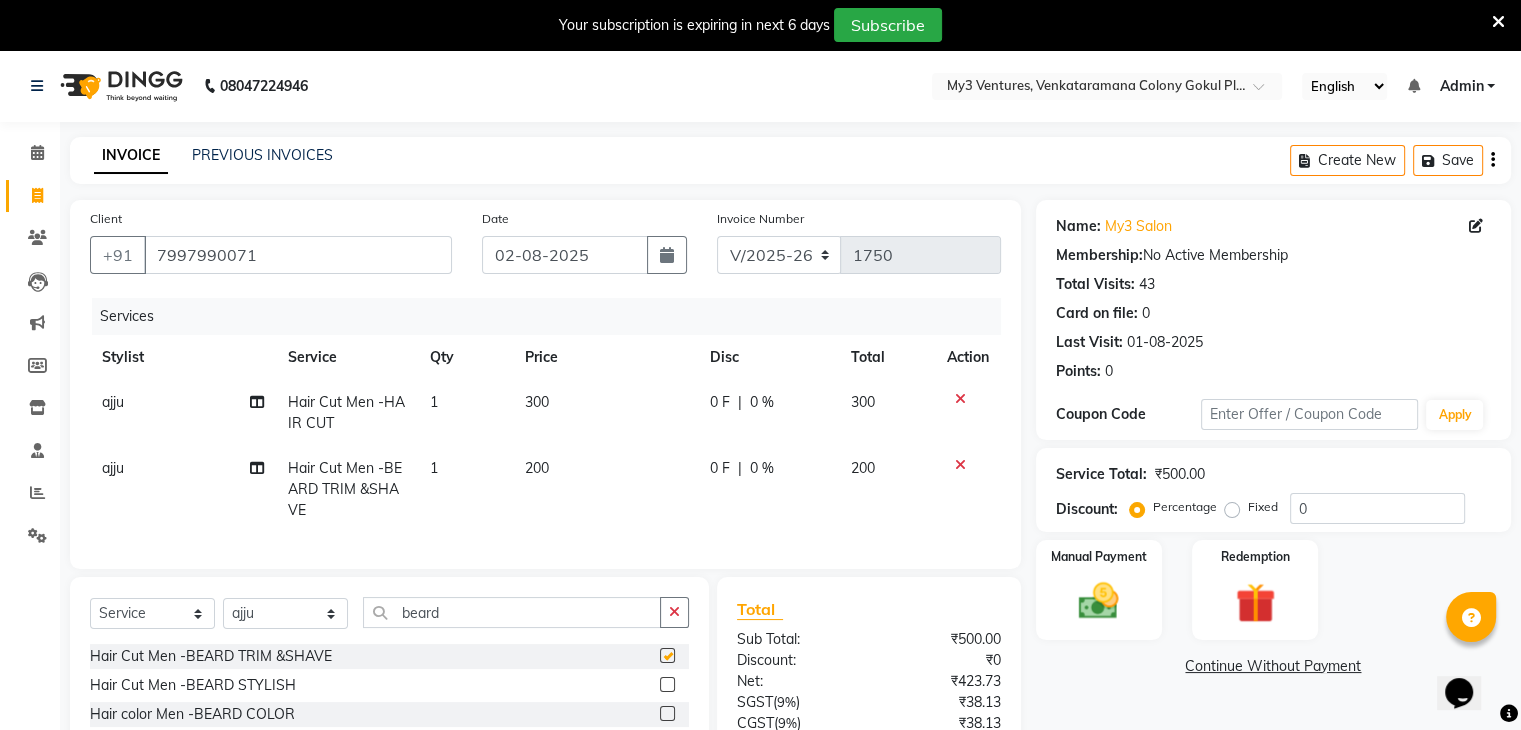 checkbox on "false" 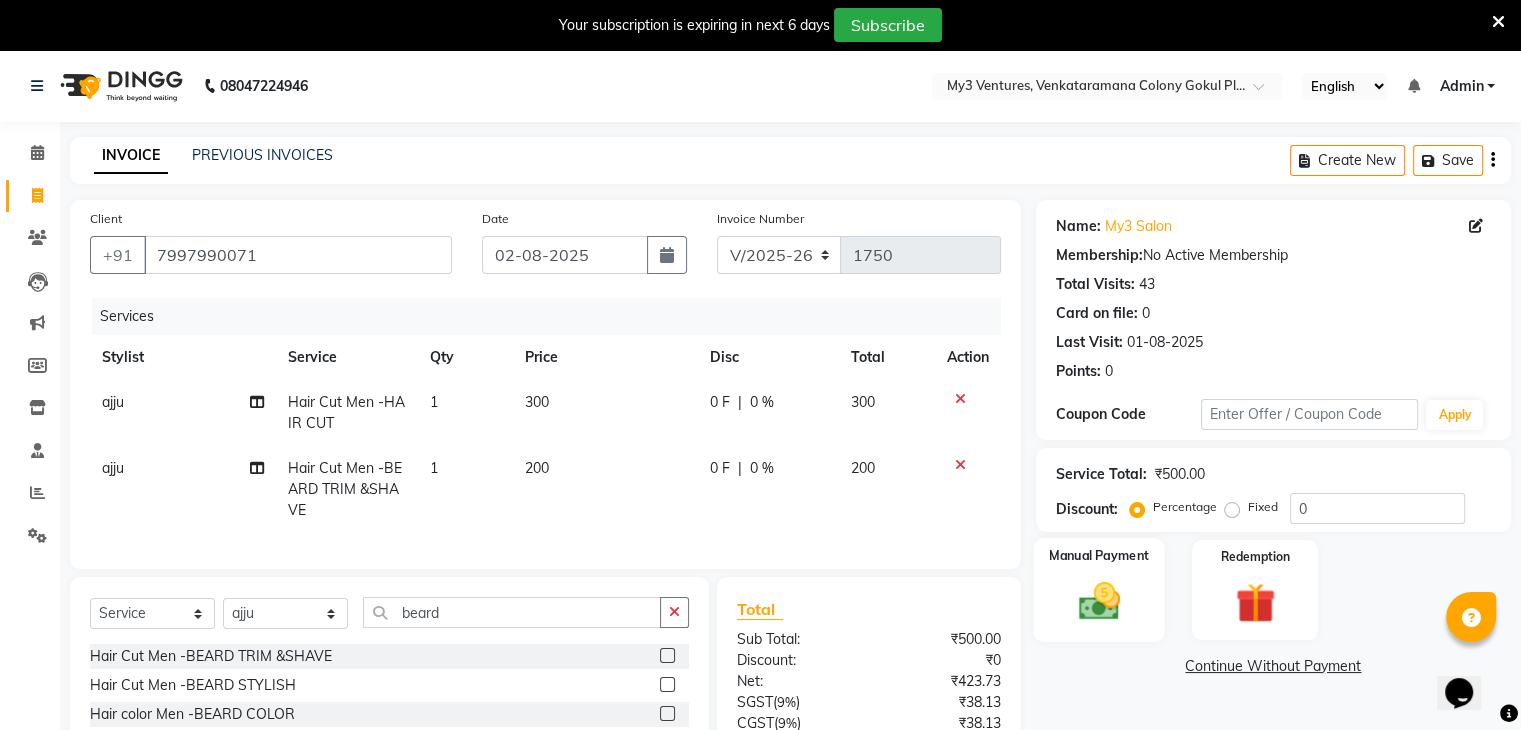 click on "Manual Payment" 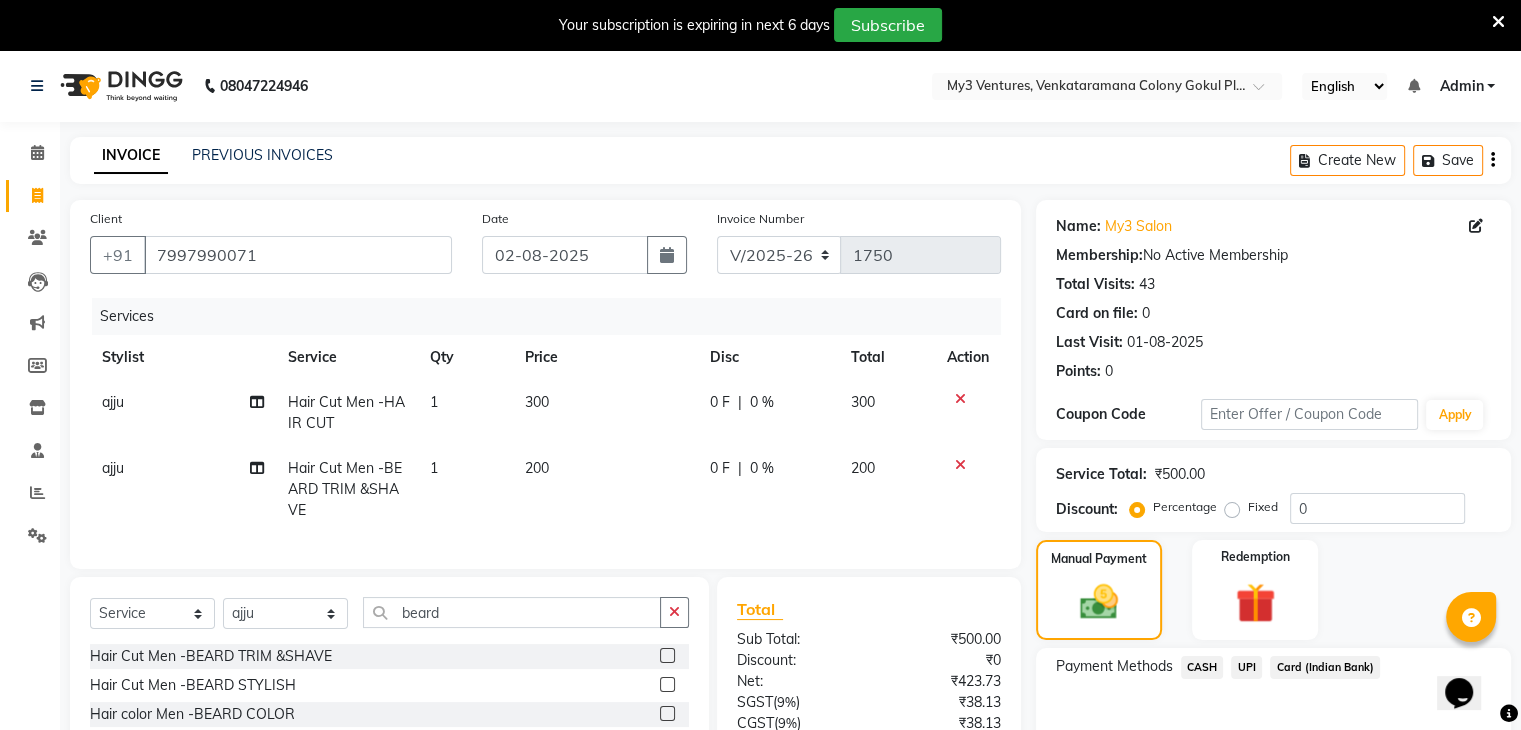 click on "UPI" 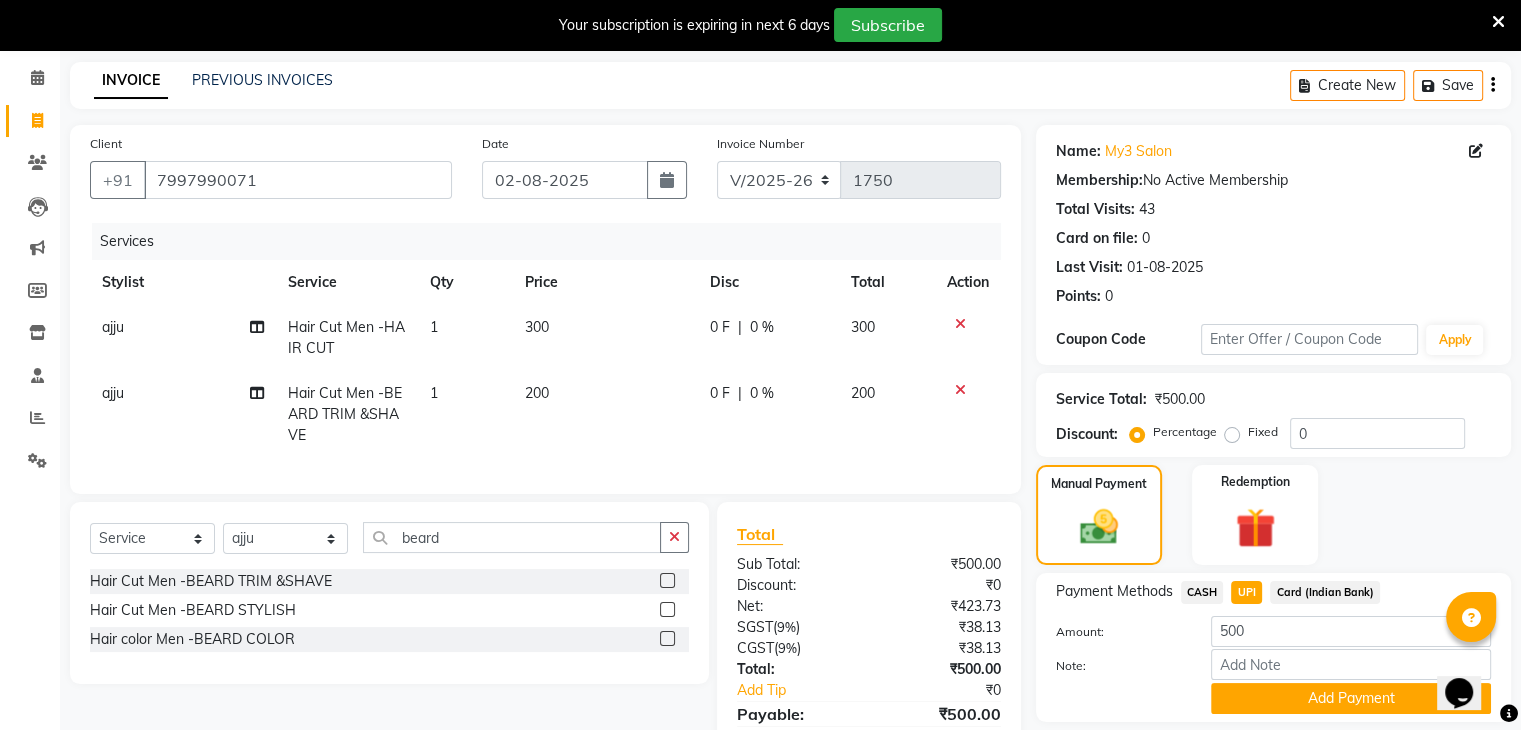 scroll, scrollTop: 127, scrollLeft: 0, axis: vertical 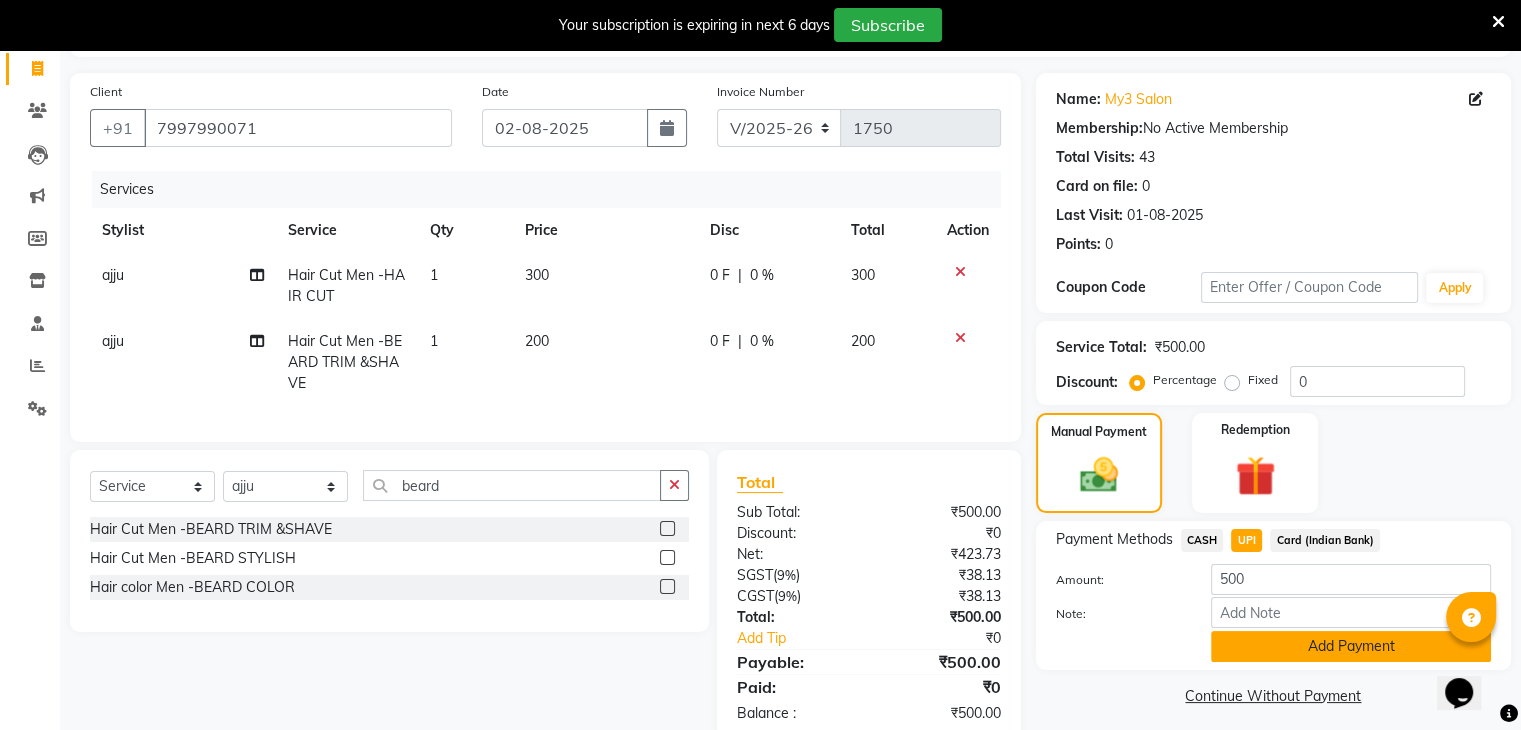 click on "Add Payment" 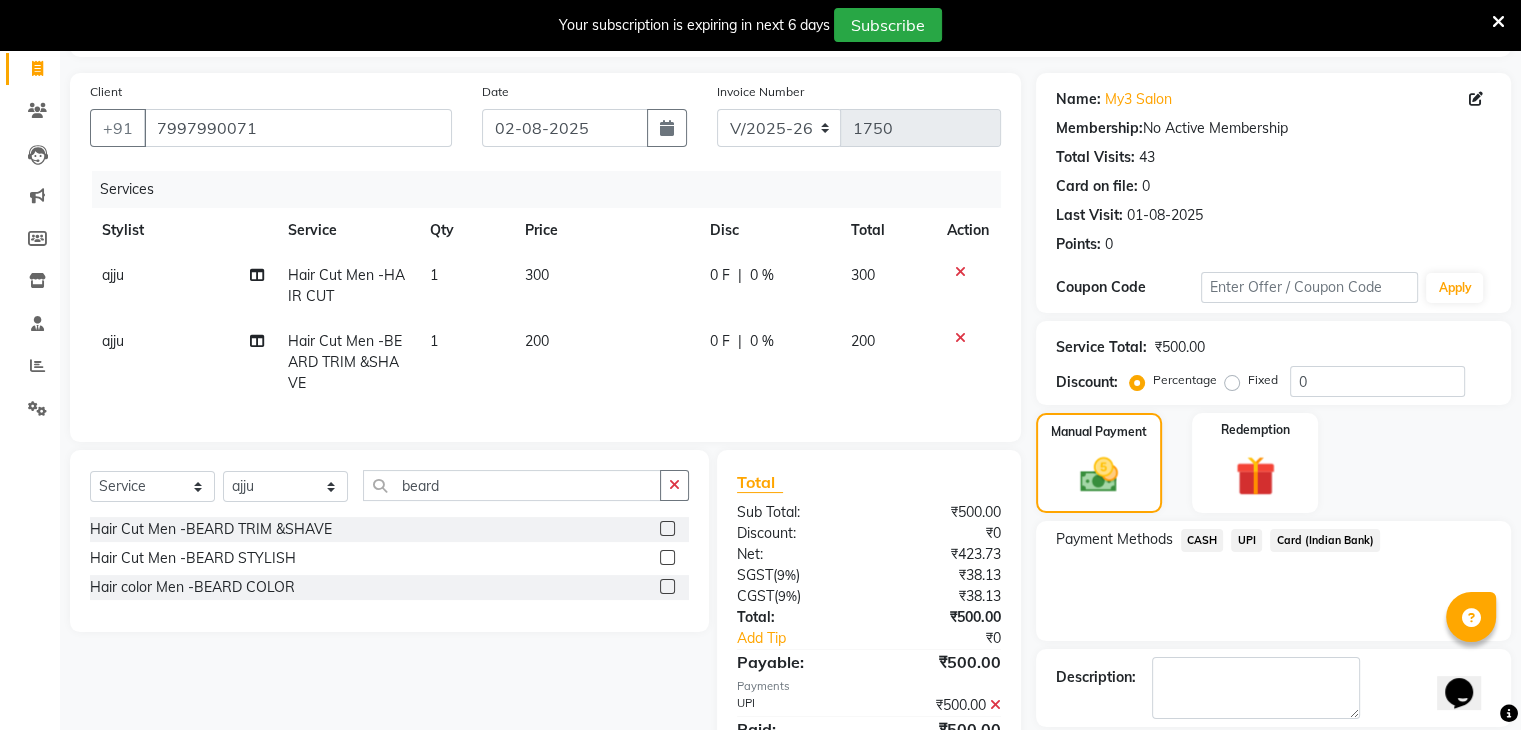scroll, scrollTop: 220, scrollLeft: 0, axis: vertical 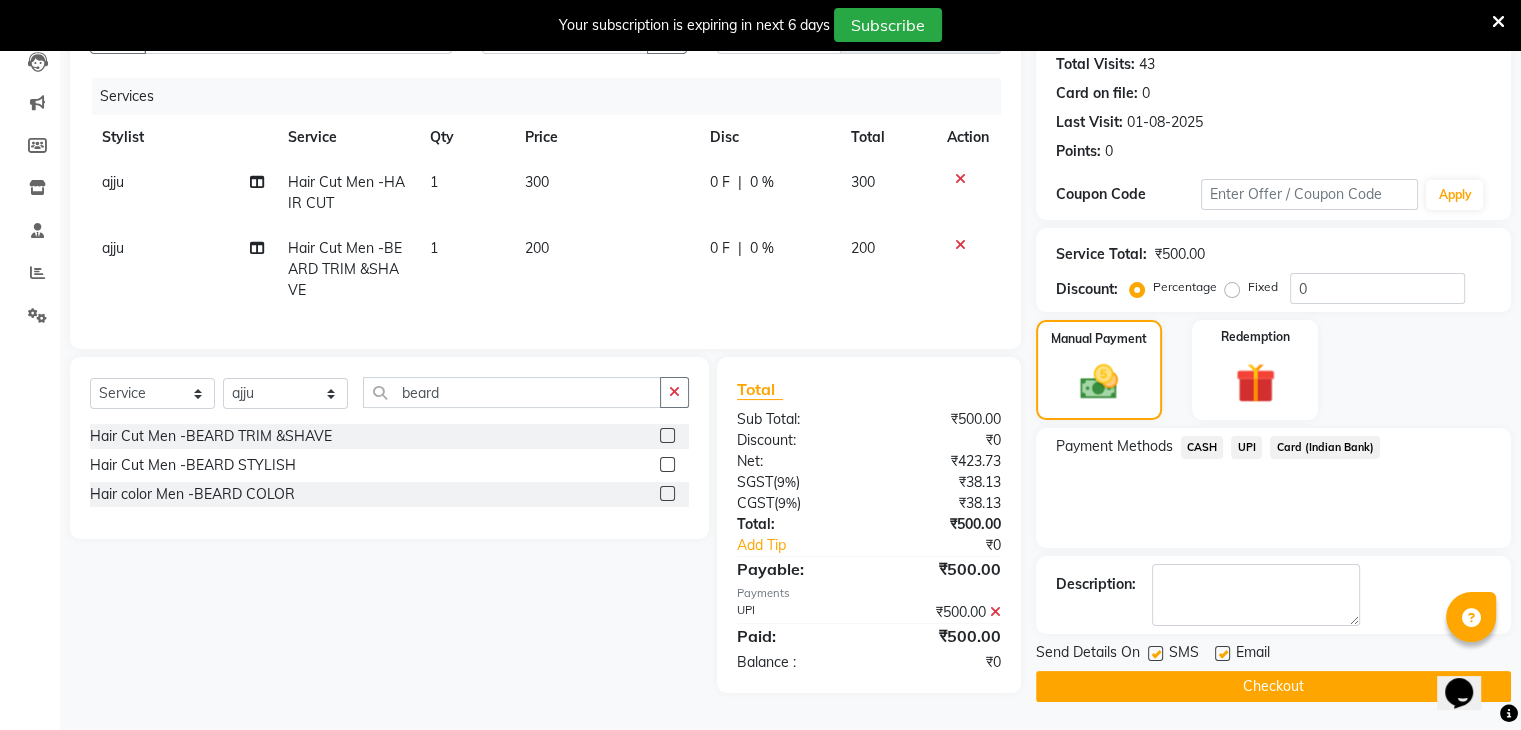 click on "Checkout" 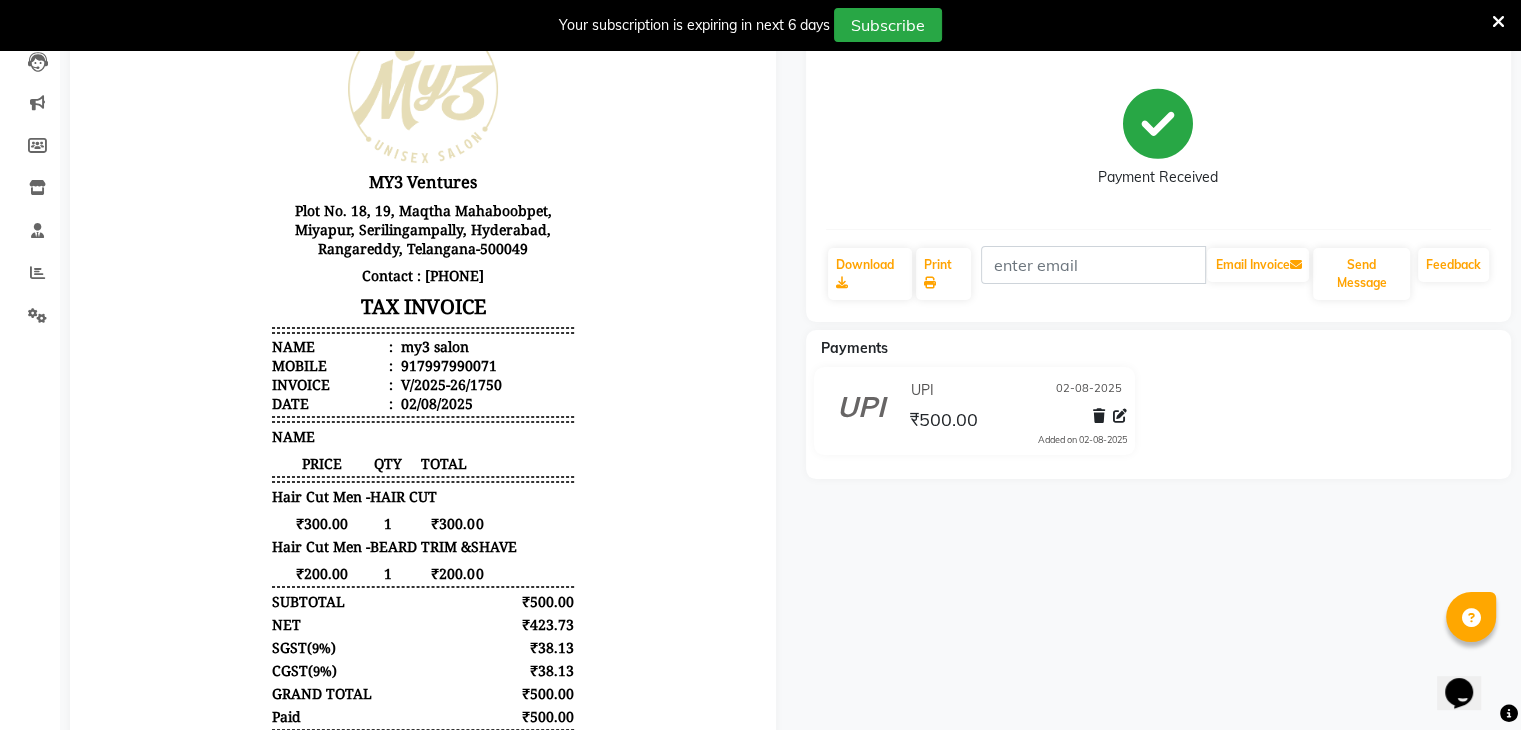 scroll, scrollTop: 0, scrollLeft: 0, axis: both 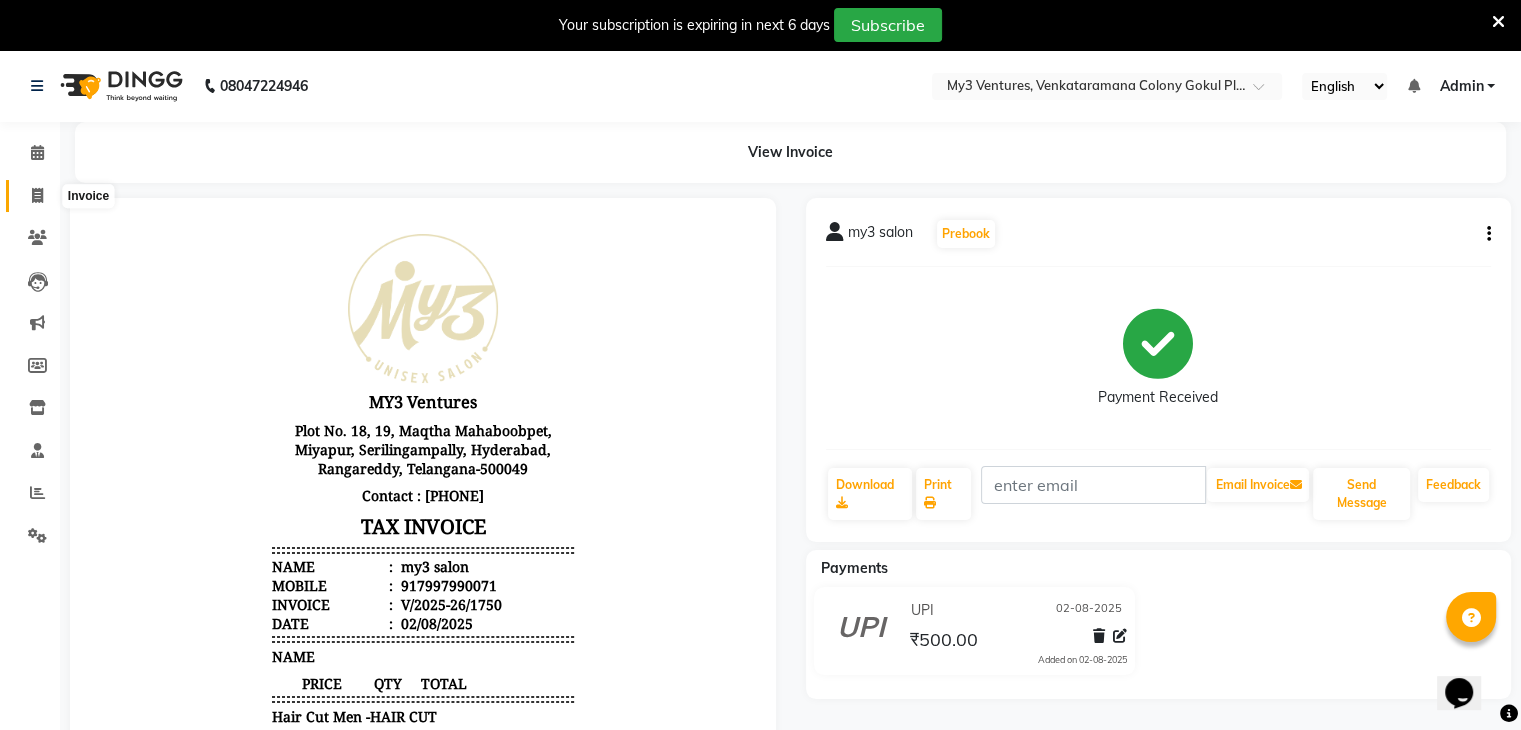 click 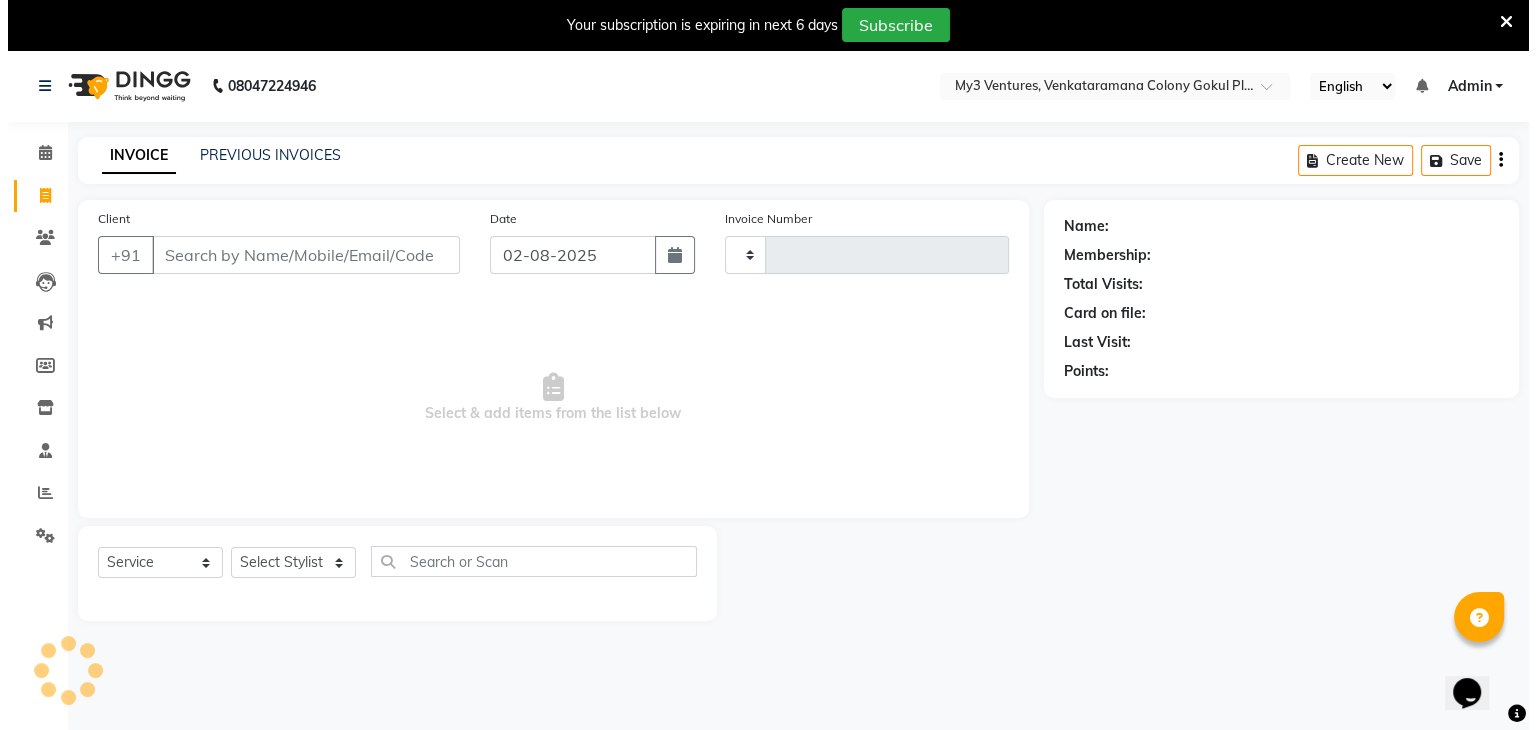 scroll, scrollTop: 50, scrollLeft: 0, axis: vertical 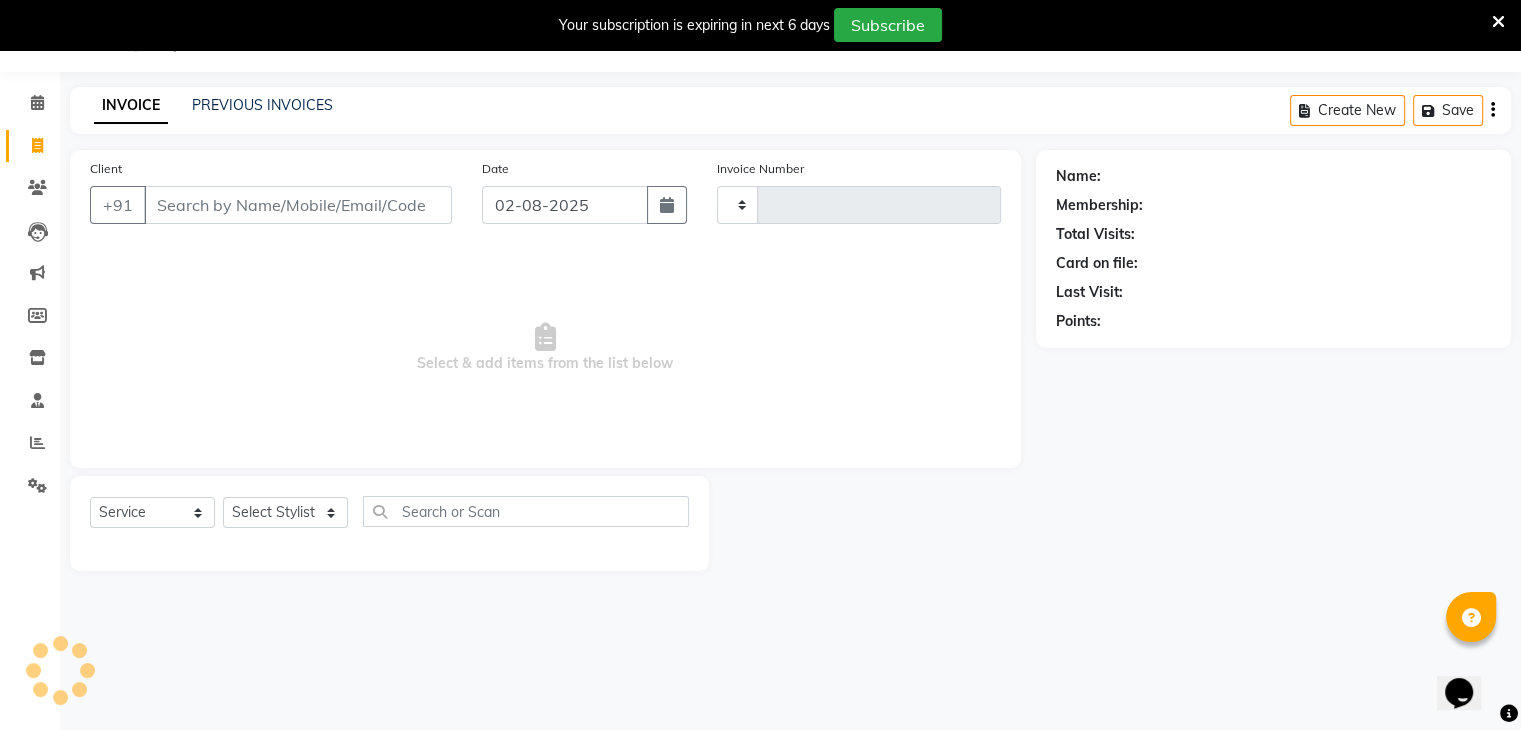 type on "1751" 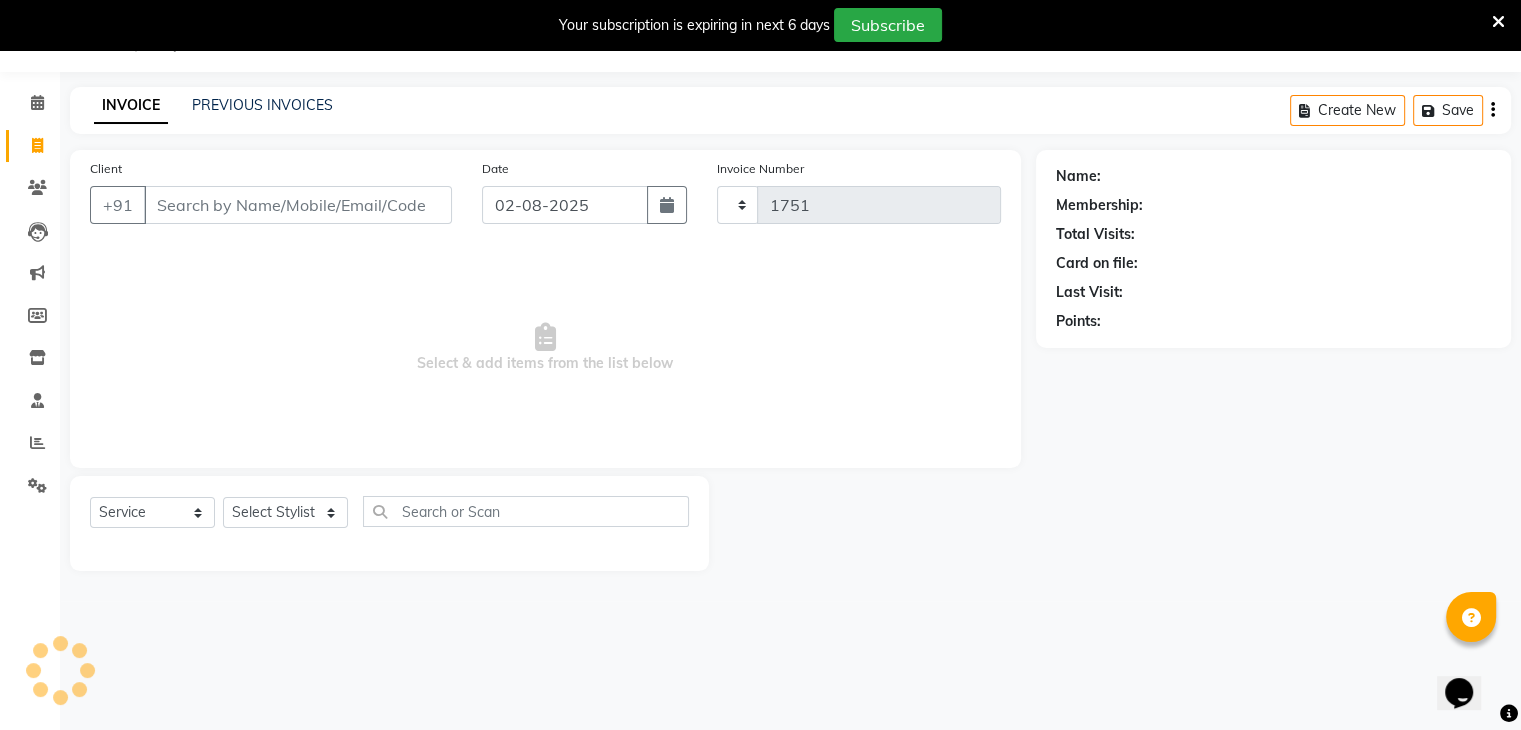 select on "6707" 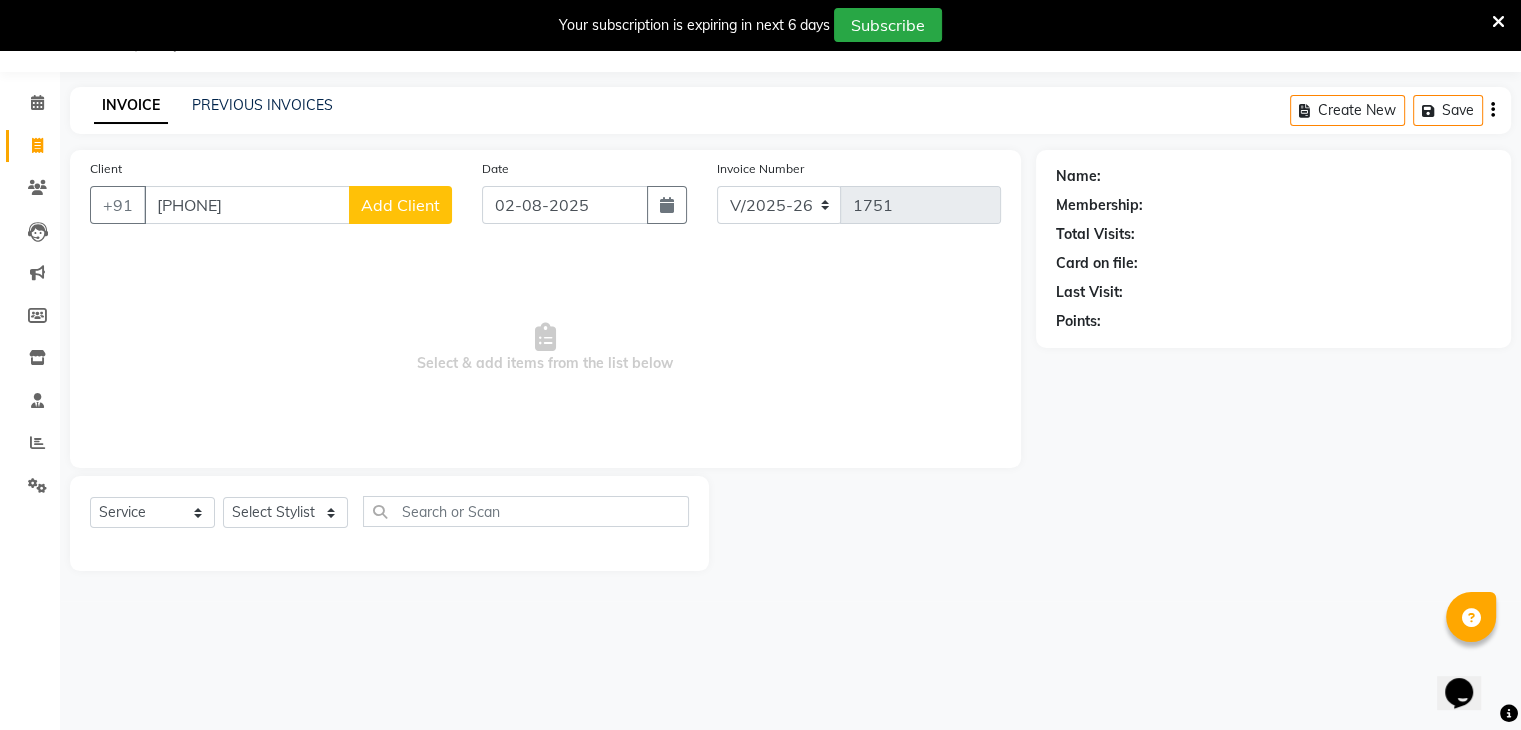 type on "[PHONE]" 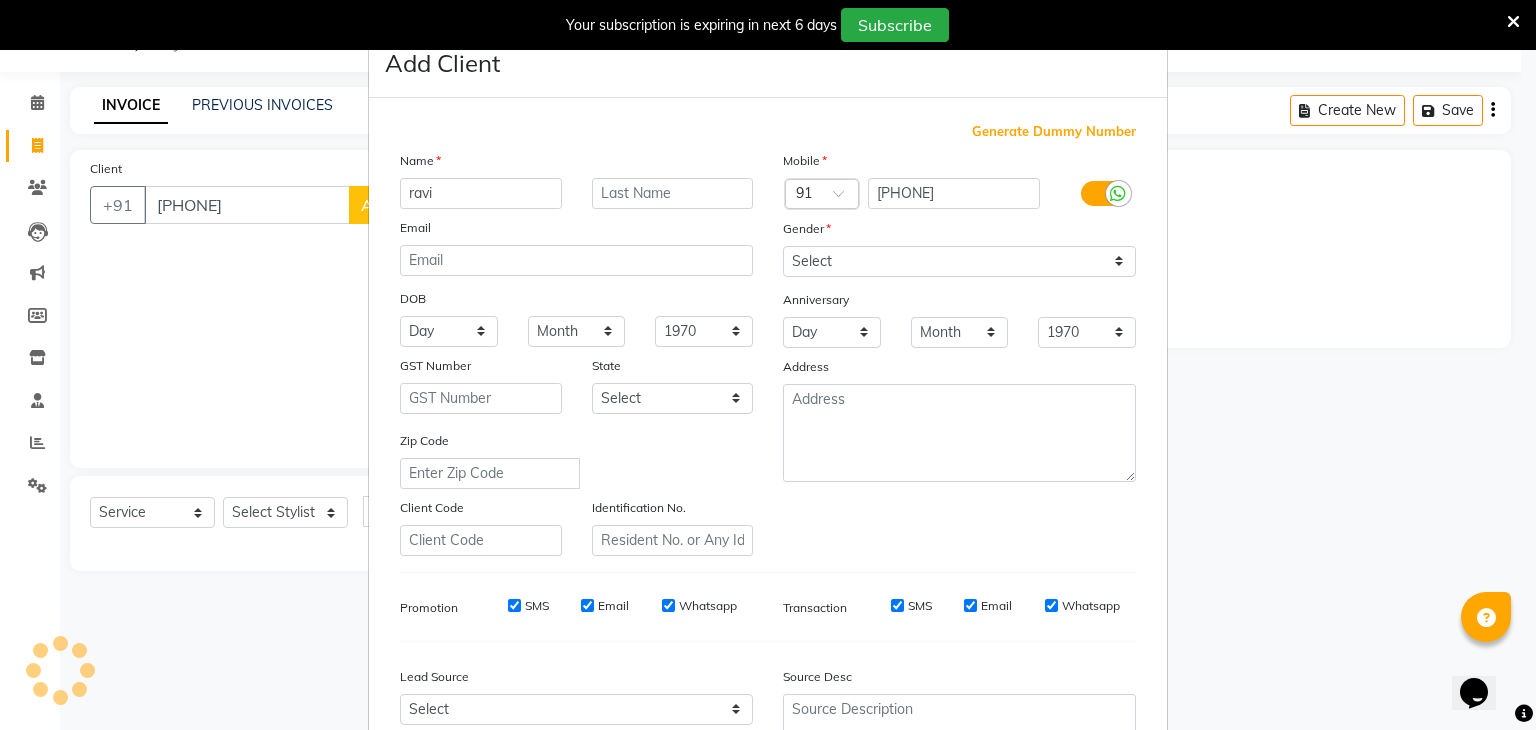 type on "ravi" 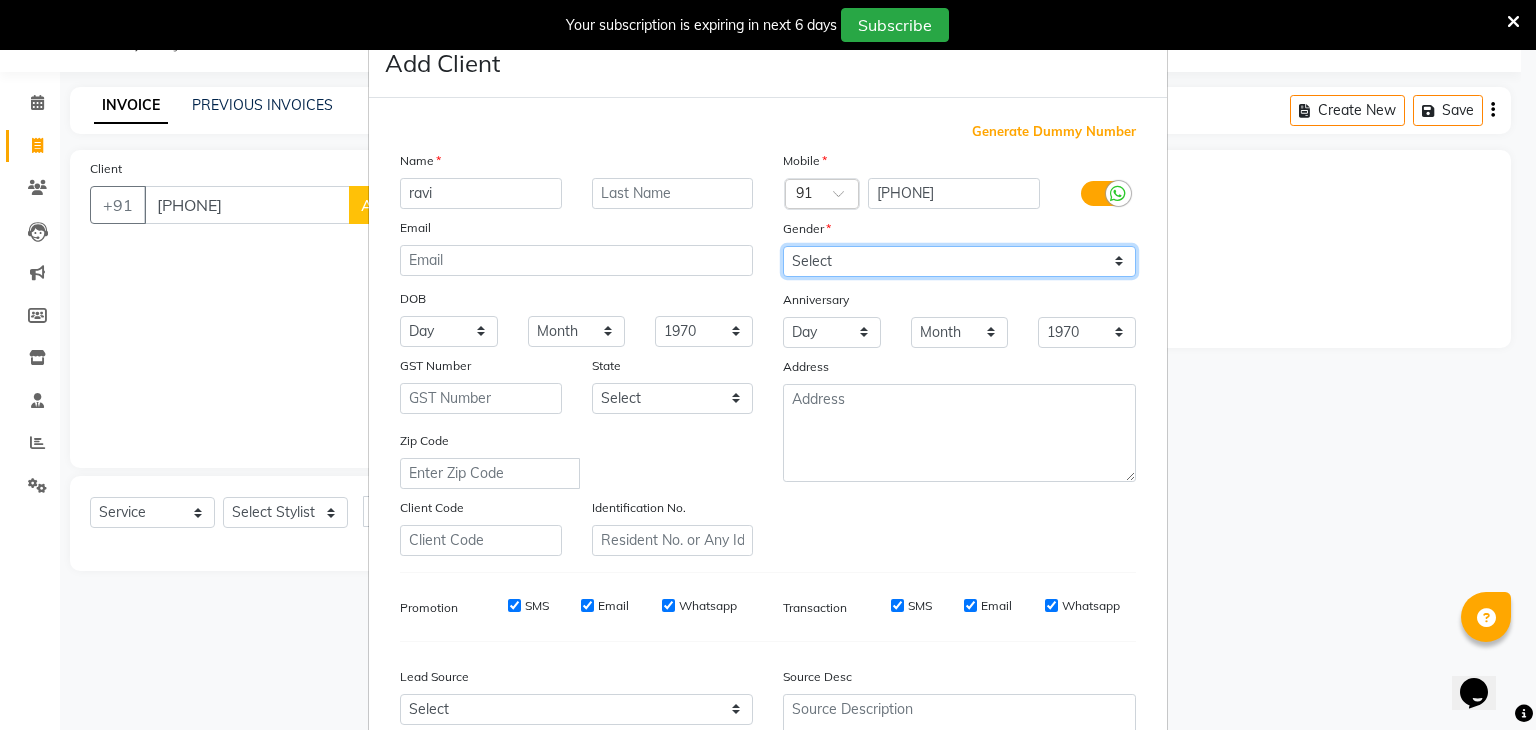 click on "Select Male Female Other Prefer Not To Say" at bounding box center (959, 261) 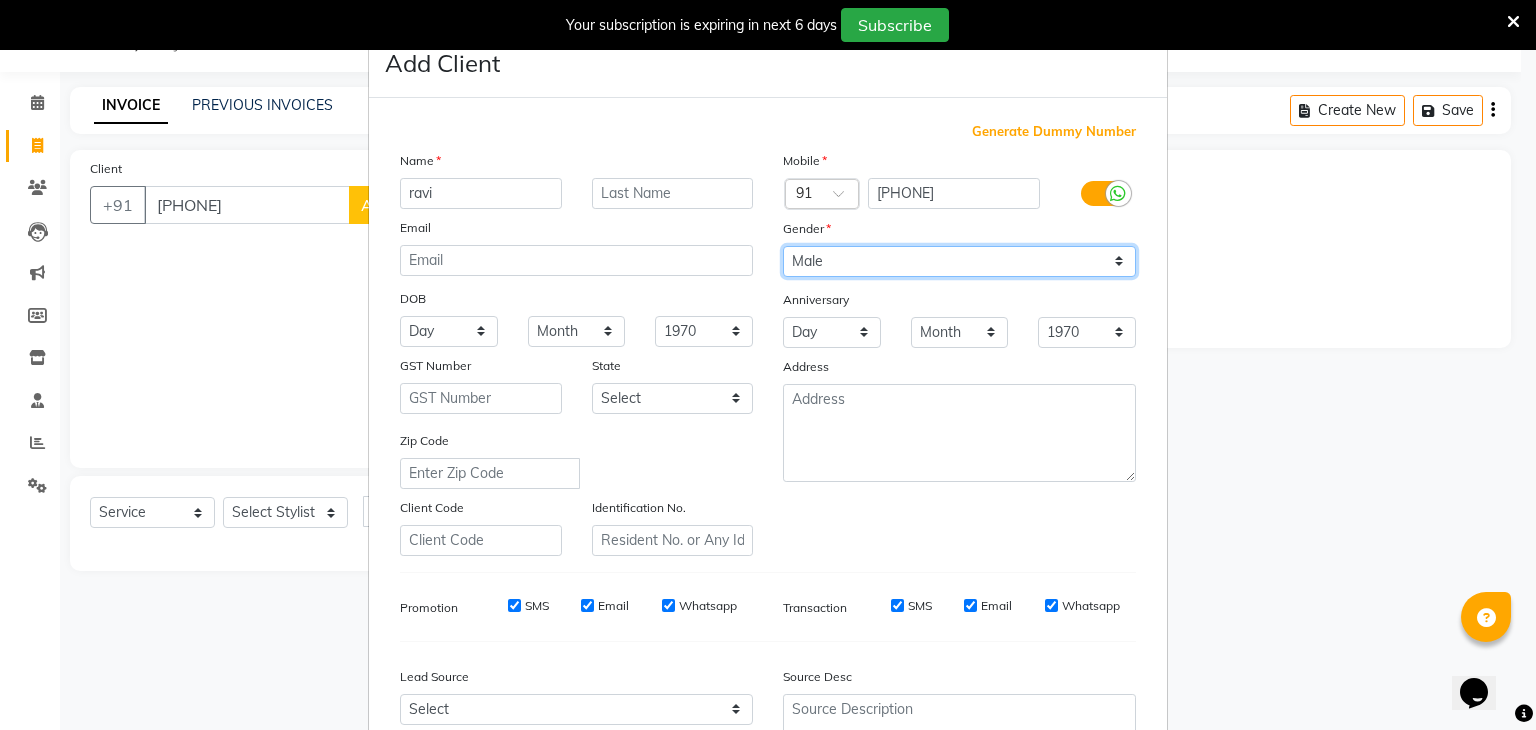 click on "Select Male Female Other Prefer Not To Say" at bounding box center [959, 261] 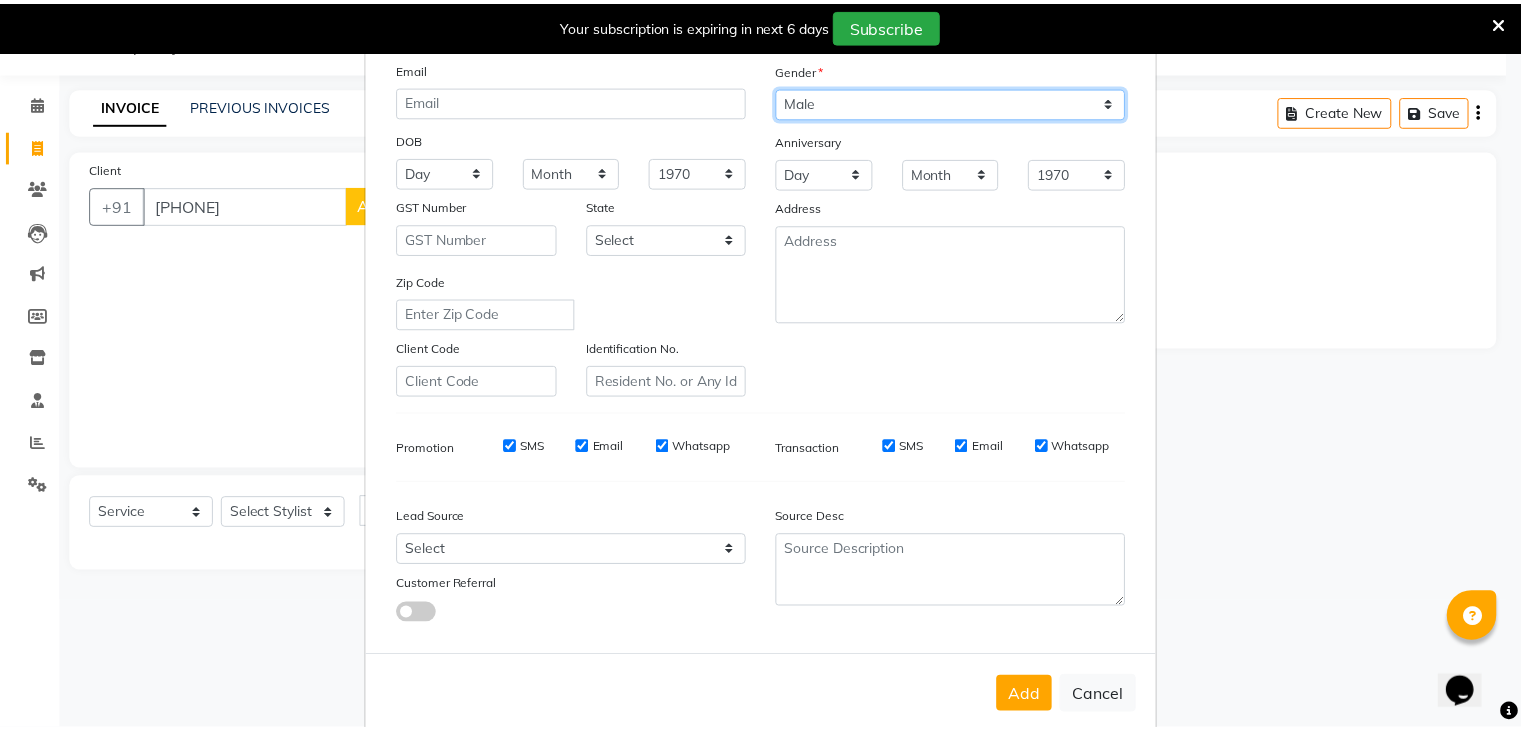 scroll, scrollTop: 203, scrollLeft: 0, axis: vertical 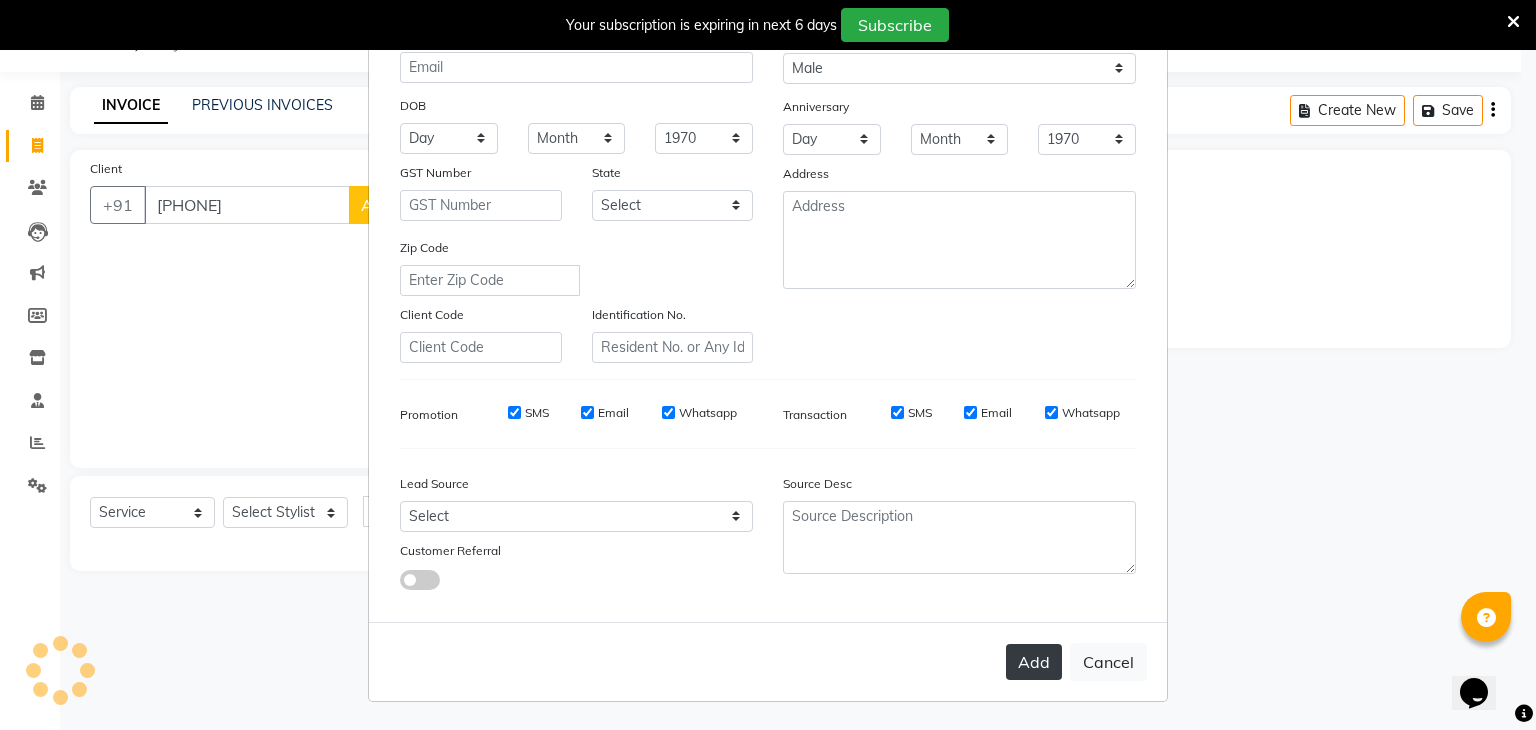 click on "Add" at bounding box center (1034, 662) 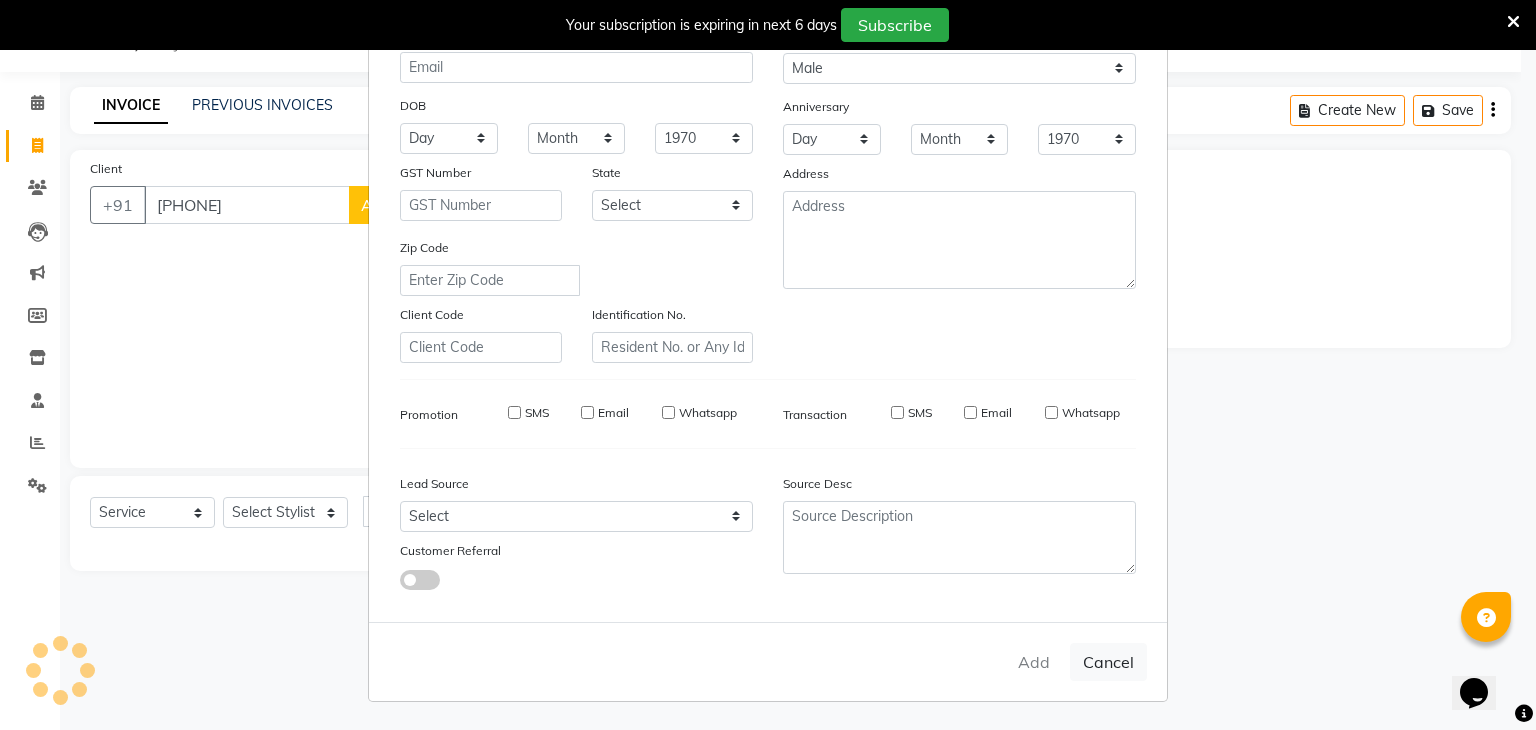 type 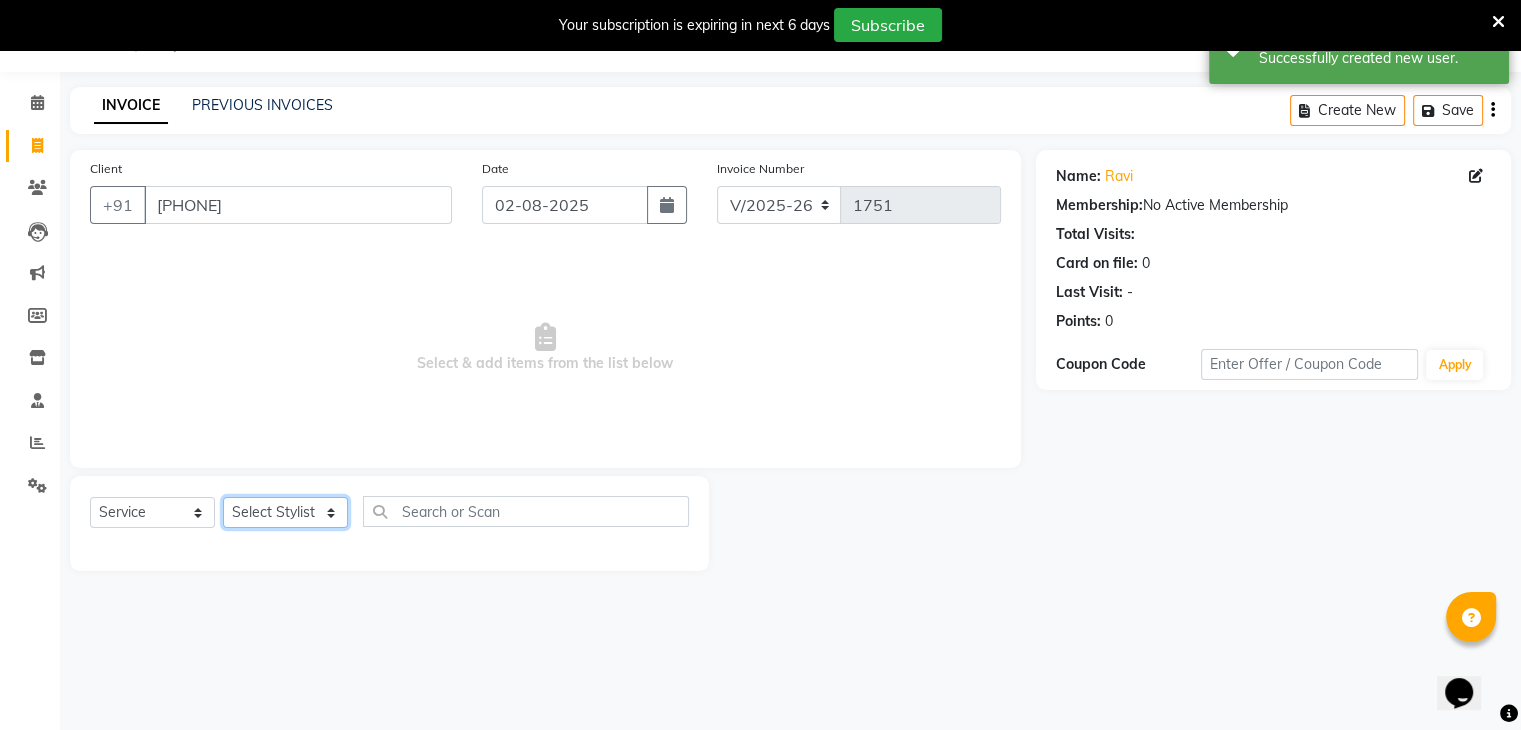 click on "Select Stylist ajju azam divya rihan Sahzad sowjanya srilatha Swapna Zeeshan" 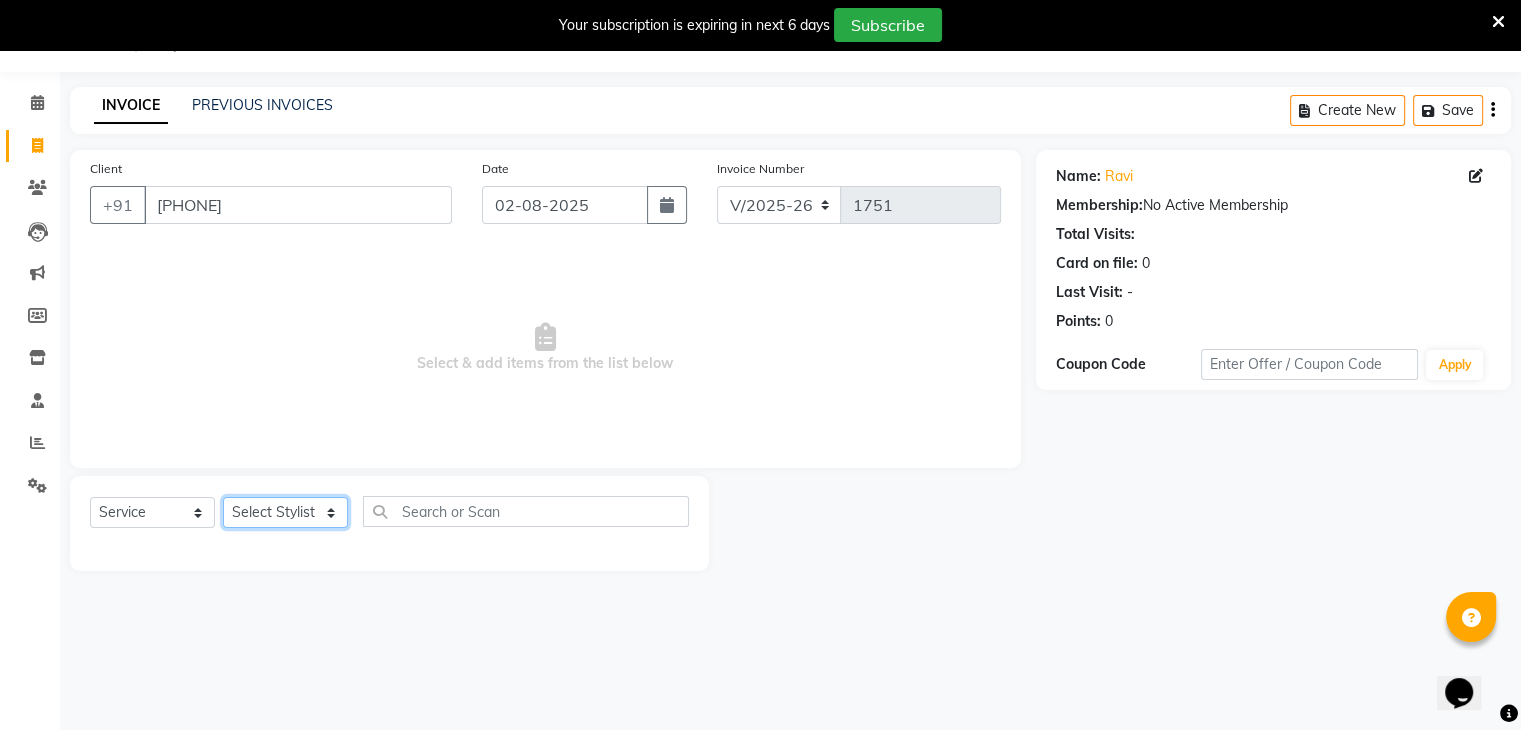 select on "79754" 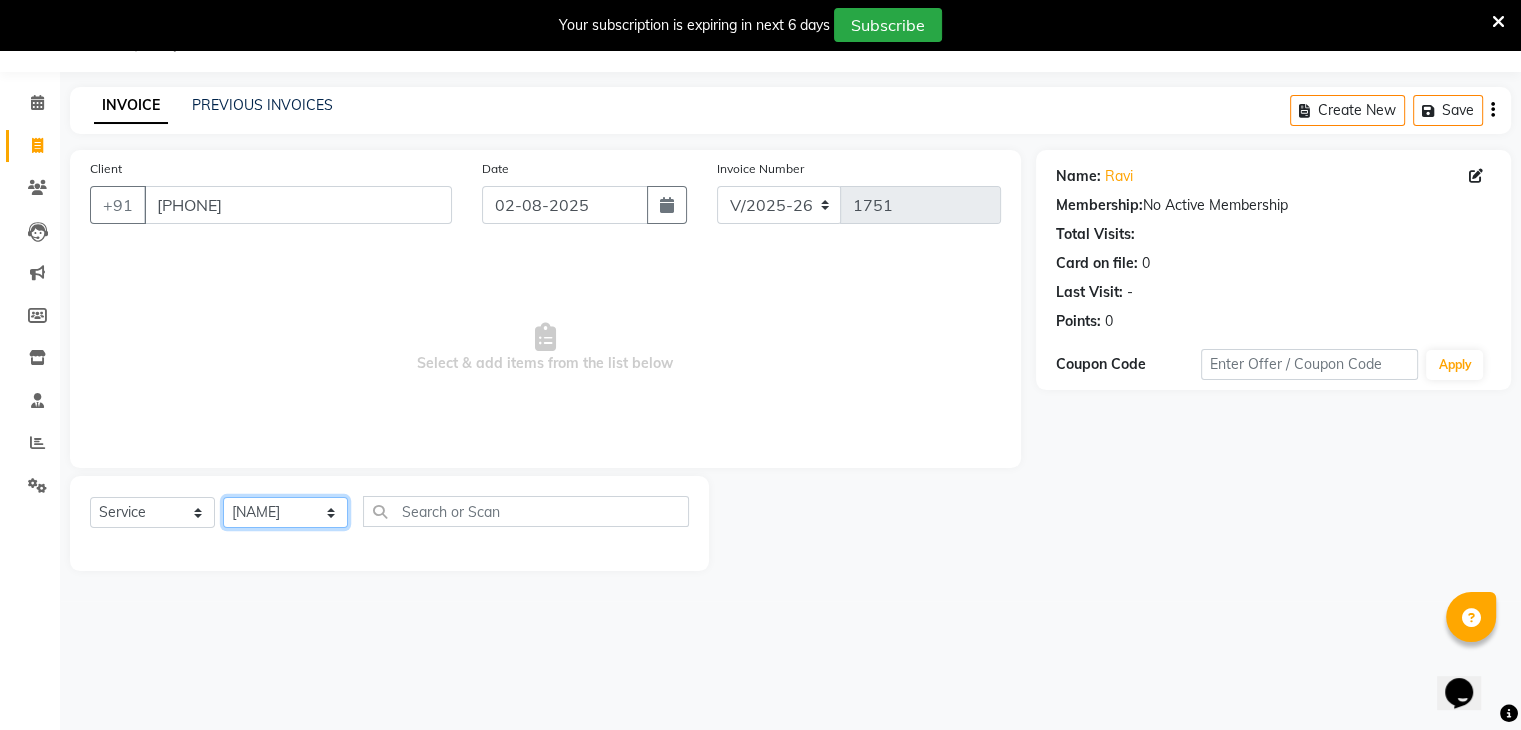 click on "Select Stylist ajju azam divya rihan Sahzad sowjanya srilatha Swapna Zeeshan" 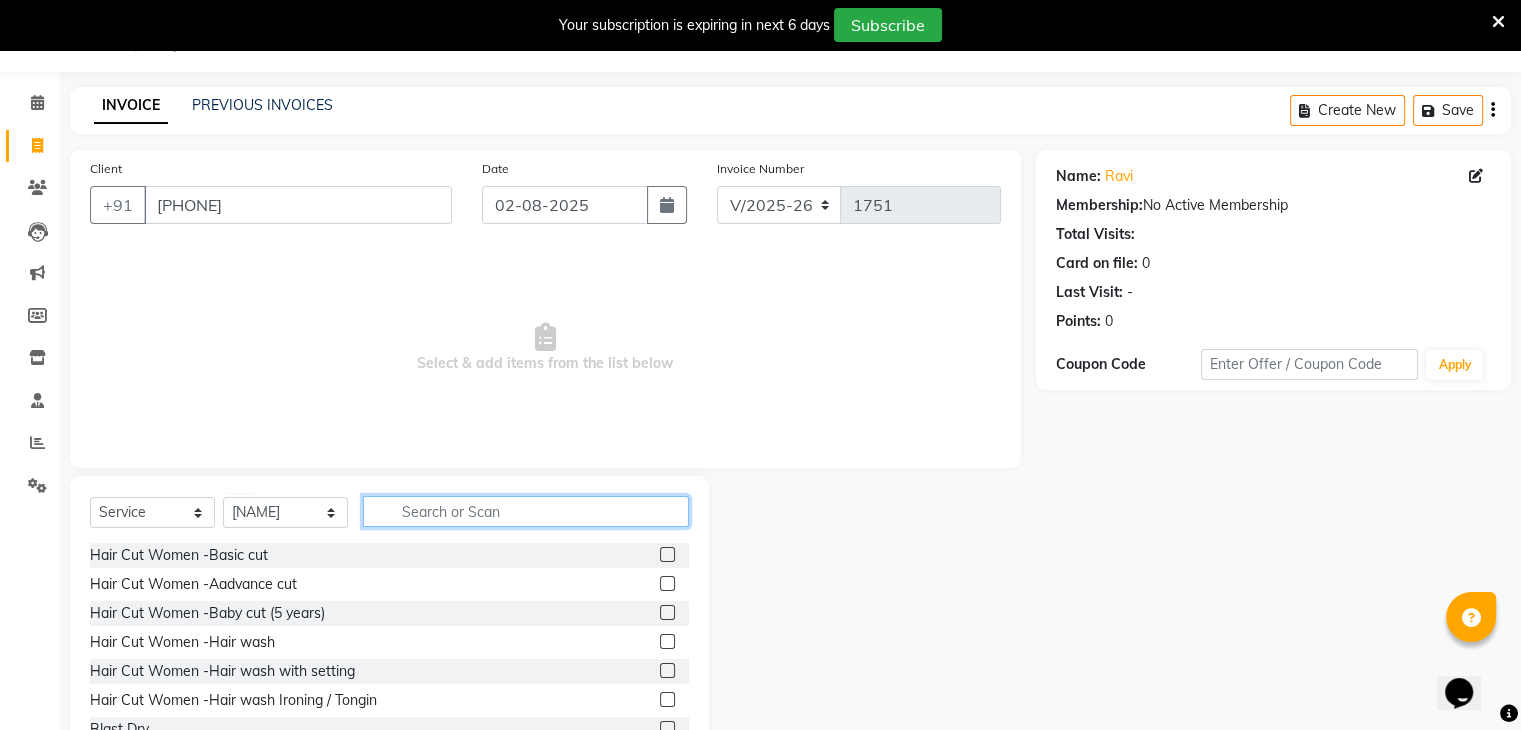 click 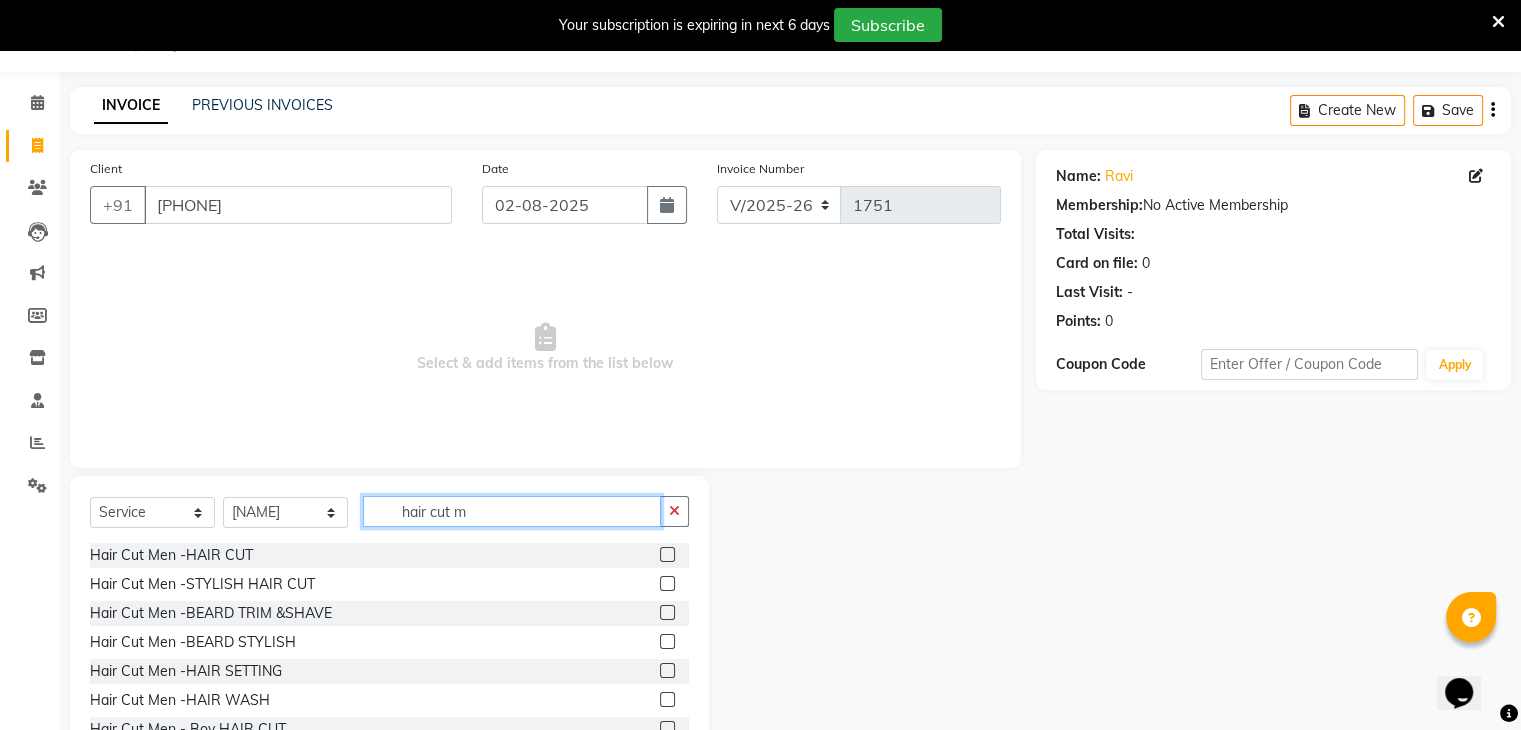 type on "hair cut m" 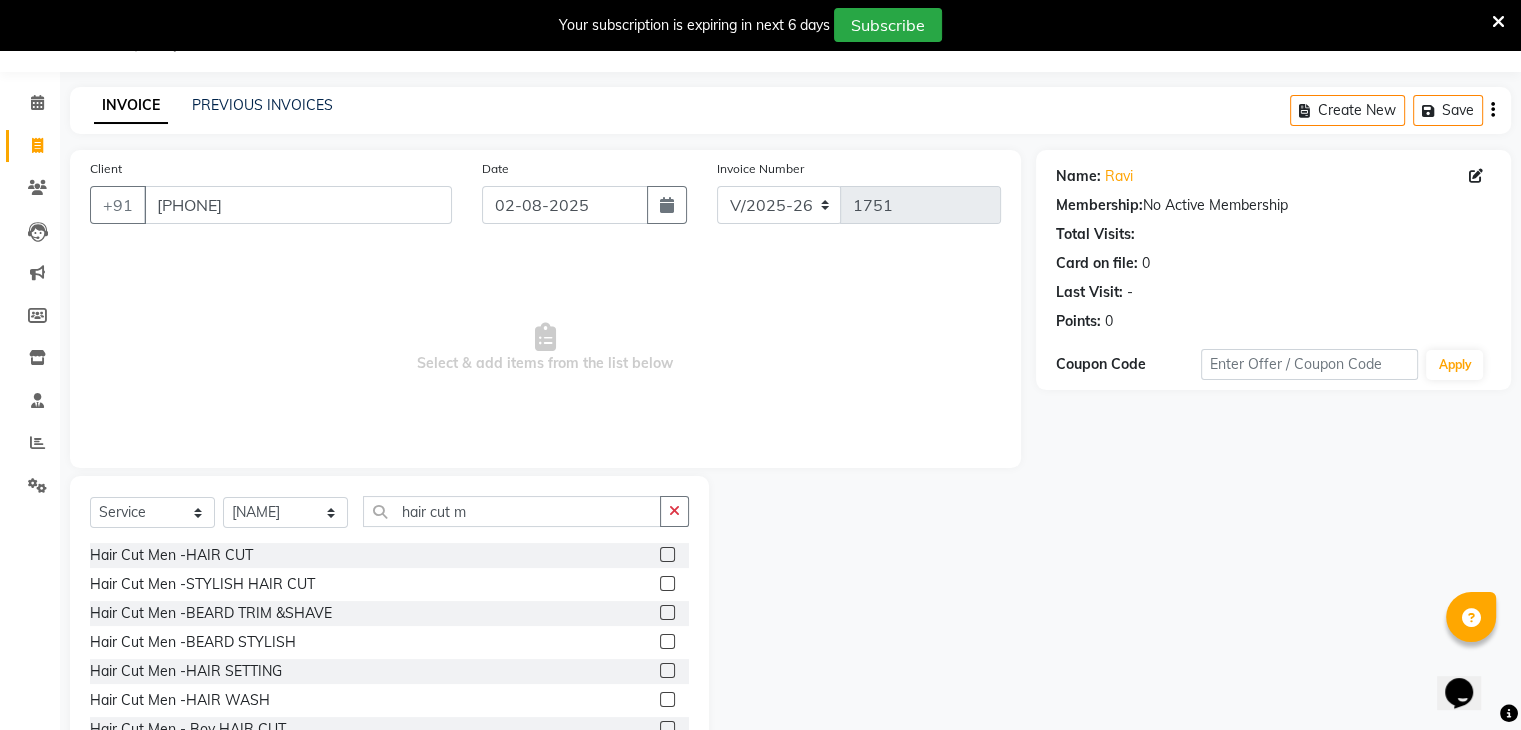 click 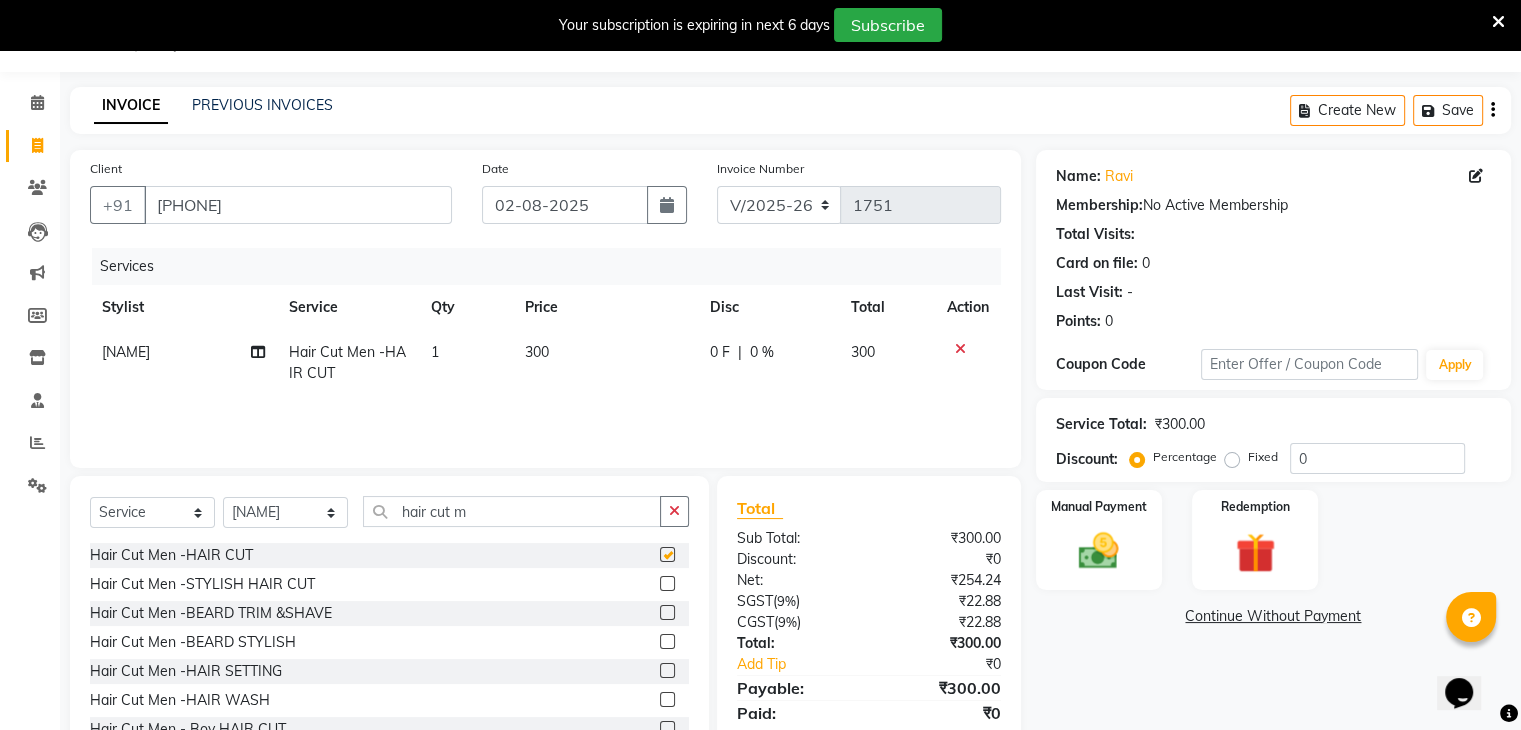 checkbox on "false" 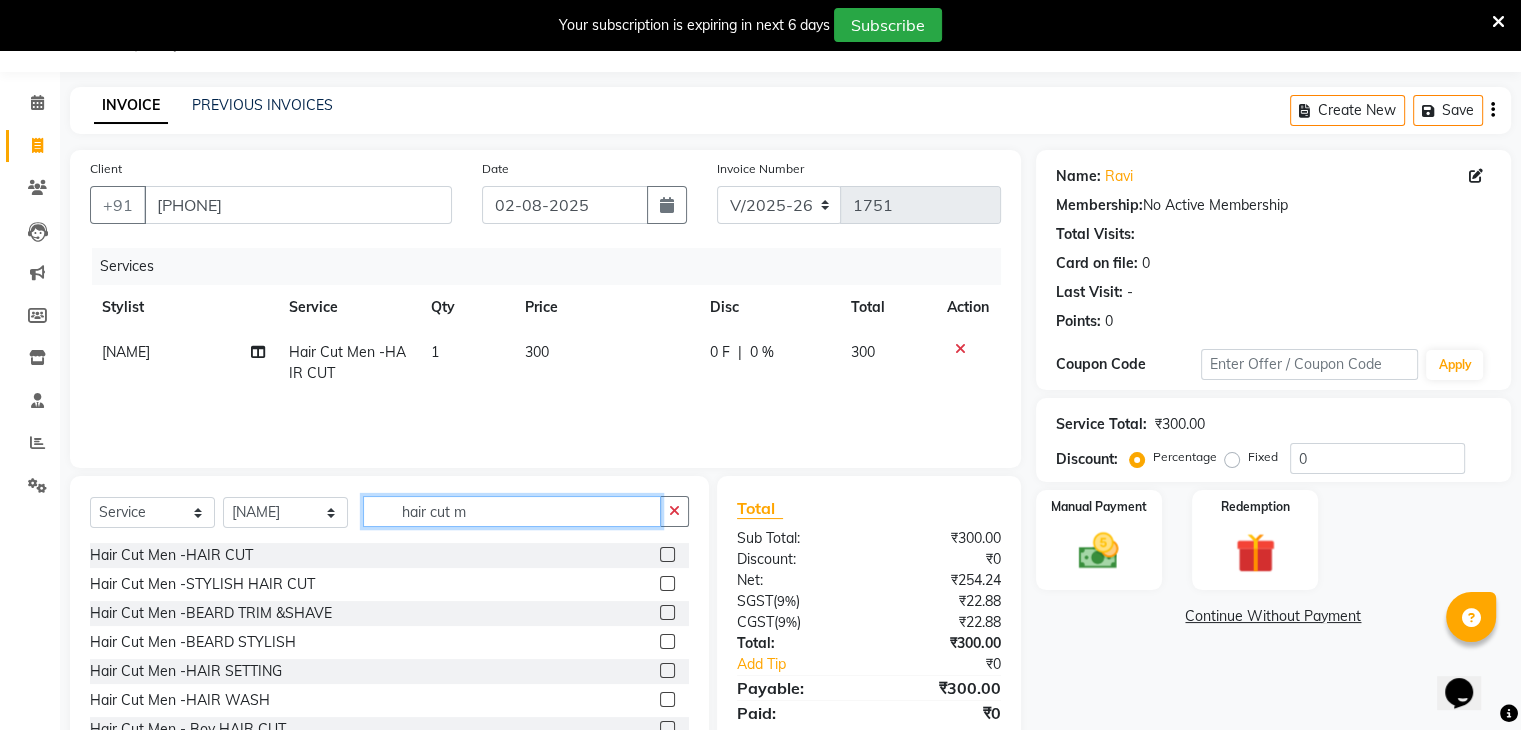 click on "hair cut m" 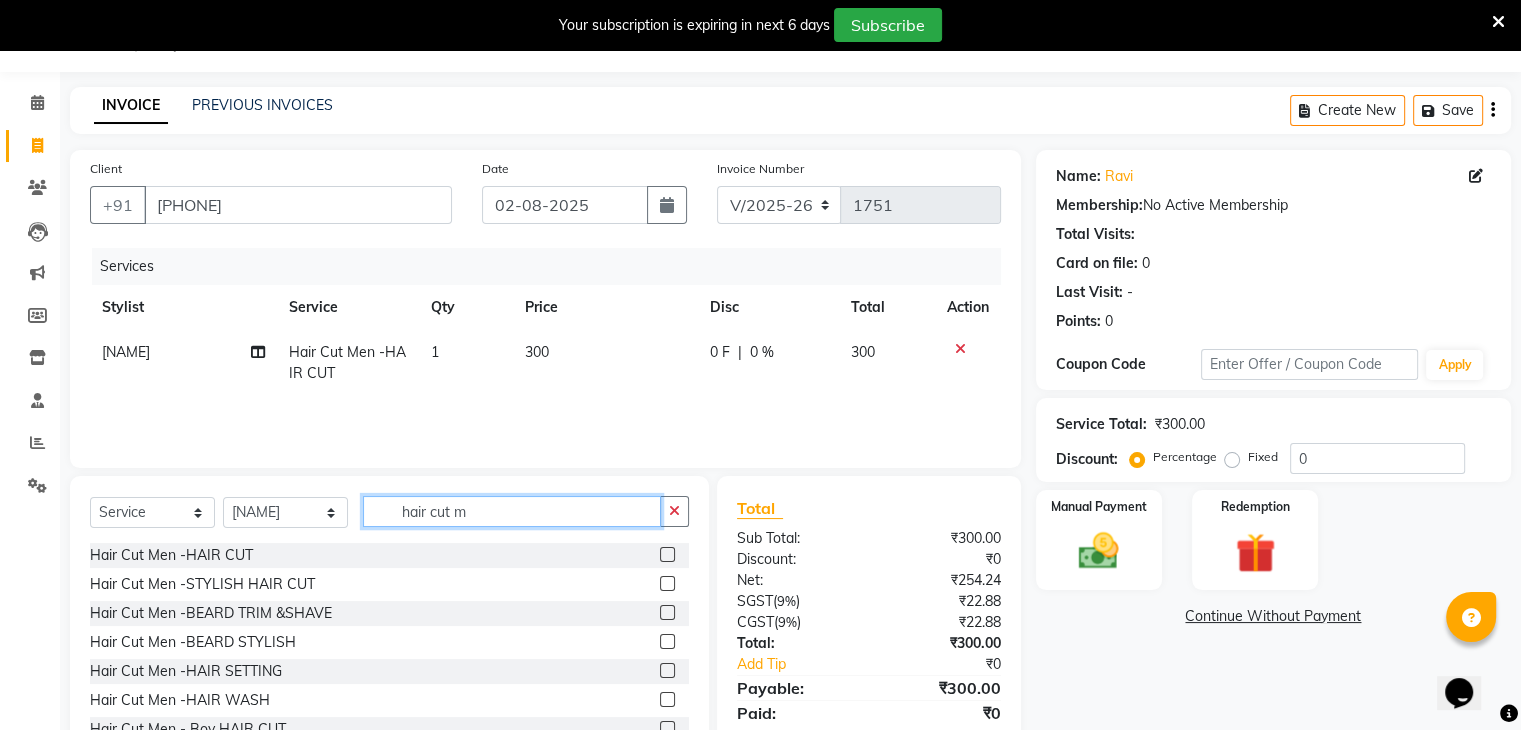 click on "hair cut m" 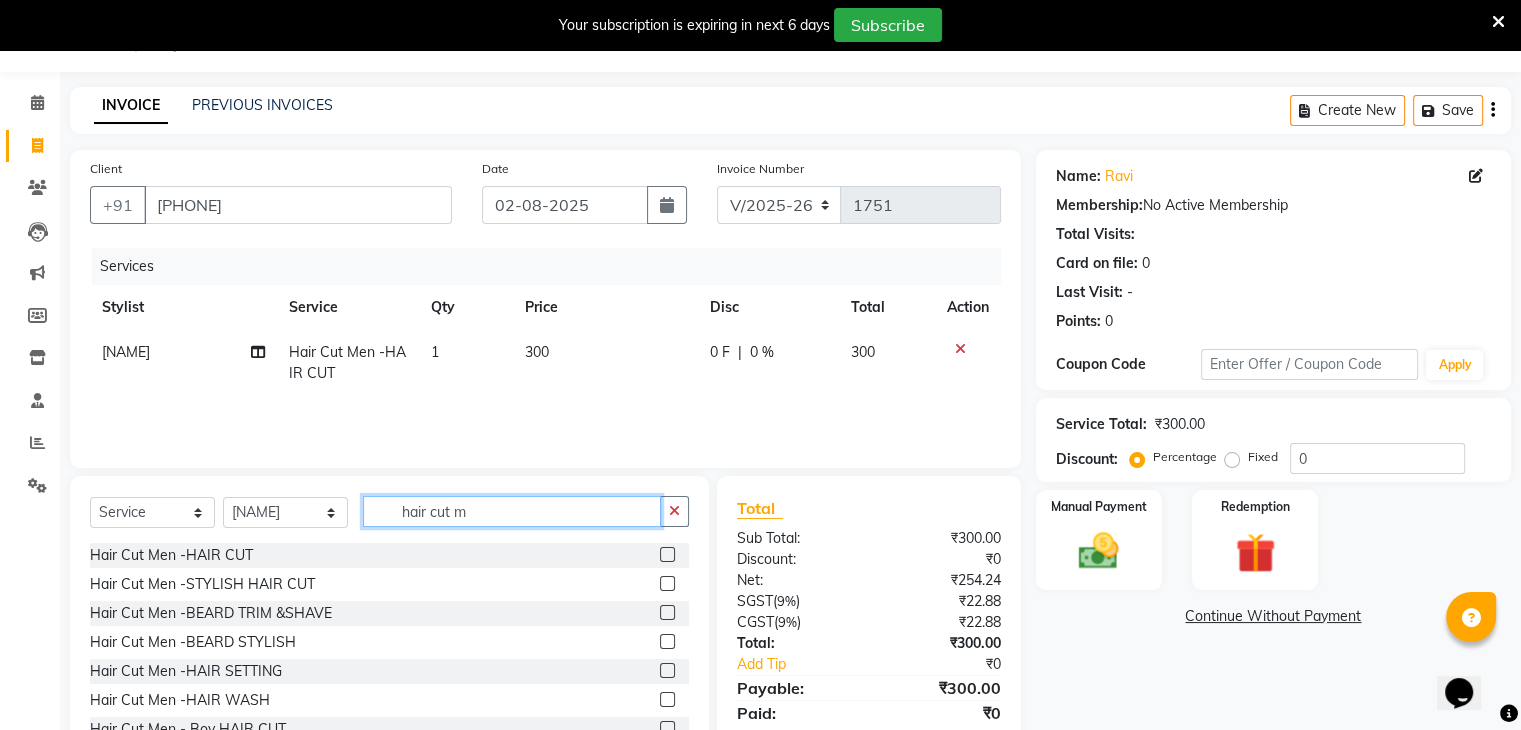 click on "hair cut m" 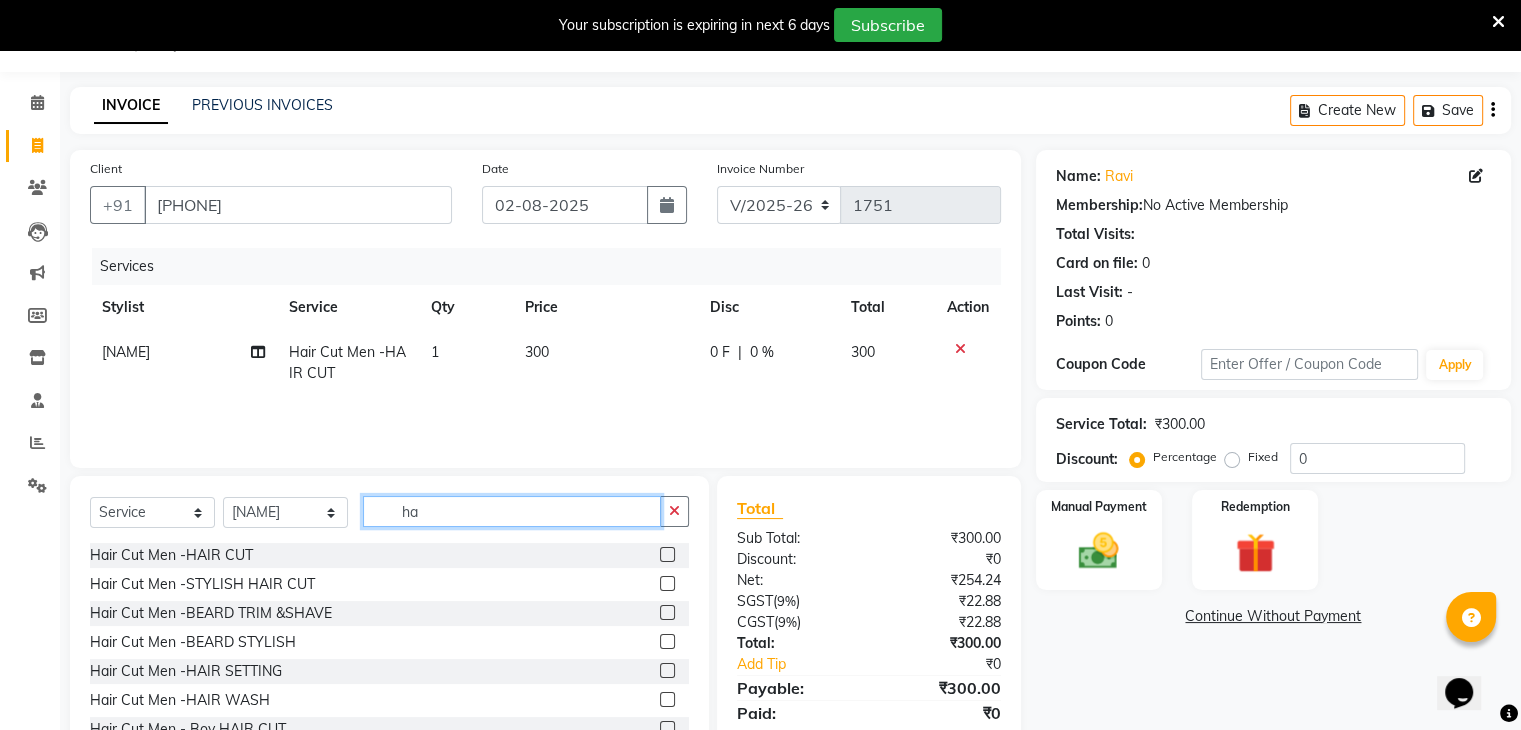 type on "h" 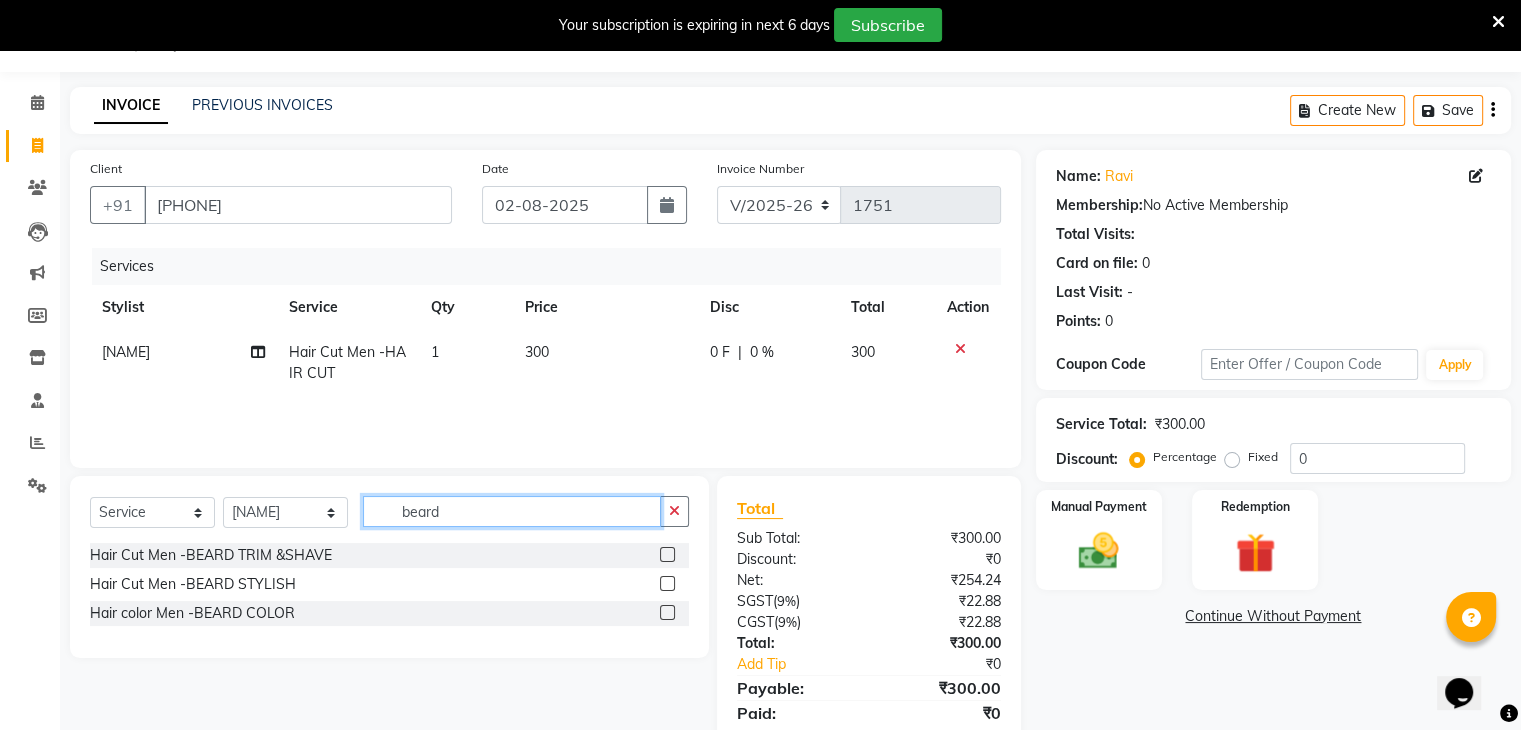 type on "beard" 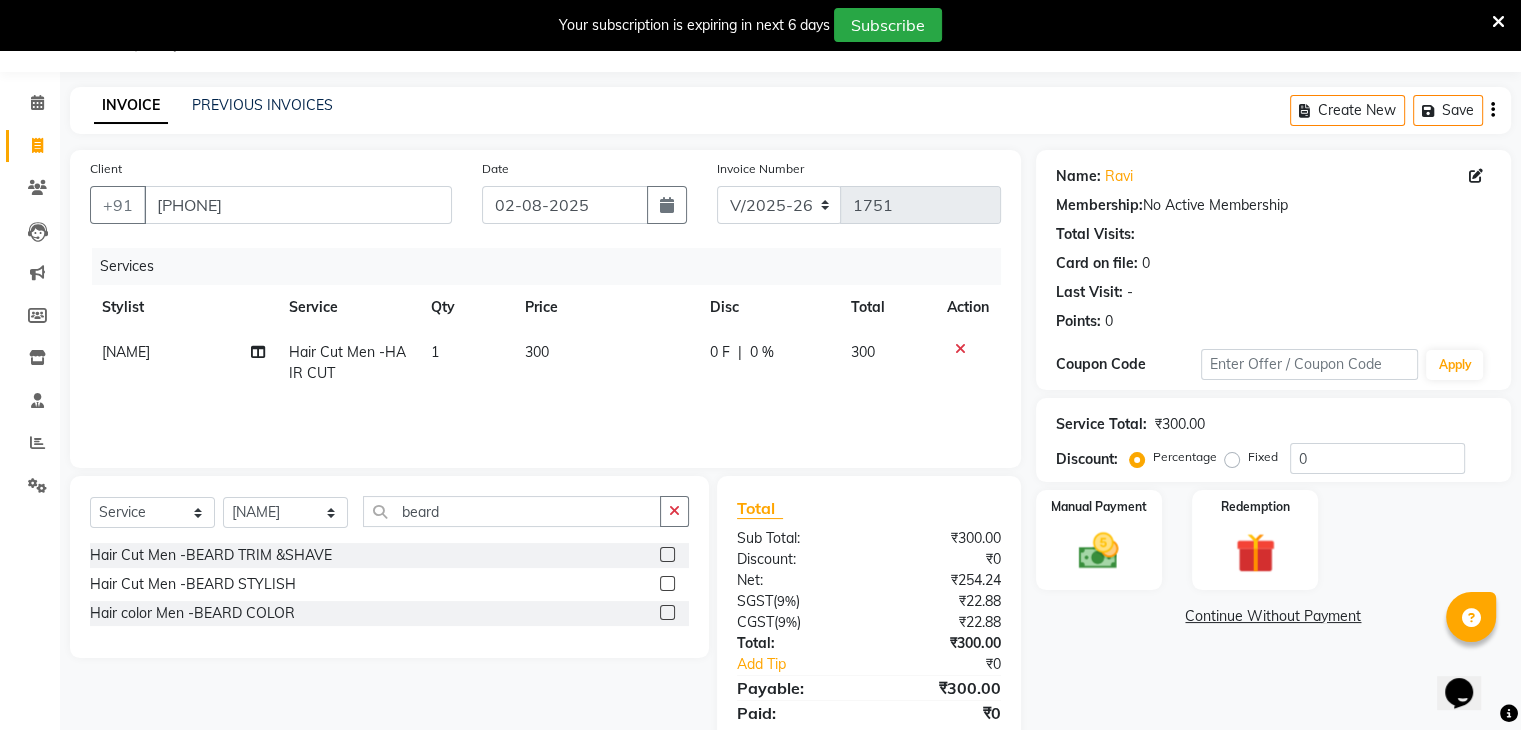 click 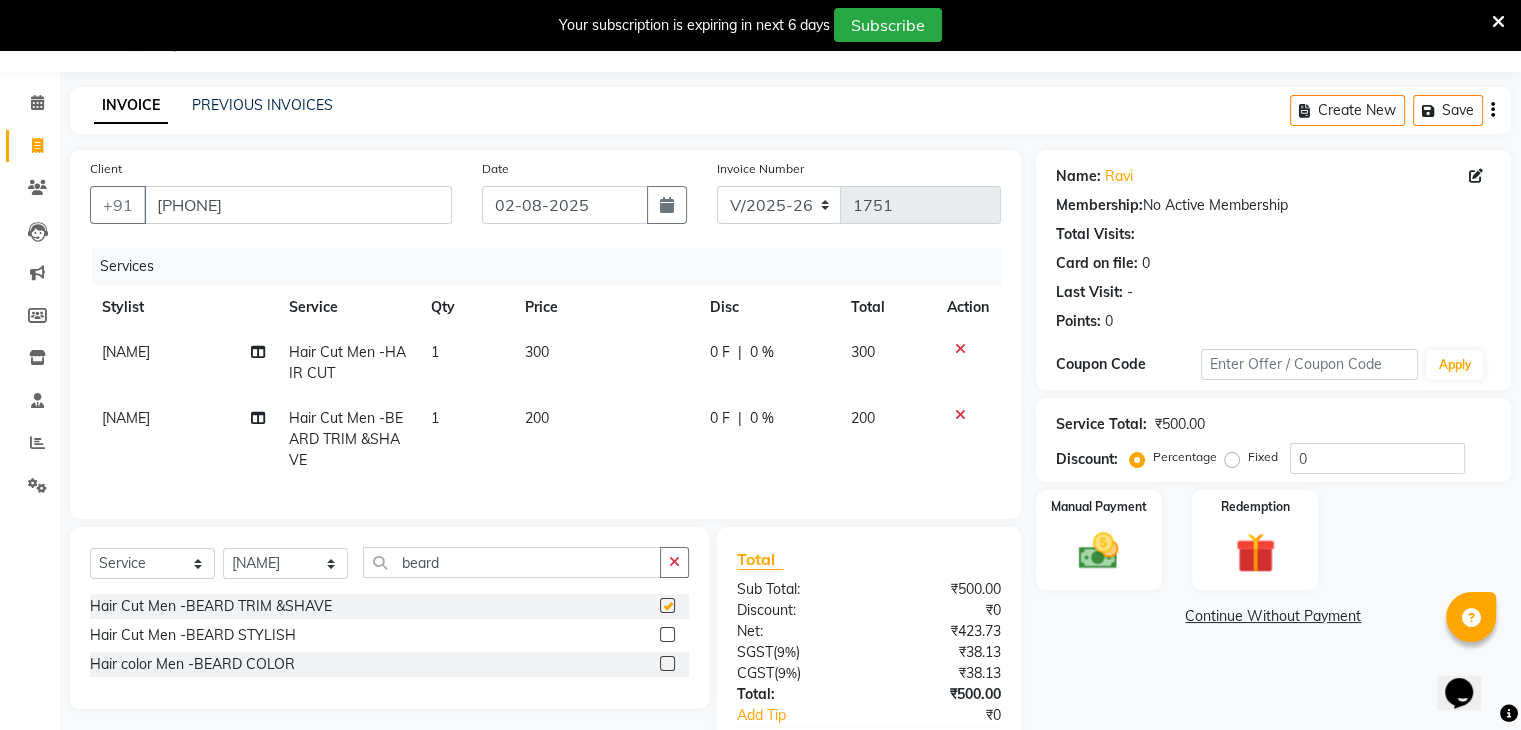 checkbox on "false" 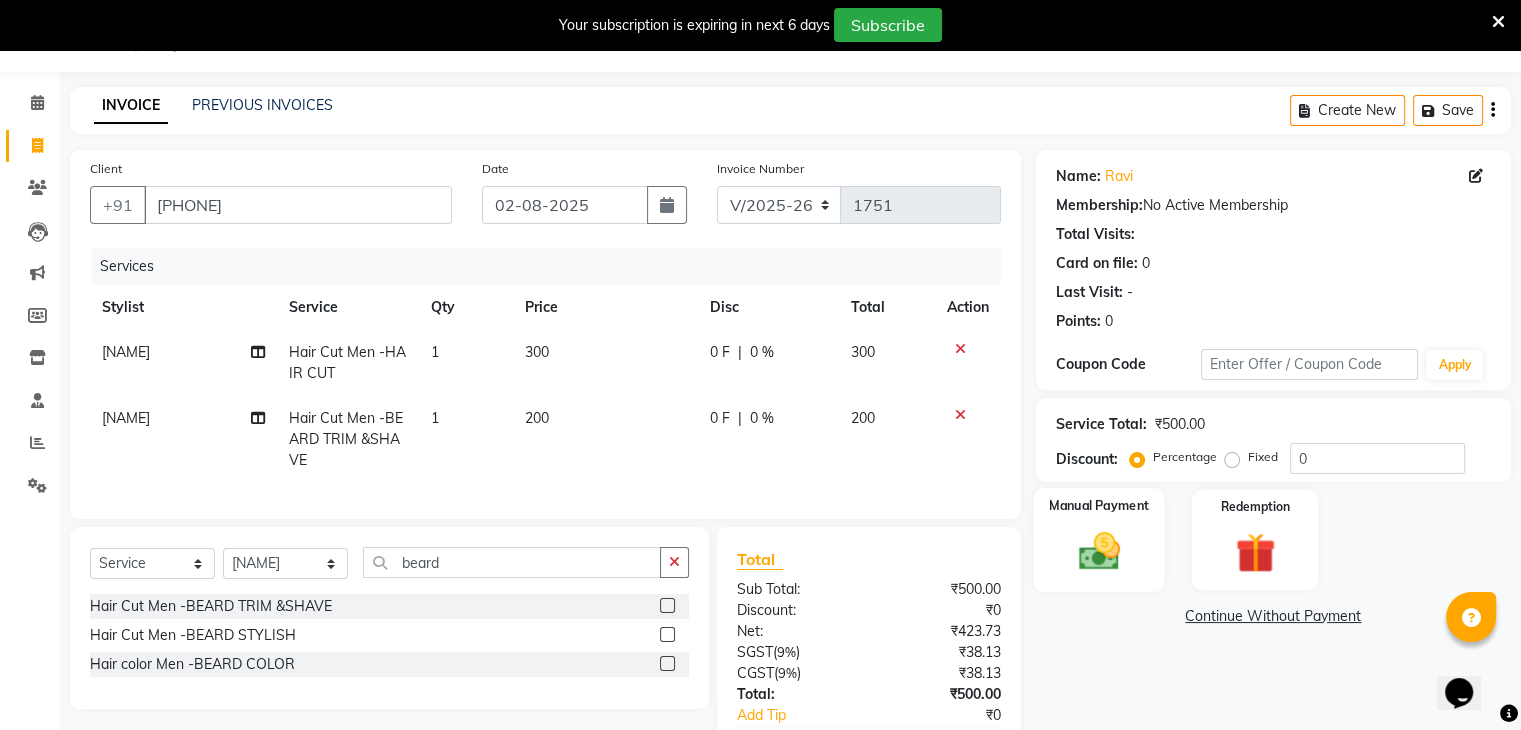 click on "Manual Payment" 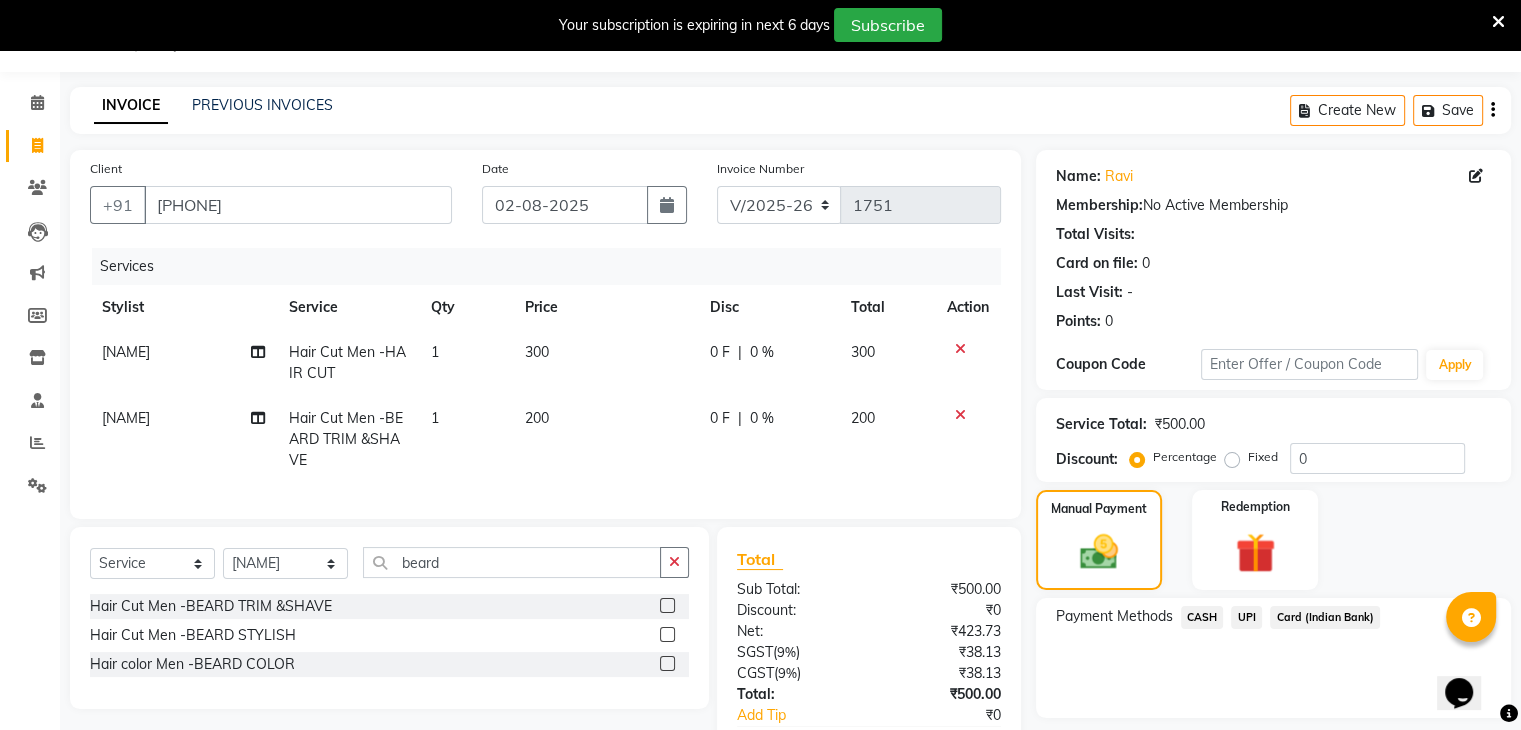 click on "UPI" 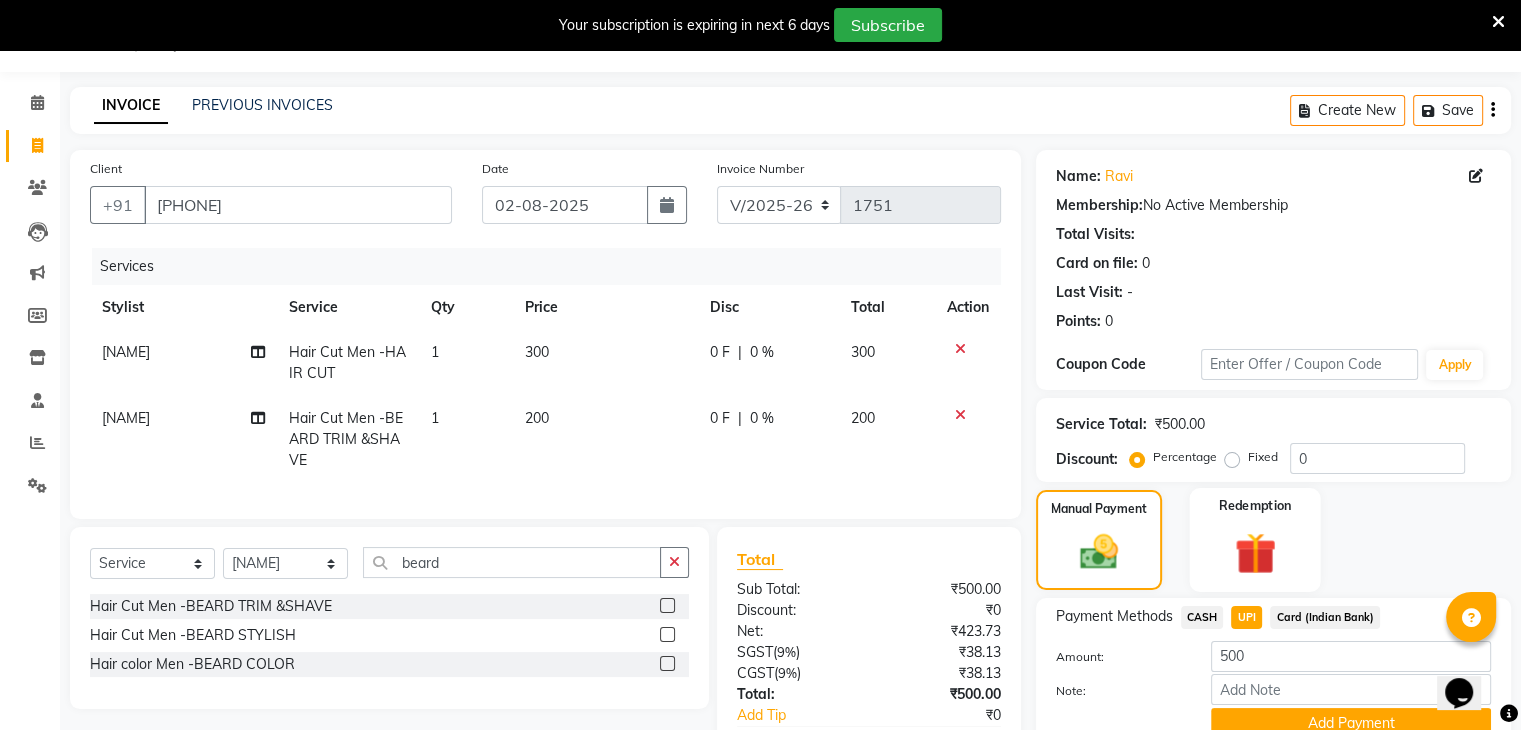 scroll, scrollTop: 187, scrollLeft: 0, axis: vertical 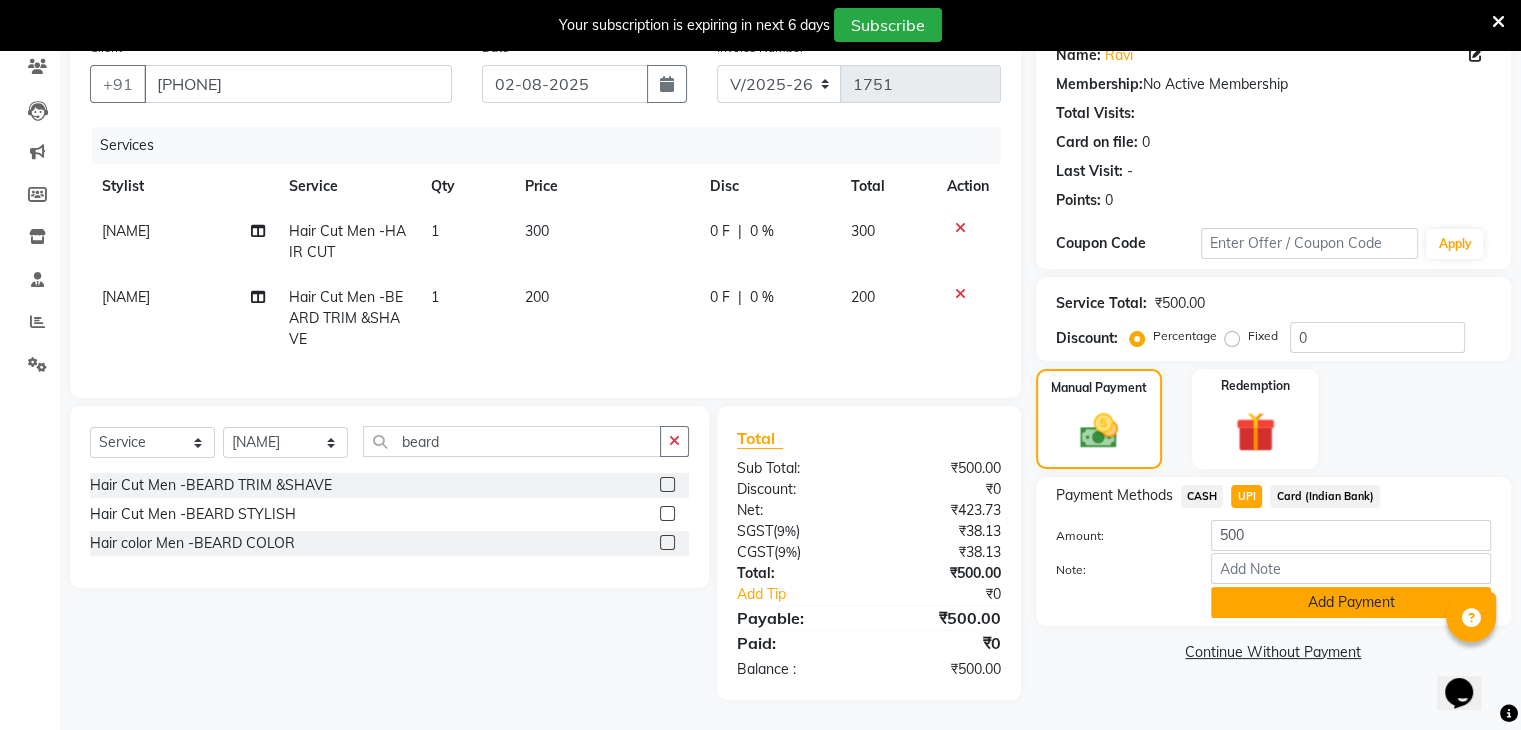 click on "Add Payment" 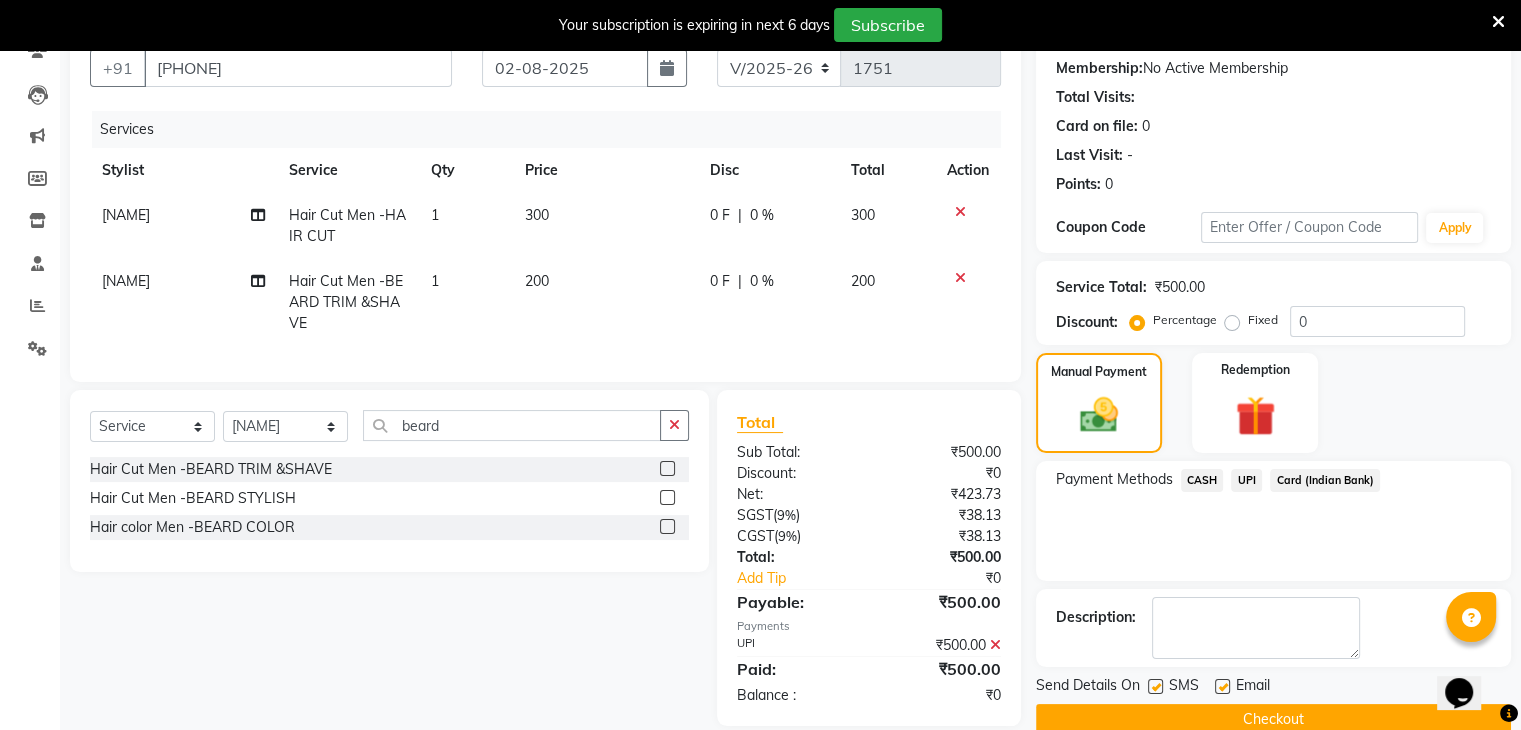 scroll, scrollTop: 228, scrollLeft: 0, axis: vertical 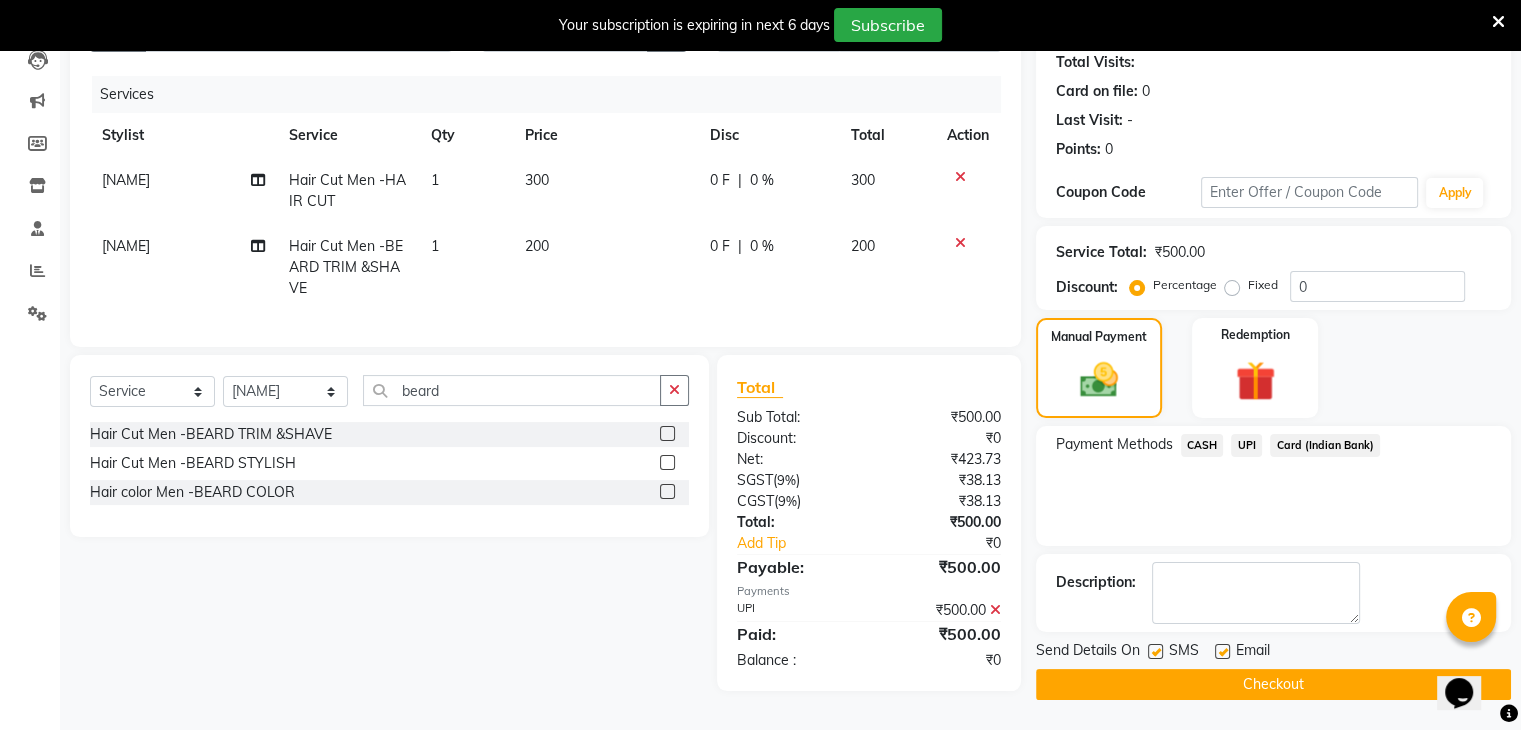 click on "Checkout" 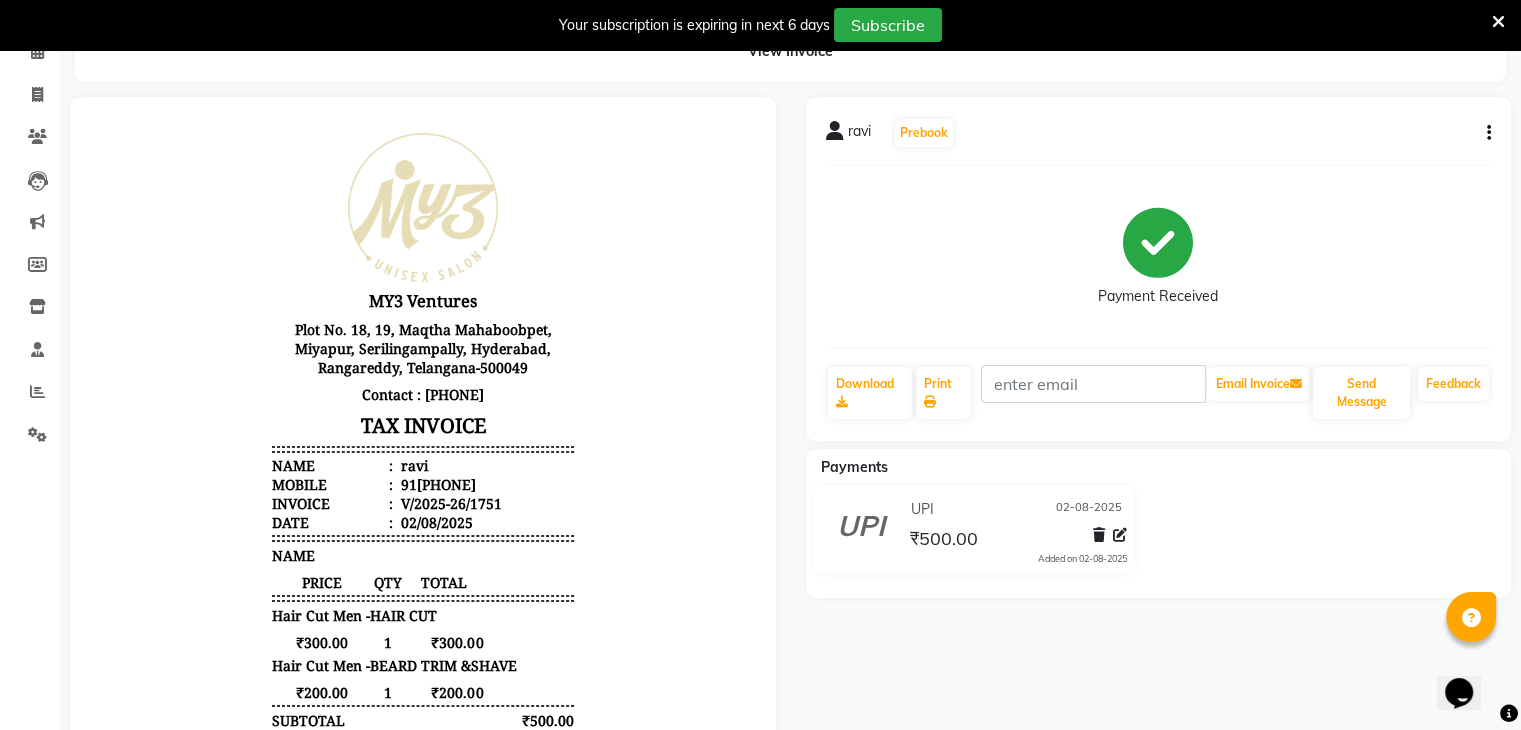 scroll, scrollTop: 0, scrollLeft: 0, axis: both 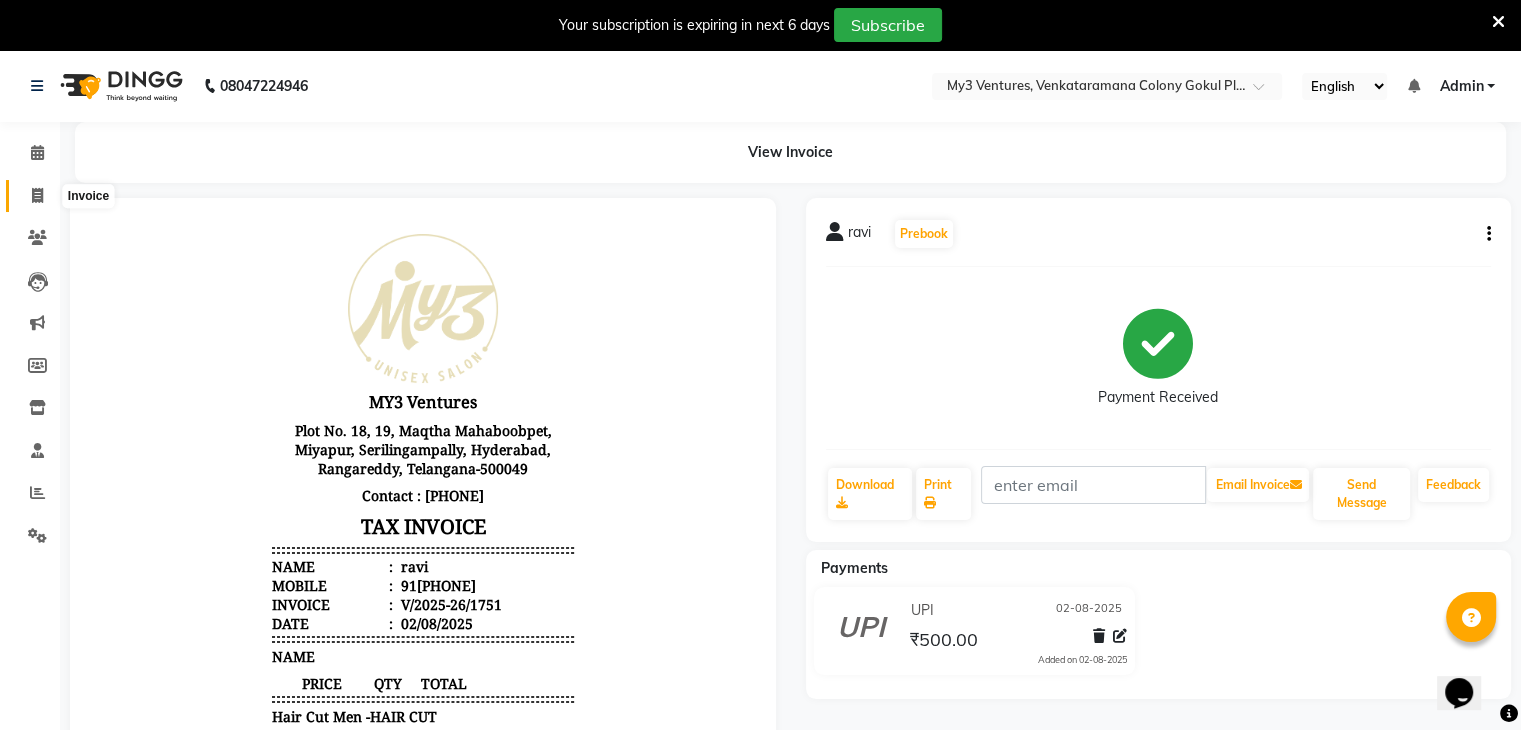 click 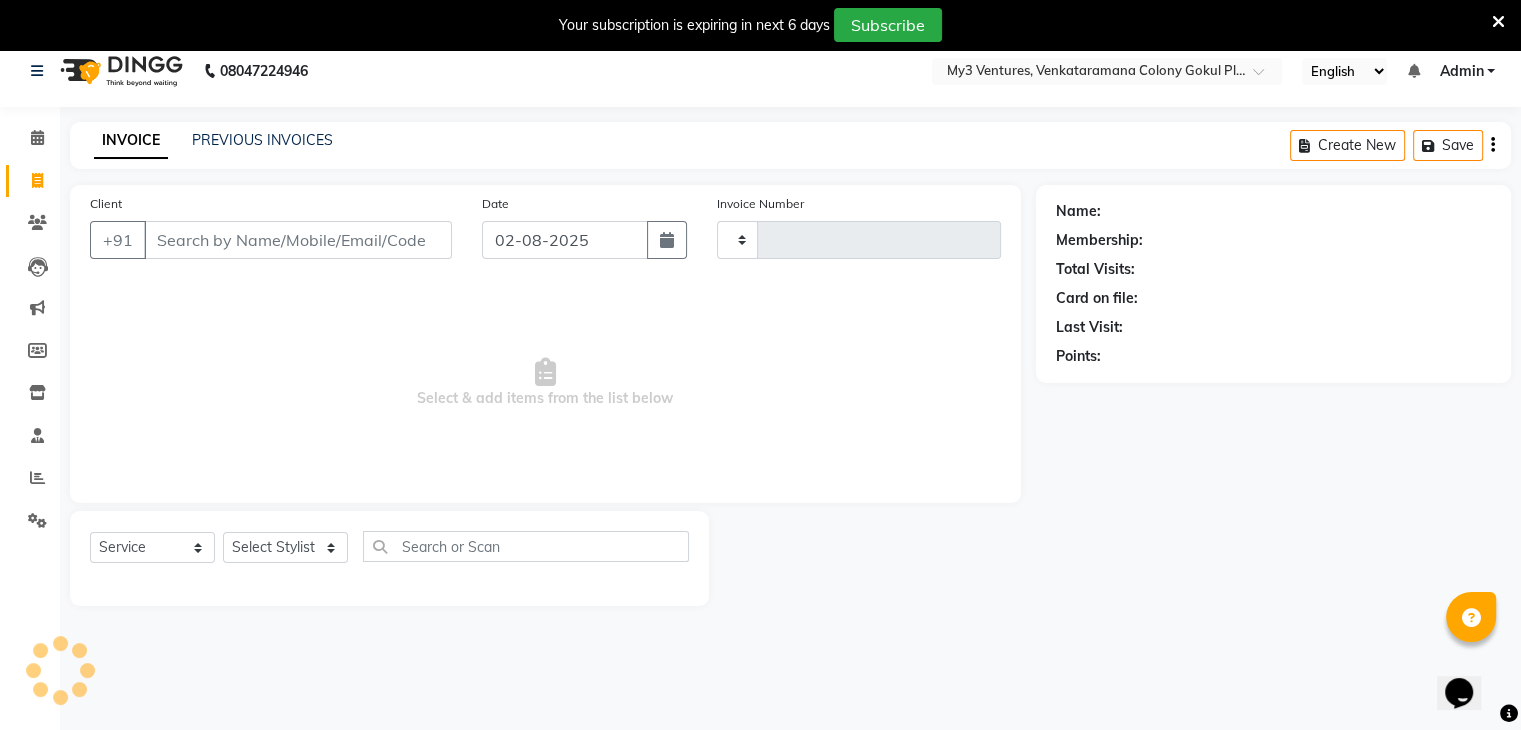 type on "1752" 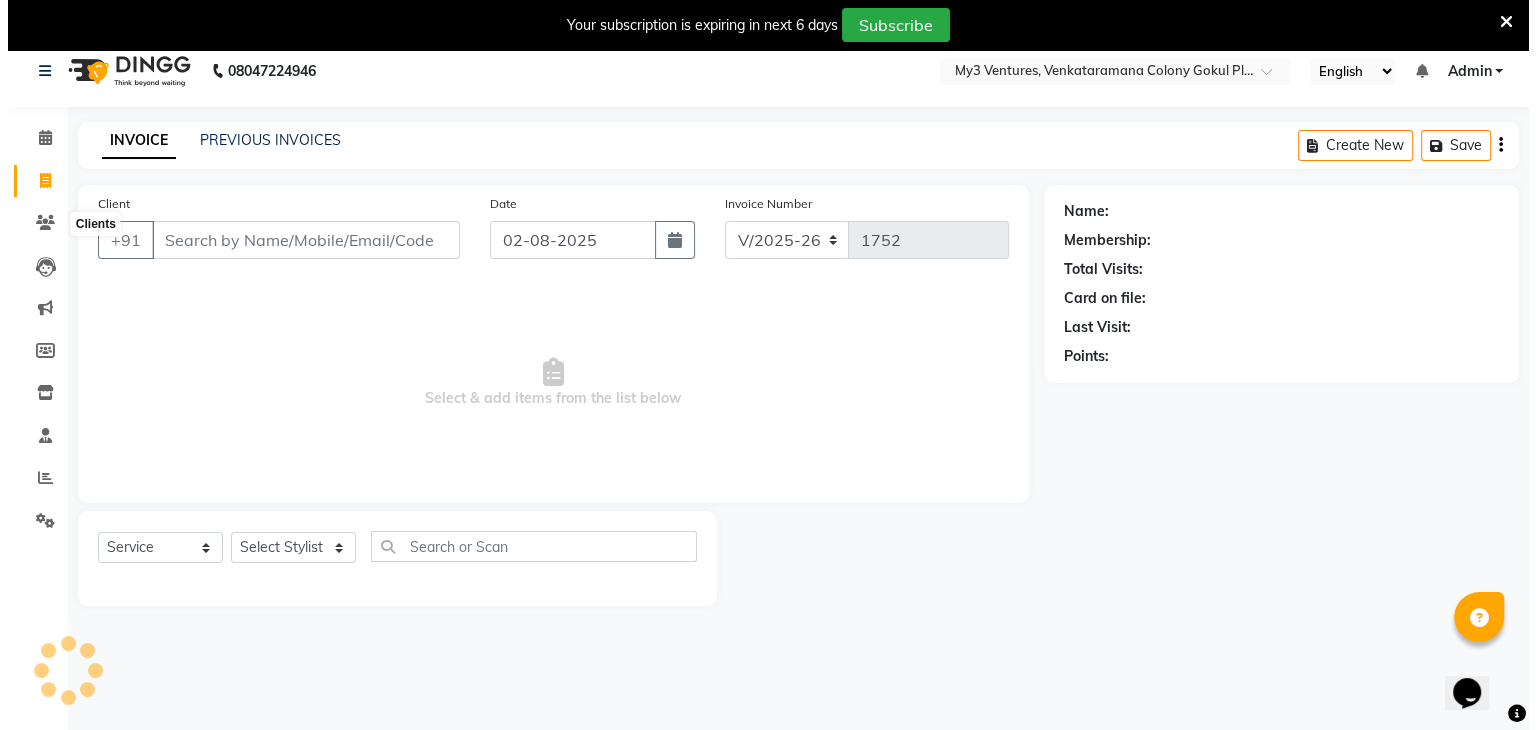 scroll, scrollTop: 50, scrollLeft: 0, axis: vertical 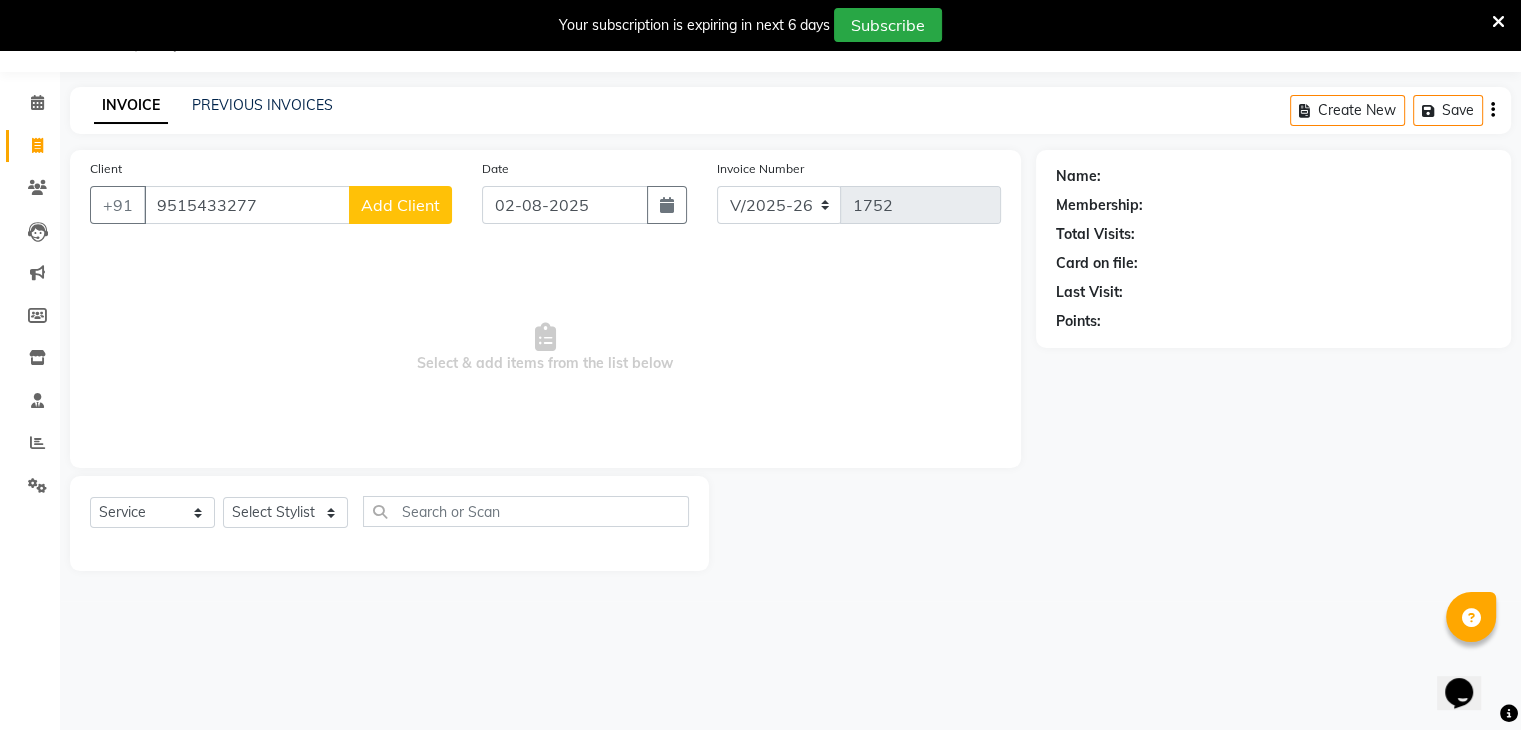 type on "9515433277" 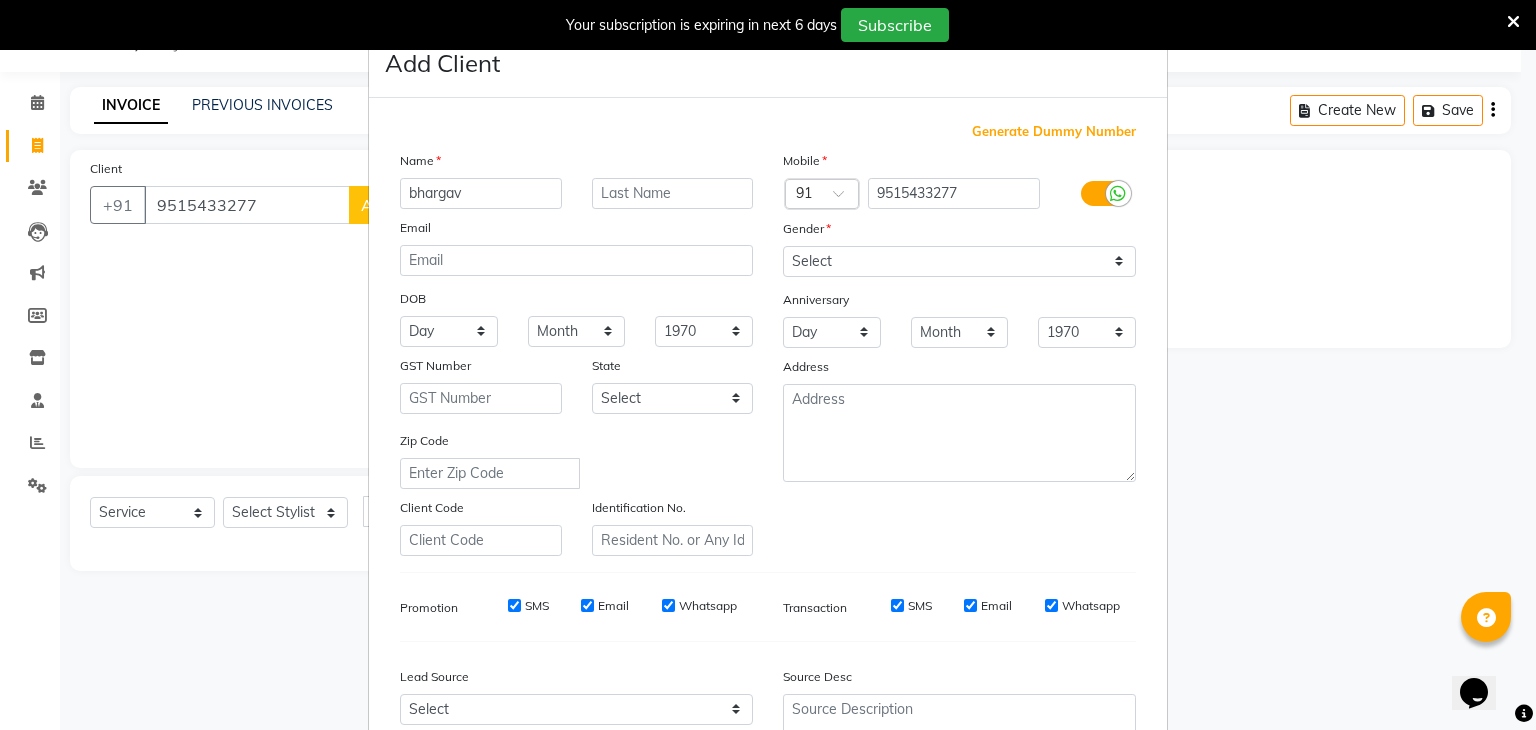 type on "bhargav" 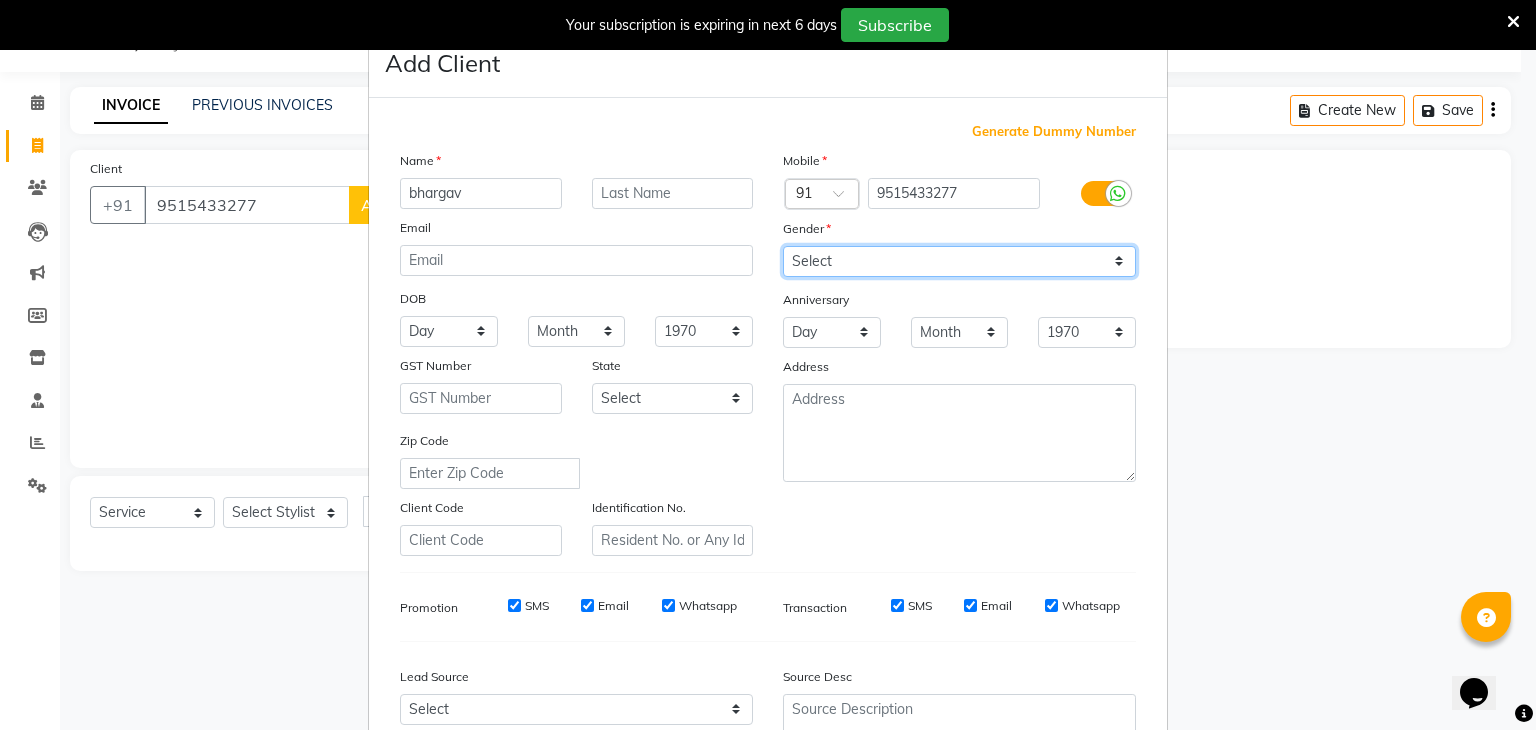 click on "Select Male Female Other Prefer Not To Say" at bounding box center (959, 261) 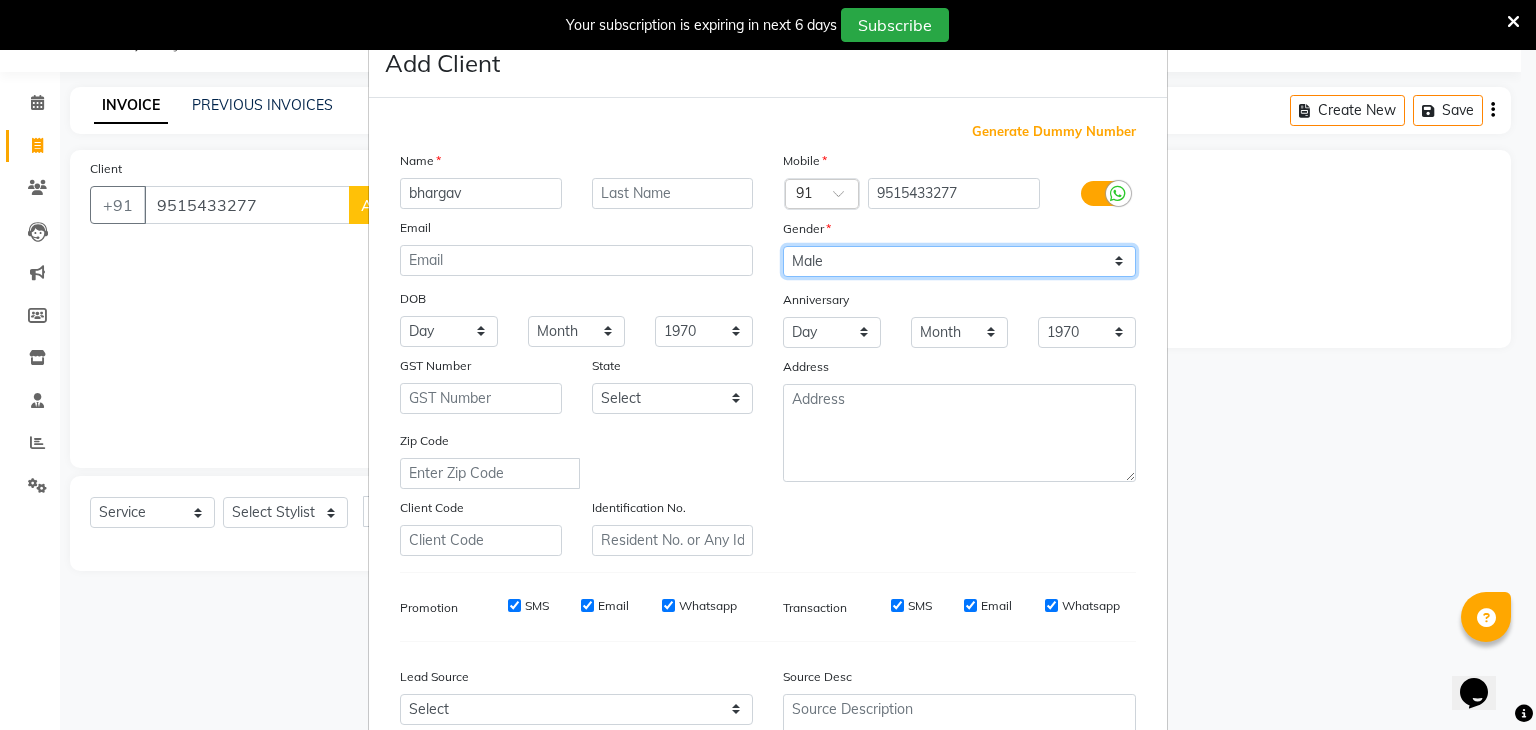 click on "Select Male Female Other Prefer Not To Say" at bounding box center [959, 261] 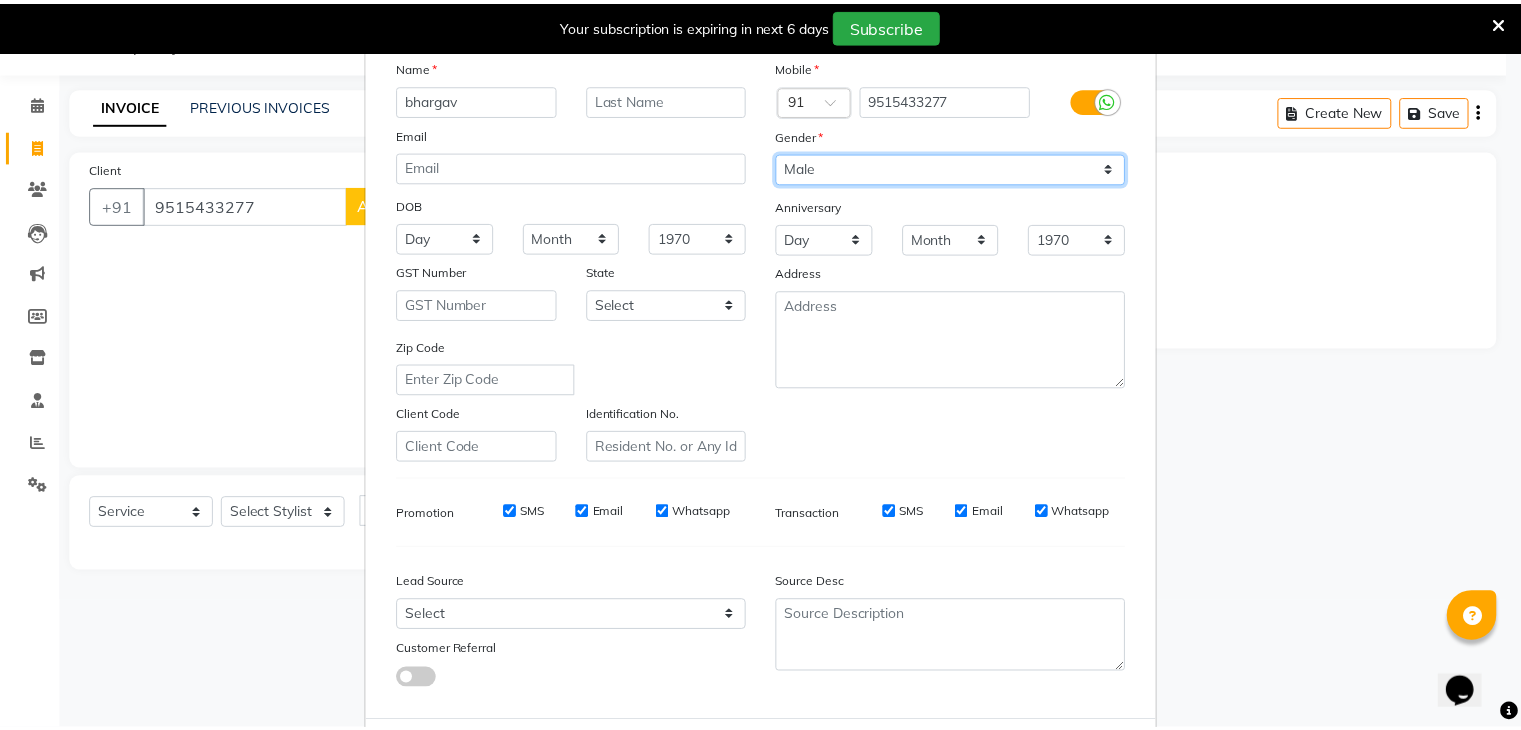 scroll, scrollTop: 203, scrollLeft: 0, axis: vertical 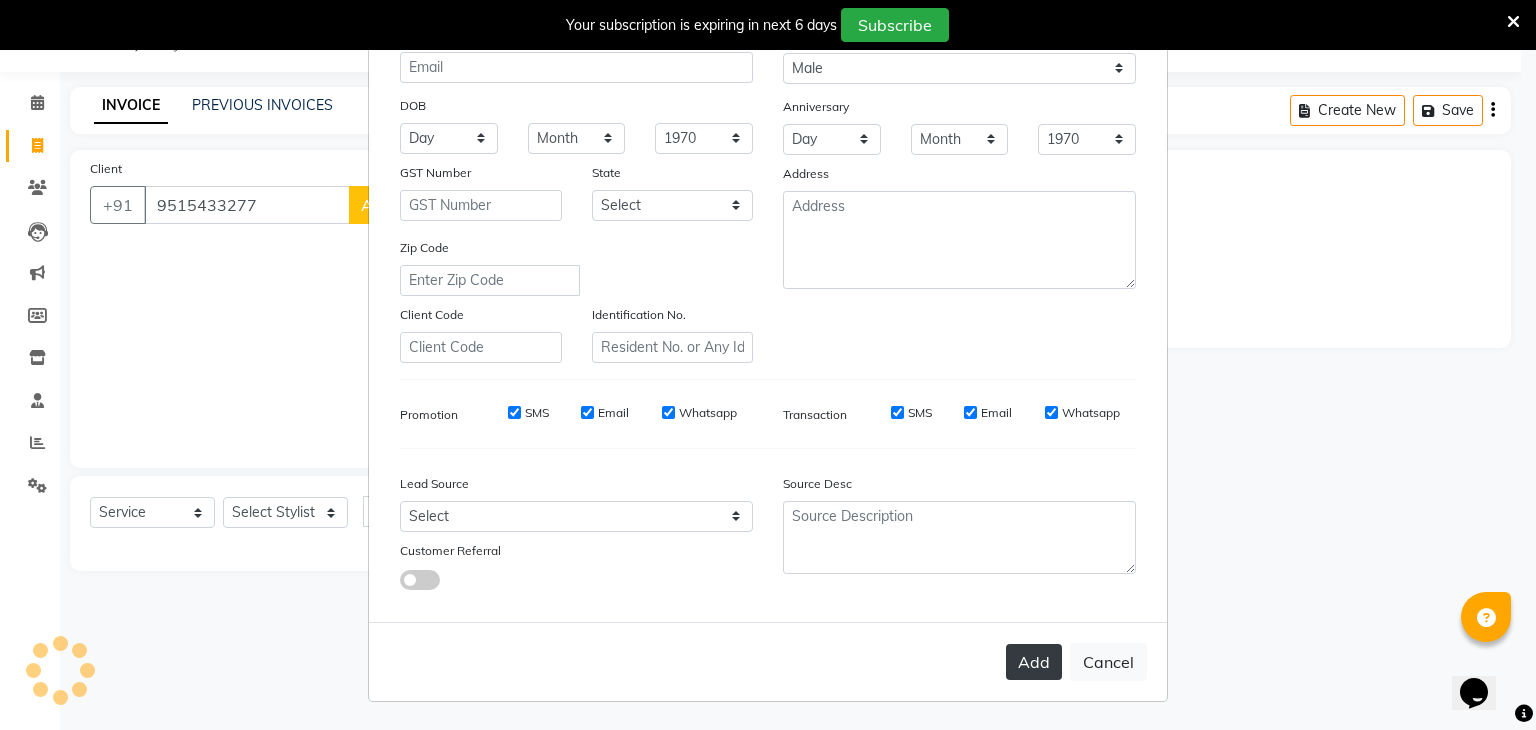 click on "Add" at bounding box center [1034, 662] 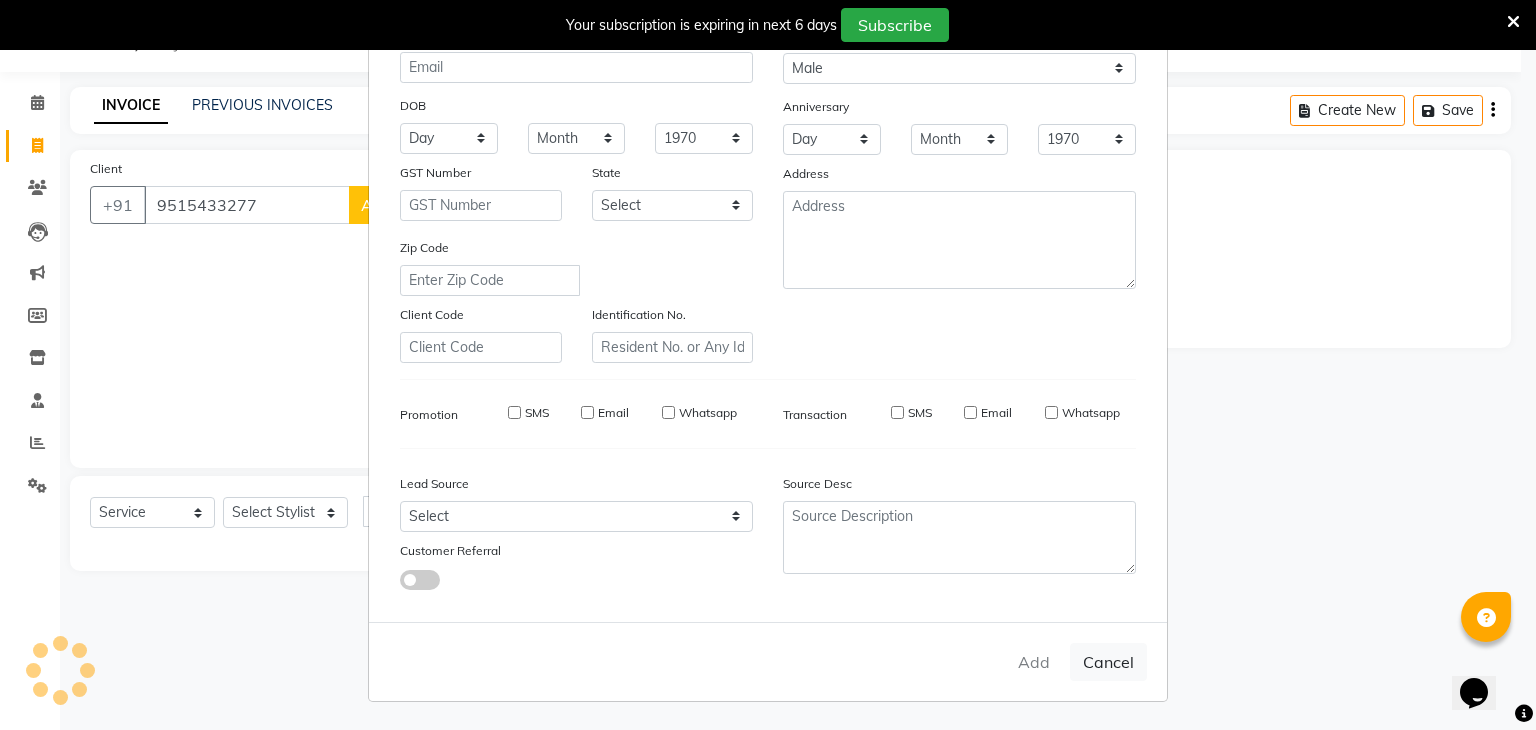type 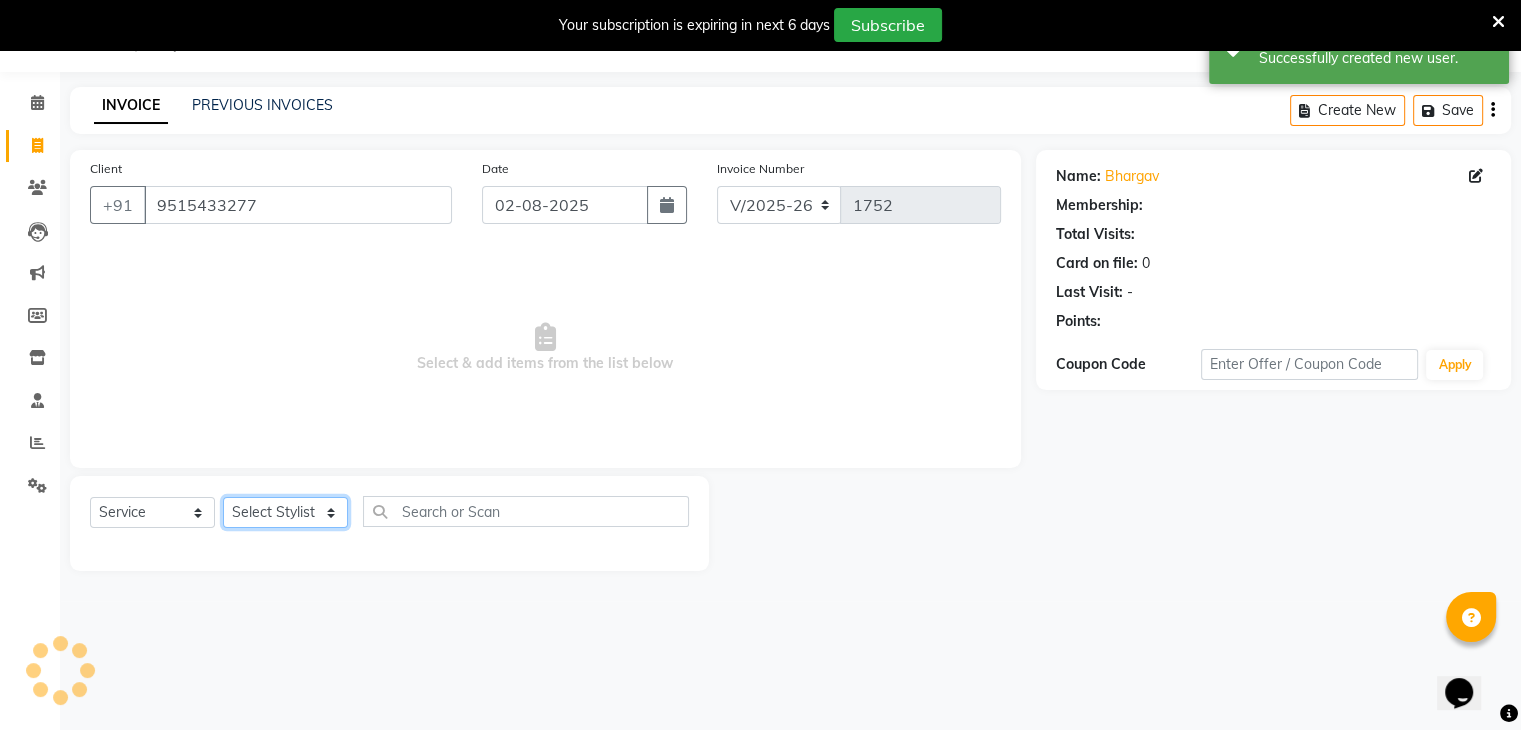 click on "Select Stylist ajju azam divya rihan Sahzad sowjanya srilatha Swapna Zeeshan" 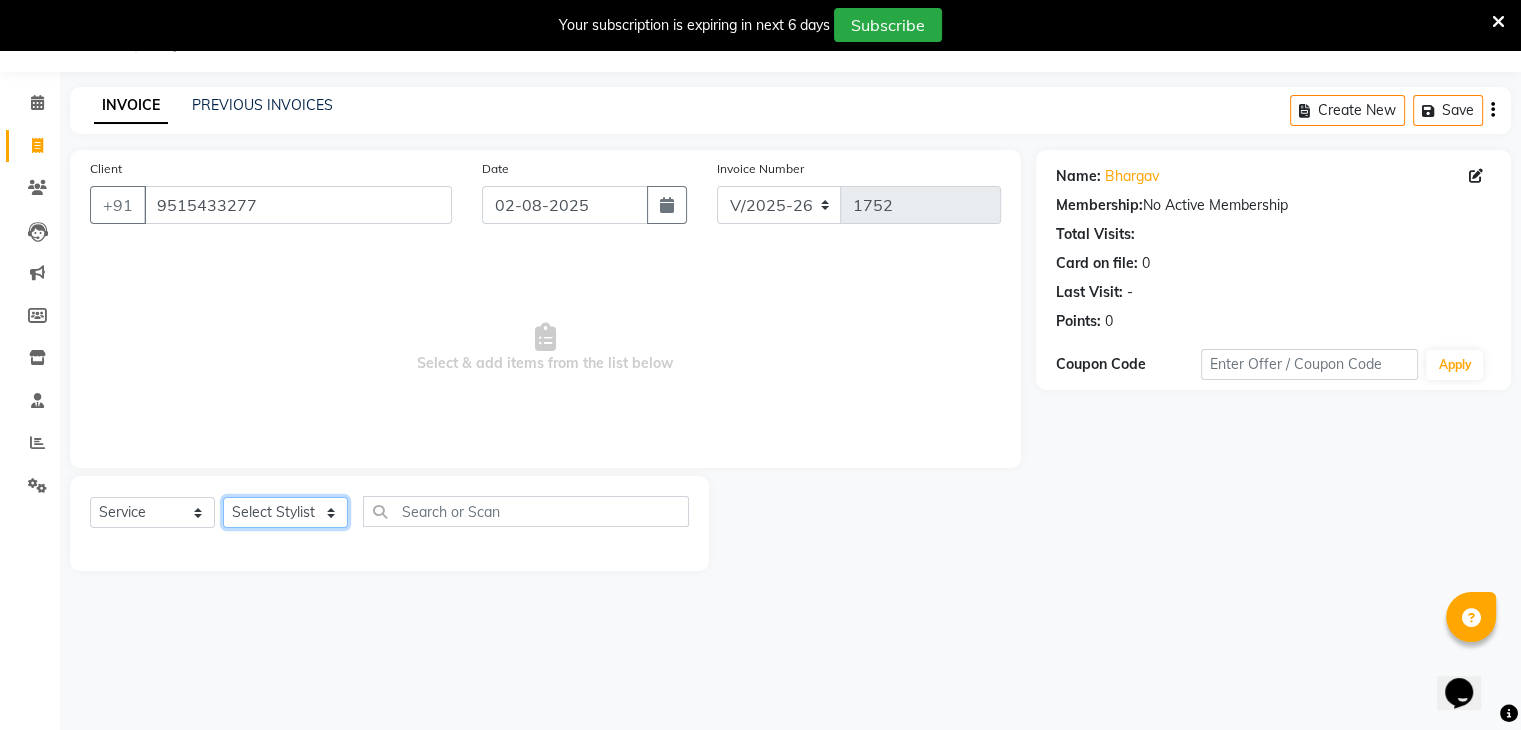select on "85425" 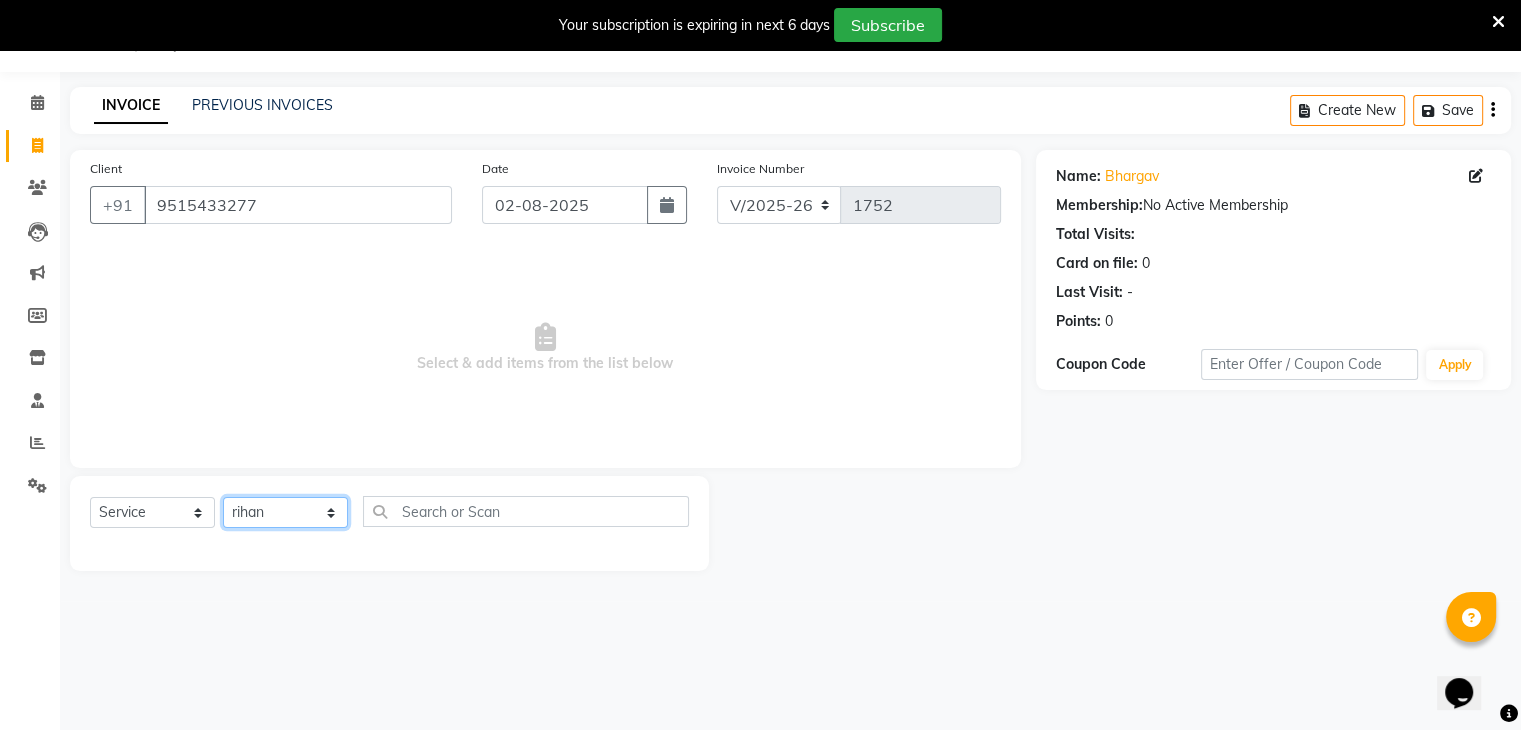 click on "Select Stylist ajju azam divya rihan Sahzad sowjanya srilatha Swapna Zeeshan" 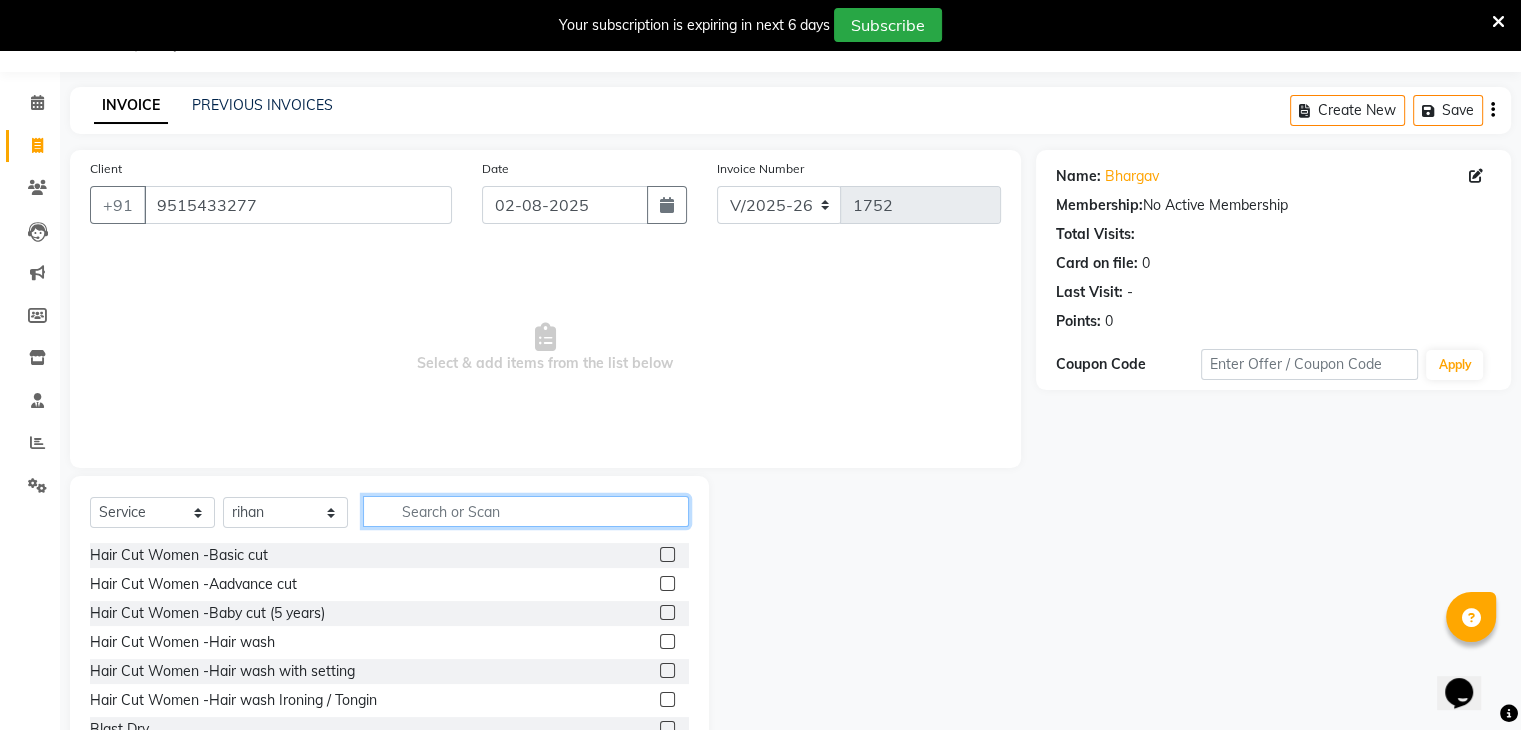 click 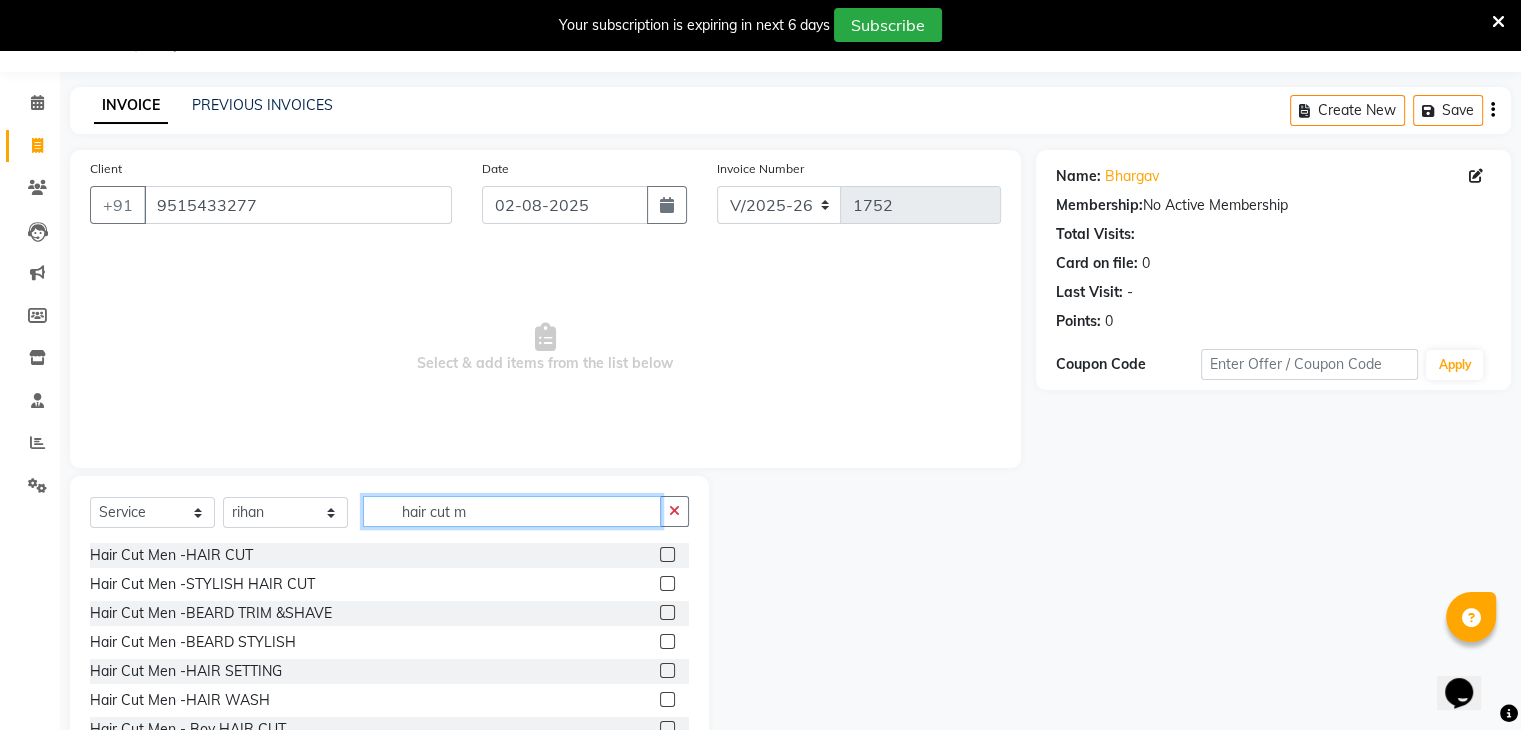 type on "hair cut m" 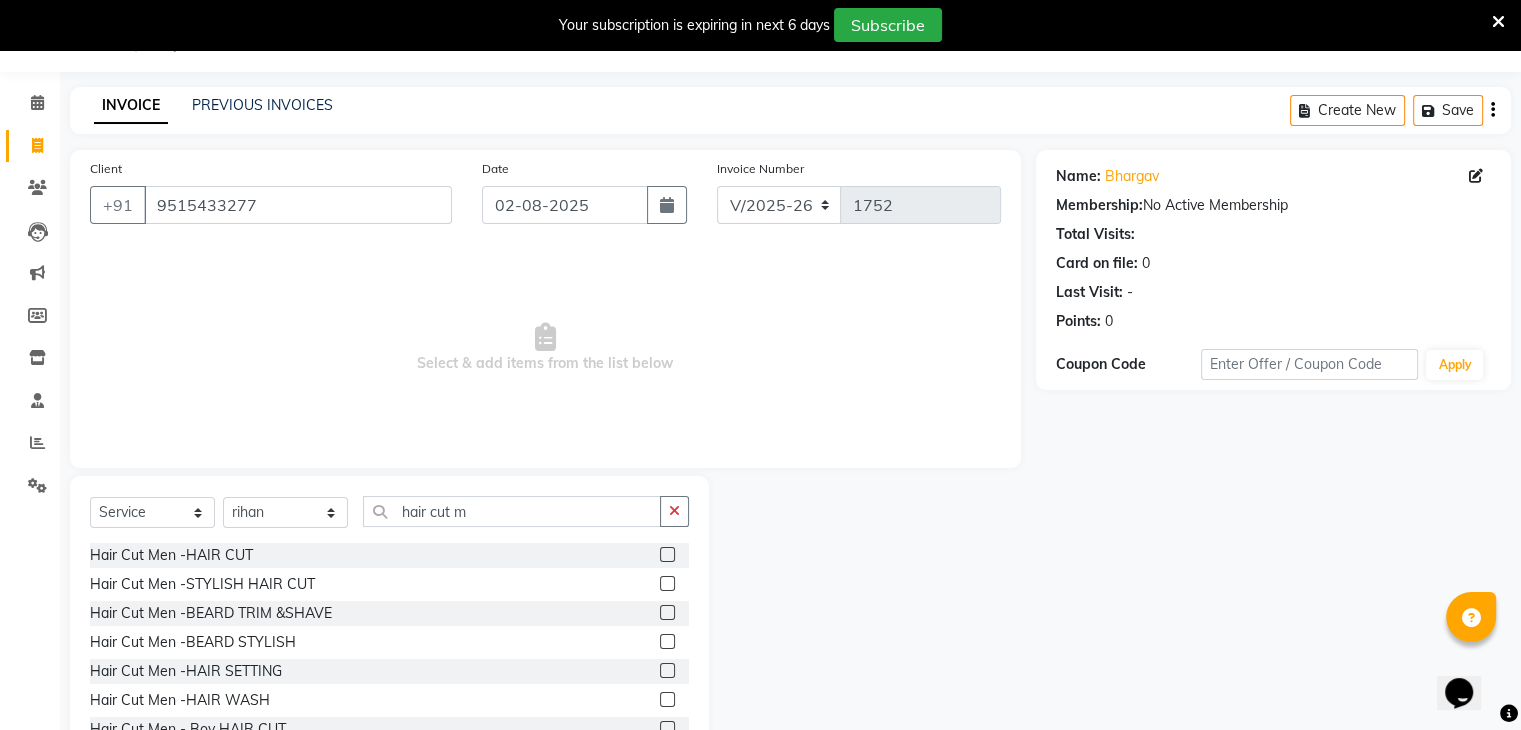 click 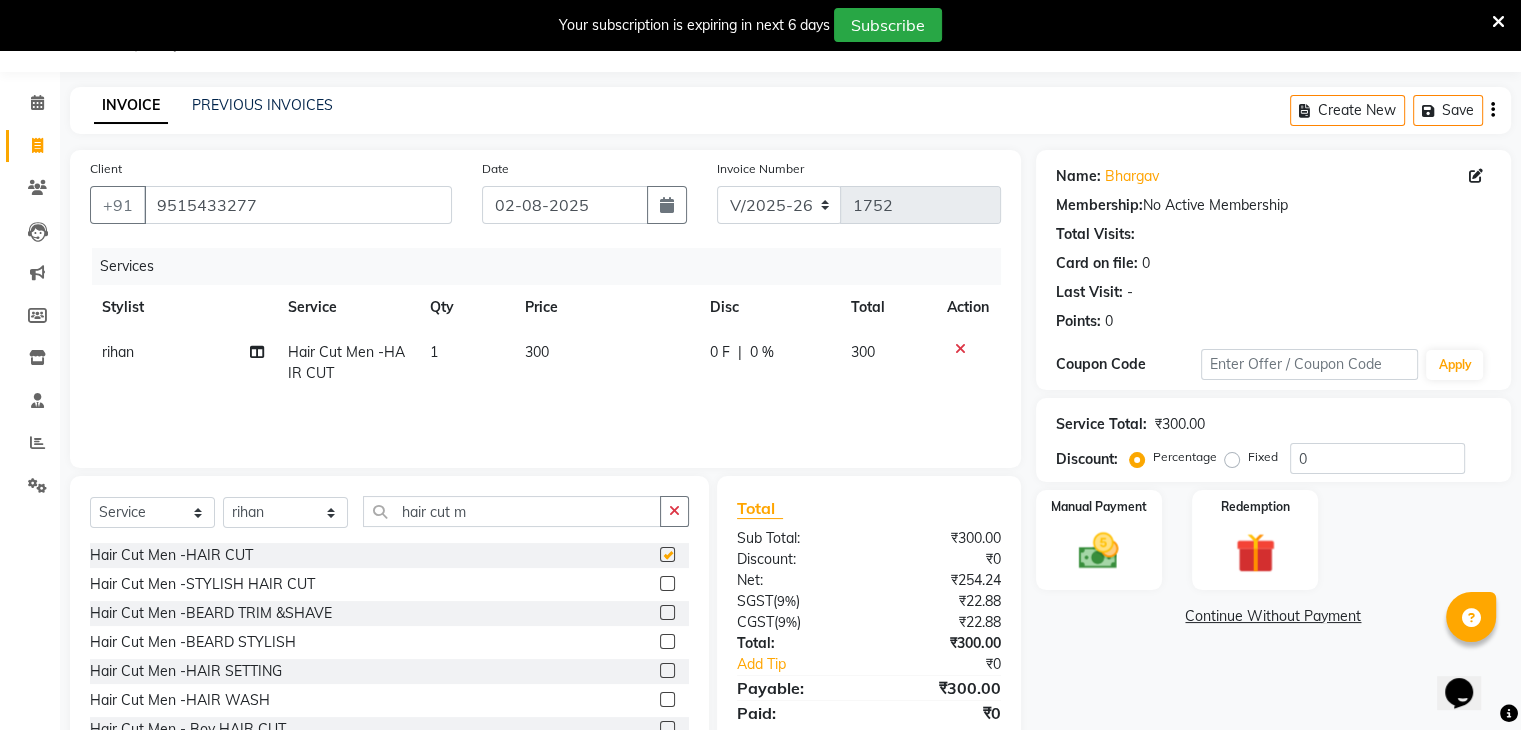 checkbox on "false" 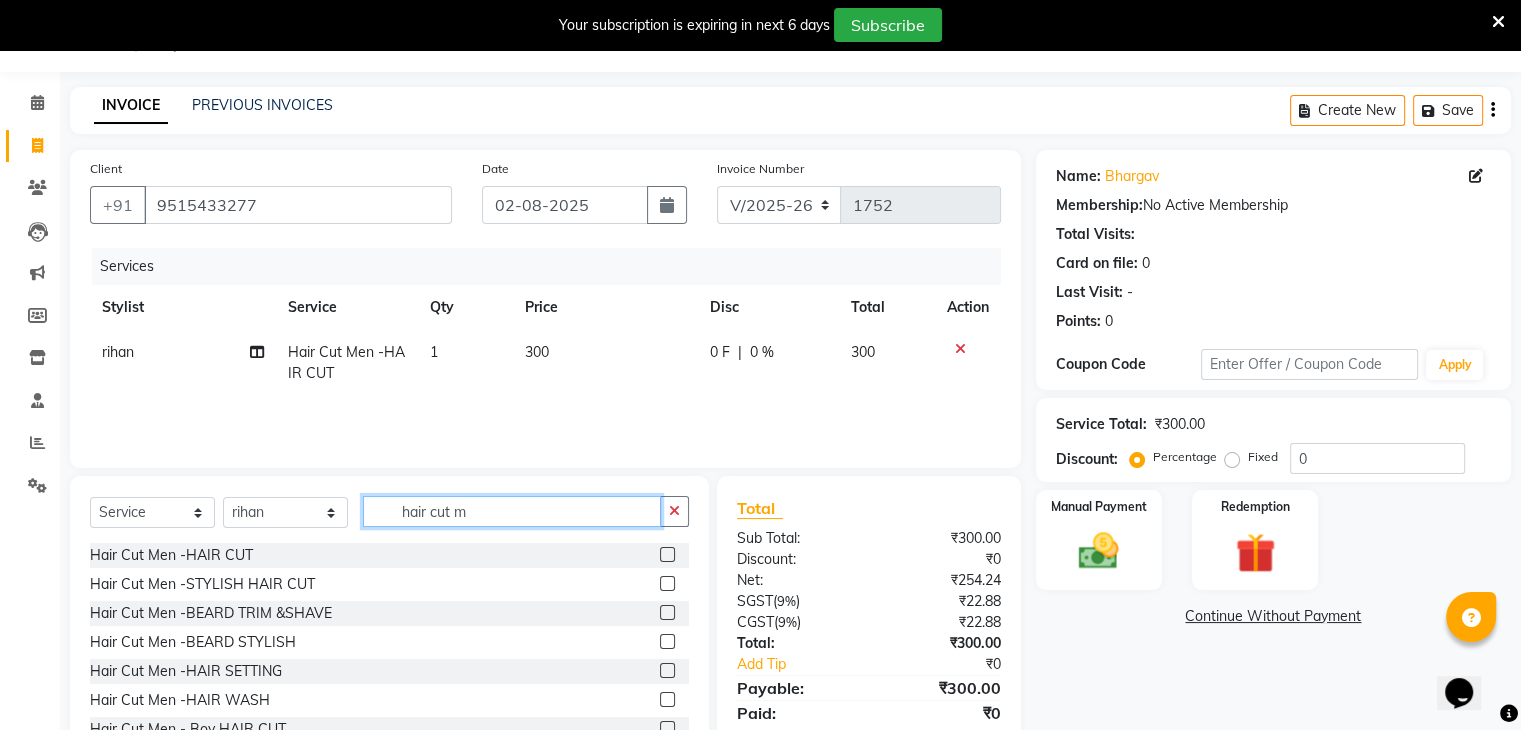 click on "hair cut m" 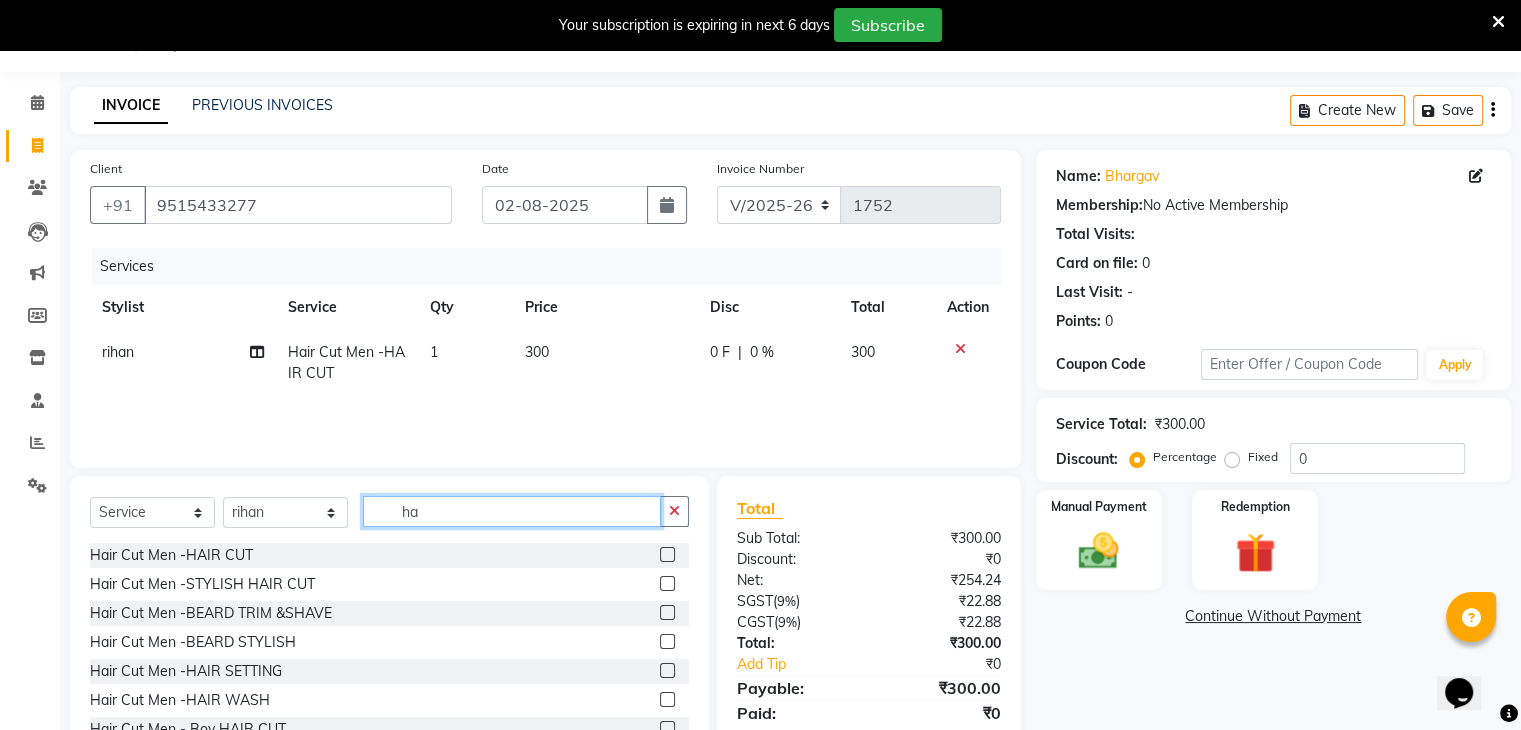 type on "h" 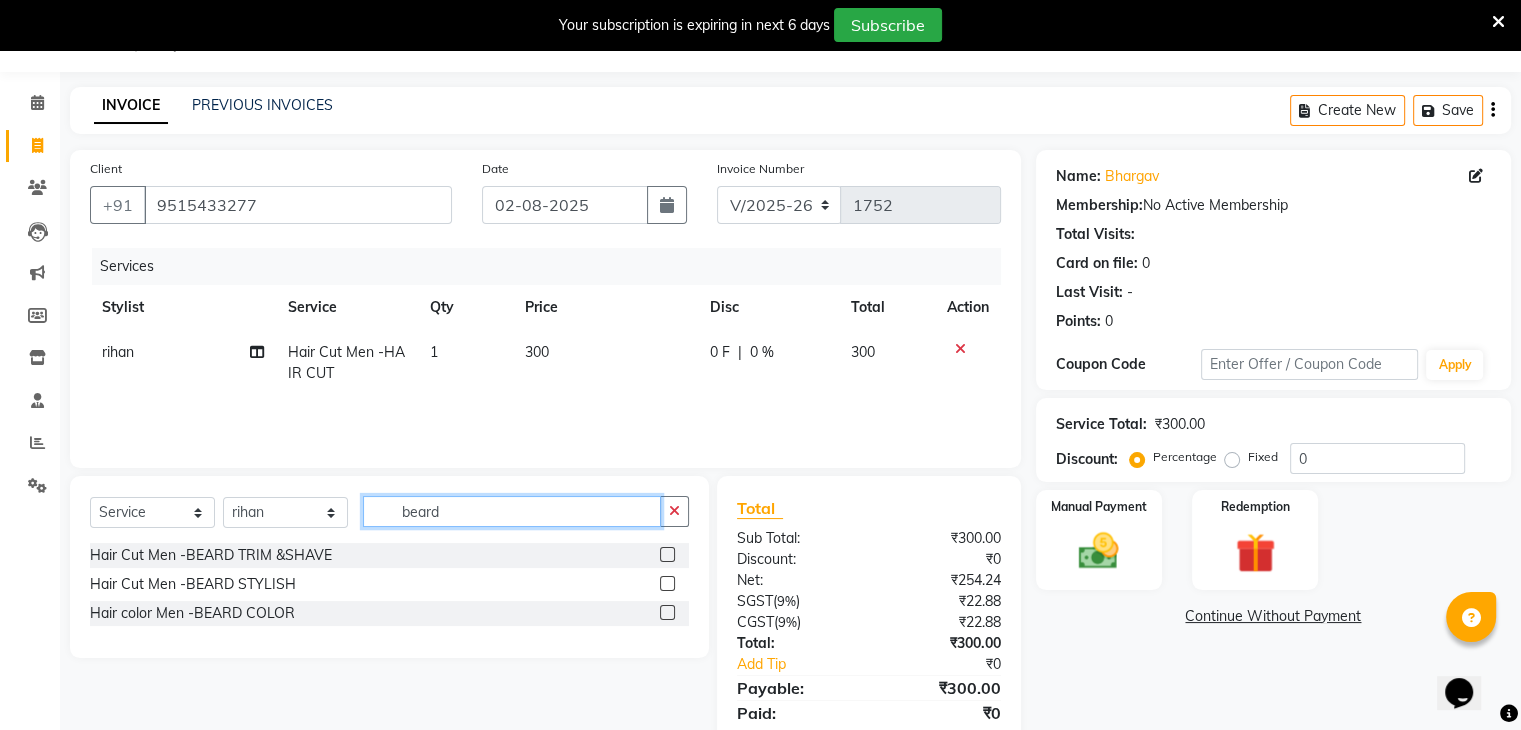 type on "beard" 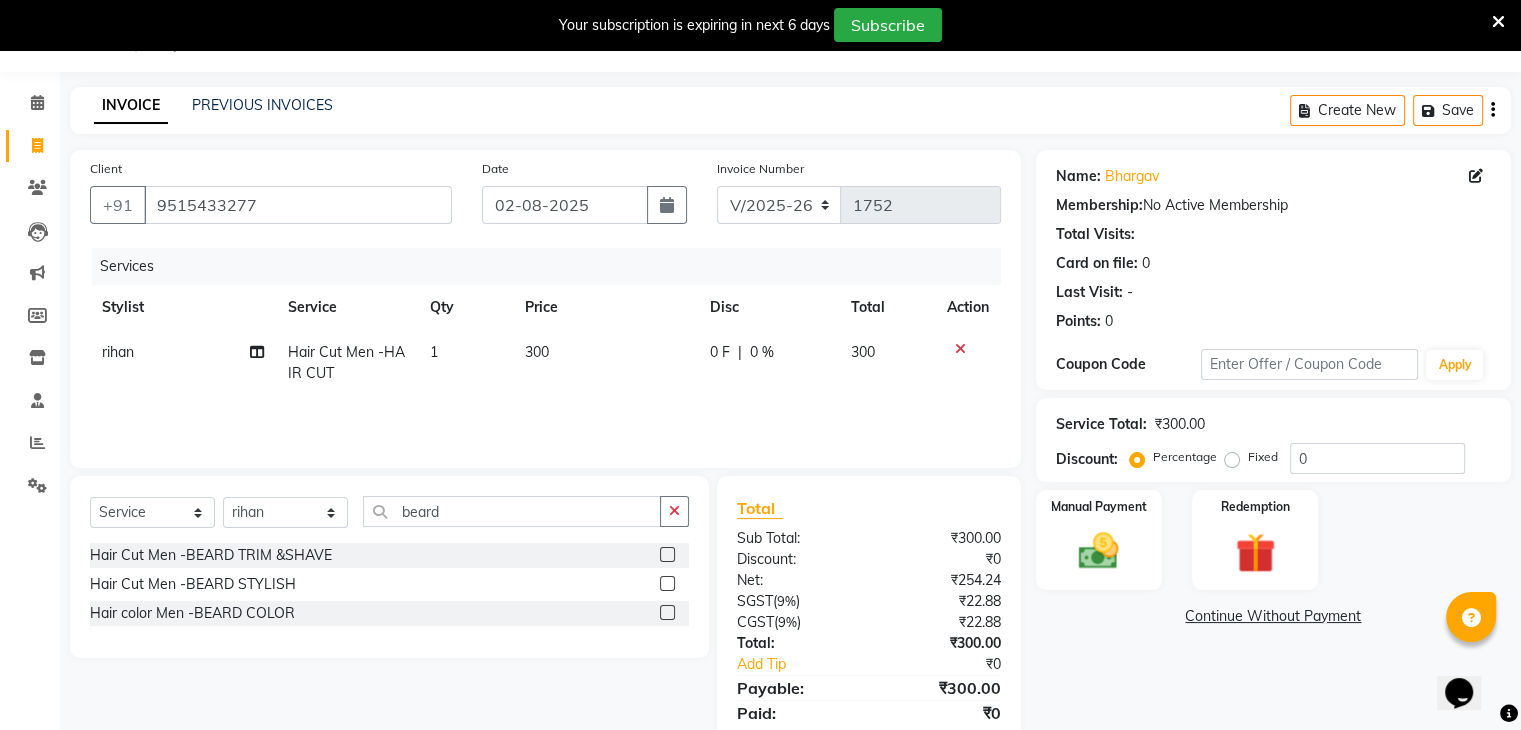click 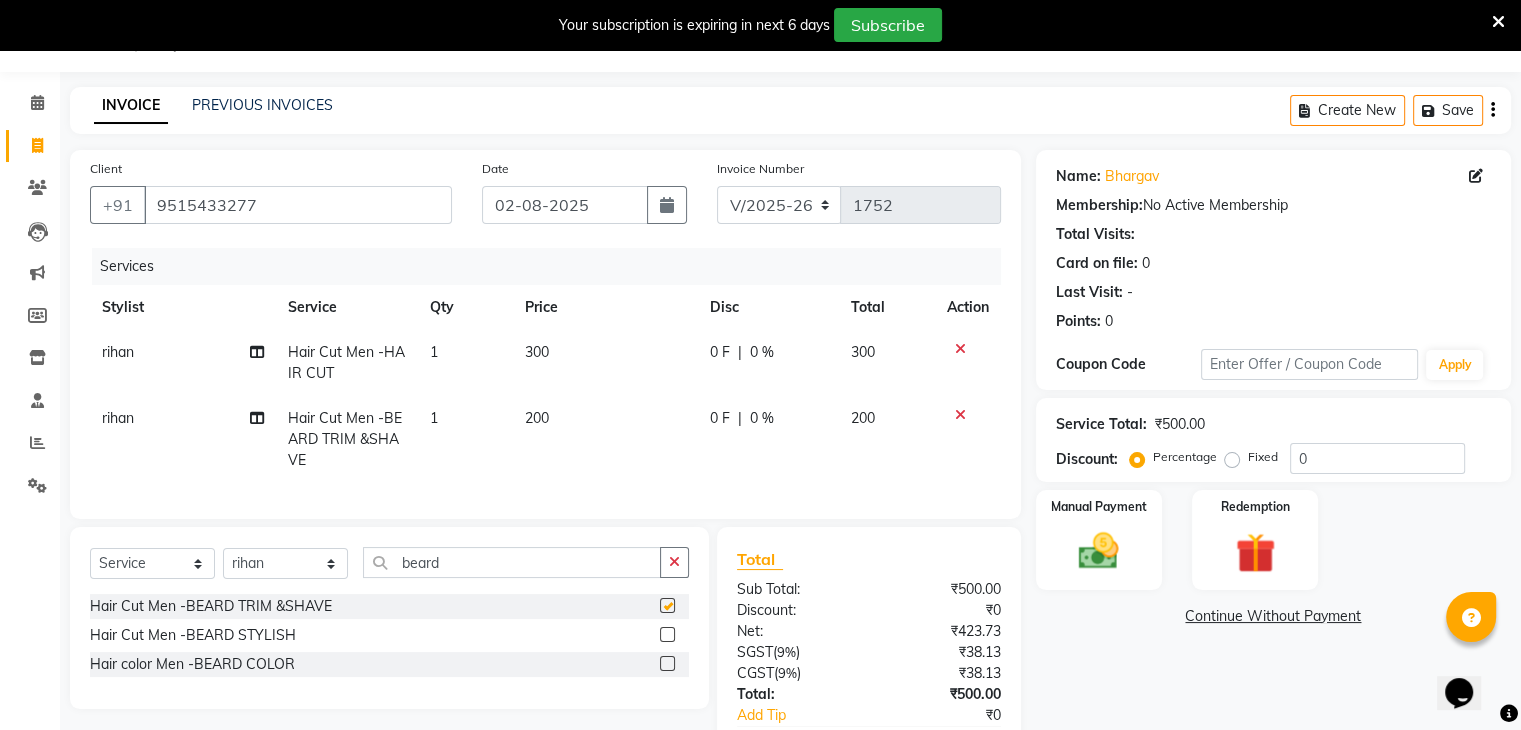 checkbox on "false" 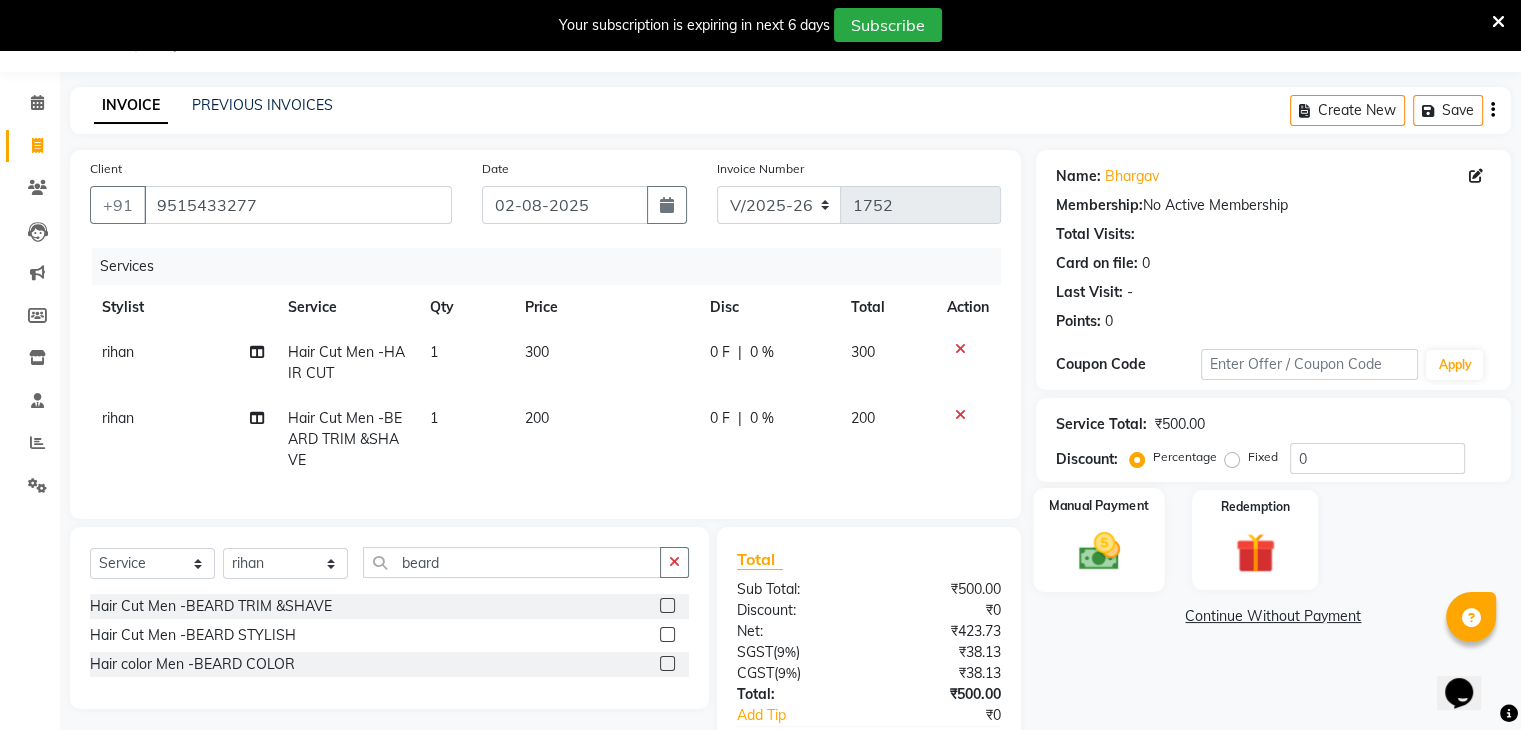 click on "Manual Payment" 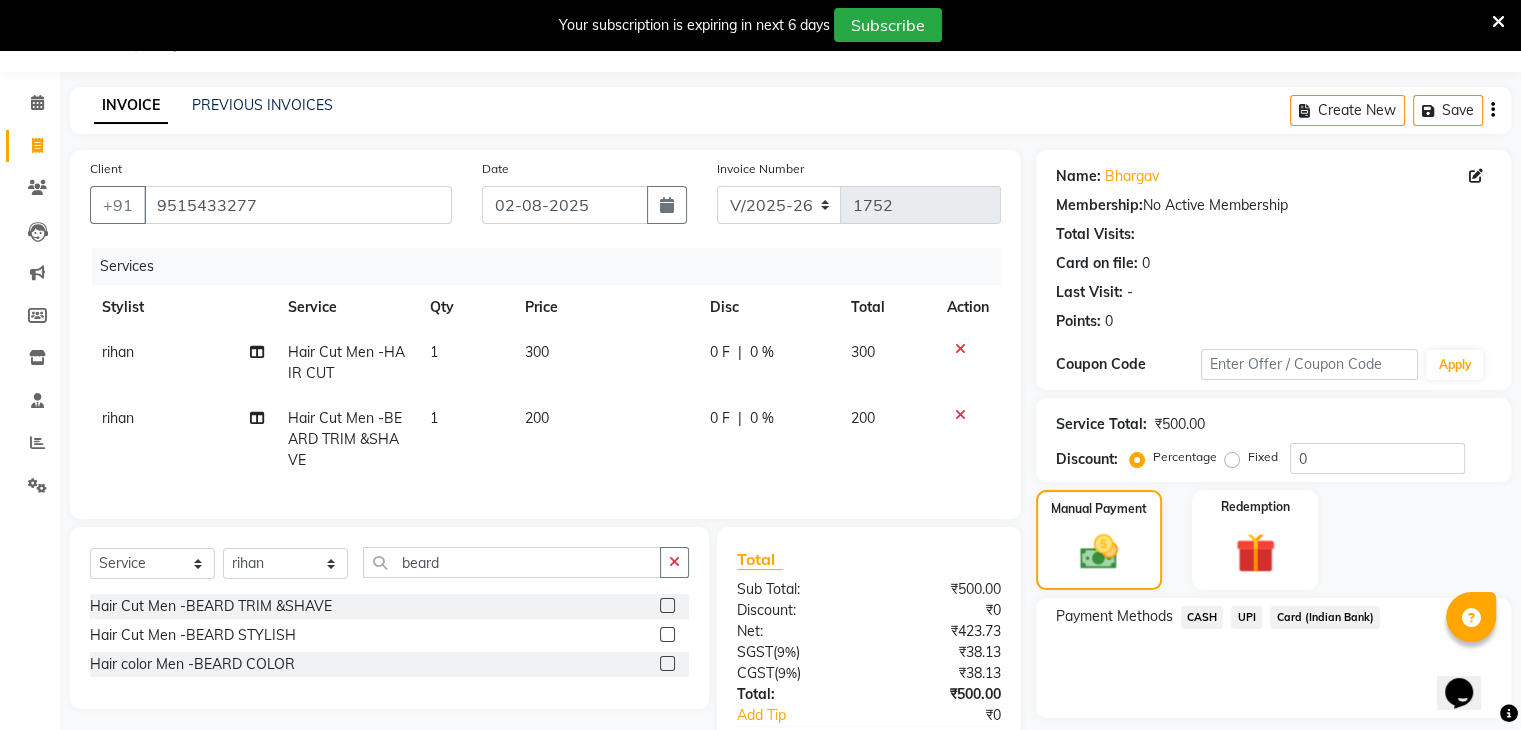 click on "UPI" 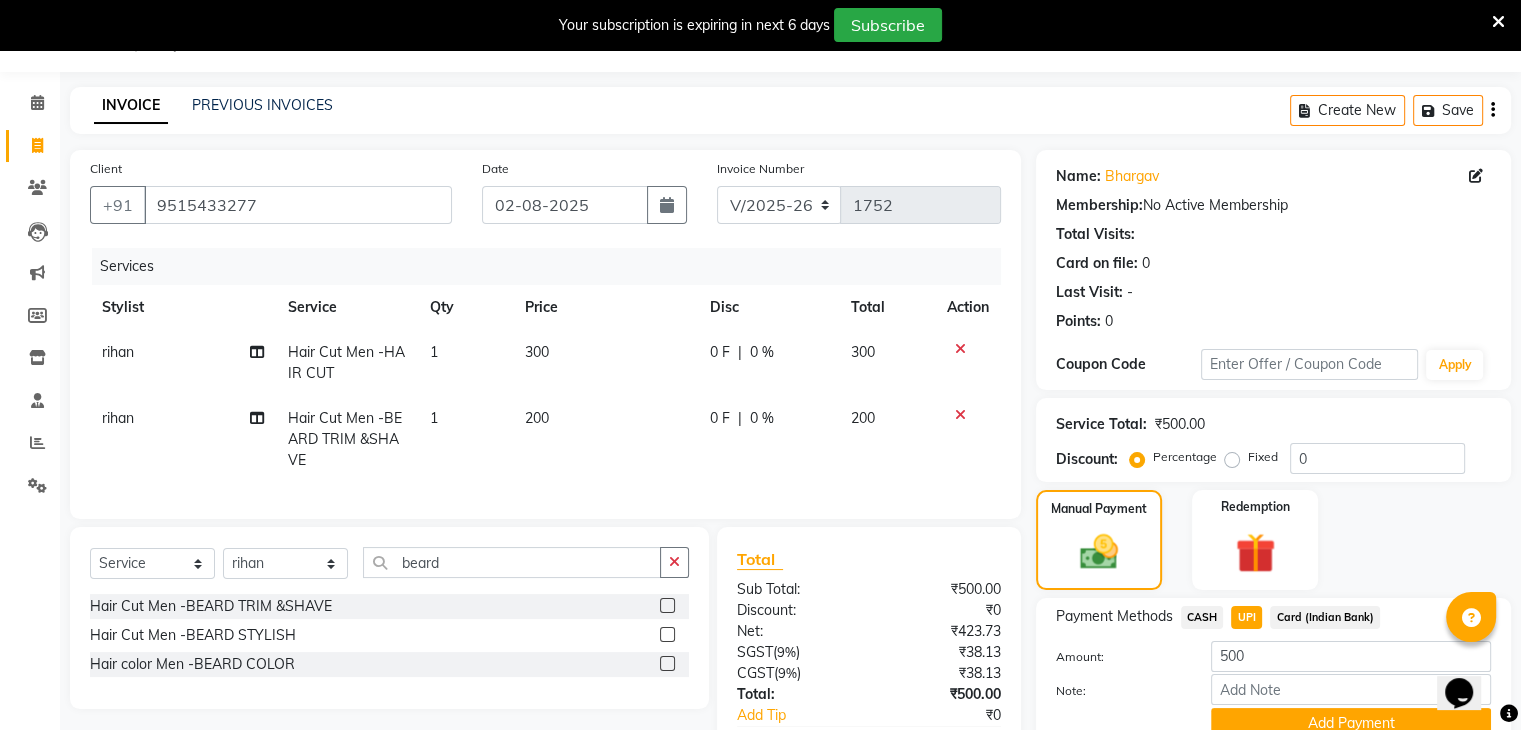 scroll, scrollTop: 159, scrollLeft: 0, axis: vertical 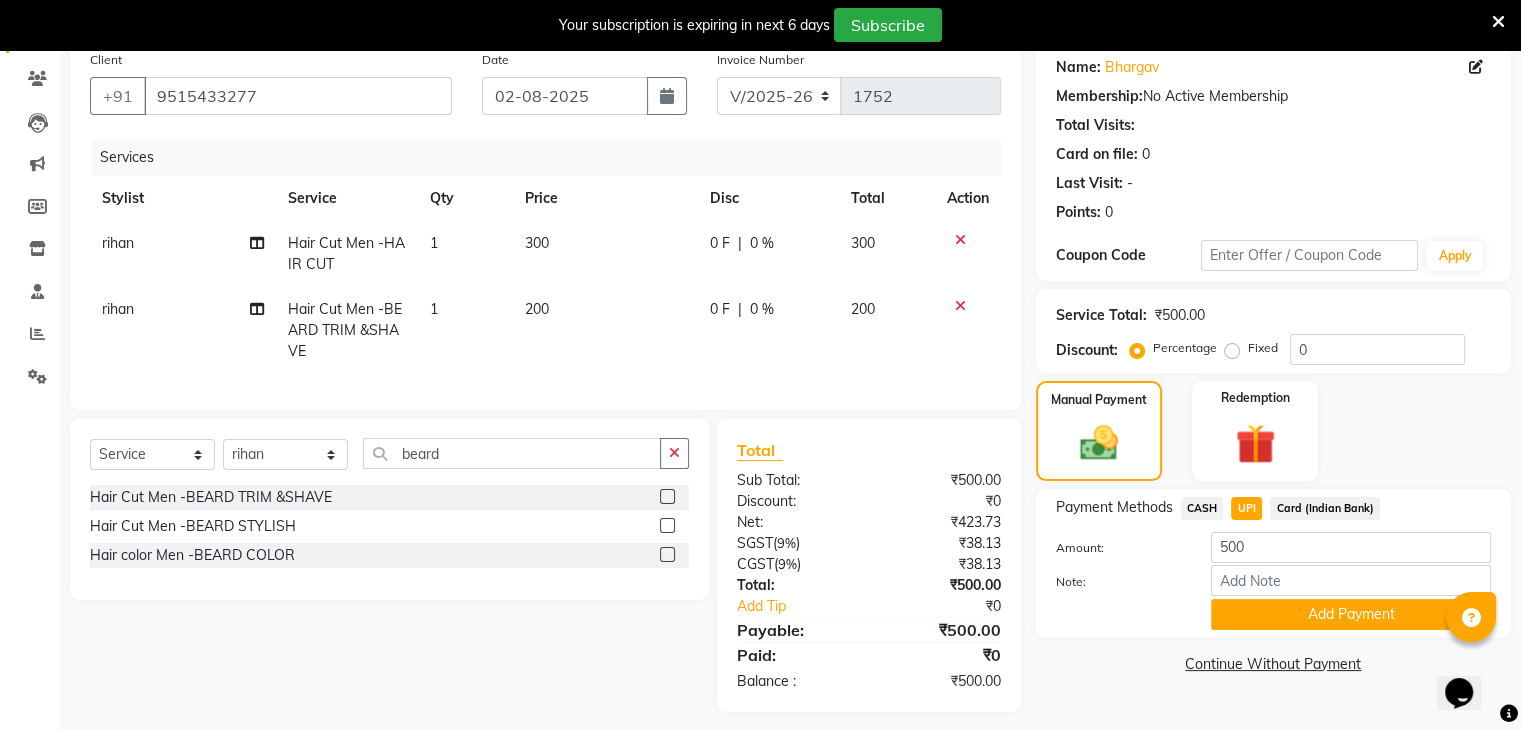 click on "Add Payment" 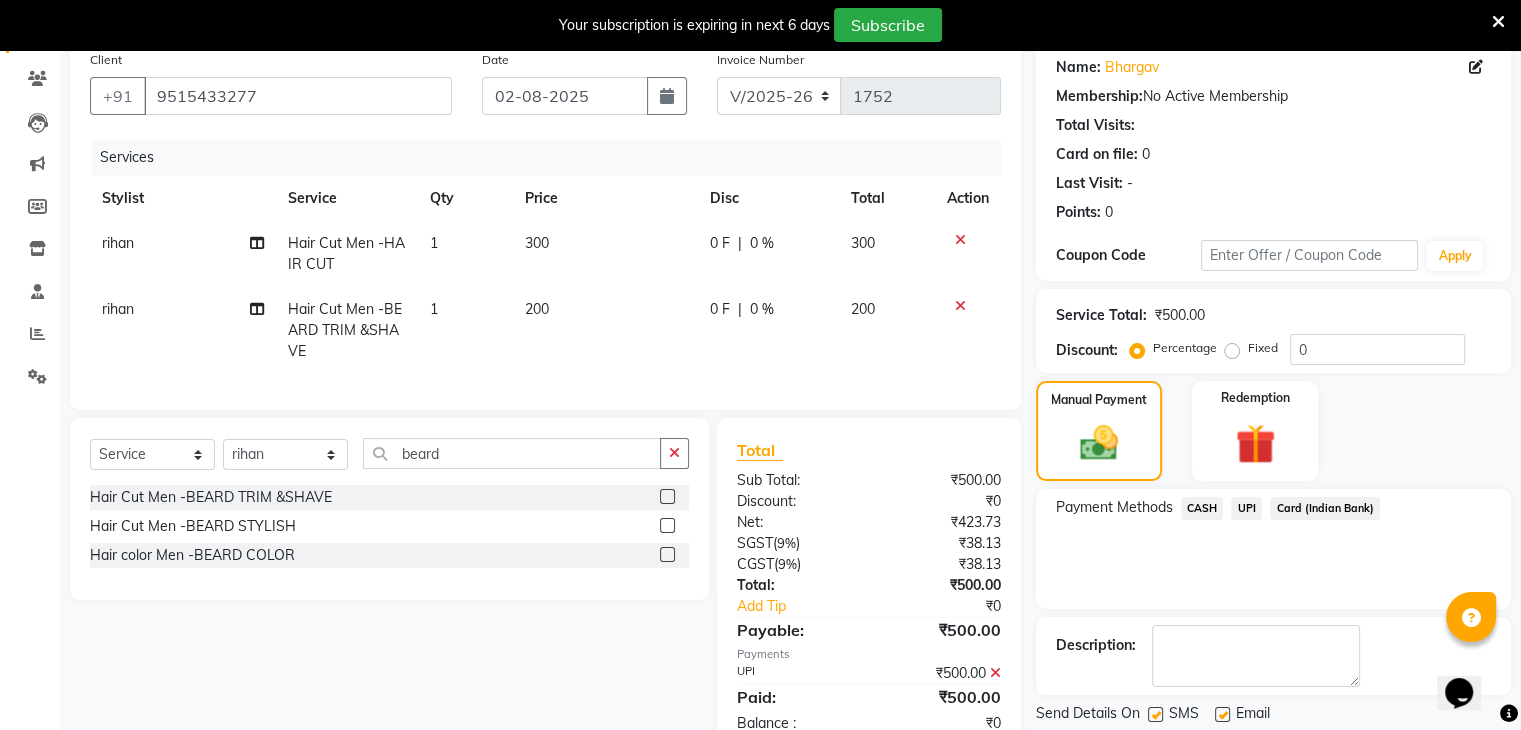 scroll, scrollTop: 228, scrollLeft: 0, axis: vertical 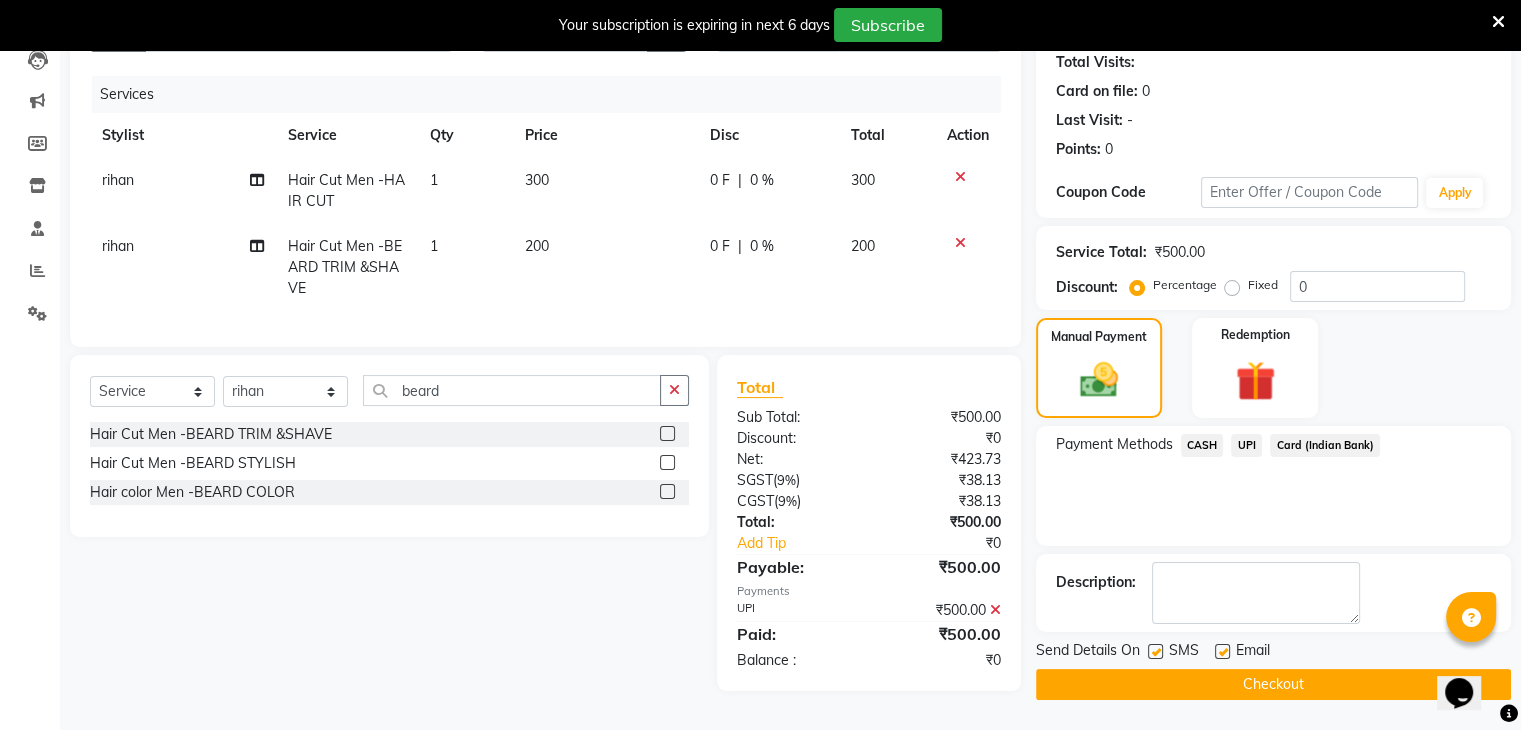 click on "Checkout" 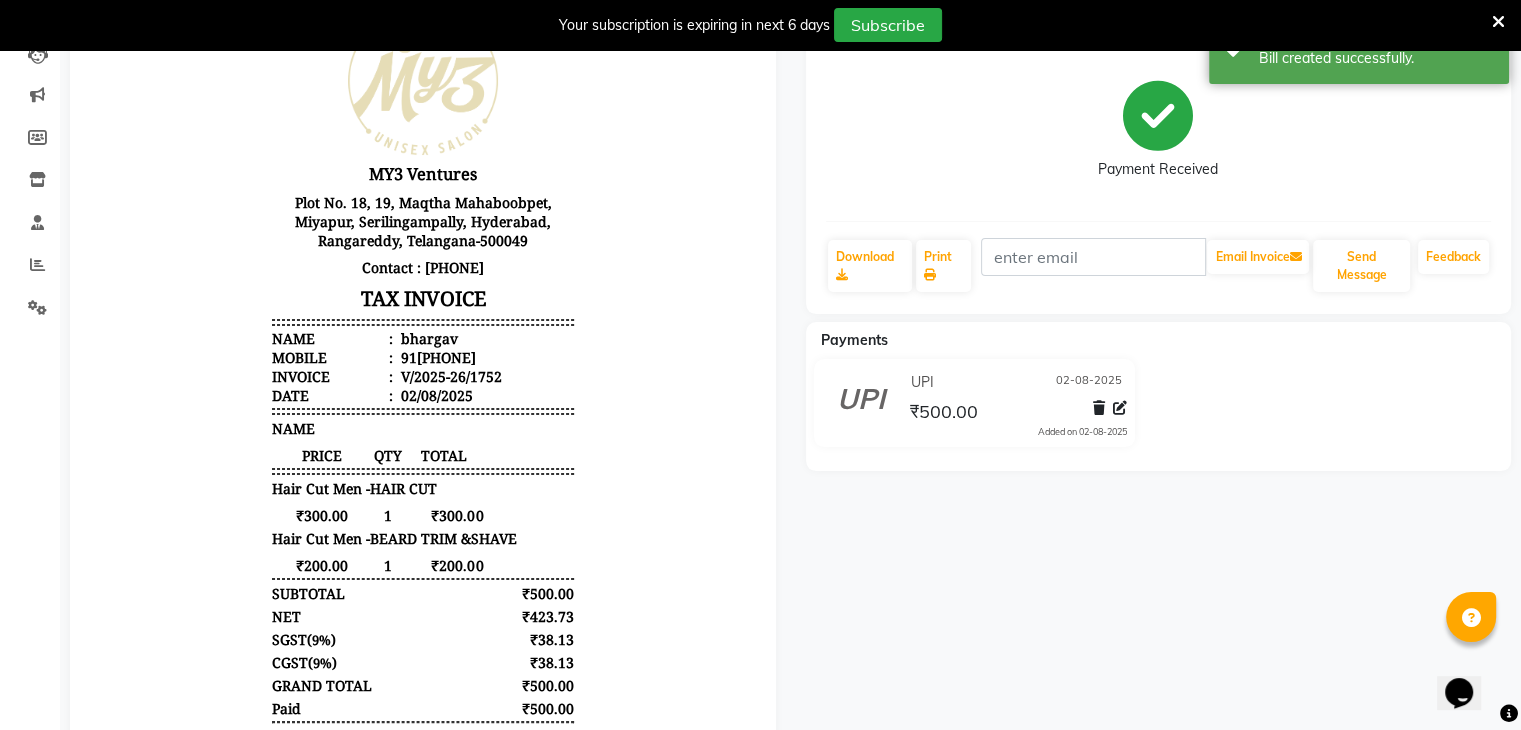 scroll, scrollTop: 0, scrollLeft: 0, axis: both 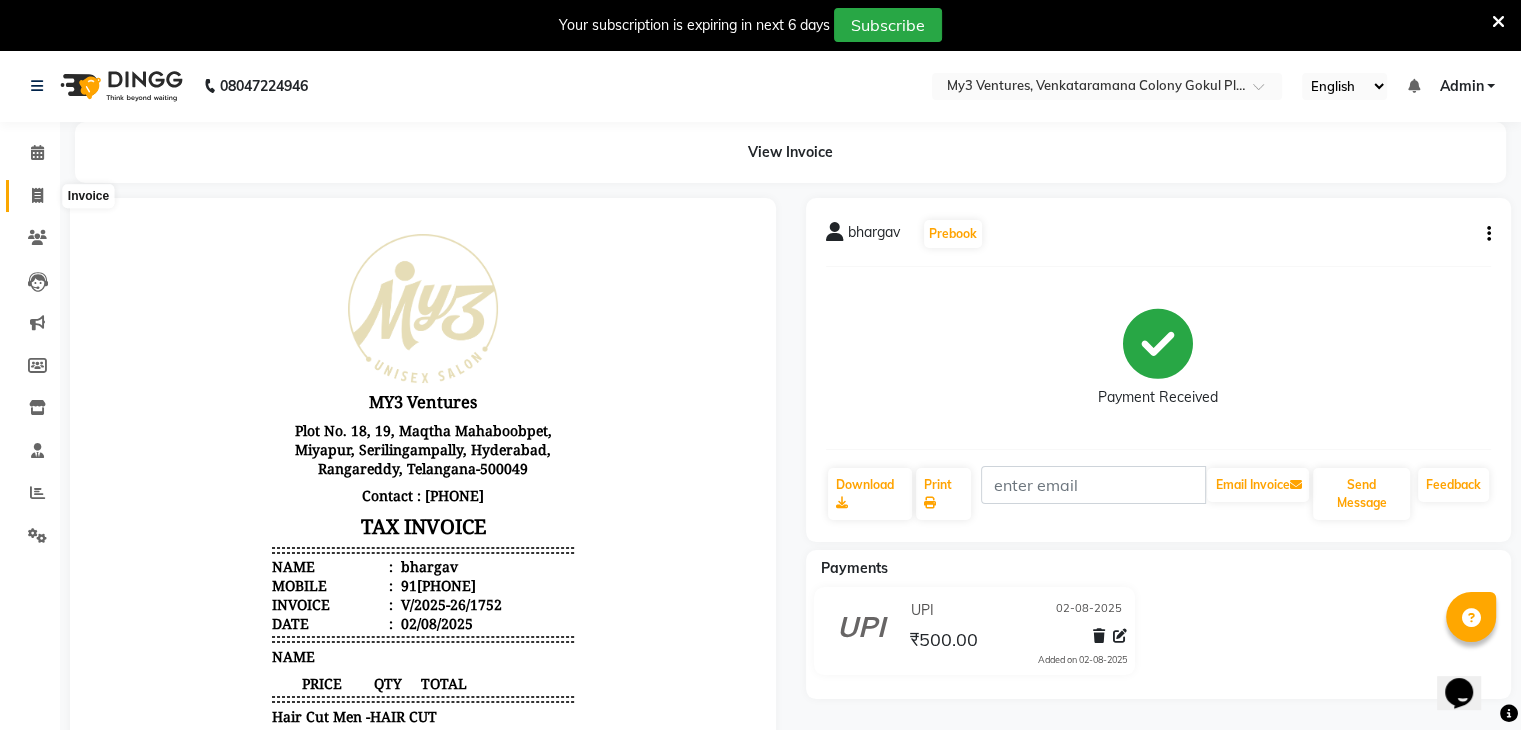 click 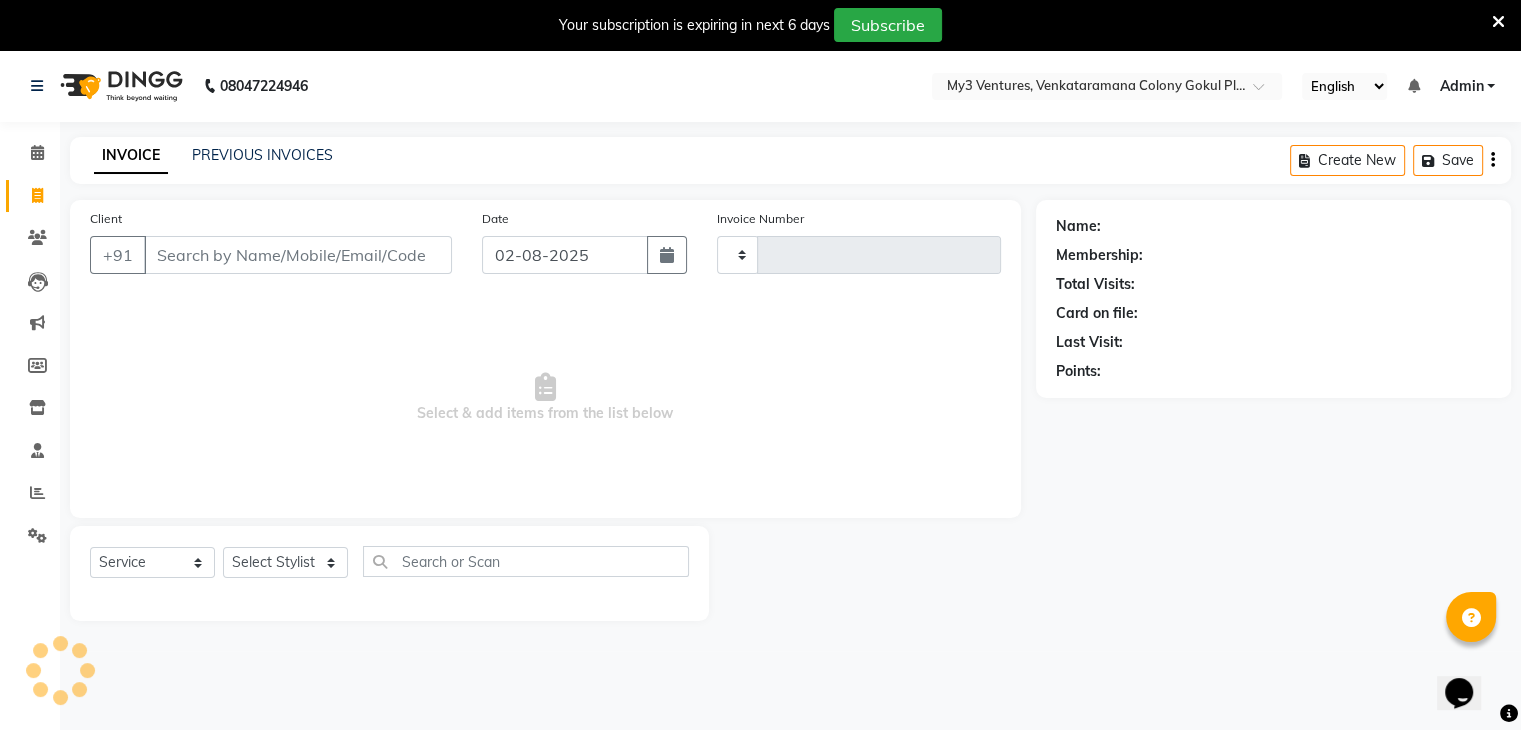 scroll, scrollTop: 50, scrollLeft: 0, axis: vertical 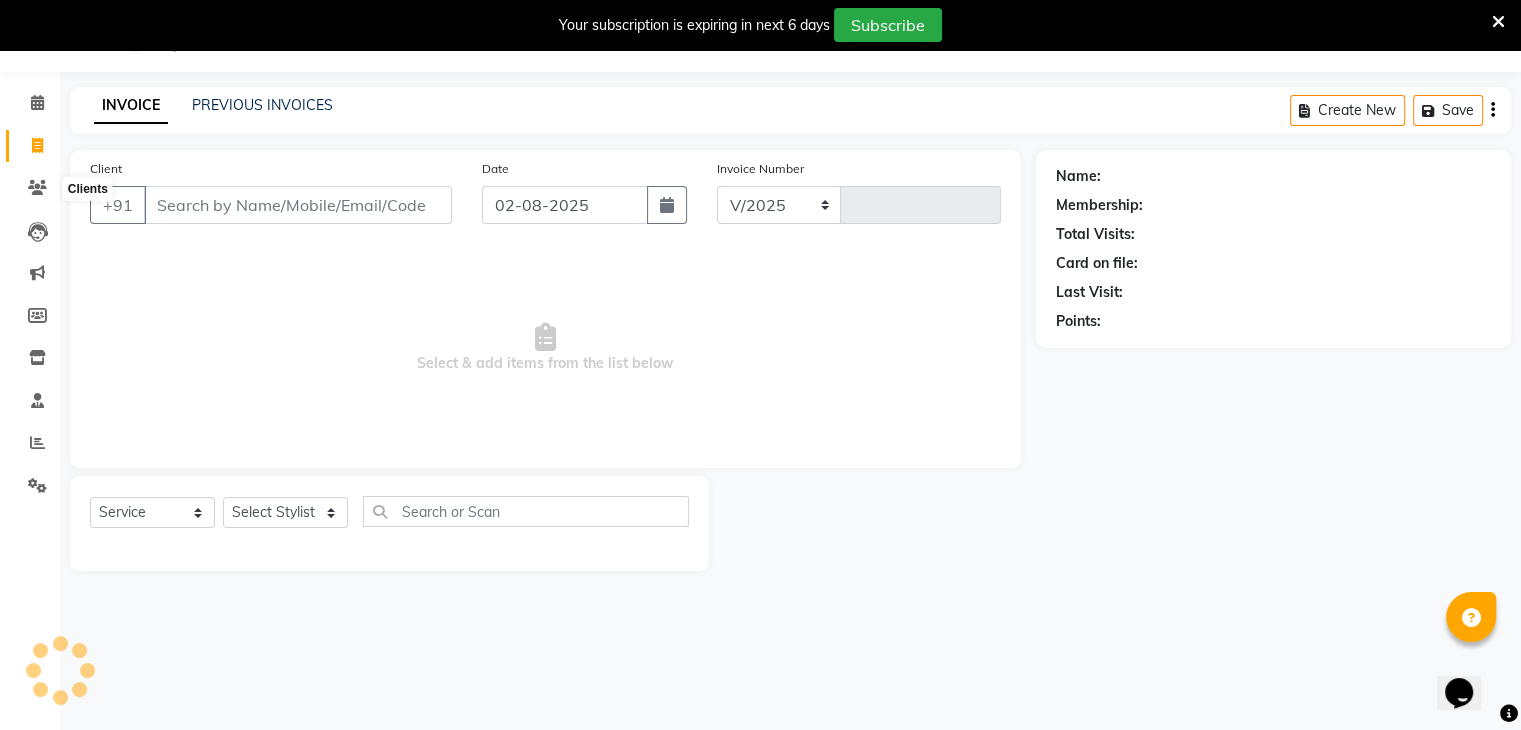 select on "6707" 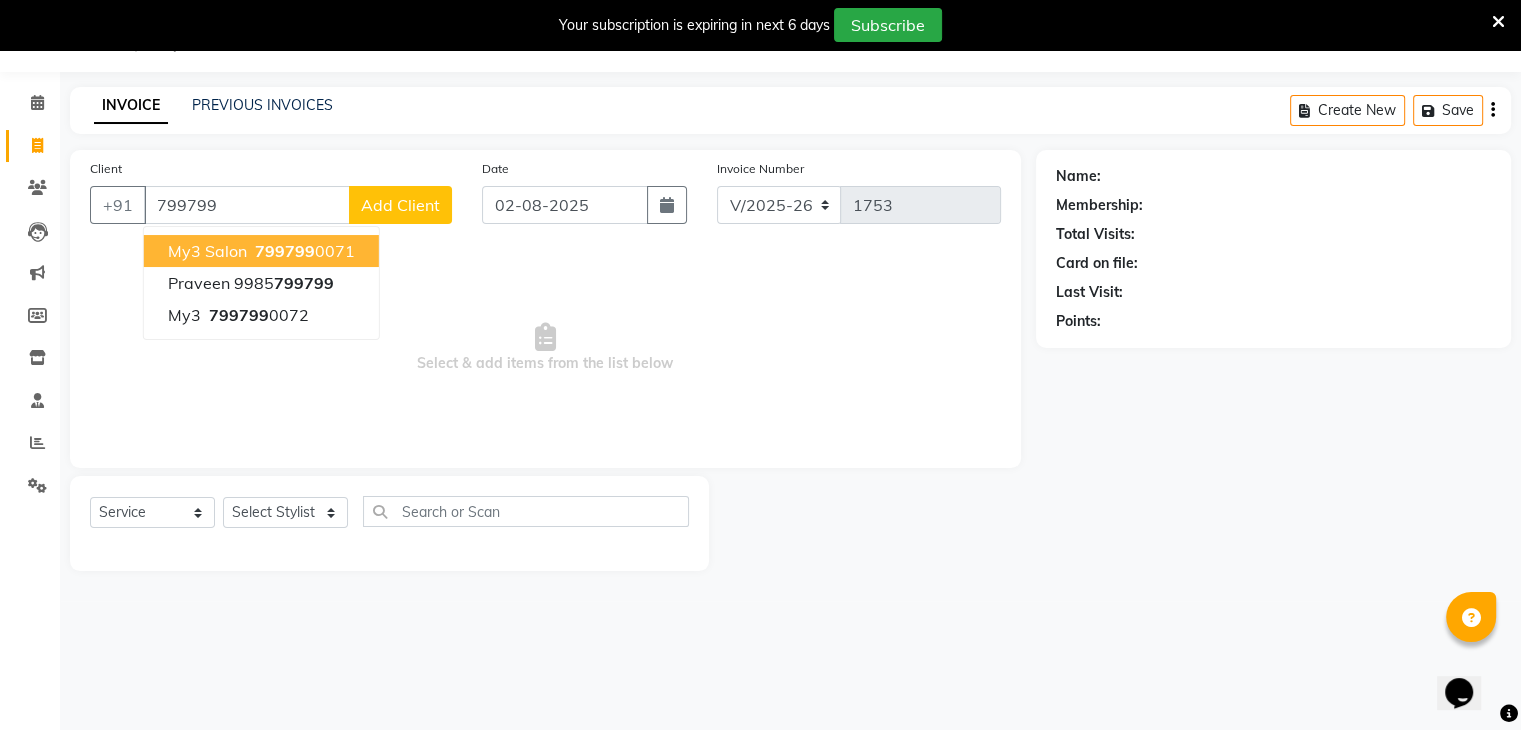 click on "my3 salon" at bounding box center [207, 251] 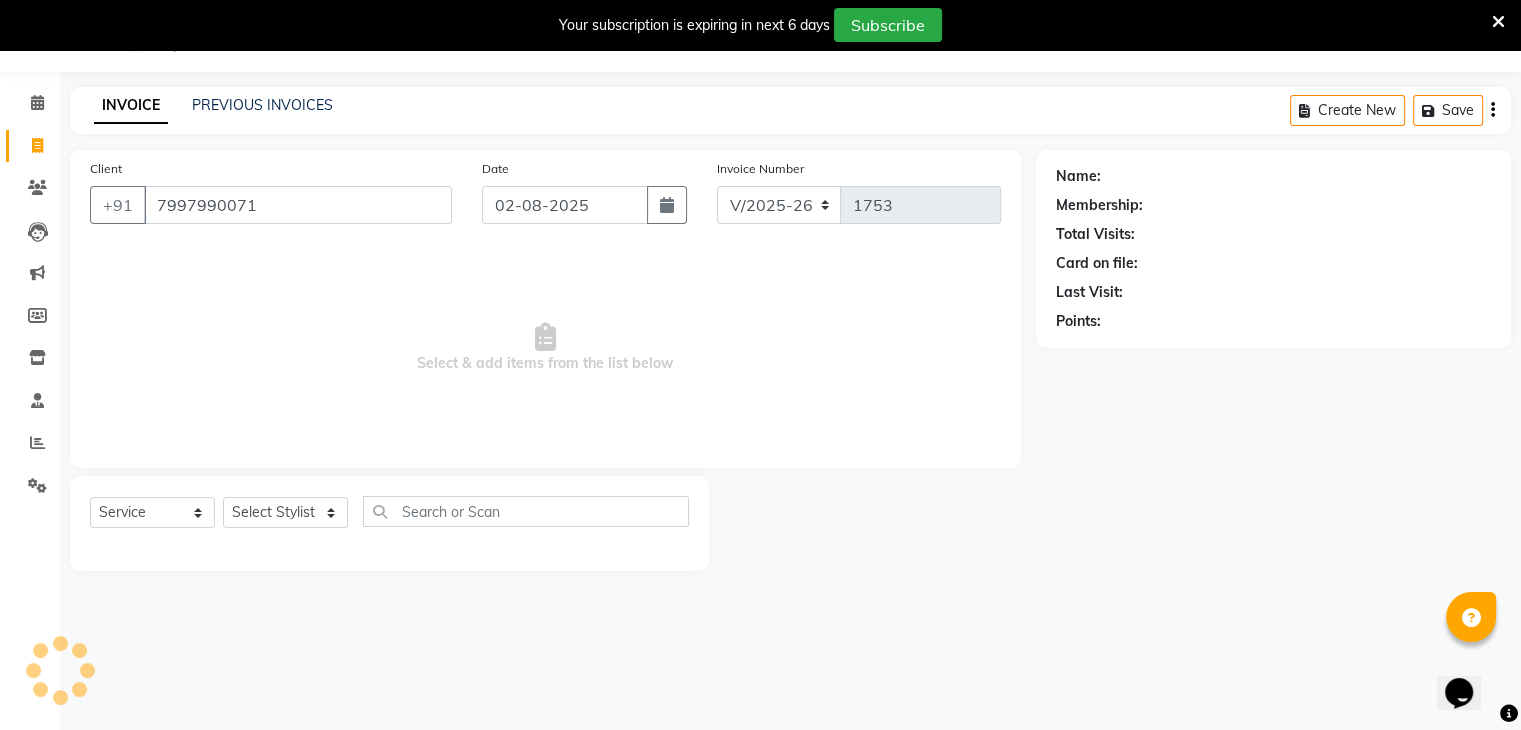 type on "7997990071" 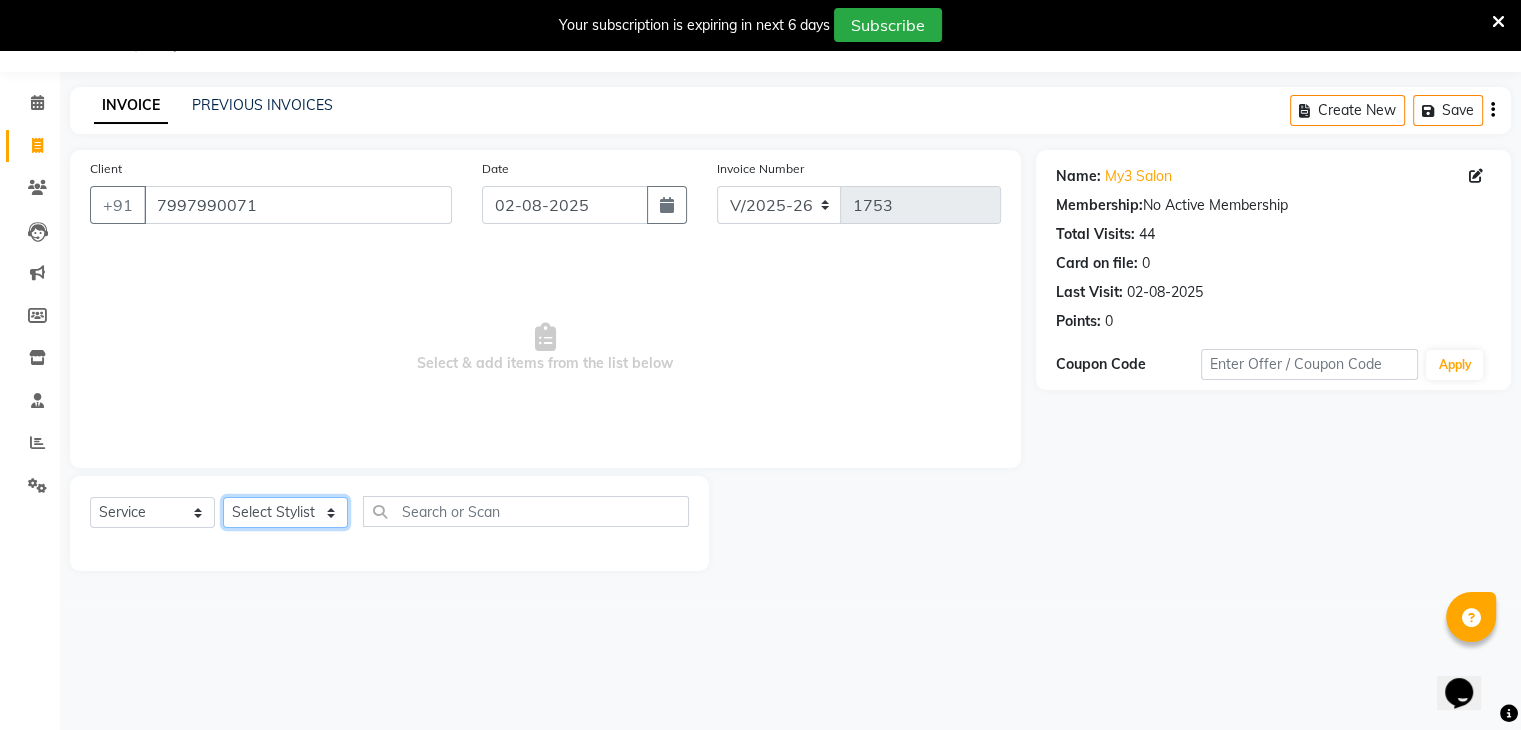 click on "Select Stylist ajju azam divya rihan Sahzad sowjanya srilatha Swapna Zeeshan" 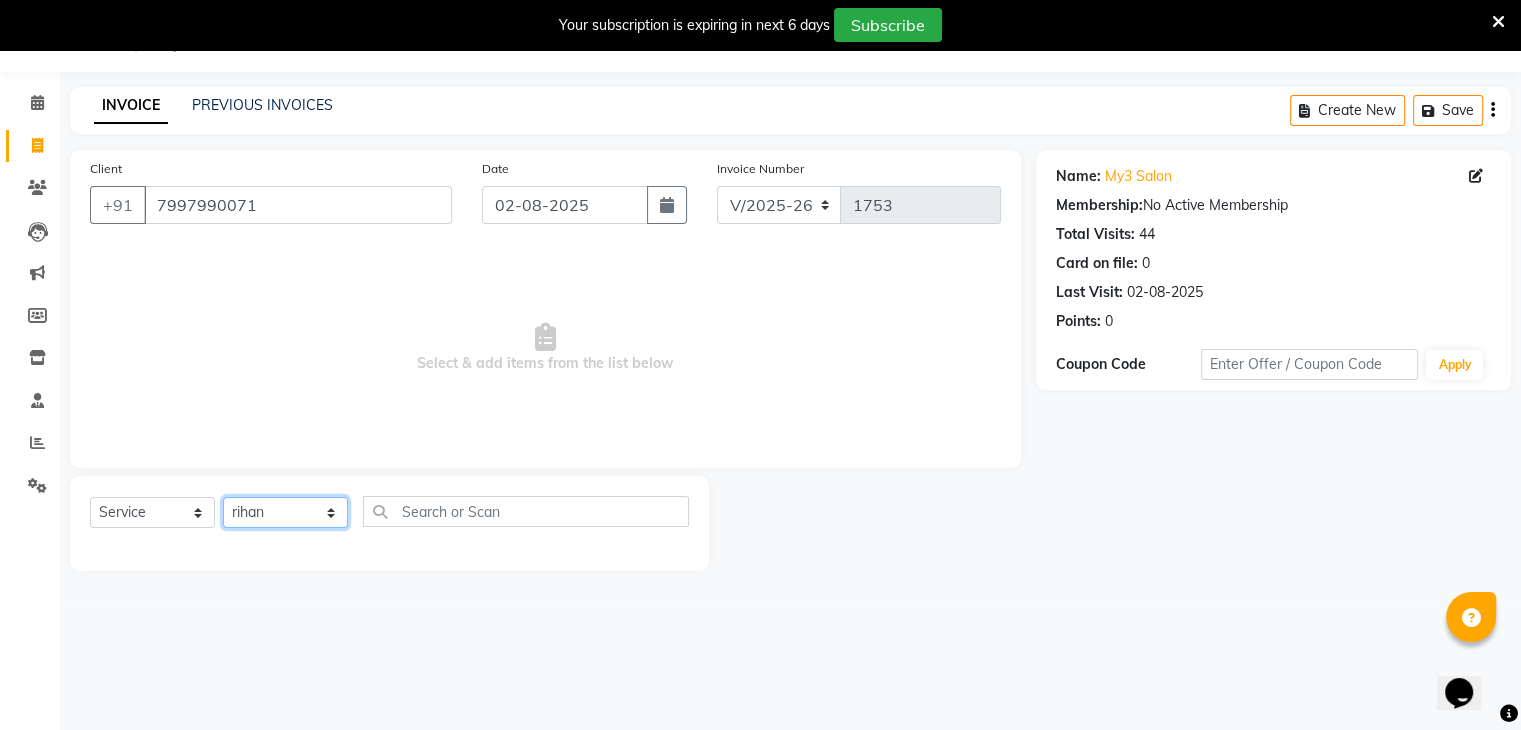 click on "Select Stylist ajju azam divya rihan Sahzad sowjanya srilatha Swapna Zeeshan" 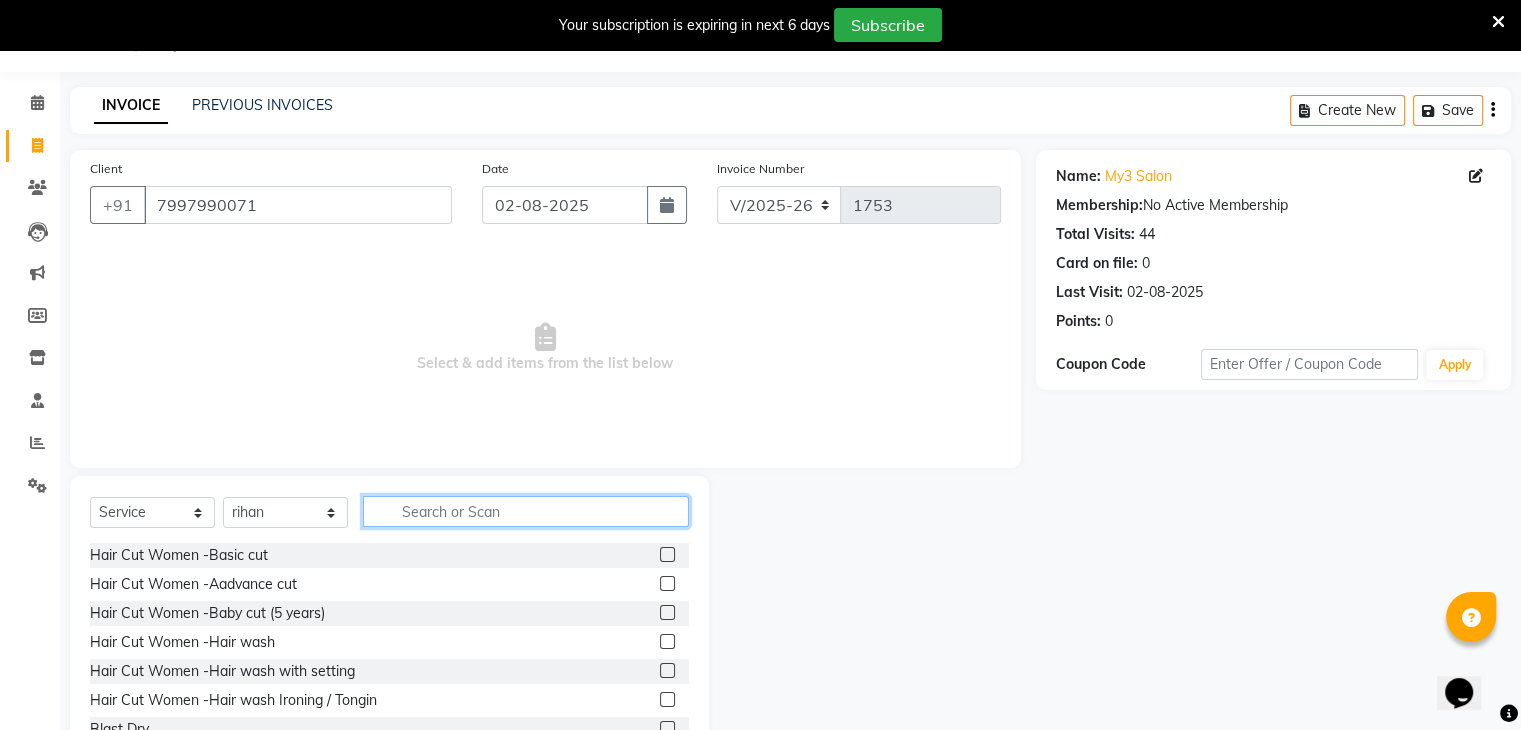 click 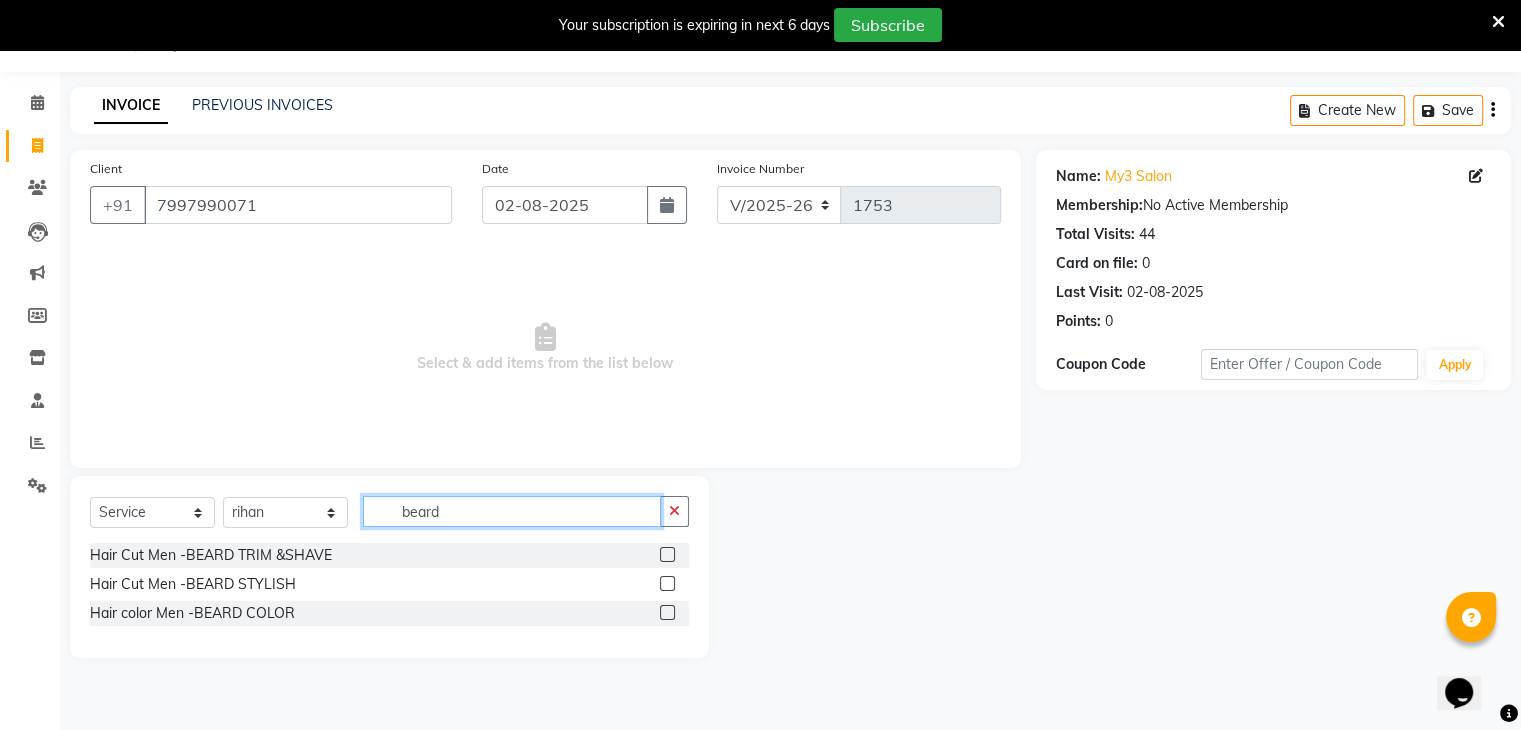 type on "beard" 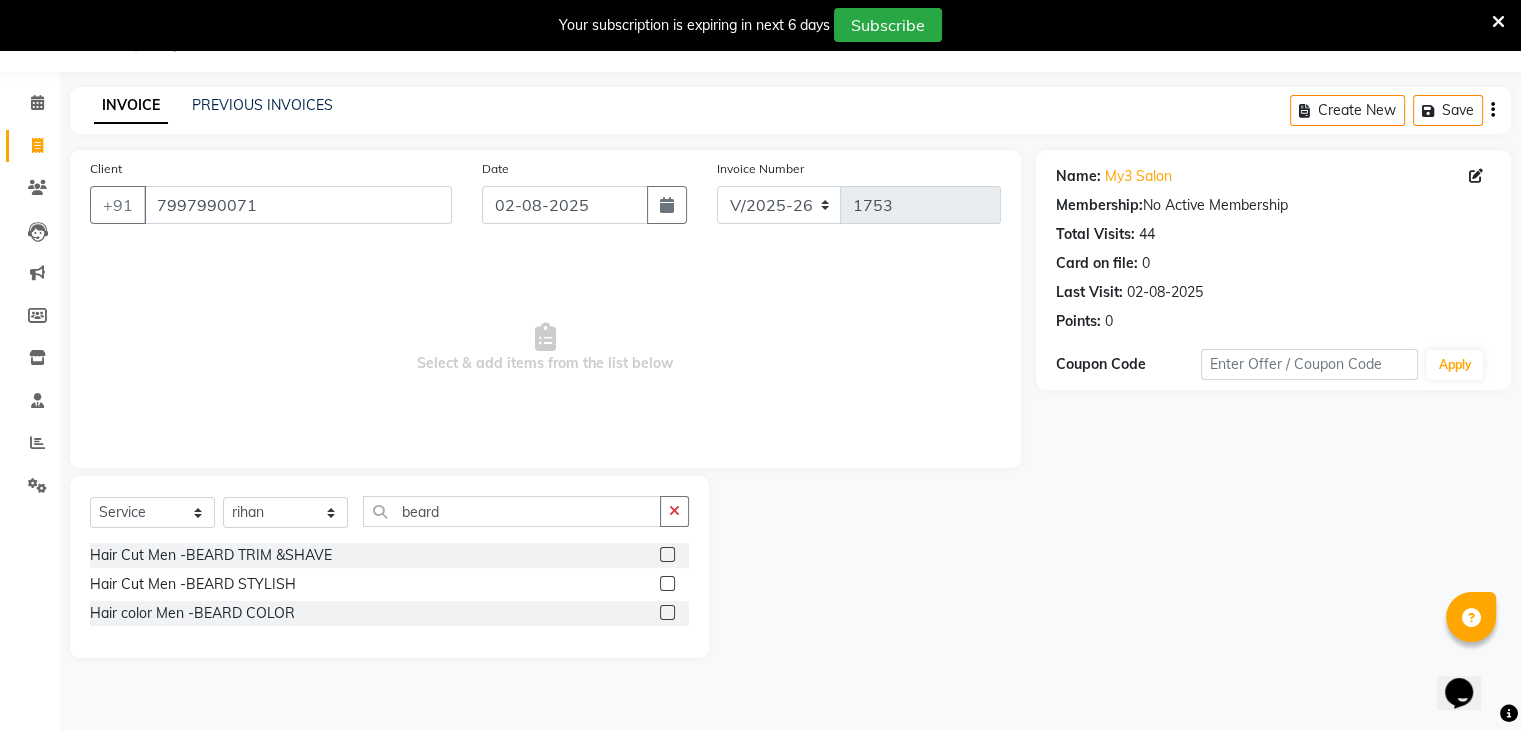 click 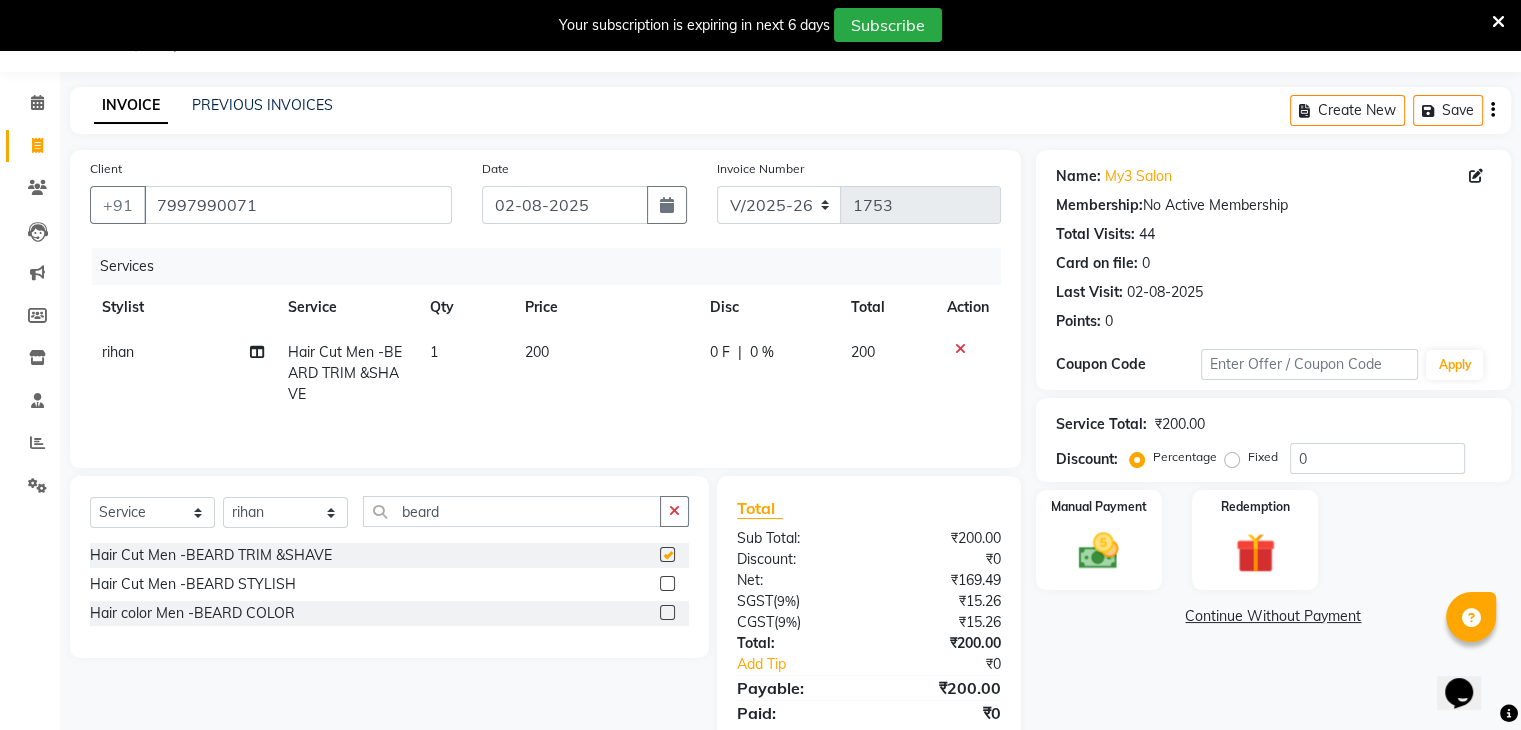 checkbox on "false" 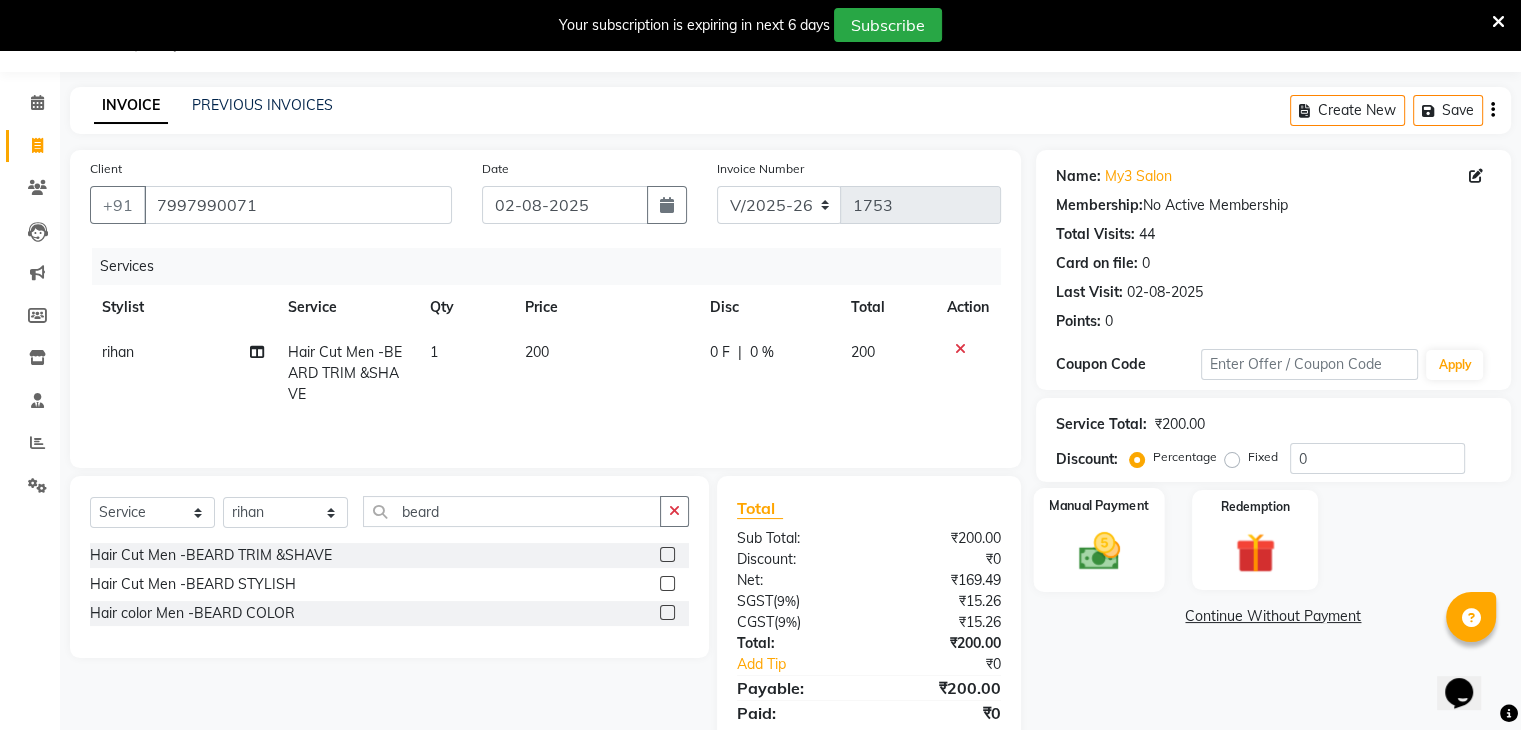 click on "Manual Payment" 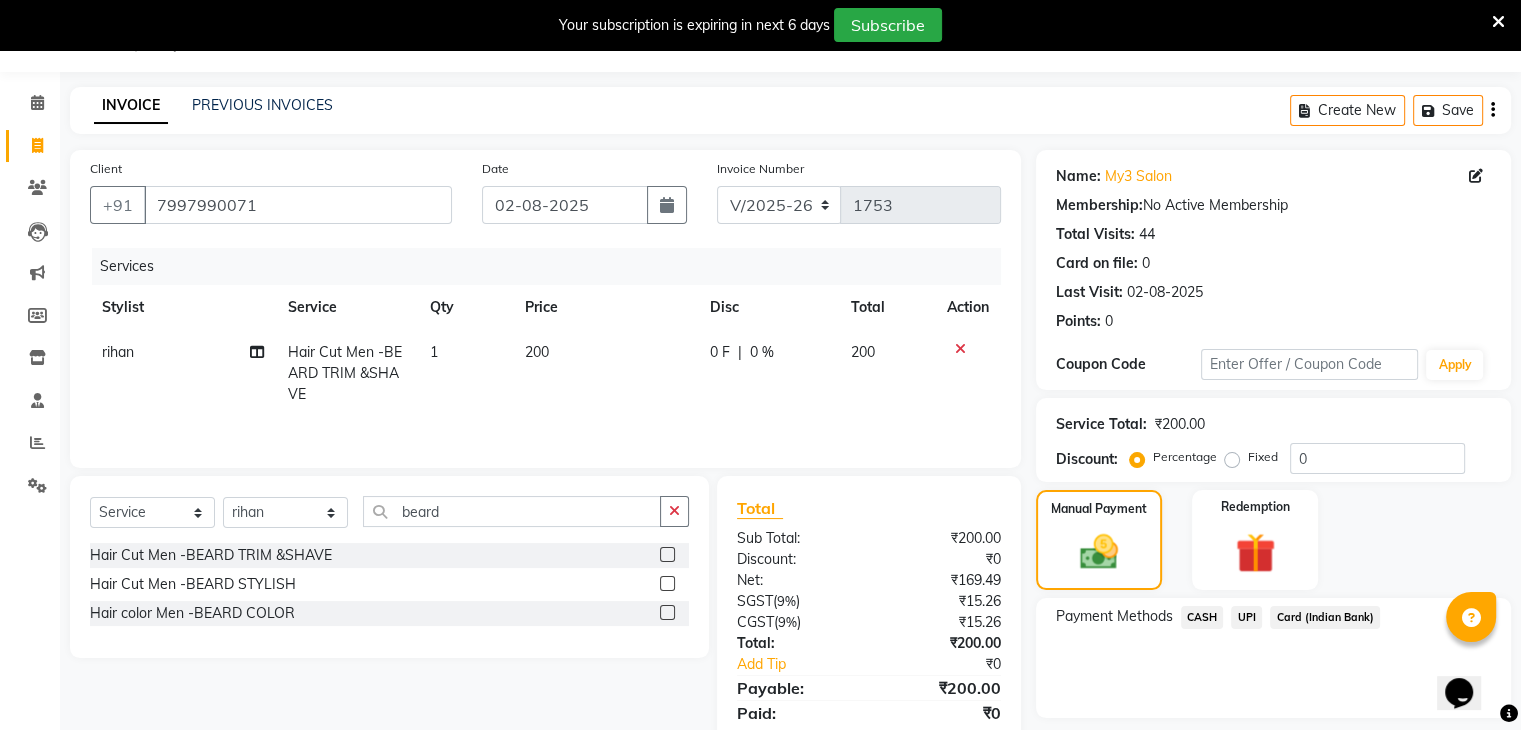 click on "UPI" 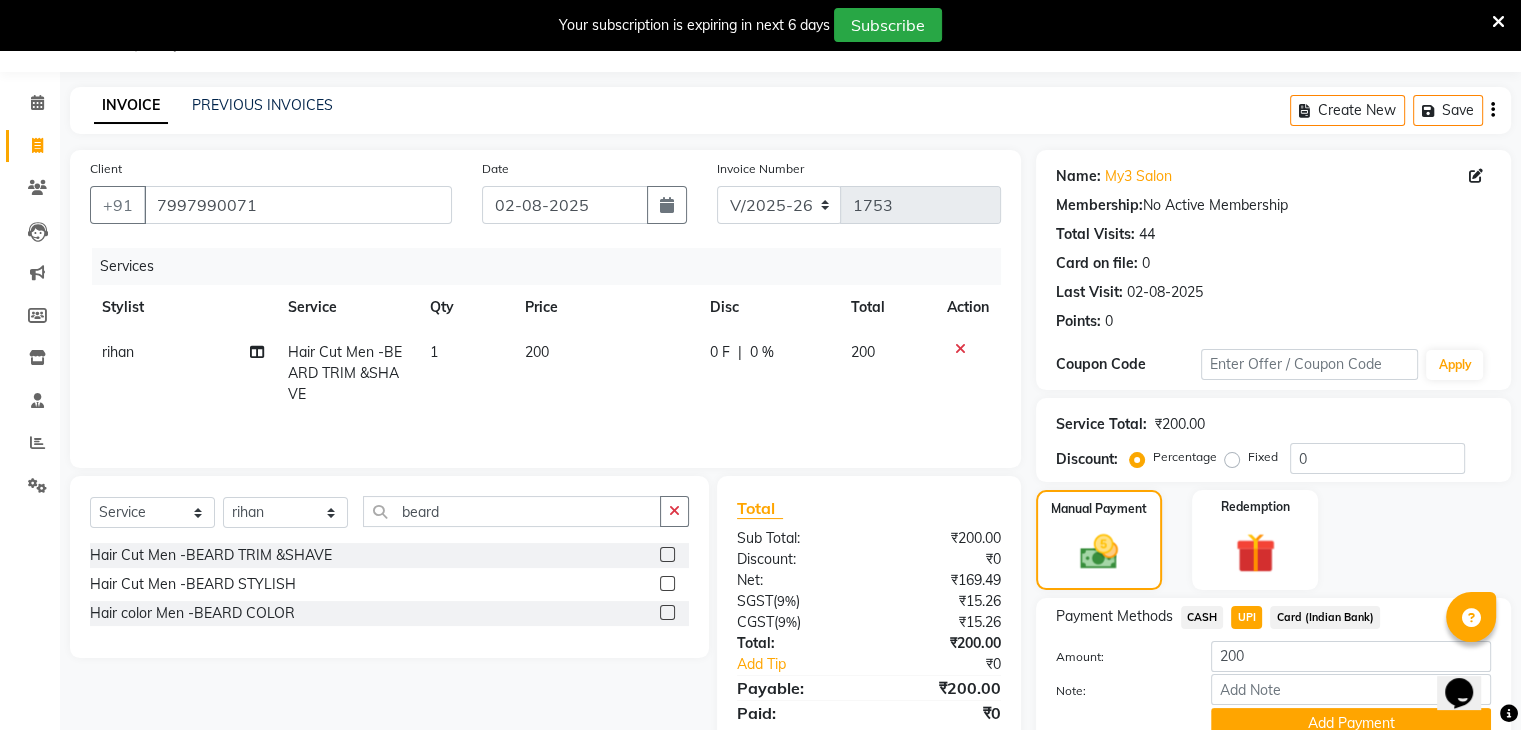 scroll, scrollTop: 140, scrollLeft: 0, axis: vertical 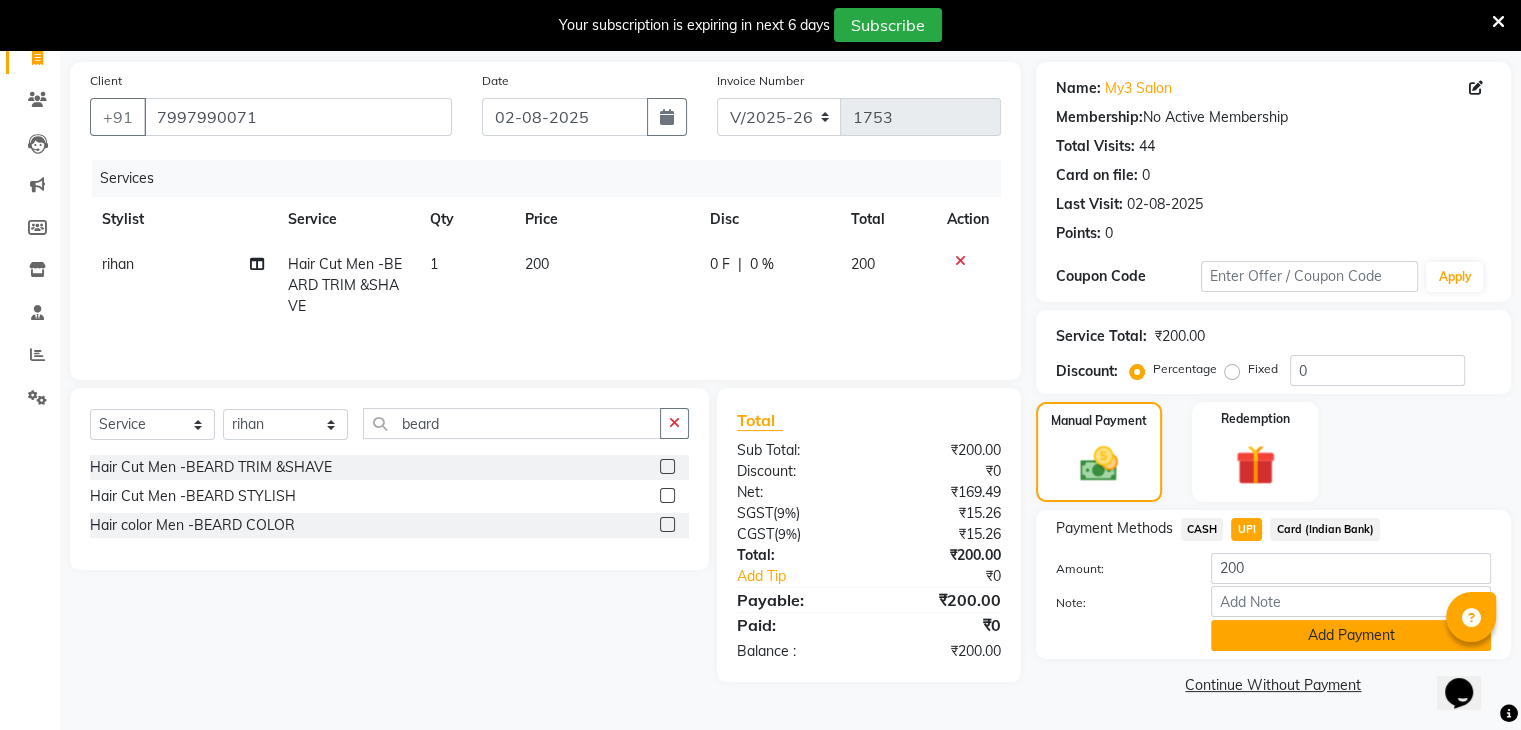 click on "Add Payment" 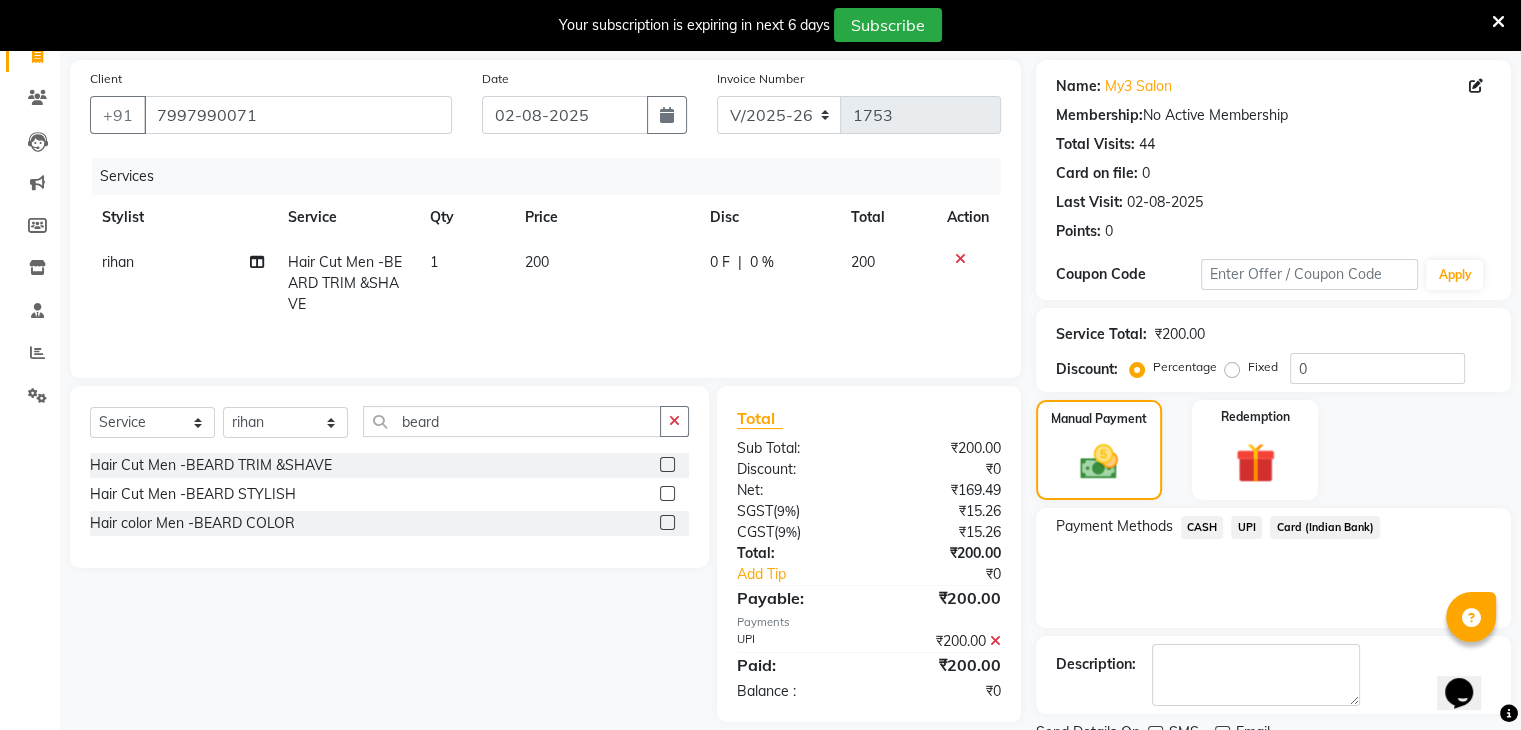 scroll, scrollTop: 220, scrollLeft: 0, axis: vertical 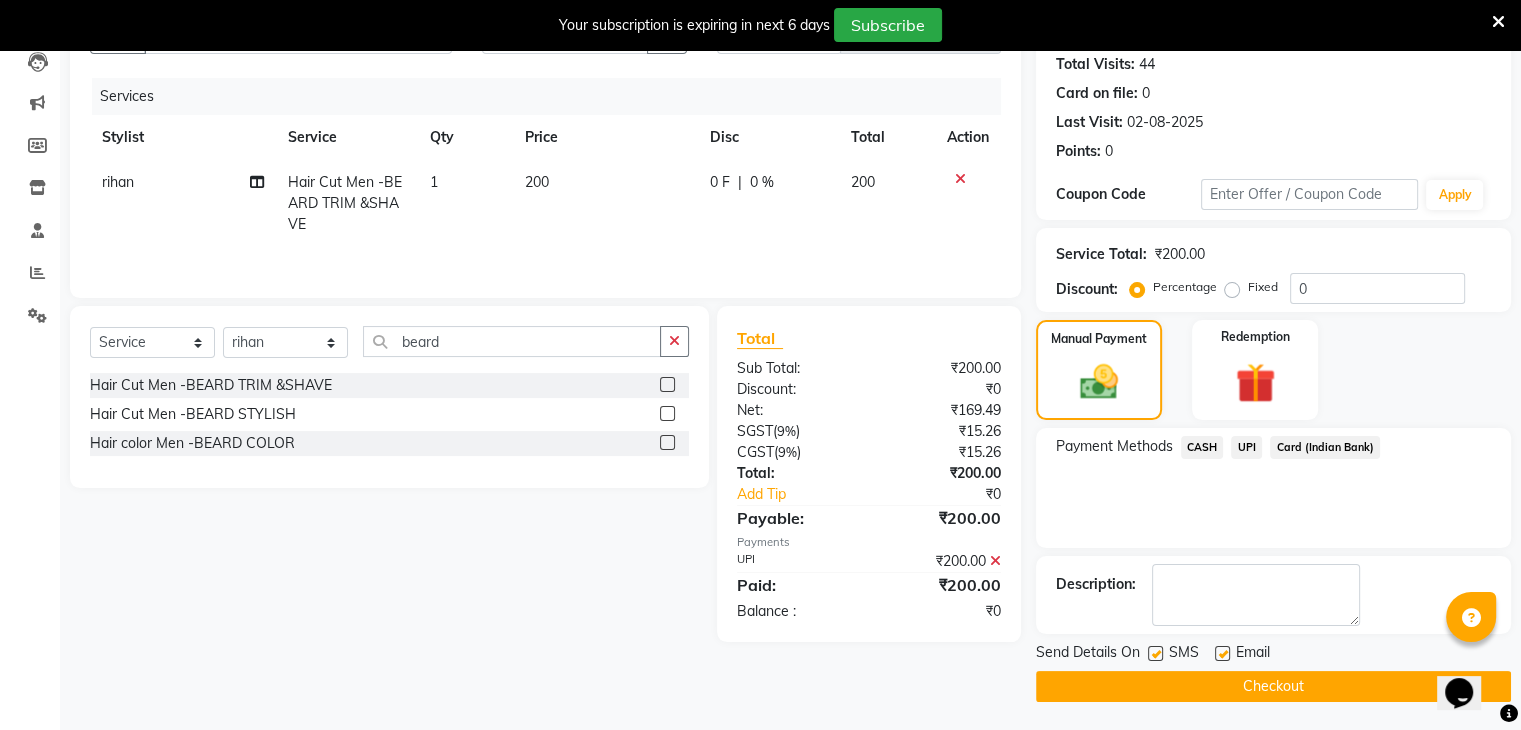 click on "Checkout" 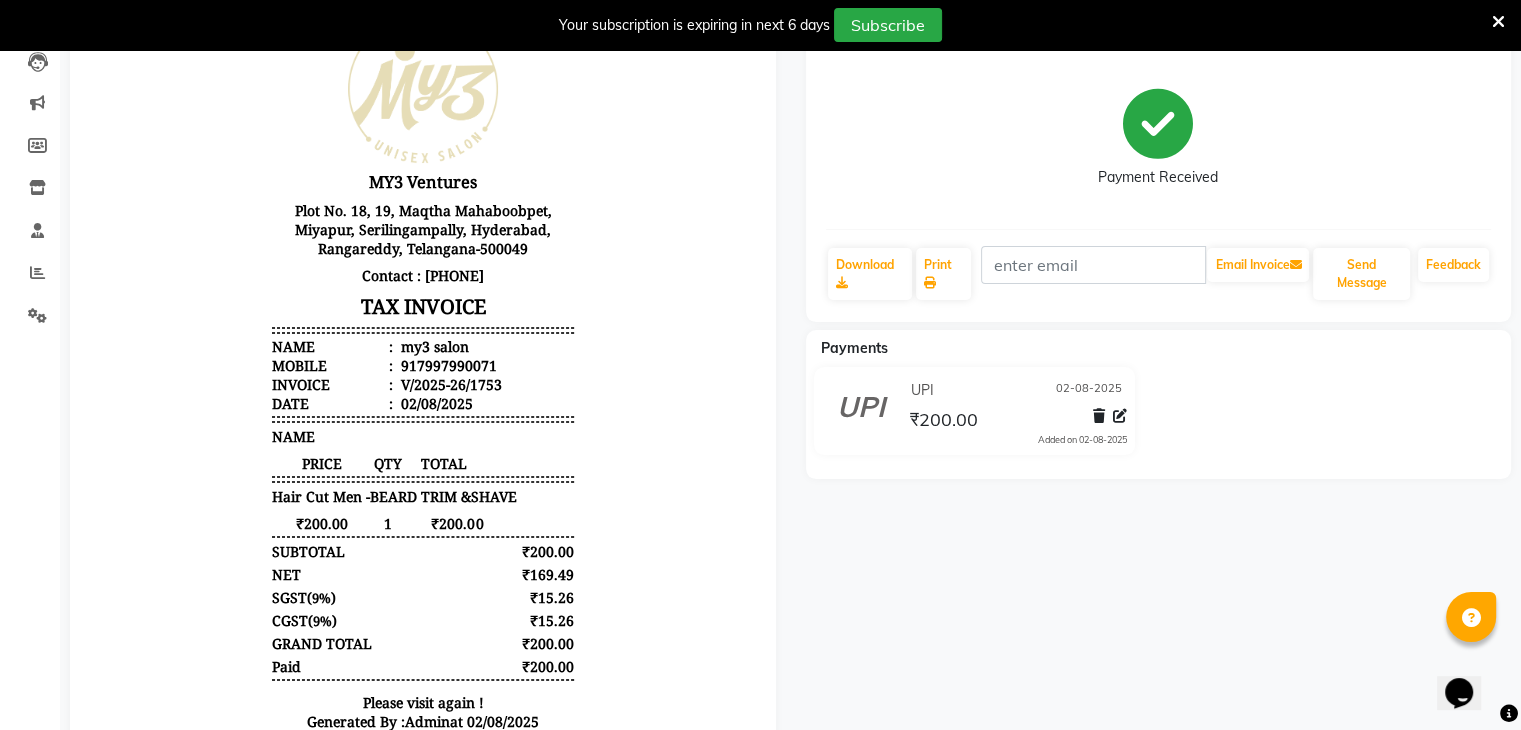 scroll, scrollTop: 0, scrollLeft: 0, axis: both 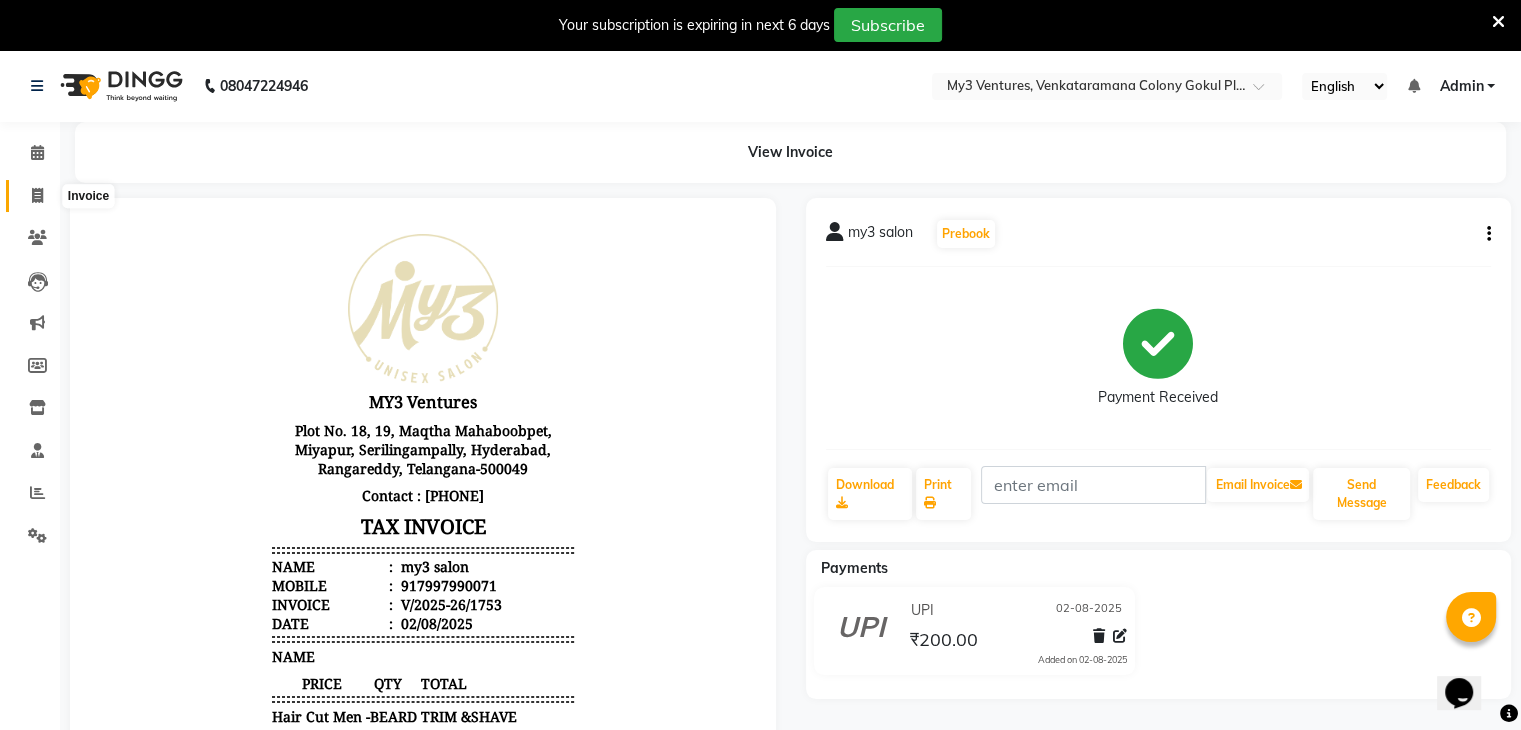 click 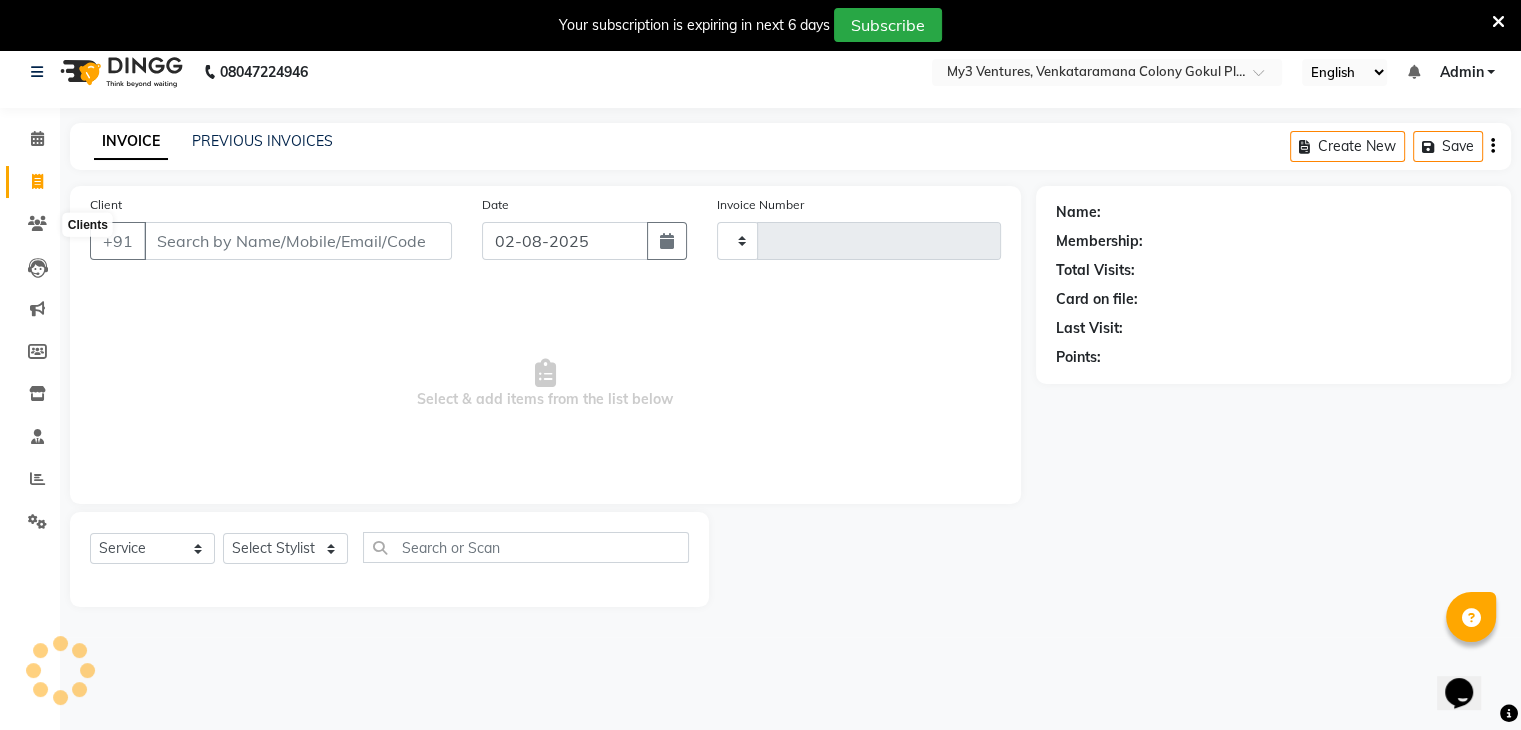 scroll, scrollTop: 50, scrollLeft: 0, axis: vertical 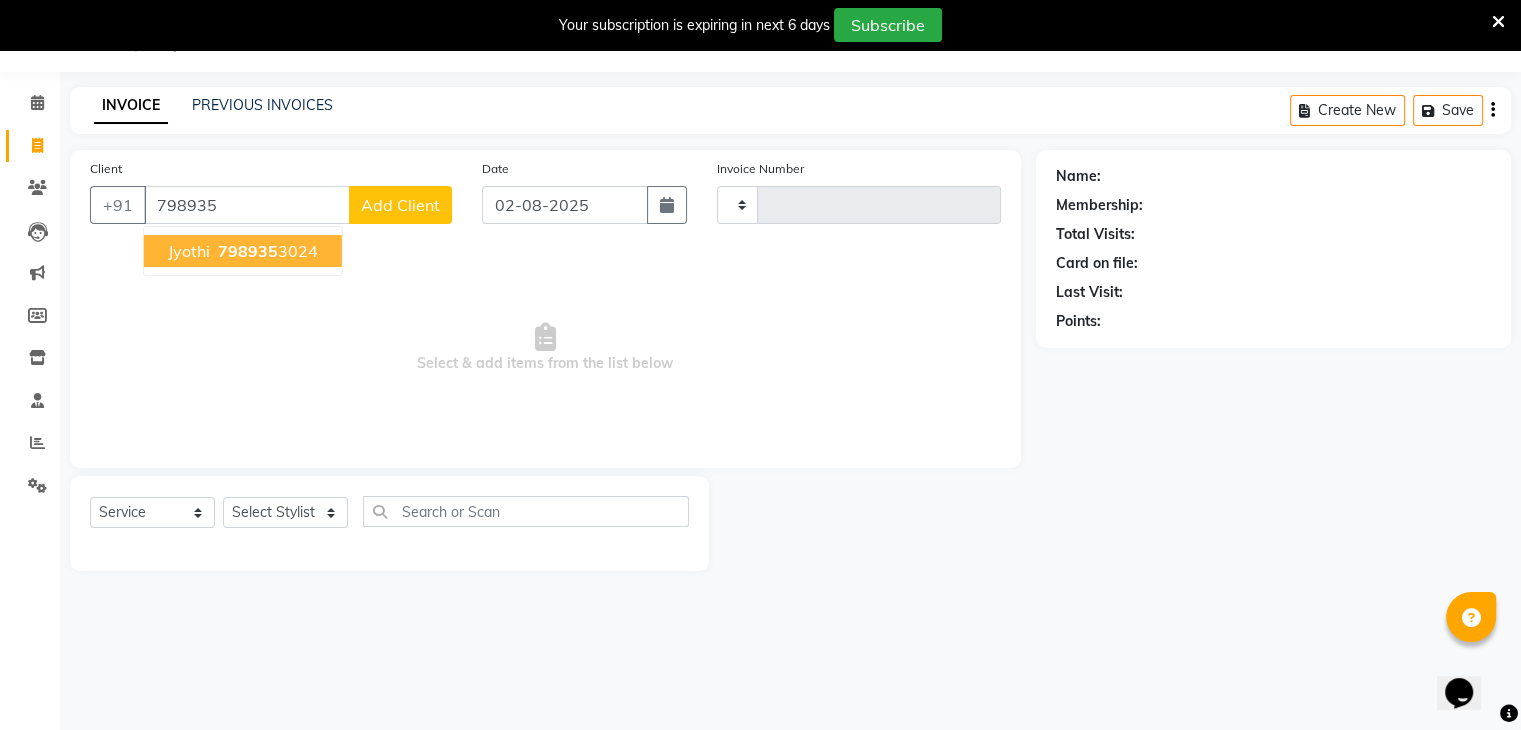 click on "Jyothi" at bounding box center [189, 251] 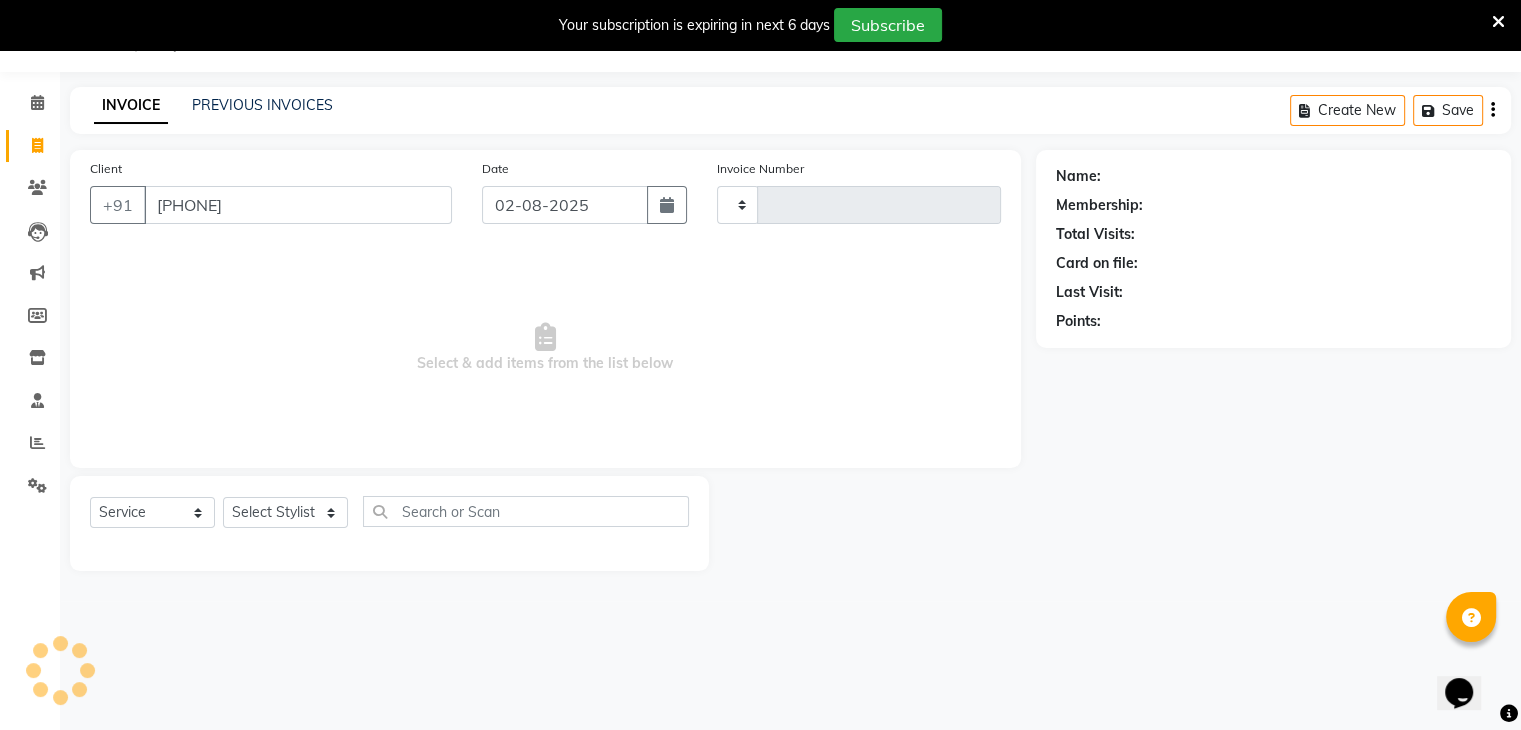 type on "[PHONE]" 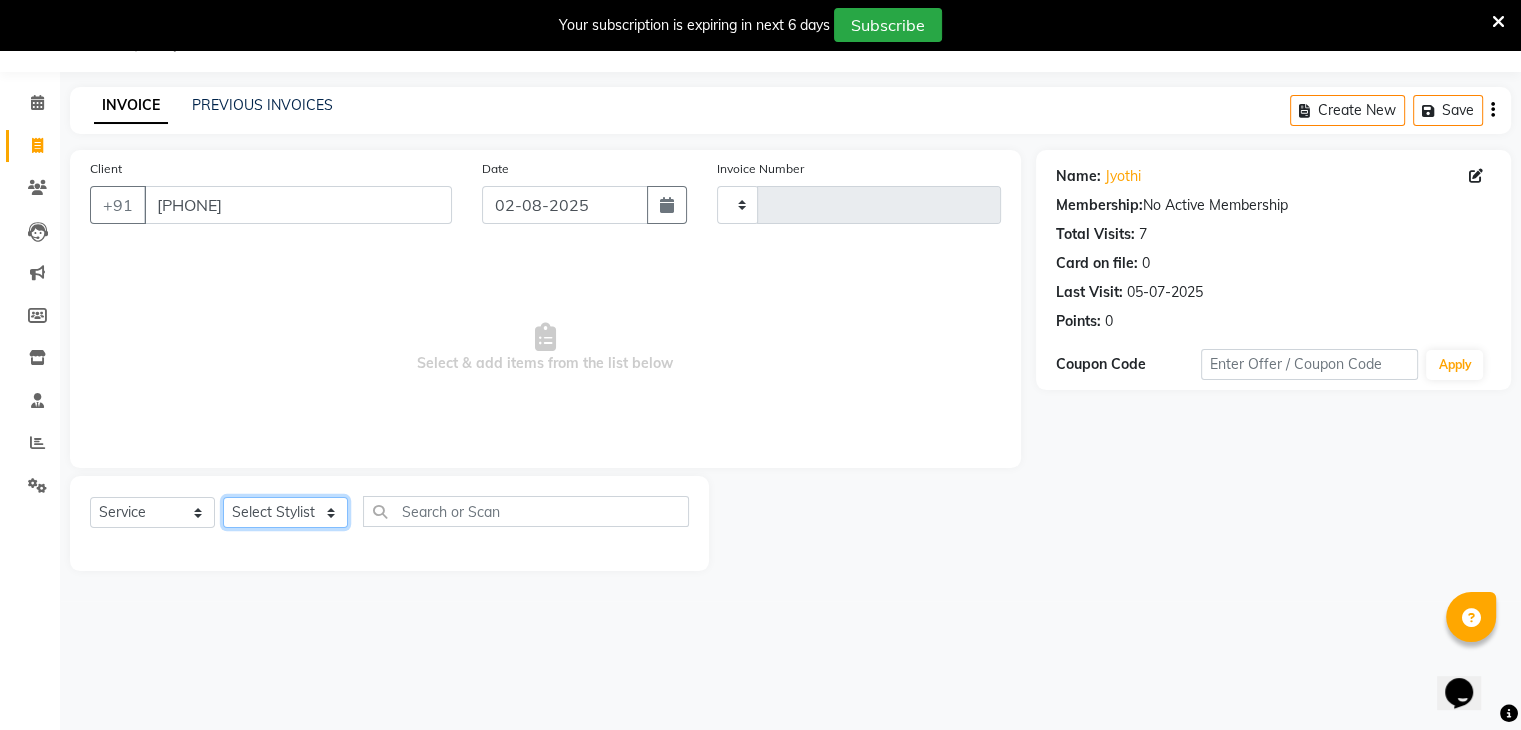 click on "Select Stylist ajju azam divya rihan Sahzad sowjanya srilatha Swapna Zeeshan" 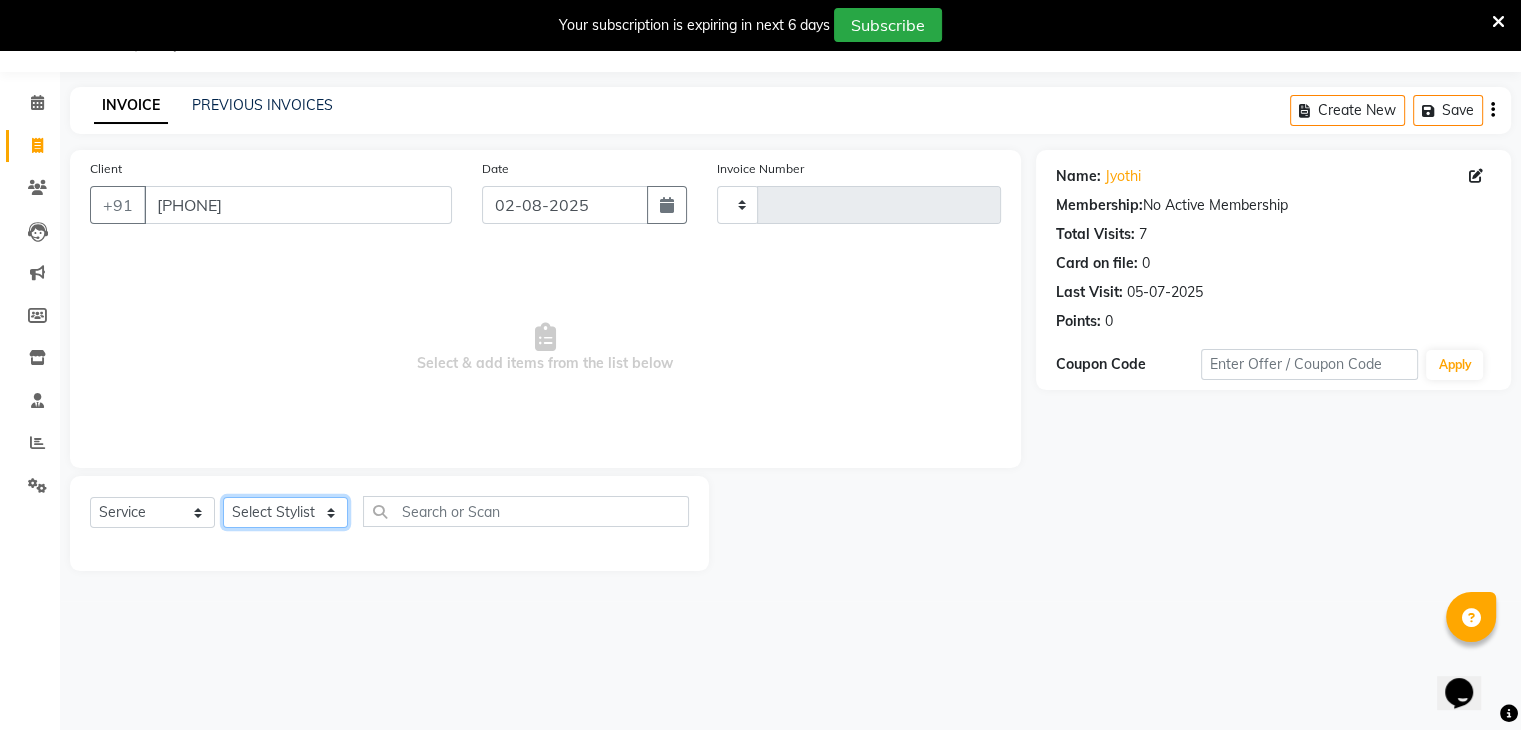 select on "72747" 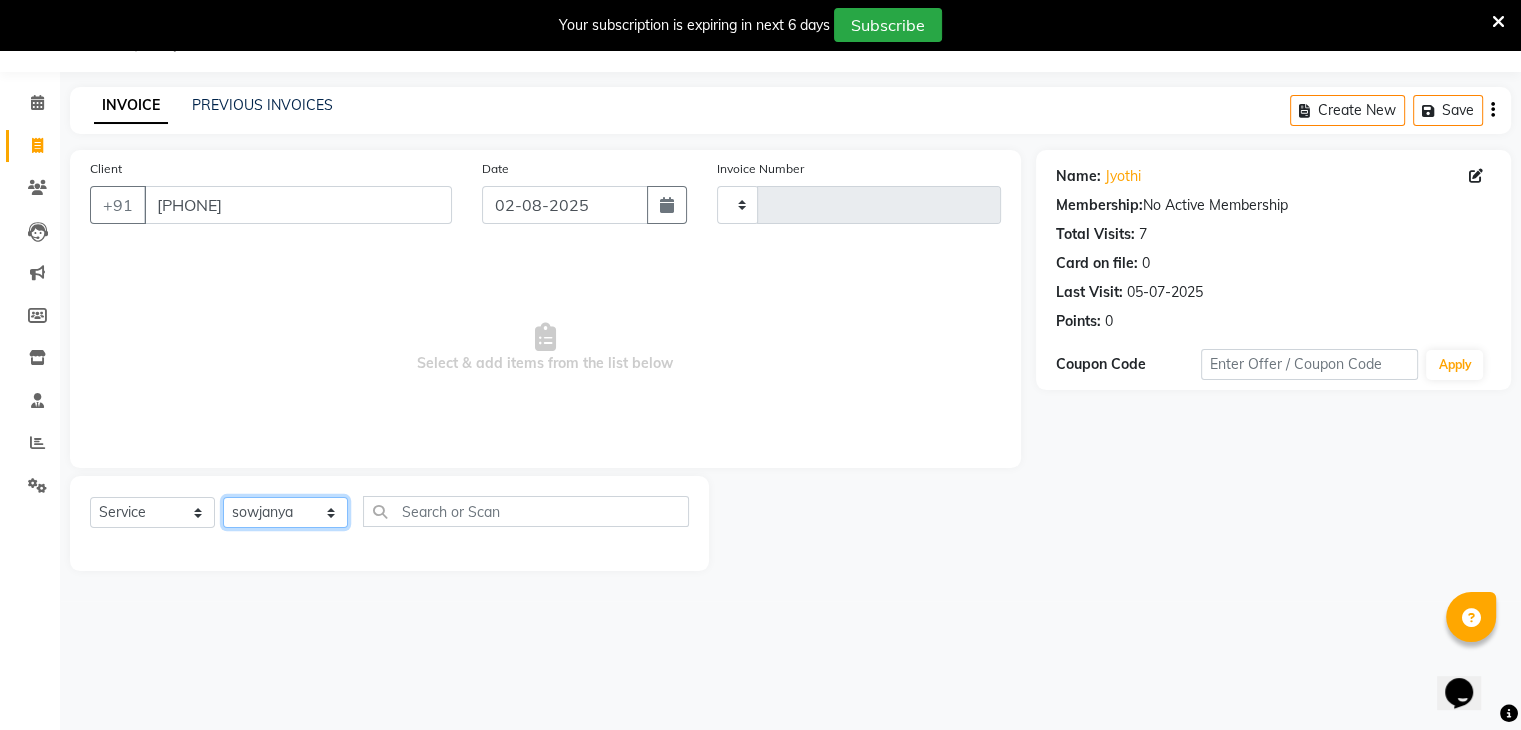 click on "Select Stylist ajju azam divya rihan Sahzad sowjanya srilatha Swapna Zeeshan" 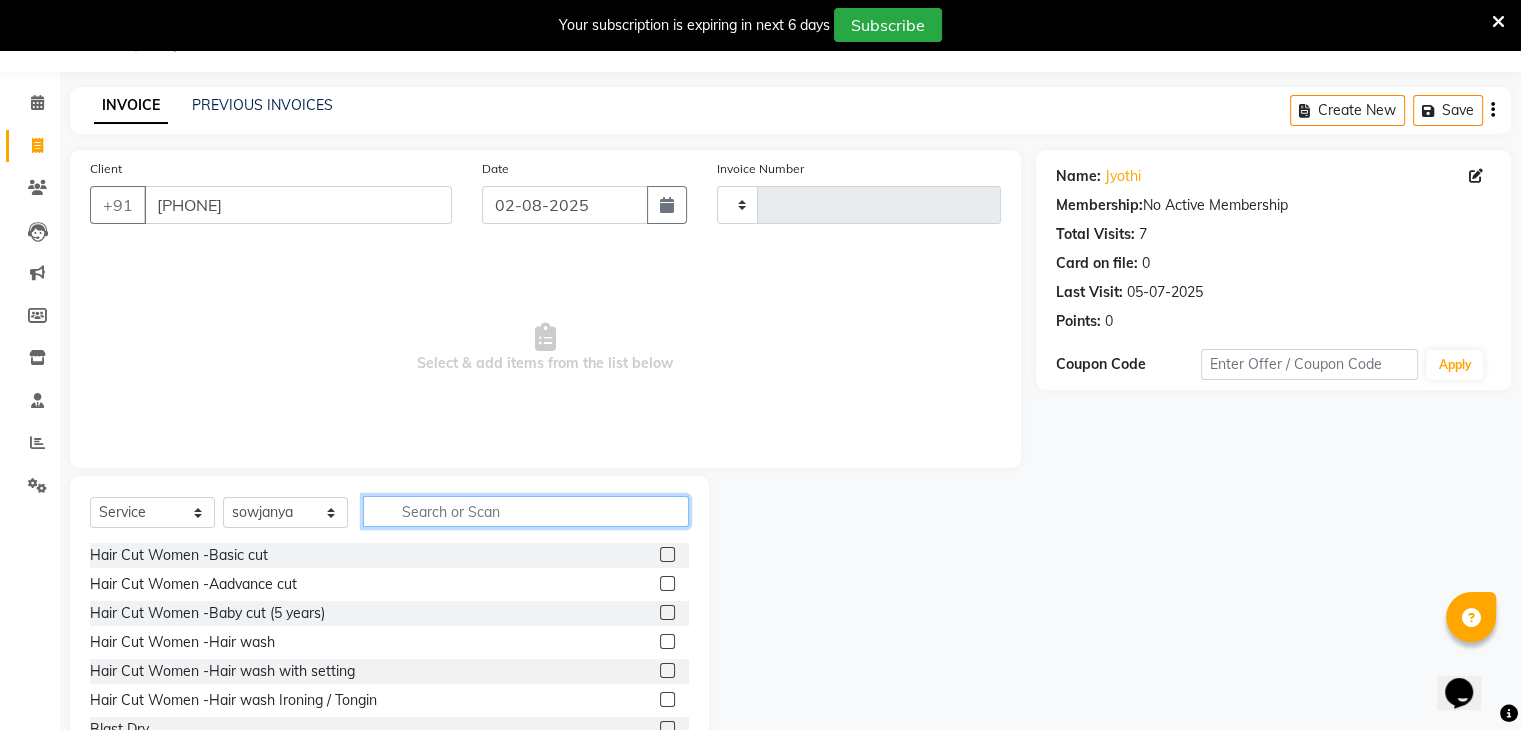 click 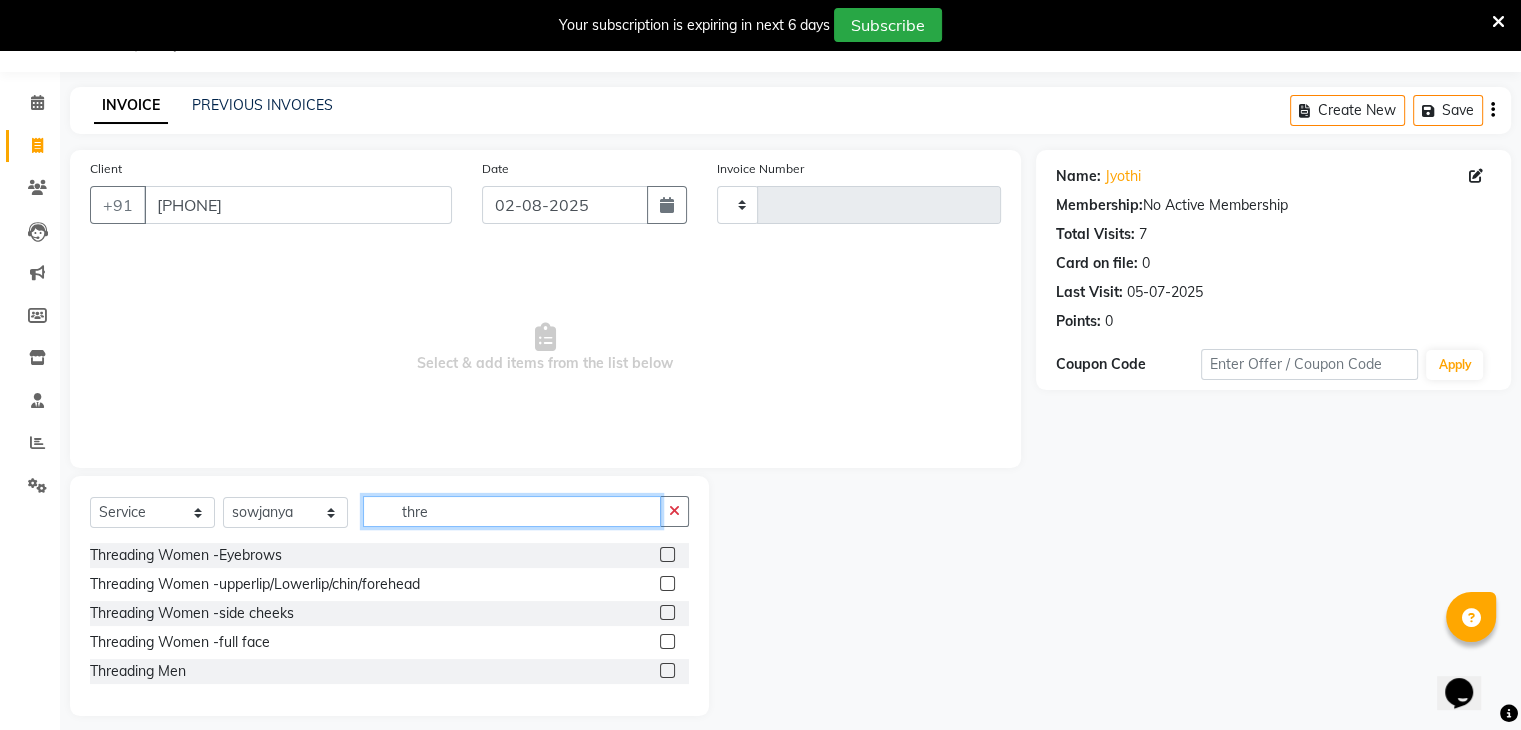 type on "thre" 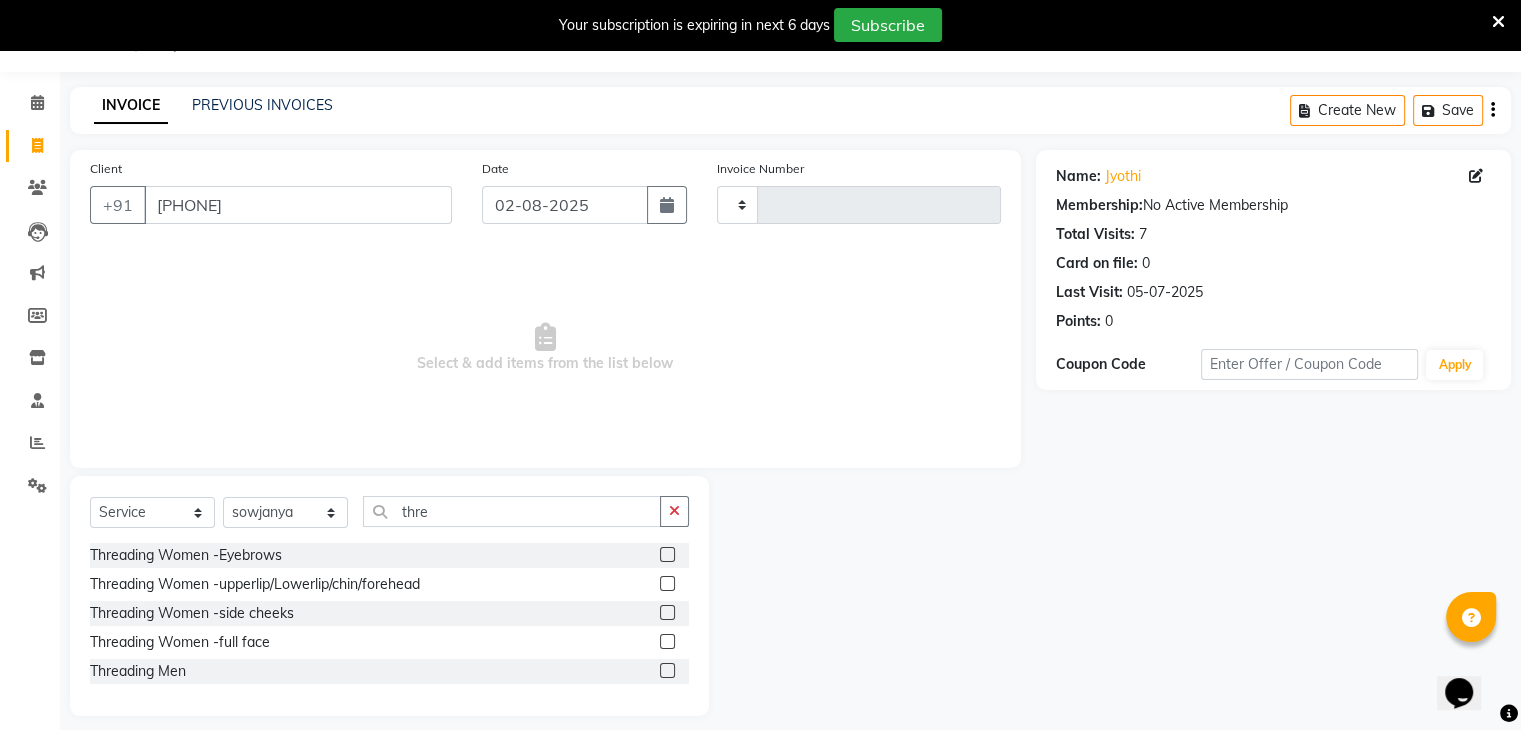 click 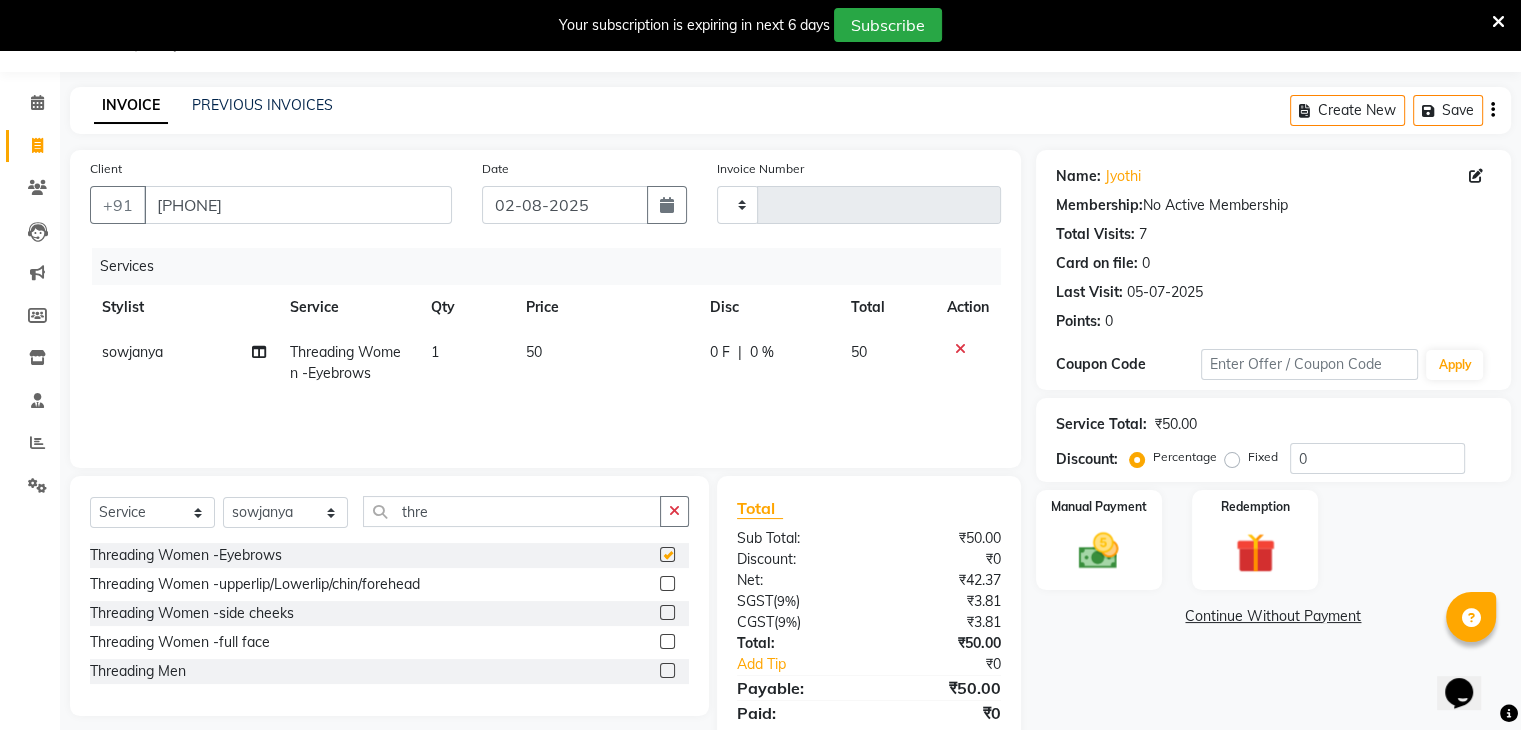 checkbox on "false" 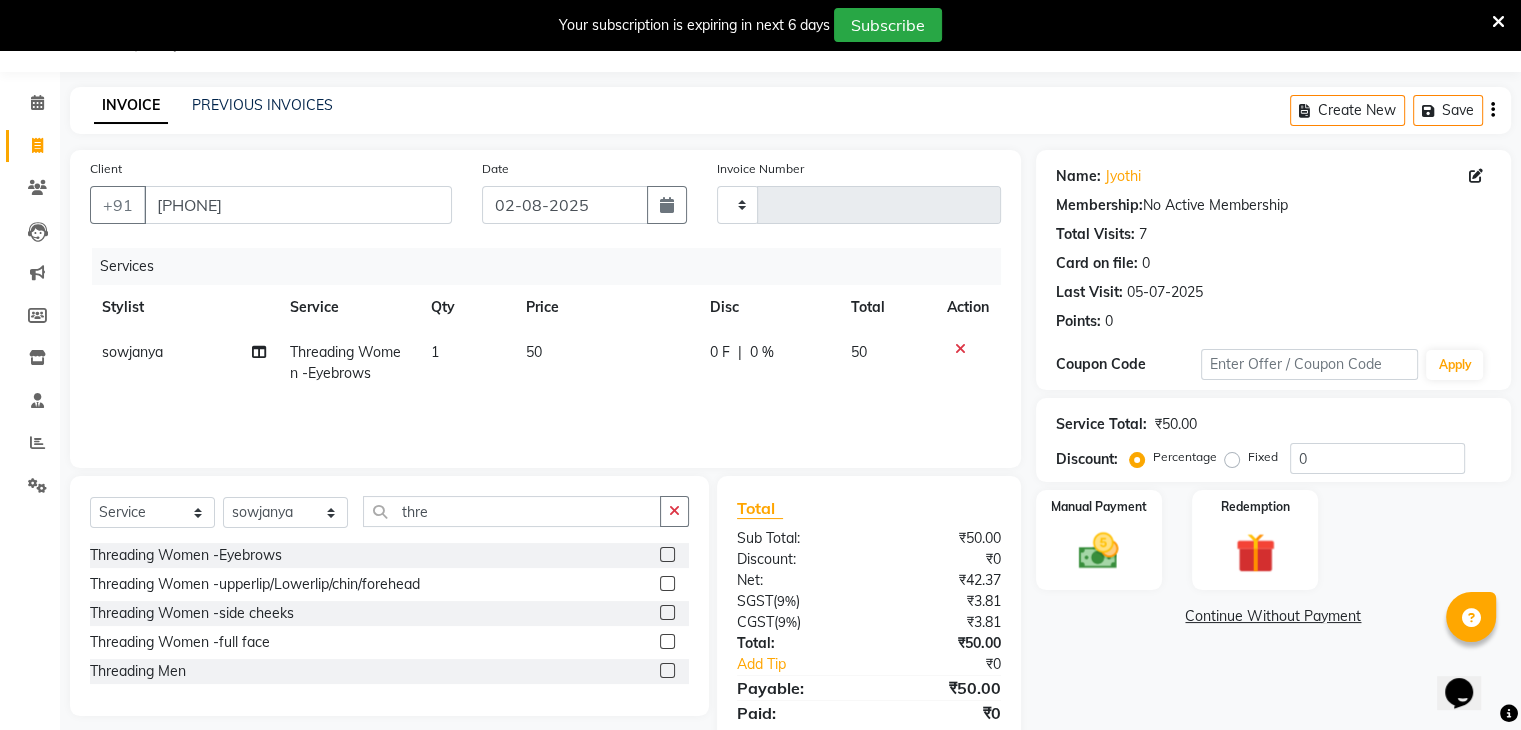 click 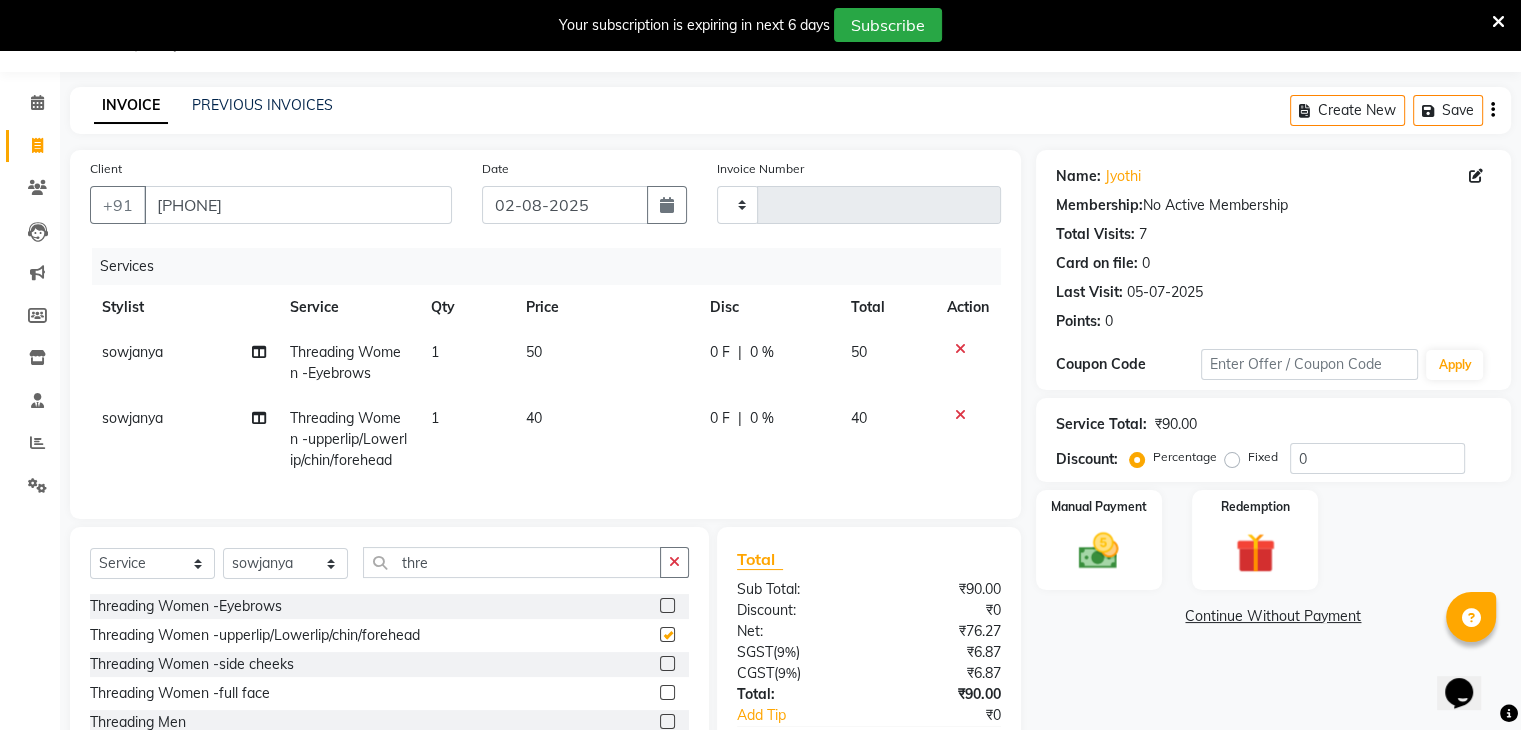 checkbox on "false" 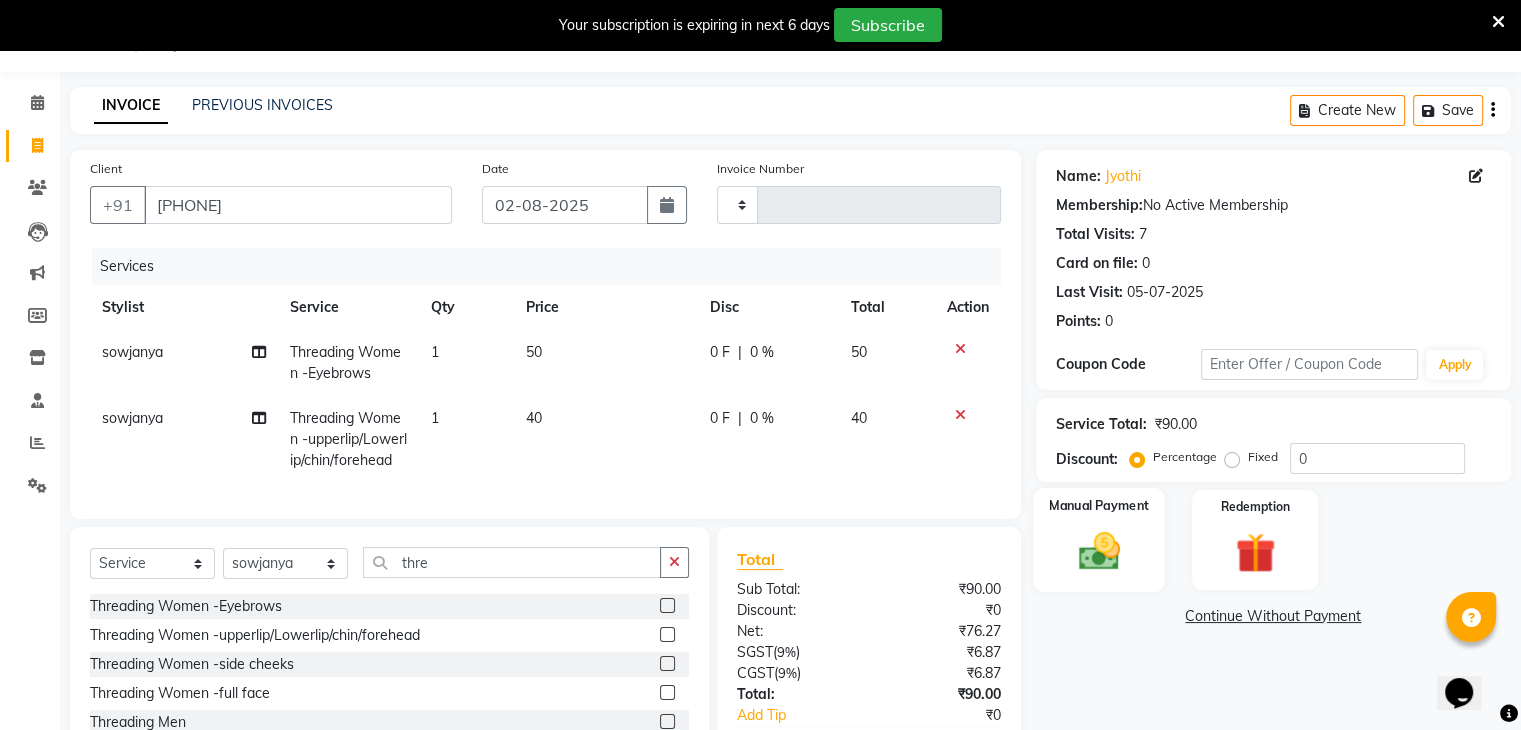 click 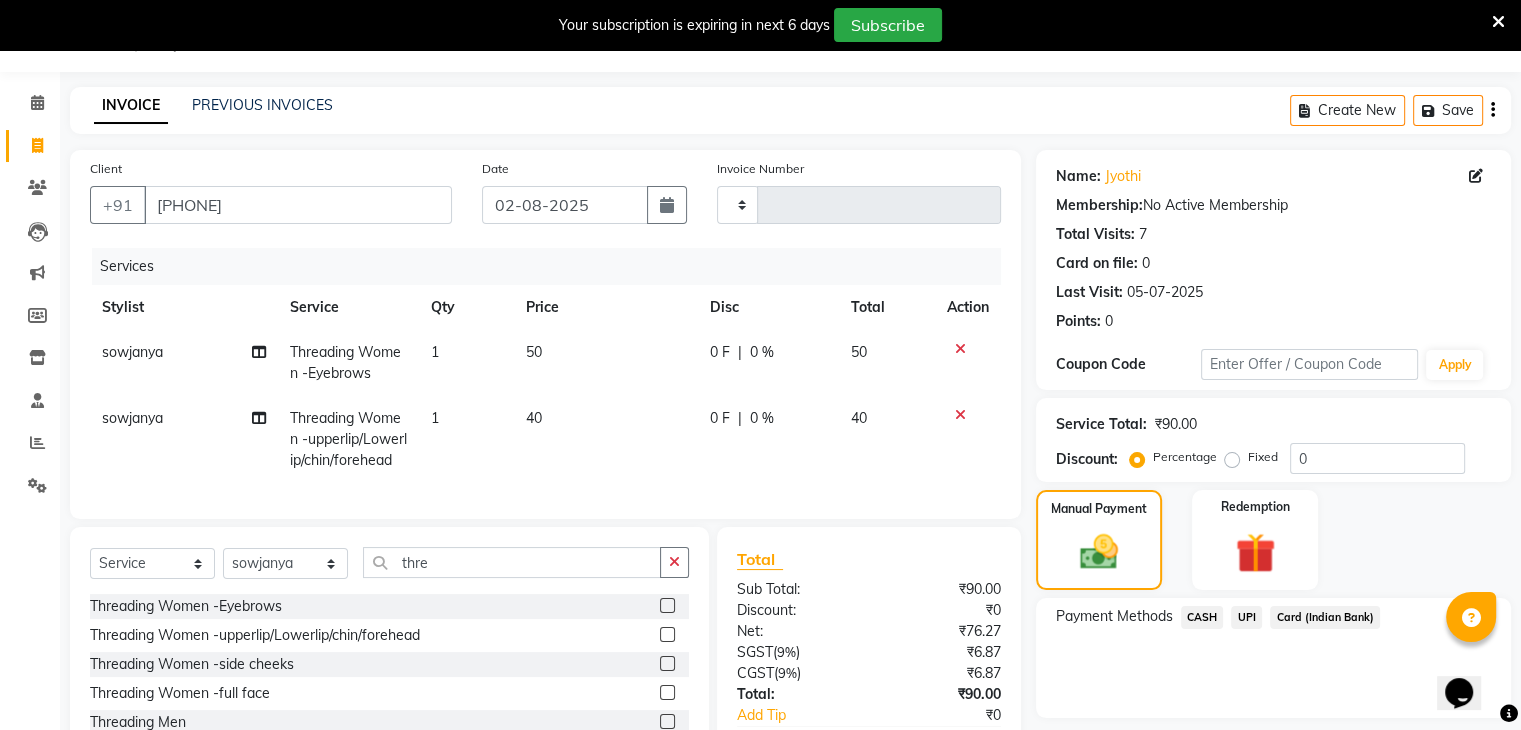 click on "UPI" 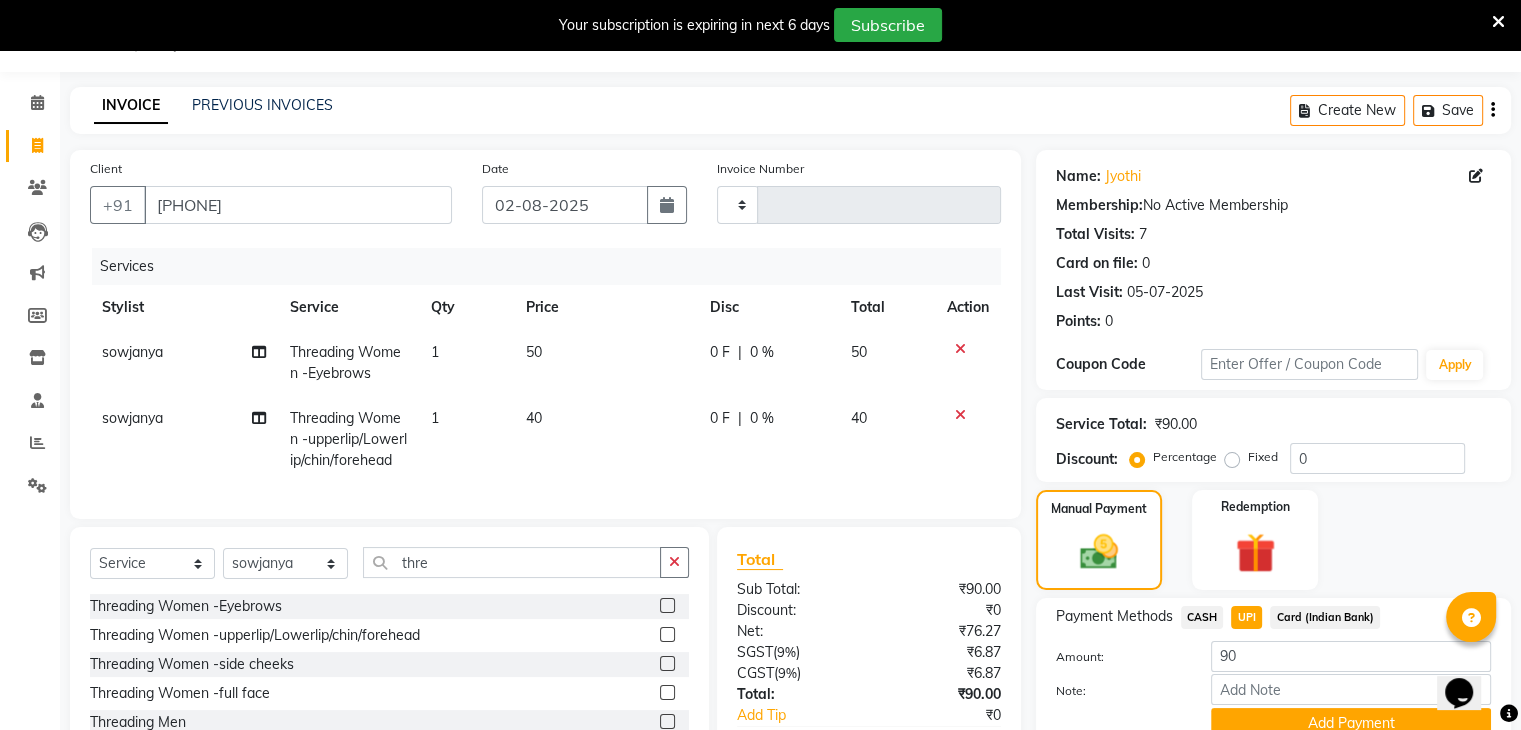 scroll, scrollTop: 145, scrollLeft: 0, axis: vertical 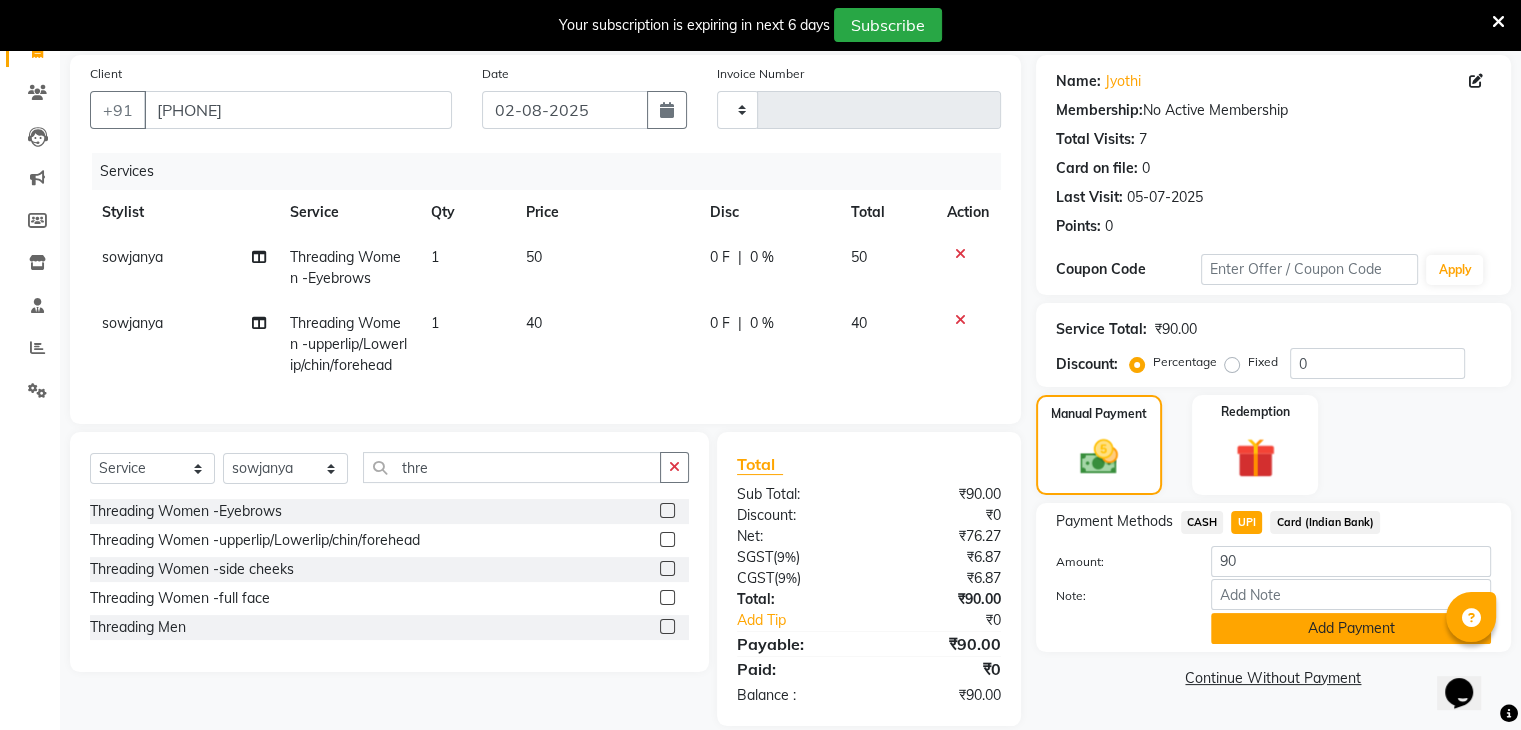 click on "Add Payment" 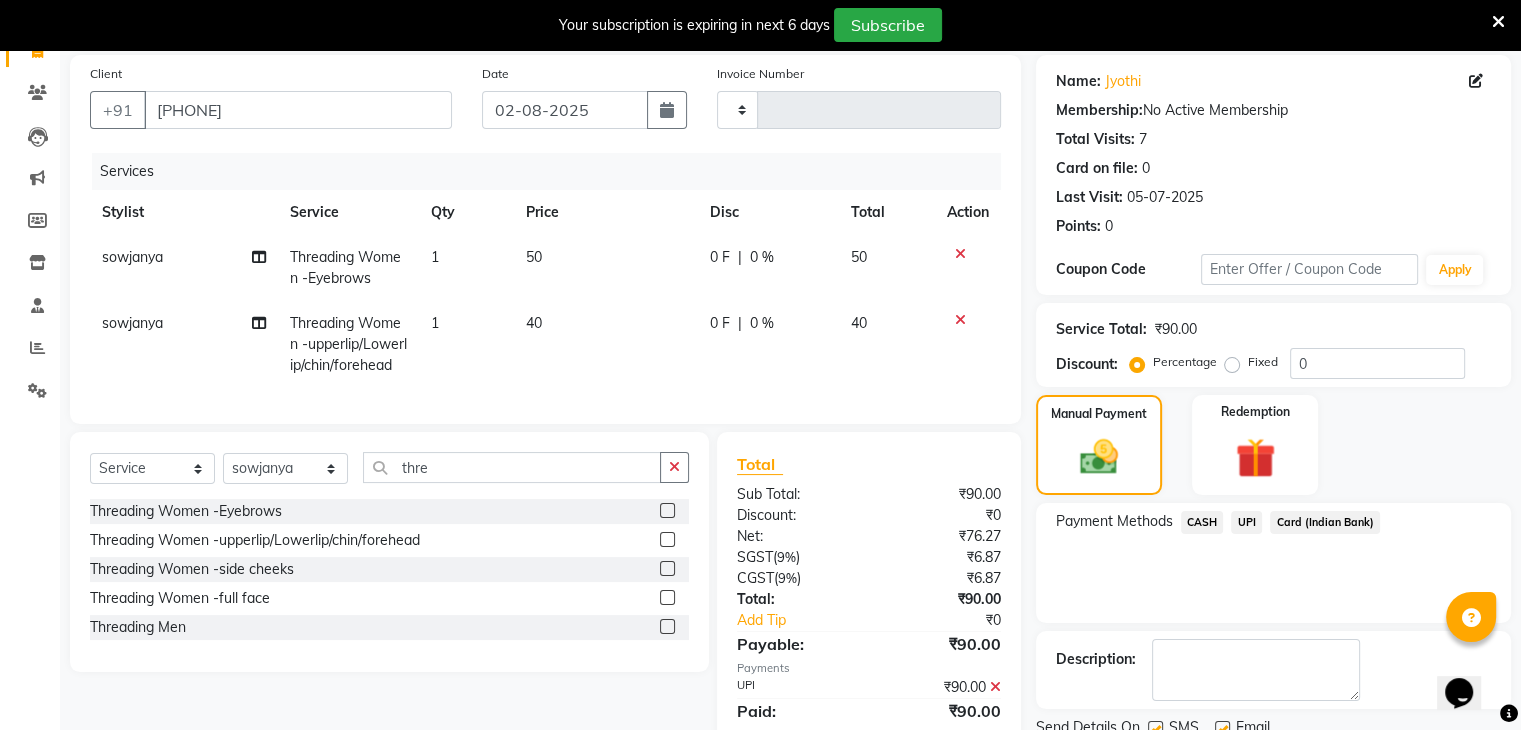 scroll, scrollTop: 228, scrollLeft: 0, axis: vertical 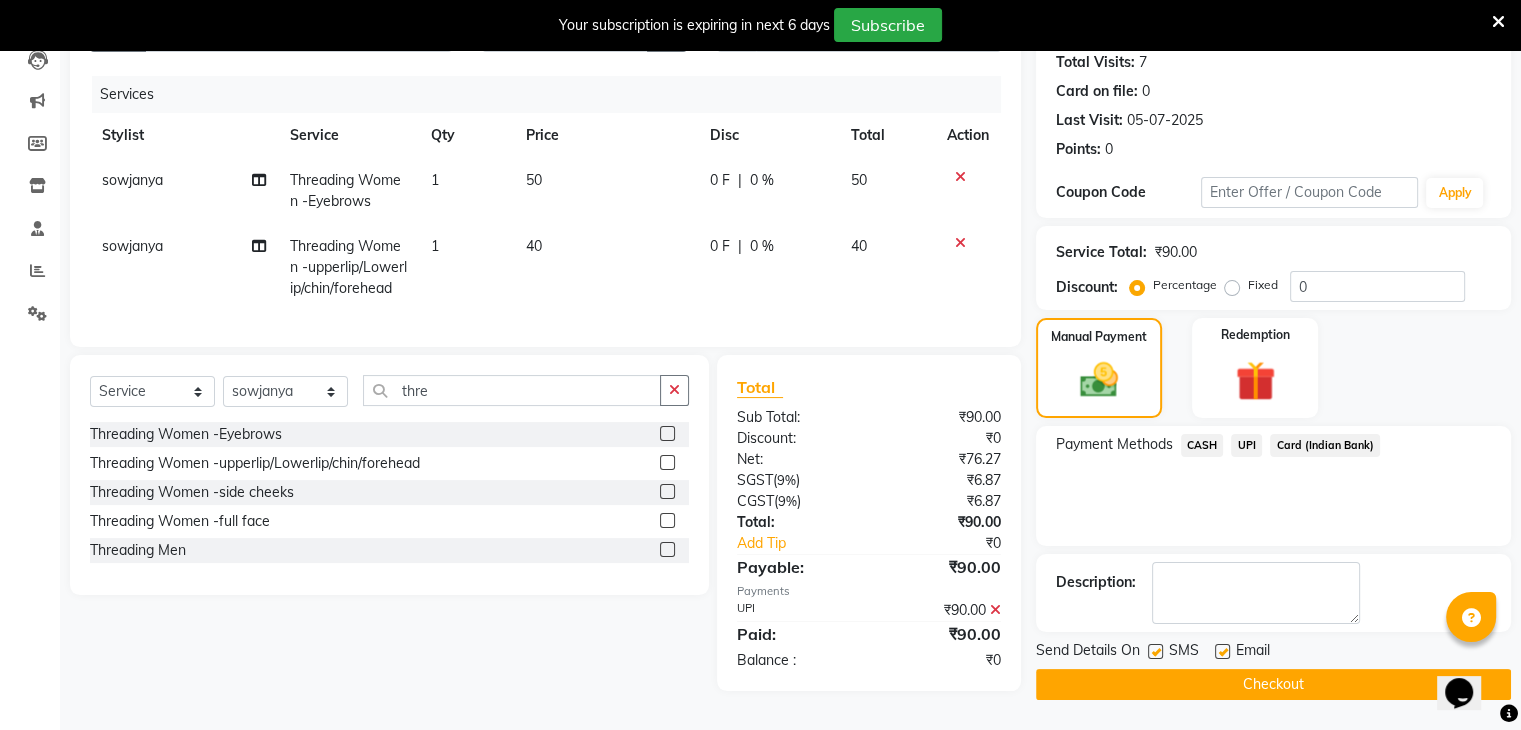 click on "Checkout" 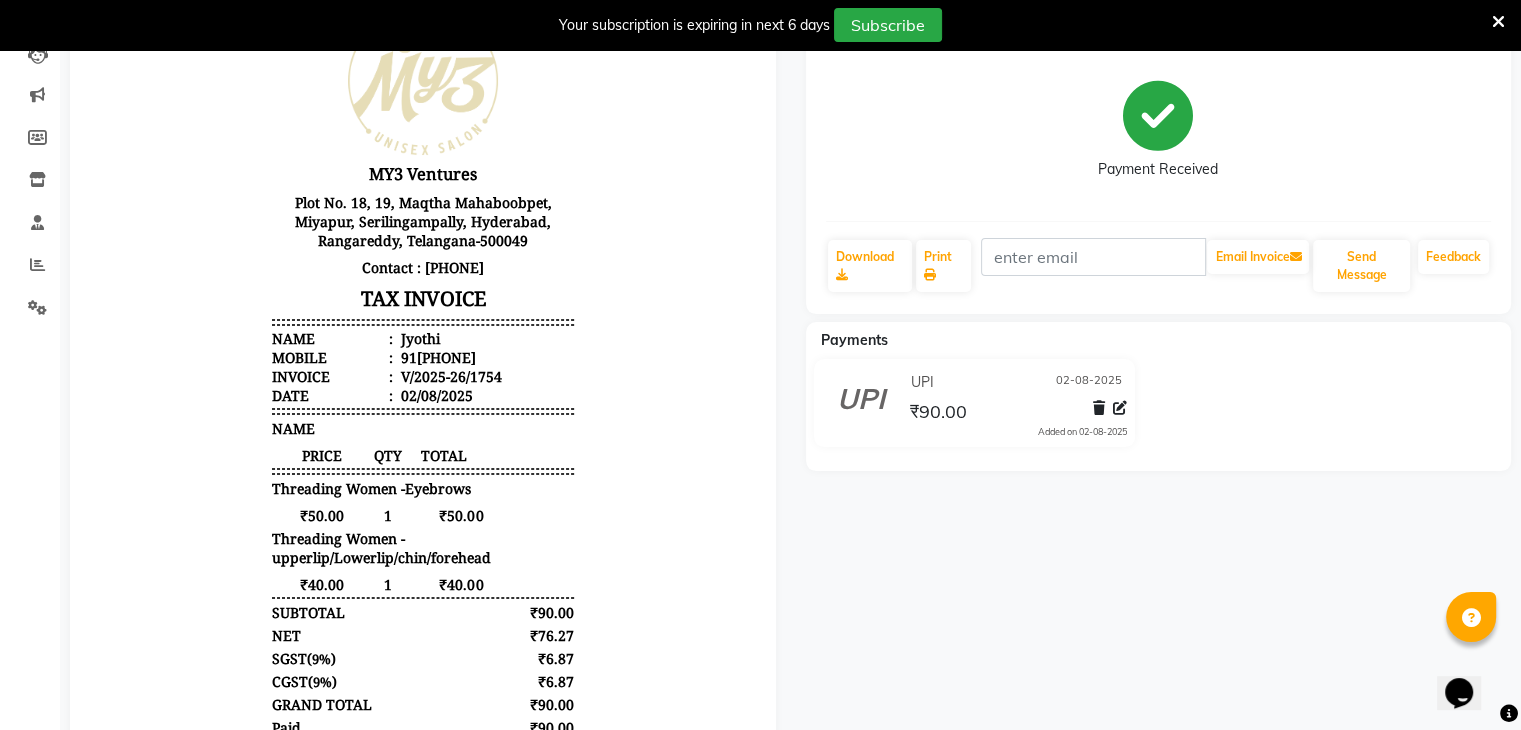 scroll, scrollTop: 0, scrollLeft: 0, axis: both 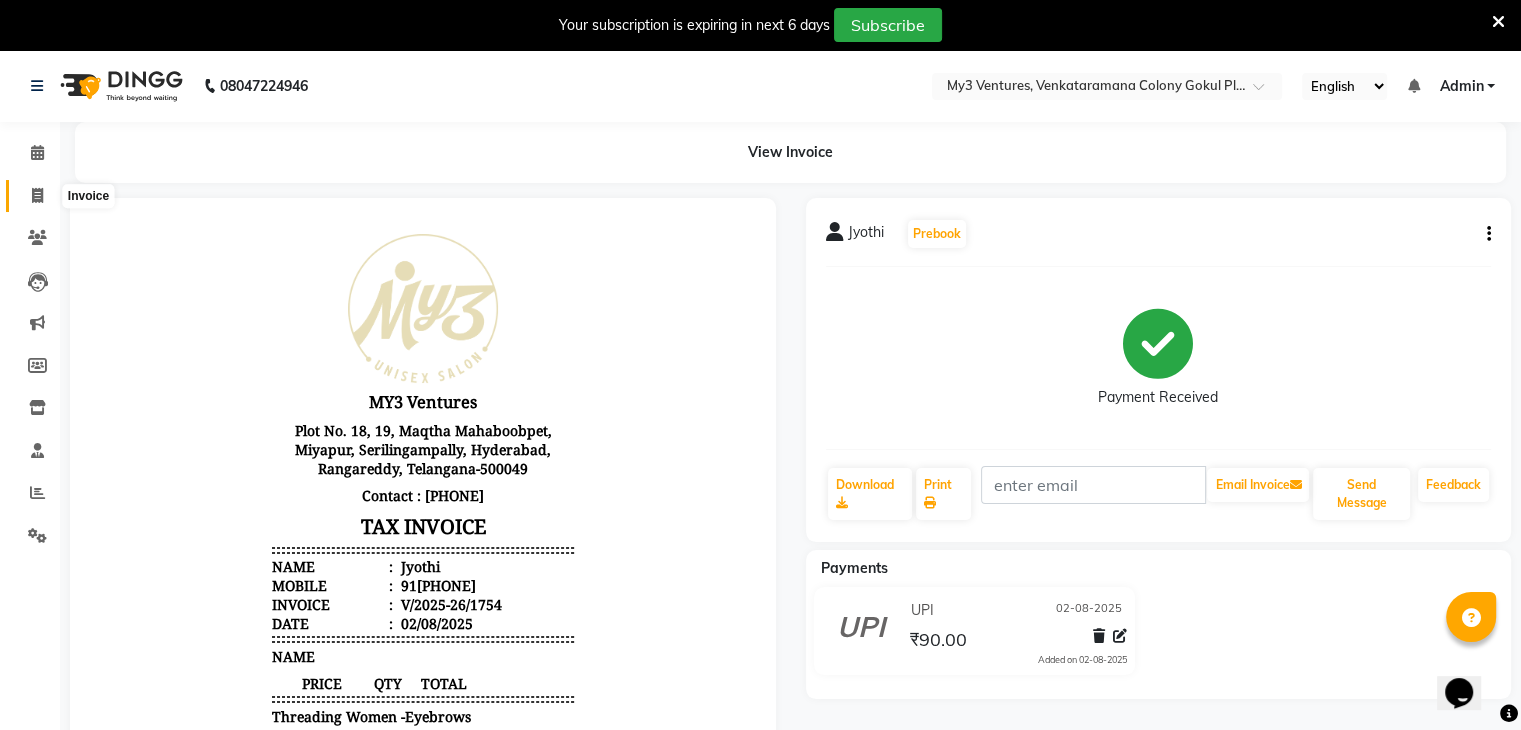 click 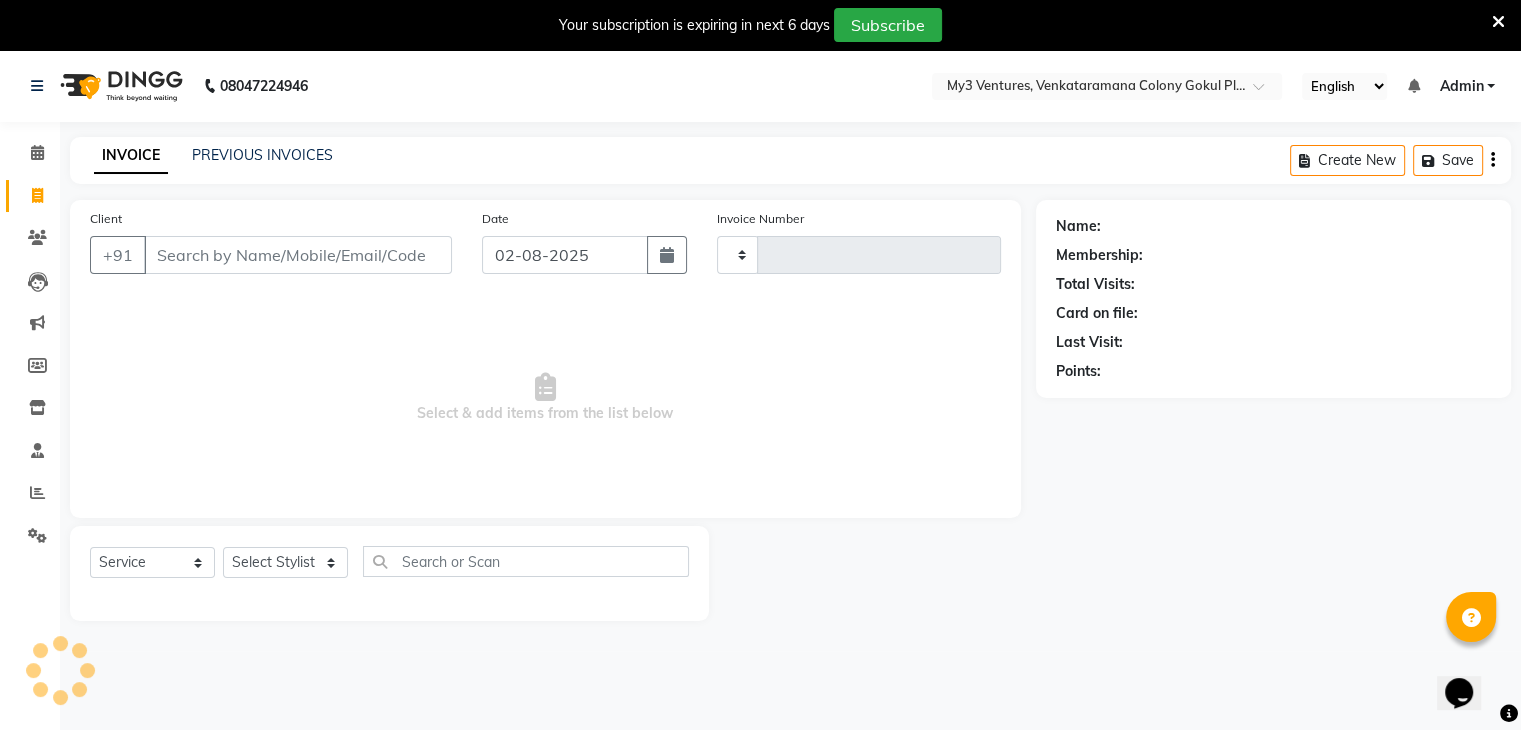 scroll, scrollTop: 50, scrollLeft: 0, axis: vertical 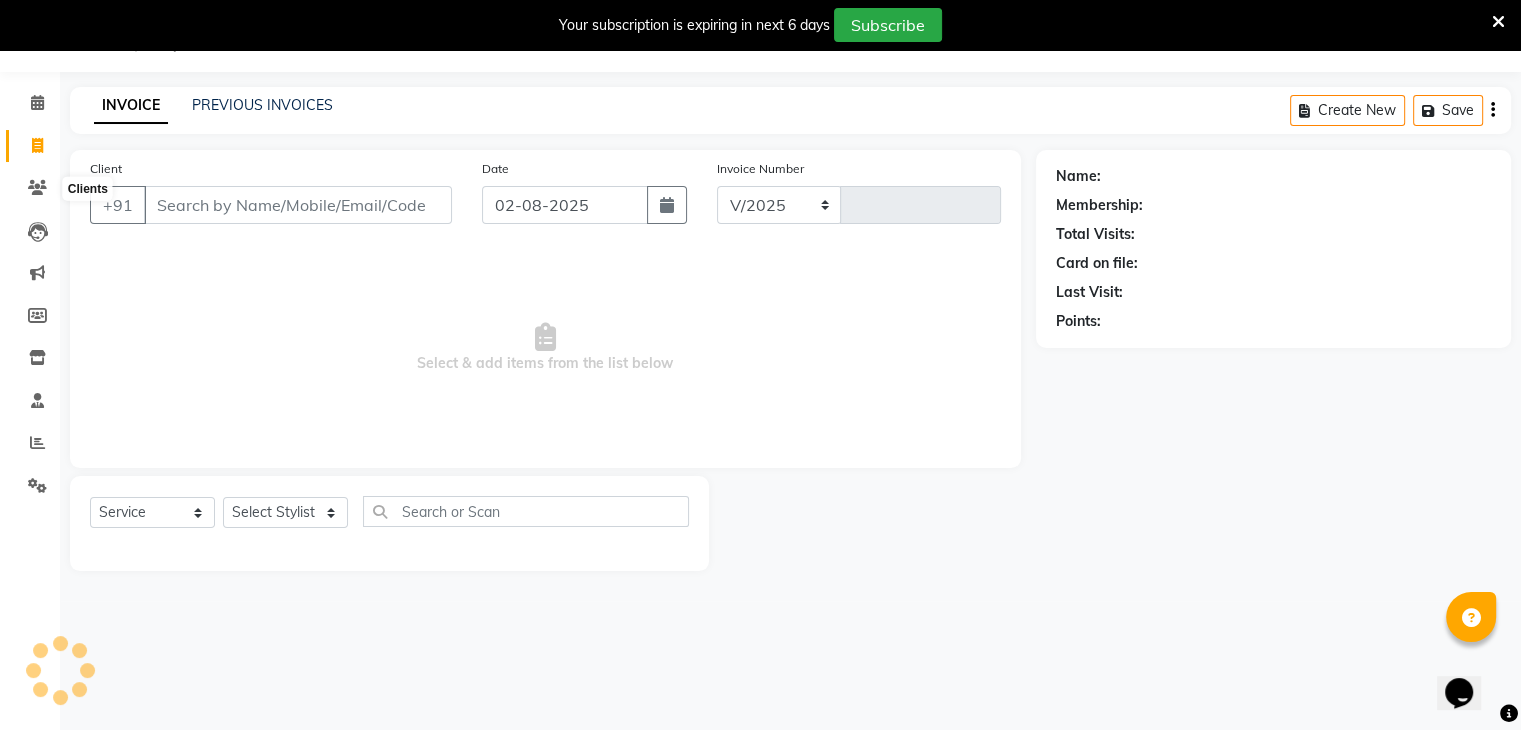 select on "6707" 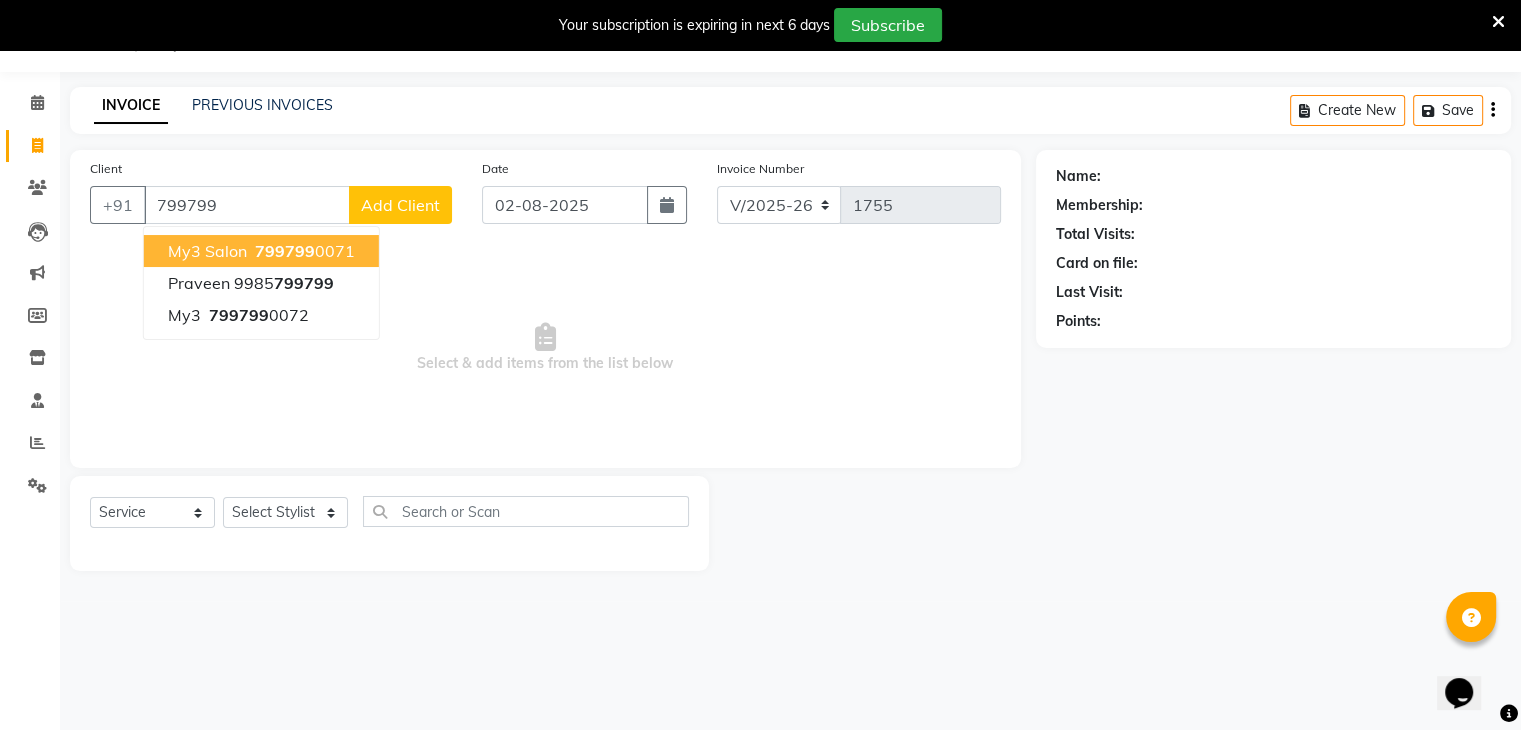 click on "my3 salon" at bounding box center [207, 251] 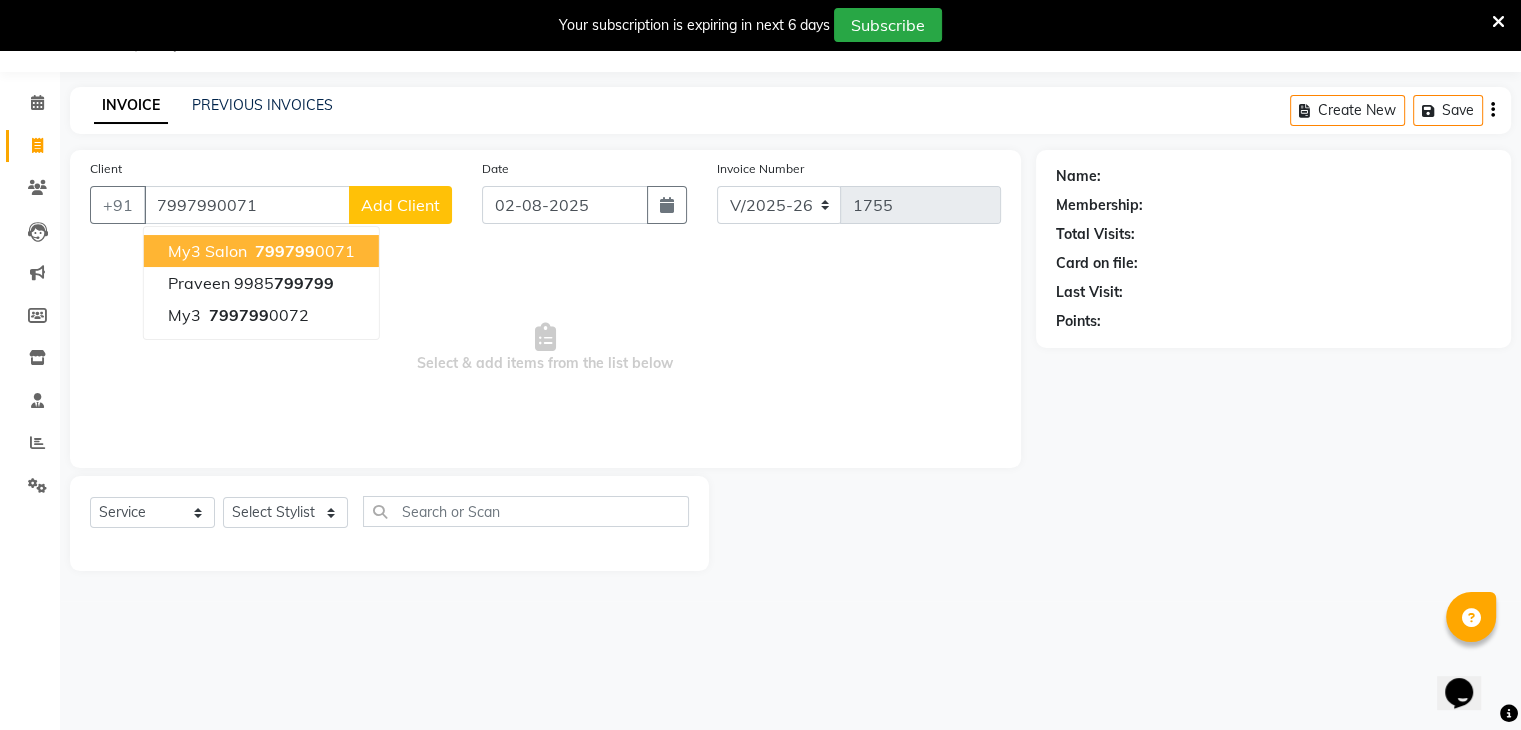type on "7997990071" 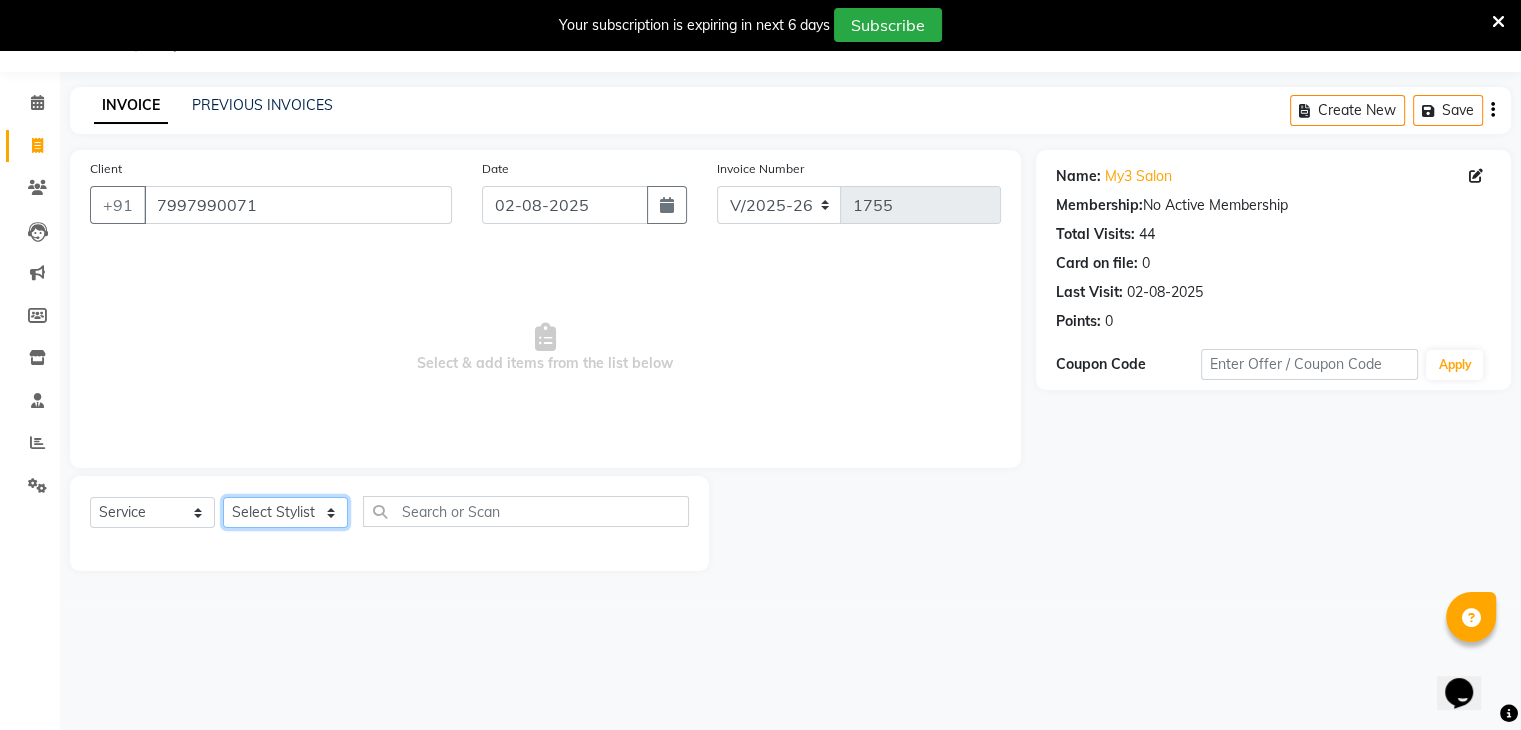click on "Select Stylist ajju azam divya rihan Sahzad sowjanya srilatha Swapna Zeeshan" 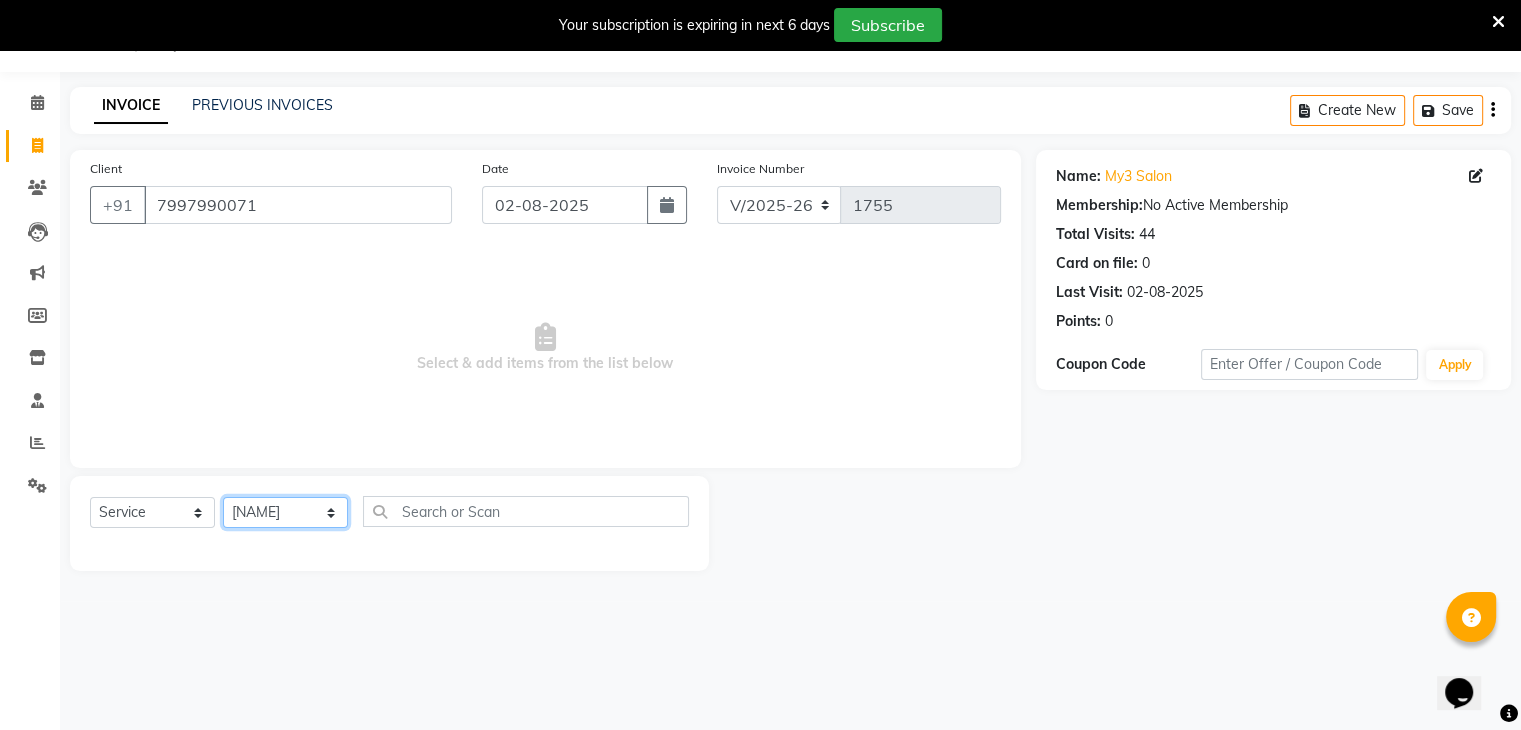 click on "Select Stylist ajju azam divya rihan Sahzad sowjanya srilatha Swapna Zeeshan" 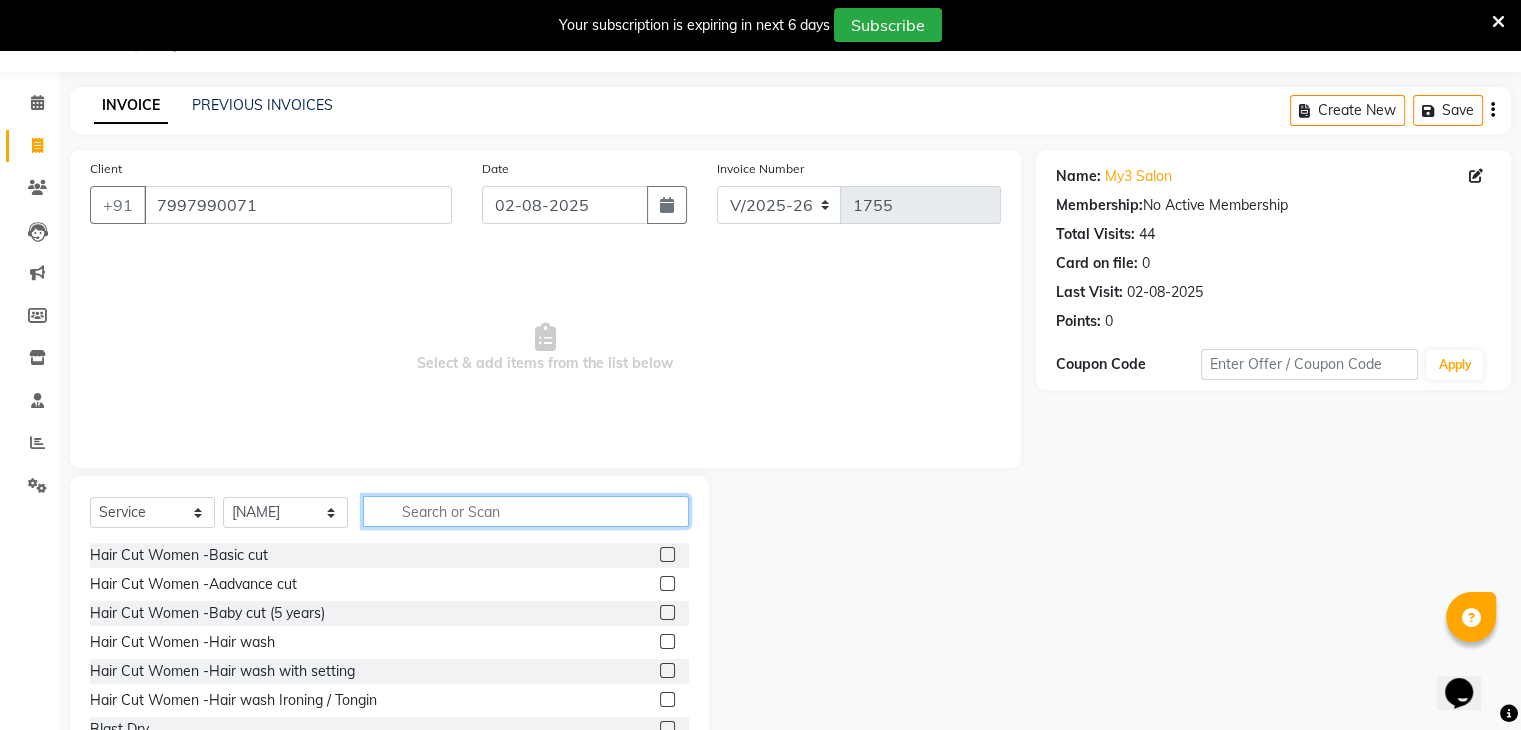 click 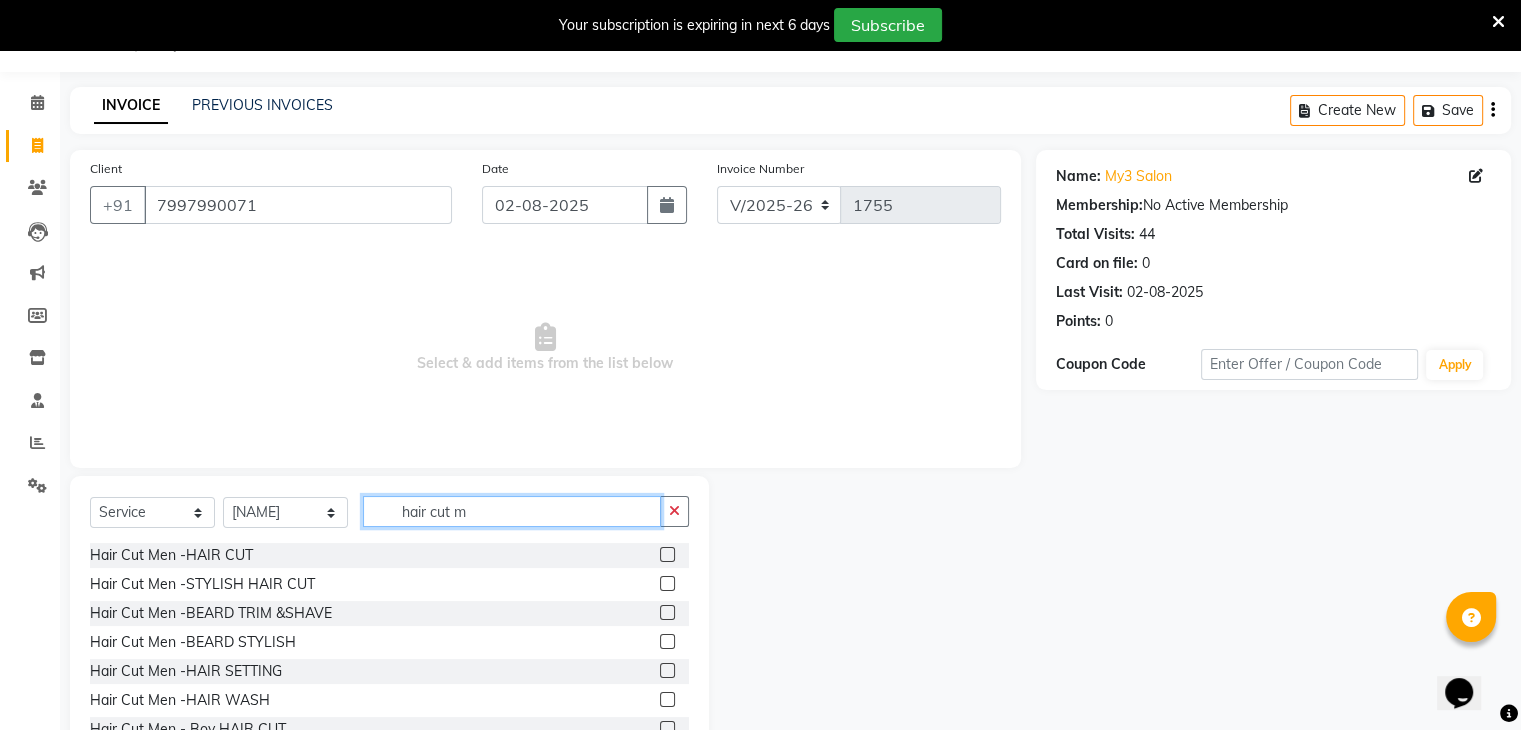 type on "hair cut m" 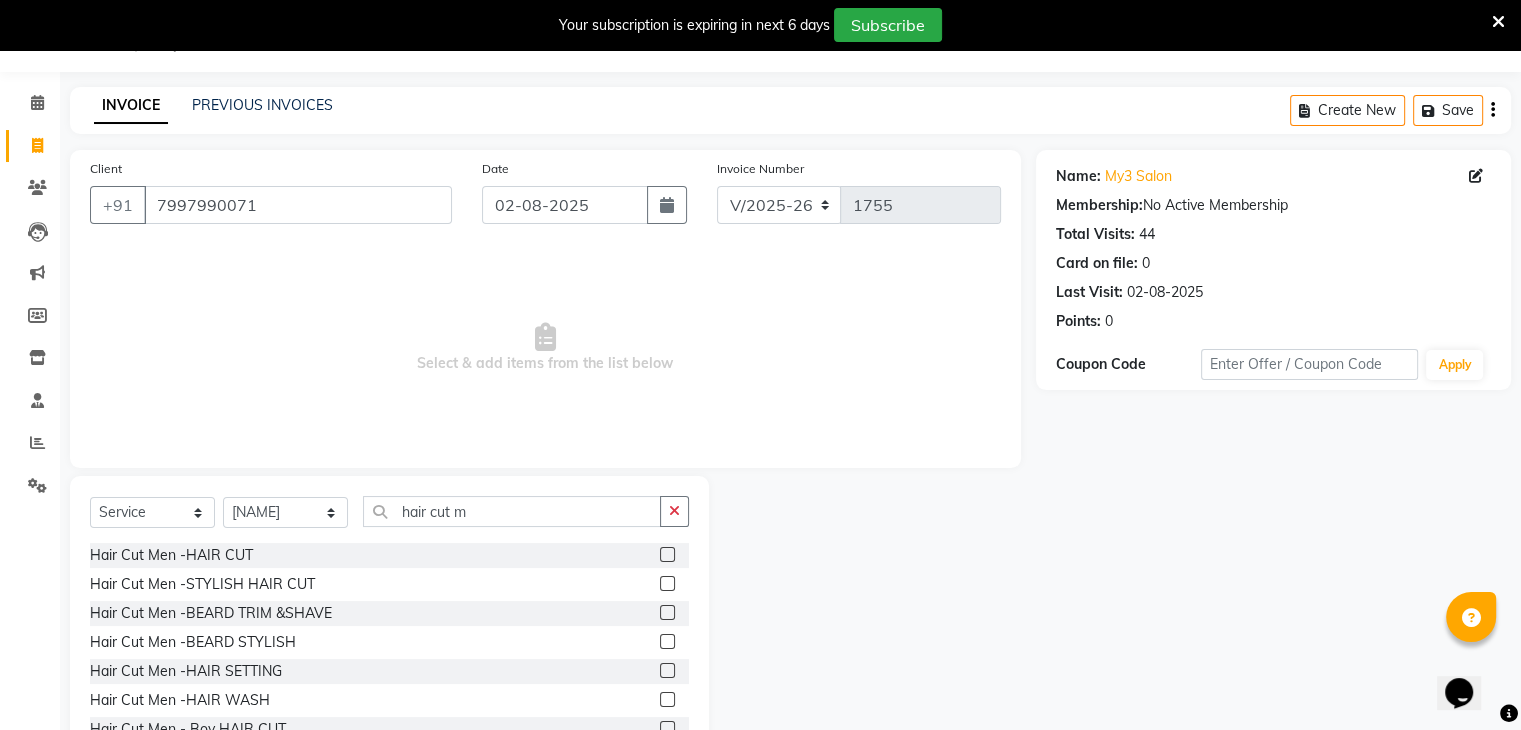 click 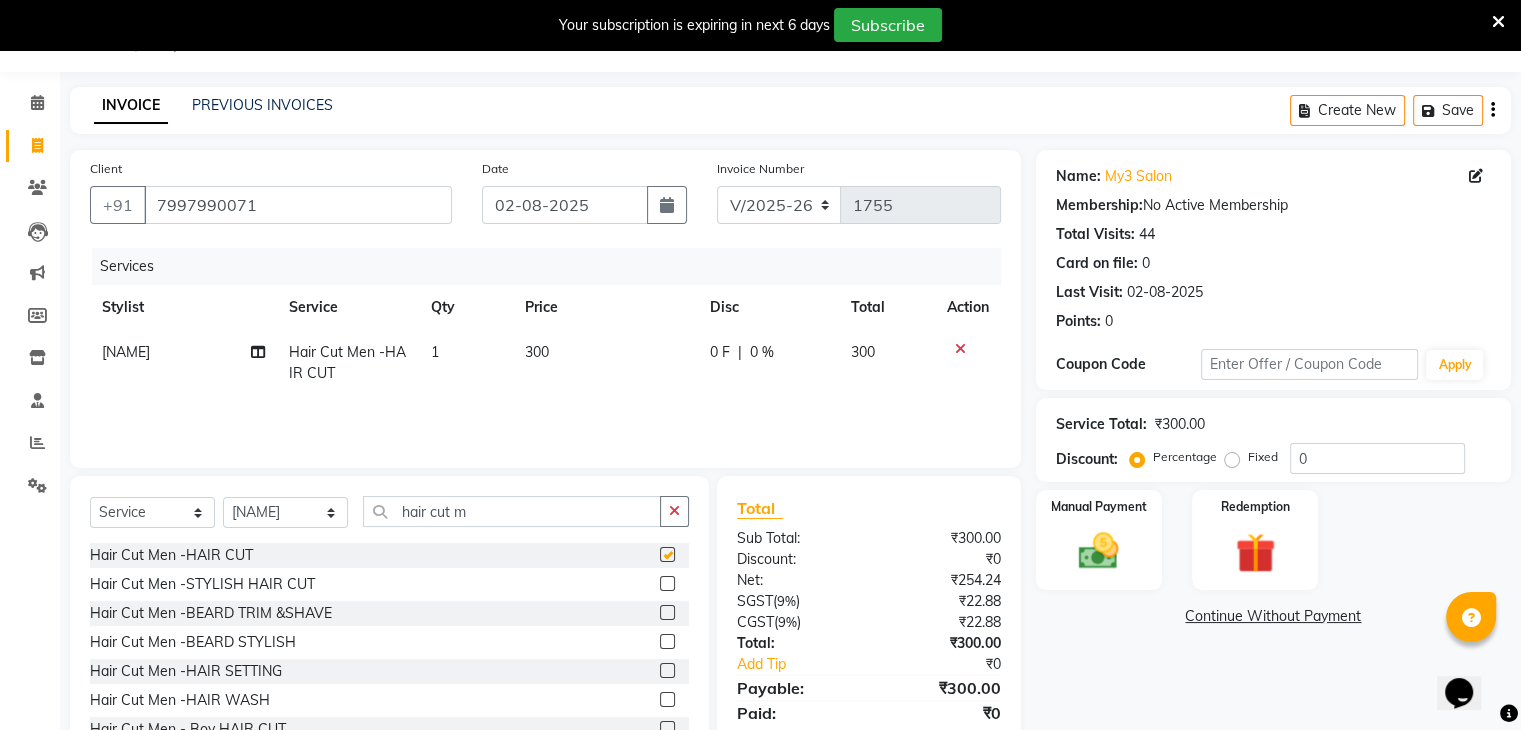 checkbox on "false" 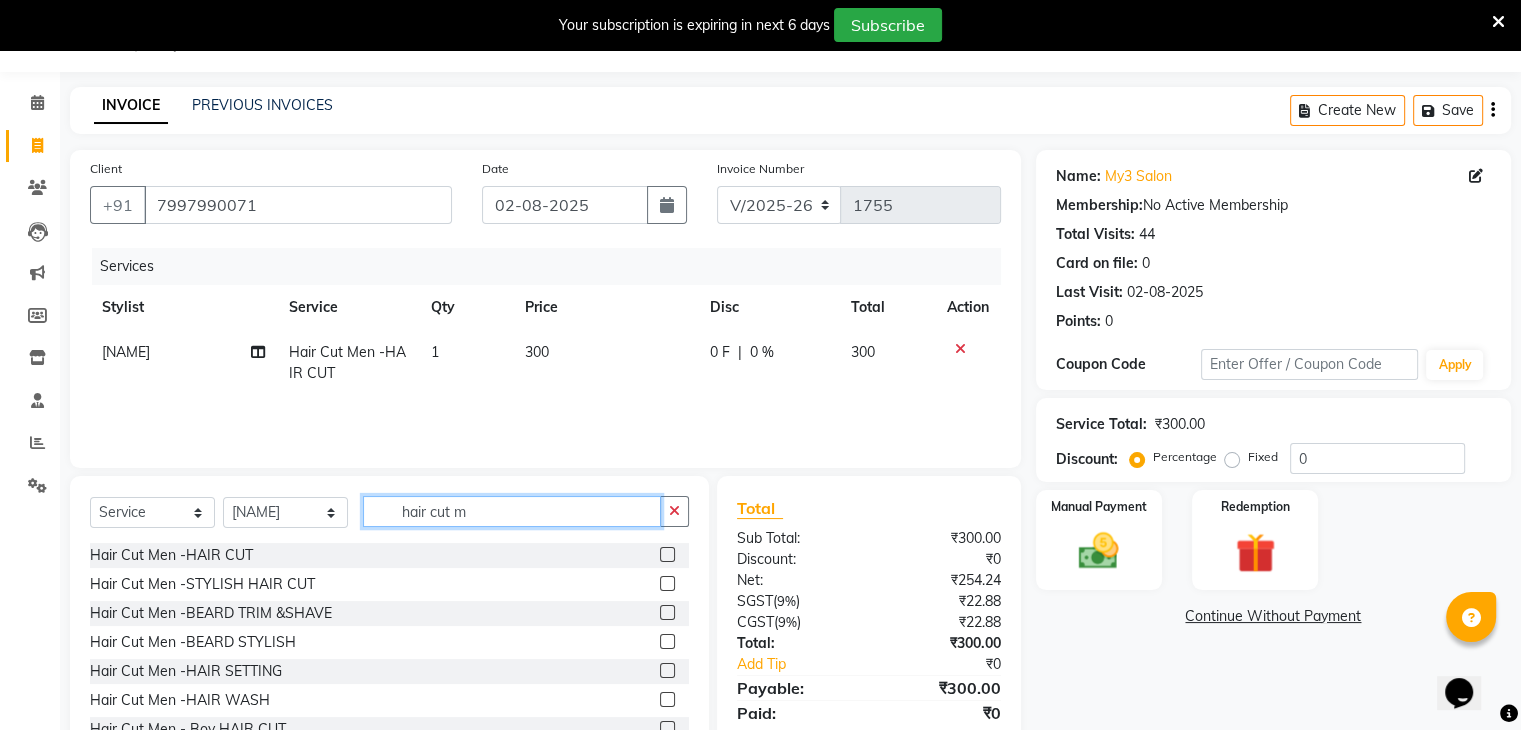 click on "hair cut m" 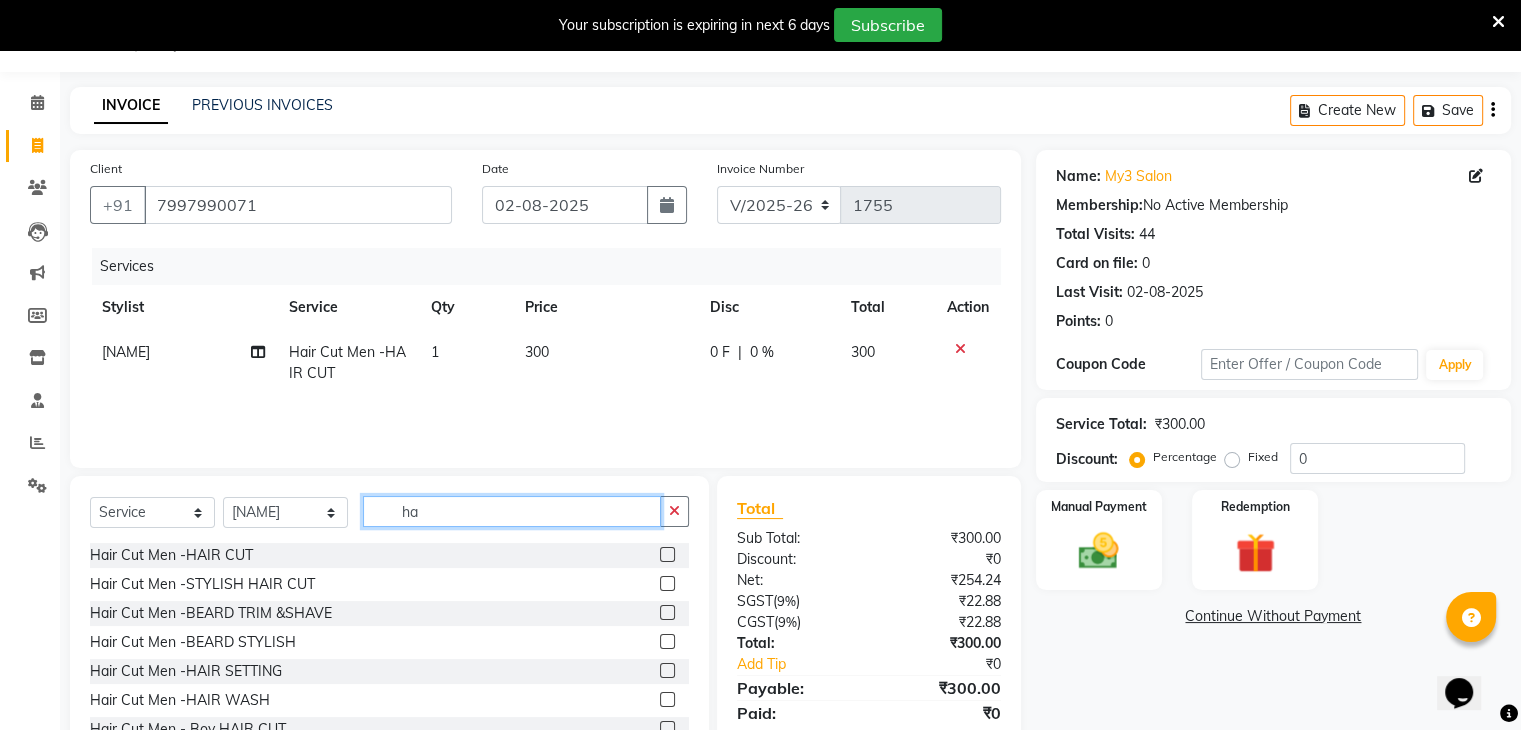 type on "h" 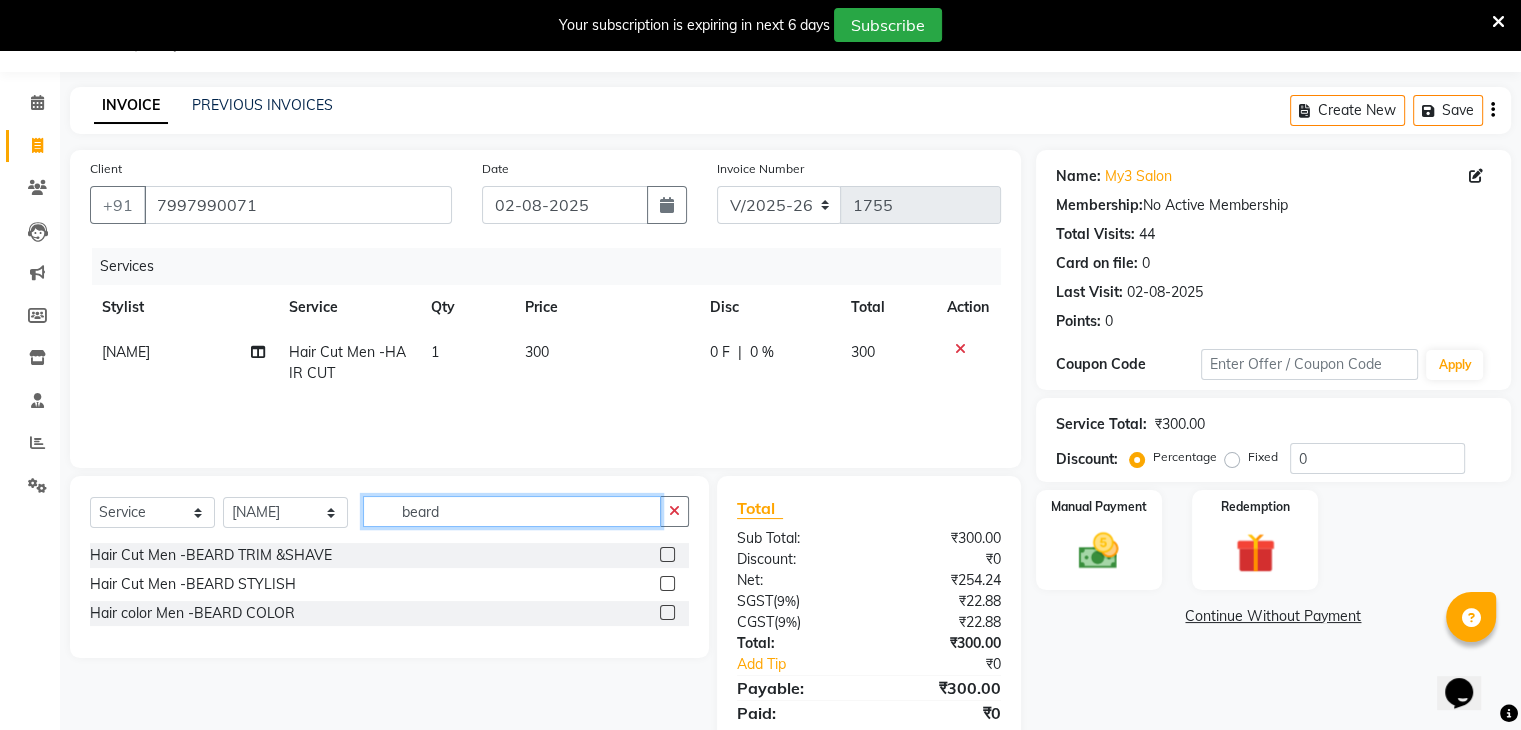 type on "beard" 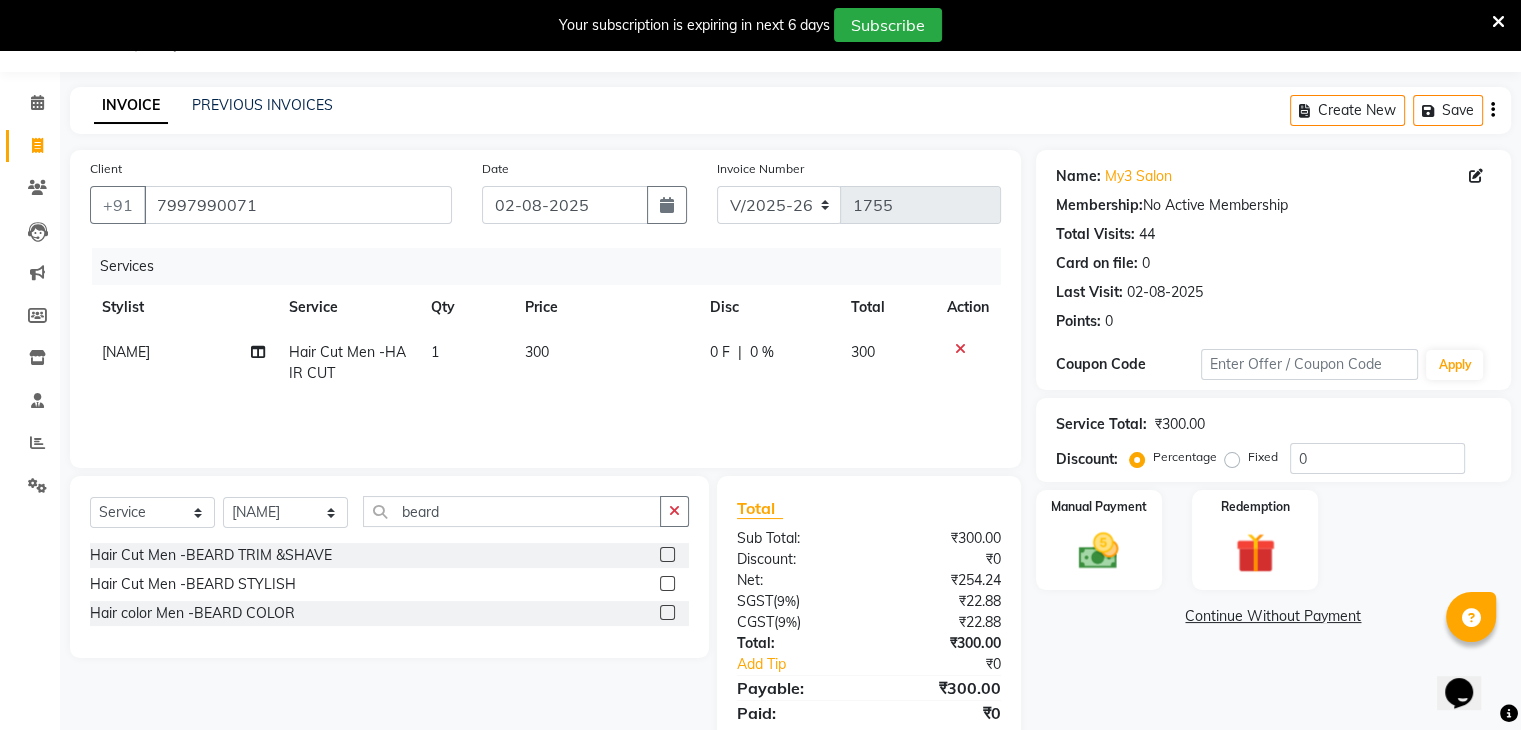 click 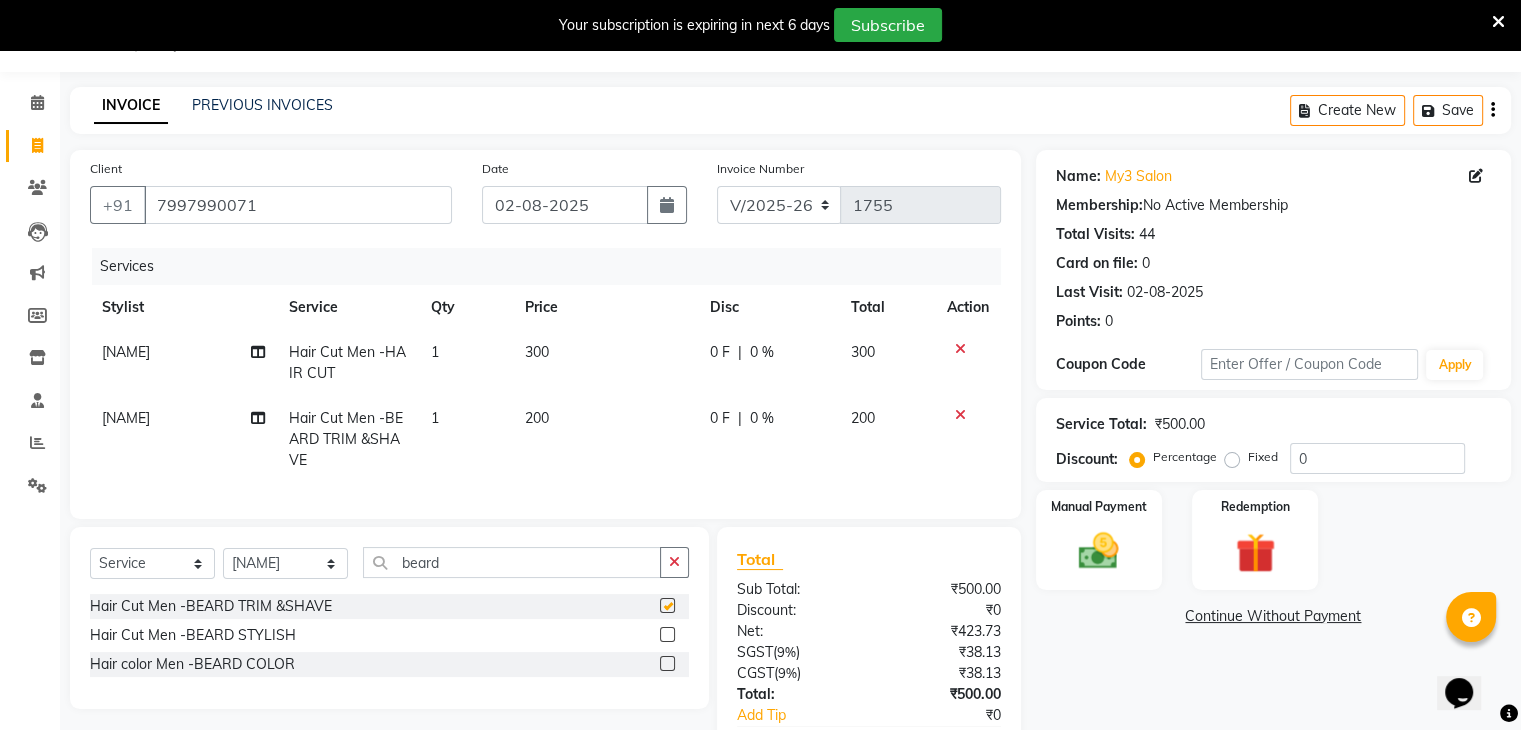 checkbox on "false" 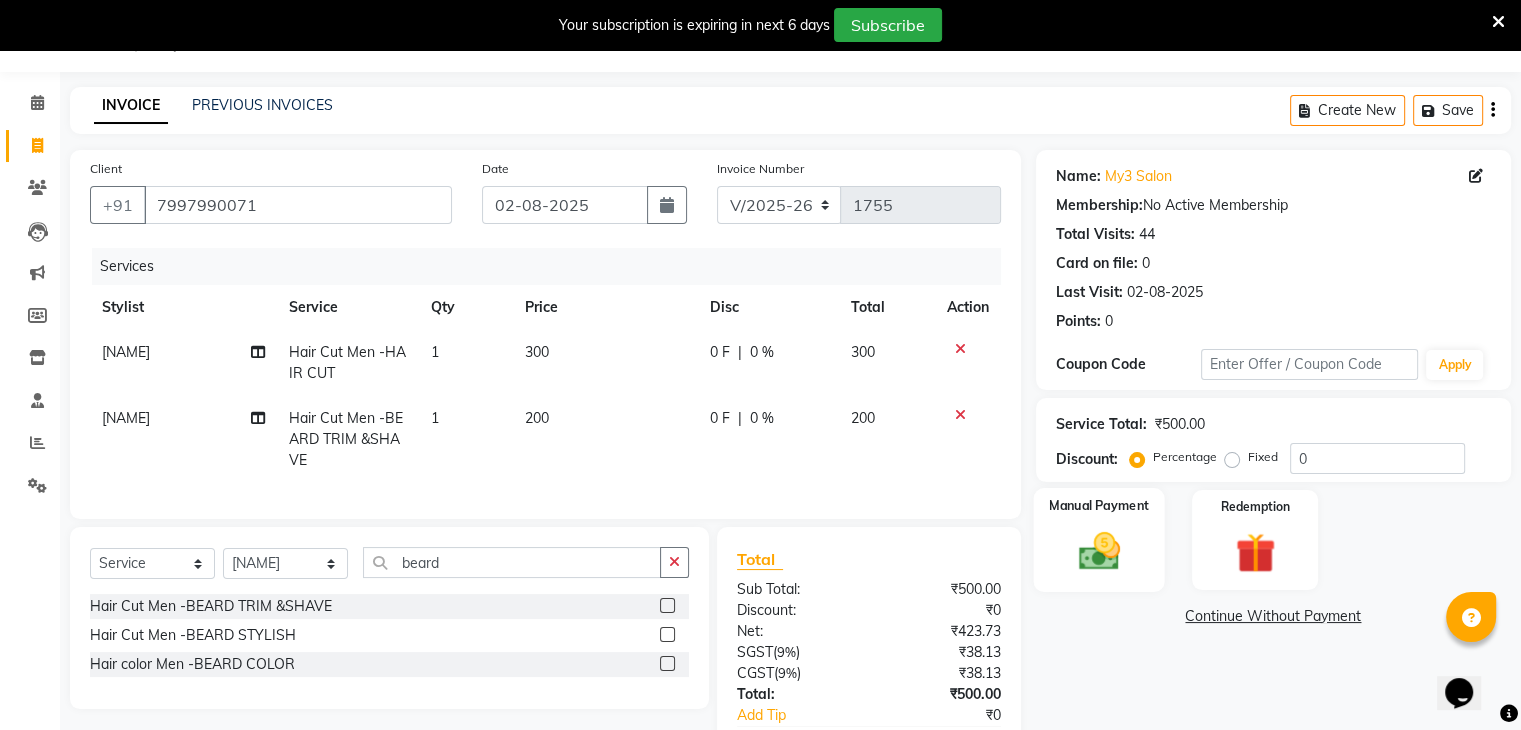 click on "Manual Payment" 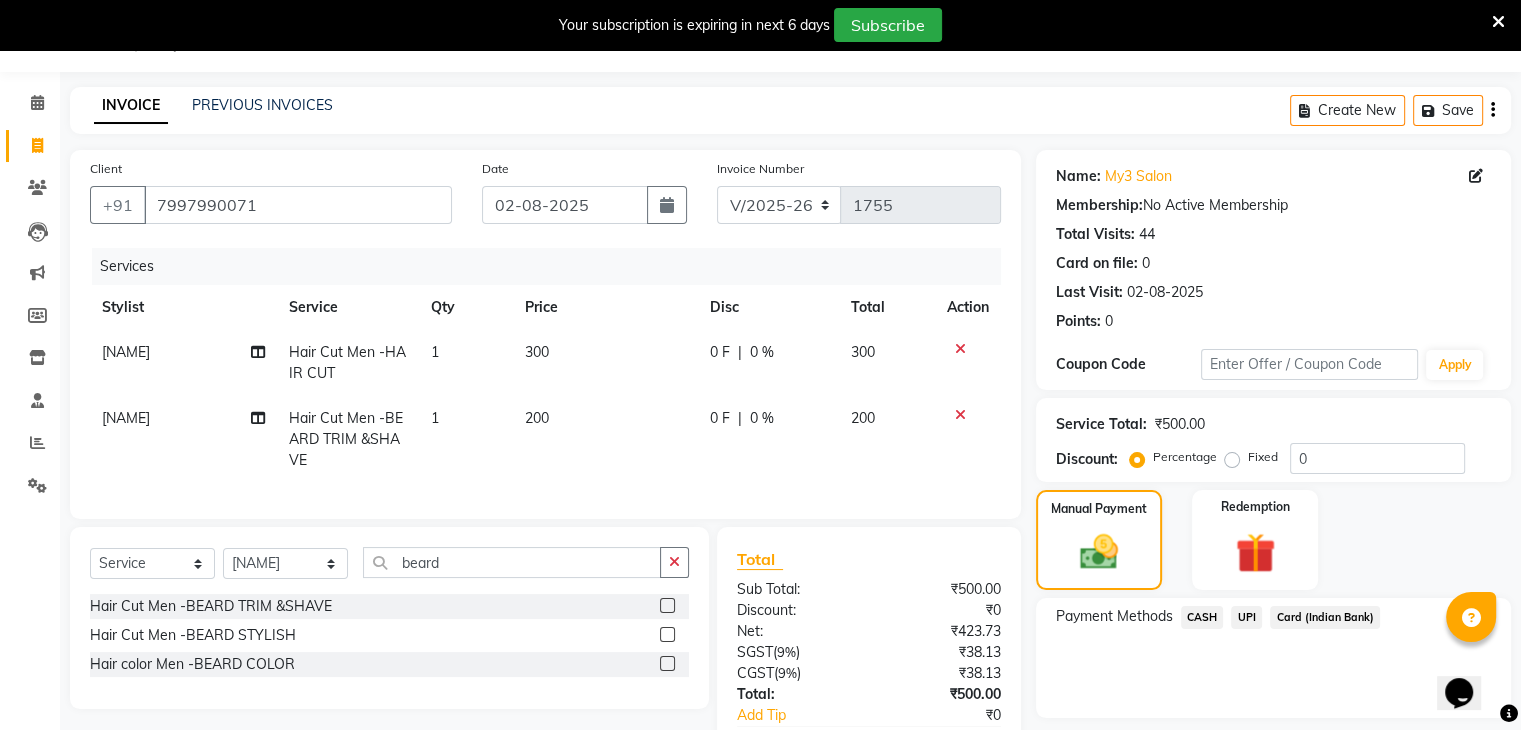click on "UPI" 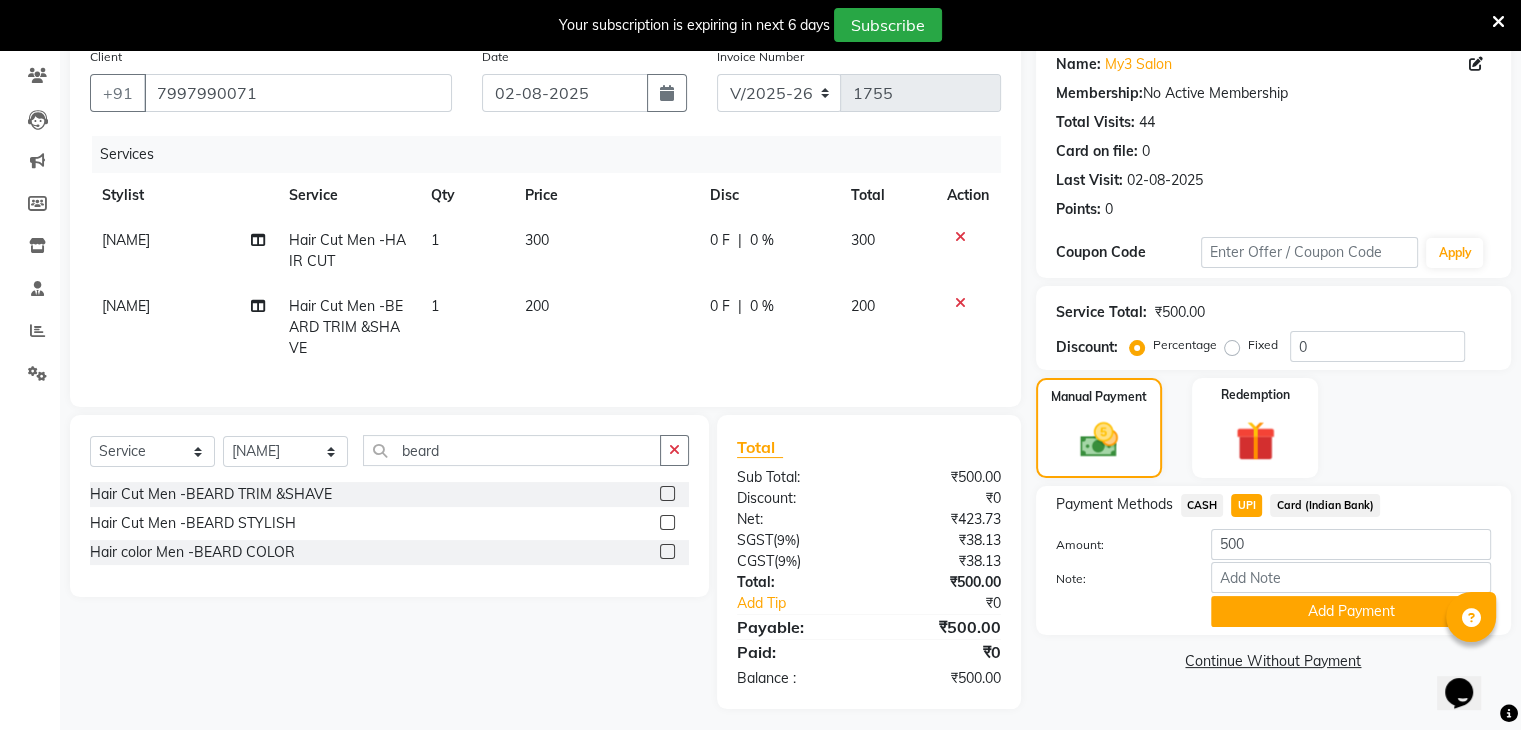 scroll, scrollTop: 186, scrollLeft: 0, axis: vertical 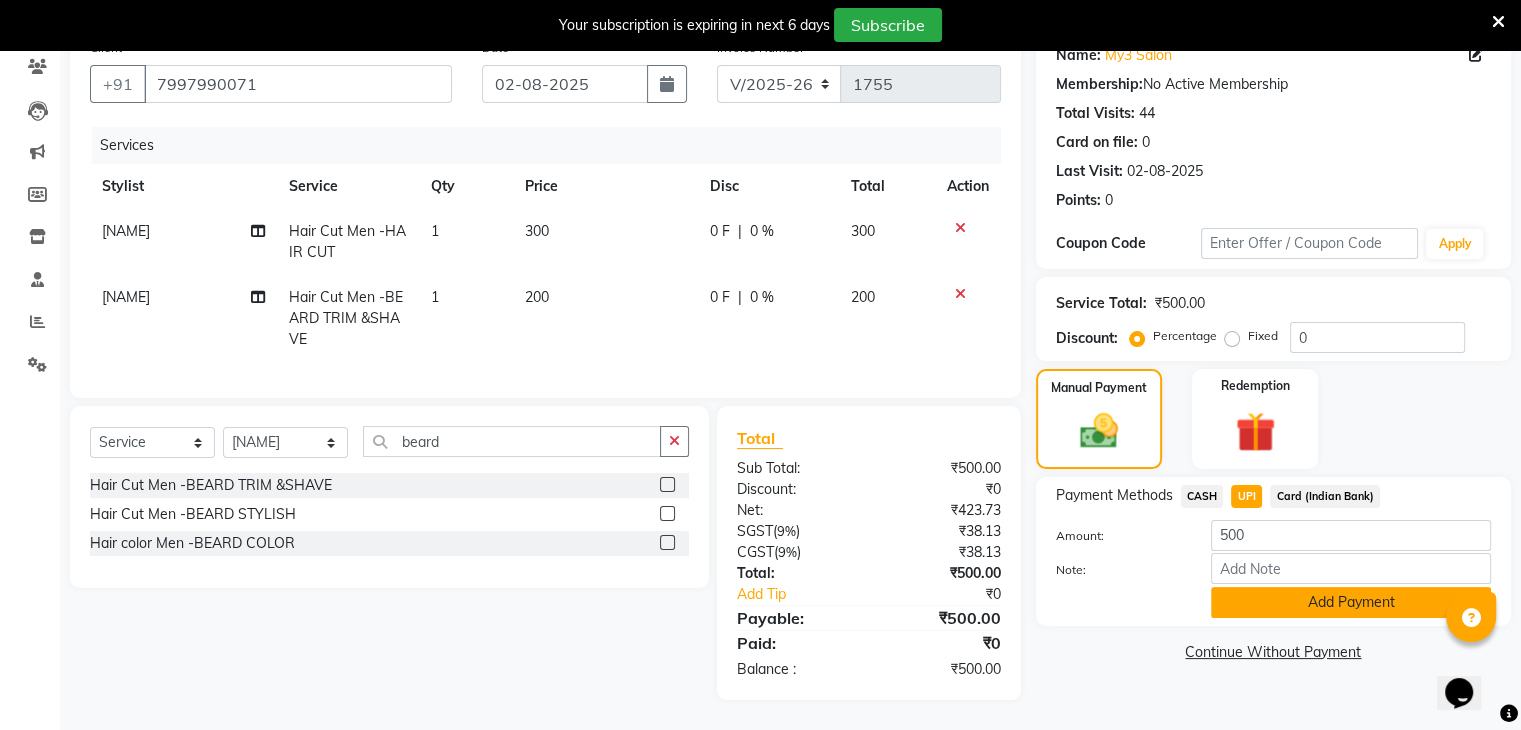 click on "Add Payment" 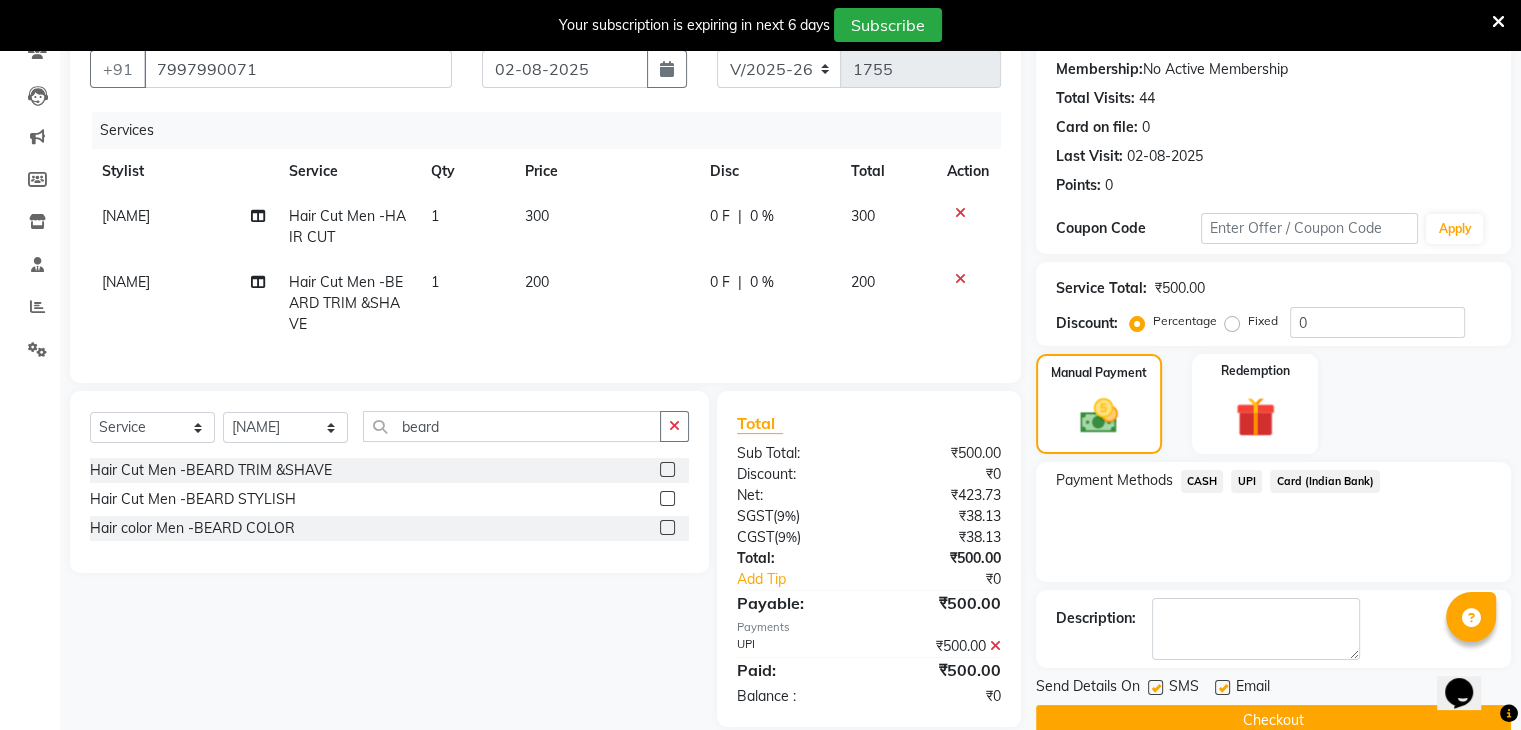 scroll, scrollTop: 228, scrollLeft: 0, axis: vertical 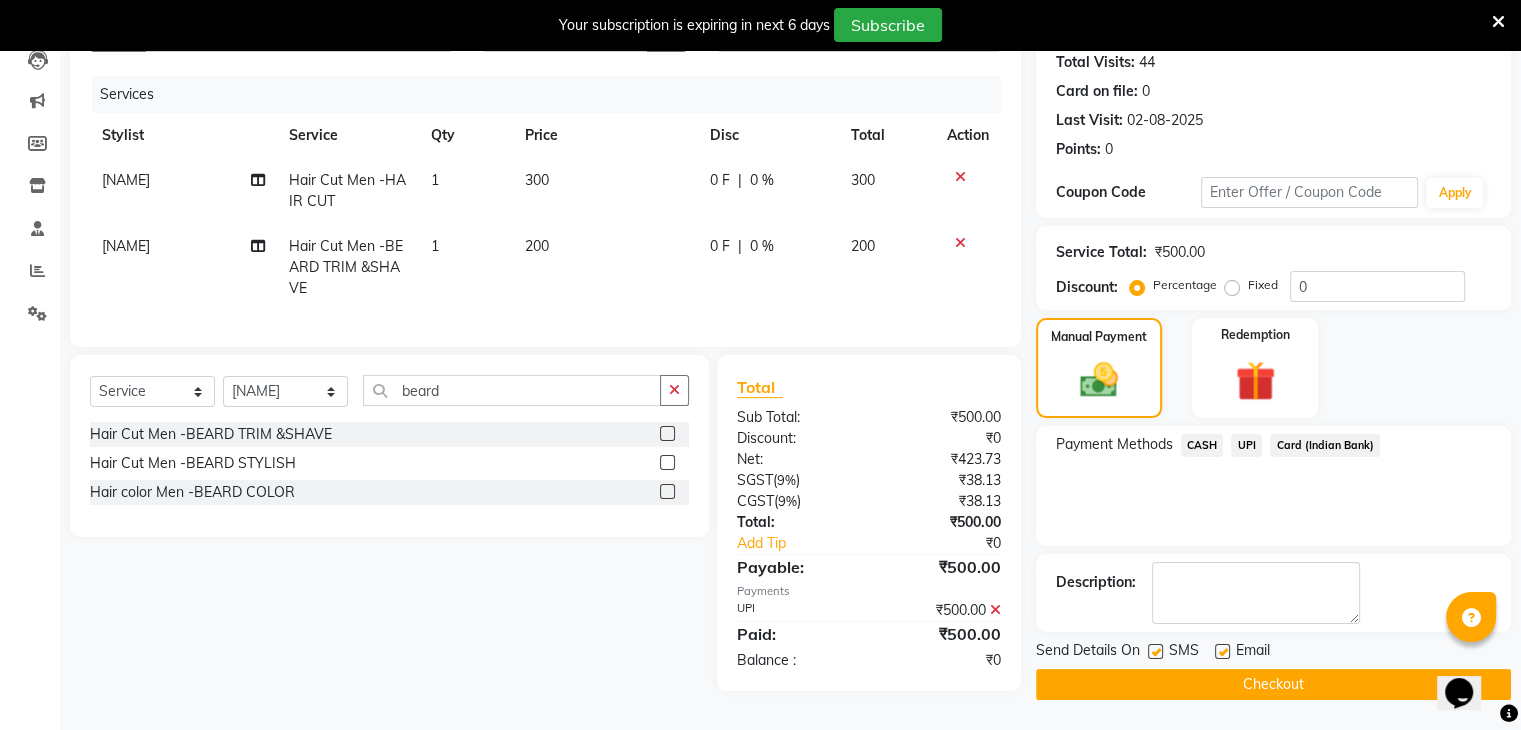 click on "Checkout" 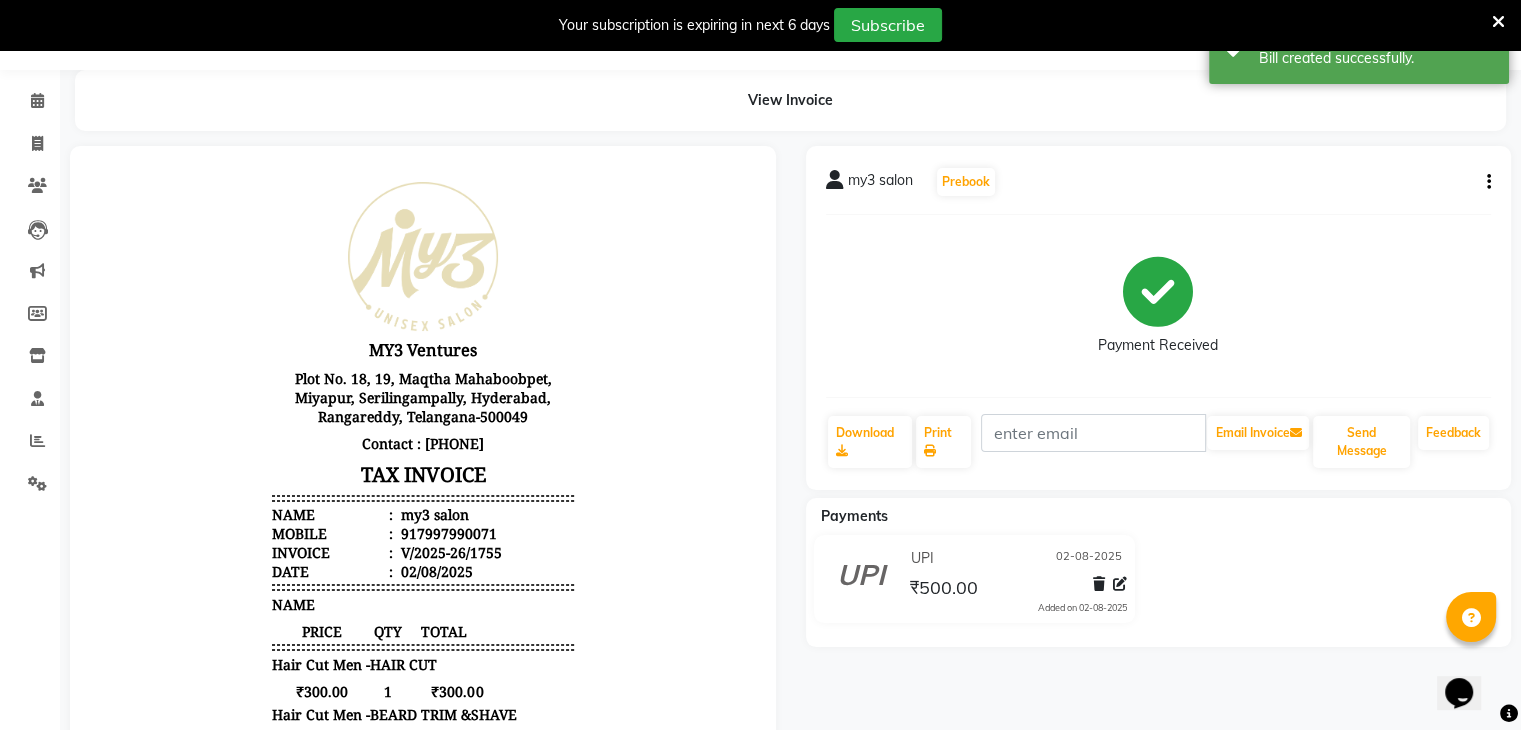 scroll, scrollTop: 0, scrollLeft: 0, axis: both 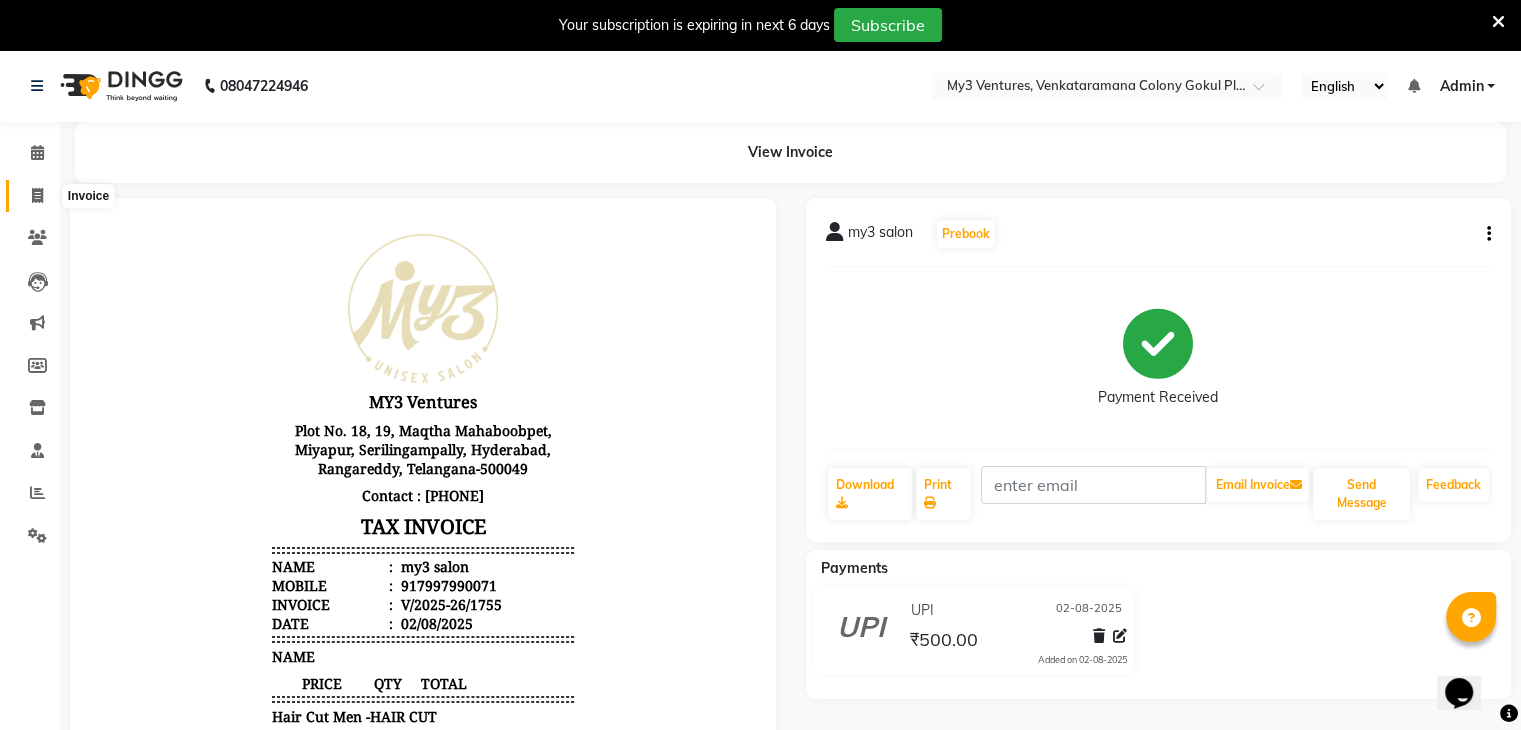 click 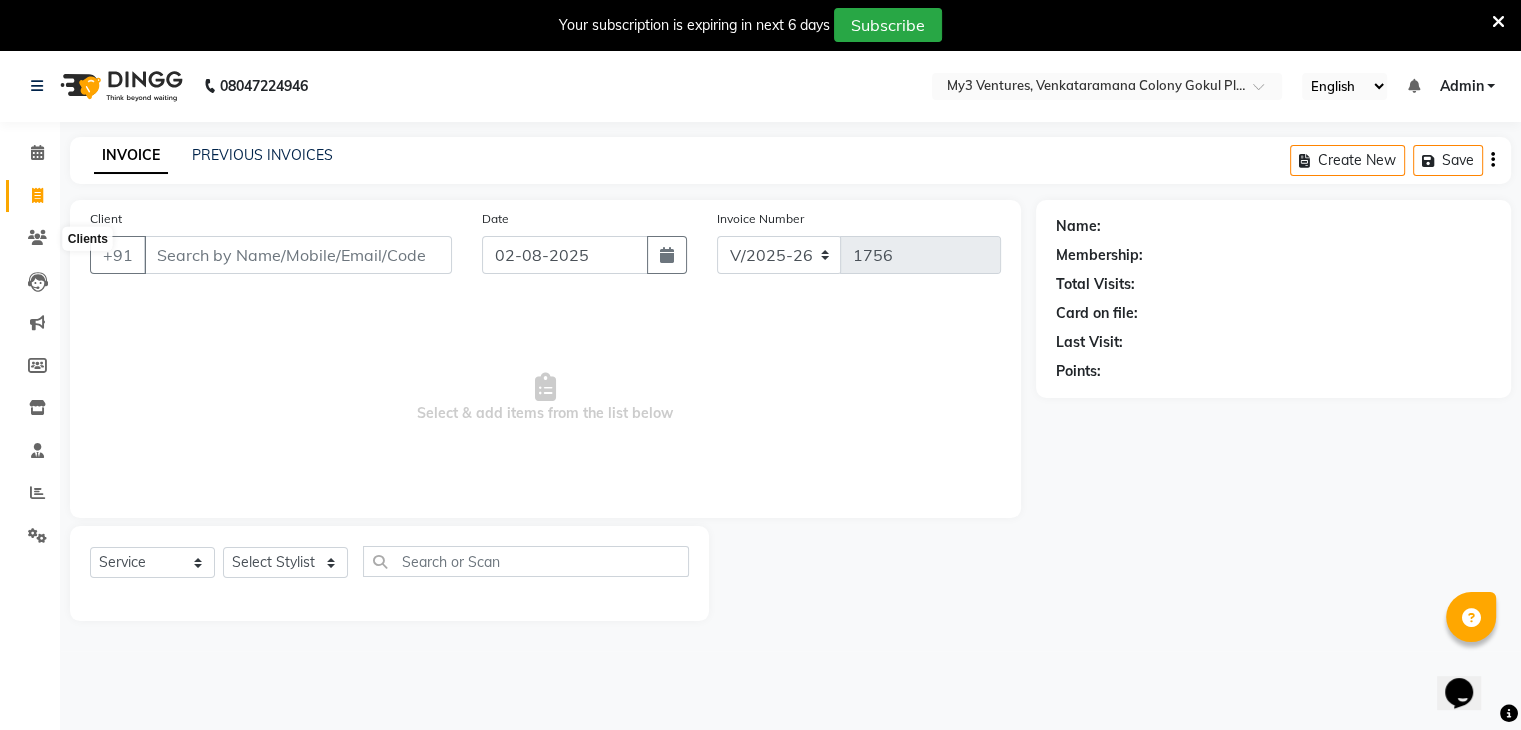 scroll, scrollTop: 50, scrollLeft: 0, axis: vertical 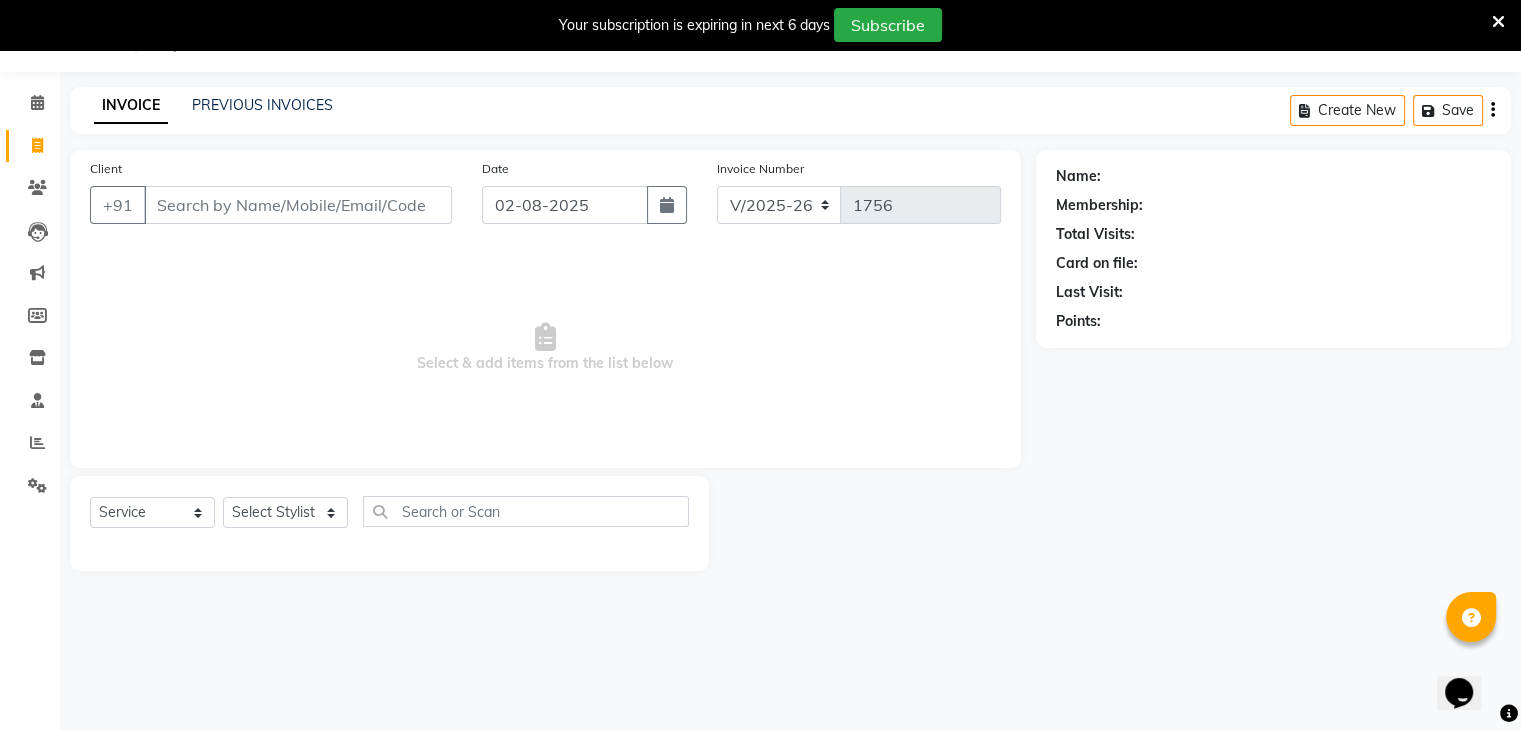 click on "Client" at bounding box center (298, 205) 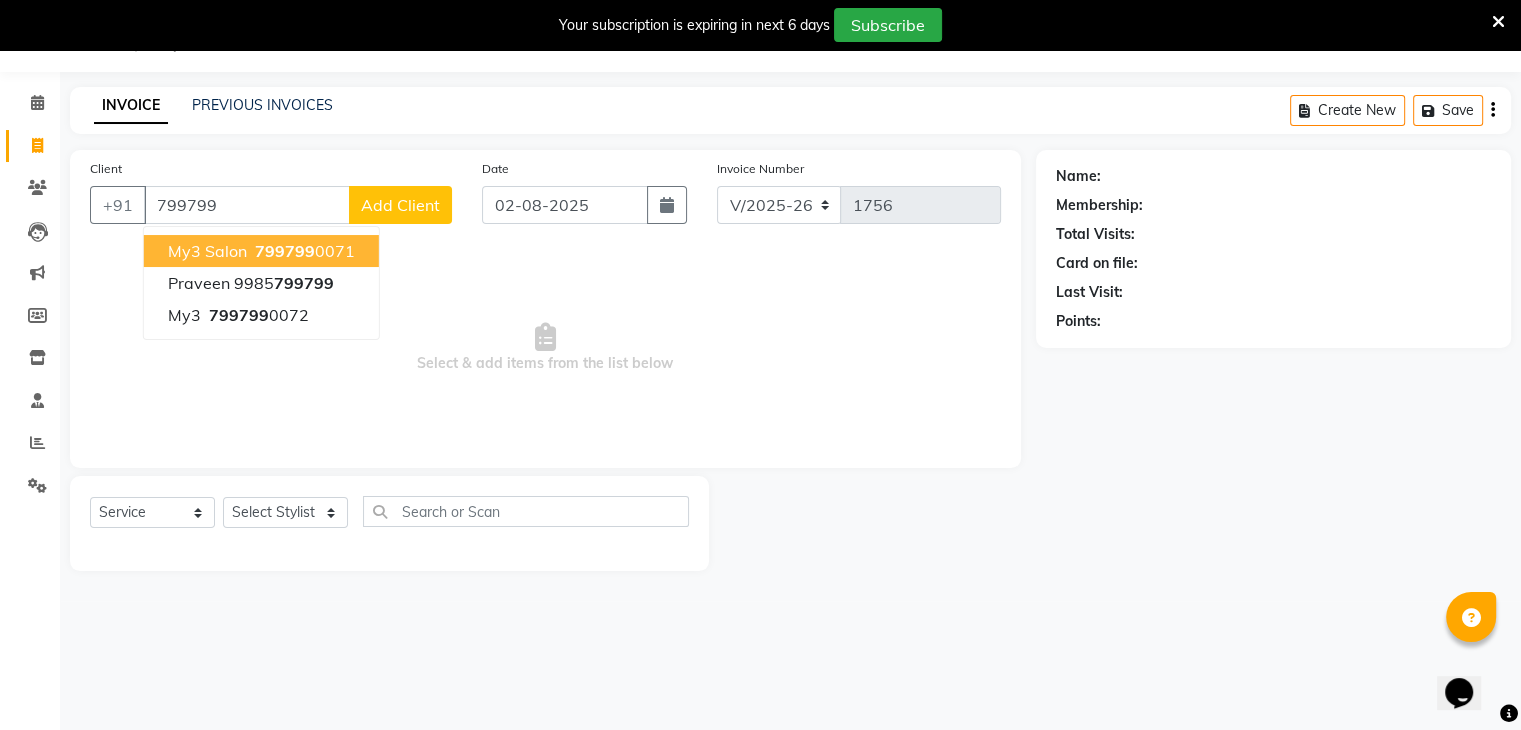 click on "my3 salon" at bounding box center (207, 251) 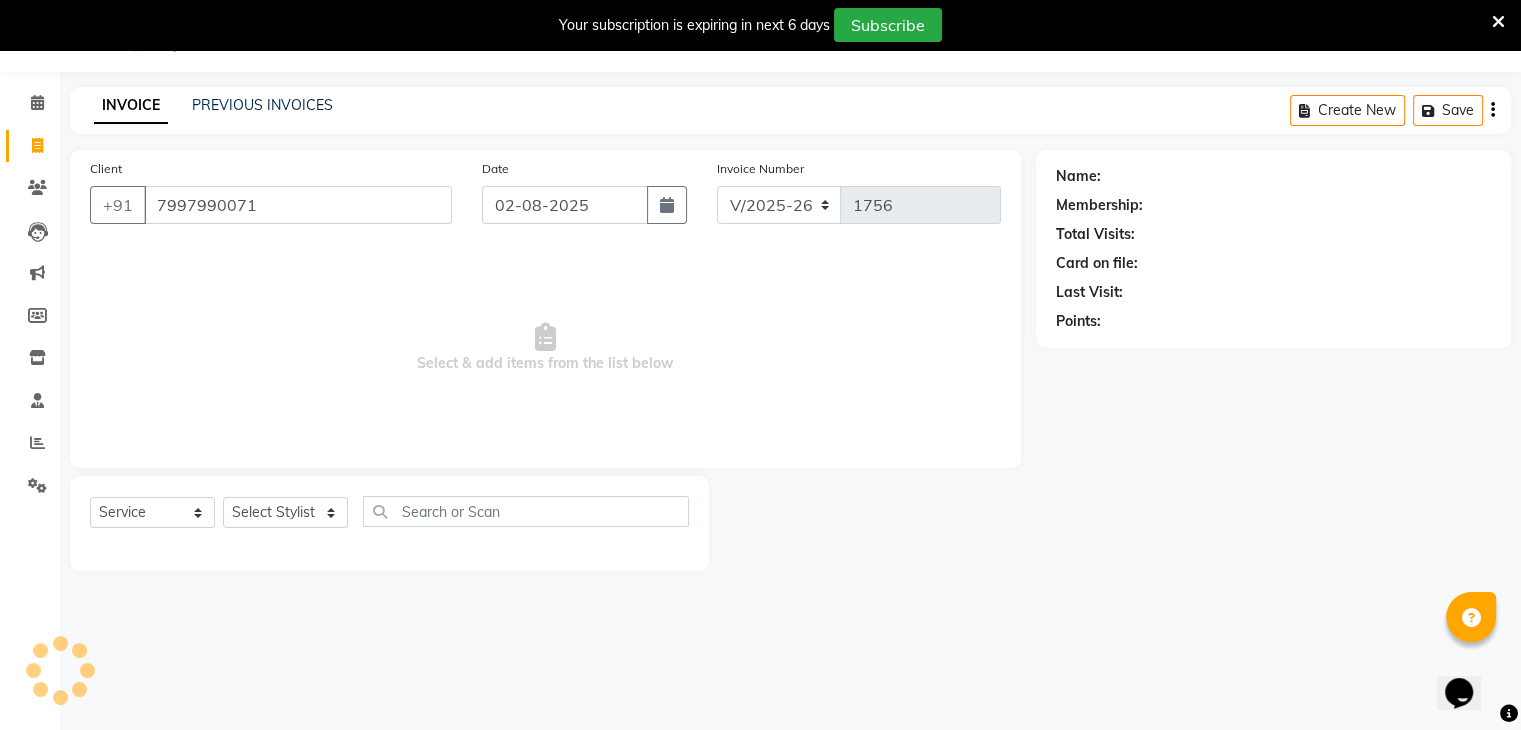 type on "7997990071" 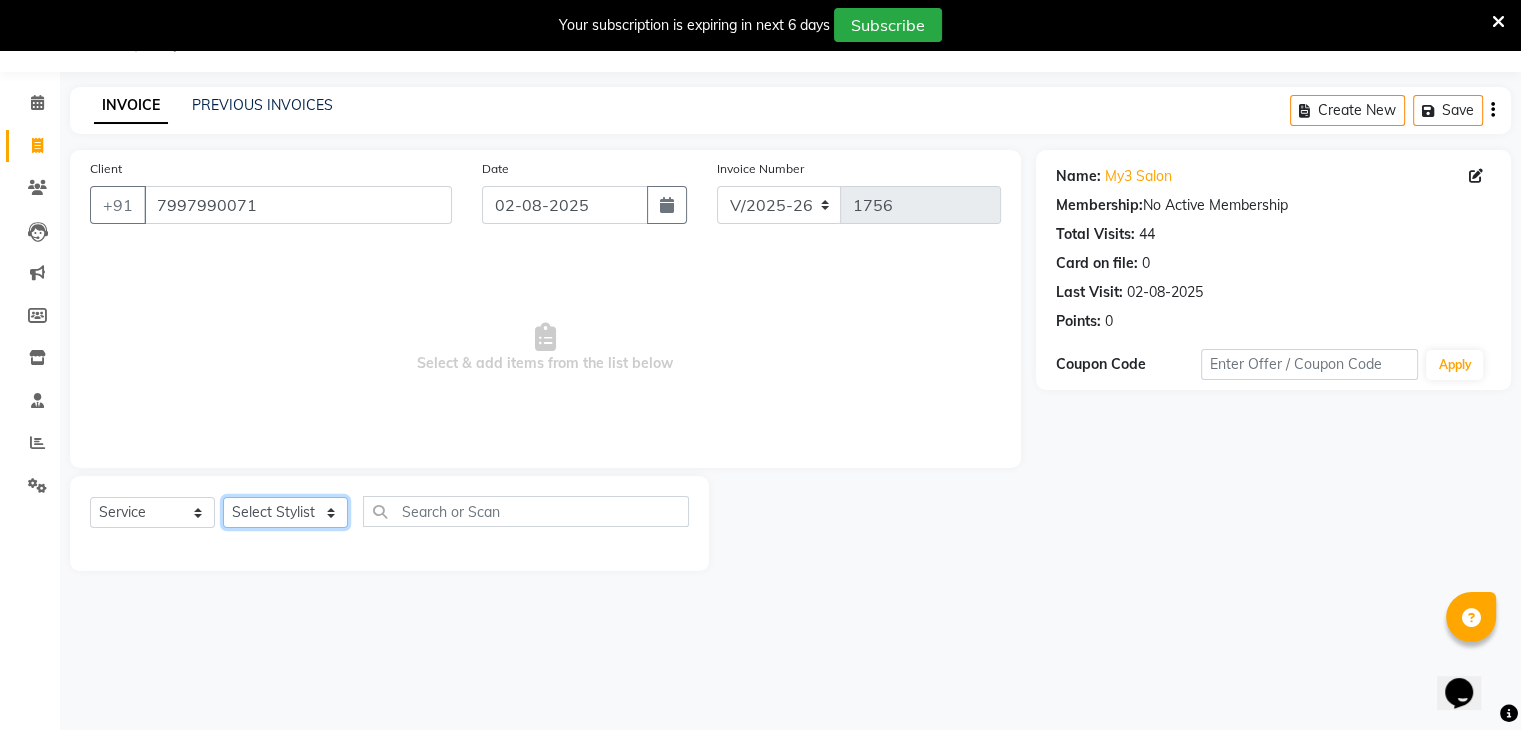 click on "Select Stylist ajju azam divya rihan Sahzad sowjanya srilatha Swapna Zeeshan" 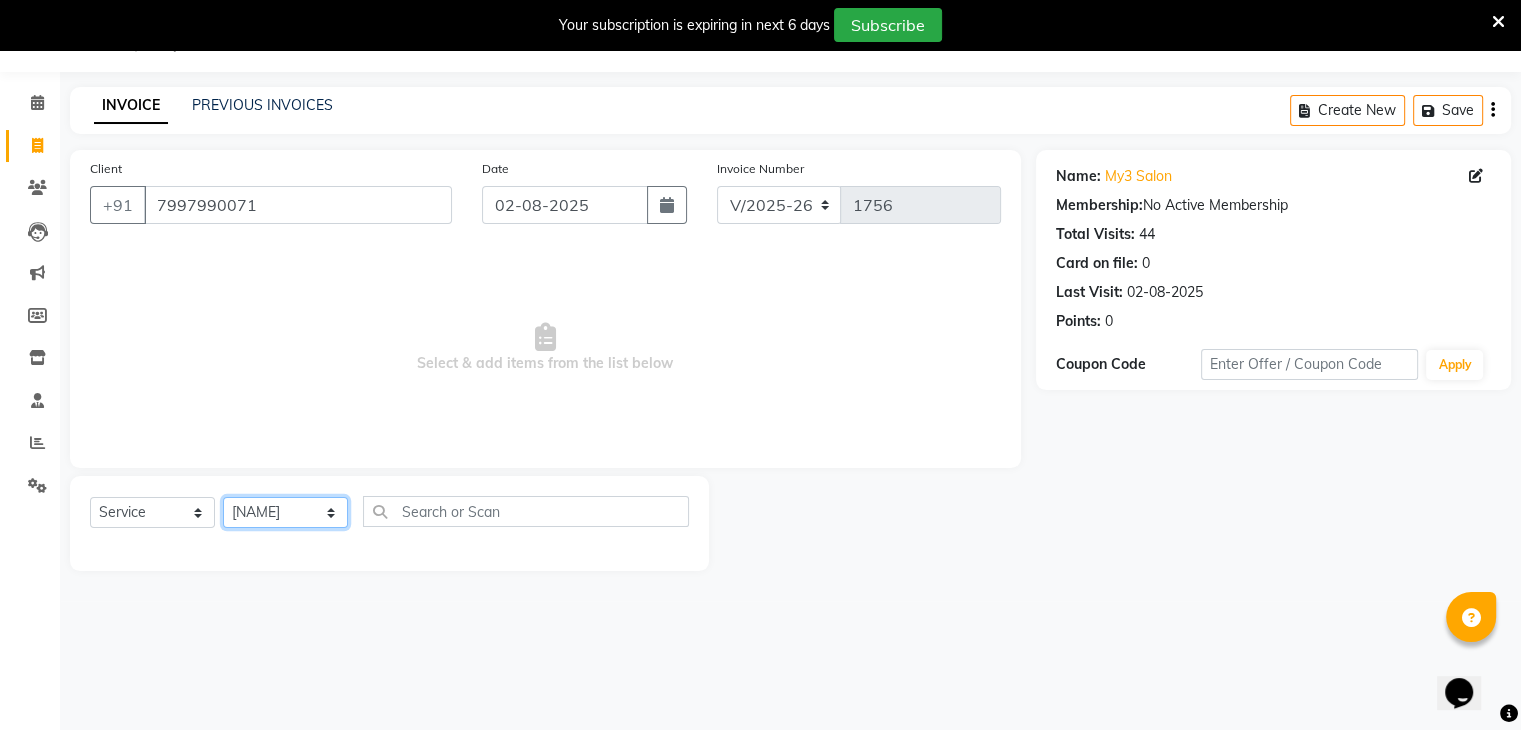 click on "Select Stylist ajju azam divya rihan Sahzad sowjanya srilatha Swapna Zeeshan" 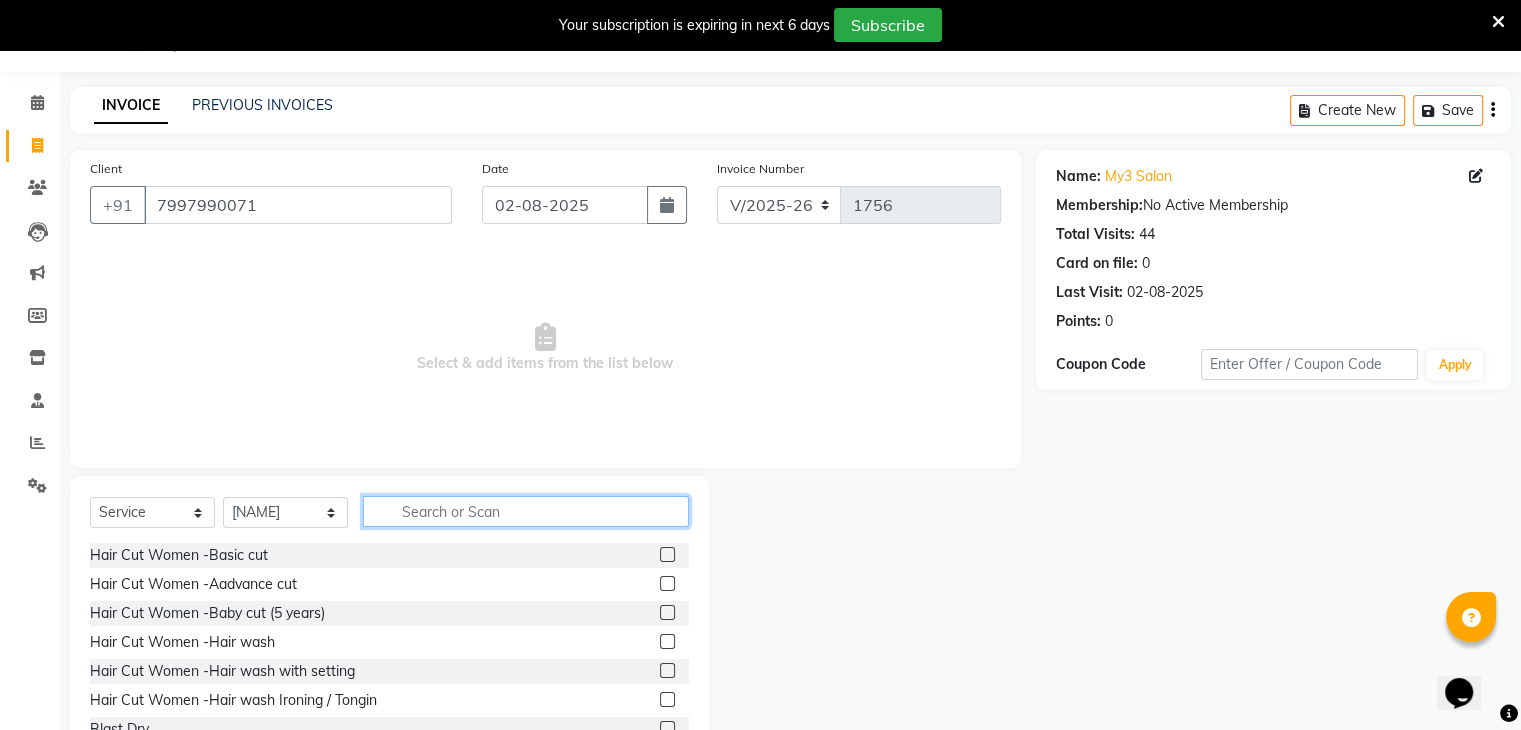 click 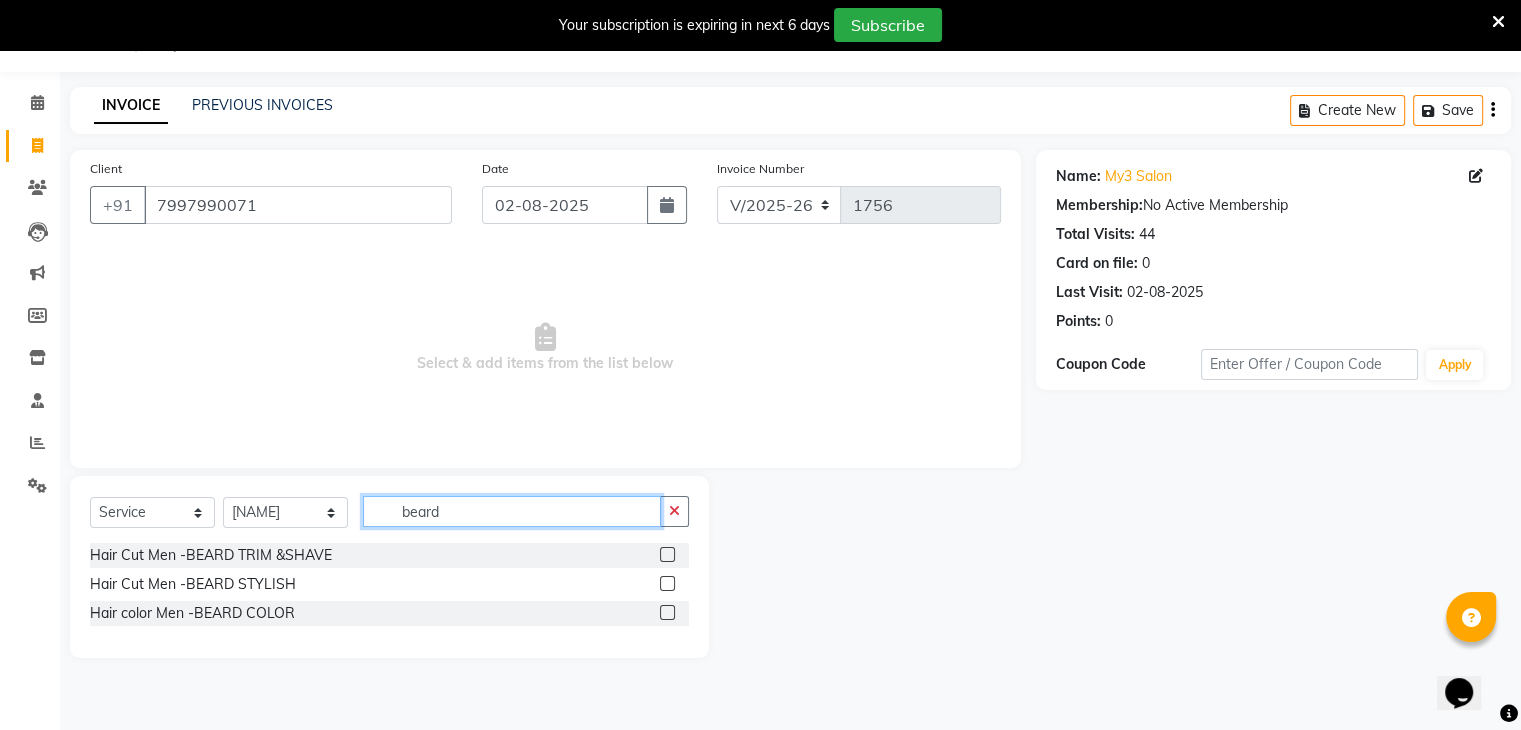 type on "beard" 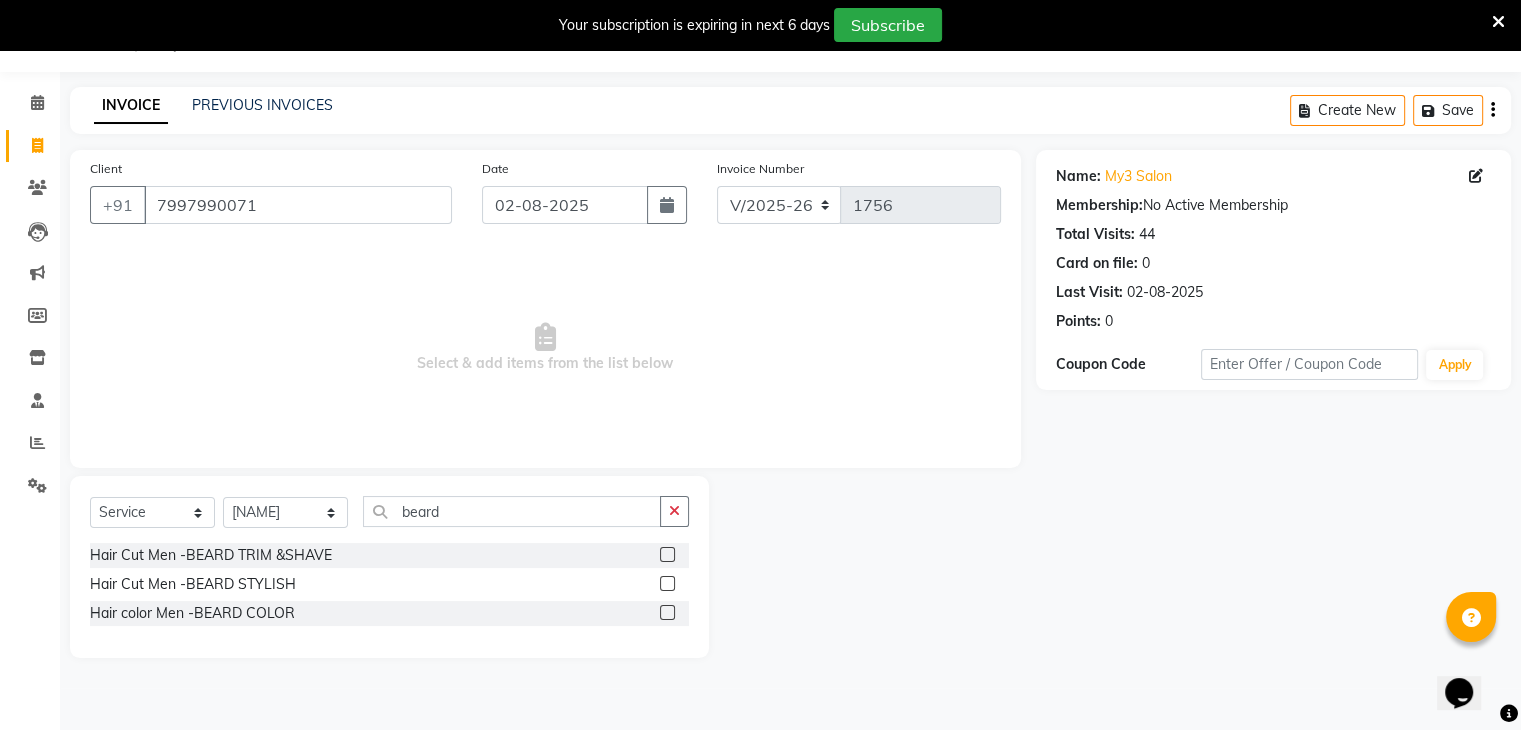 click 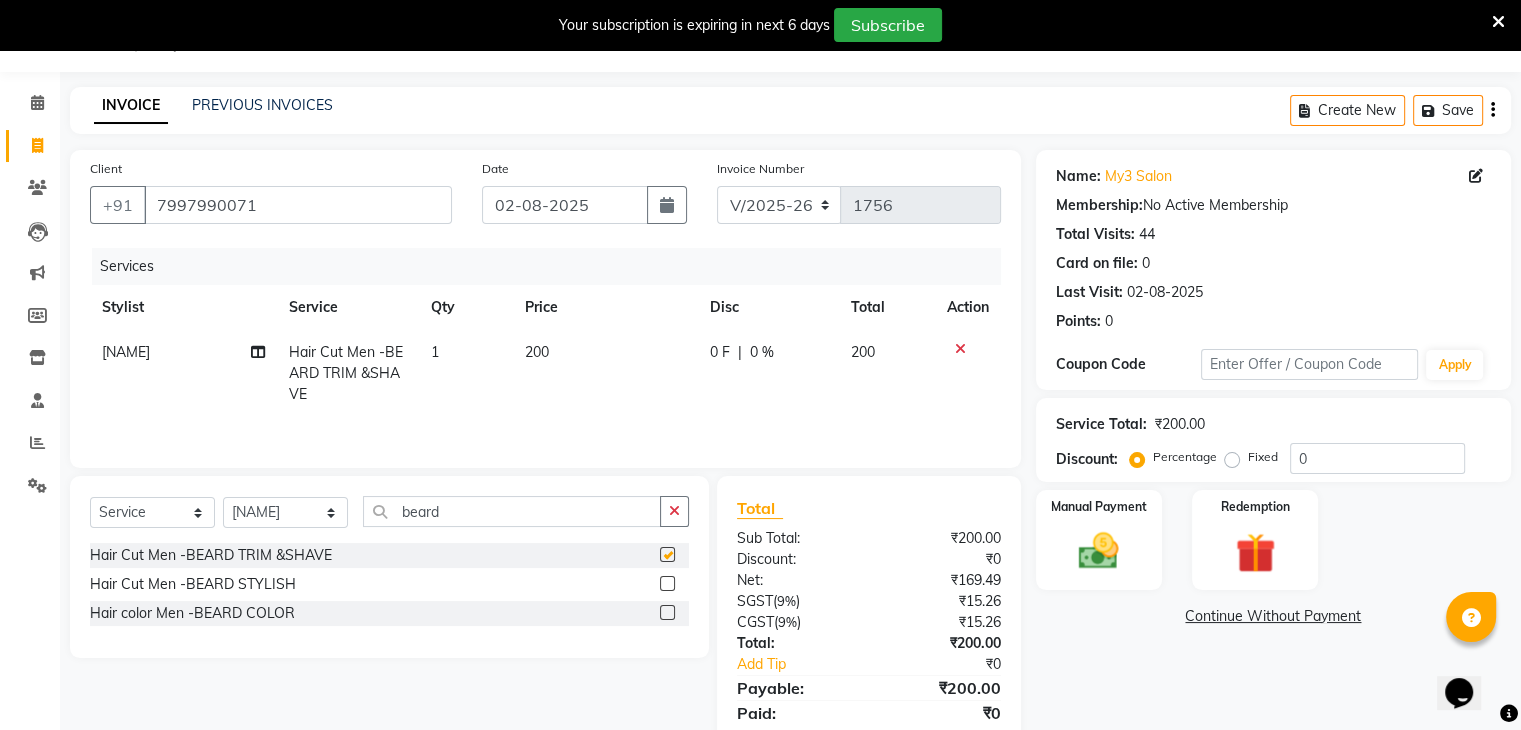 checkbox on "false" 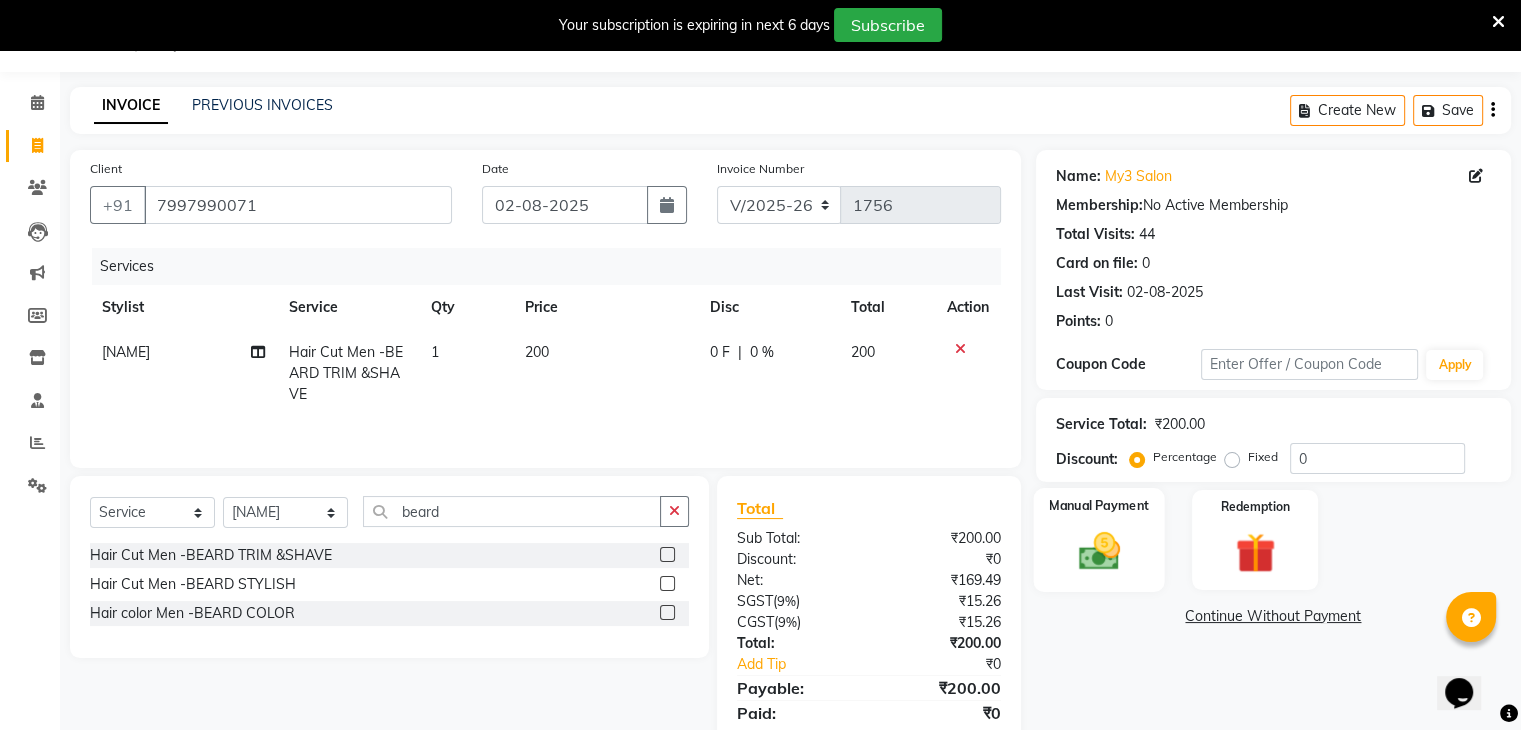 click on "Manual Payment" 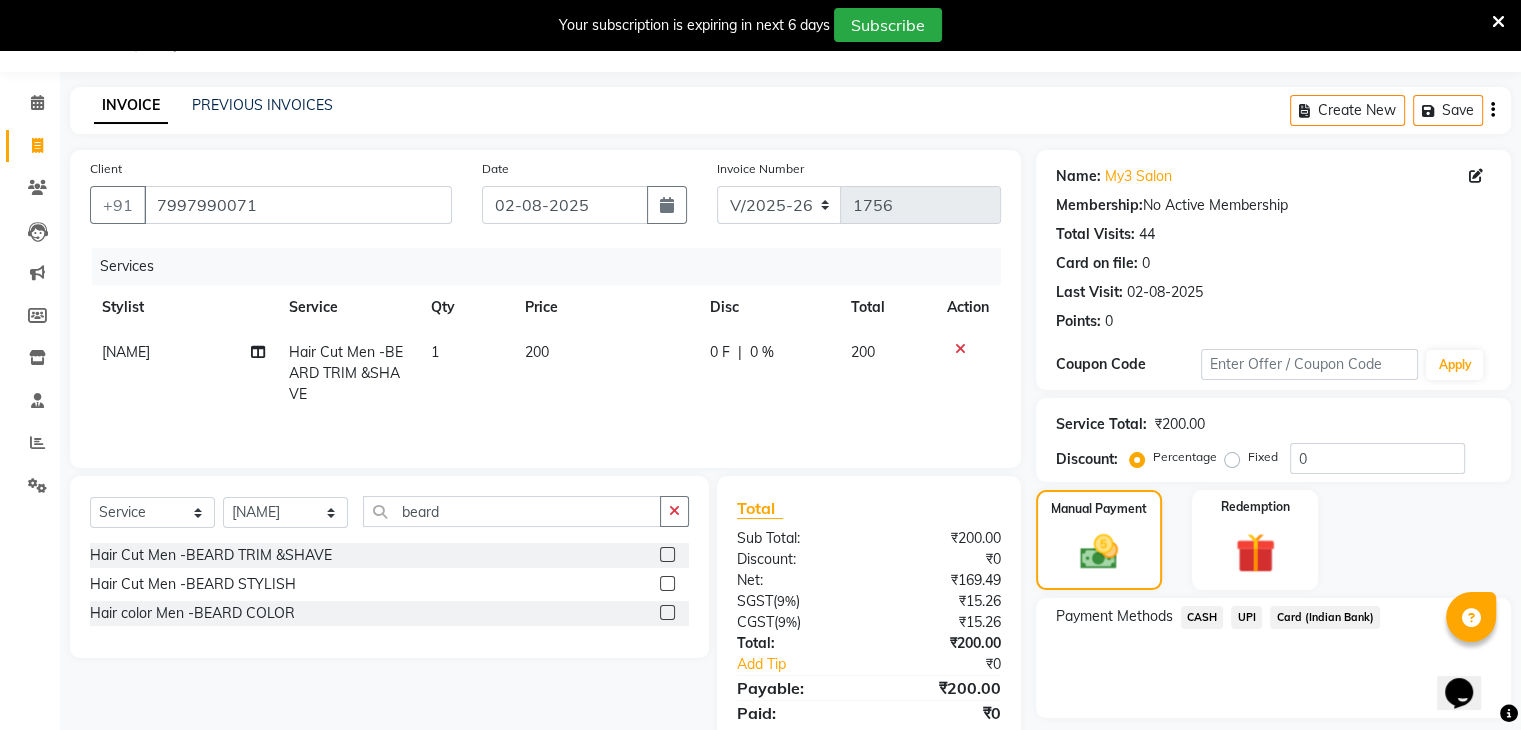 click on "UPI" 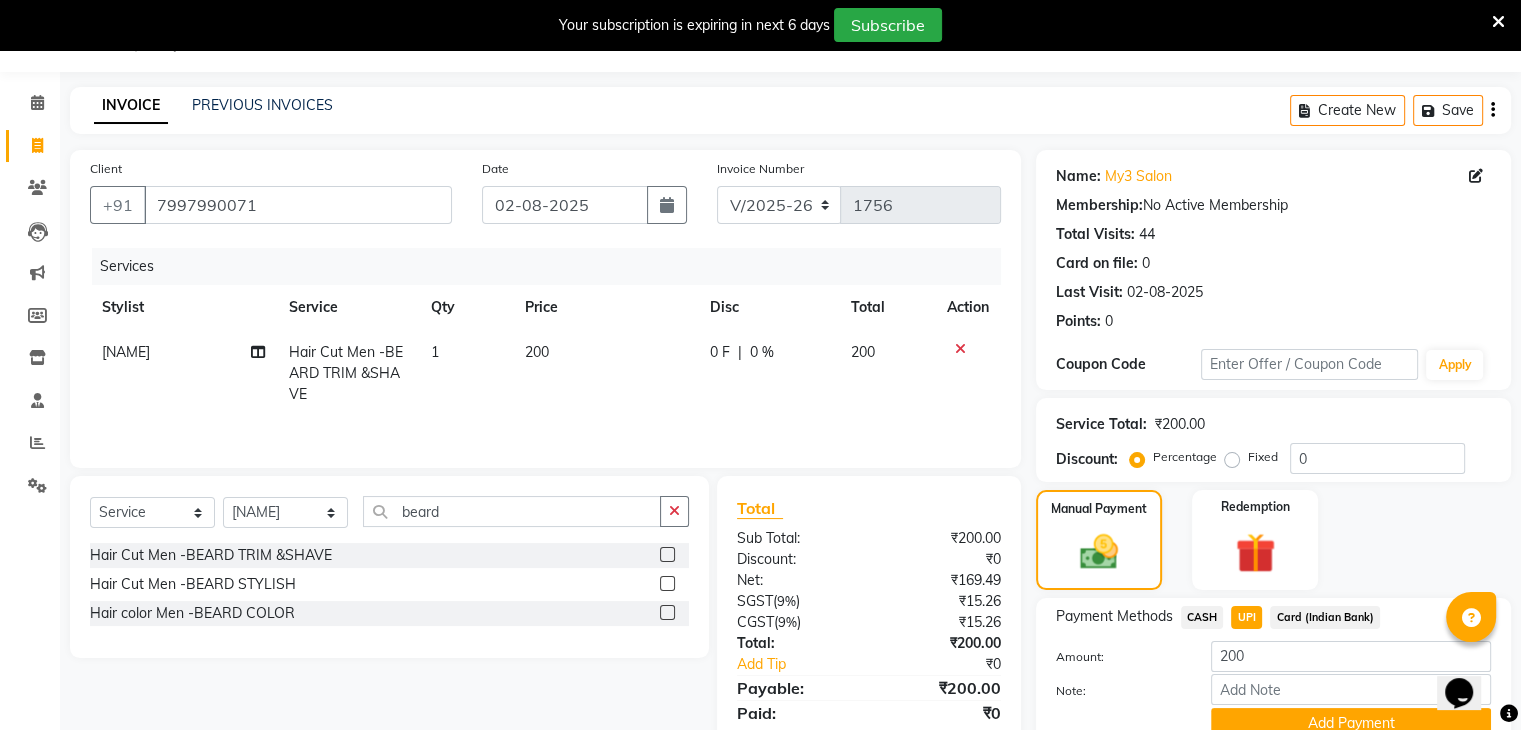 scroll, scrollTop: 127, scrollLeft: 0, axis: vertical 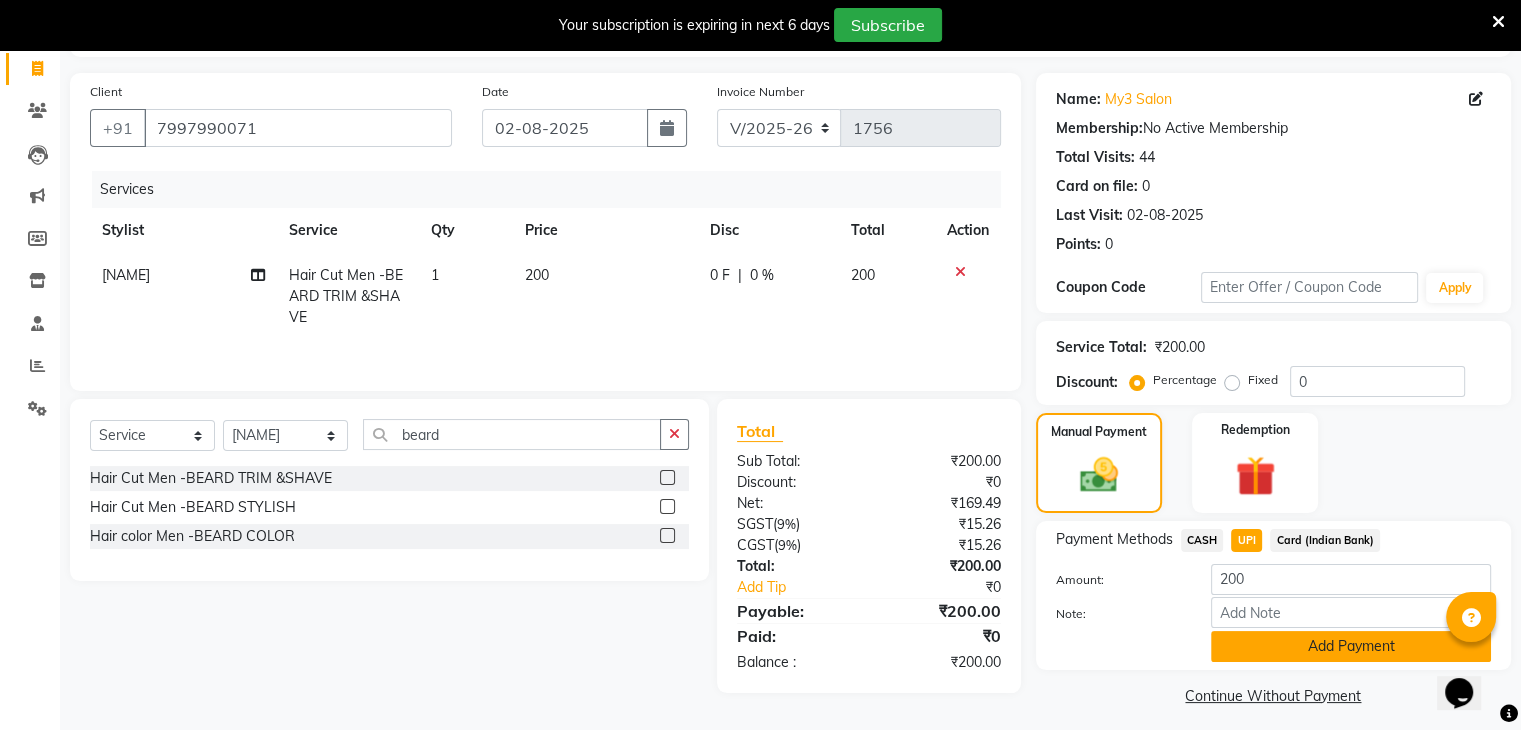 click on "Add Payment" 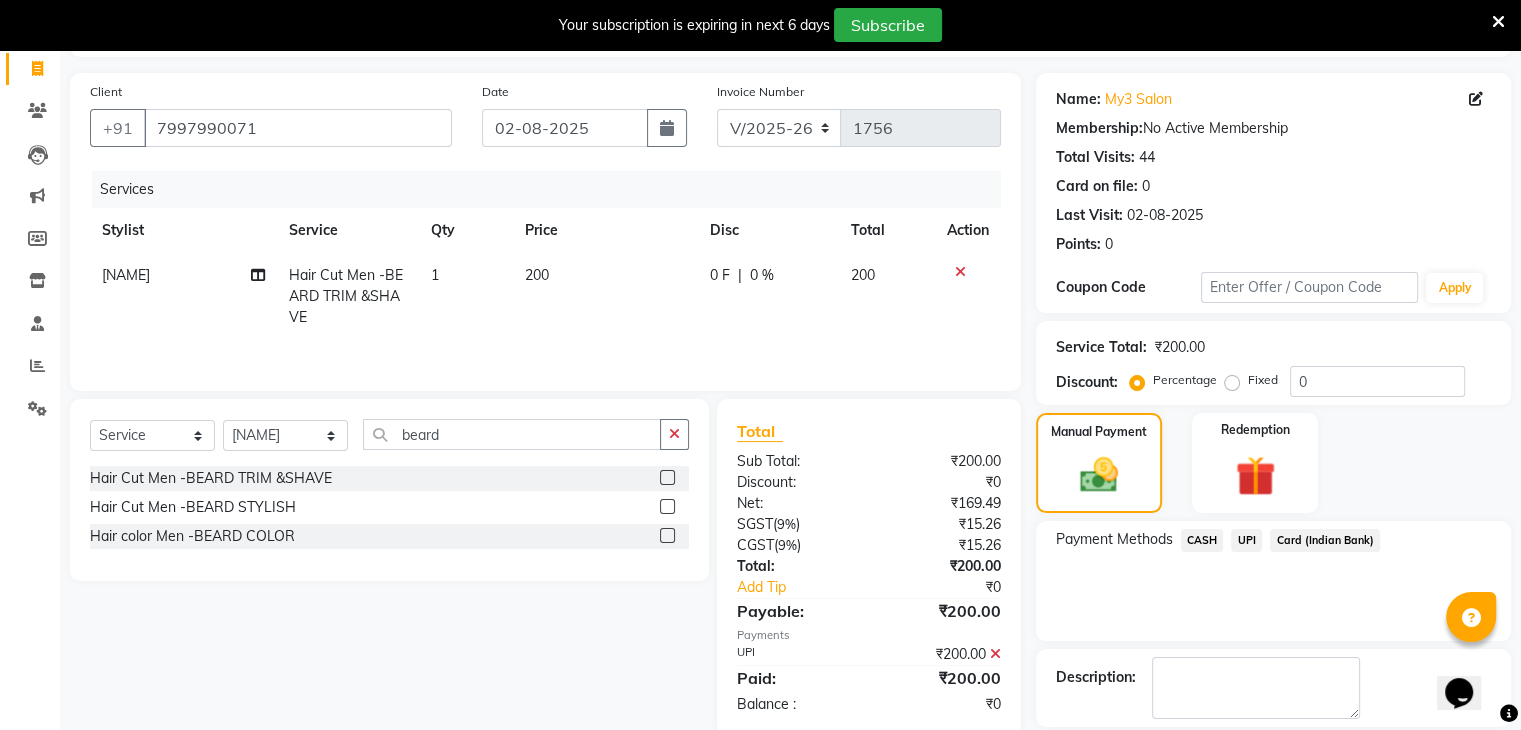 scroll, scrollTop: 220, scrollLeft: 0, axis: vertical 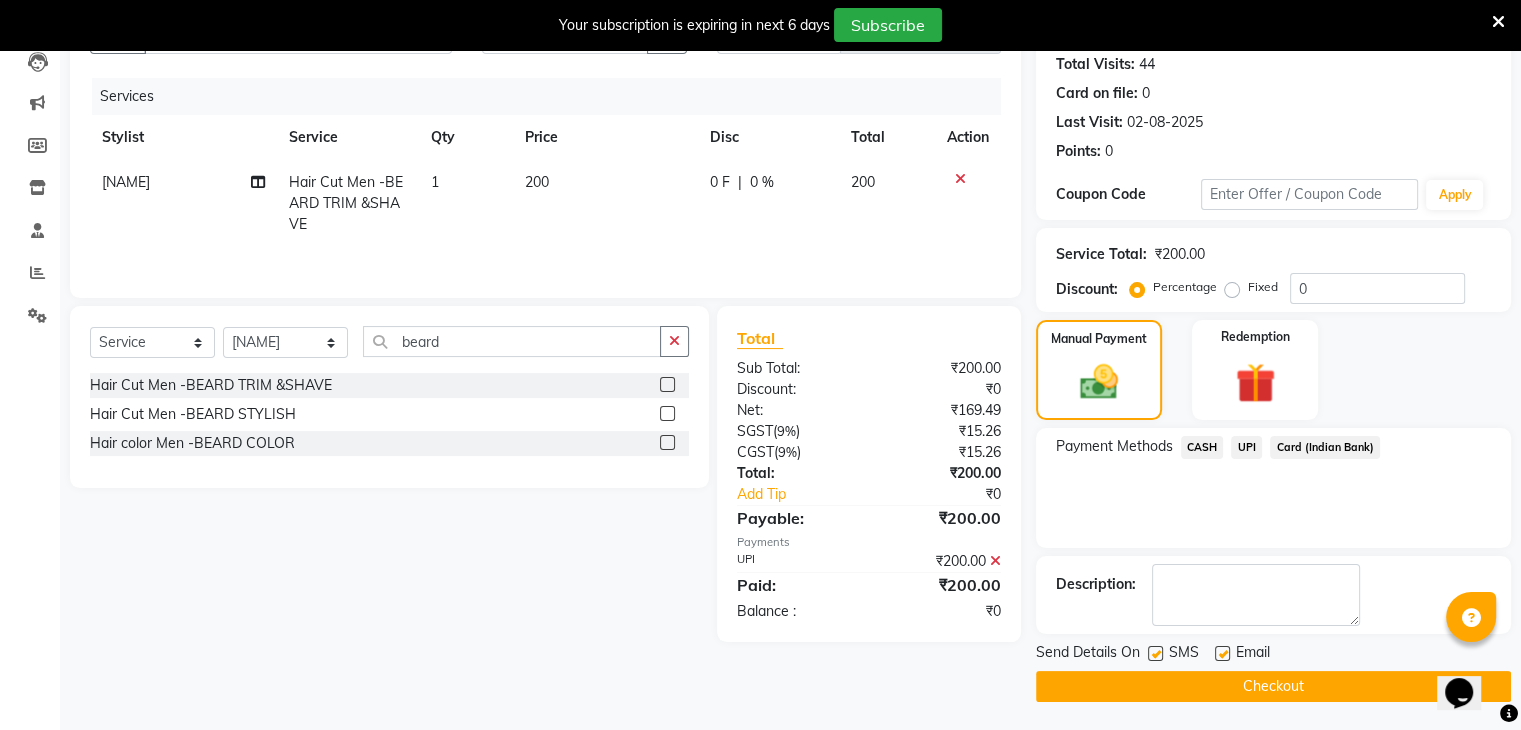 click on "Checkout" 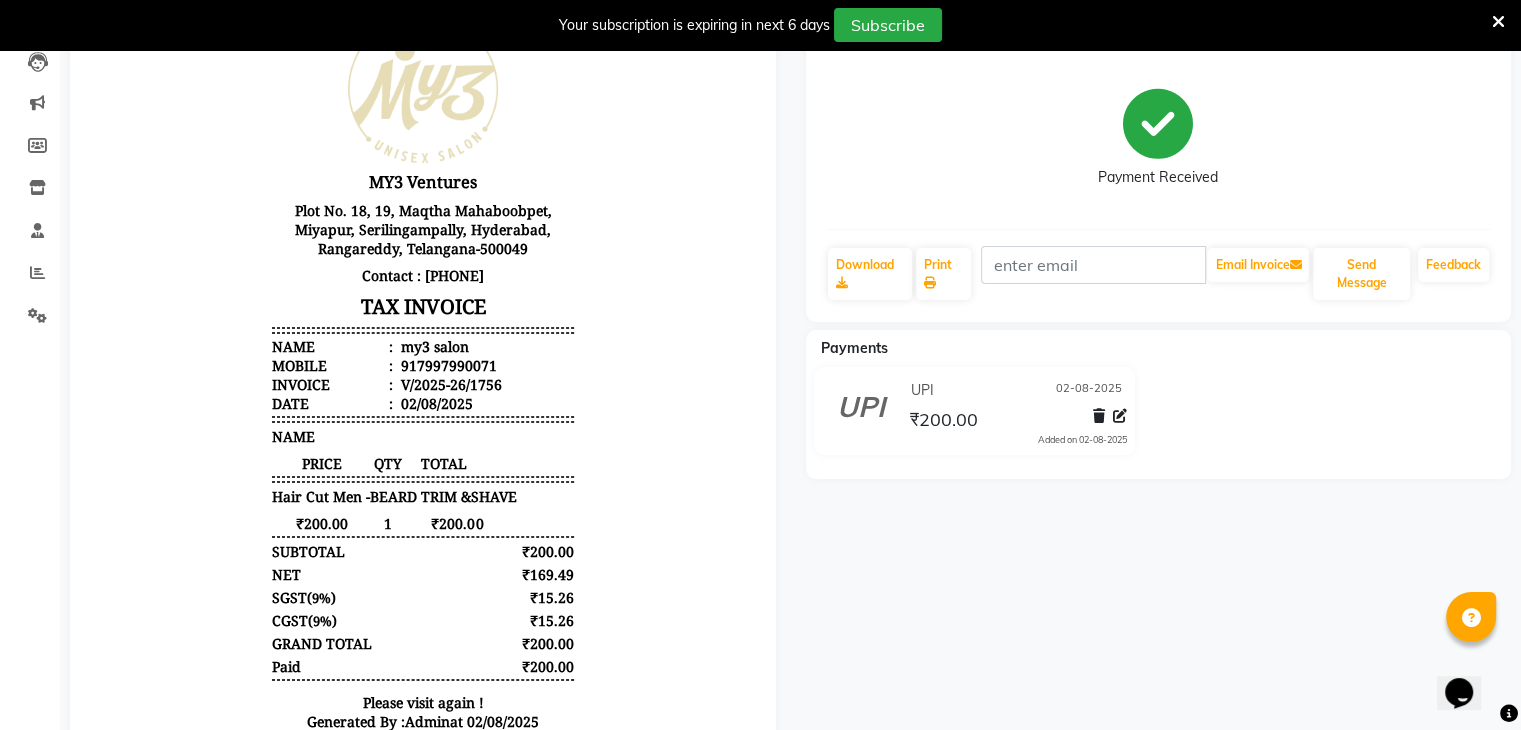 scroll, scrollTop: 0, scrollLeft: 0, axis: both 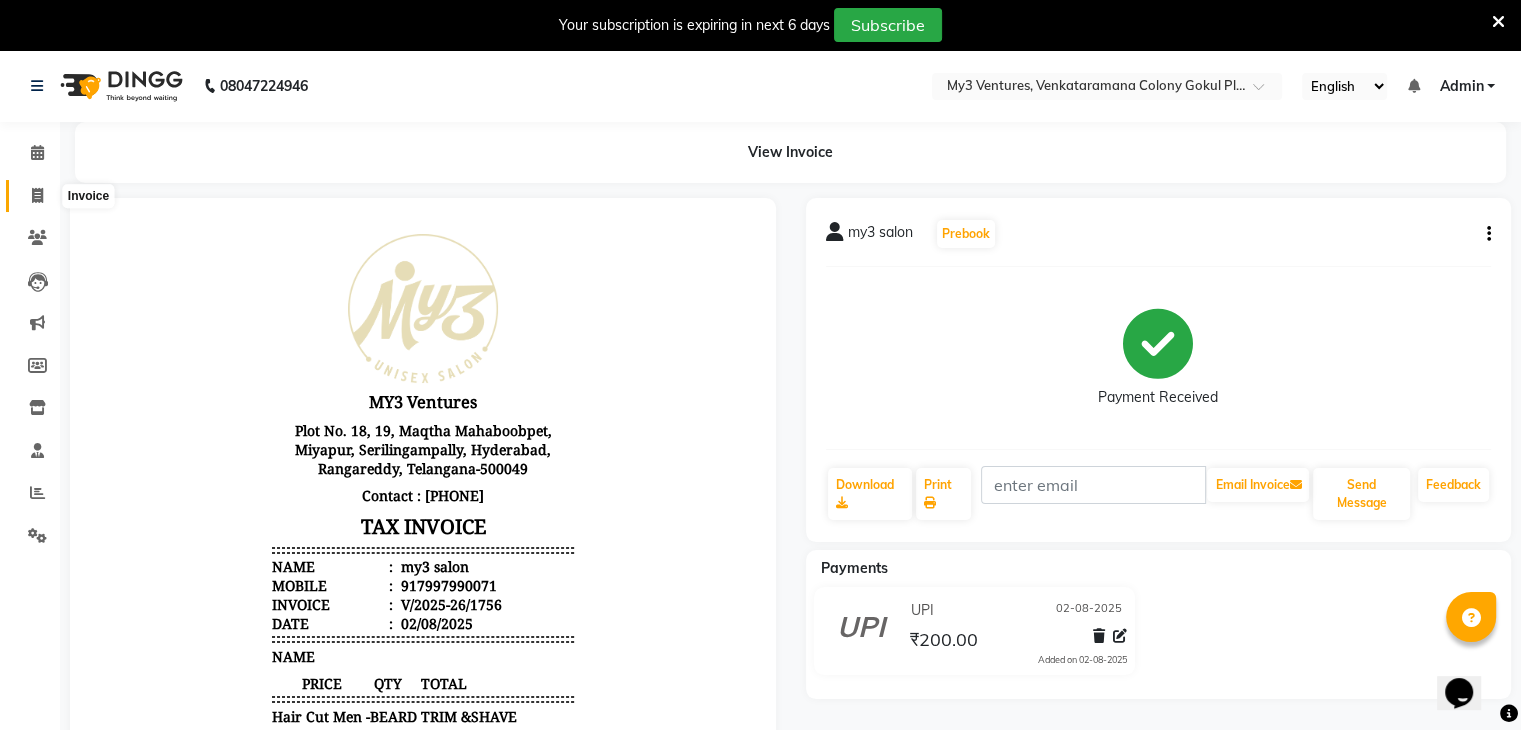 click 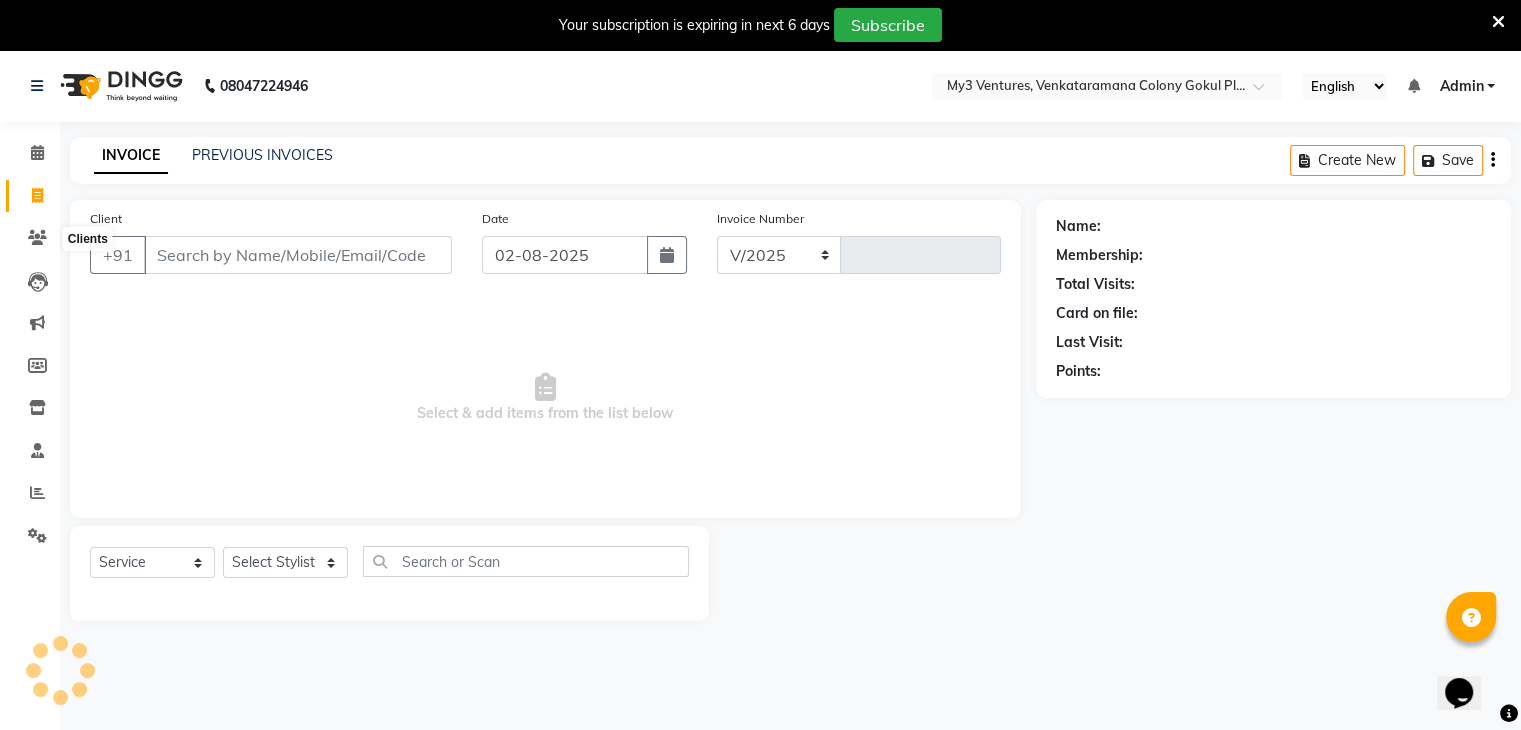 select on "6707" 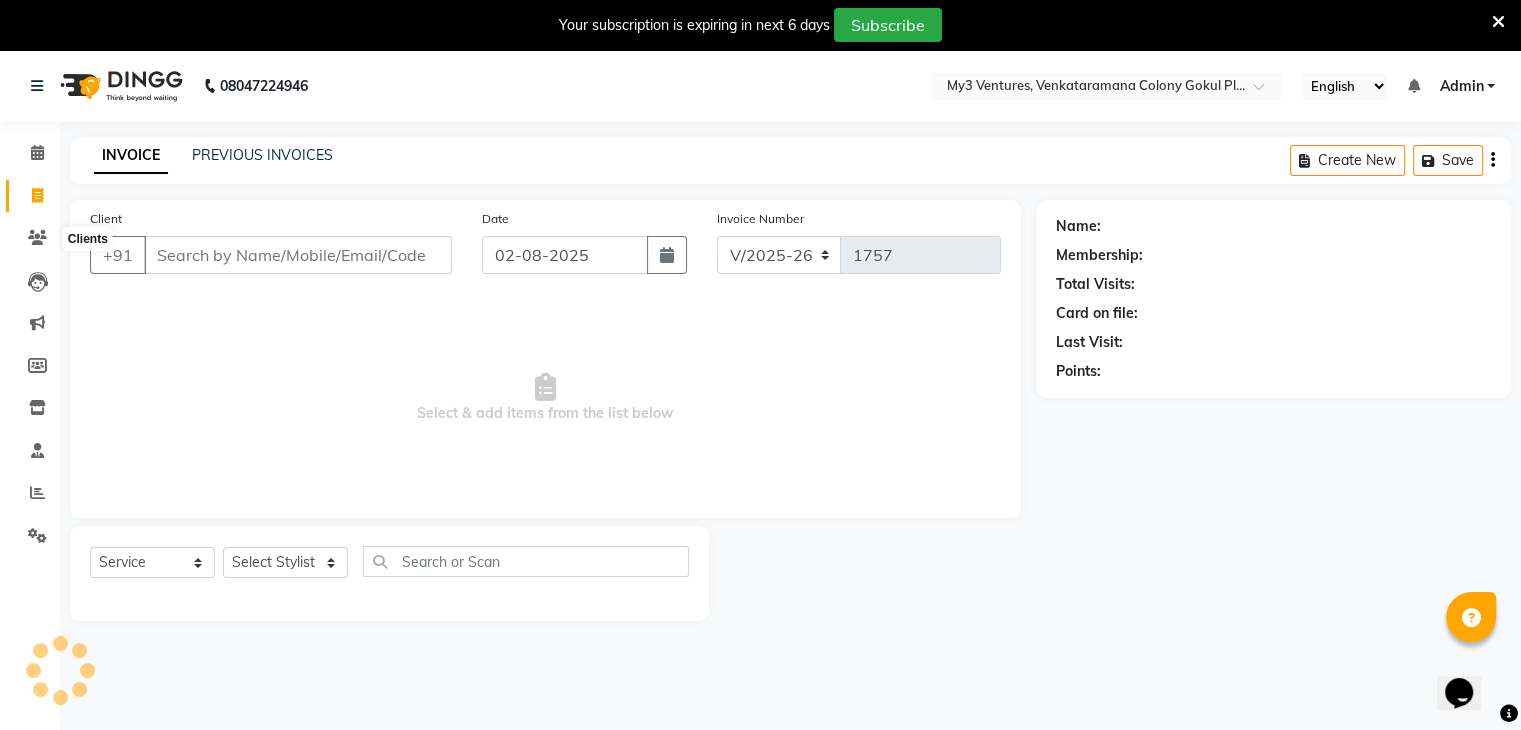 scroll, scrollTop: 50, scrollLeft: 0, axis: vertical 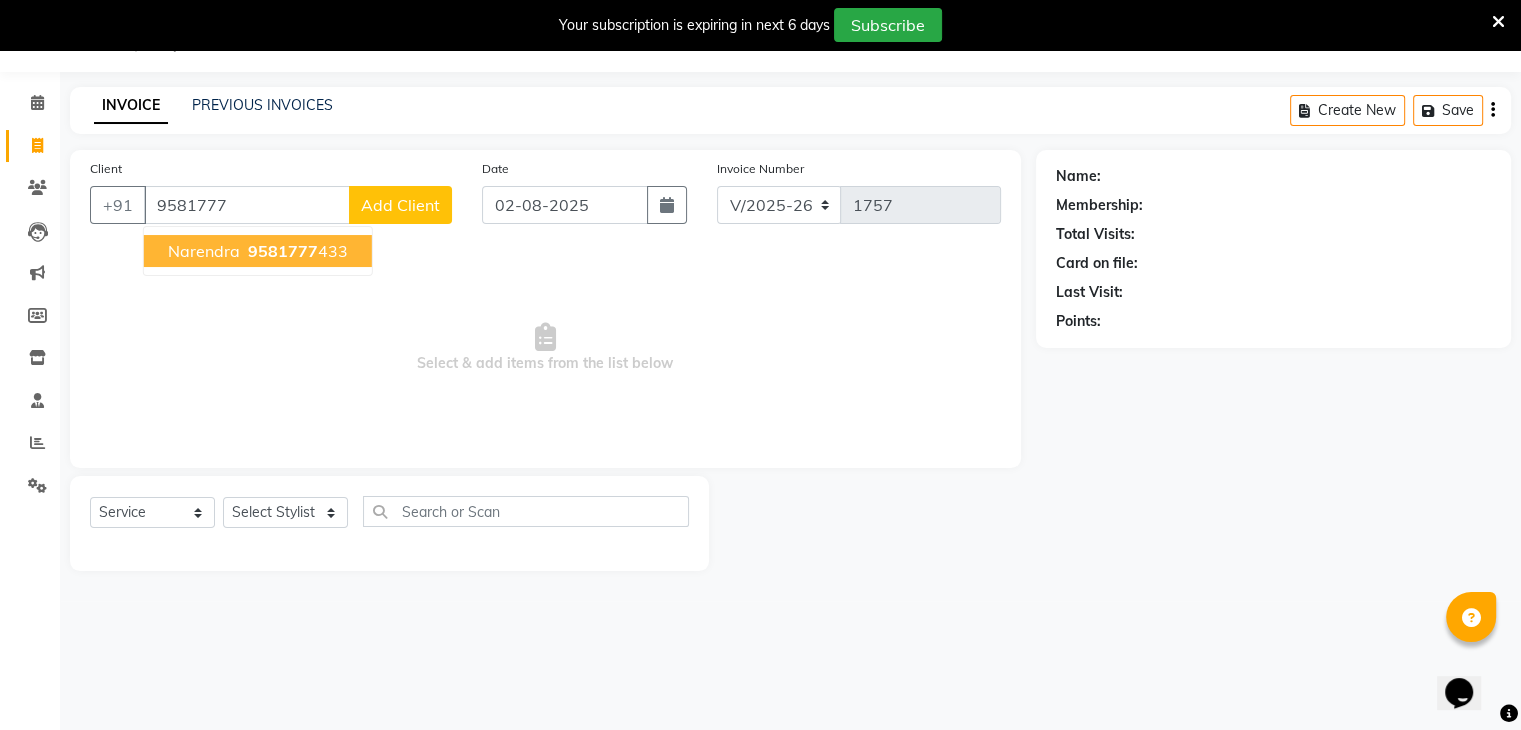 click on "narendra" at bounding box center [204, 251] 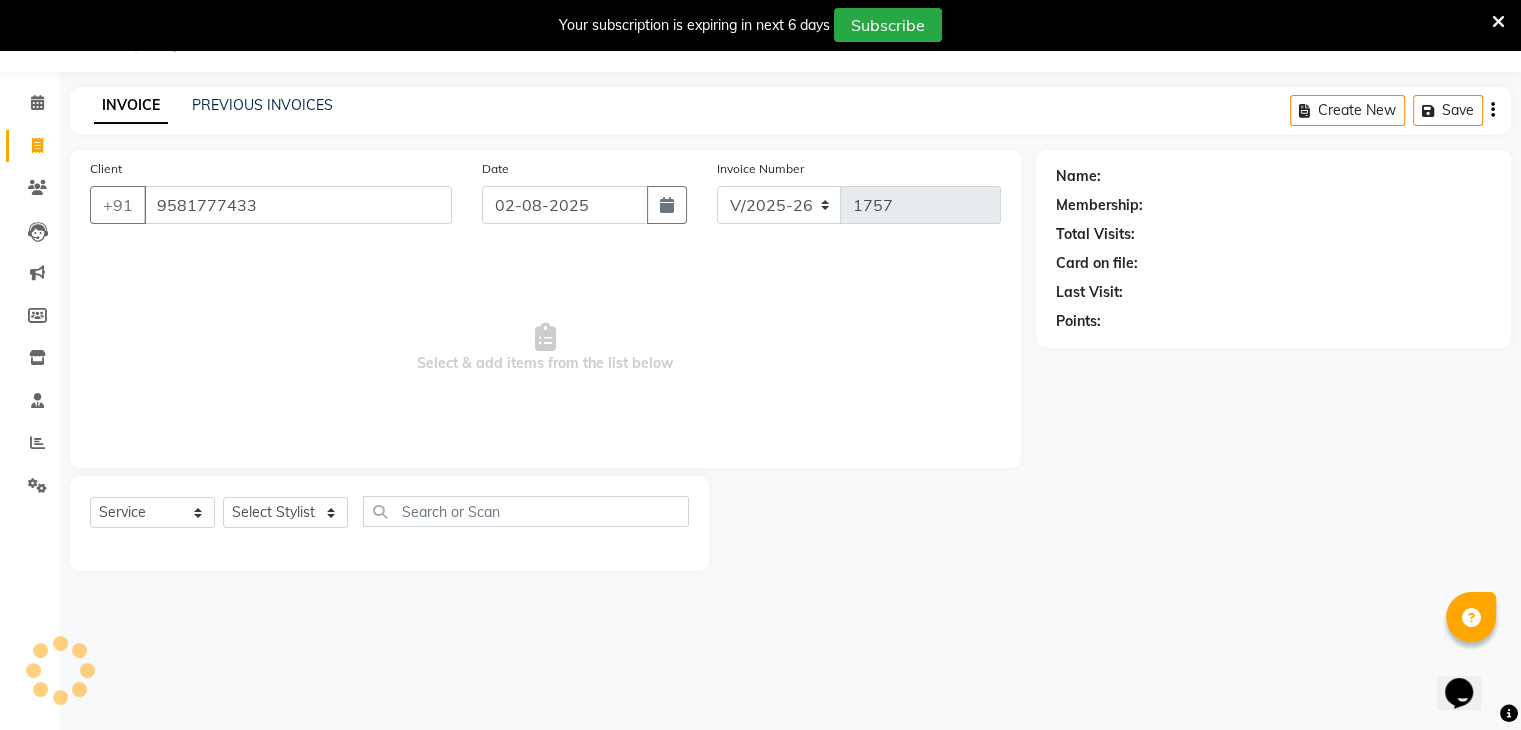 type on "9581777433" 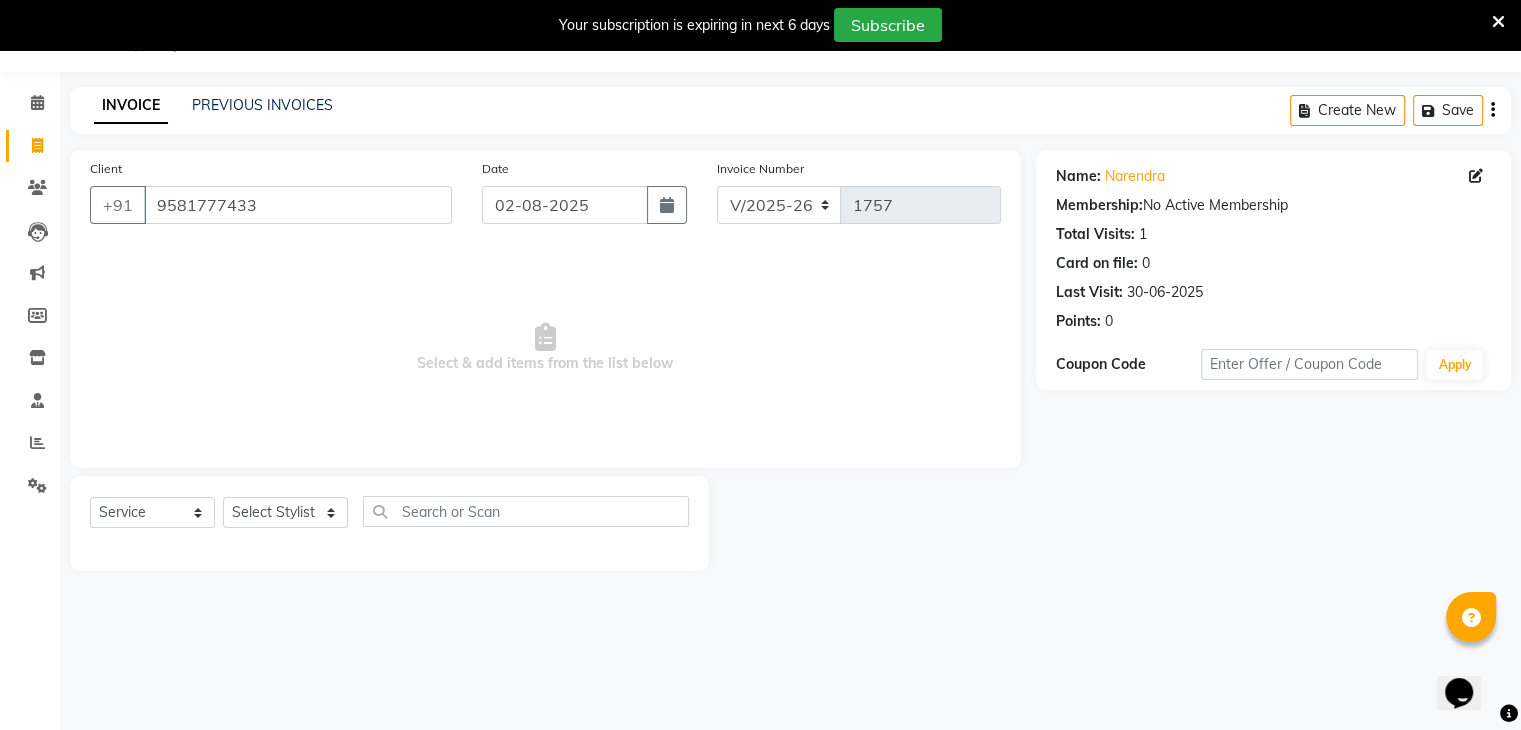 click on "Client +91 [PHONE] Date 02-08-2025 Invoice Number V/2025 V/2025-26 1757  Select & add items from the list below" 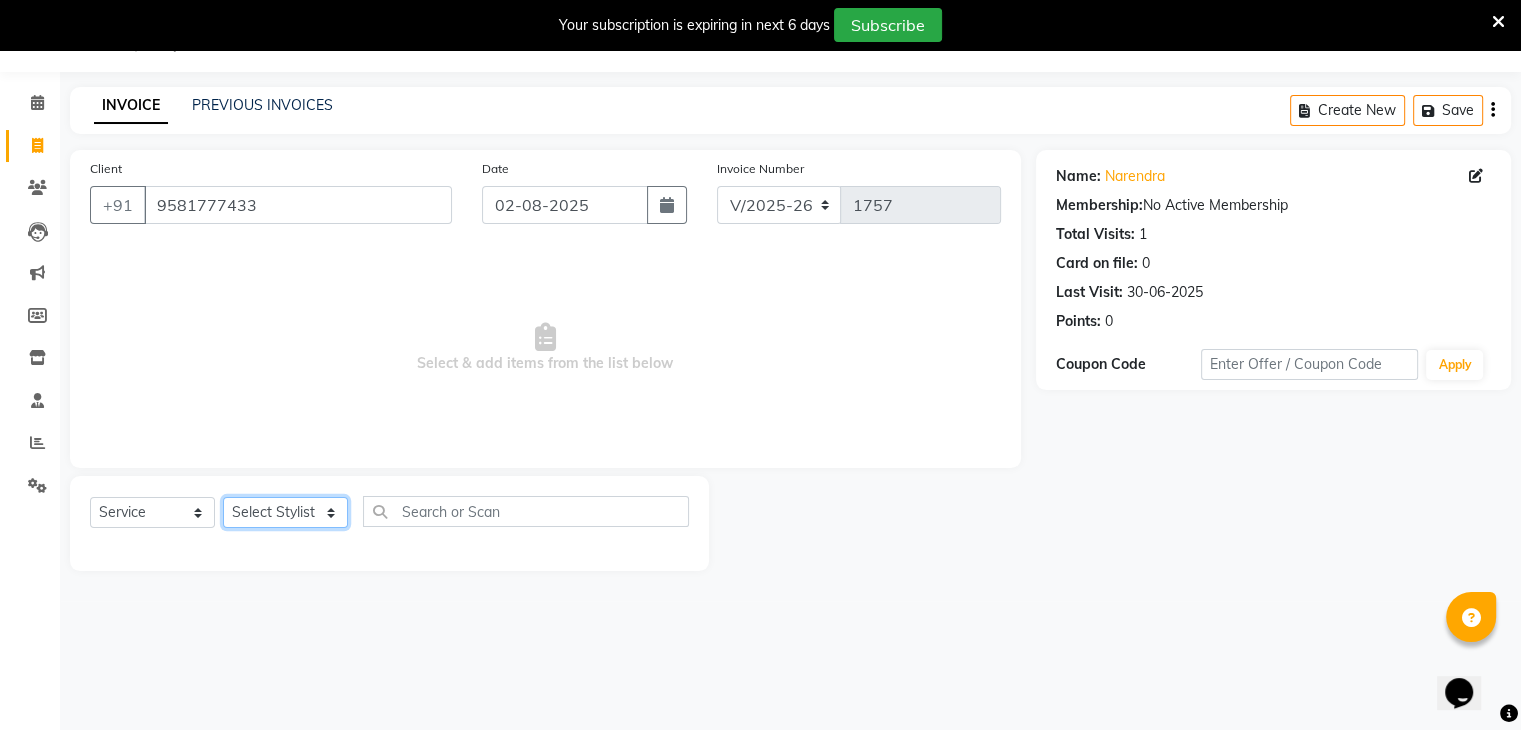 click on "Select Stylist ajju azam divya rihan Sahzad sowjanya srilatha Swapna Zeeshan" 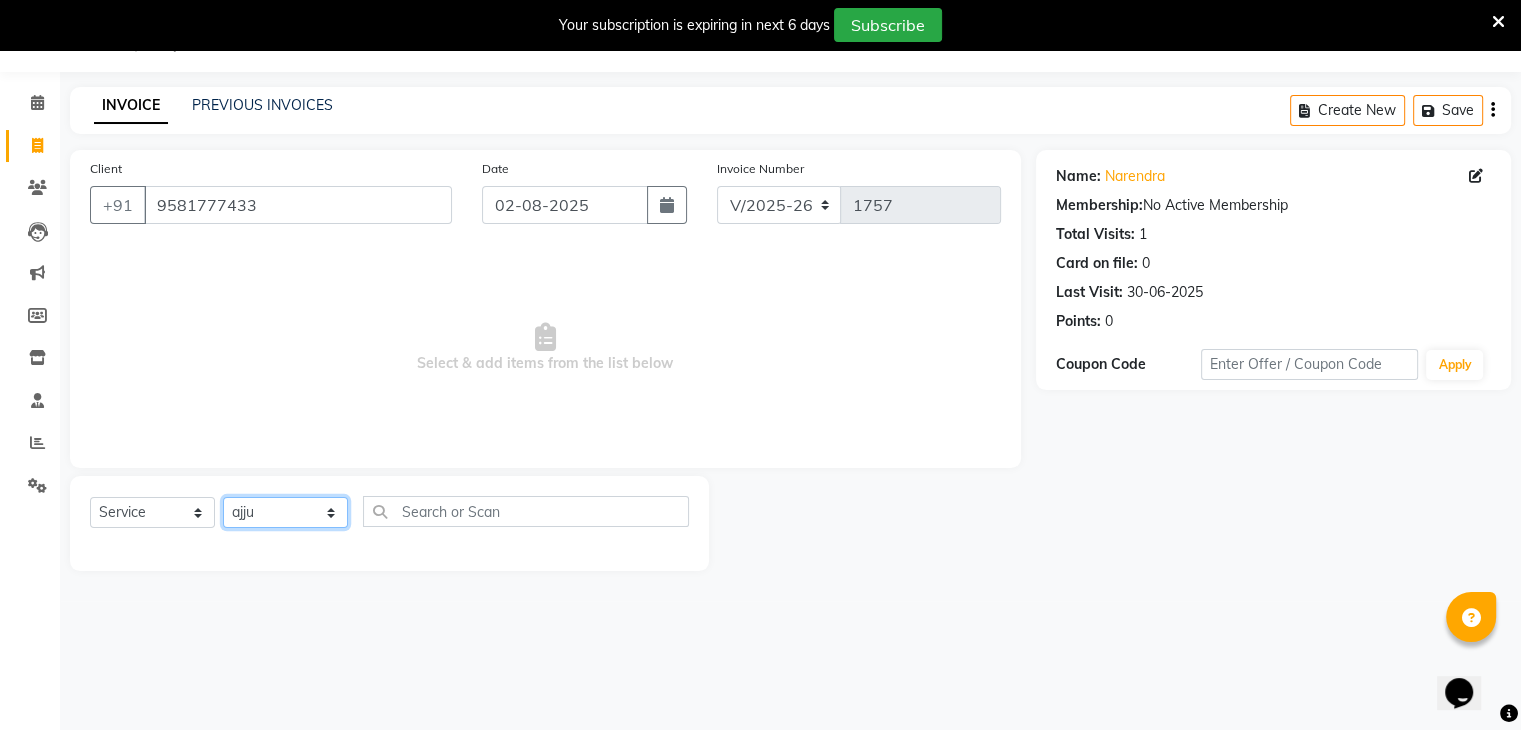 click on "Select Stylist ajju azam divya rihan Sahzad sowjanya srilatha Swapna Zeeshan" 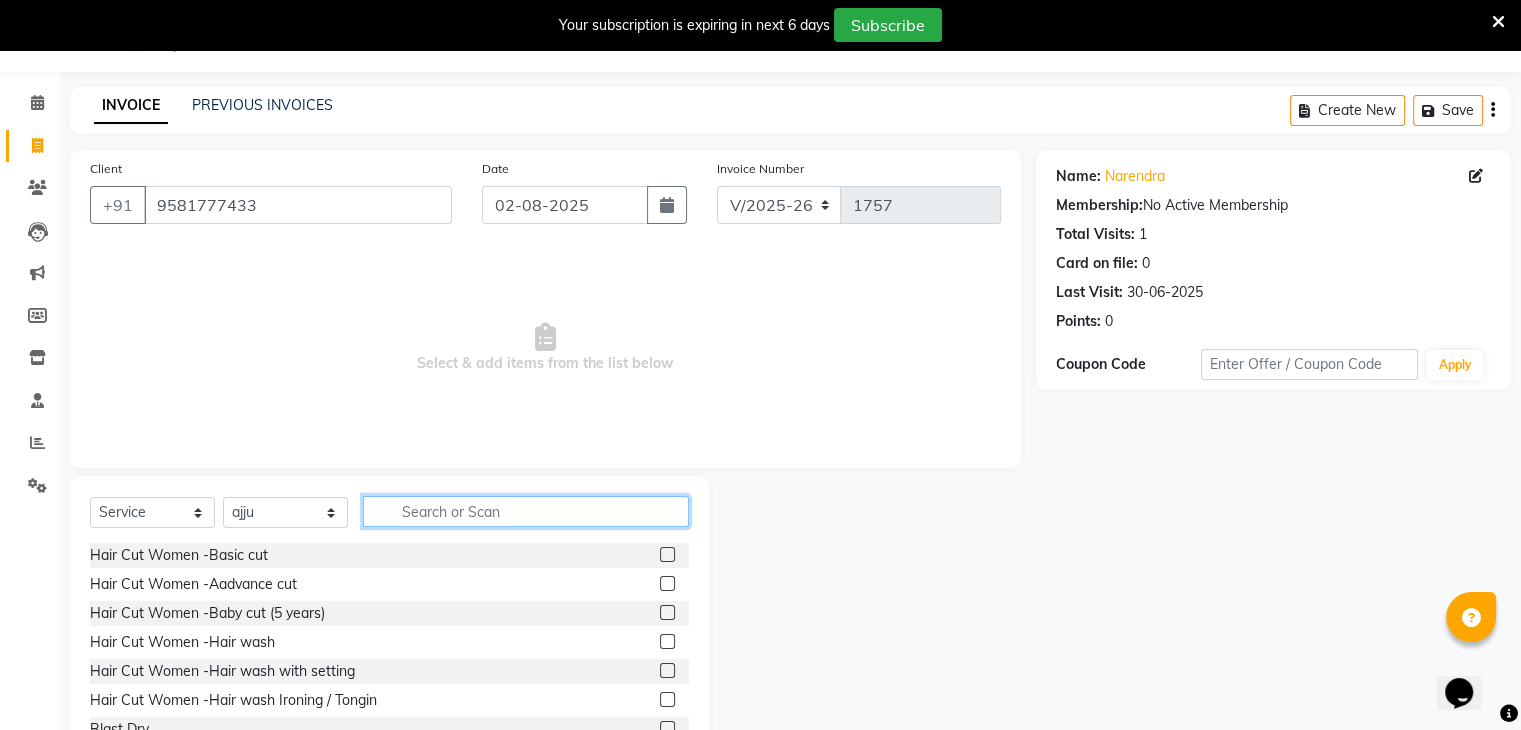 click 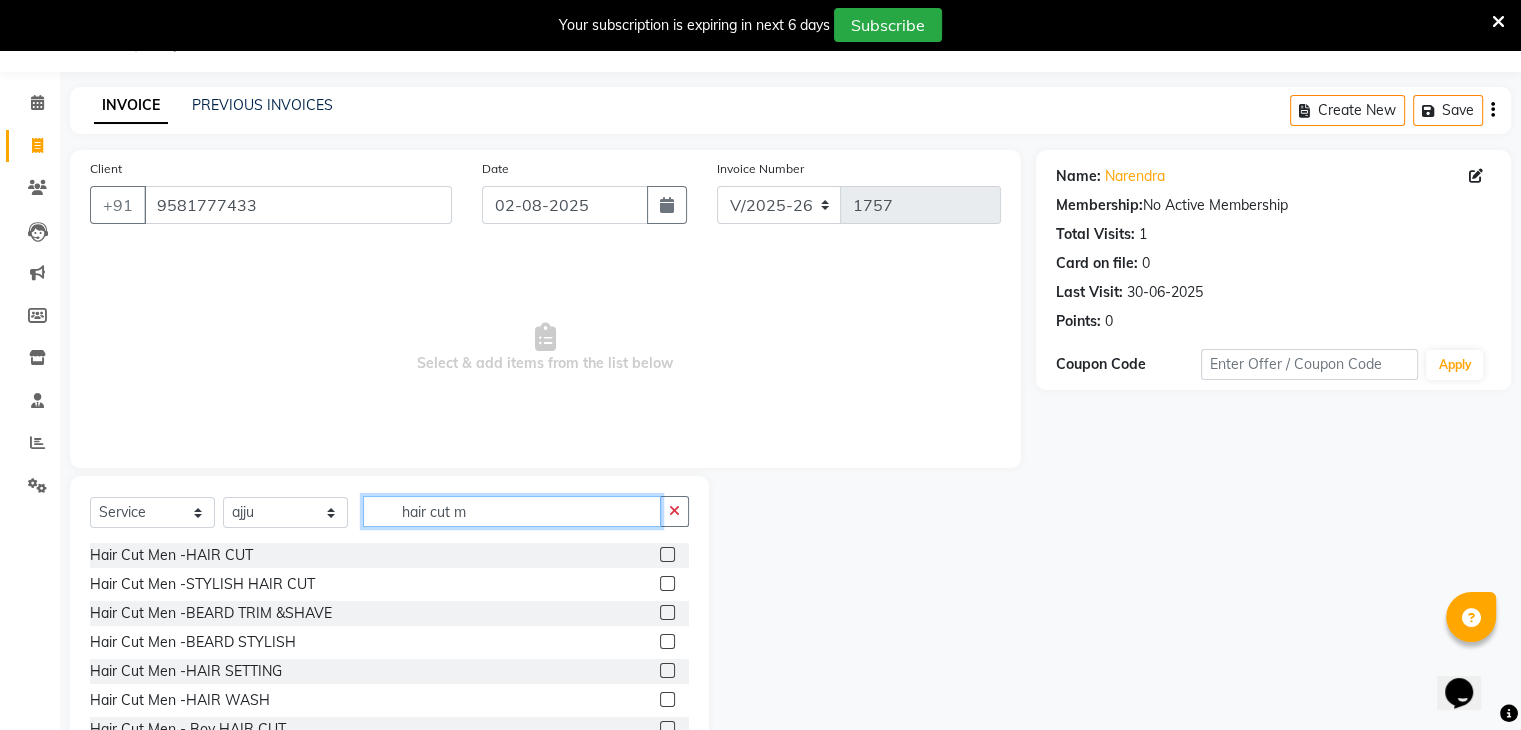 type on "hair cut m" 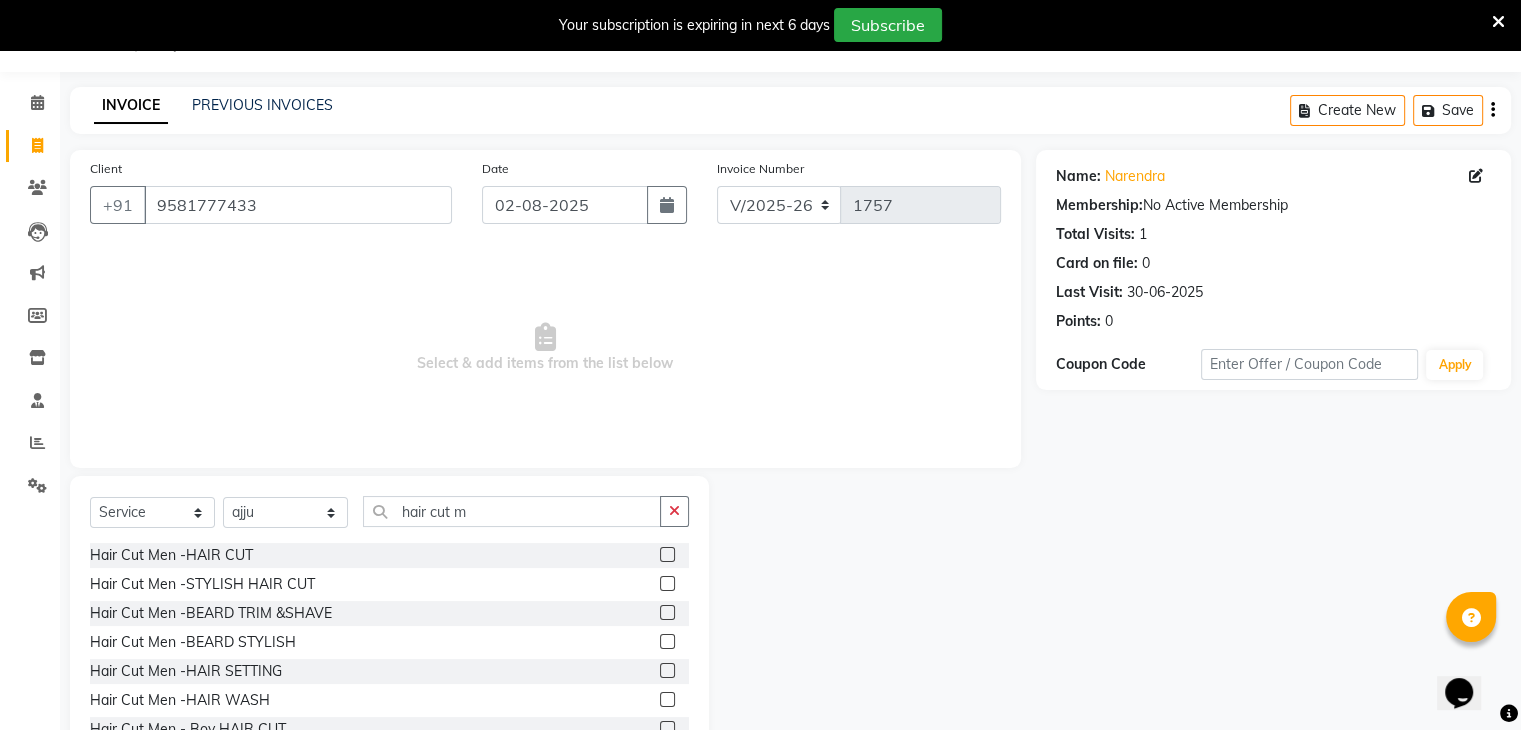 click 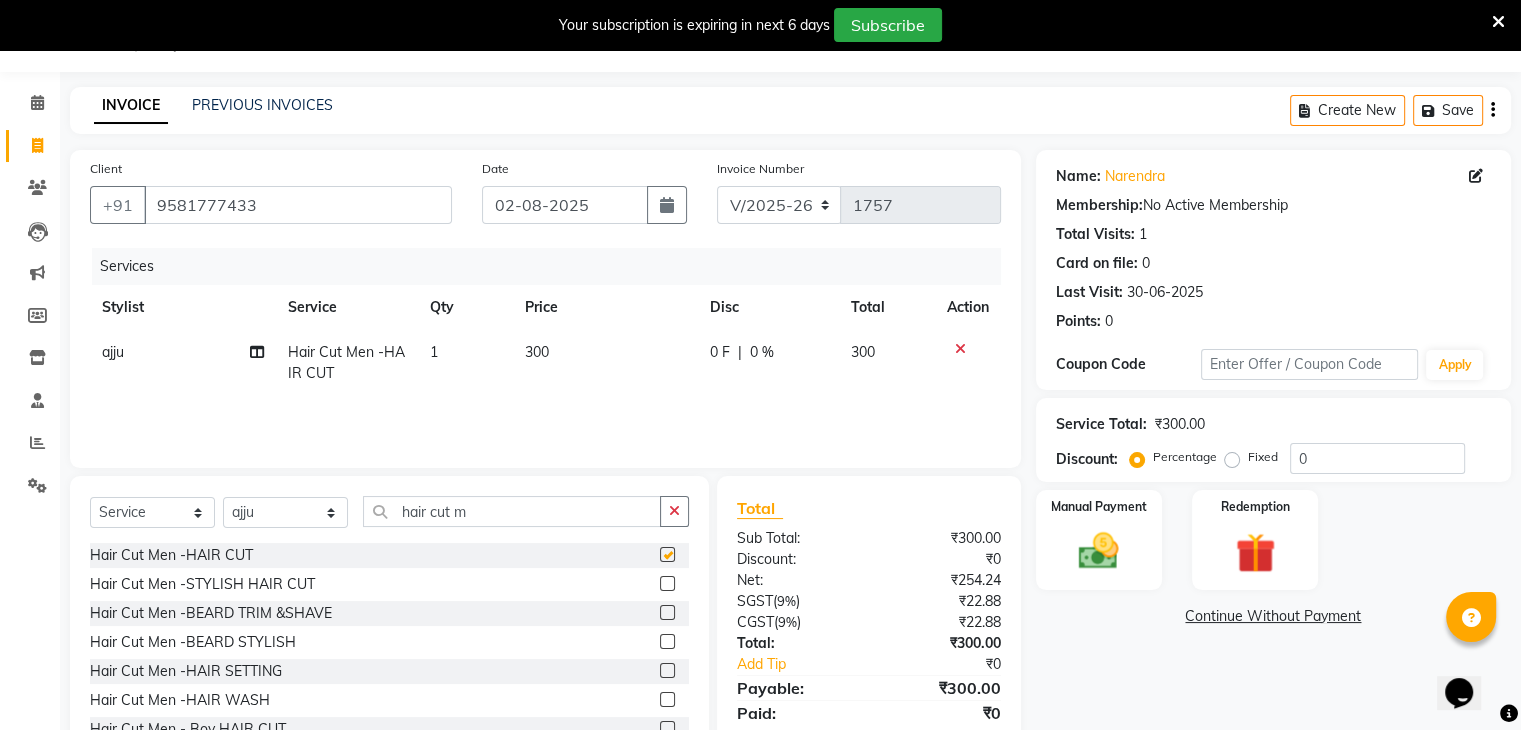 checkbox on "false" 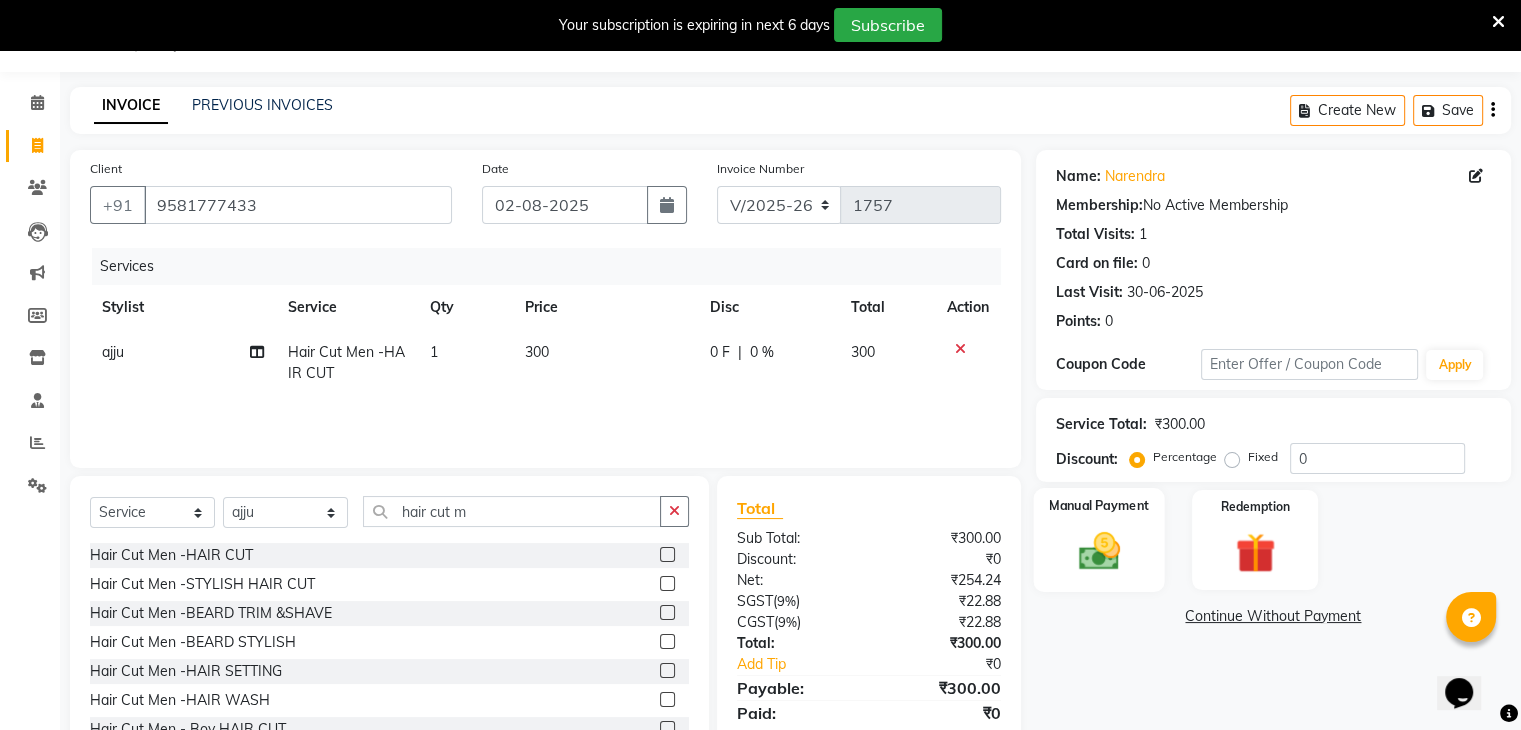 click on "Manual Payment" 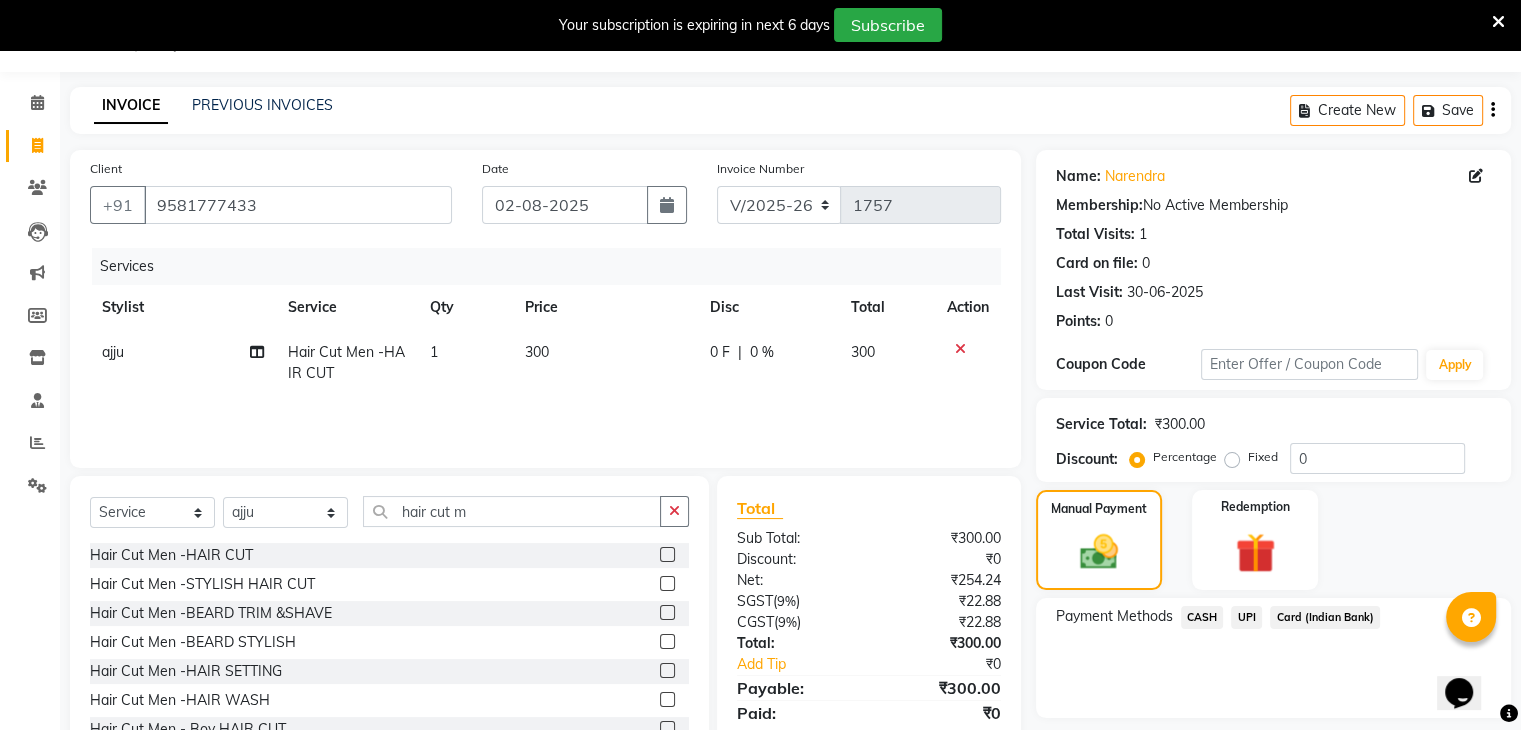 click on "UPI" 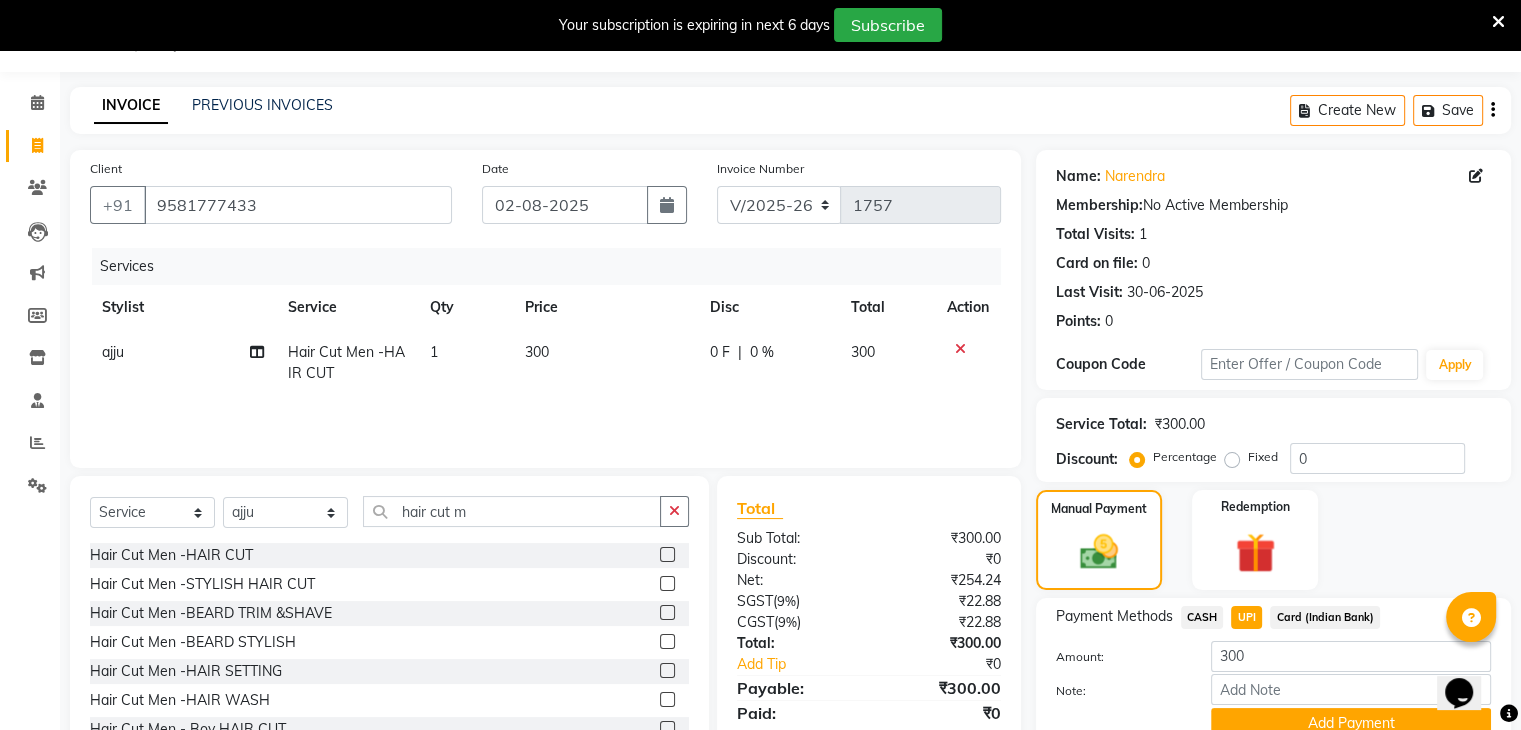scroll, scrollTop: 140, scrollLeft: 0, axis: vertical 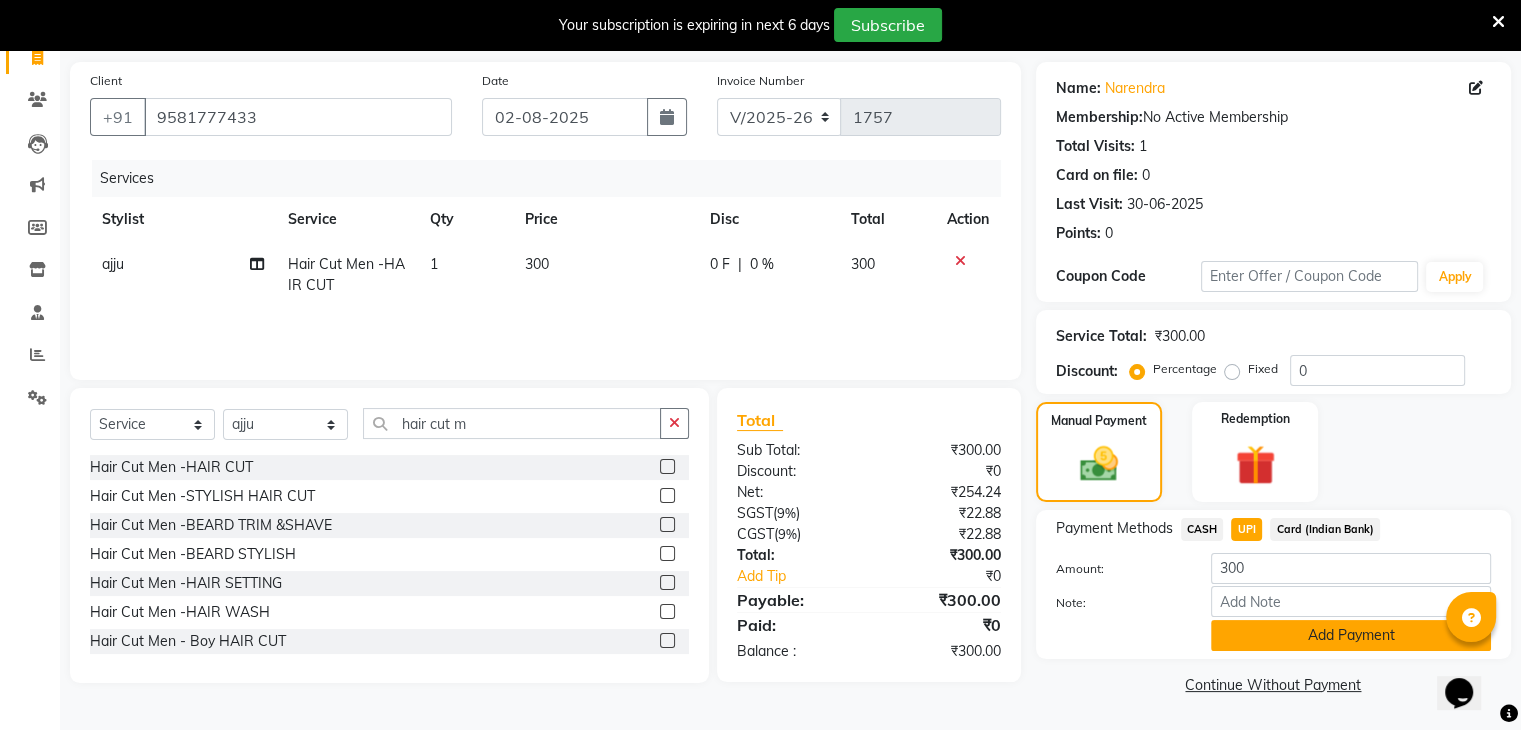click on "Add Payment" 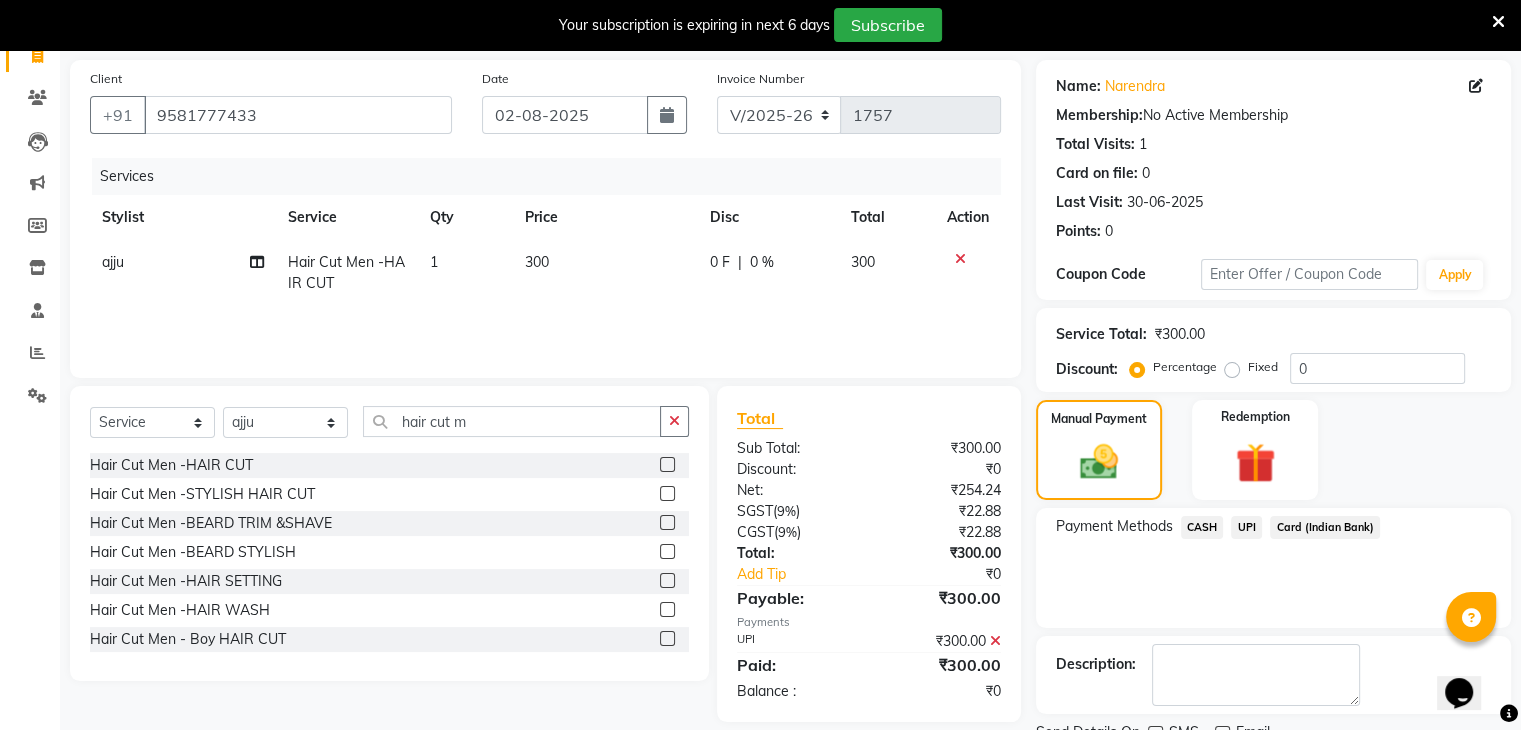 scroll, scrollTop: 220, scrollLeft: 0, axis: vertical 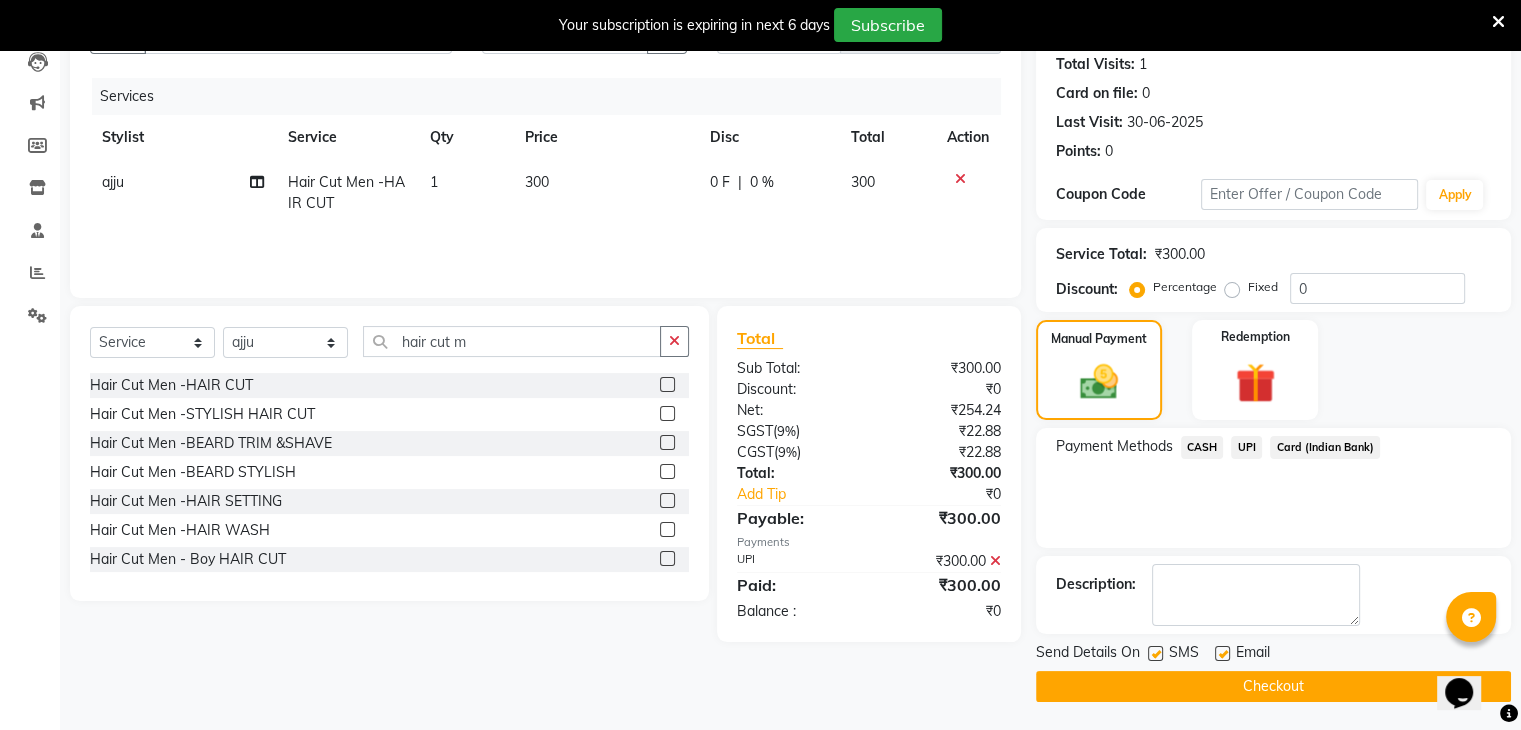 click on "Checkout" 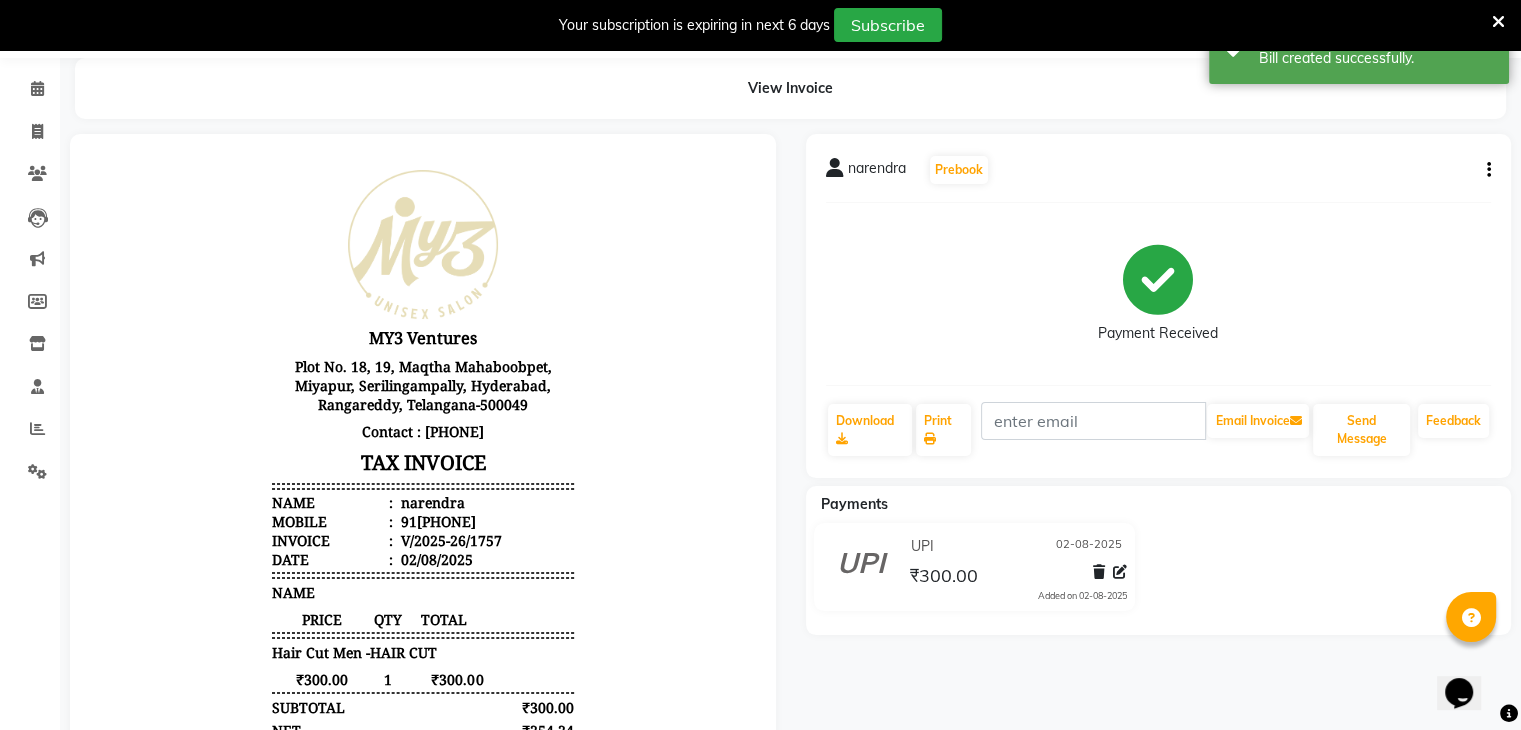 scroll, scrollTop: 0, scrollLeft: 0, axis: both 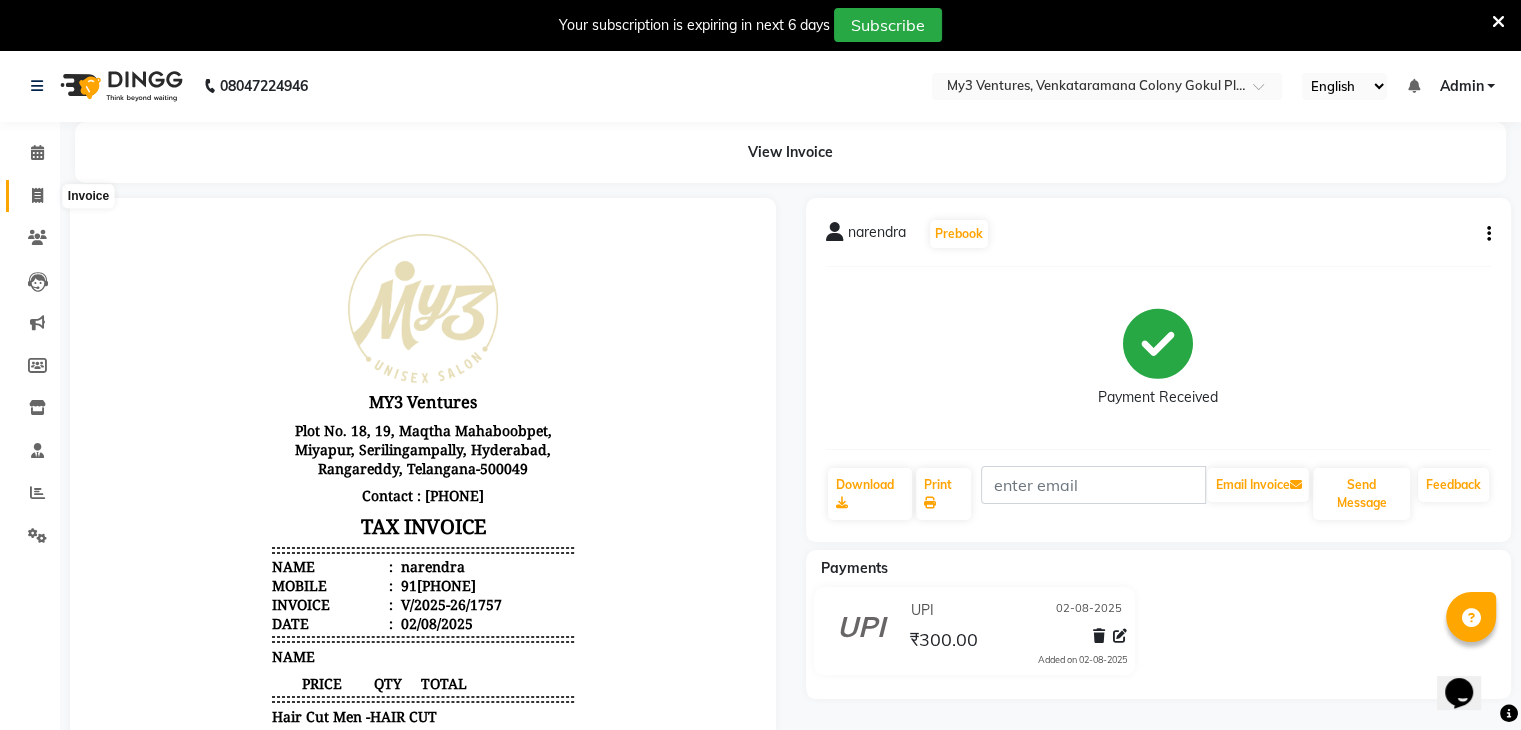 click 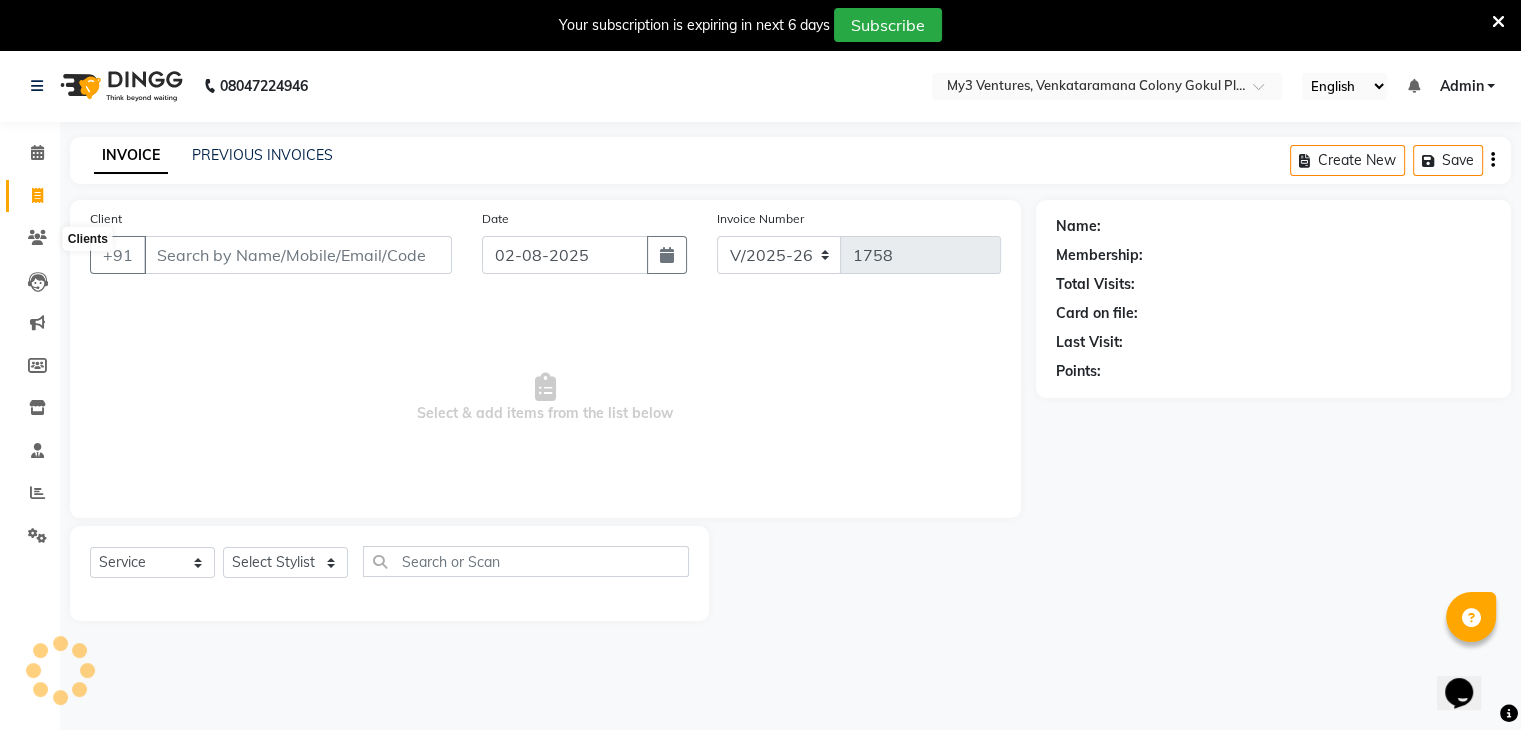 scroll, scrollTop: 50, scrollLeft: 0, axis: vertical 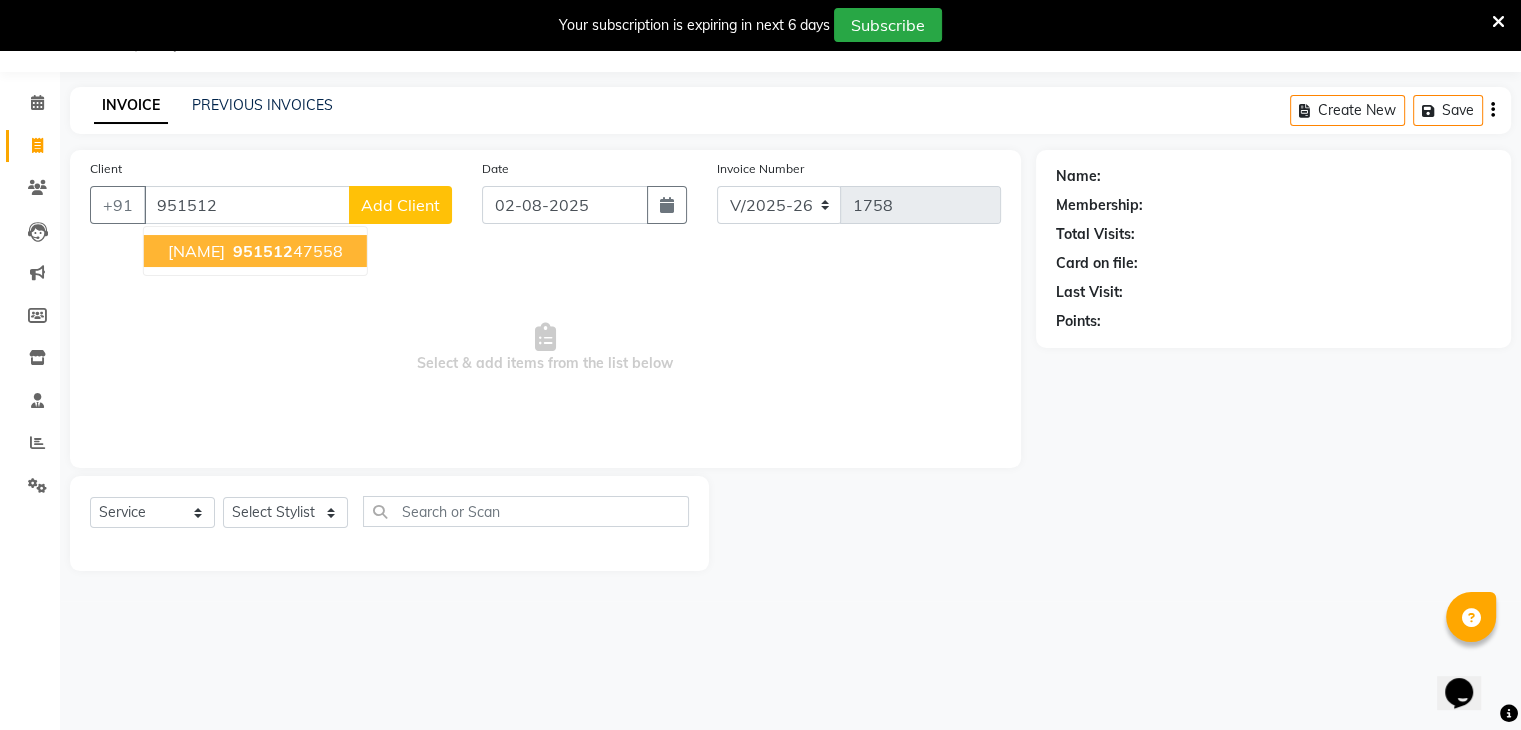 click on "[NAME]   [PHONE]" at bounding box center (255, 251) 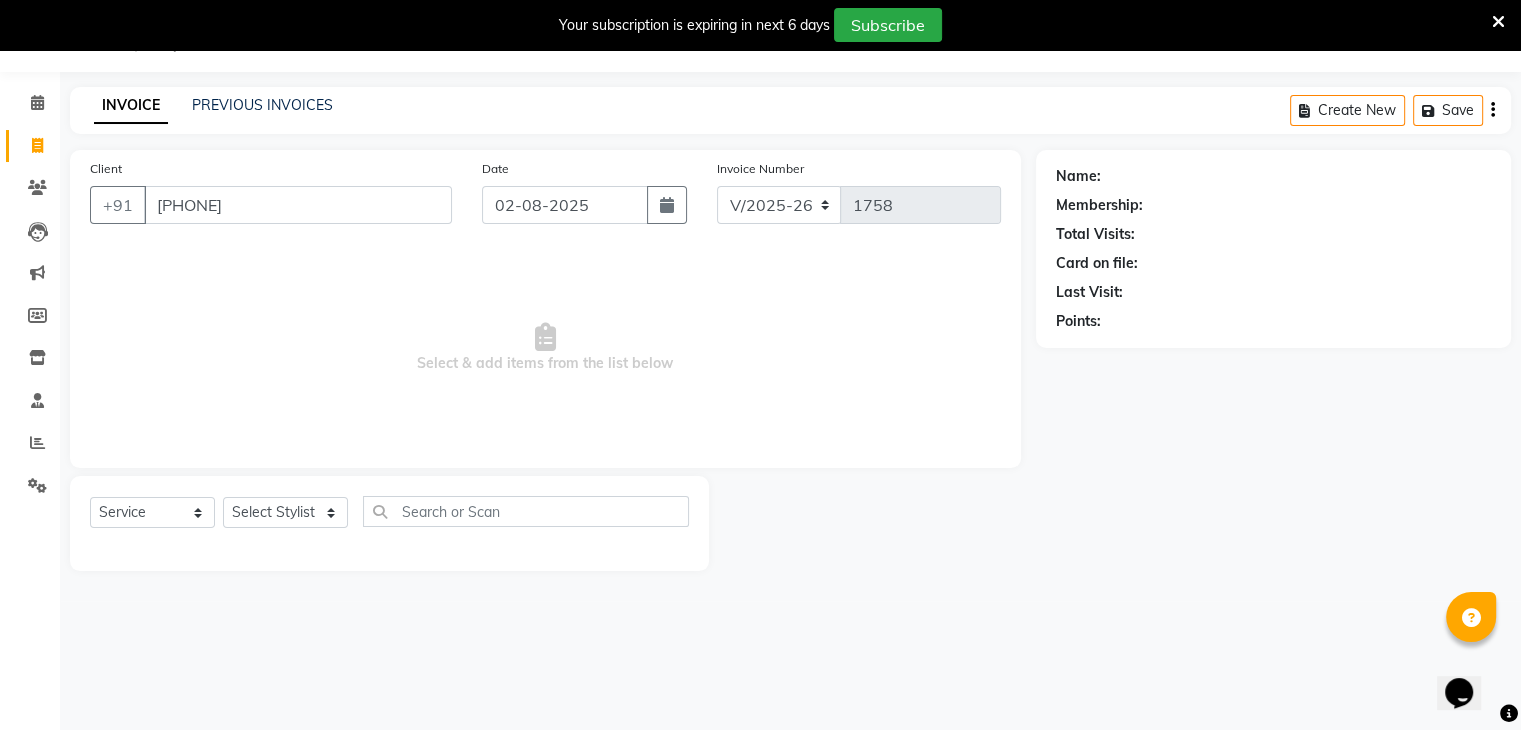 type on "[PHONE]" 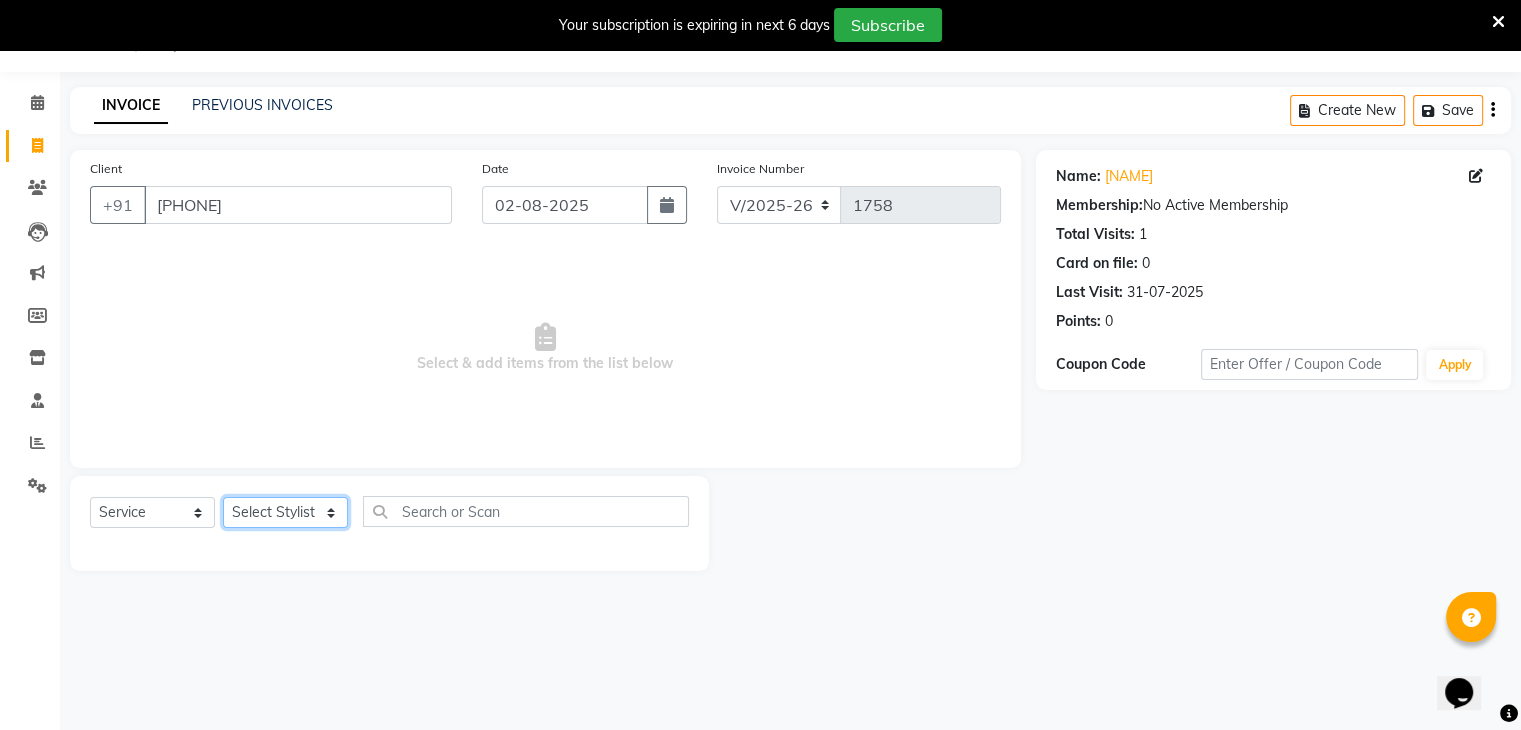 click on "Select Stylist ajju azam divya rihan Sahzad sowjanya srilatha Swapna Zeeshan" 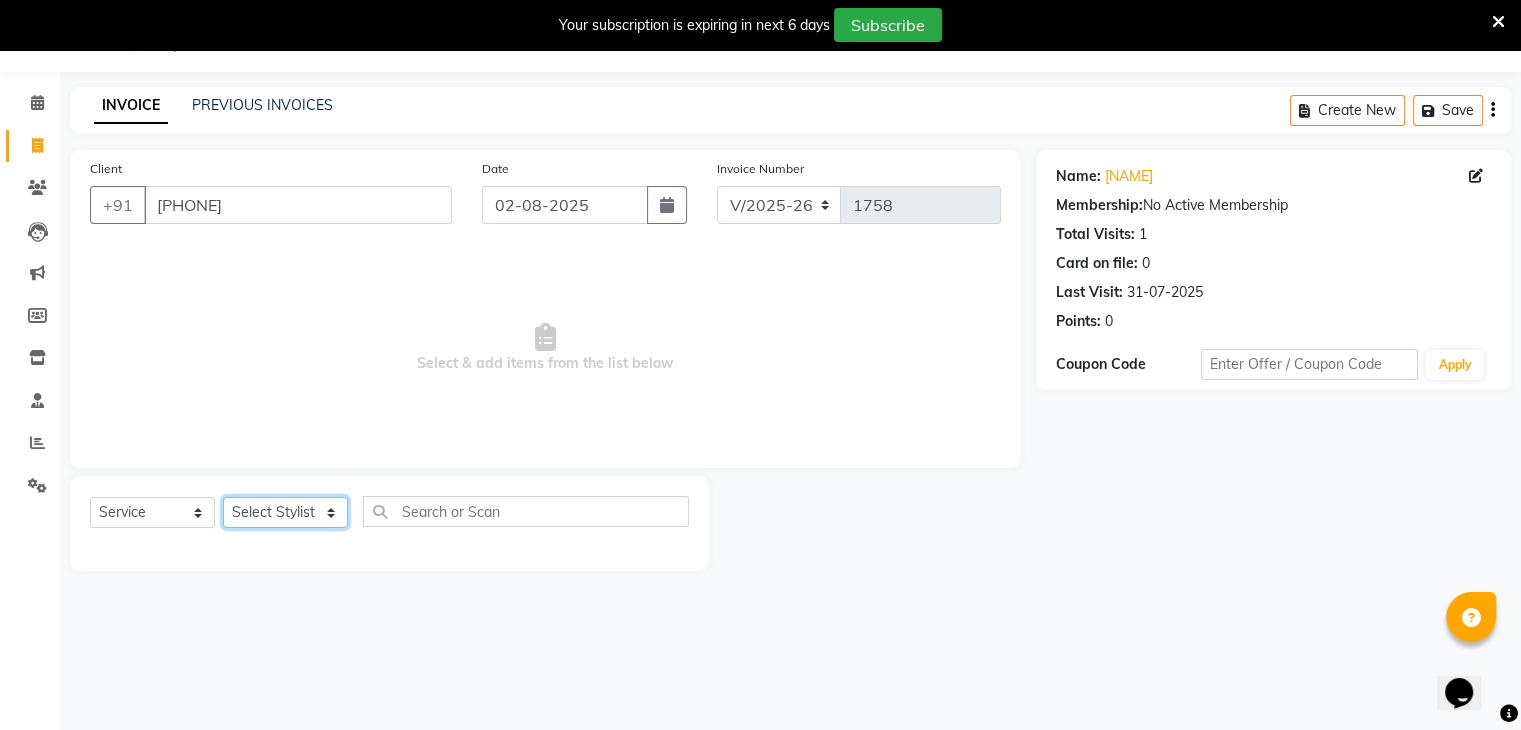 select on "85424" 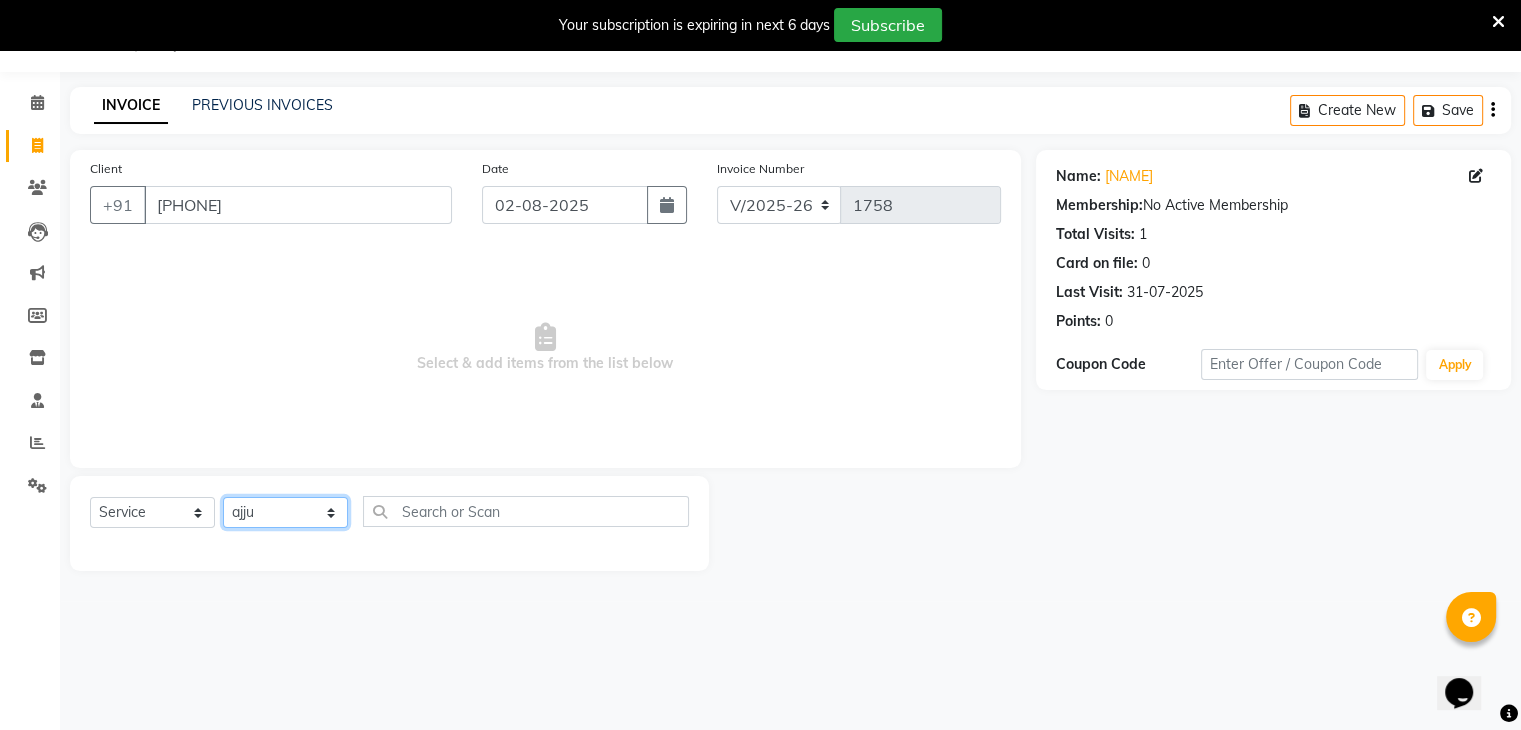click on "Select Stylist ajju azam divya rihan Sahzad sowjanya srilatha Swapna Zeeshan" 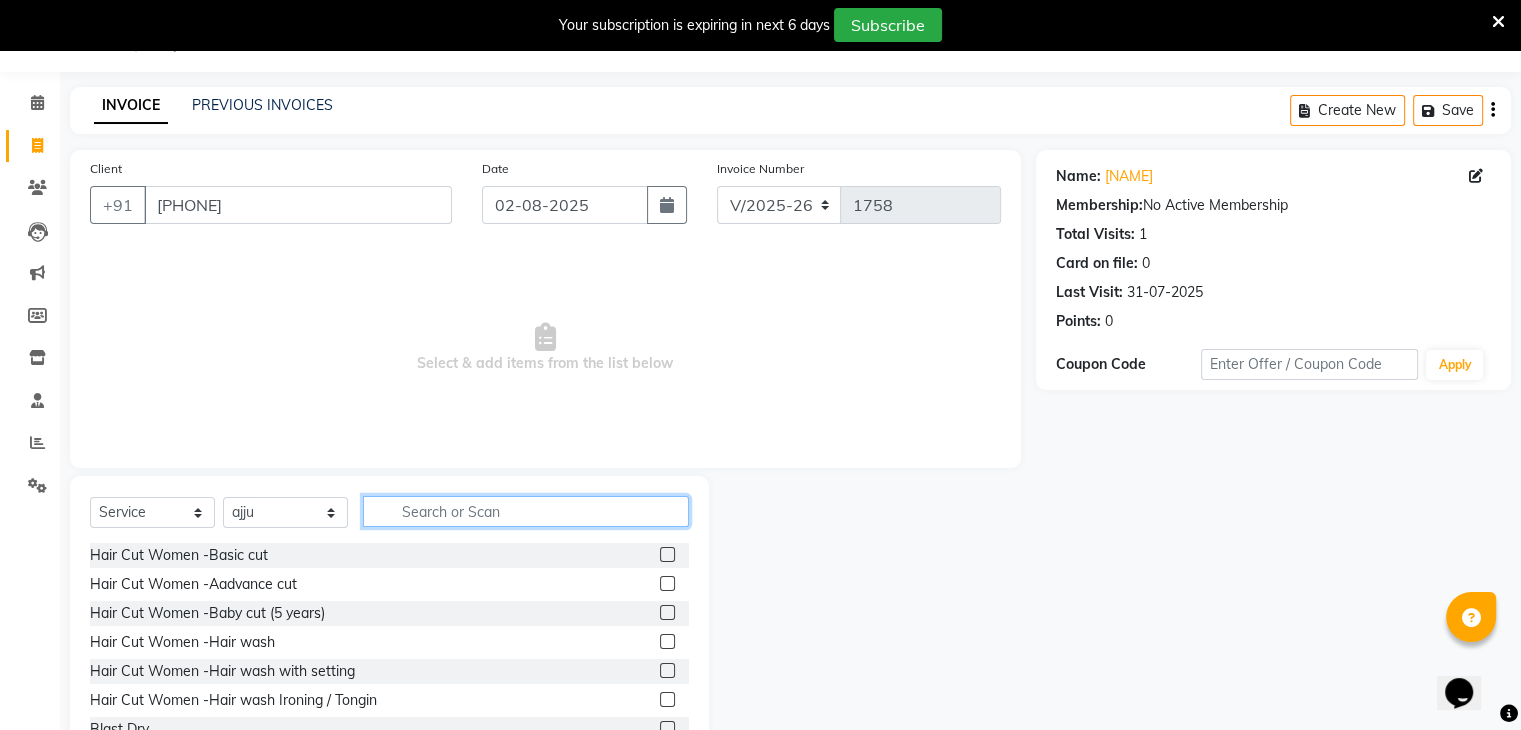 click 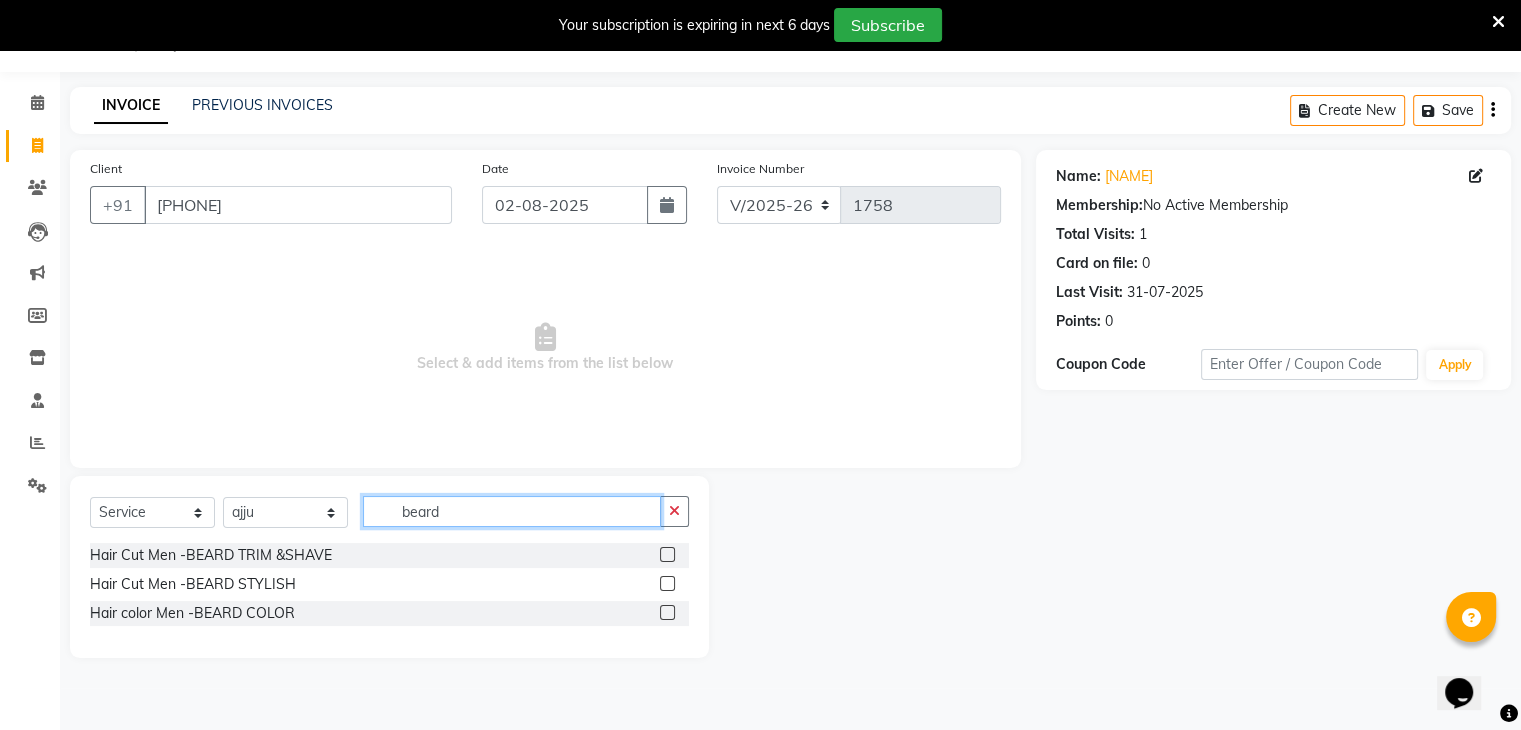 type on "beard" 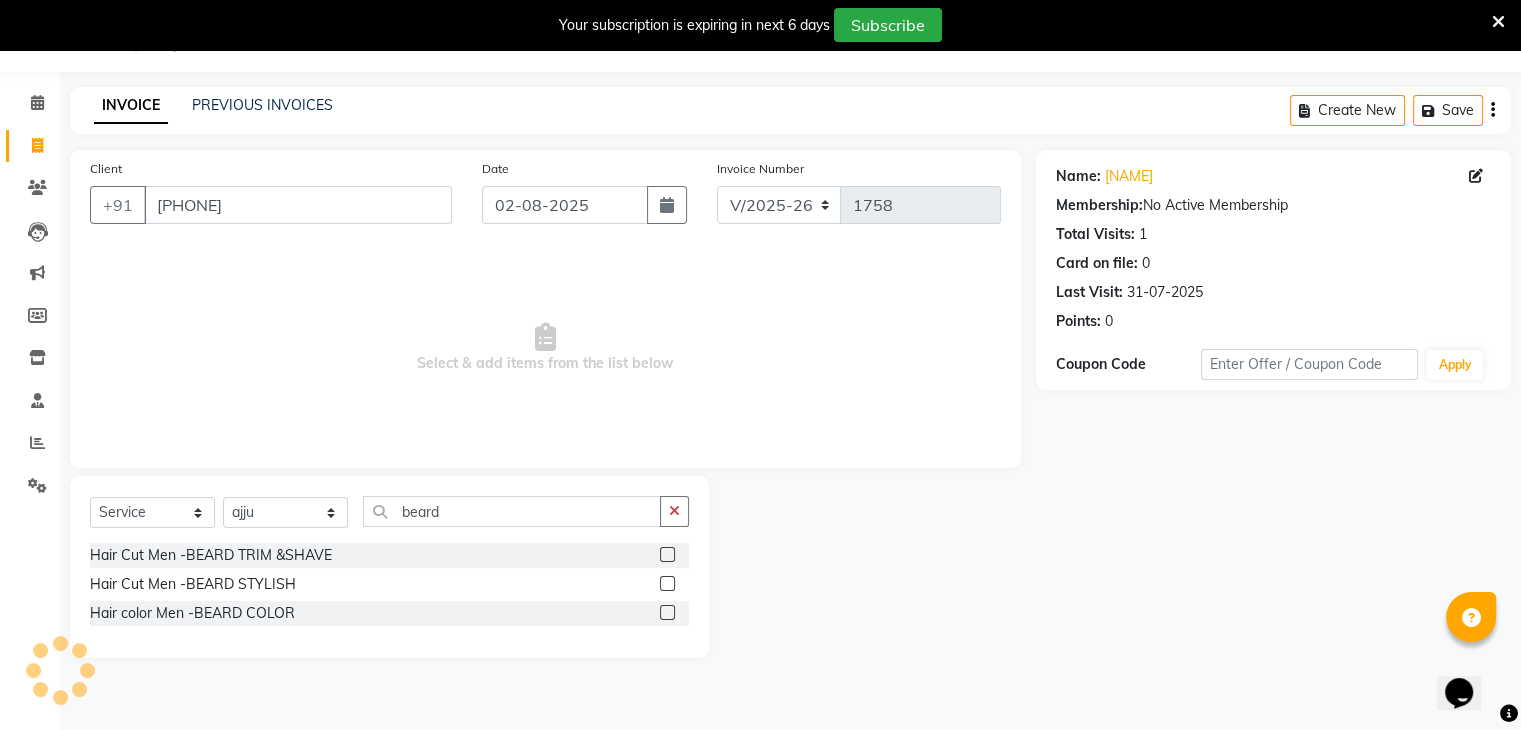click 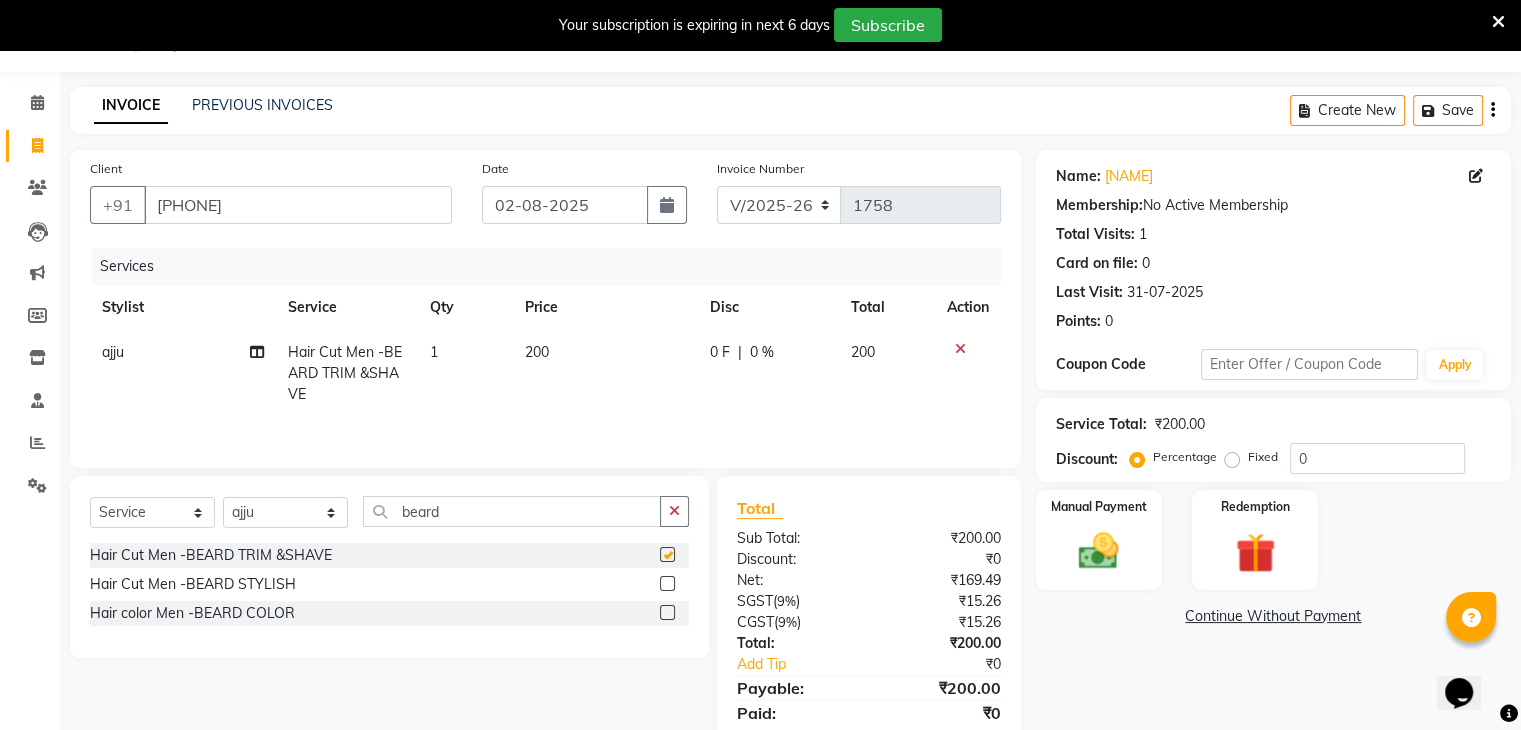checkbox on "false" 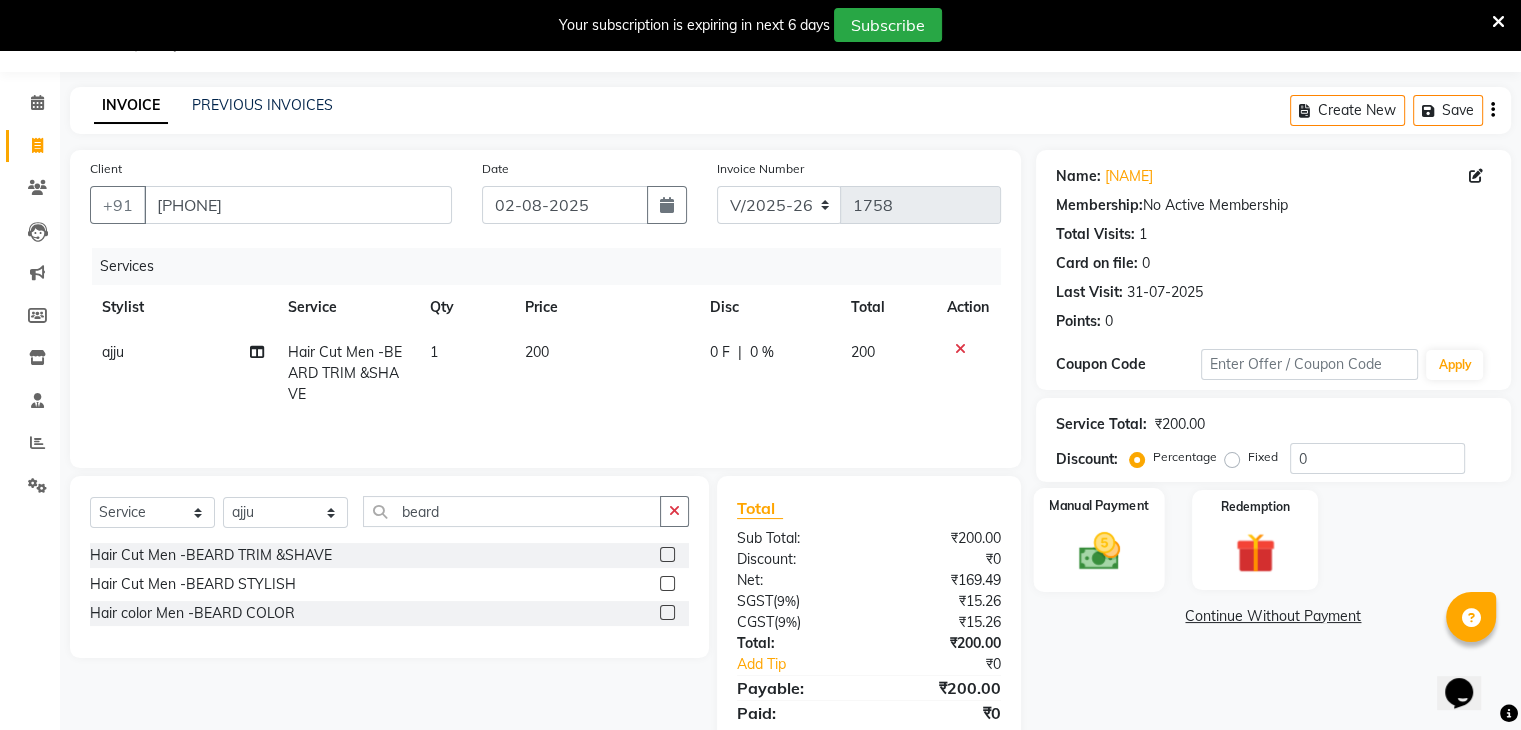 click on "Manual Payment" 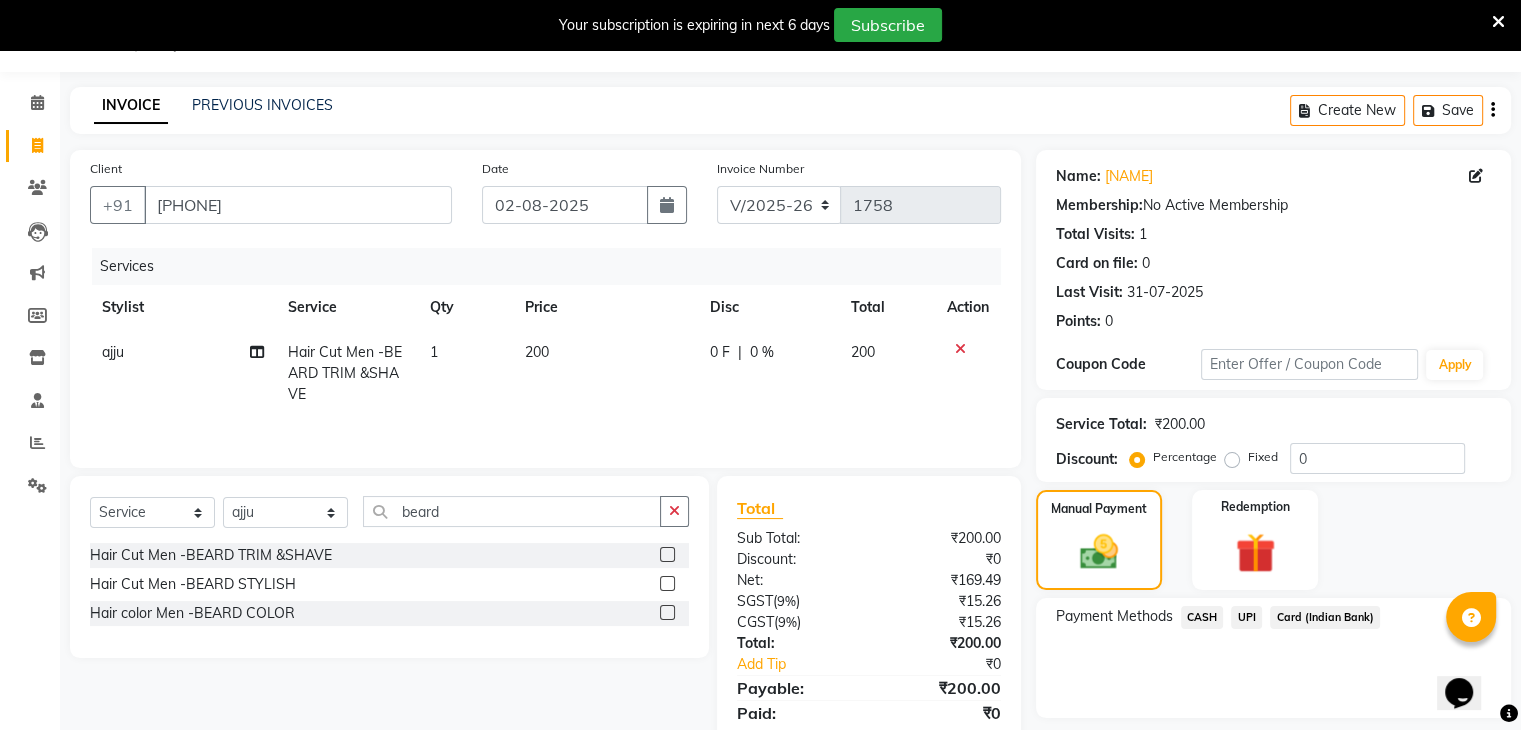 click on "CASH" 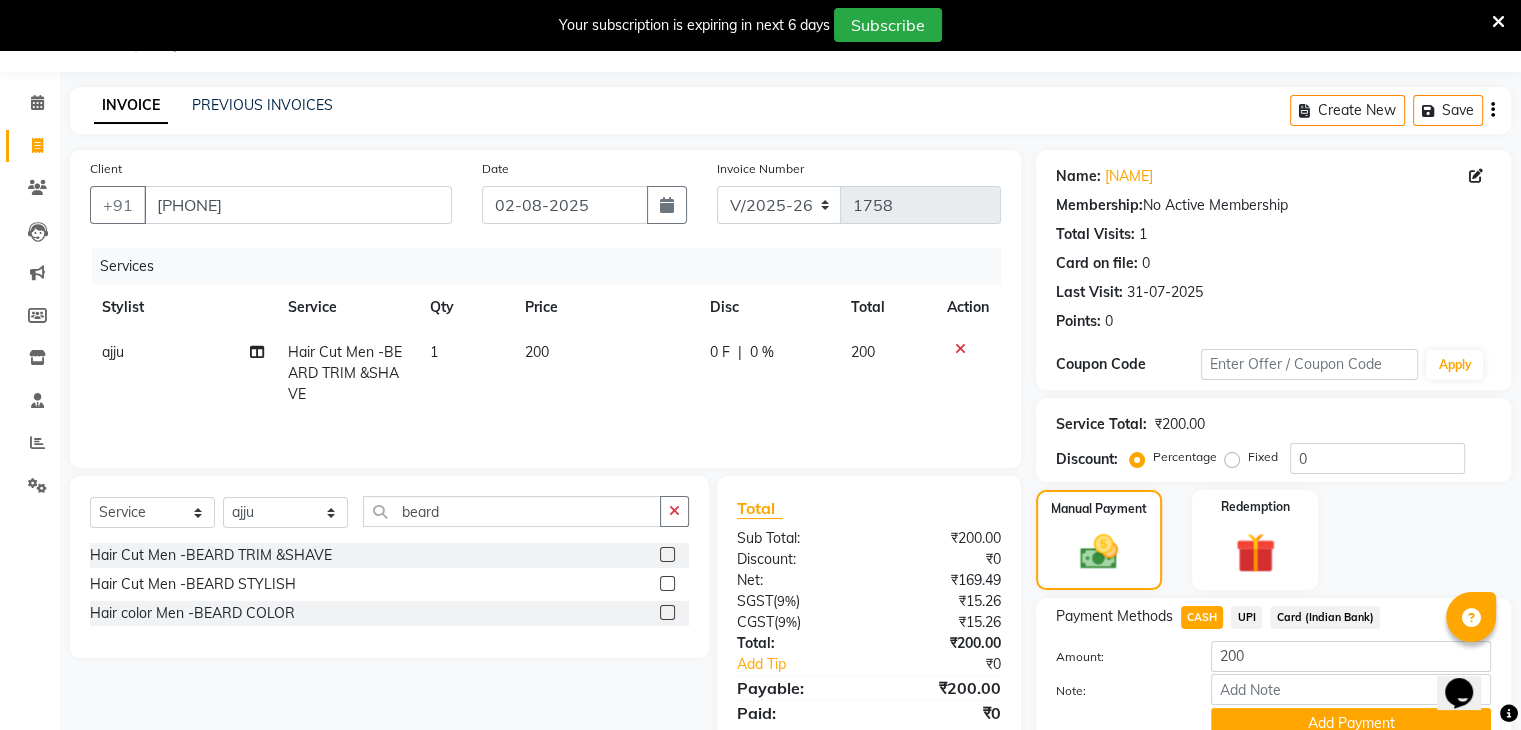 scroll, scrollTop: 114, scrollLeft: 0, axis: vertical 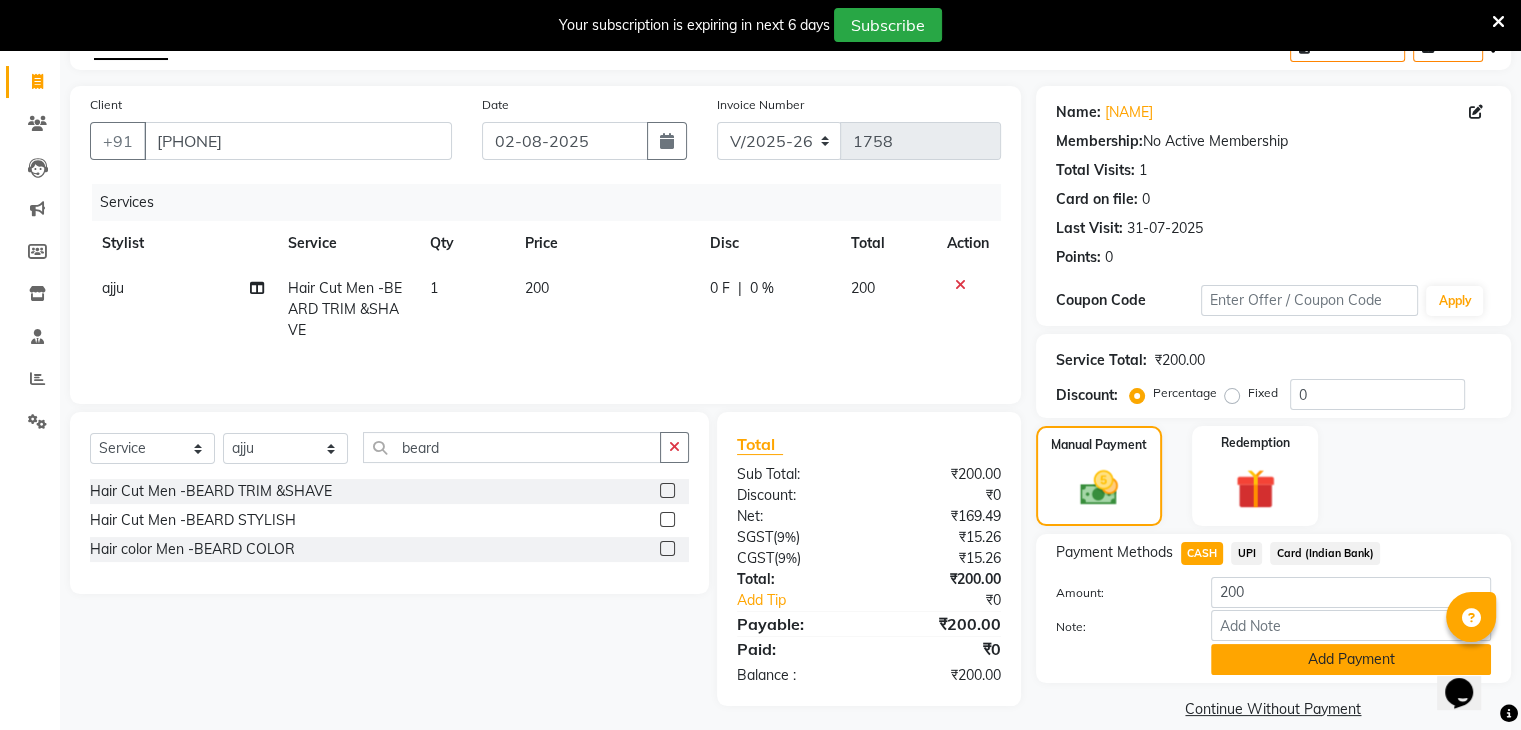 click on "Add Payment" 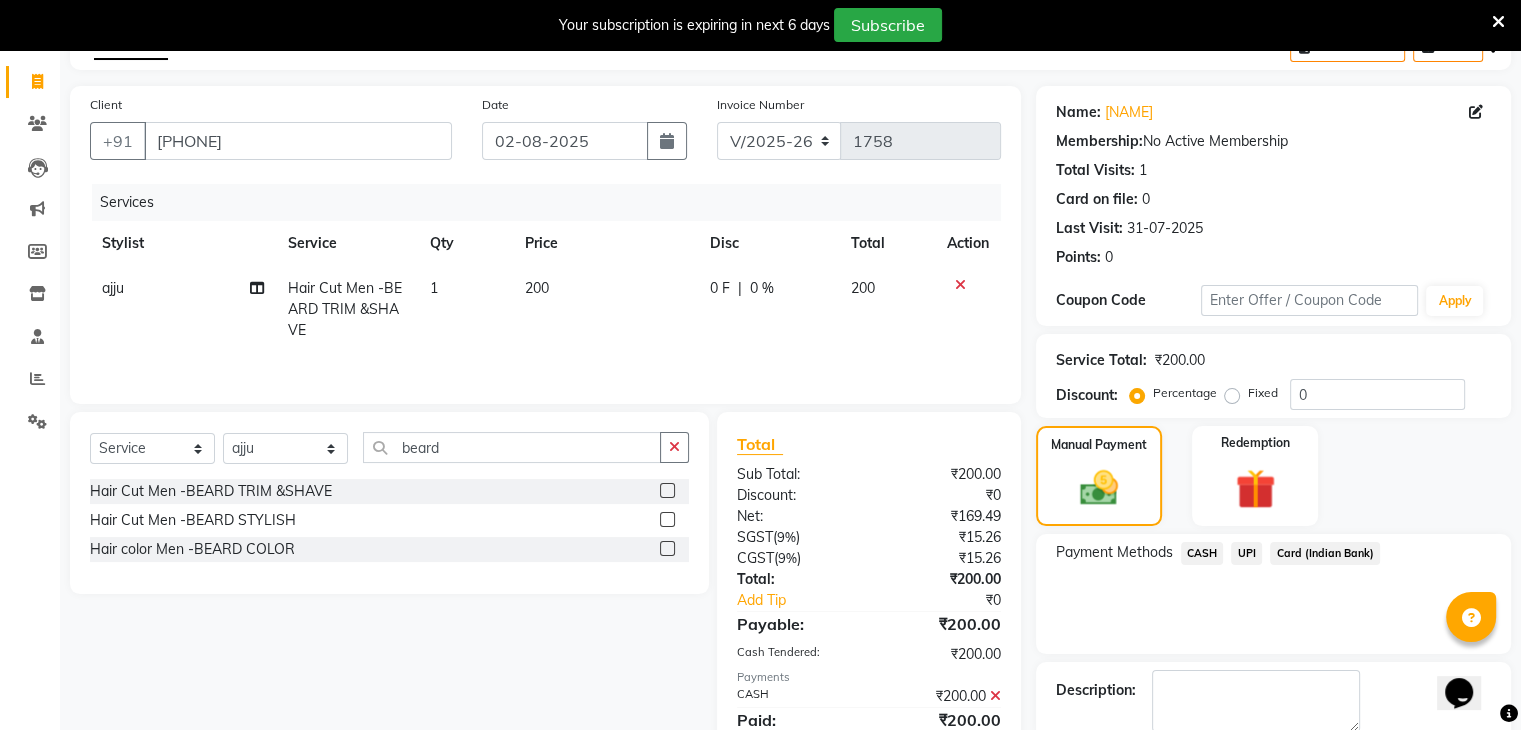 scroll, scrollTop: 220, scrollLeft: 0, axis: vertical 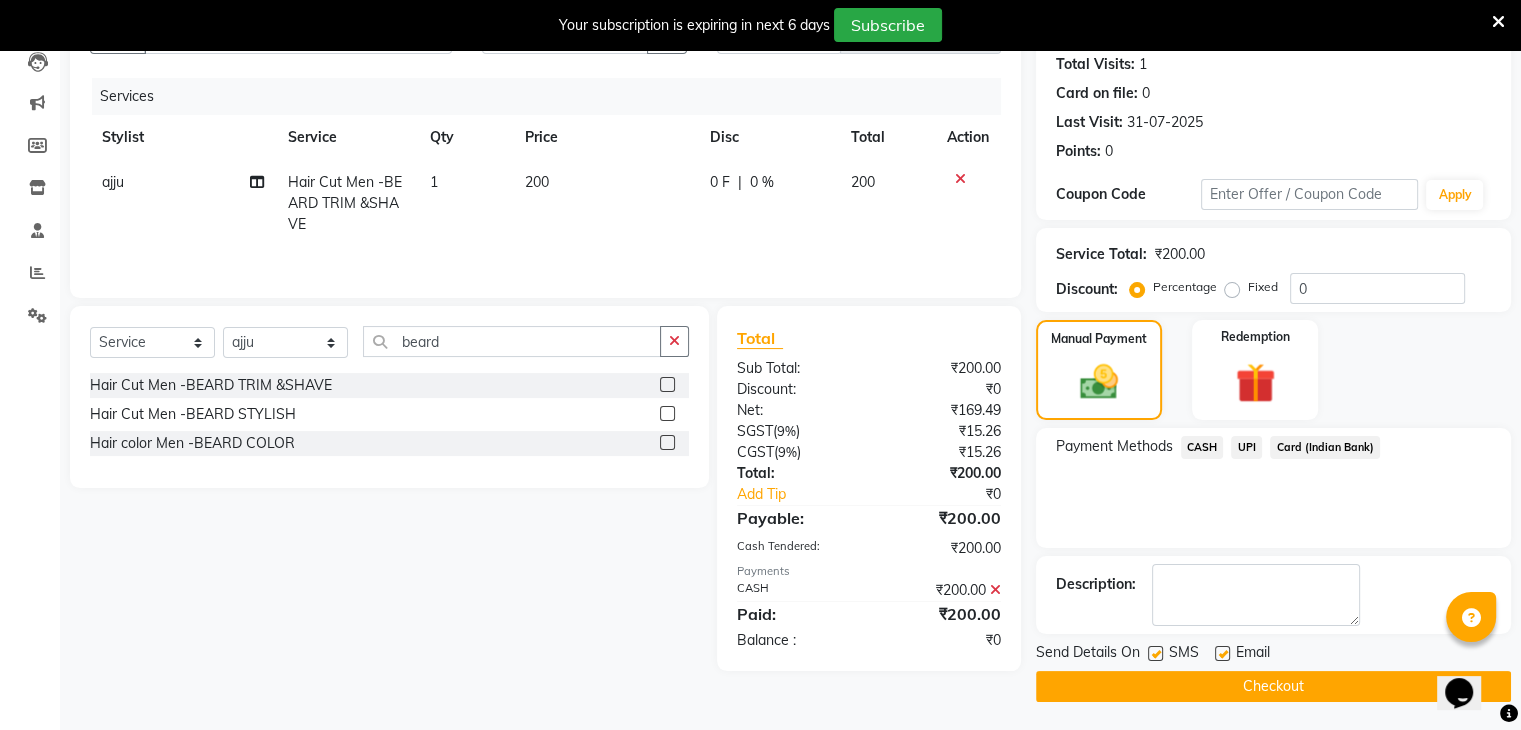 click on "Checkout" 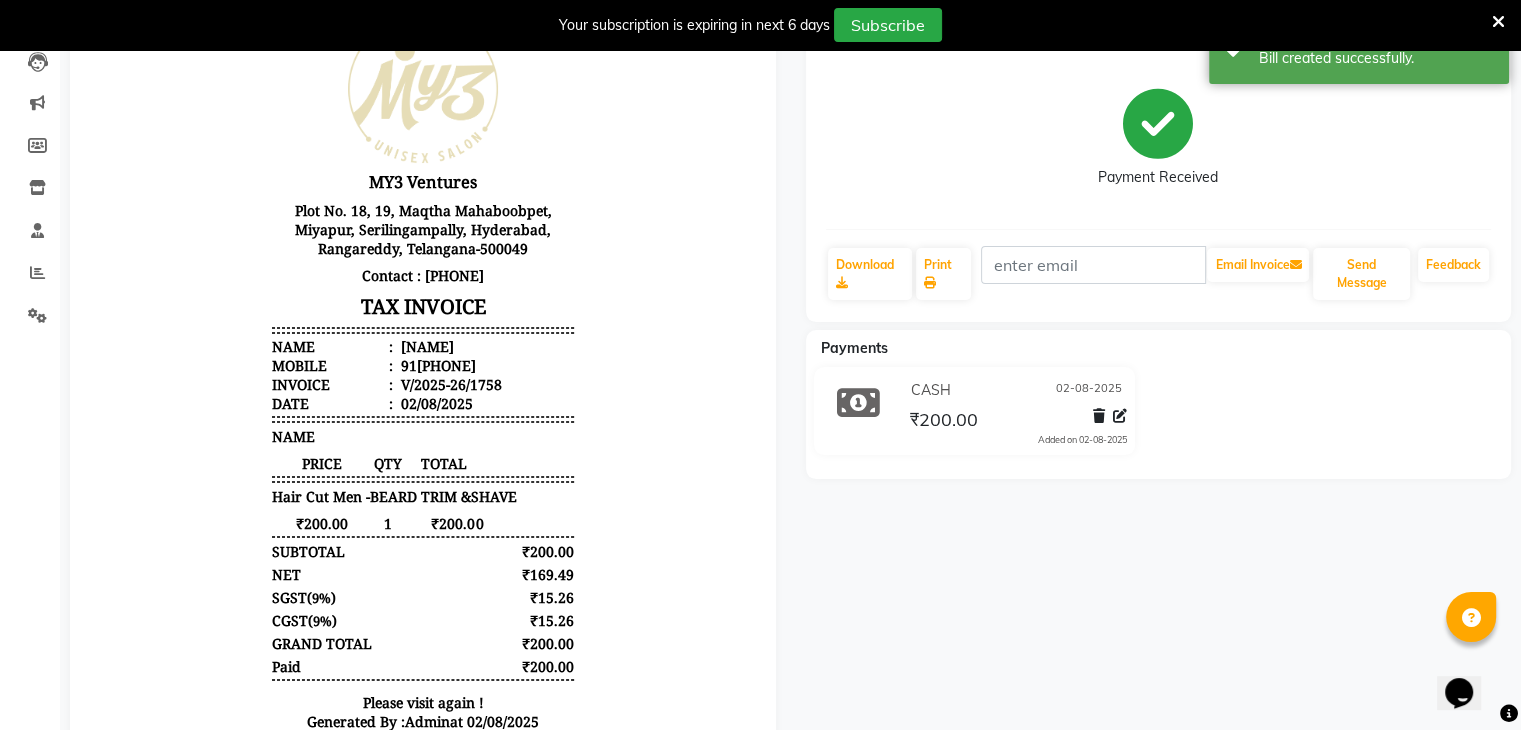 scroll, scrollTop: 0, scrollLeft: 0, axis: both 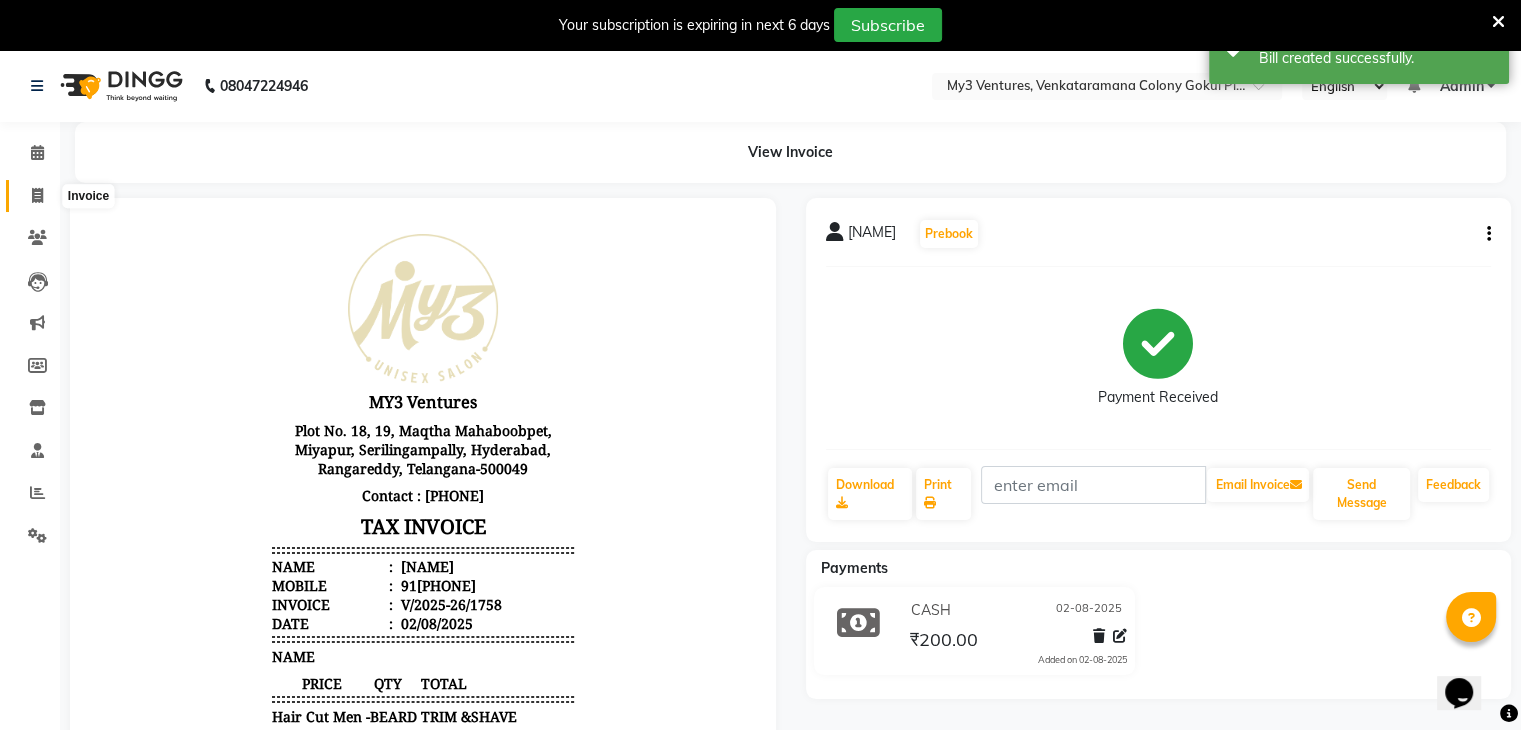 click 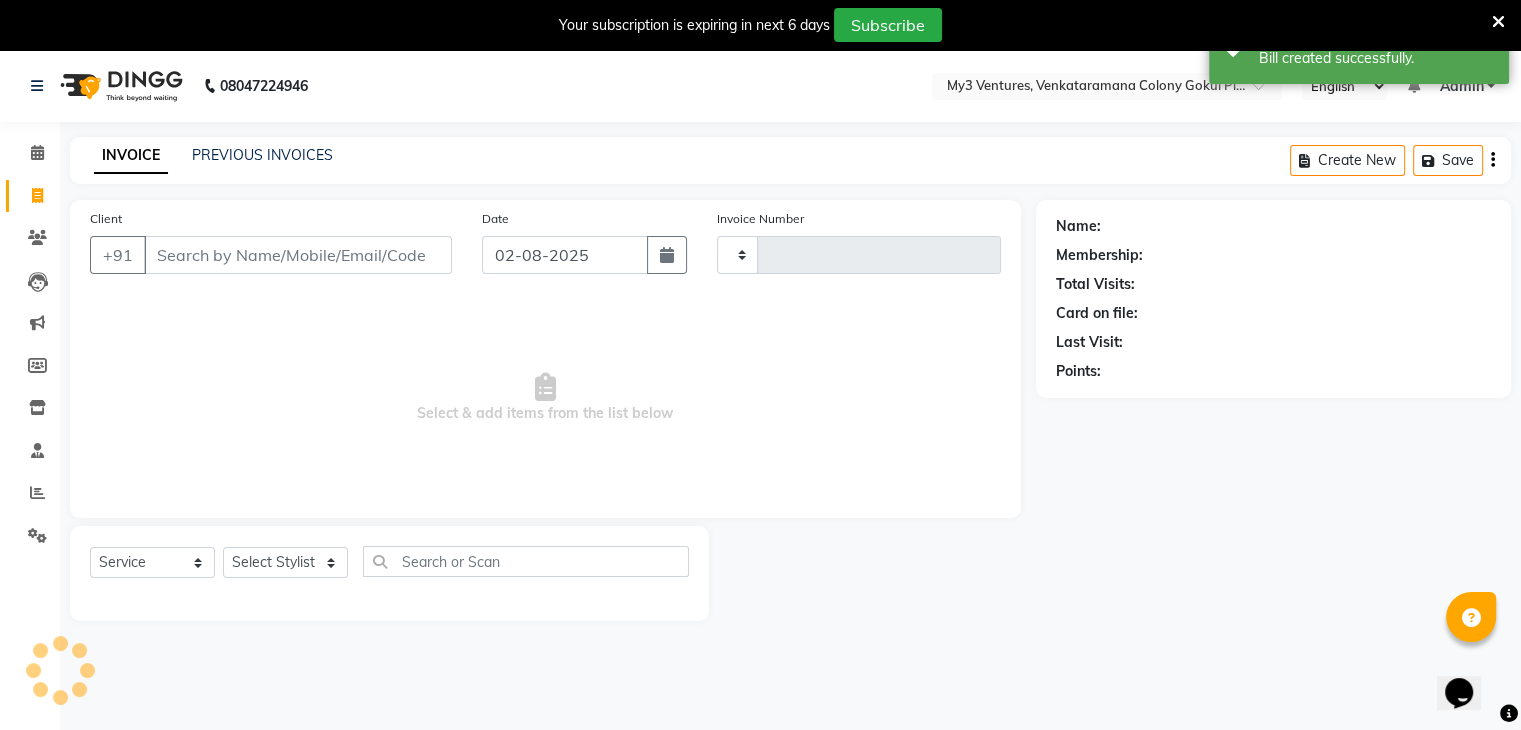 type on "1759" 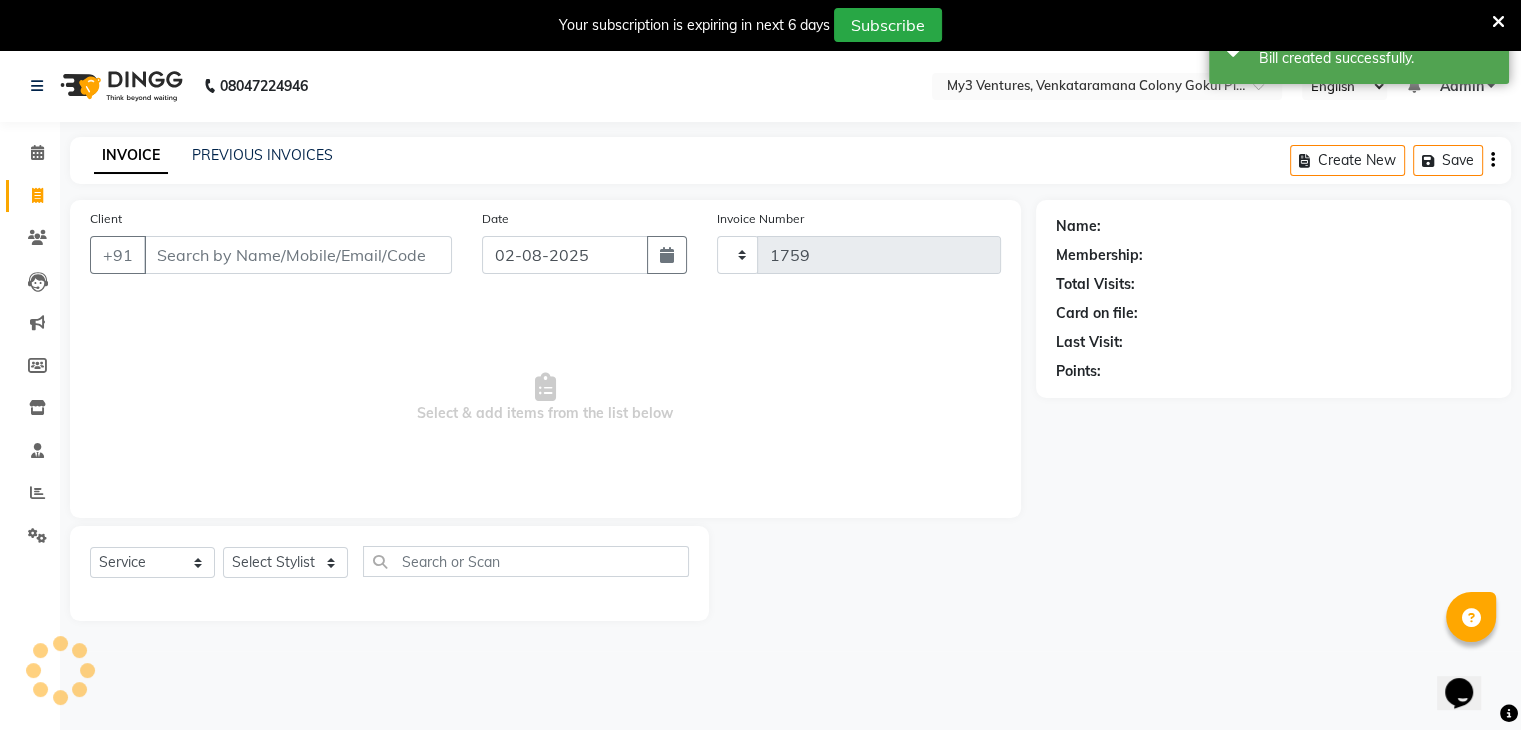 select on "6707" 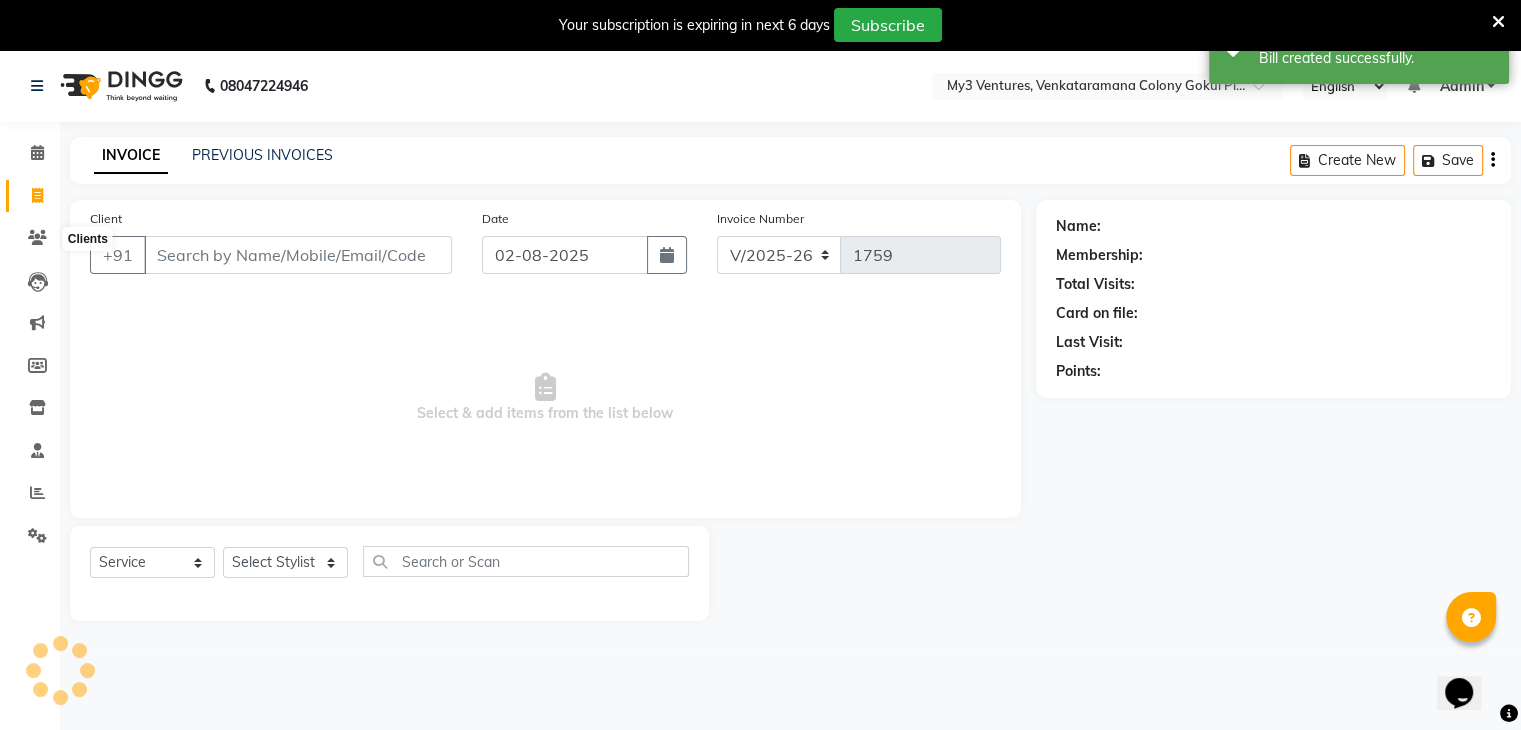 scroll, scrollTop: 50, scrollLeft: 0, axis: vertical 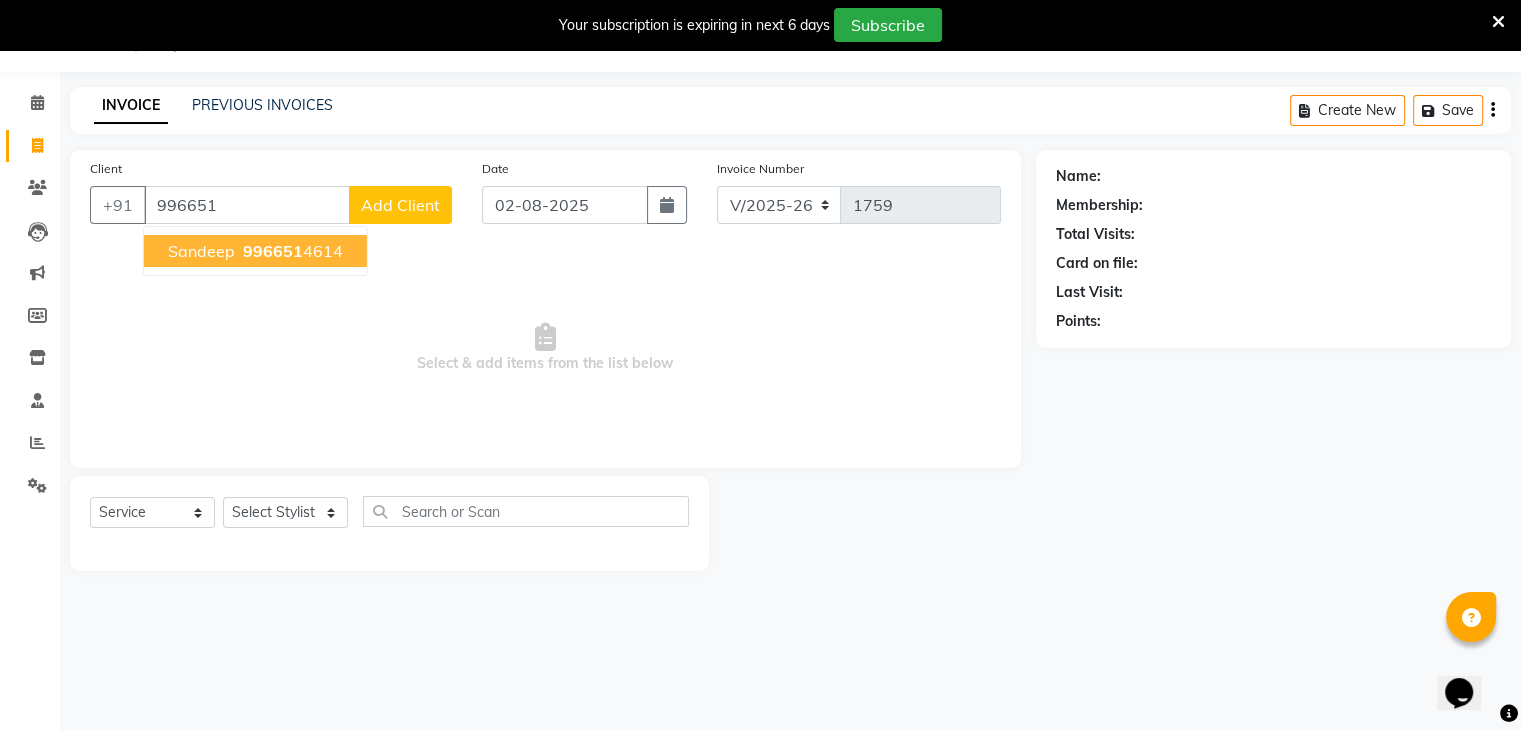 click on "91[PHONE] [PHONE]" at bounding box center (255, 251) 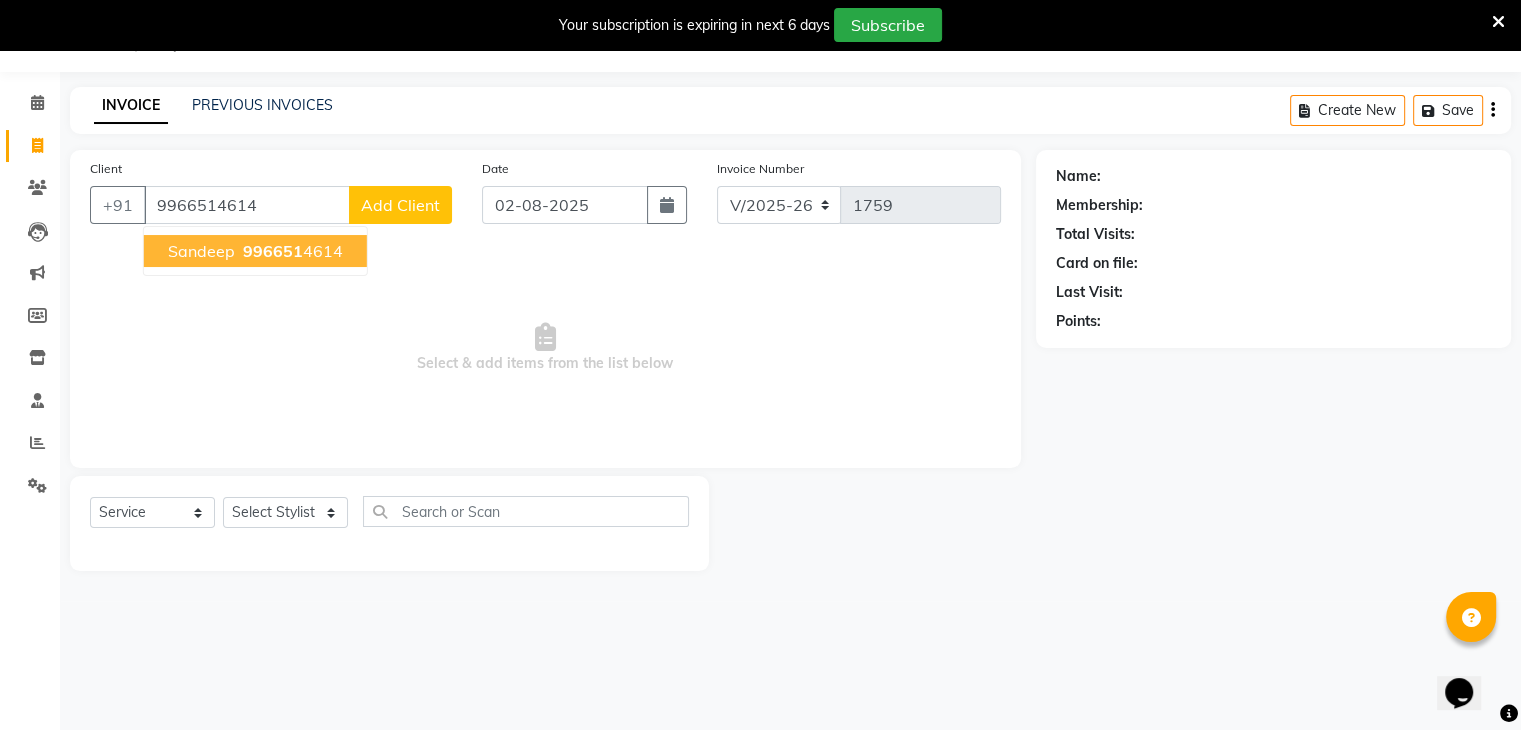type on "9966514614" 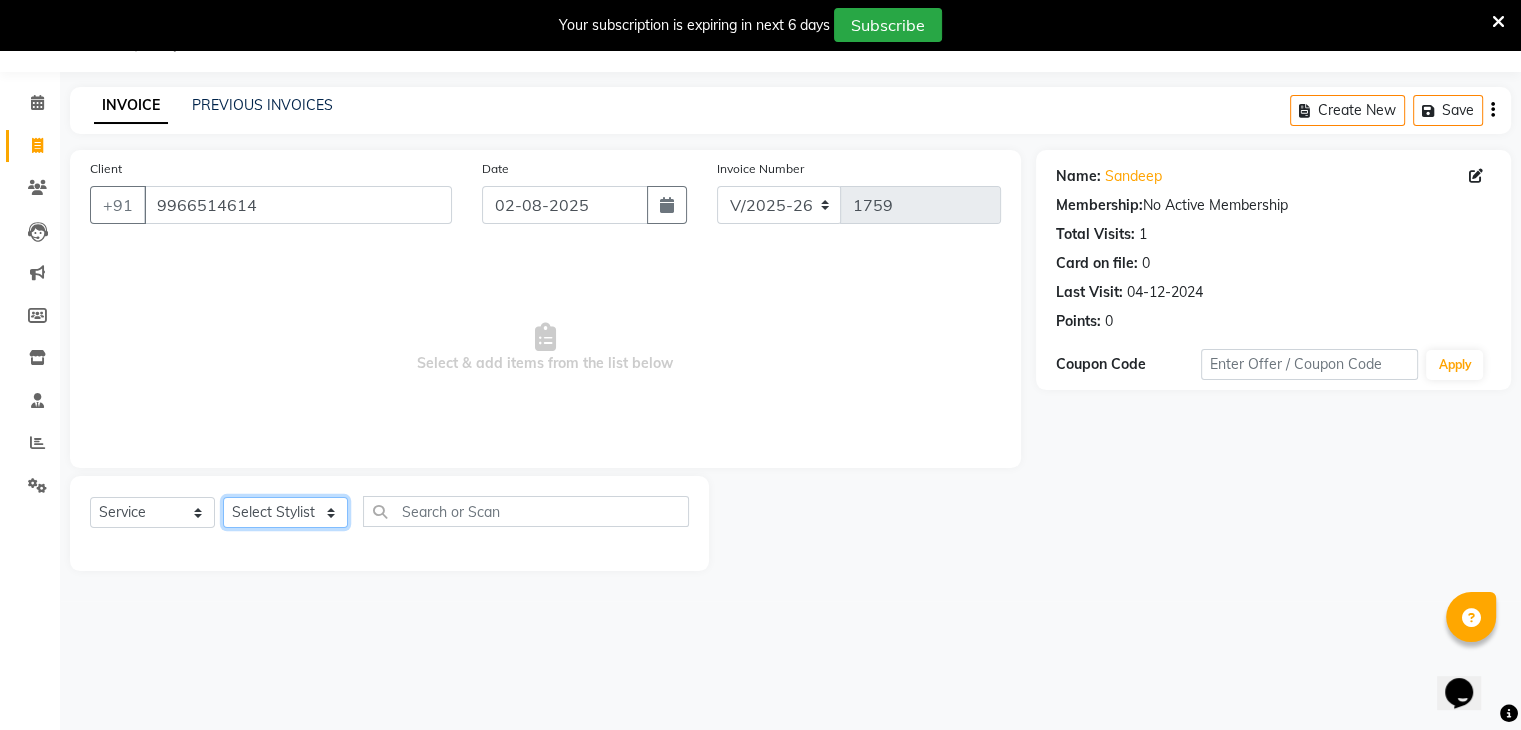 click on "Select Stylist ajju azam divya rihan Sahzad sowjanya srilatha Swapna Zeeshan" 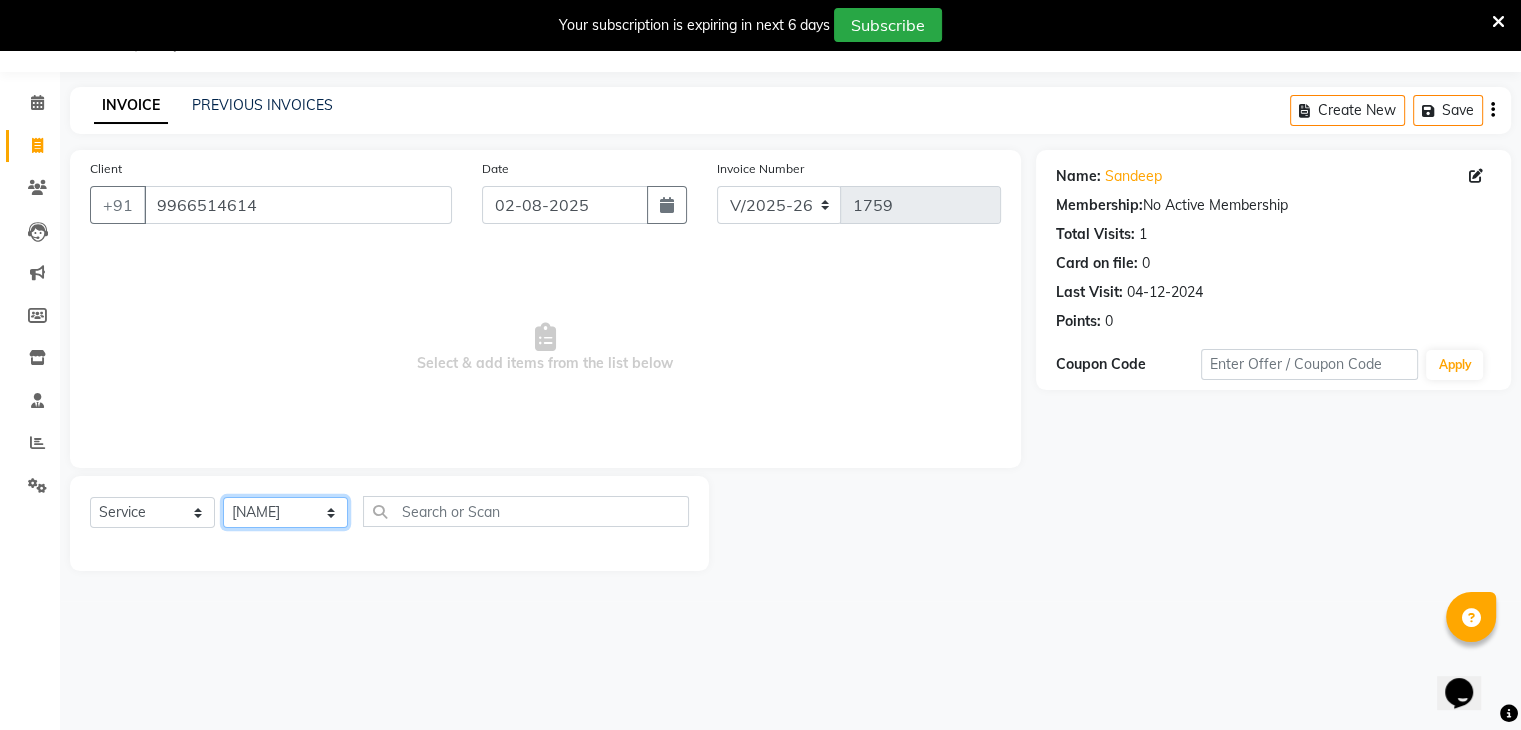 click on "Select Stylist ajju azam divya rihan Sahzad sowjanya srilatha Swapna Zeeshan" 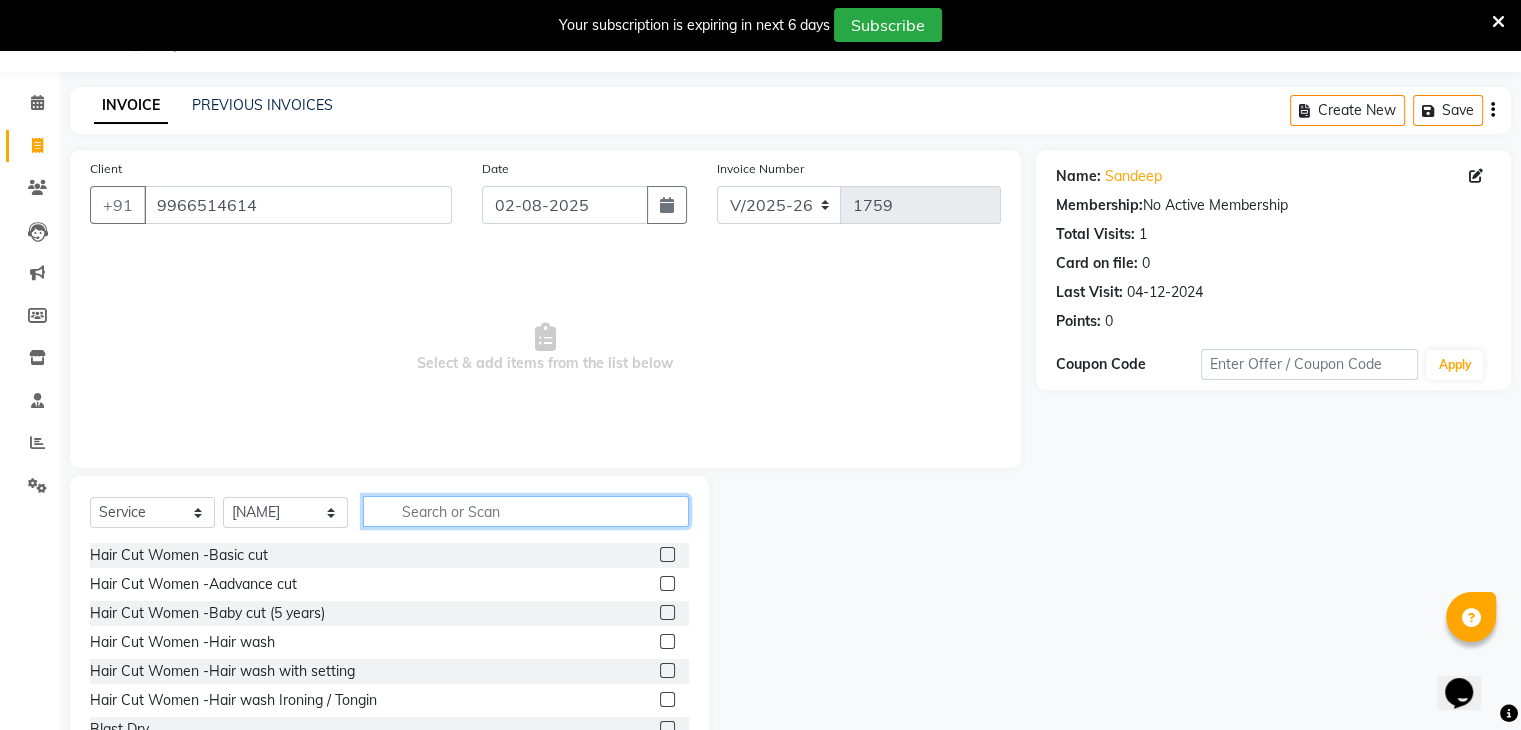 click 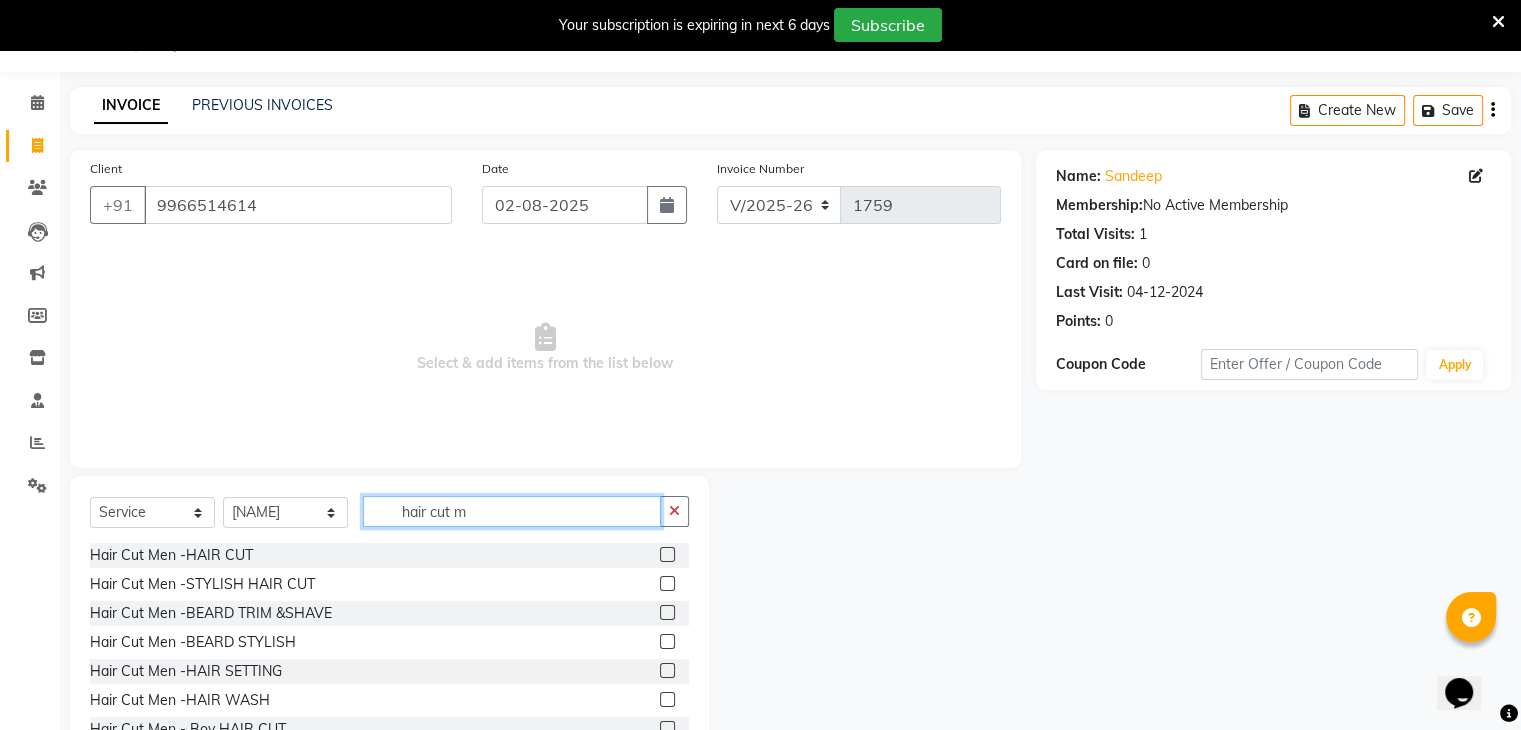 type on "hair cut m" 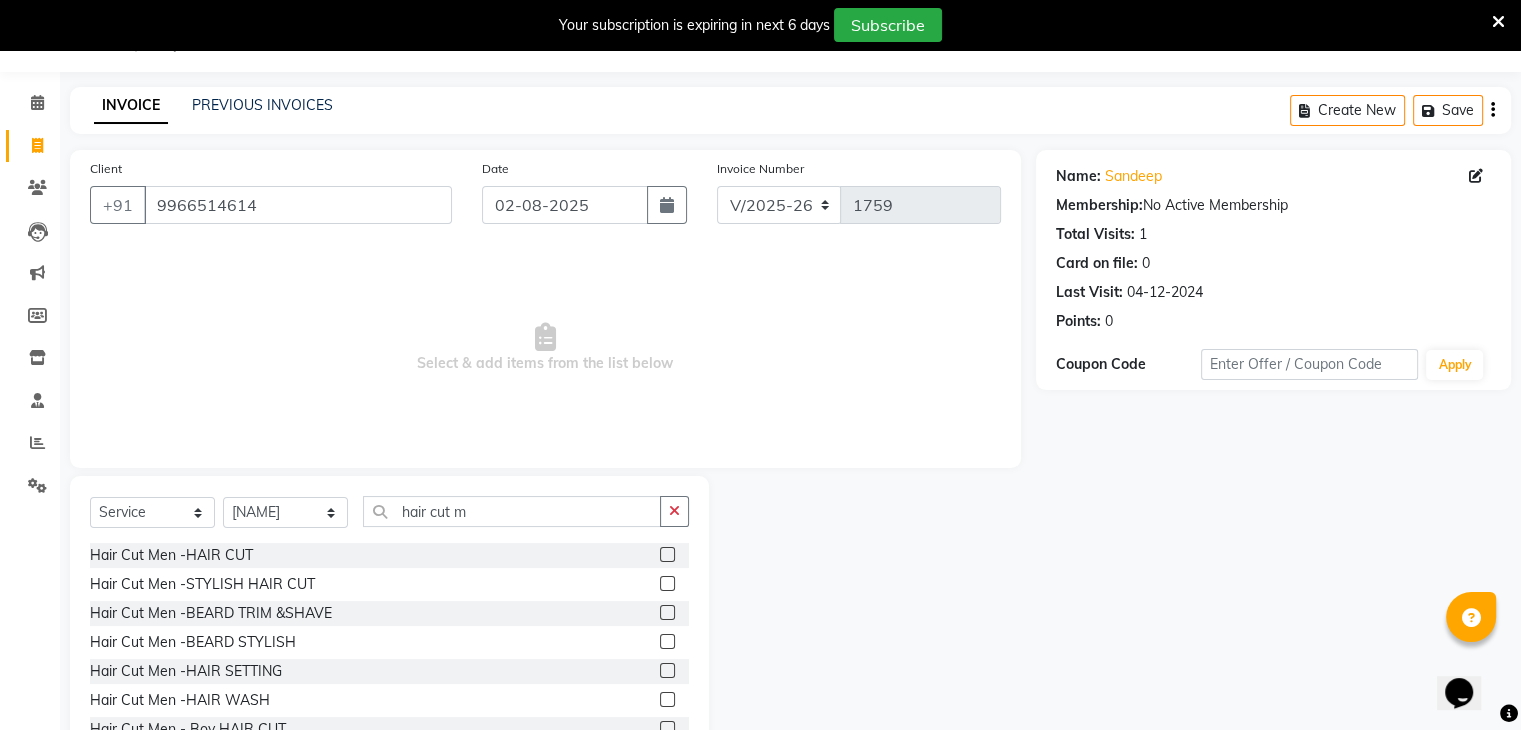 click 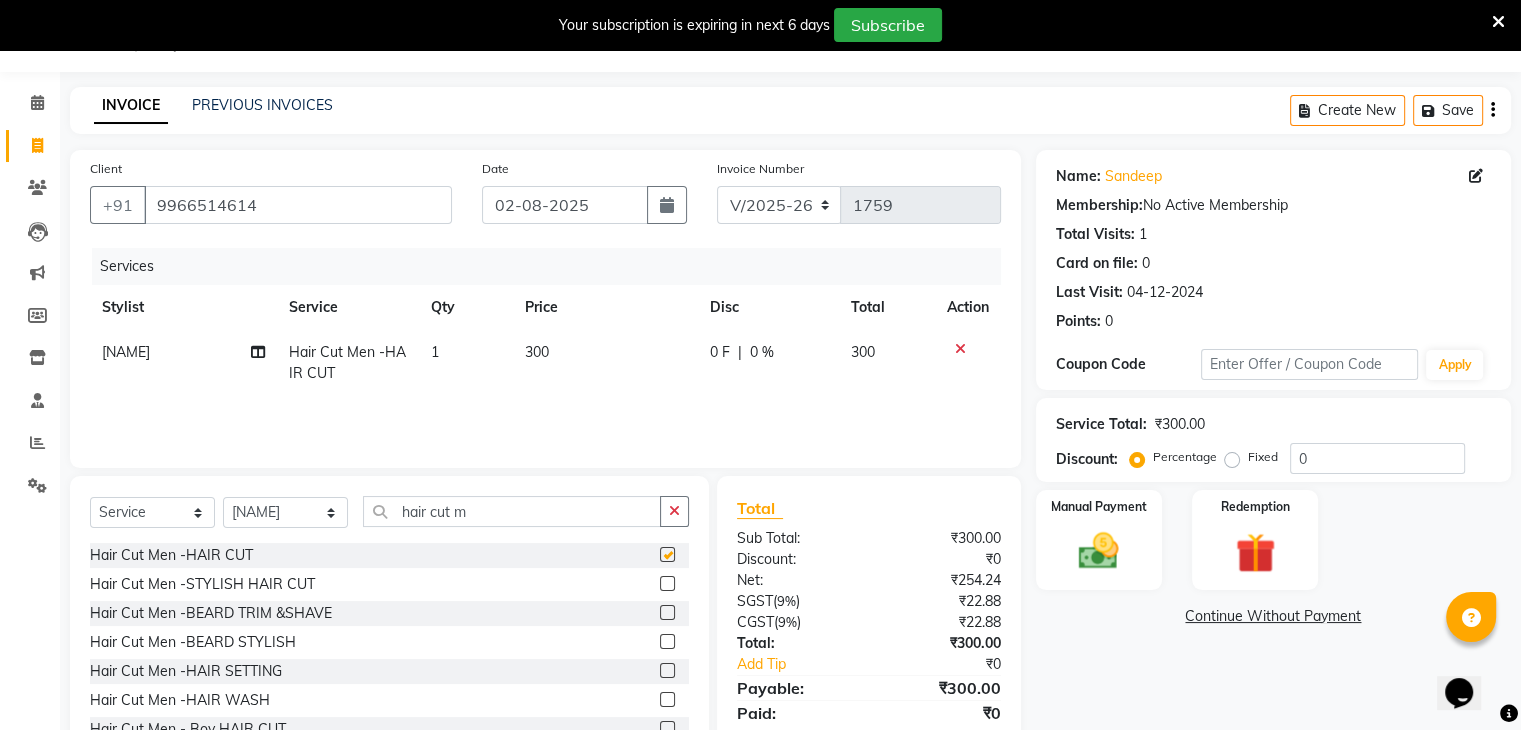 checkbox on "false" 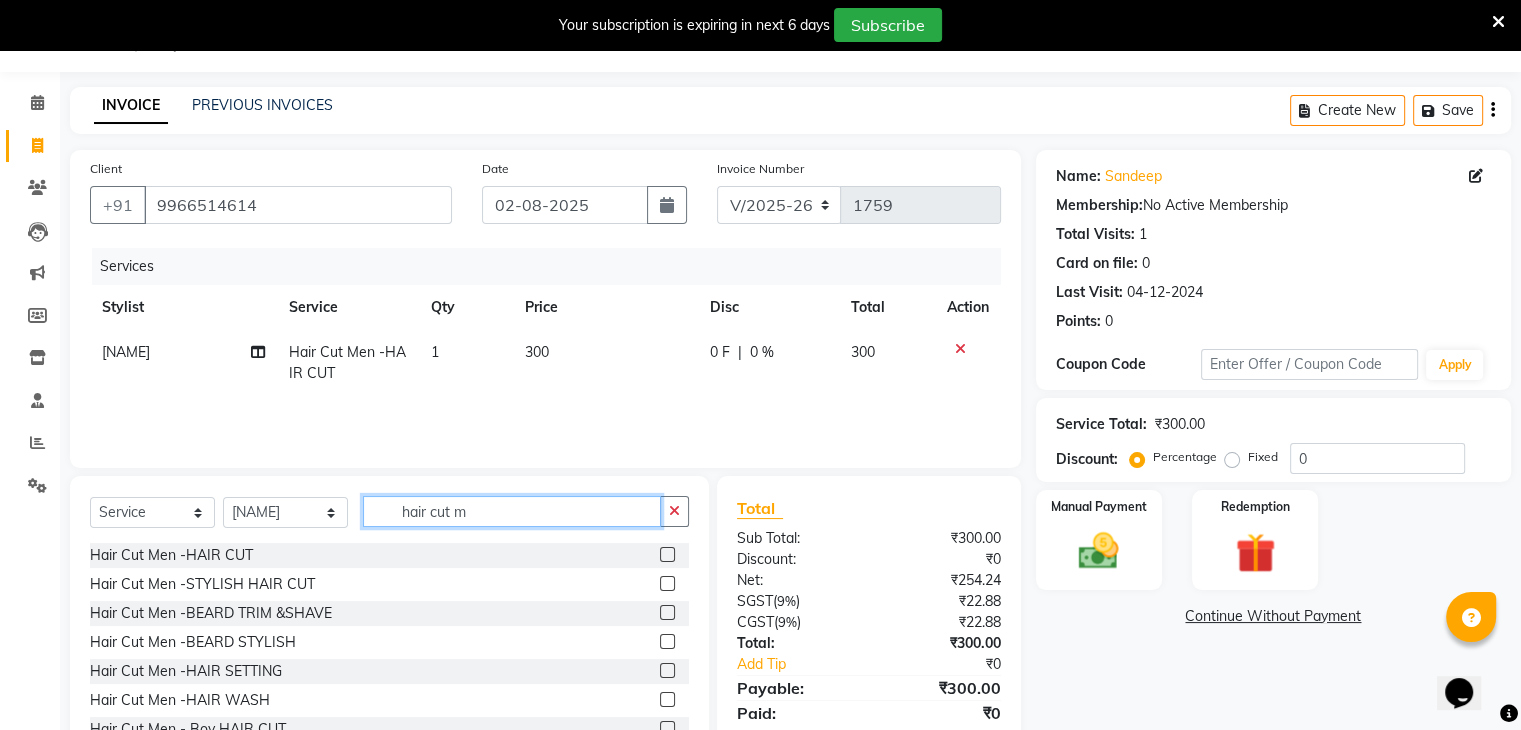 click on "hair cut m" 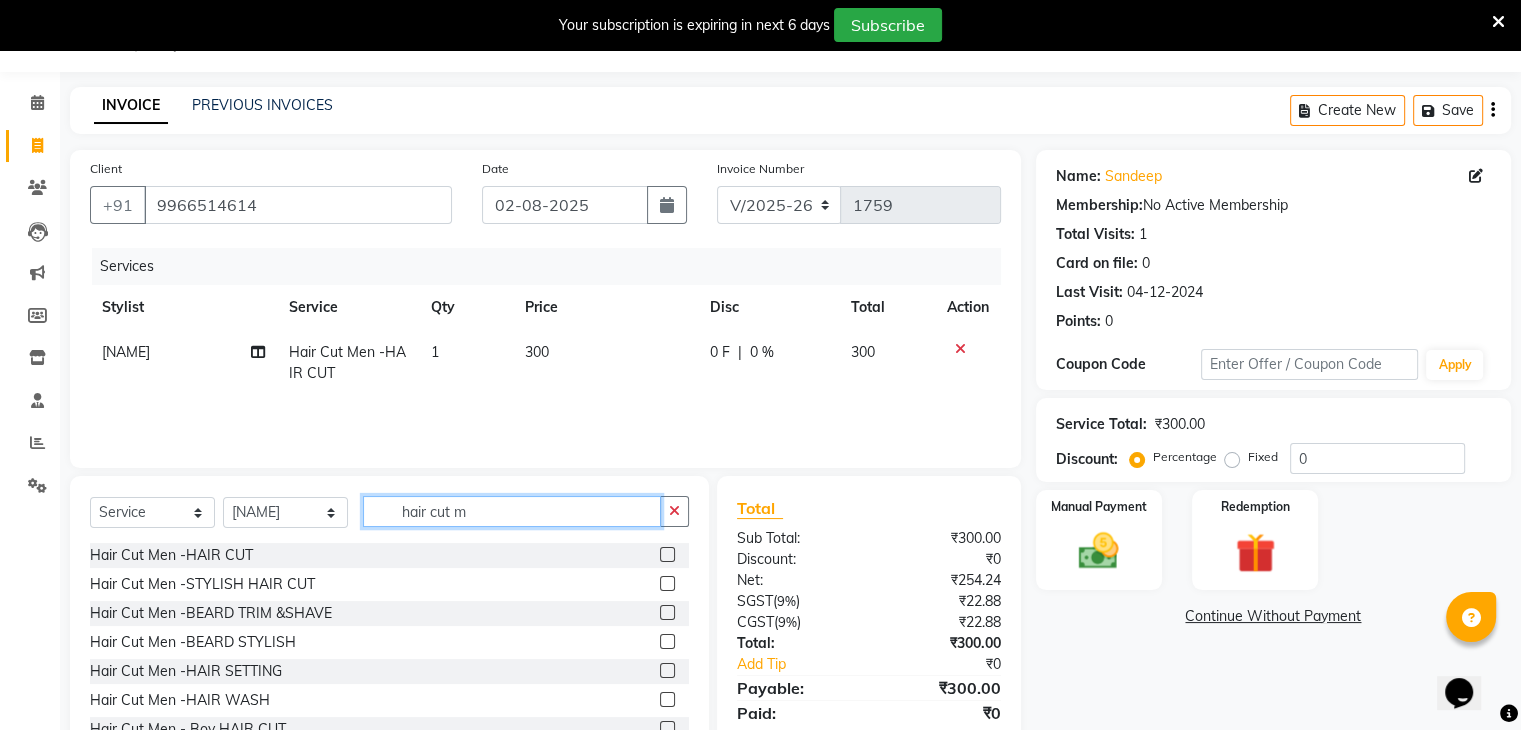 click on "hair cut m" 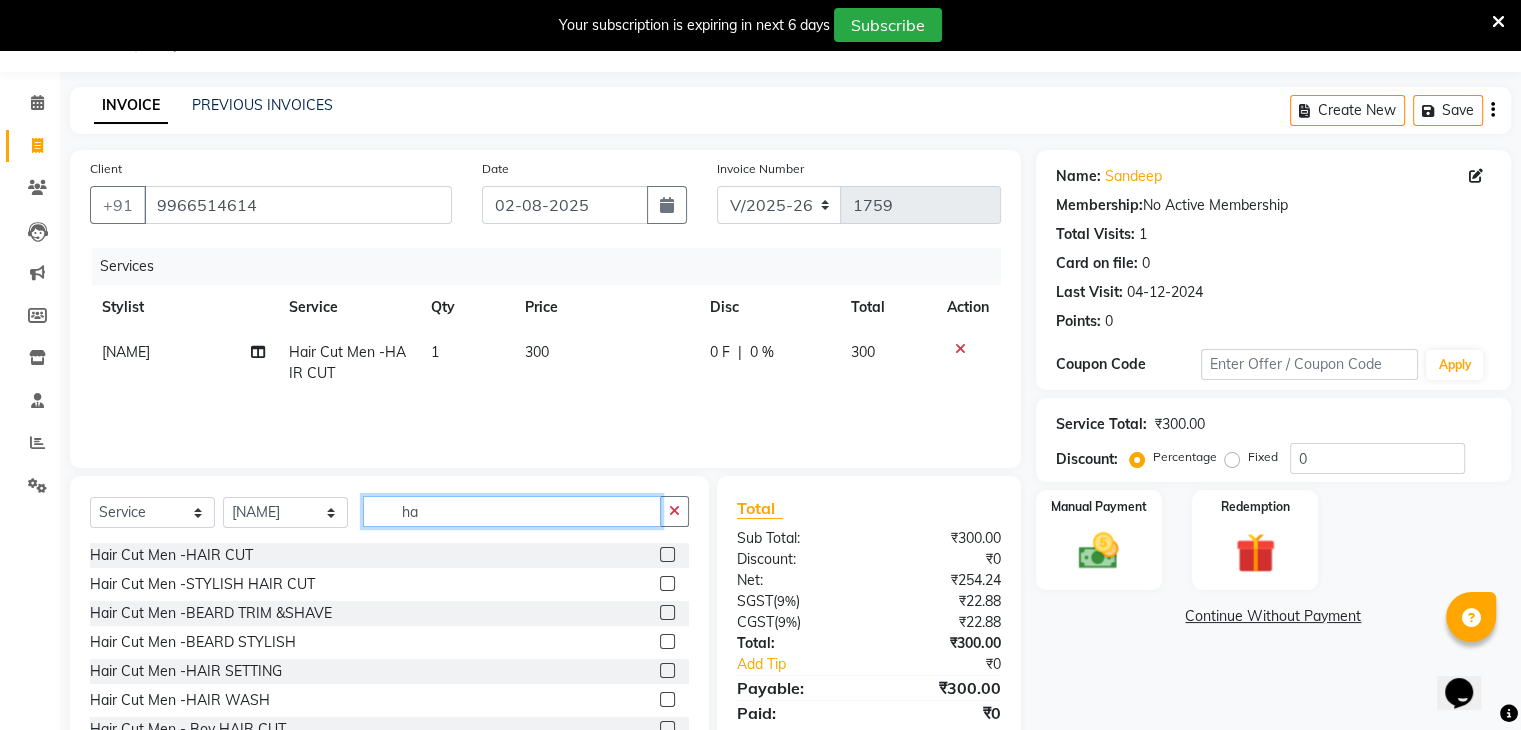type on "h" 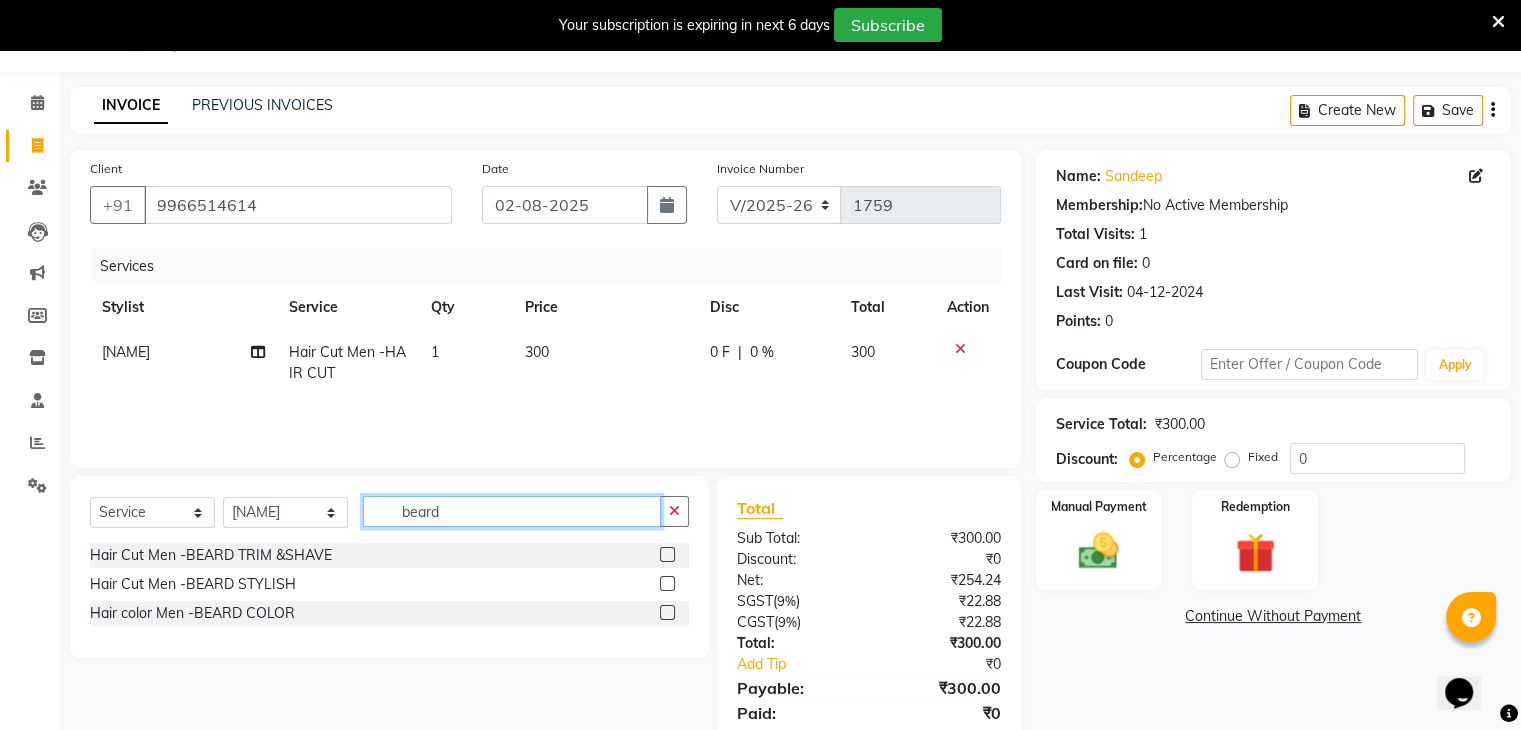 type on "beard" 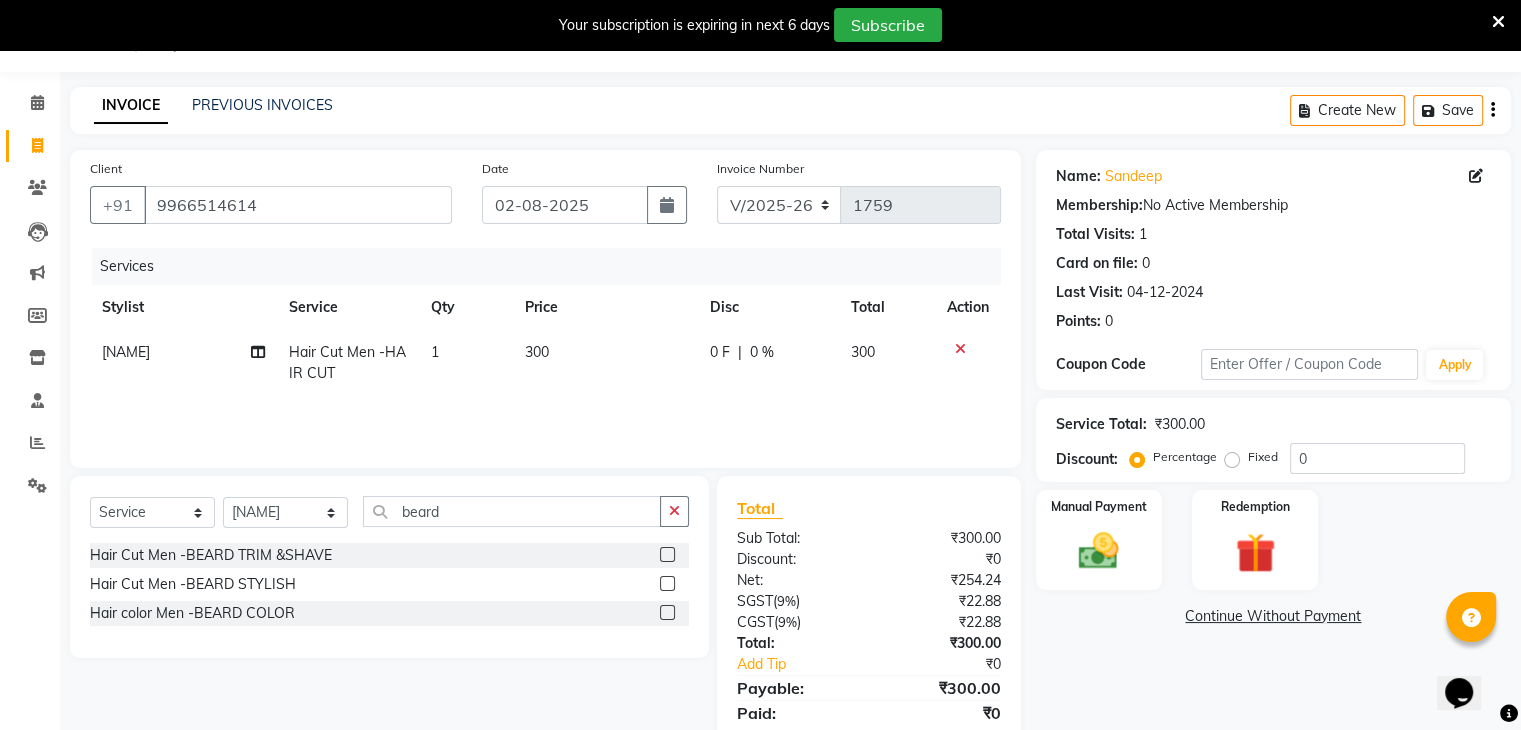 click 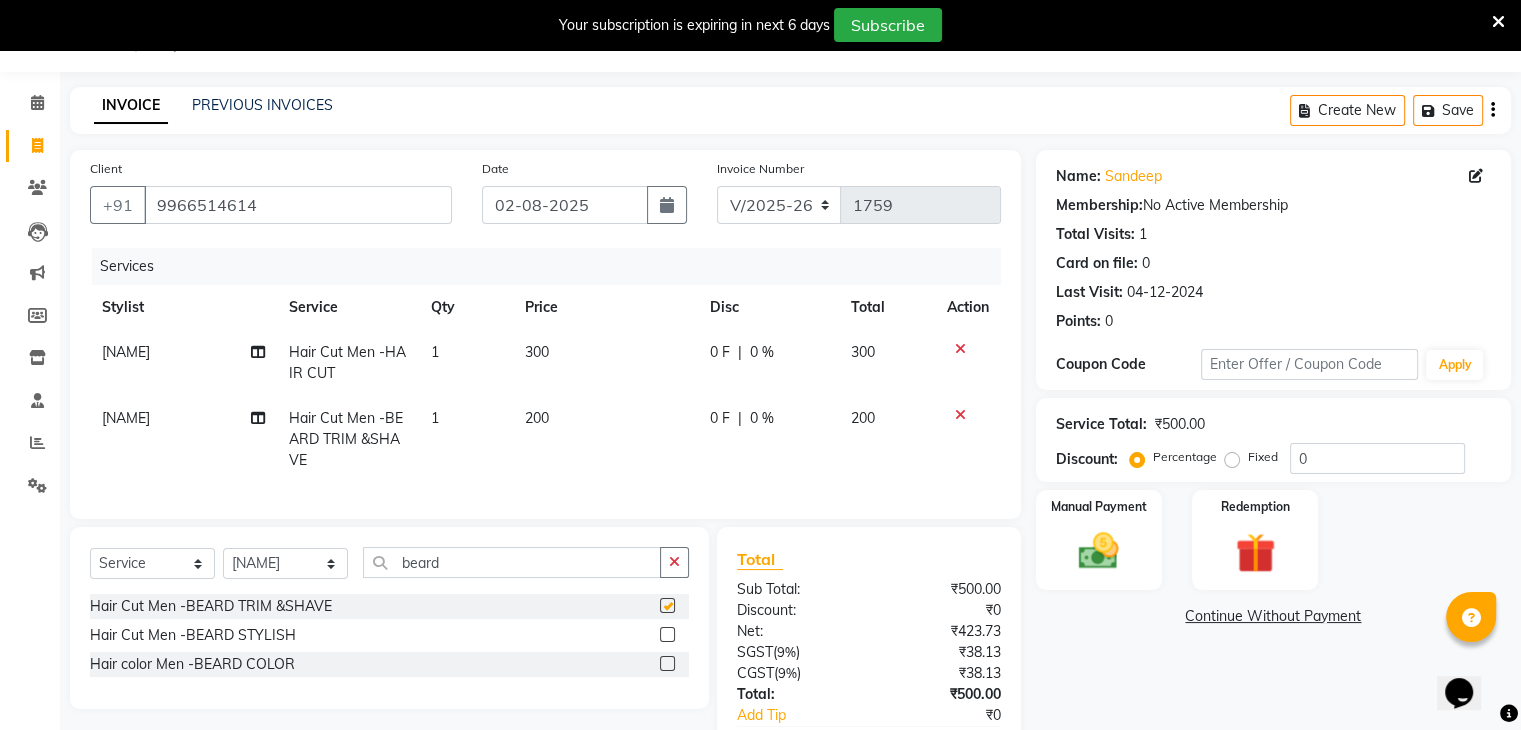 checkbox on "false" 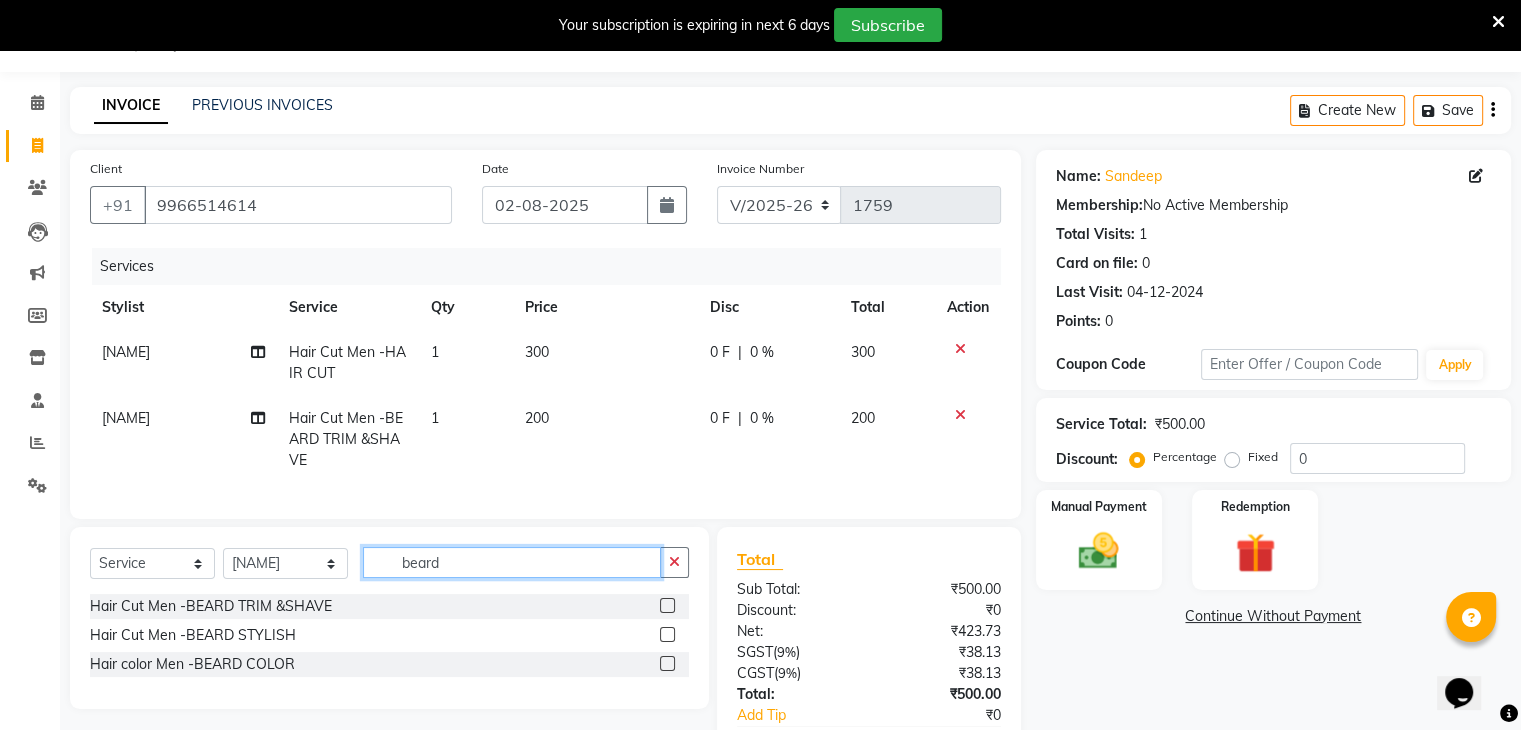 click on "beard" 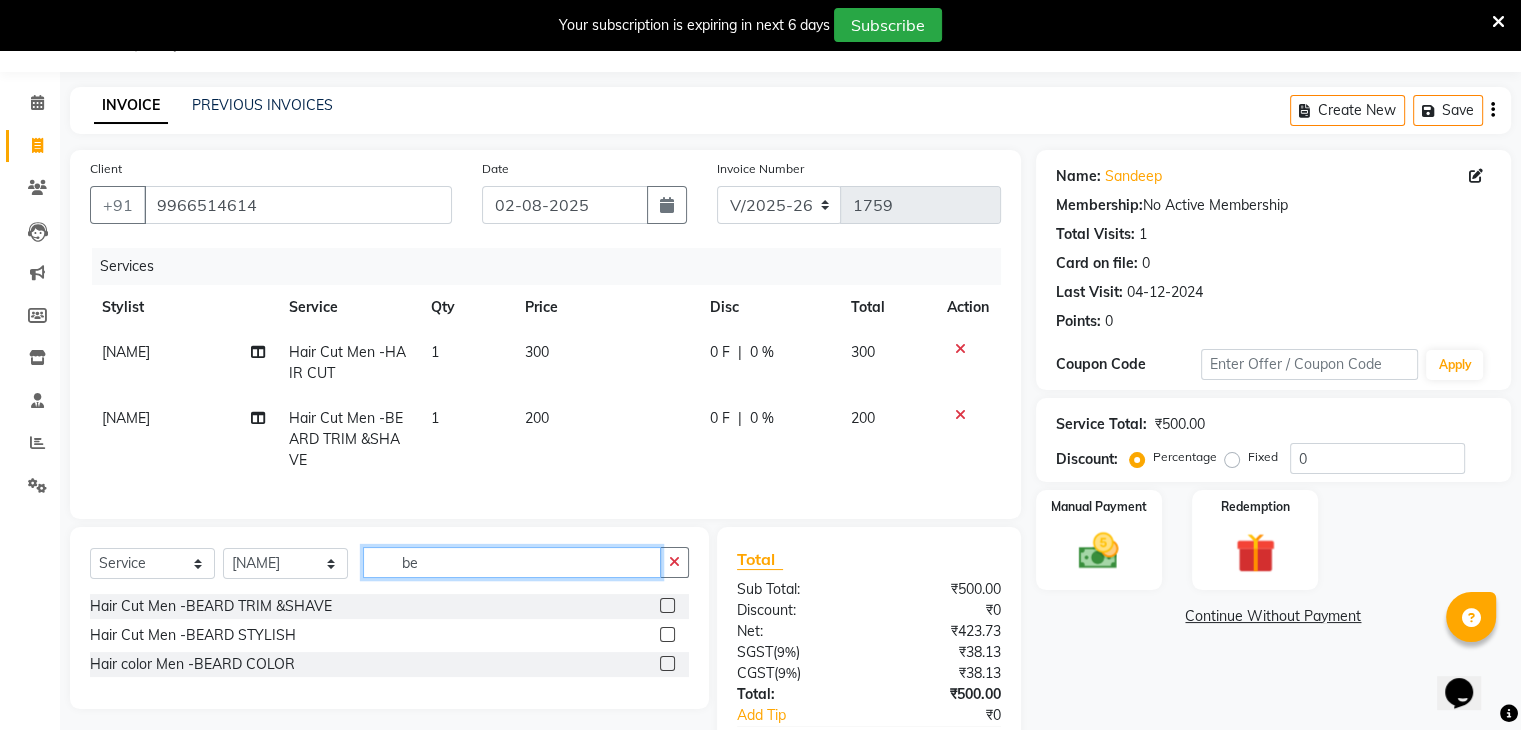 type on "b" 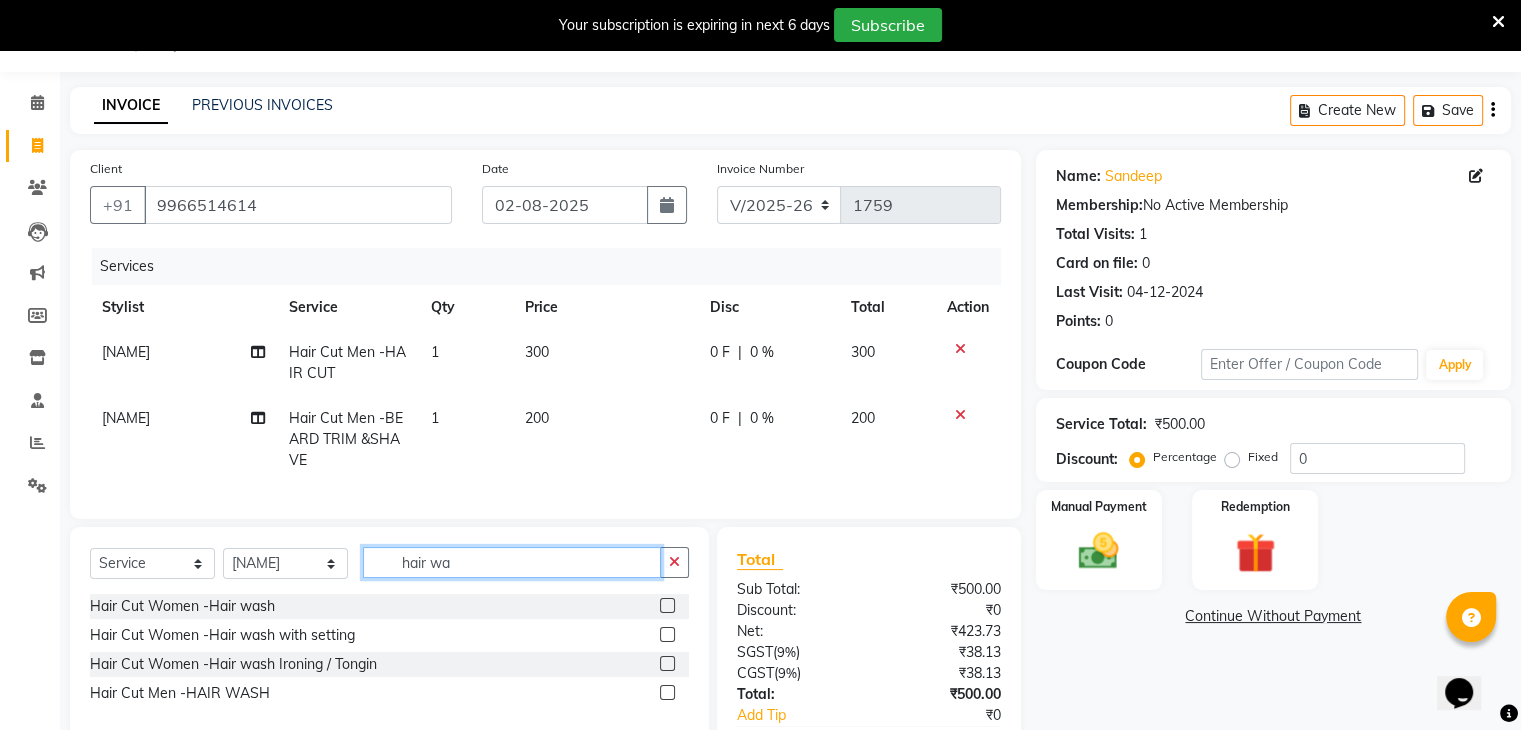 type on "hair wa" 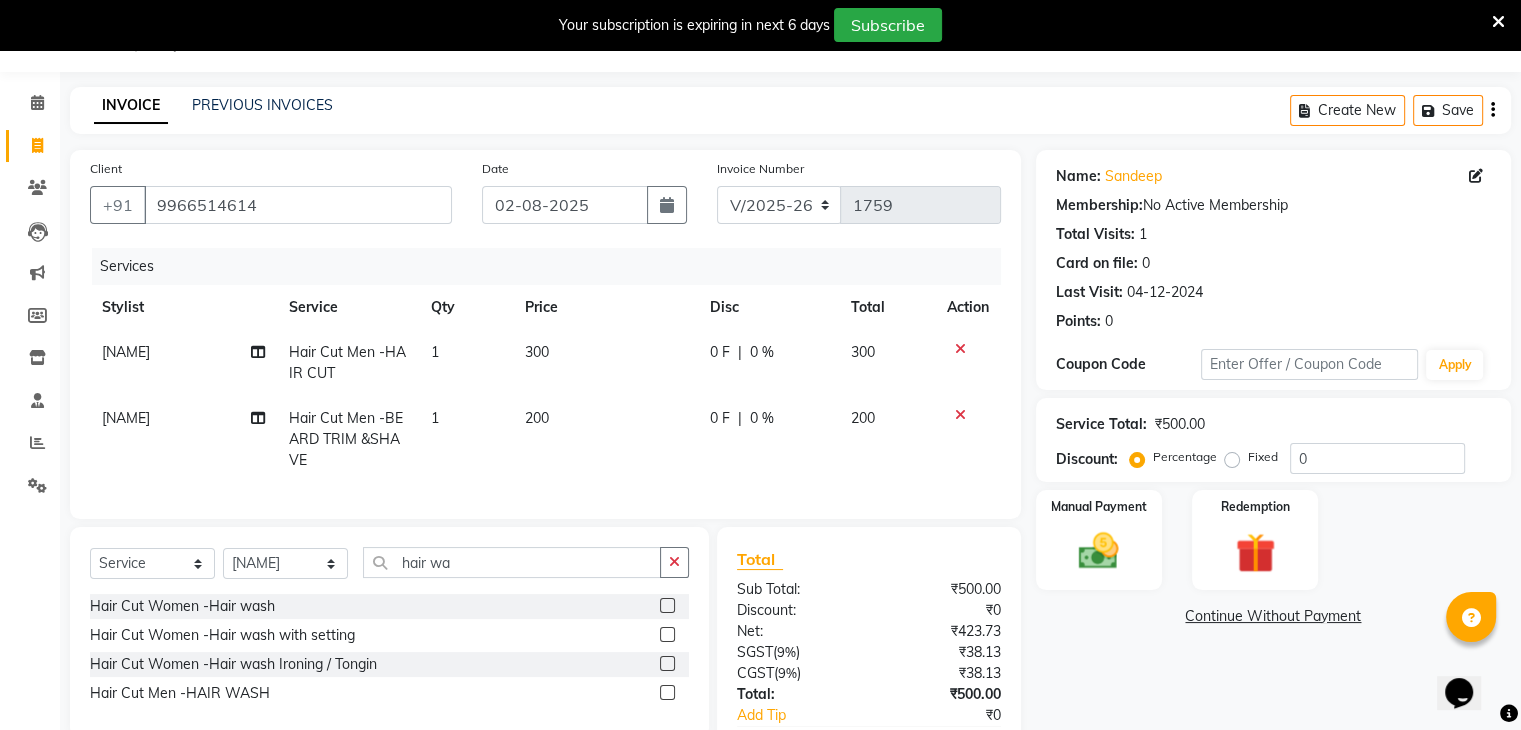 click 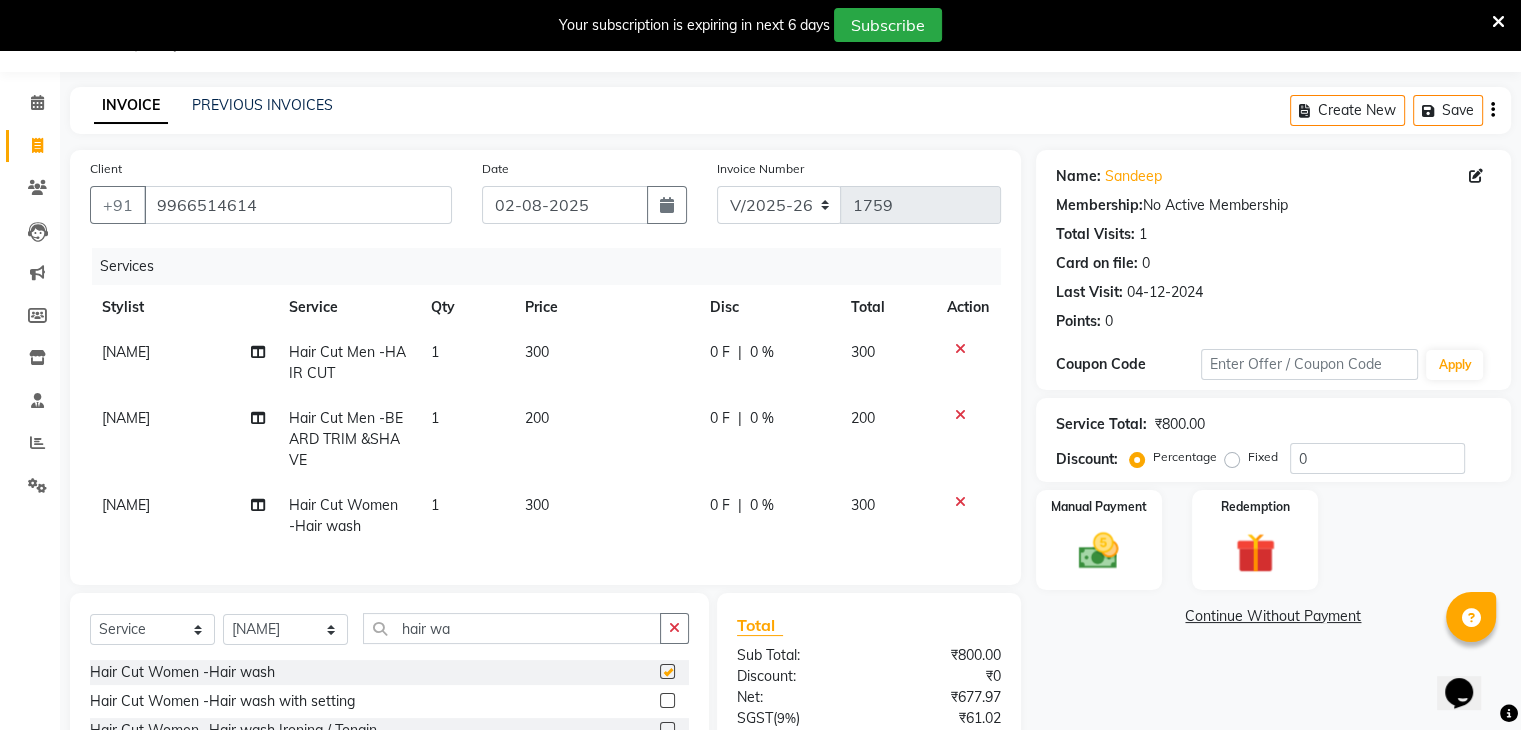 checkbox on "false" 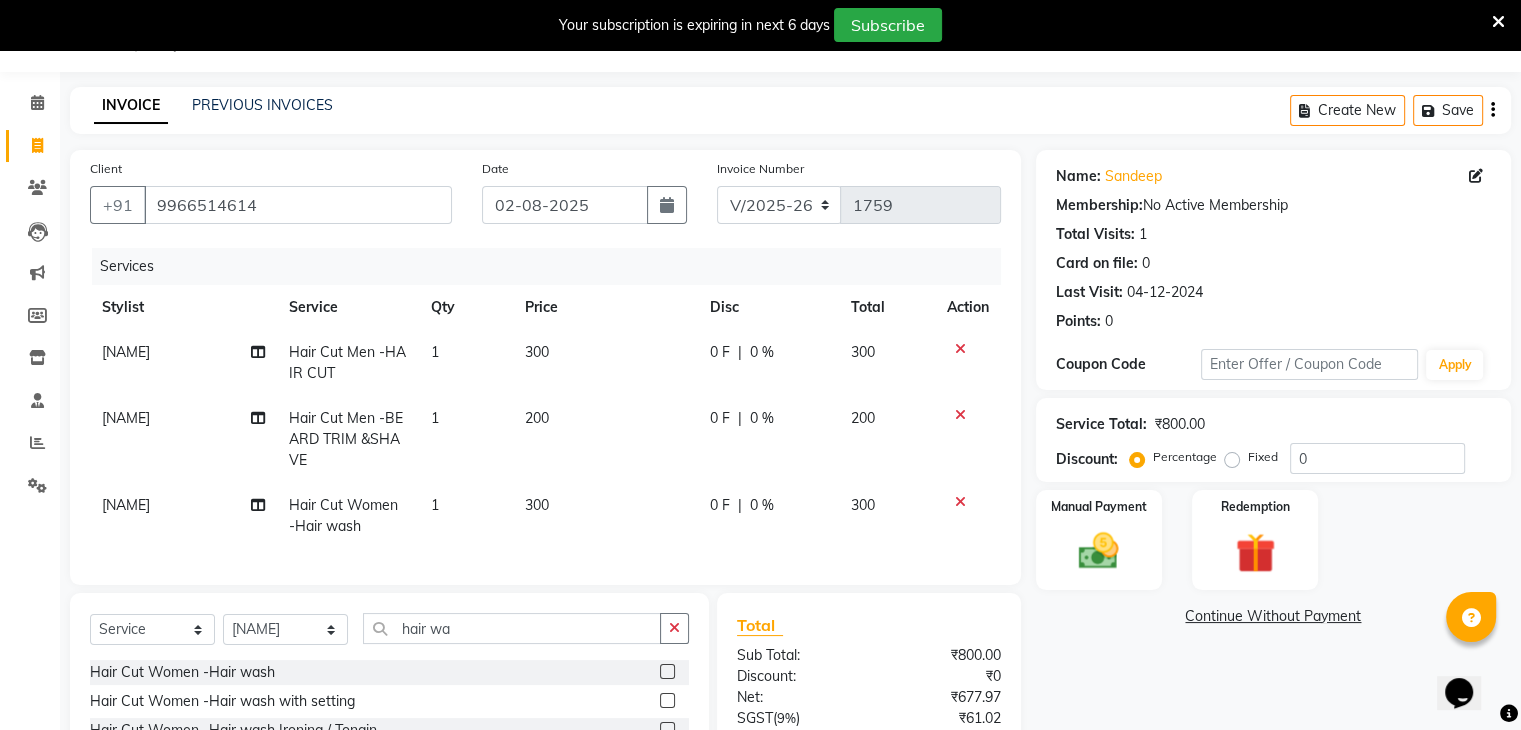 click on "300" 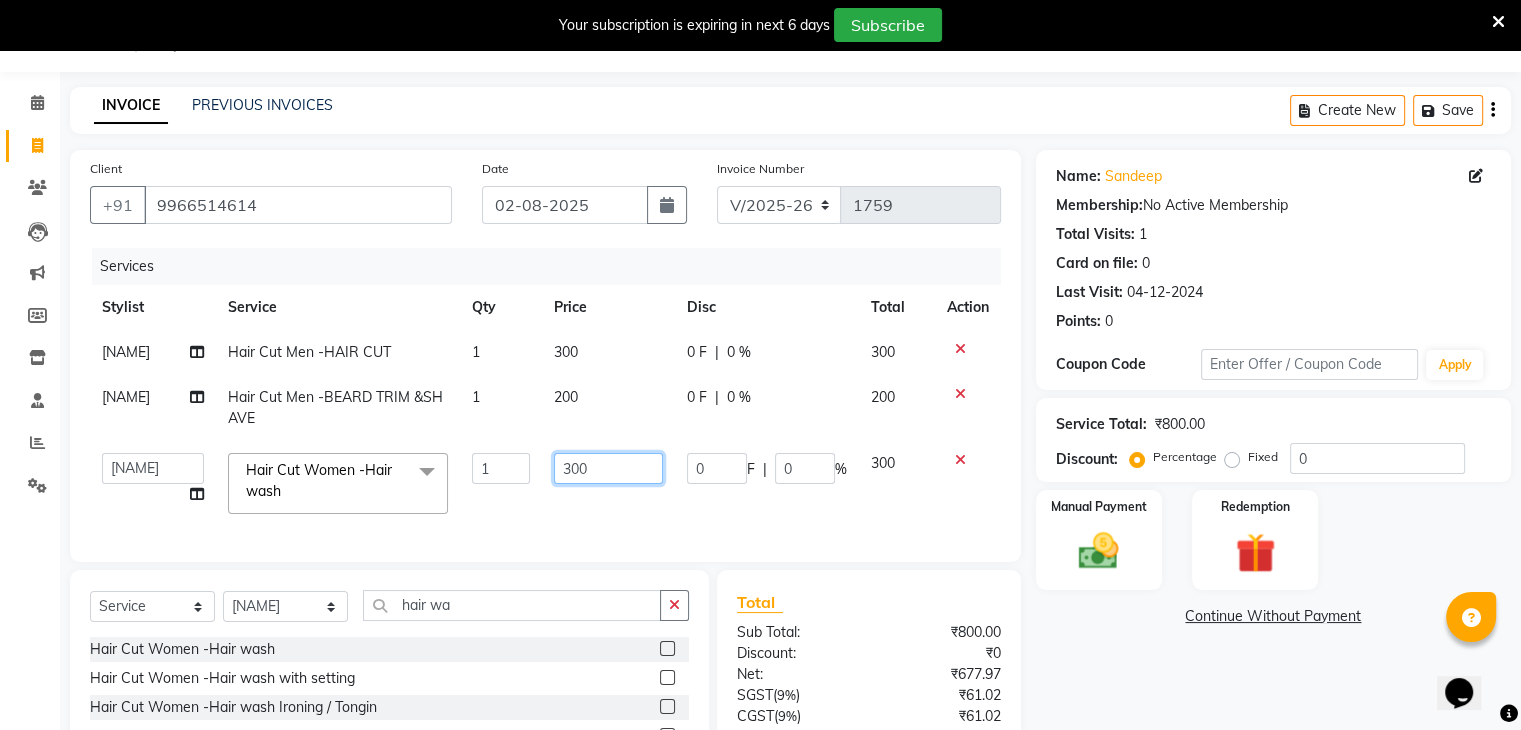 click on "300" 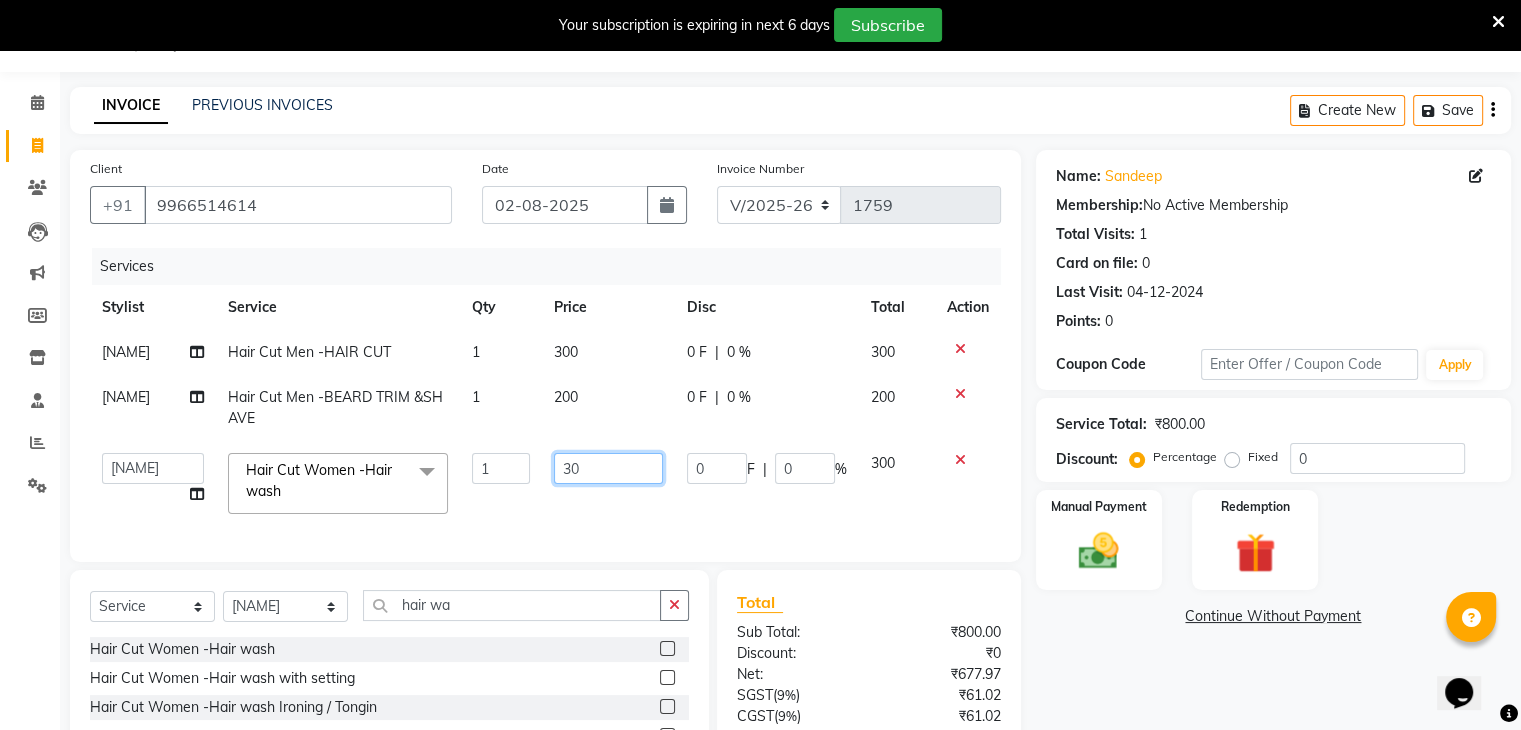 type on "3" 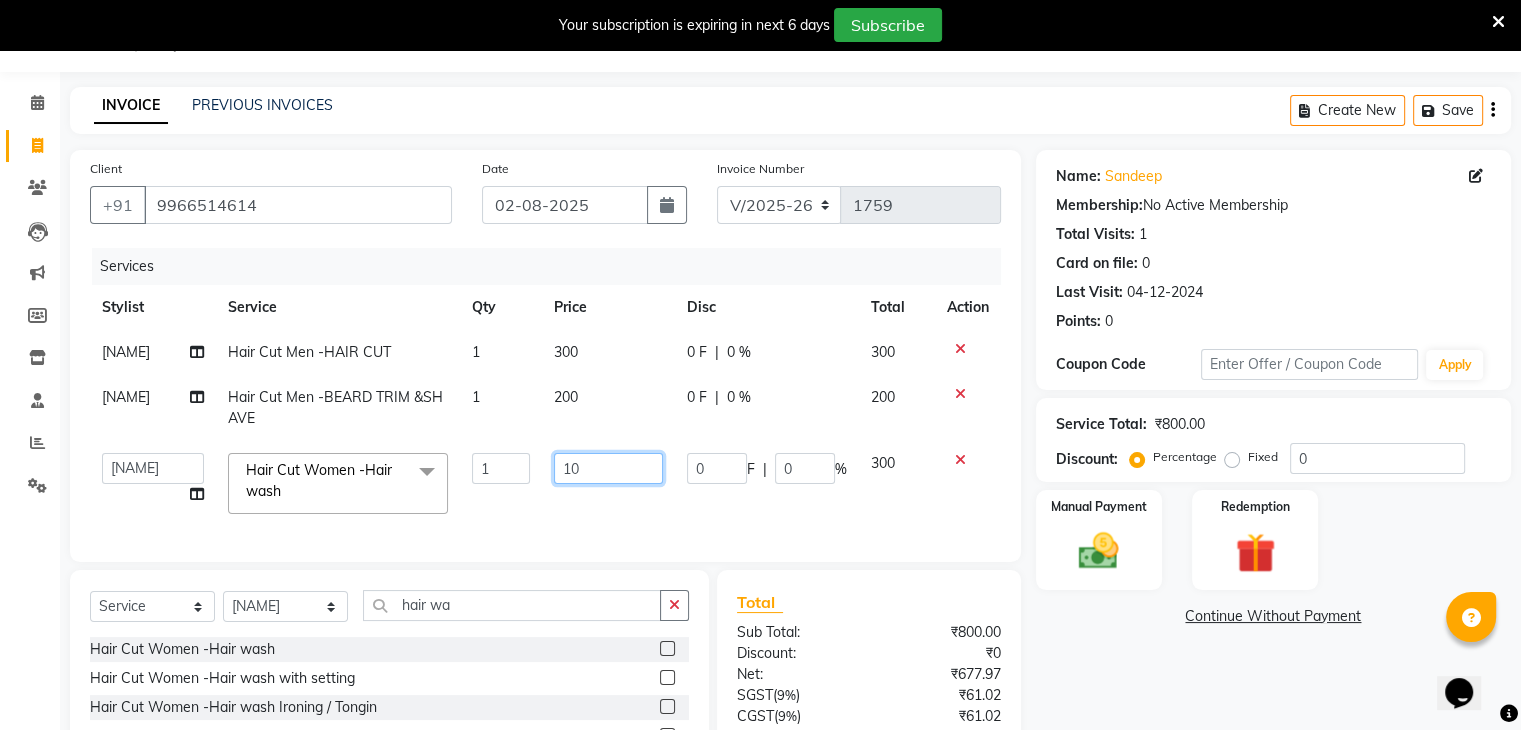 type on "100" 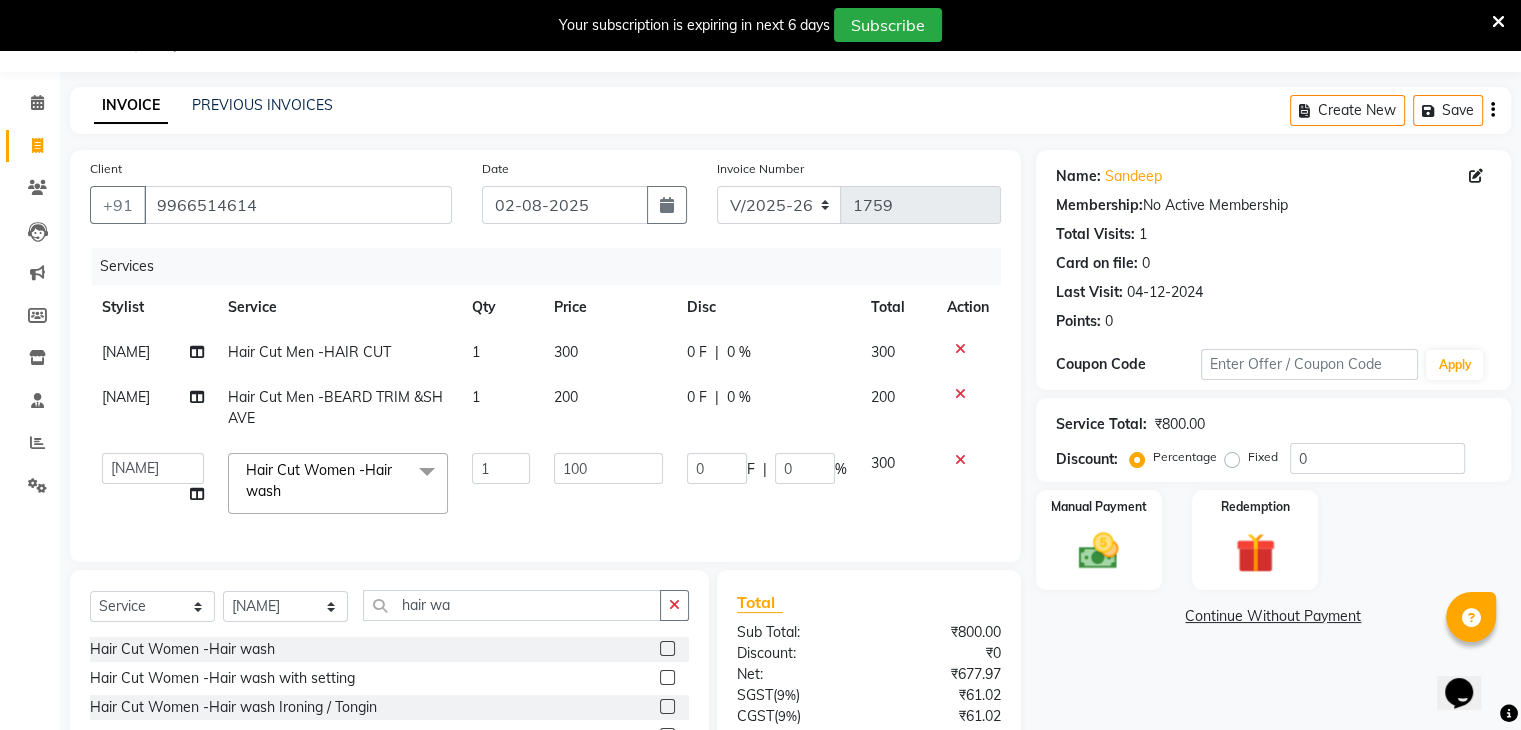 click on "Zeeshan Hair Cut Men -HAIR CUT 1 300 0 F | 0 % 300 Zeeshan Hair Cut Men -BEARD TRIM &SHAVE 1 200 0 F | 0 % 200  ajju   azam   divya   rihan   Sahzad   sowjanya   srilatha   Swapna   Zeeshan  Hair Cut Women -Hair wash x Hair Cut Women -Basic cut Hair Cut Women -Aadvance cut Hair Cut Women -Baby cut (5 years) Hair Cut Women -Hair wash Hair Cut Women -Hair wash with setting Hair Cut Women -Hair wash Ironing / Tongin Blast Dry Blow Dry Curls Straight Blow Dry CREATIVE HAIR CUT  DEEP CONDITIONING H/C,B/S,F&N D TAN, H/W PARTY MAKEUP SAREE DRAPING HAIR DO BOTOX E,UL,F,C,+O3+ F&N D TAN,UNDER ARMS,FULL ARMS HALF LEG WAXING BACK NECK D TAN E,UL,C,FH,HAIR SPA,F & N D TAN  H/C,B/S,D TAN,GLOBAL/HAIR SPA Color Women -Root touchup Color Women -Root touchup ammonia free Color Women -Global hair color Color Women -Global hair color ammonia free Color Women -Global highilights Color Women -Global balayag Color Women -ombre Color Women -highlight per streak Hair spa Women -Basic hair spa" 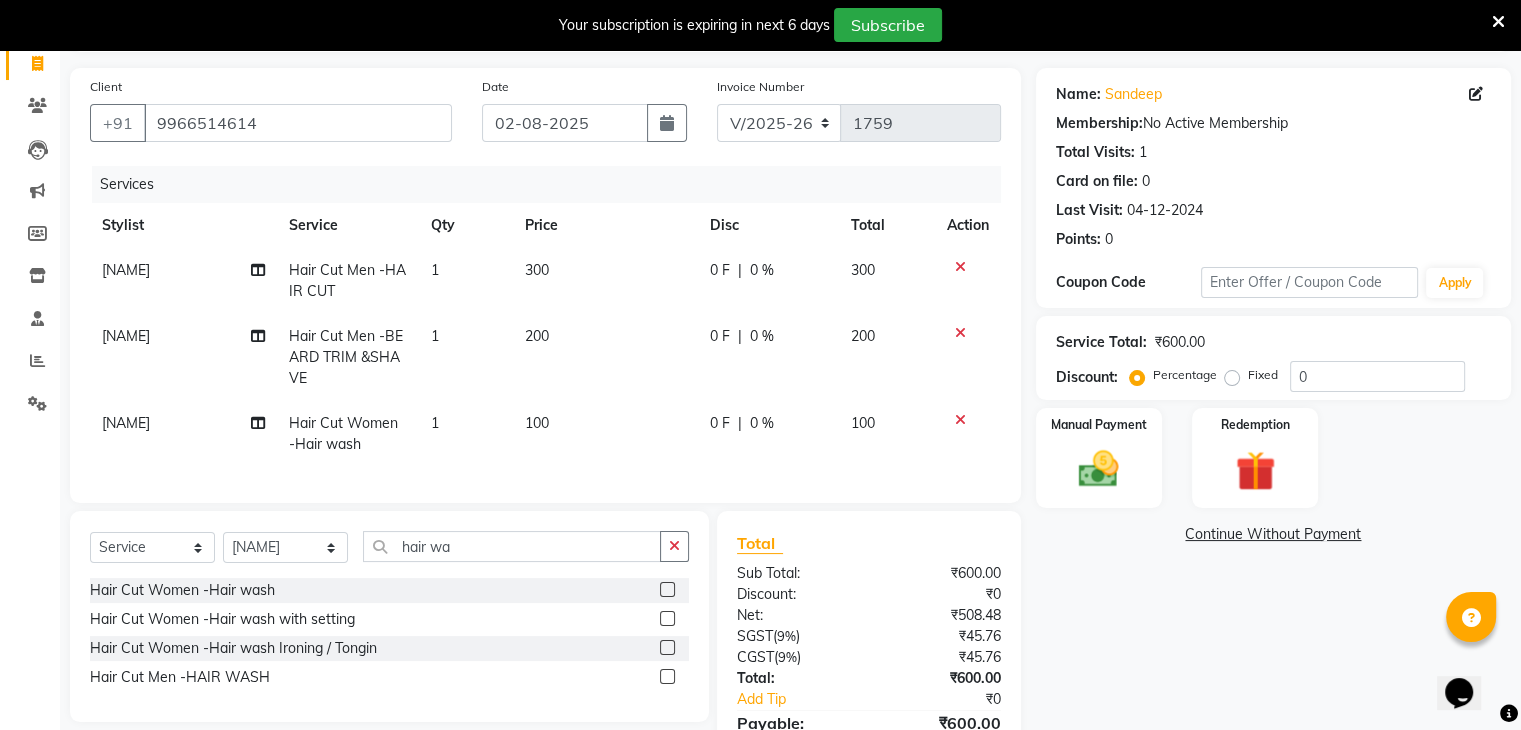scroll, scrollTop: 123, scrollLeft: 0, axis: vertical 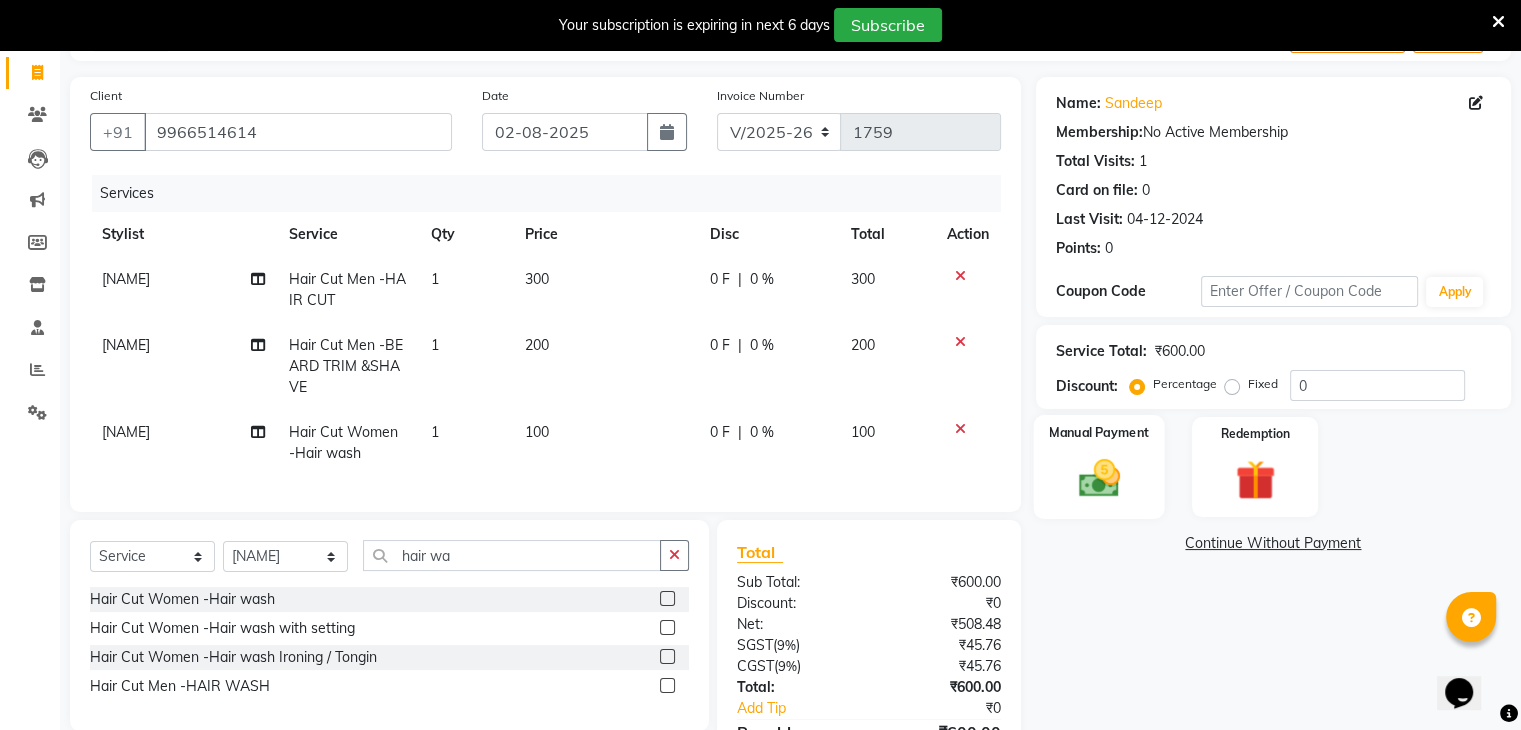 click on "Manual Payment" 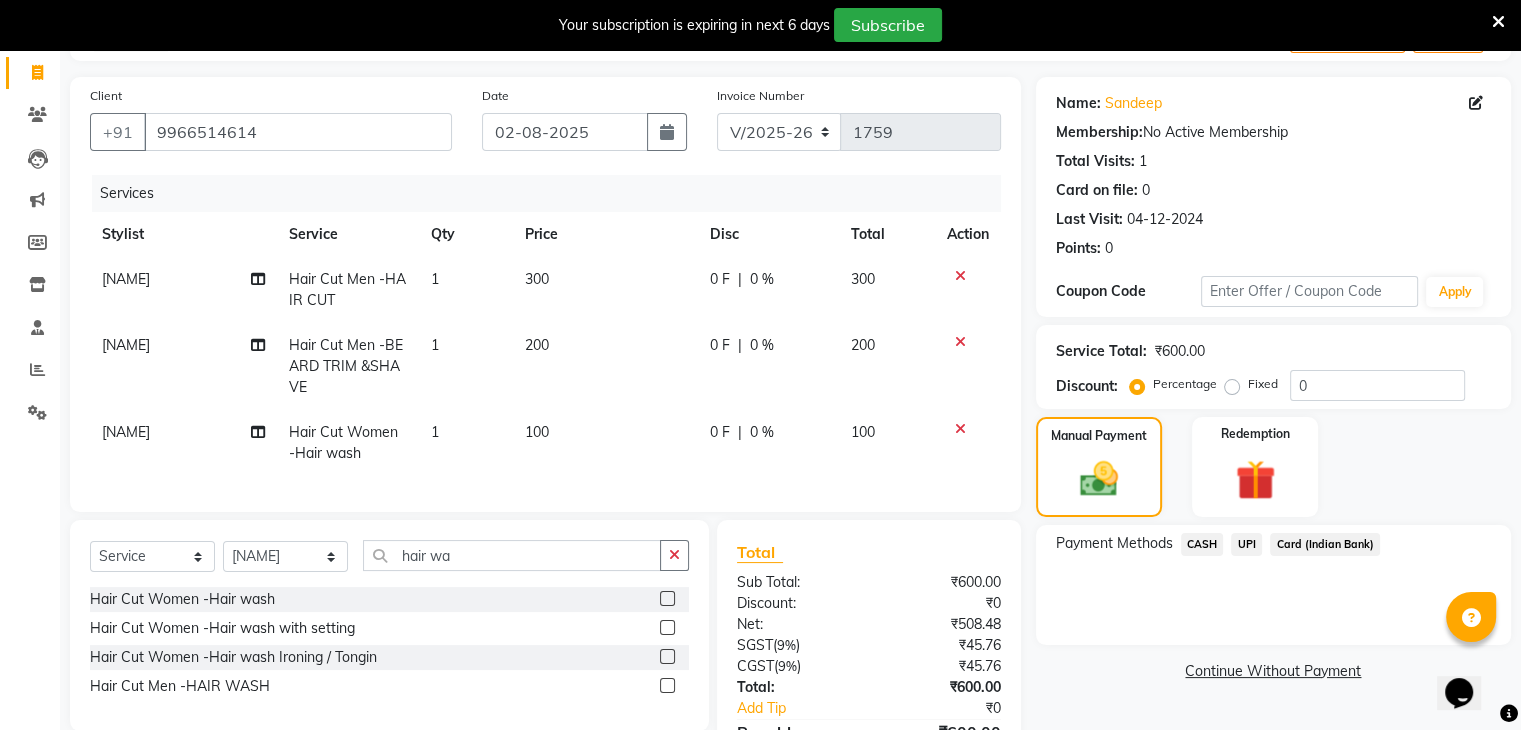 click on "UPI" 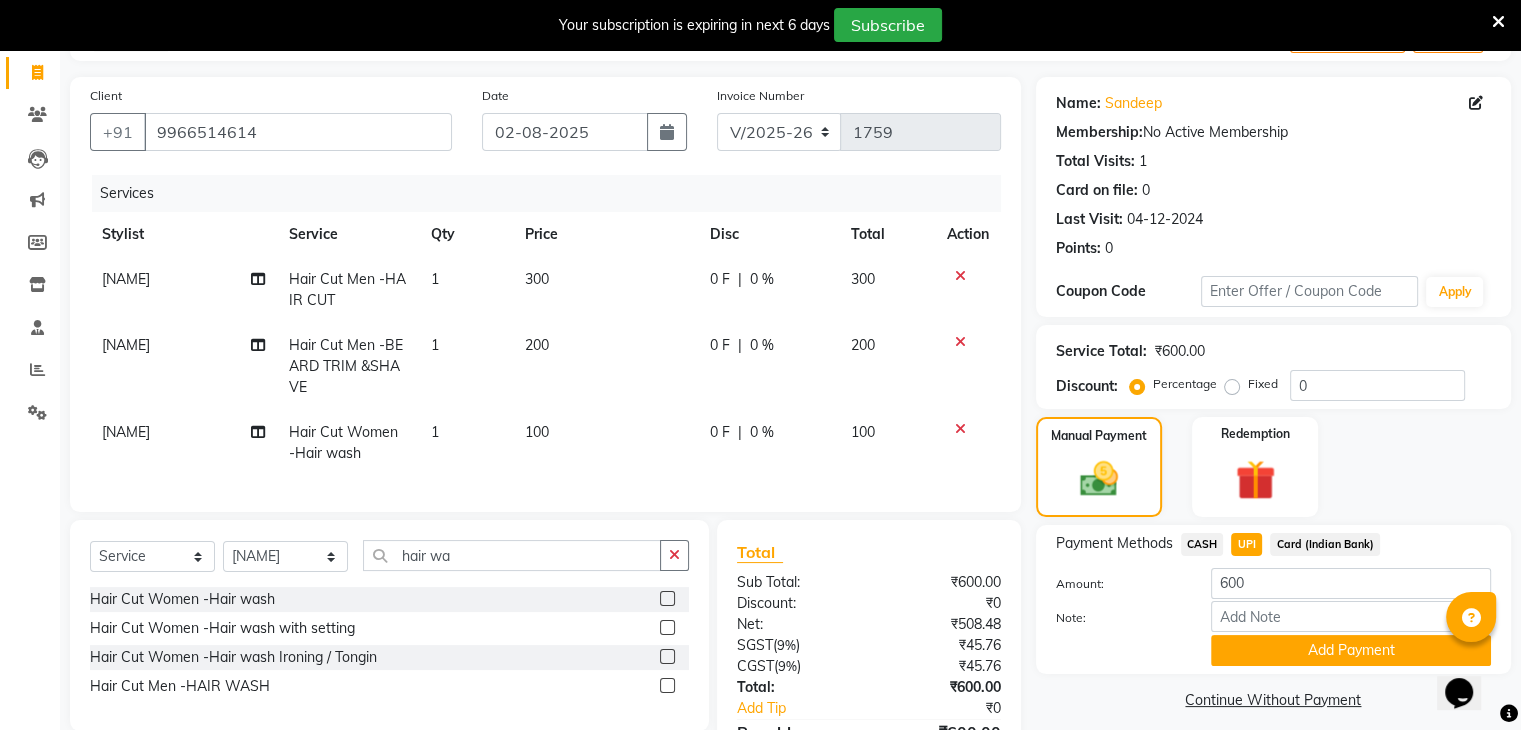 scroll, scrollTop: 244, scrollLeft: 0, axis: vertical 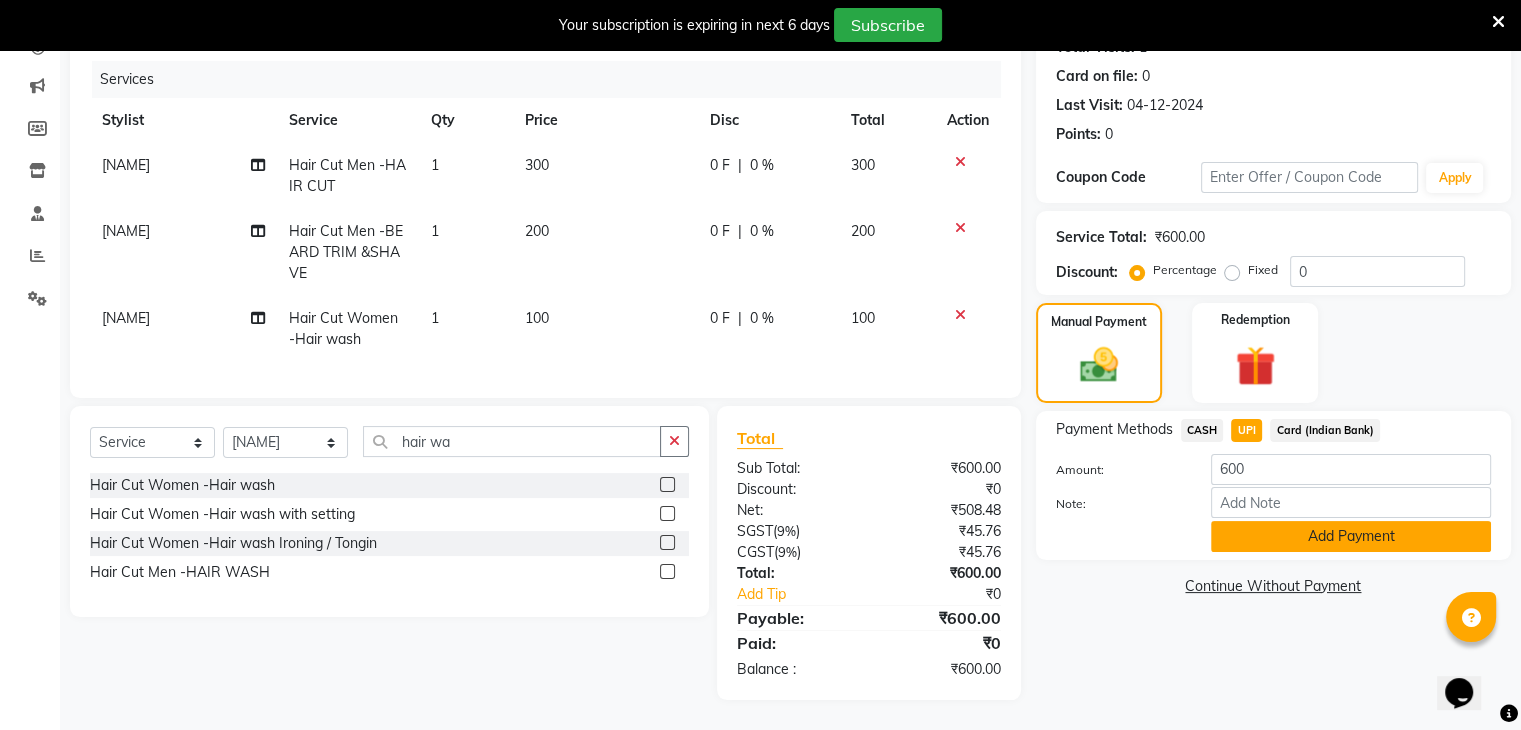 click on "Add Payment" 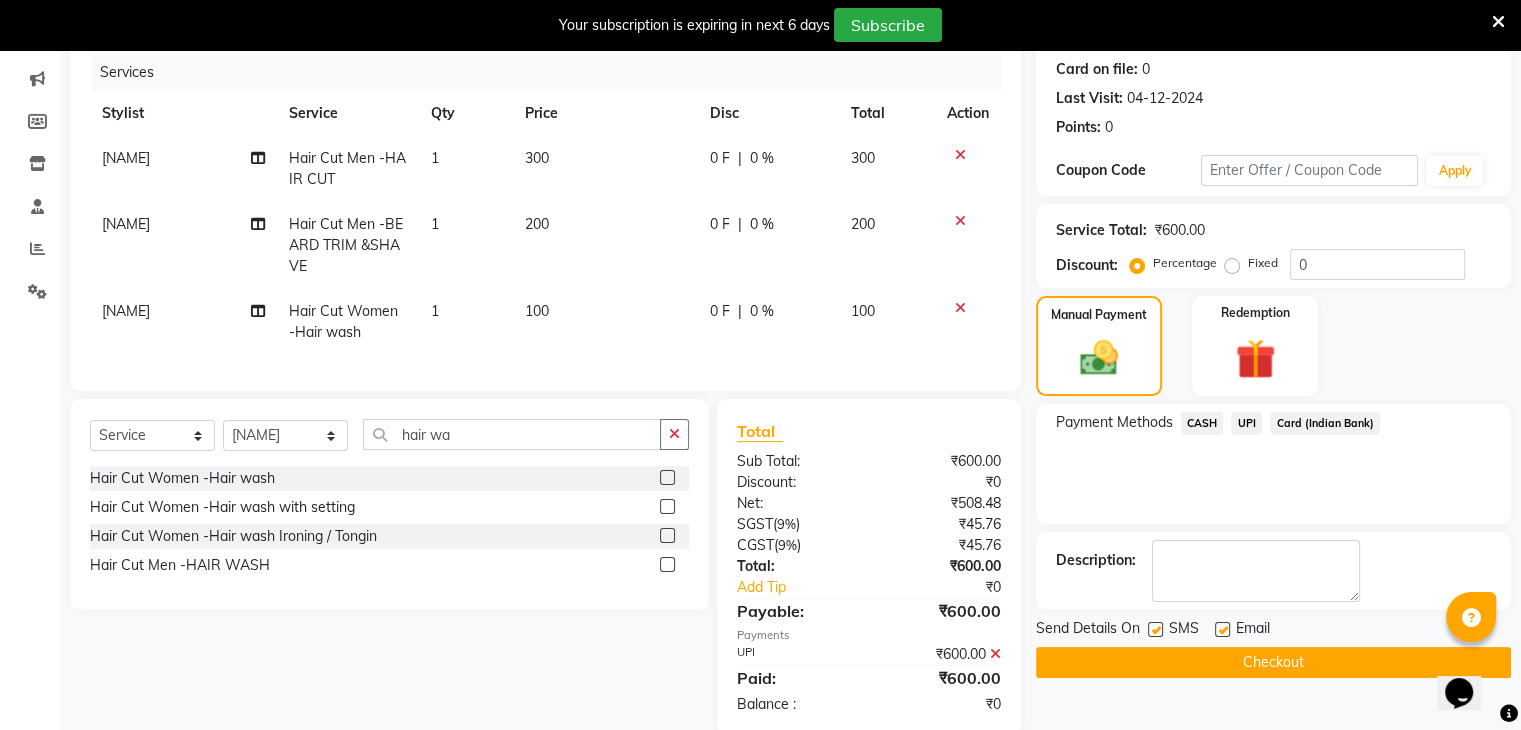scroll, scrollTop: 295, scrollLeft: 0, axis: vertical 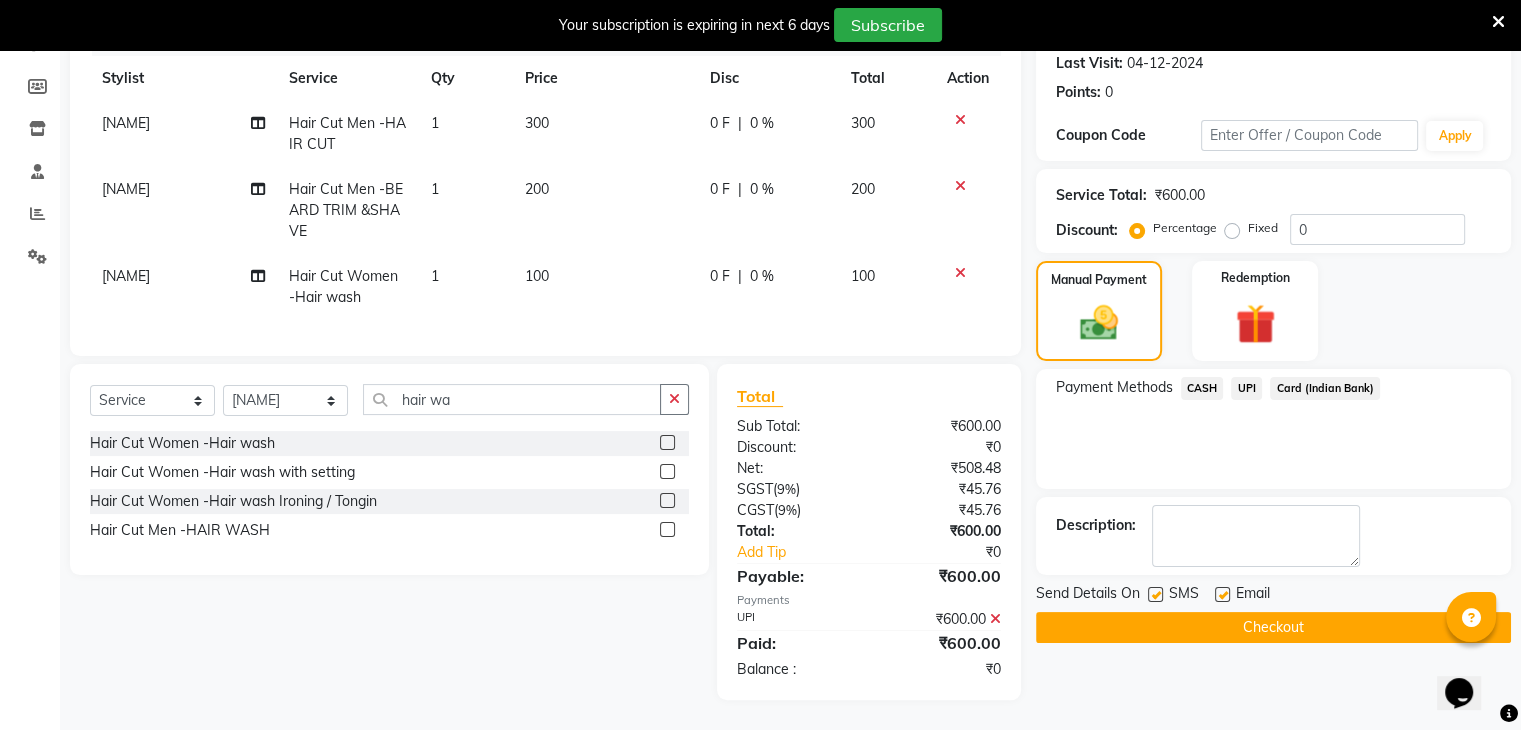 click on "Checkout" 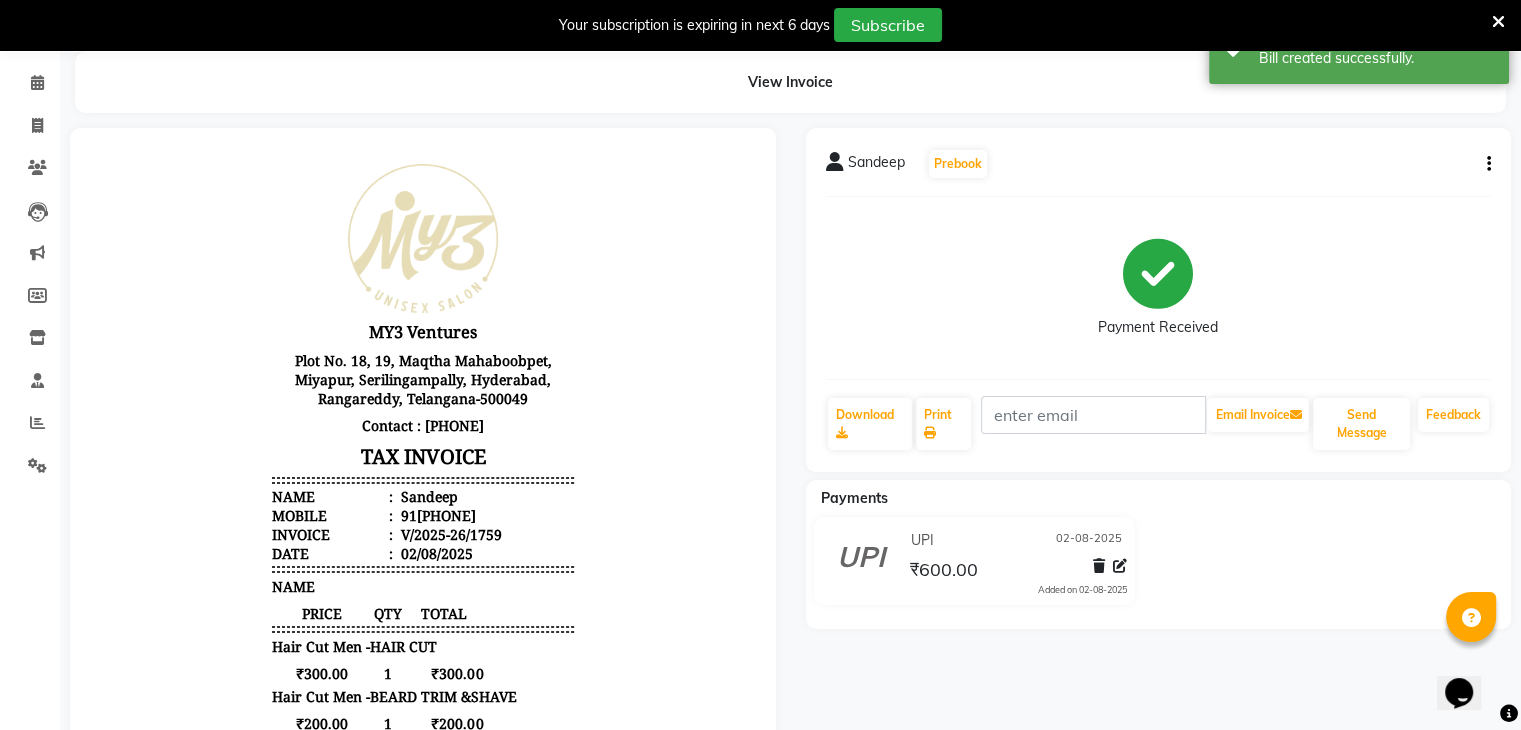scroll, scrollTop: 0, scrollLeft: 0, axis: both 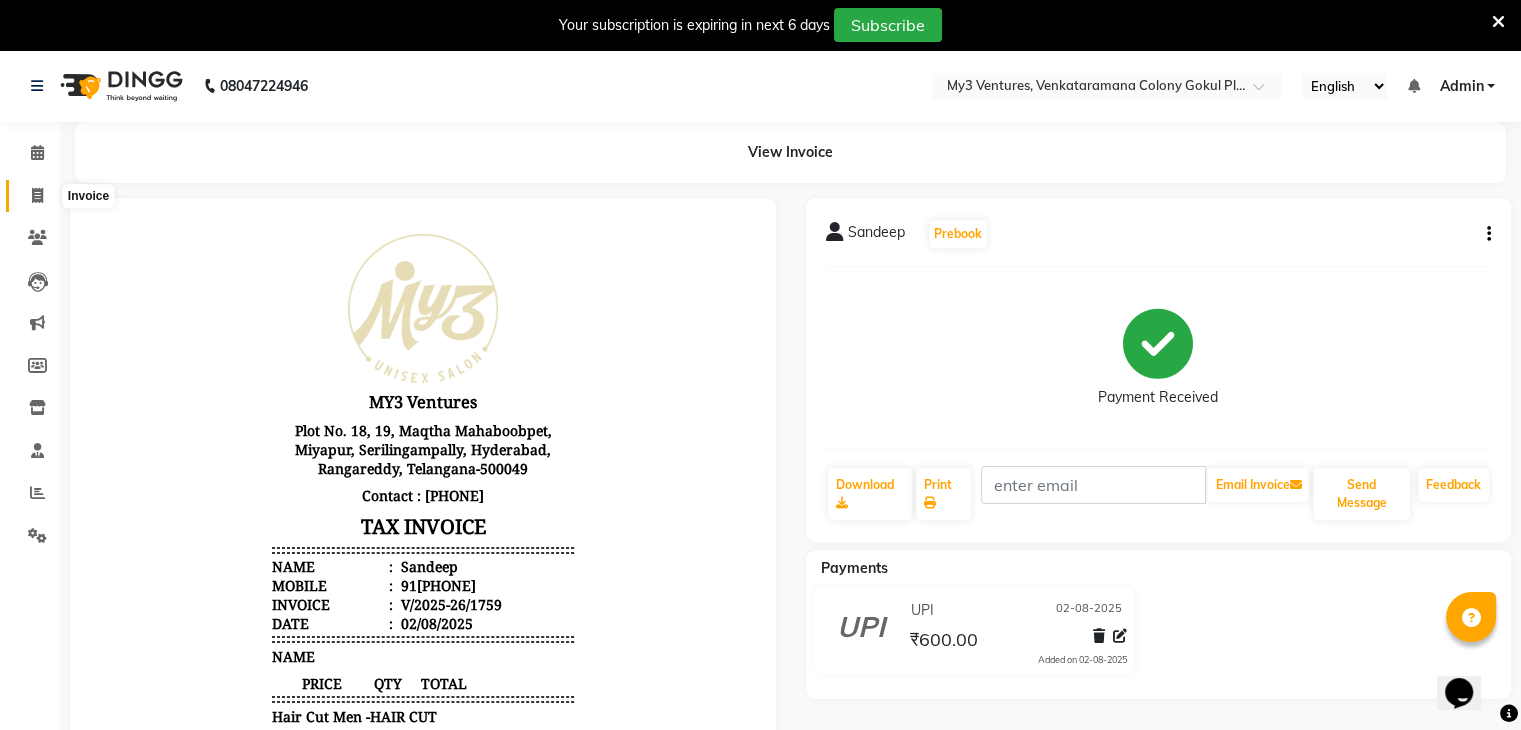 click 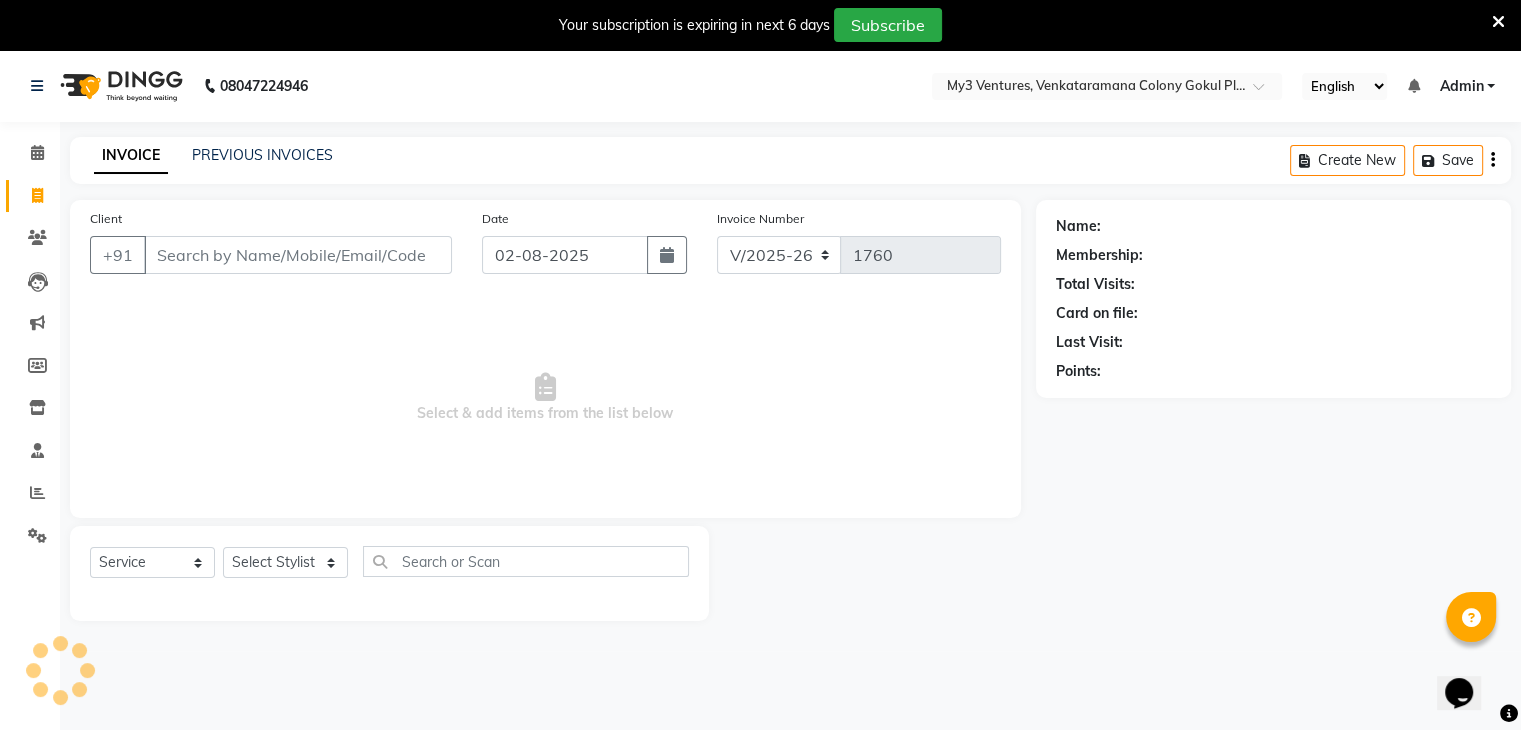scroll, scrollTop: 50, scrollLeft: 0, axis: vertical 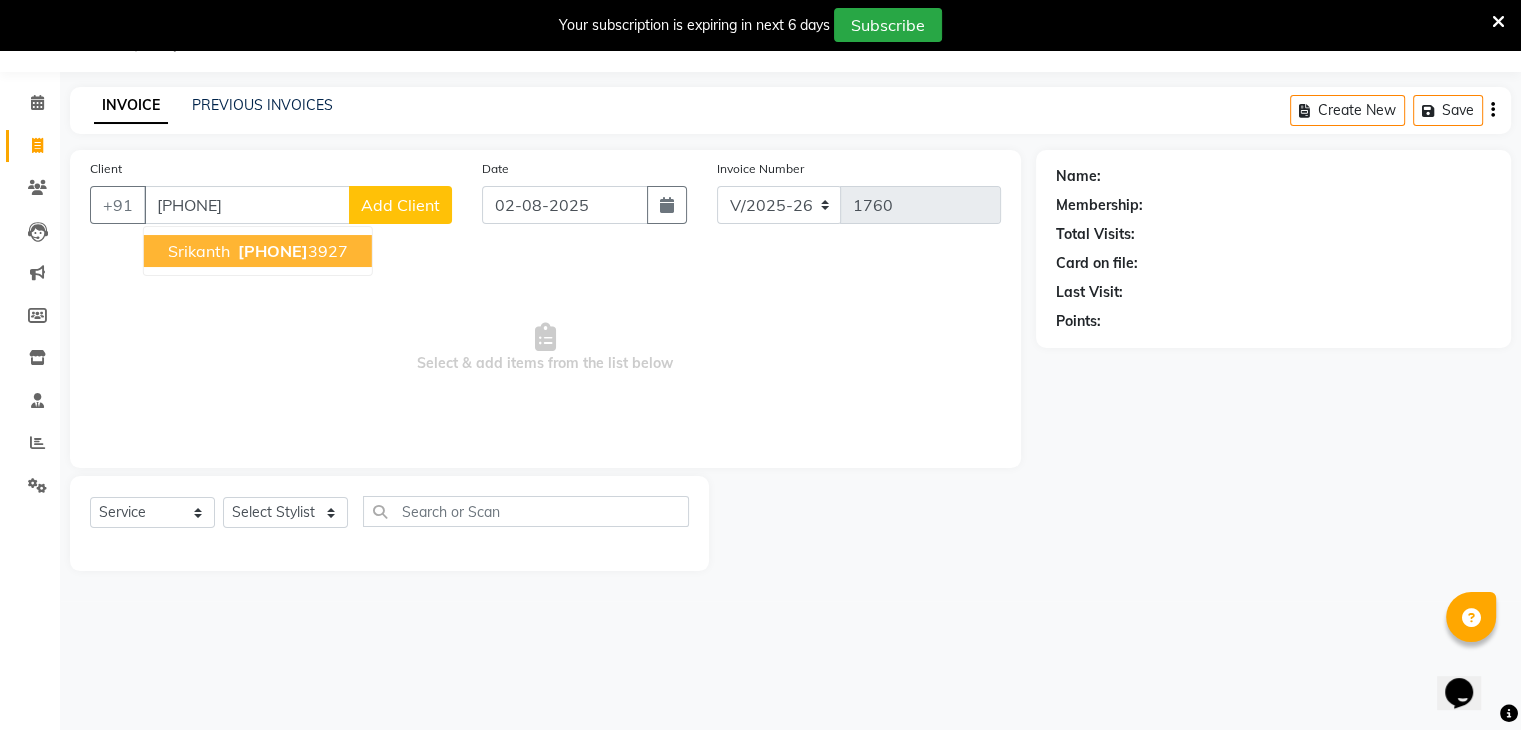 click on "Srikanth" at bounding box center (199, 251) 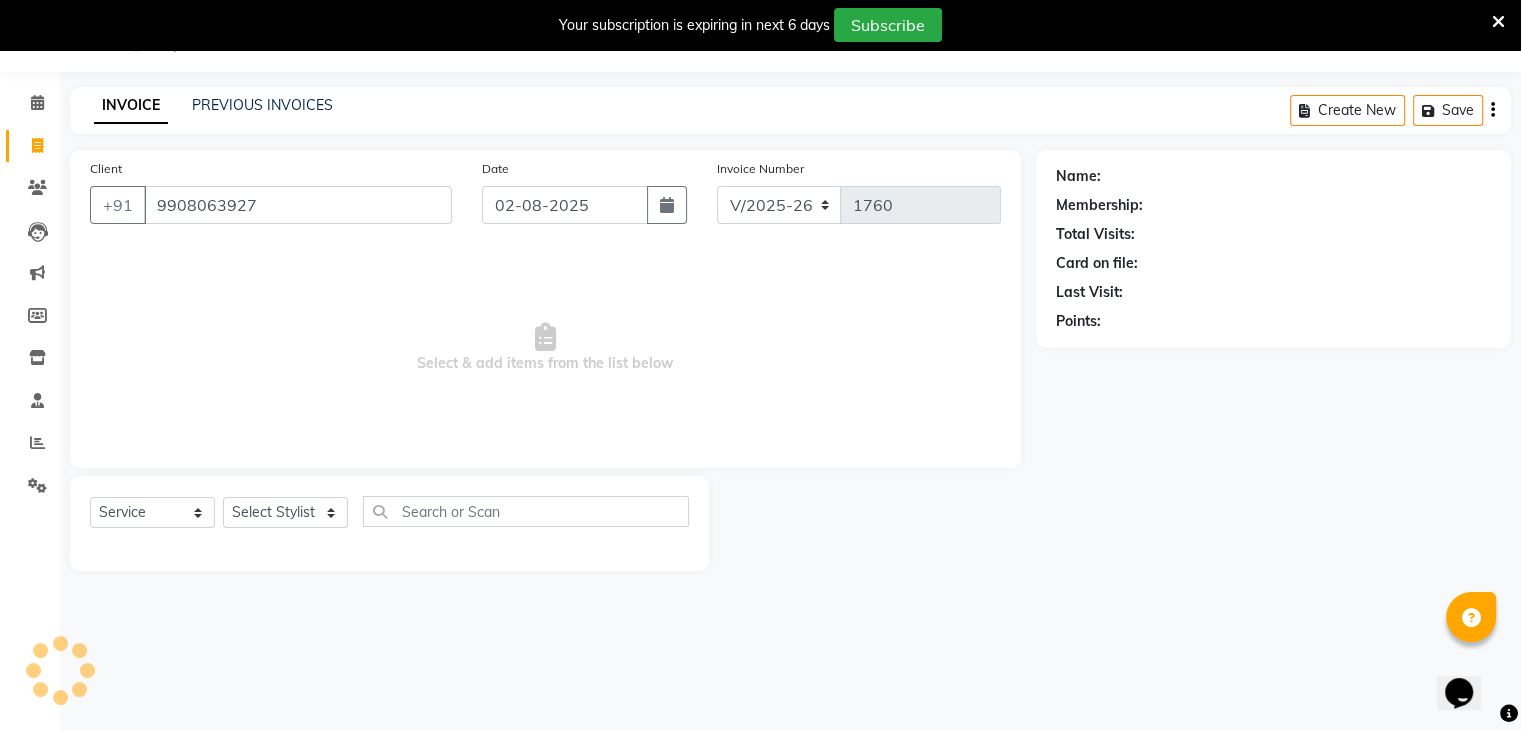 type on "9908063927" 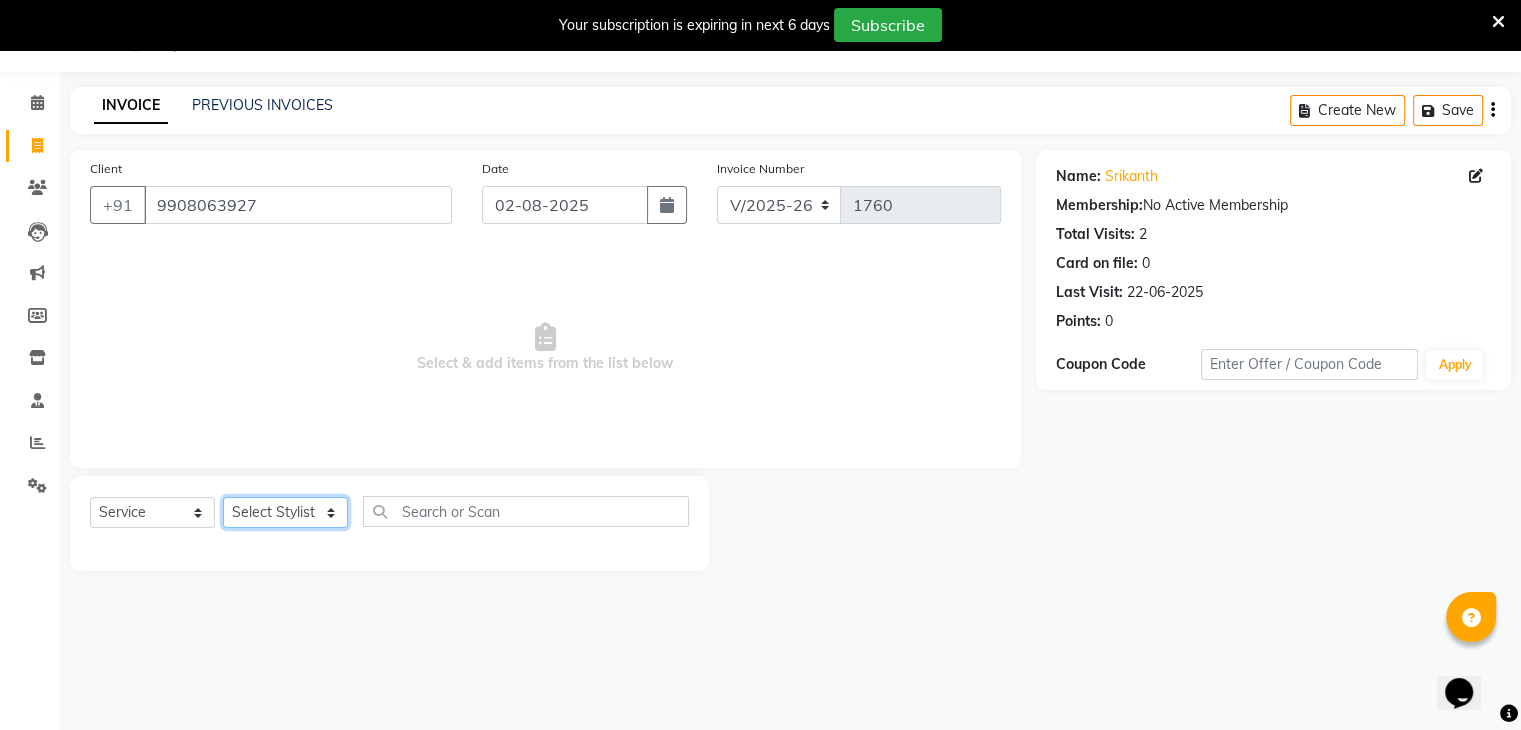 click on "Select Stylist ajju azam divya rihan Sahzad sowjanya srilatha Swapna Zeeshan" 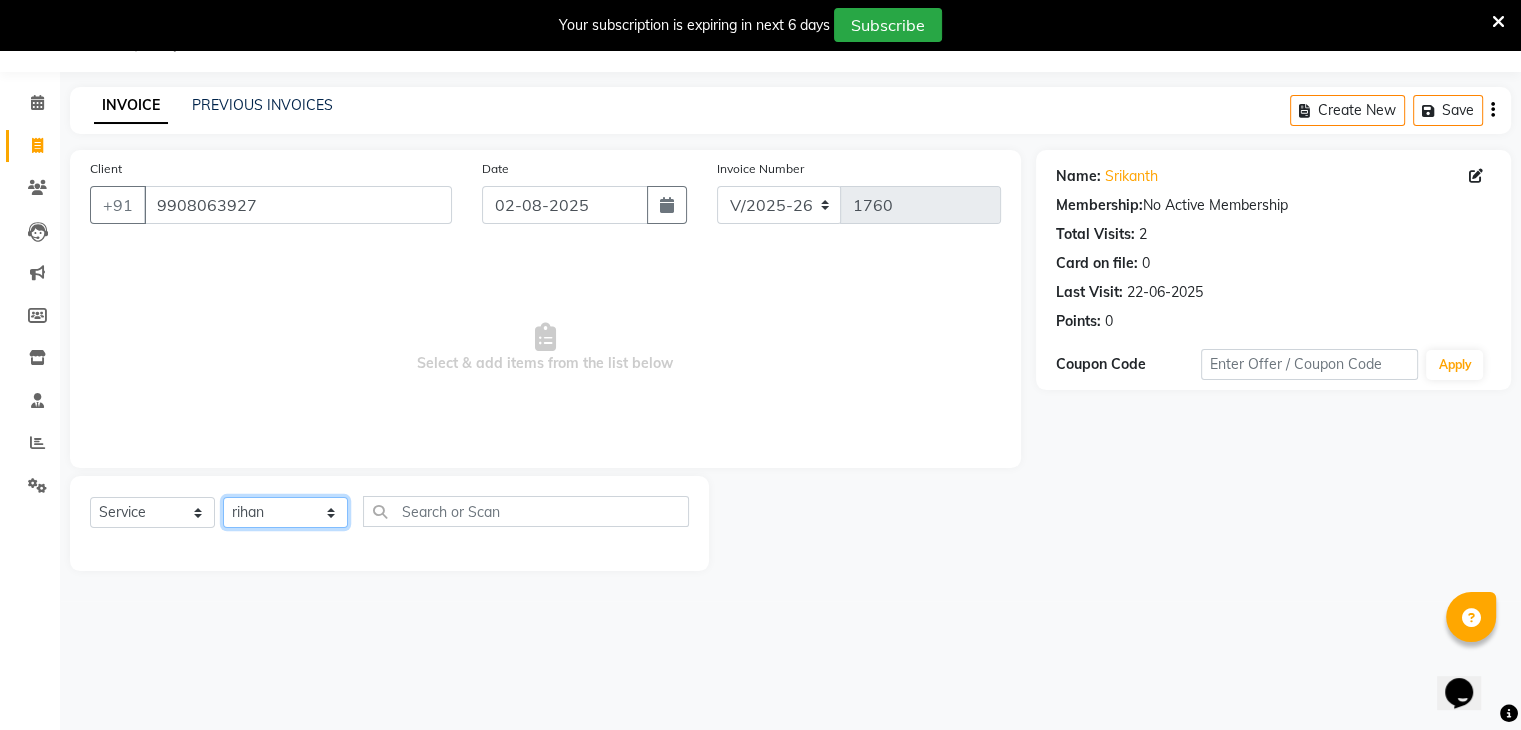 click on "Select Stylist ajju azam divya rihan Sahzad sowjanya srilatha Swapna Zeeshan" 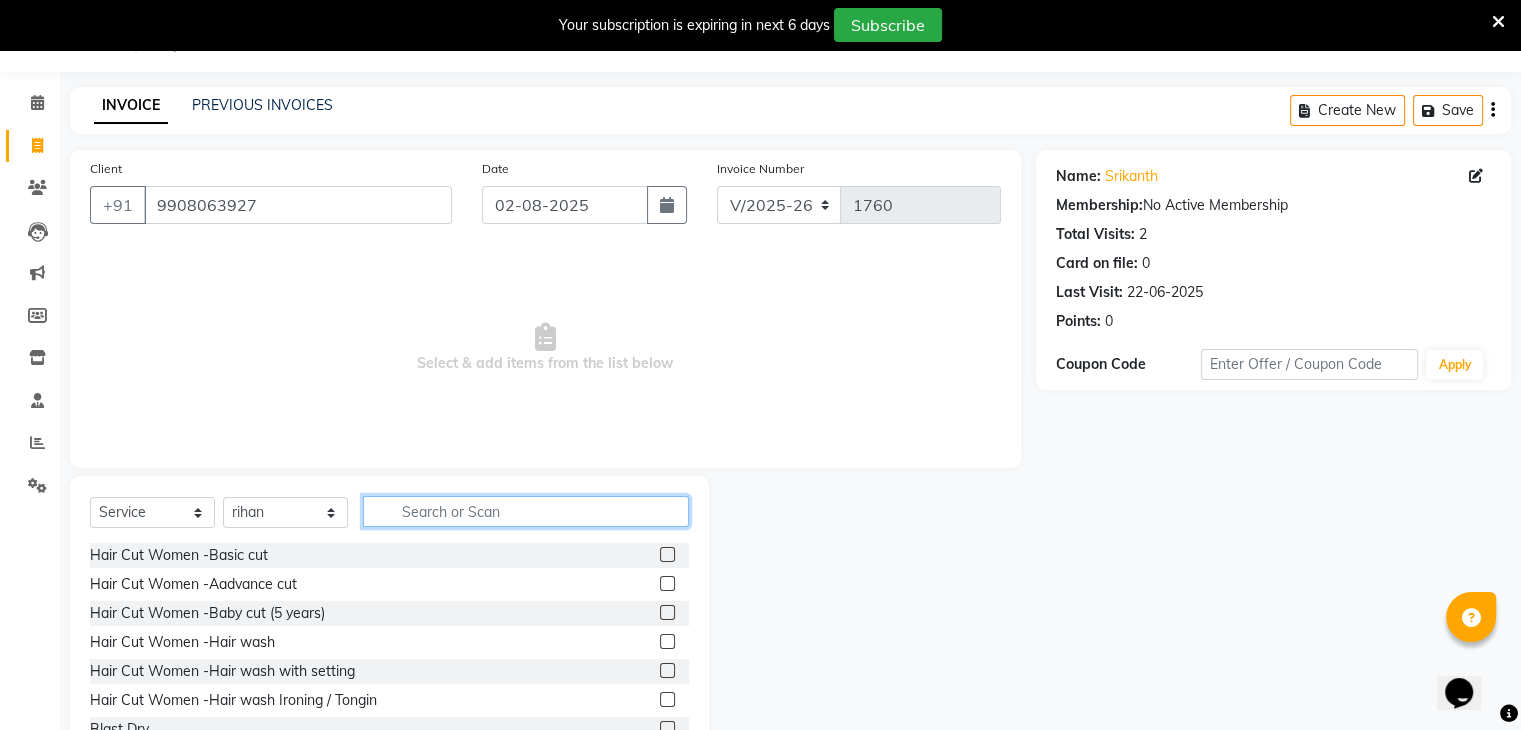 click 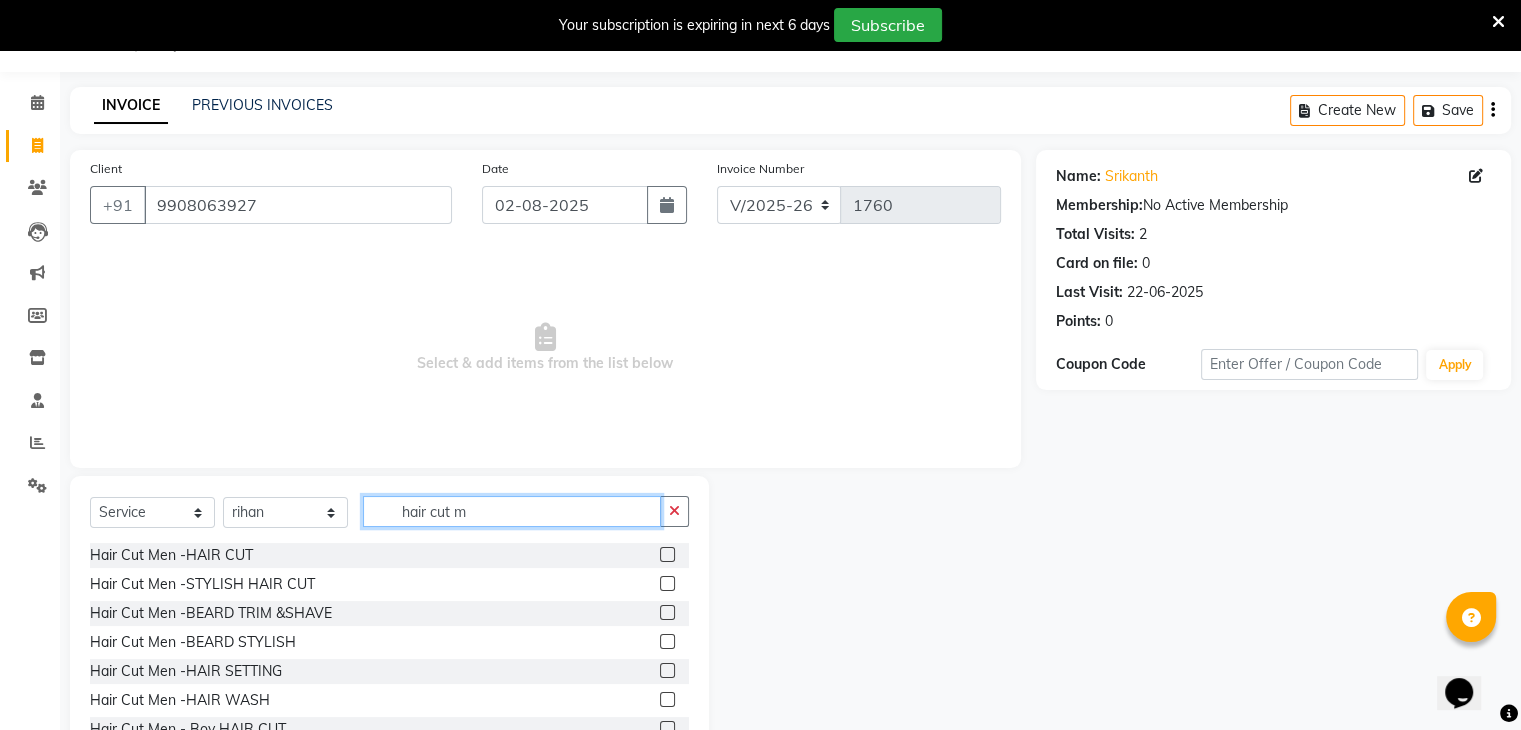 type on "hair cut m" 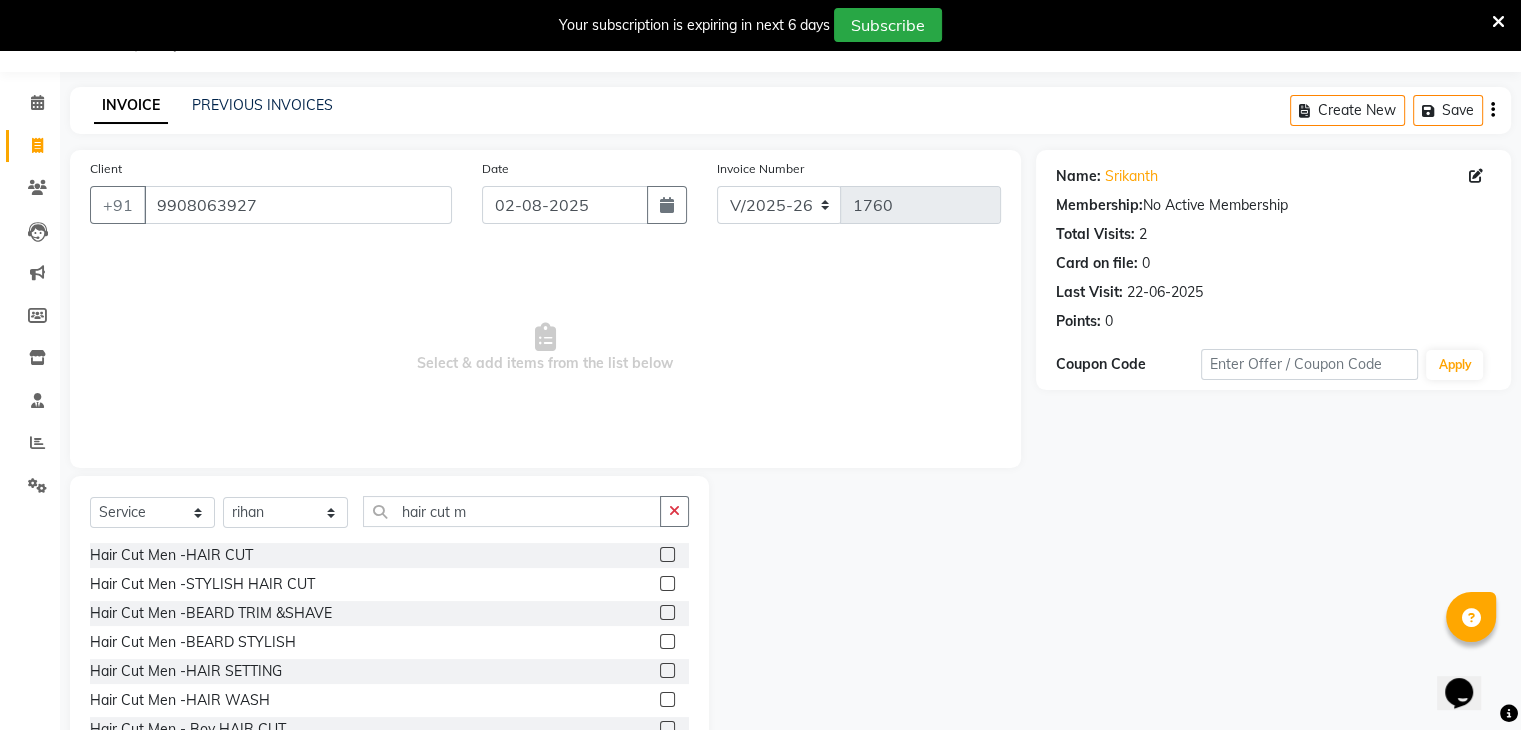click 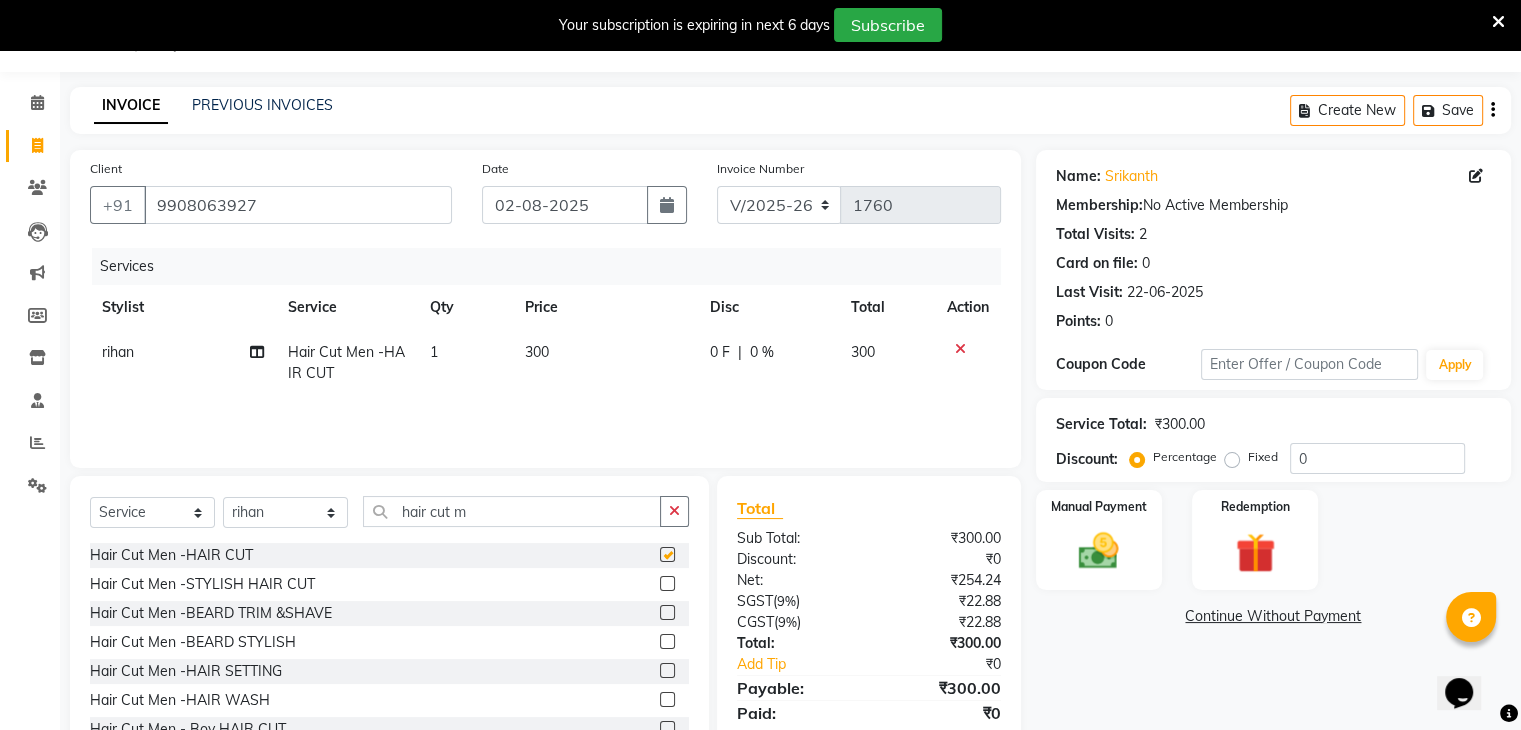 checkbox on "false" 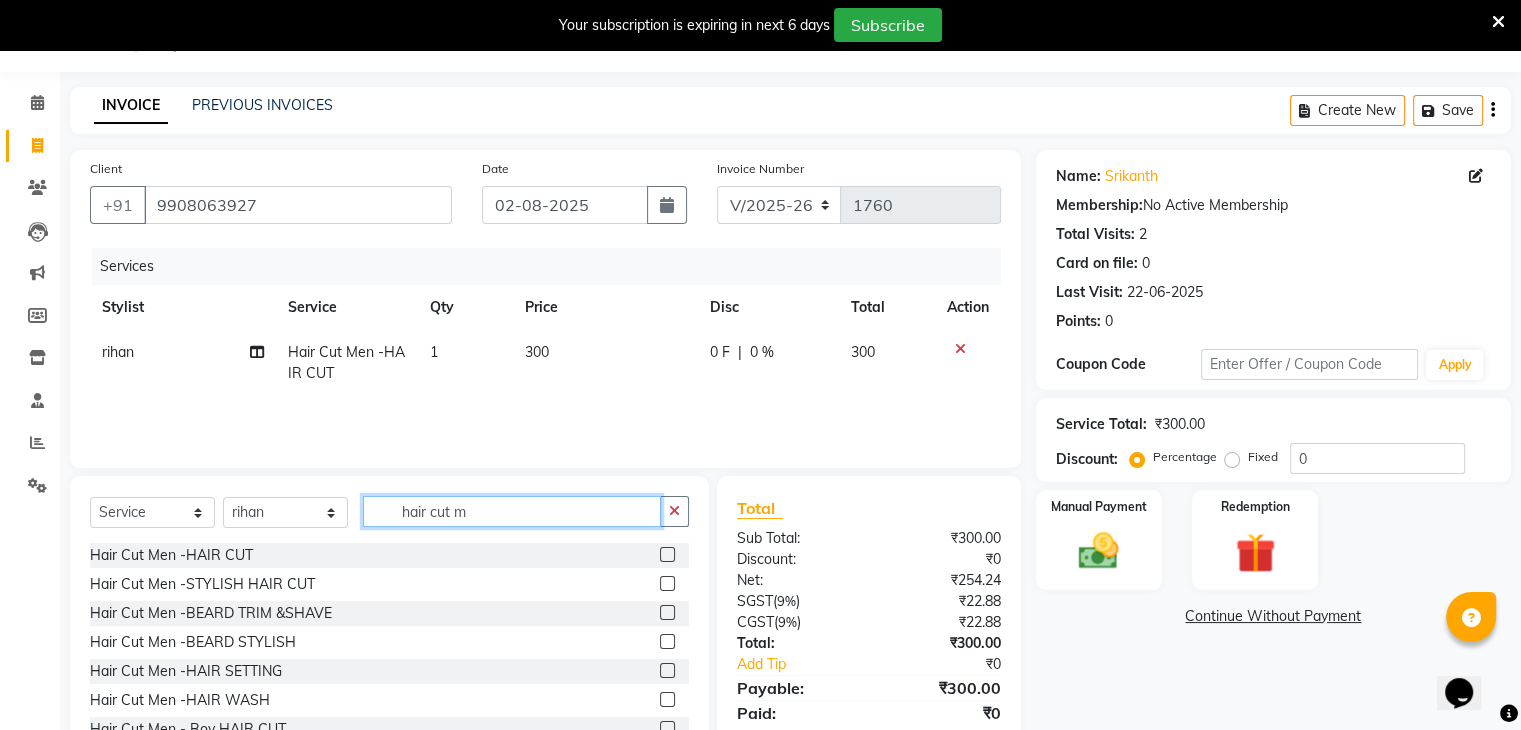 click on "hair cut m" 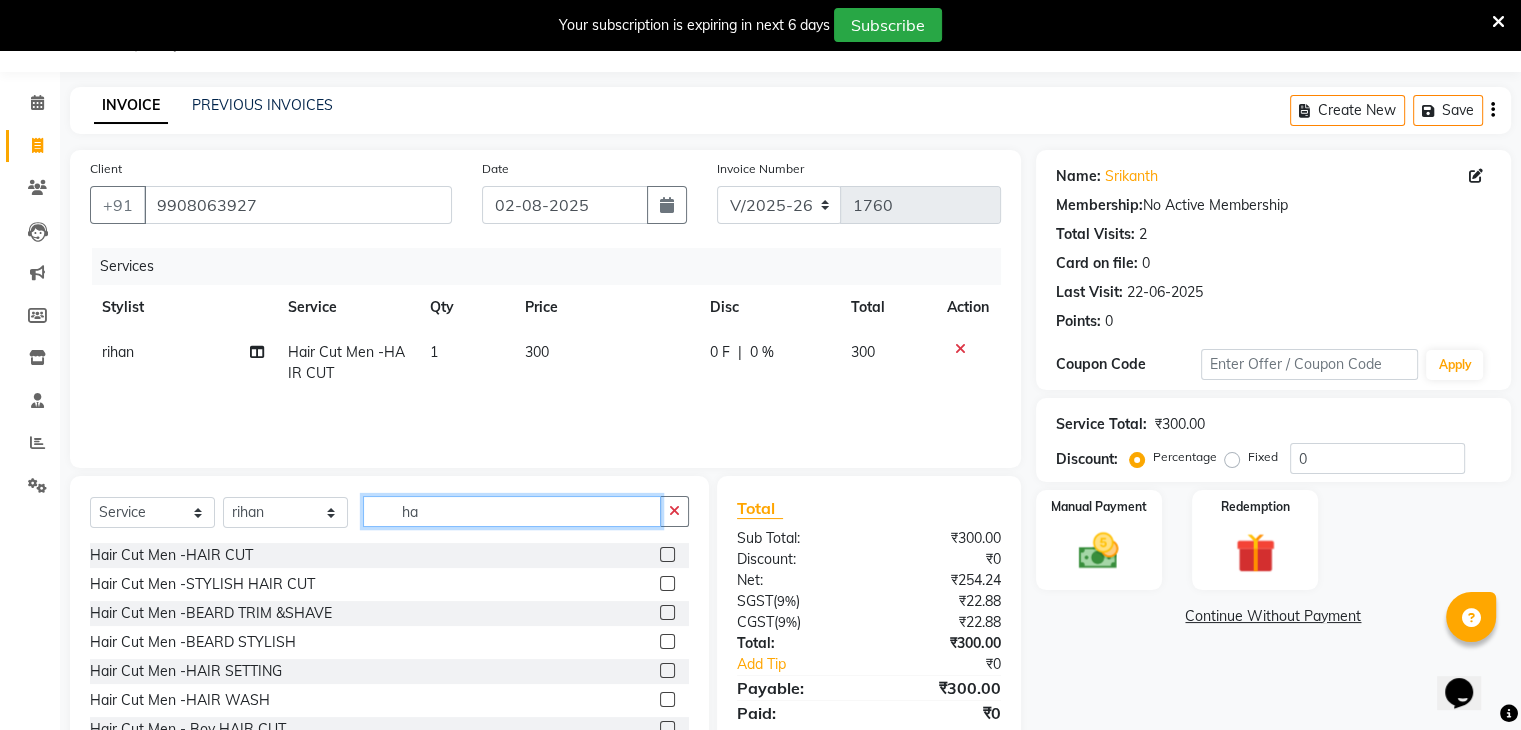 type on "h" 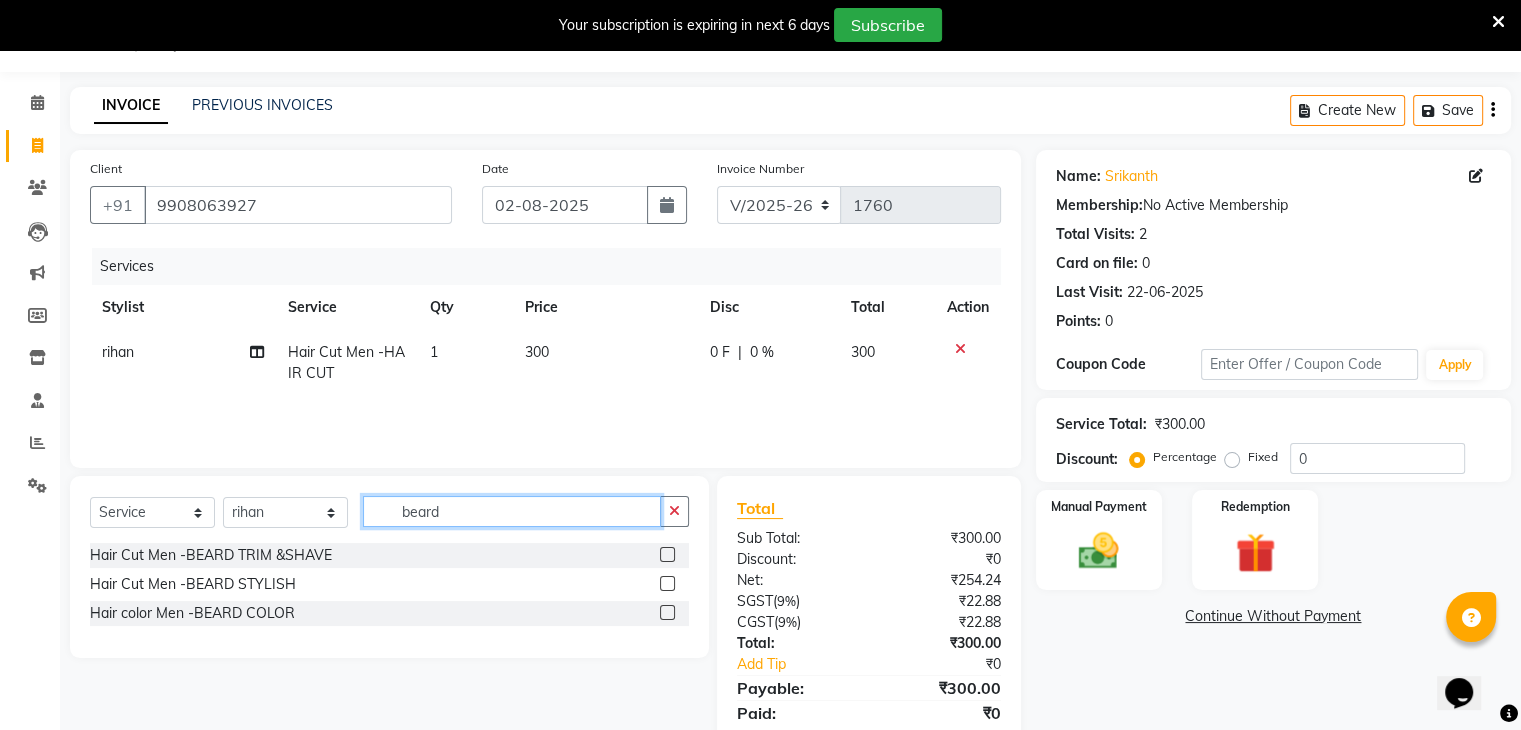 type on "beard" 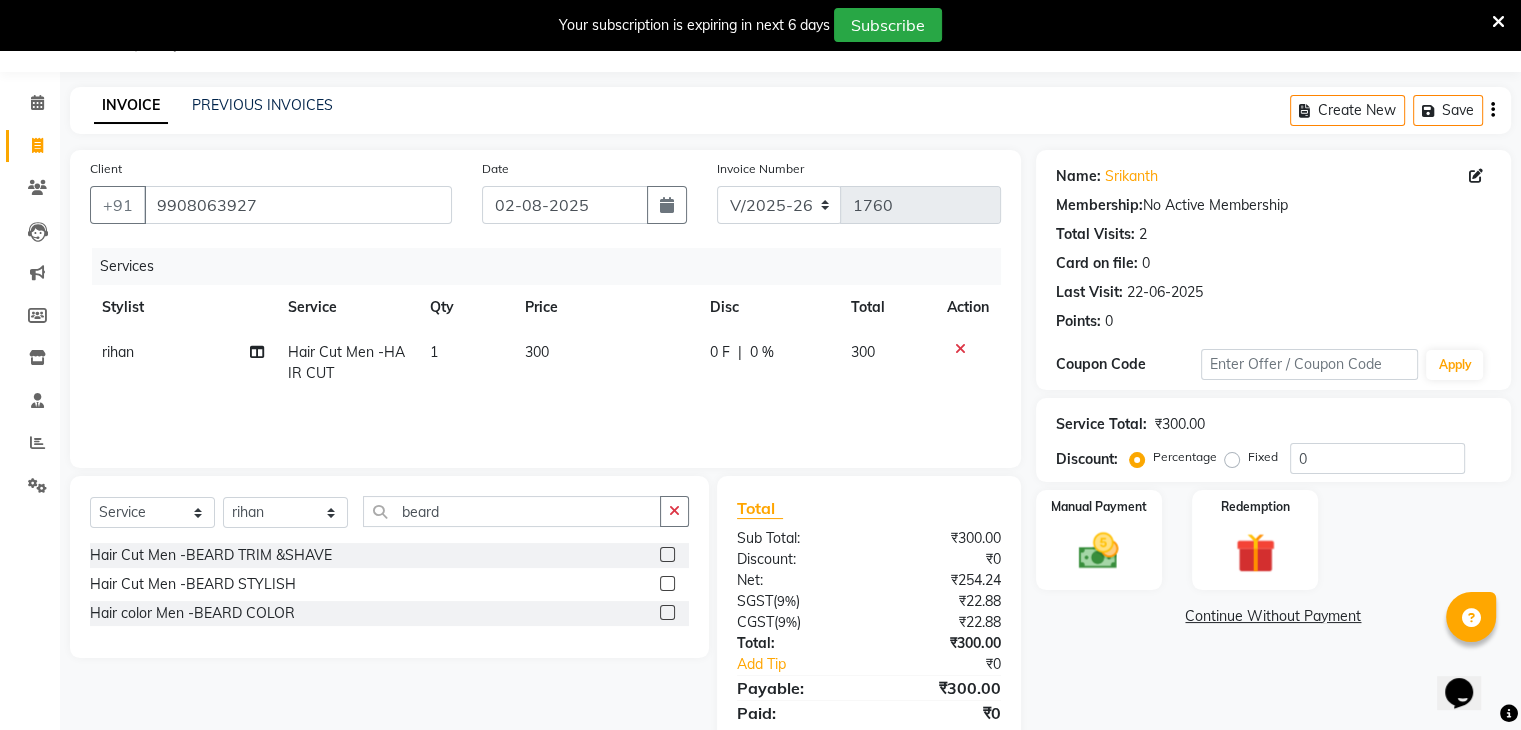 click 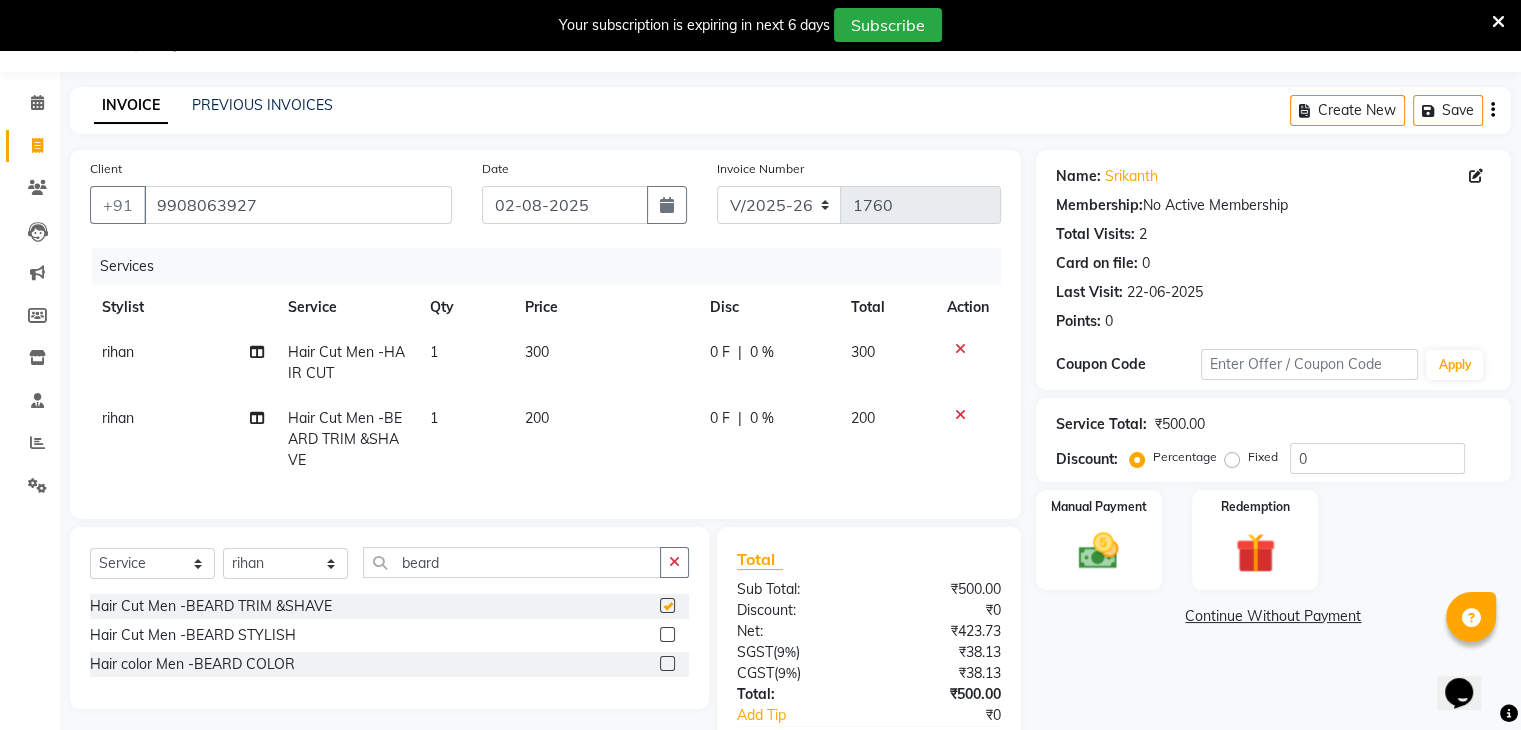 checkbox on "false" 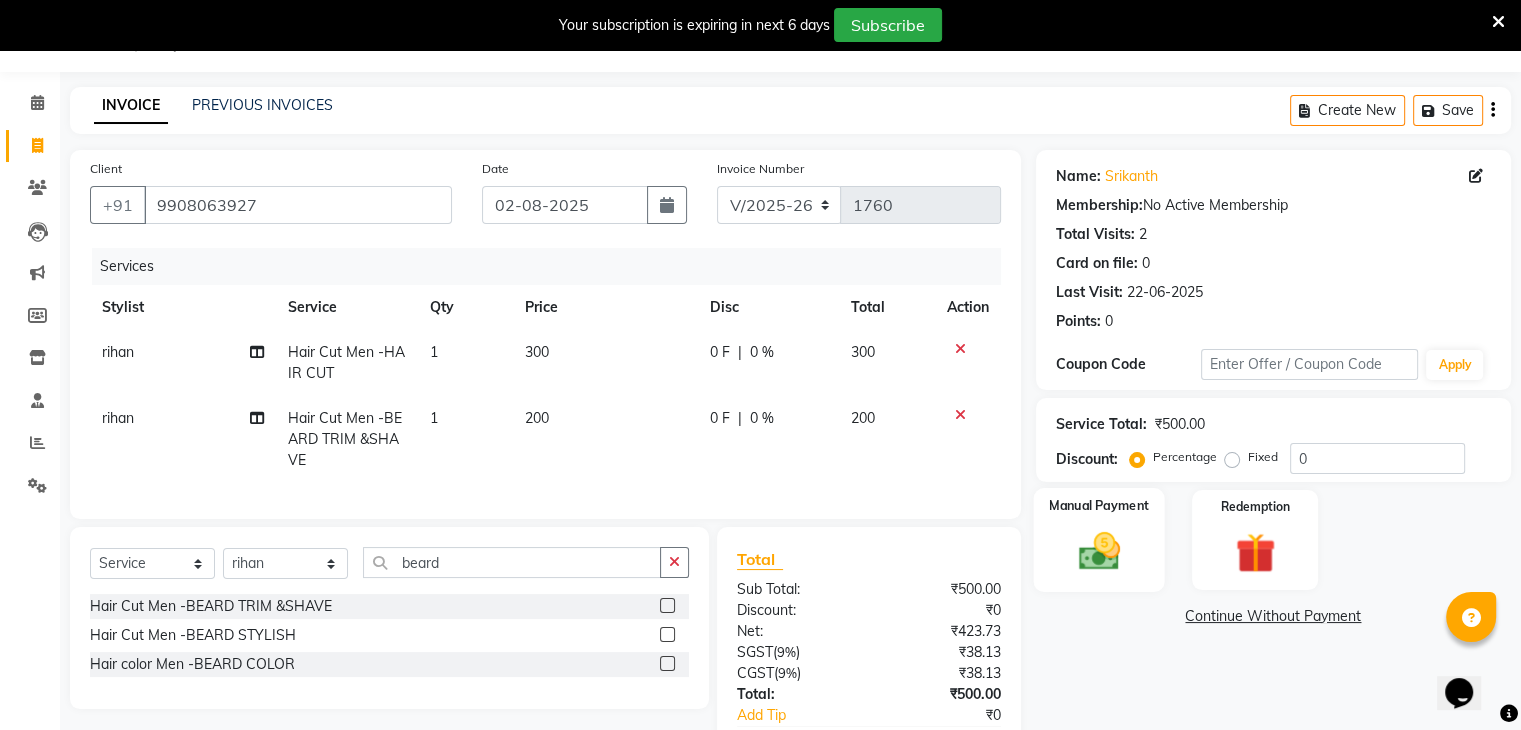 click on "Manual Payment" 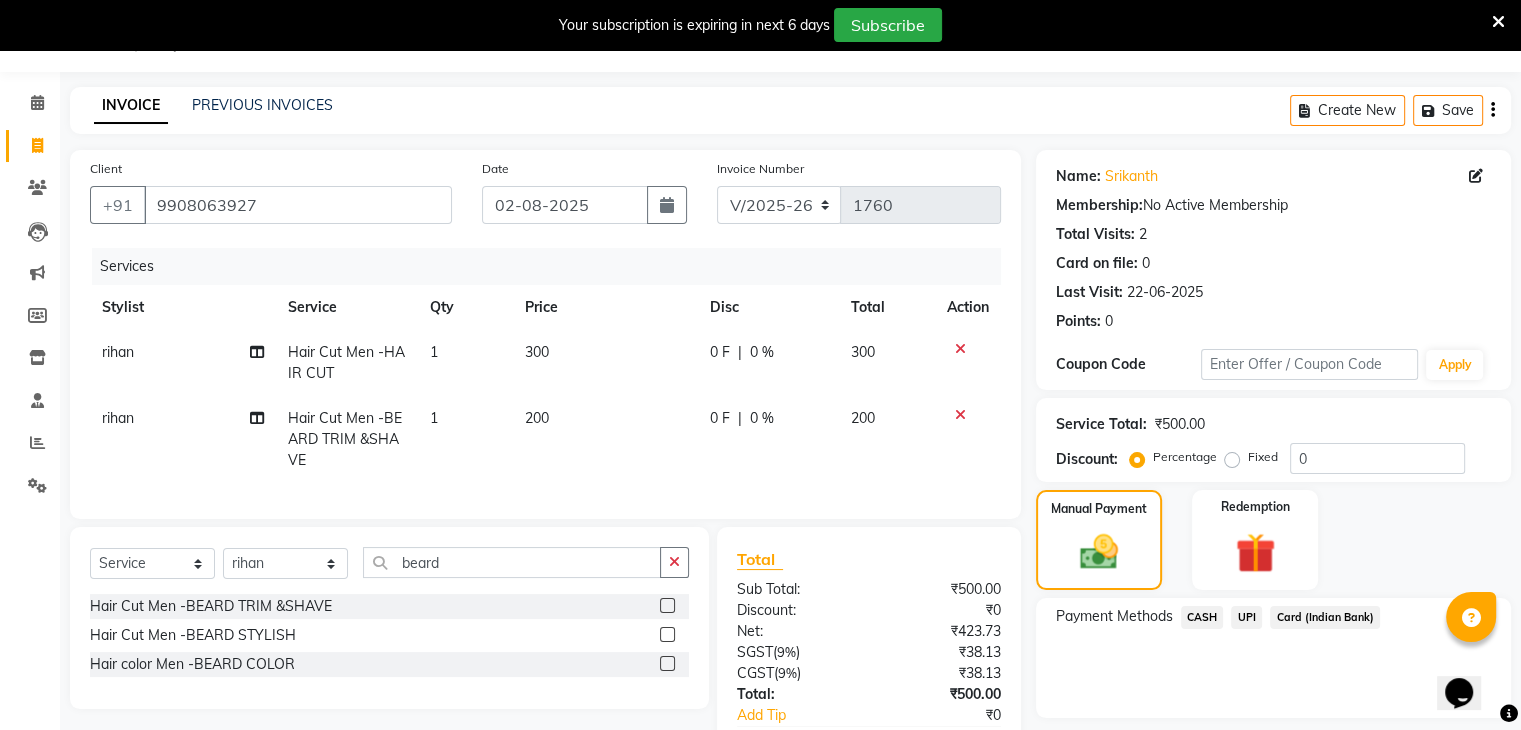 click on "UPI" 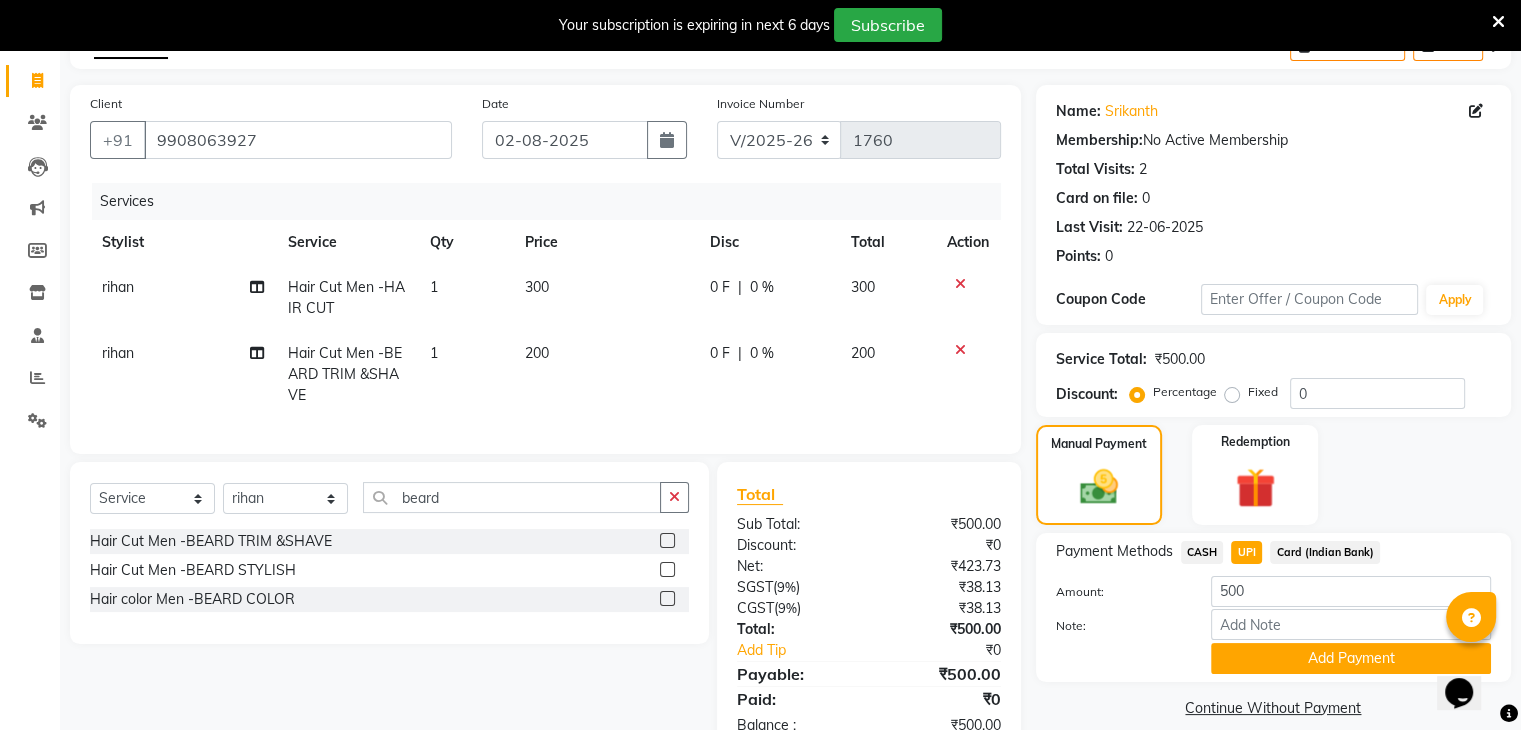 scroll, scrollTop: 138, scrollLeft: 0, axis: vertical 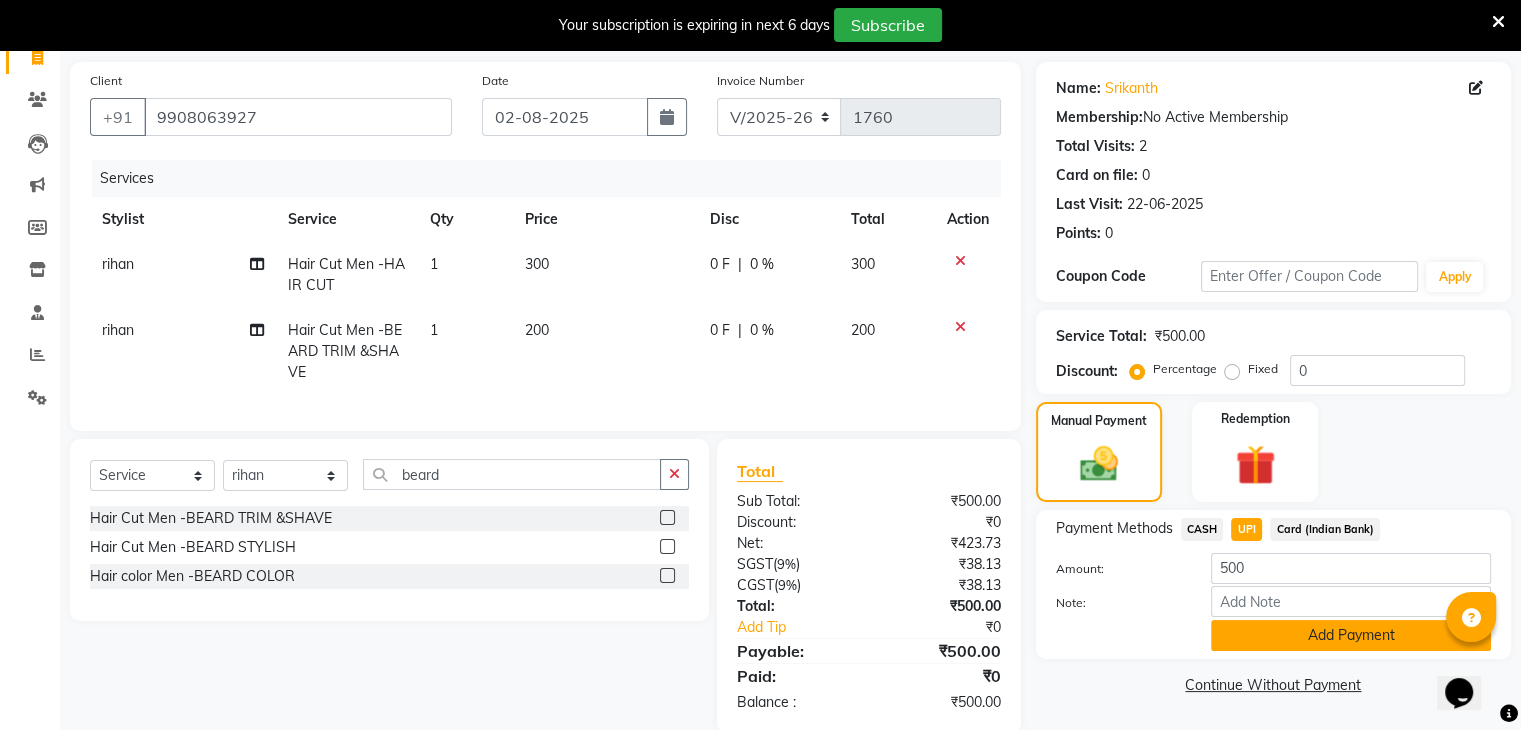 click on "Add Payment" 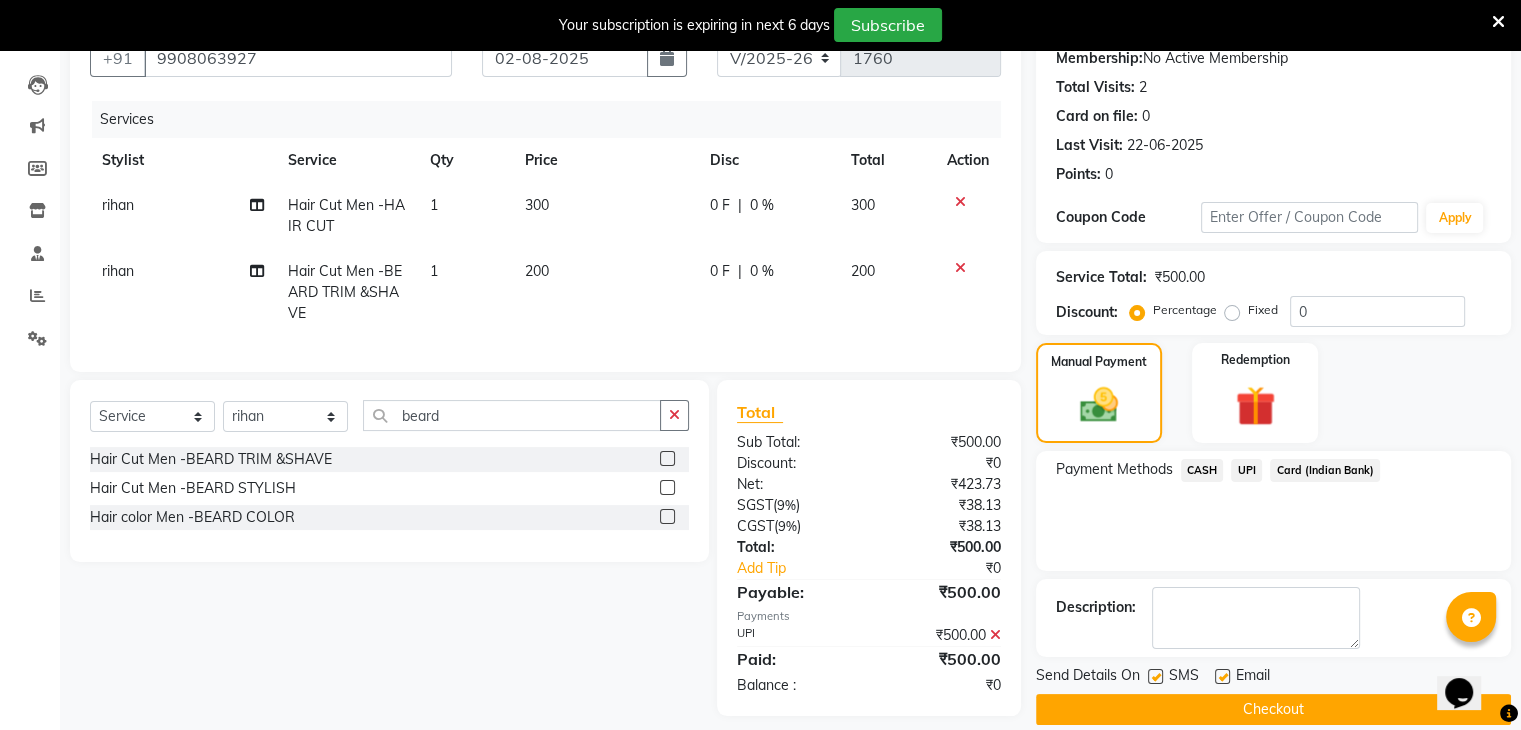 scroll, scrollTop: 228, scrollLeft: 0, axis: vertical 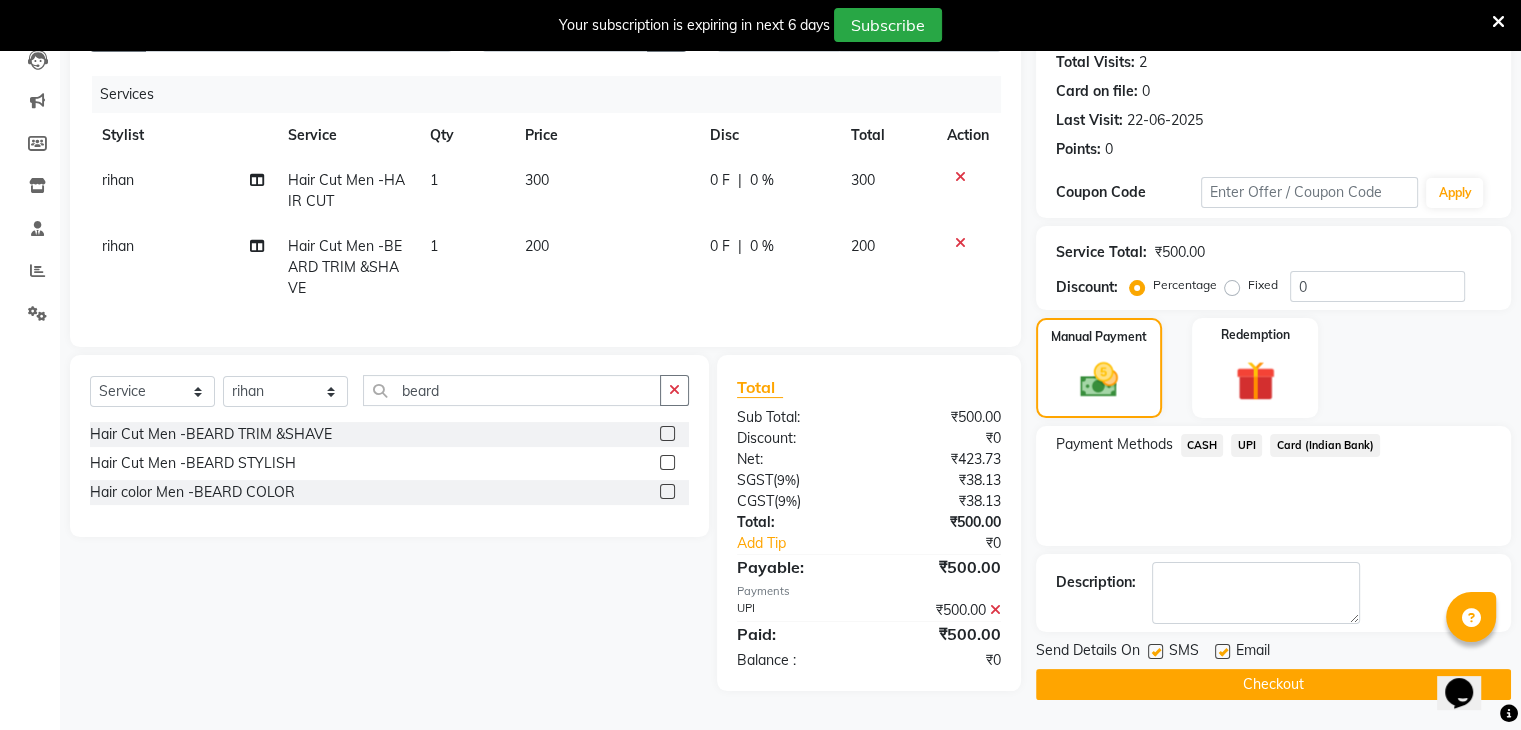 click on "Checkout" 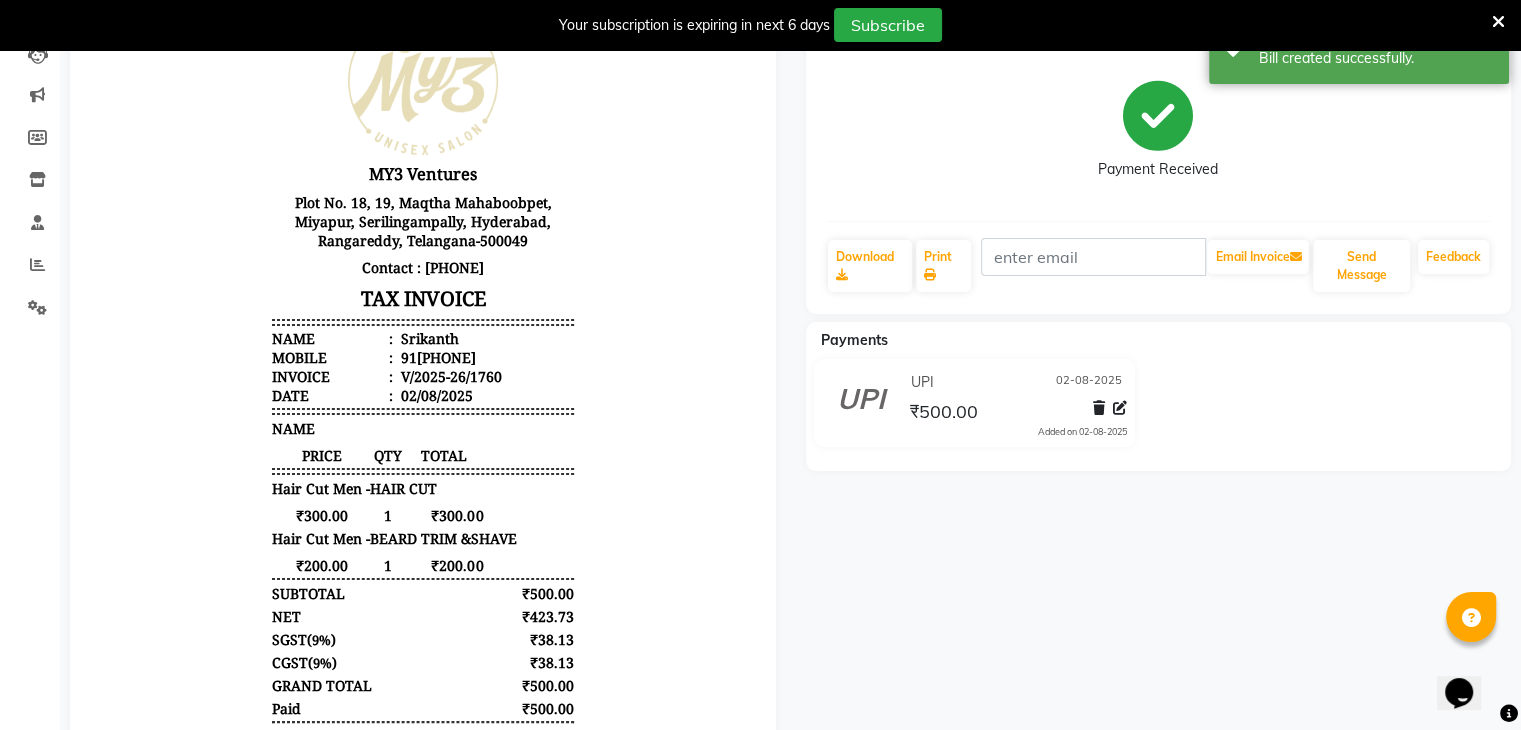 scroll, scrollTop: 0, scrollLeft: 0, axis: both 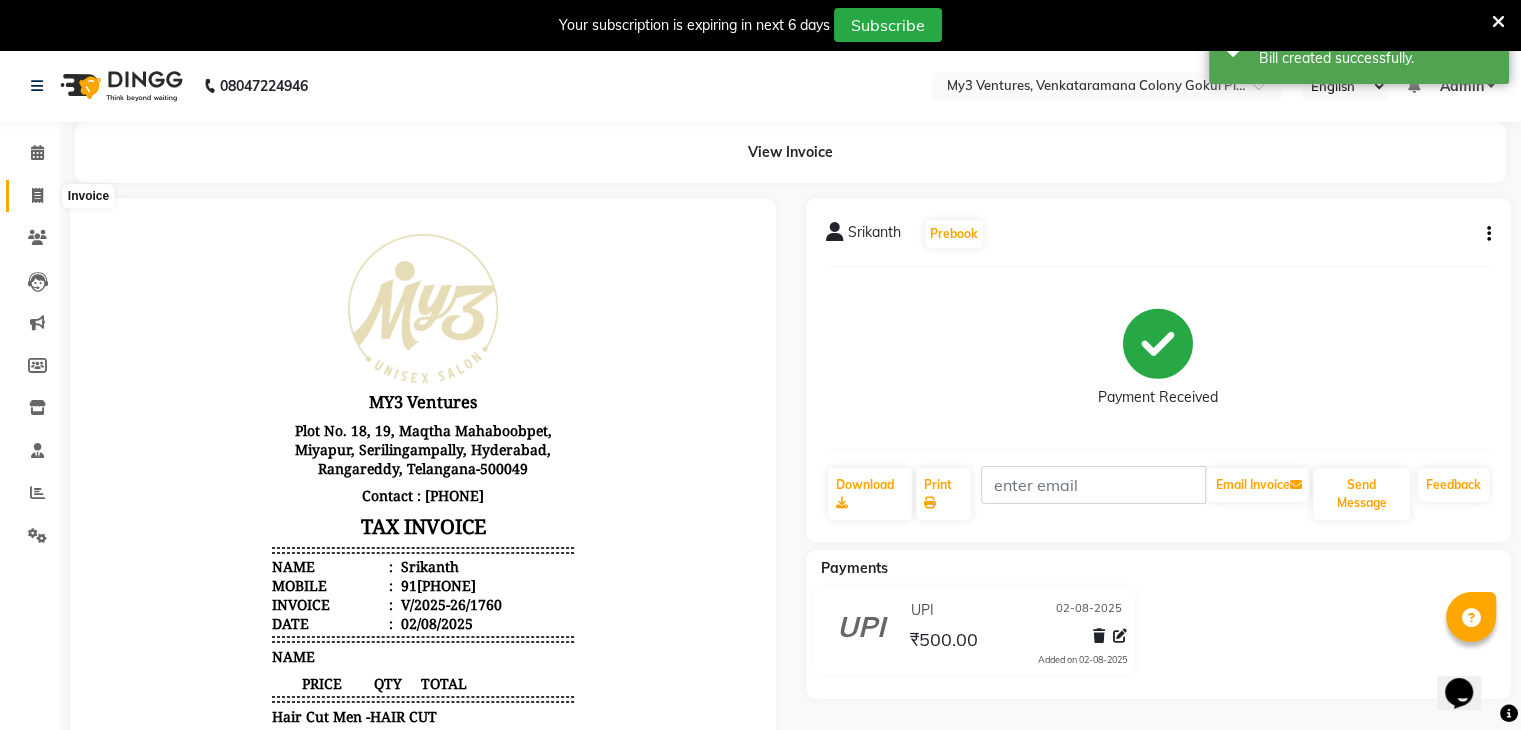 click 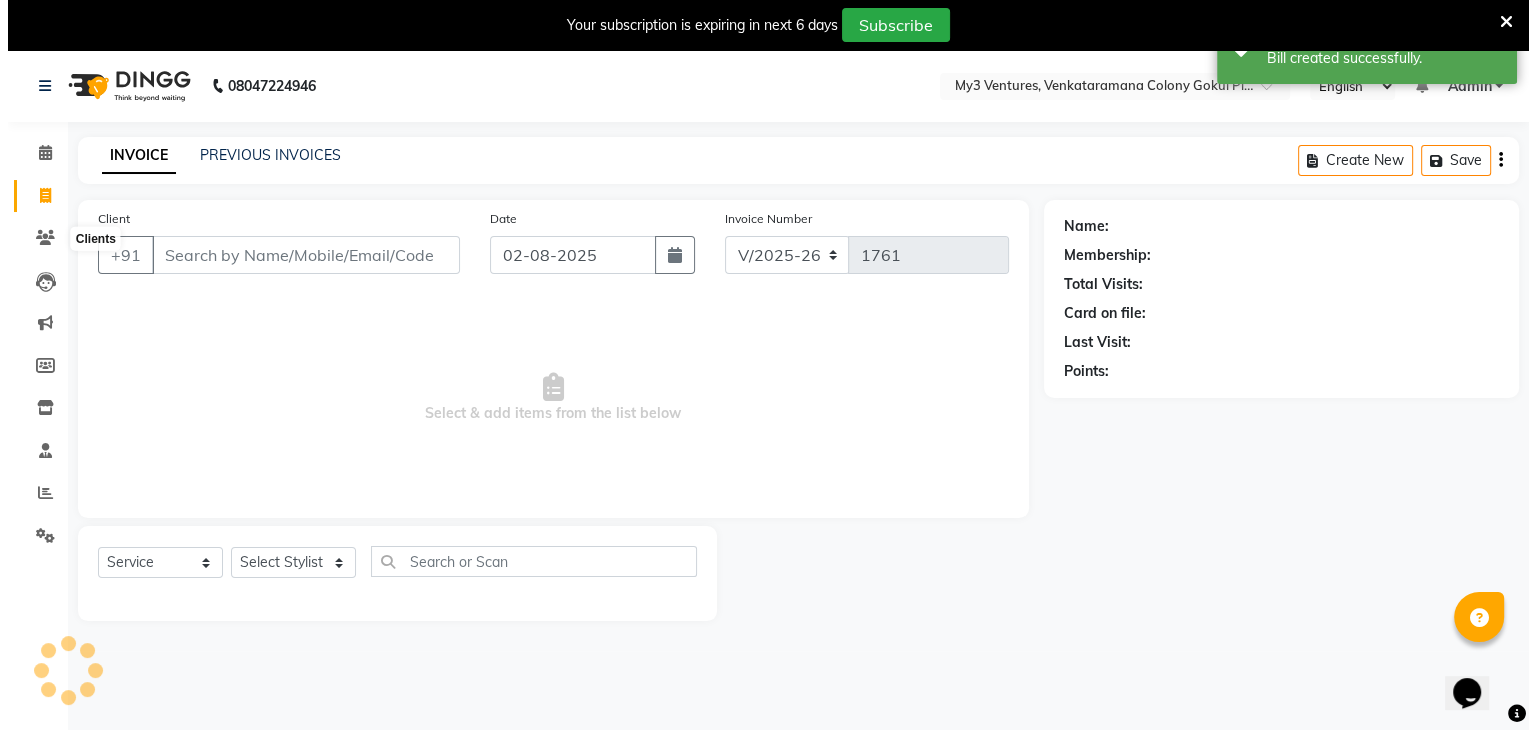scroll, scrollTop: 50, scrollLeft: 0, axis: vertical 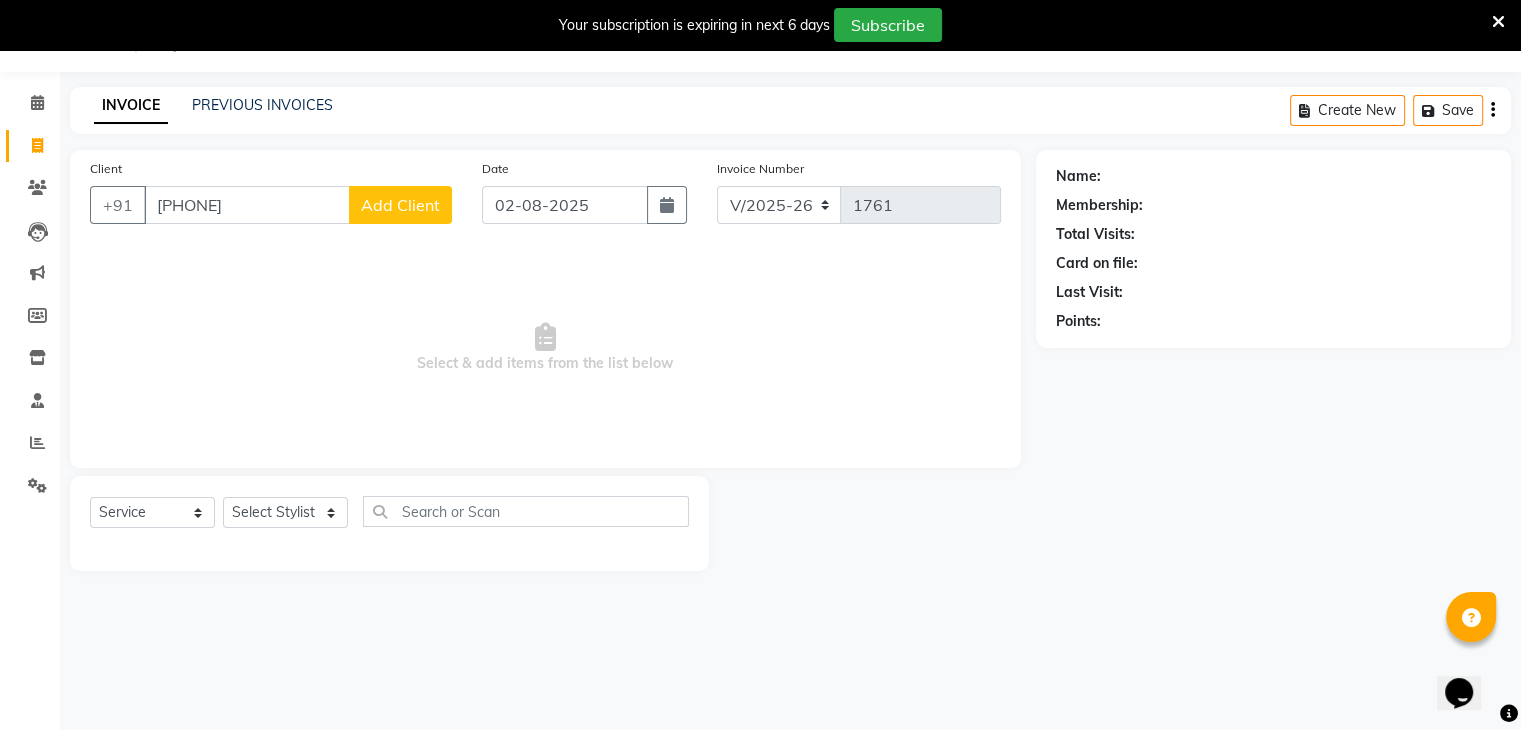 type on "[PHONE]" 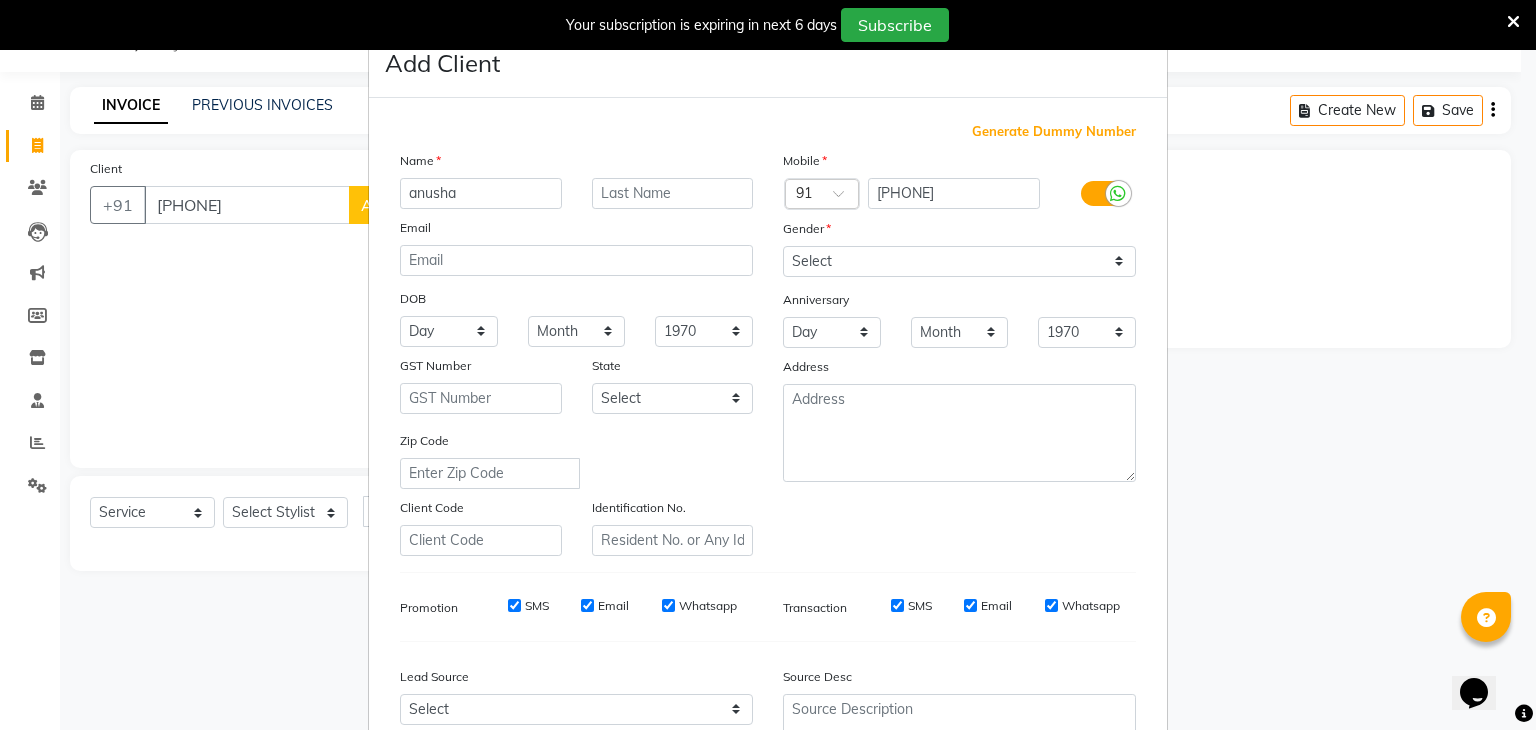 type on "anusha" 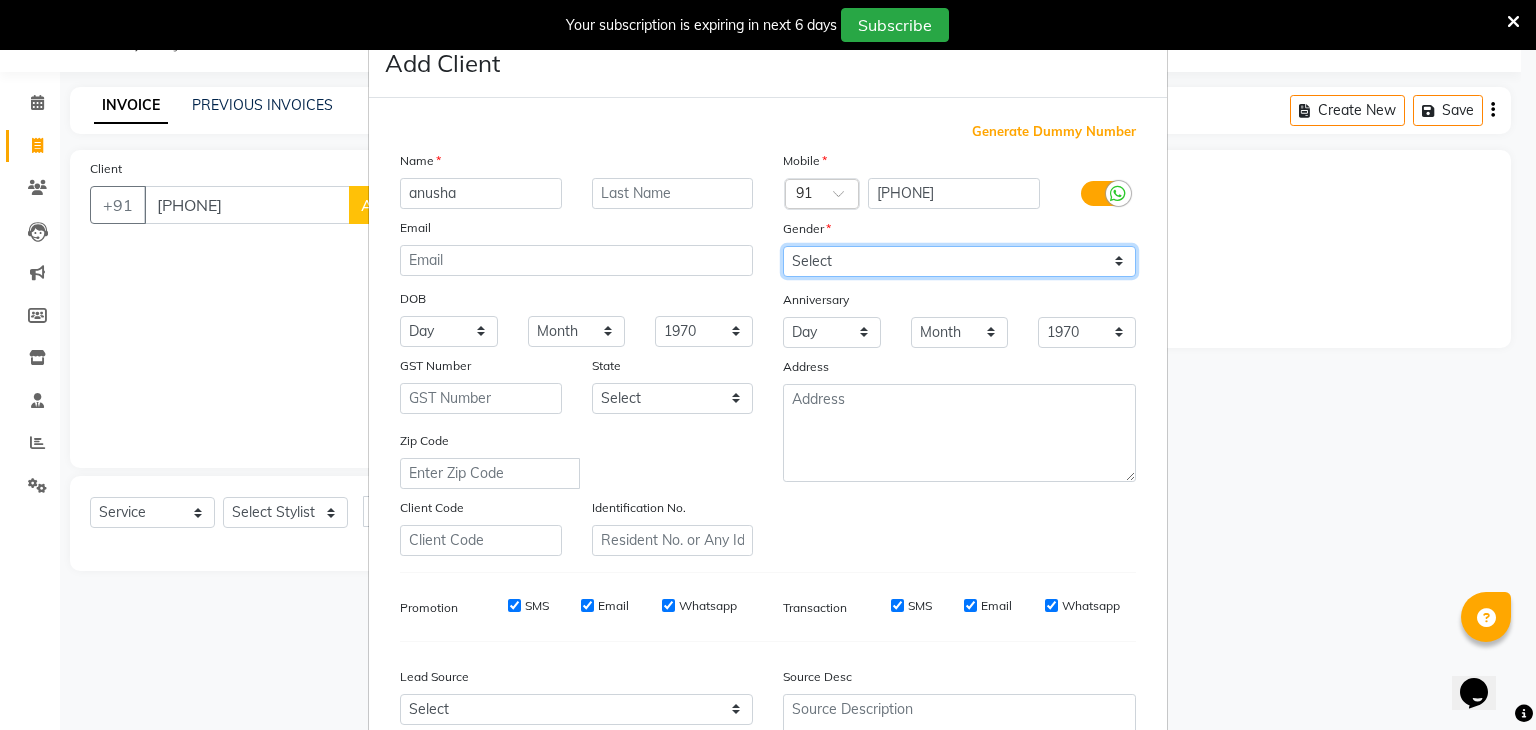 click on "Select Male Female Other Prefer Not To Say" at bounding box center [959, 261] 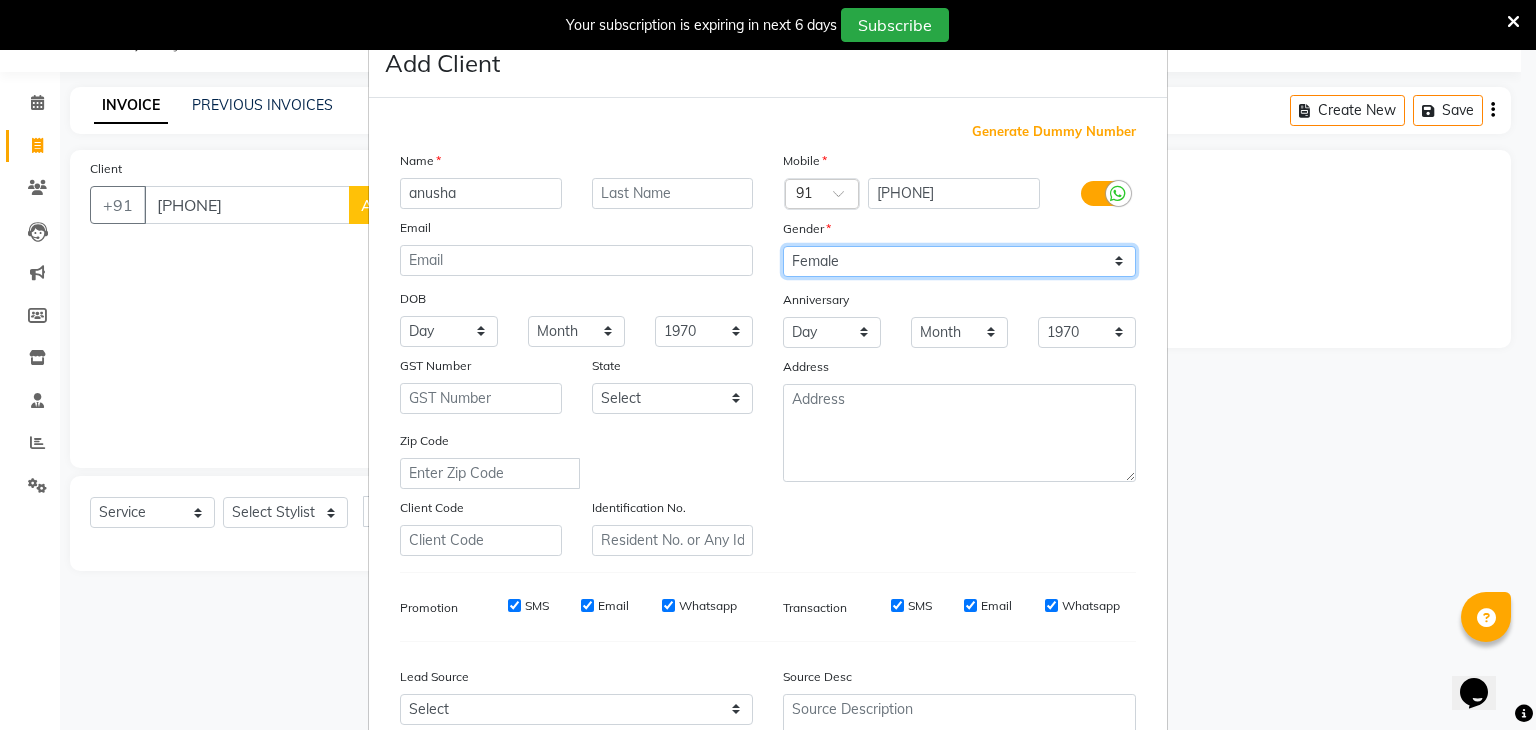 click on "Select Male Female Other Prefer Not To Say" at bounding box center [959, 261] 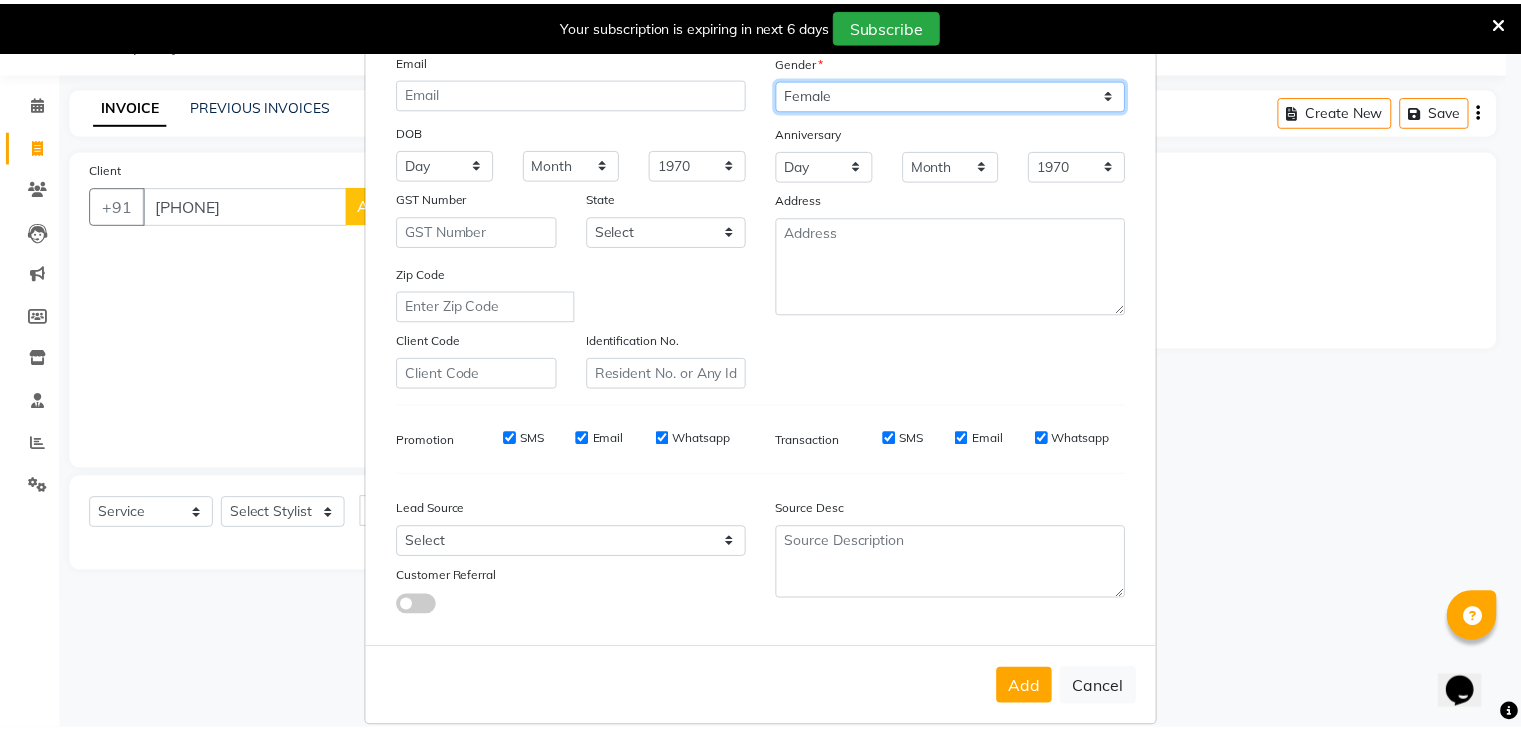 scroll, scrollTop: 203, scrollLeft: 0, axis: vertical 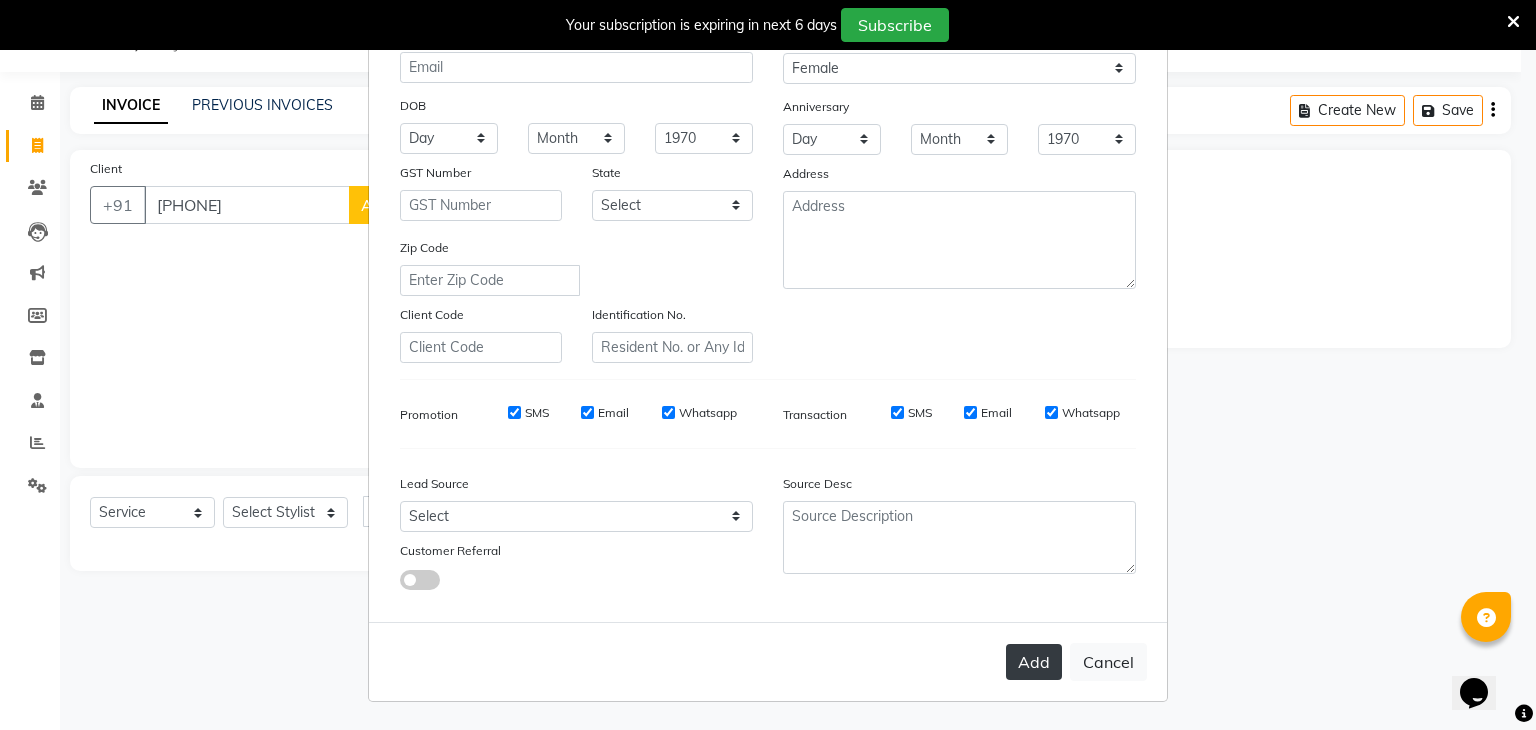 click on "Add" at bounding box center [1034, 662] 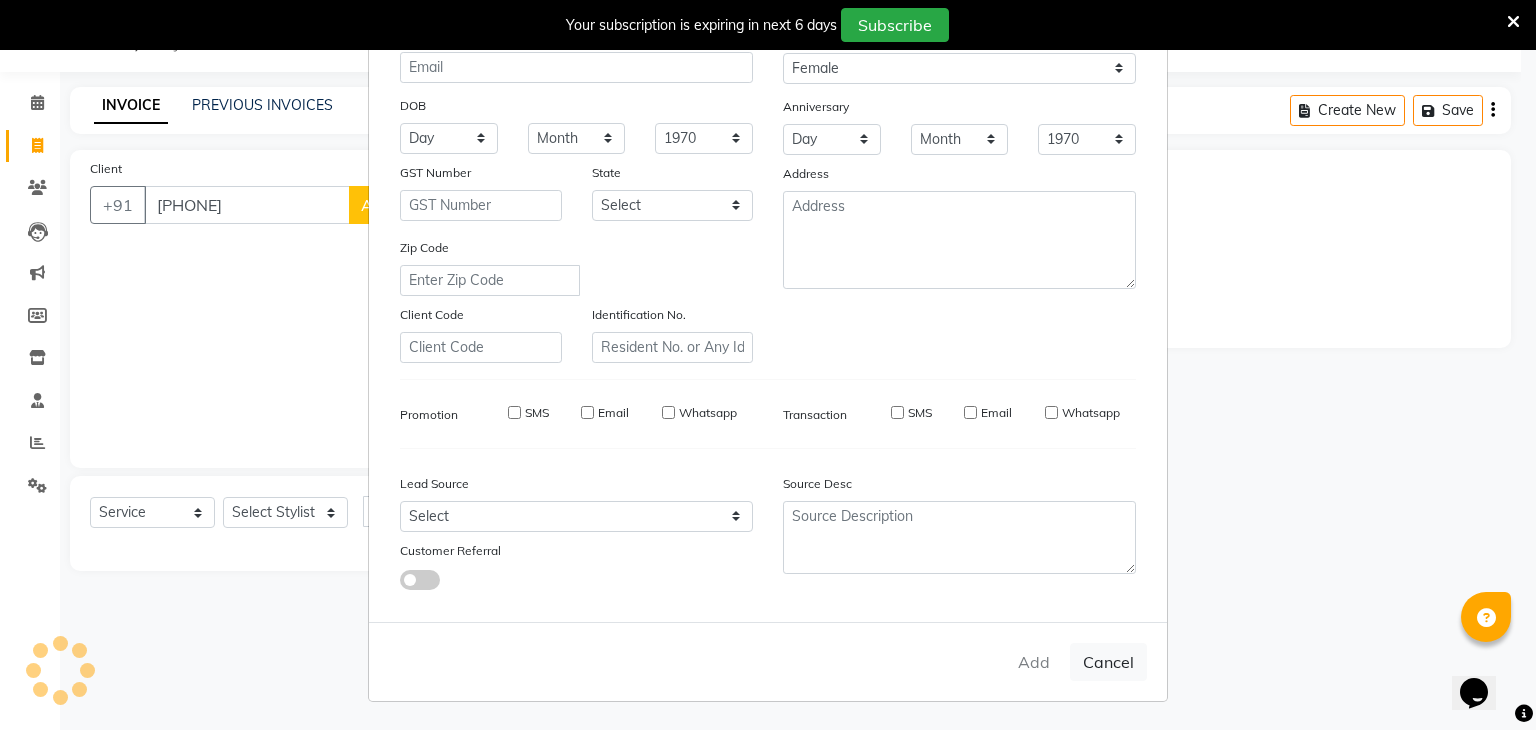 type 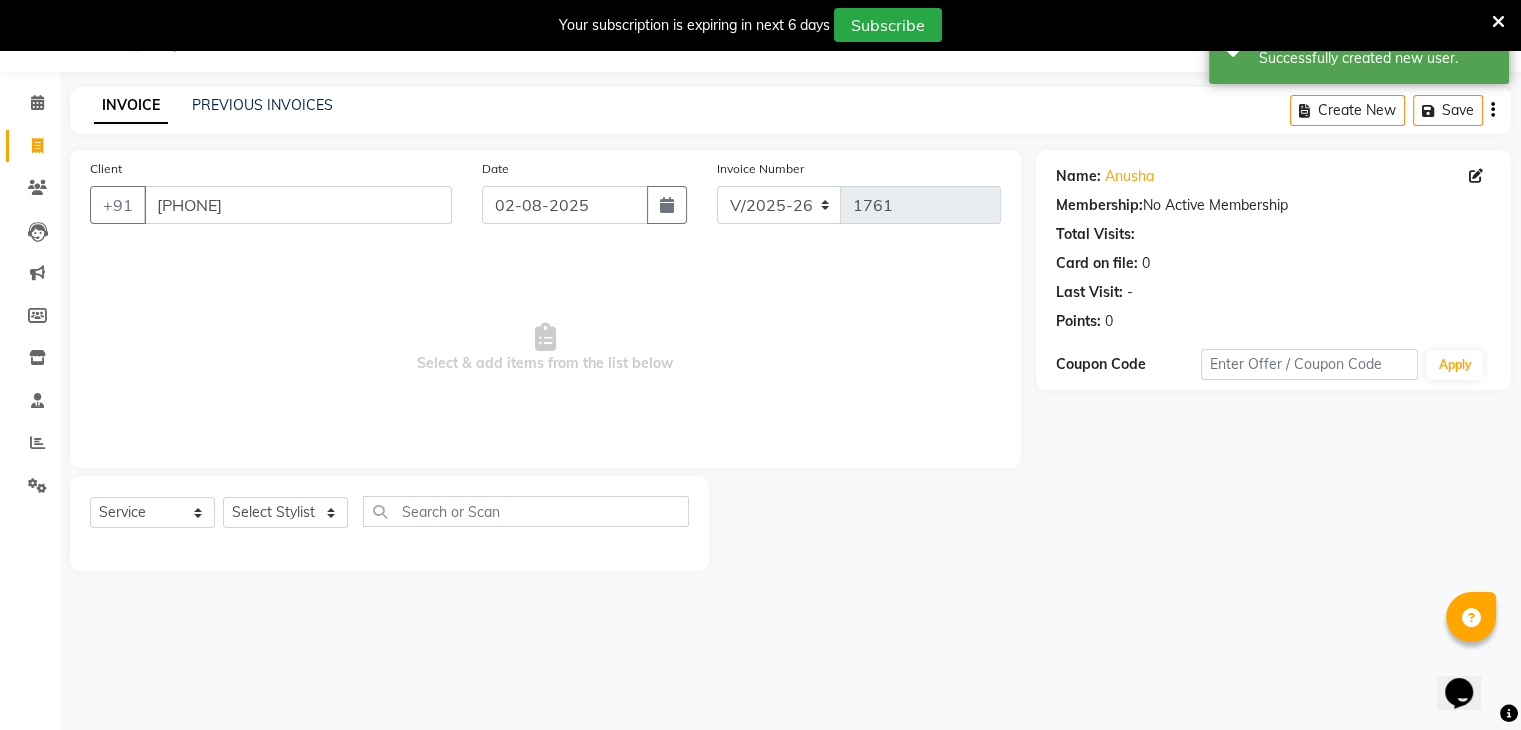click on "+91 [PHONE] Date 02-08-2025 Invoice Number V/2025 V/2025-26 1761  Select & add items from the list below  Select  Service  Product  Membership  Package Voucher Prepaid Gift Card  Select Stylist ajju azam divya rihan Sahzad sowjanya srilatha Swapna Zeeshan Name: [NAME]  Membership:  No Active Membership  Total Visits:   Card on file:  0 Last Visit:   - Points:   0  Coupon Code Apply" at bounding box center [760, 365] 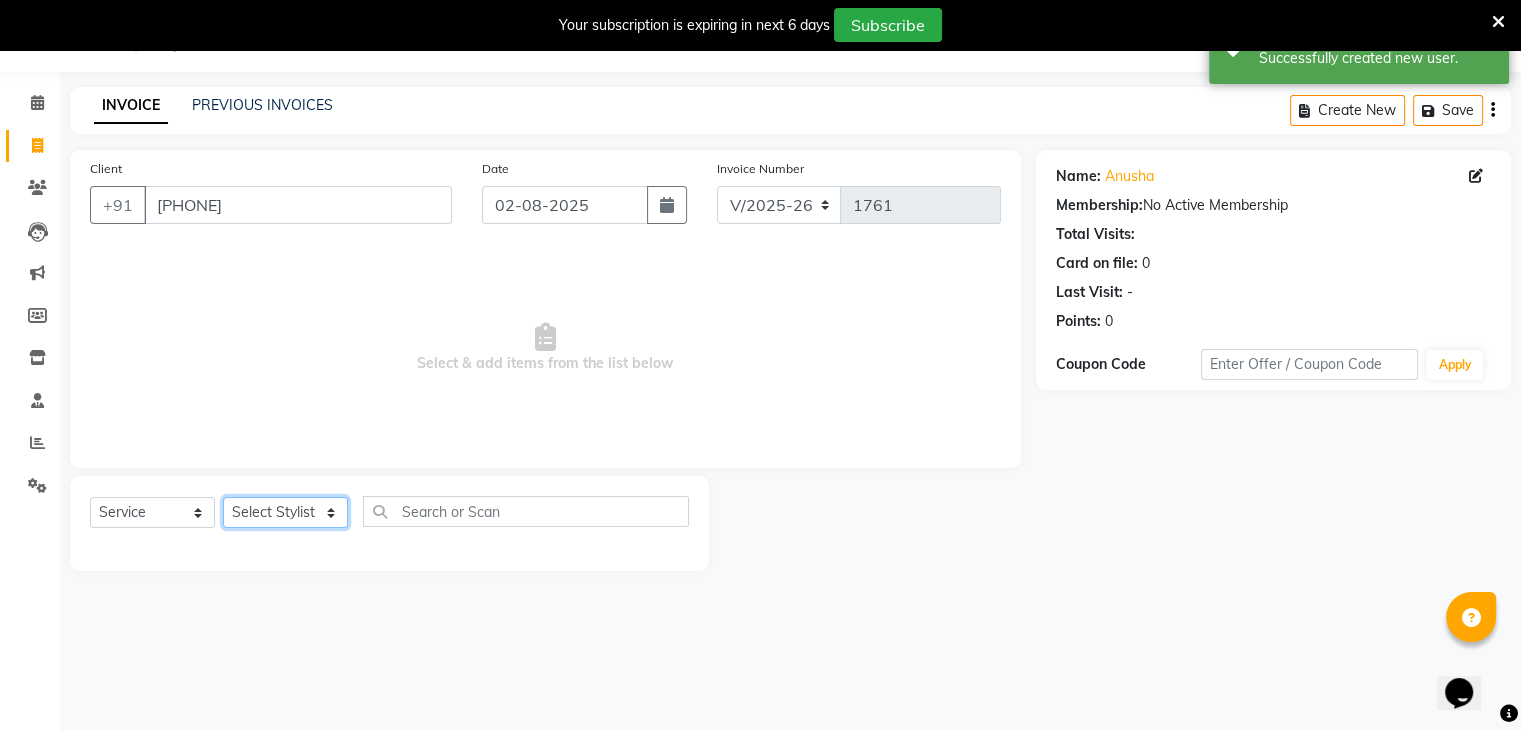 click on "Select Stylist ajju azam divya rihan Sahzad sowjanya srilatha Swapna Zeeshan" 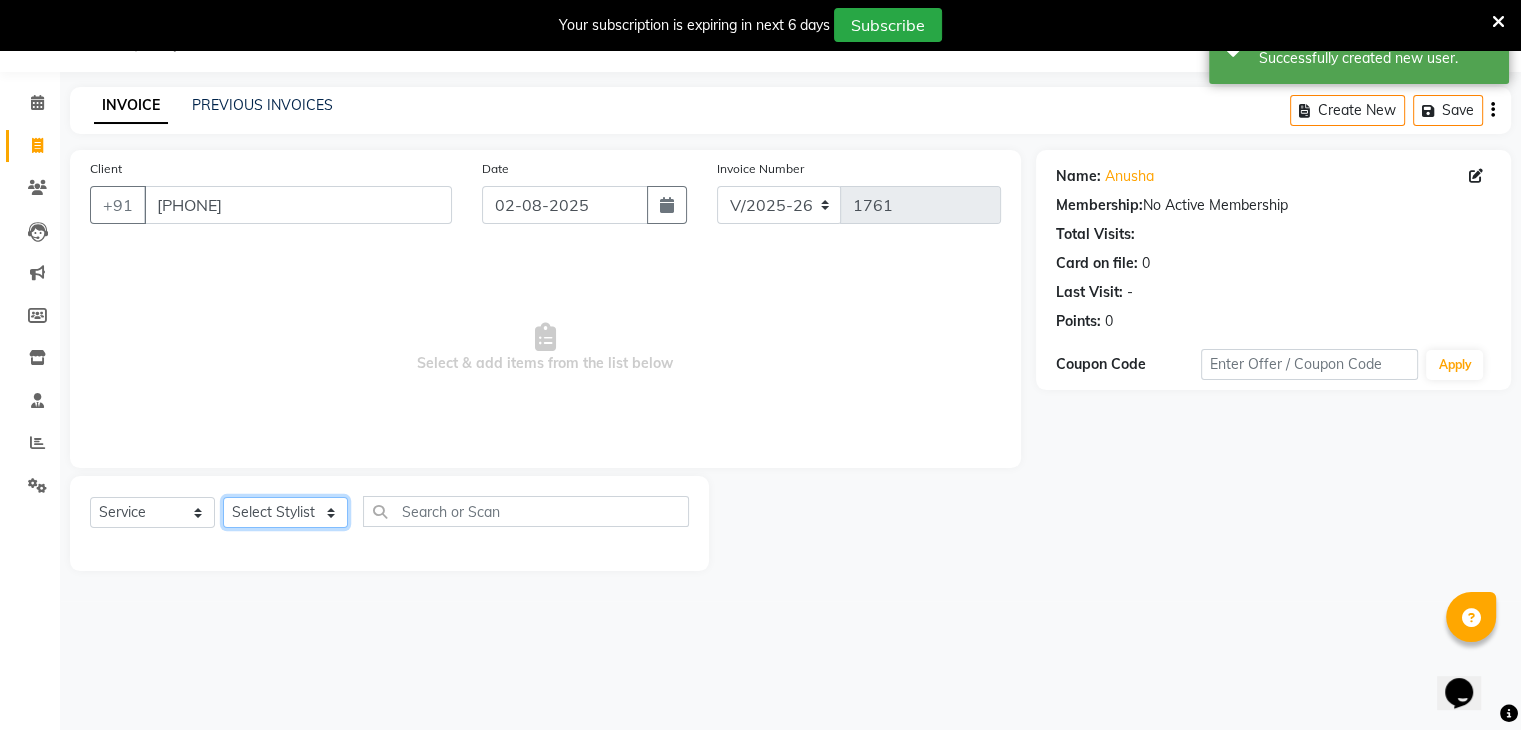 select on "85423" 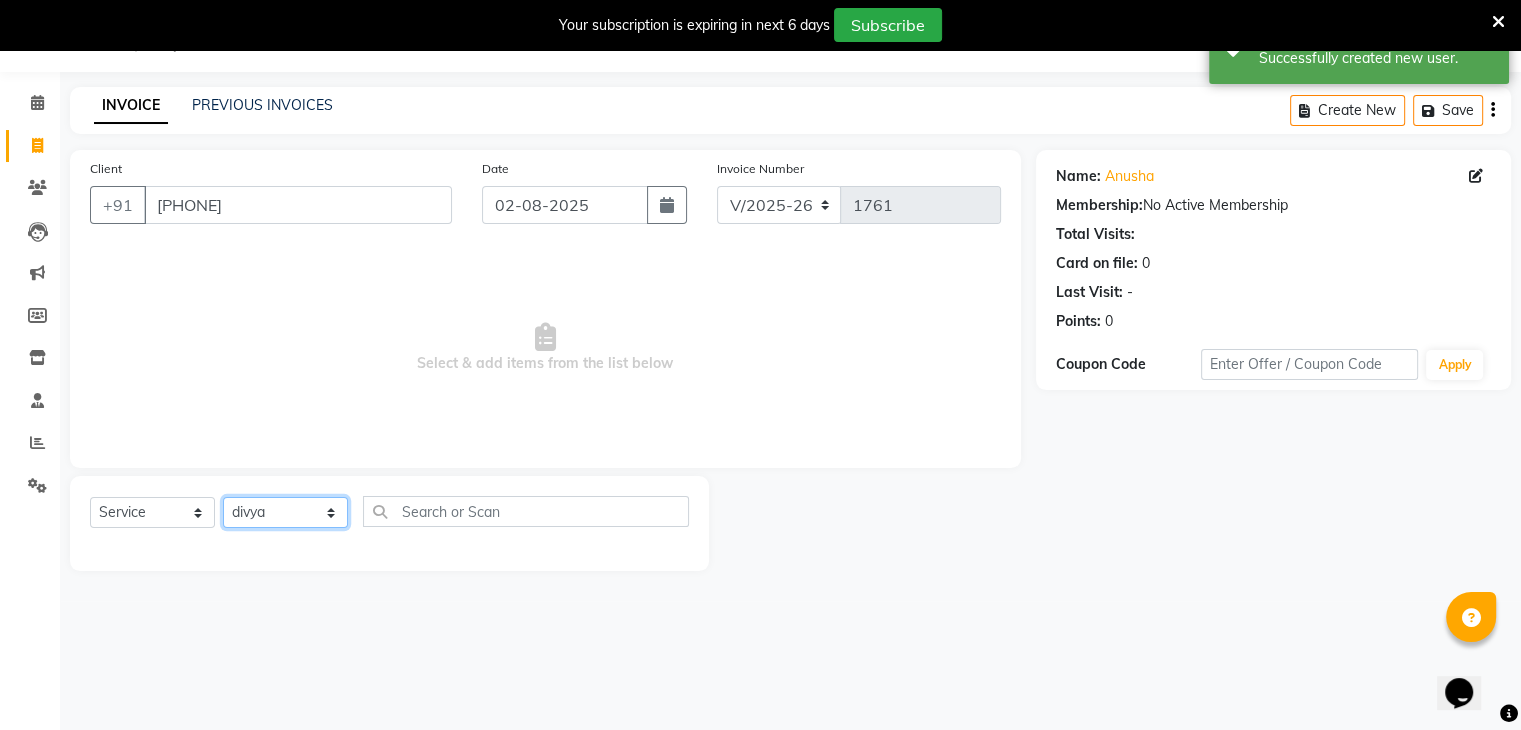 click on "Select Stylist ajju azam divya rihan Sahzad sowjanya srilatha Swapna Zeeshan" 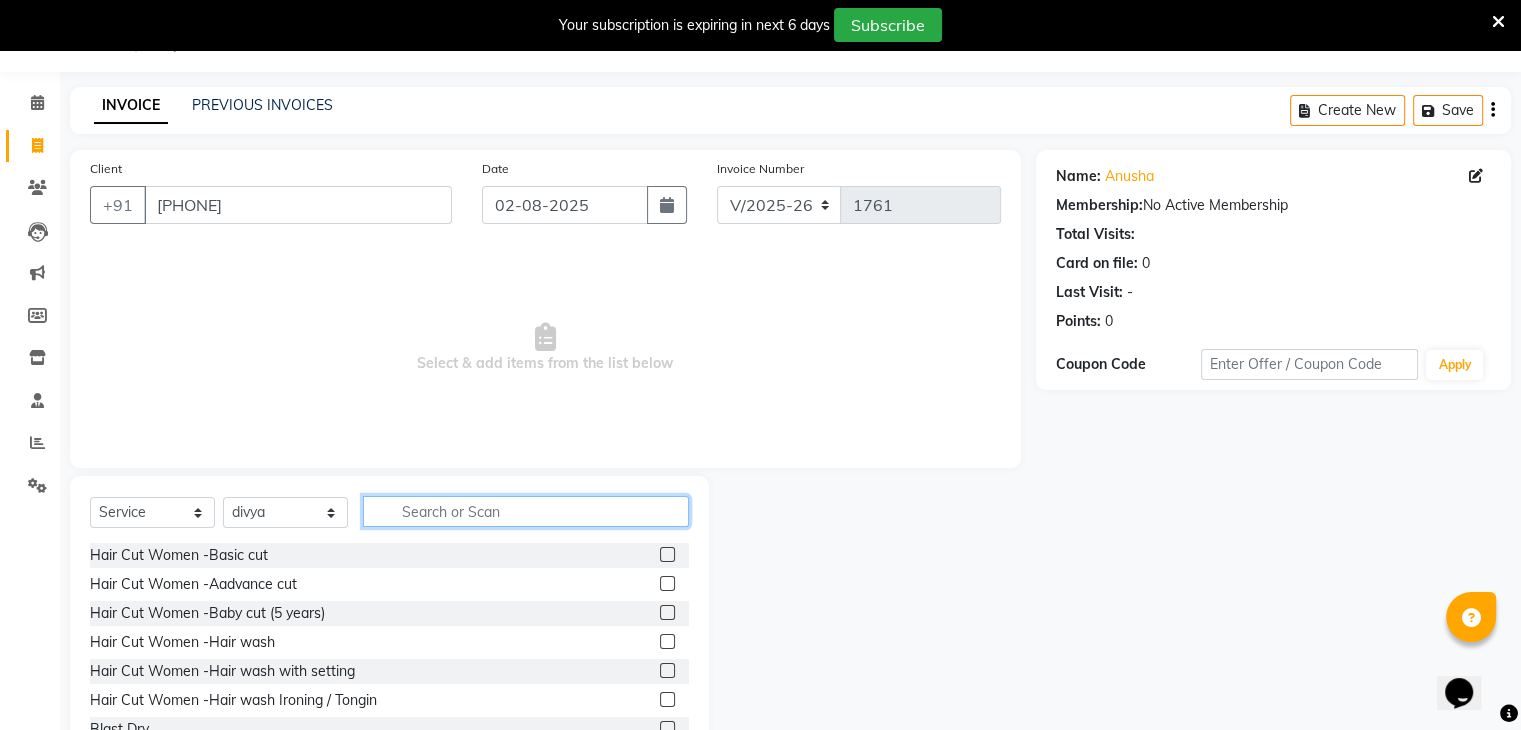 click 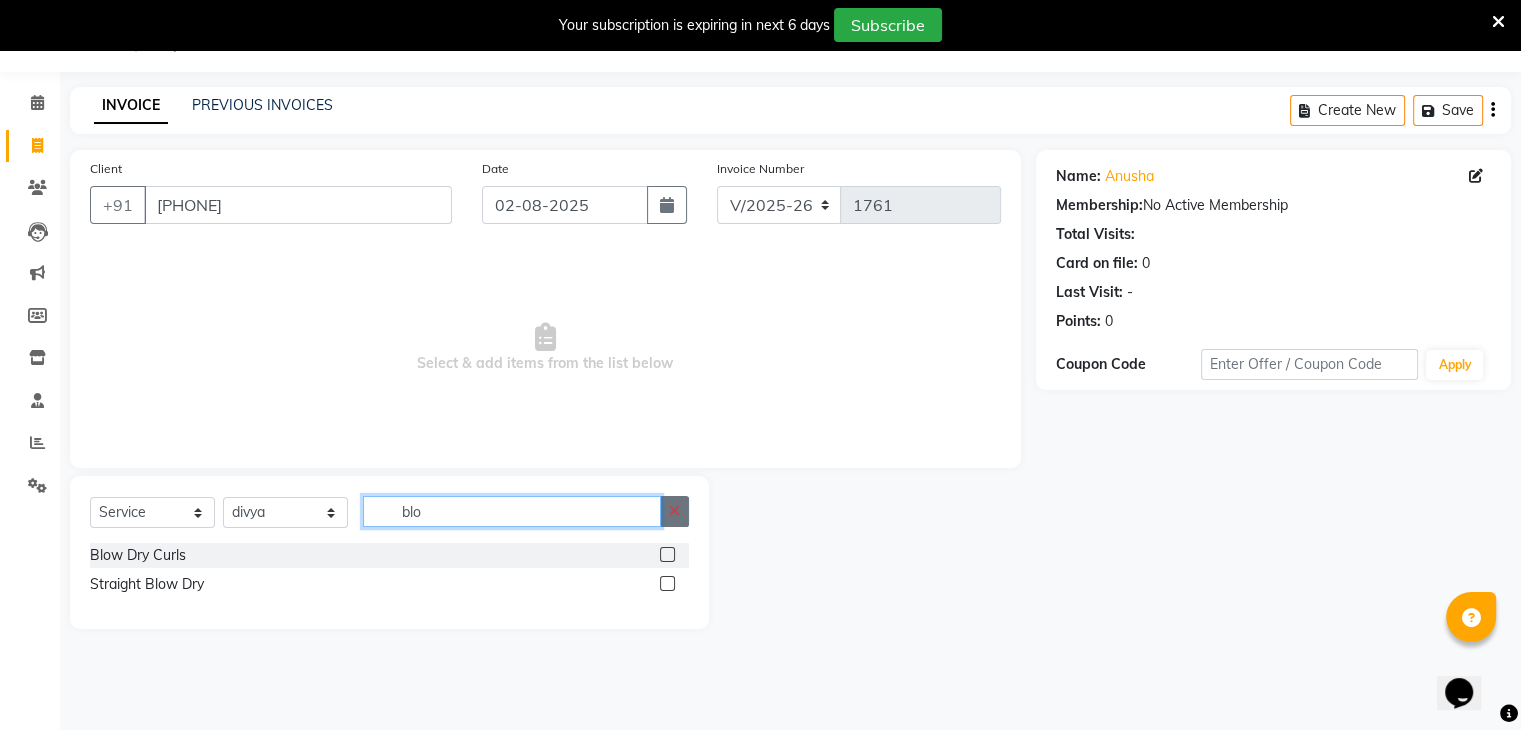 type on "blo" 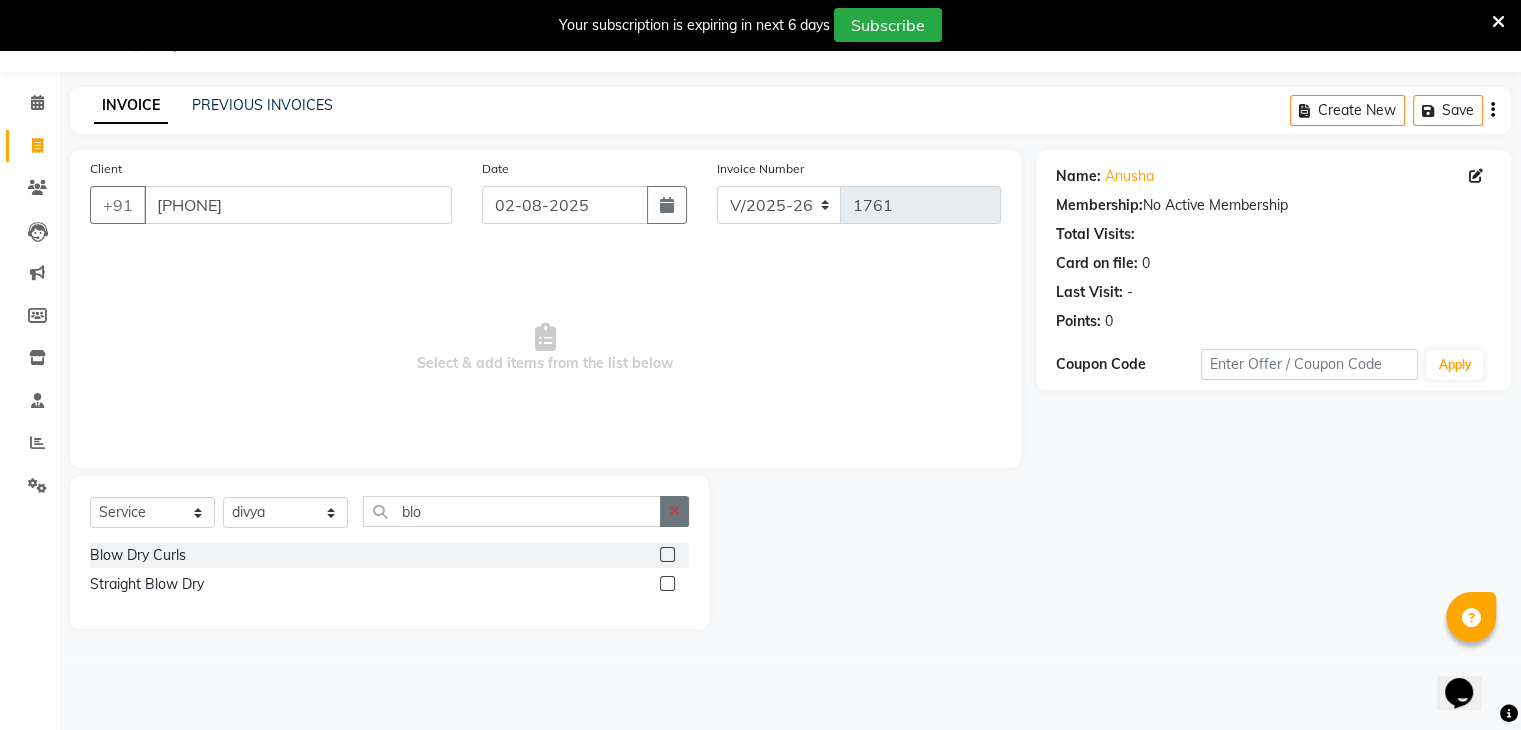 click 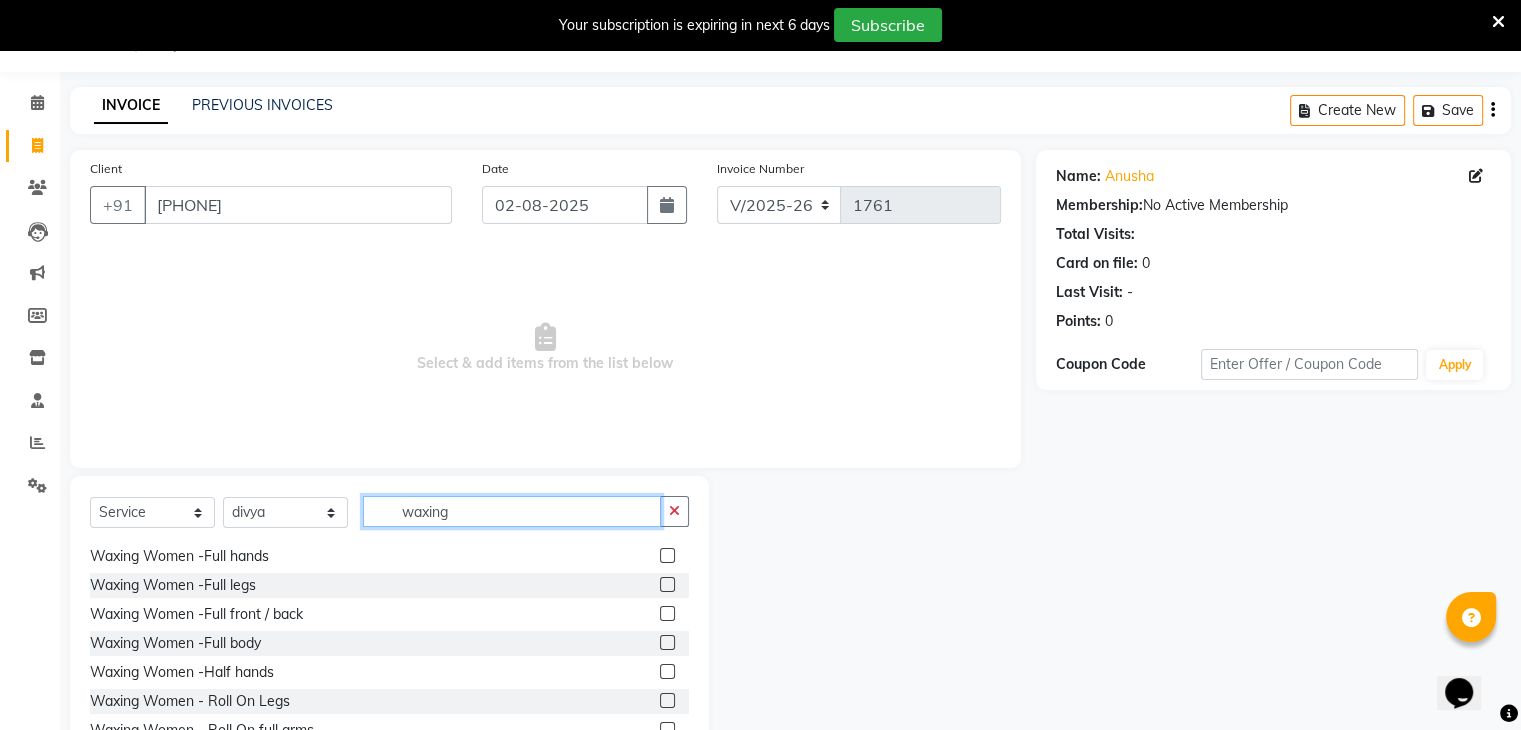 scroll, scrollTop: 140, scrollLeft: 0, axis: vertical 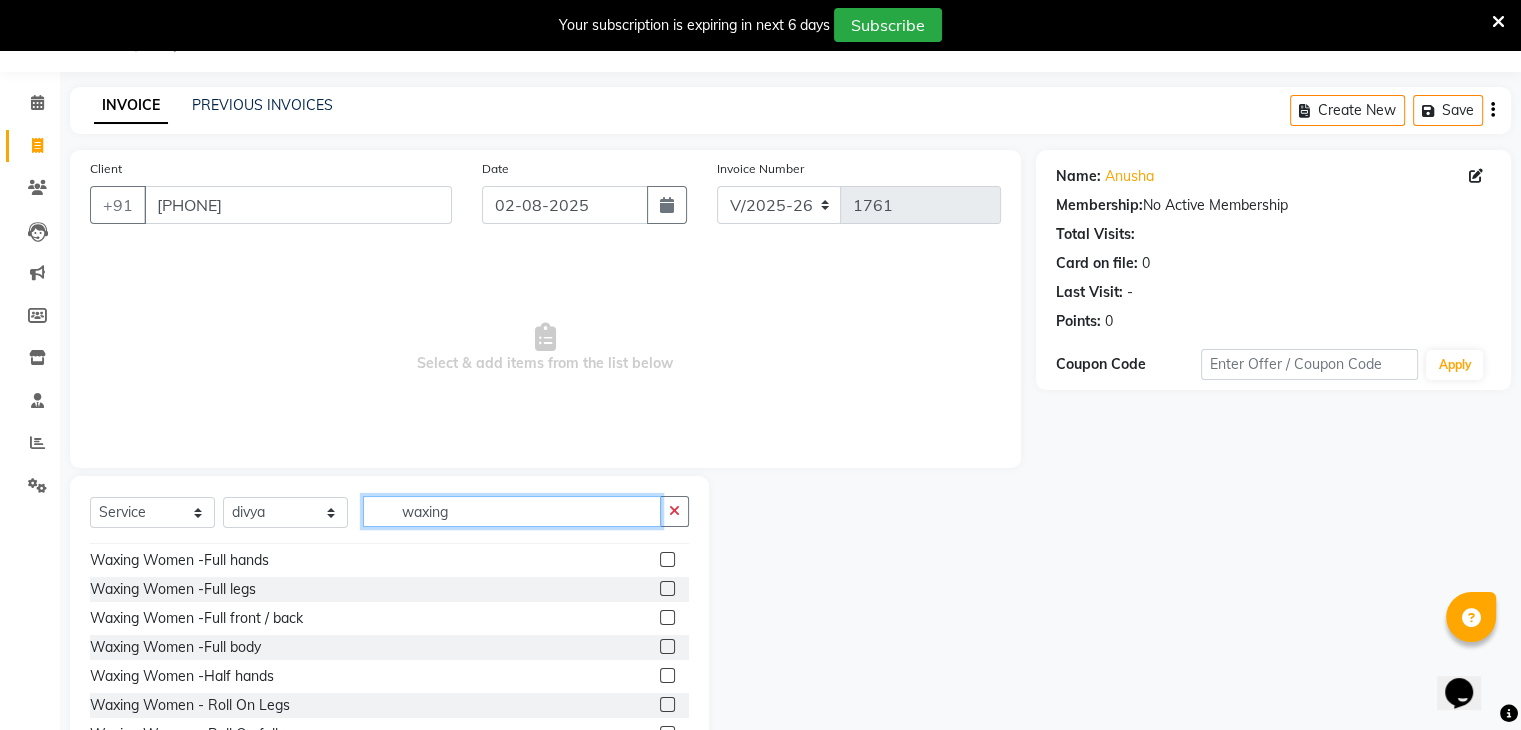 type on "waxing" 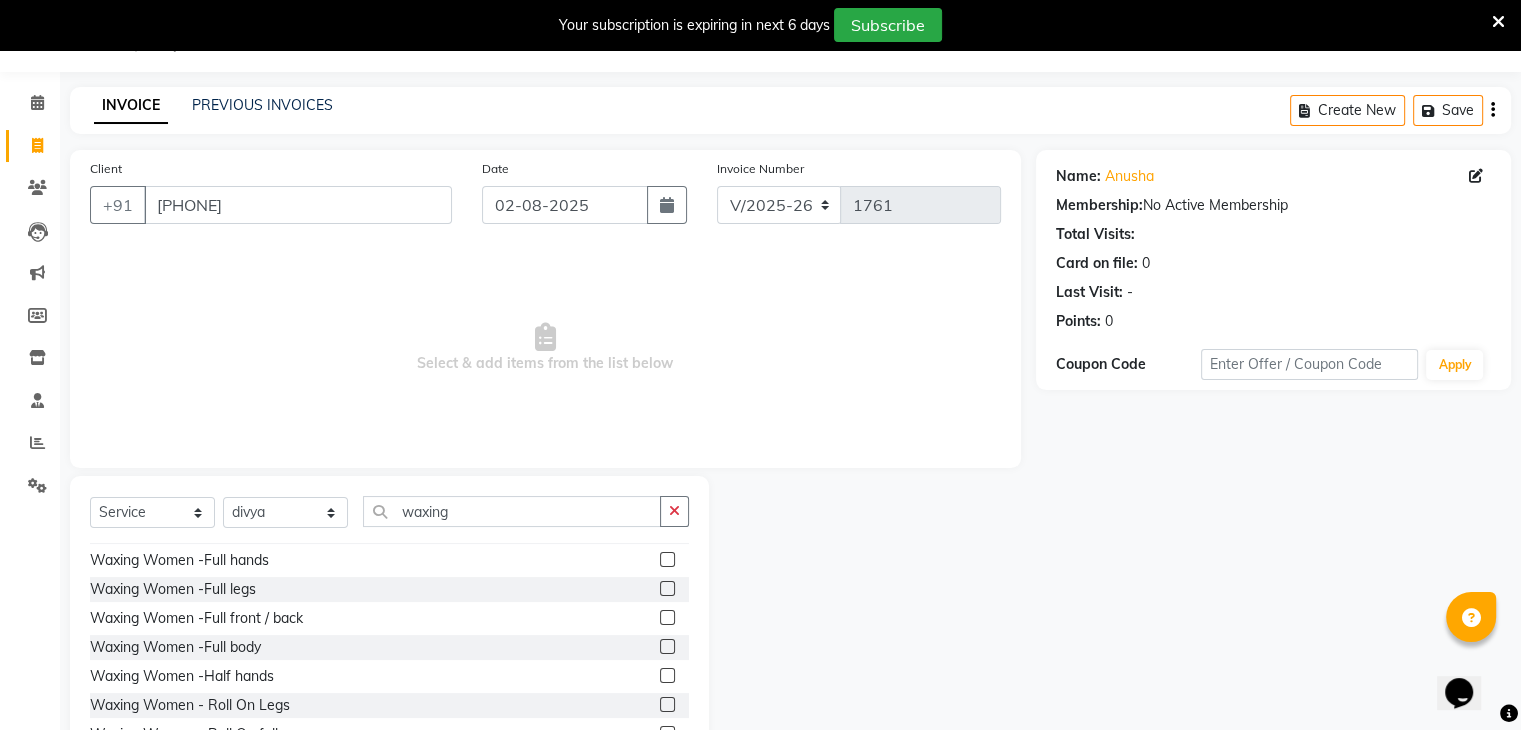 click on "Waxing Women -Full legs" 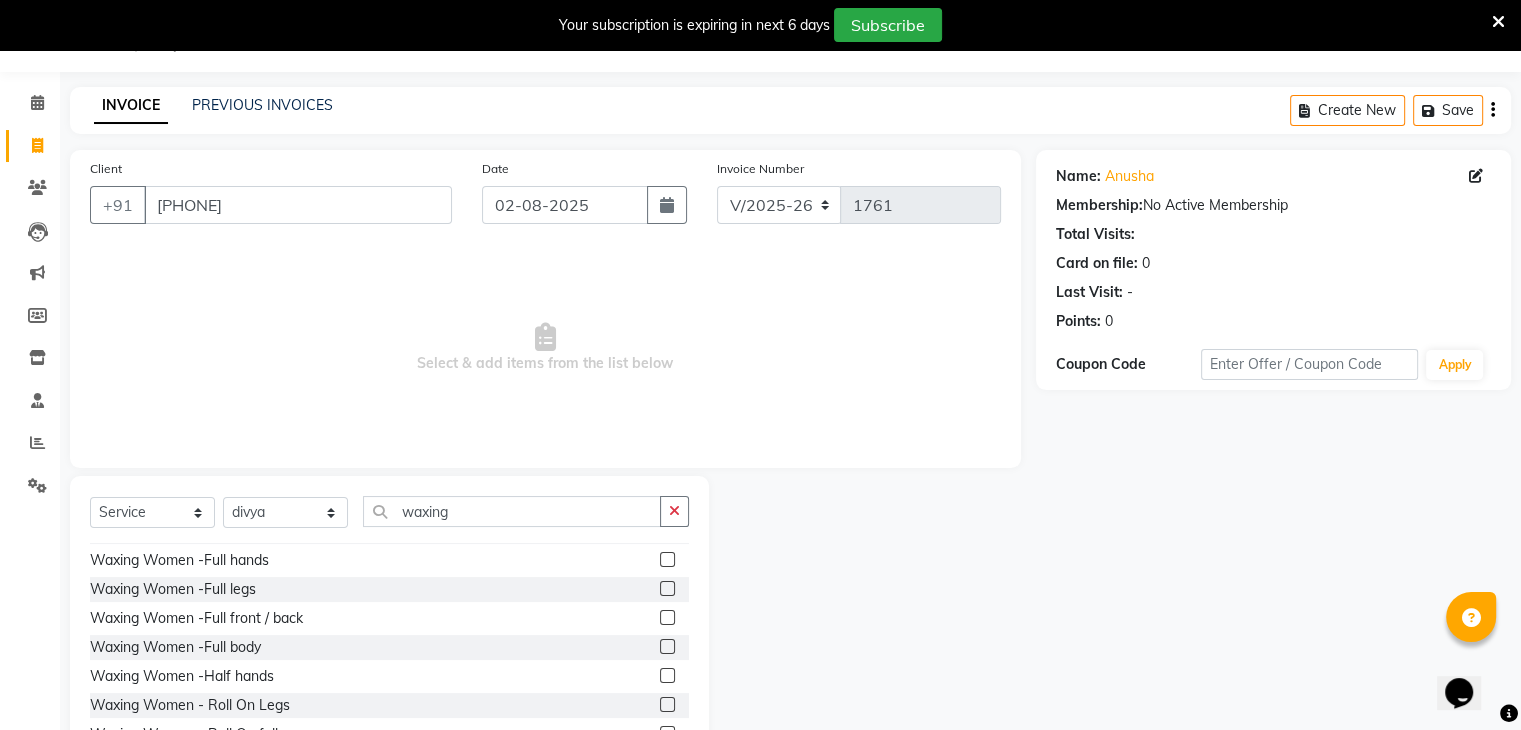 click 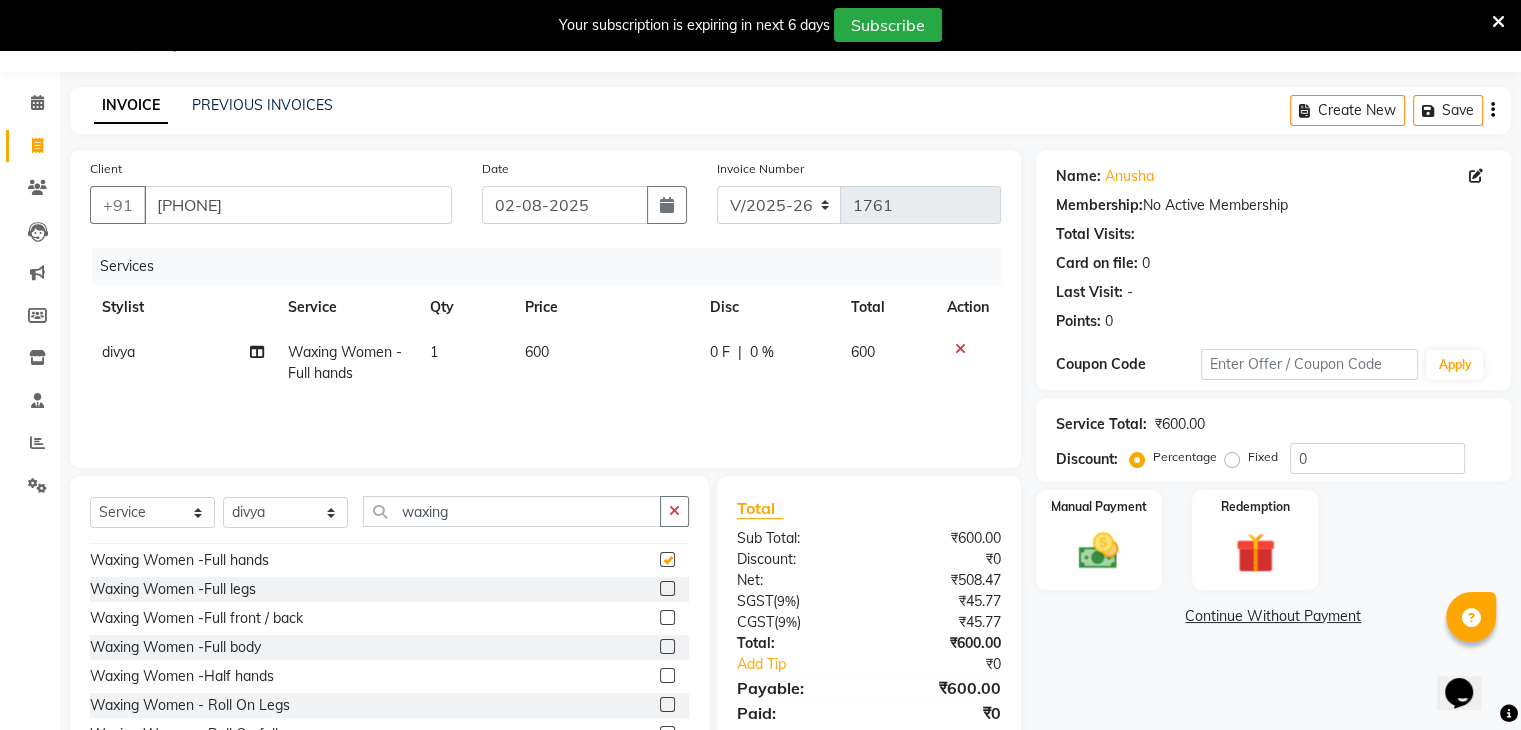 checkbox on "false" 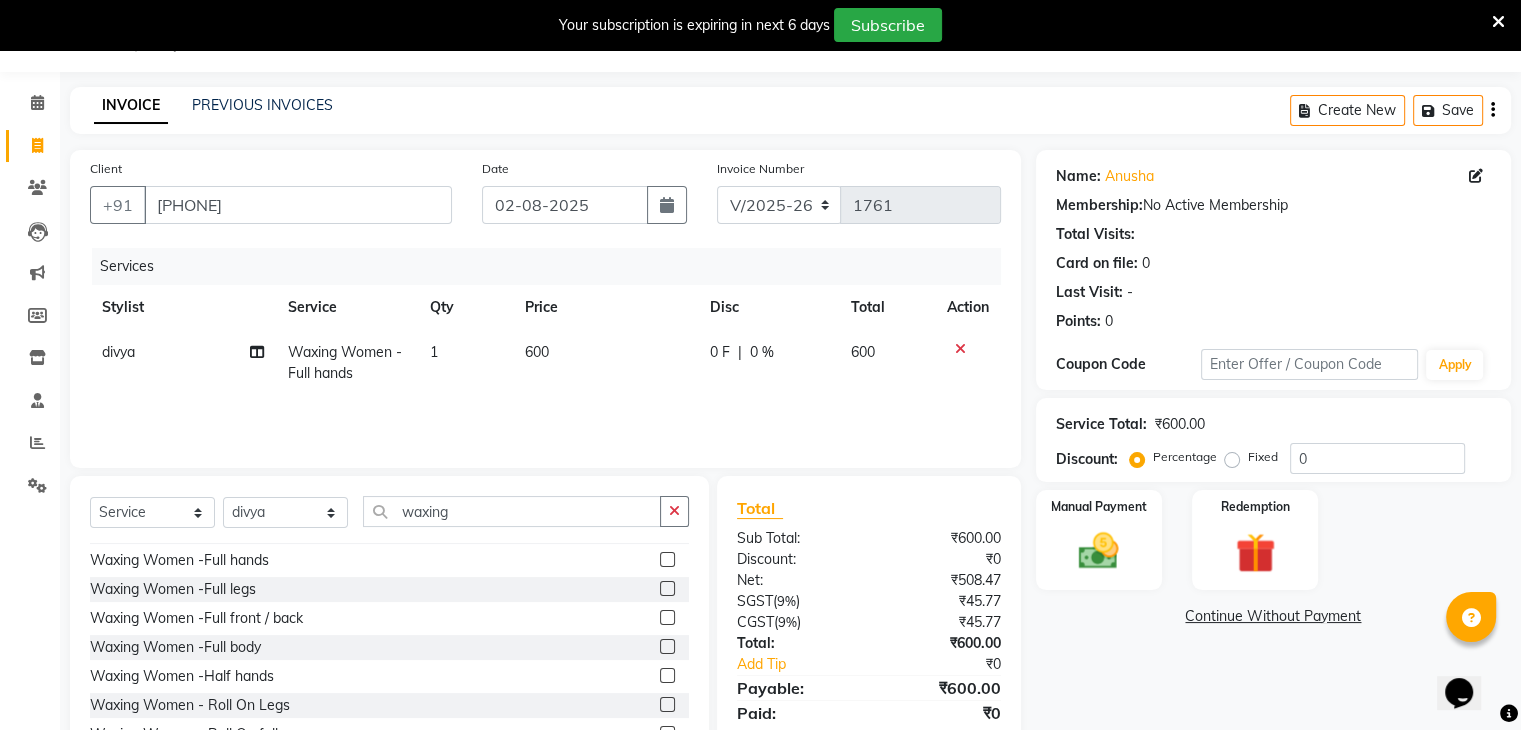 click 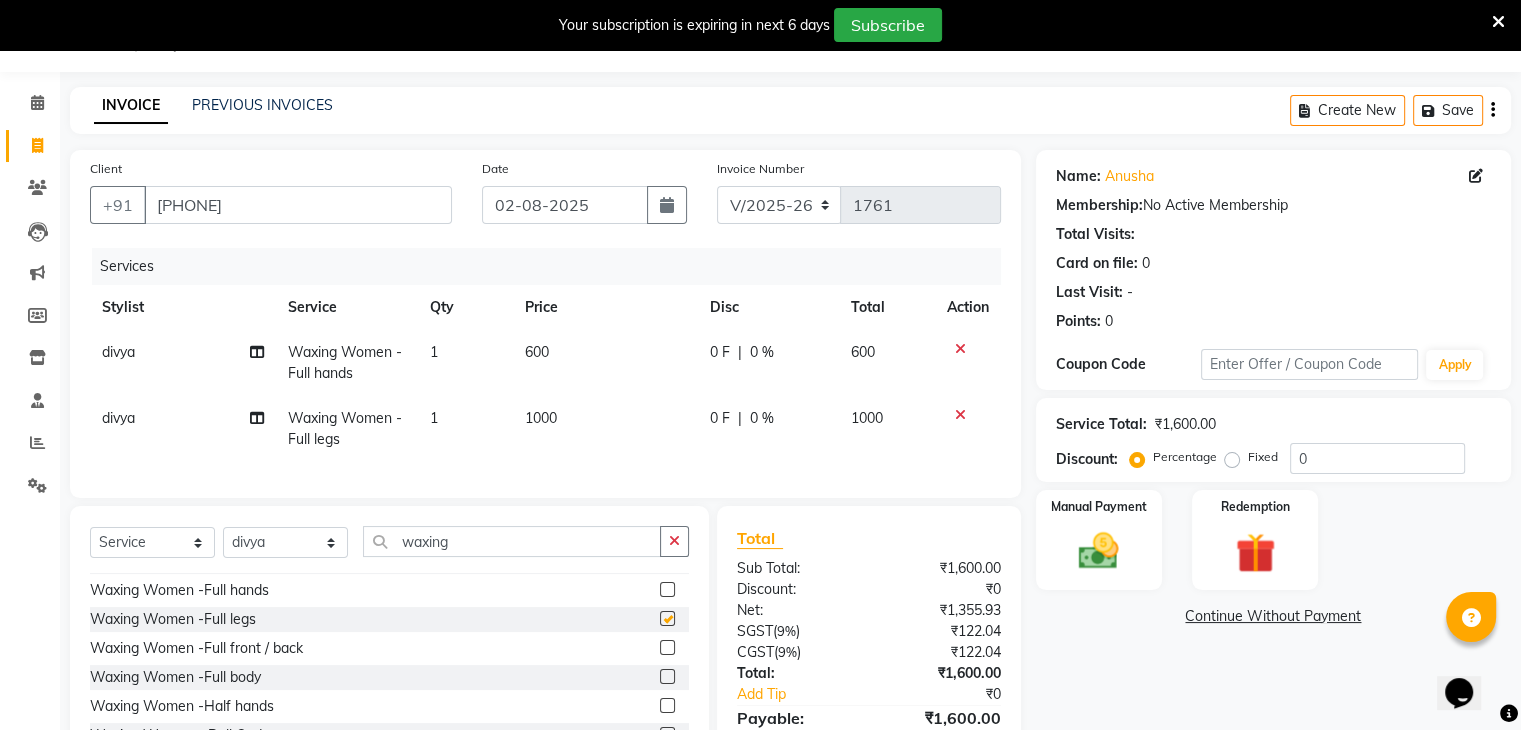 checkbox on "false" 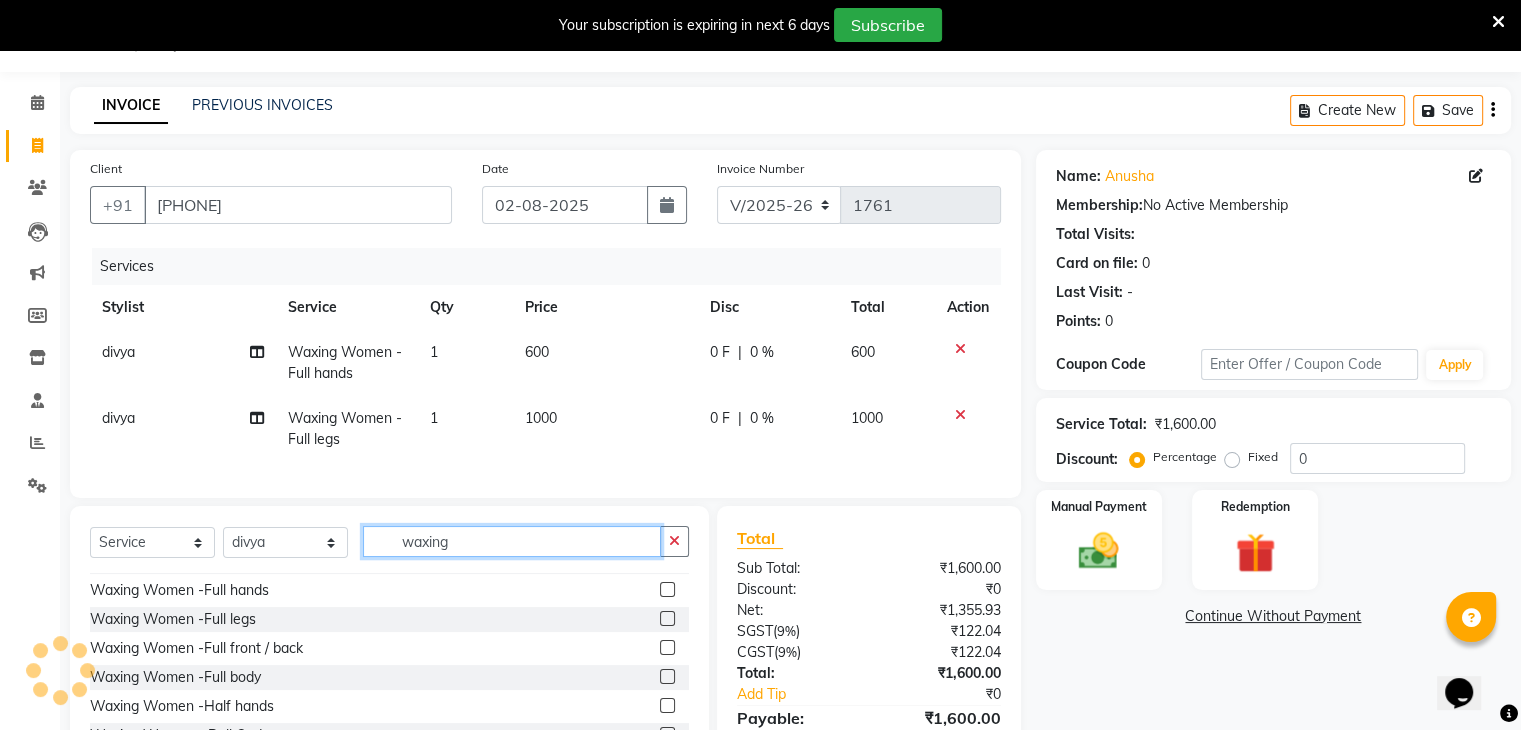 click on "waxing" 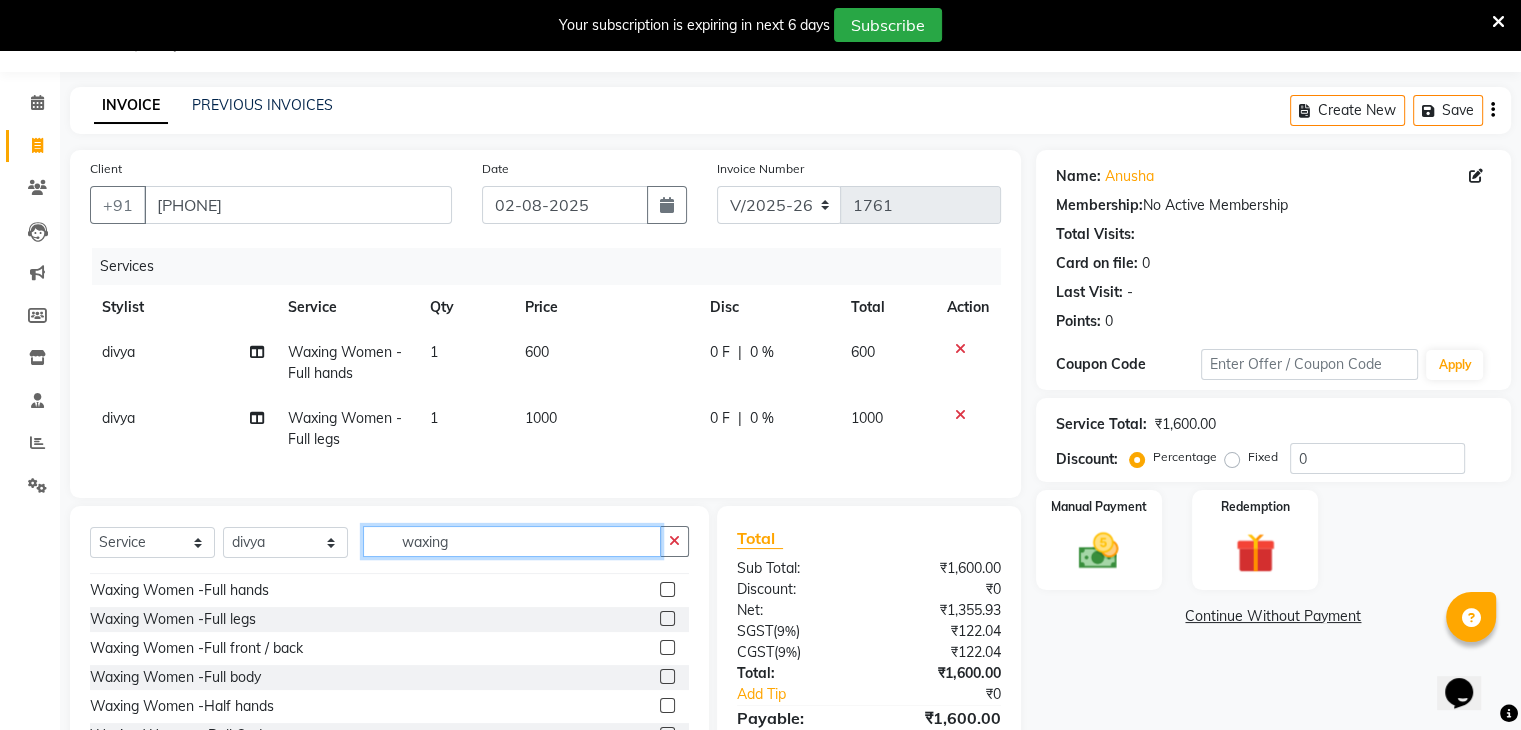 click on "waxing" 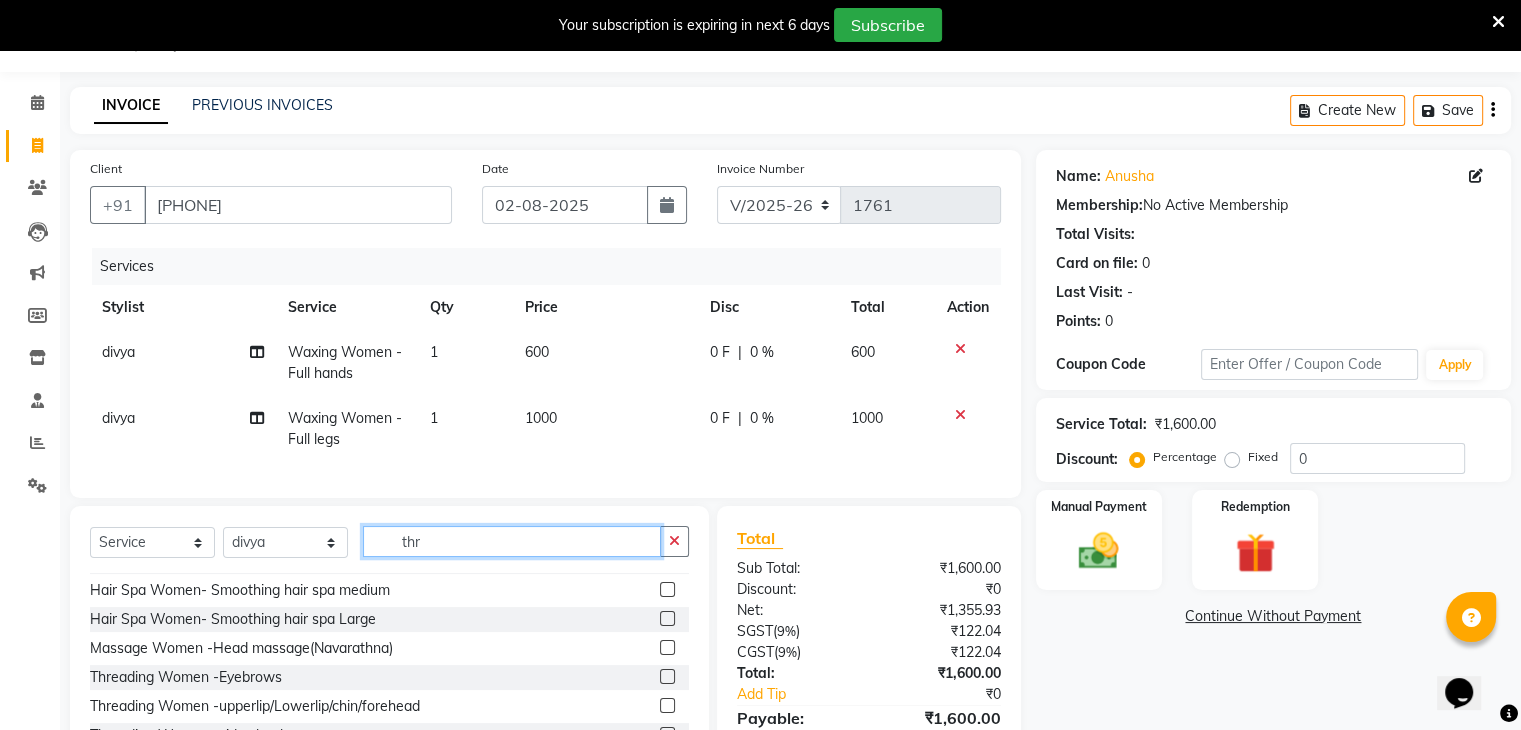 scroll, scrollTop: 0, scrollLeft: 0, axis: both 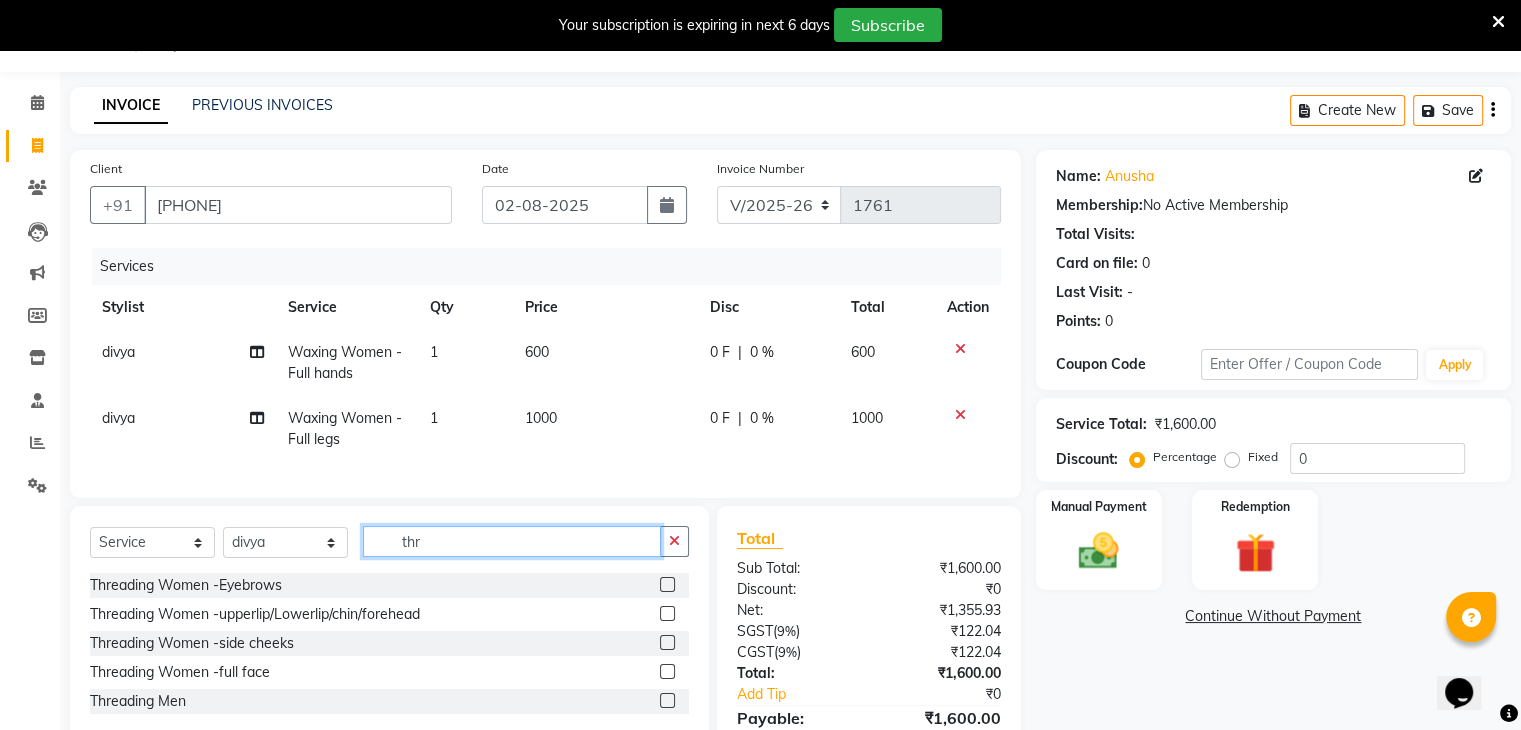 type on "thr" 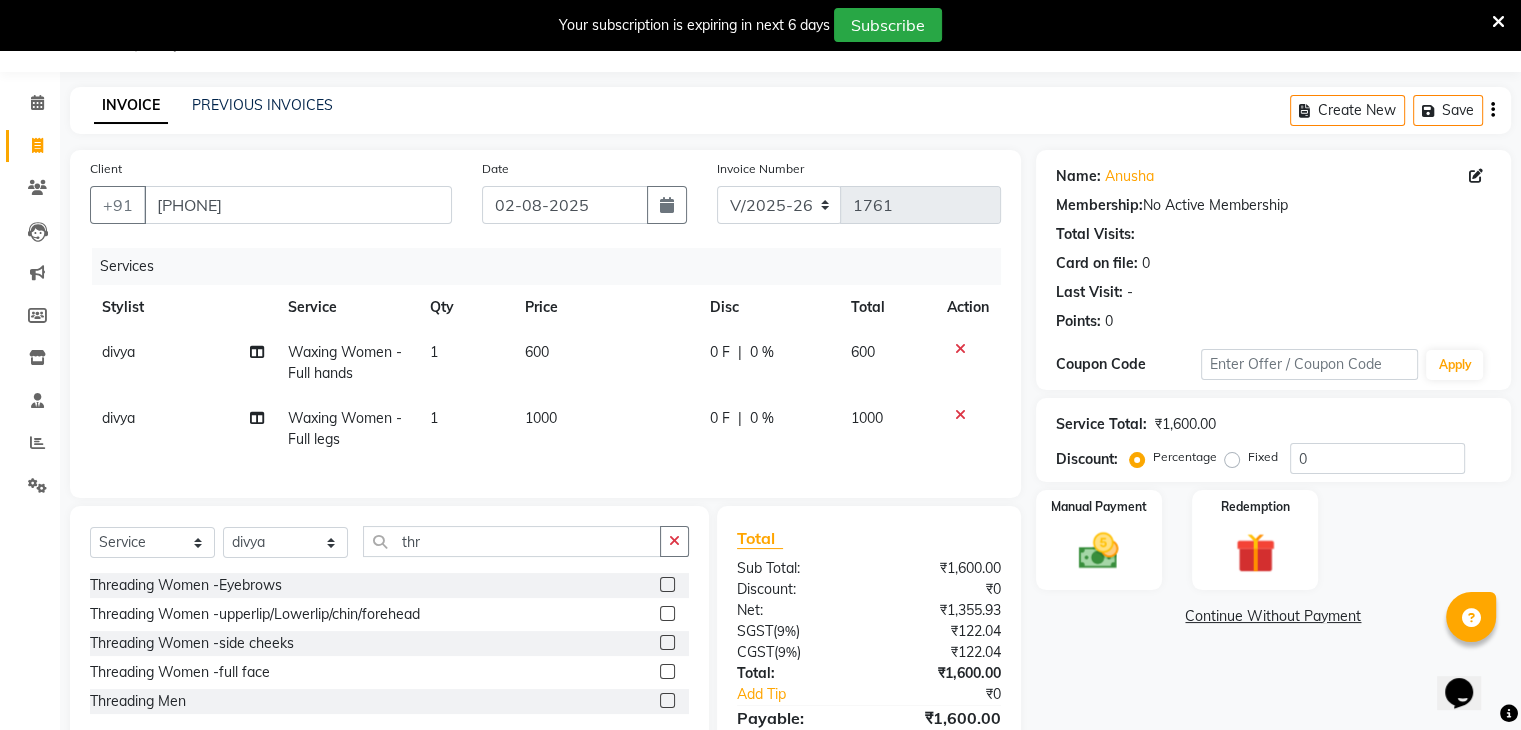 click 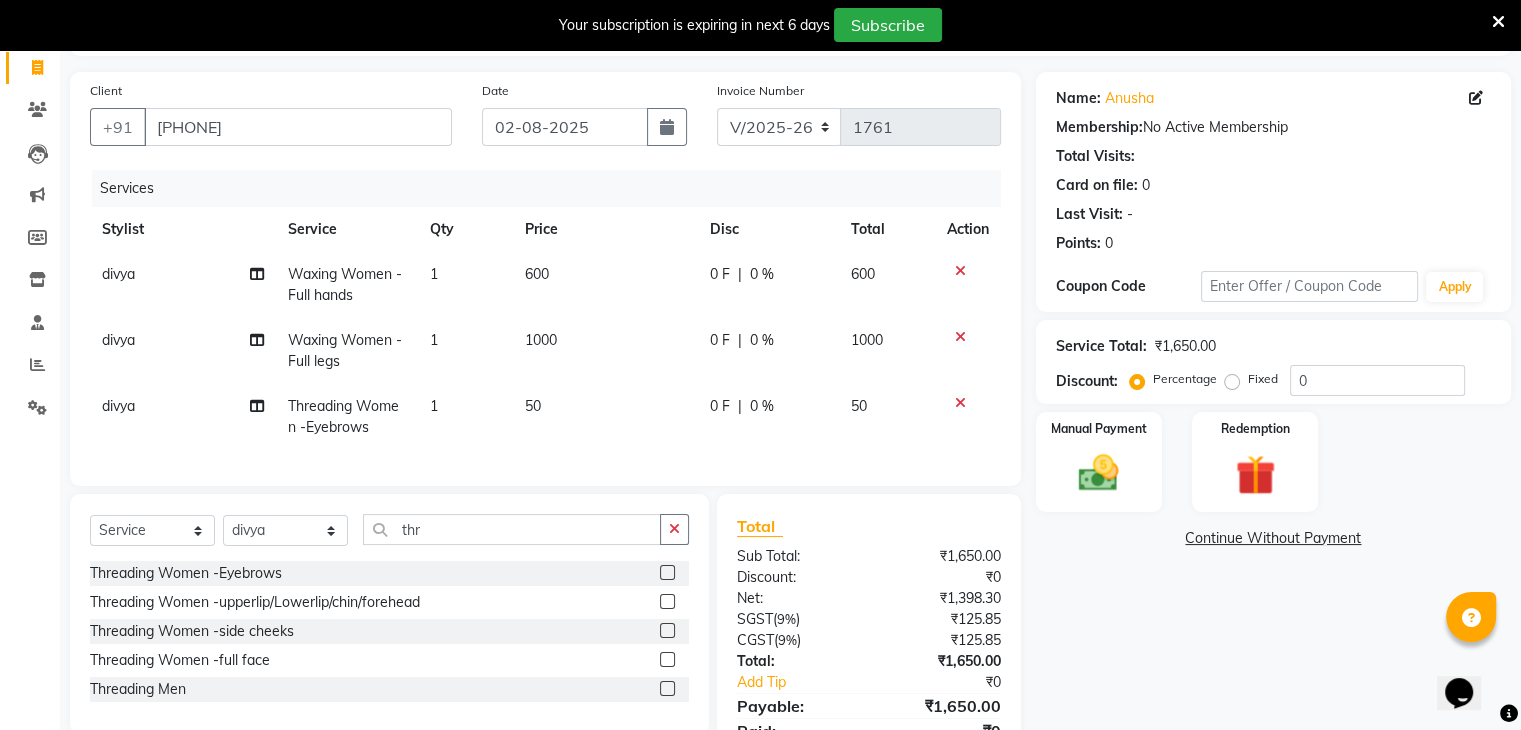 scroll, scrollTop: 129, scrollLeft: 0, axis: vertical 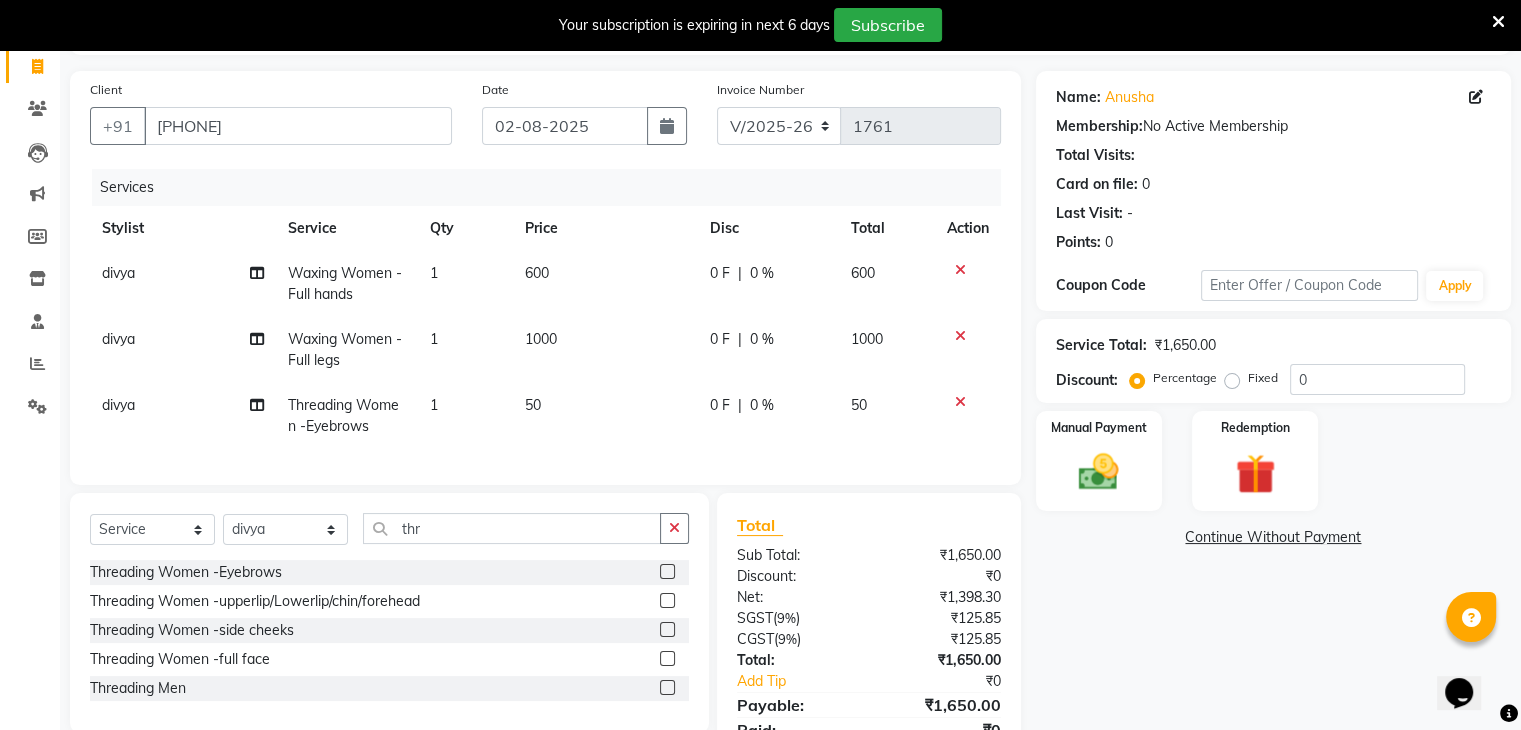 click 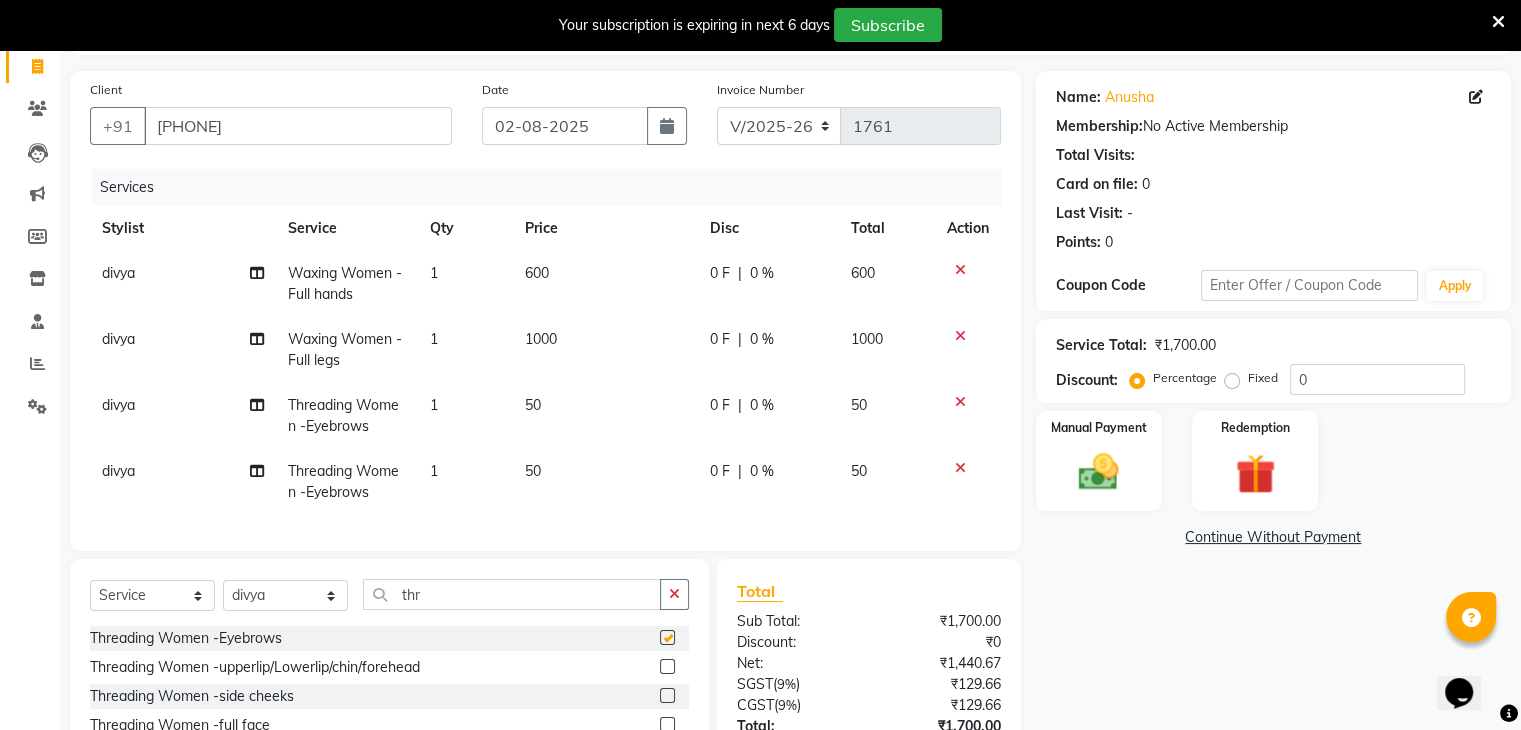 checkbox on "false" 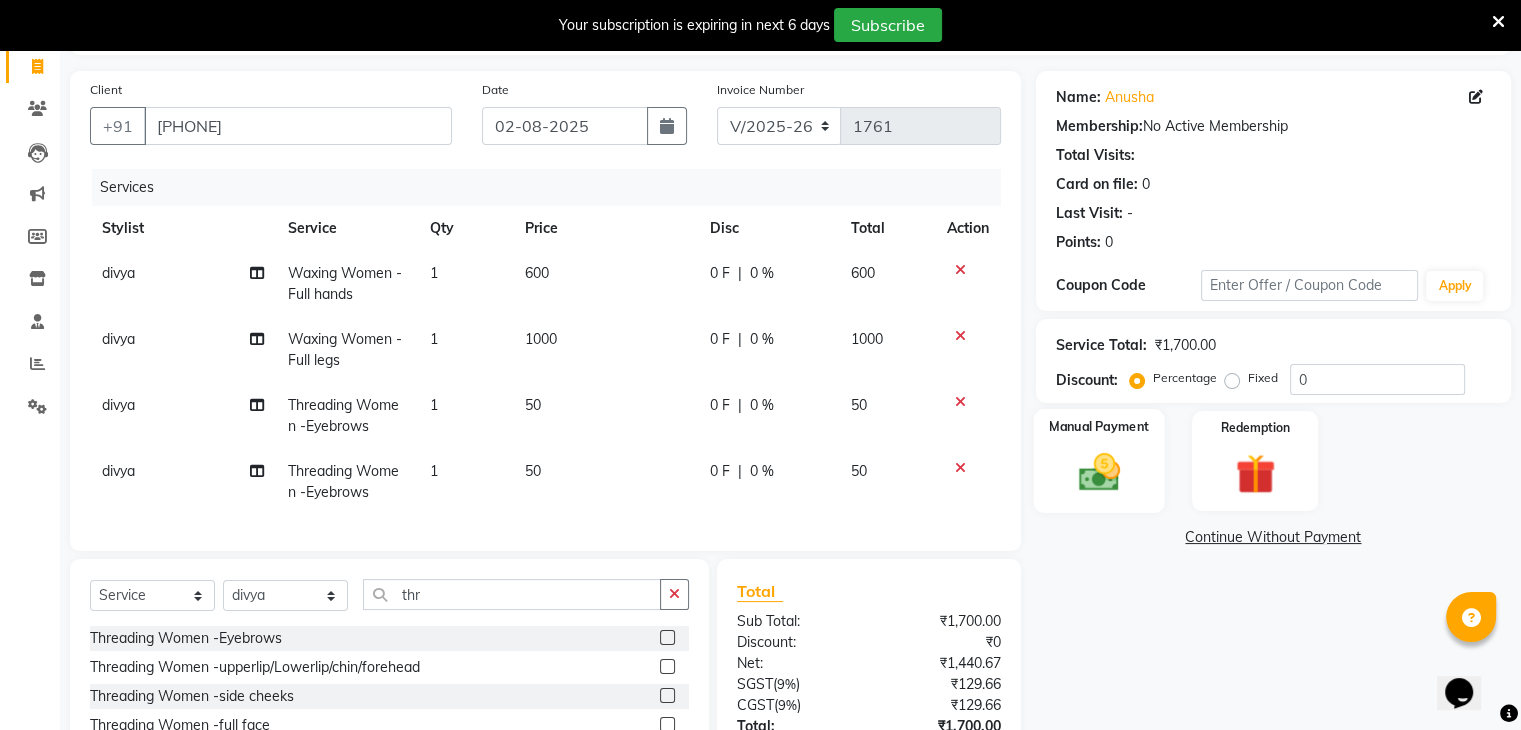 click on "Manual Payment" 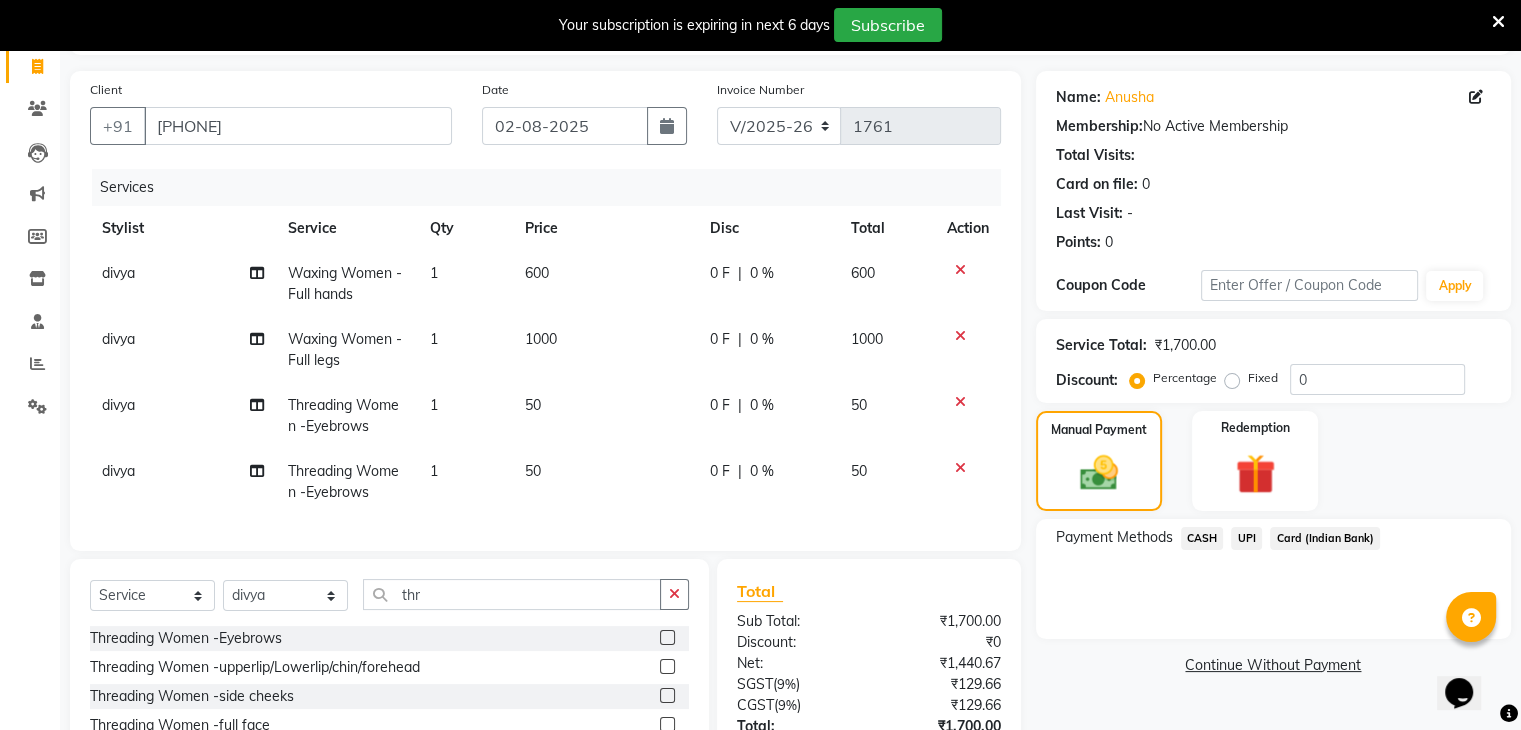 click on "UPI" 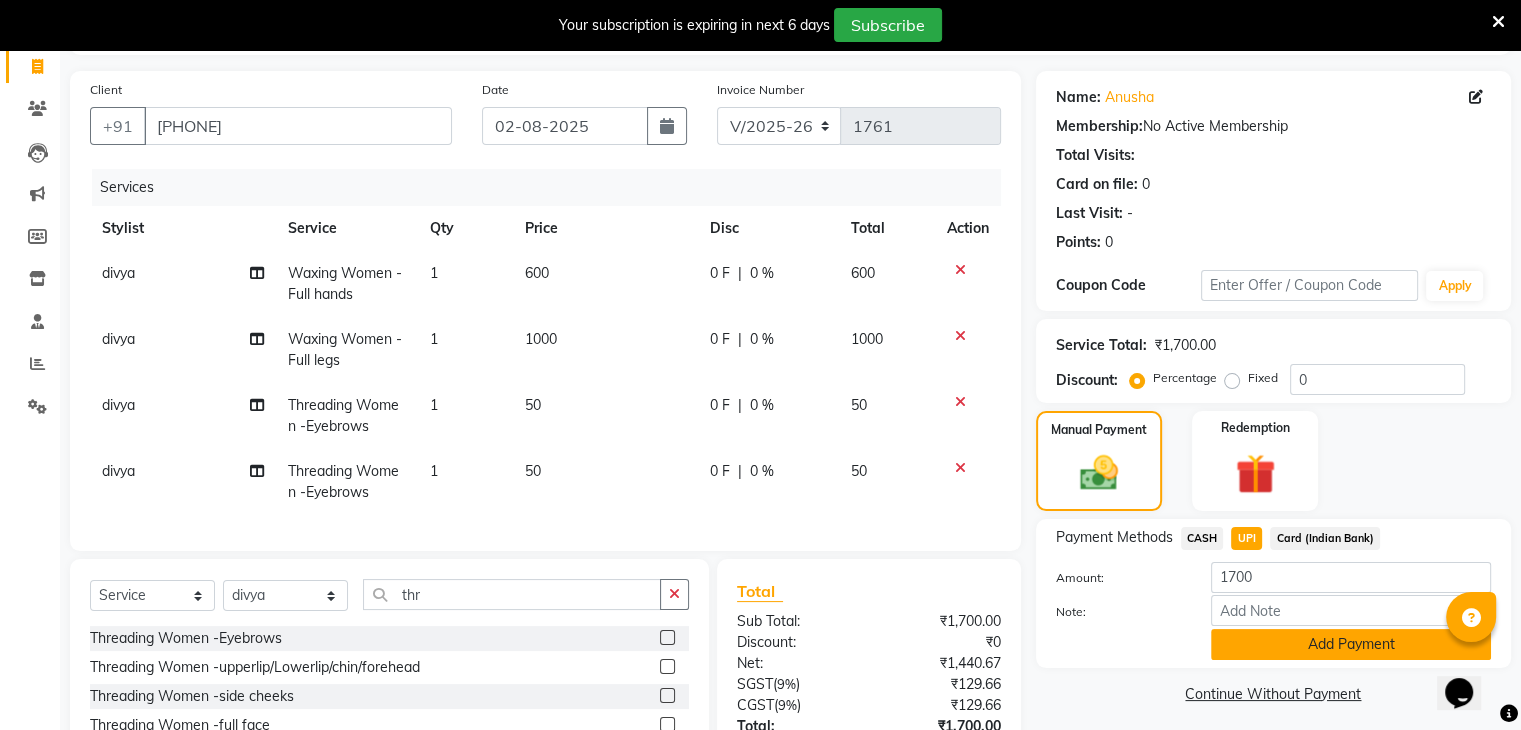 click on "Add Payment" 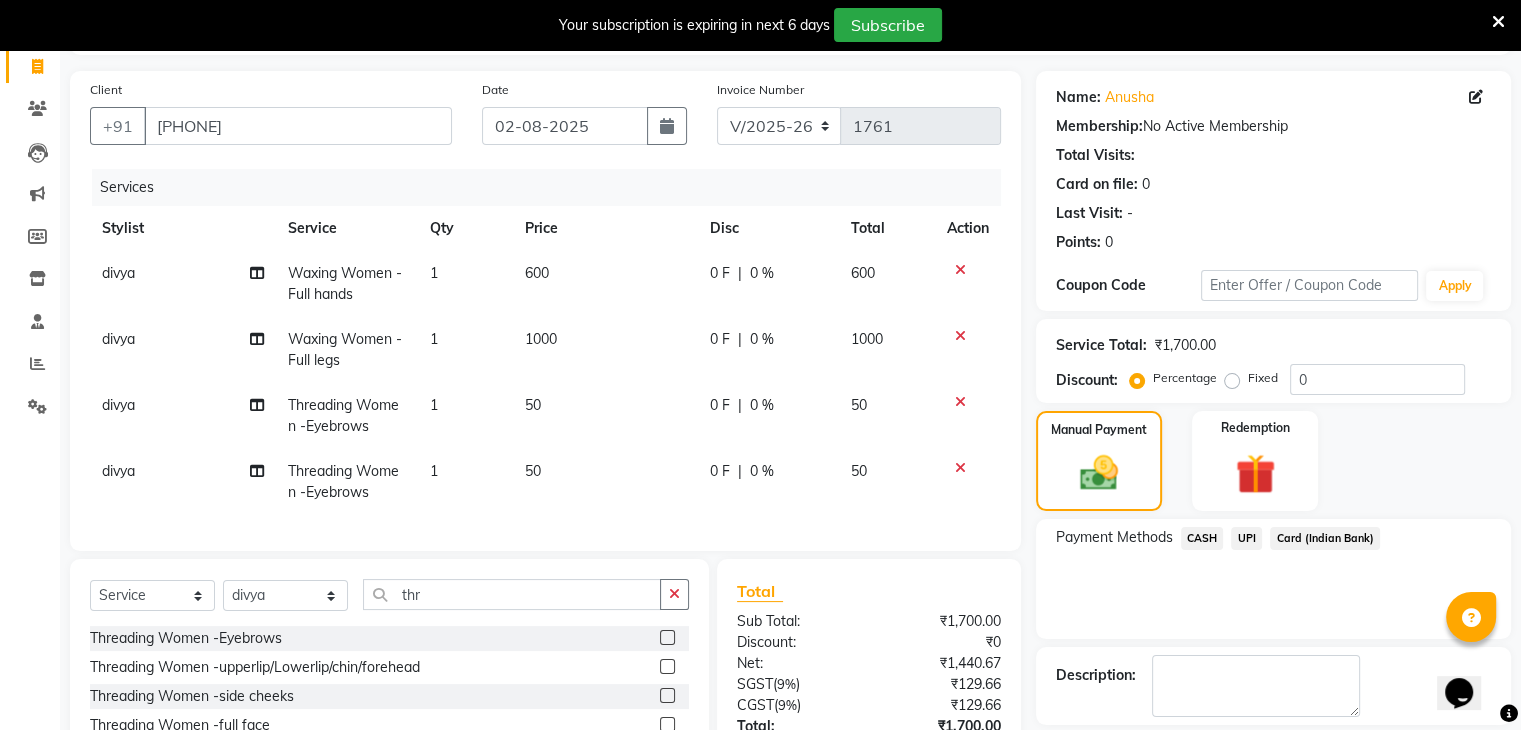 scroll, scrollTop: 253, scrollLeft: 0, axis: vertical 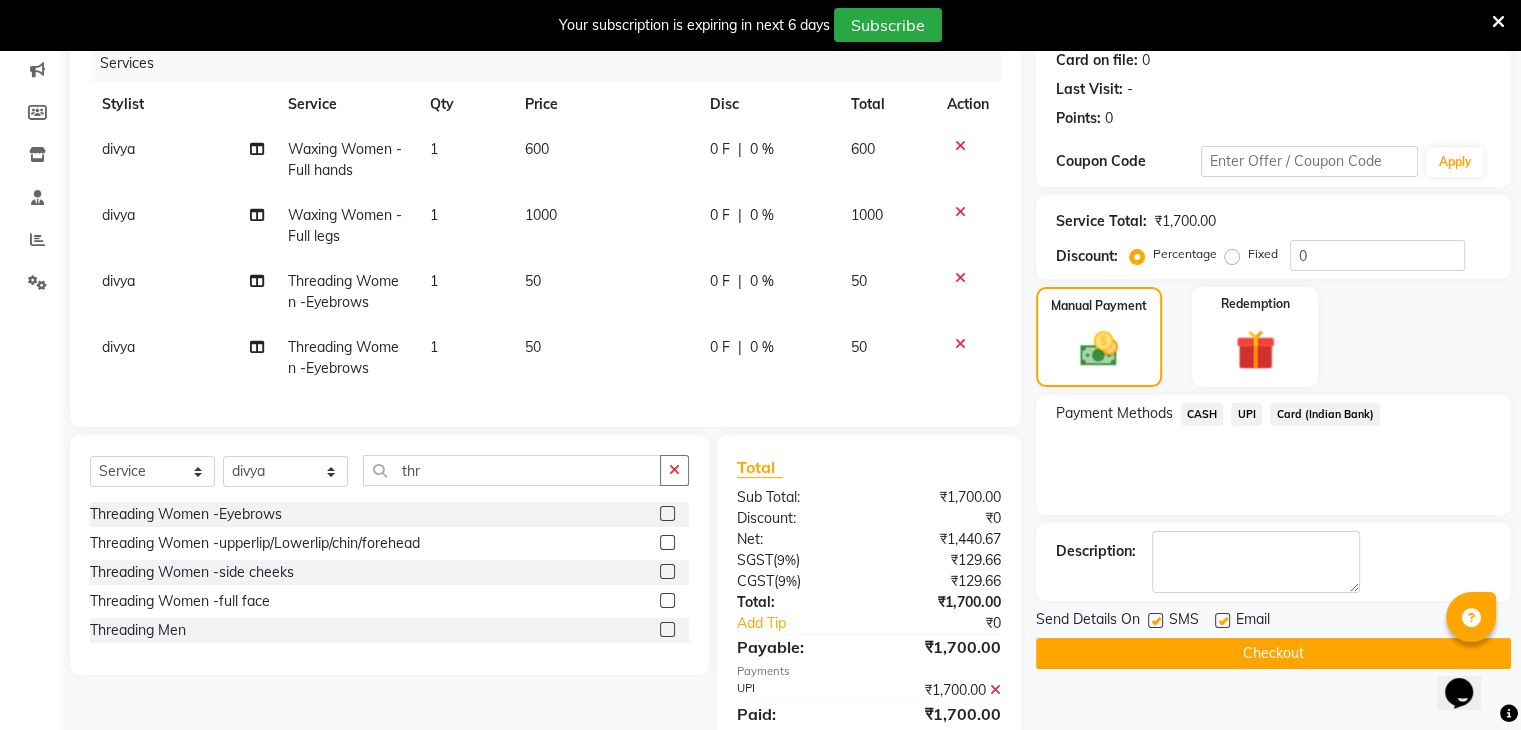 click on "Checkout" 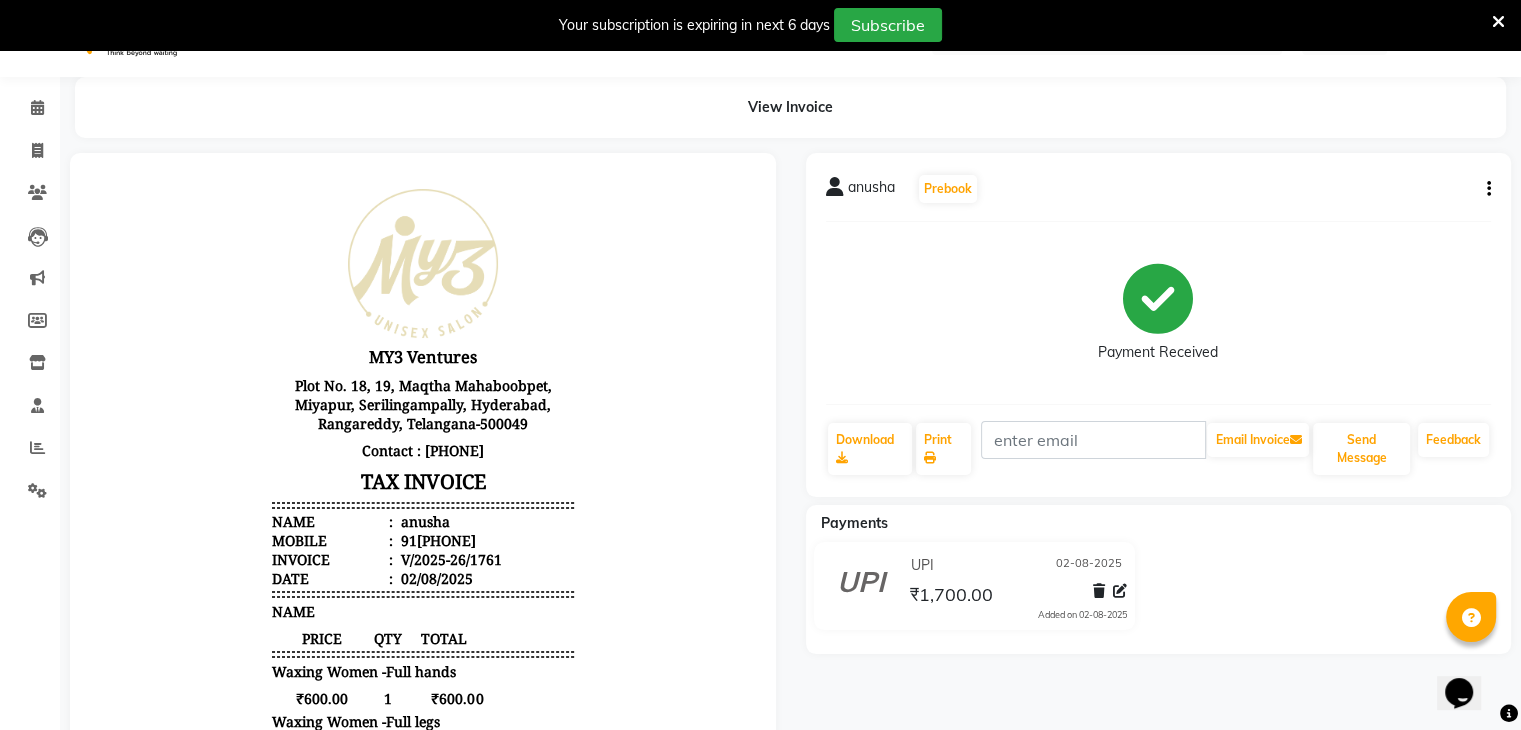scroll, scrollTop: 0, scrollLeft: 0, axis: both 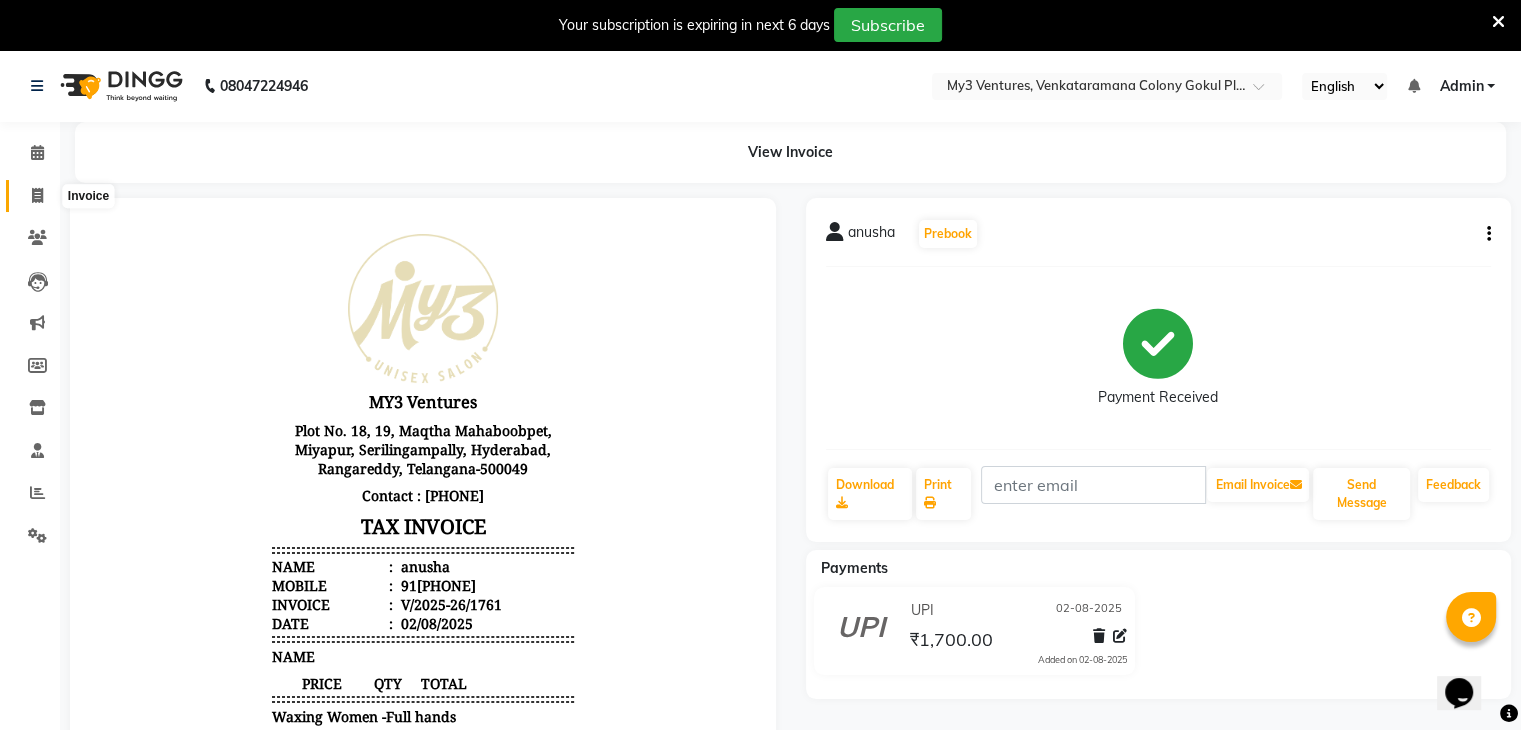 click 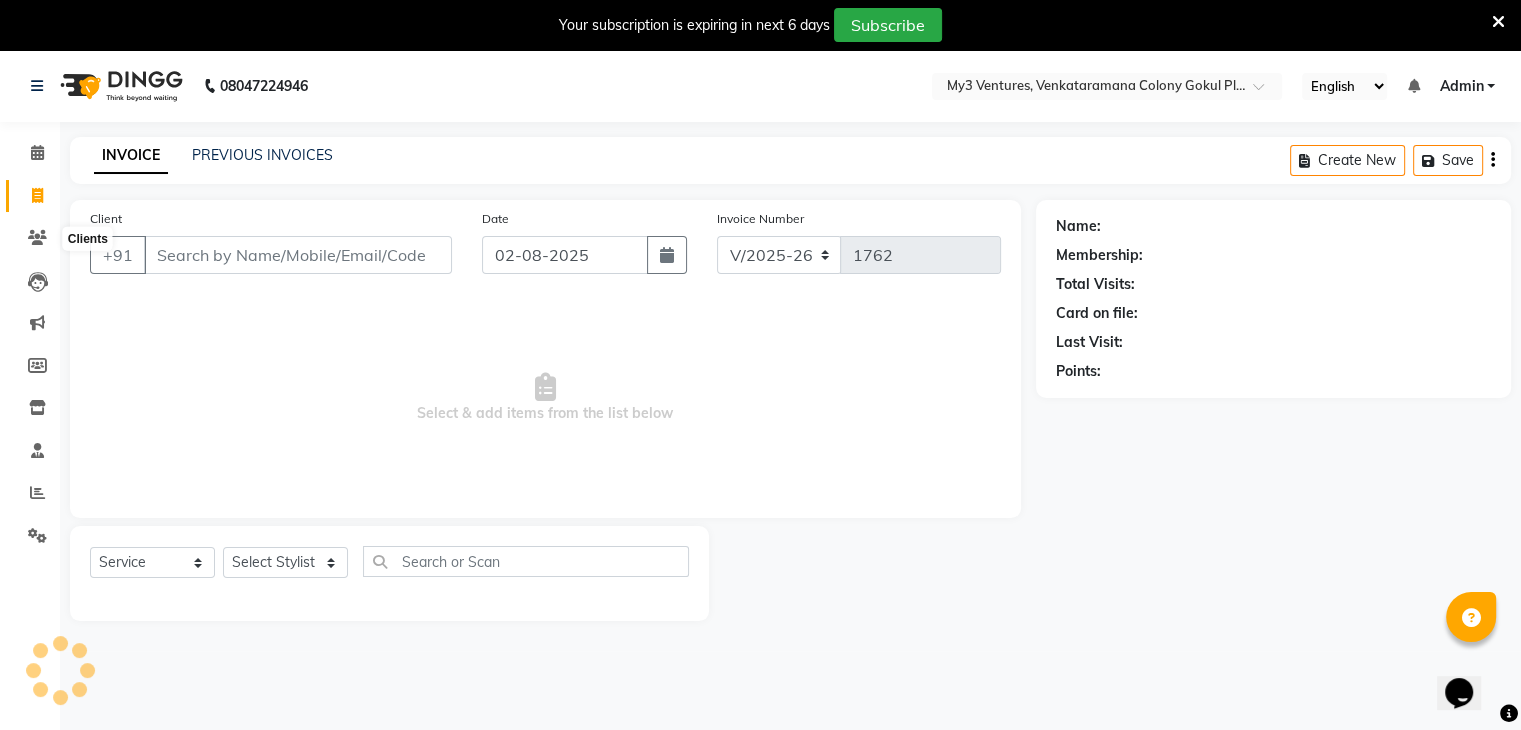 scroll, scrollTop: 50, scrollLeft: 0, axis: vertical 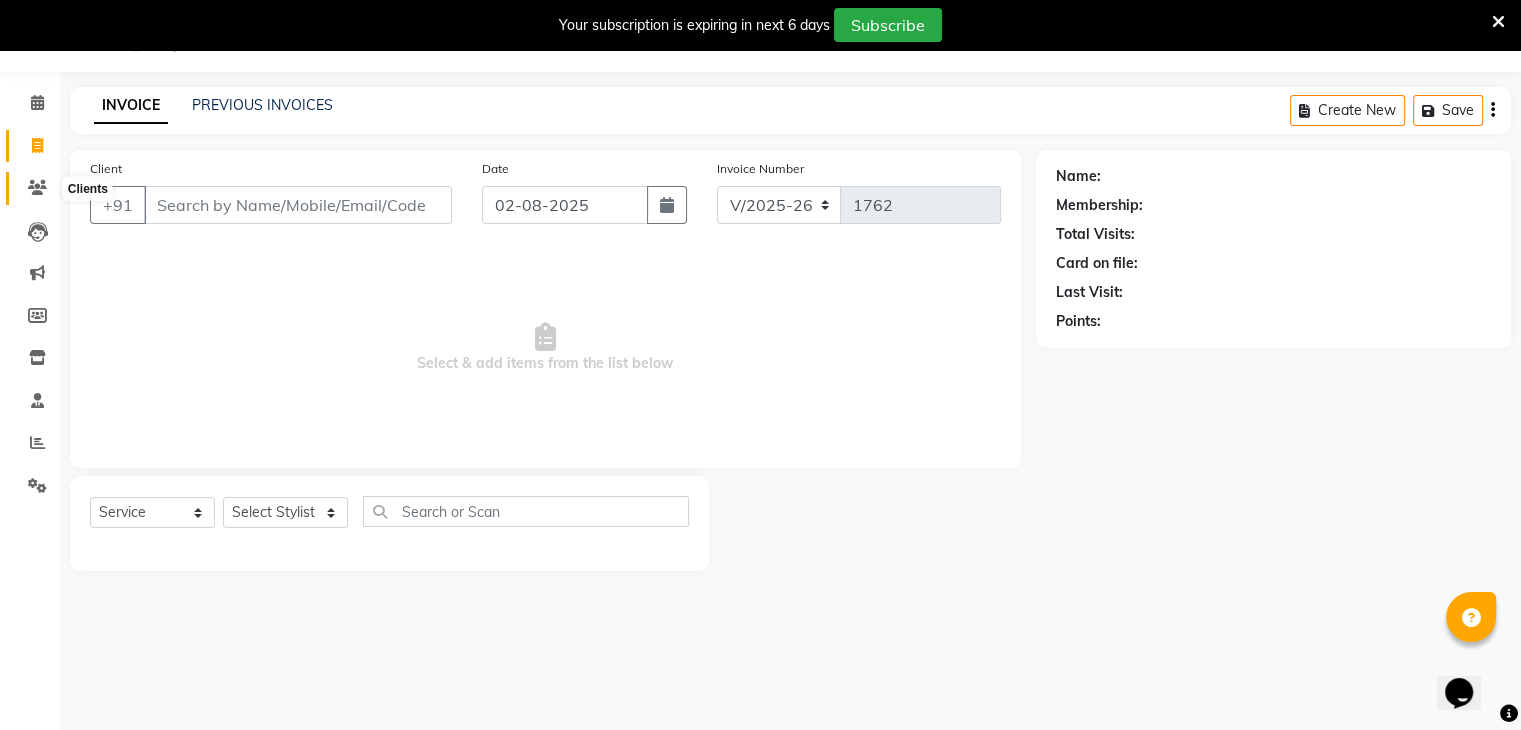 click 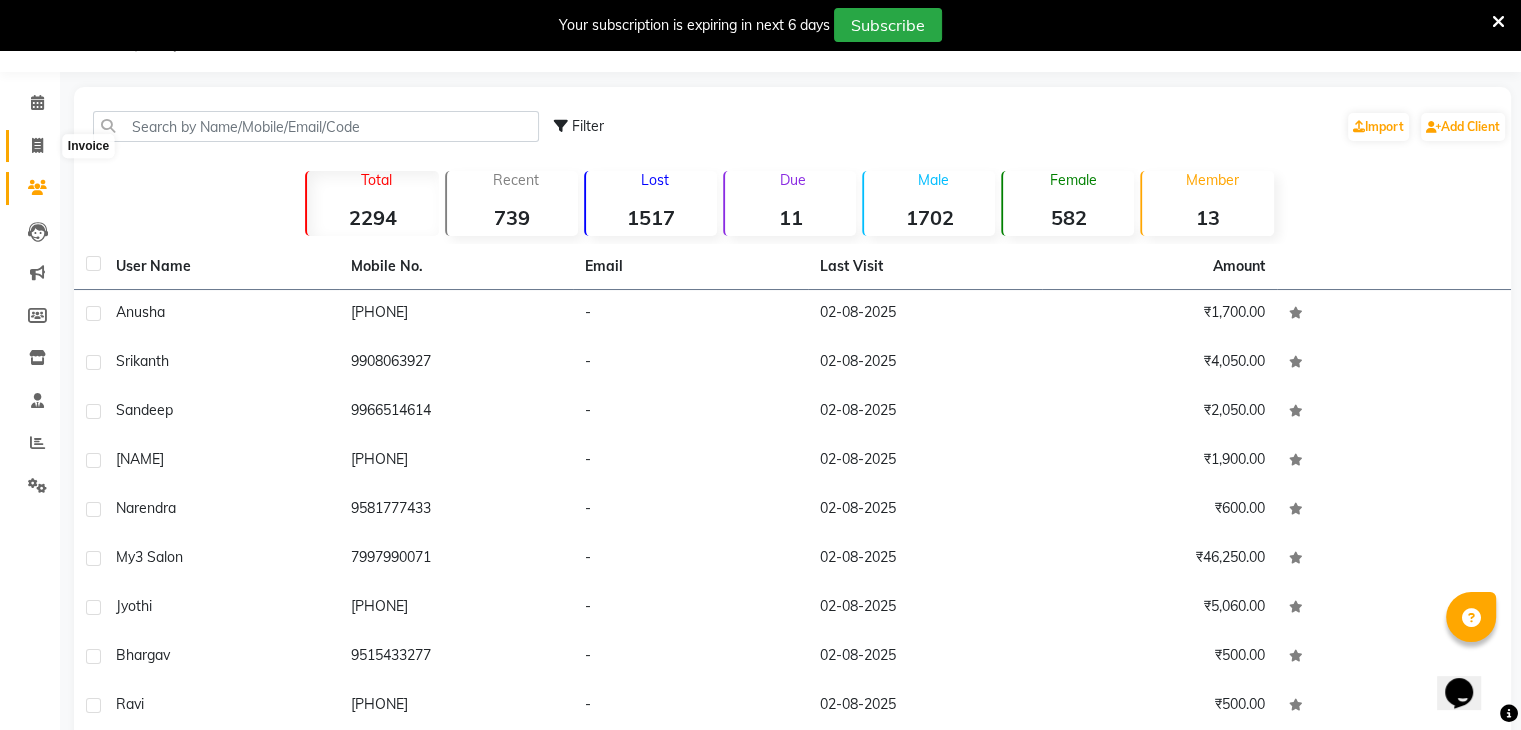 click 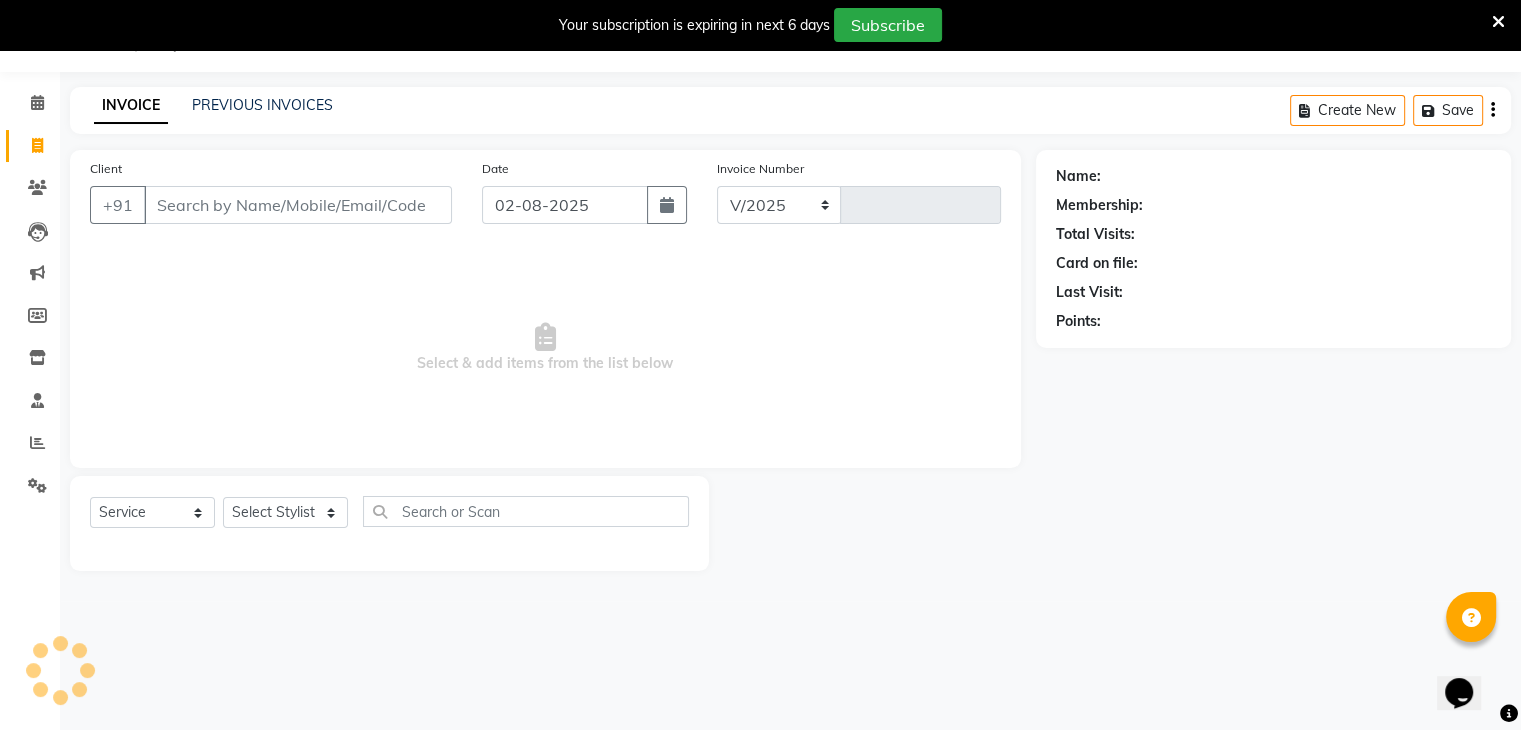 select on "6707" 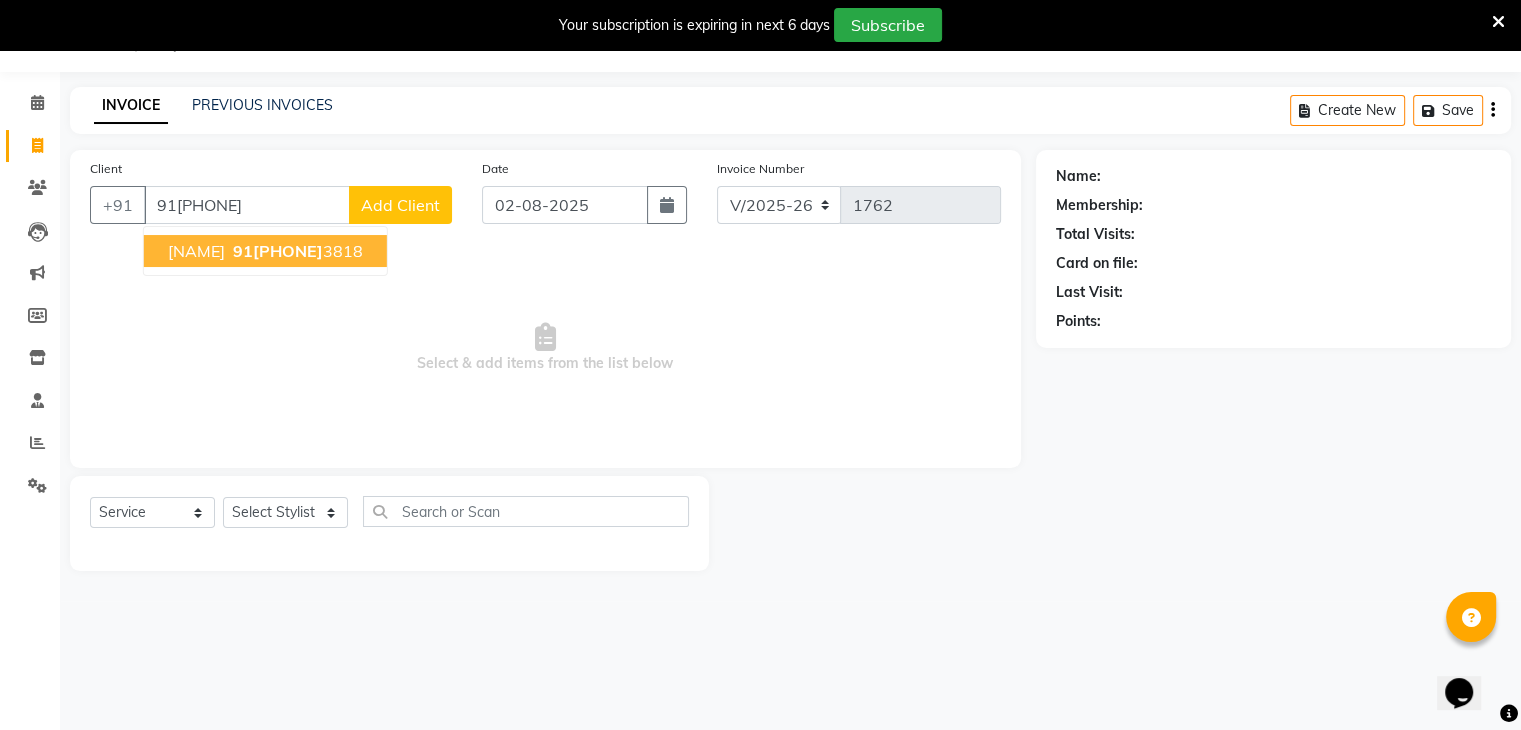 click on "91[PHONE] [NUMBER]" at bounding box center (265, 251) 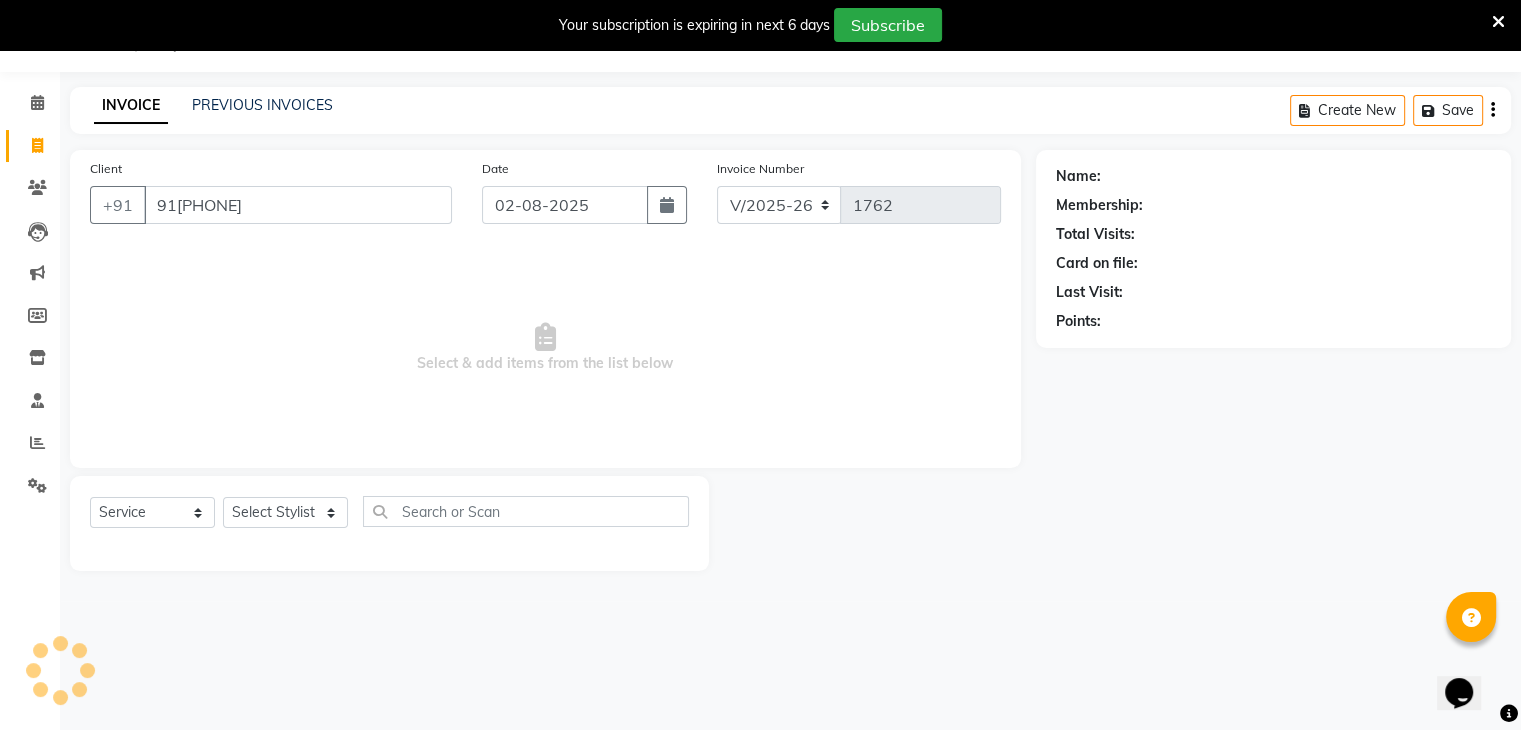 type on "91[PHONE]" 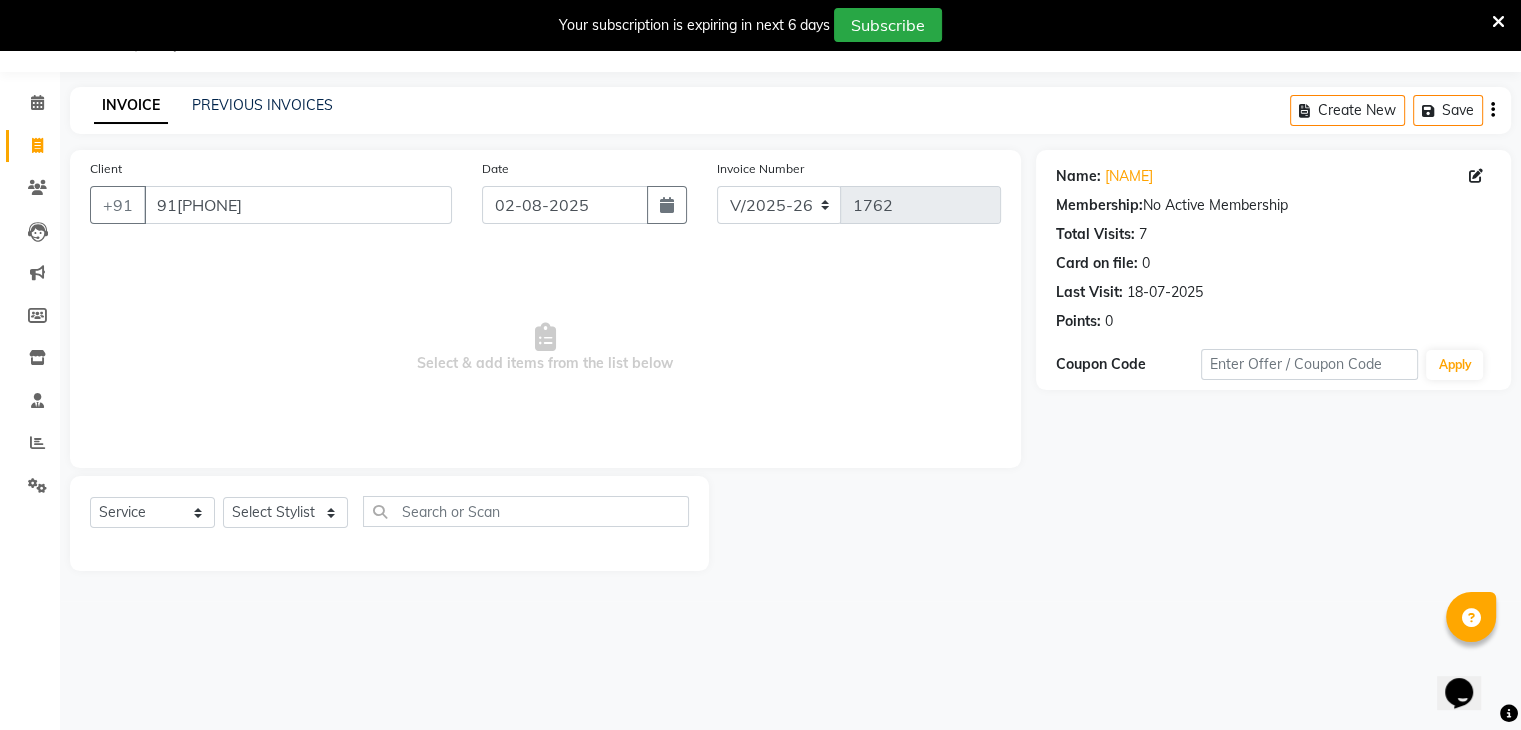 click on "Select  Service  Product  Membership  Package Voucher Prepaid Gift Card  Select Stylist ajju azam divya rihan Sahzad sowjanya srilatha Swapna Zeeshan" 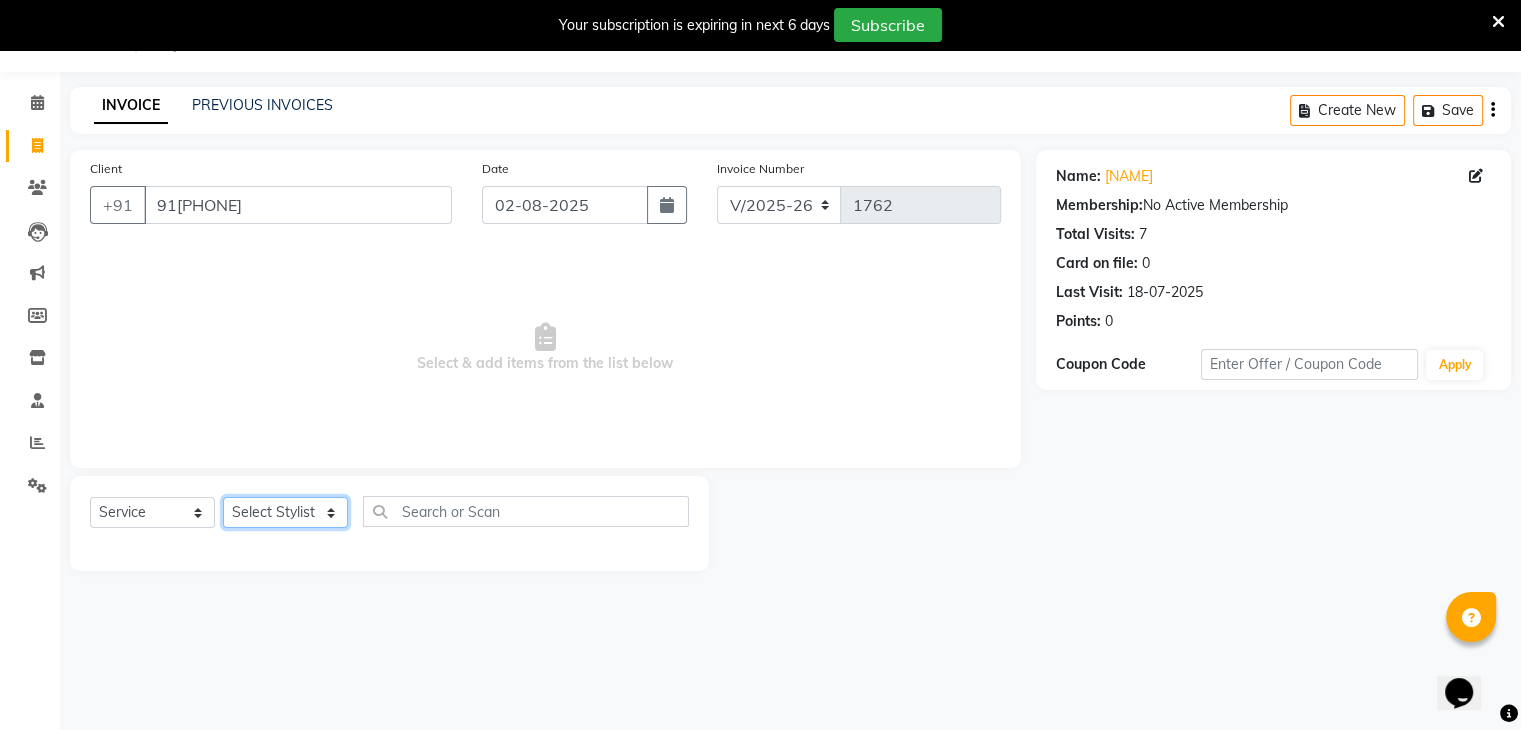 click on "Select Stylist ajju azam divya rihan Sahzad sowjanya srilatha Swapna Zeeshan" 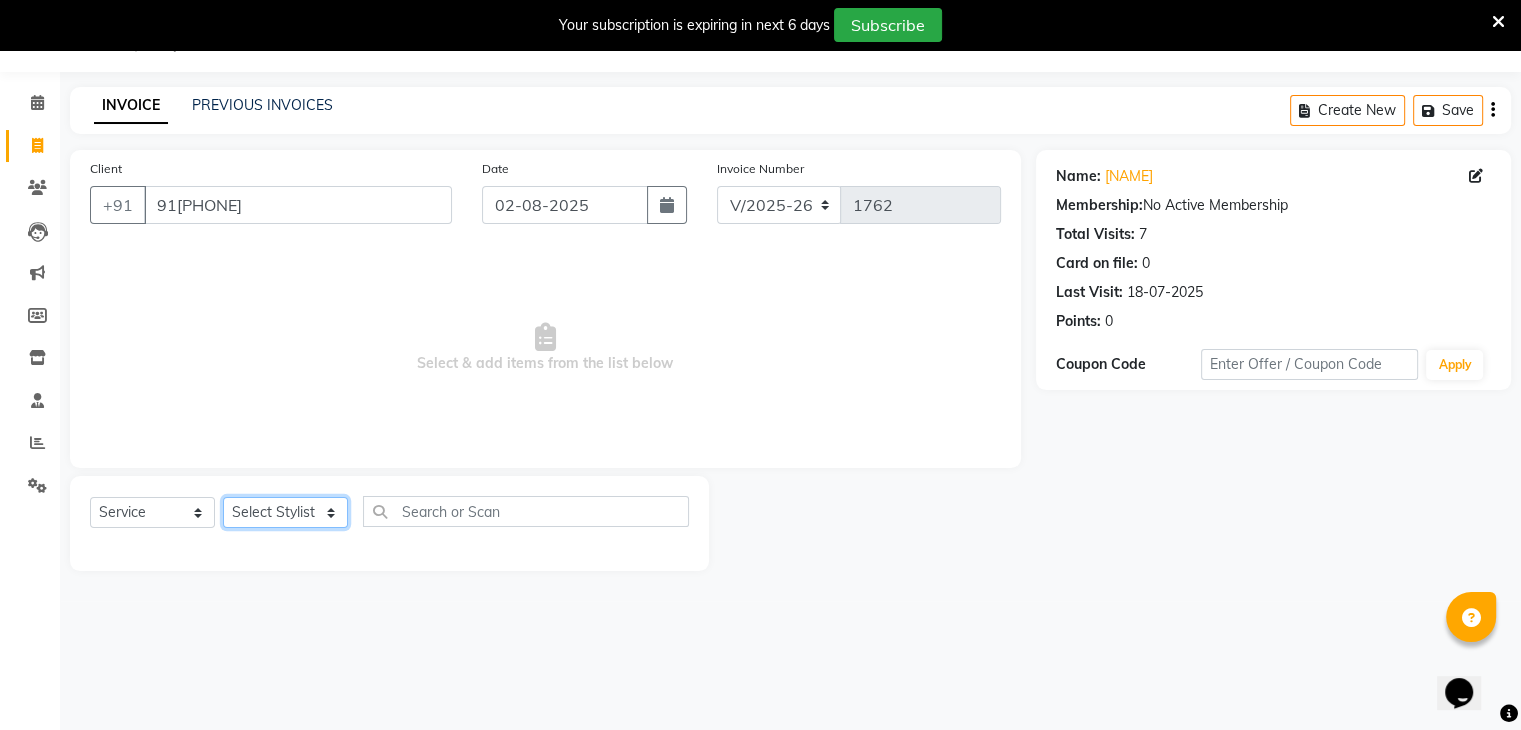 select on "85424" 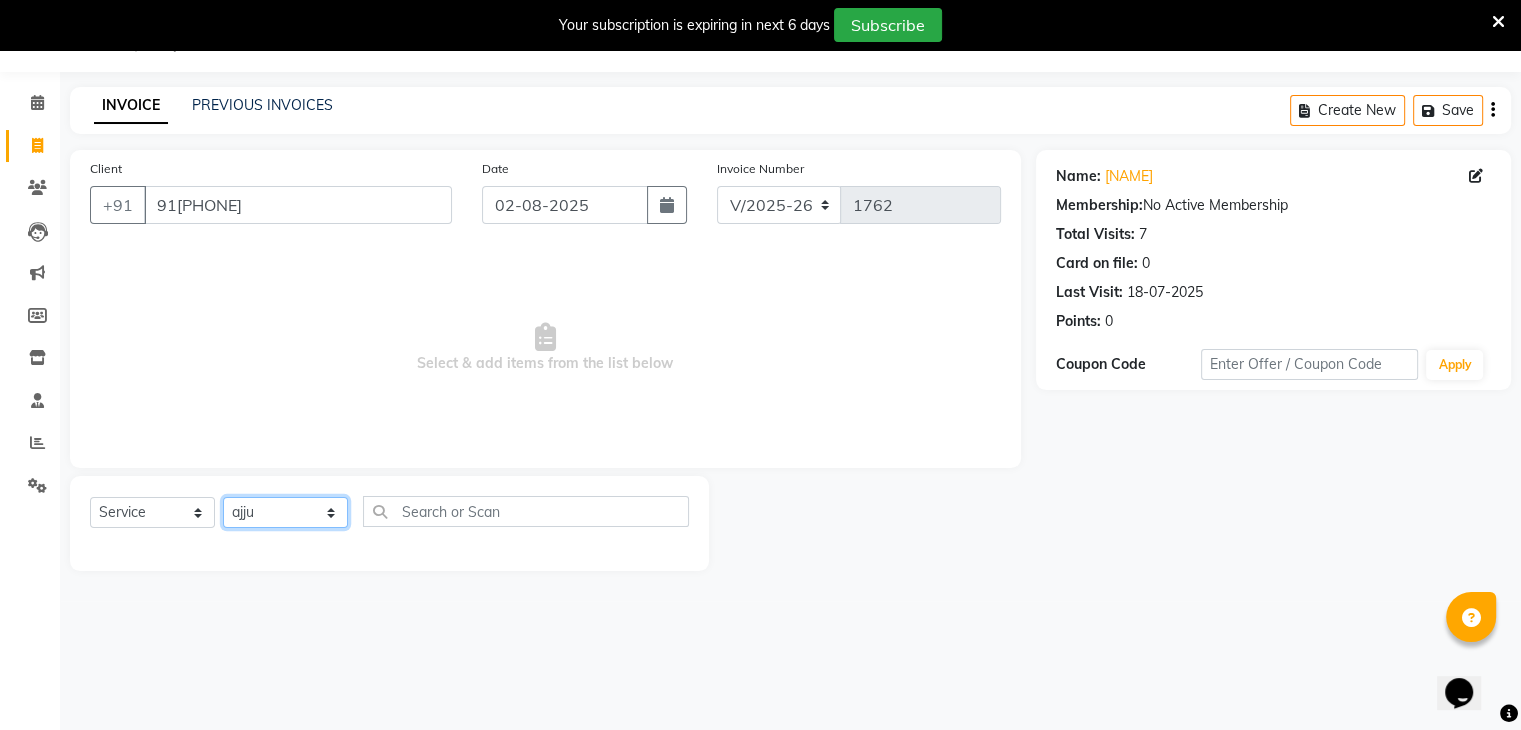 click on "Select Stylist ajju azam divya rihan Sahzad sowjanya srilatha Swapna Zeeshan" 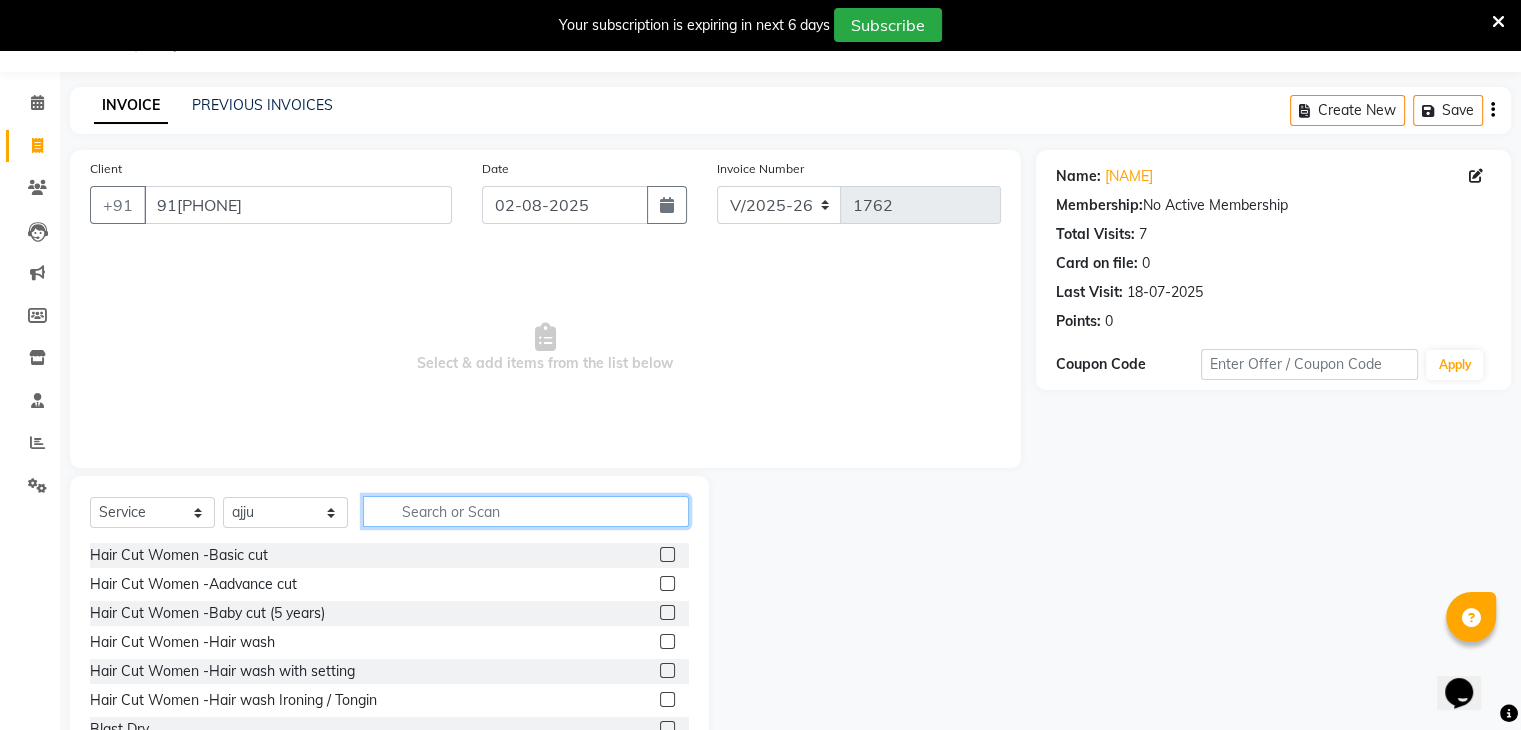 click 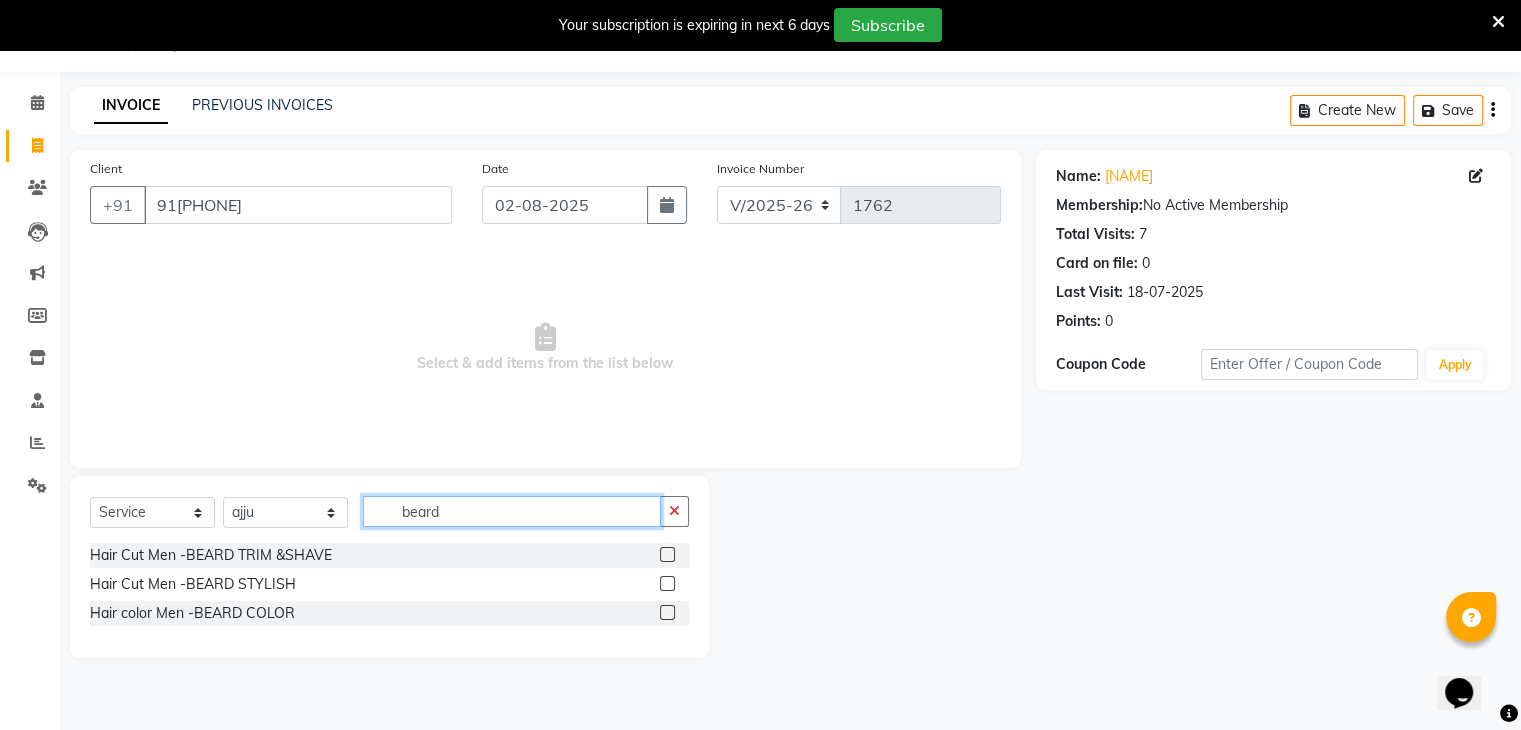 type on "beard" 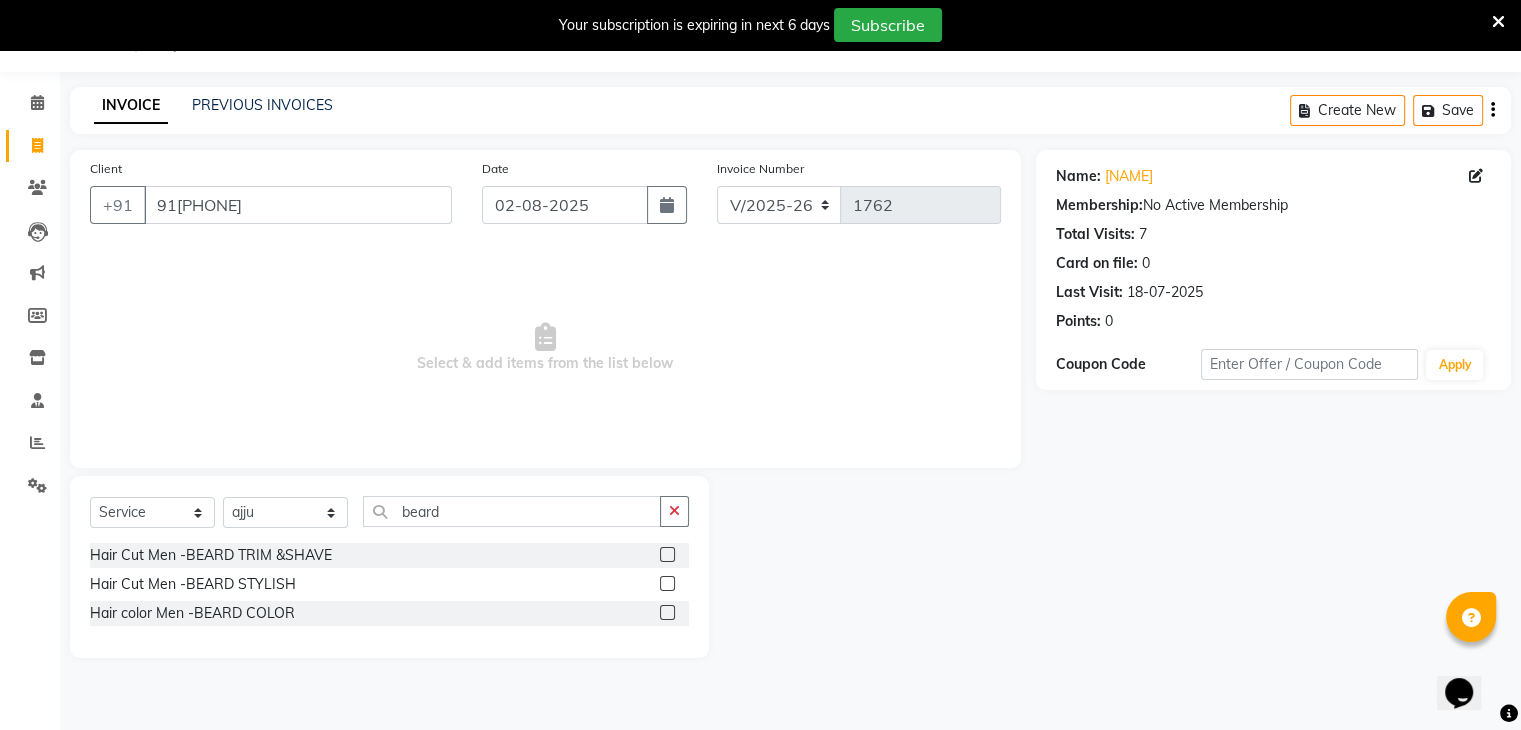 click 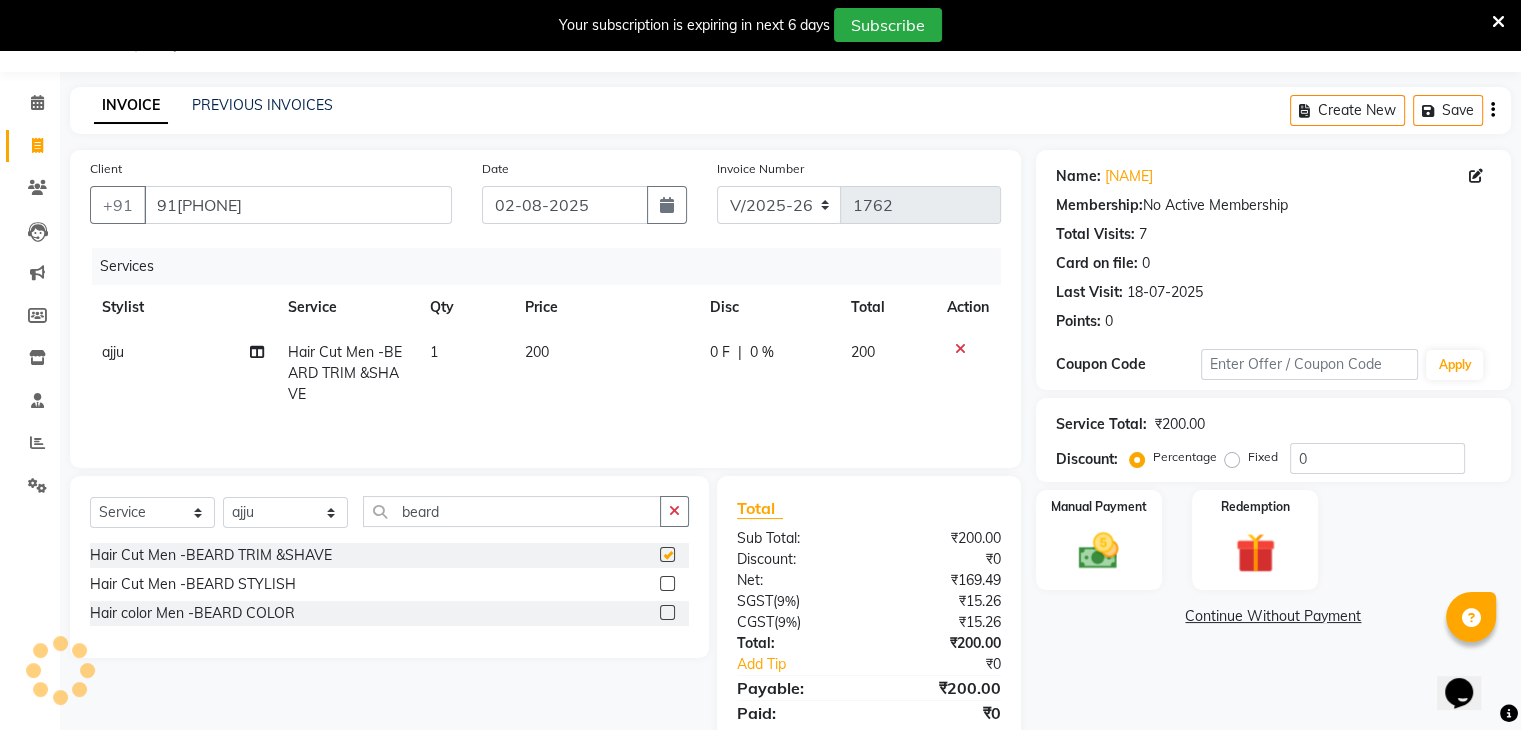 checkbox on "false" 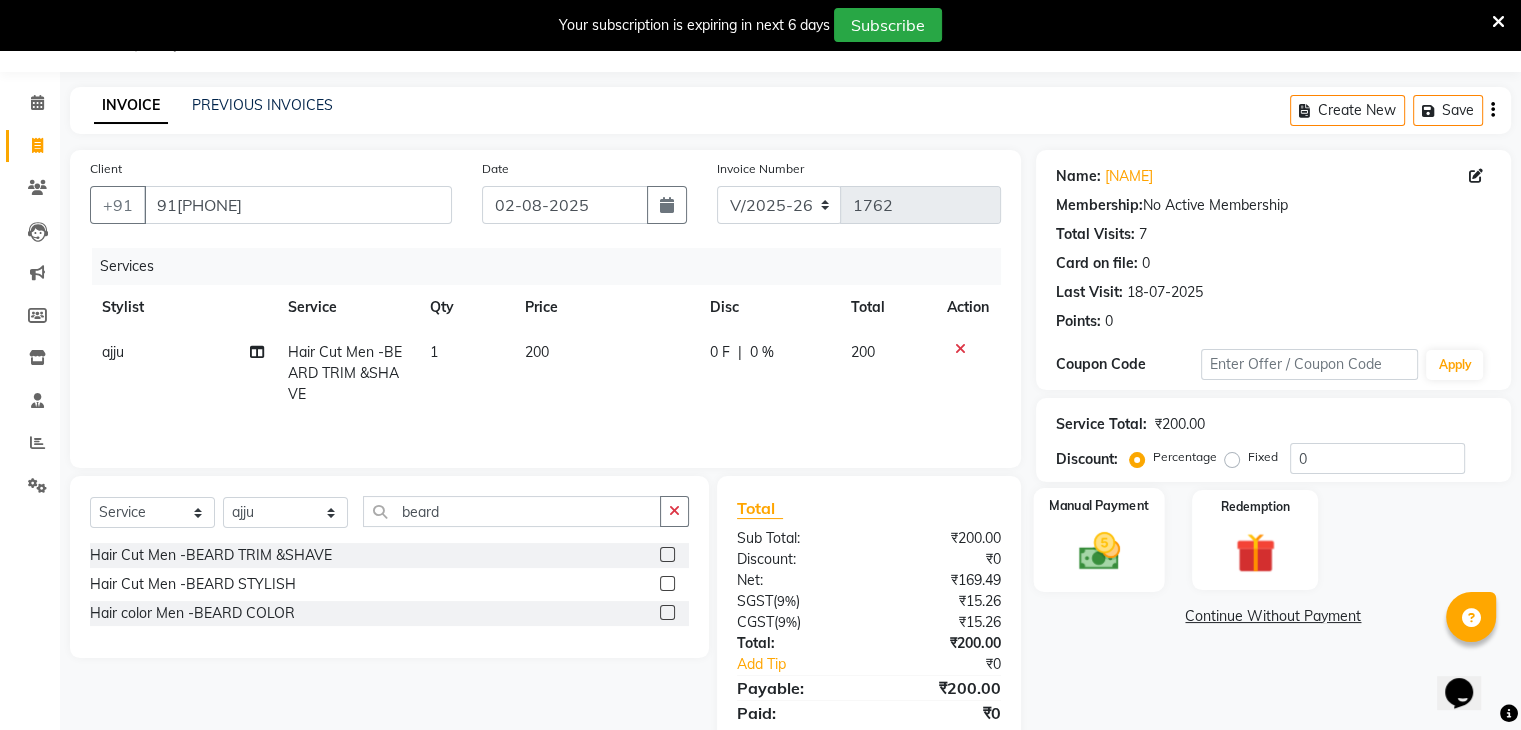 click on "Manual Payment" 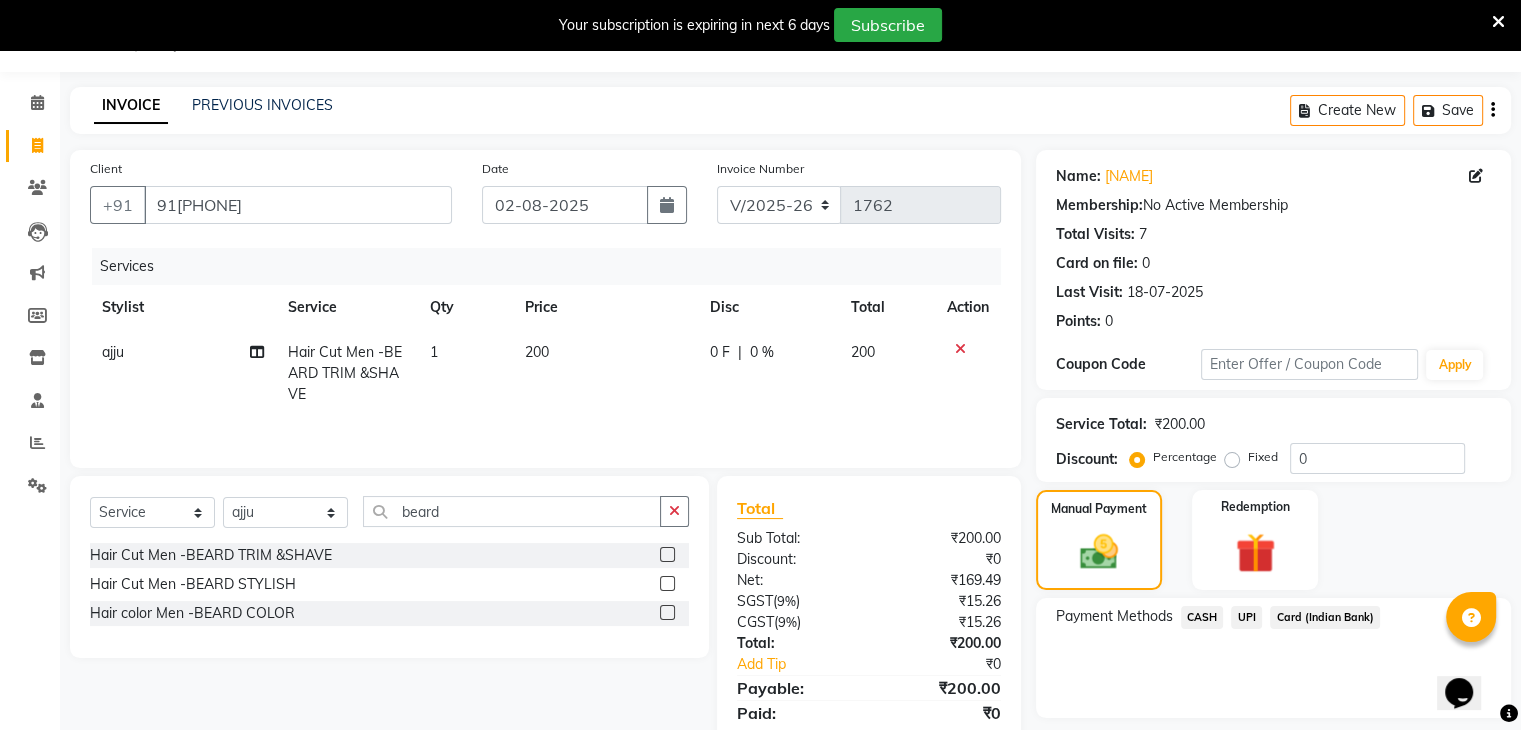 click on "UPI" 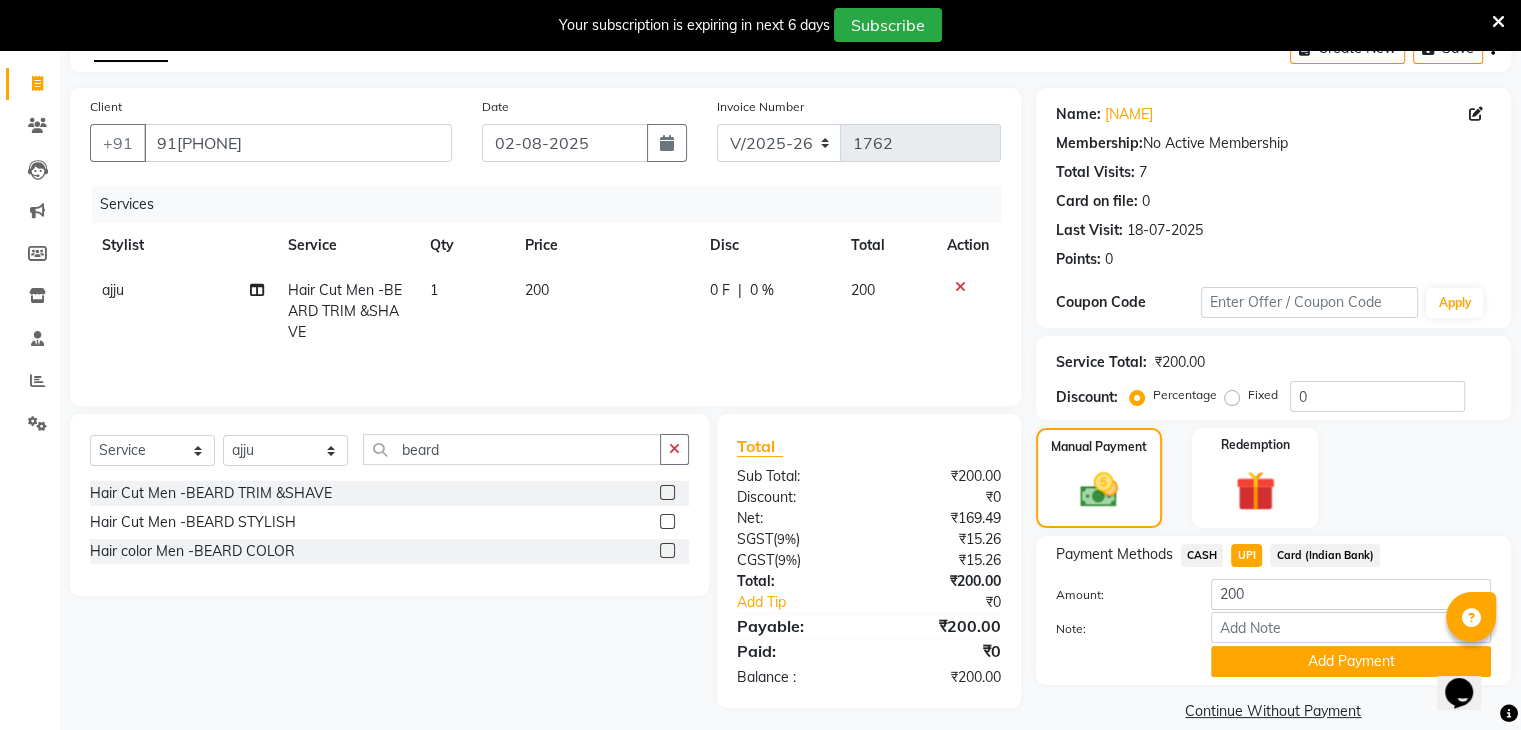 scroll, scrollTop: 116, scrollLeft: 0, axis: vertical 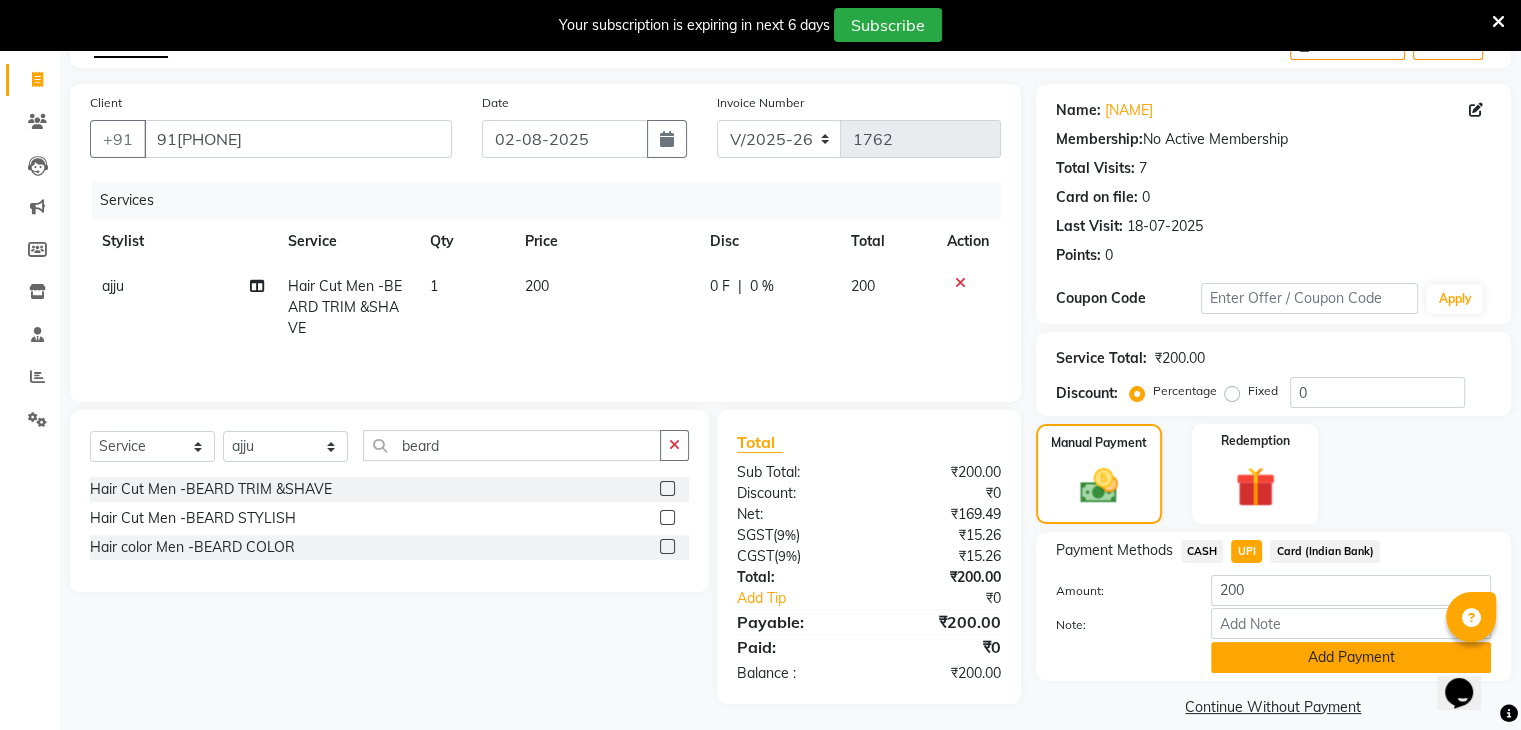 click on "Add Payment" 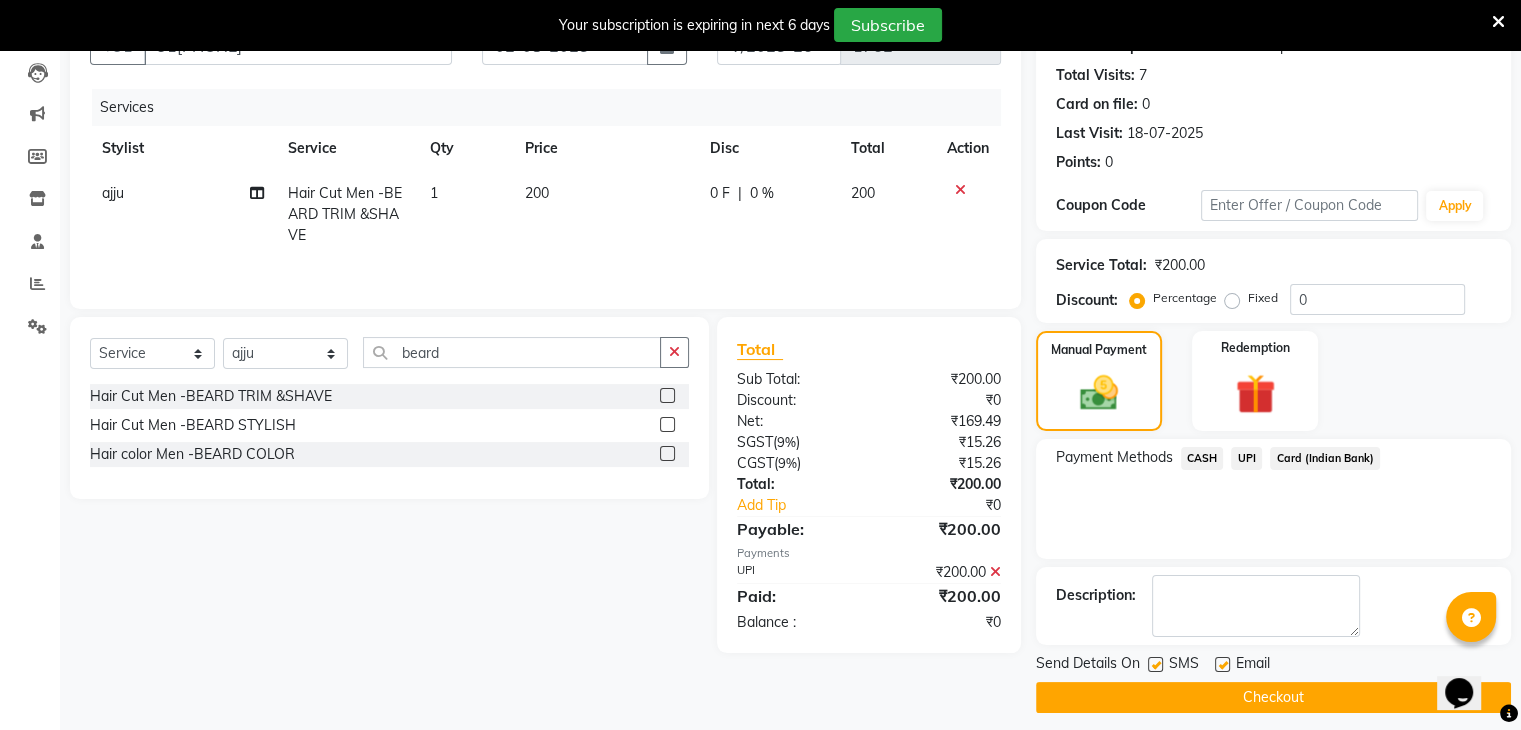 scroll, scrollTop: 220, scrollLeft: 0, axis: vertical 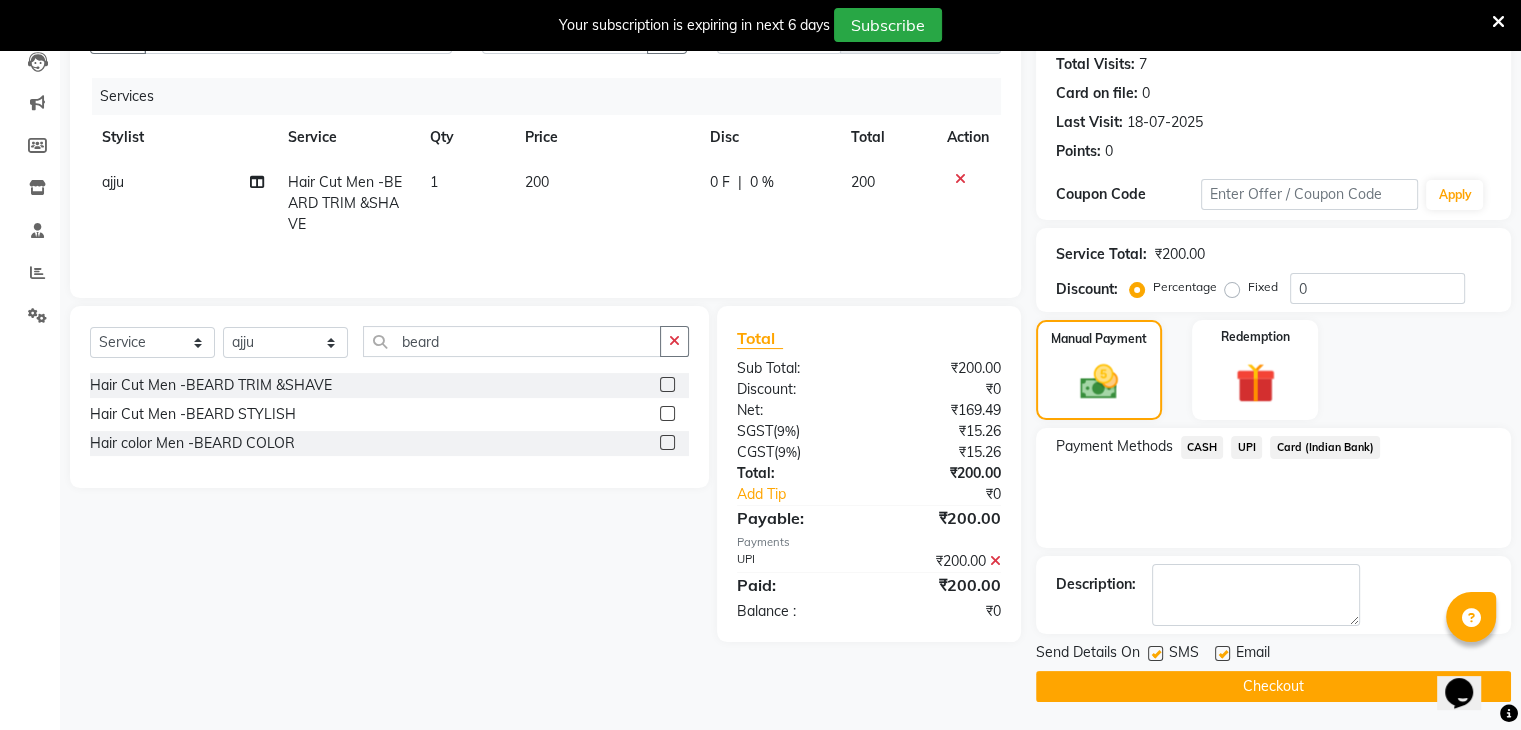 click on "Checkout" 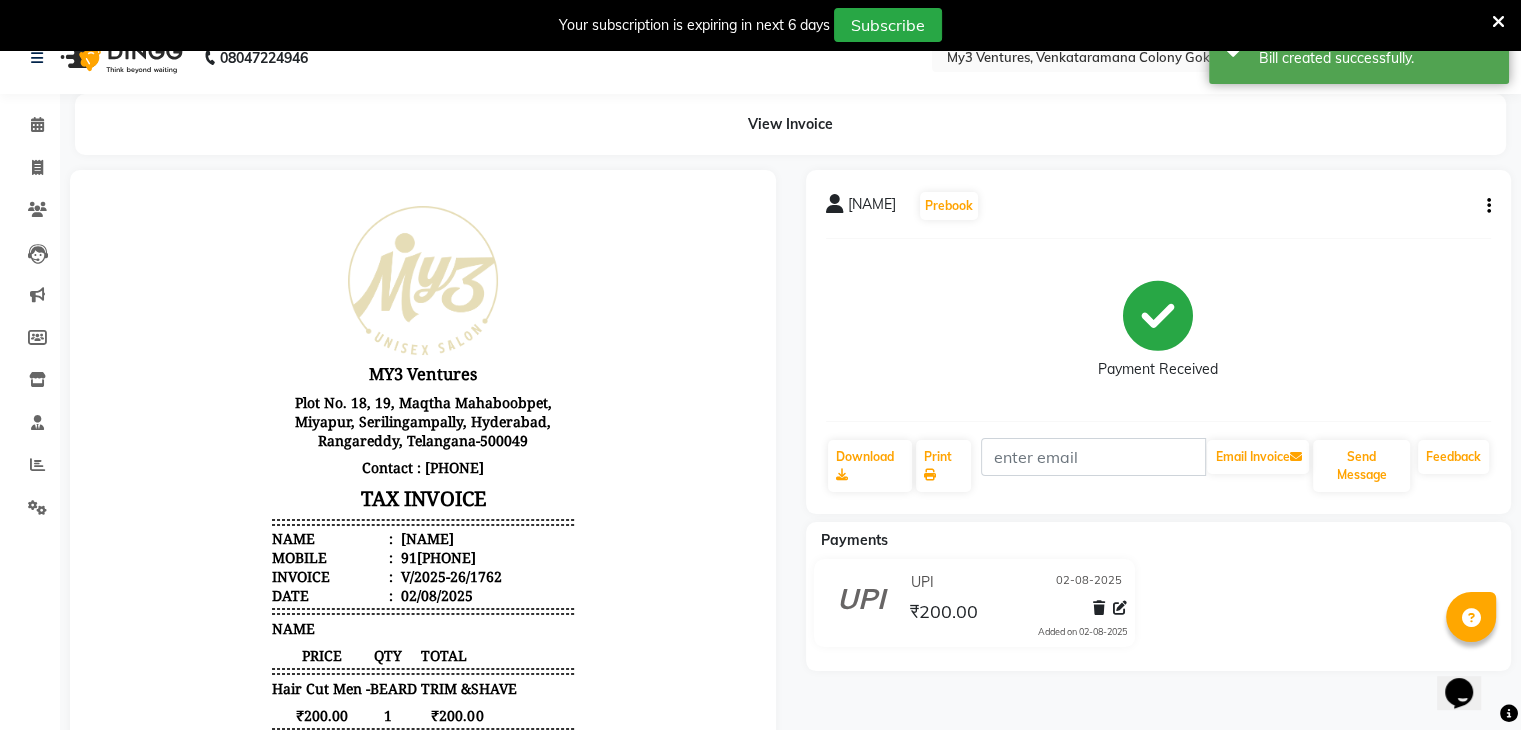 scroll, scrollTop: 0, scrollLeft: 0, axis: both 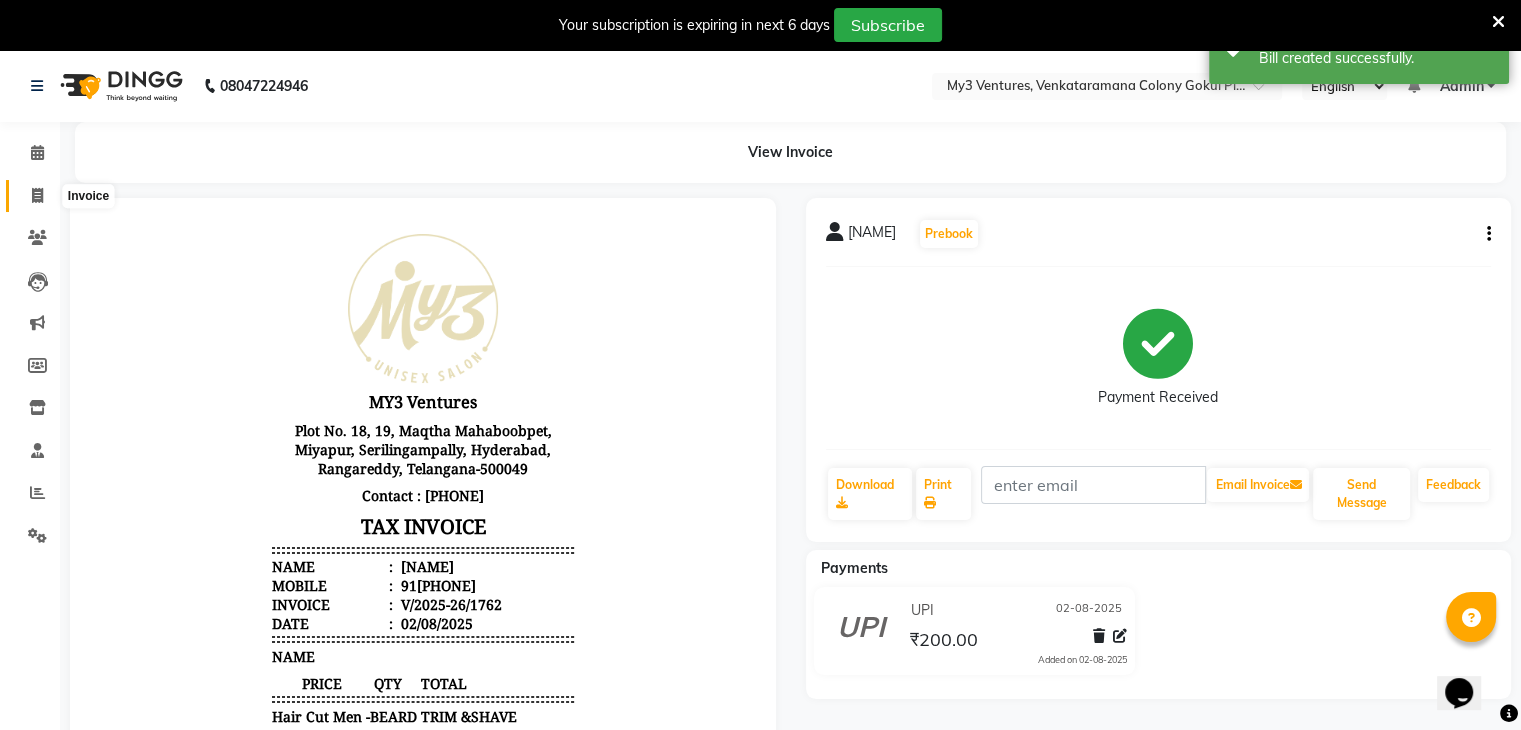 click 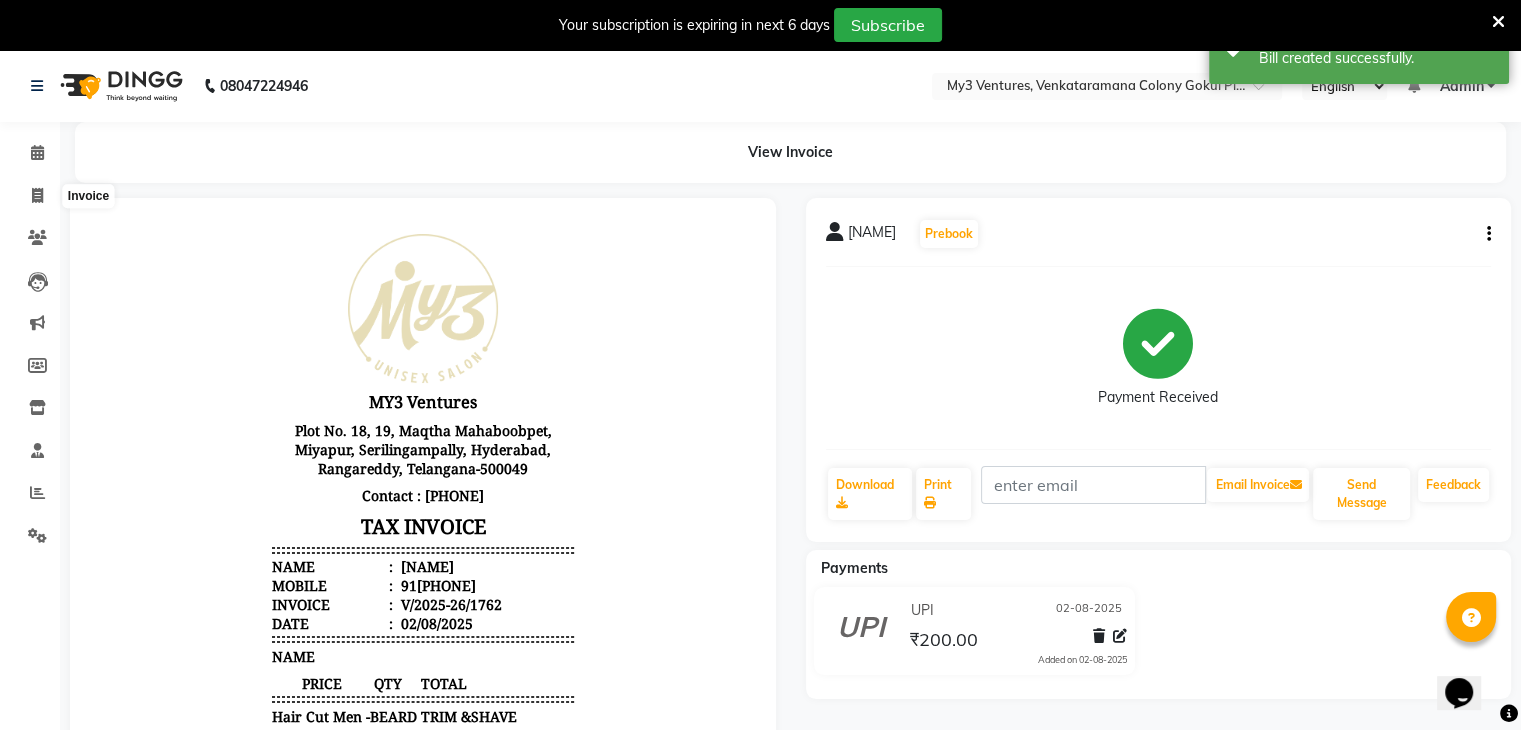 select on "6707" 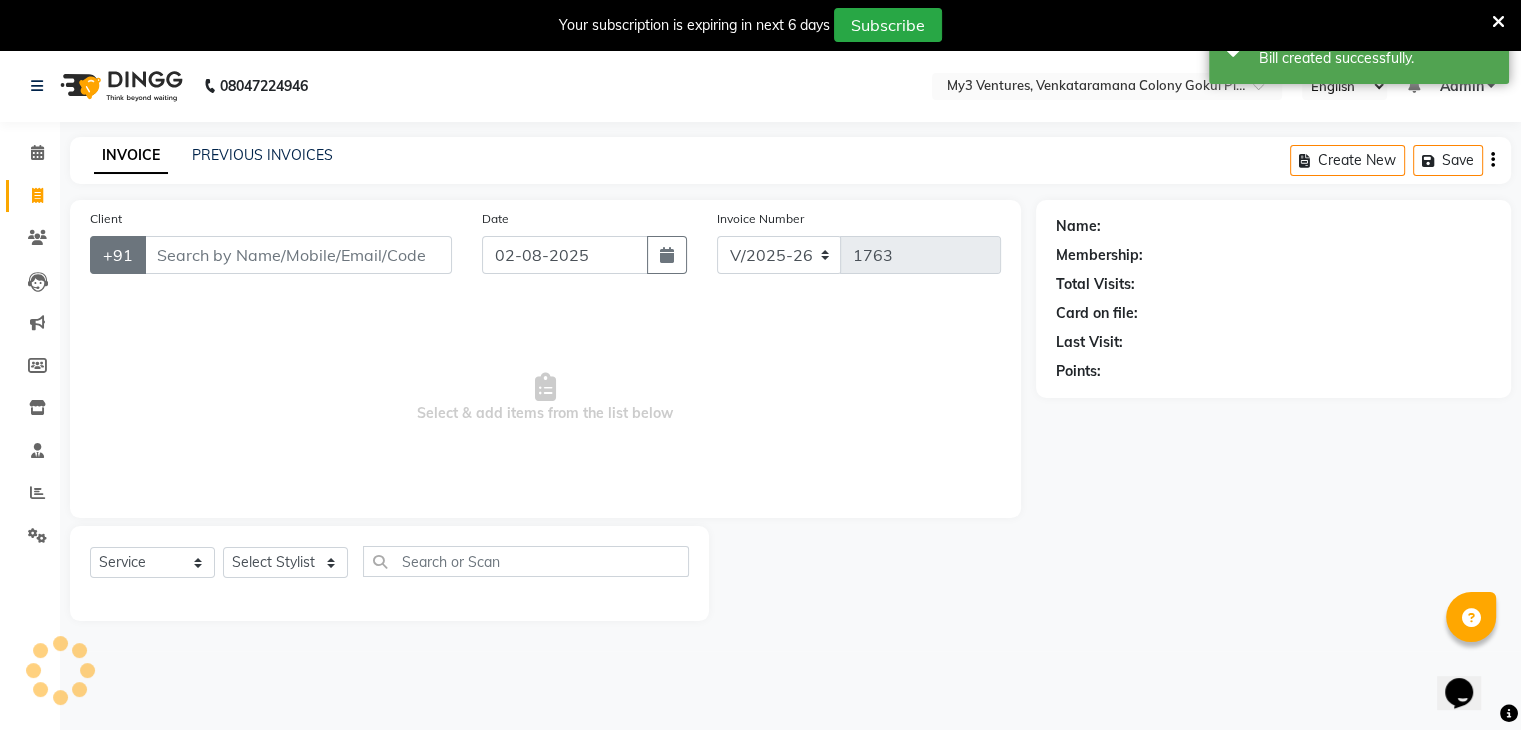 scroll, scrollTop: 50, scrollLeft: 0, axis: vertical 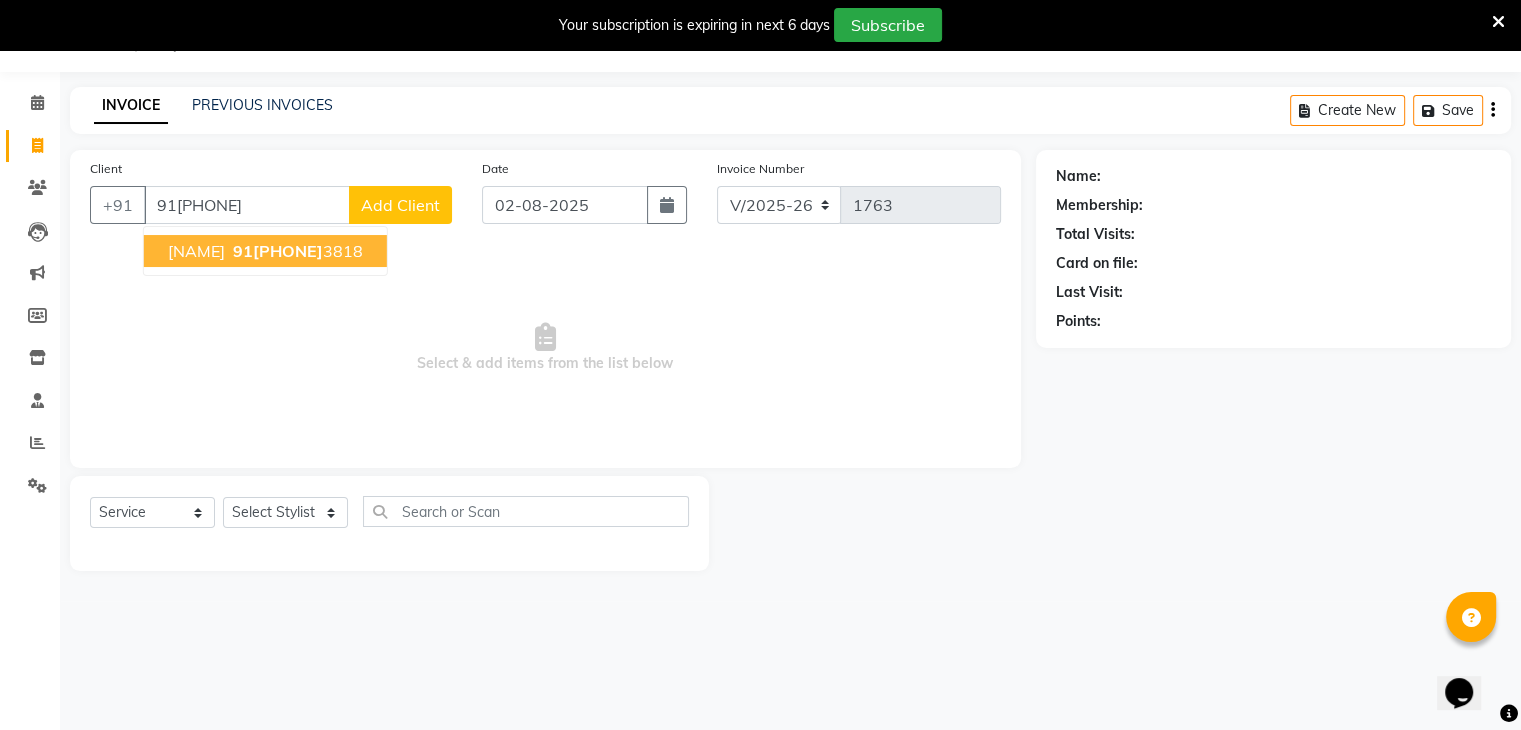 click on "91[PHONE]" at bounding box center (278, 251) 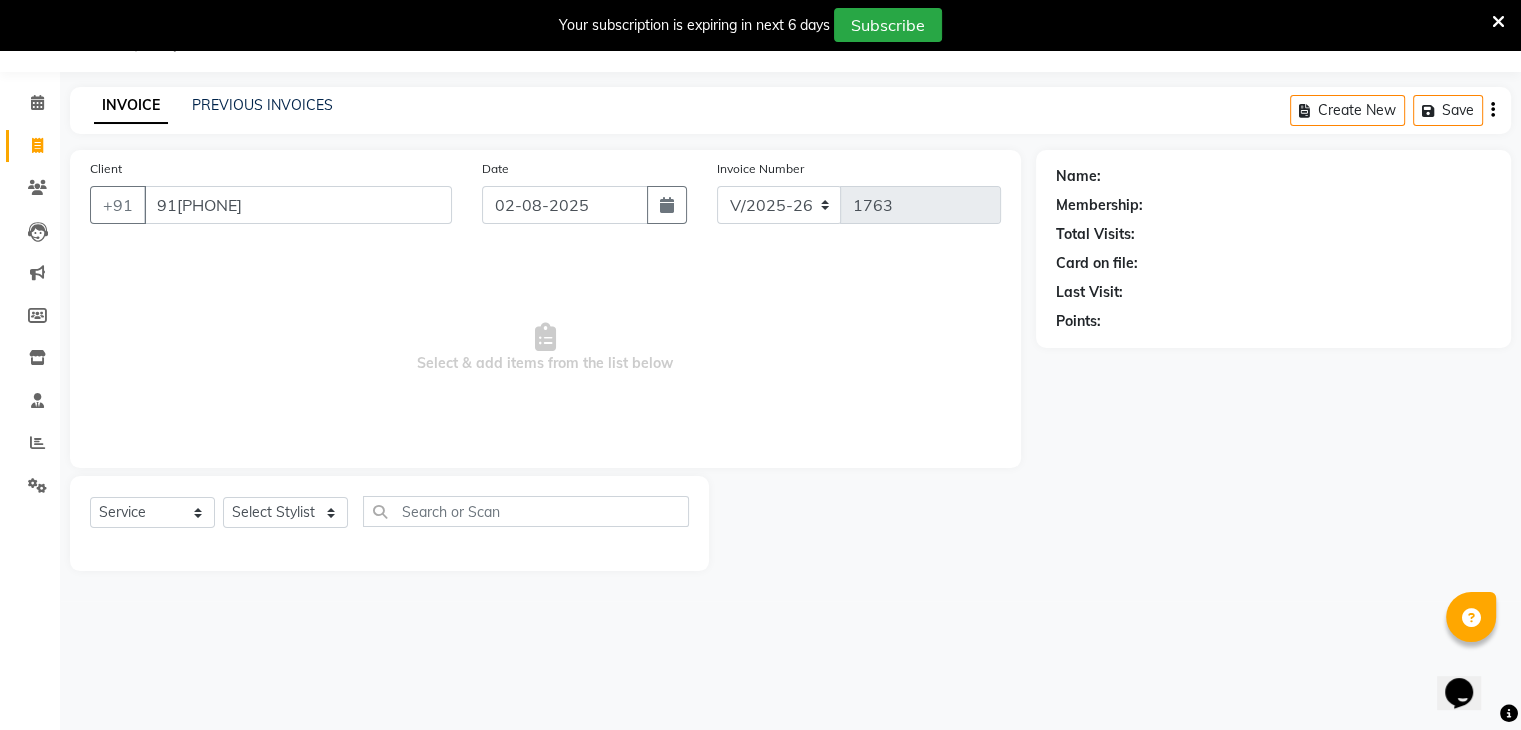 type on "91[PHONE]" 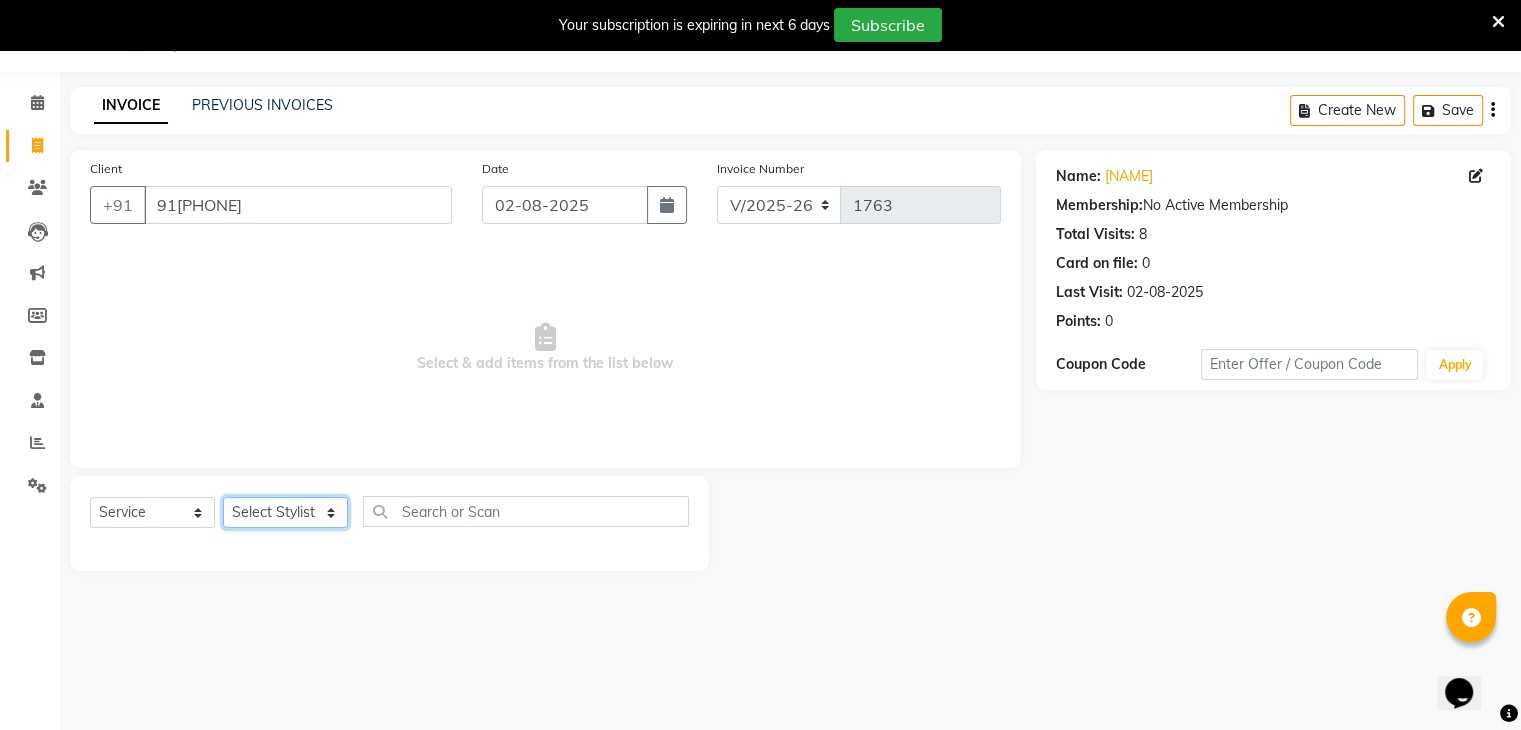 click on "Select Stylist ajju azam divya rihan Sahzad sowjanya srilatha Swapna Zeeshan" 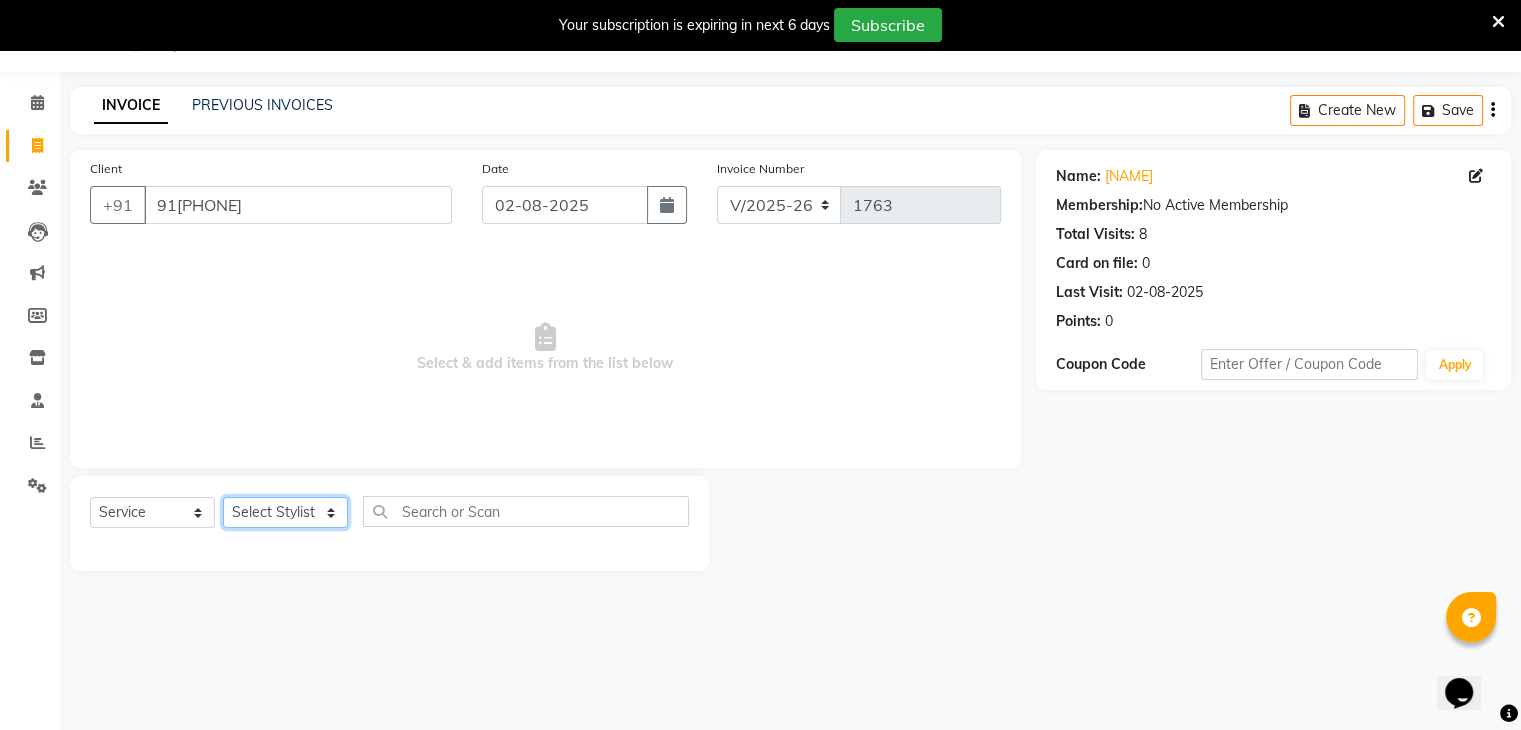 select on "72747" 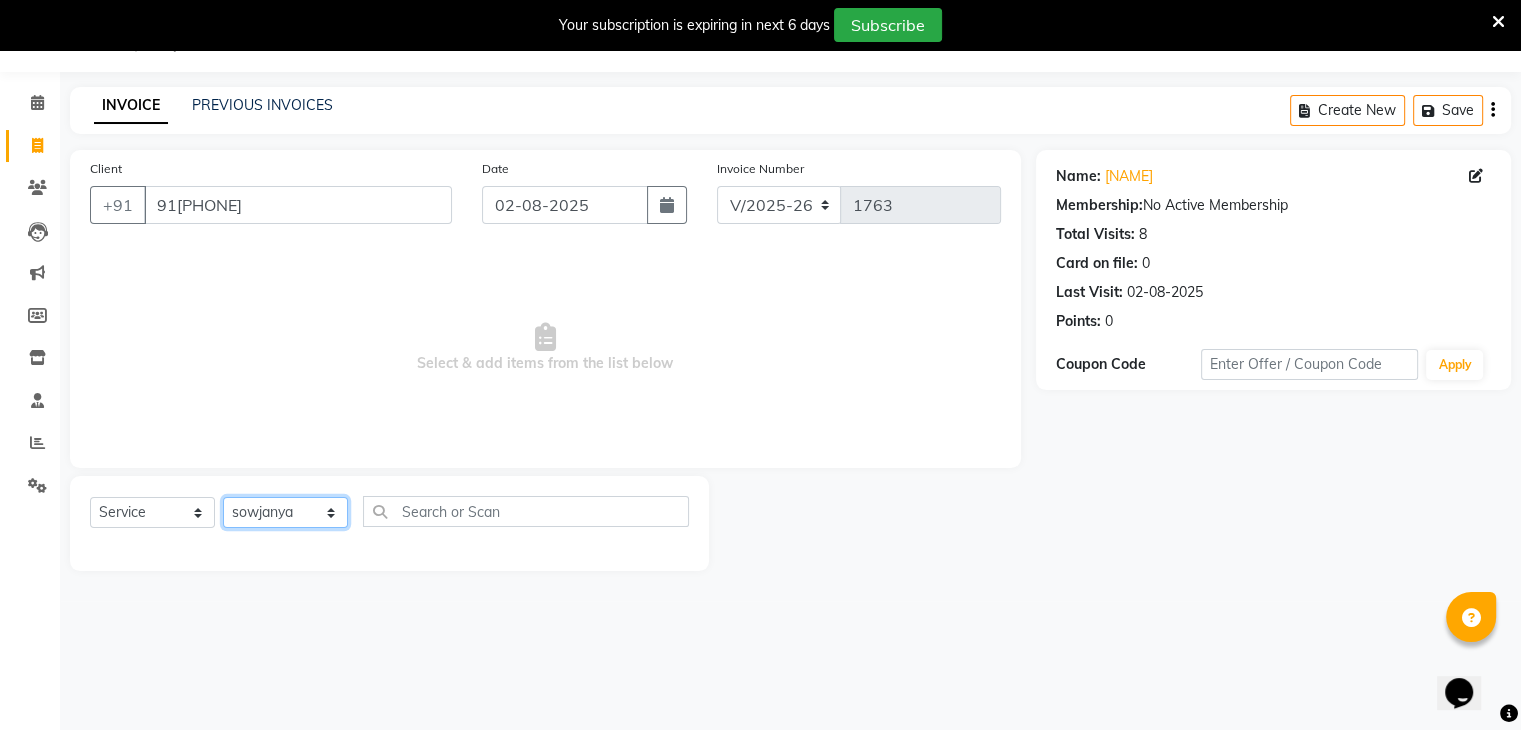 click on "Select Stylist ajju azam divya rihan Sahzad sowjanya srilatha Swapna Zeeshan" 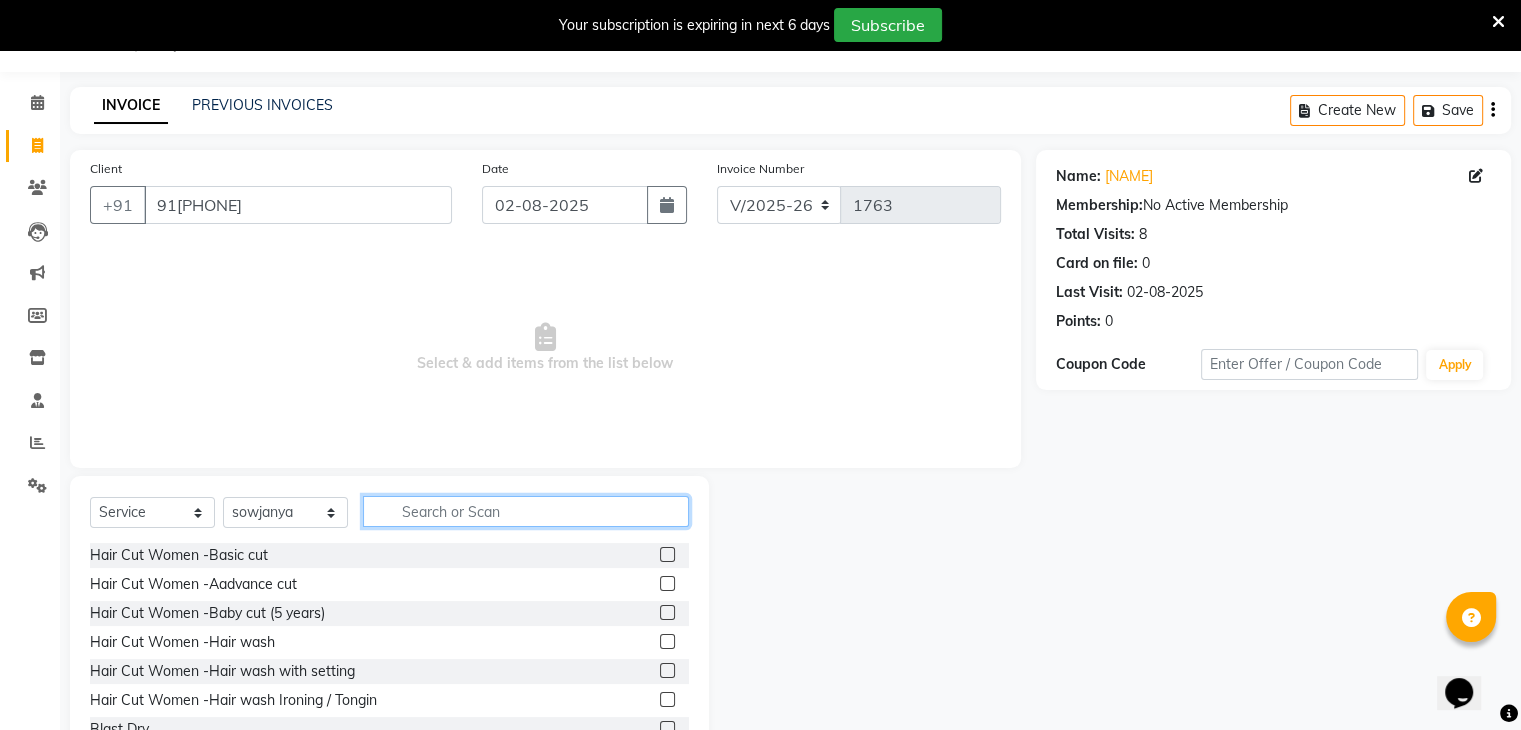 click 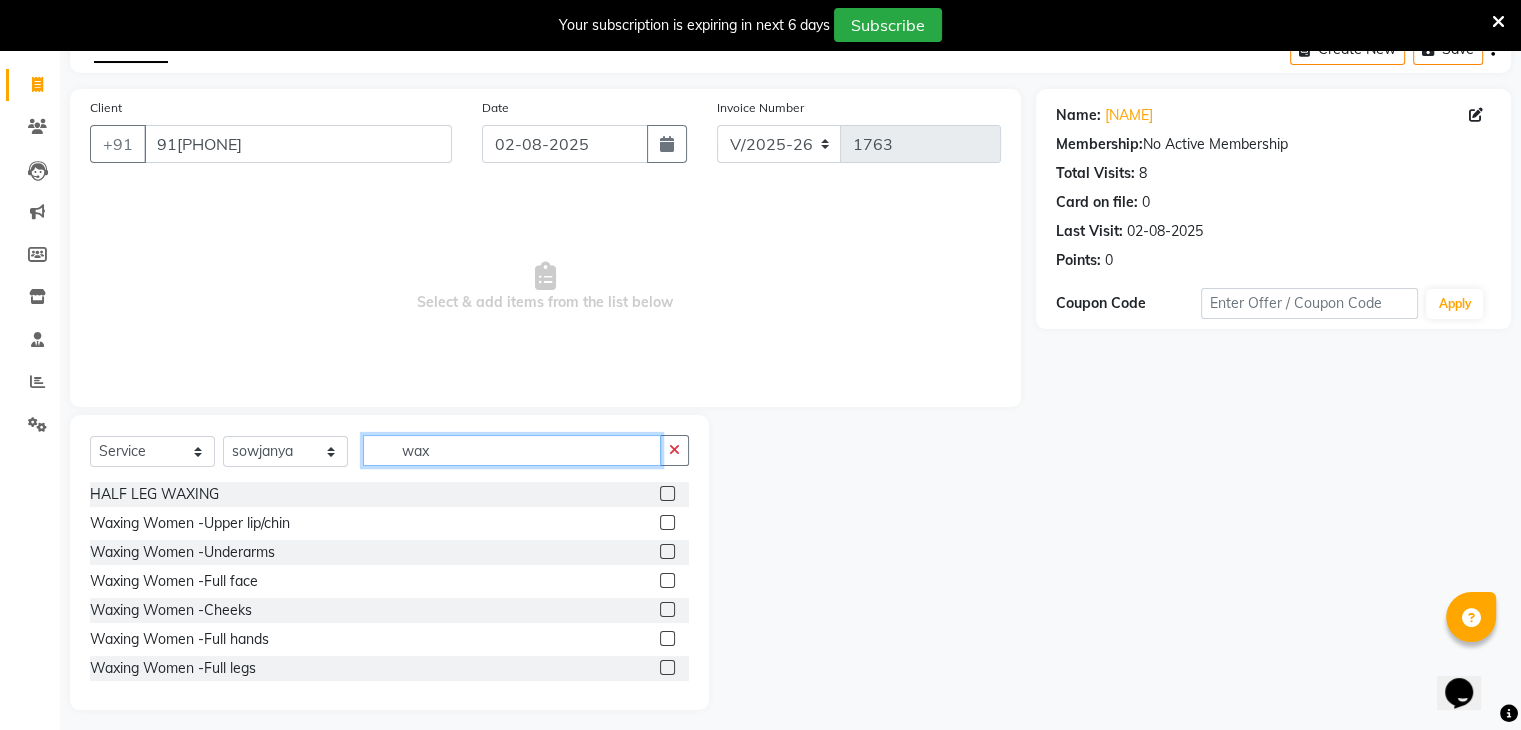 scroll, scrollTop: 116, scrollLeft: 0, axis: vertical 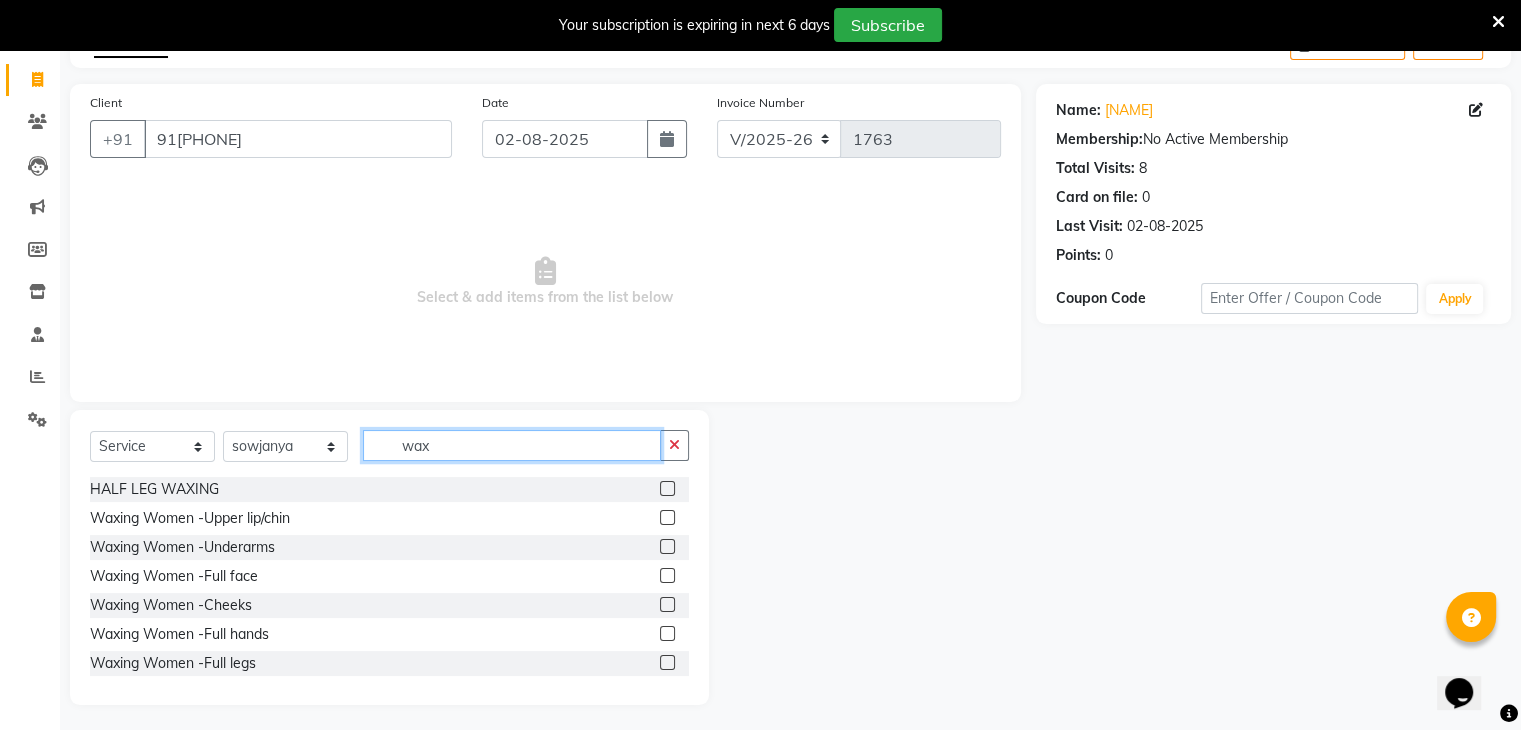 type on "wax" 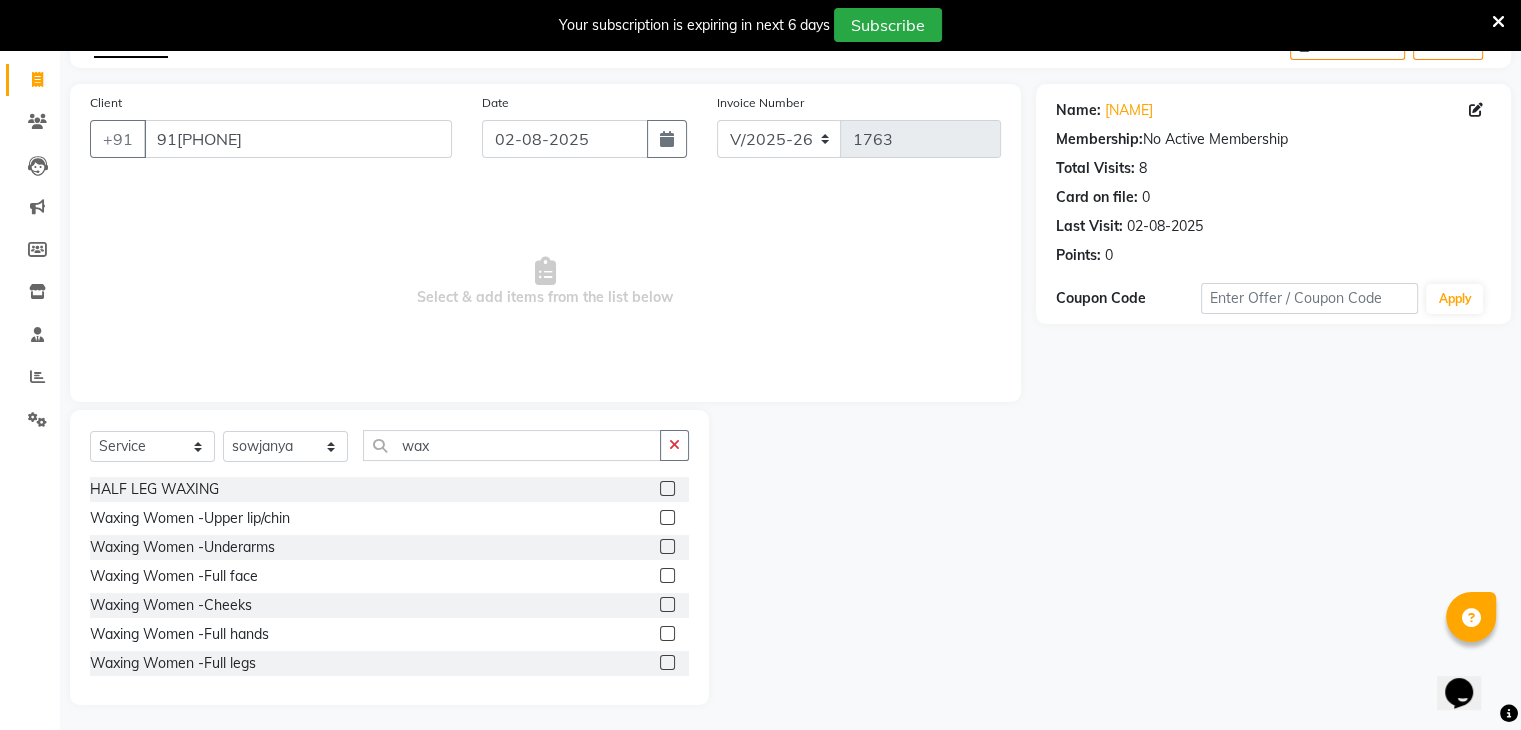 click 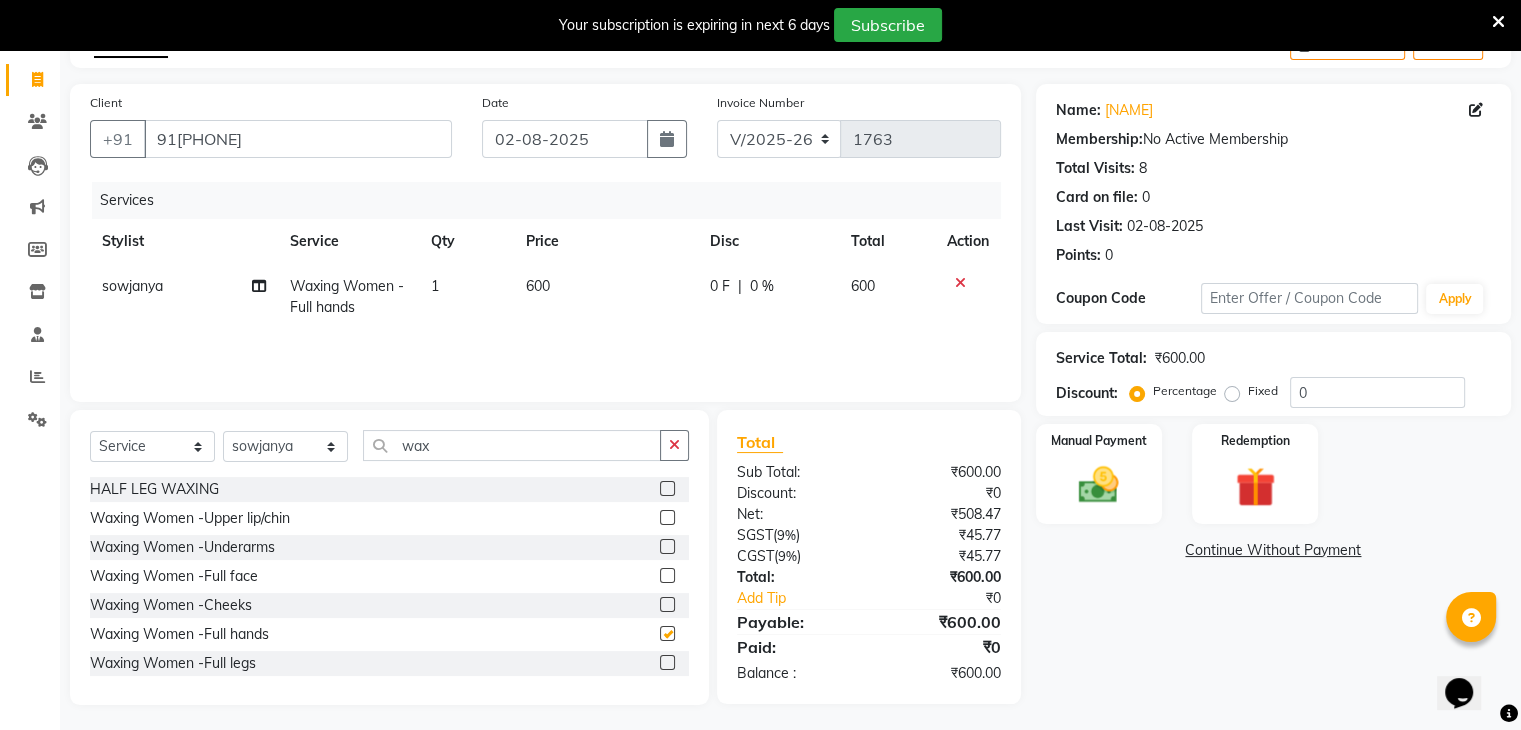 checkbox on "false" 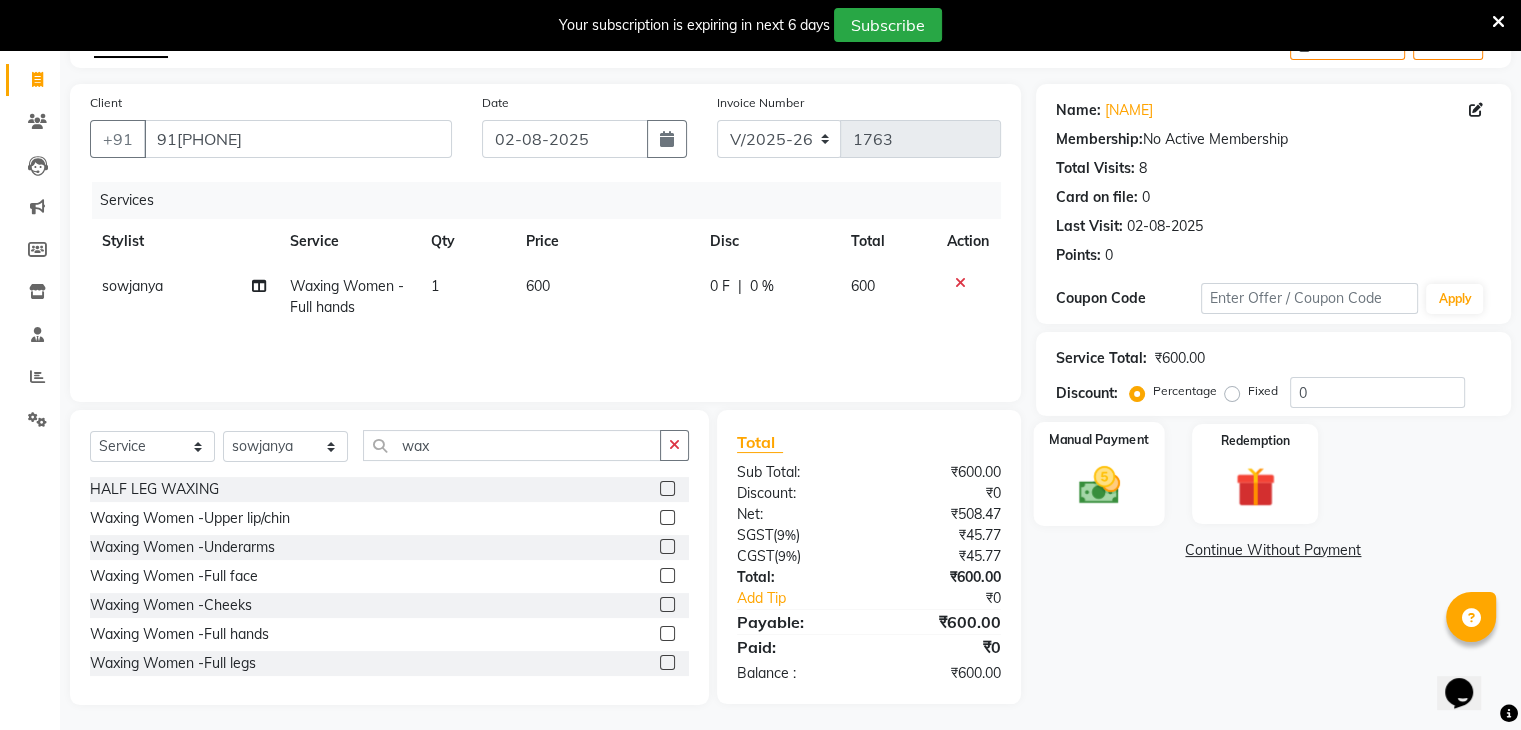 click on "Manual Payment" 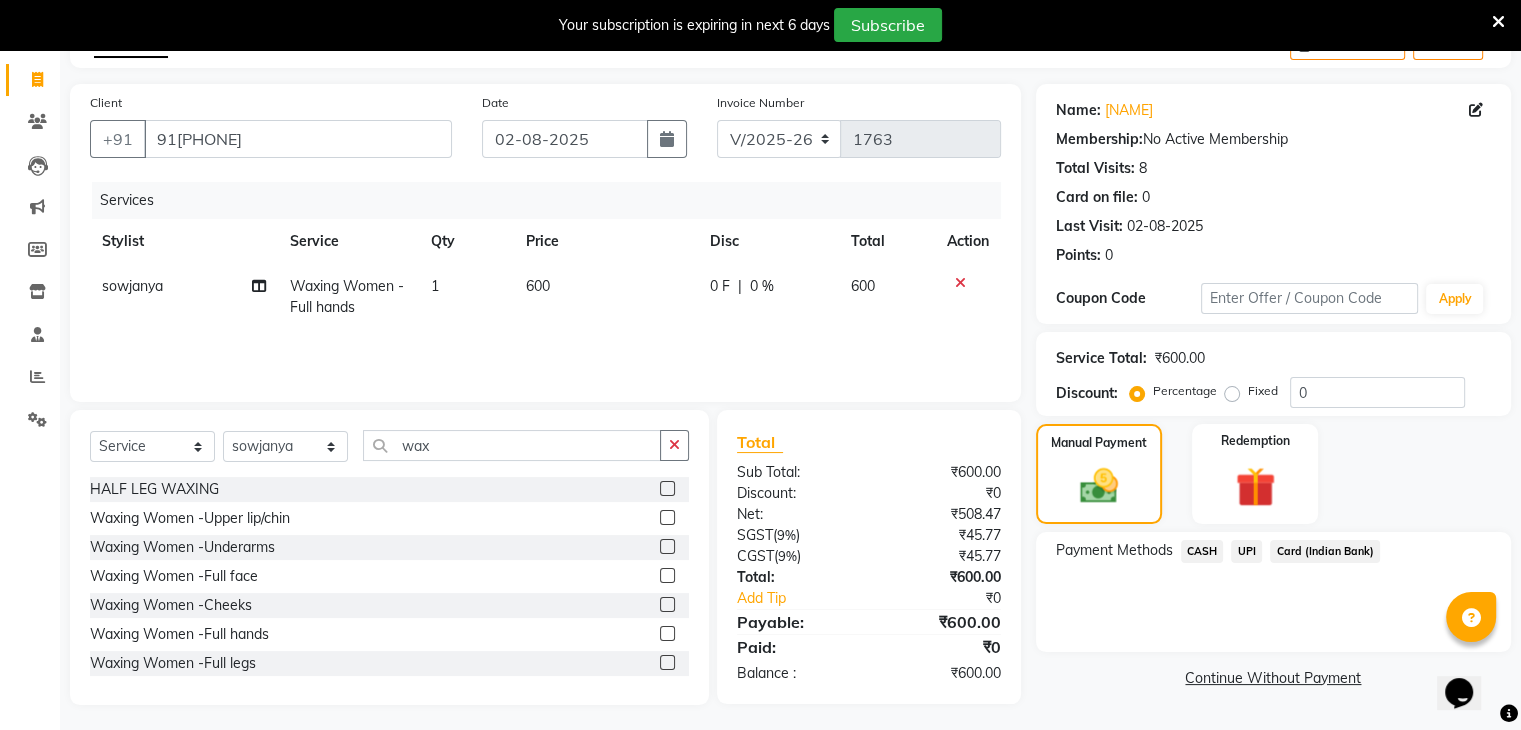 click on "UPI" 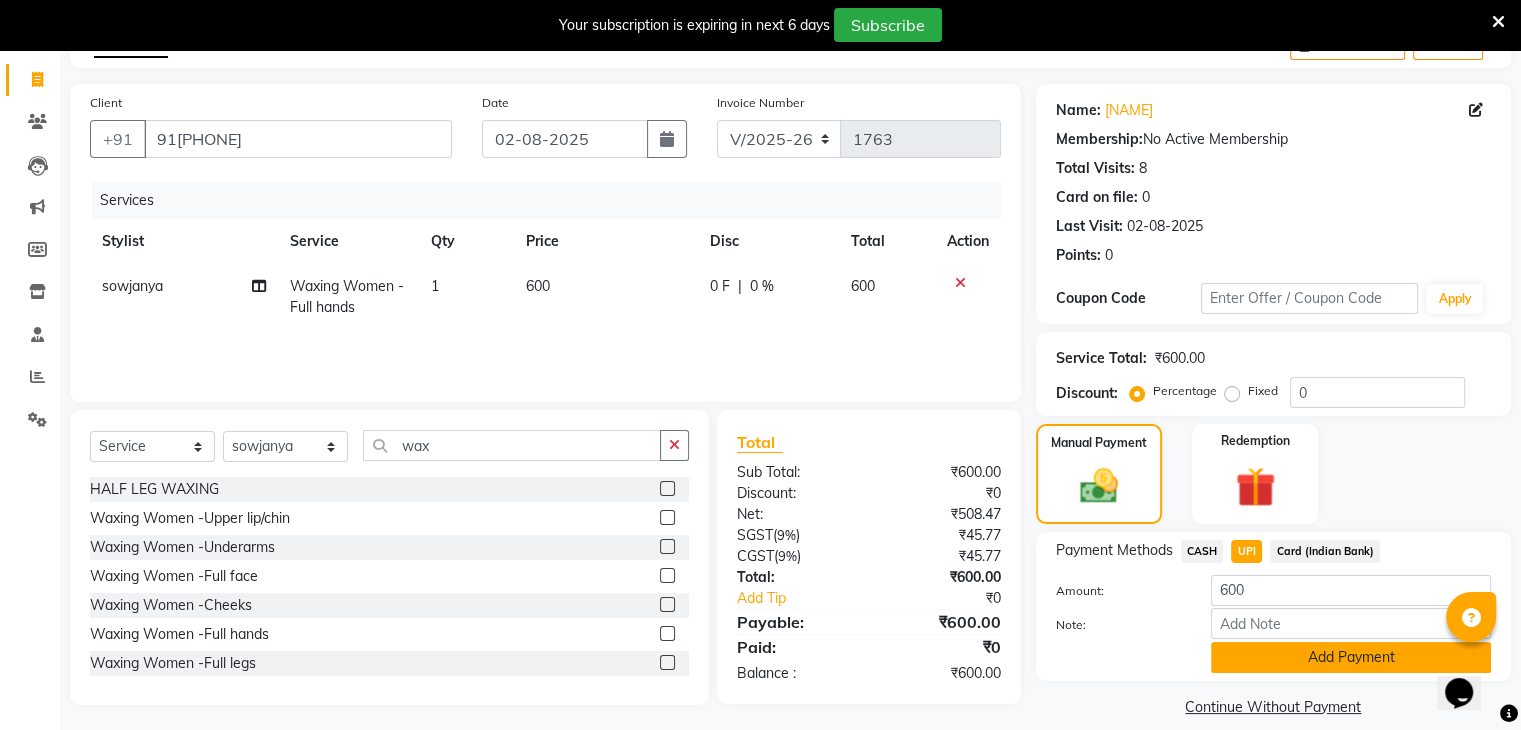 click on "Add Payment" 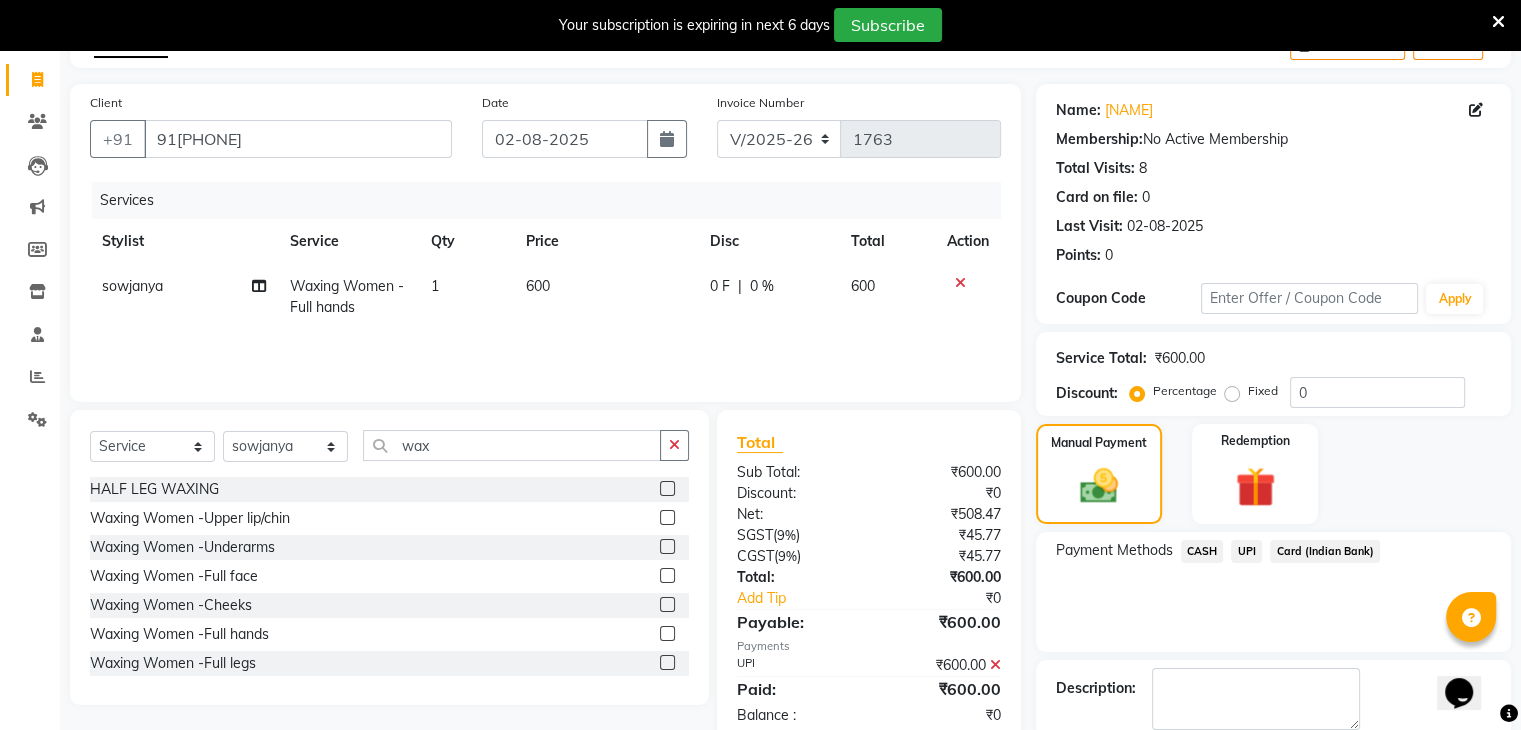 scroll, scrollTop: 220, scrollLeft: 0, axis: vertical 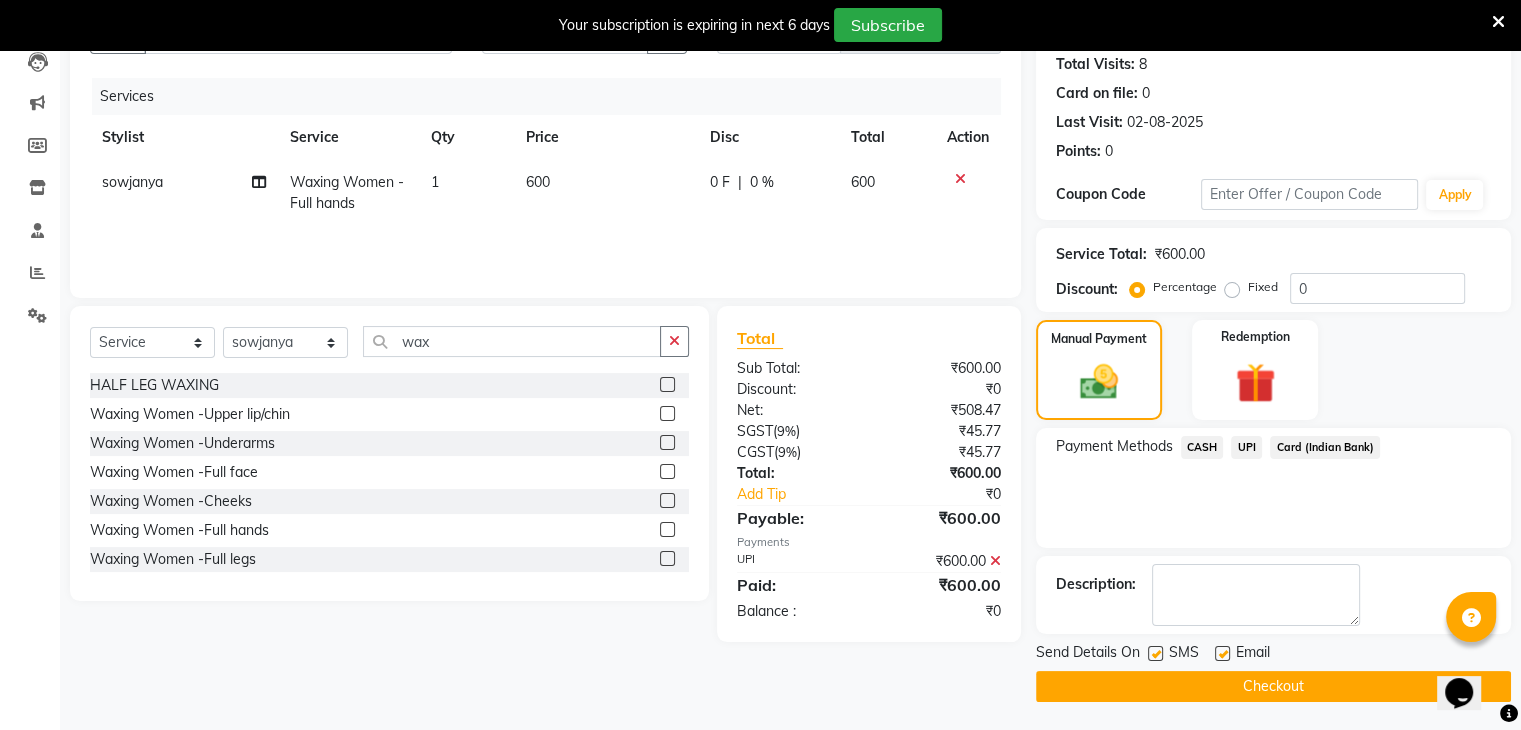 click on "Checkout" 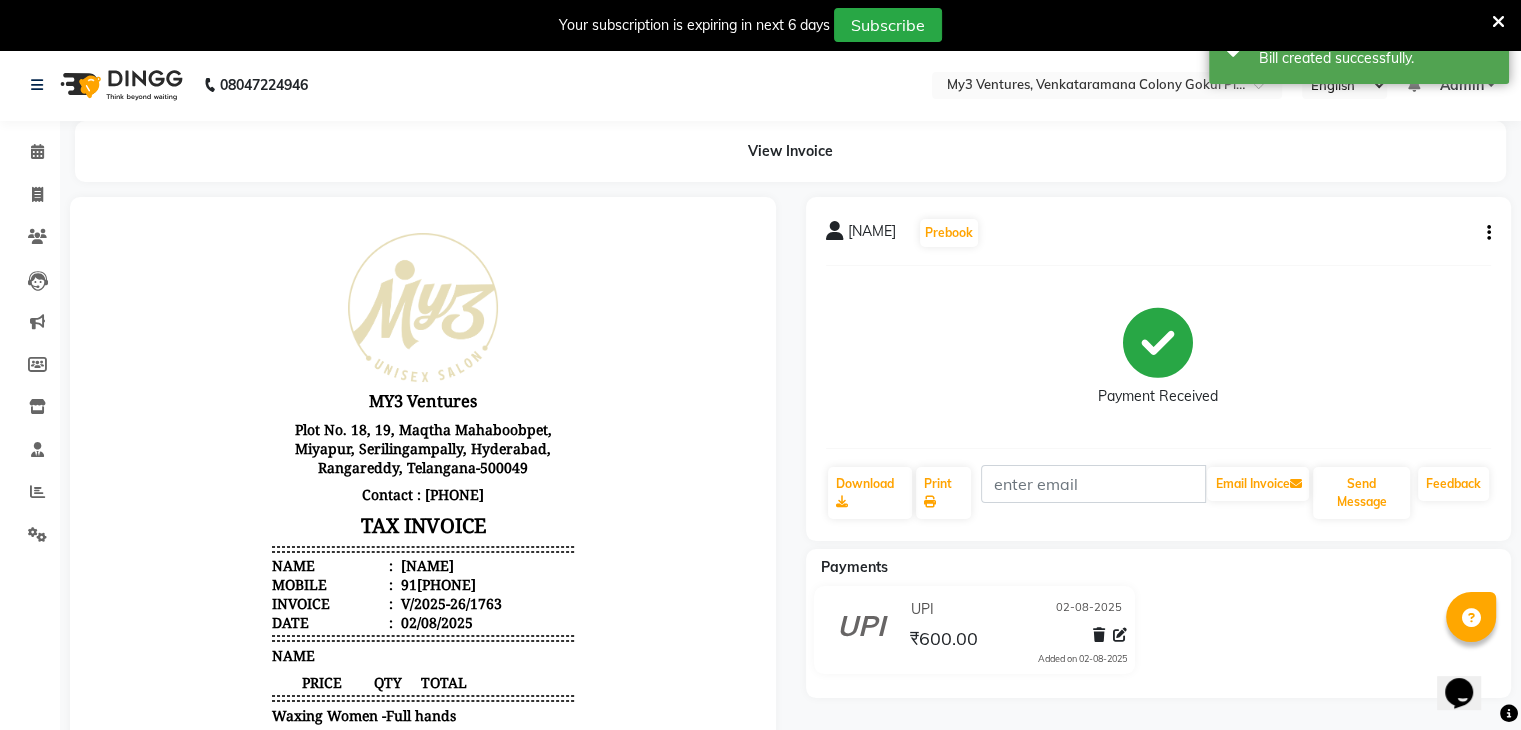 scroll, scrollTop: 0, scrollLeft: 0, axis: both 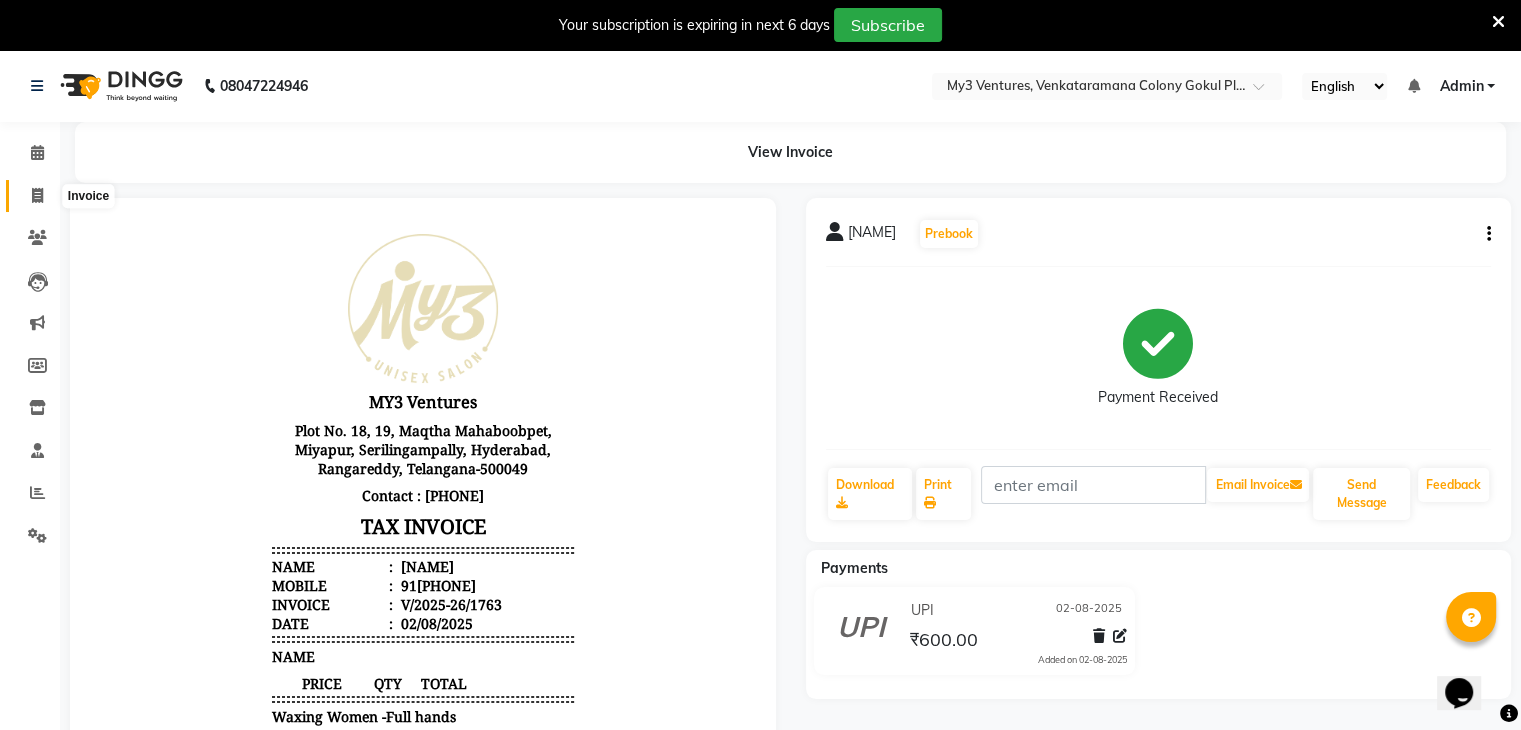 click 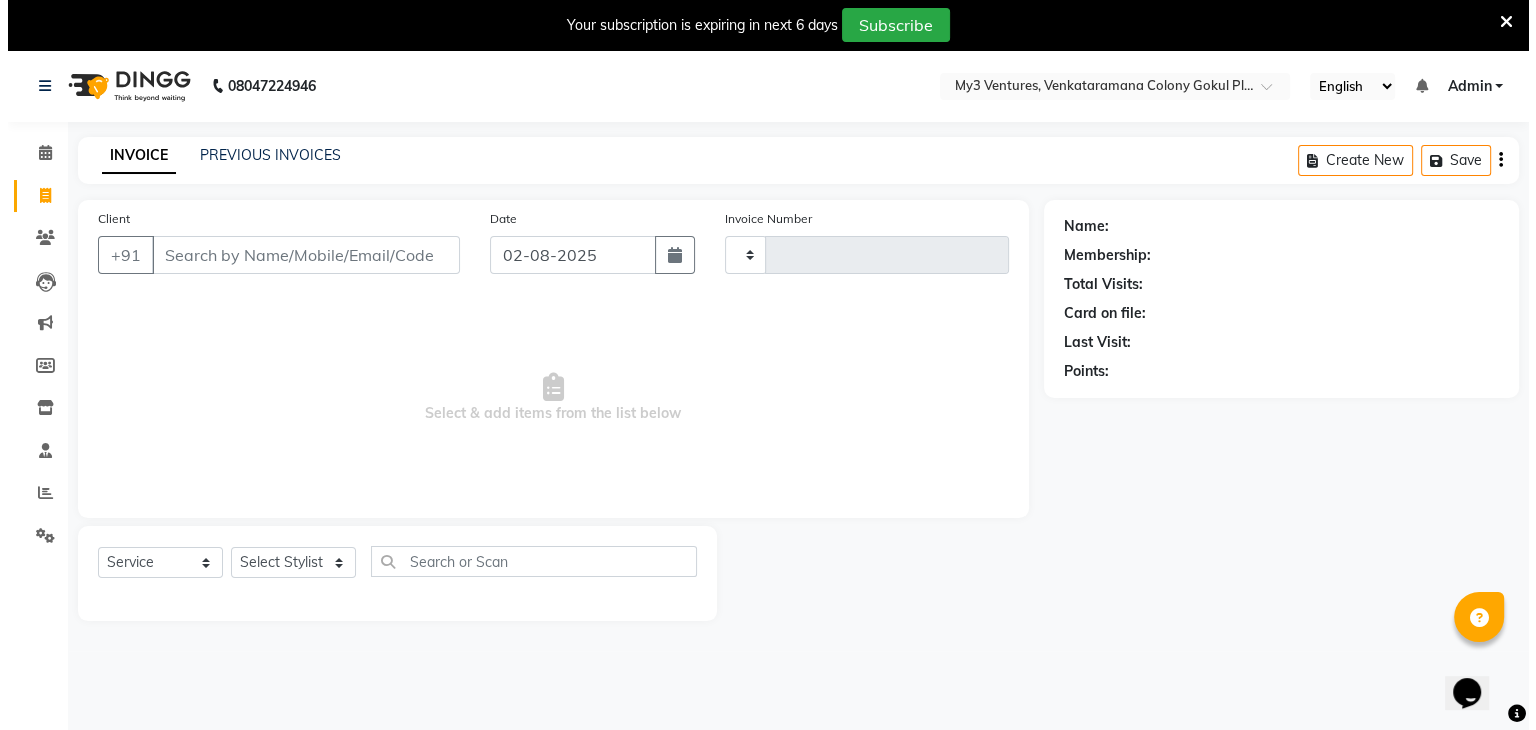 scroll, scrollTop: 50, scrollLeft: 0, axis: vertical 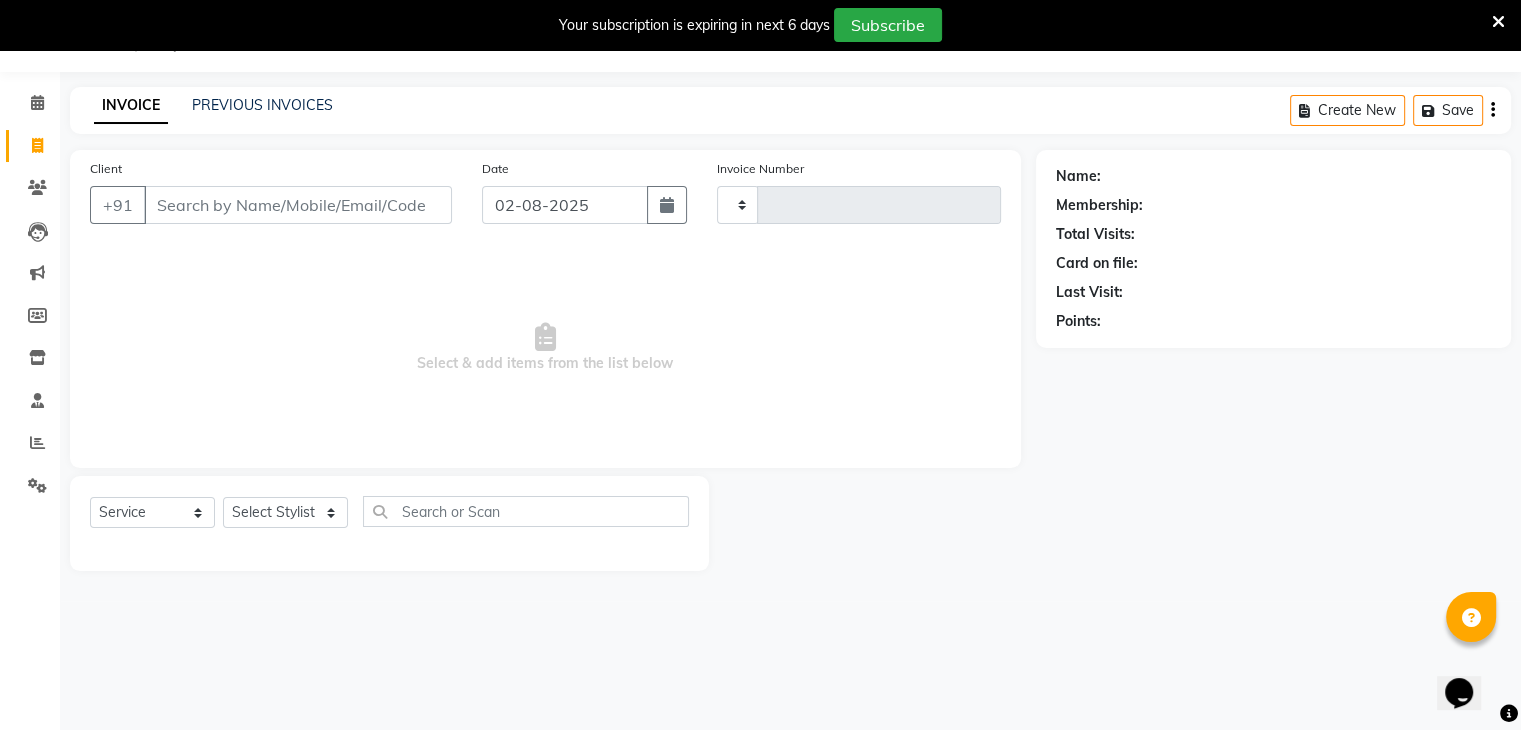 type on "1764" 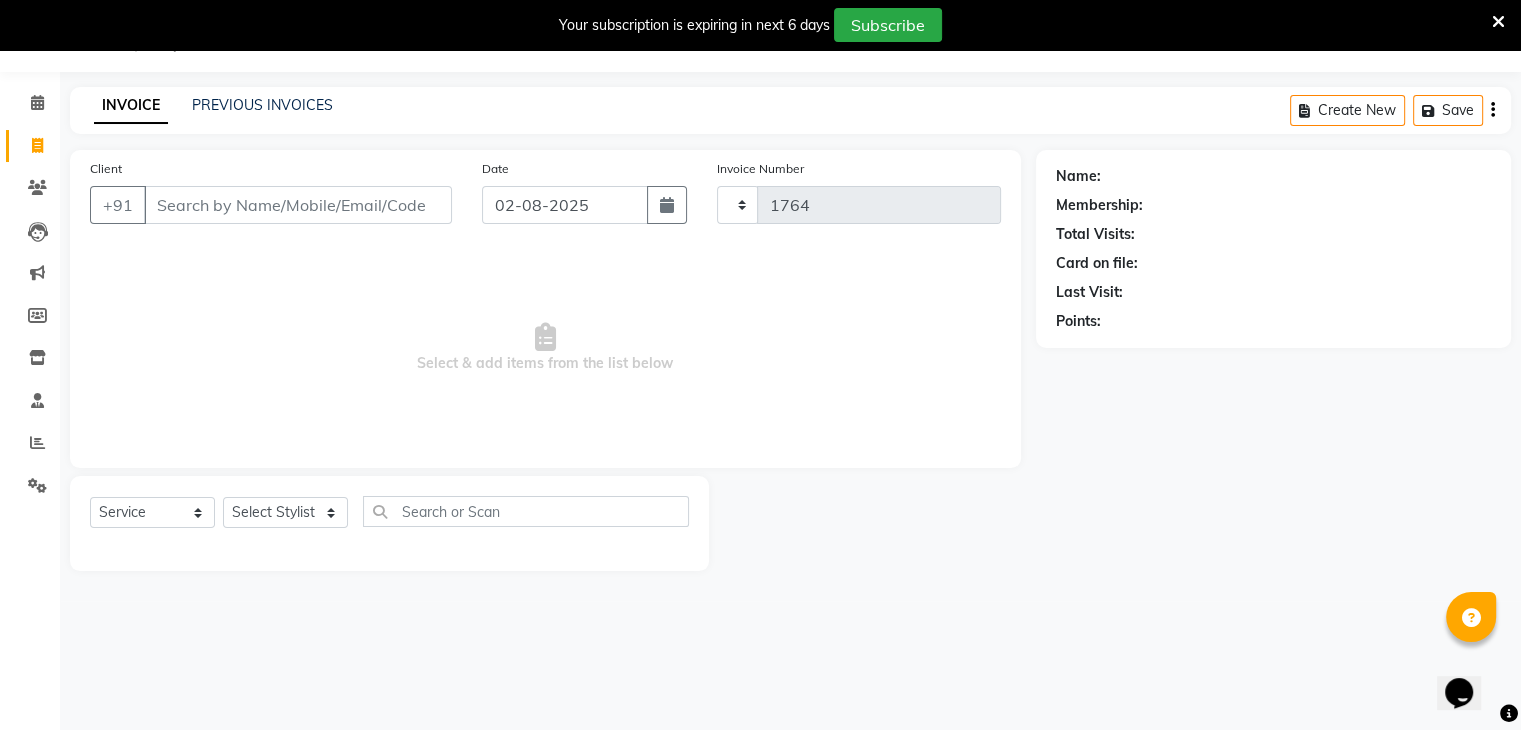 select on "6707" 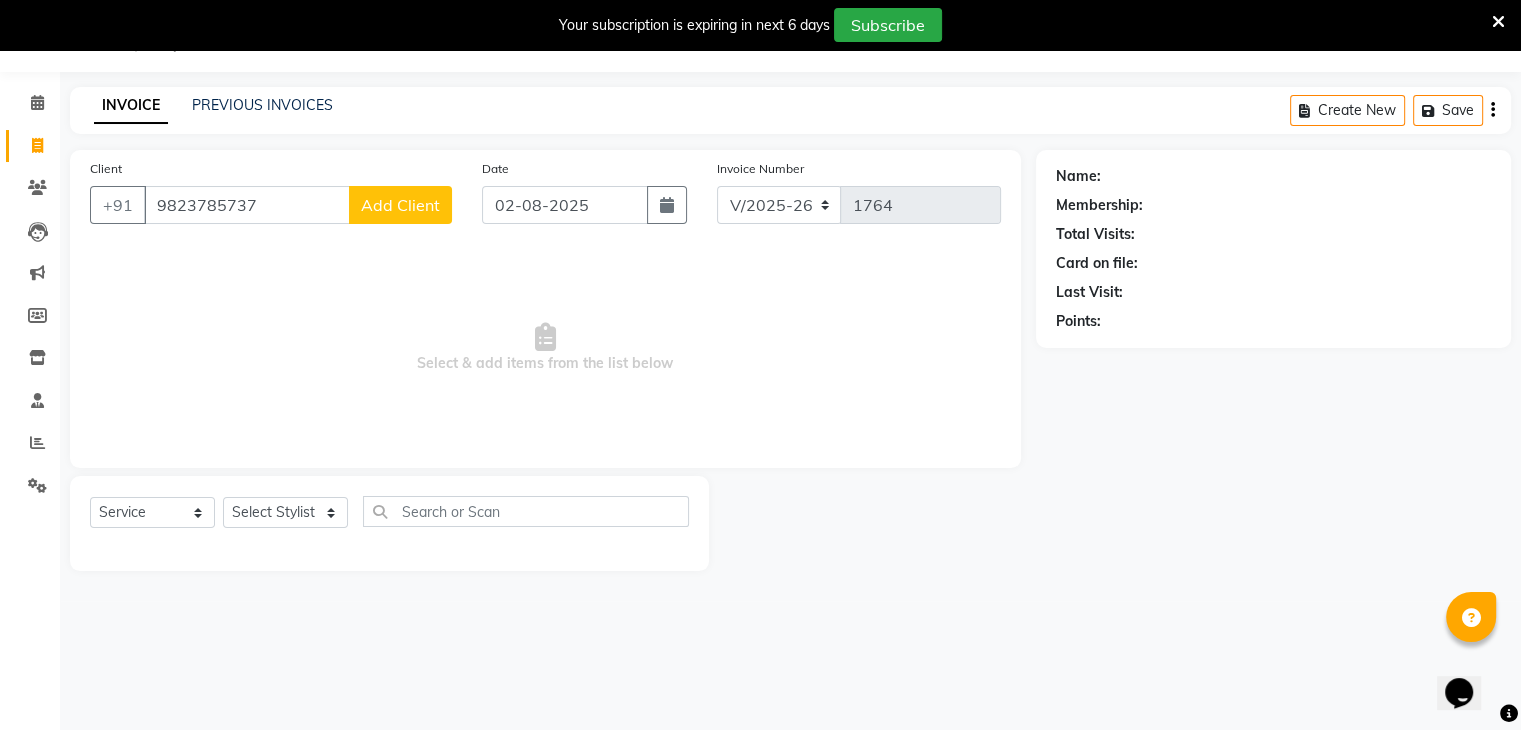 type on "9823785737" 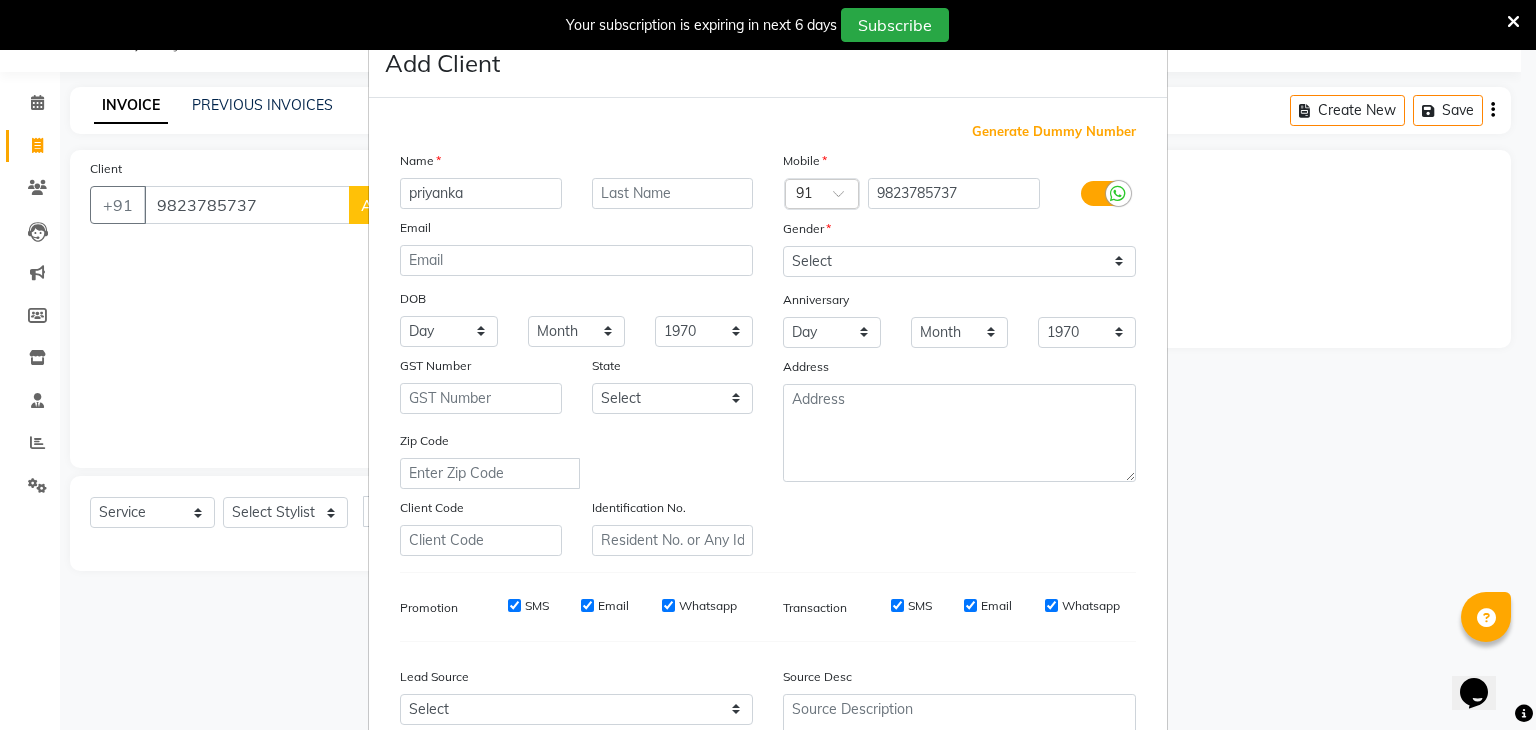 type on "priyanka" 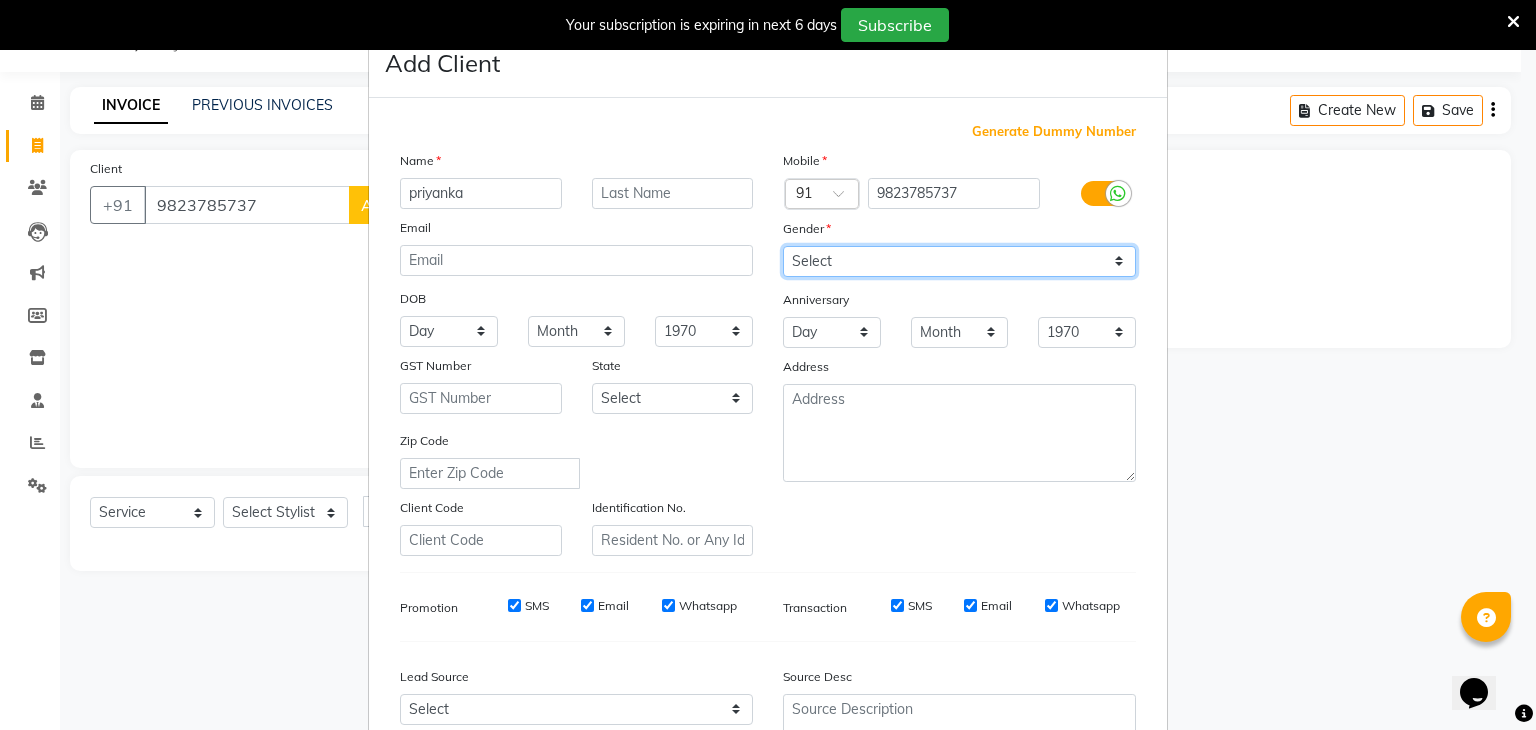 click on "Select Male Female Other Prefer Not To Say" at bounding box center (959, 261) 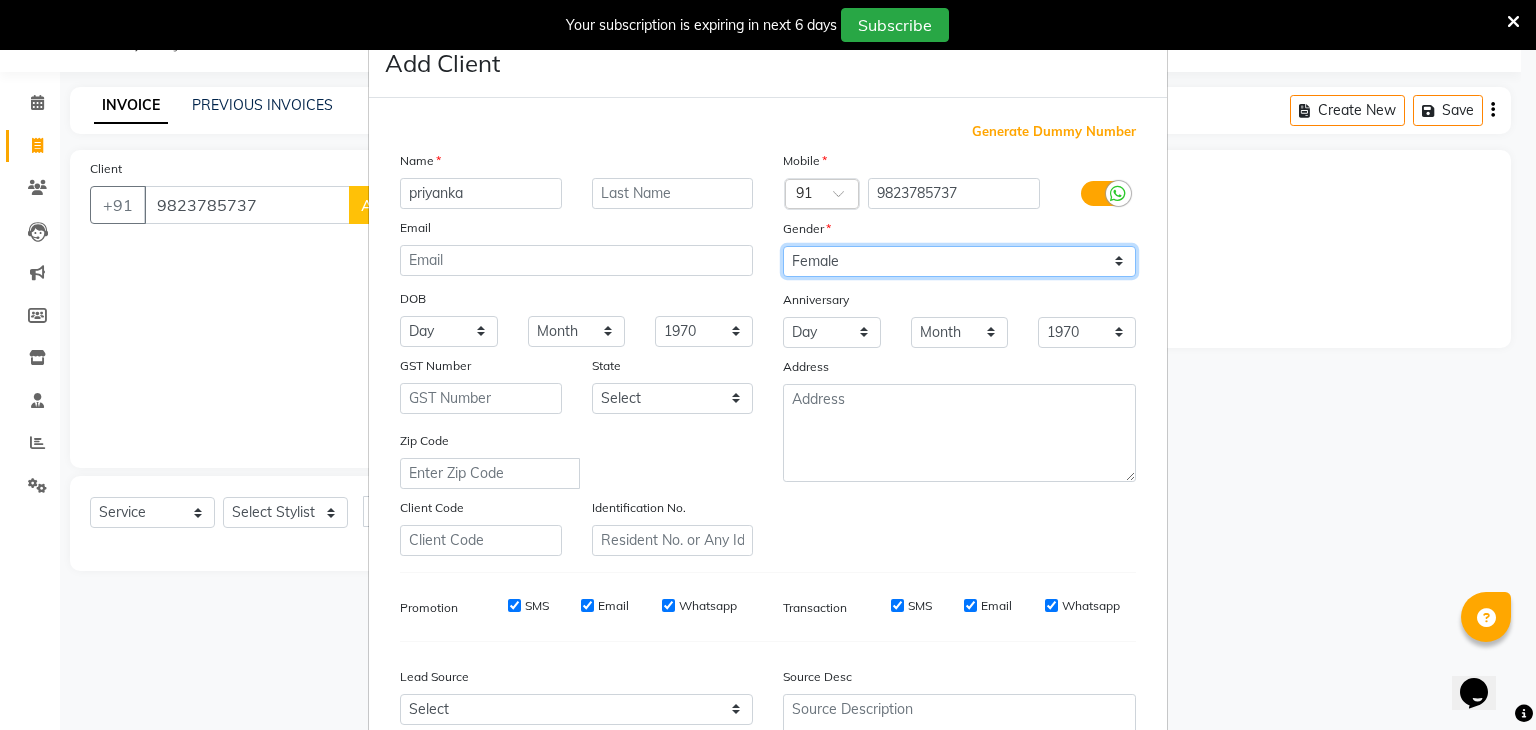 click on "Select Male Female Other Prefer Not To Say" at bounding box center [959, 261] 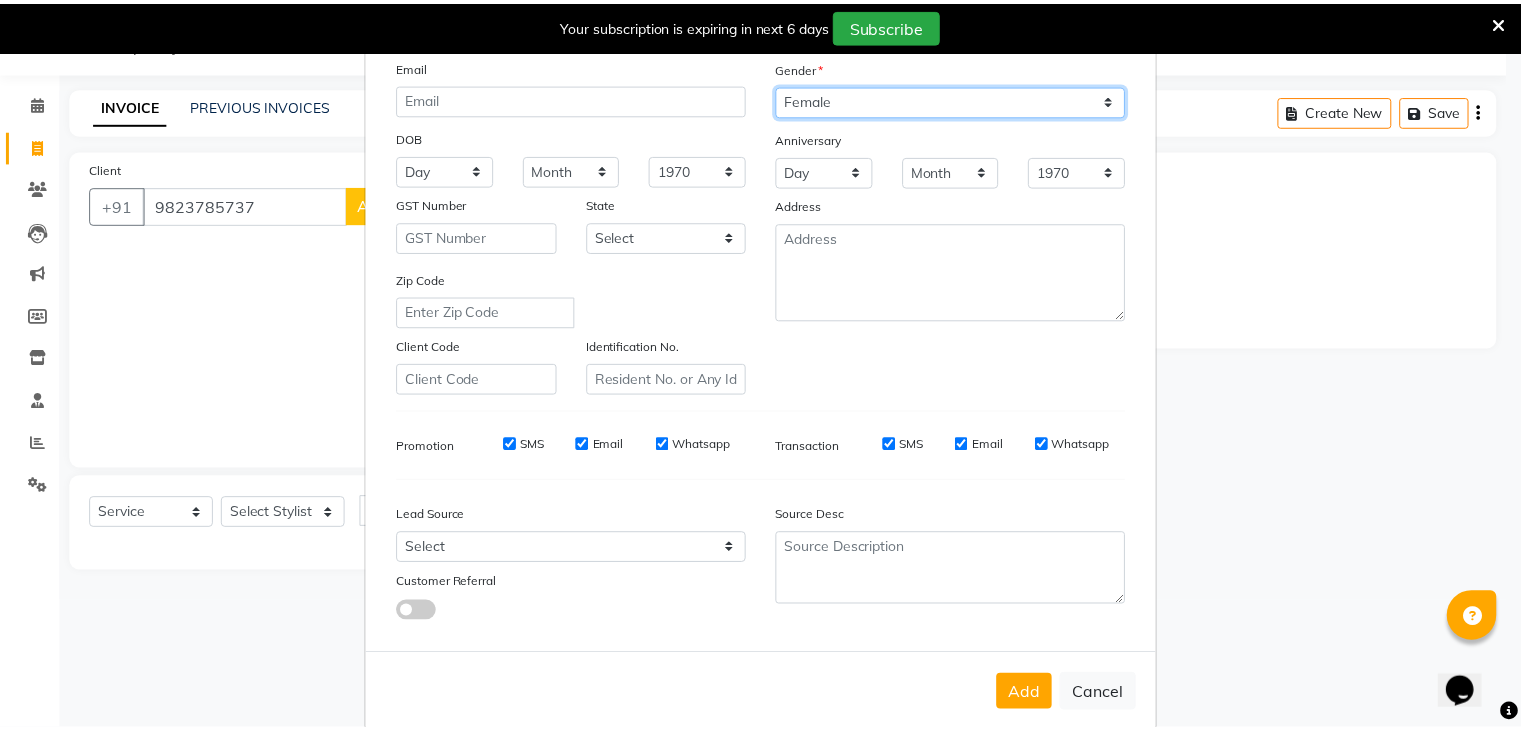 scroll, scrollTop: 203, scrollLeft: 0, axis: vertical 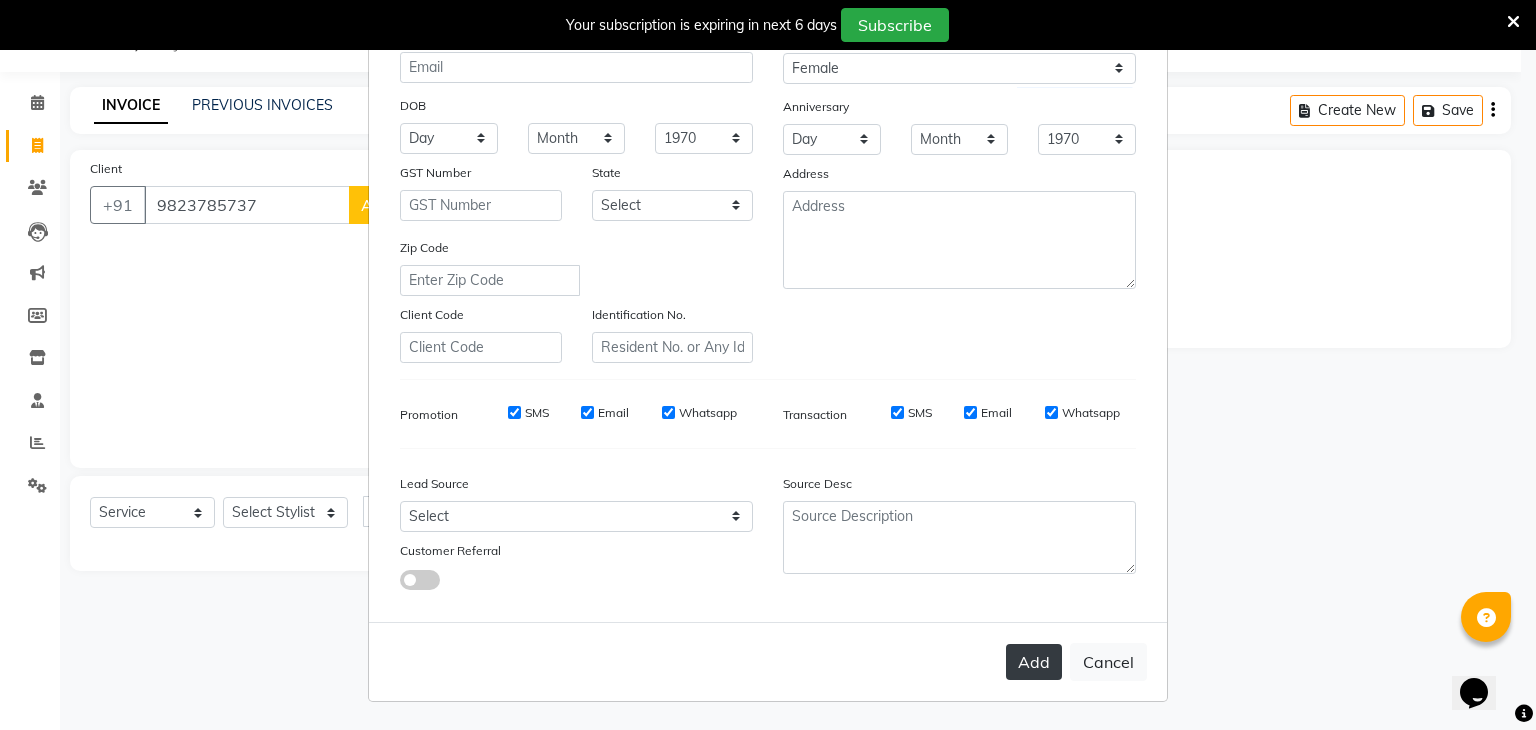 click on "Add" at bounding box center [1034, 662] 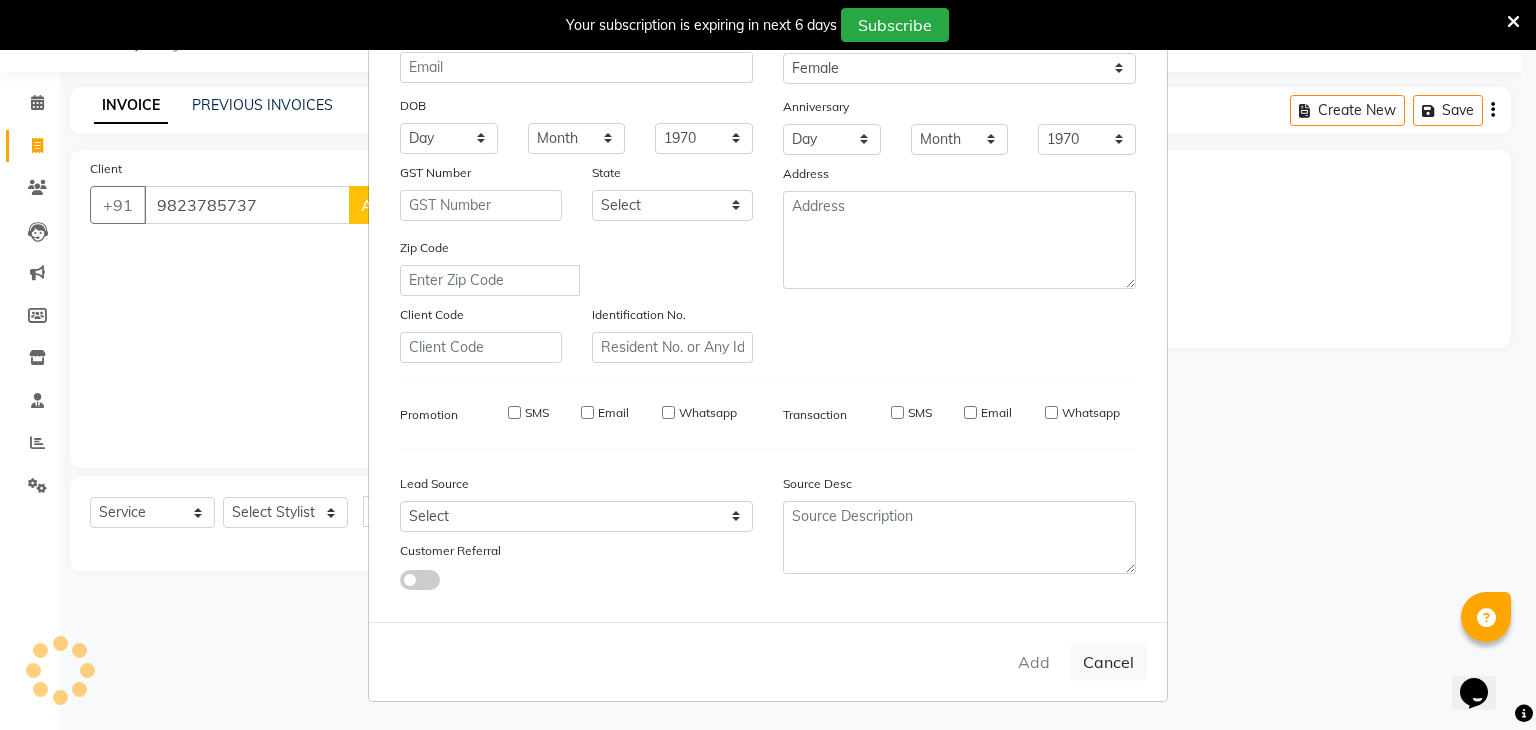 type 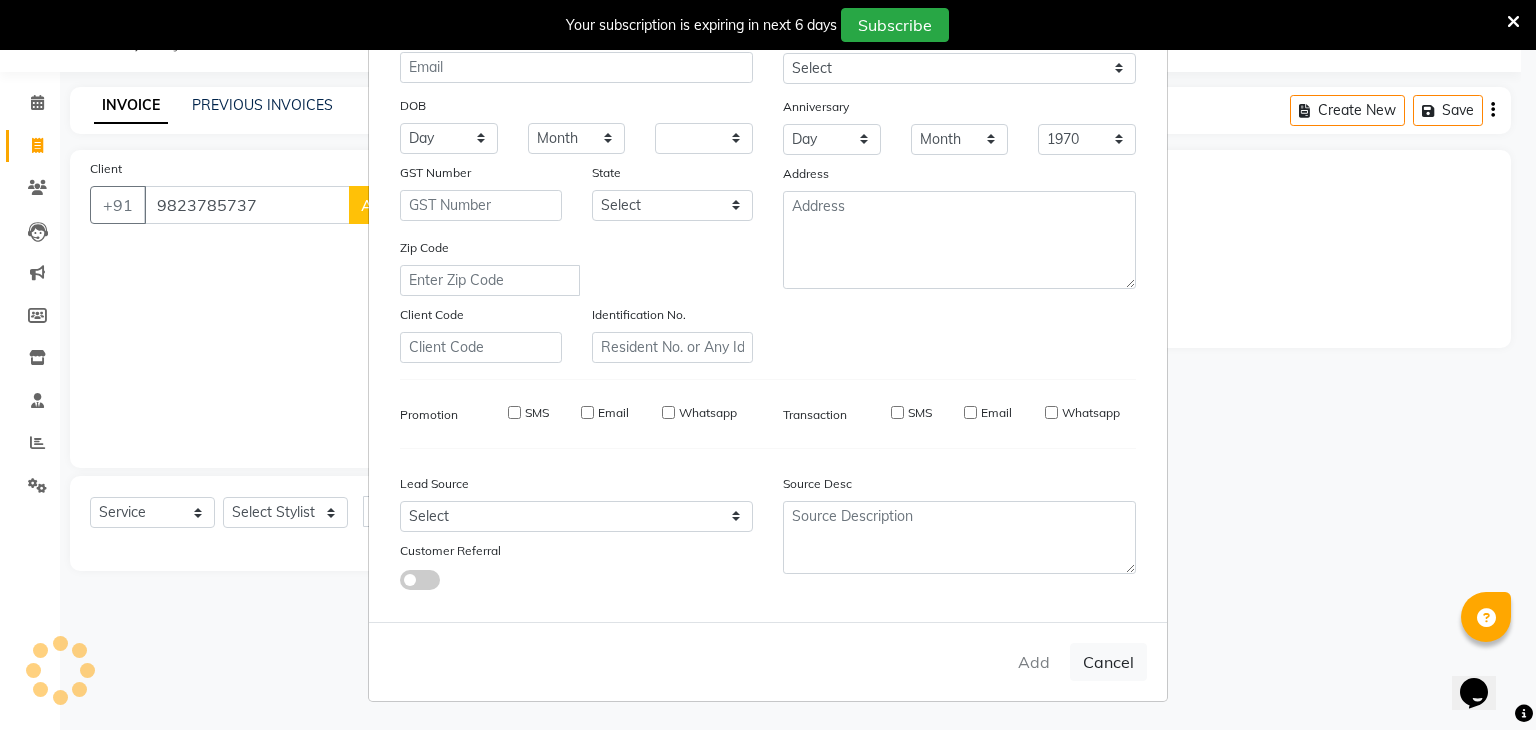 select 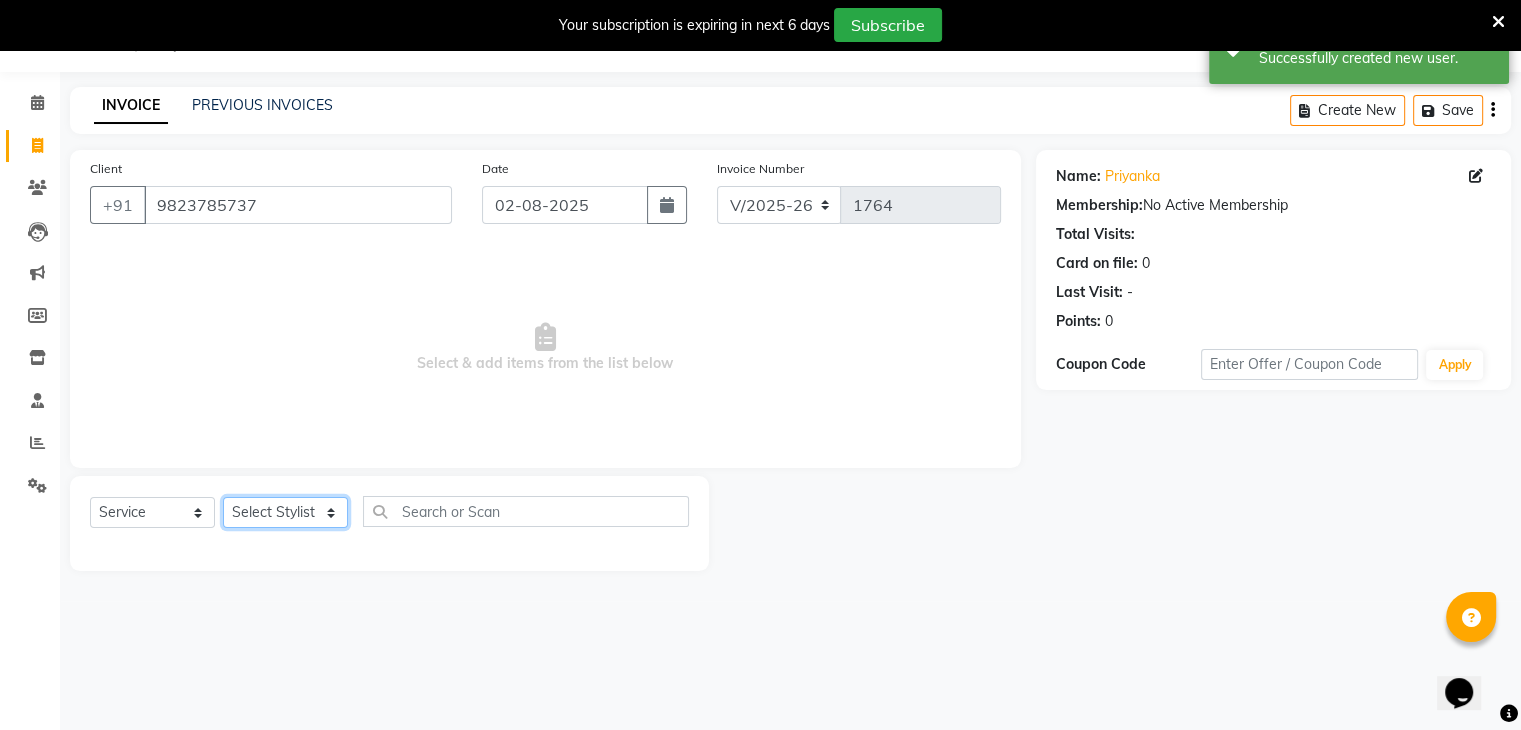 click on "Select Stylist ajju azam divya rihan Sahzad sowjanya srilatha Swapna Zeeshan" 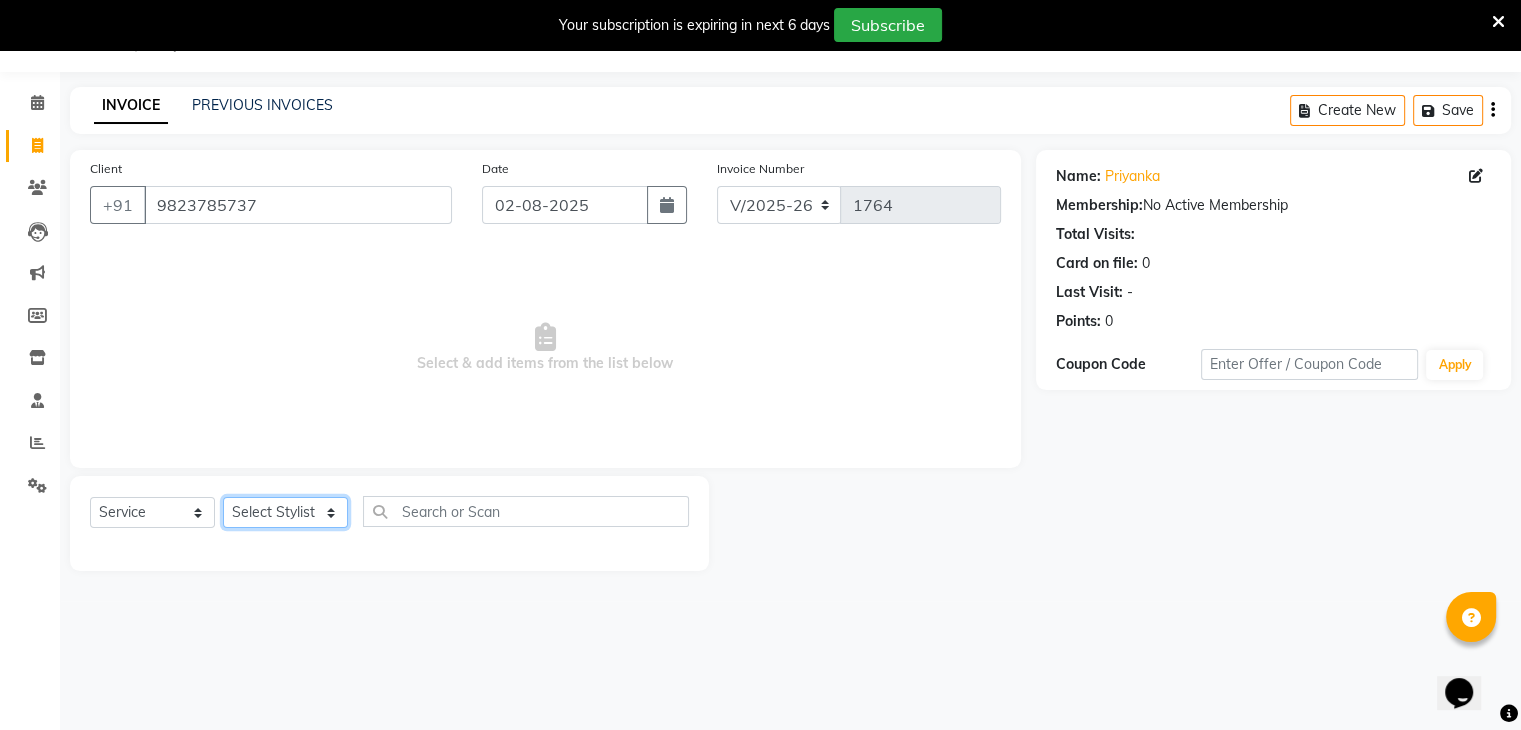 select on "86839" 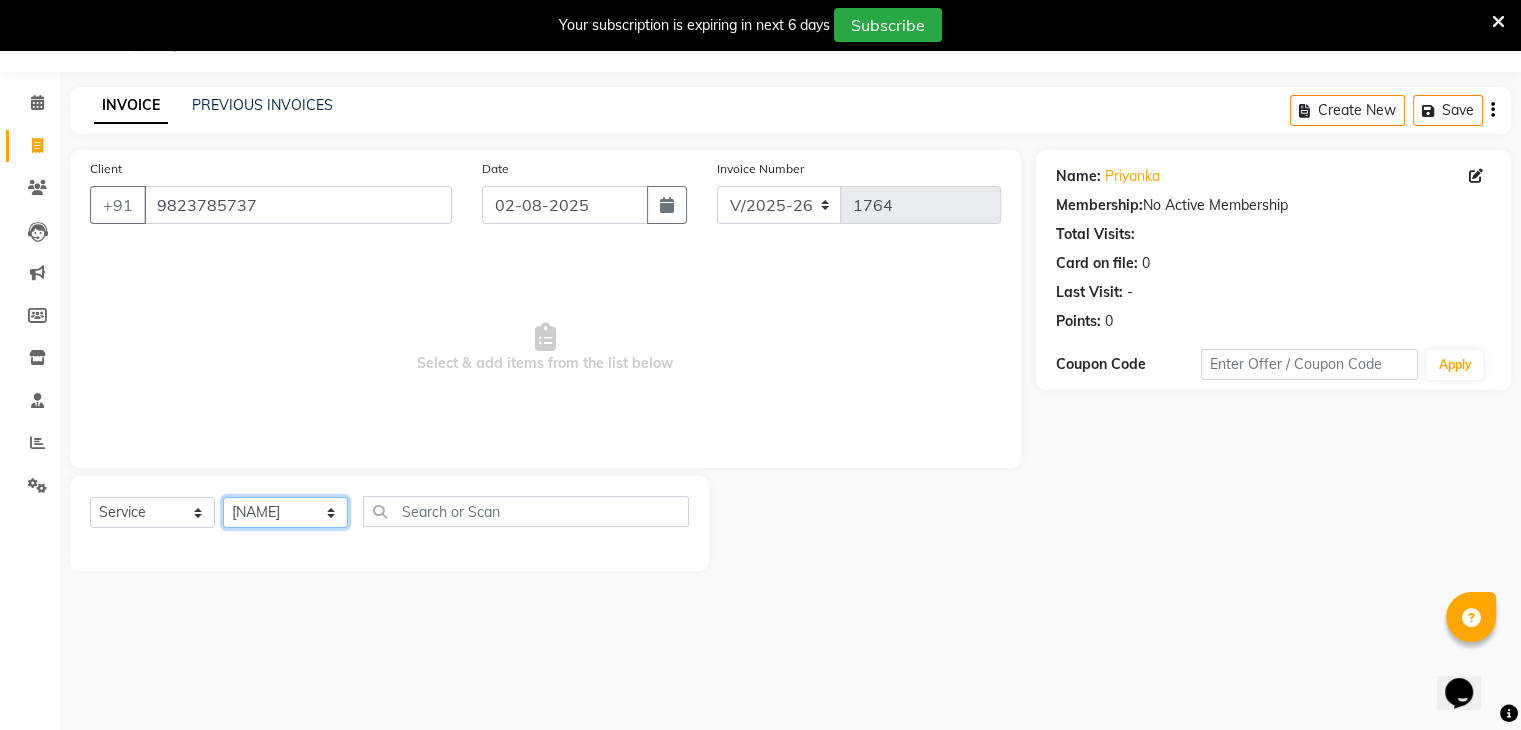 click on "Select Stylist ajju azam divya rihan Sahzad sowjanya srilatha Swapna Zeeshan" 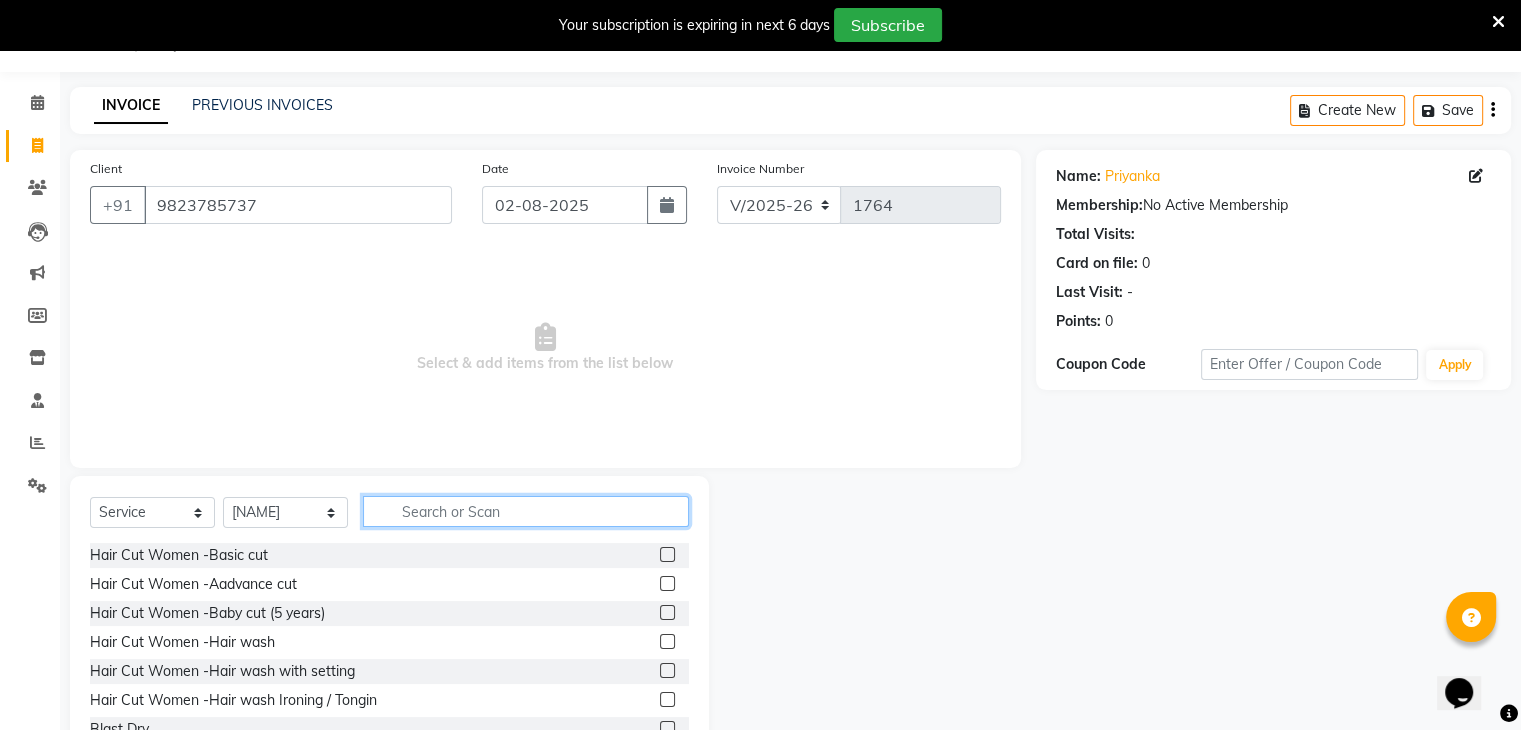 click 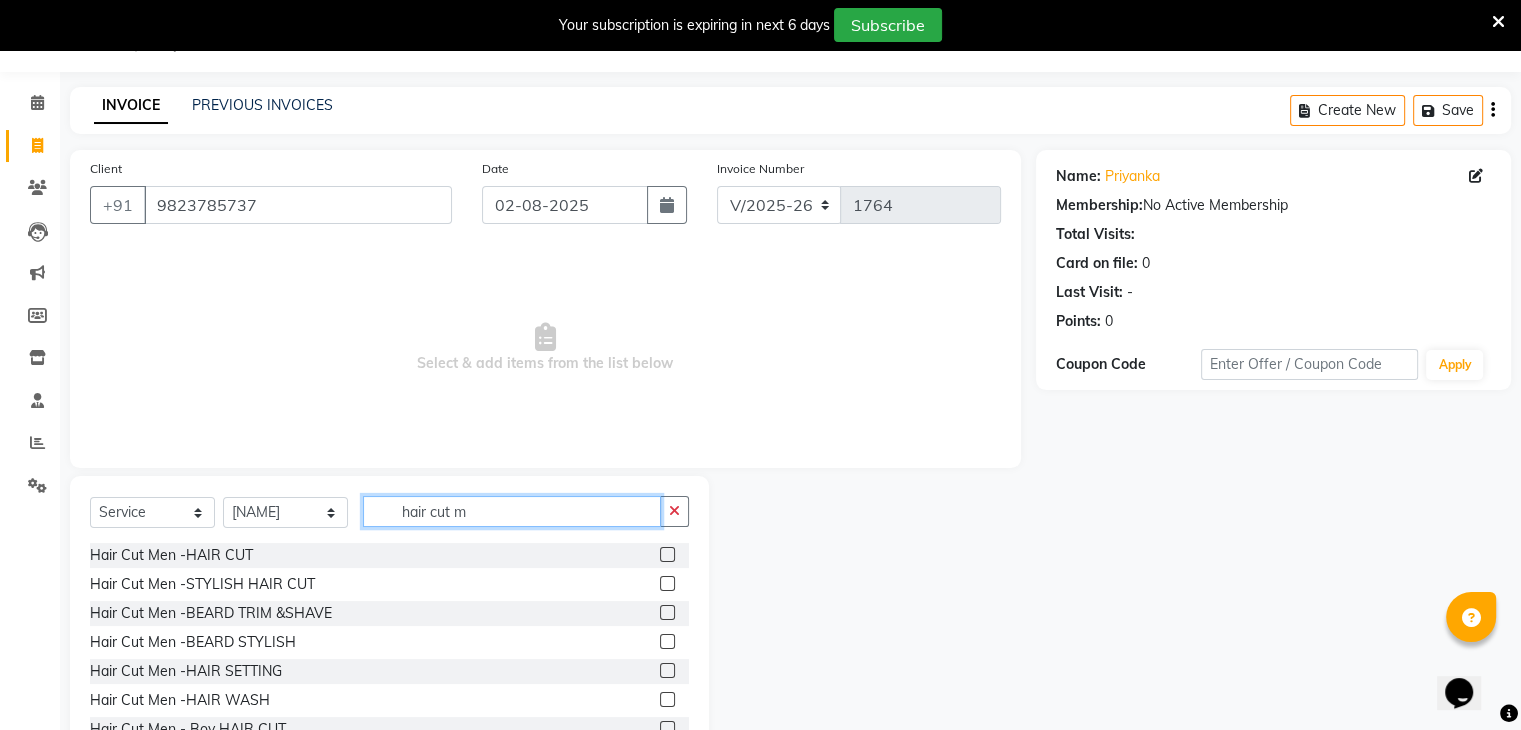 type on "hair cut m" 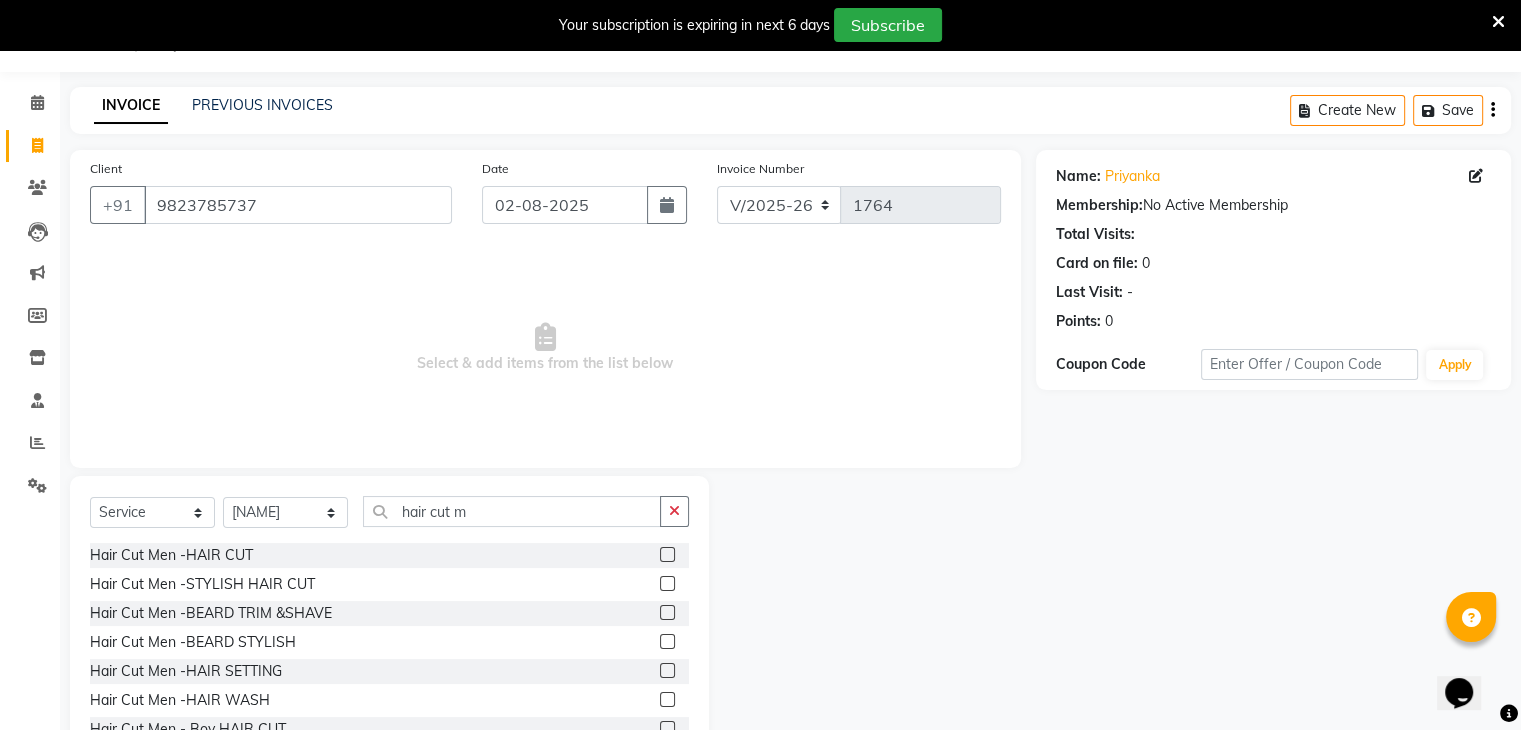 click 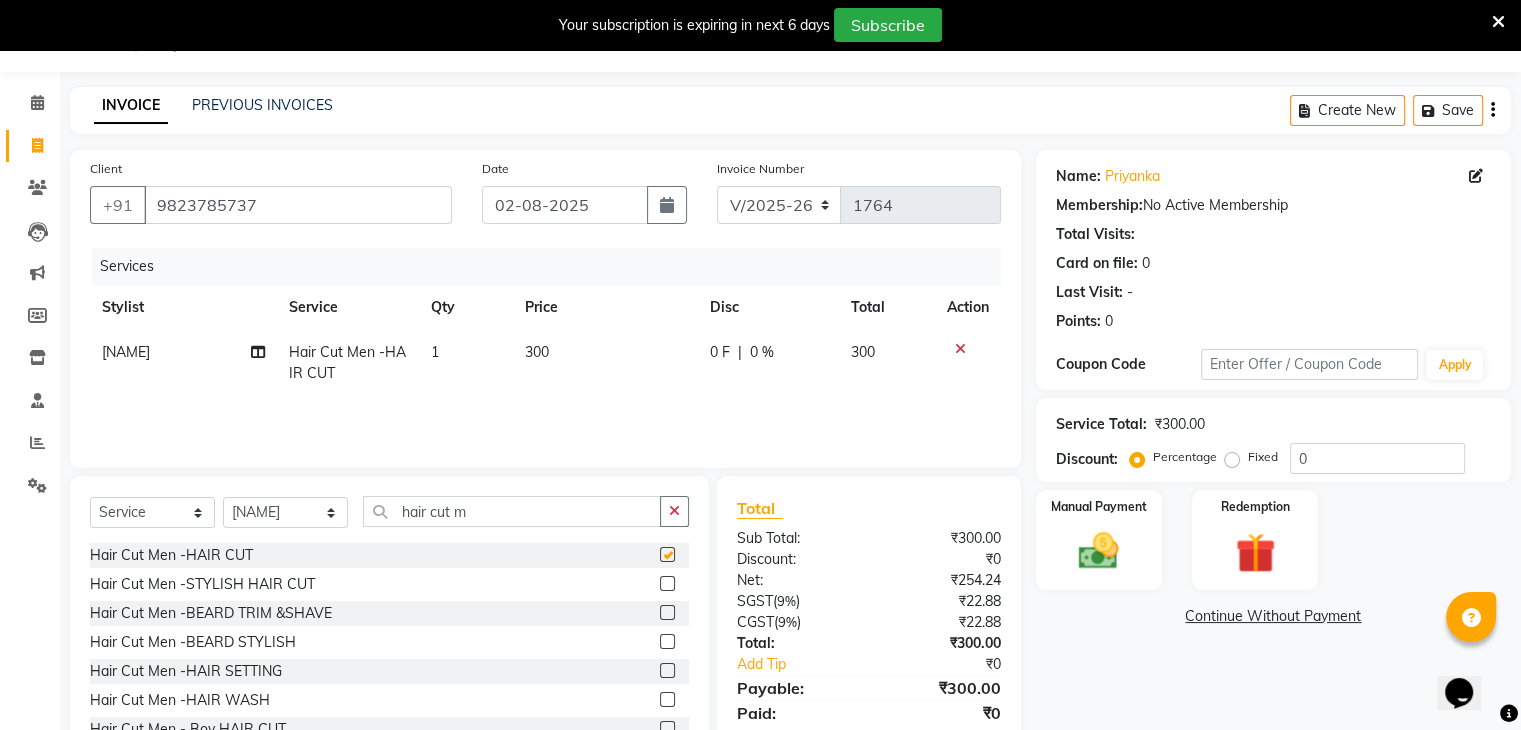 checkbox on "false" 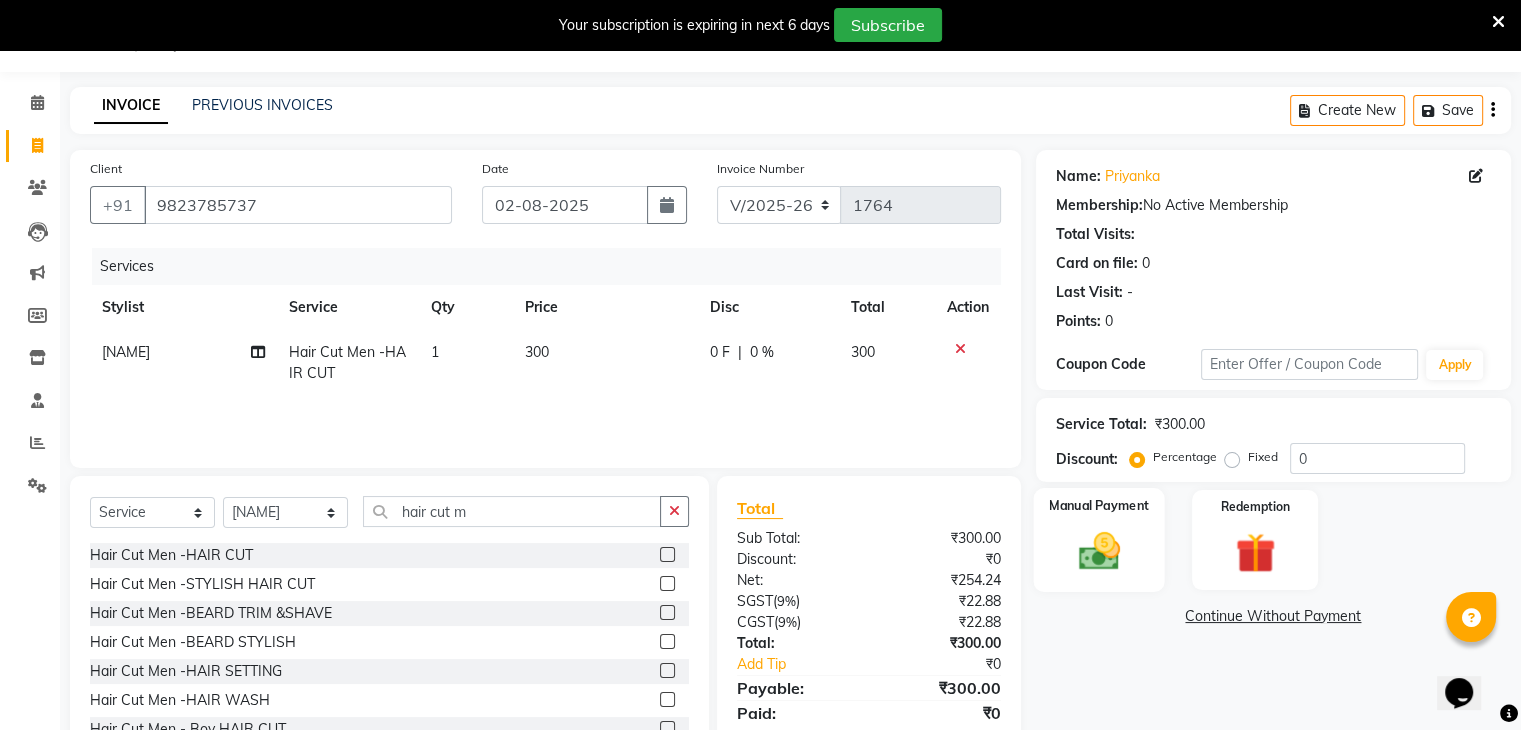 click on "Manual Payment" 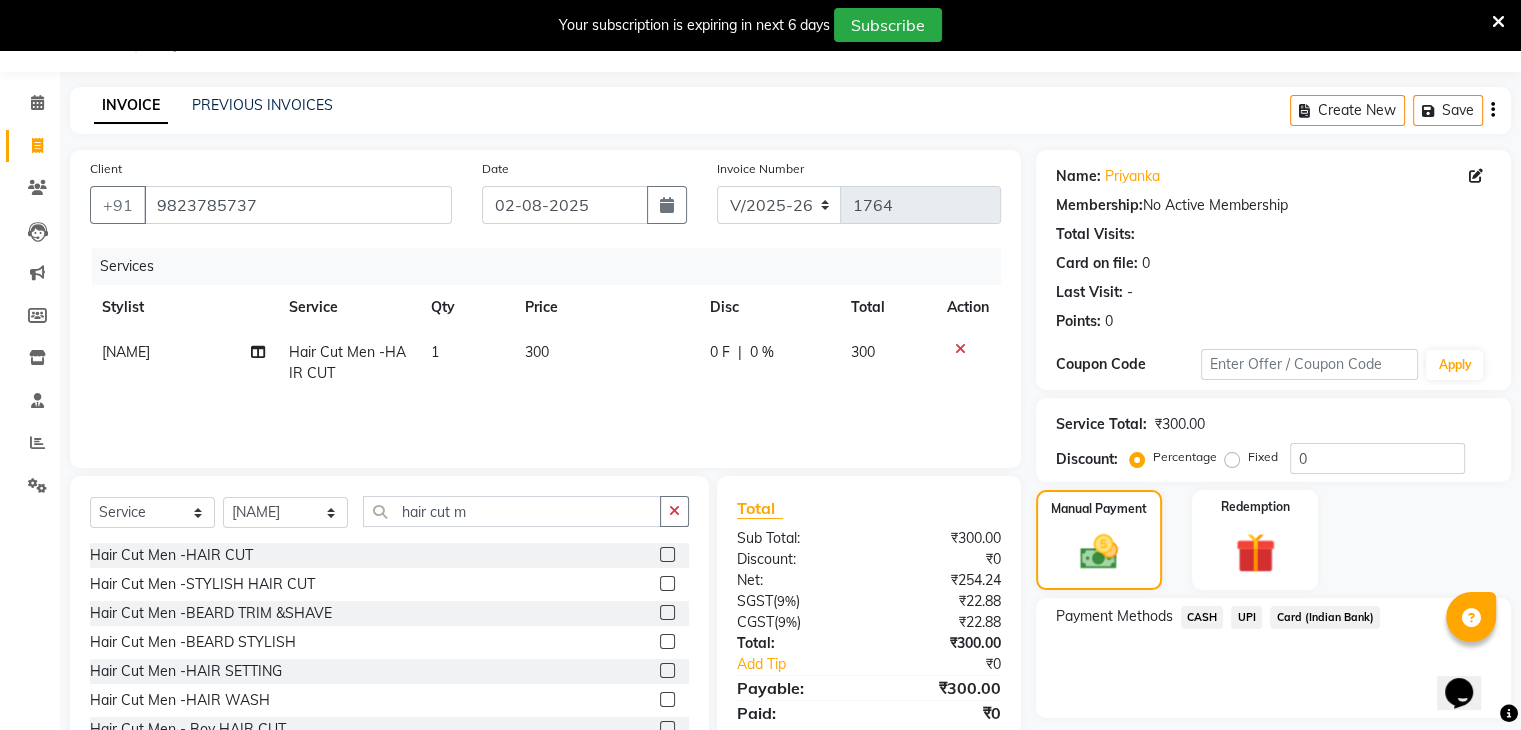 click on "UPI" 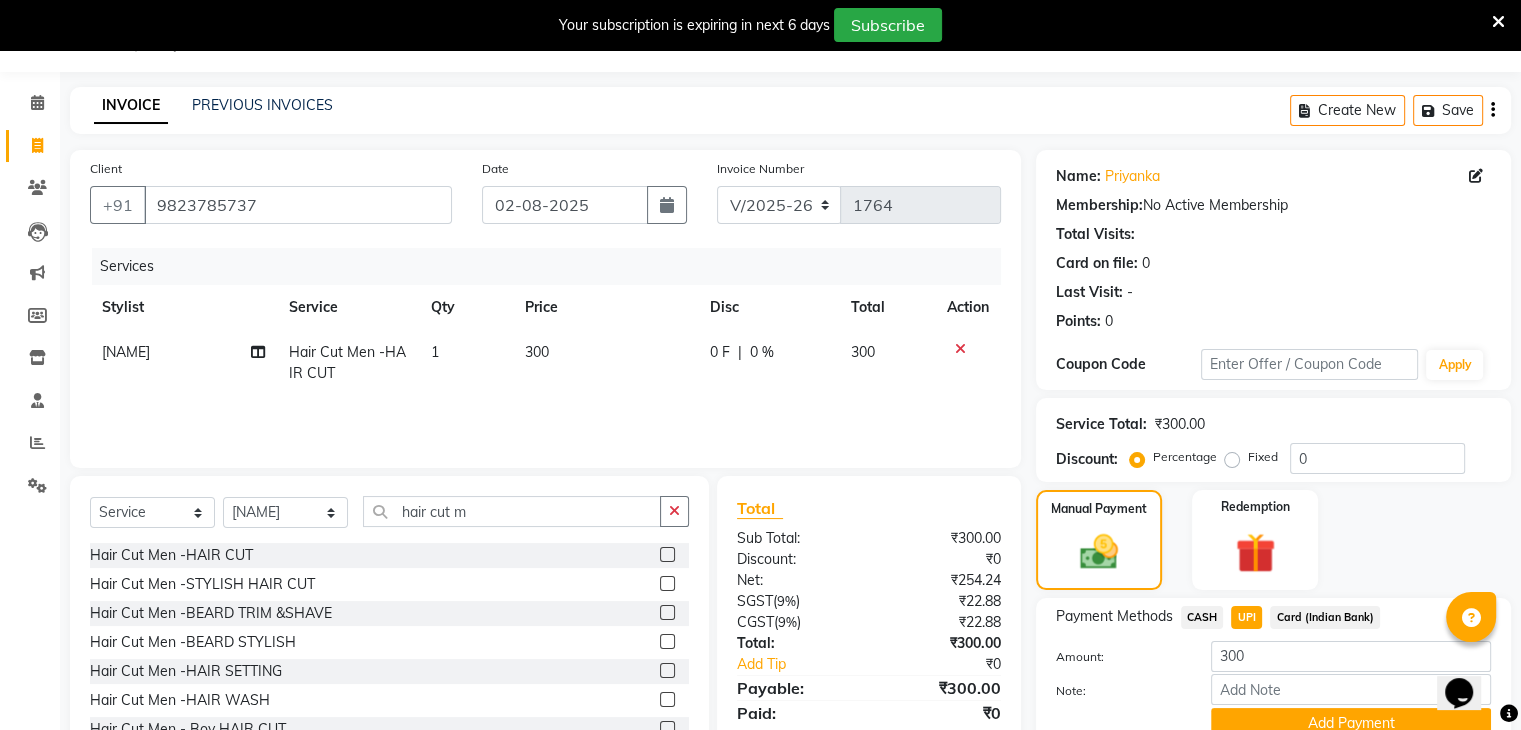 scroll, scrollTop: 140, scrollLeft: 0, axis: vertical 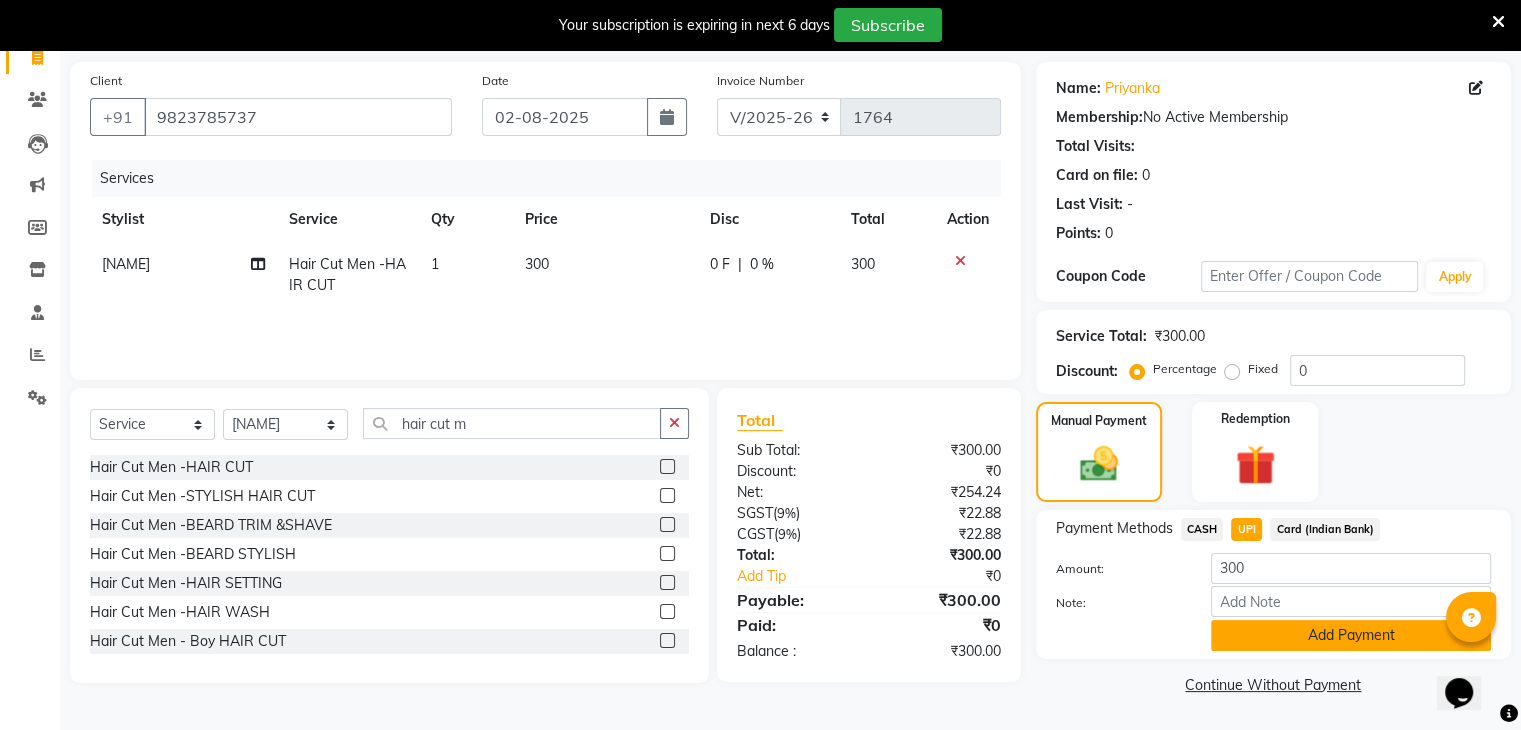 click on "Add Payment" 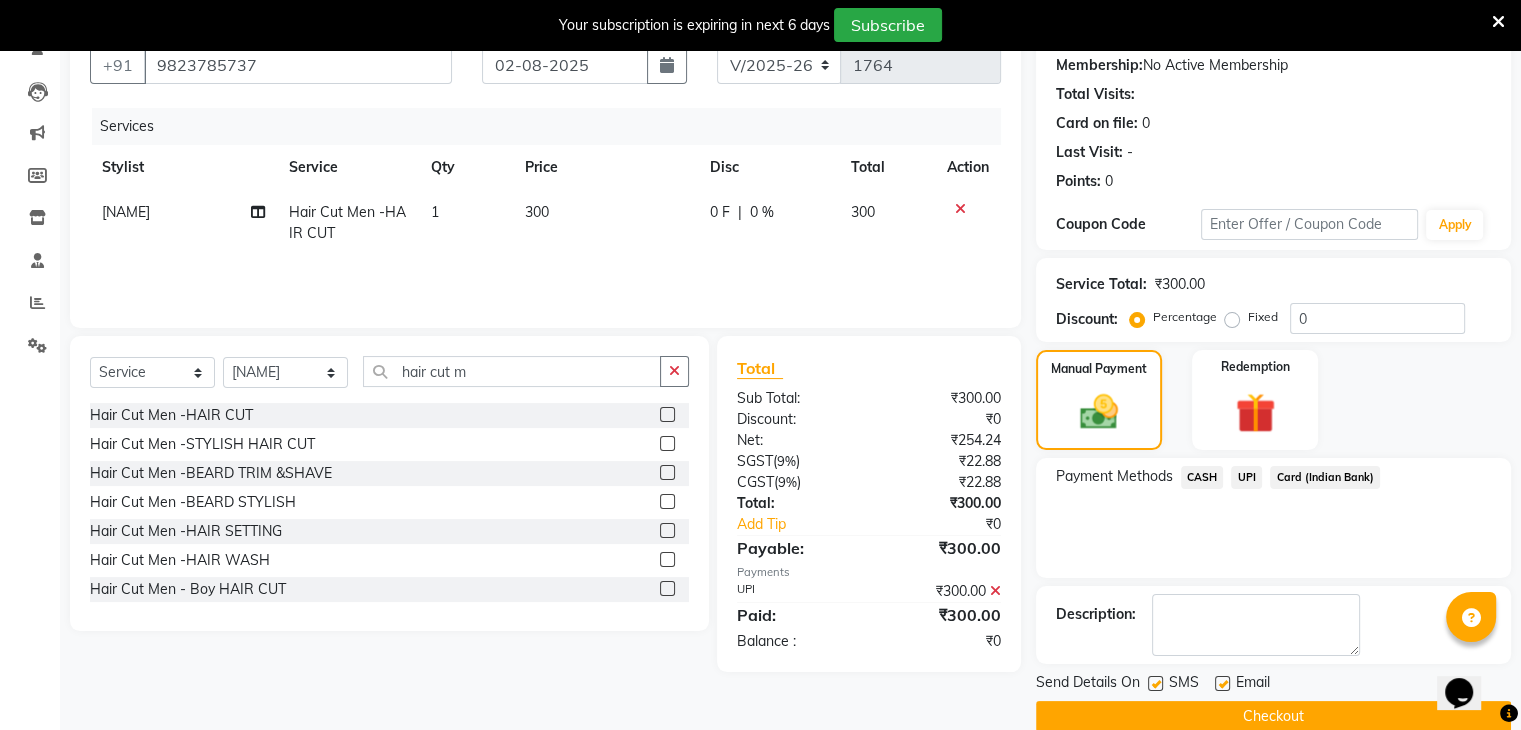 scroll, scrollTop: 220, scrollLeft: 0, axis: vertical 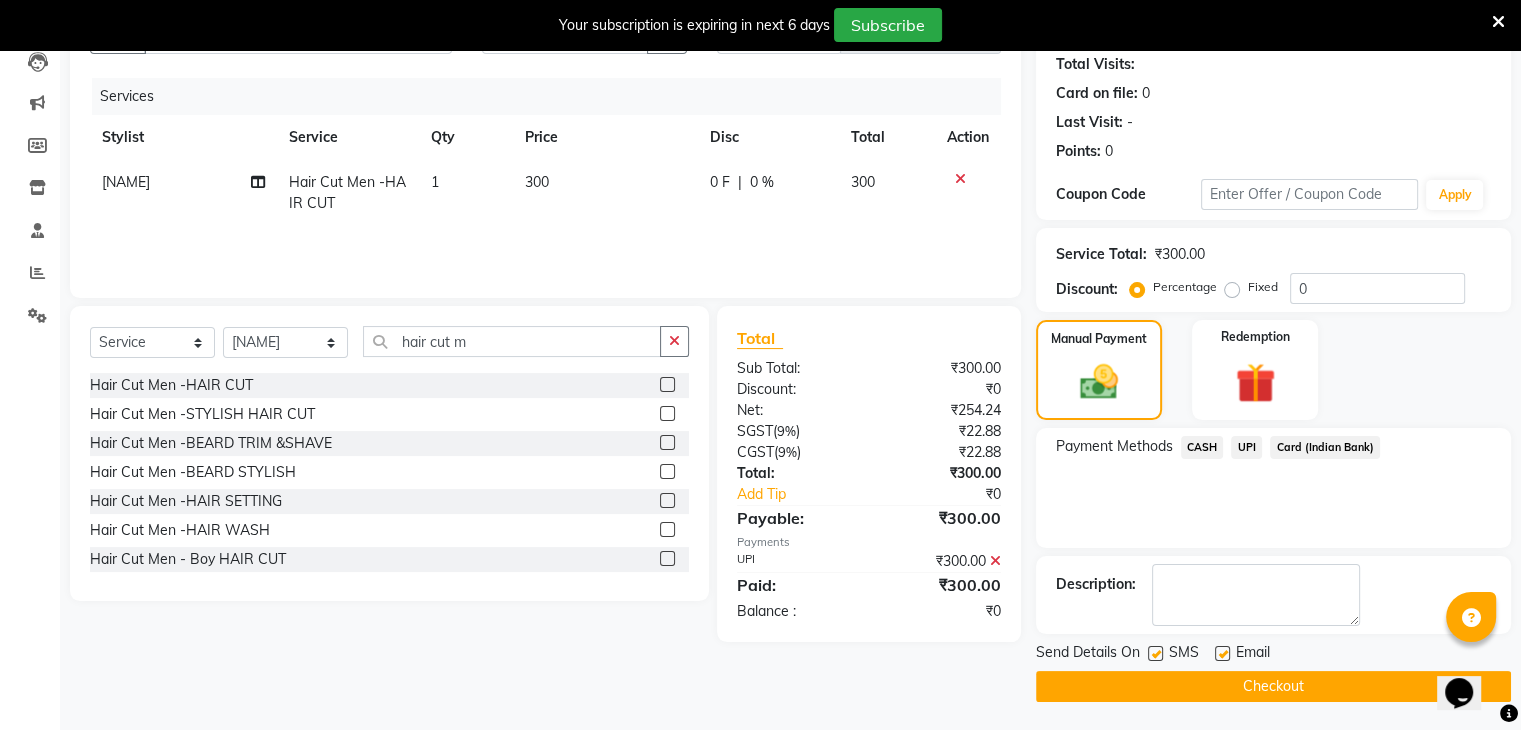 click on "Checkout" 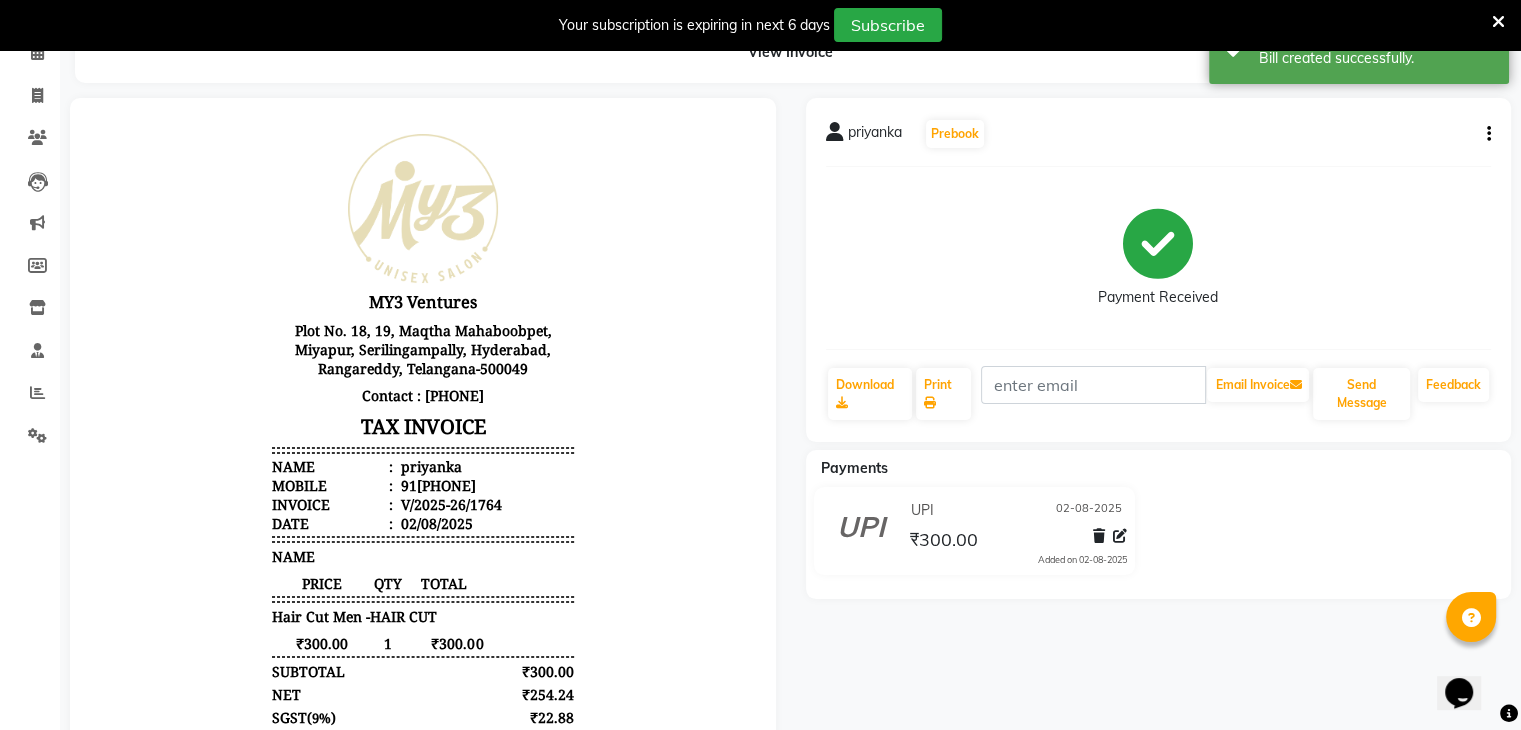 scroll, scrollTop: 0, scrollLeft: 0, axis: both 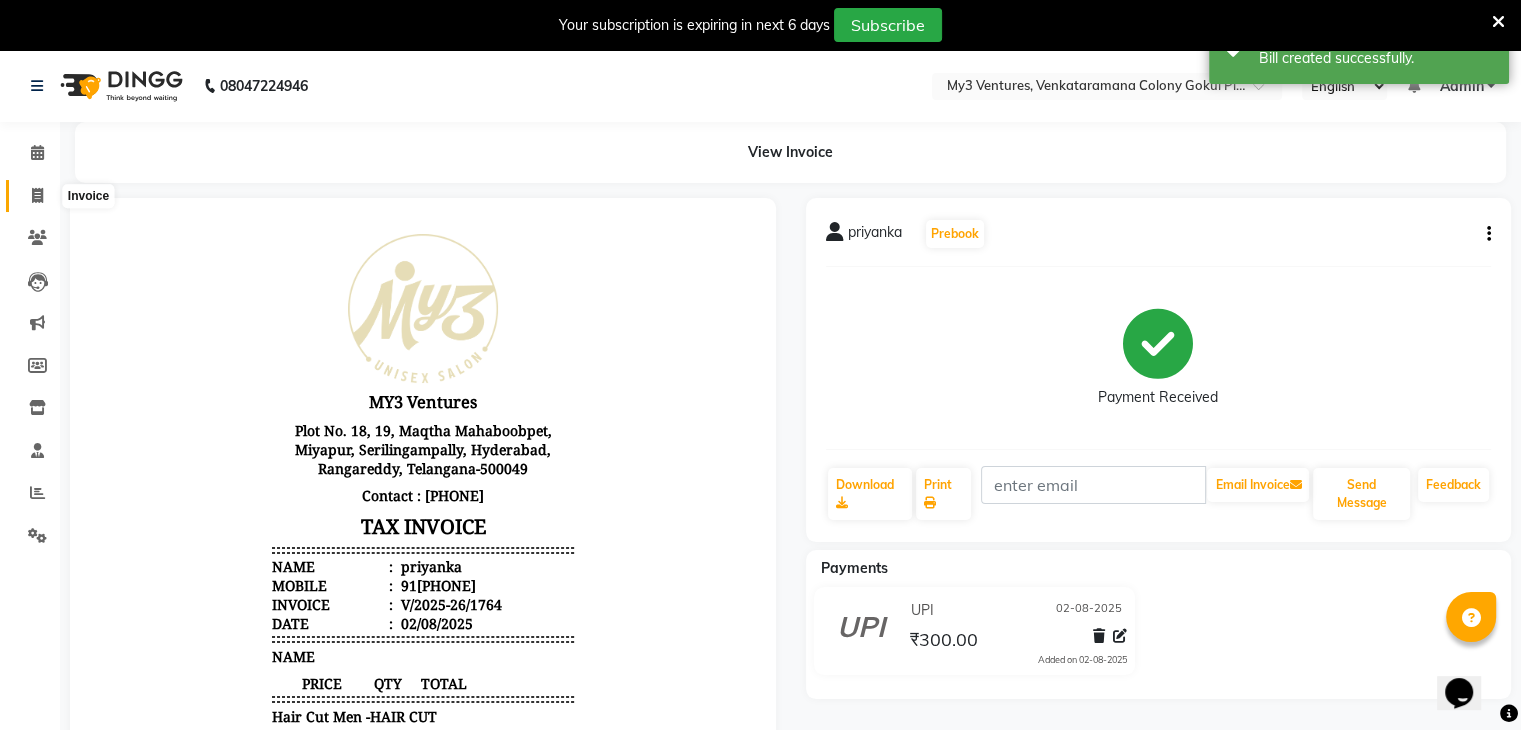 click 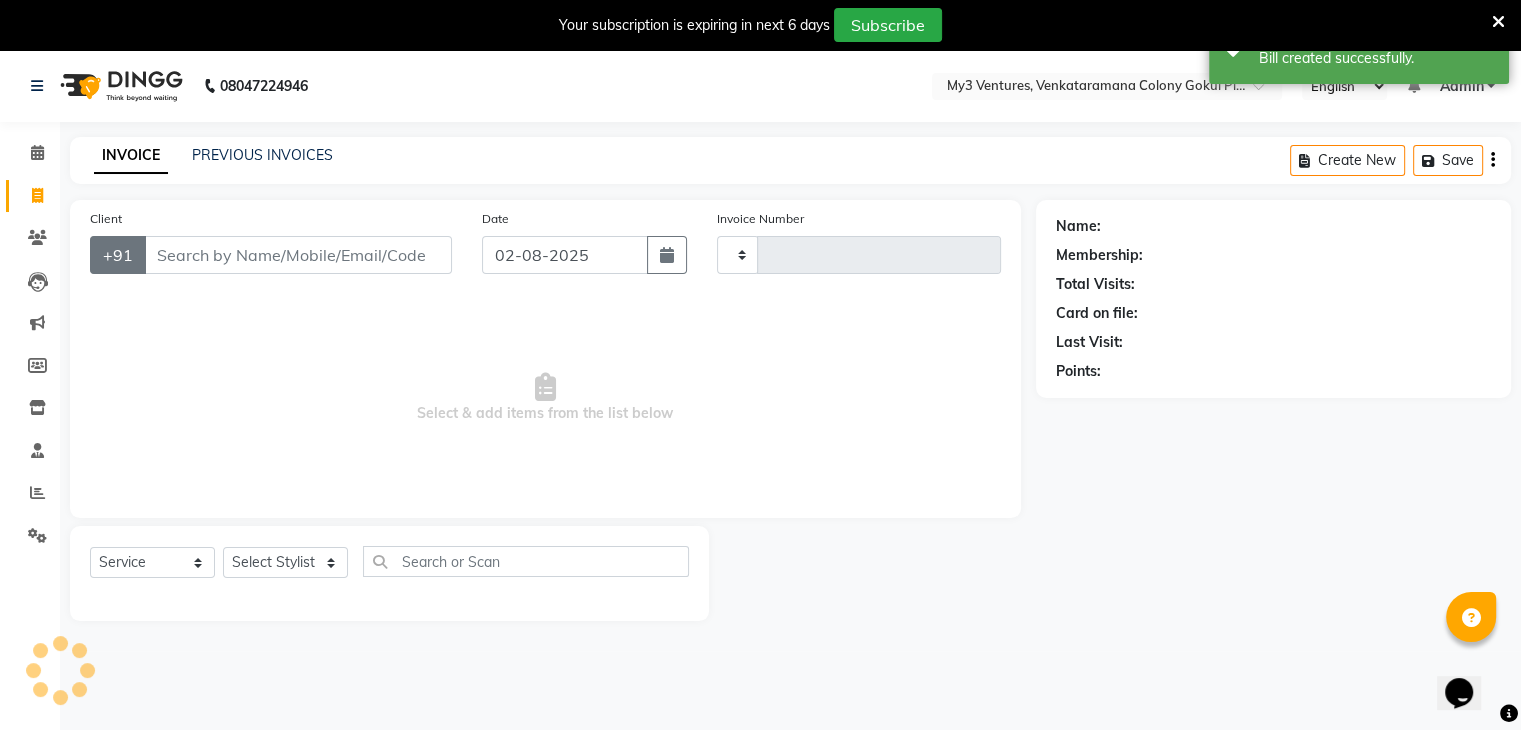 type on "1765" 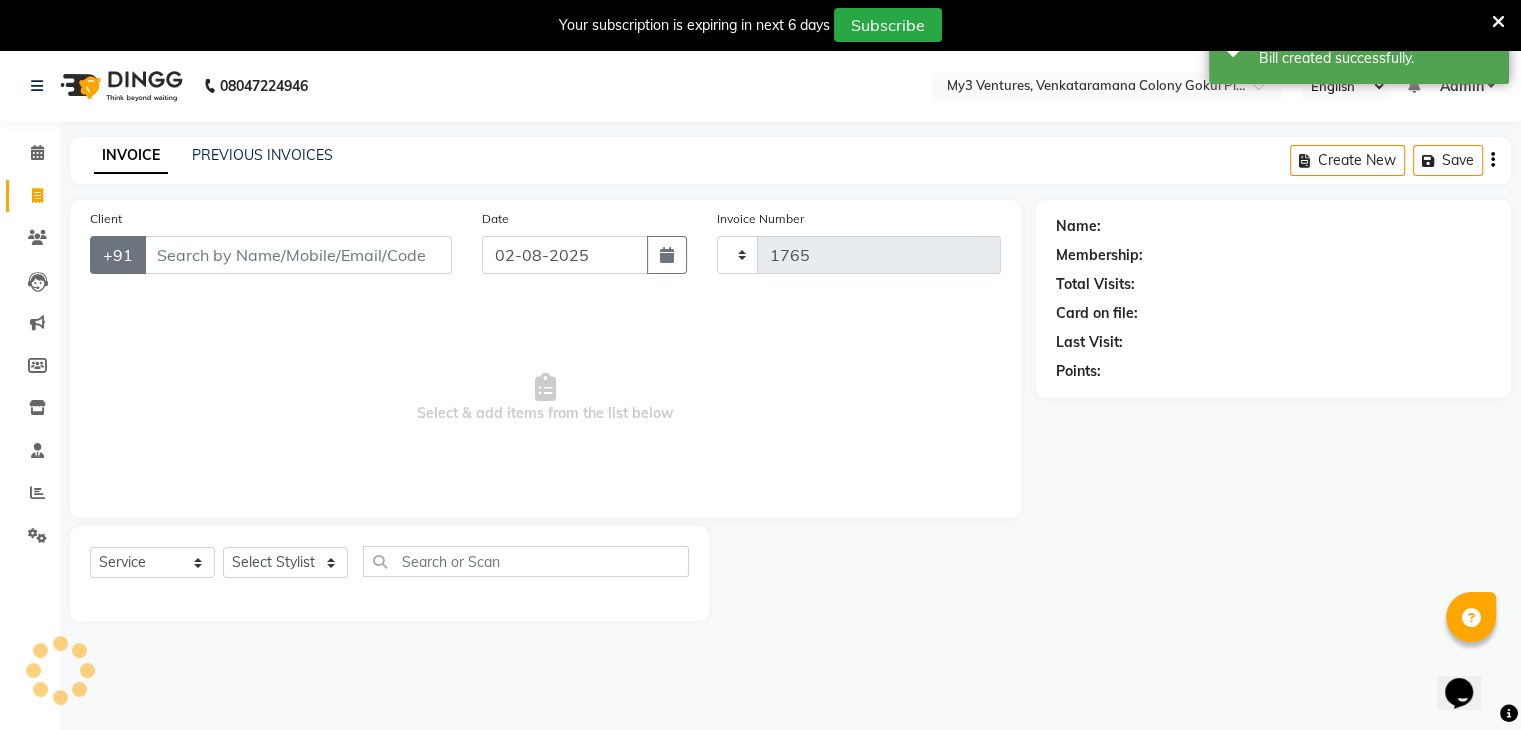 select on "6707" 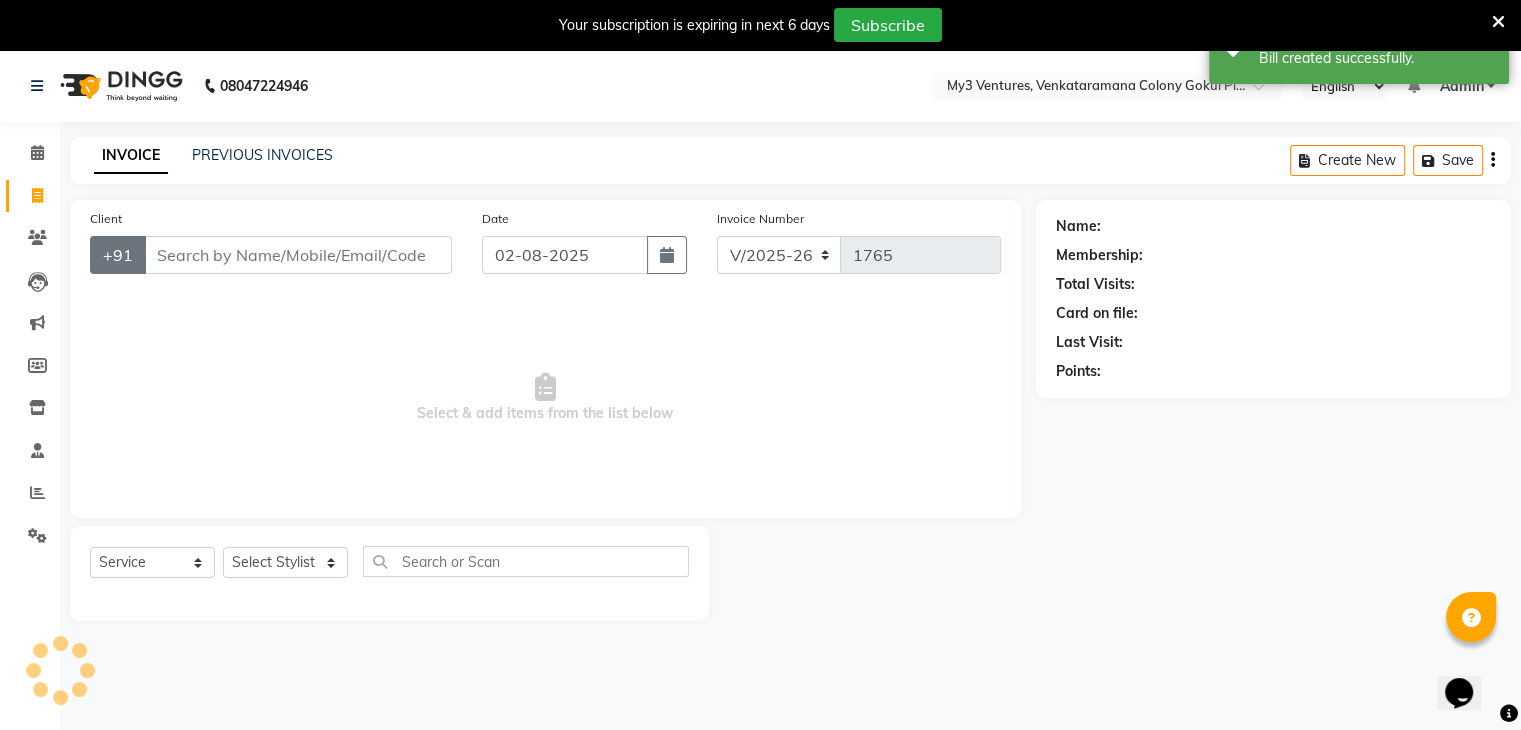 scroll, scrollTop: 50, scrollLeft: 0, axis: vertical 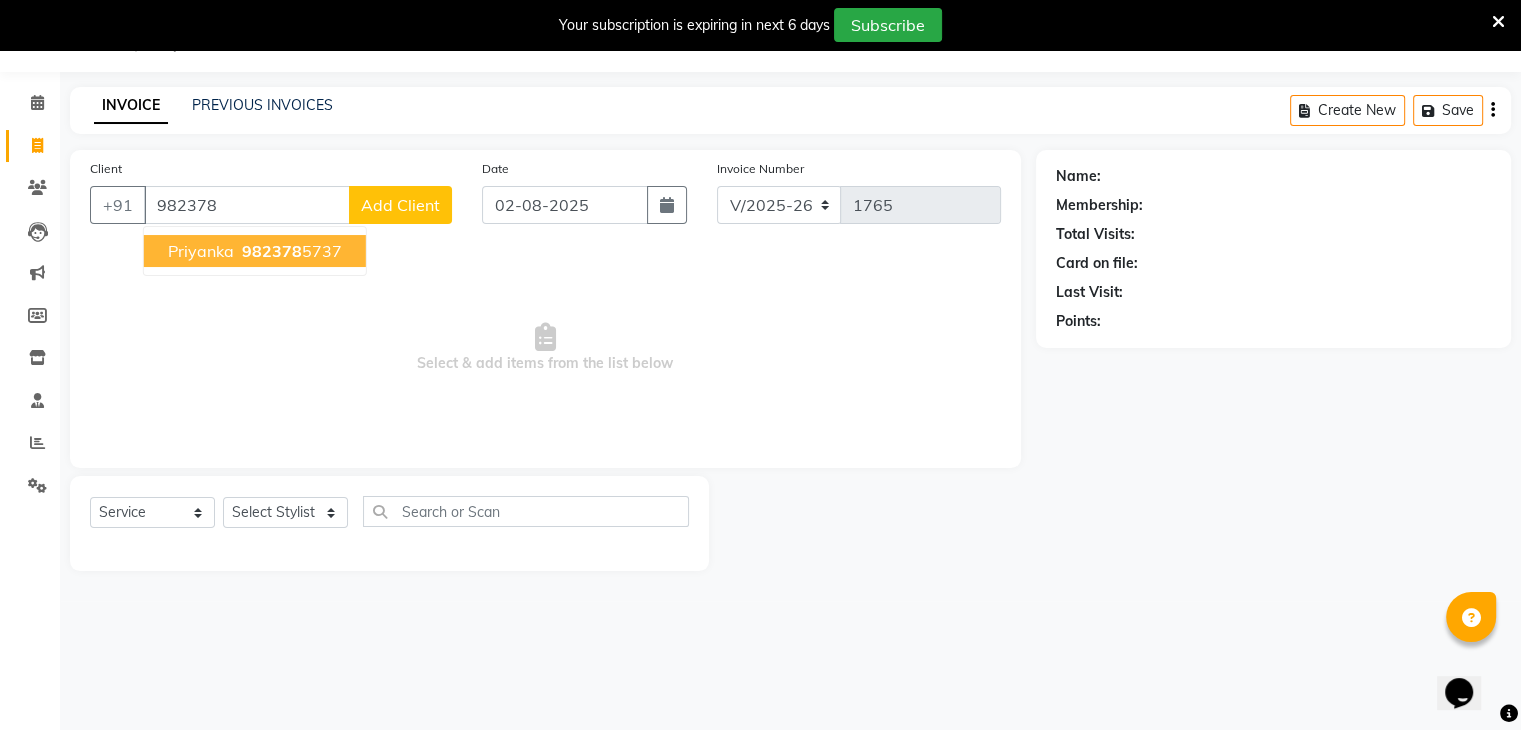 click on "priyanka" at bounding box center (201, 251) 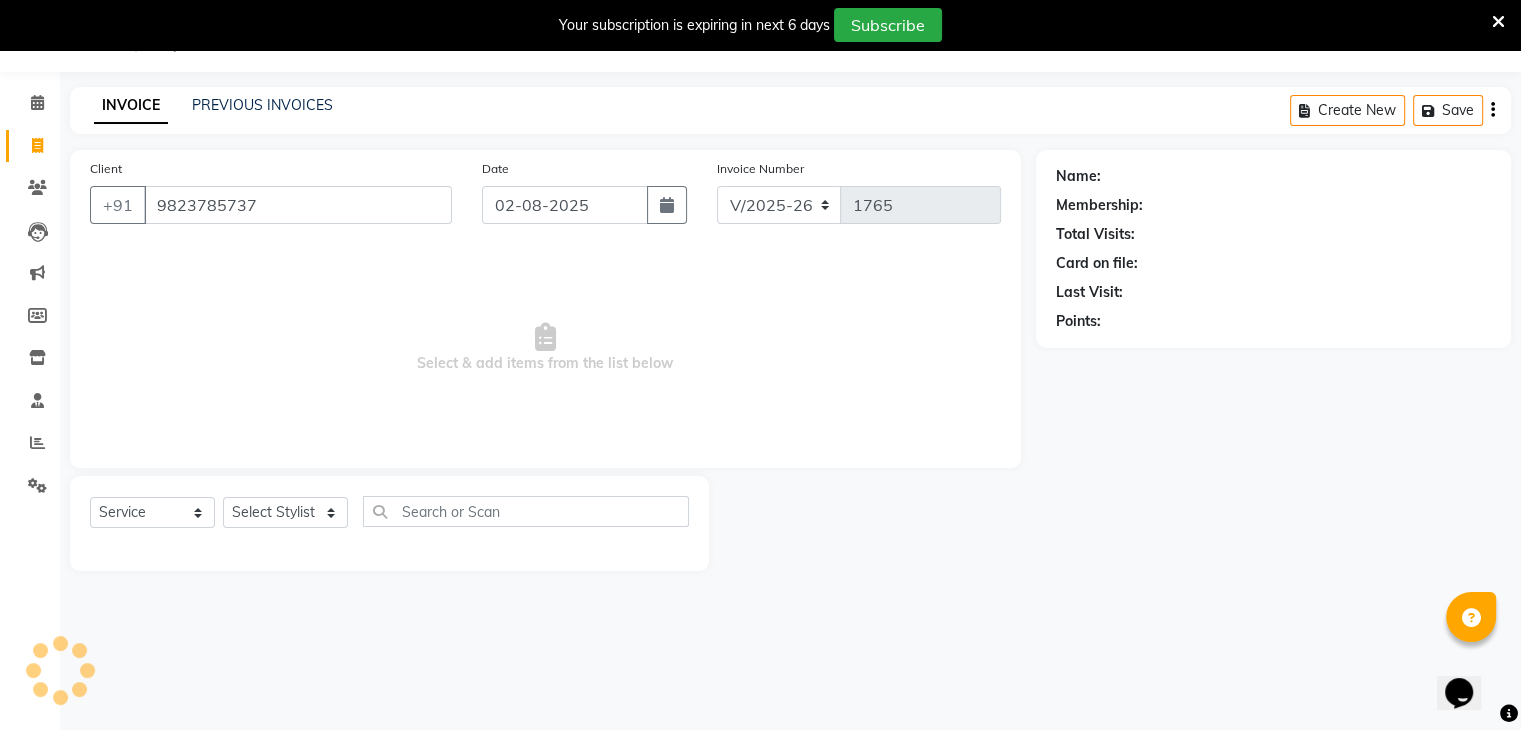type on "9823785737" 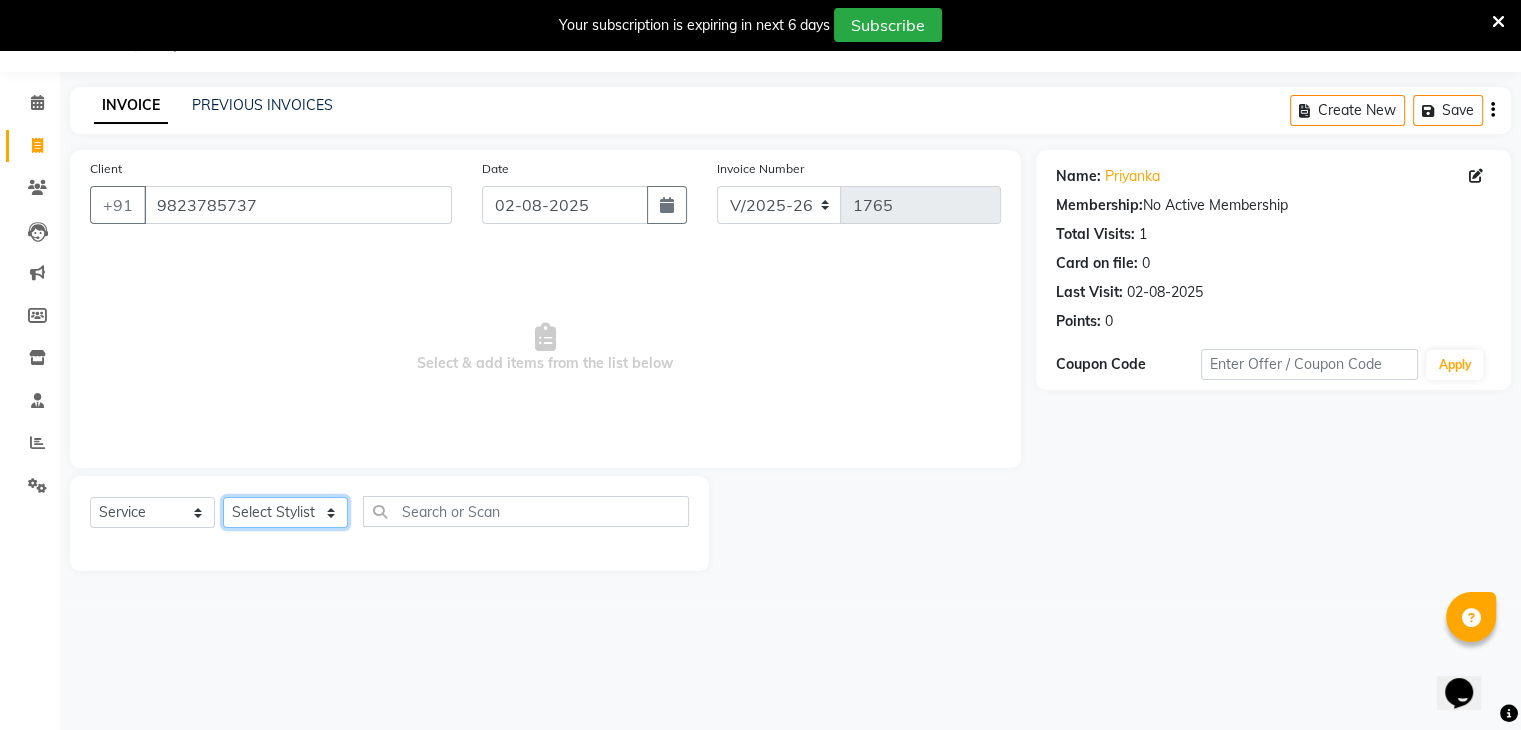 click on "Select Stylist ajju azam divya rihan Sahzad sowjanya srilatha Swapna Zeeshan" 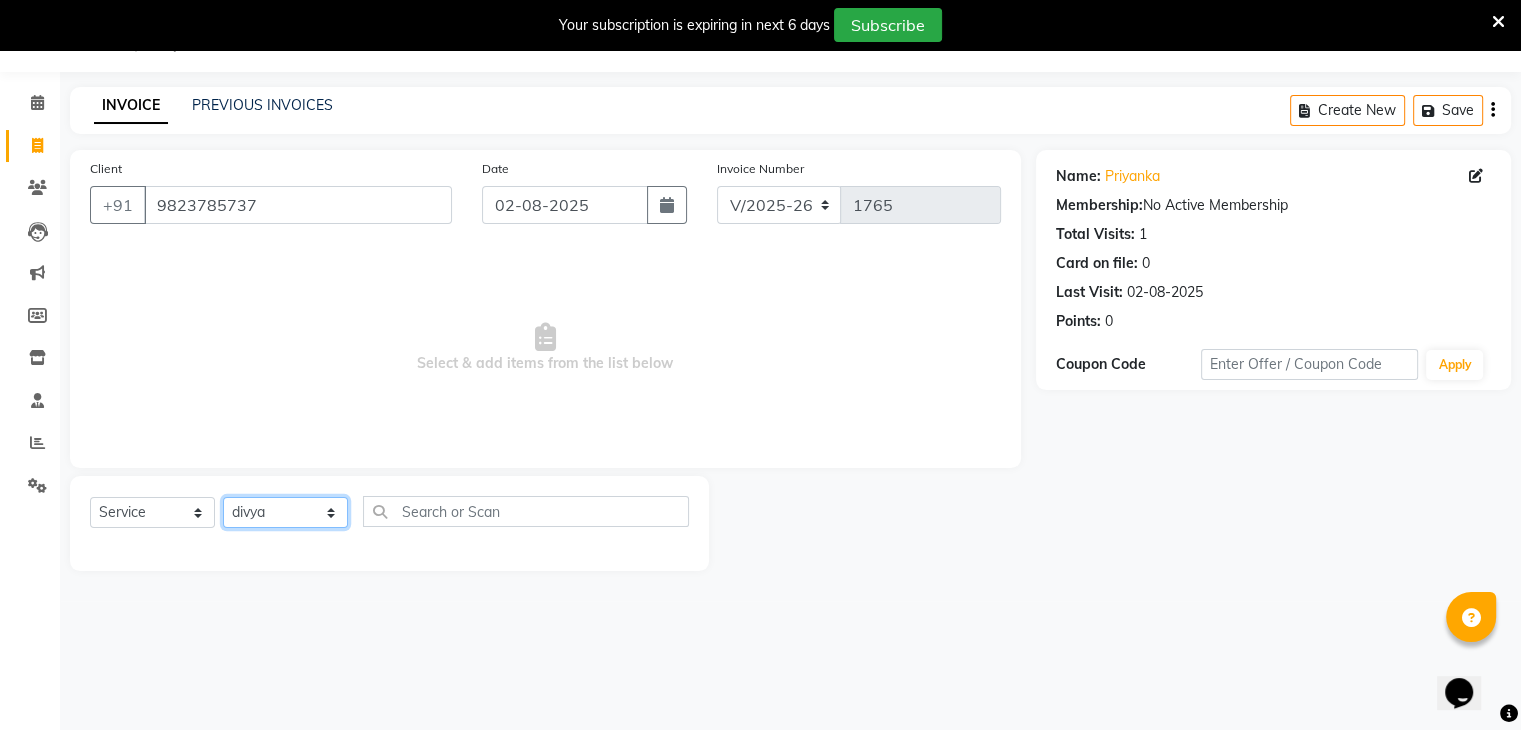 click on "Select Stylist ajju azam divya rihan Sahzad sowjanya srilatha Swapna Zeeshan" 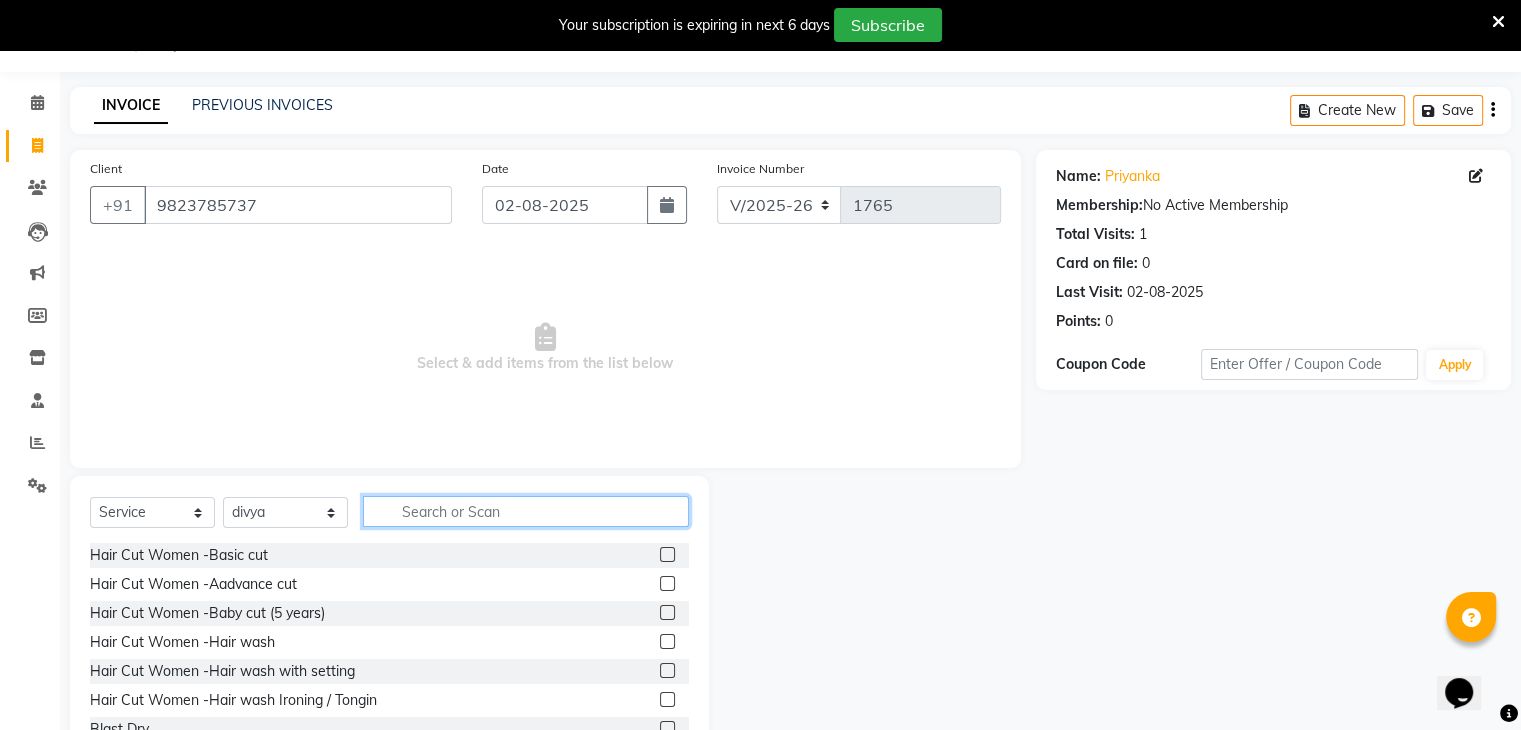 click 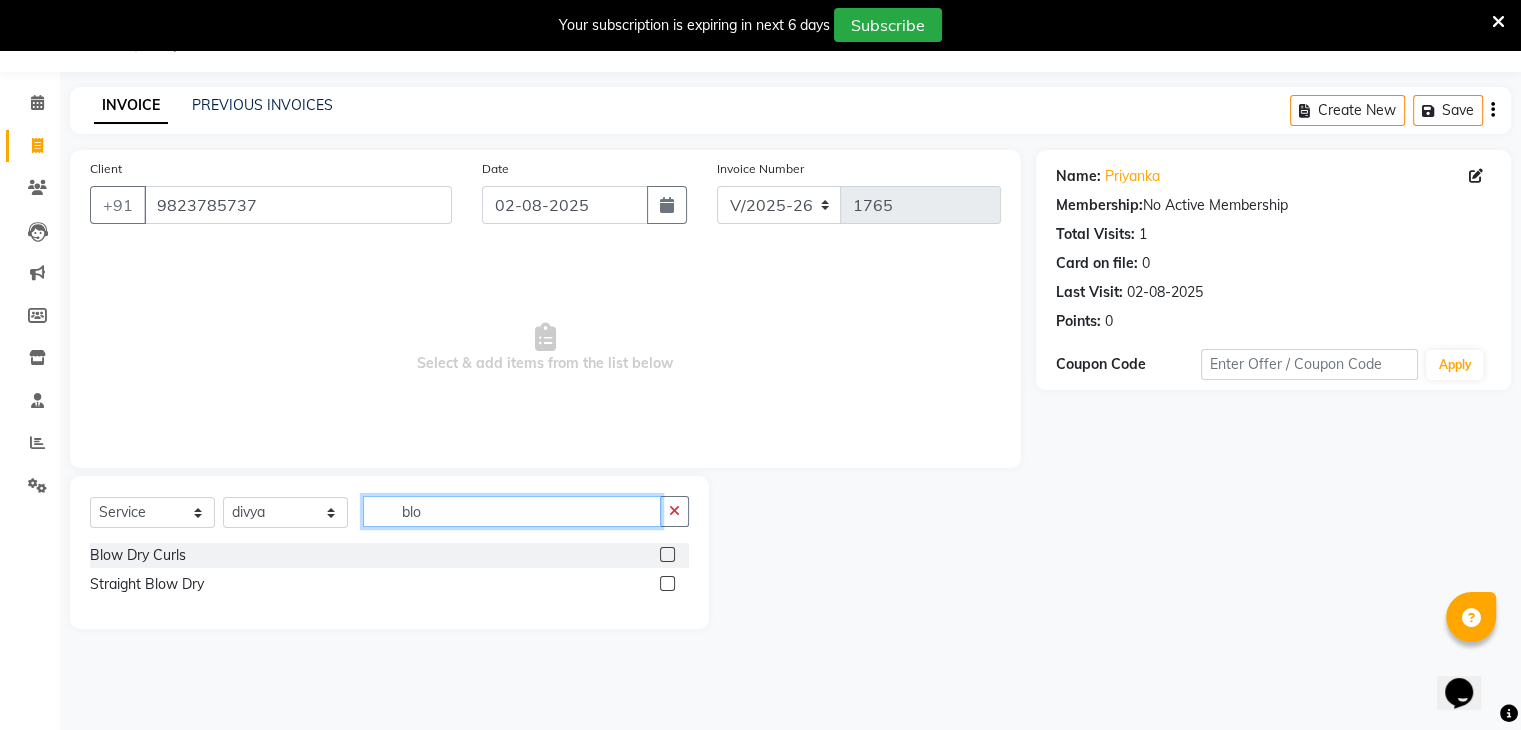 type on "blo" 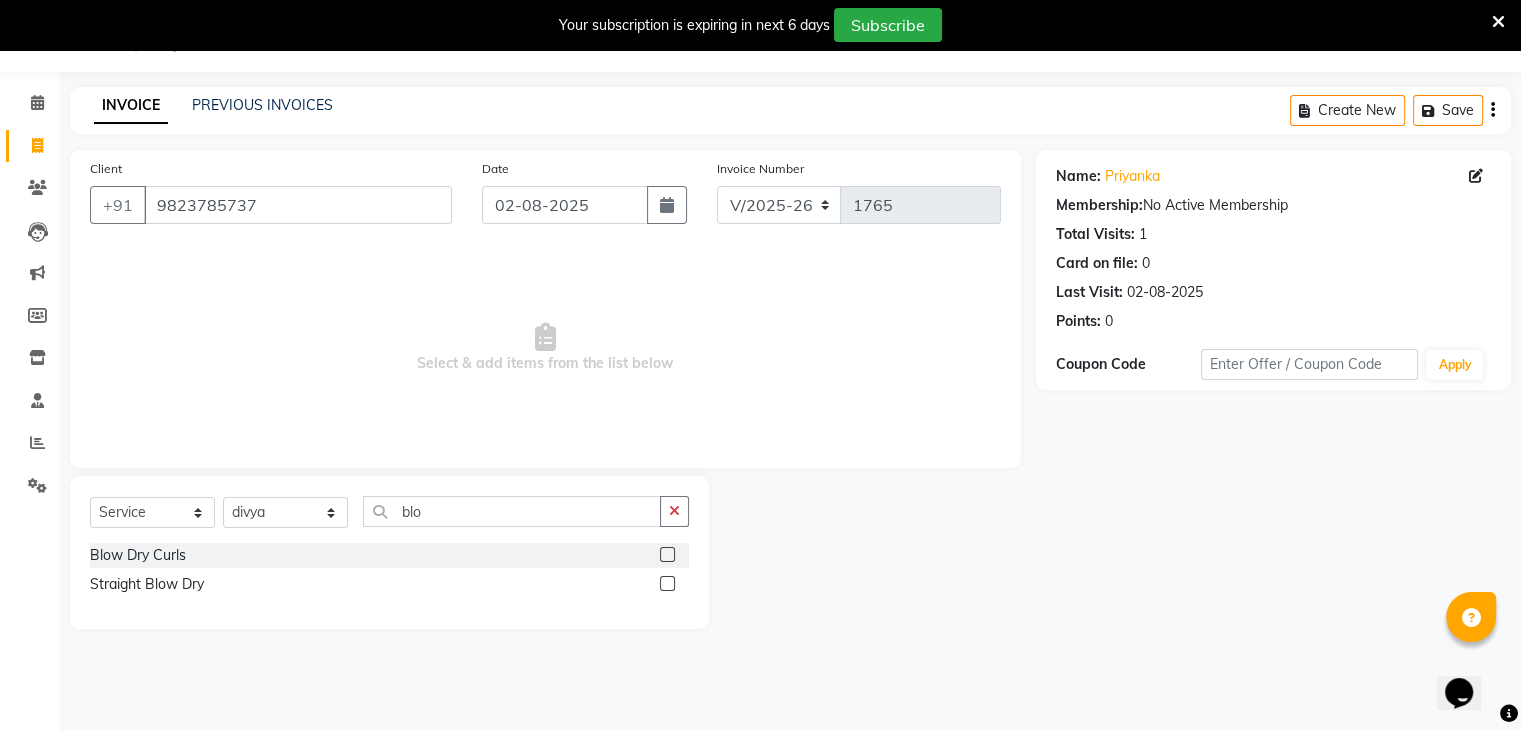 click 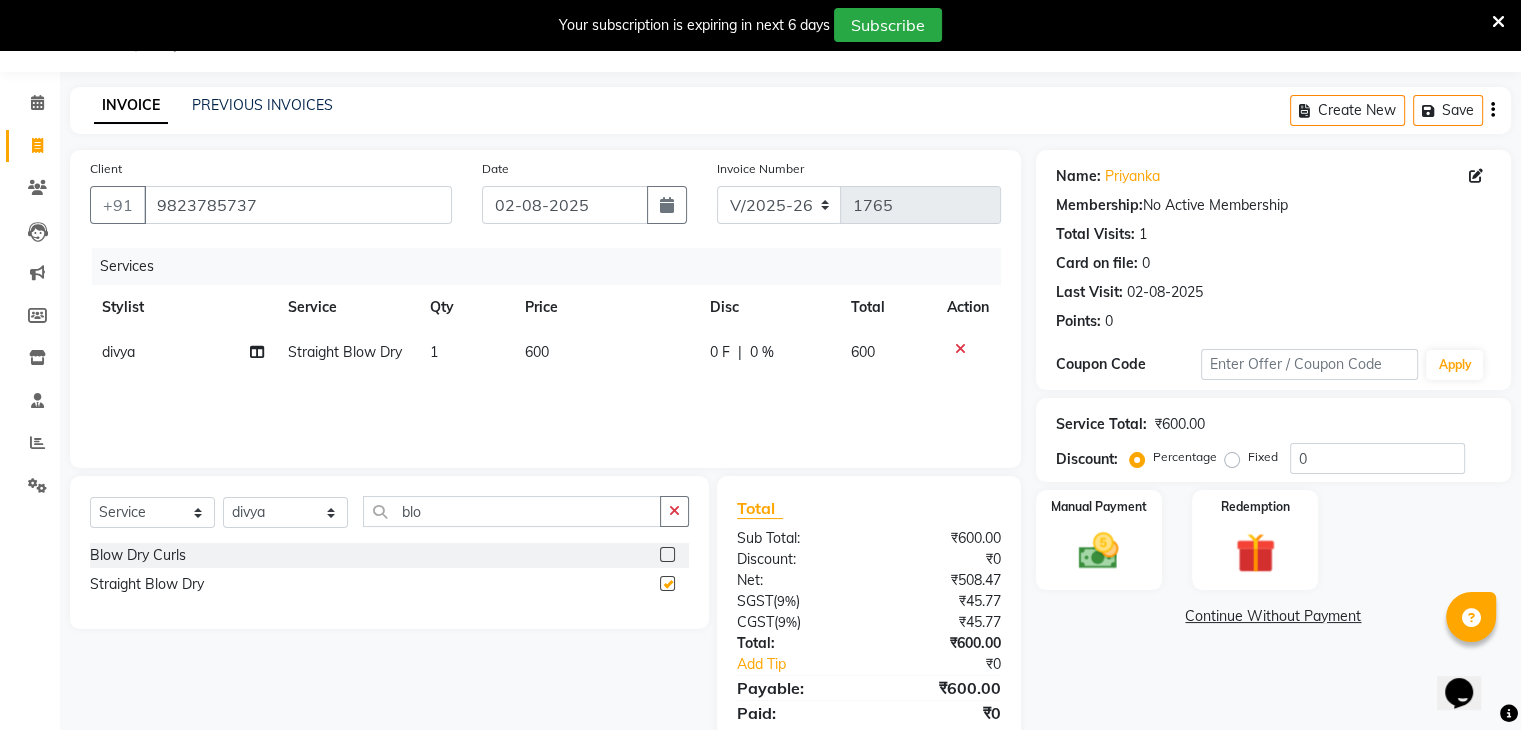 checkbox on "false" 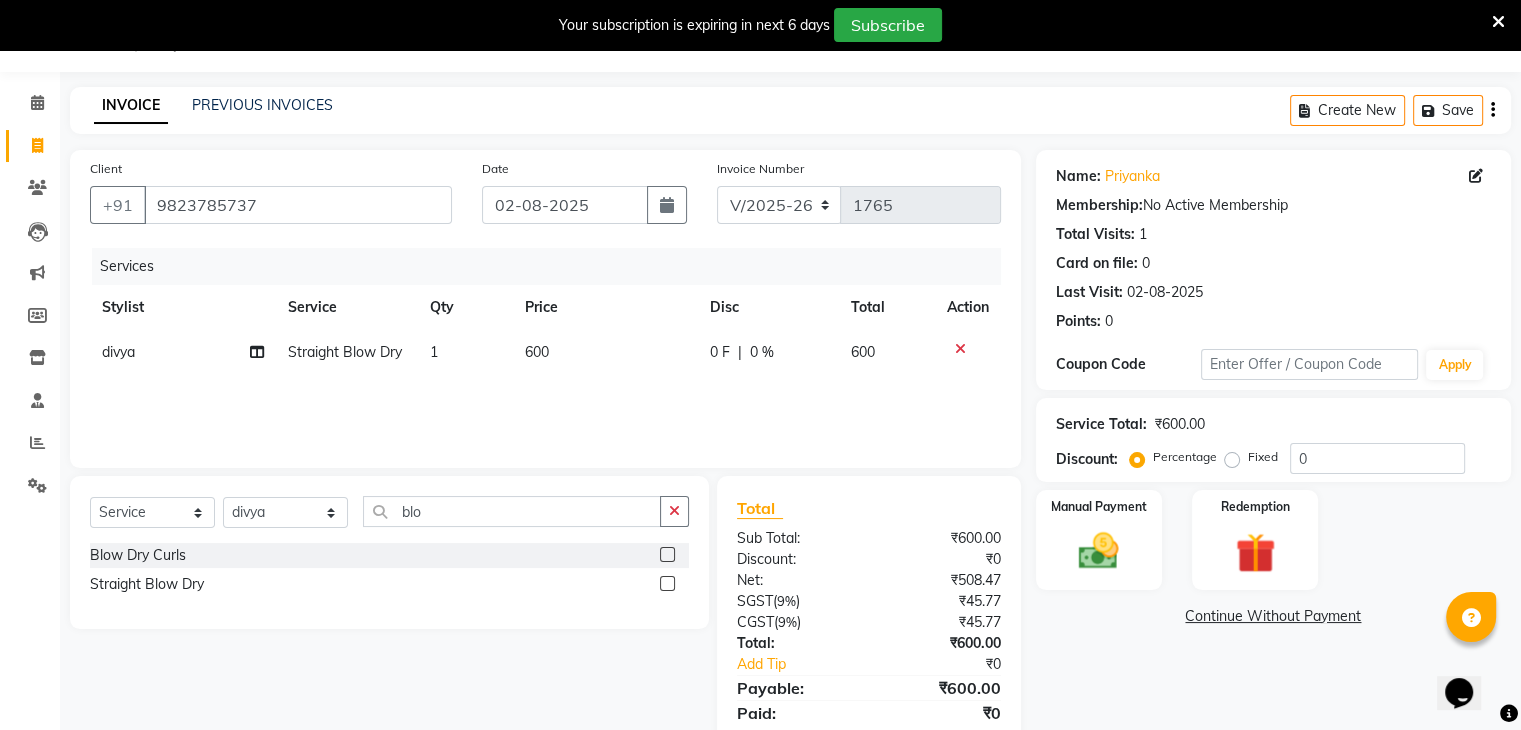 click on "600" 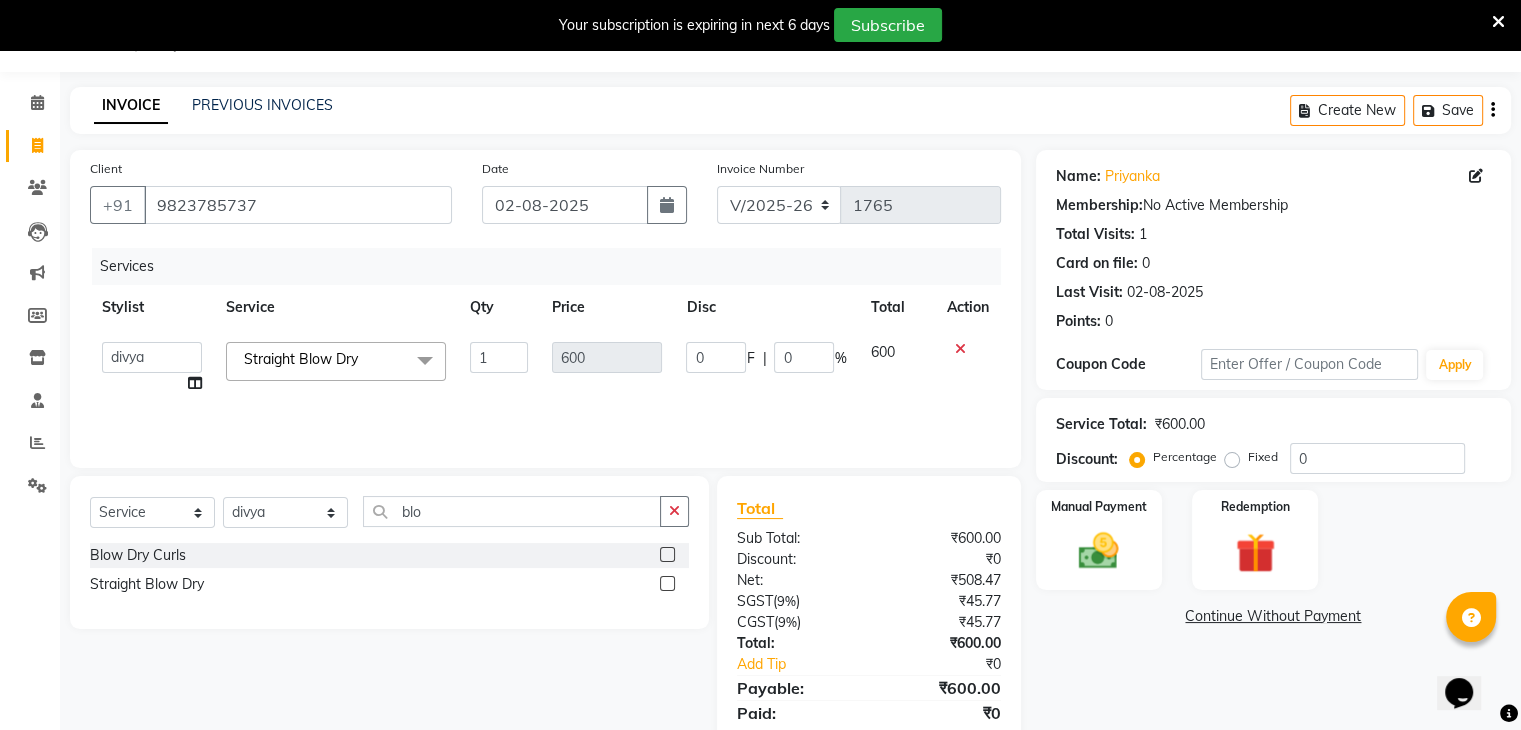 click 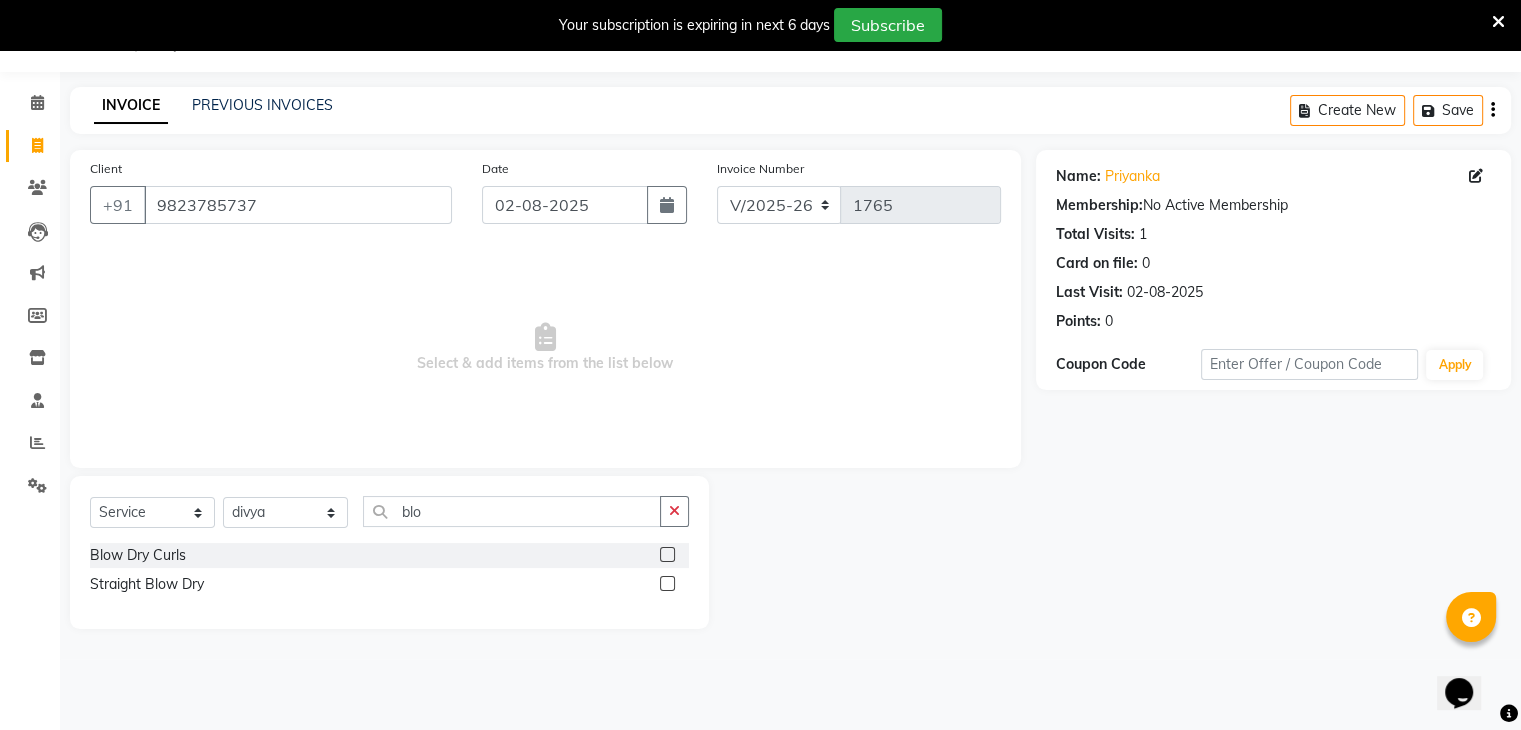 click 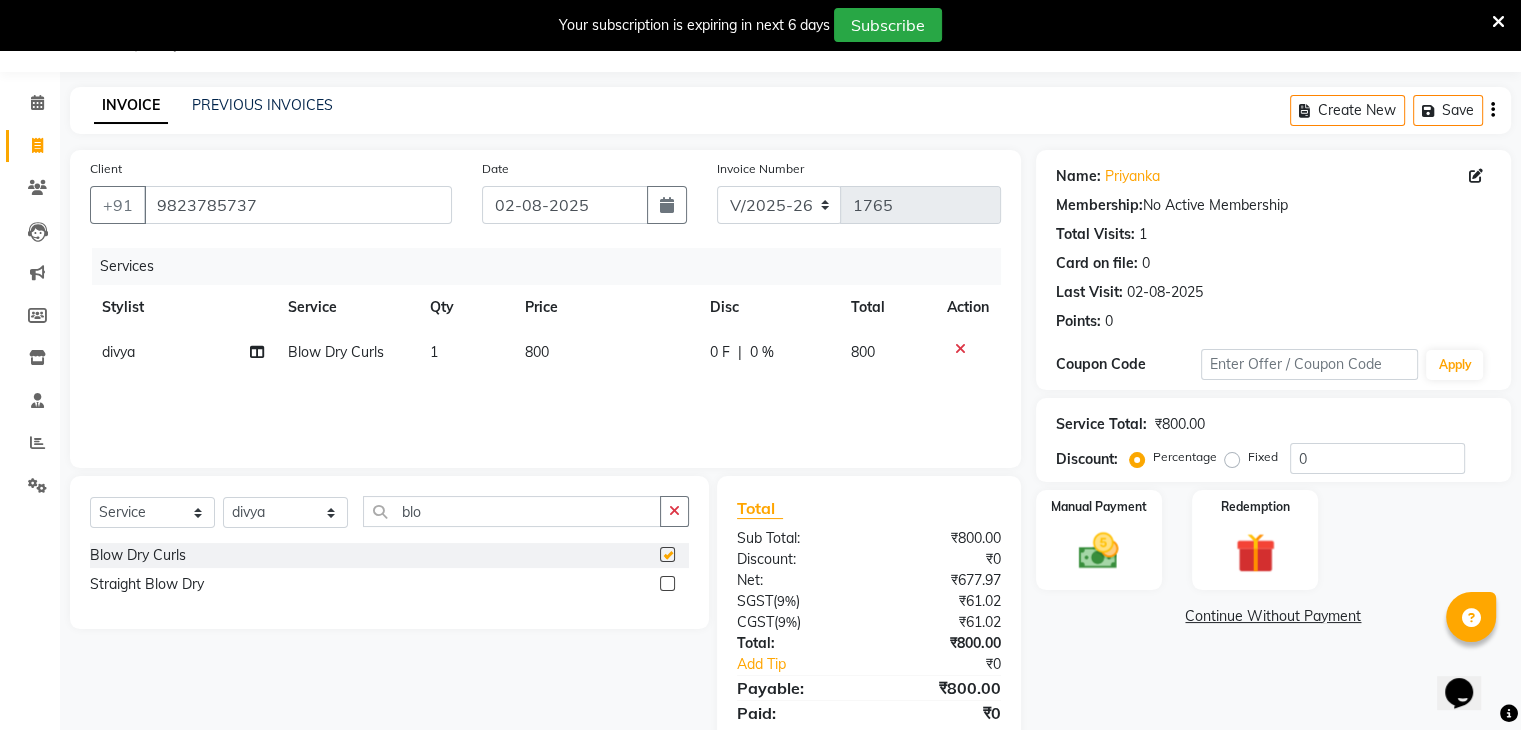 checkbox on "false" 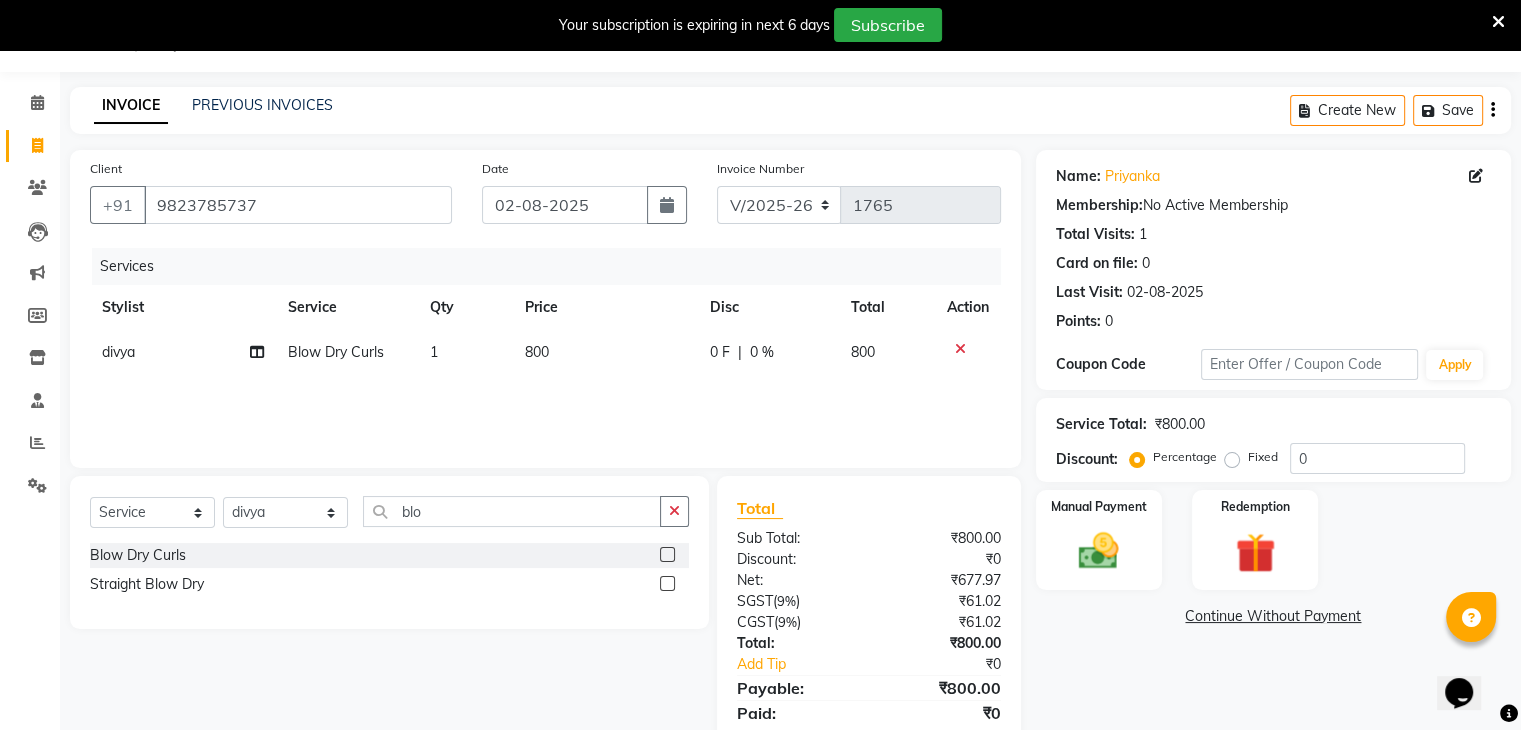 click on "800" 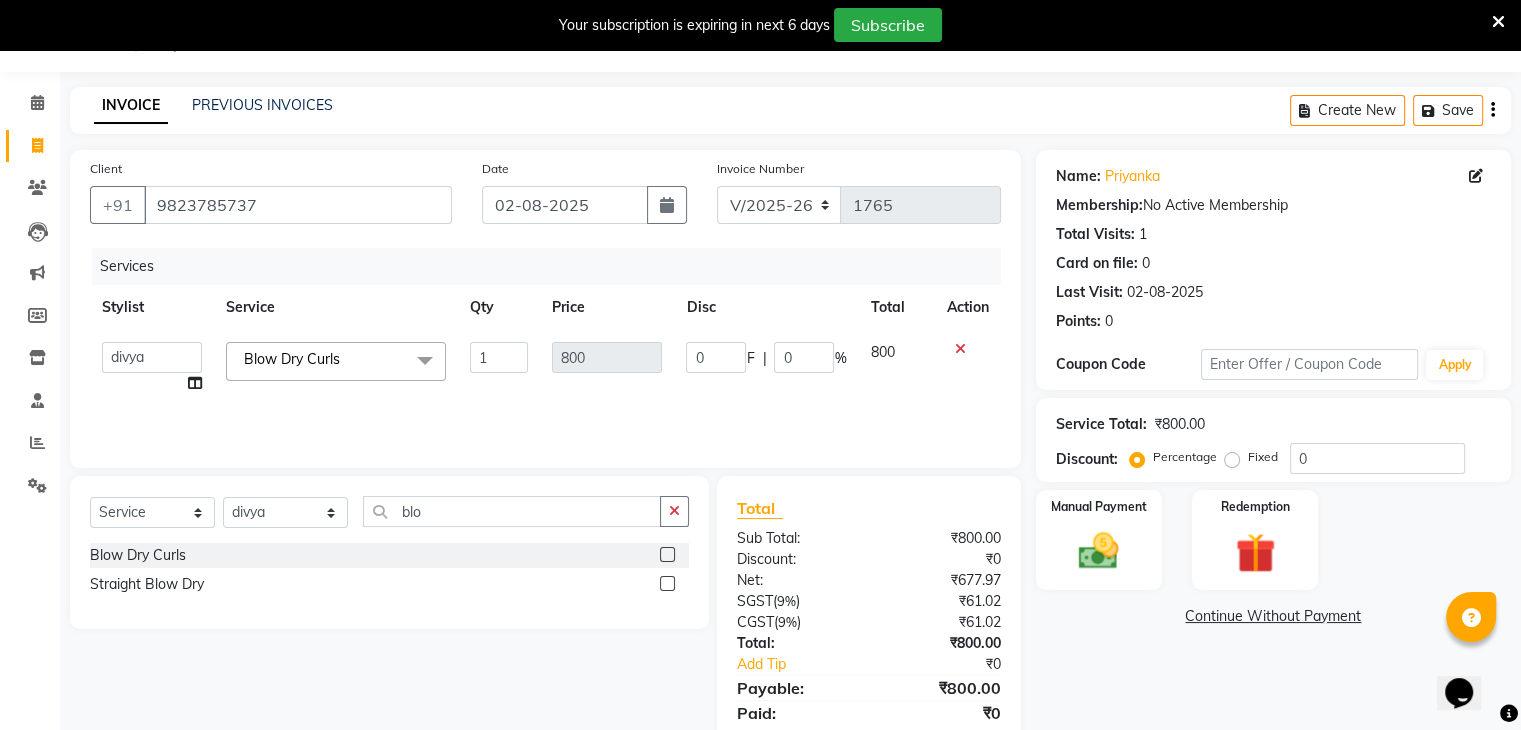 click 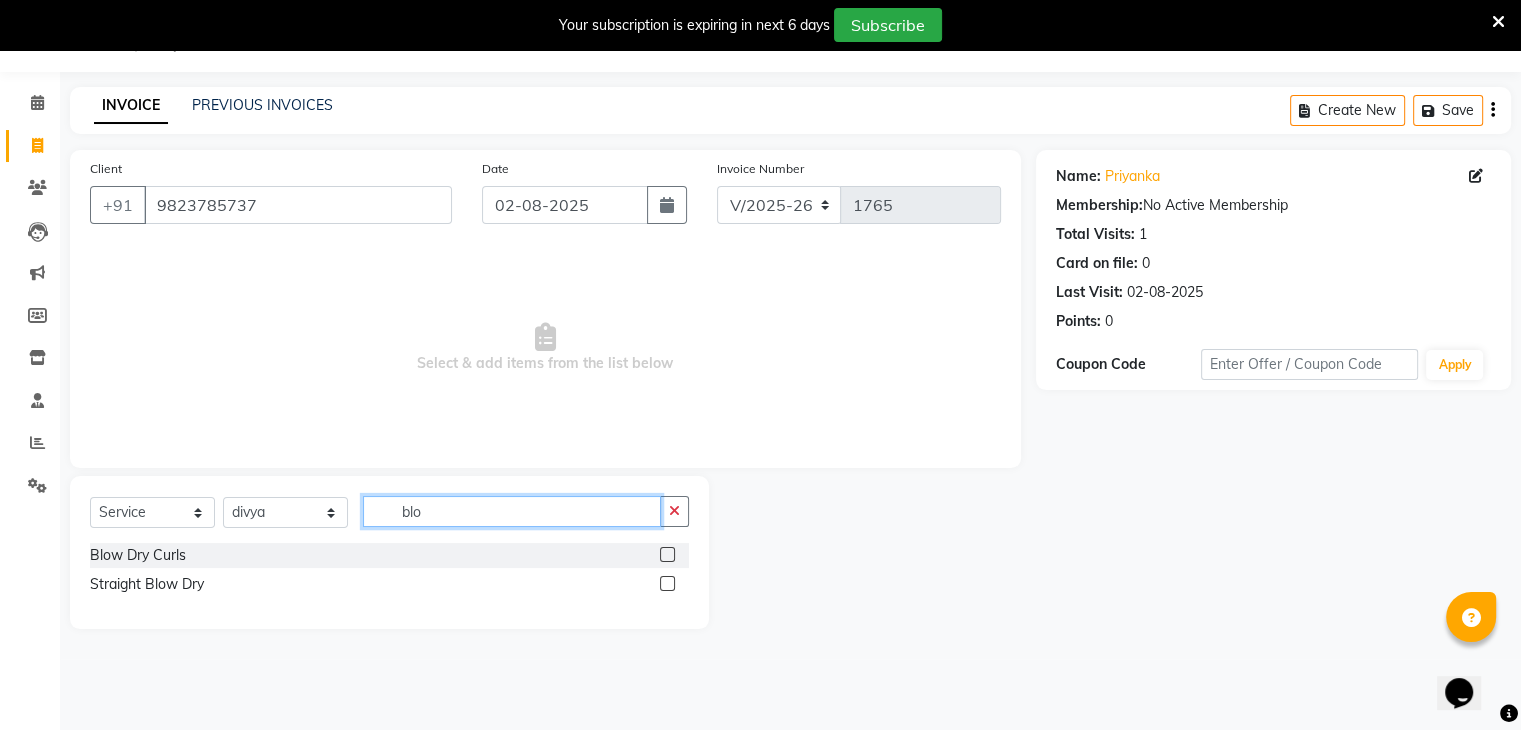 click on "blo" 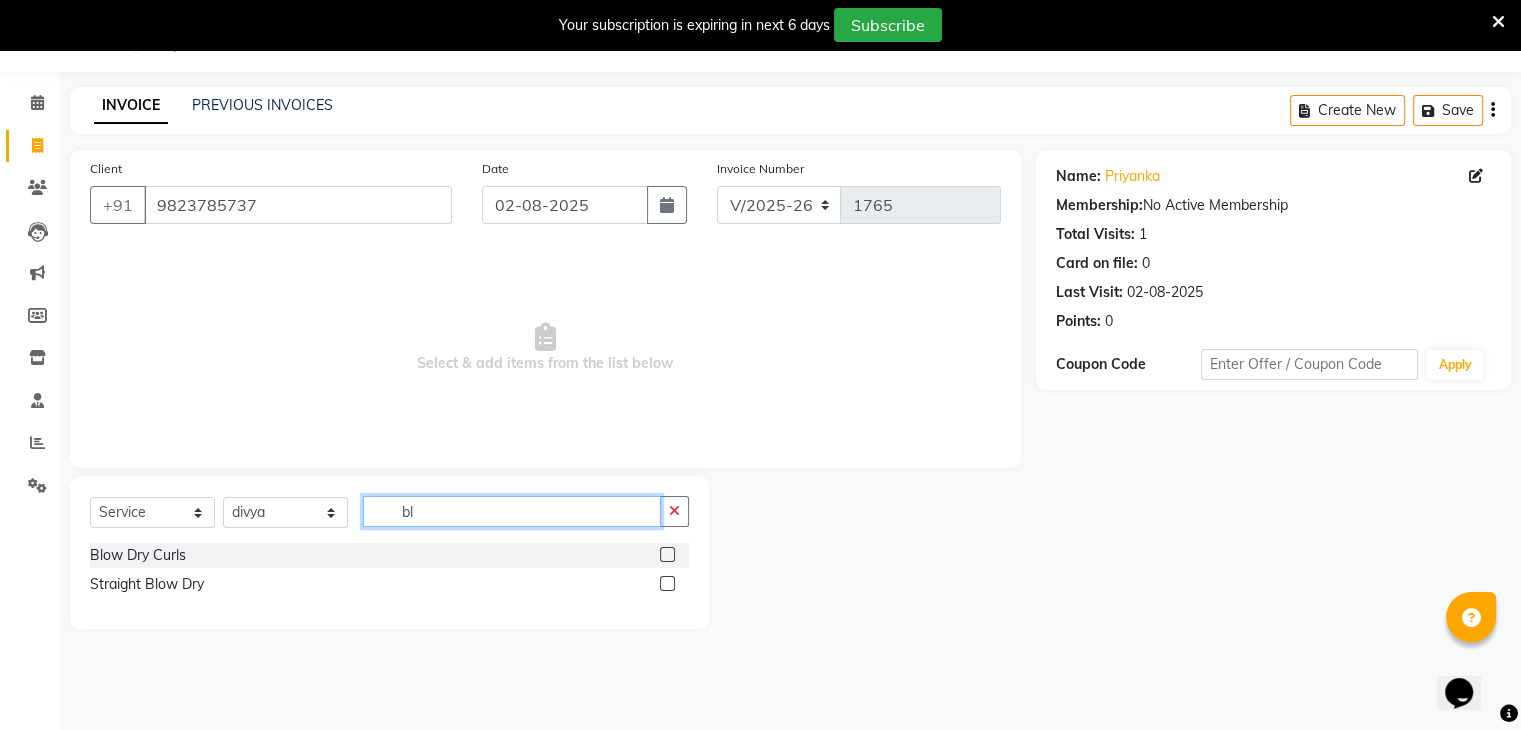 type 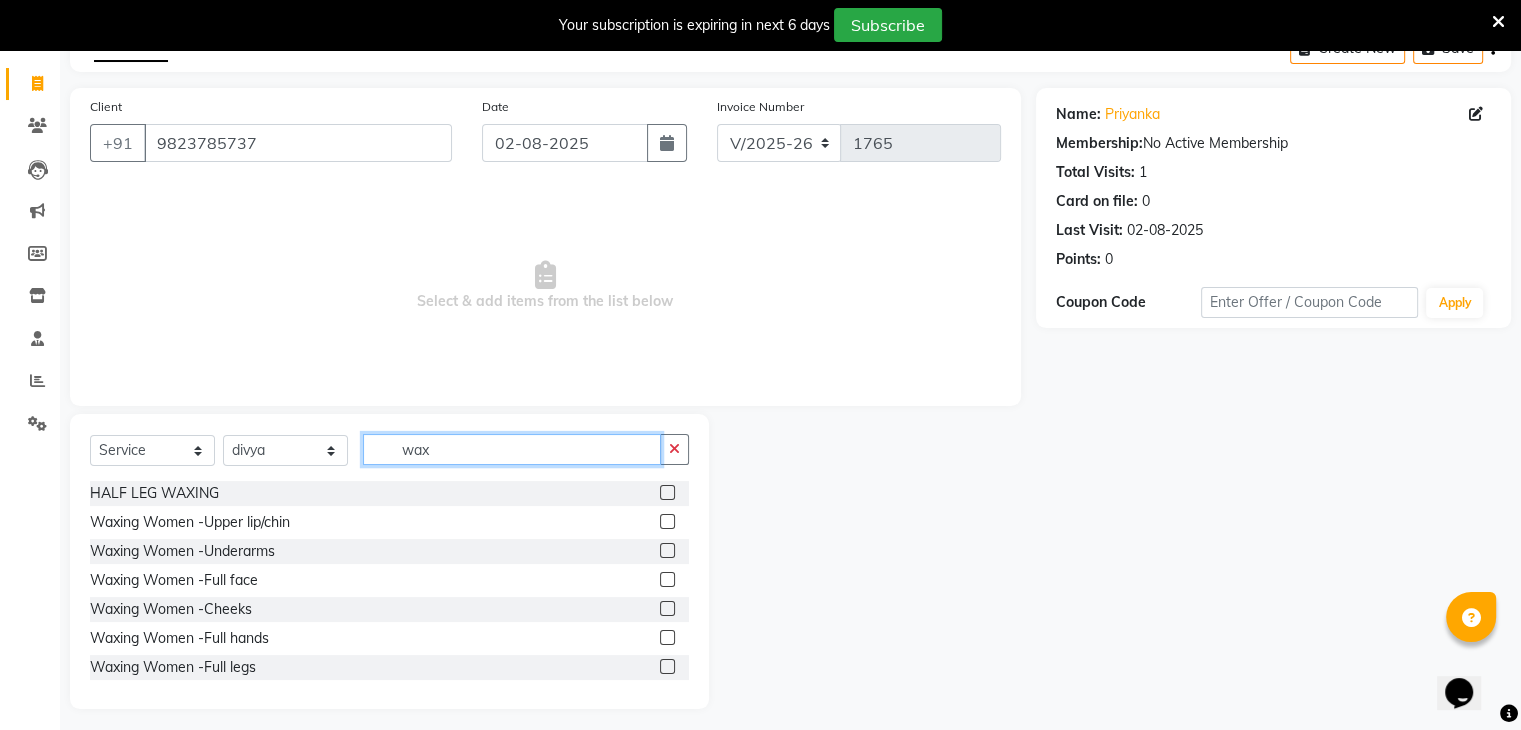 scroll, scrollTop: 122, scrollLeft: 0, axis: vertical 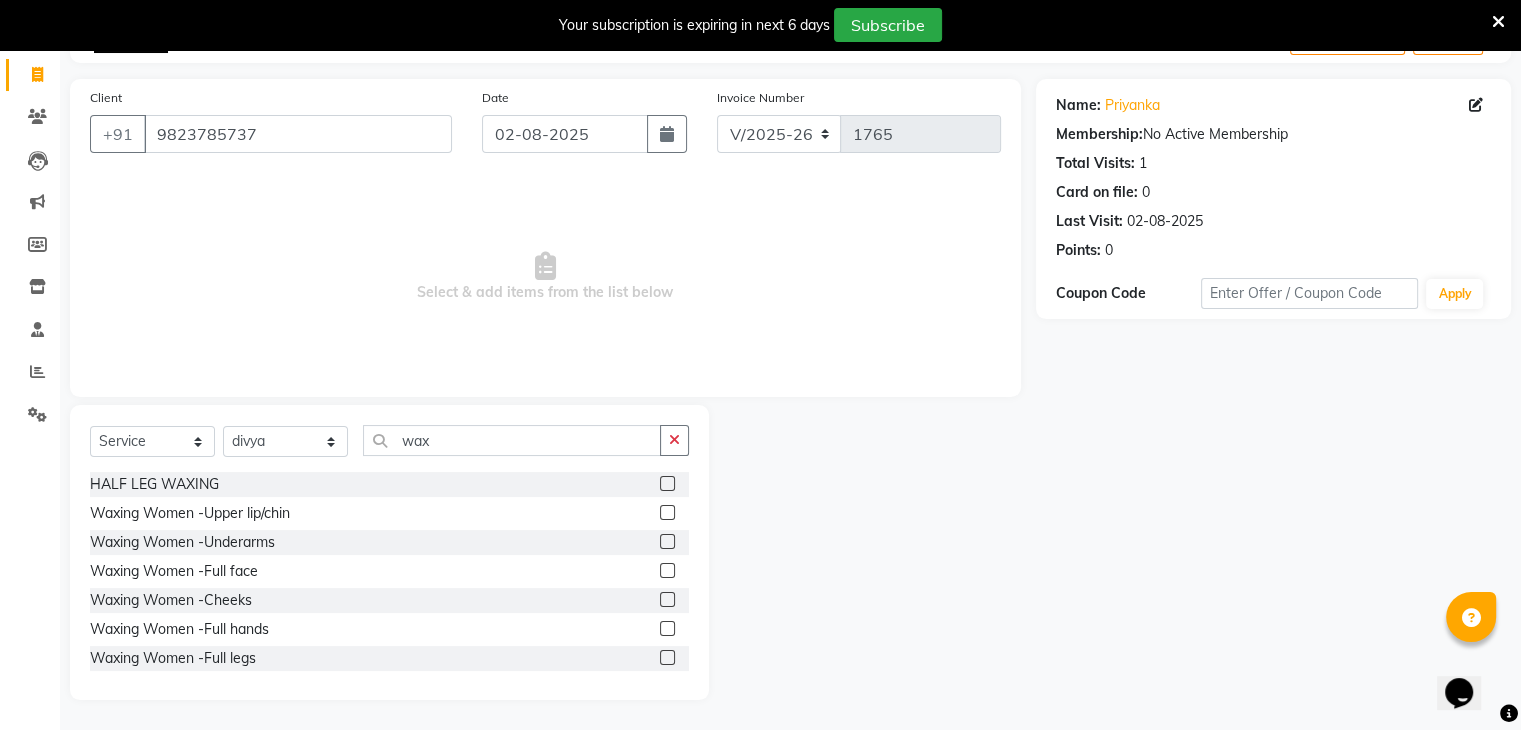 click 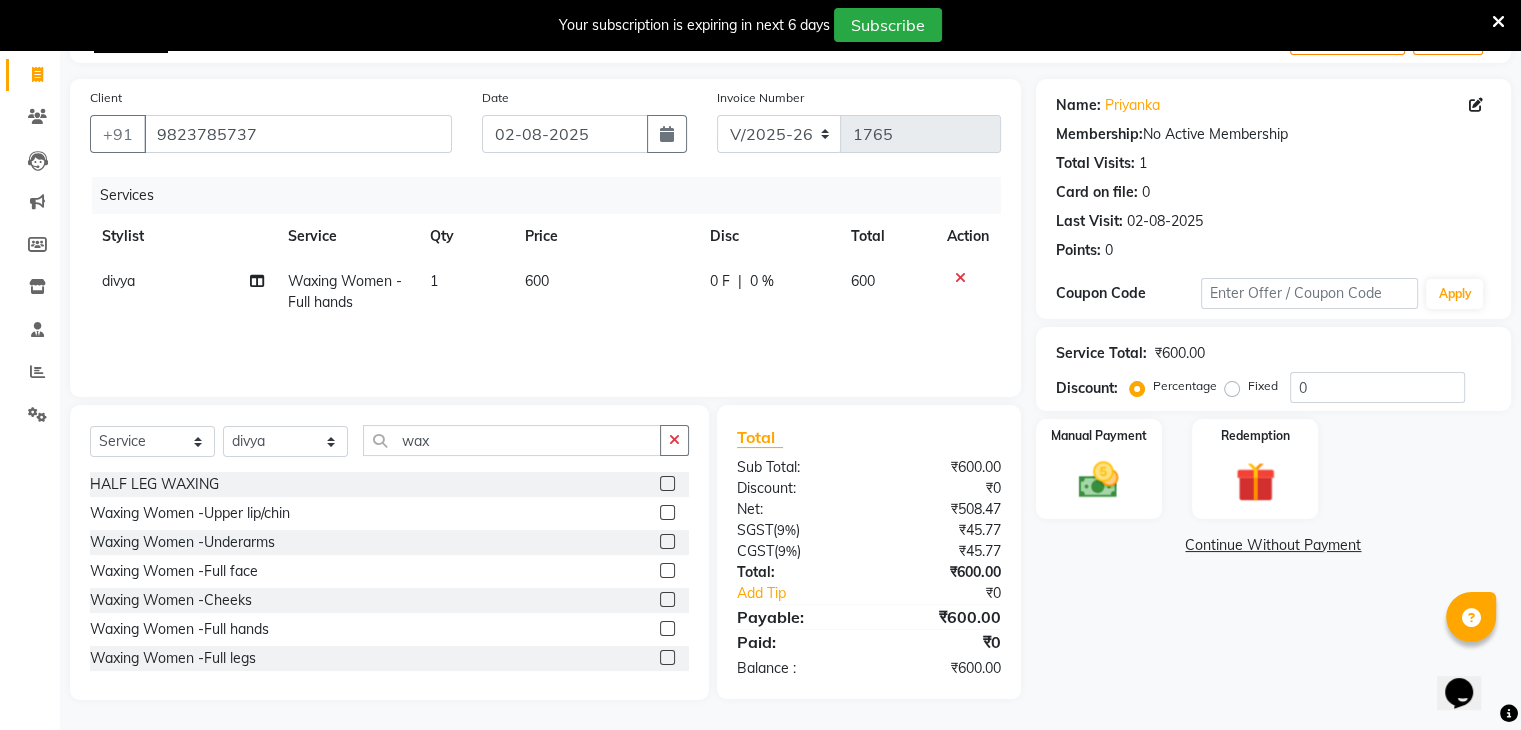 click on "600" 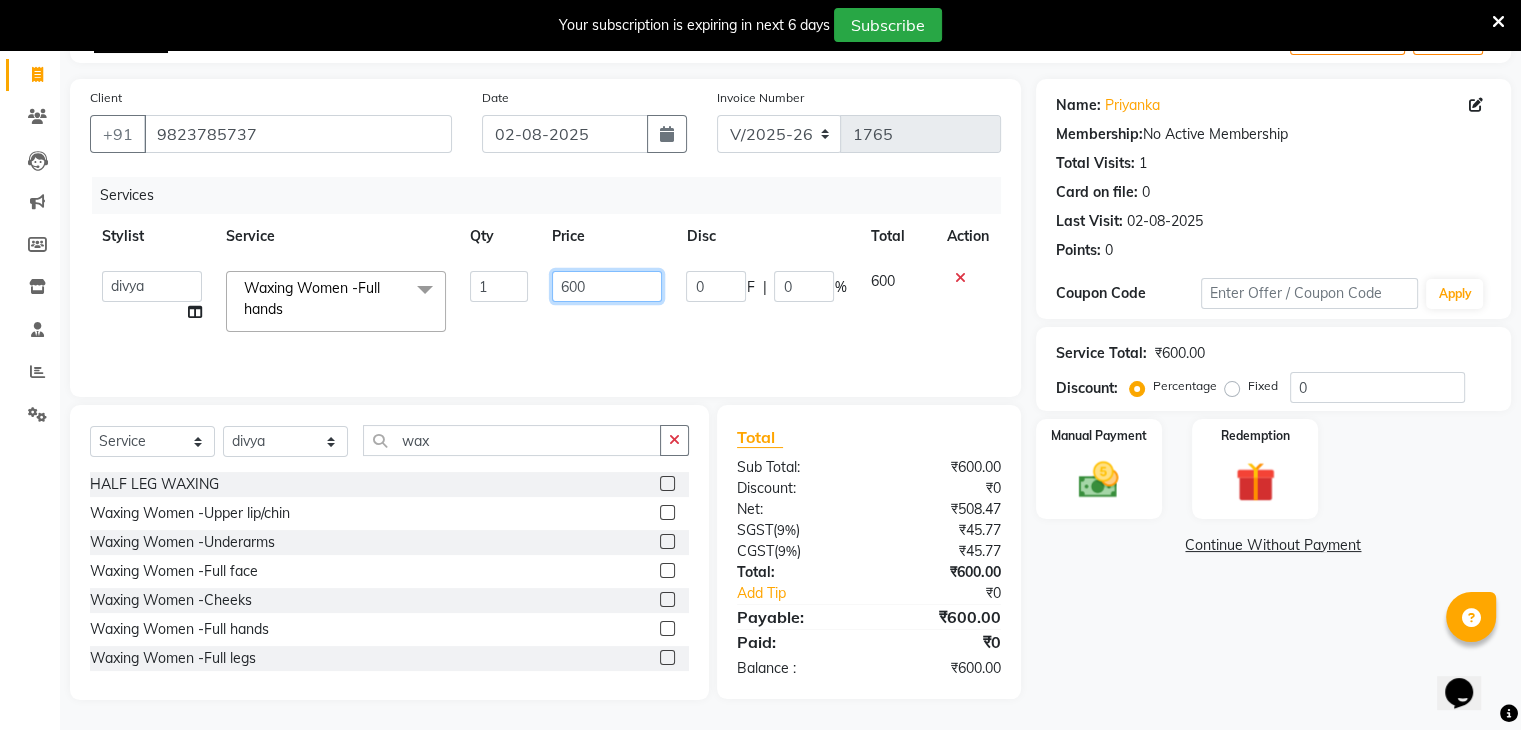click on "600" 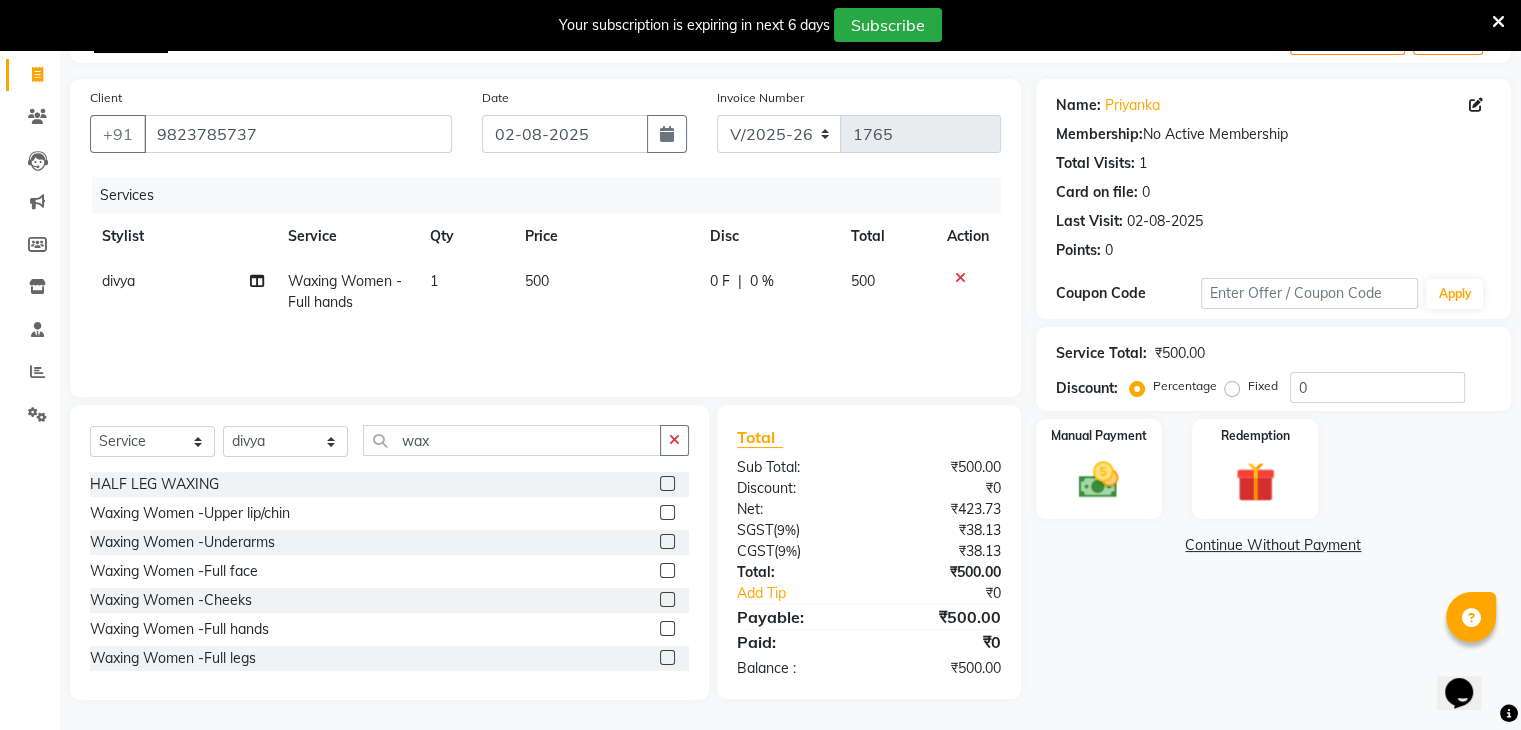 click on "500" 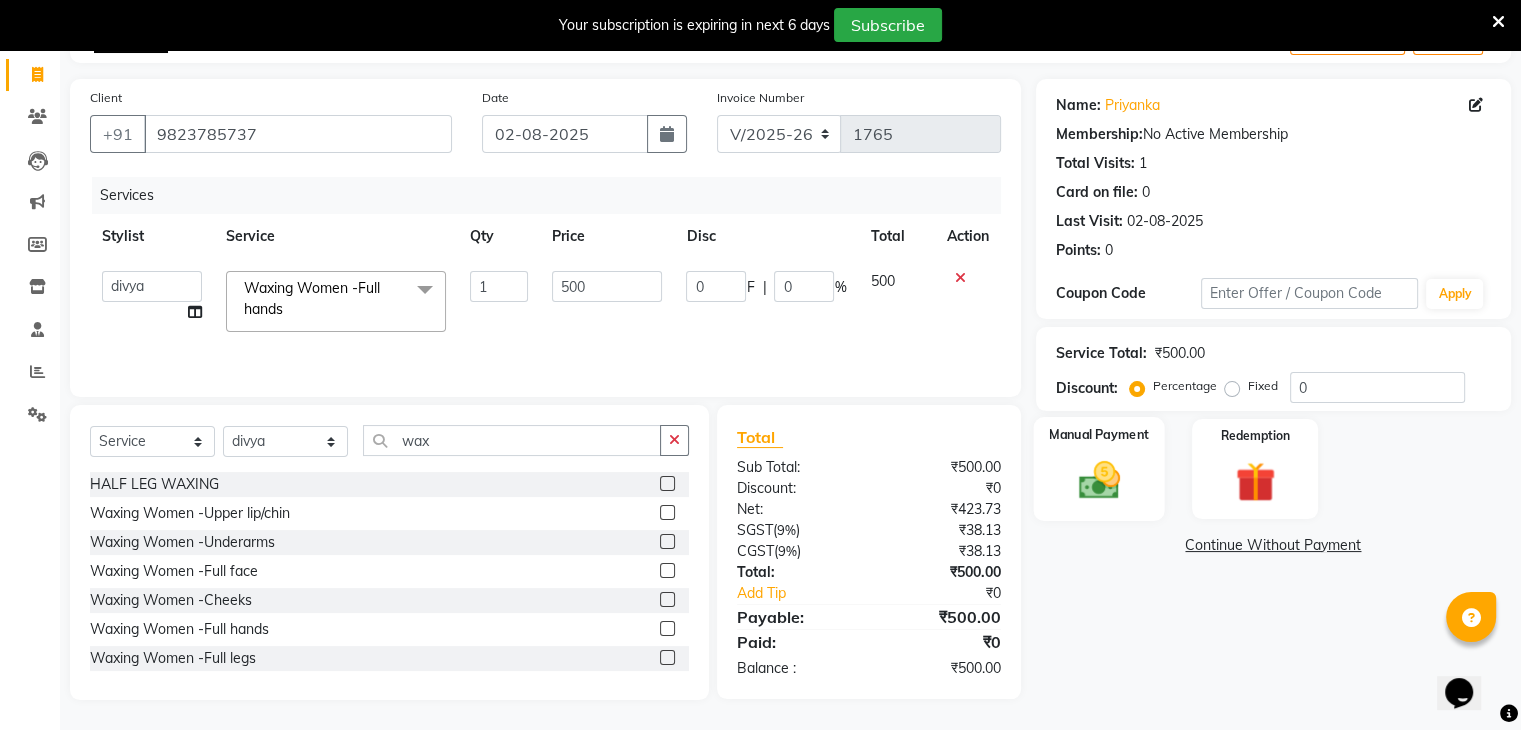 click on "Manual Payment" 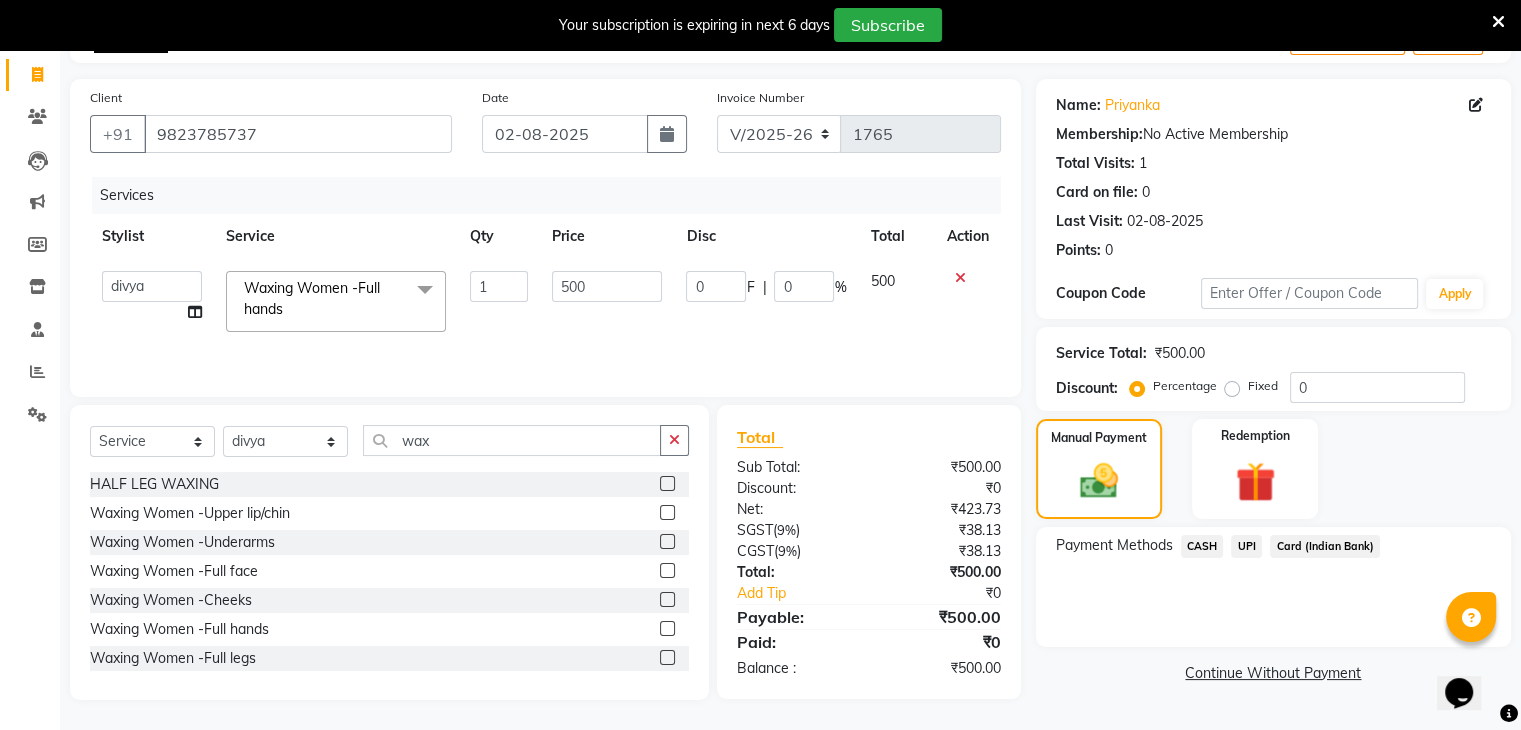 click on "UPI" 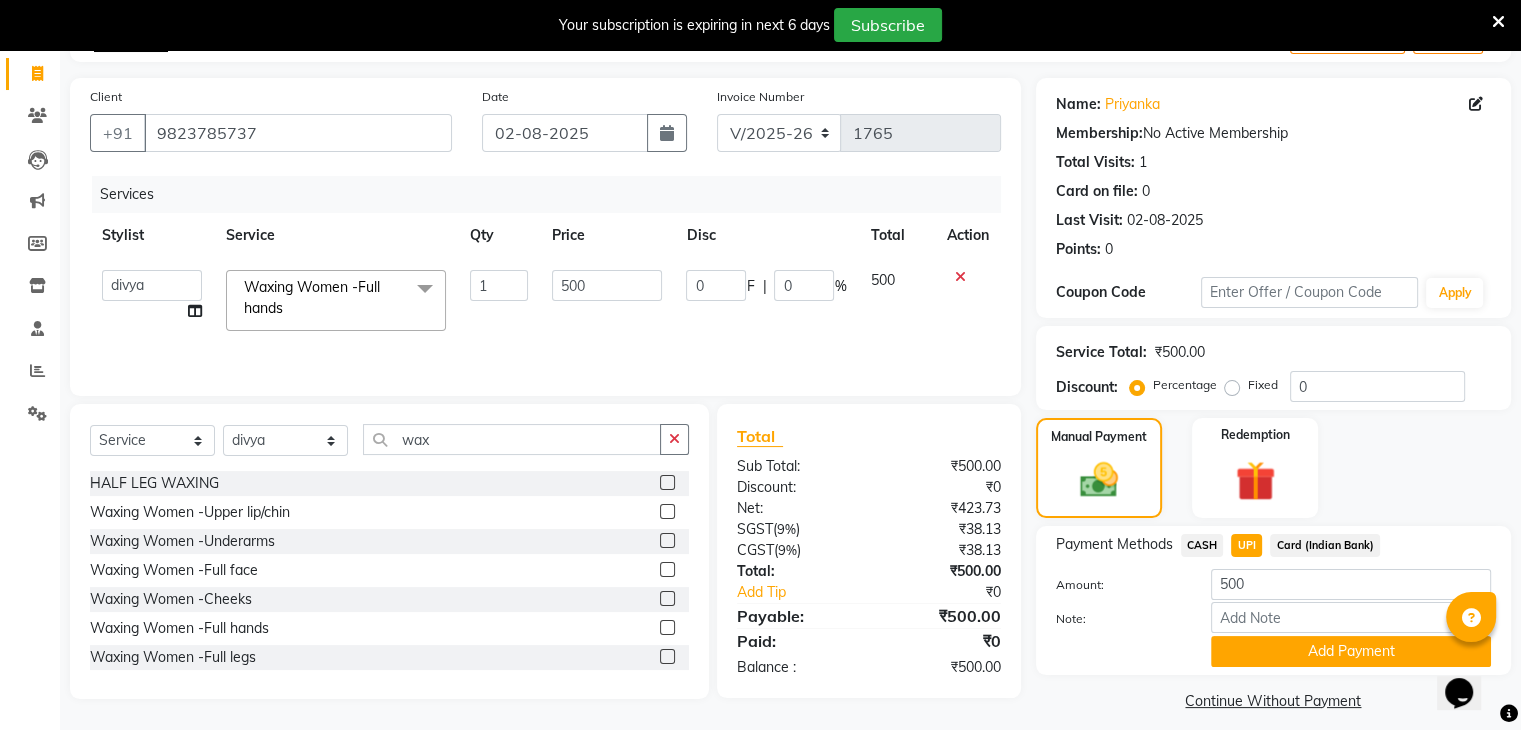 scroll, scrollTop: 140, scrollLeft: 0, axis: vertical 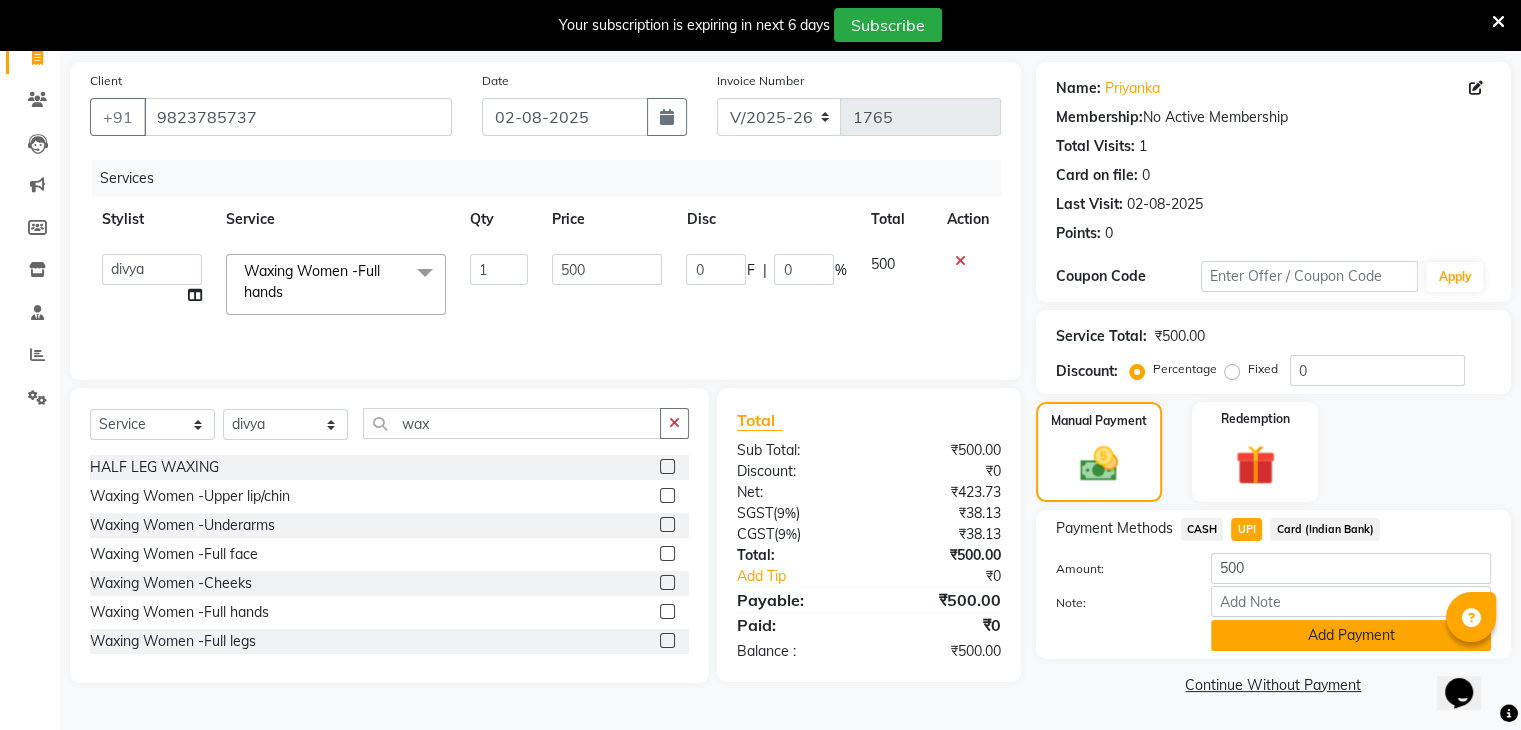 click on "Add Payment" 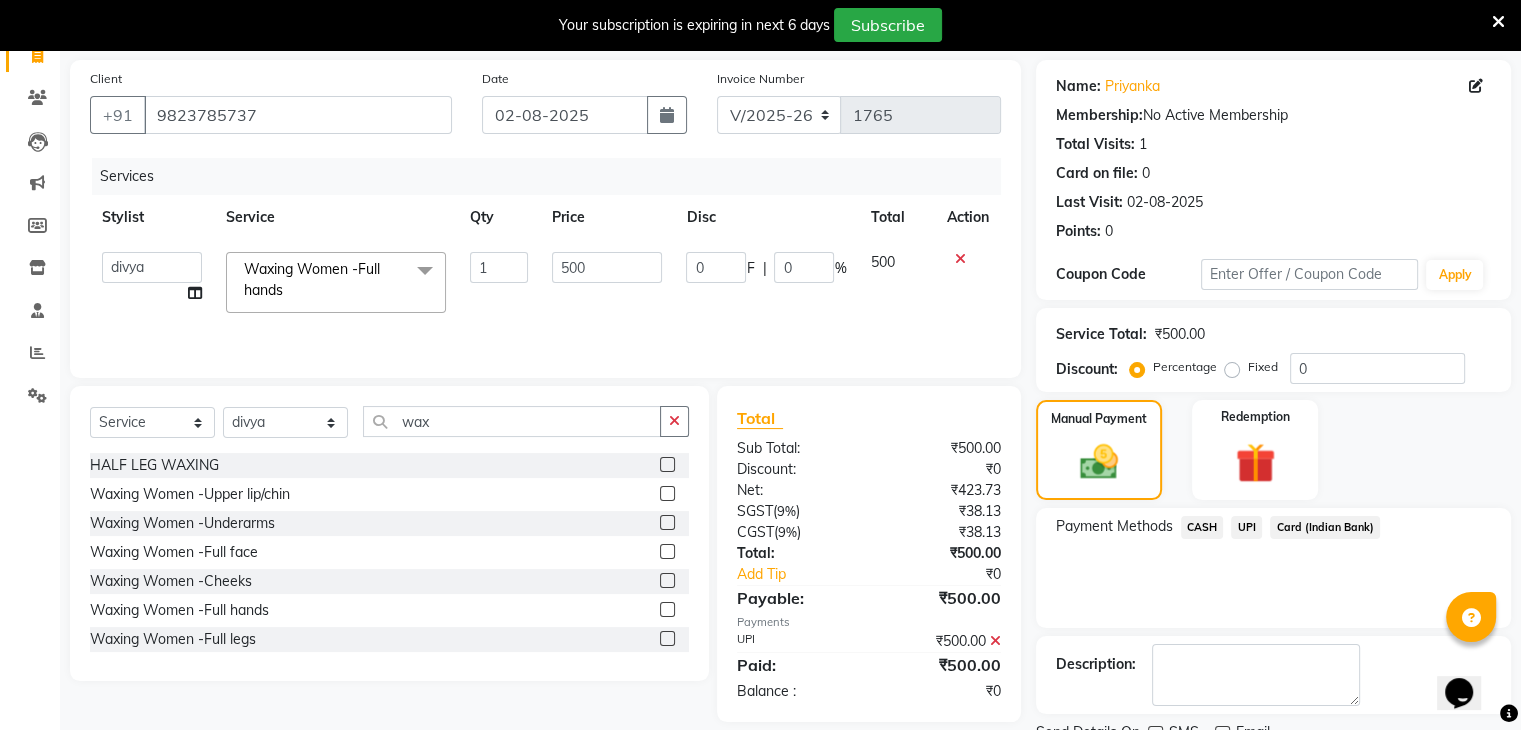 scroll, scrollTop: 220, scrollLeft: 0, axis: vertical 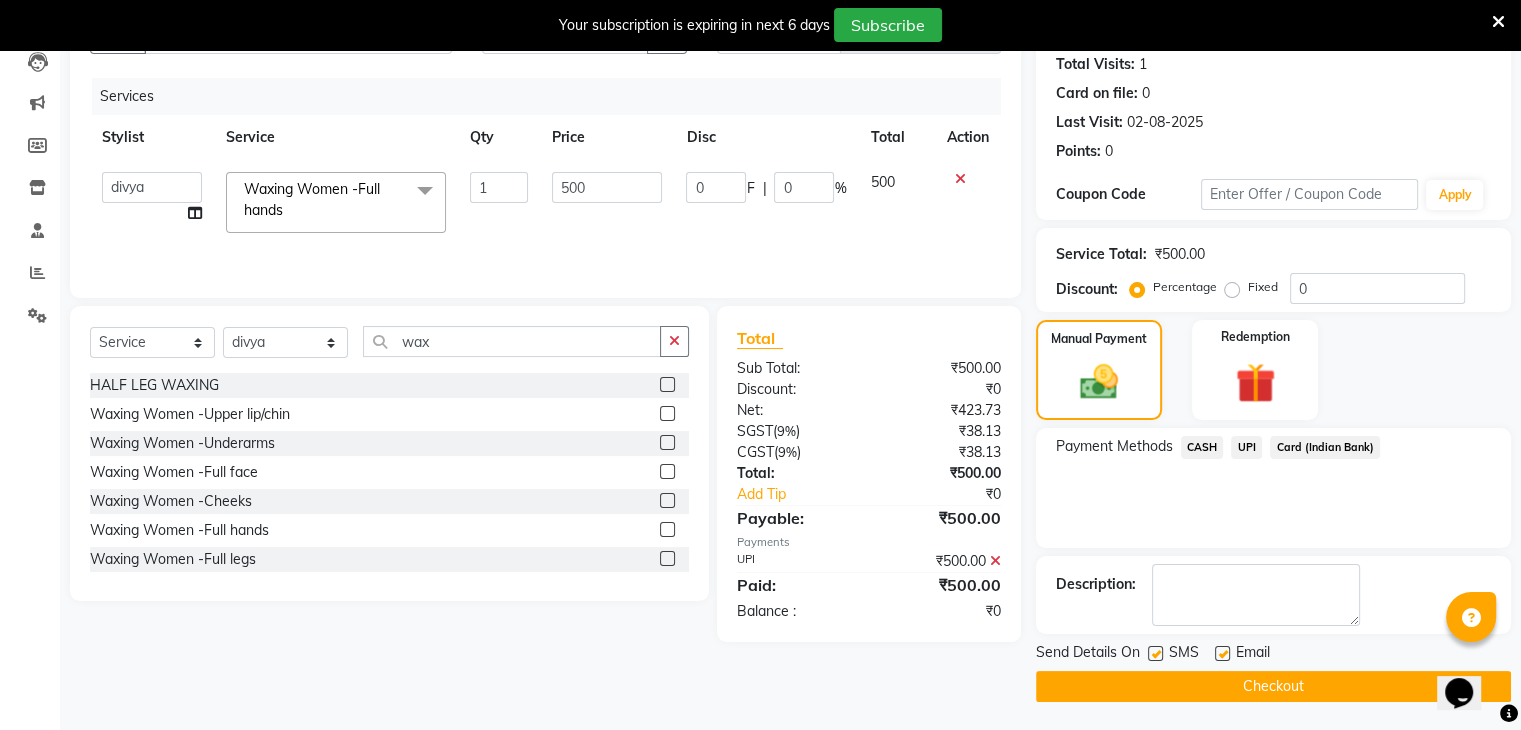 click on "Checkout" 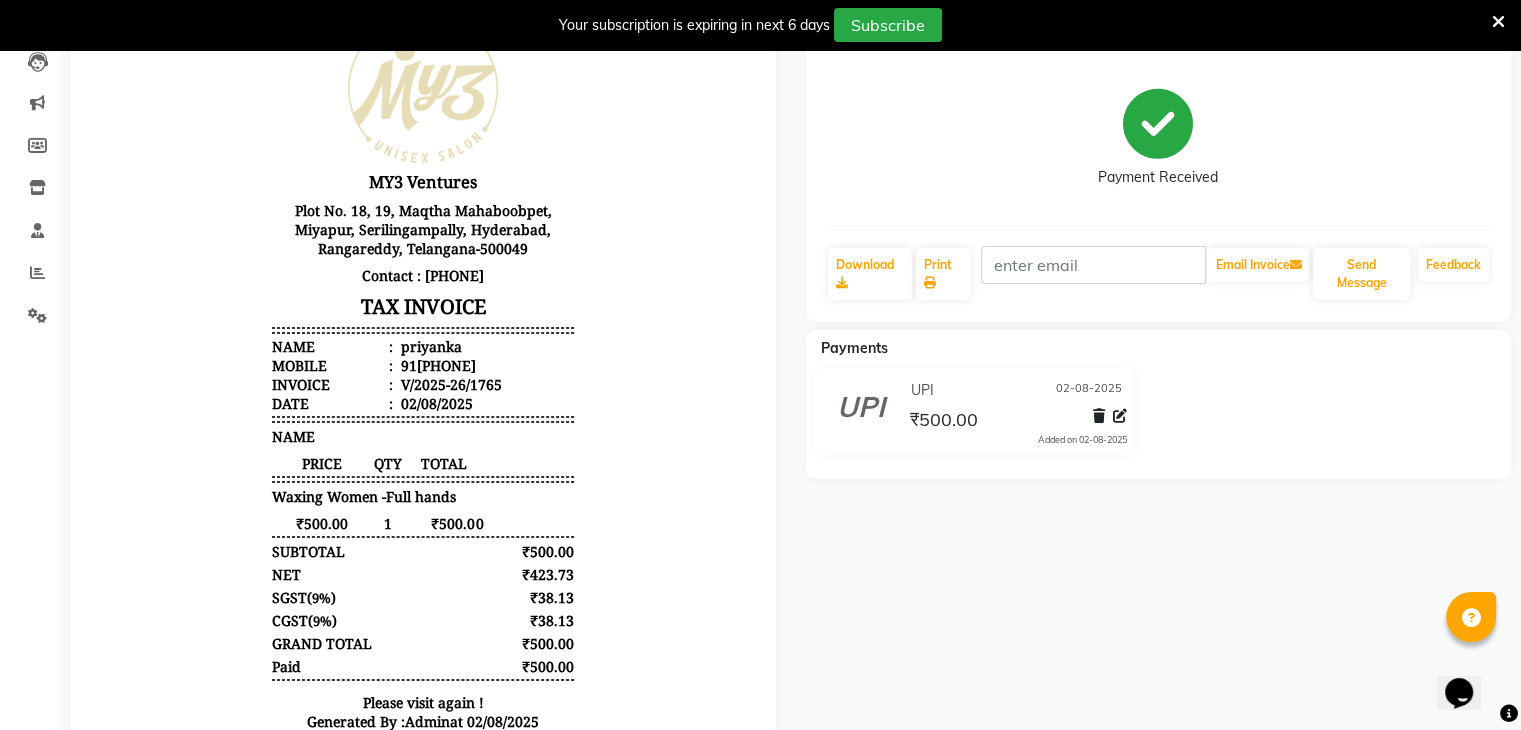 scroll, scrollTop: 0, scrollLeft: 0, axis: both 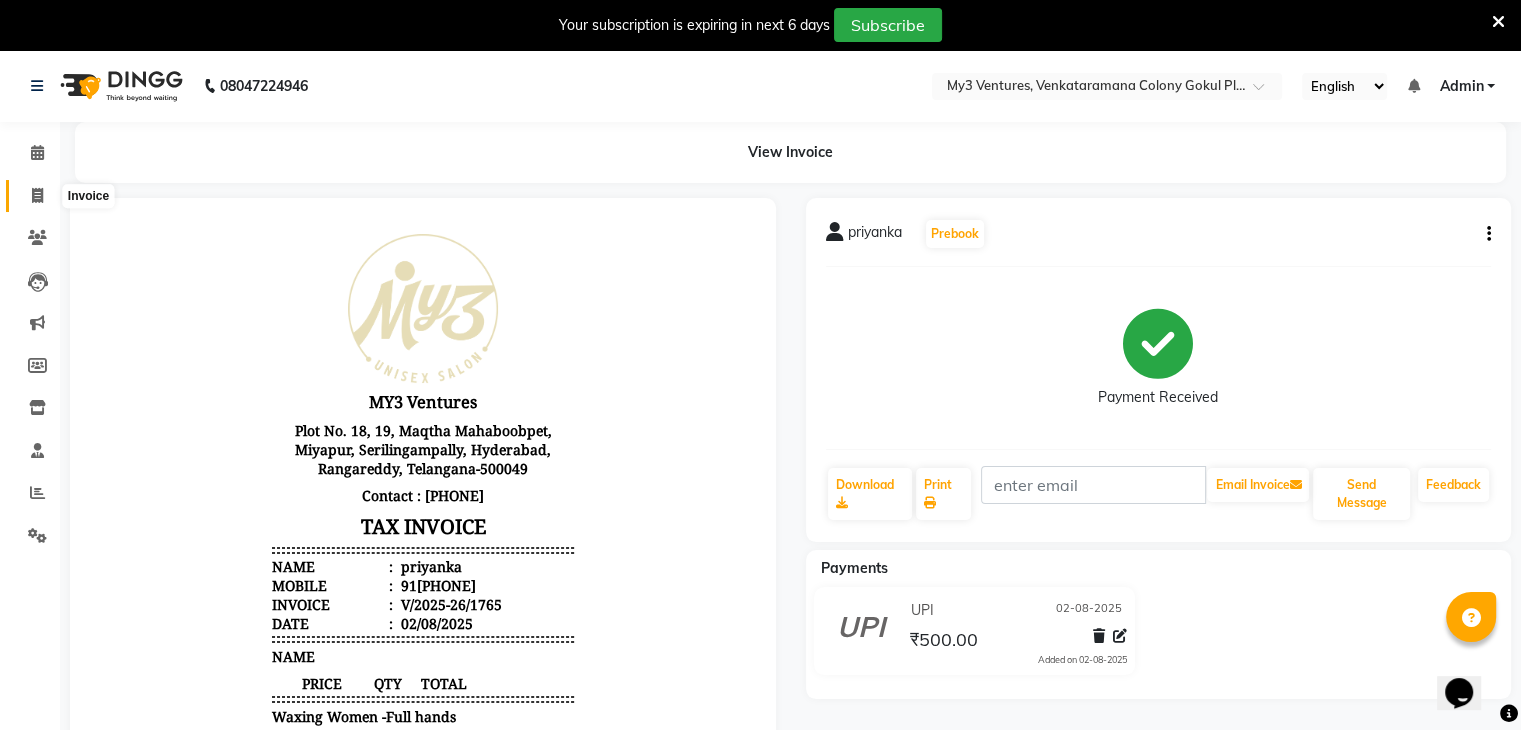 click 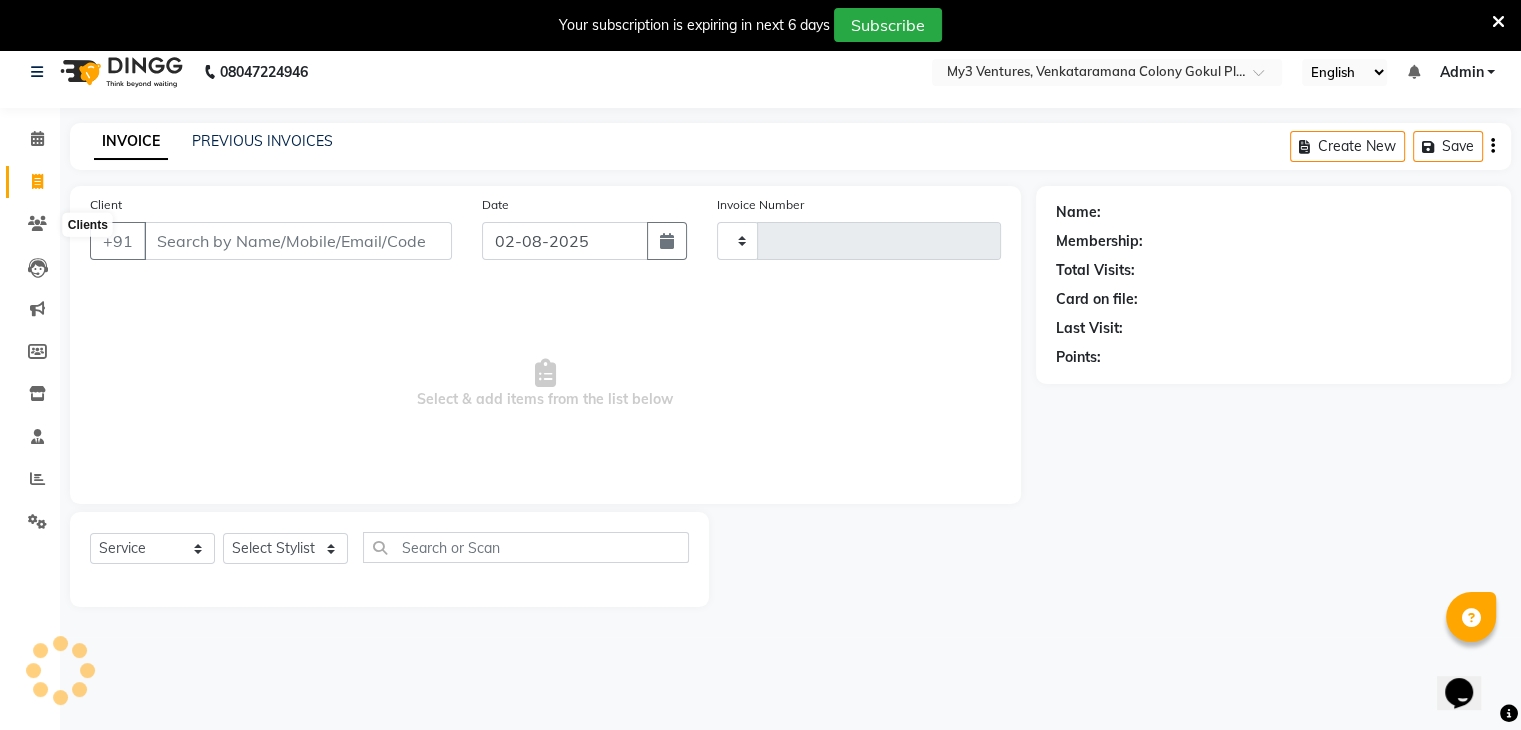 scroll, scrollTop: 50, scrollLeft: 0, axis: vertical 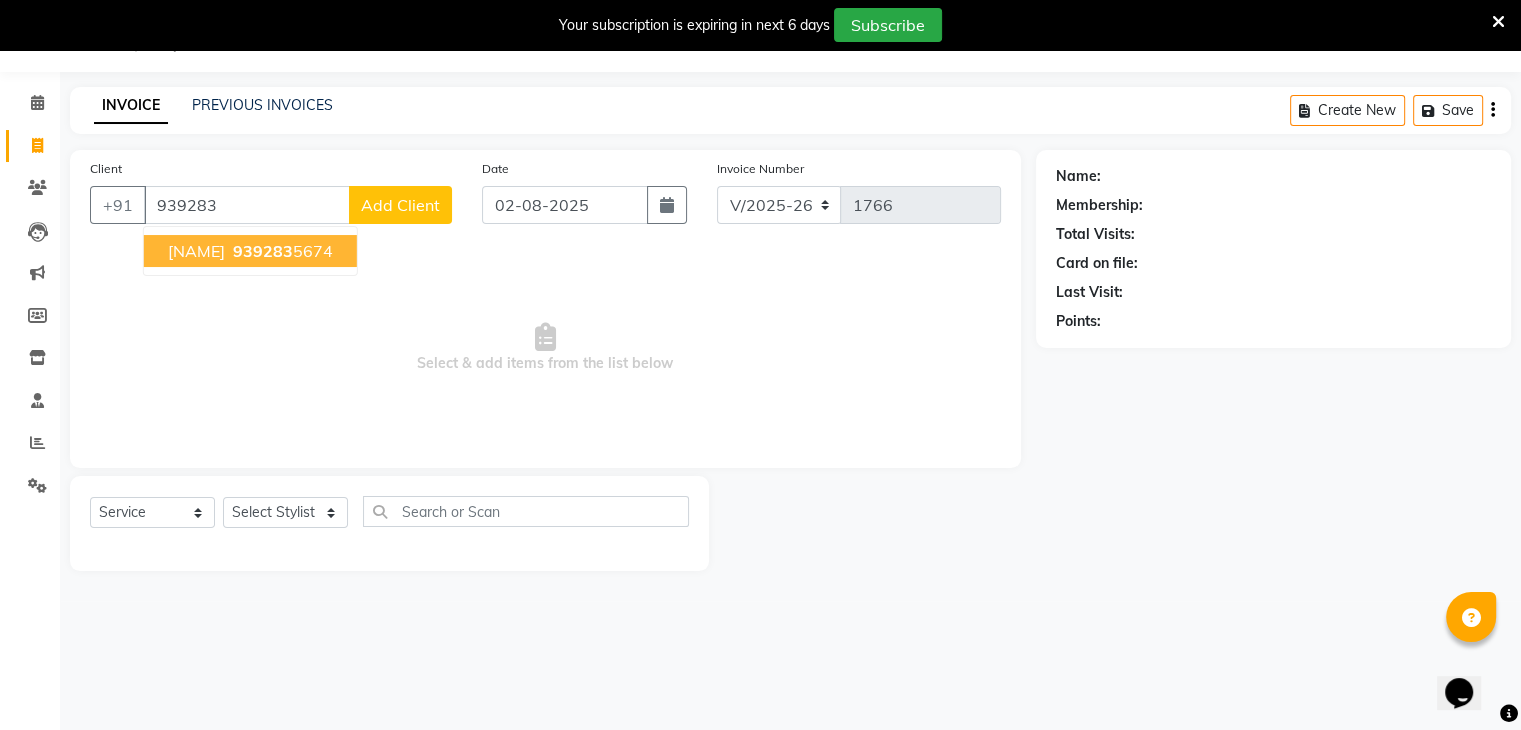 click on "[NAME]" at bounding box center [196, 251] 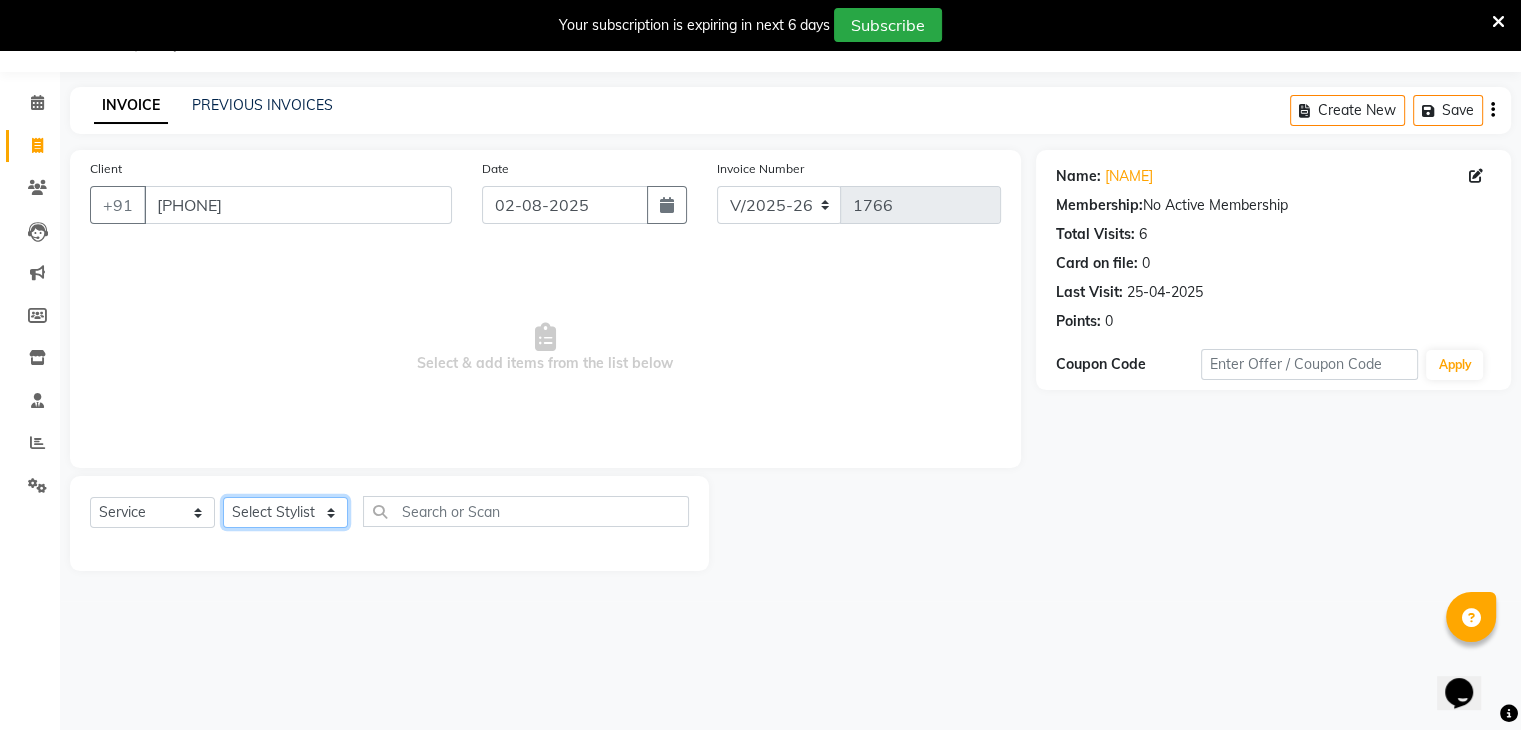 click on "Select Stylist ajju azam divya rihan Sahzad sowjanya srilatha Swapna Zeeshan" 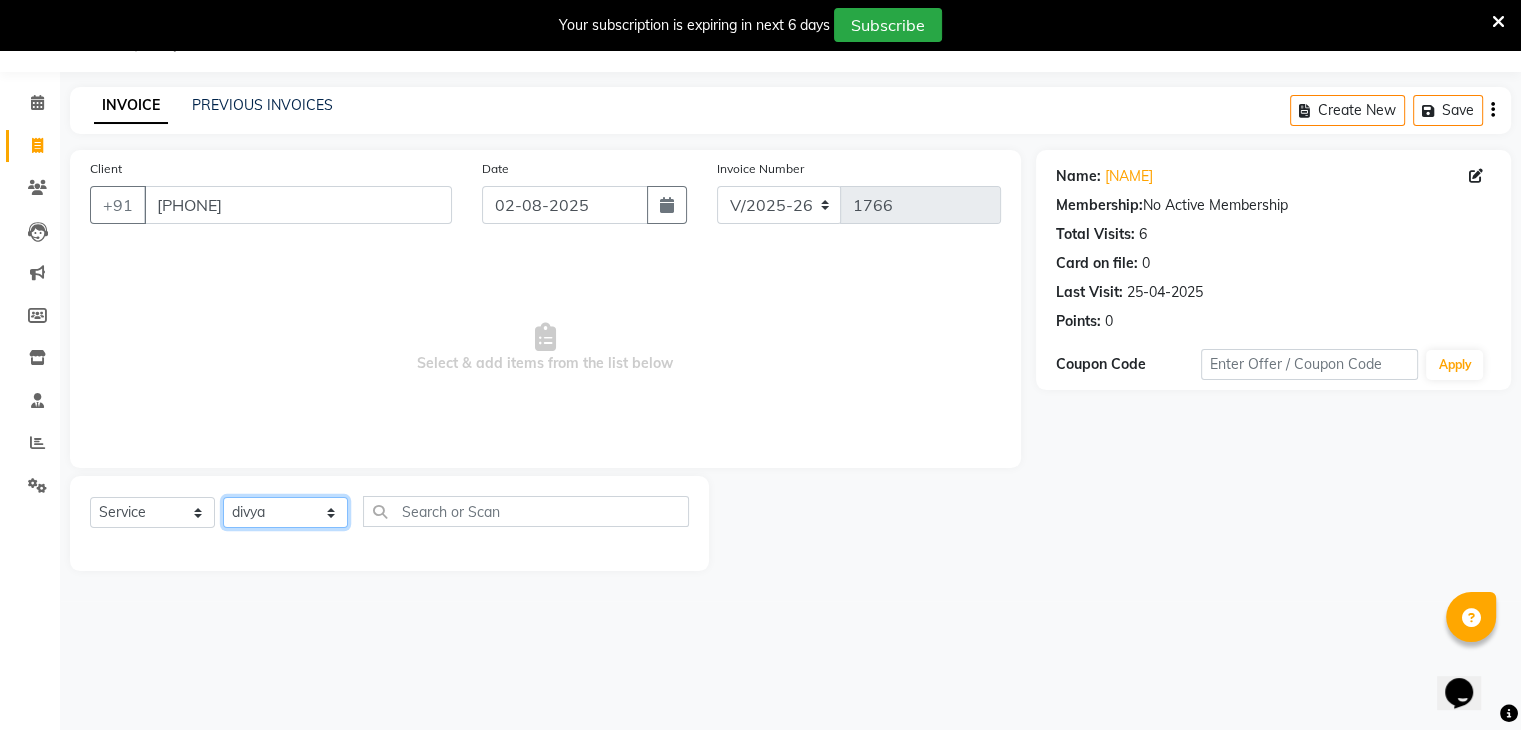click on "Select Stylist ajju azam divya rihan Sahzad sowjanya srilatha Swapna Zeeshan" 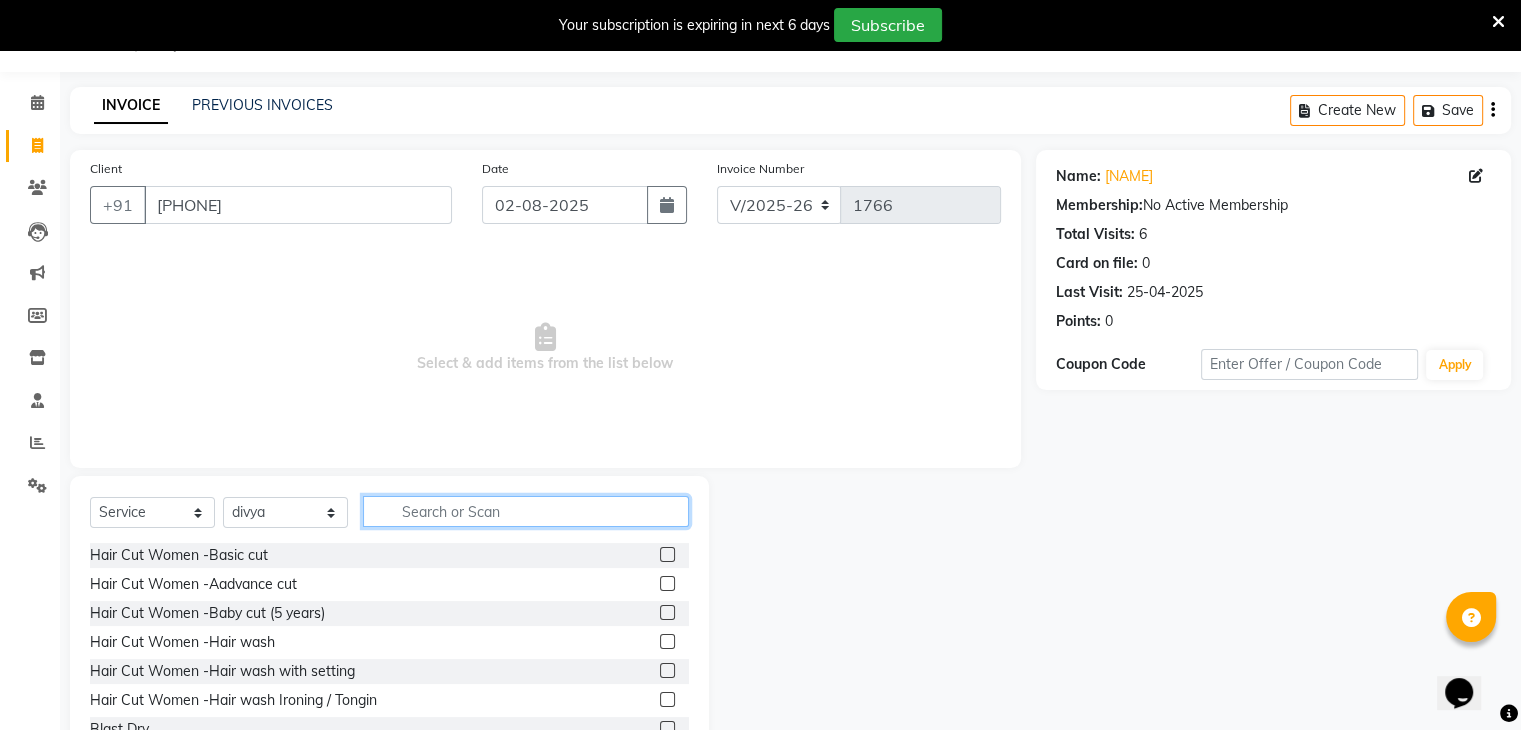 click 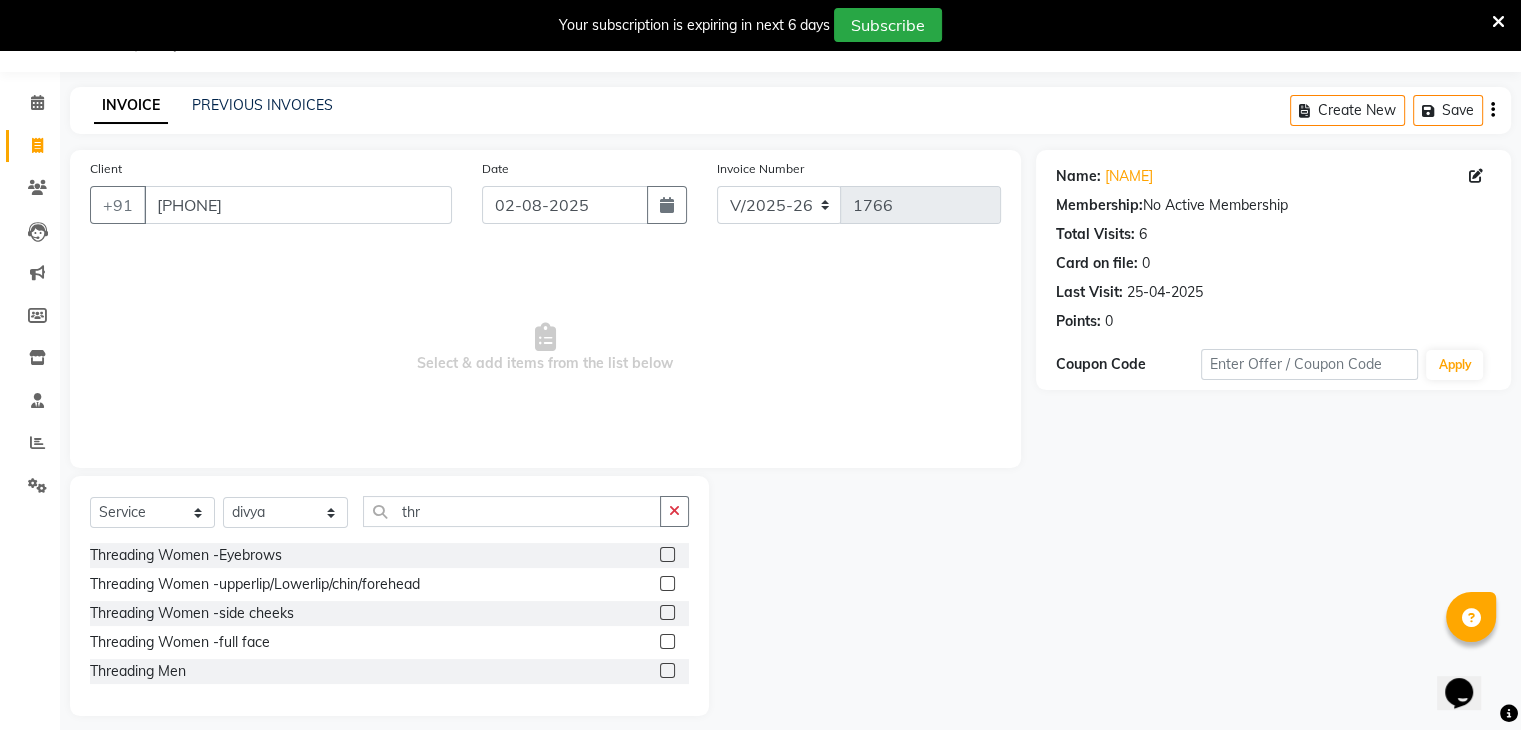 click 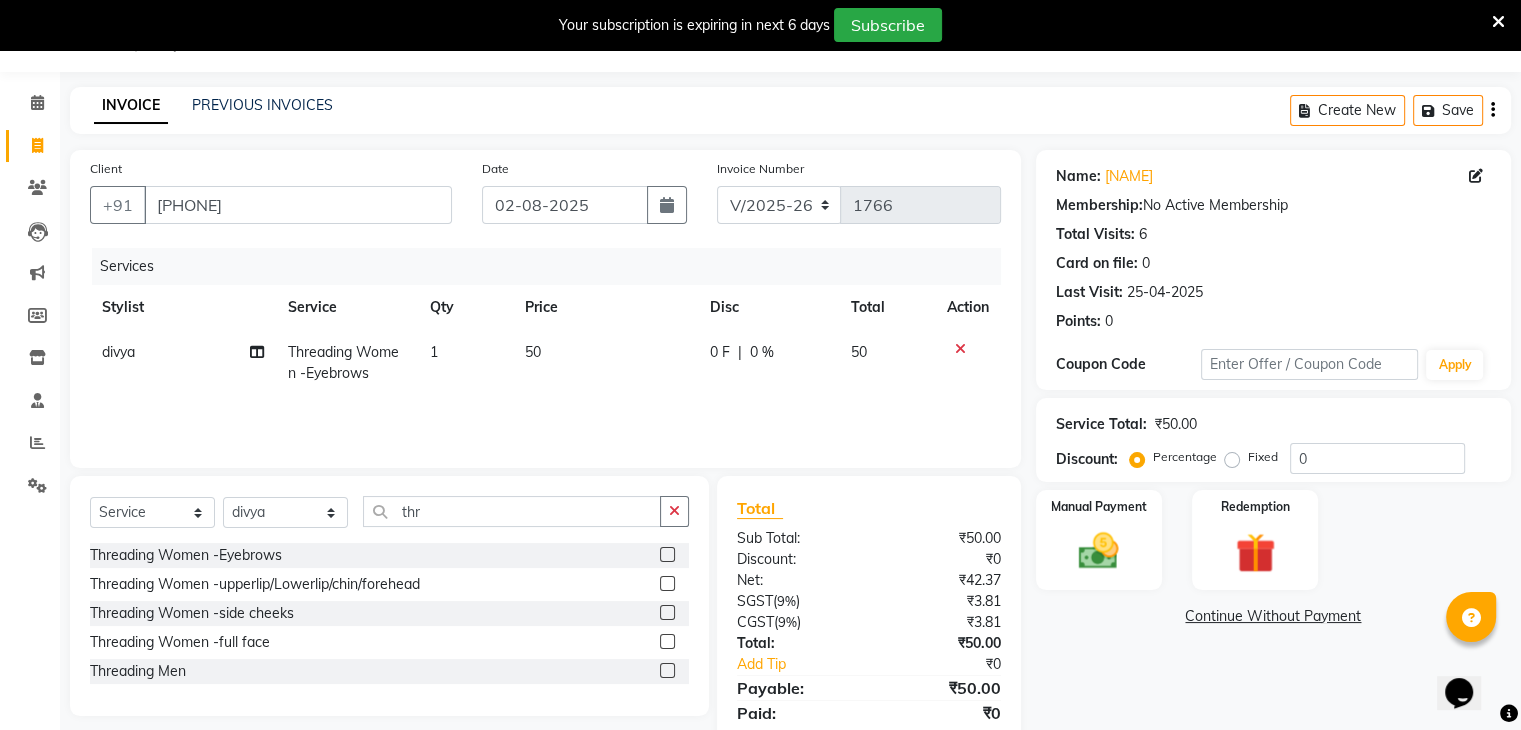 drag, startPoint x: 1096, startPoint y: 525, endPoint x: 1122, endPoint y: 646, distance: 123.76187 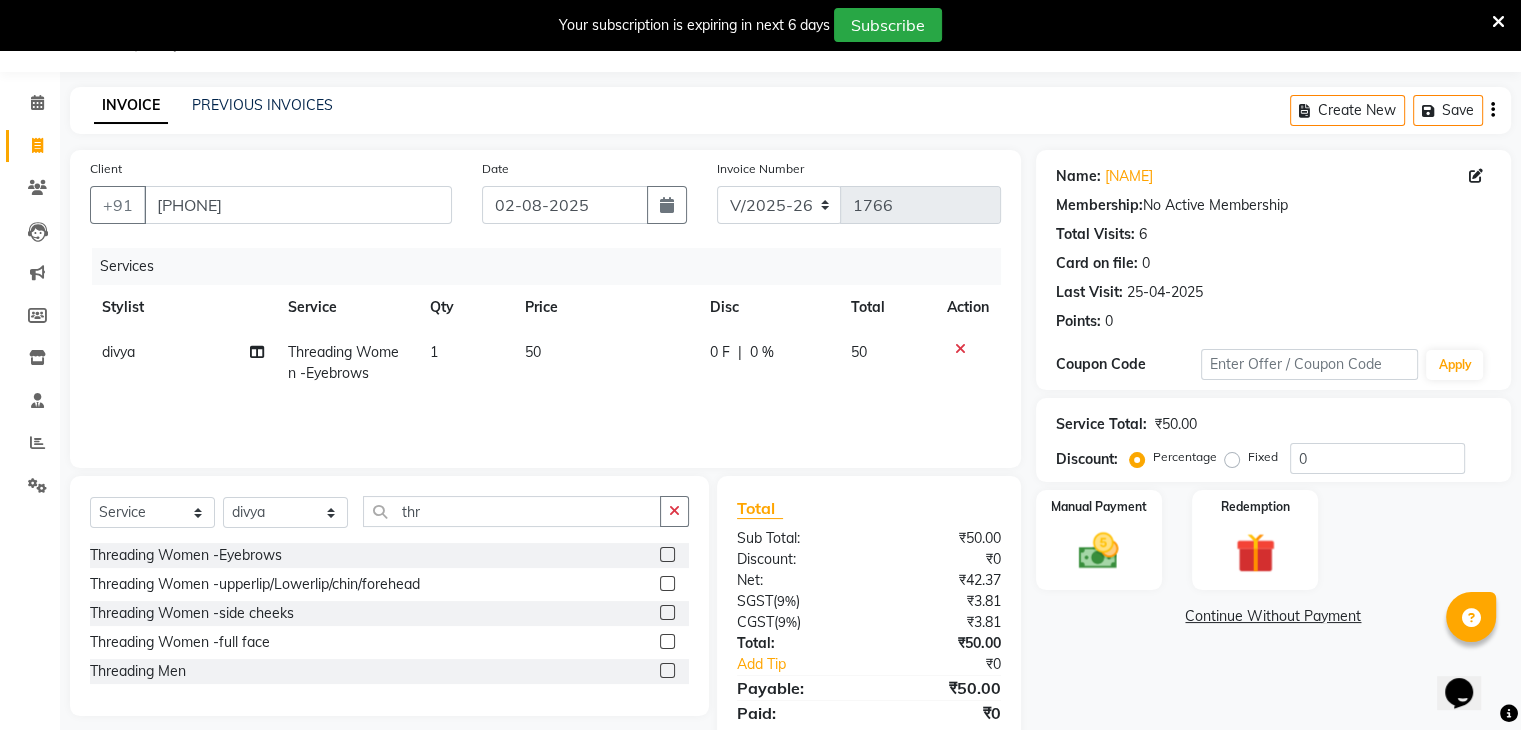 click on "Name: [NAME]  Membership:  No Active Membership  Total Visits:  6 Card on file:  0 Last Visit:   25-04-2025 Points:   0  Coupon Code Apply Service Total:  ₹50.00  Discount:  Percentage   Fixed  0 Manual Payment Redemption Continue Without Payment" 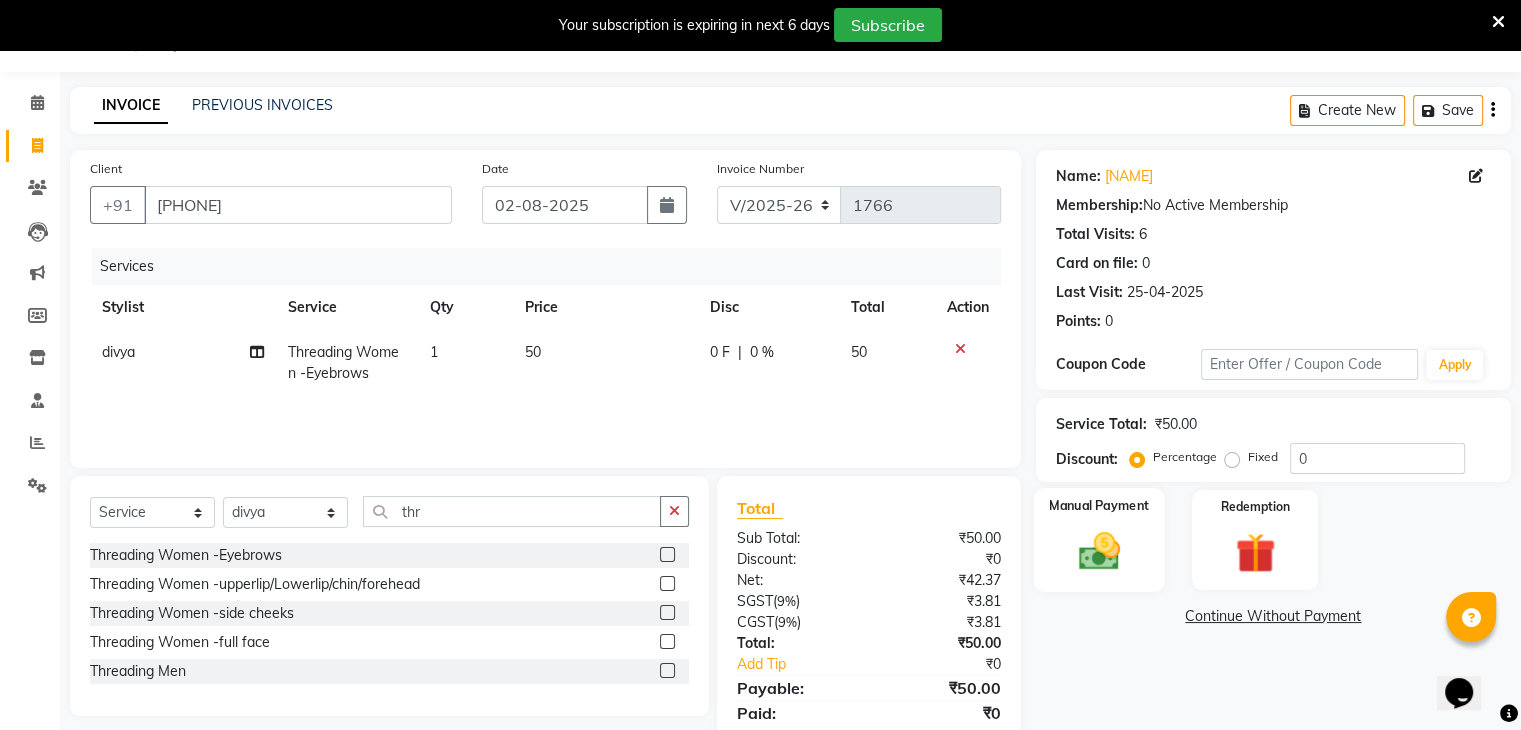 click on "Manual Payment" 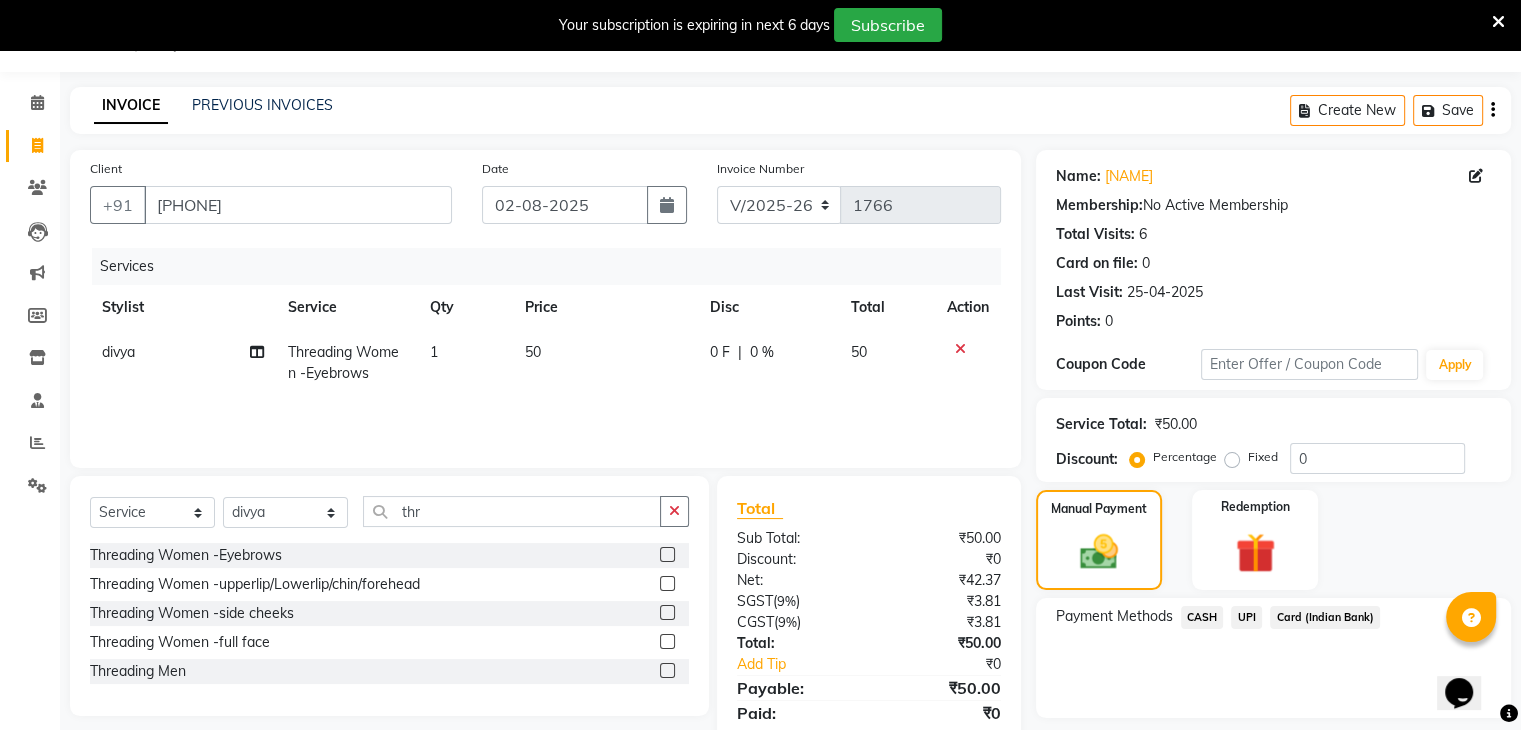 click on "UPI" 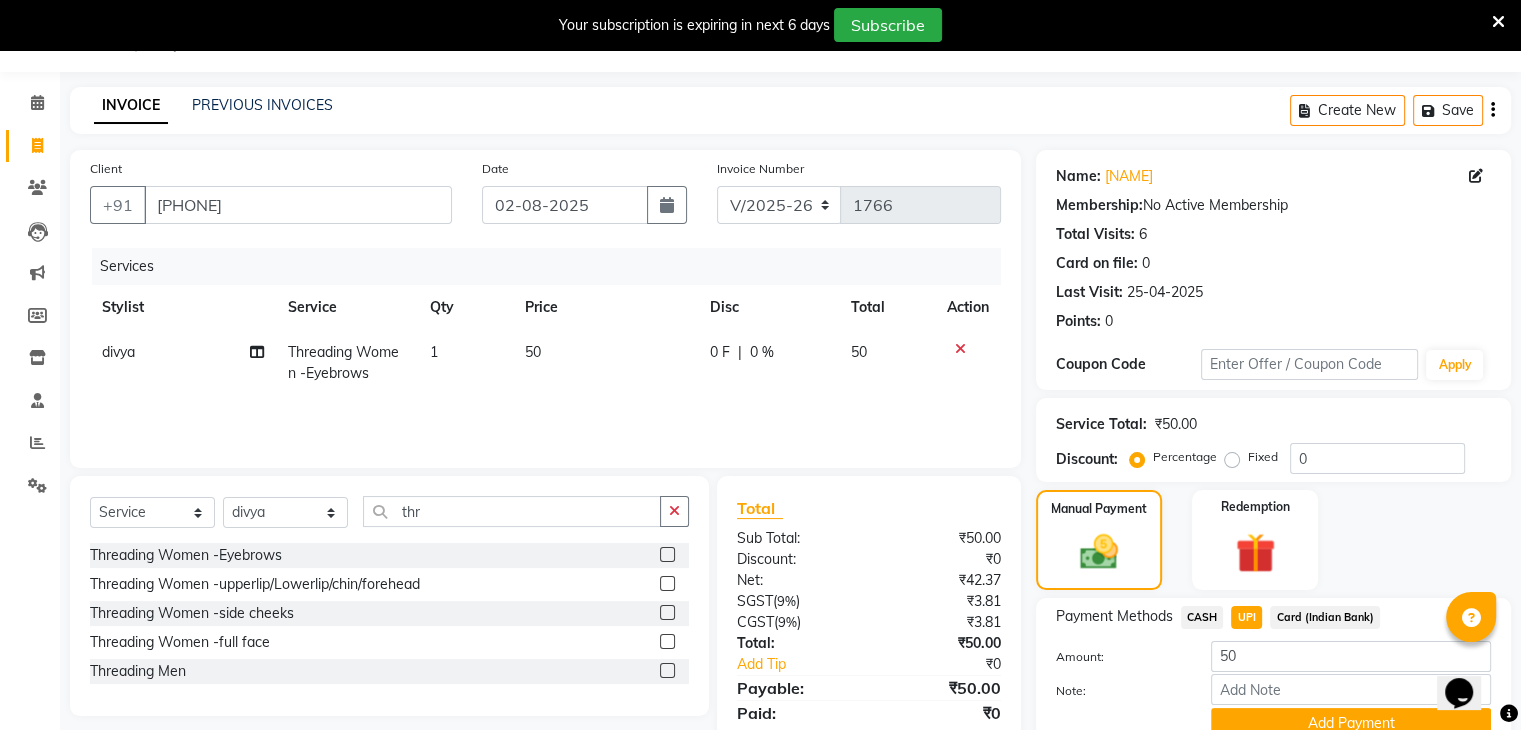 scroll, scrollTop: 140, scrollLeft: 0, axis: vertical 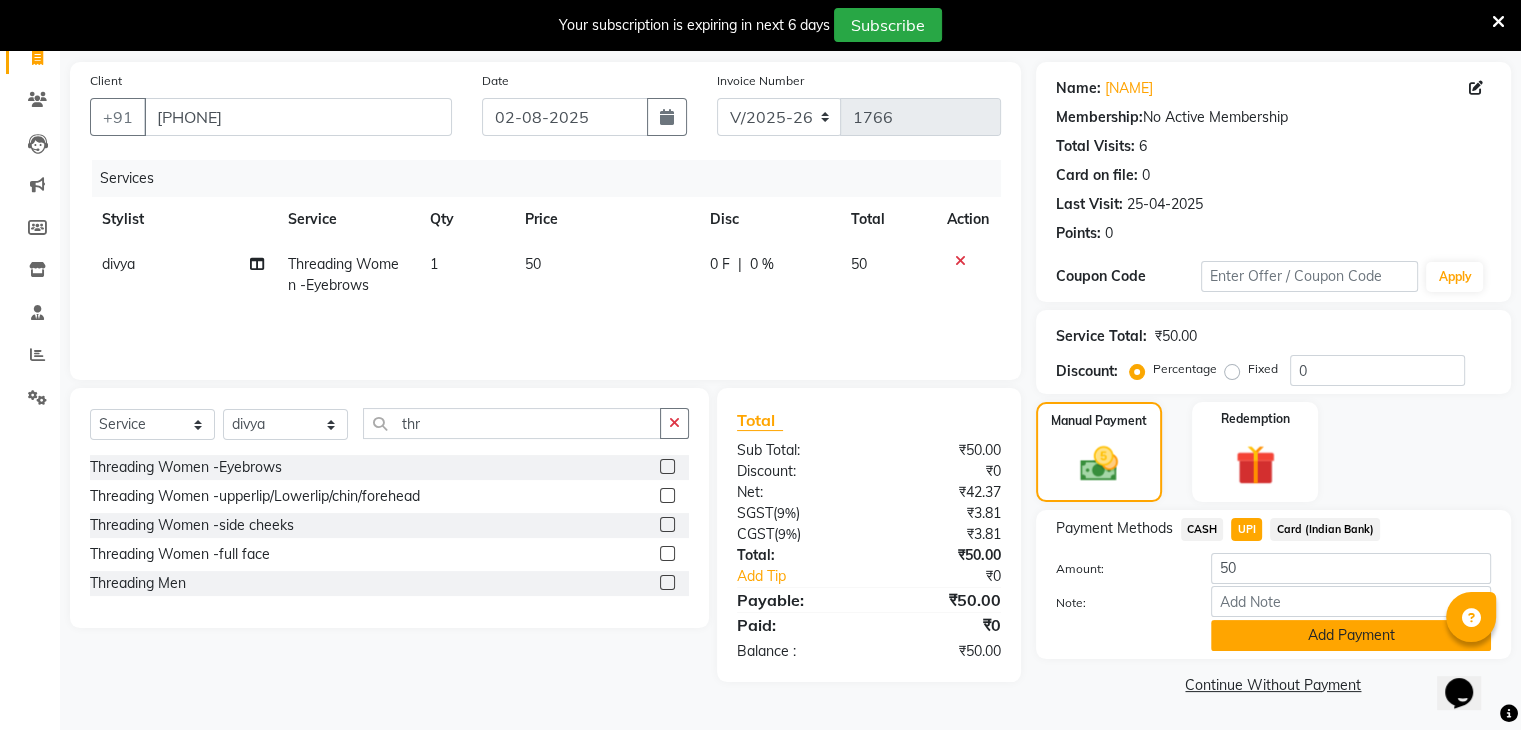 click on "Add Payment" 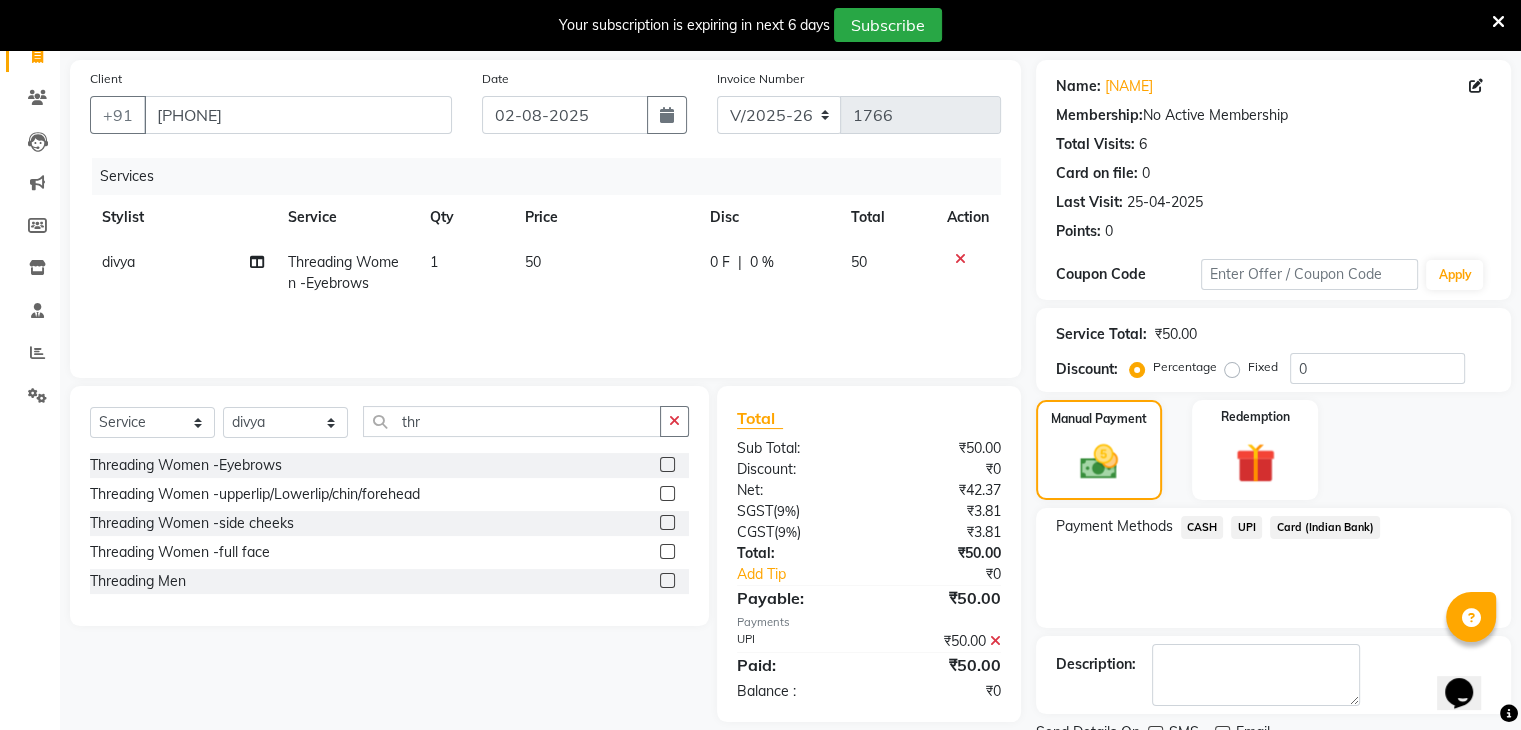 scroll, scrollTop: 220, scrollLeft: 0, axis: vertical 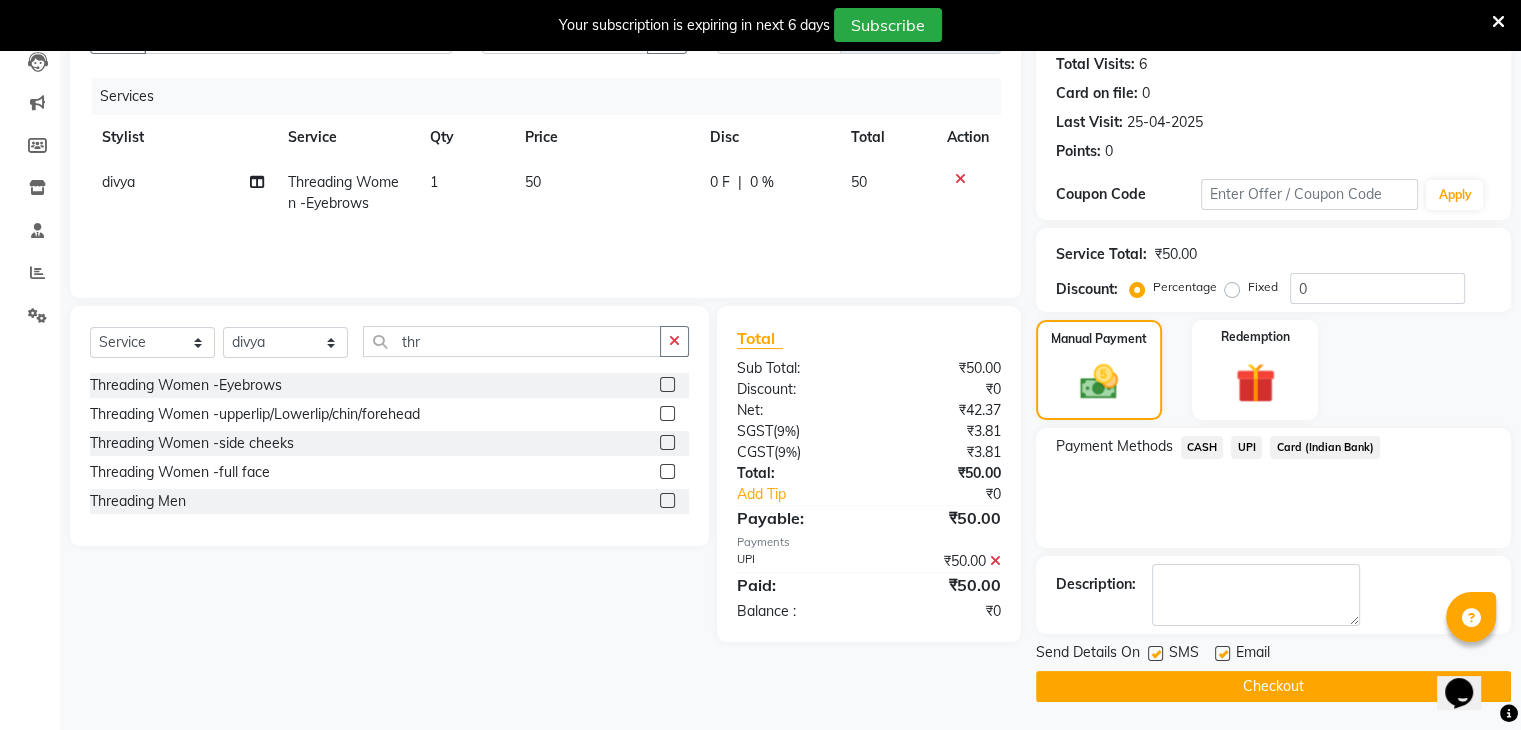 click on "Checkout" 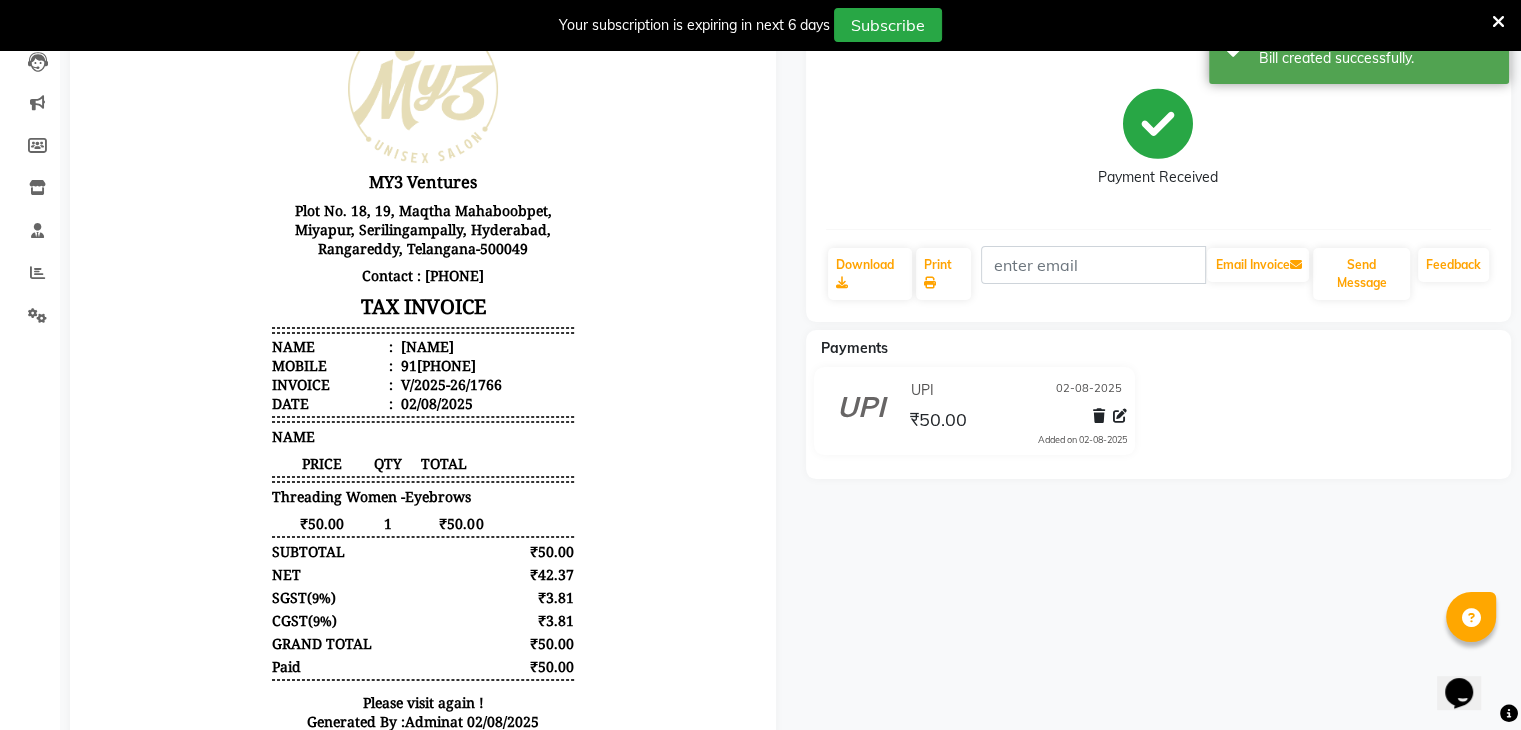 scroll, scrollTop: 0, scrollLeft: 0, axis: both 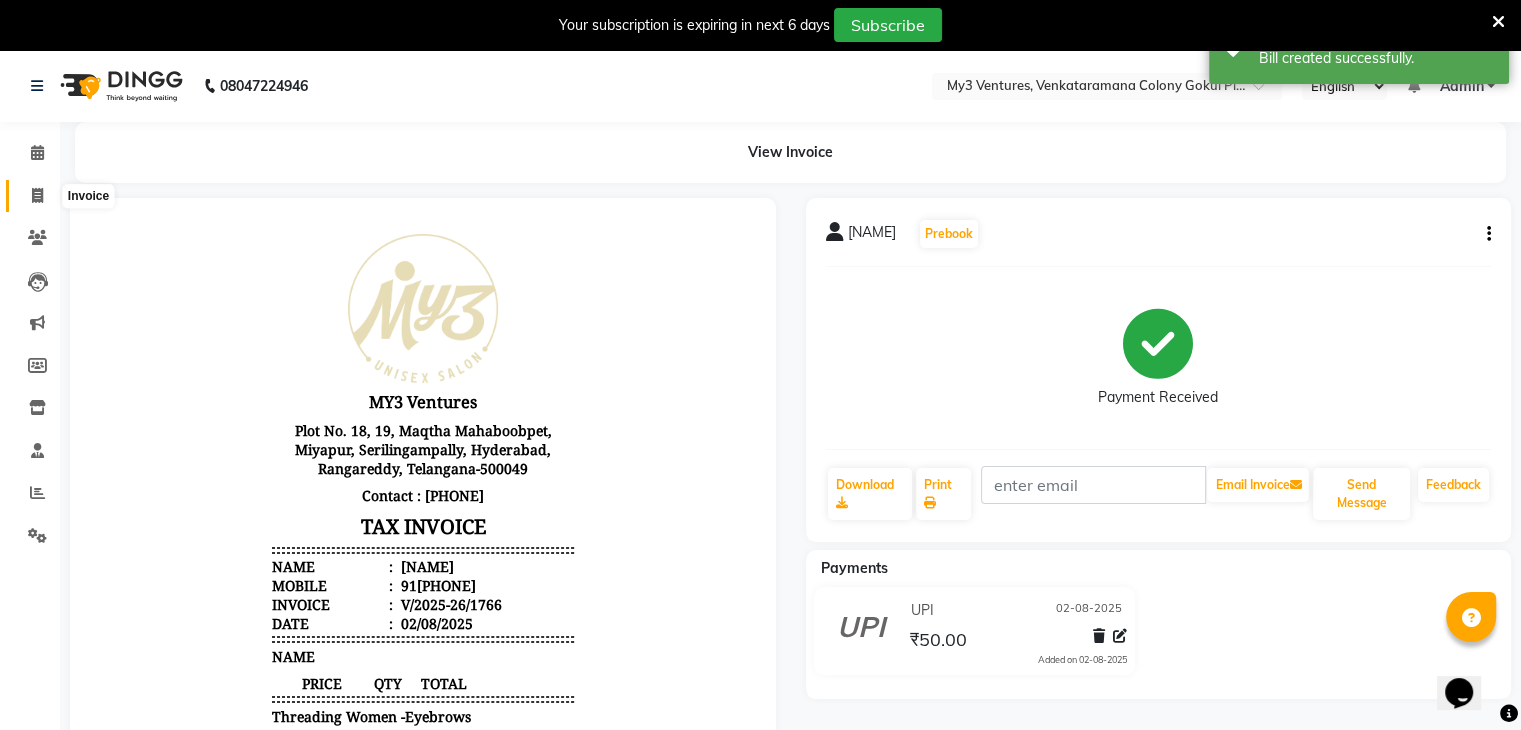 click 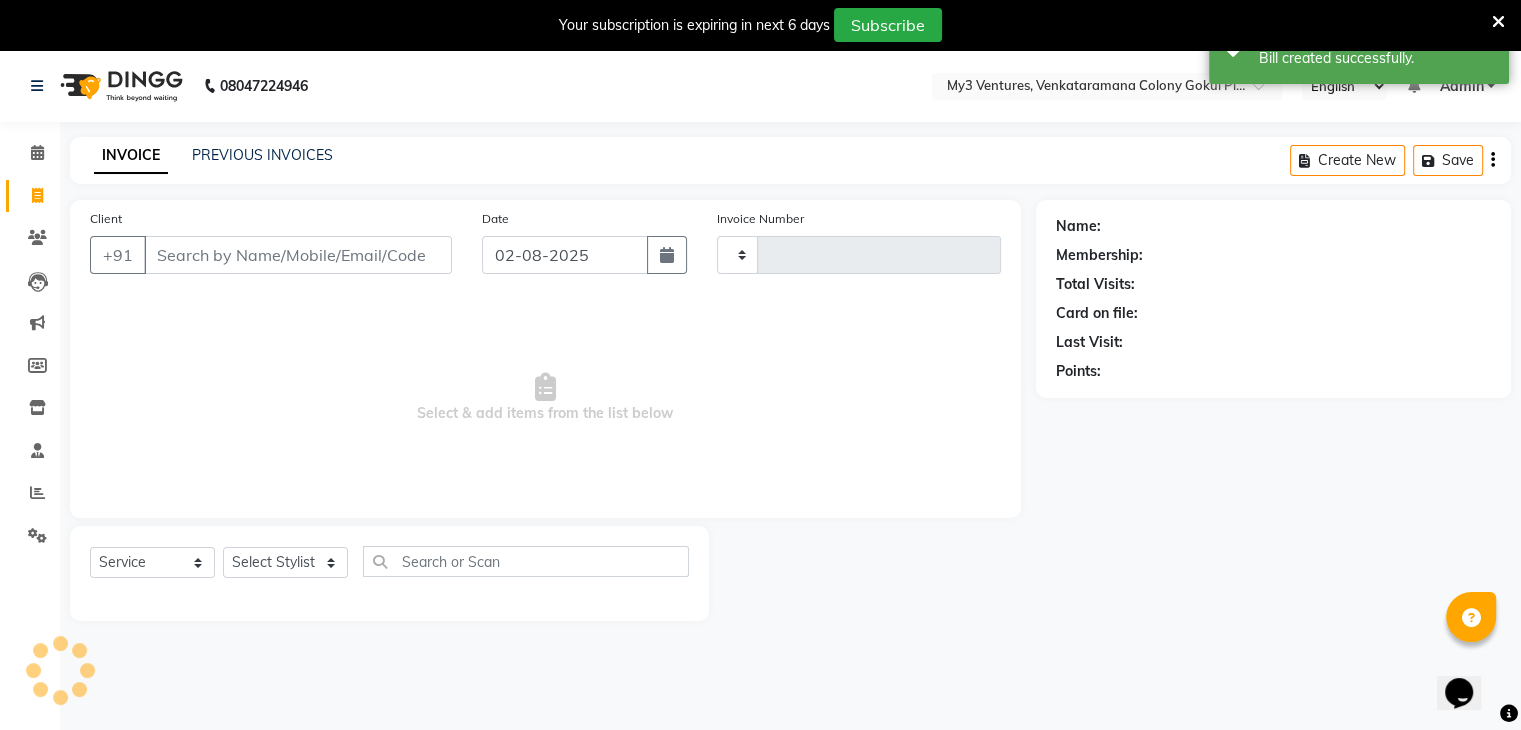 scroll, scrollTop: 50, scrollLeft: 0, axis: vertical 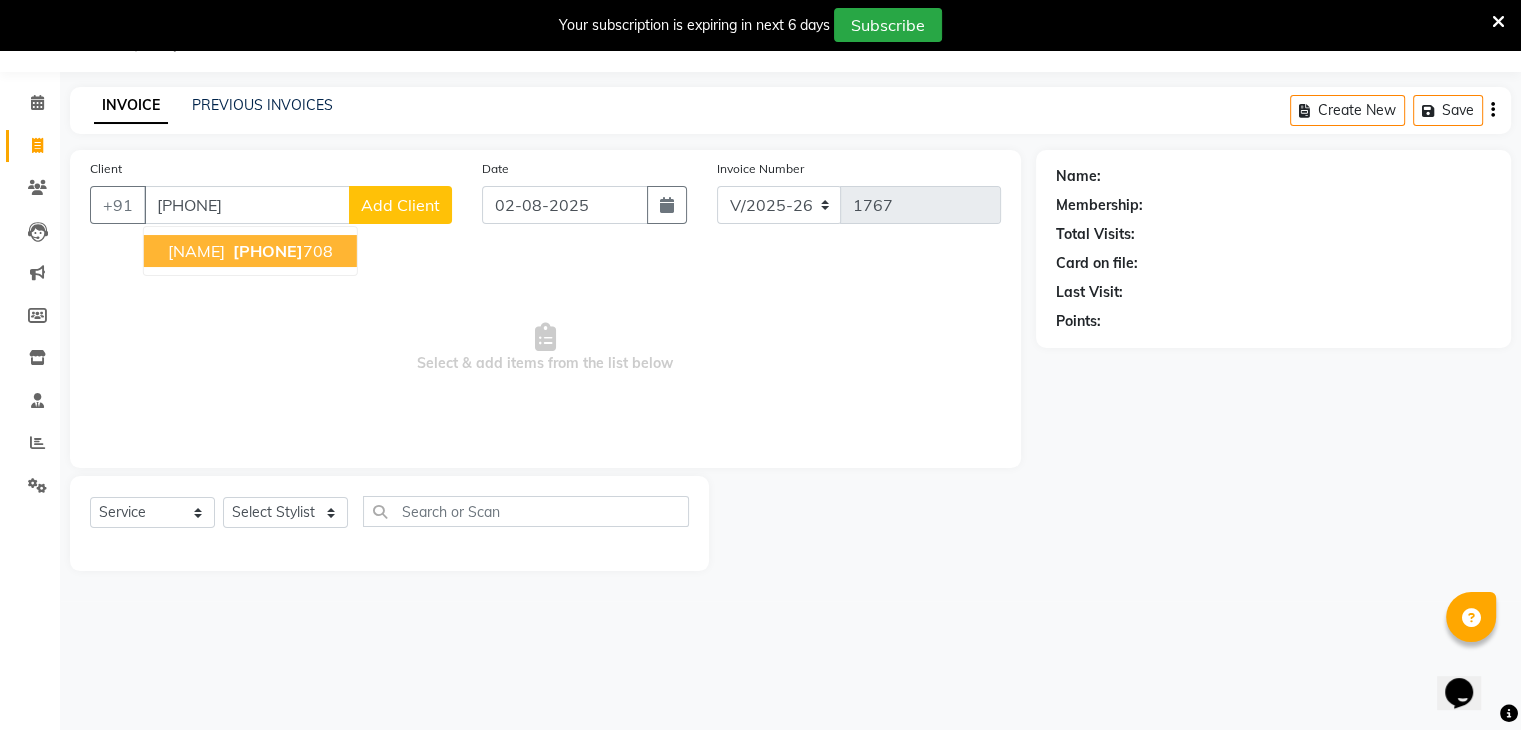 click on "[NAME]" at bounding box center (196, 251) 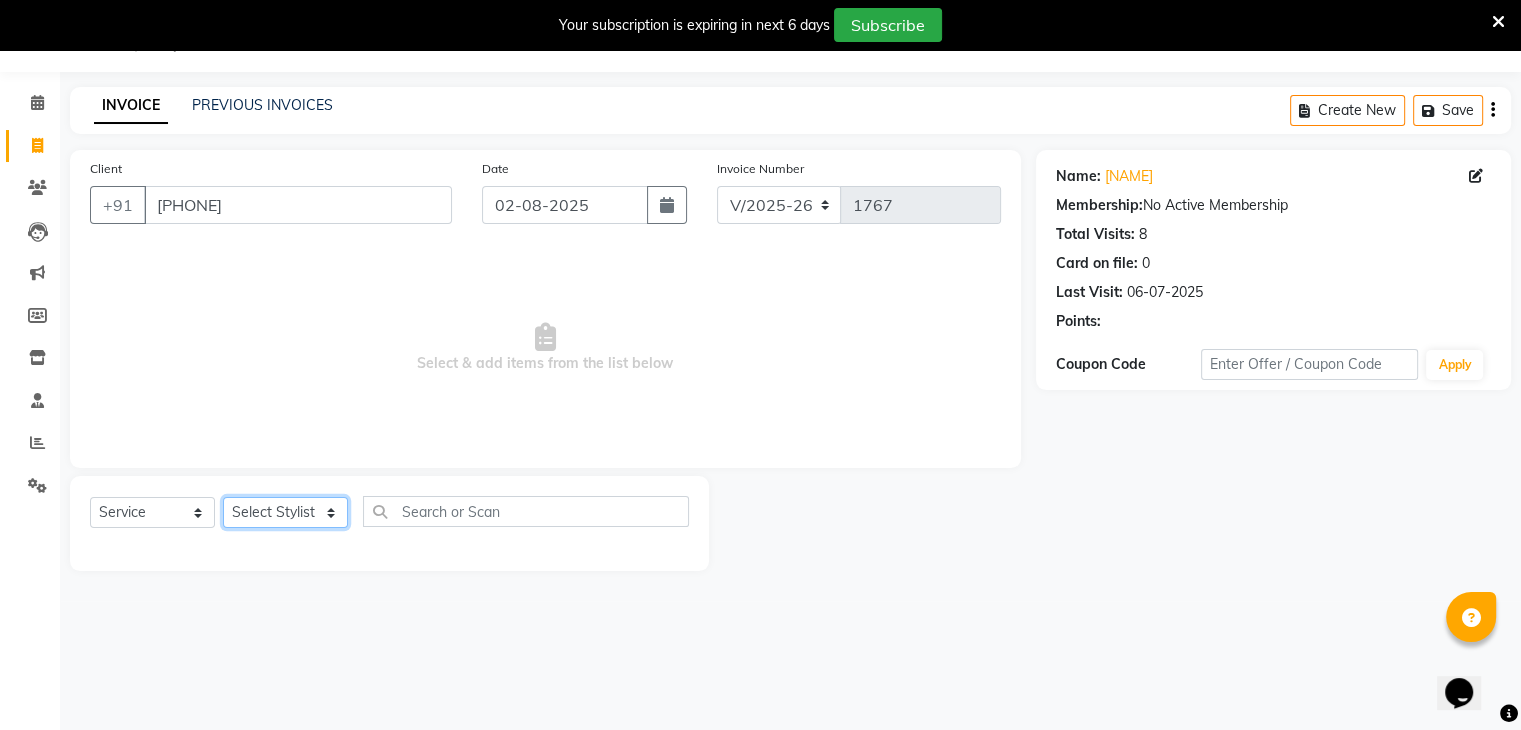 click on "Select Stylist ajju azam divya rihan Sahzad sowjanya srilatha Swapna Zeeshan" 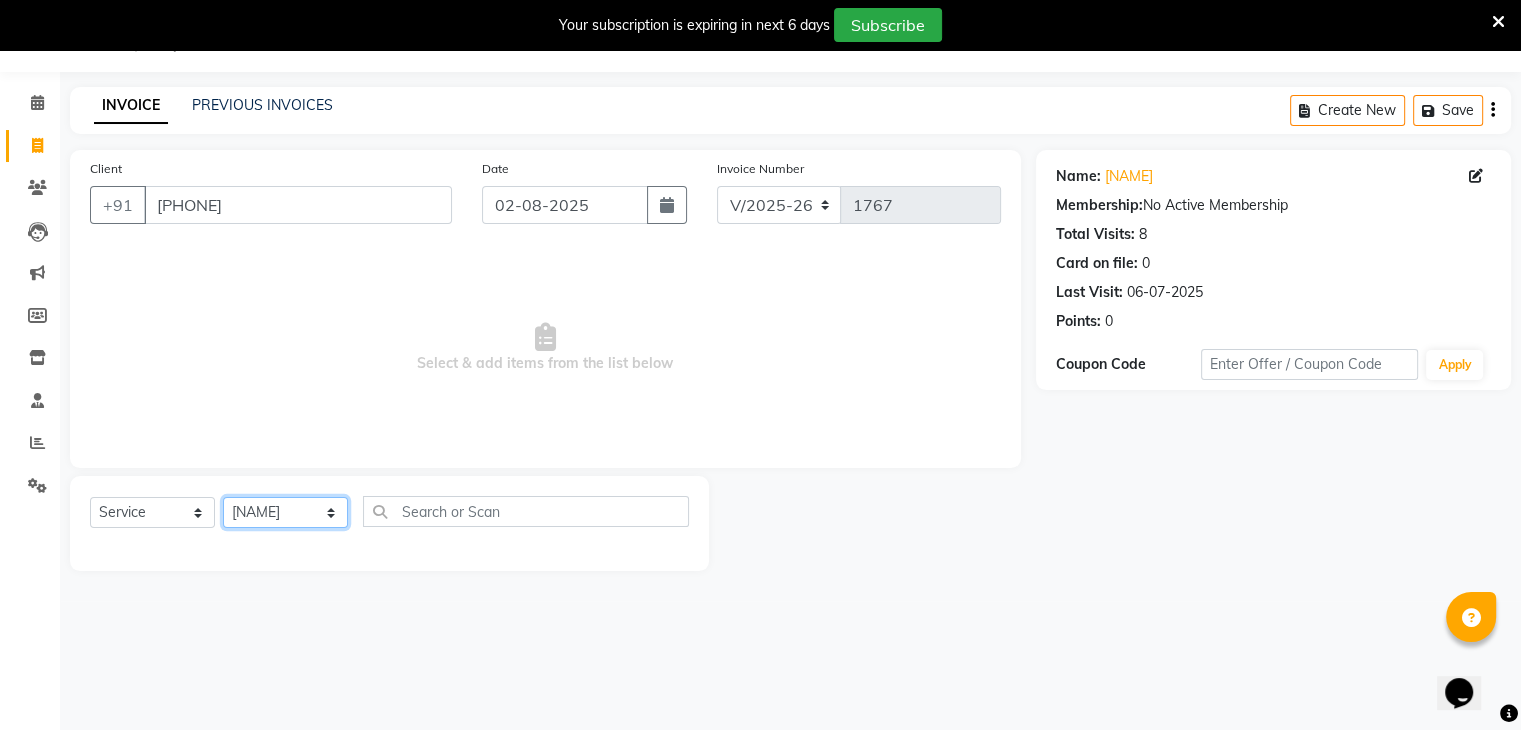 click on "Select Stylist ajju azam divya rihan Sahzad sowjanya srilatha Swapna Zeeshan" 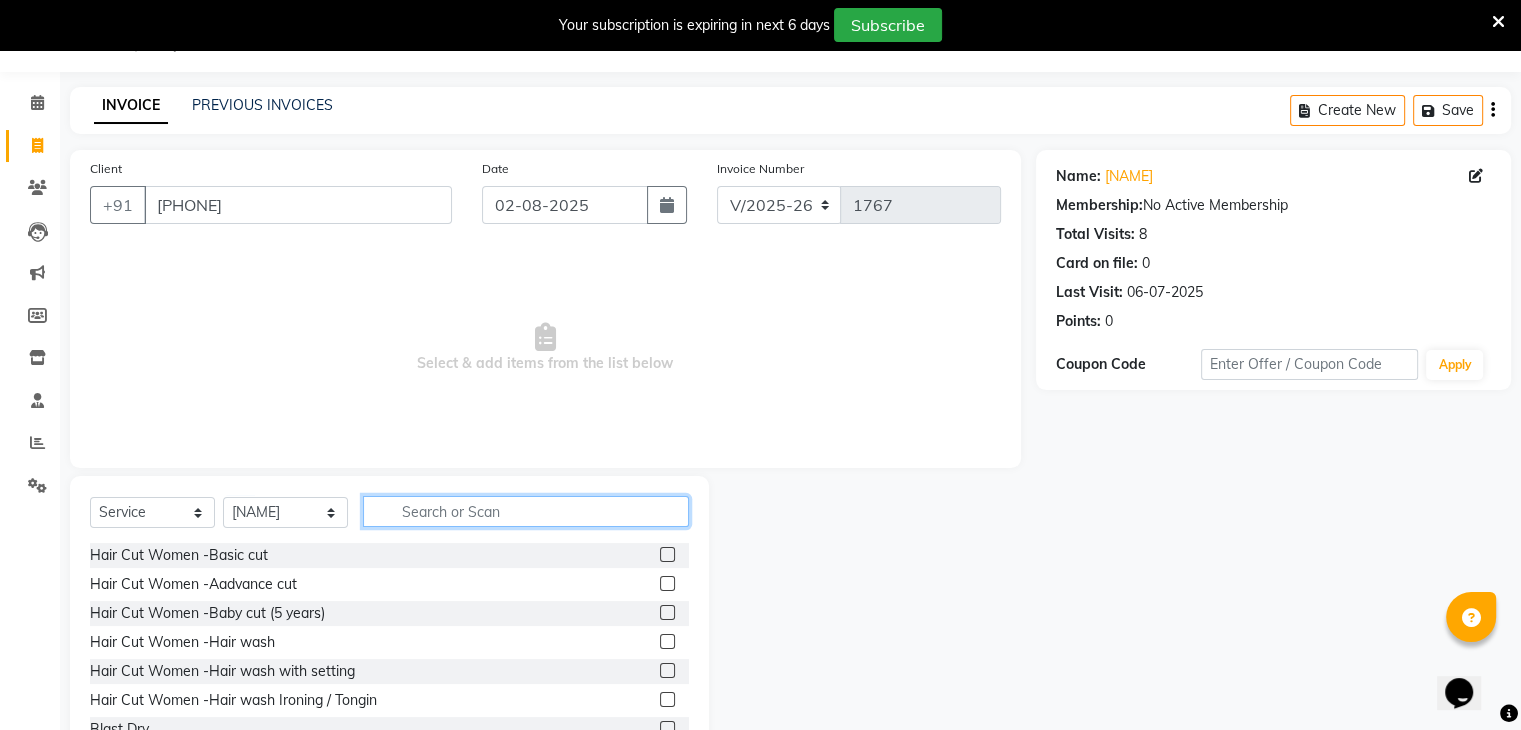 click 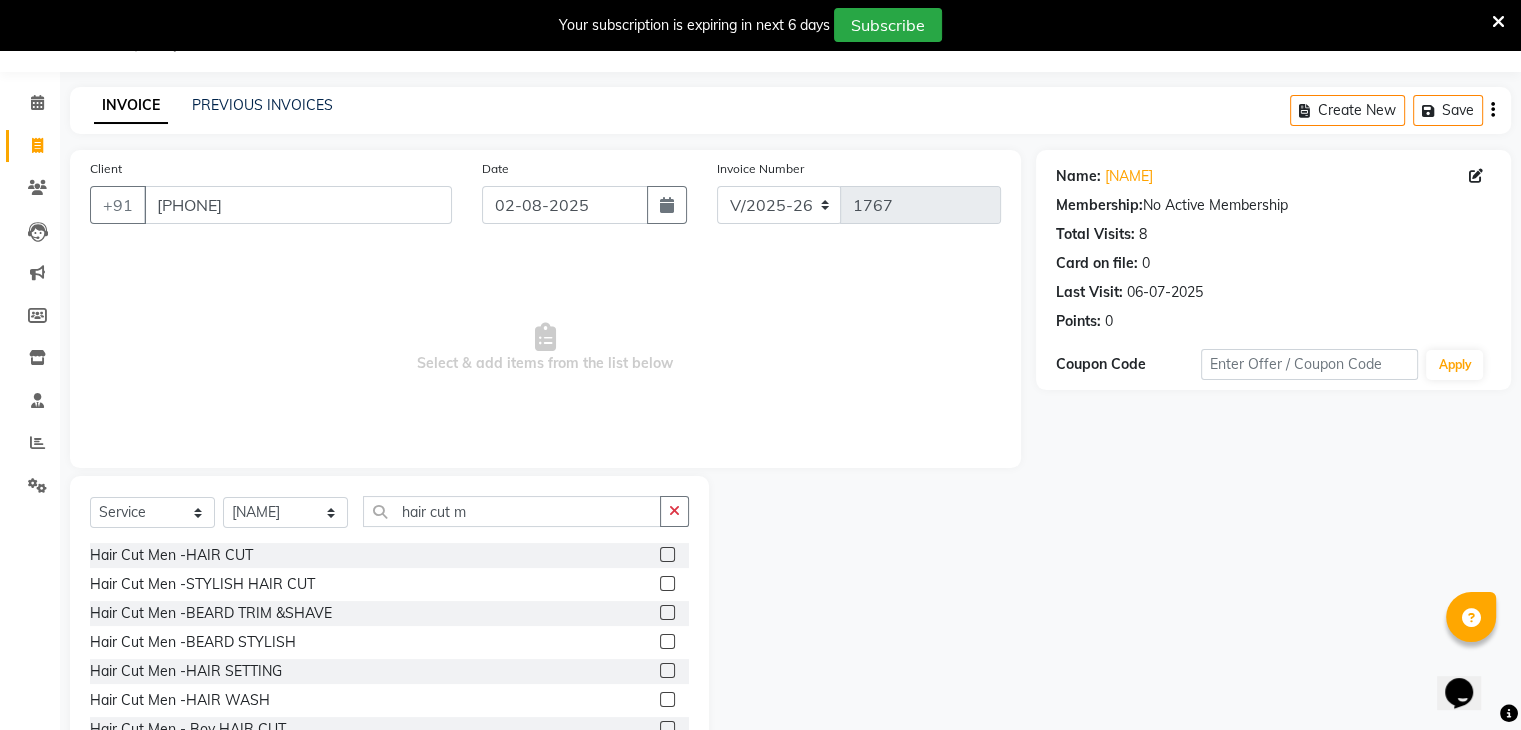 click 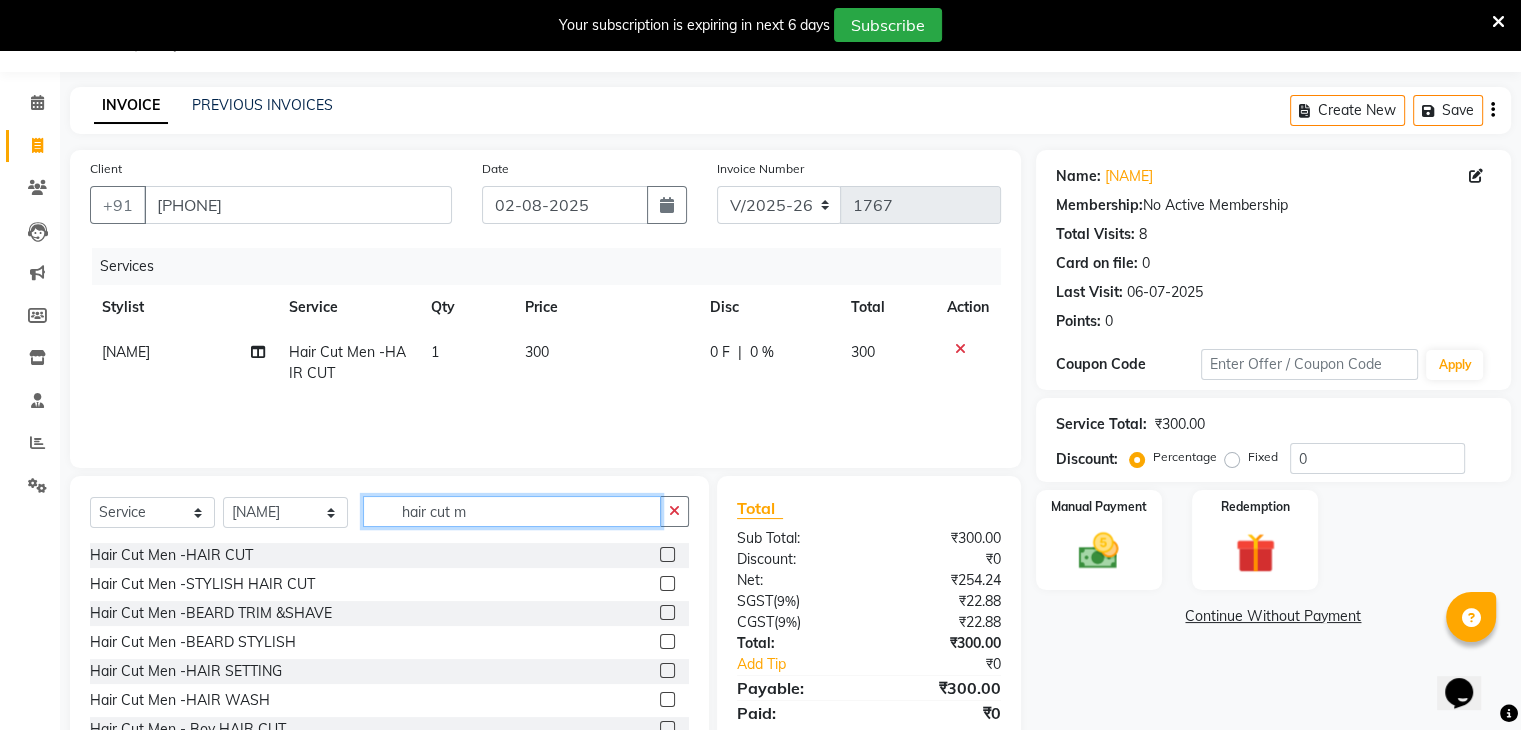 click on "hair cut m" 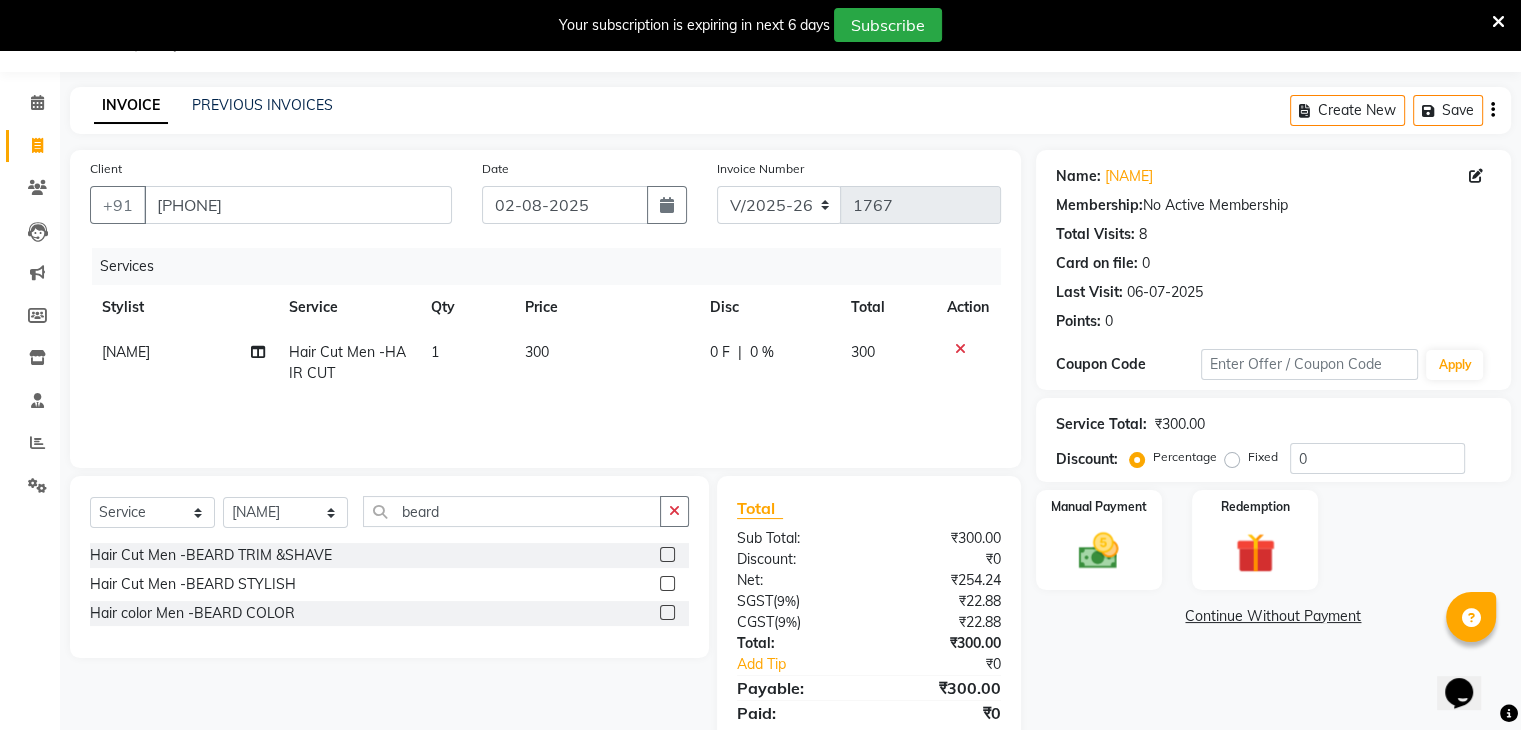 click 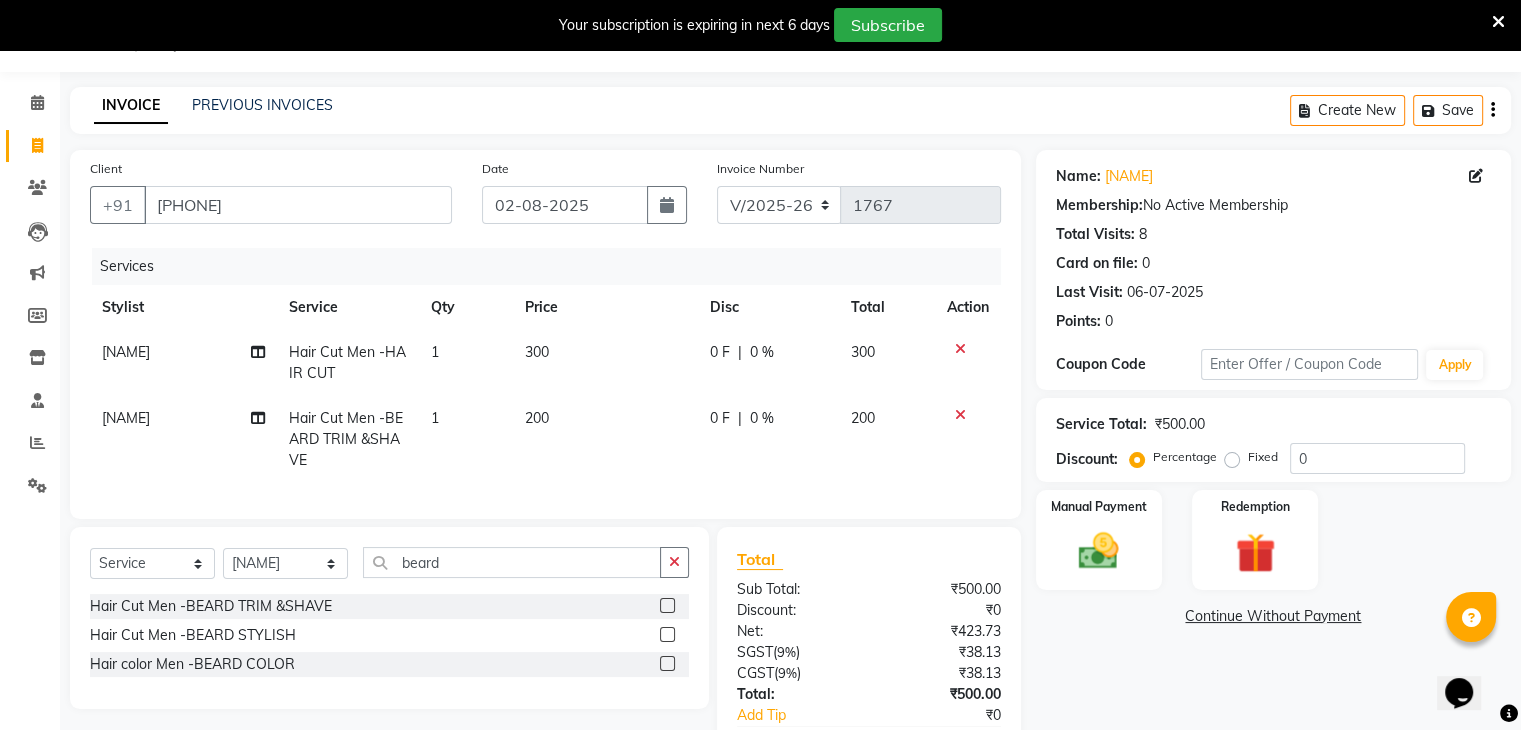 click on "200" 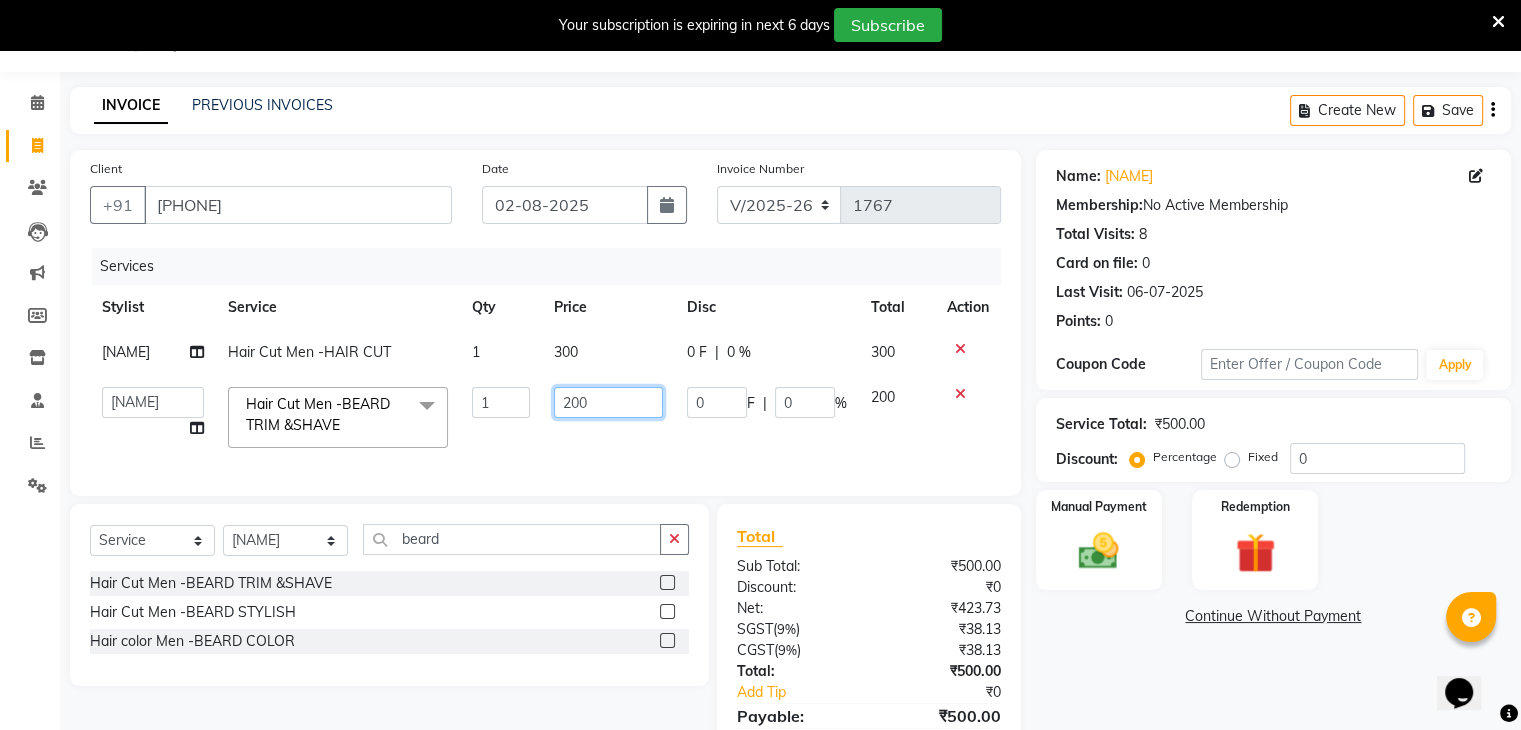 click on "200" 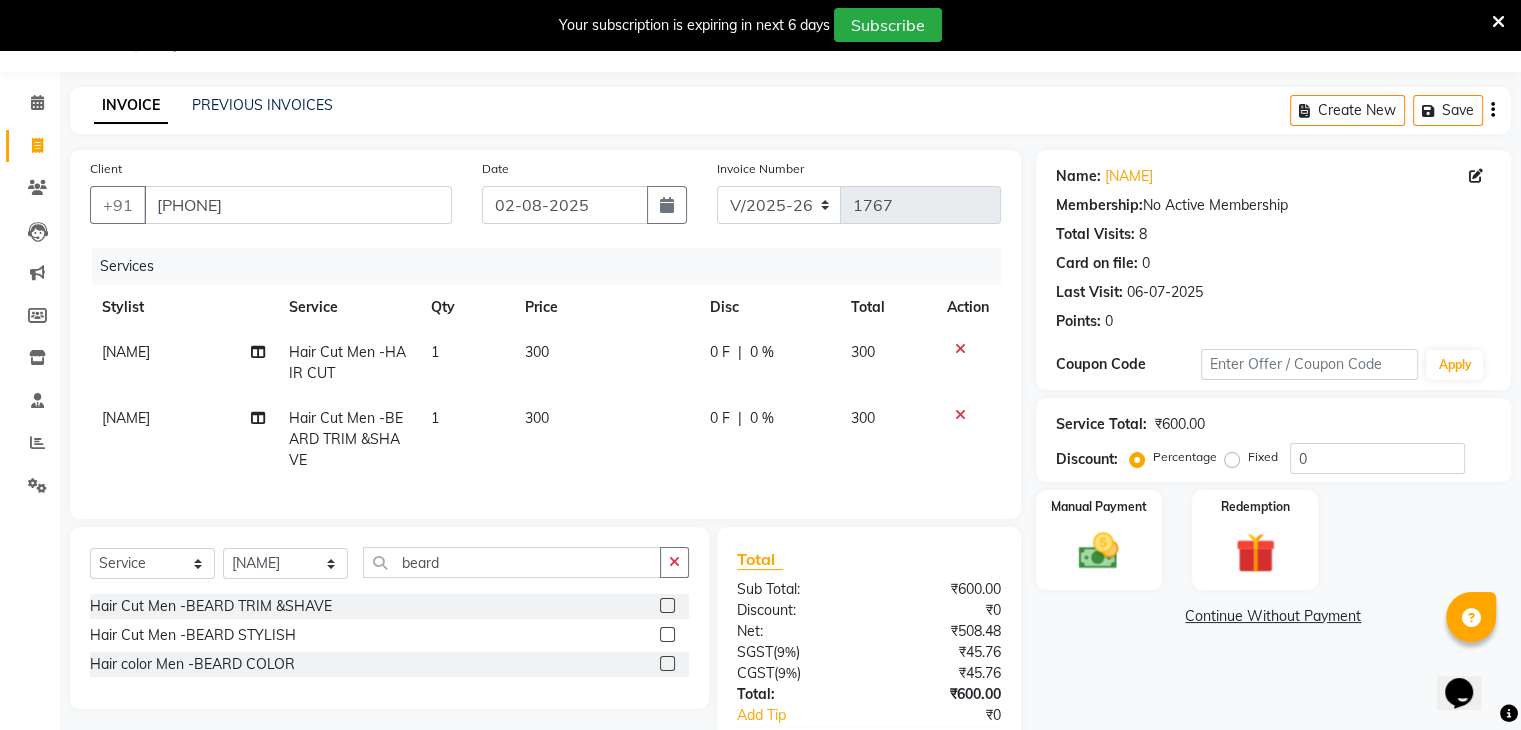 click on "300" 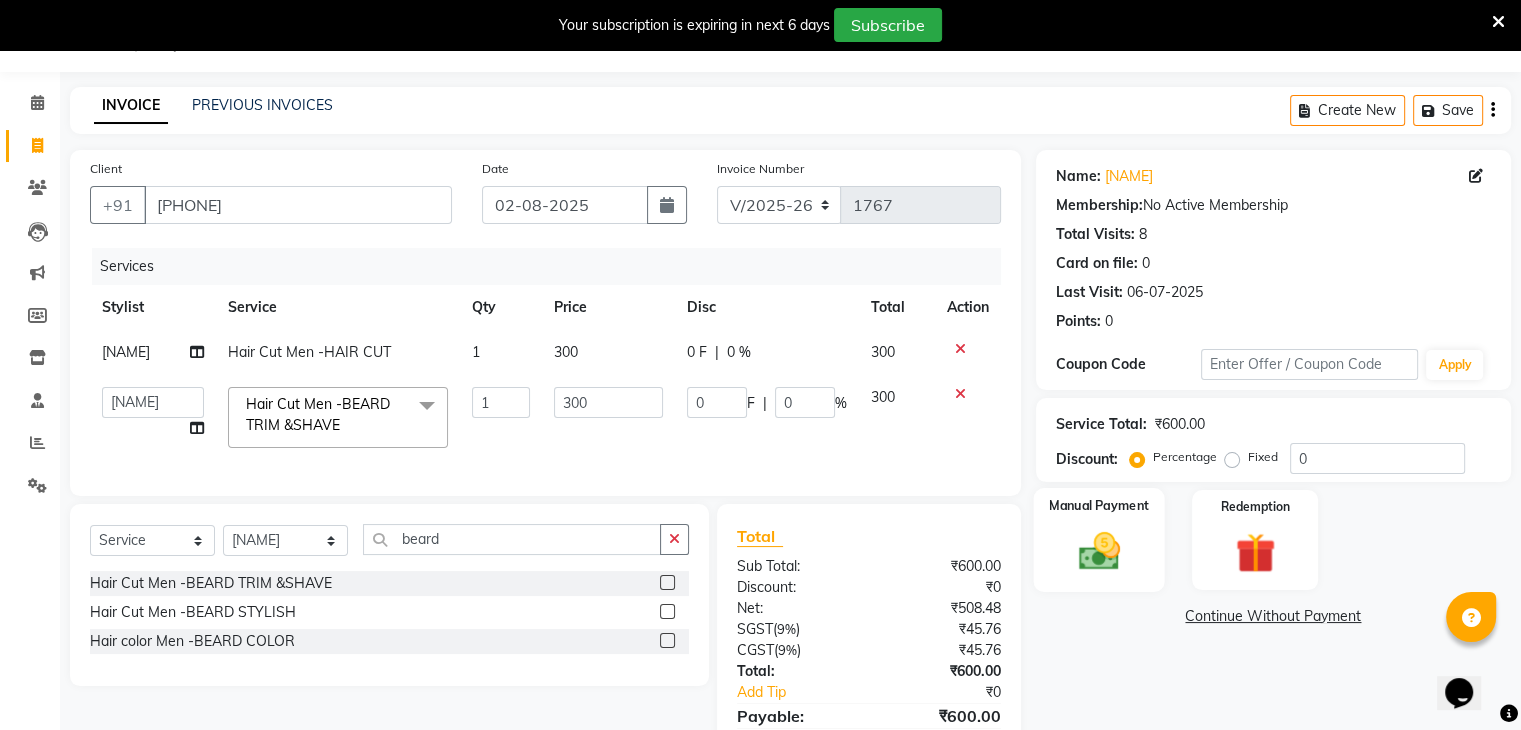 click on "Manual Payment" 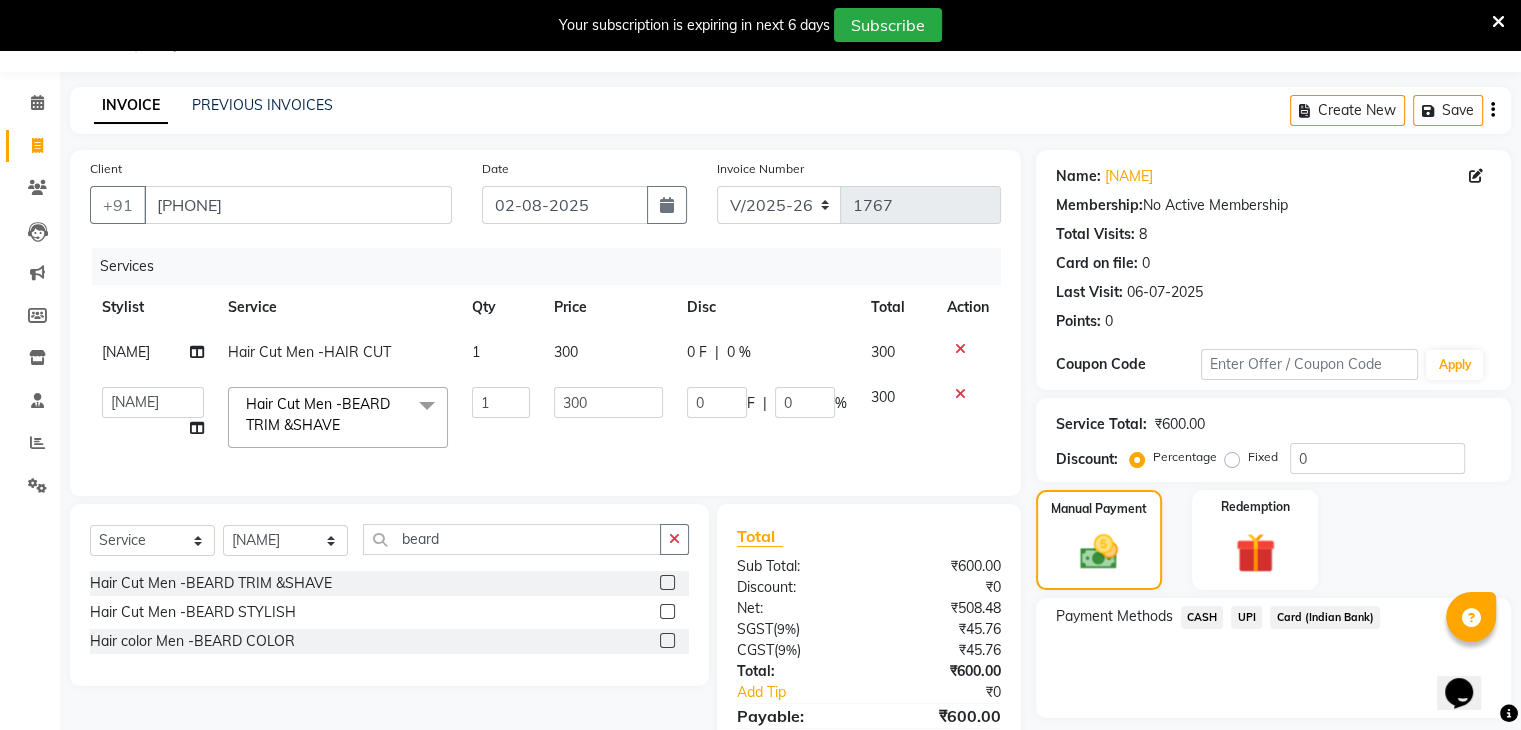 click on "UPI" 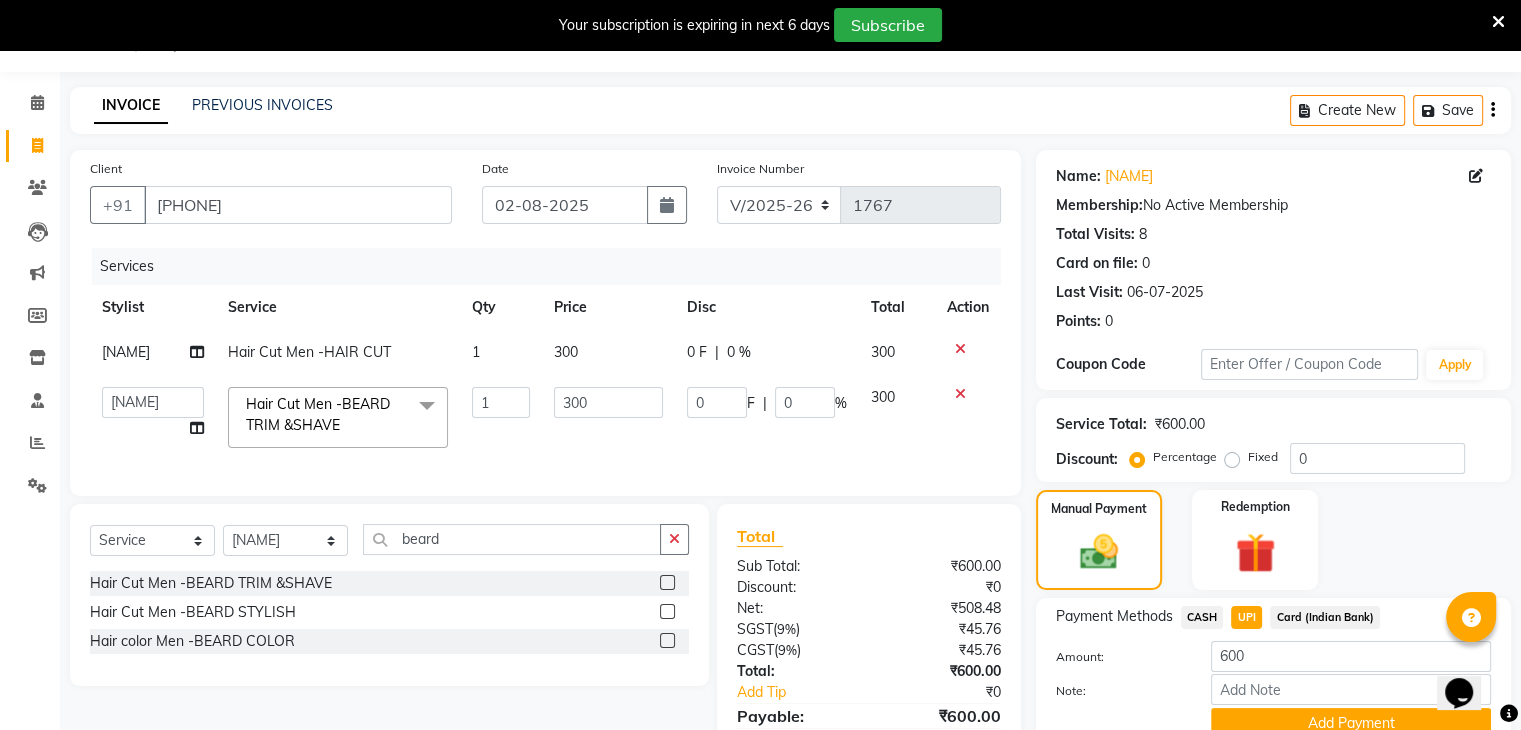 scroll, scrollTop: 164, scrollLeft: 0, axis: vertical 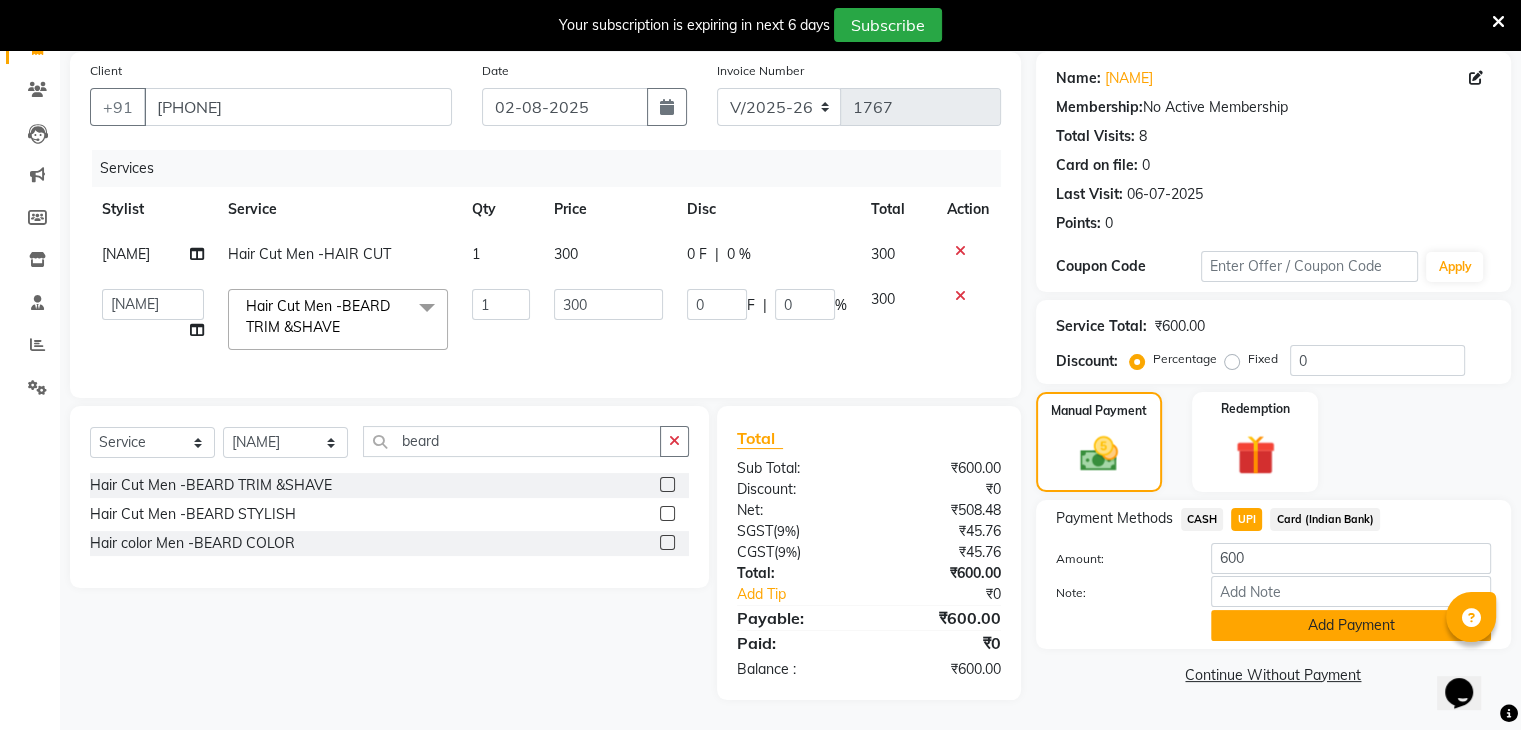 click on "Add Payment" 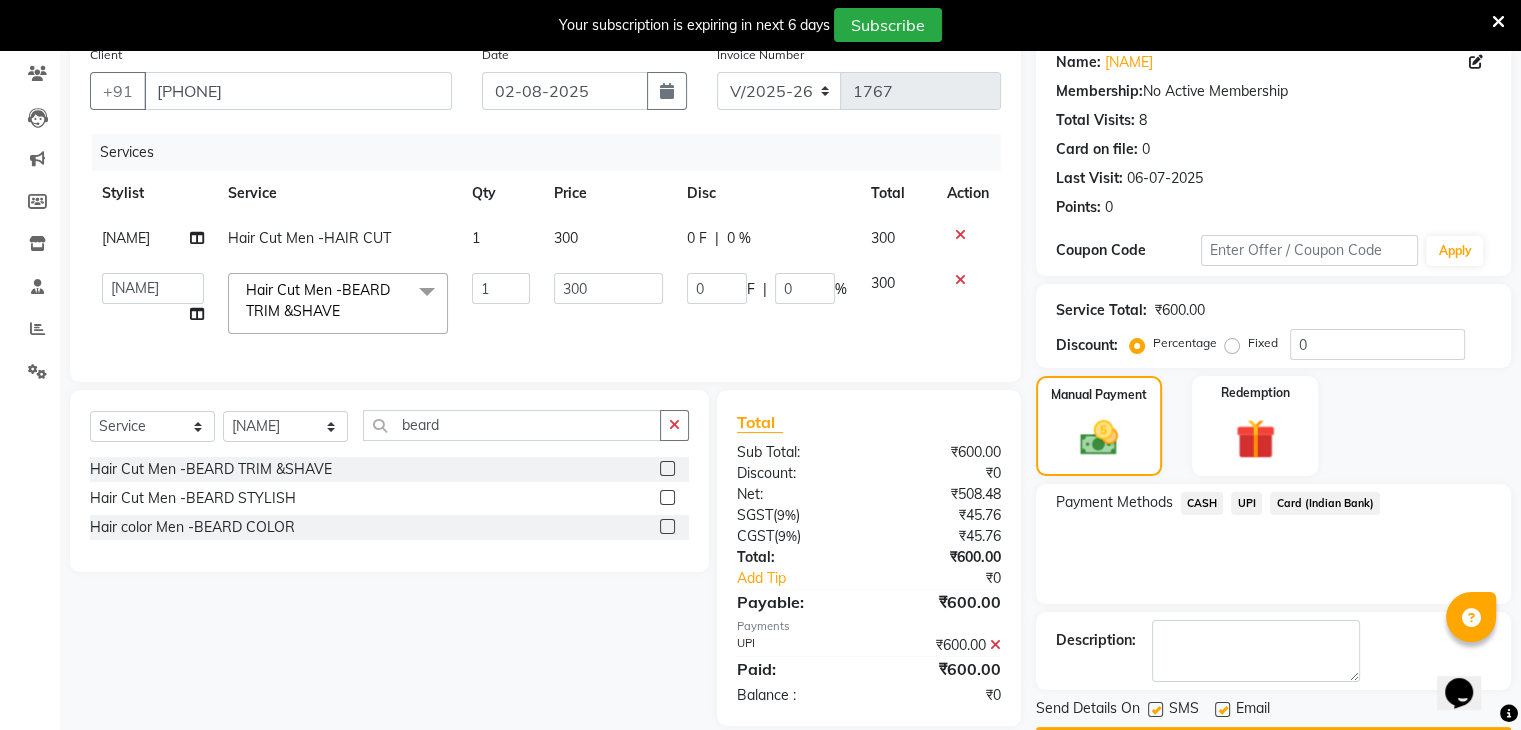 scroll, scrollTop: 220, scrollLeft: 0, axis: vertical 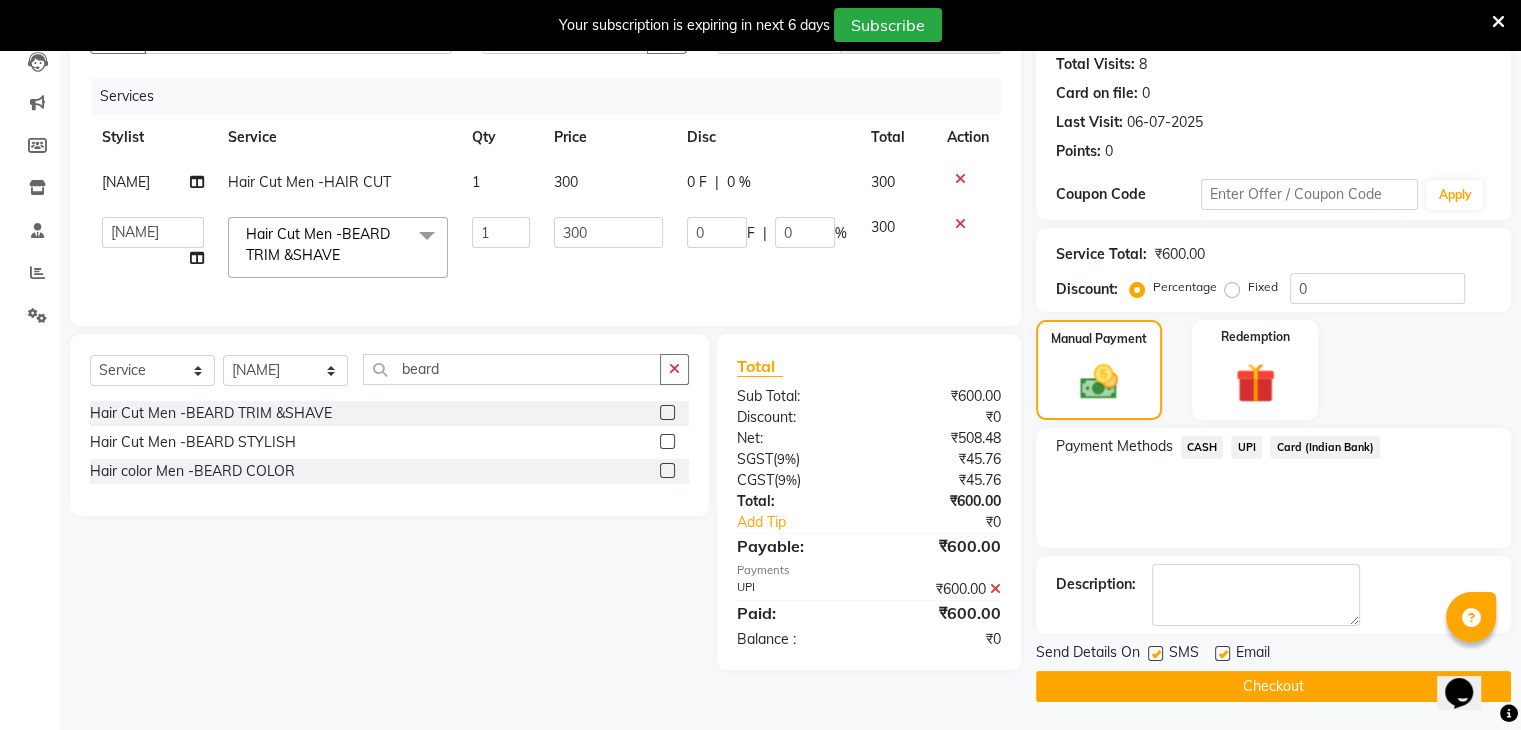 click on "Checkout" 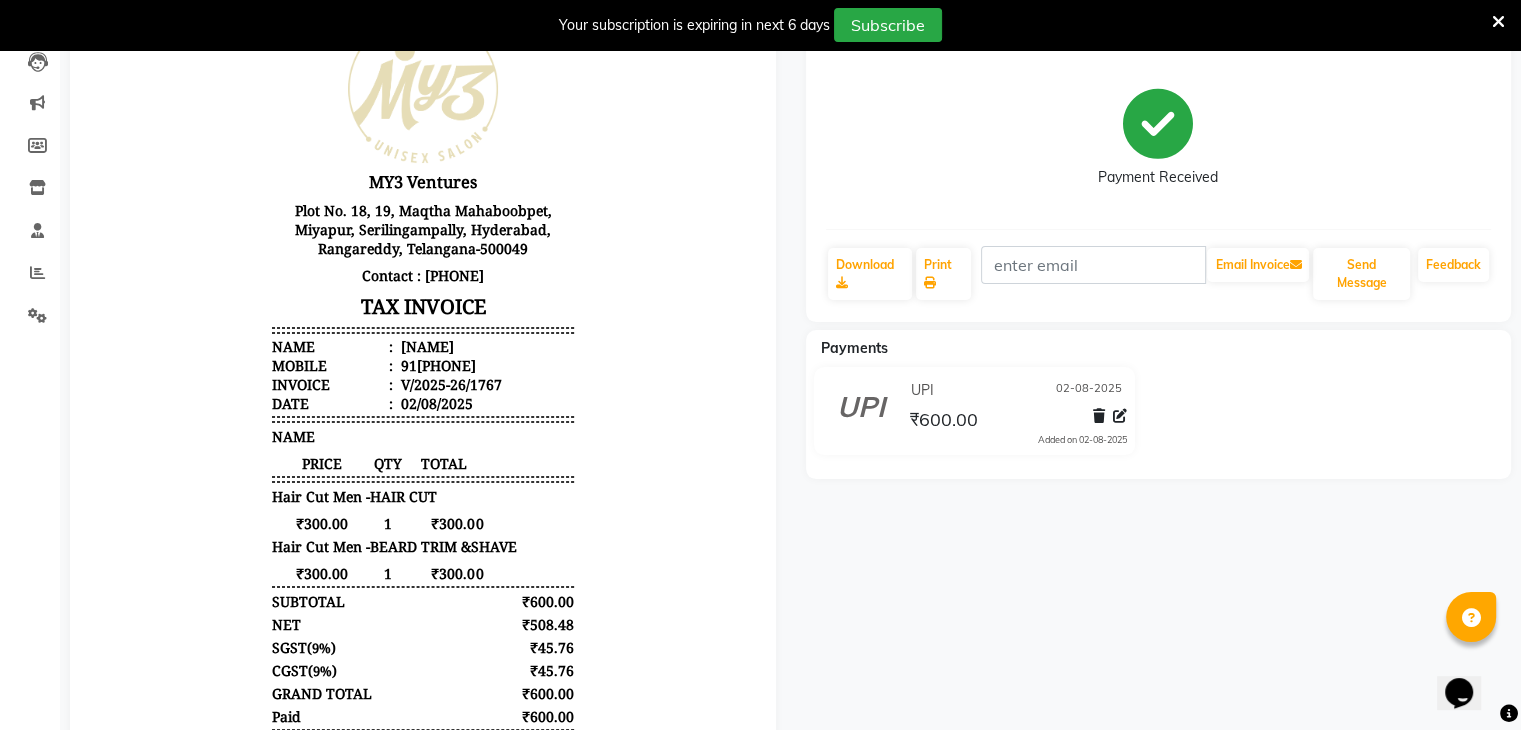 scroll, scrollTop: 0, scrollLeft: 0, axis: both 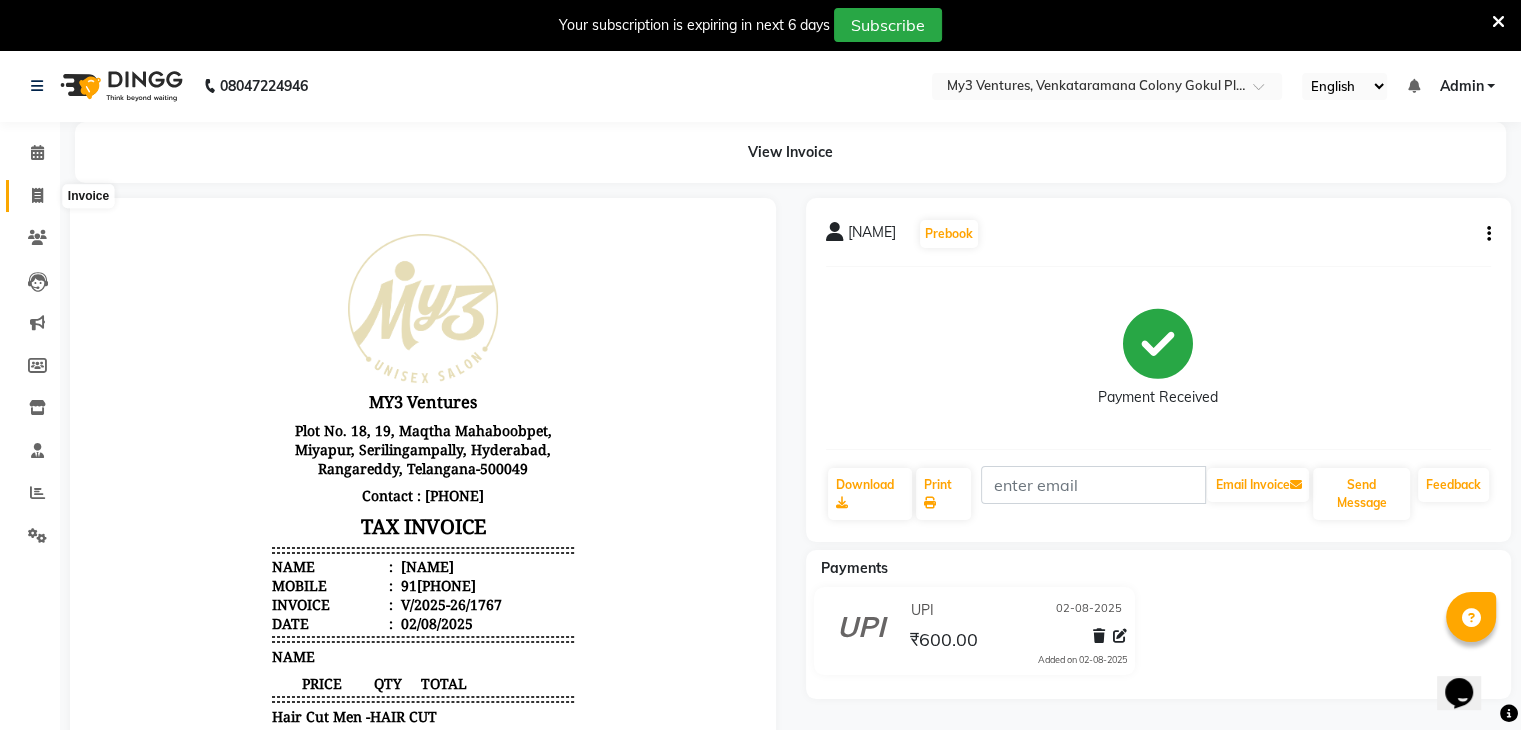 click 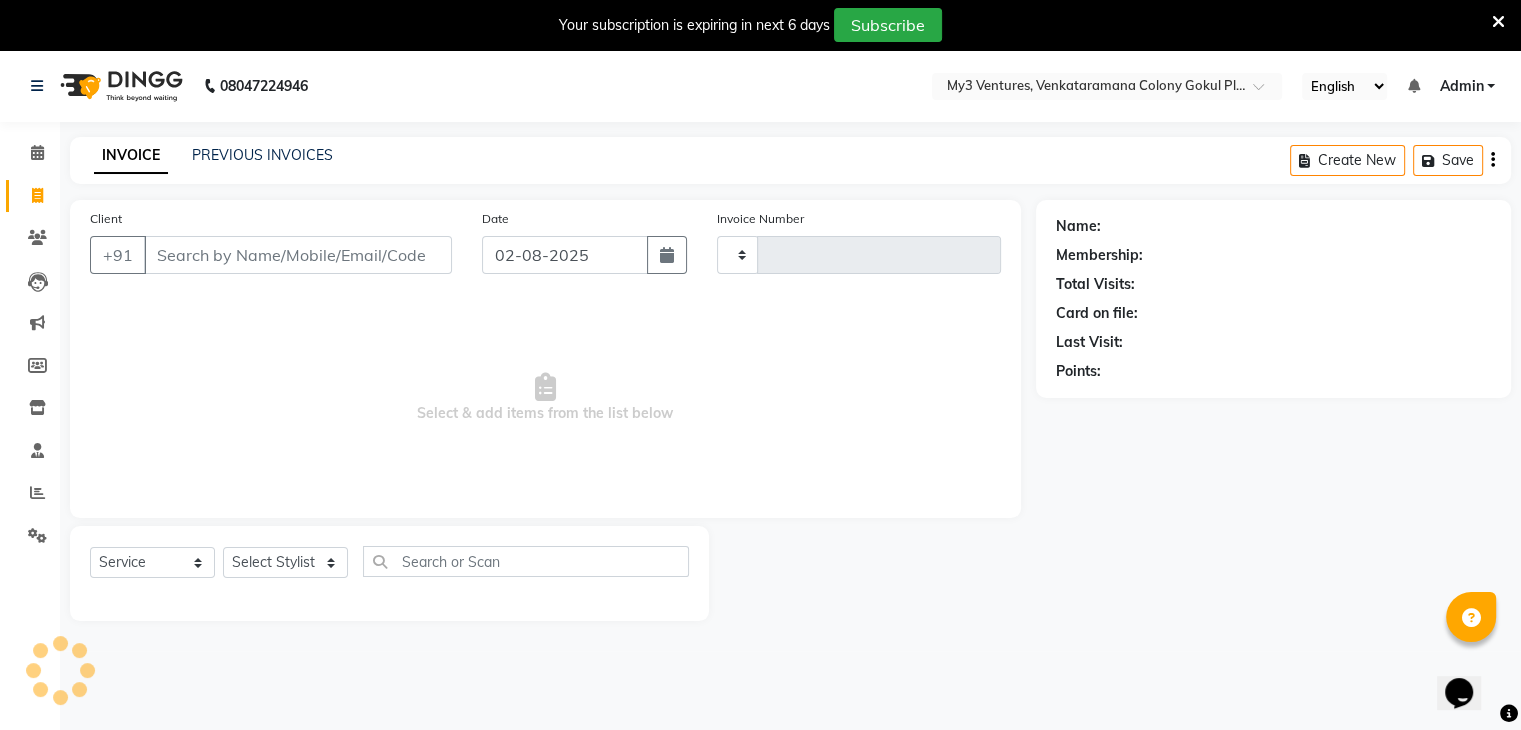 scroll, scrollTop: 50, scrollLeft: 0, axis: vertical 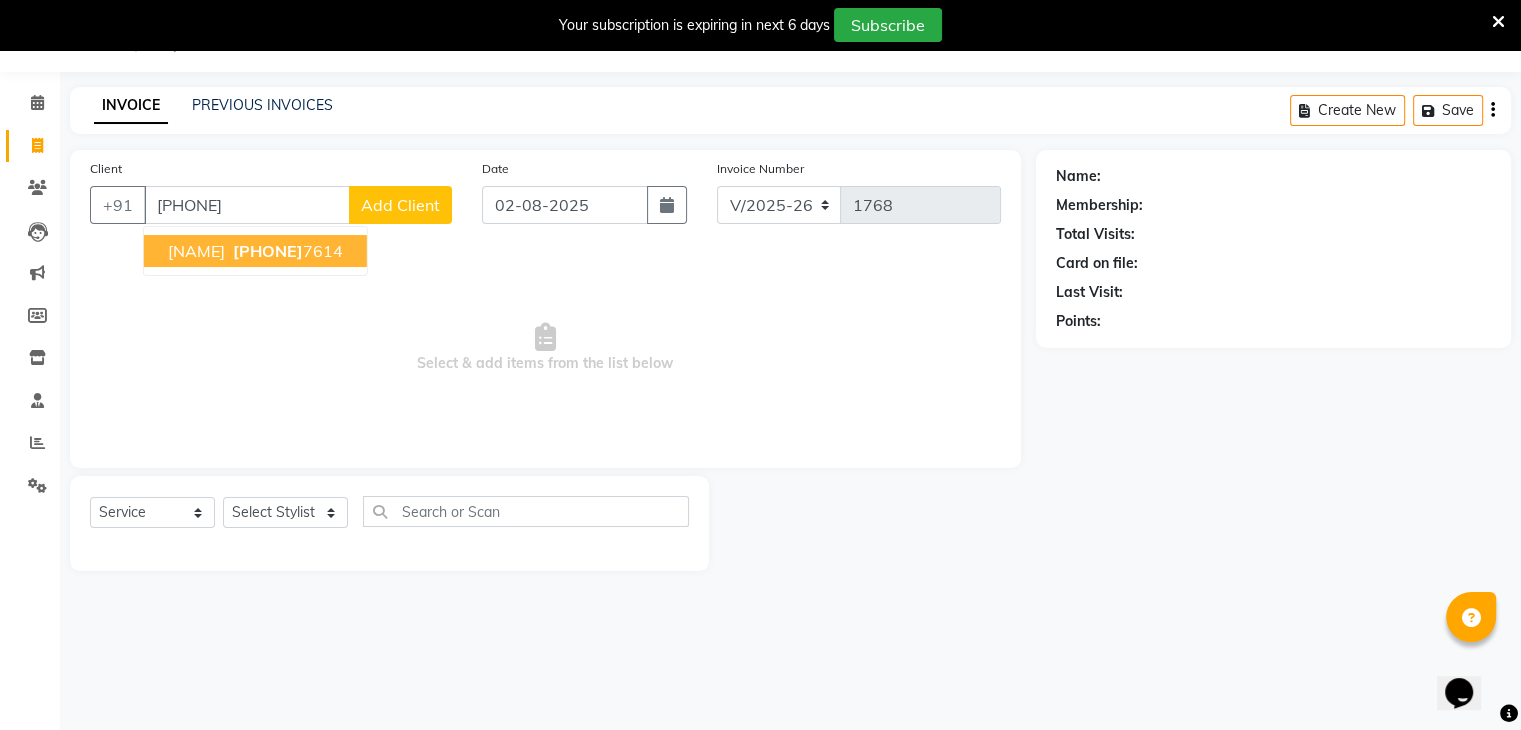 click on "[NAME]" at bounding box center [196, 251] 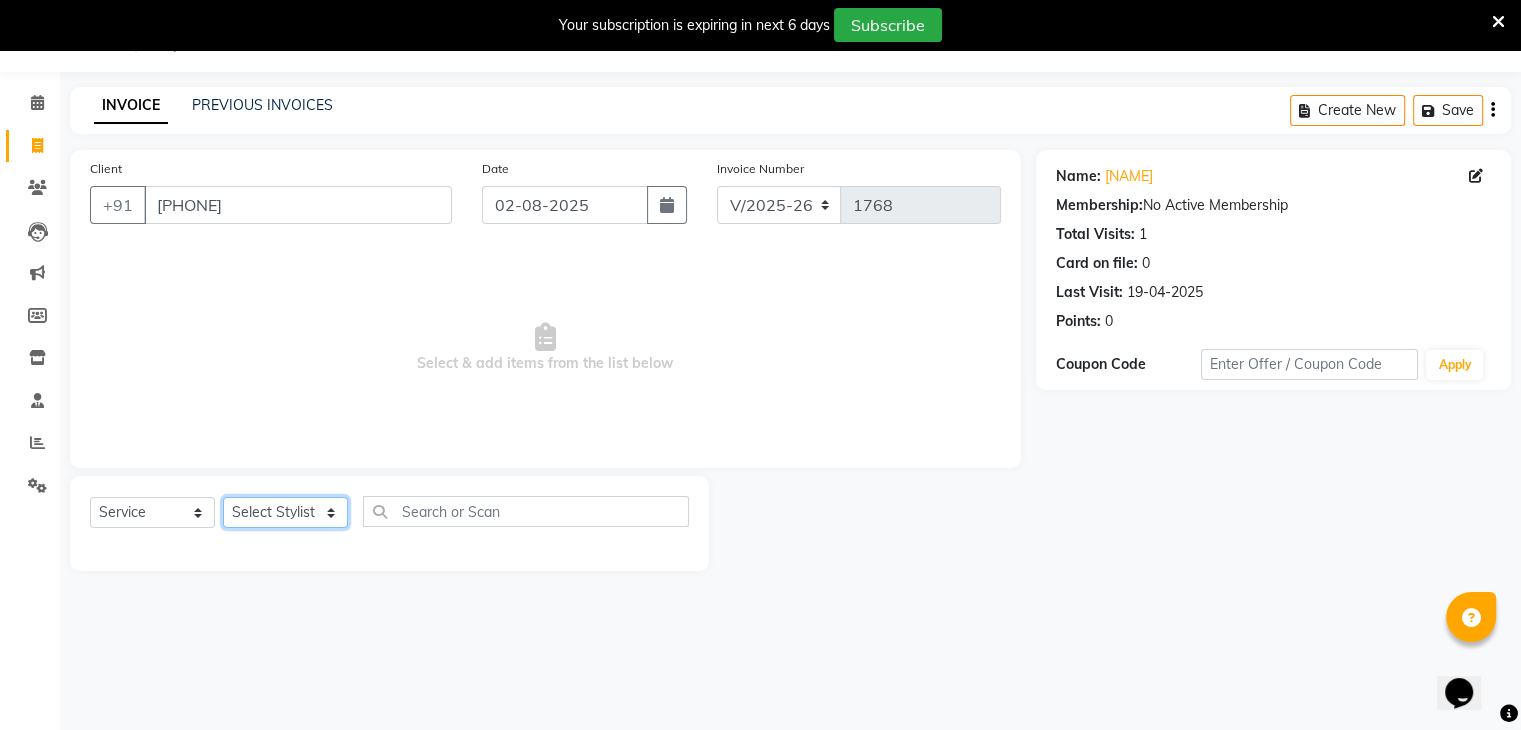 click on "Select Stylist ajju azam divya rihan Sahzad sowjanya srilatha Swapna Zeeshan" 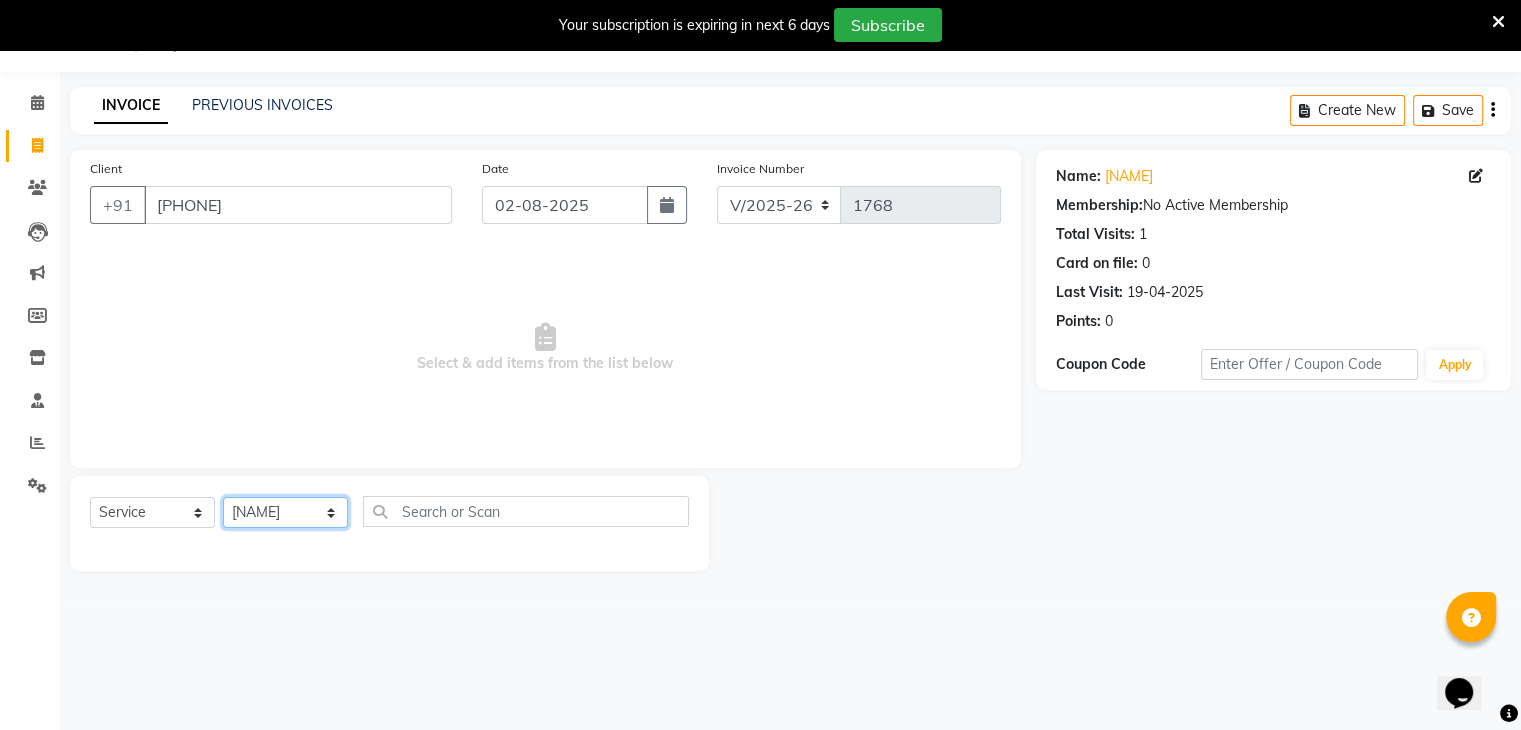 click on "Select Stylist ajju azam divya rihan Sahzad sowjanya srilatha Swapna Zeeshan" 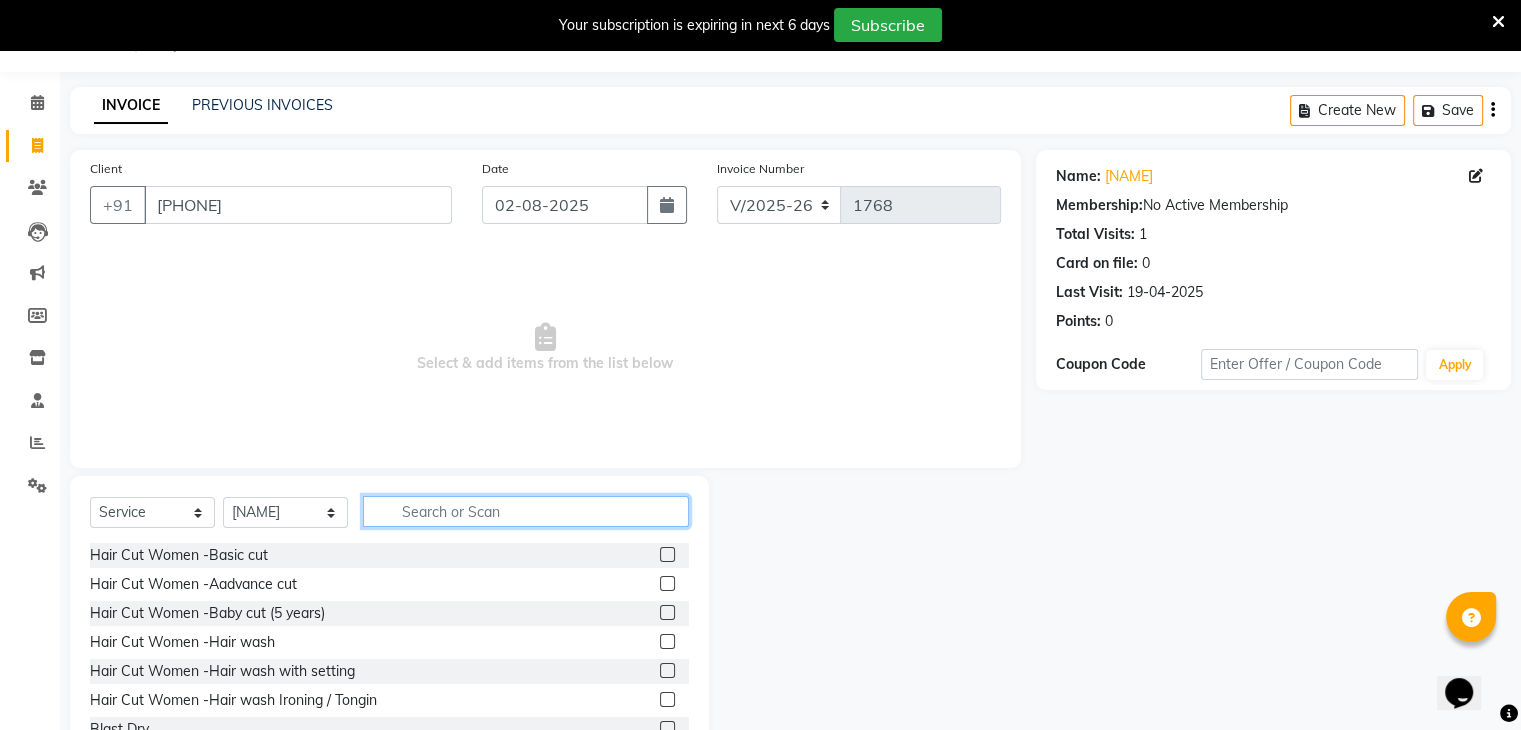 click 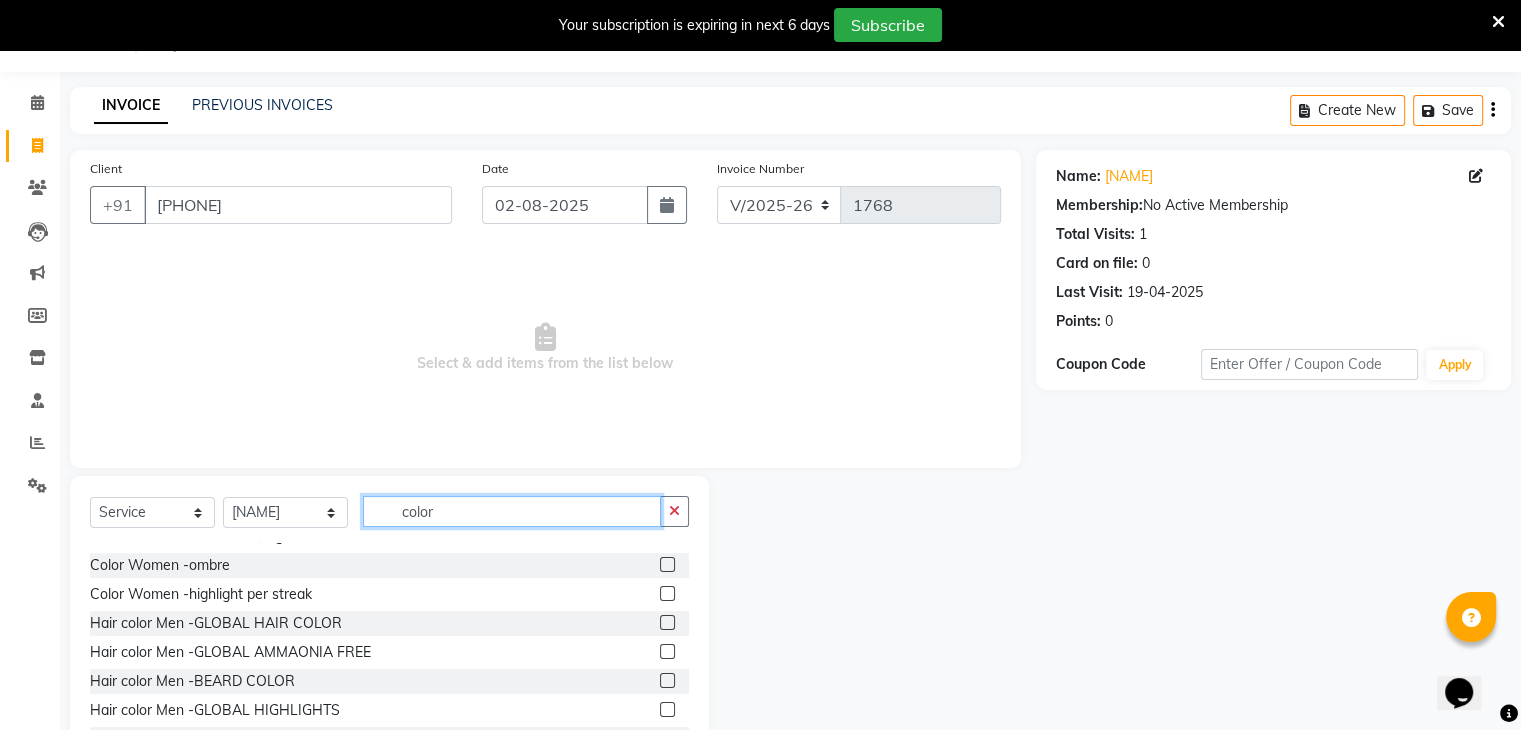 scroll, scrollTop: 176, scrollLeft: 0, axis: vertical 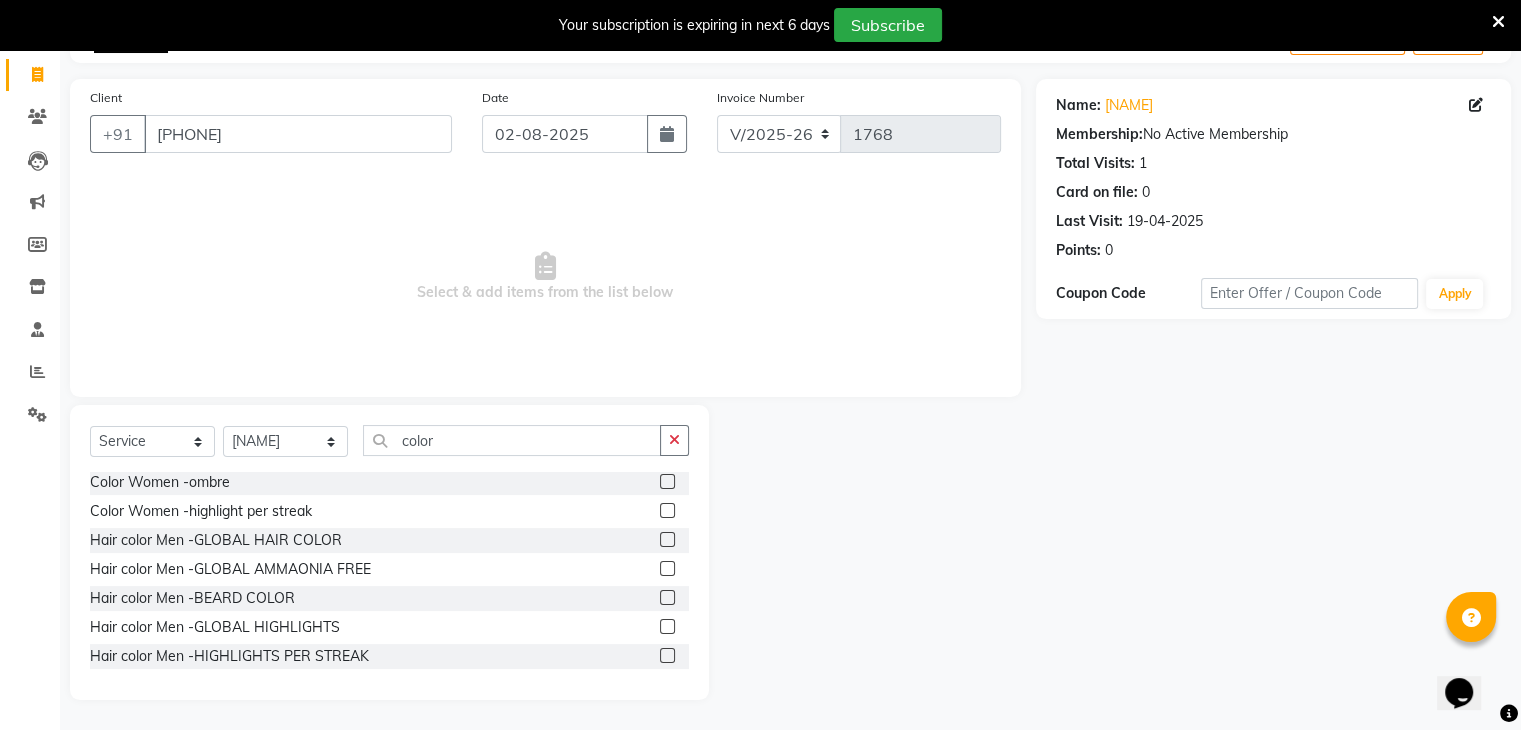click 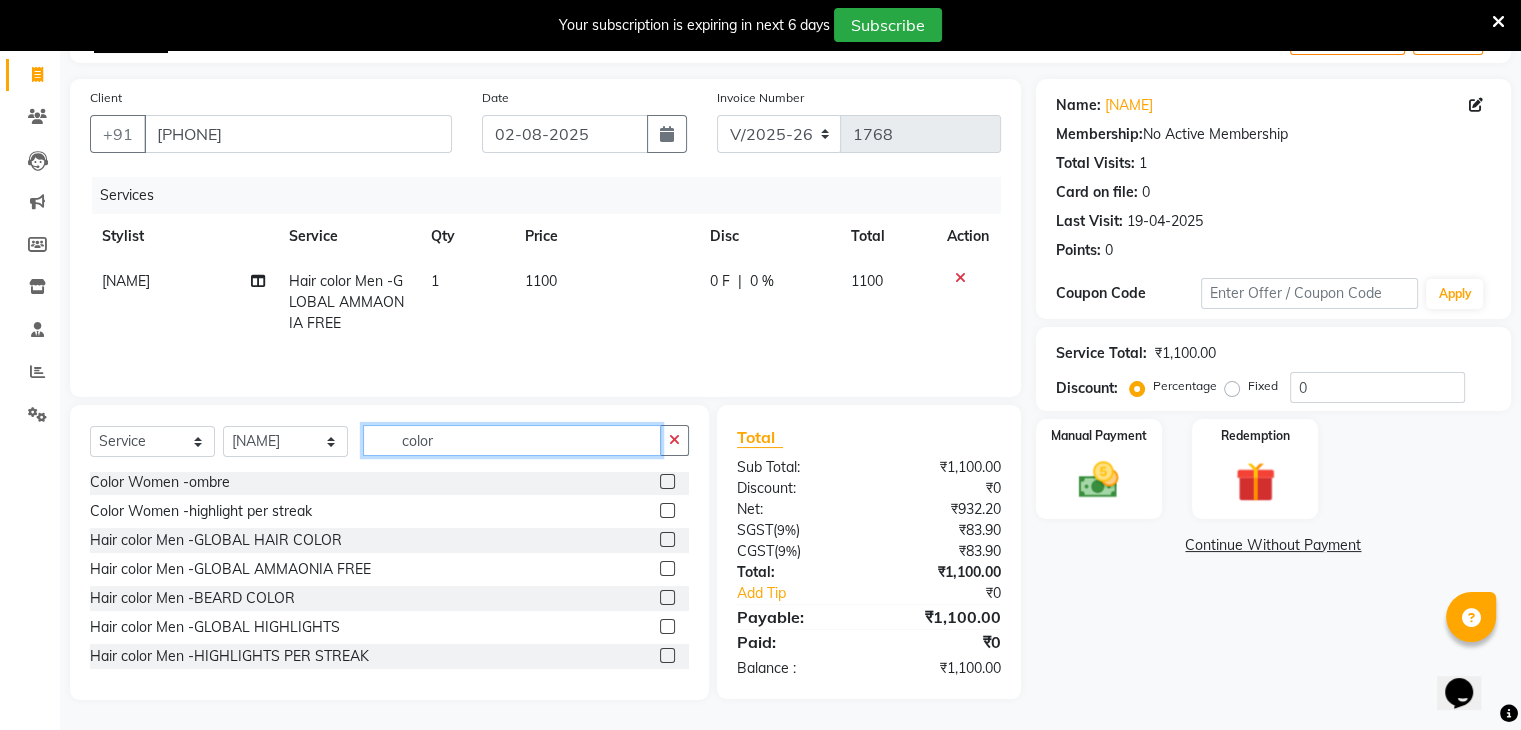 click on "color" 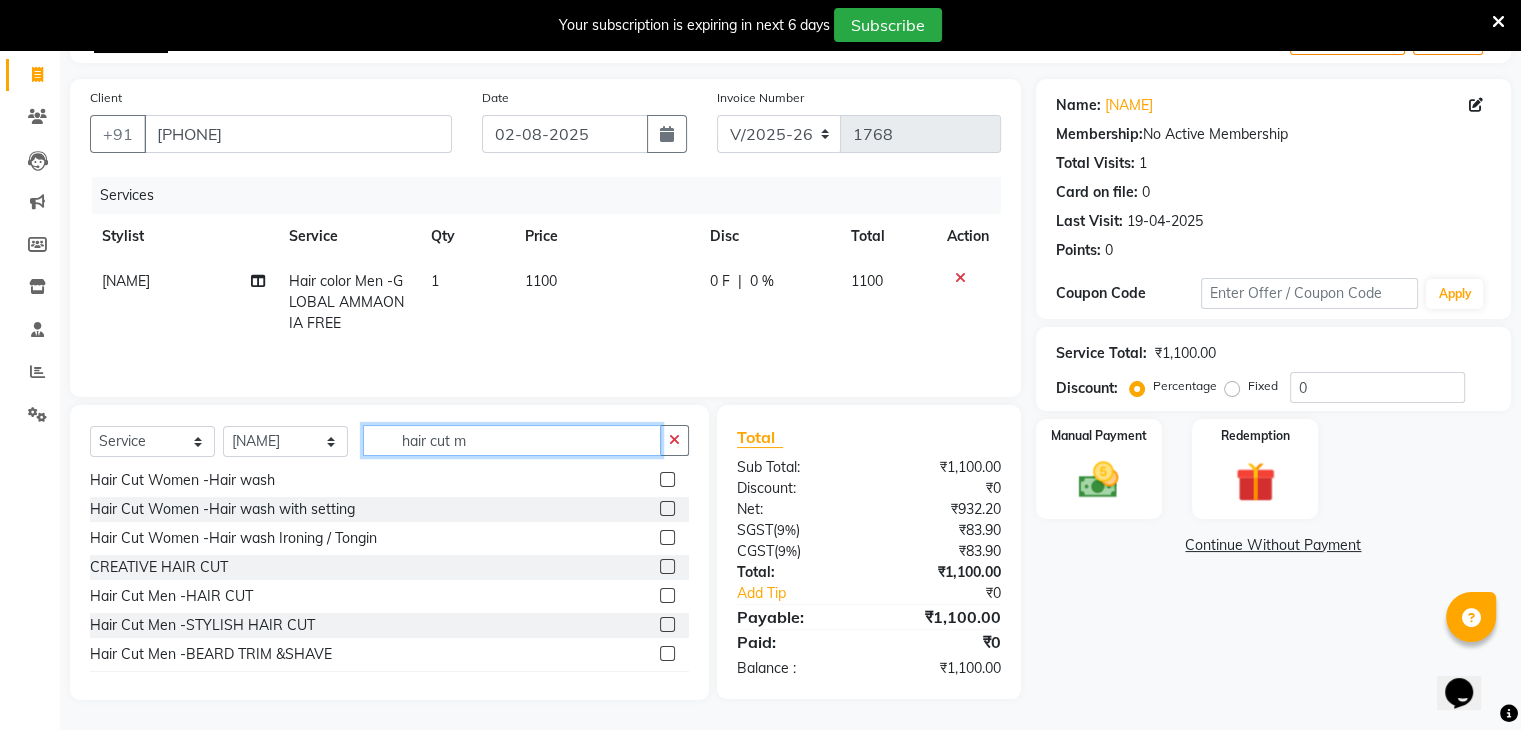 scroll, scrollTop: 0, scrollLeft: 0, axis: both 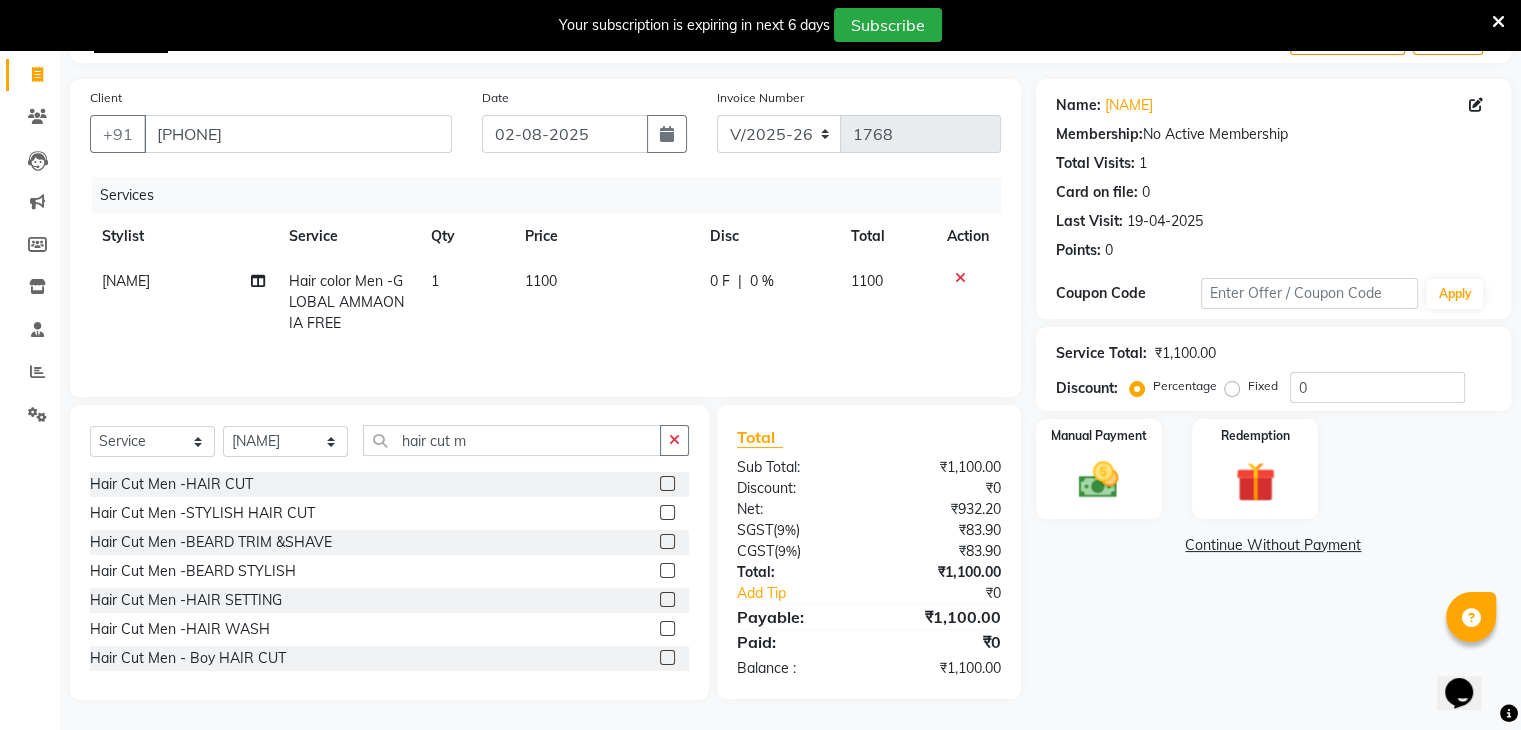 click 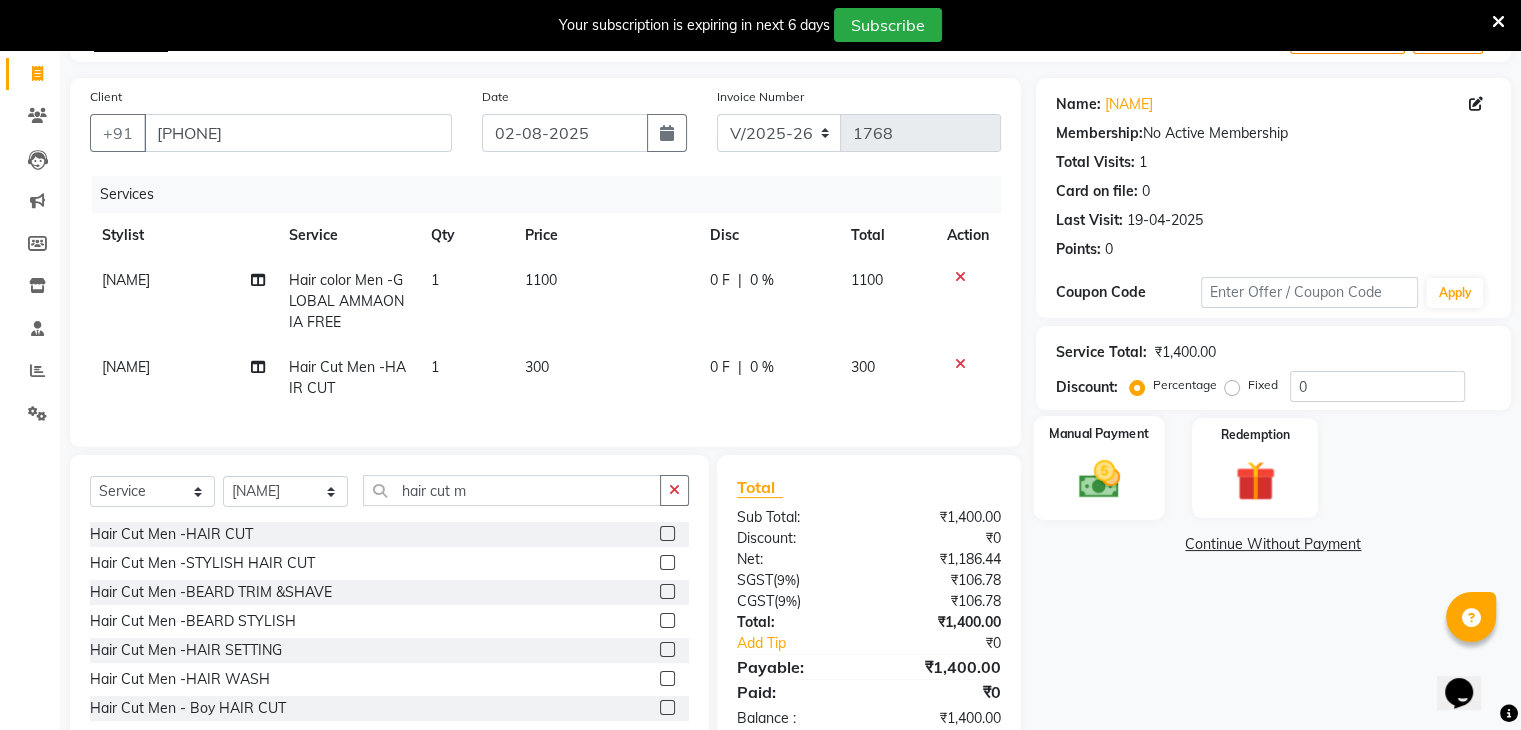 click on "Manual Payment" 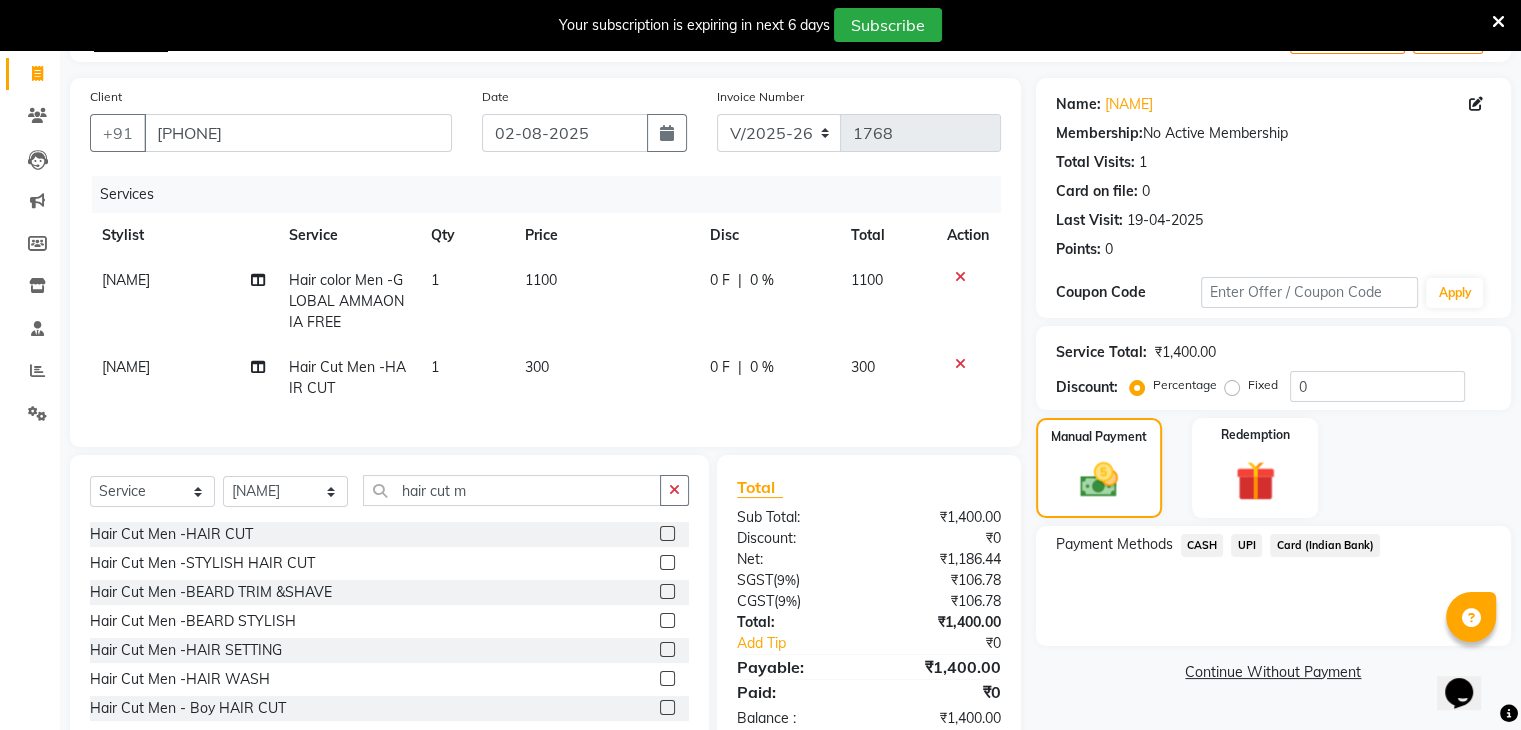 click on "UPI" 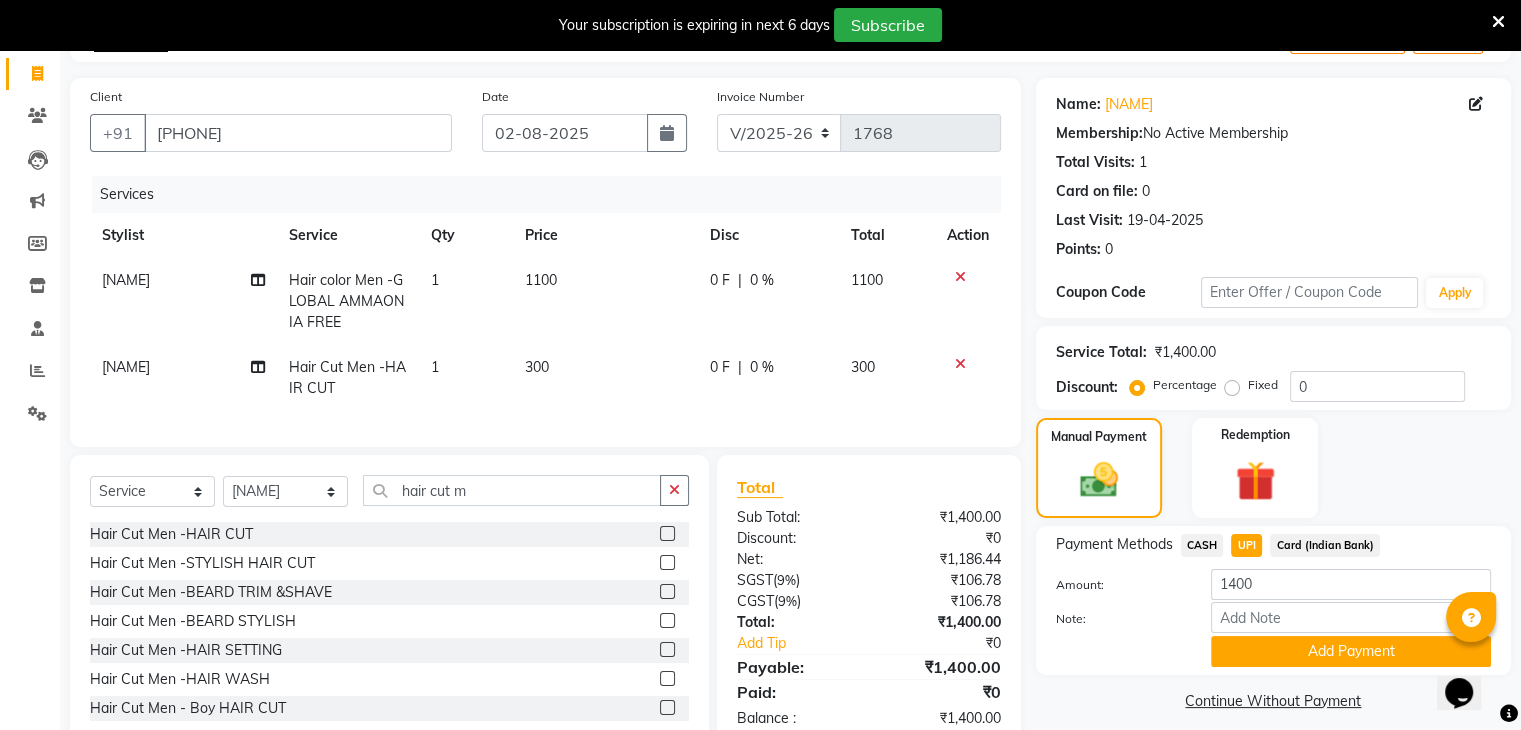 scroll, scrollTop: 188, scrollLeft: 0, axis: vertical 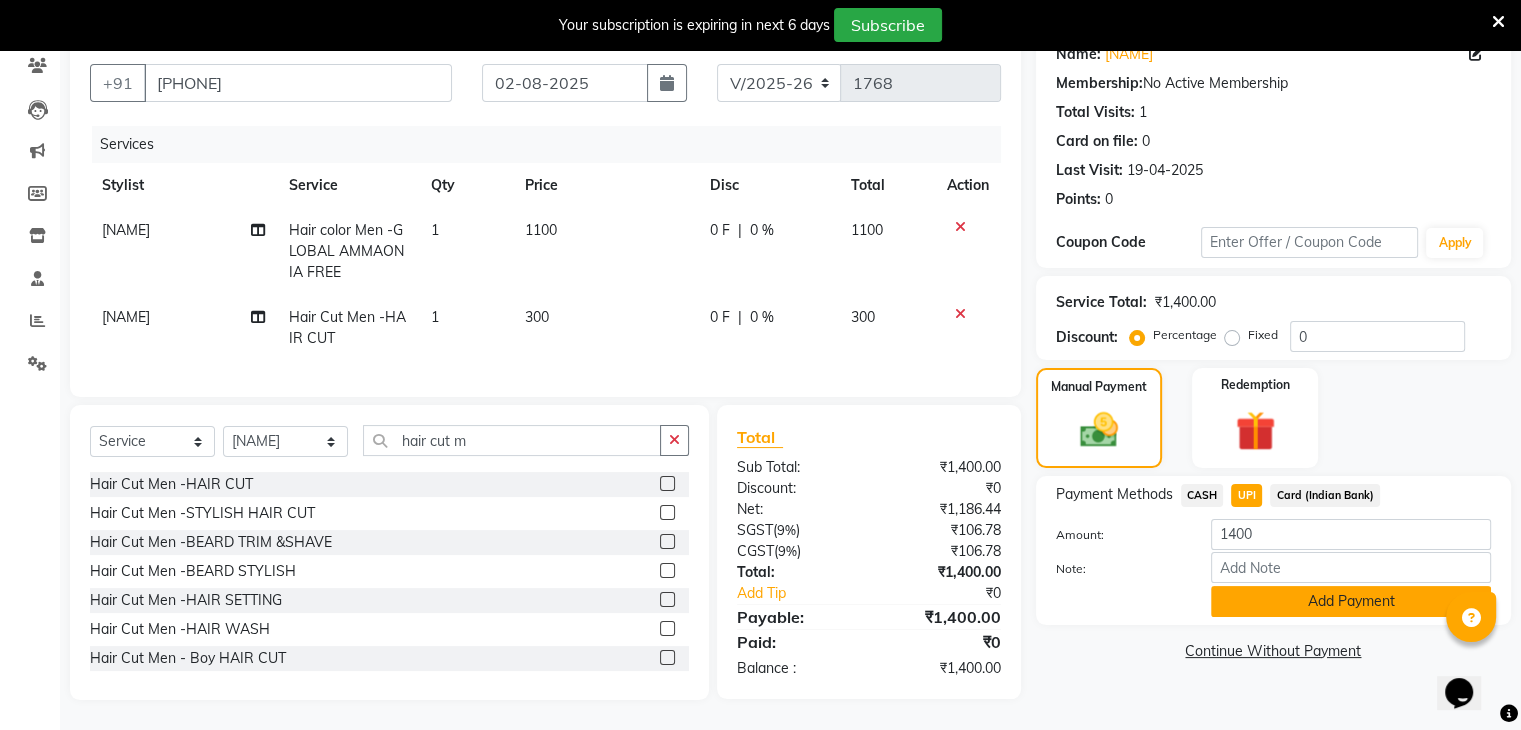 click on "Add Payment" 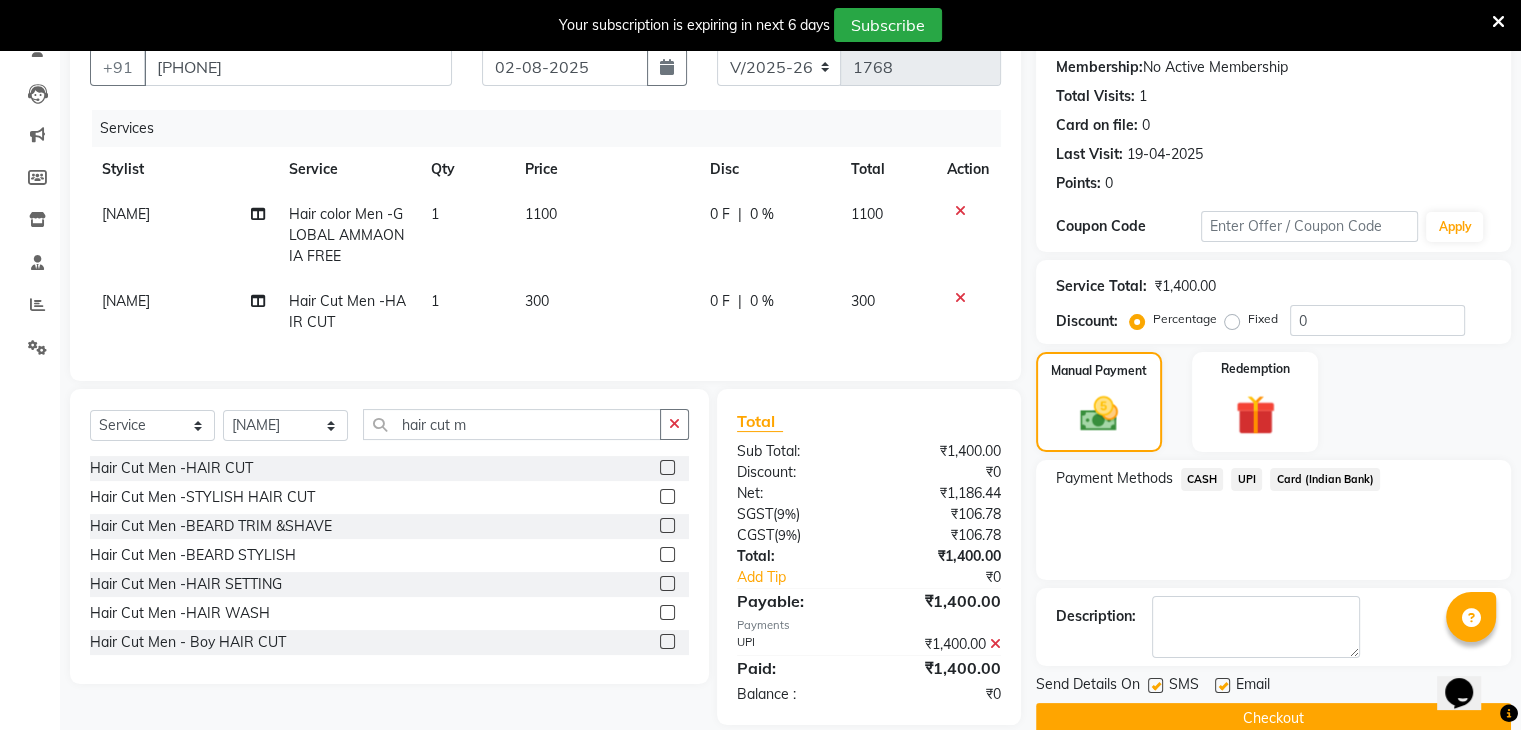scroll, scrollTop: 228, scrollLeft: 0, axis: vertical 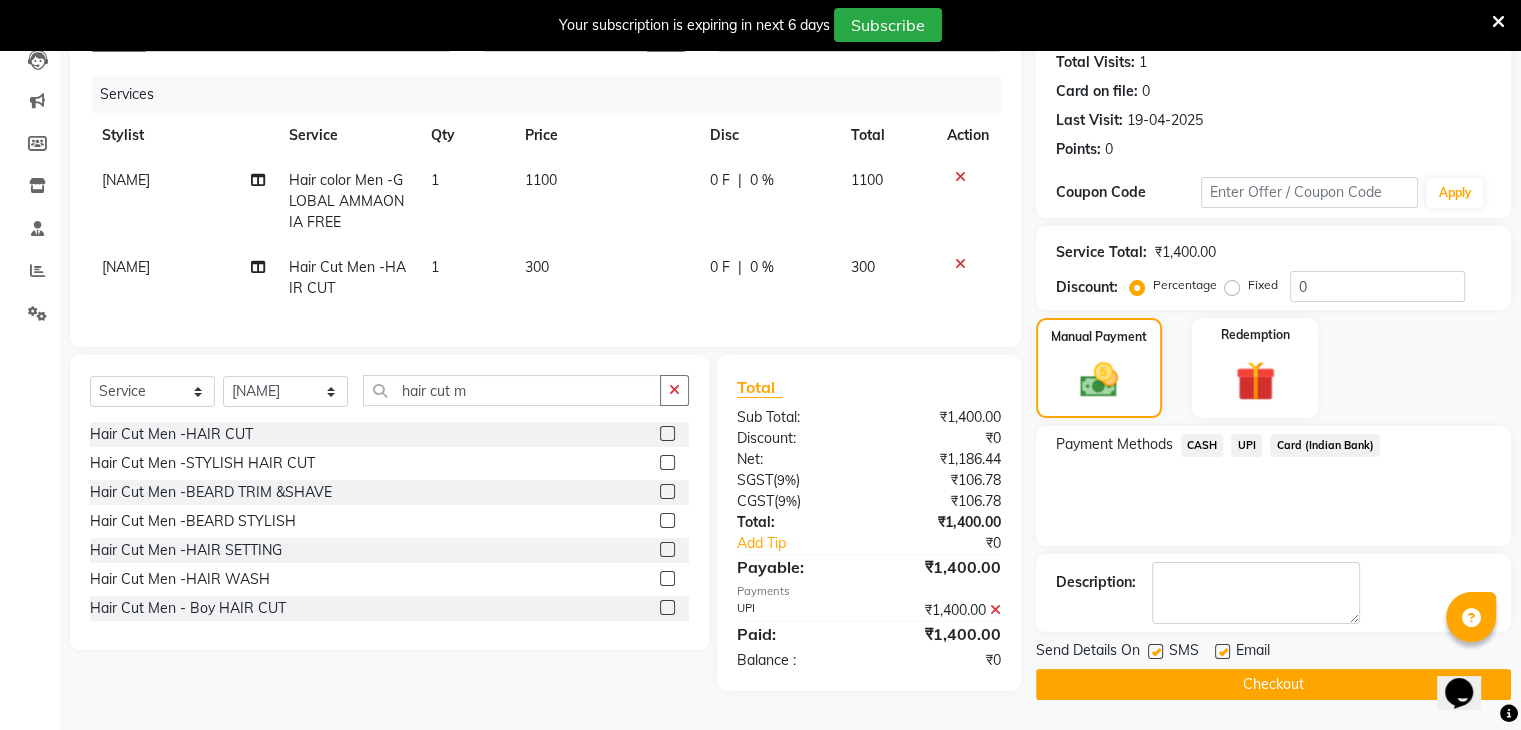 click on "Checkout" 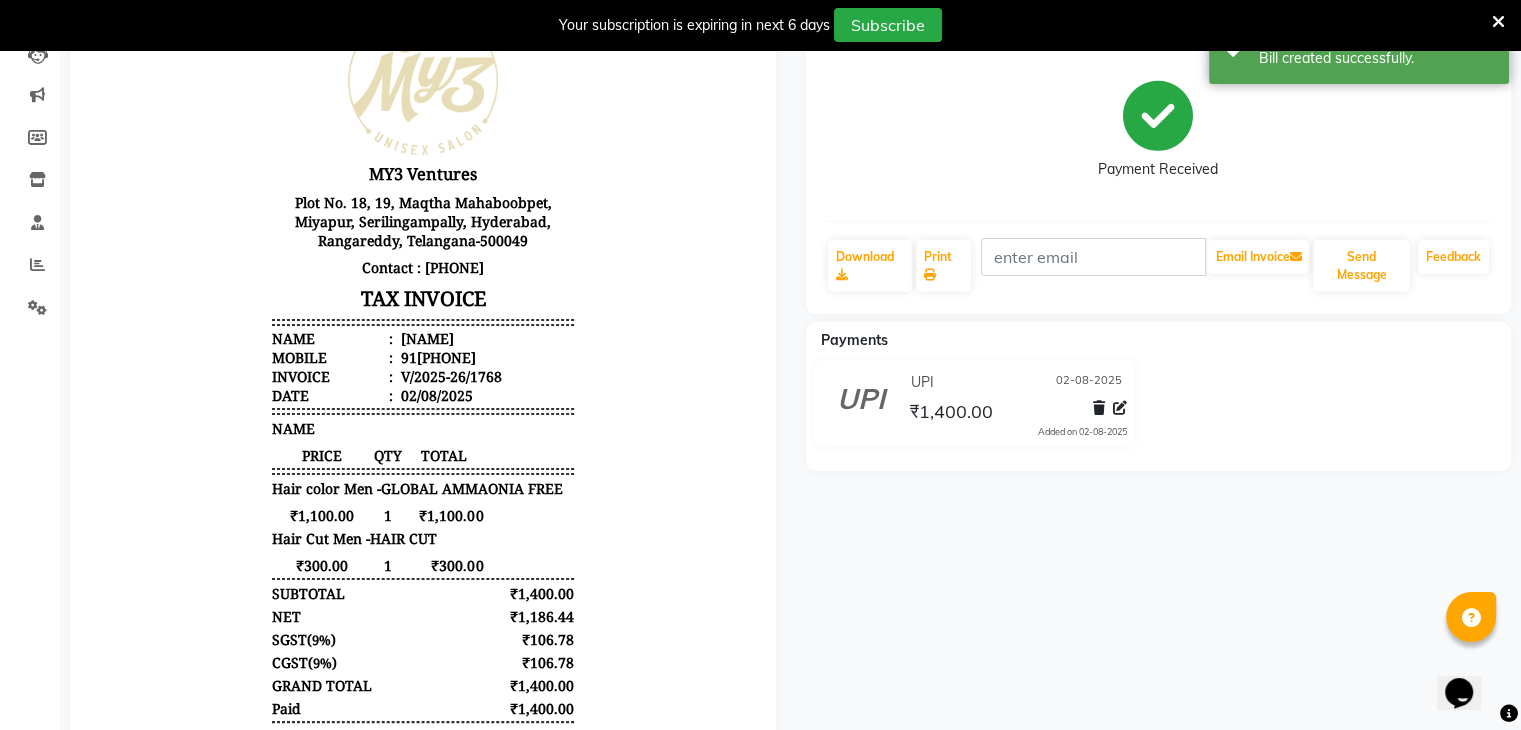 scroll, scrollTop: 0, scrollLeft: 0, axis: both 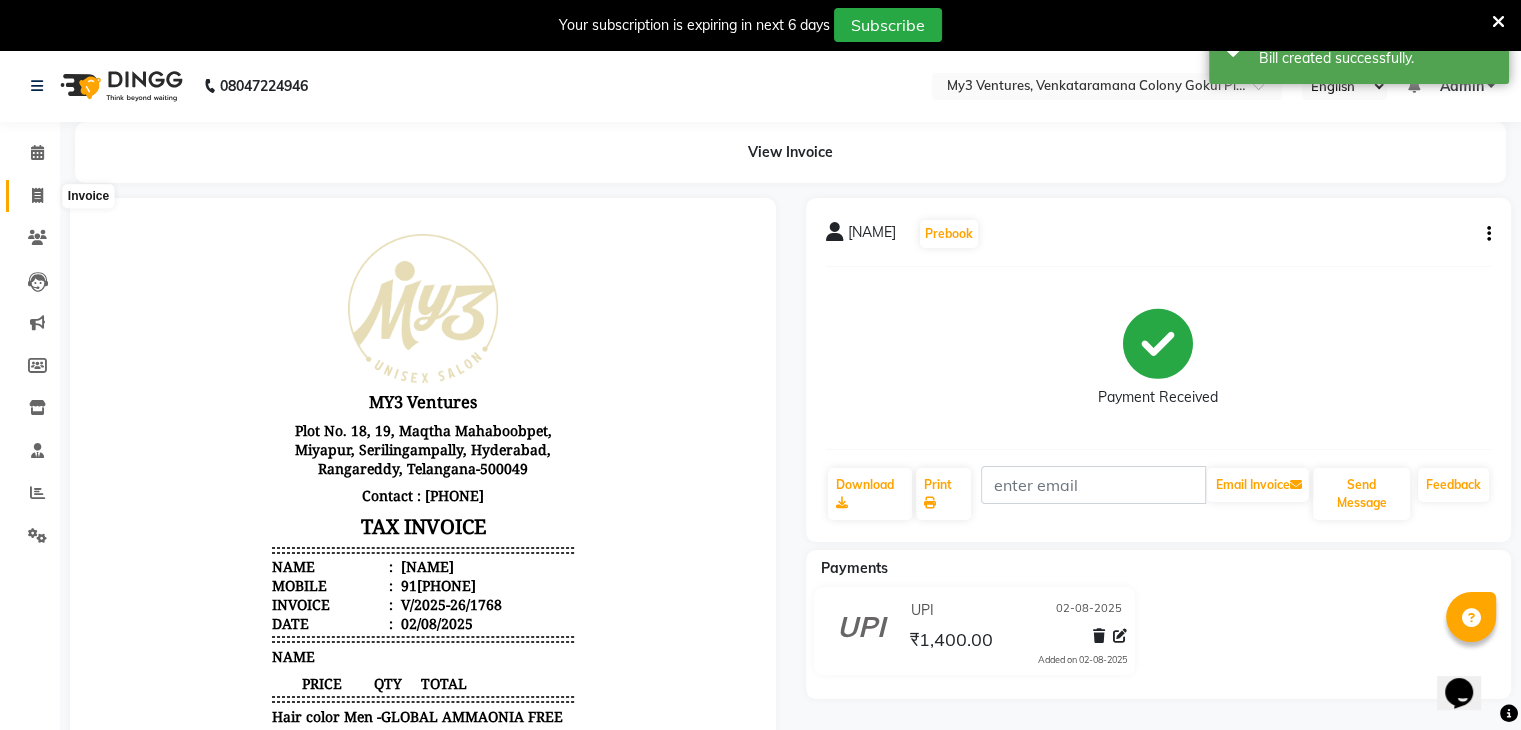 click 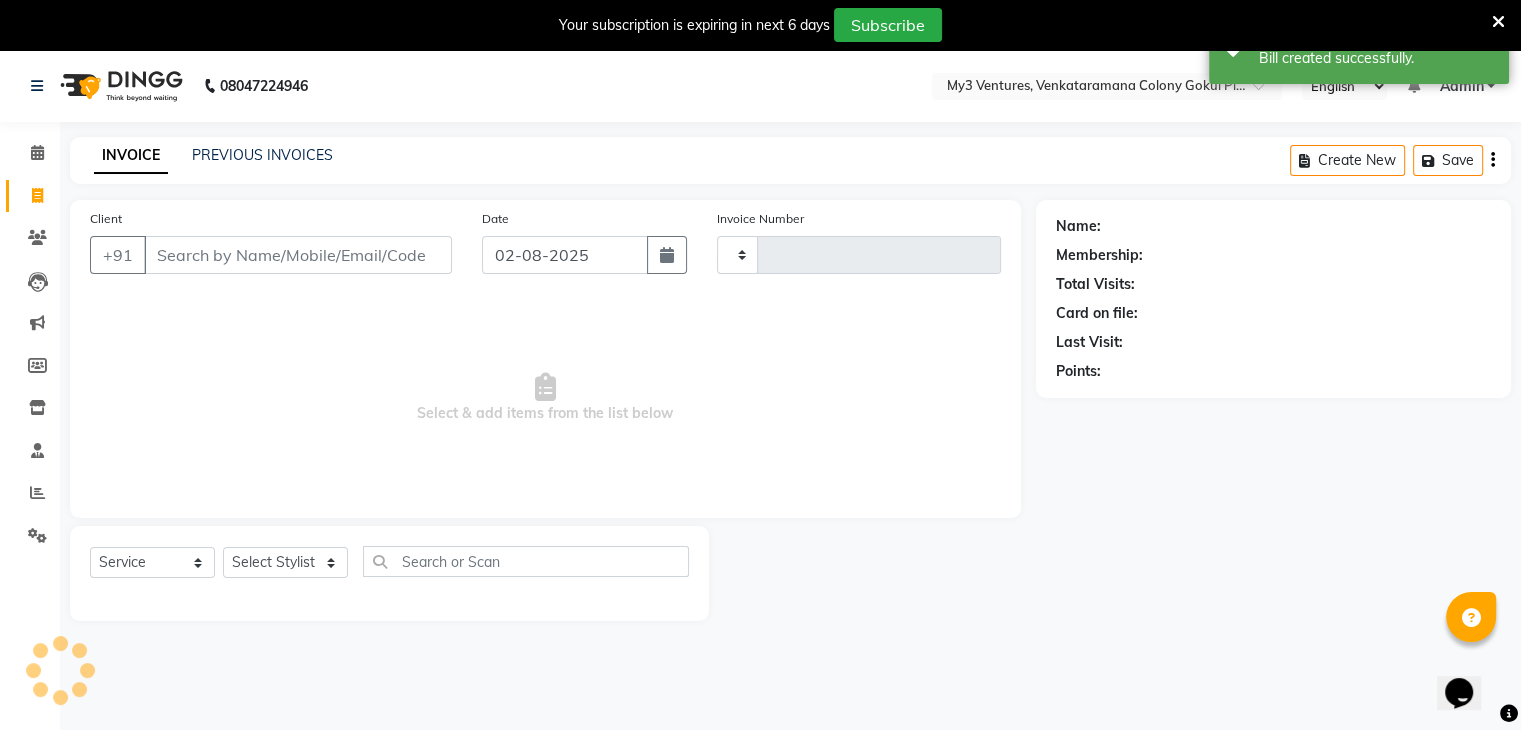 scroll, scrollTop: 50, scrollLeft: 0, axis: vertical 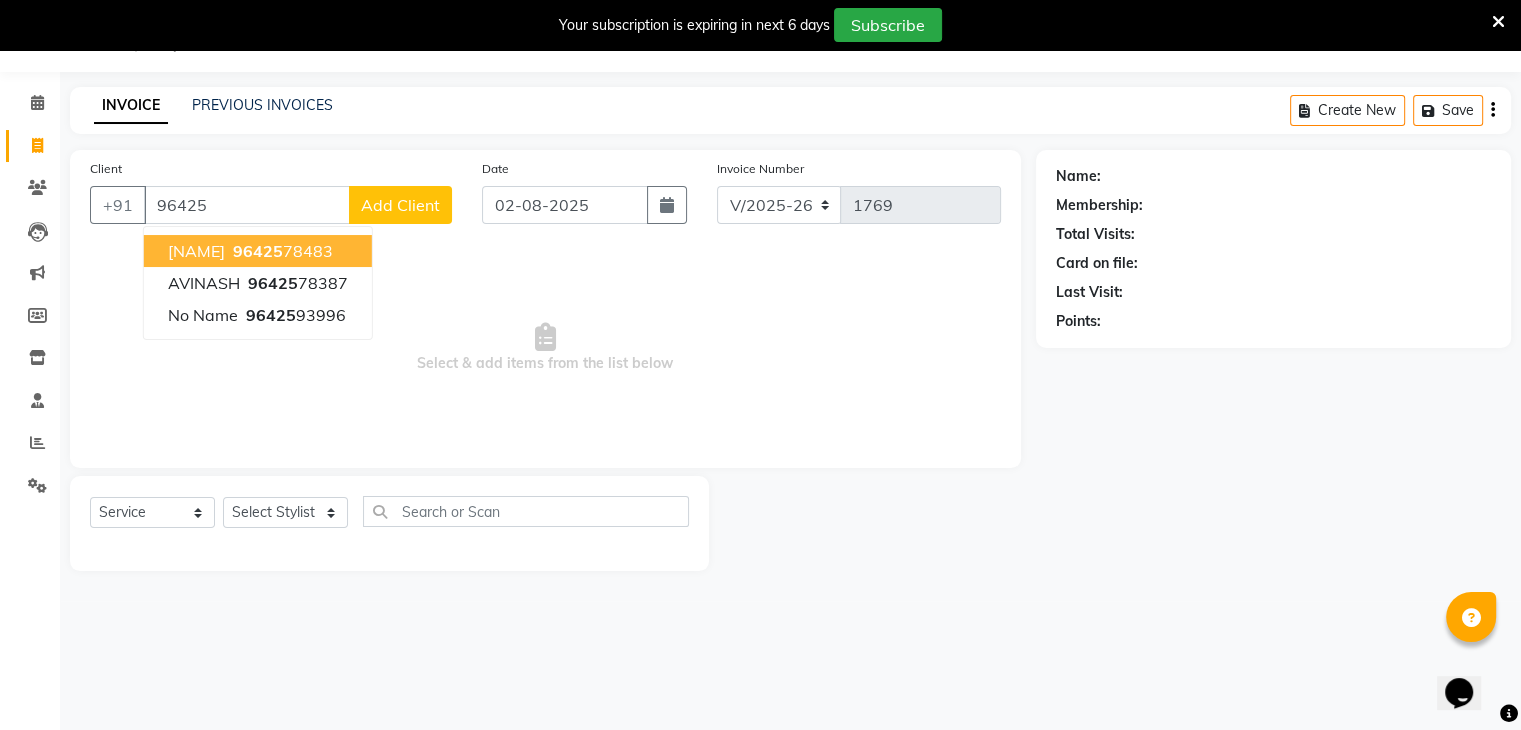 click on "[NAME]" at bounding box center [196, 251] 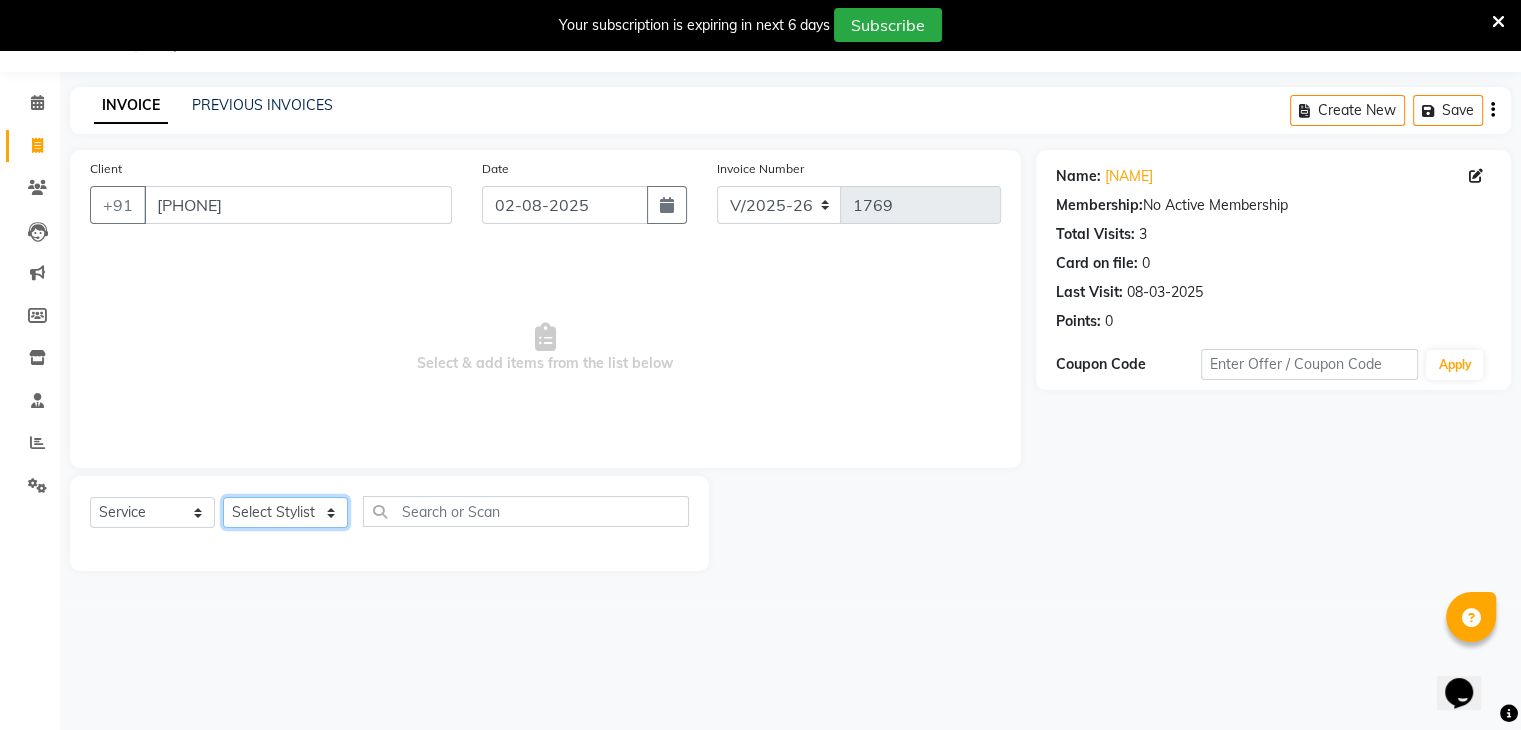 click on "Select Stylist ajju azam divya rihan Sahzad sowjanya srilatha Swapna Zeeshan" 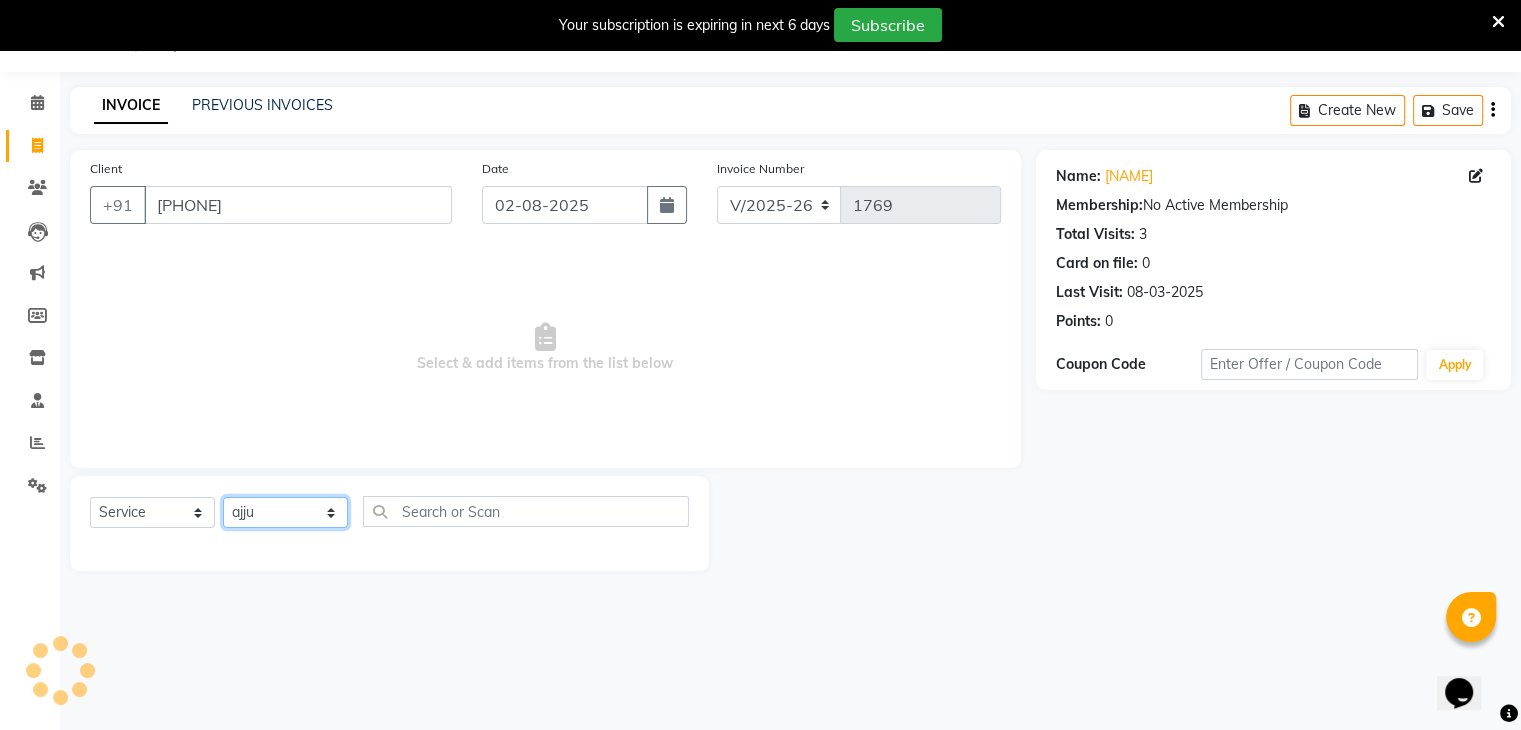 click on "Select Stylist ajju azam divya rihan Sahzad sowjanya srilatha Swapna Zeeshan" 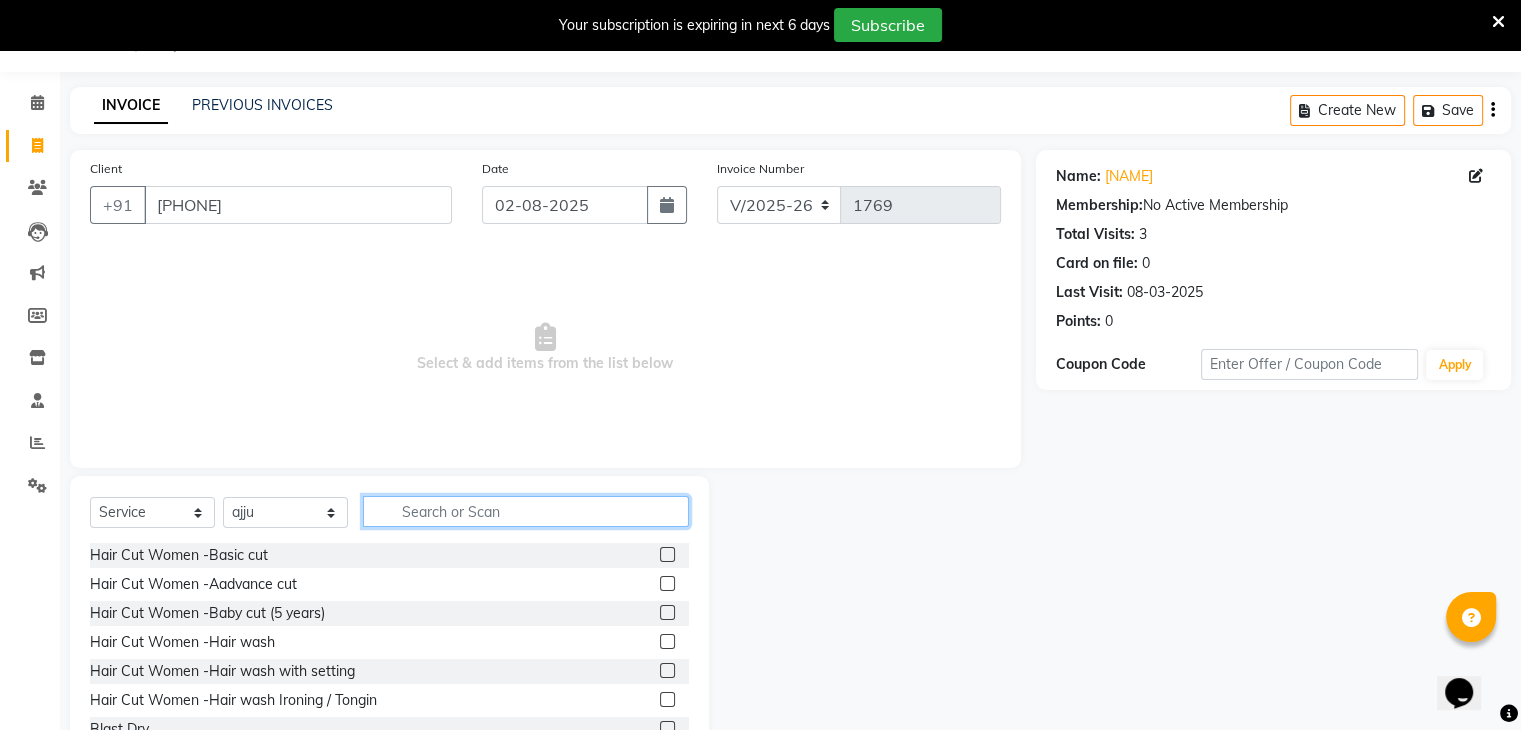 click 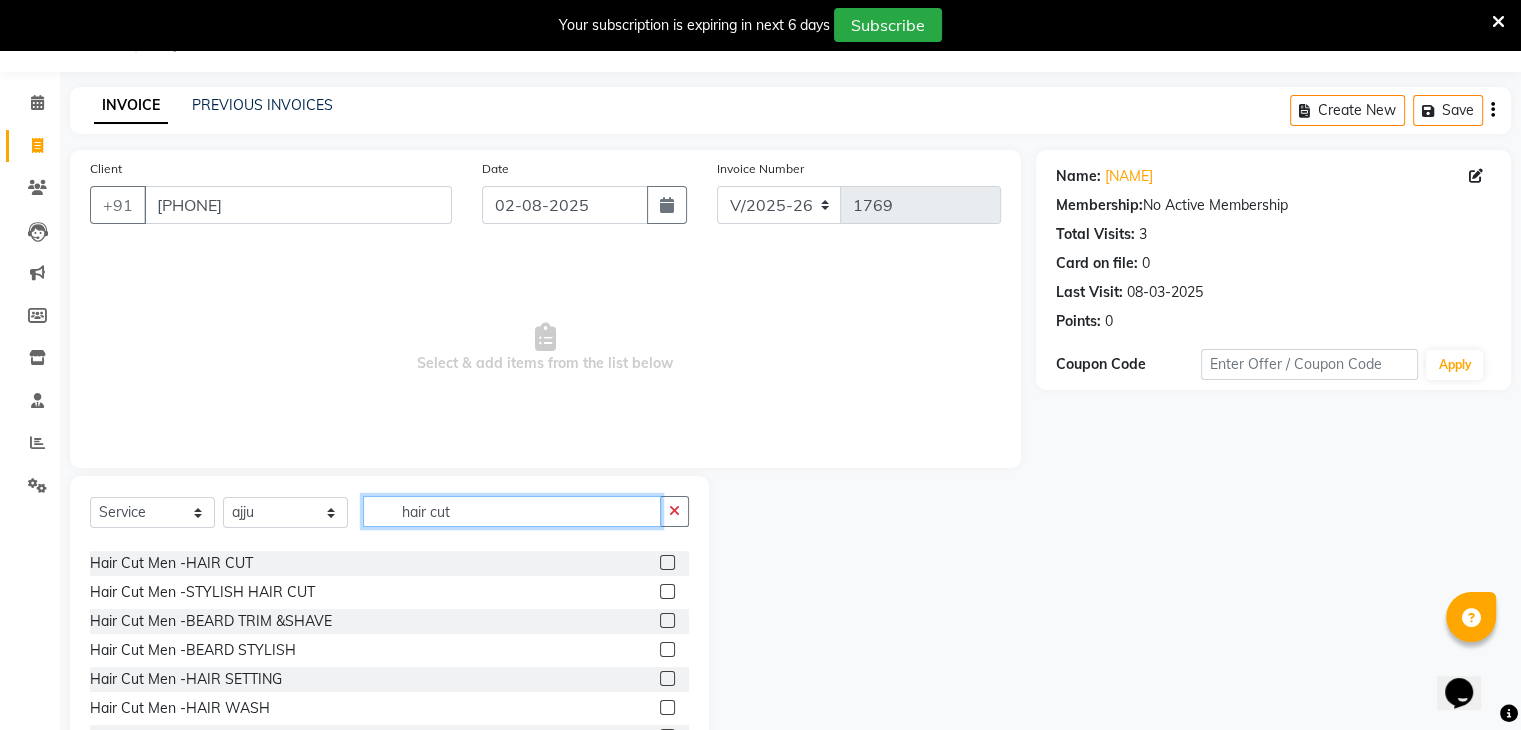 scroll, scrollTop: 235, scrollLeft: 0, axis: vertical 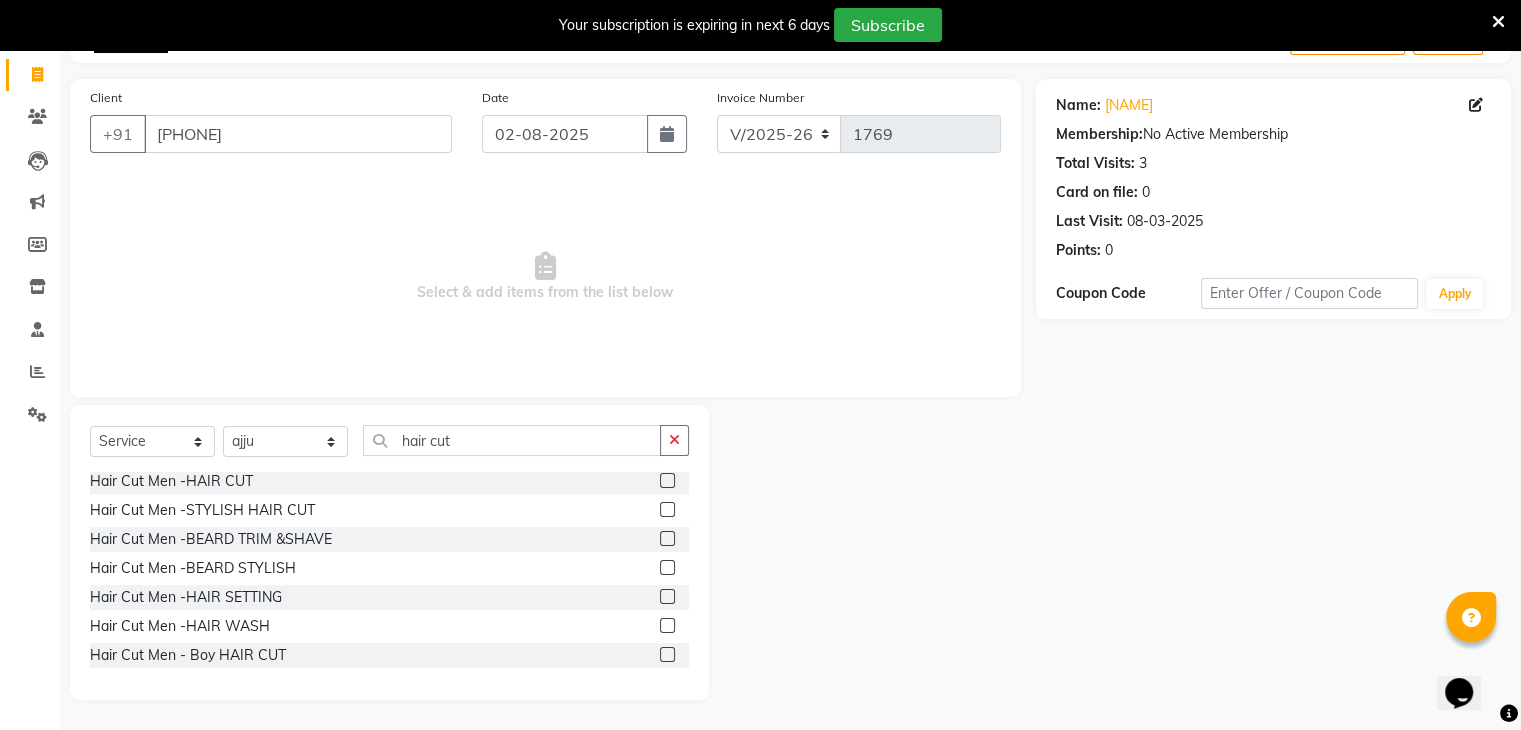 click 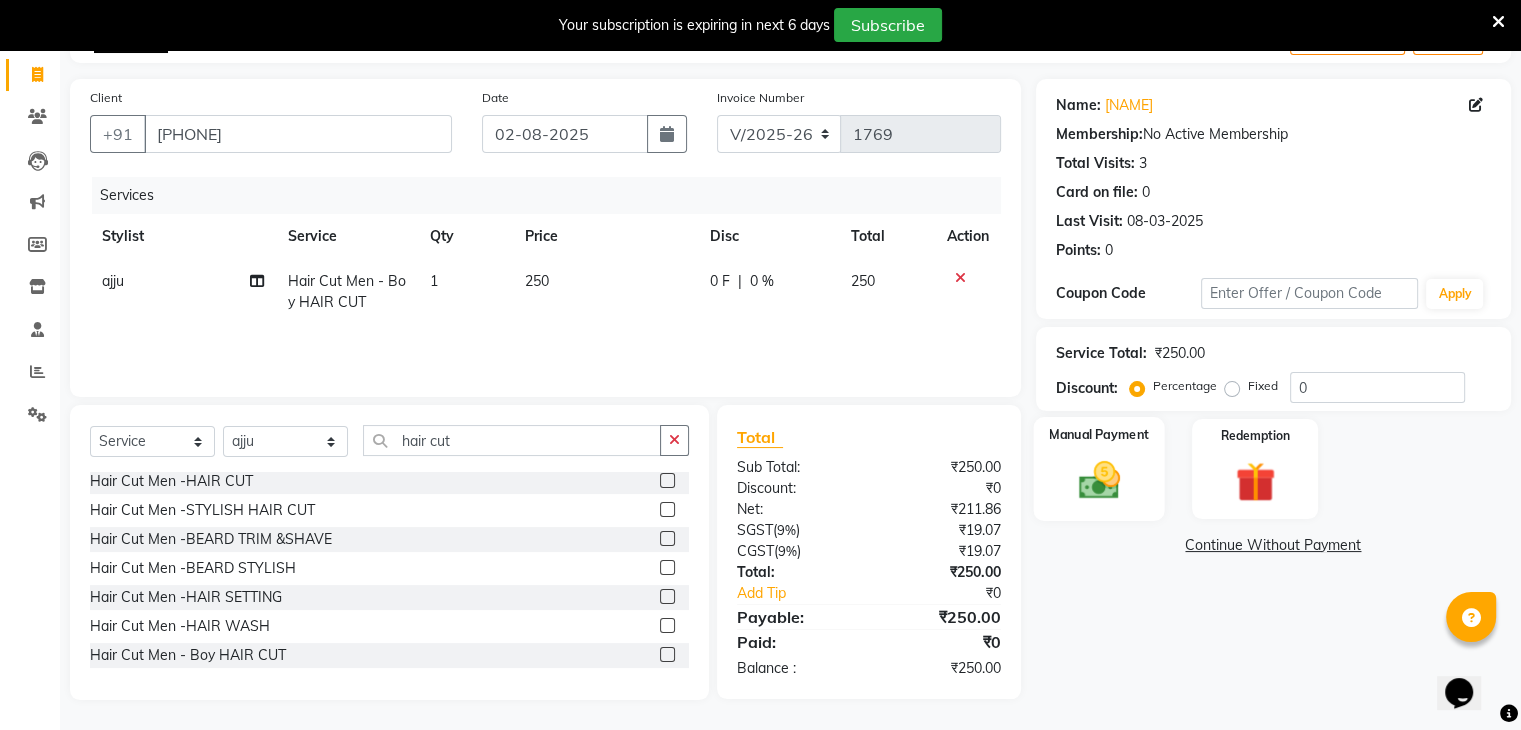 click on "Manual Payment" 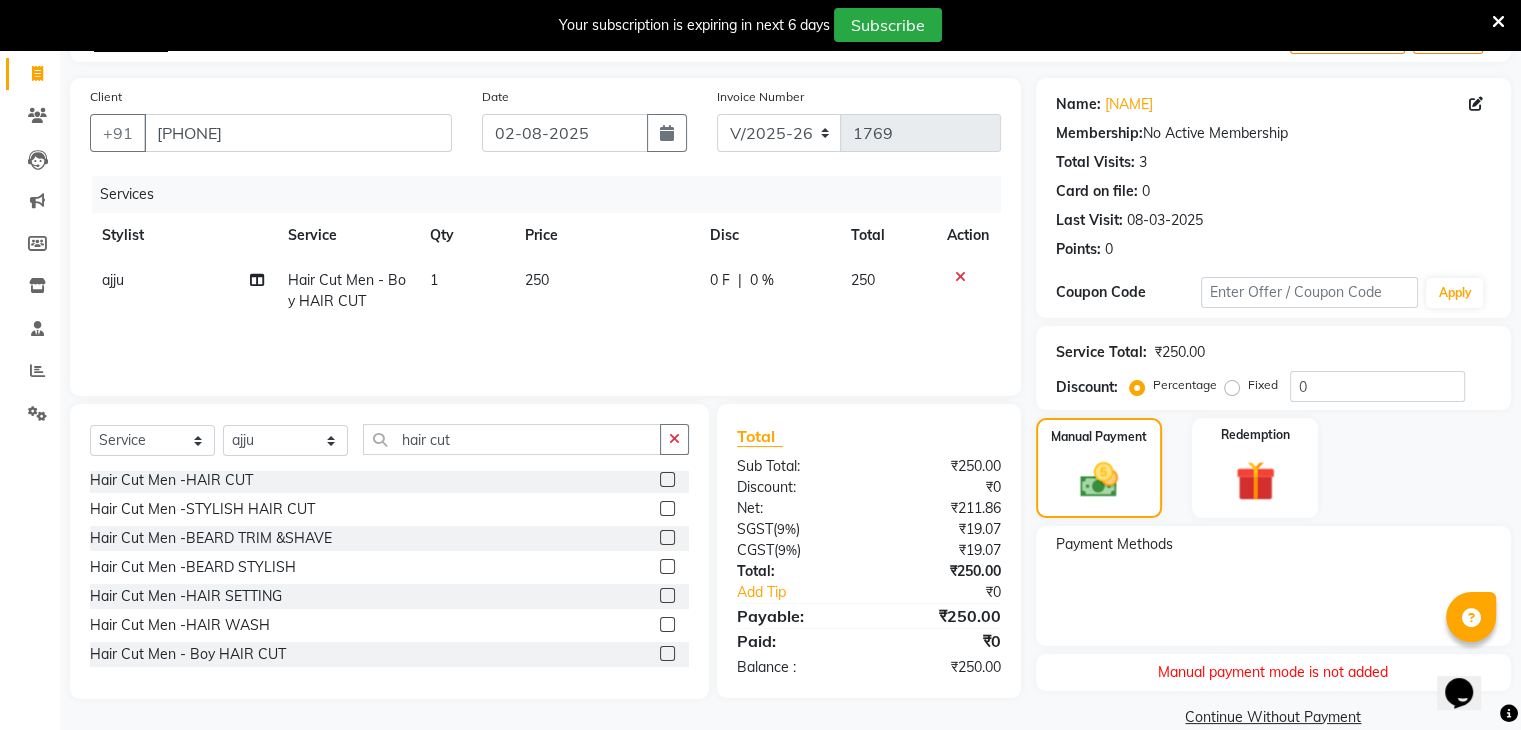 click on "Payment Methods" 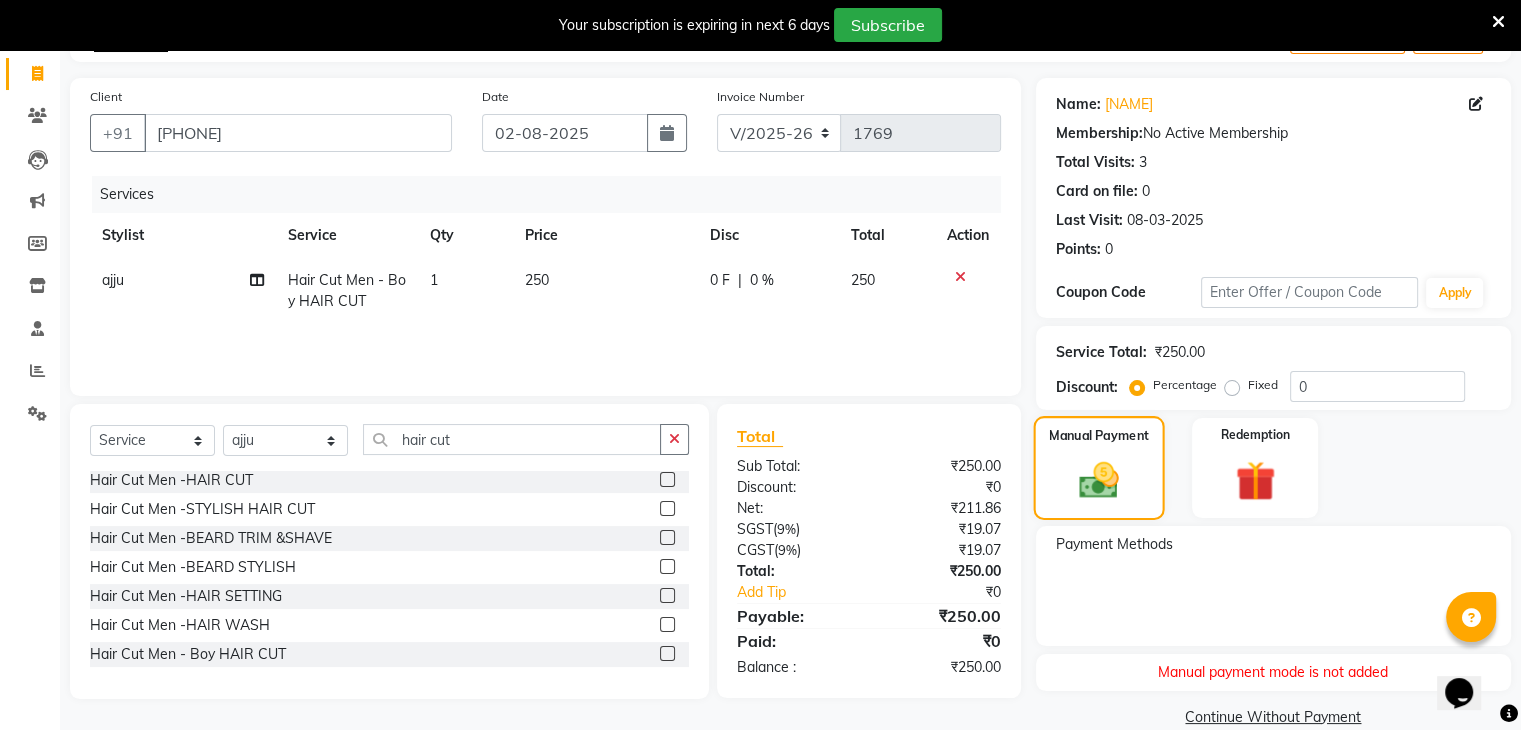 click on "Manual Payment" 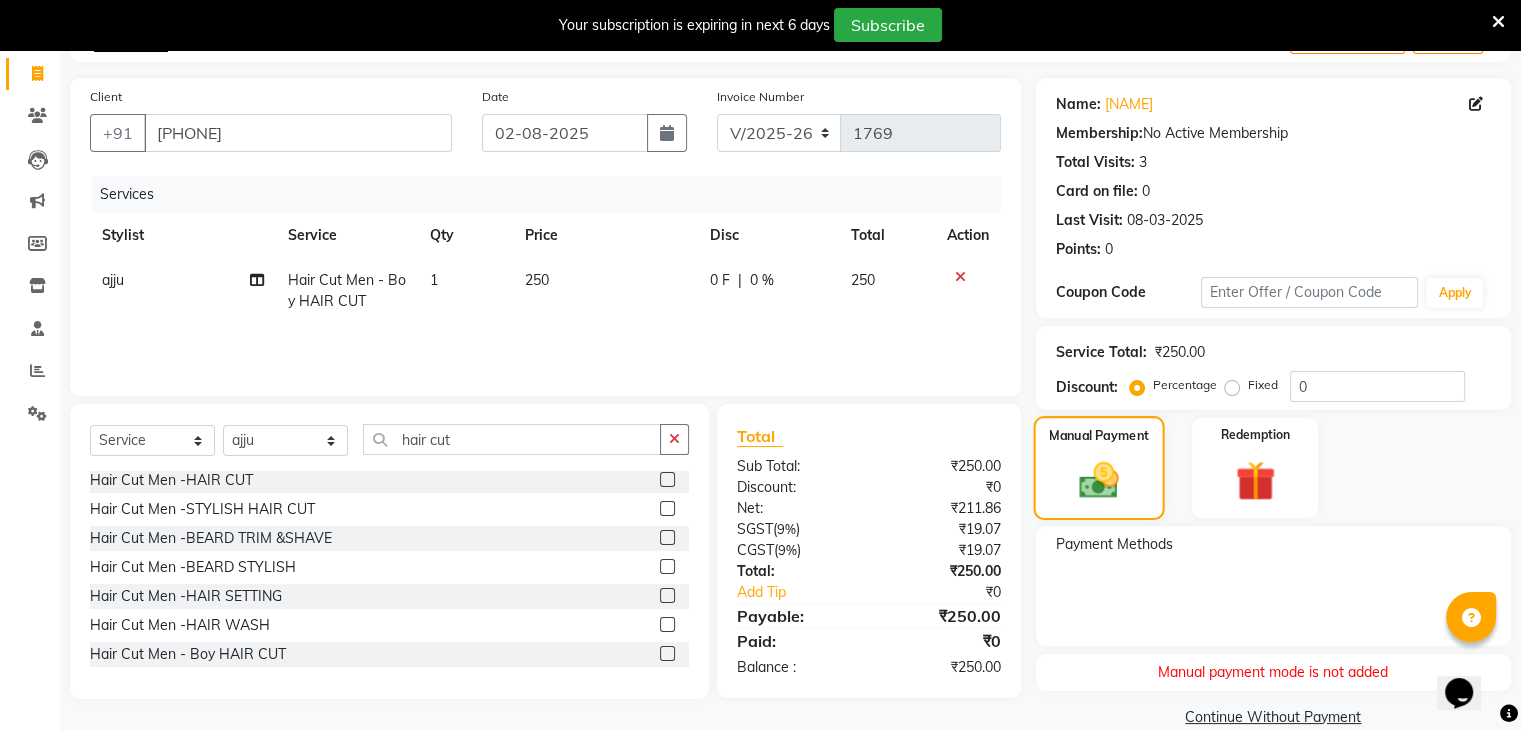 click on "Manual Payment" 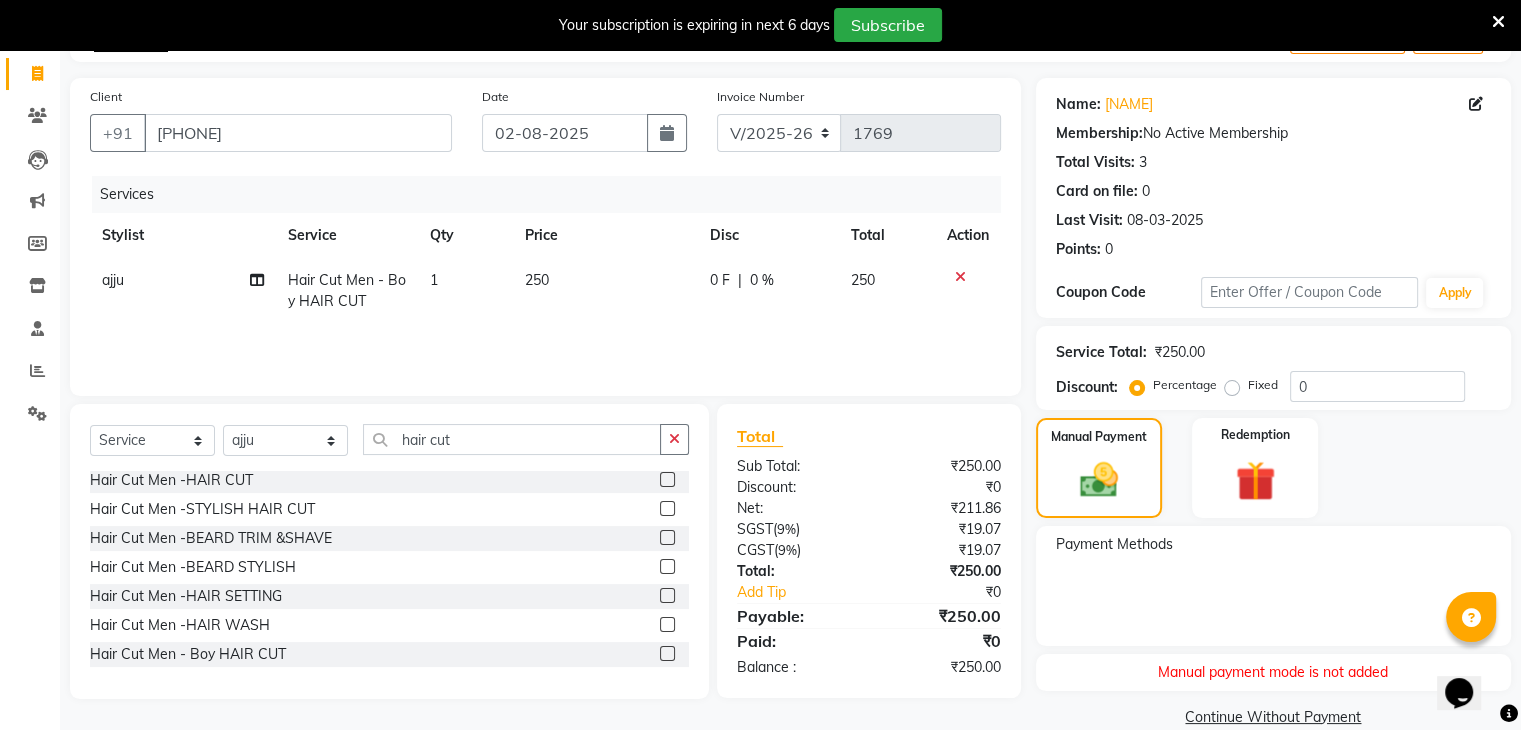 click on "250" 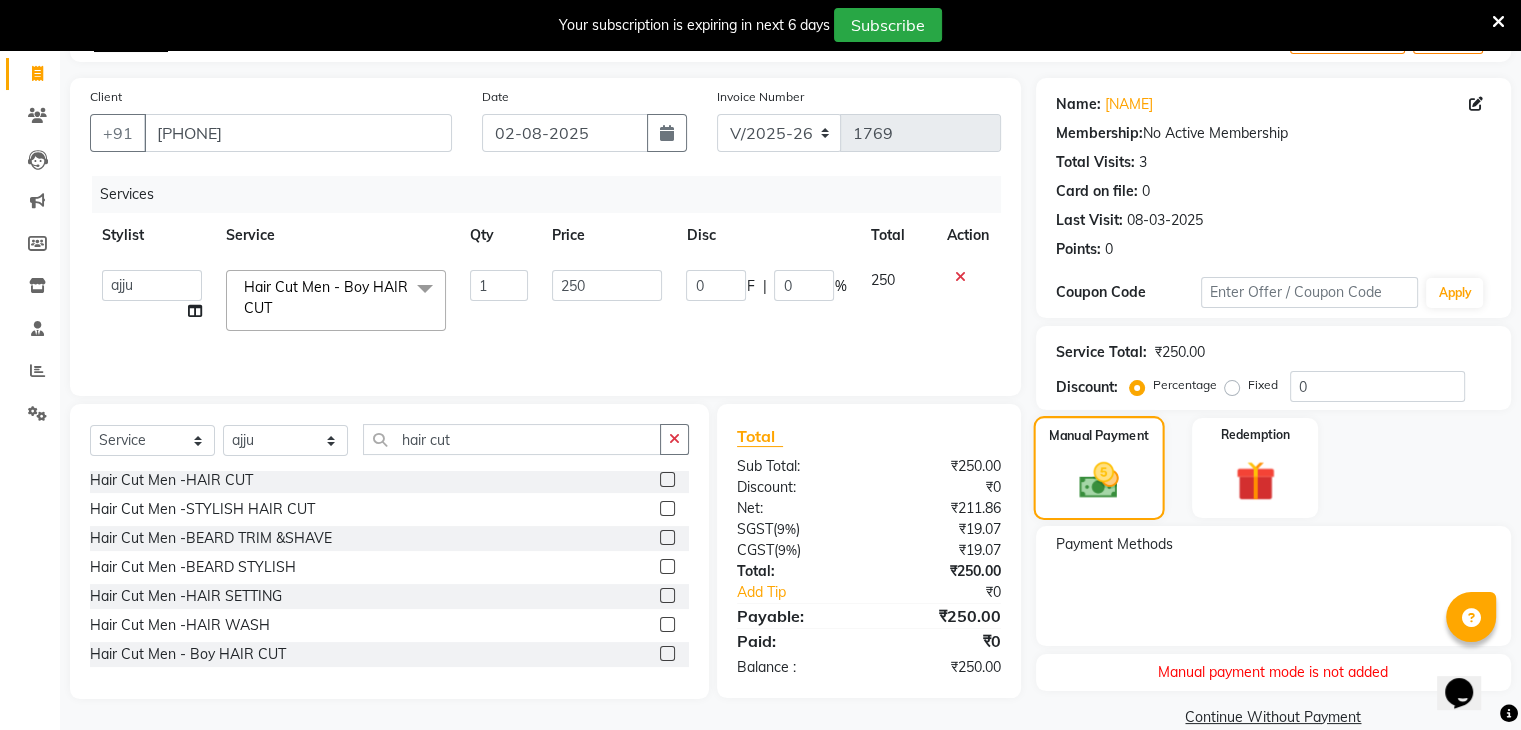 click on "Manual Payment" 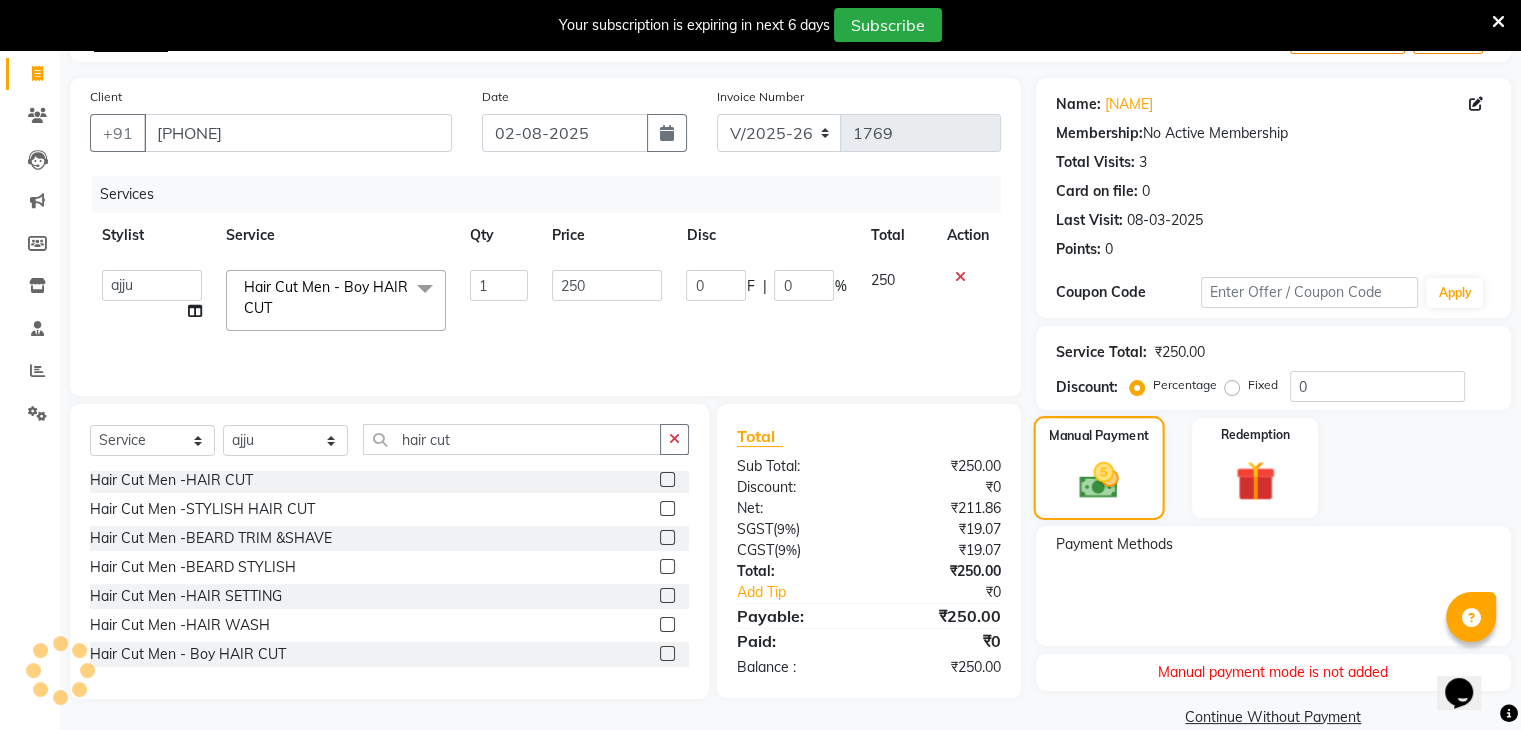 click on "Manual Payment" 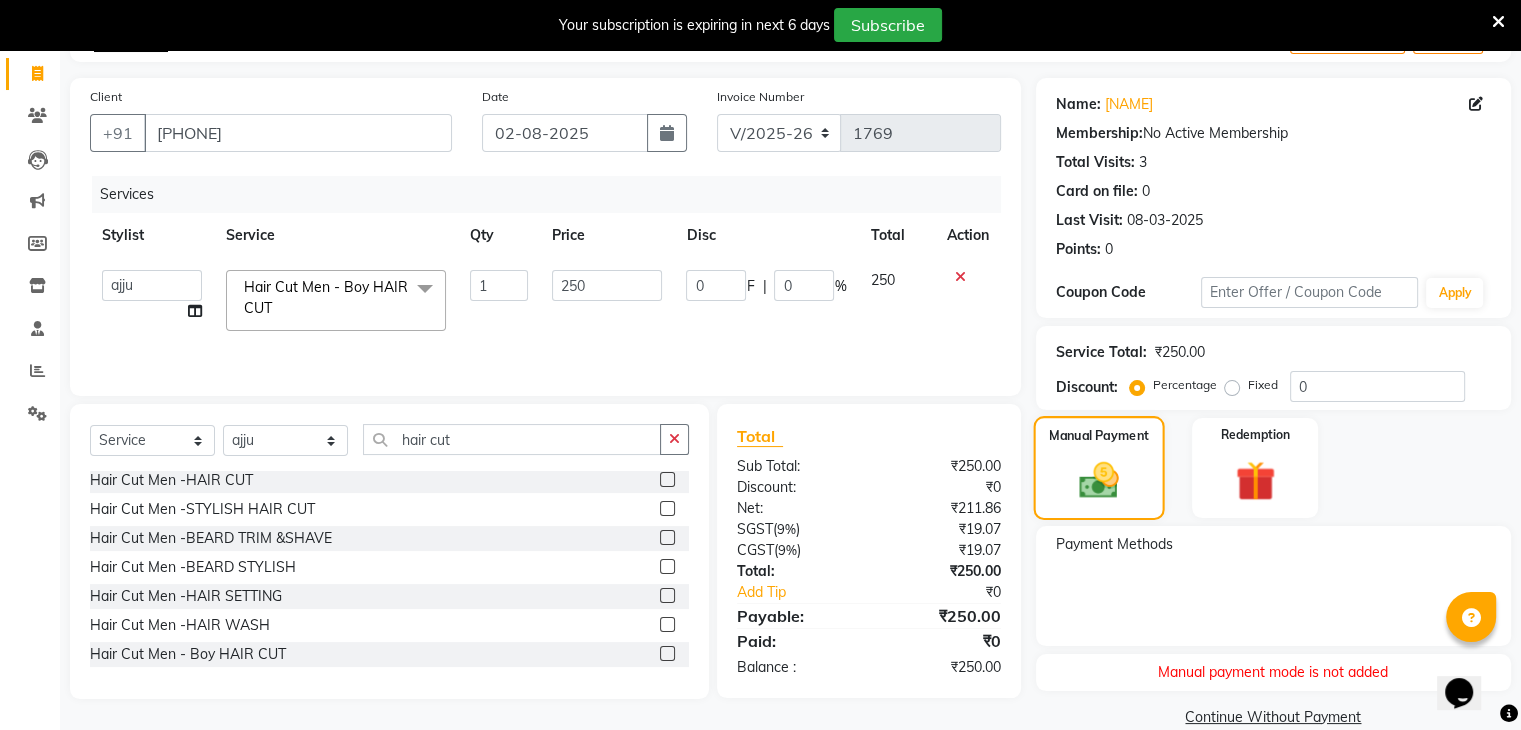 click on "Manual Payment" 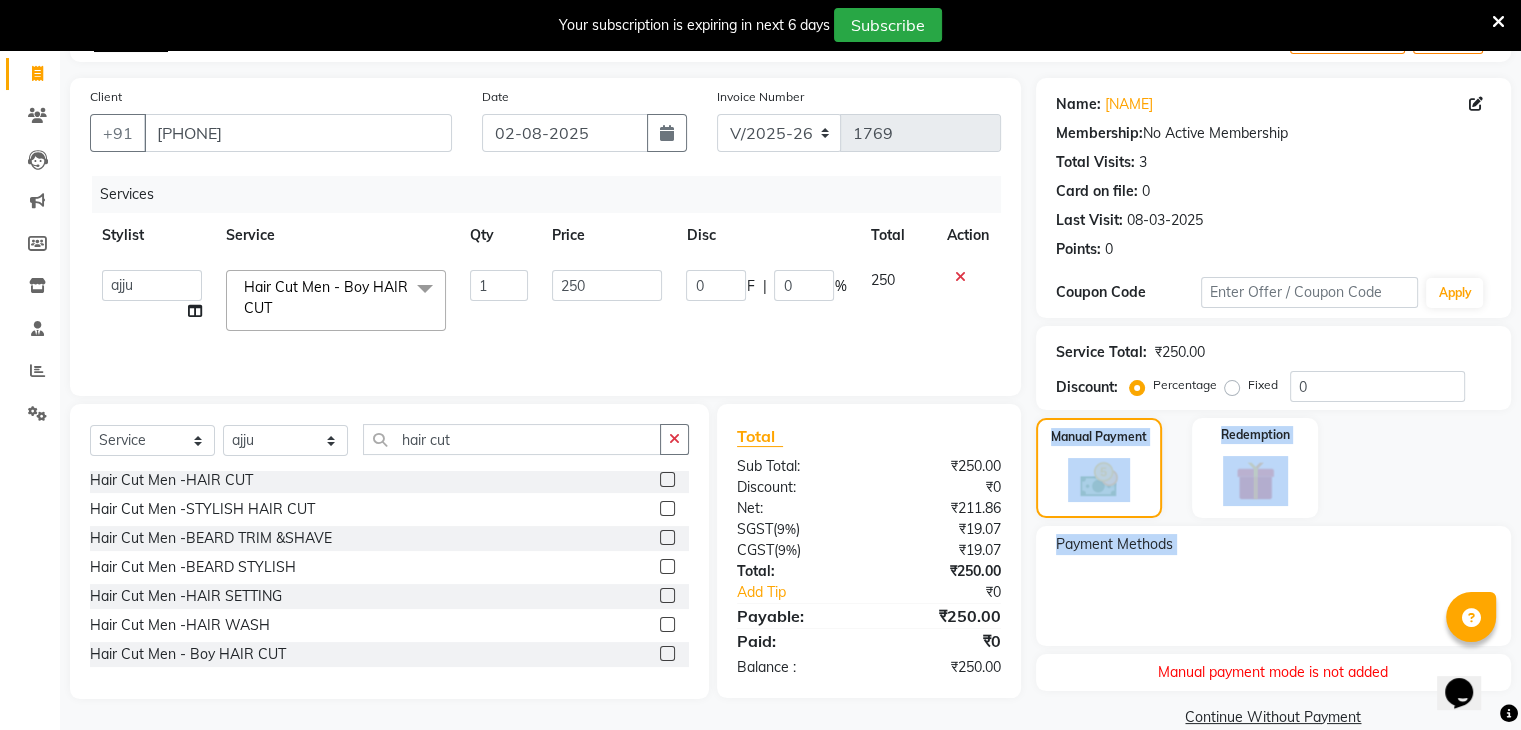 drag, startPoint x: 1122, startPoint y: 509, endPoint x: 1165, endPoint y: 565, distance: 70.60453 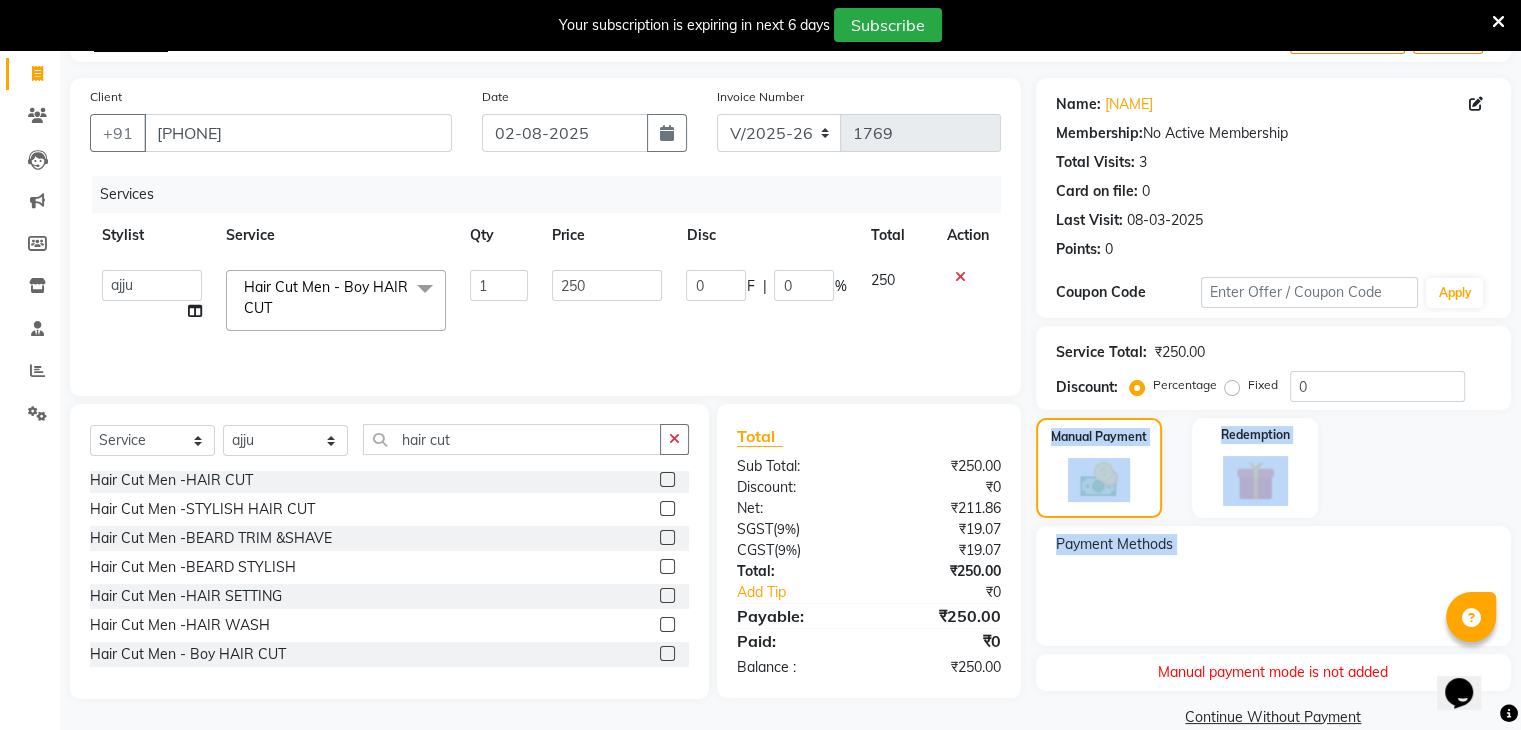 click on "Name: [NAME]  Membership:  No Active Membership  Total Visits:  3 Card on file:  0 Last Visit:   08-03-2025 Points:   0  Coupon Code Apply Service Total:  ₹250.00  Discount:  Percentage   Fixed  0 Manual Payment Redemption Payment Methods Manual payment mode is not added  Continue Without Payment" 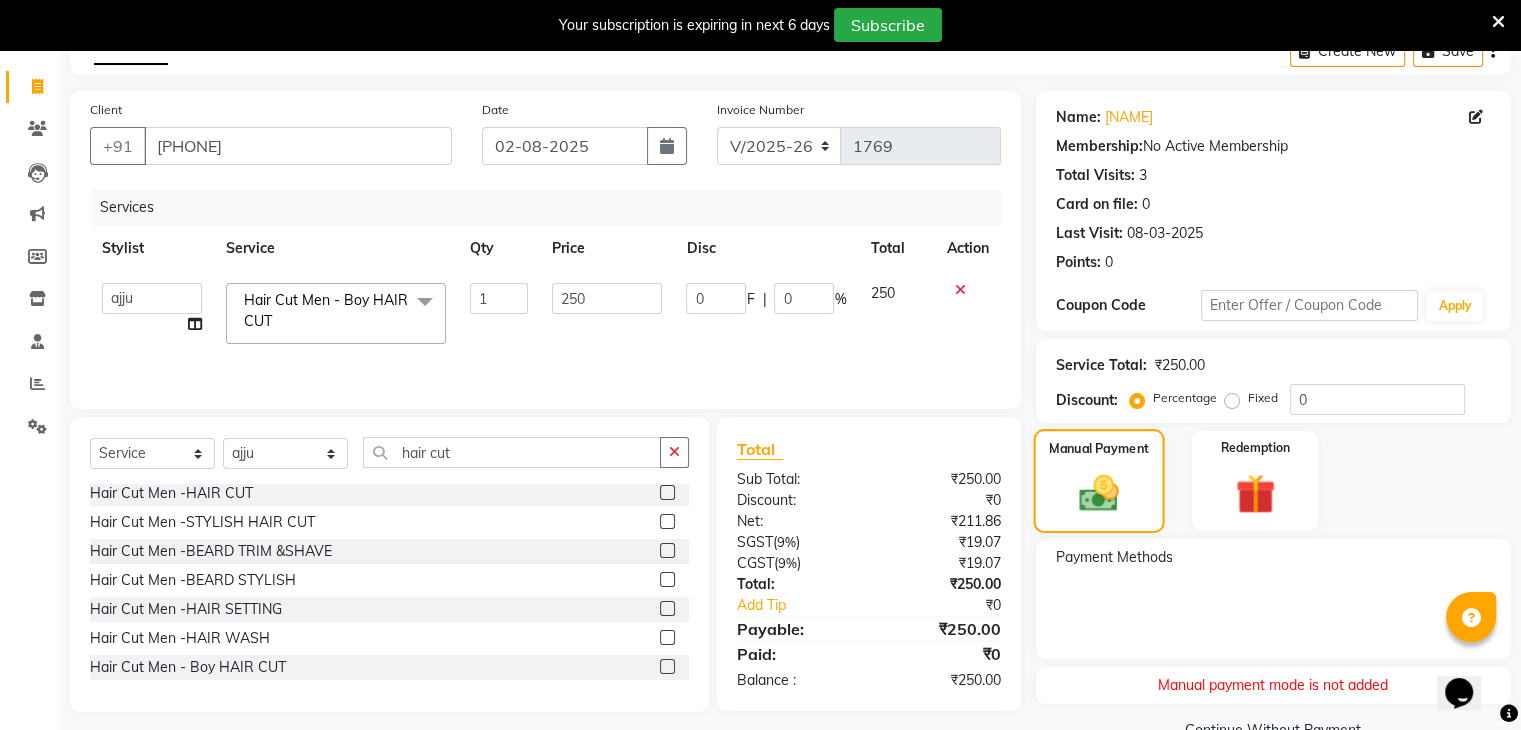 scroll, scrollTop: 110, scrollLeft: 0, axis: vertical 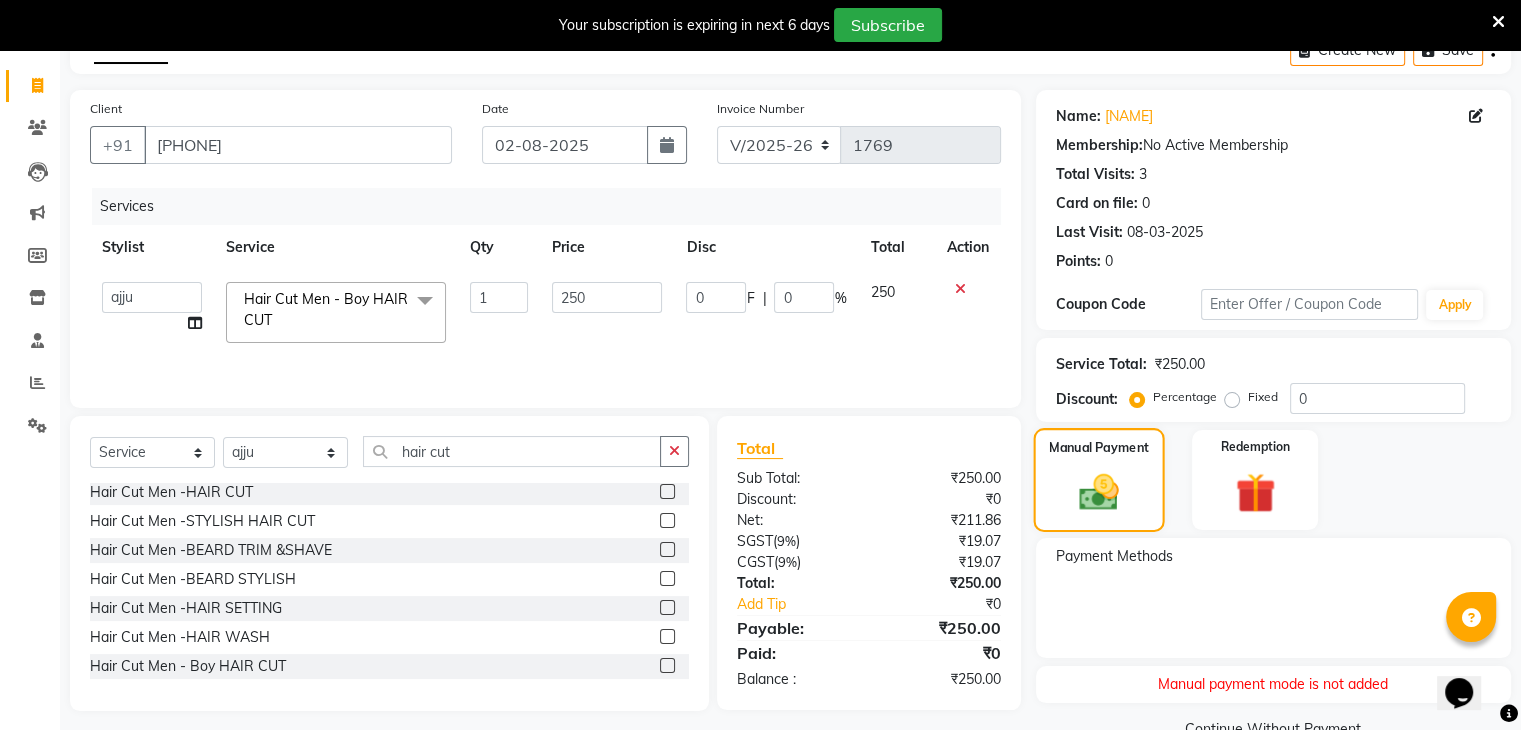 click 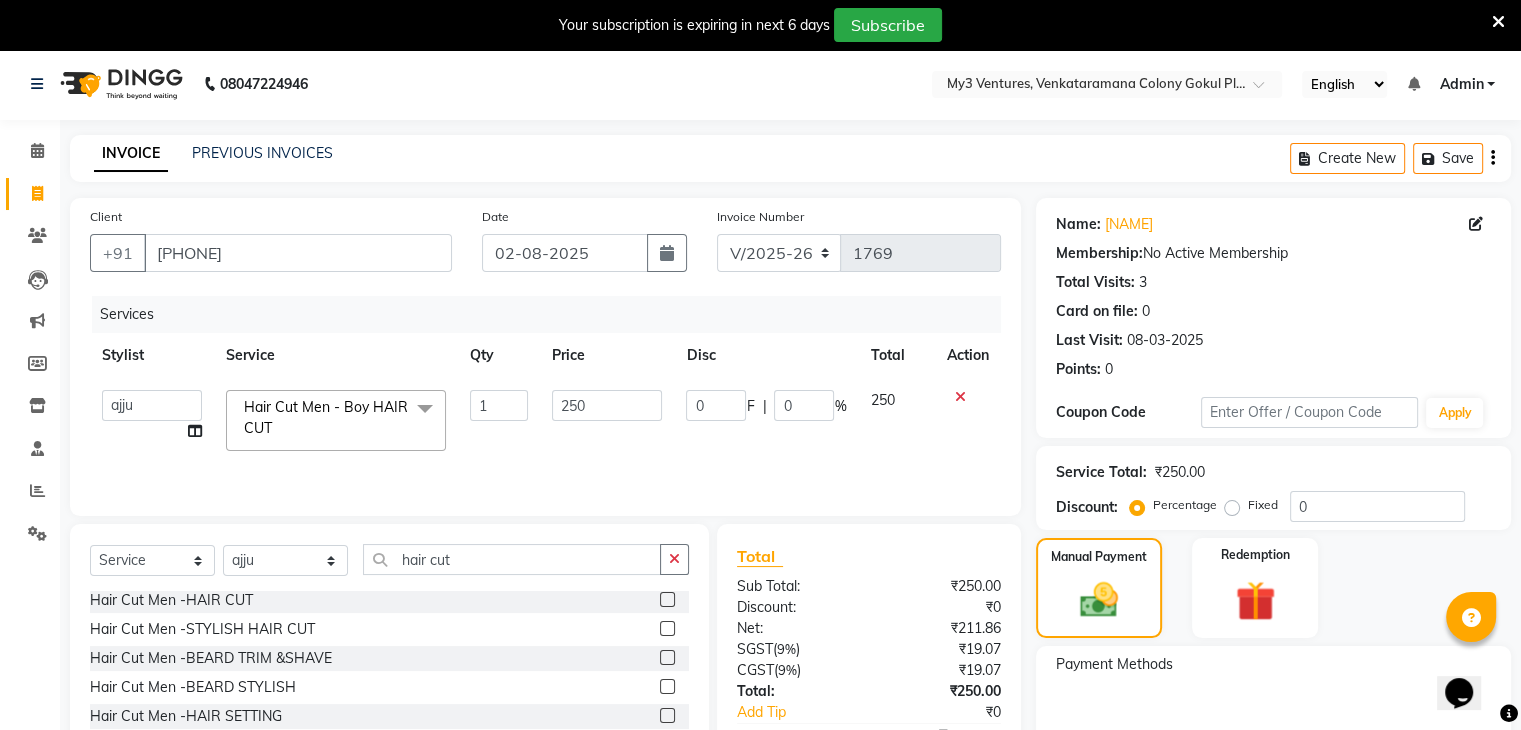 scroll, scrollTop: 3, scrollLeft: 0, axis: vertical 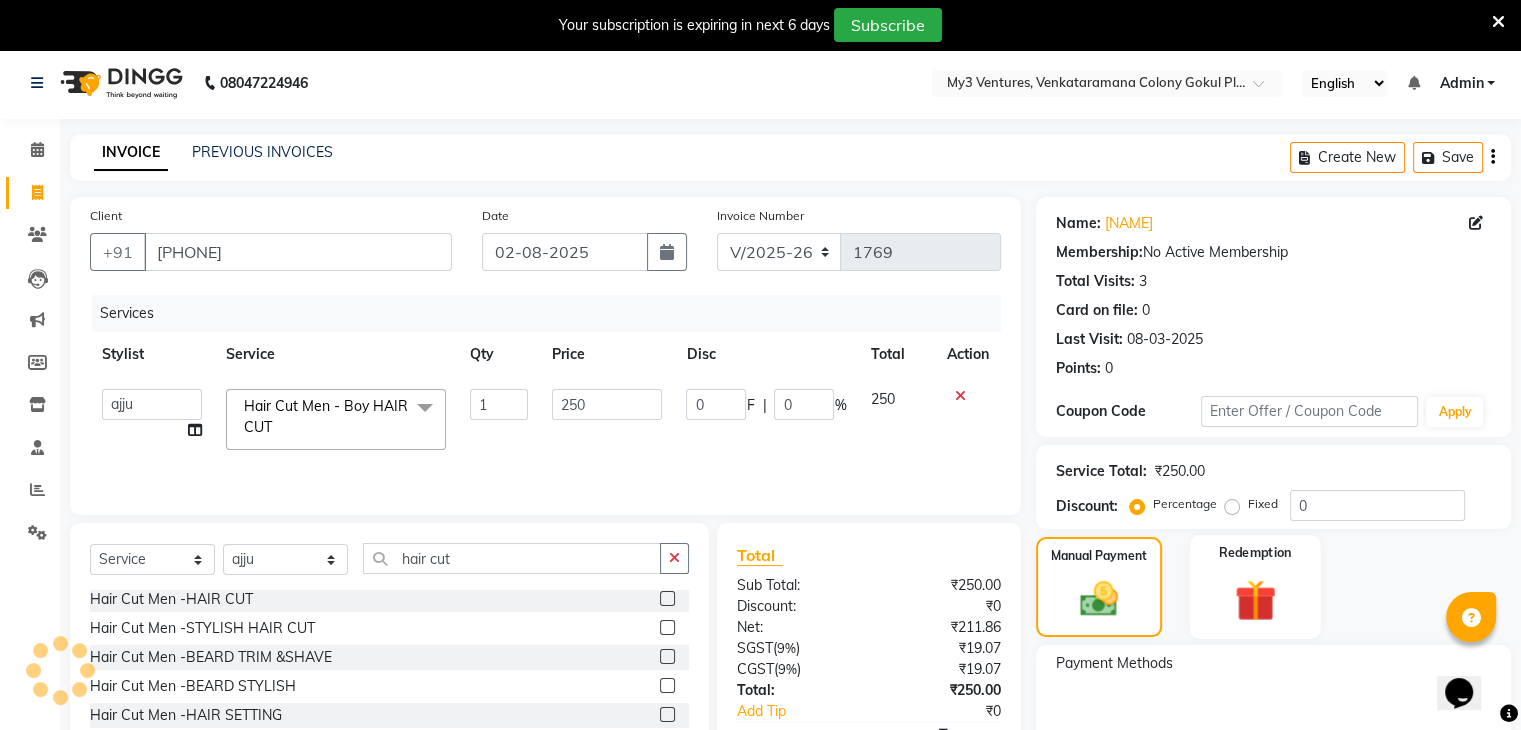 click on "Redemption" 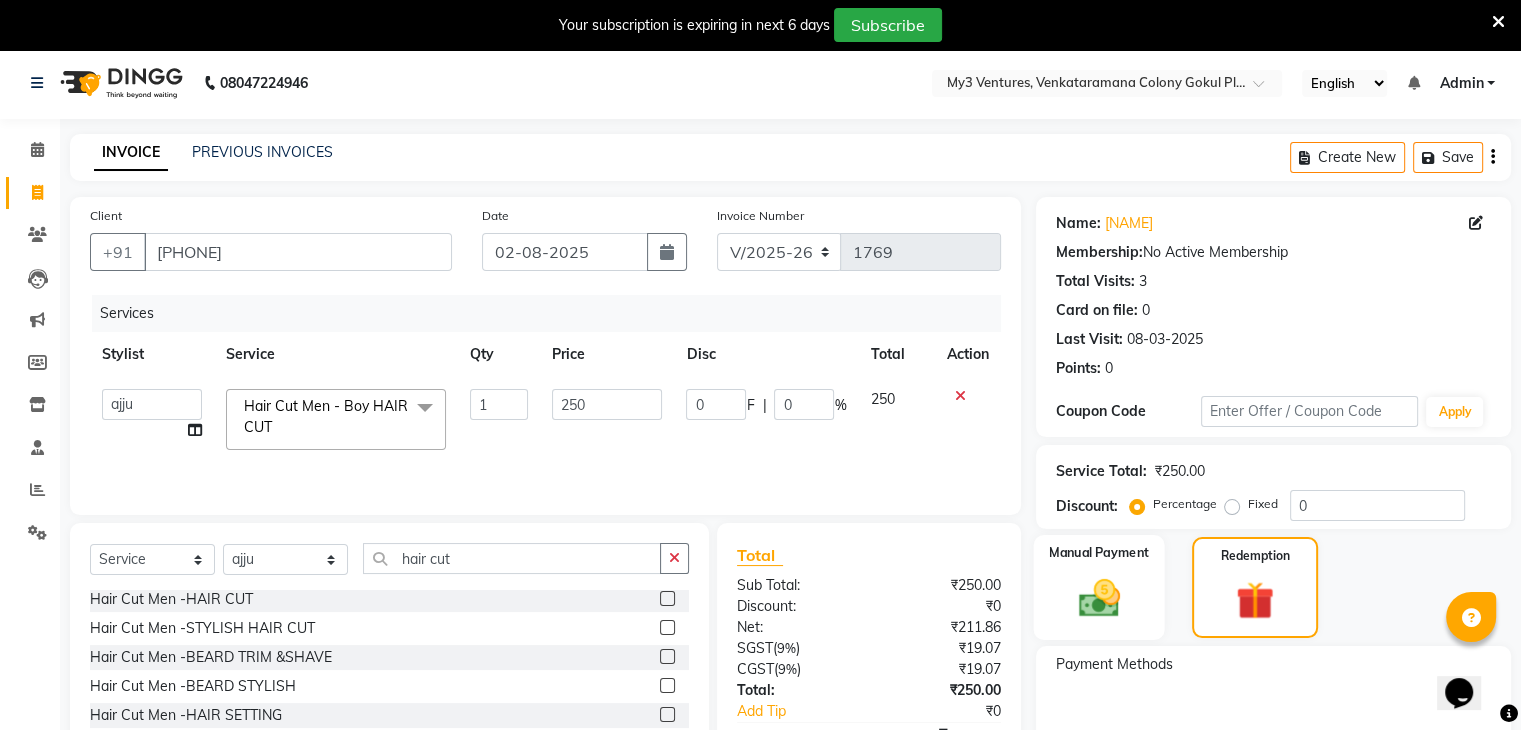click 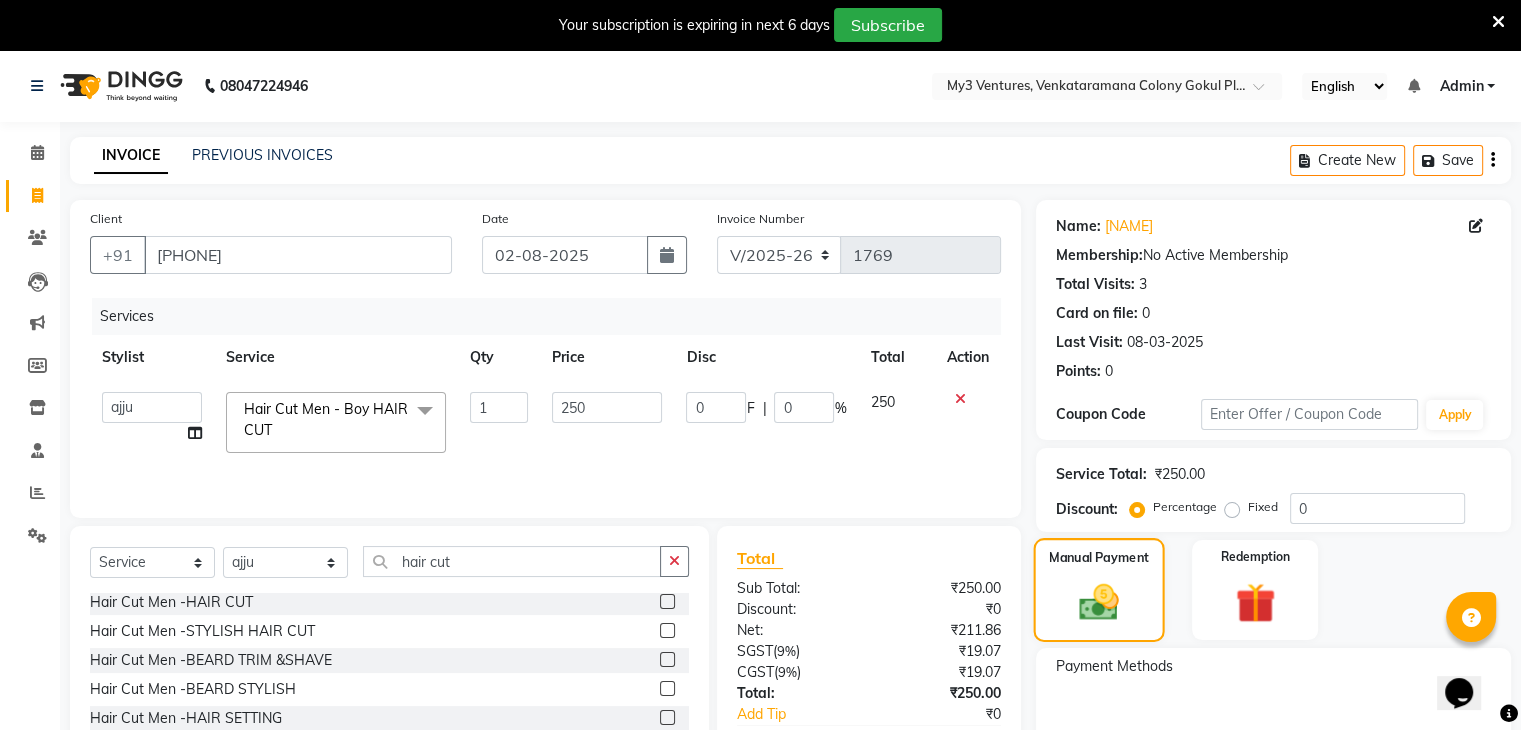 scroll, scrollTop: 0, scrollLeft: 0, axis: both 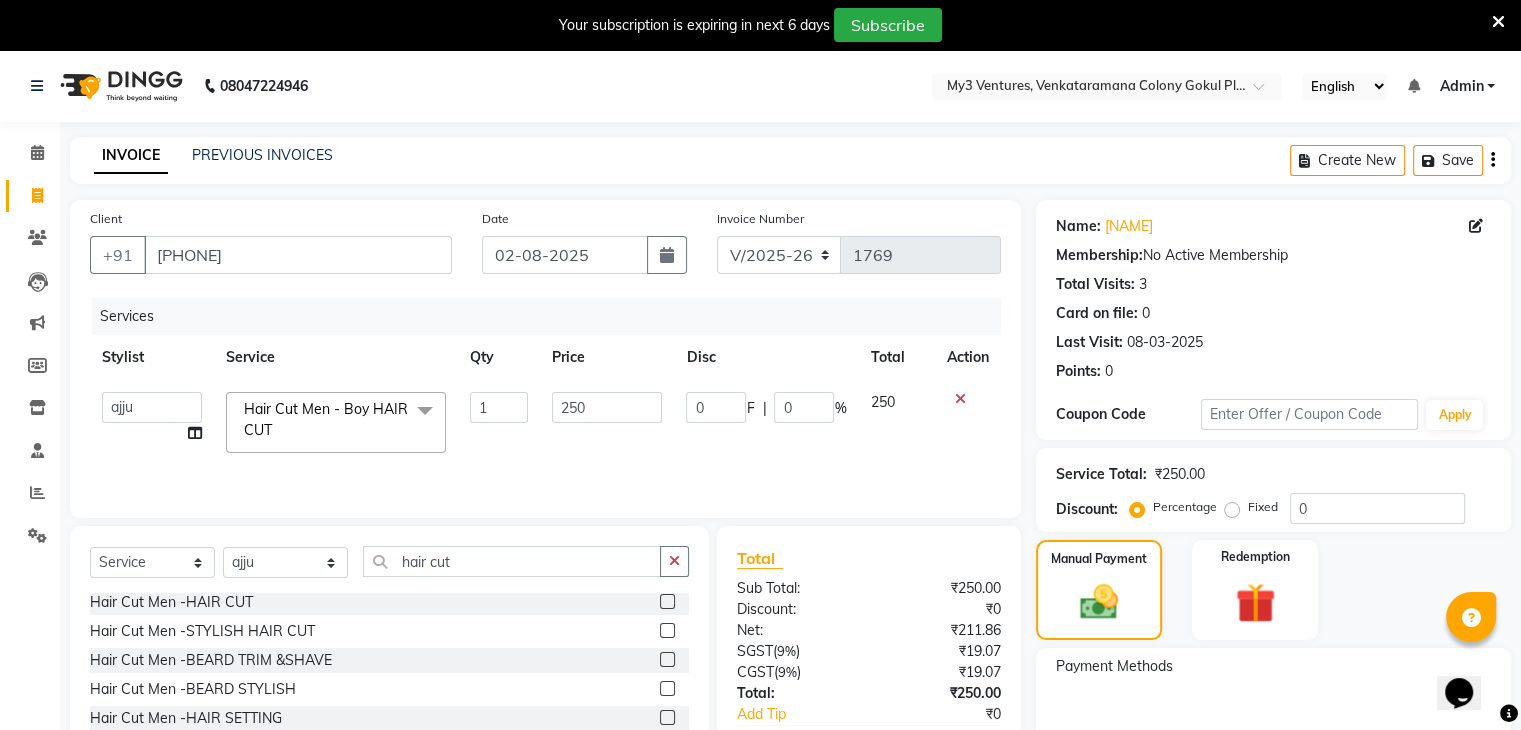 click 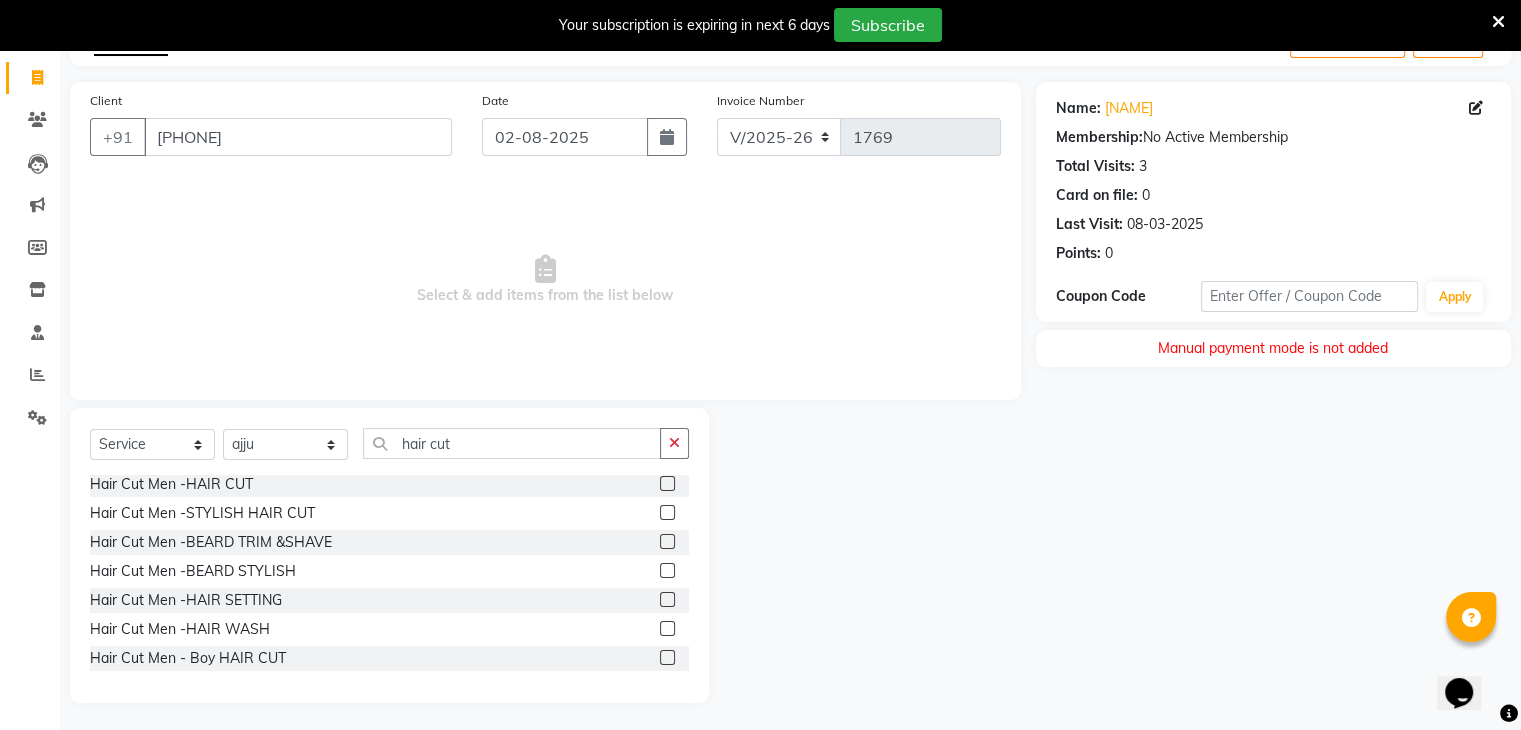 scroll, scrollTop: 122, scrollLeft: 0, axis: vertical 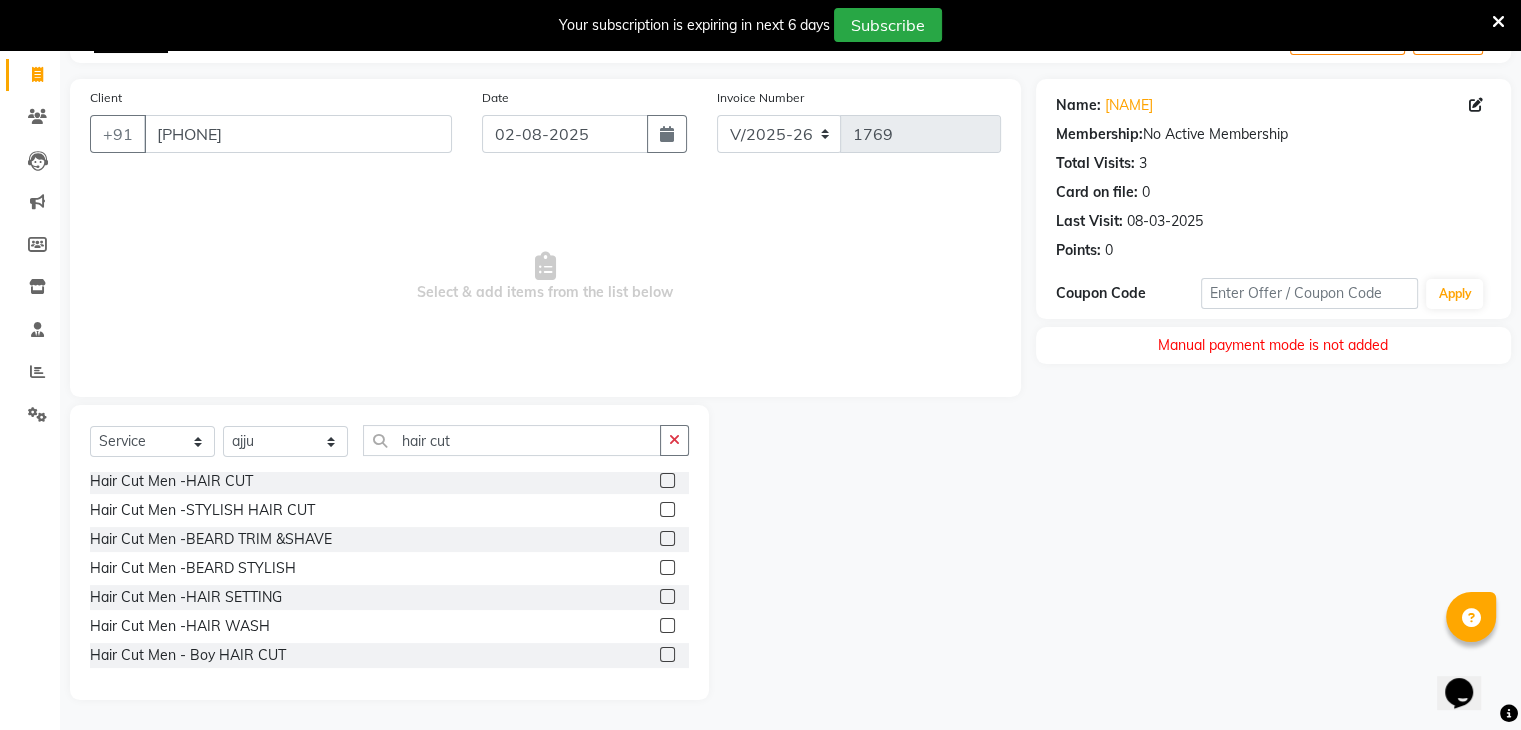 click 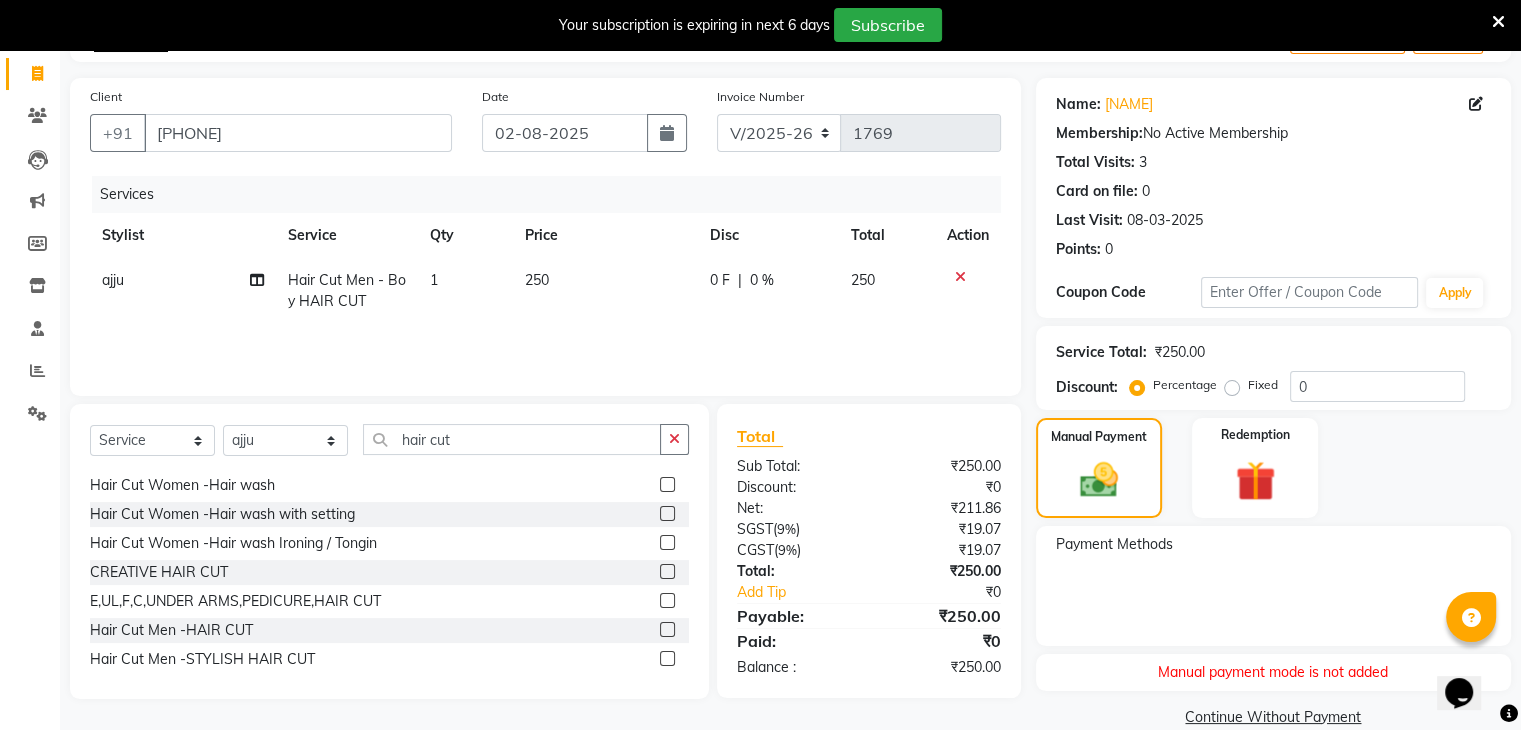 scroll, scrollTop: 74, scrollLeft: 0, axis: vertical 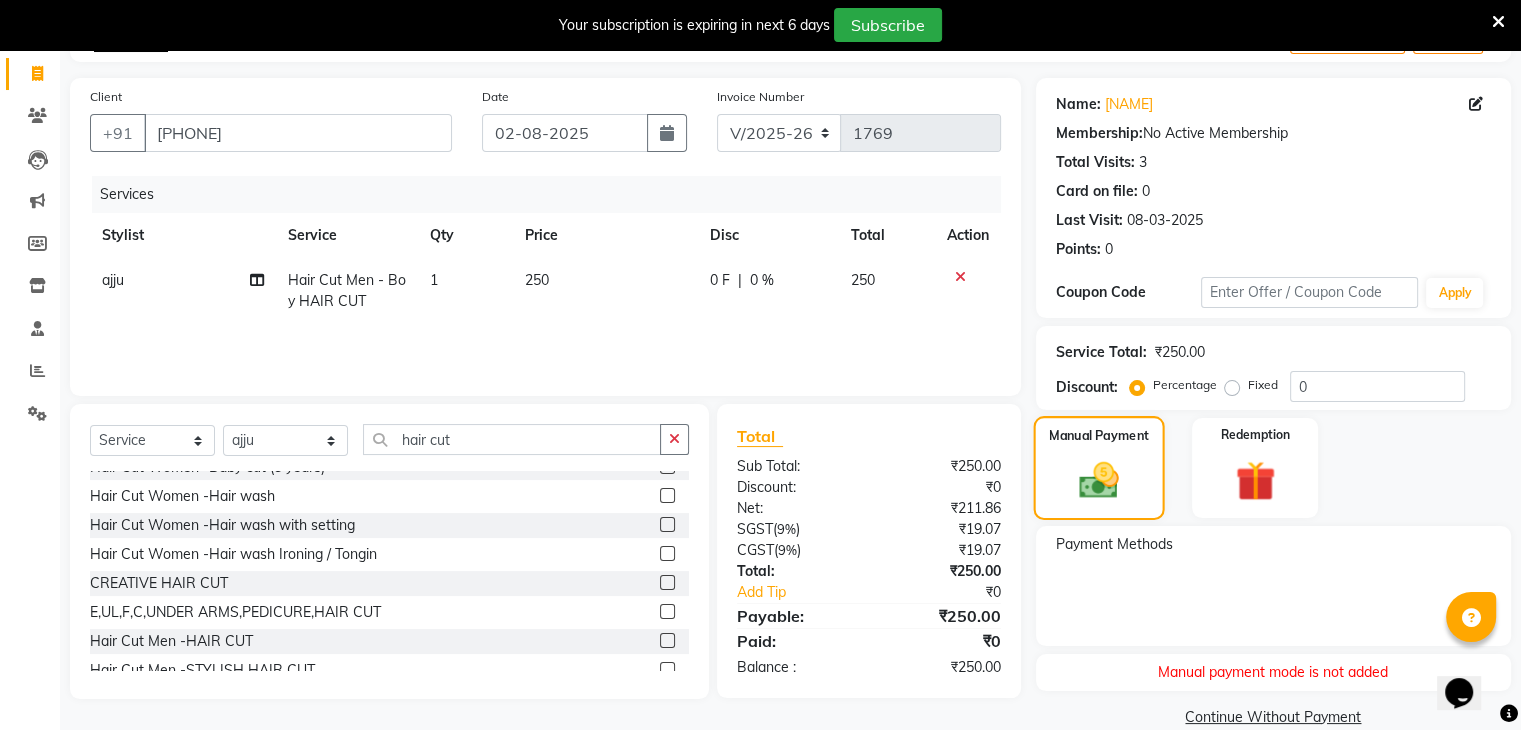 click 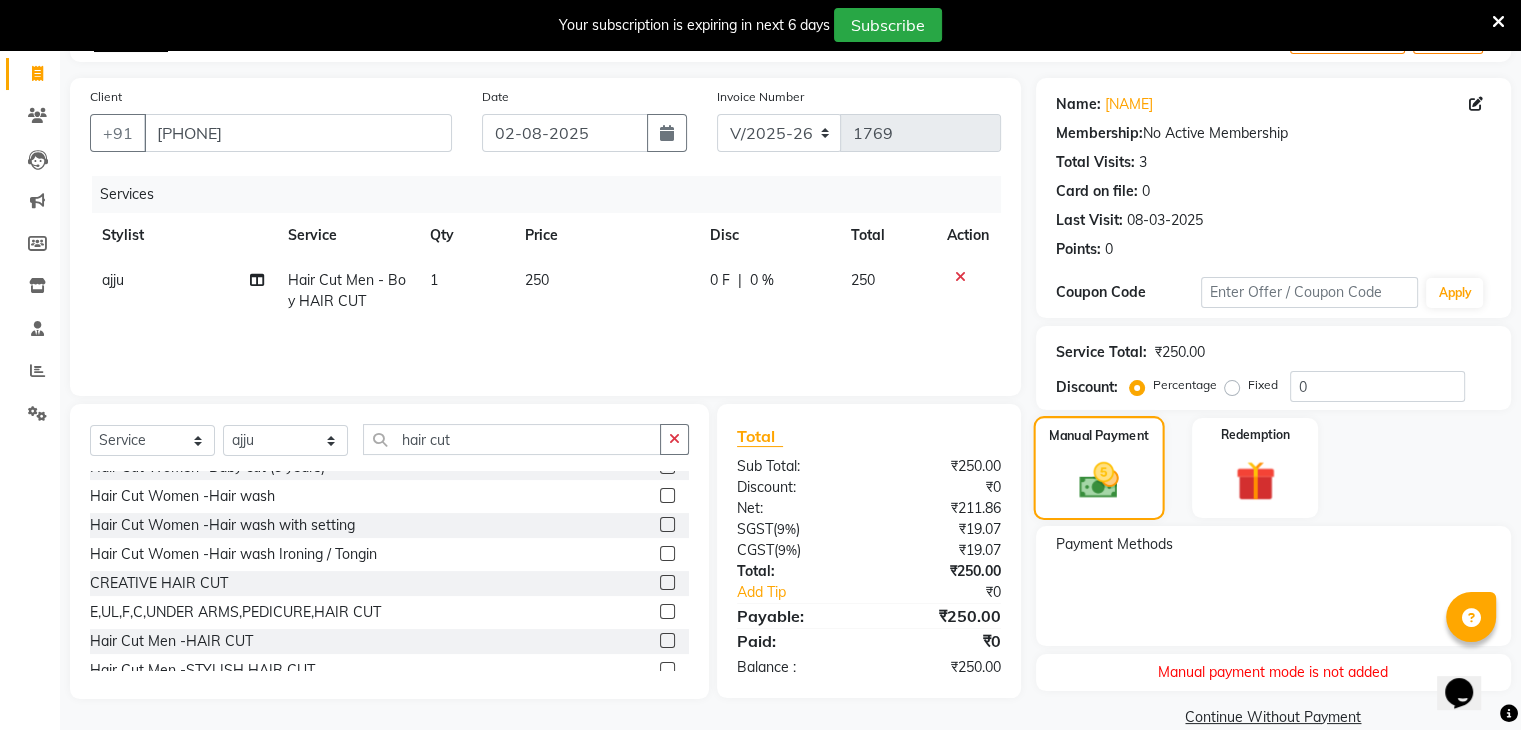 click 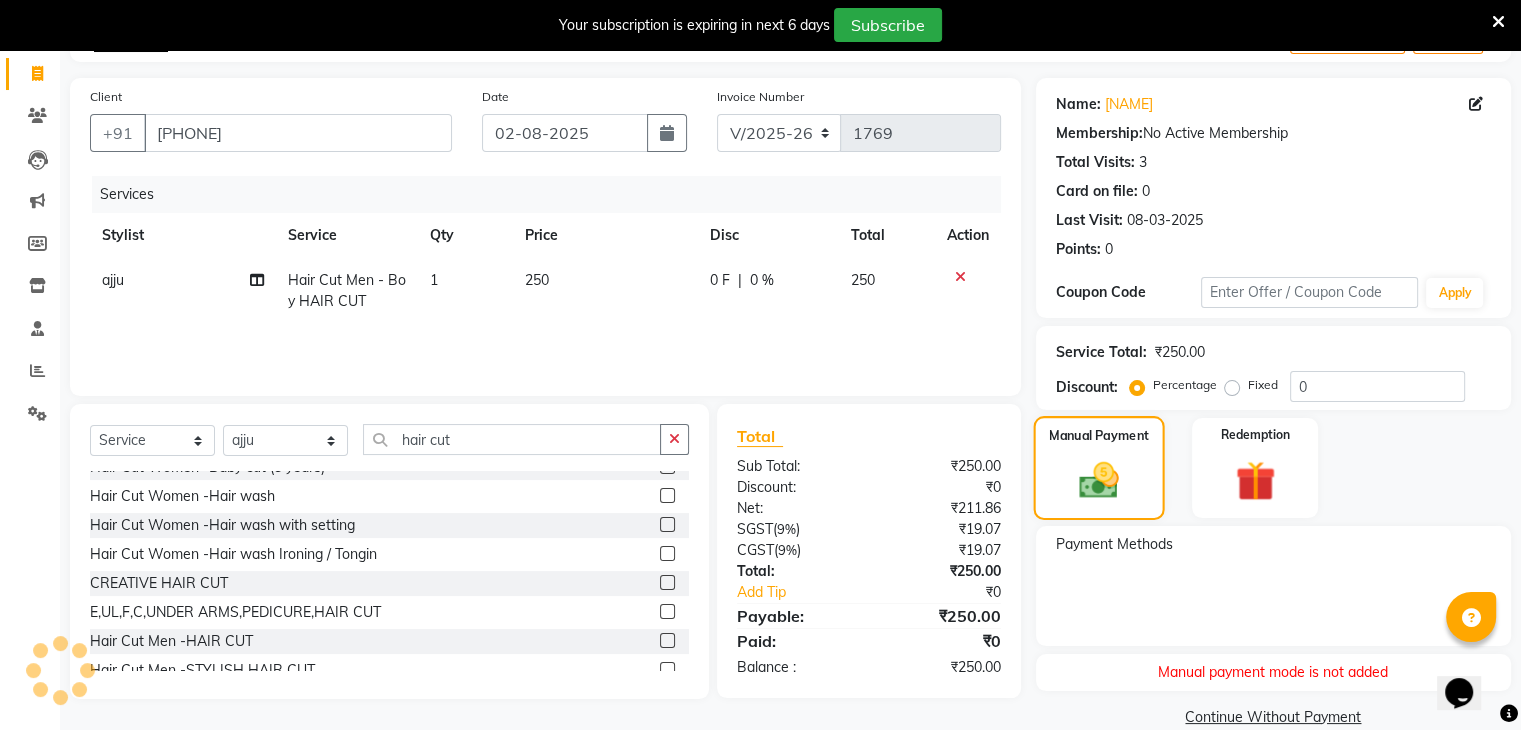click 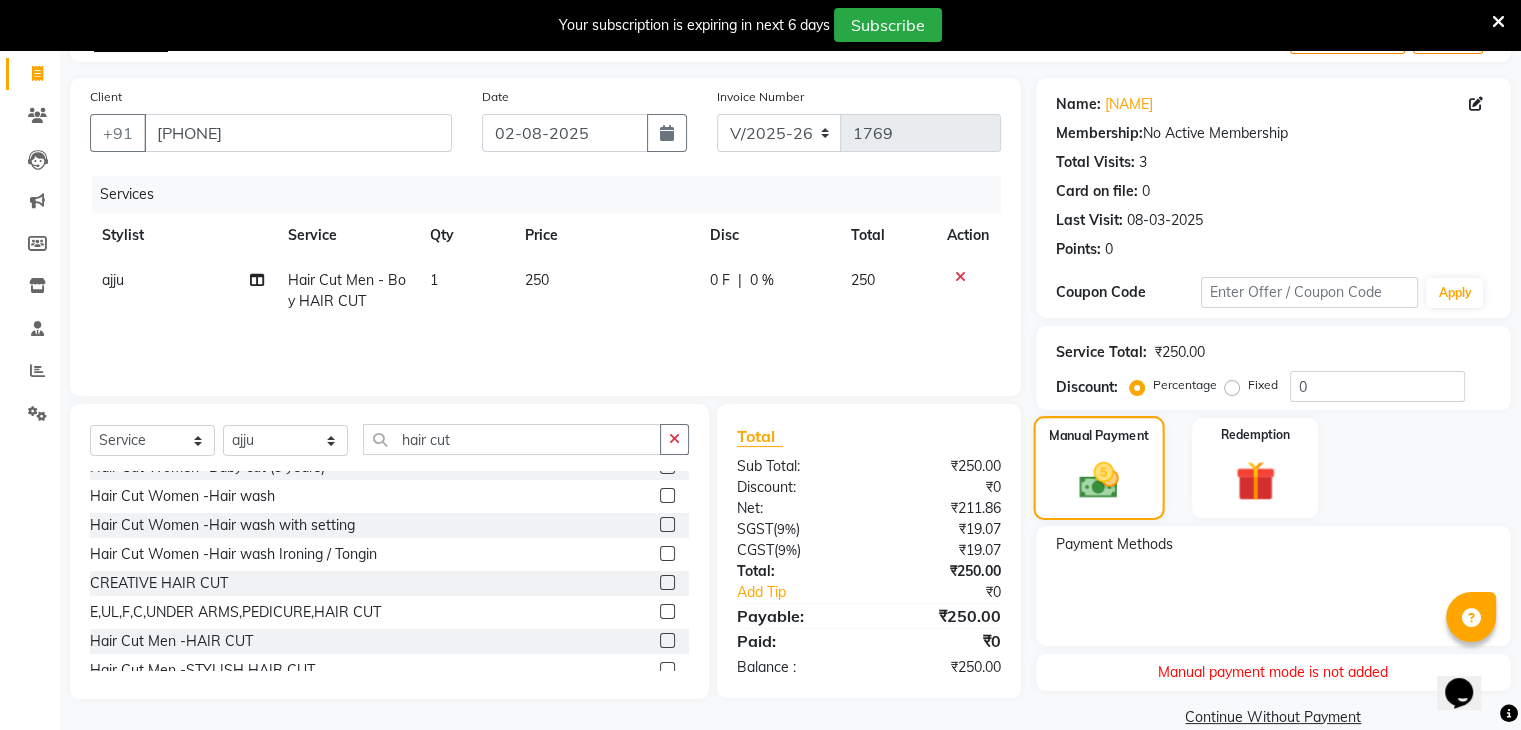 click 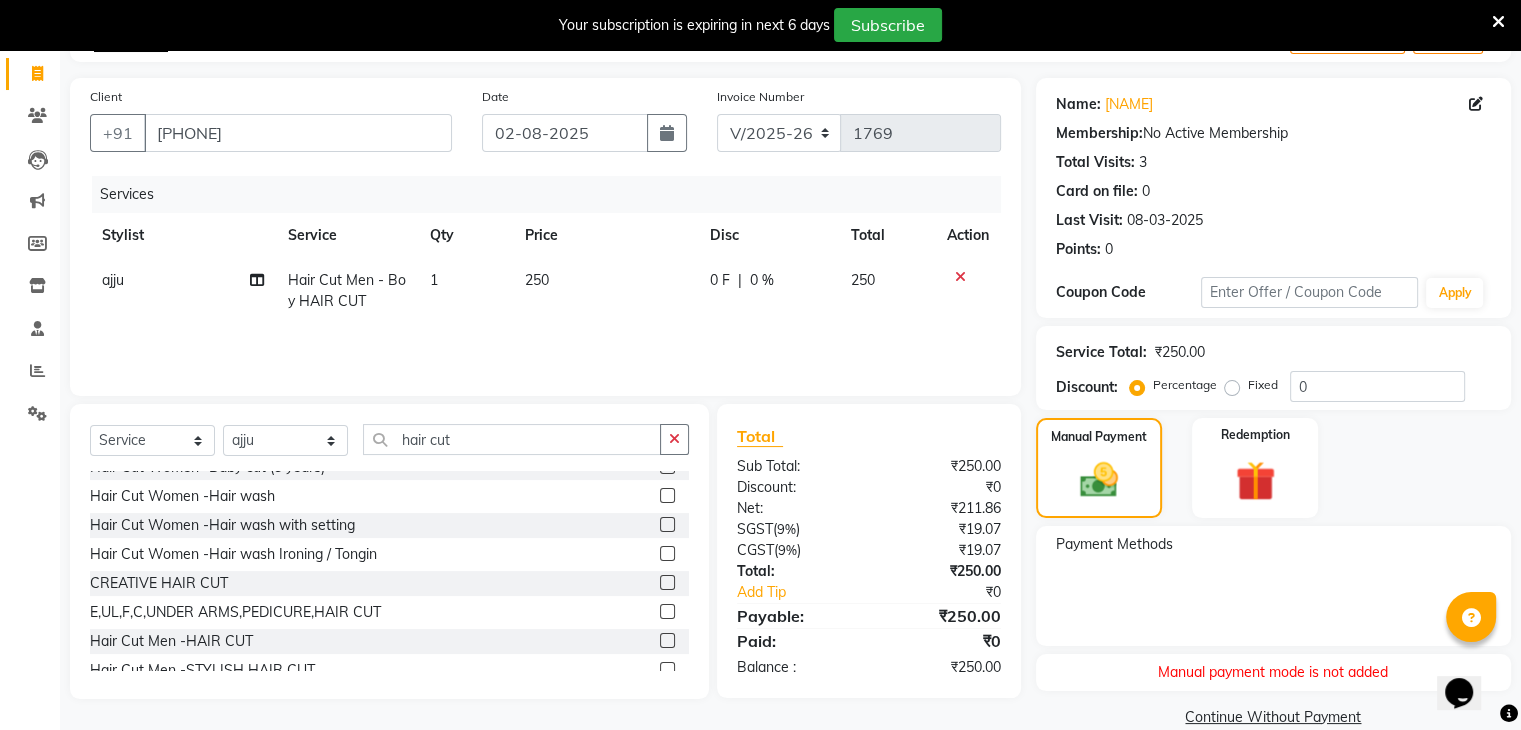 click on "Payment Methods" 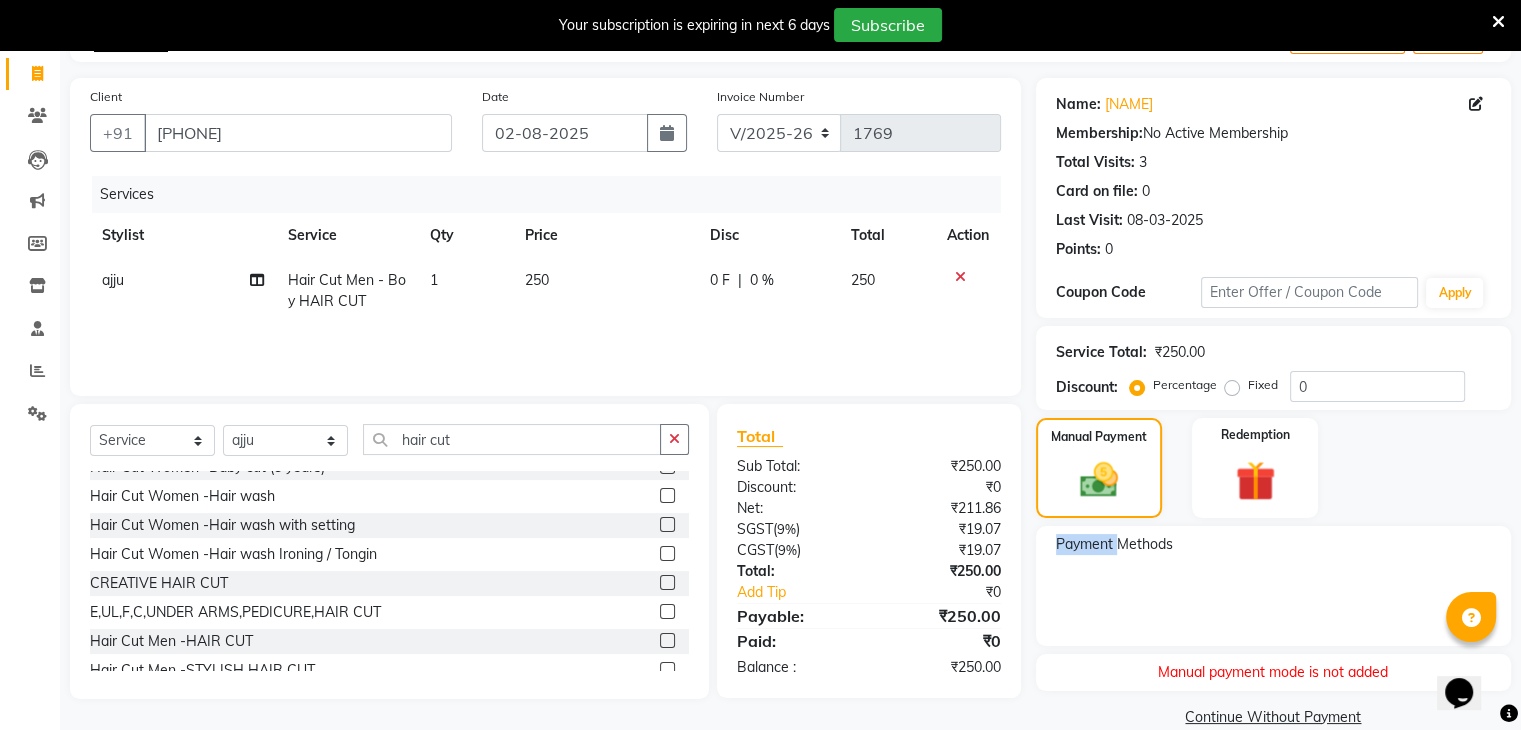click on "Payment Methods" 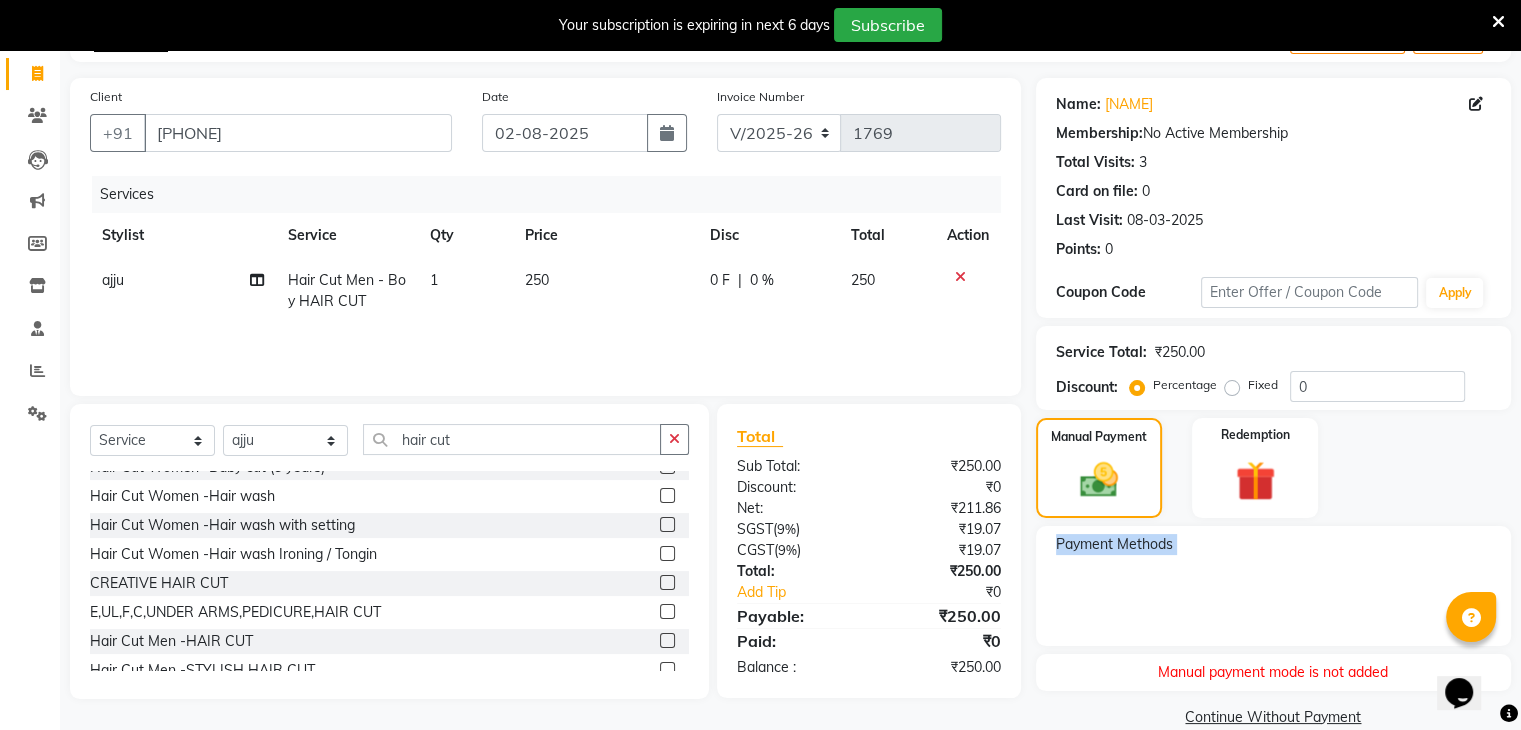 click on "Payment Methods" 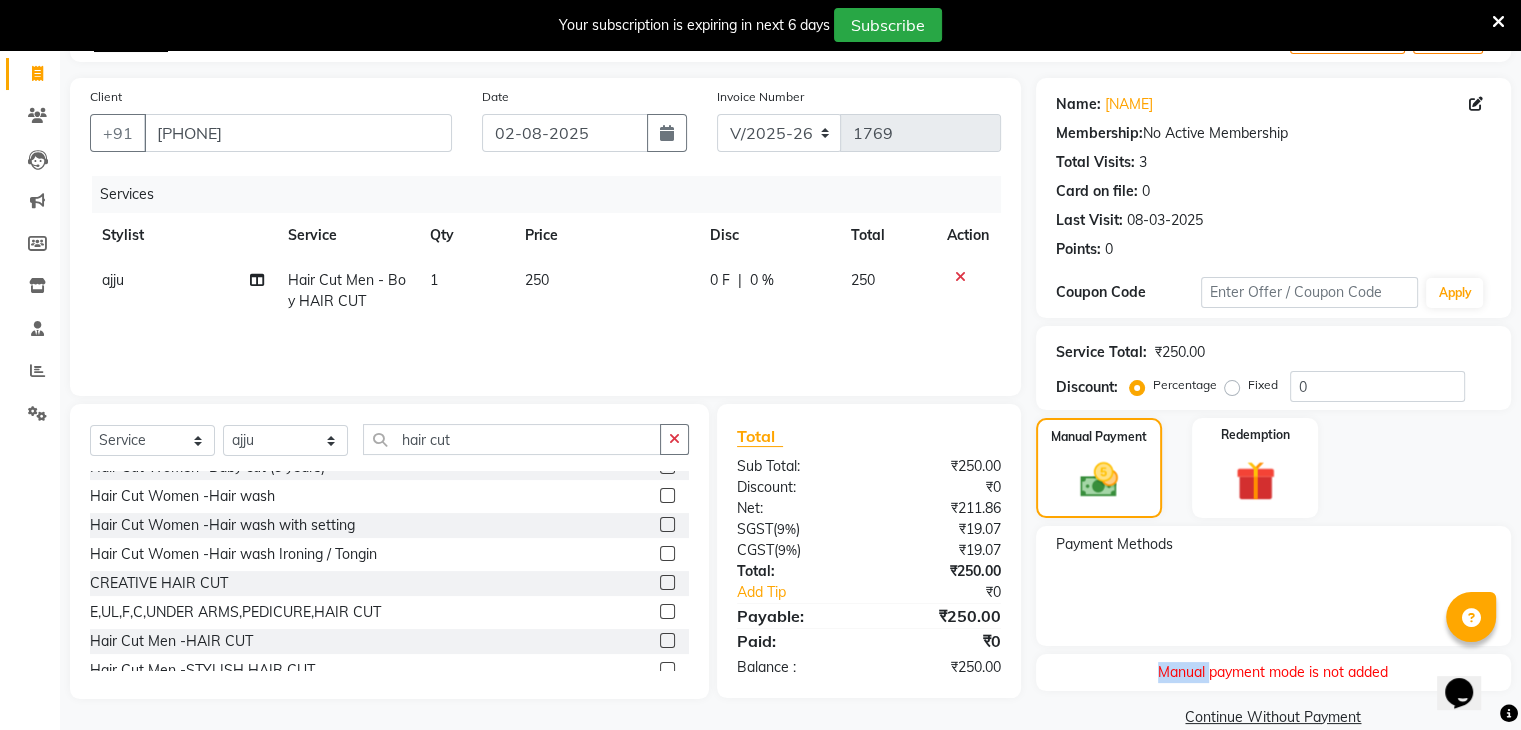 click on "Name: [NAME]  Membership:  No Active Membership  Total Visits:  3 Card on file:  0 Last Visit:   08-03-2025 Points:   0  Coupon Code Apply Service Total:  ₹250.00  Discount:  Percentage   Fixed  0 Manual Payment Redemption Payment Methods Manual payment mode is not added  Continue Without Payment" 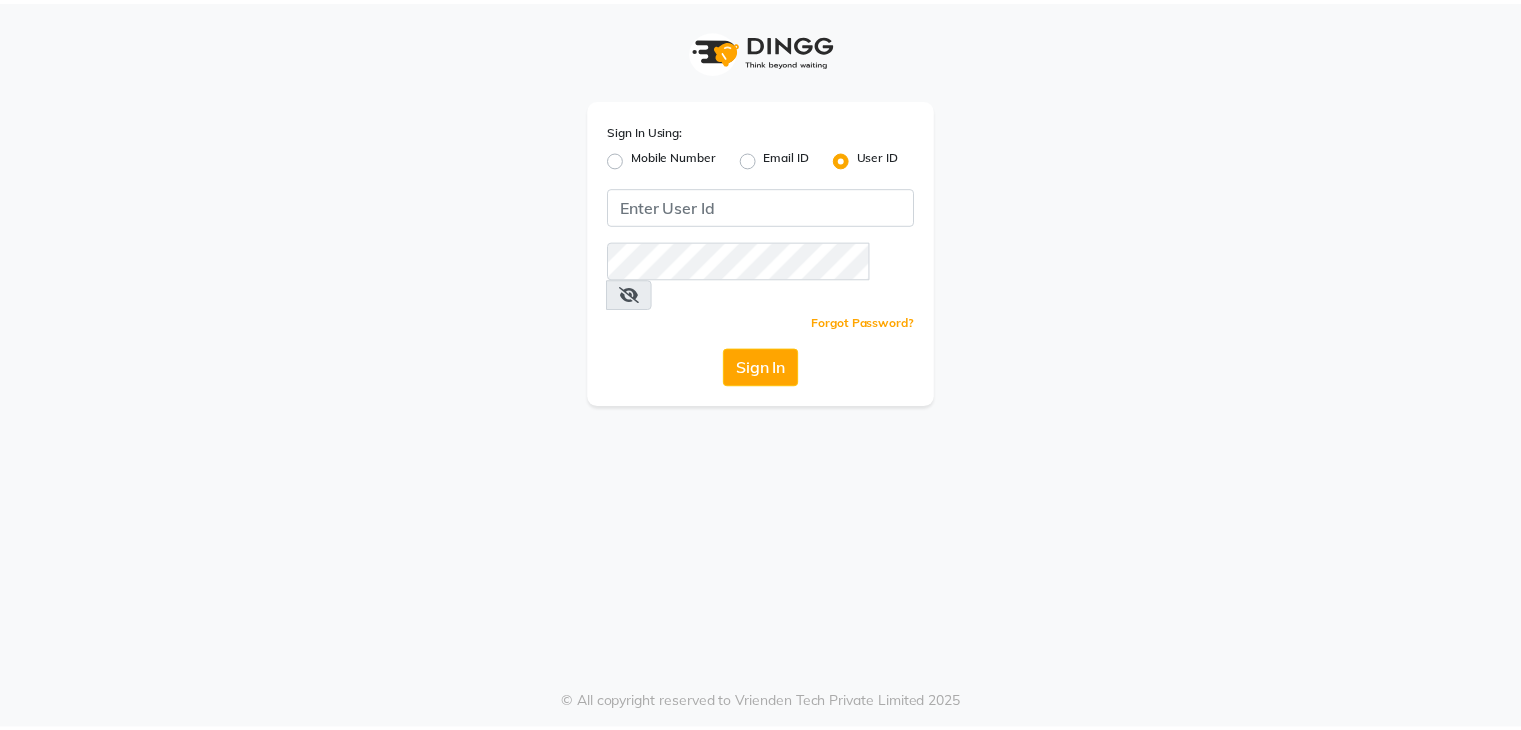 scroll, scrollTop: 0, scrollLeft: 0, axis: both 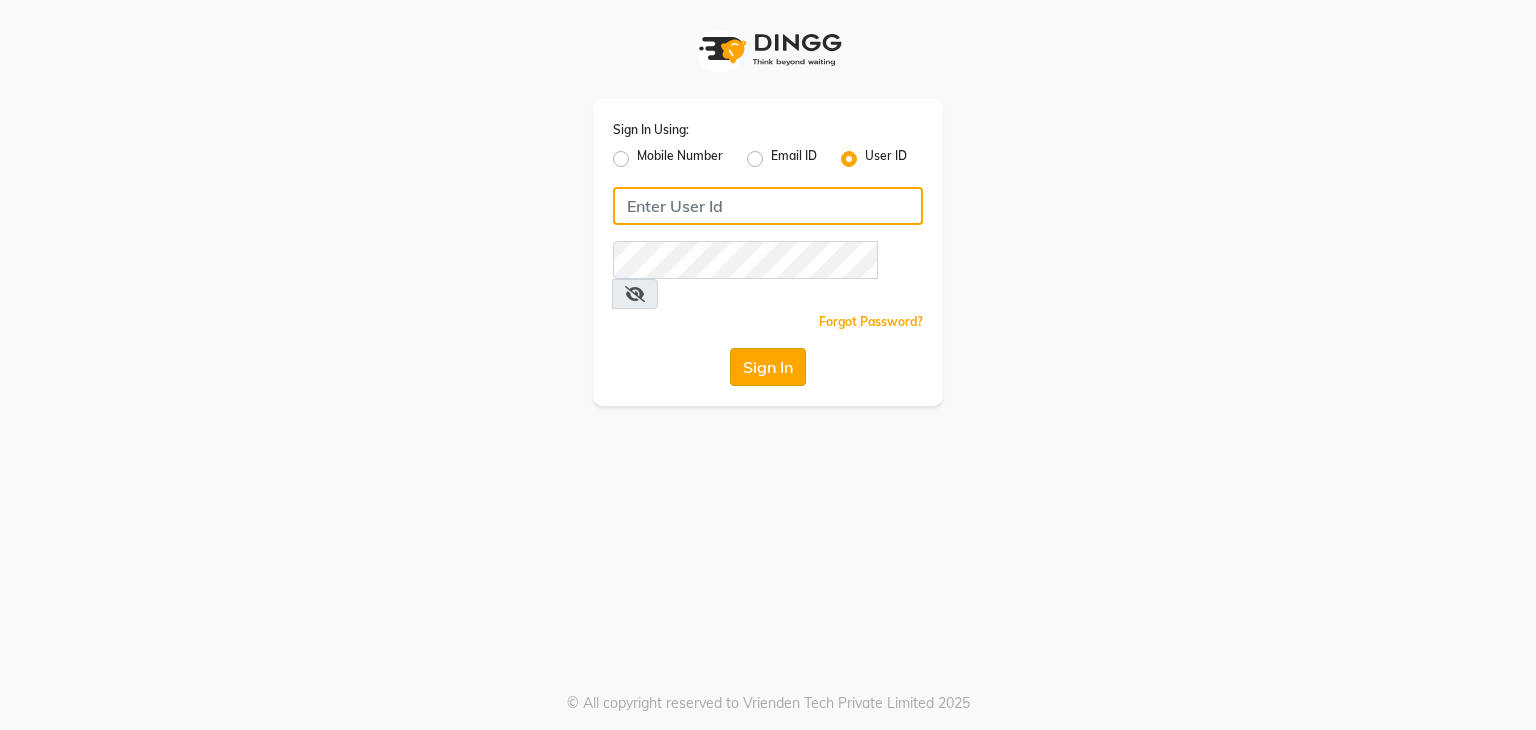 type on "[EMAIL]" 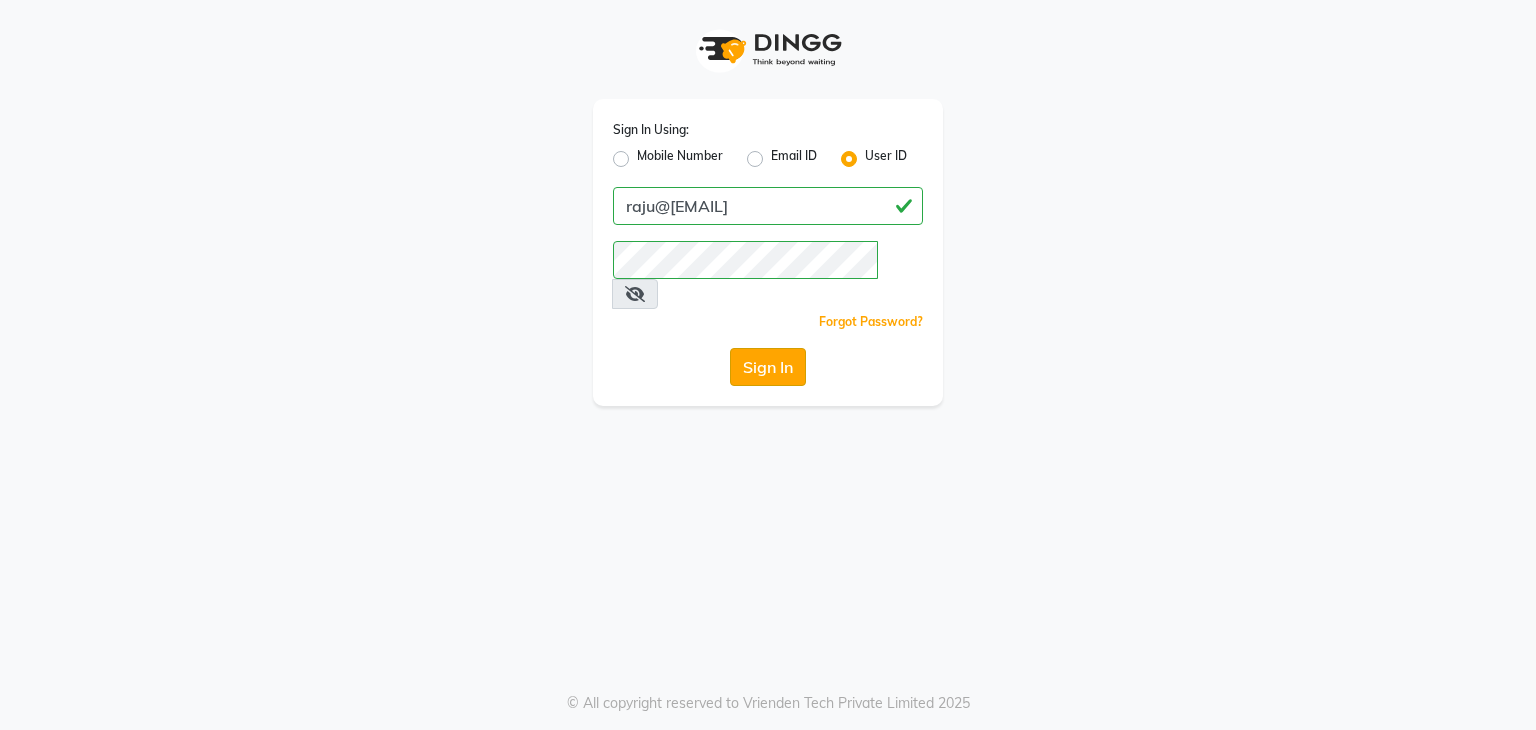click on "Sign In" 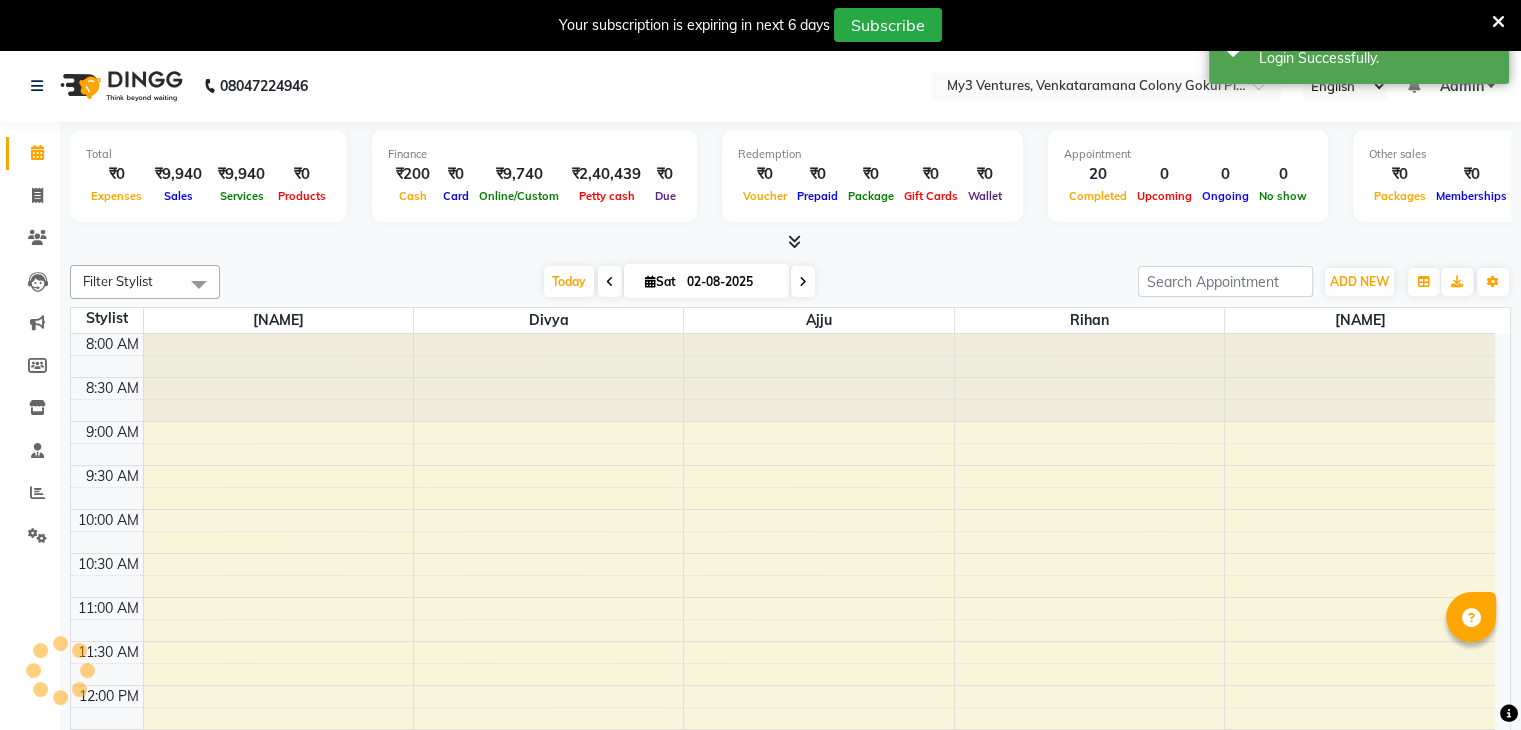 select on "en" 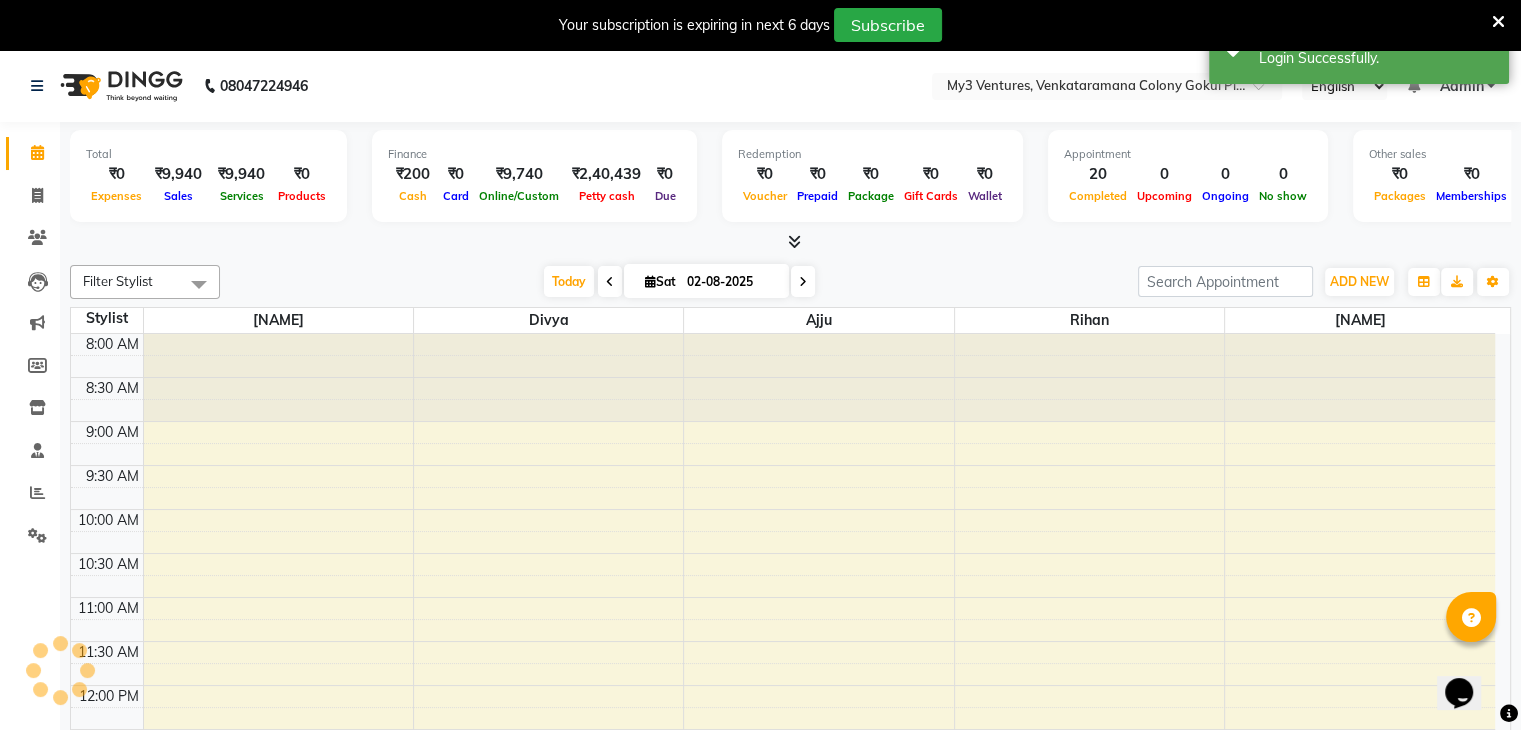 scroll, scrollTop: 0, scrollLeft: 0, axis: both 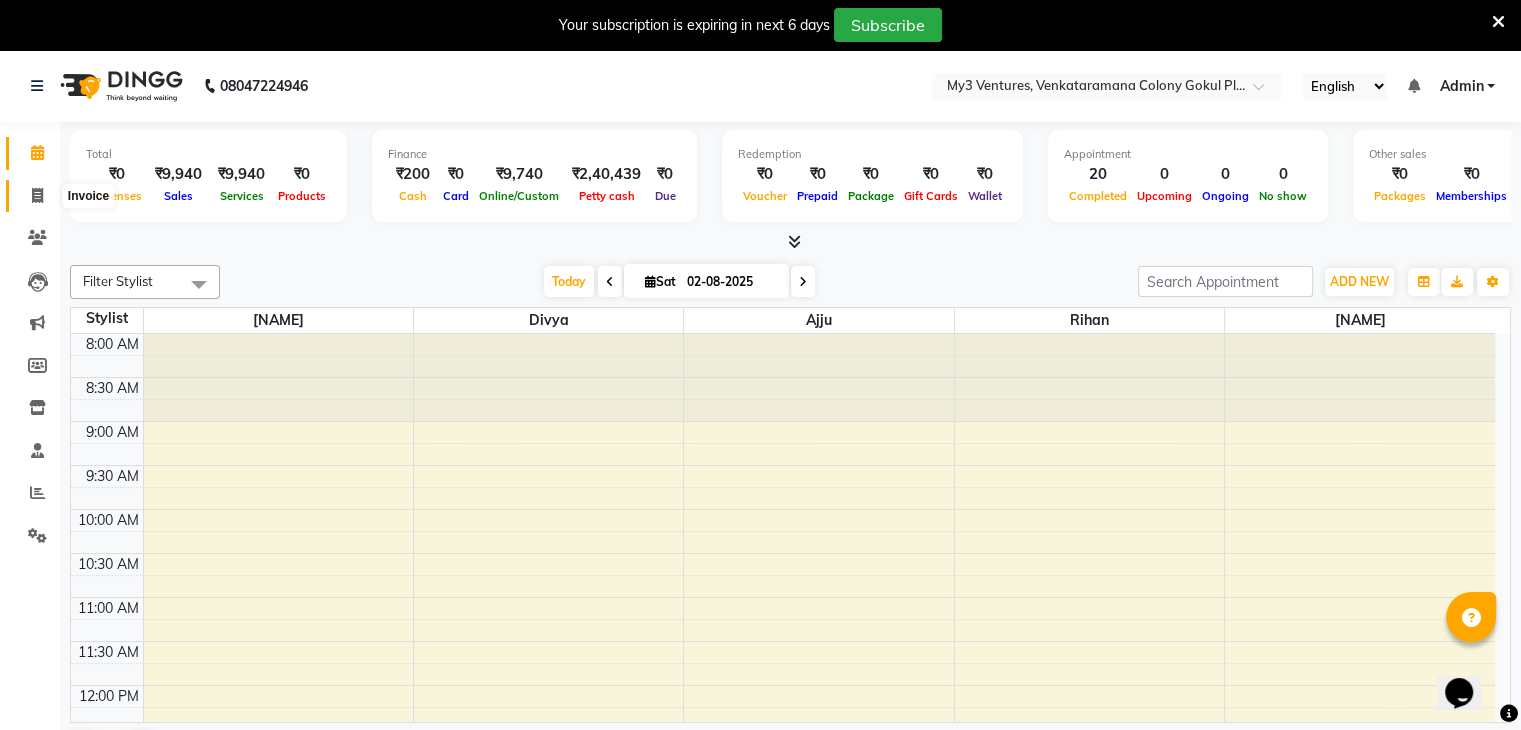 click 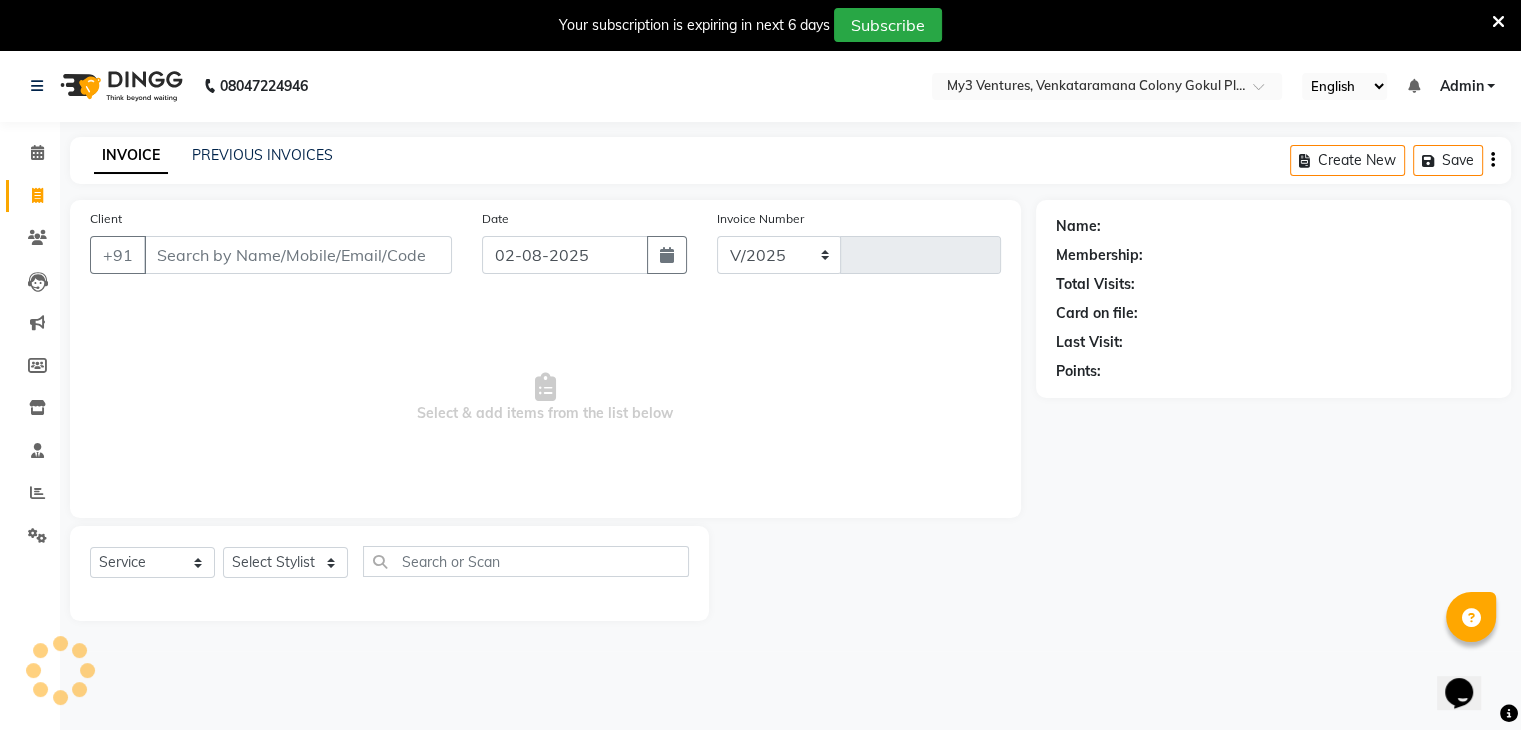 select on "6707" 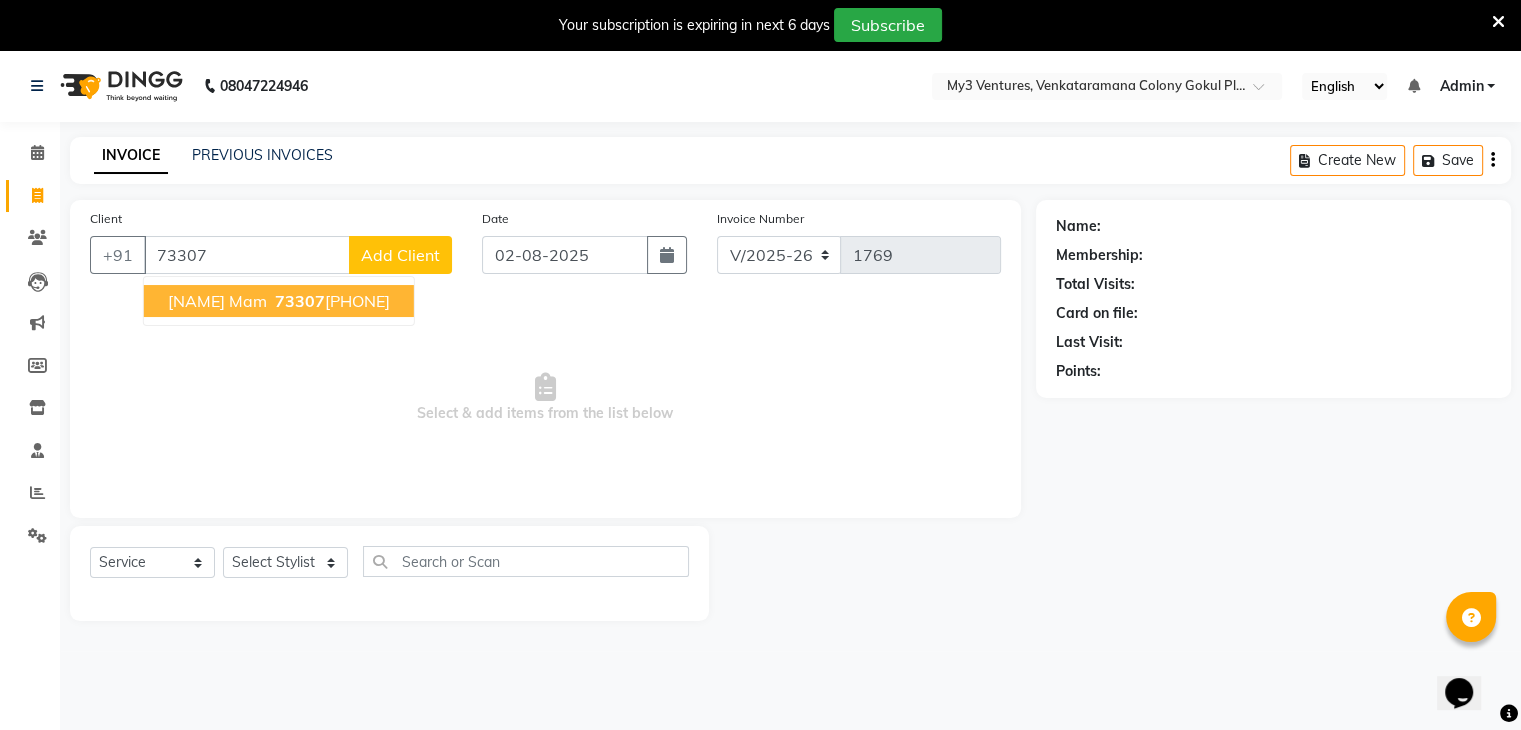 click on "sathyasri mam" at bounding box center (217, 301) 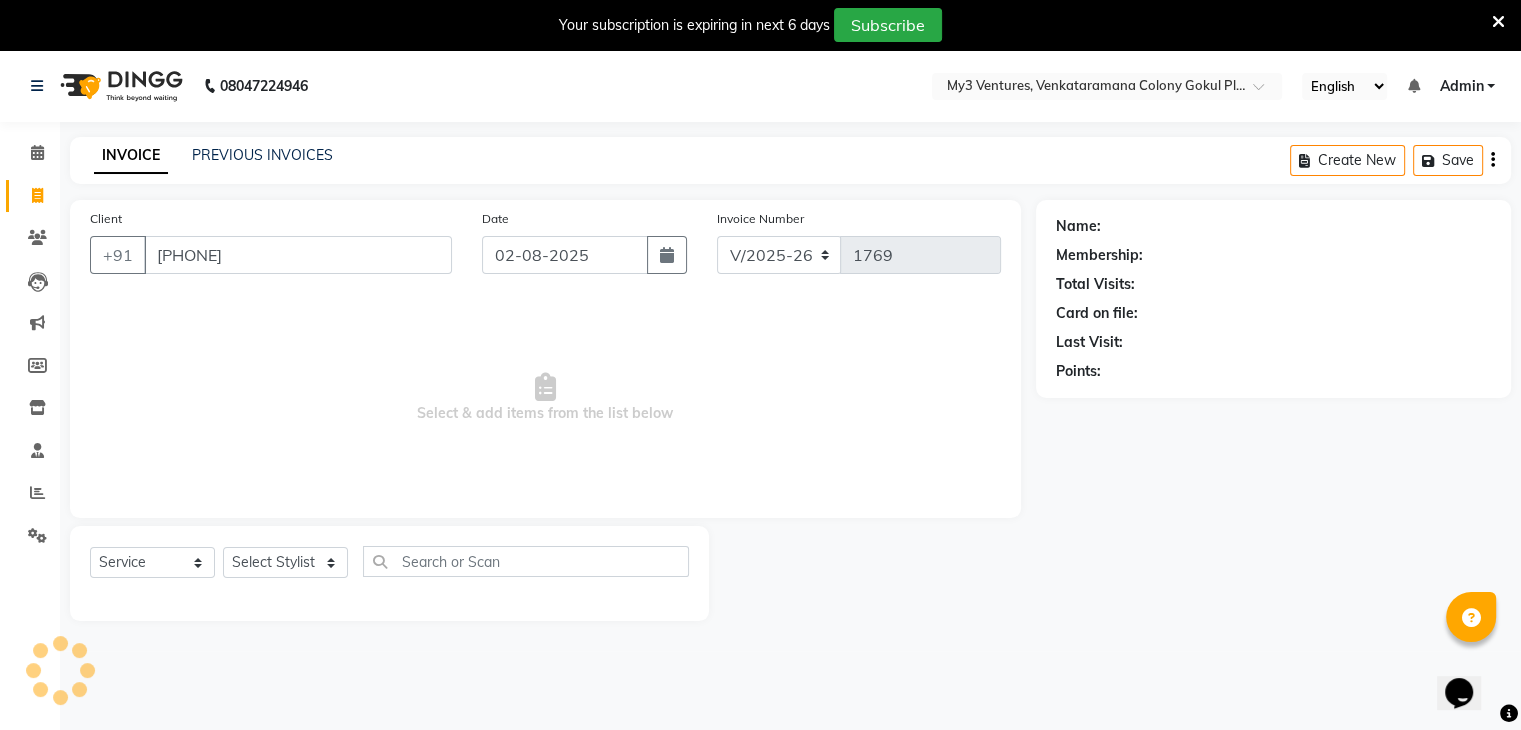 type on "7330780678" 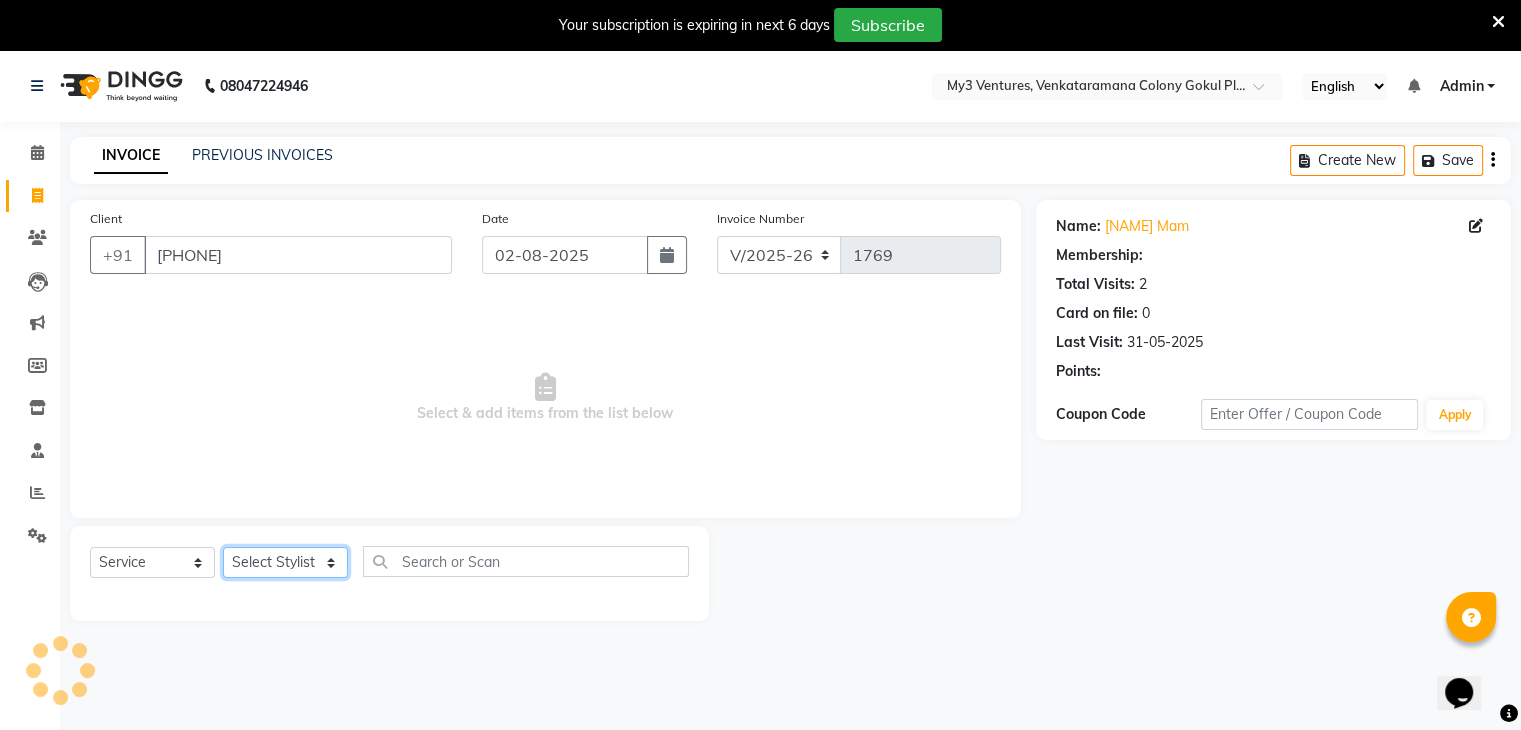click on "Select Stylist ajju azam divya rihan Sahzad sowjanya srilatha Swapna Zeeshan" 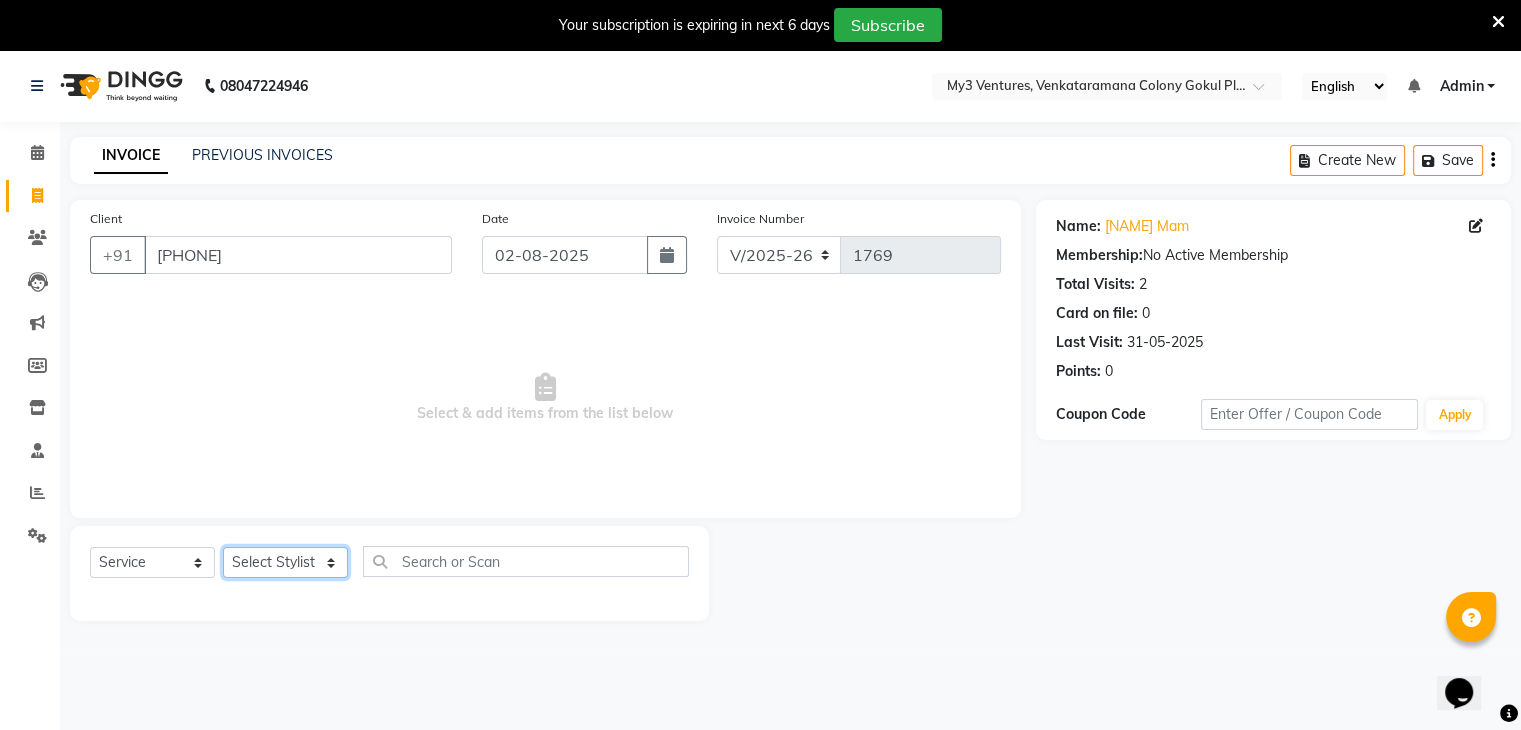 select on "85423" 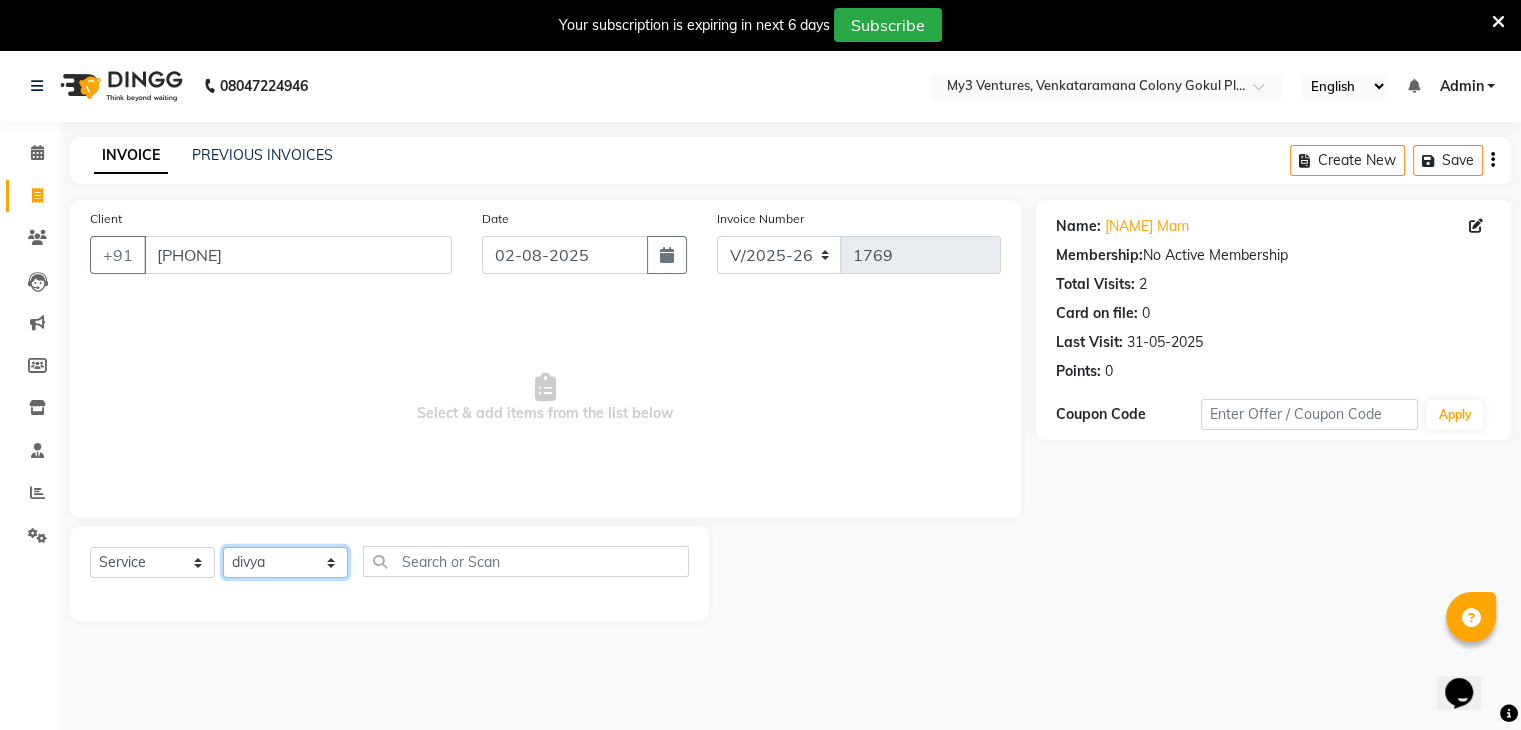 click on "Select Stylist ajju azam divya rihan Sahzad sowjanya srilatha Swapna Zeeshan" 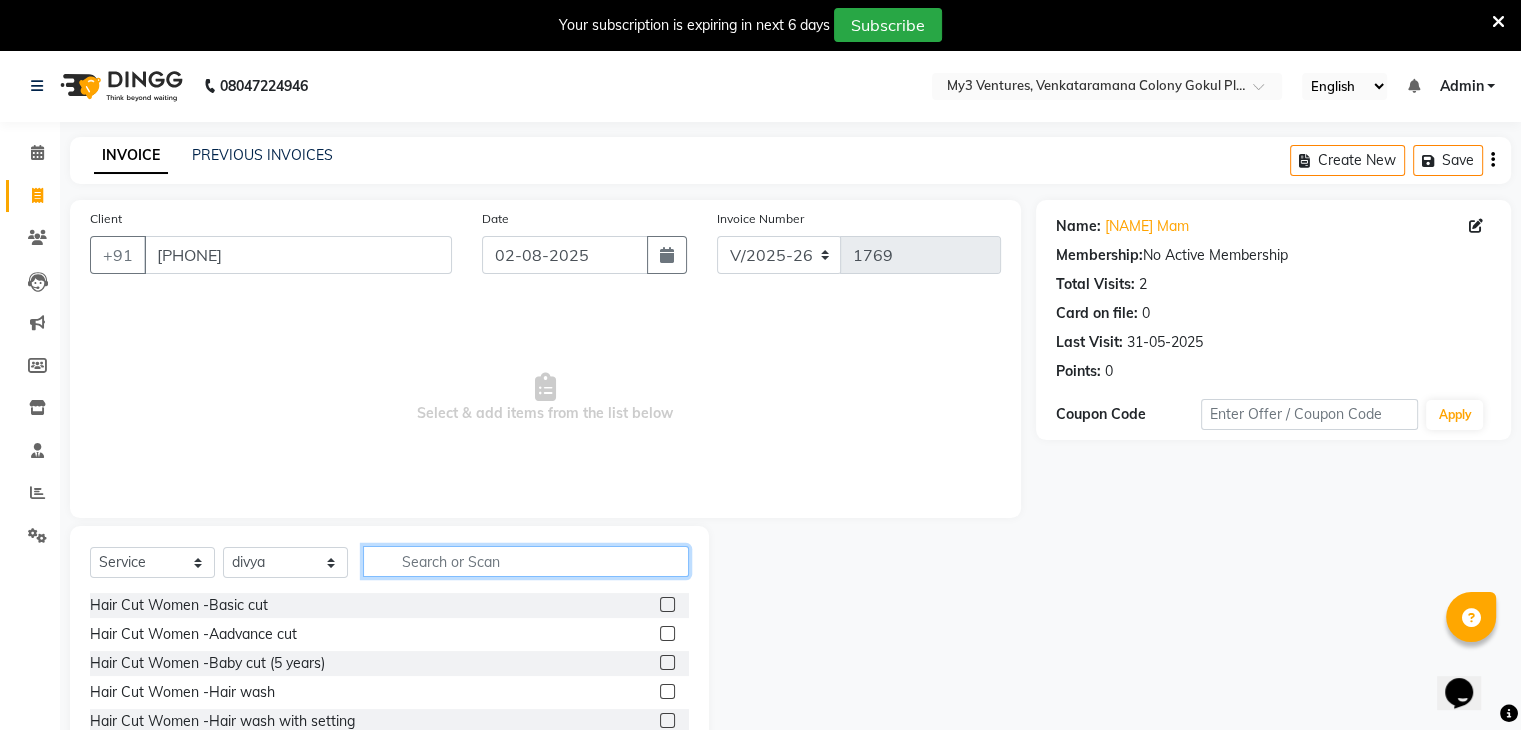 click 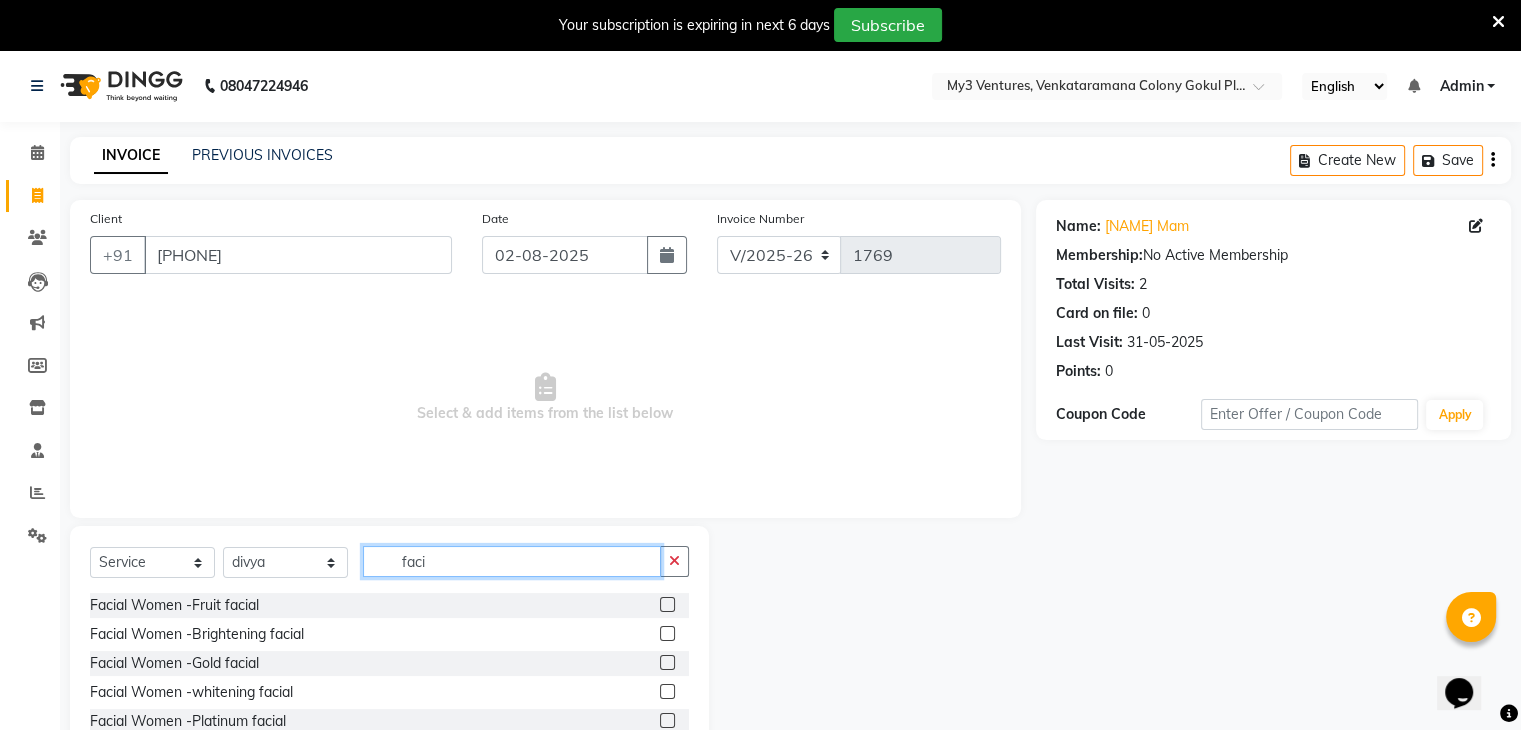 type on "faci" 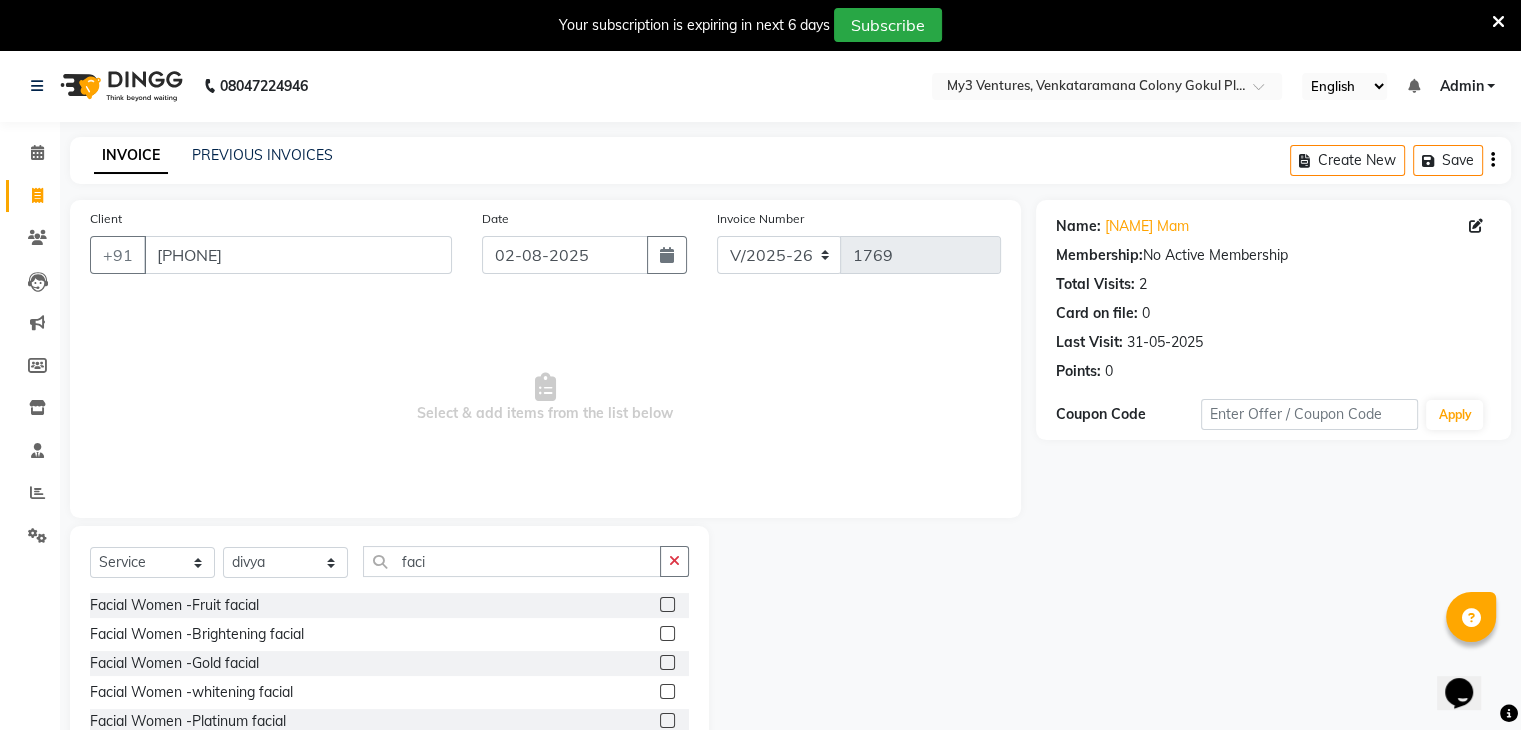 click 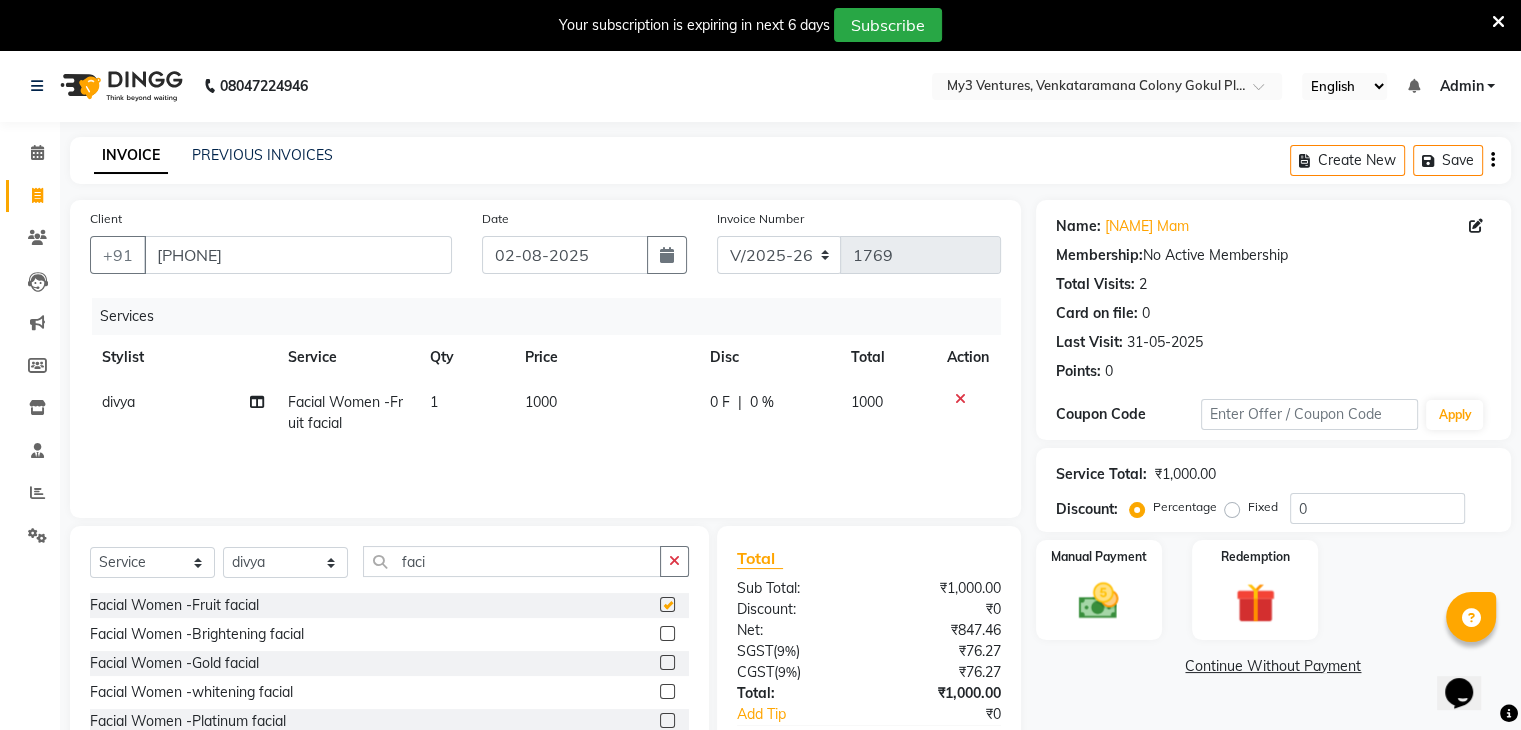 checkbox on "false" 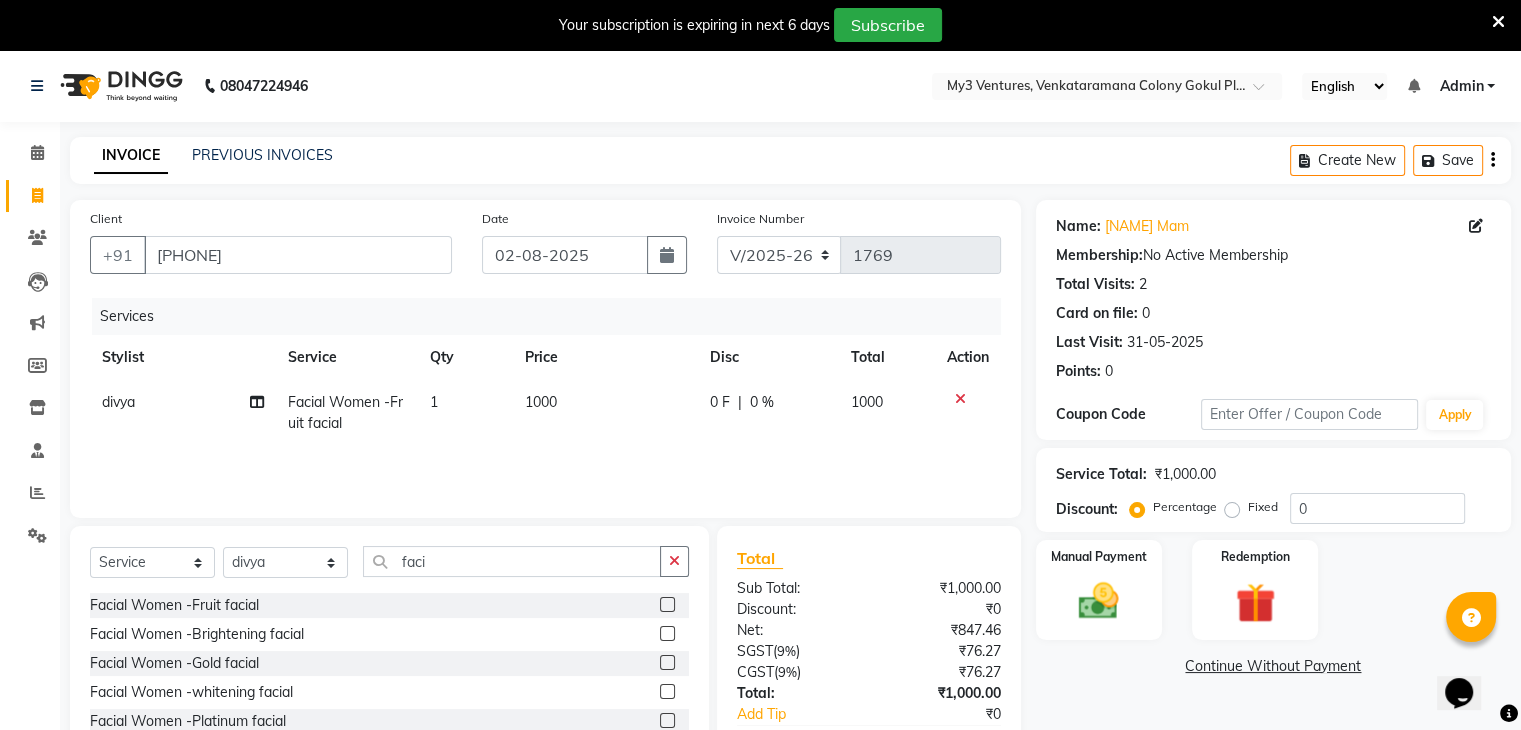 click 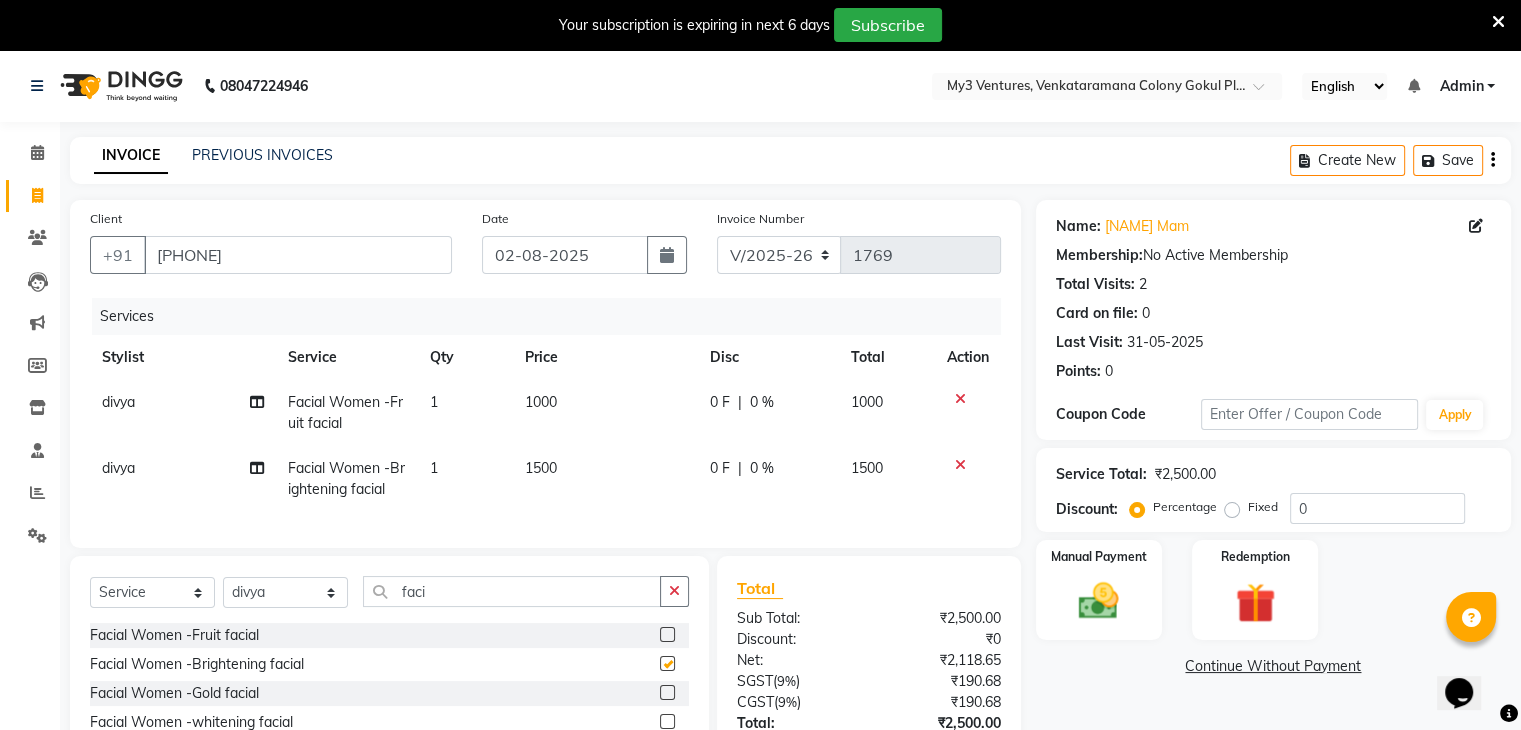 checkbox on "false" 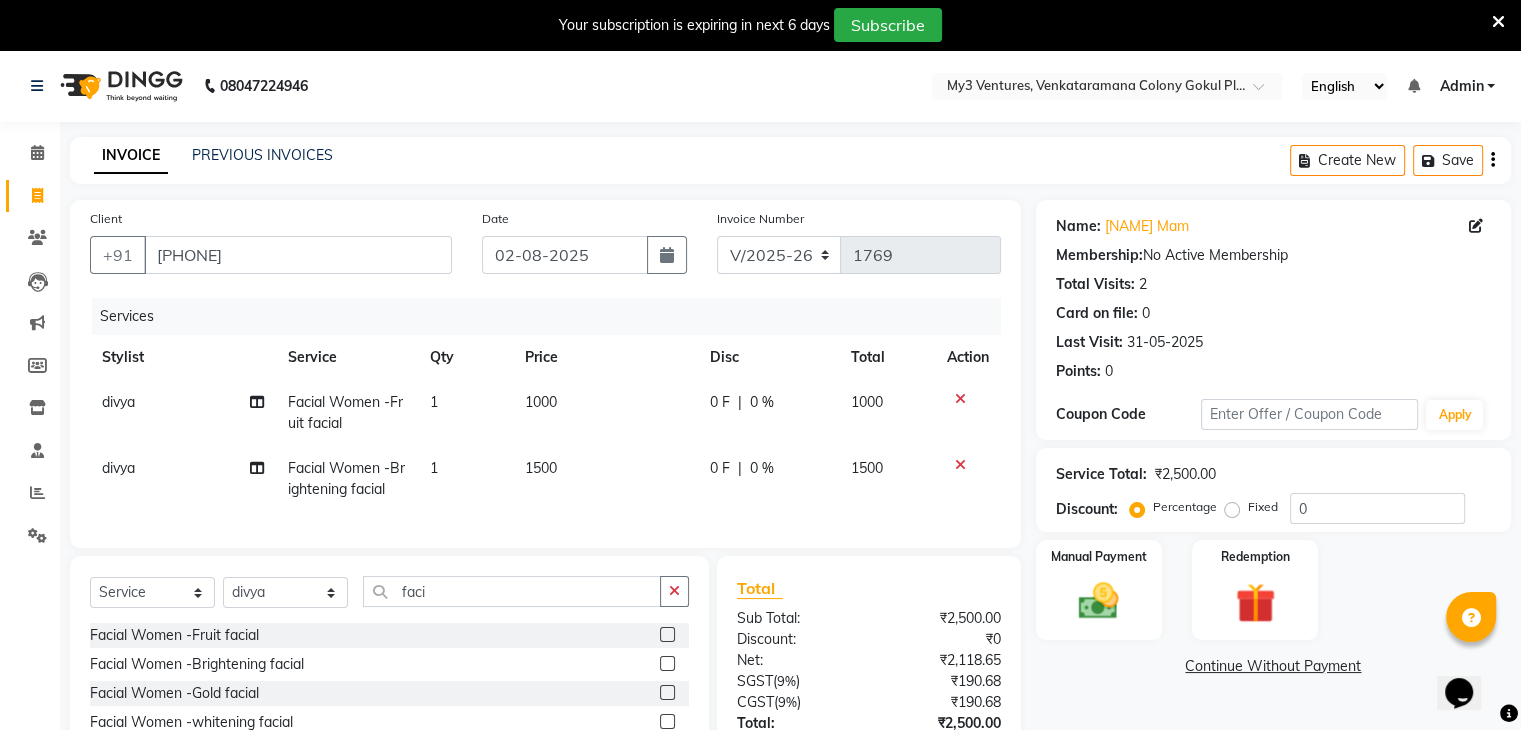 click 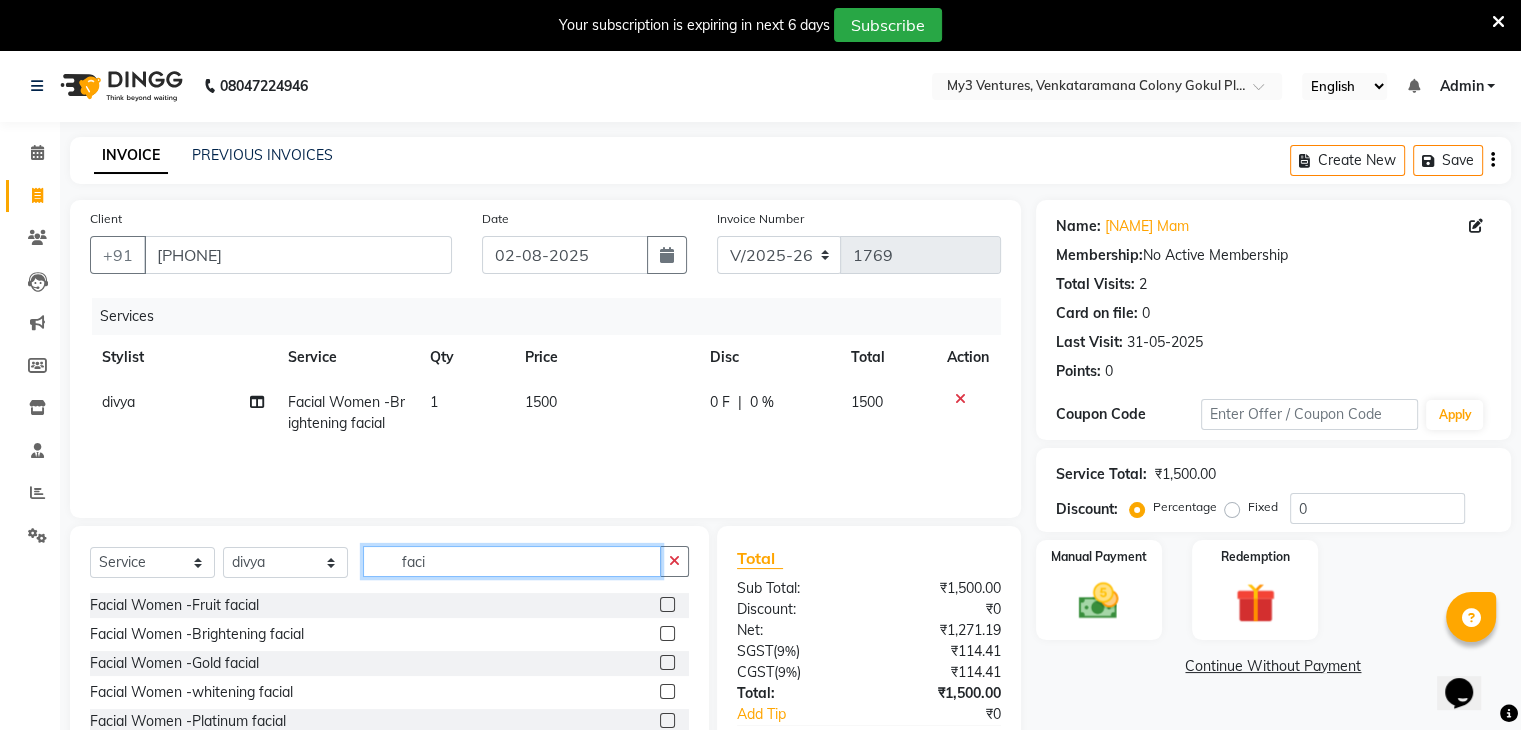 click on "faci" 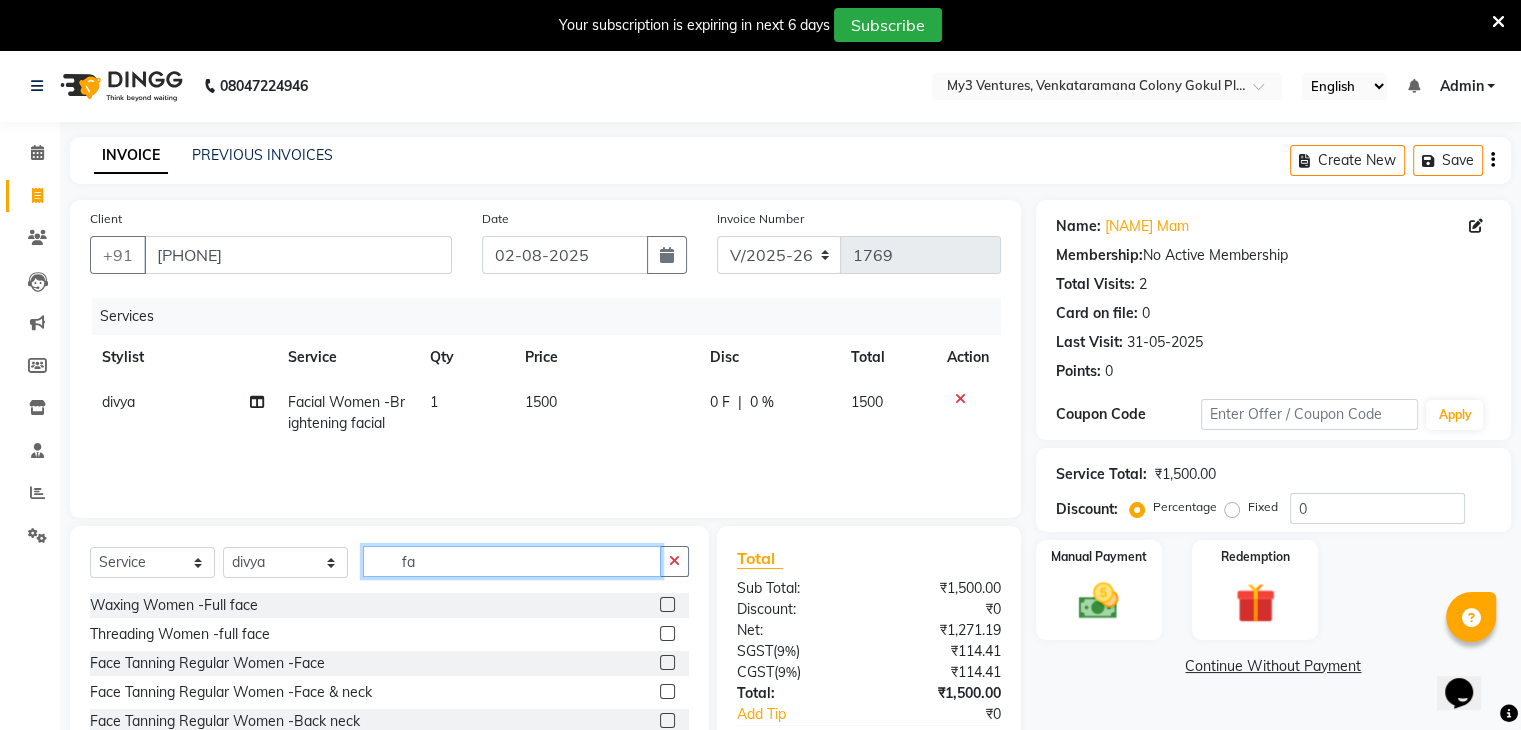 type on "f" 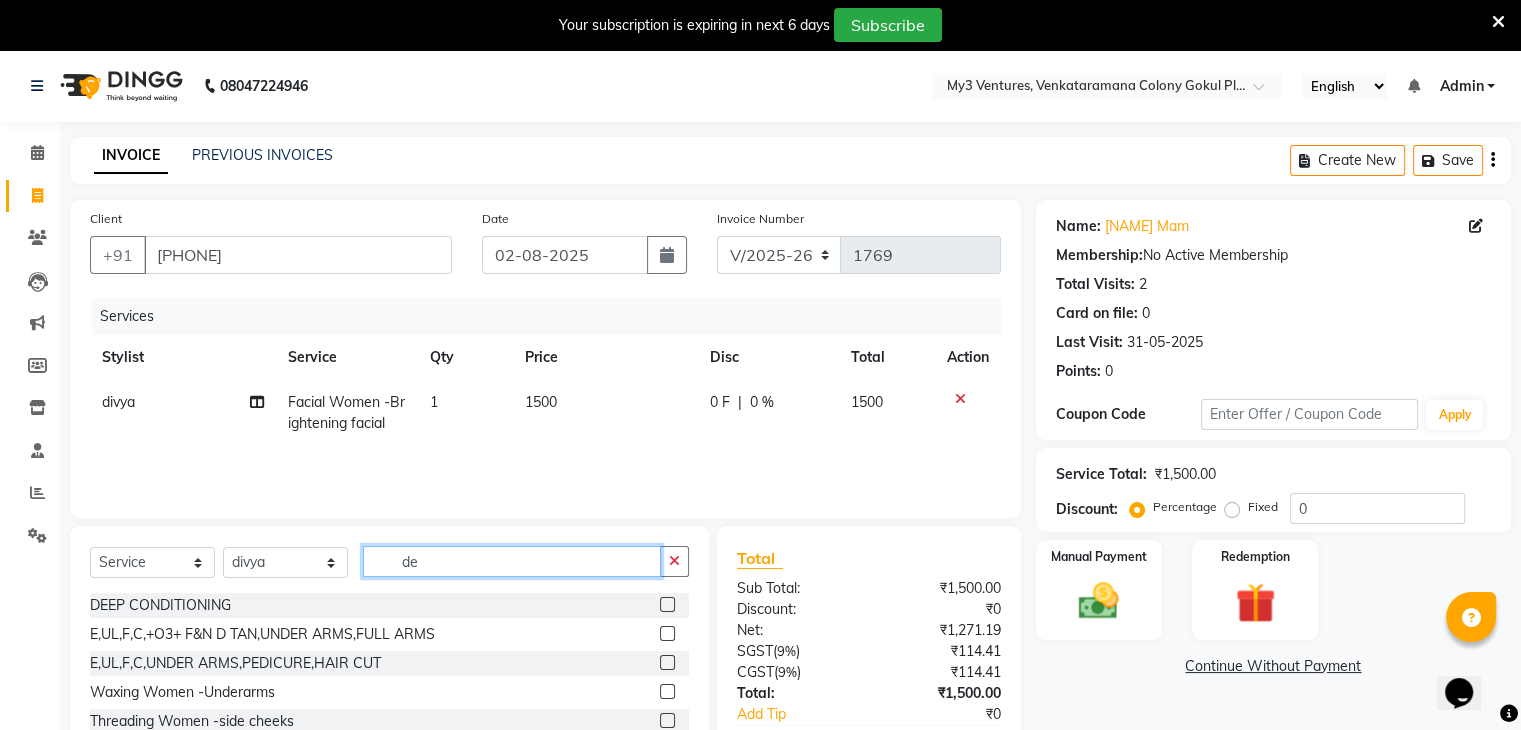 type on "de" 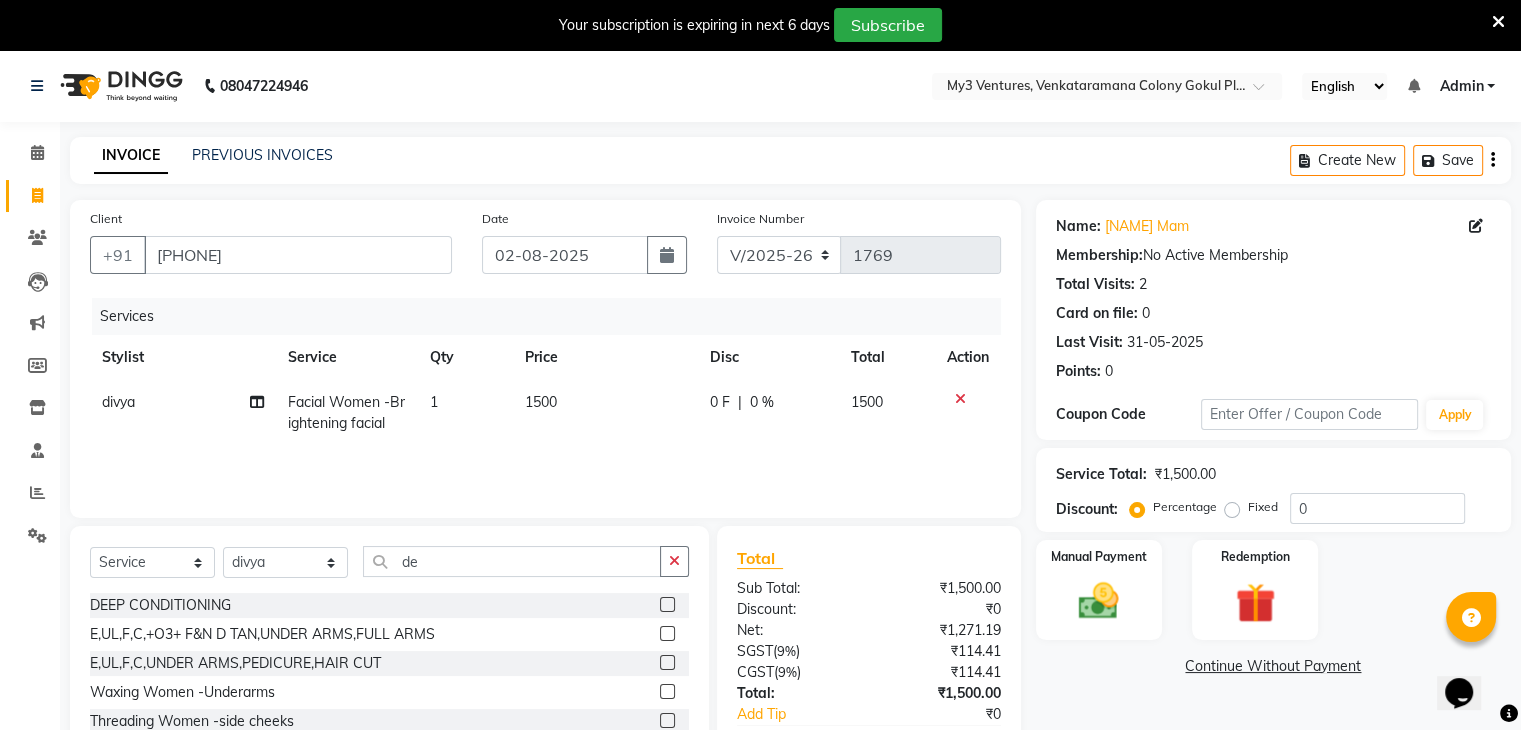 click 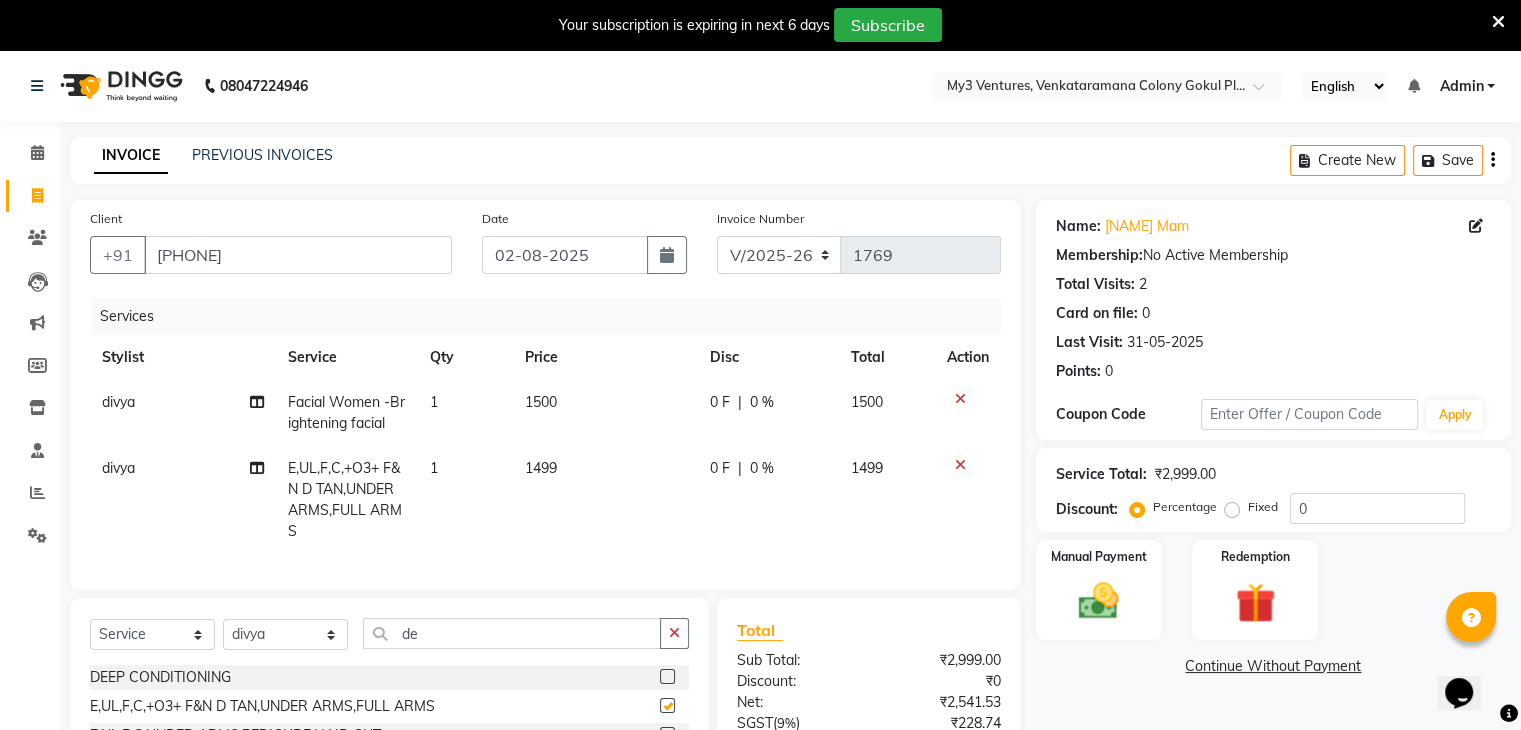 checkbox on "false" 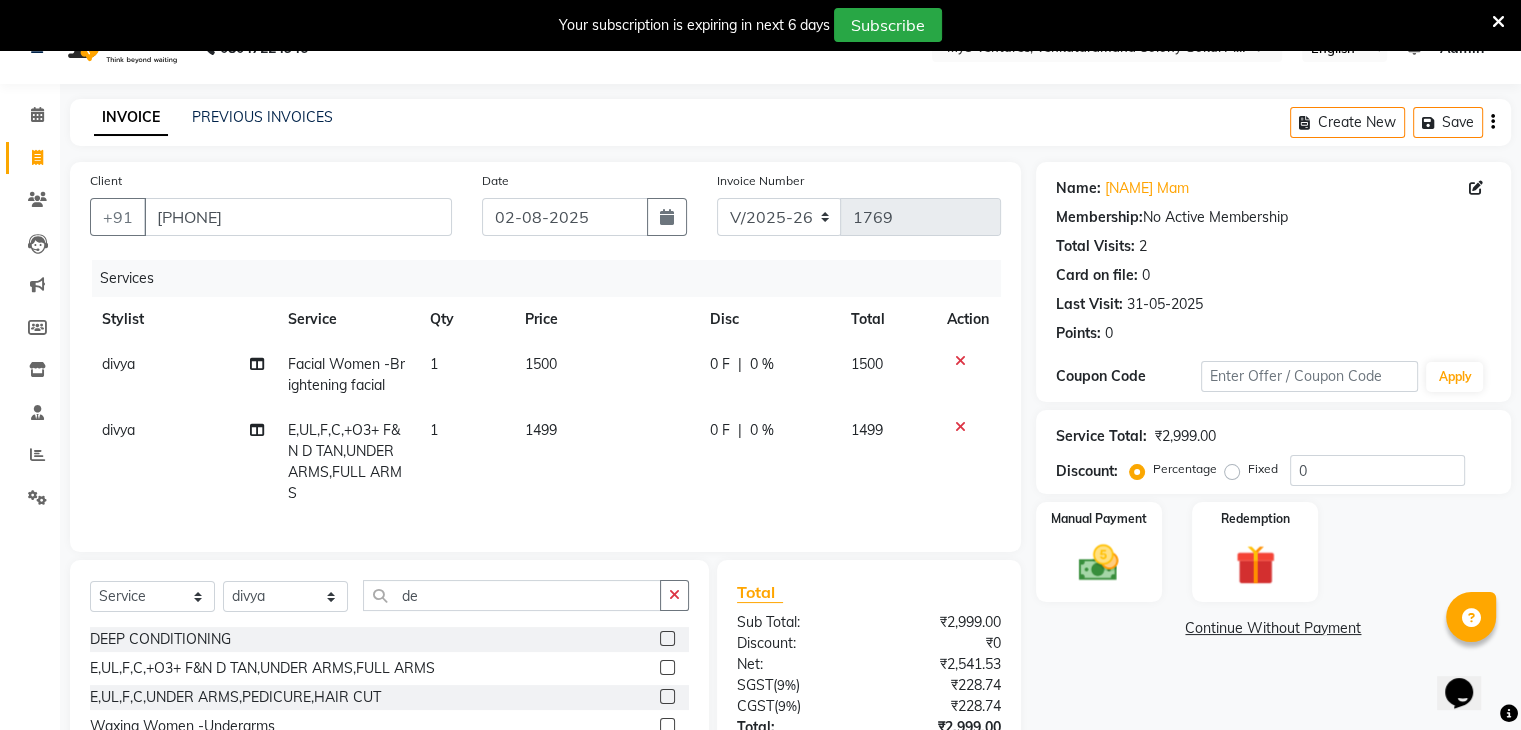 scroll, scrollTop: 36, scrollLeft: 0, axis: vertical 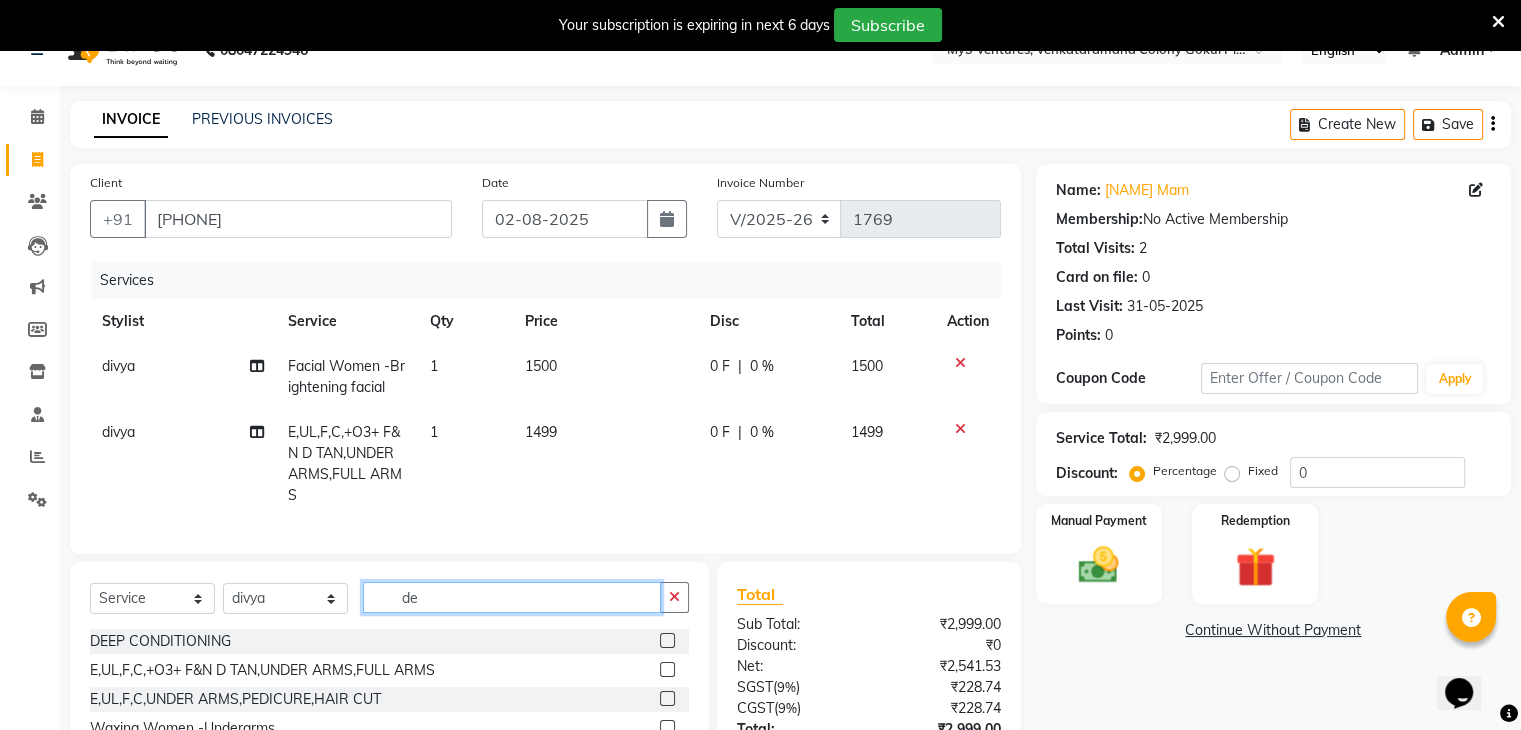 click on "de" 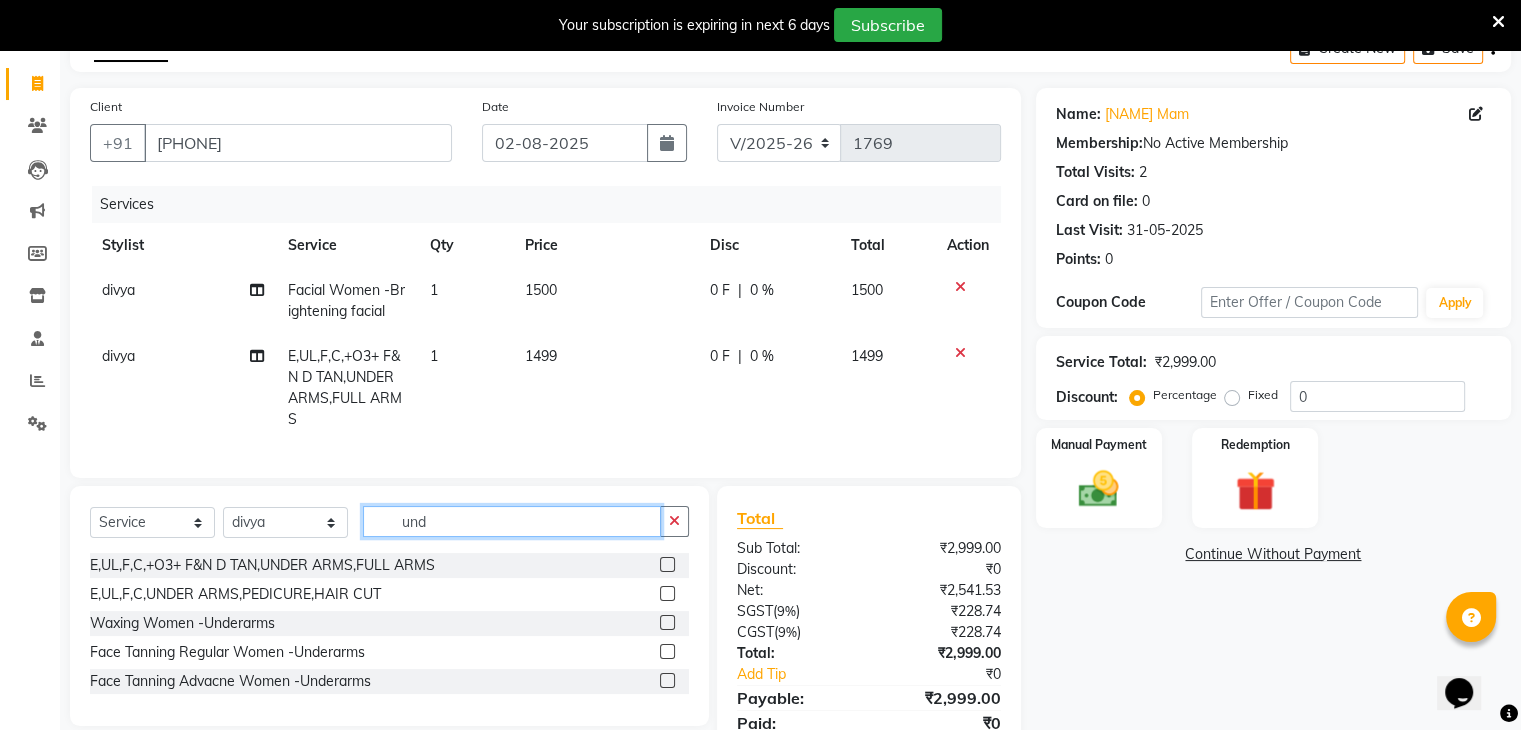 scroll, scrollTop: 152, scrollLeft: 0, axis: vertical 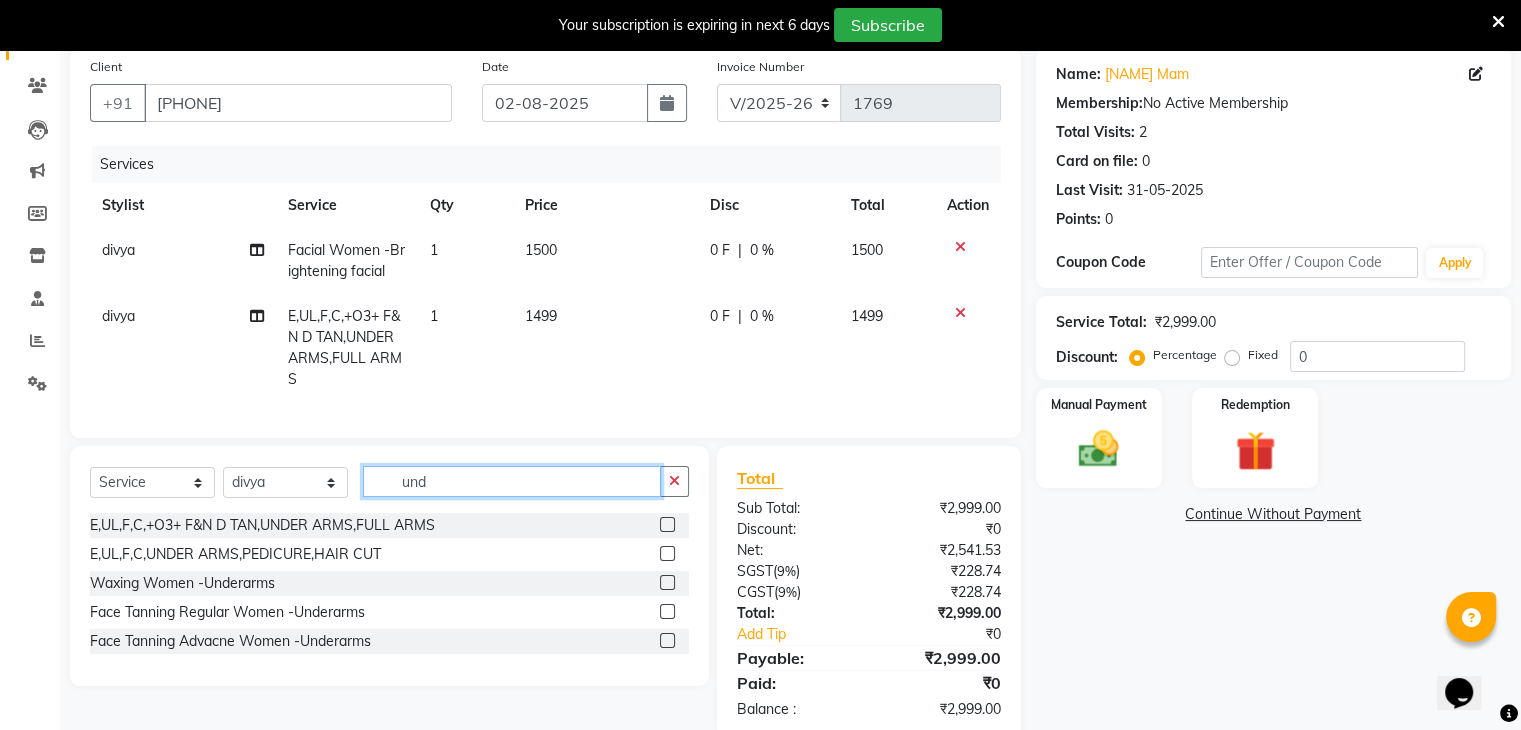 type on "und" 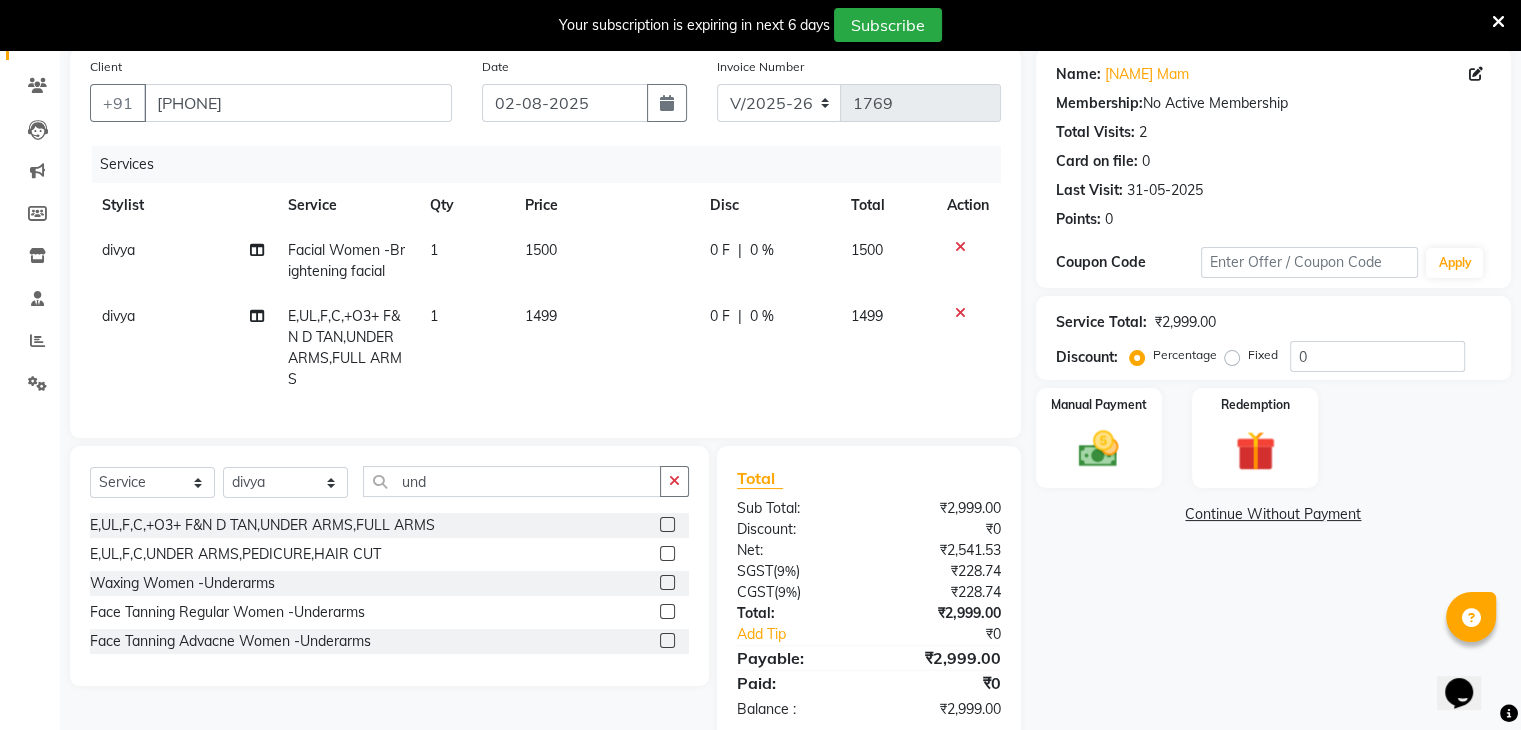 click 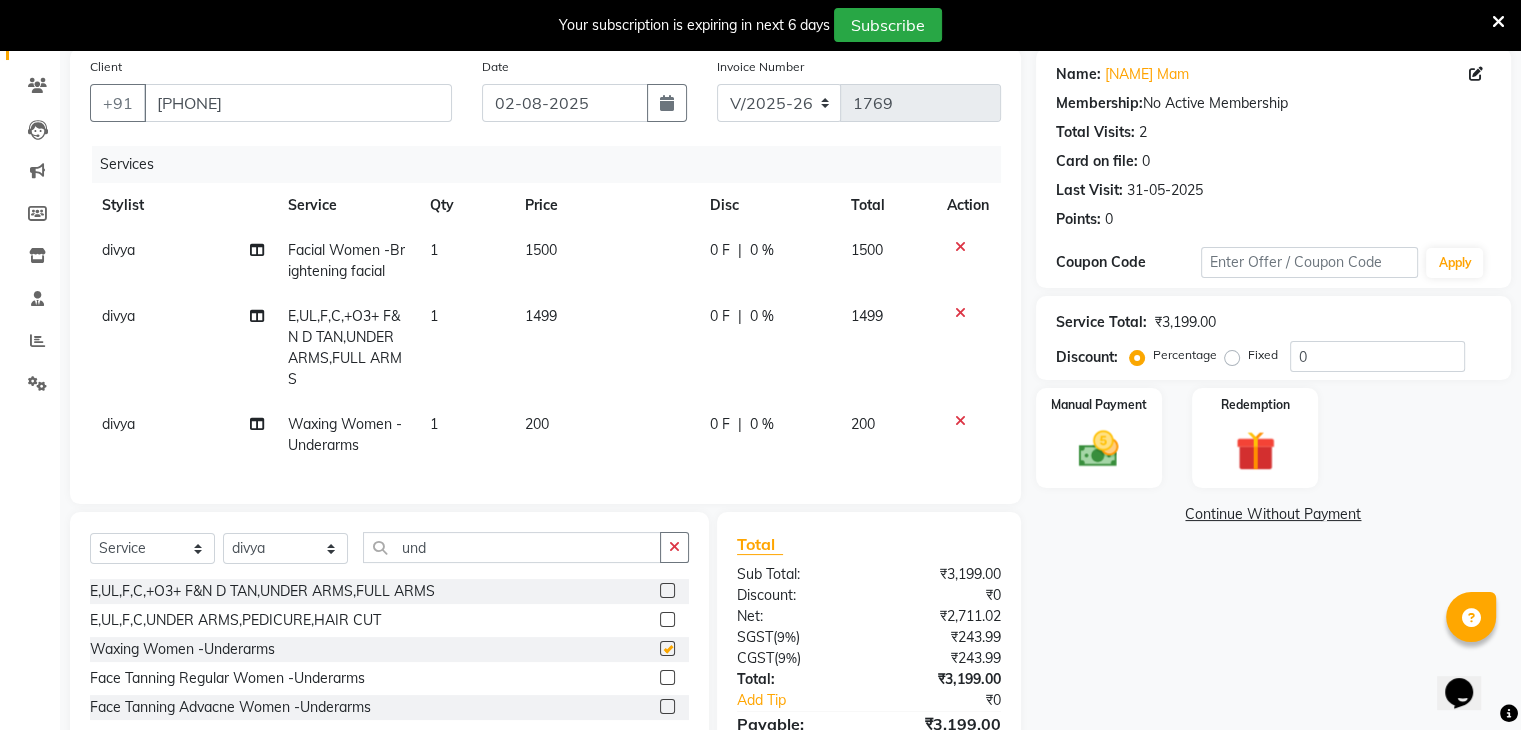 checkbox on "false" 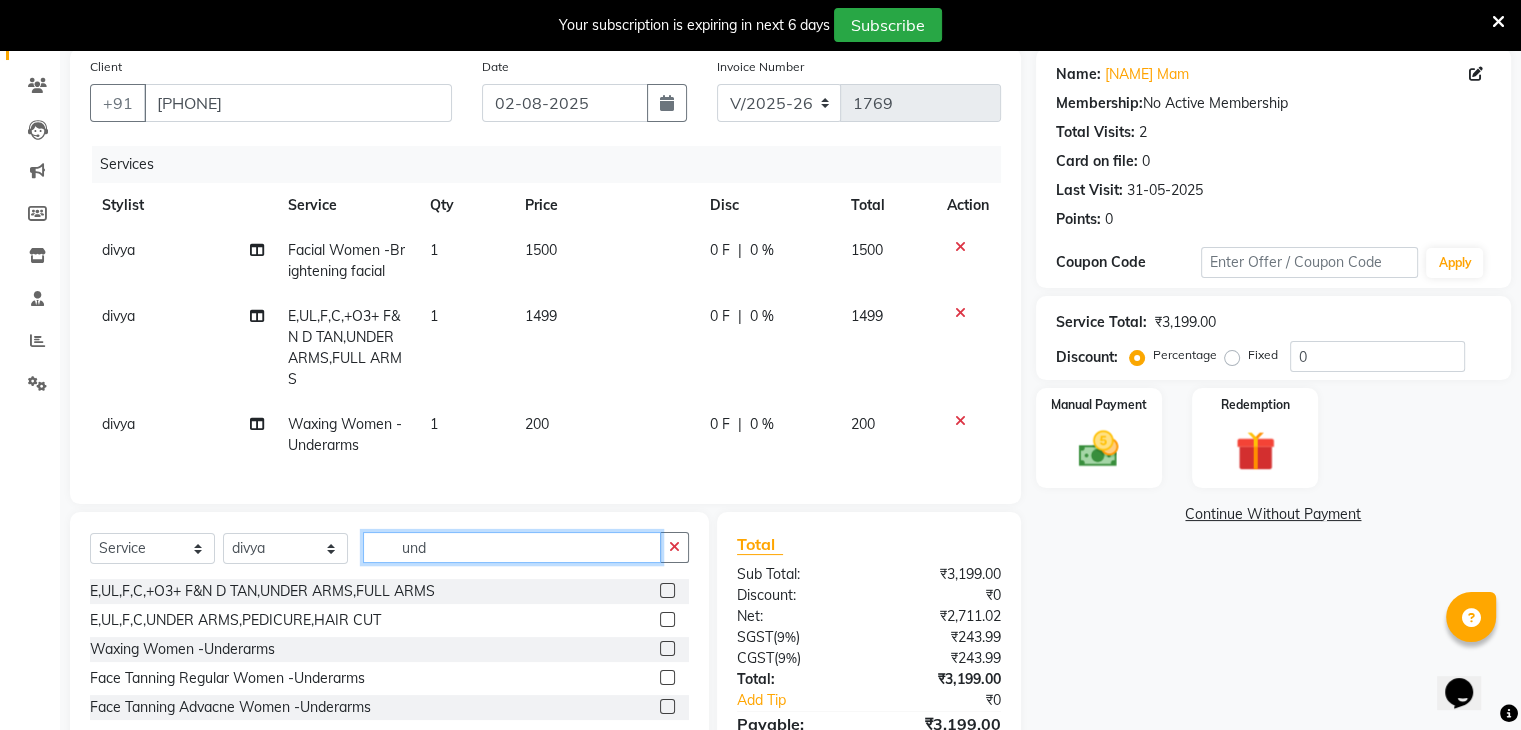 click on "und" 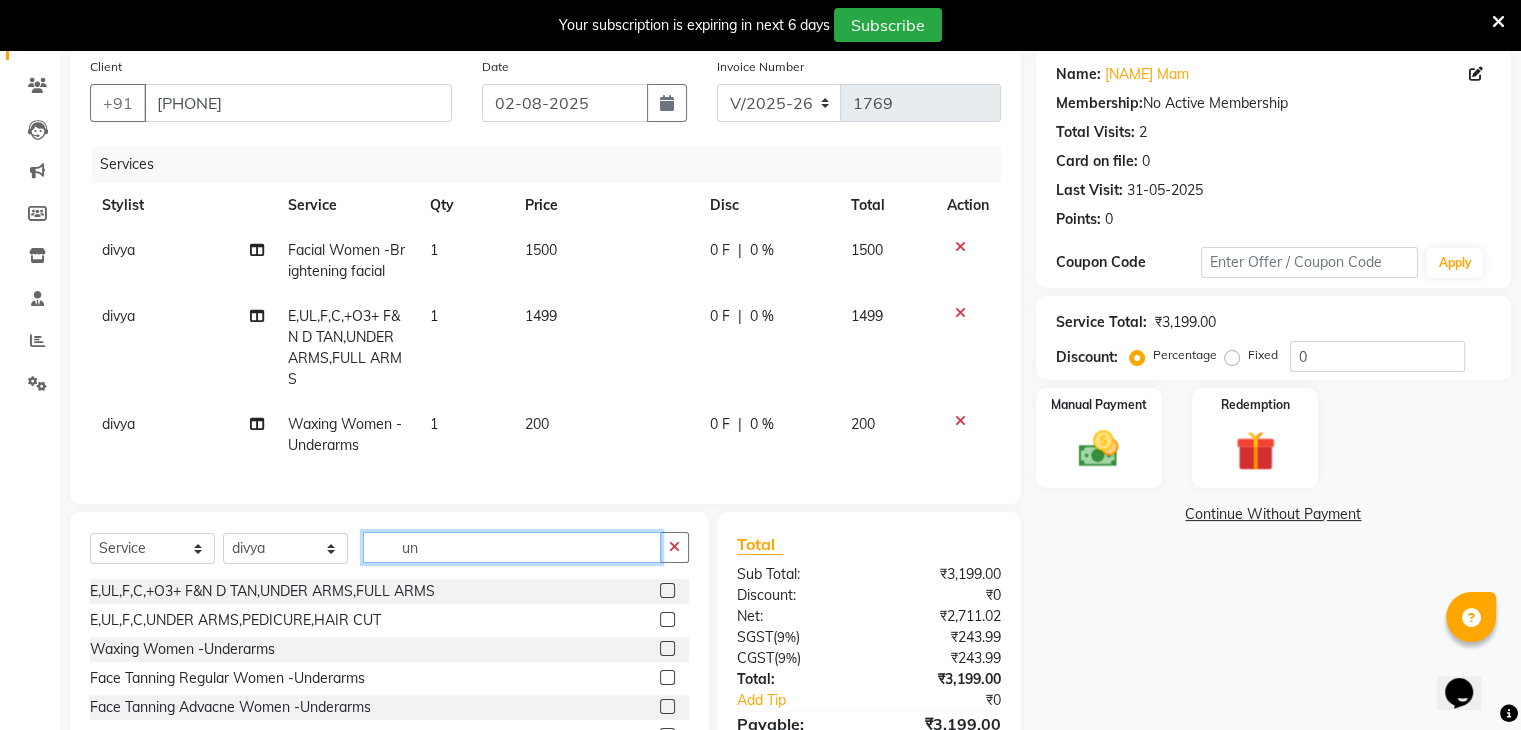 type on "u" 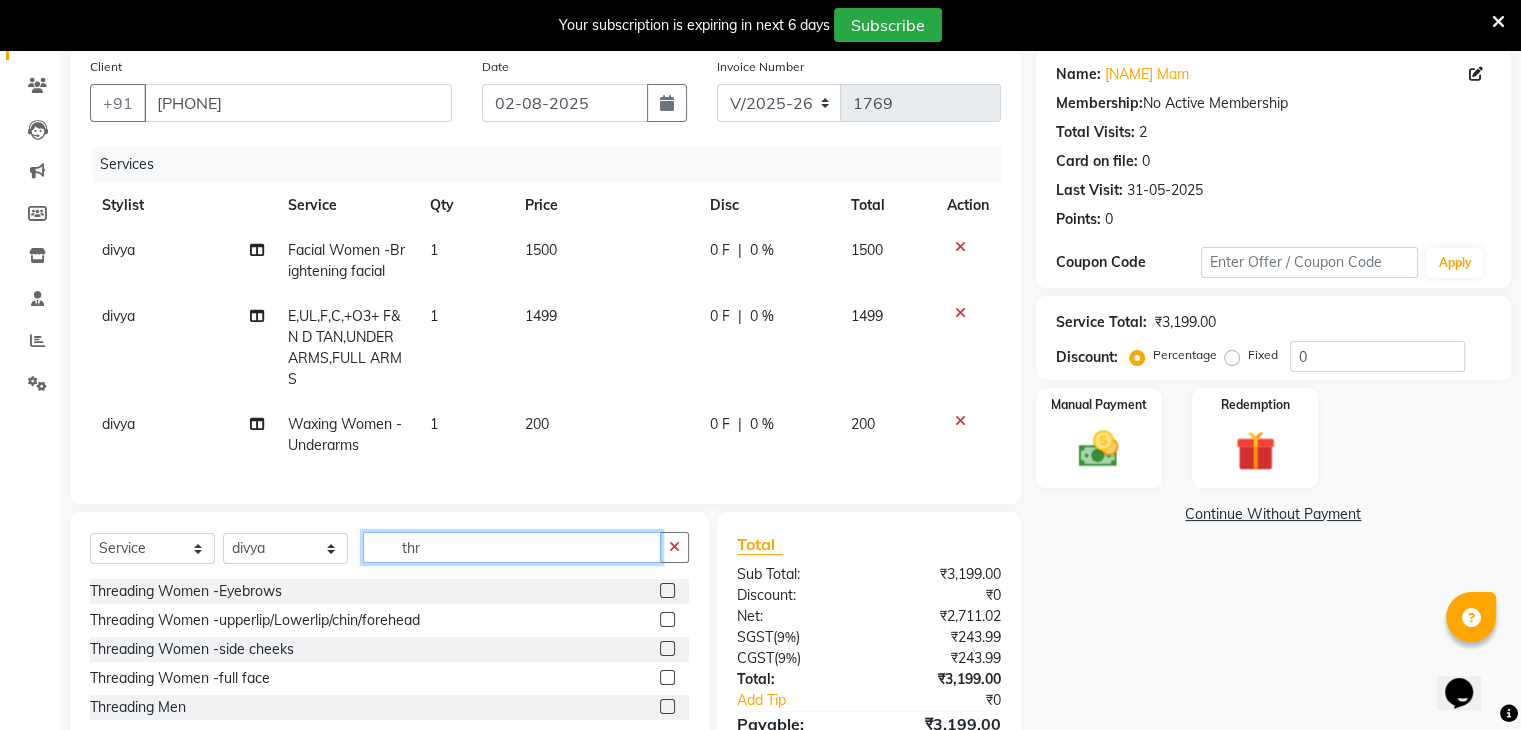 type on "thr" 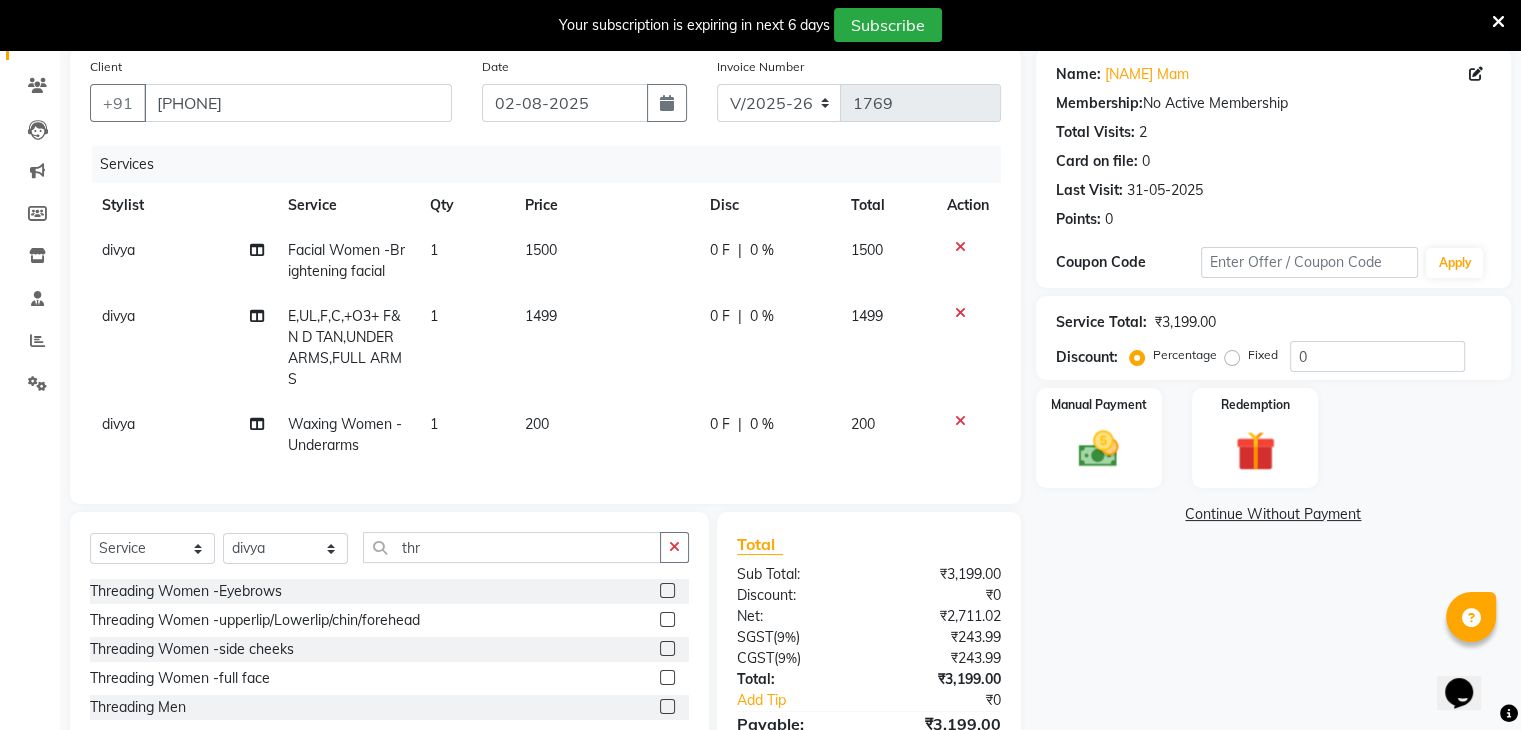 click 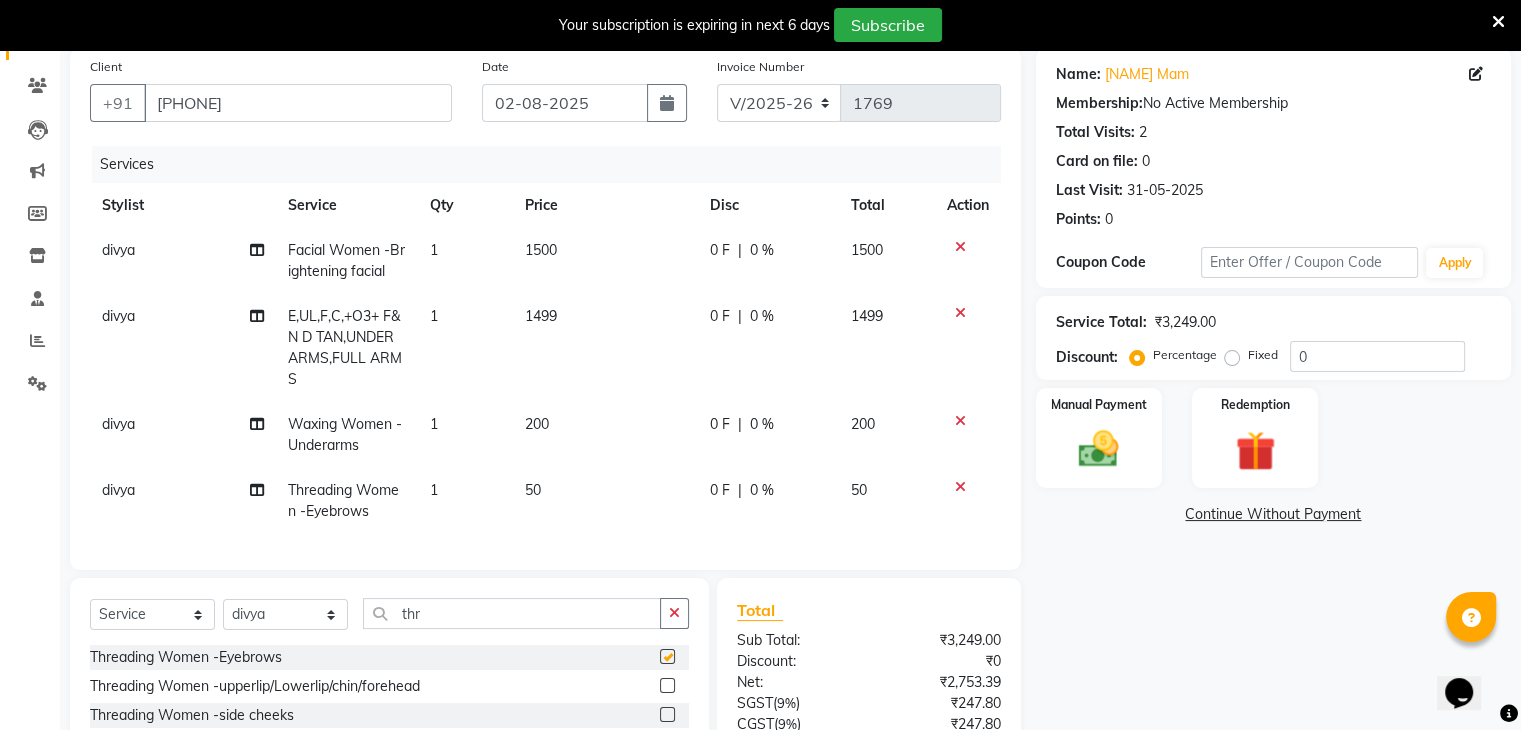 checkbox on "false" 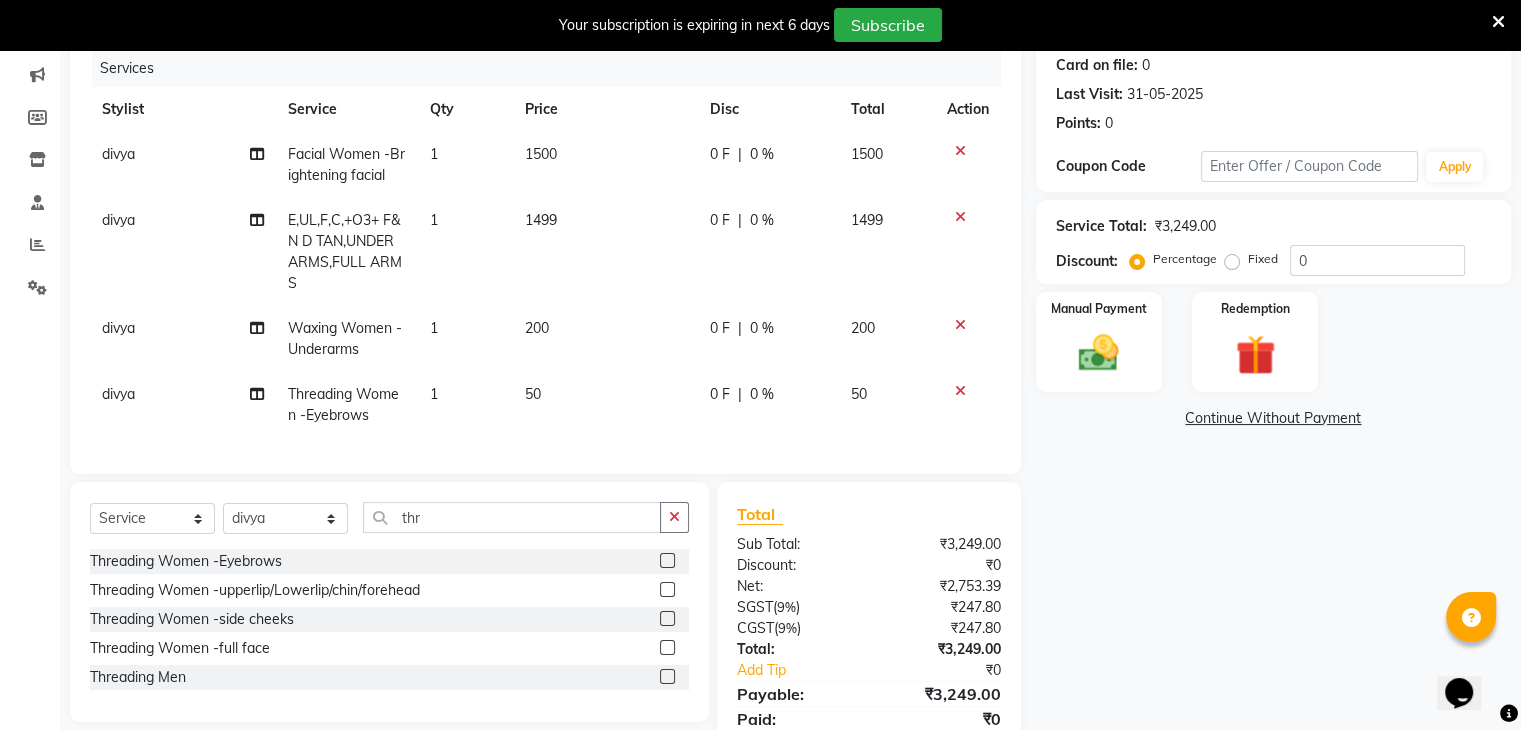 scroll, scrollTop: 263, scrollLeft: 0, axis: vertical 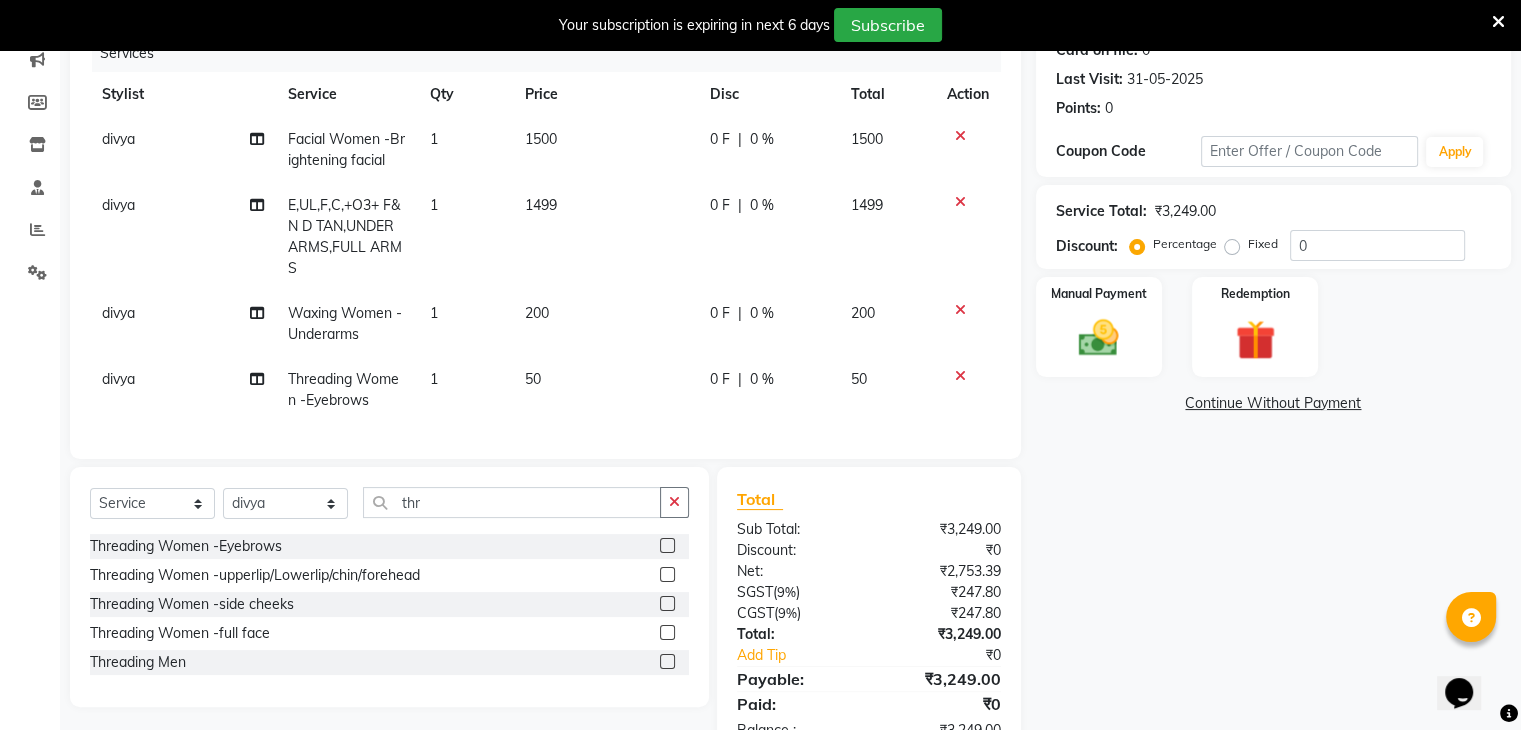 click 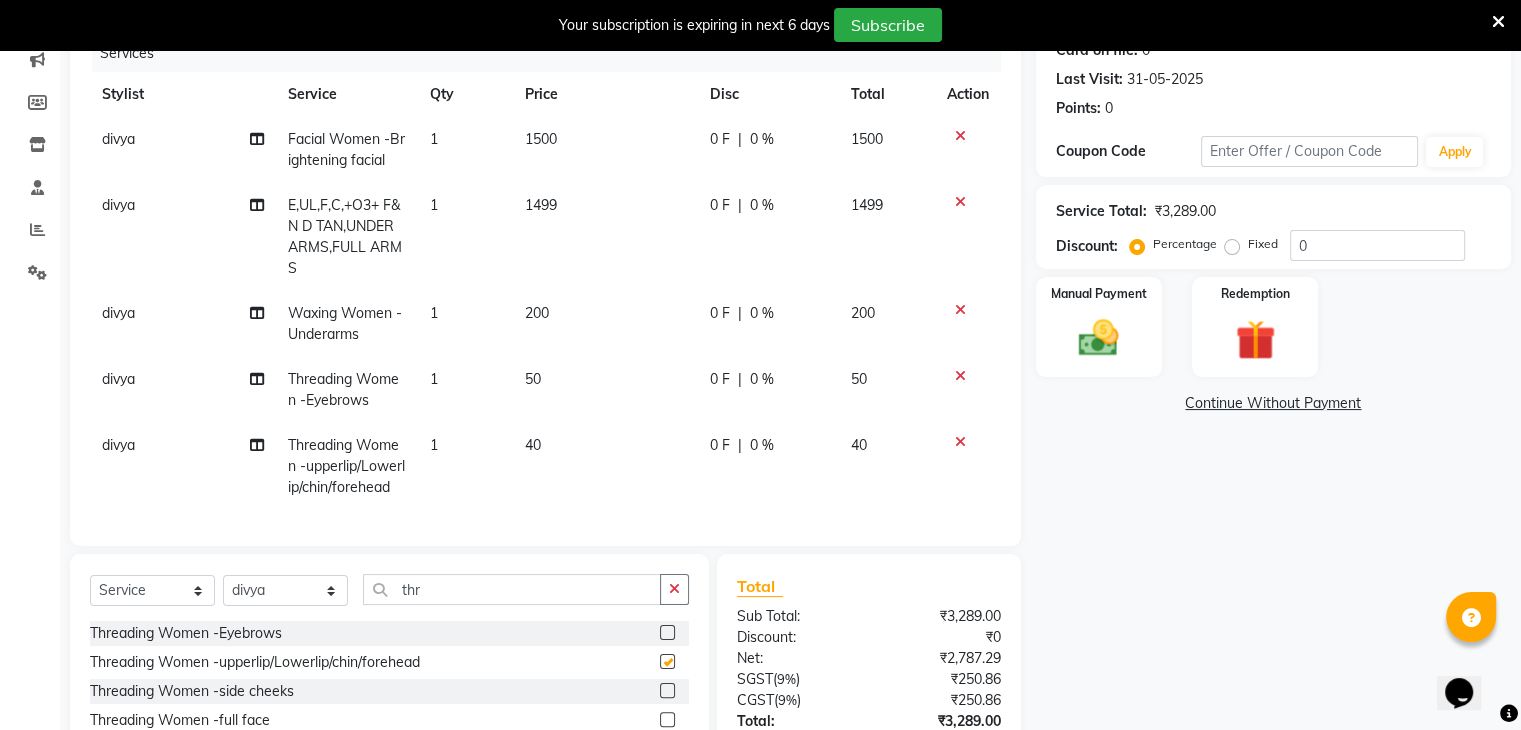 checkbox on "false" 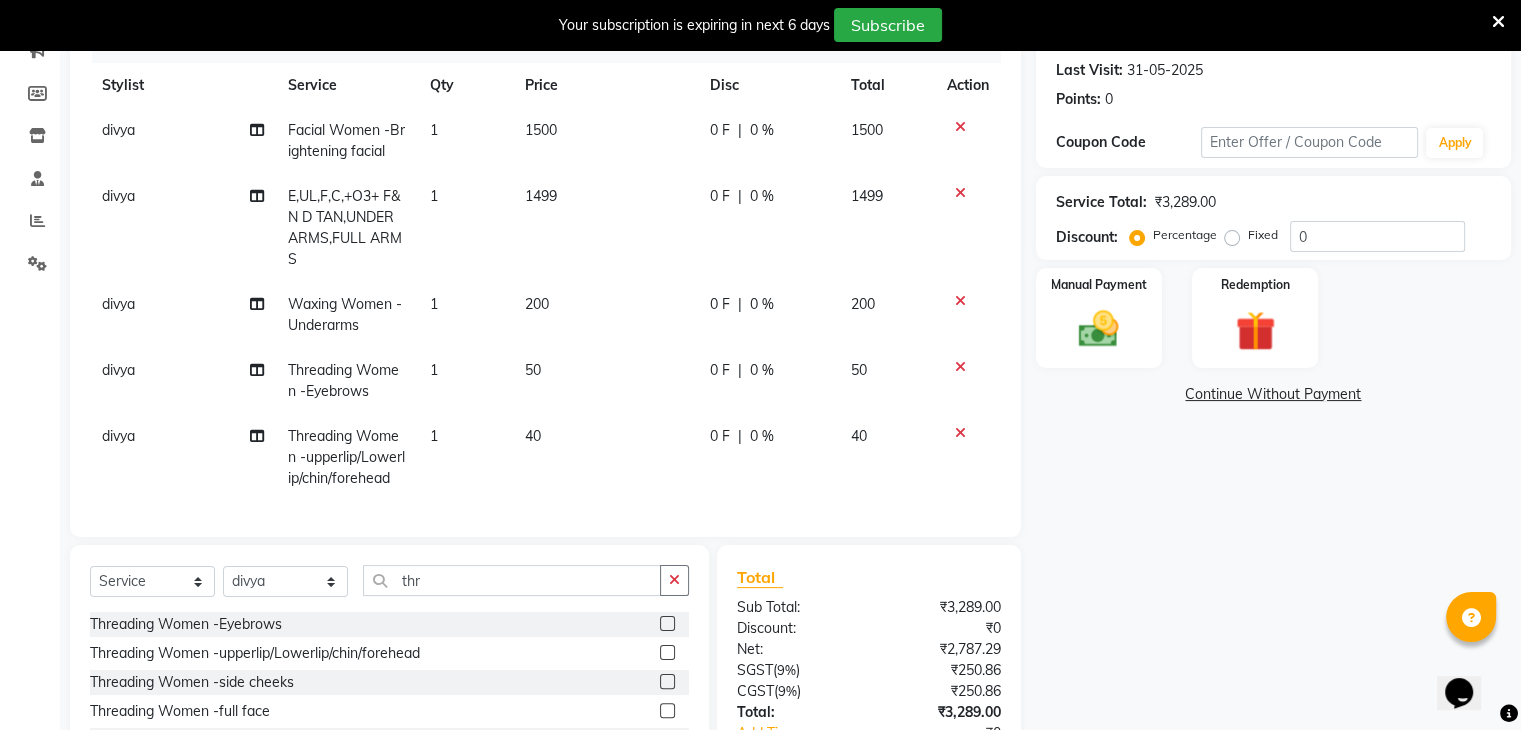 scroll, scrollTop: 271, scrollLeft: 0, axis: vertical 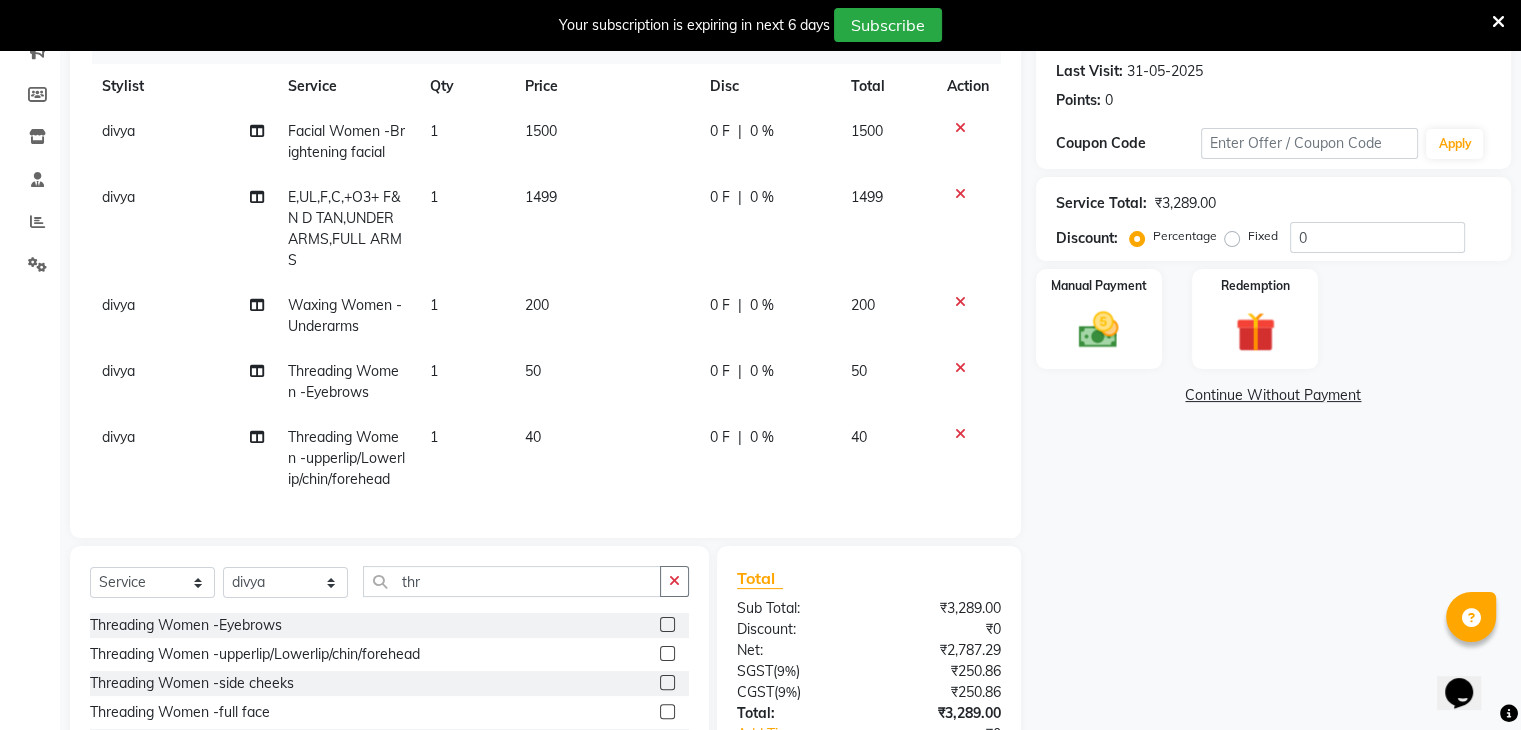click on "40" 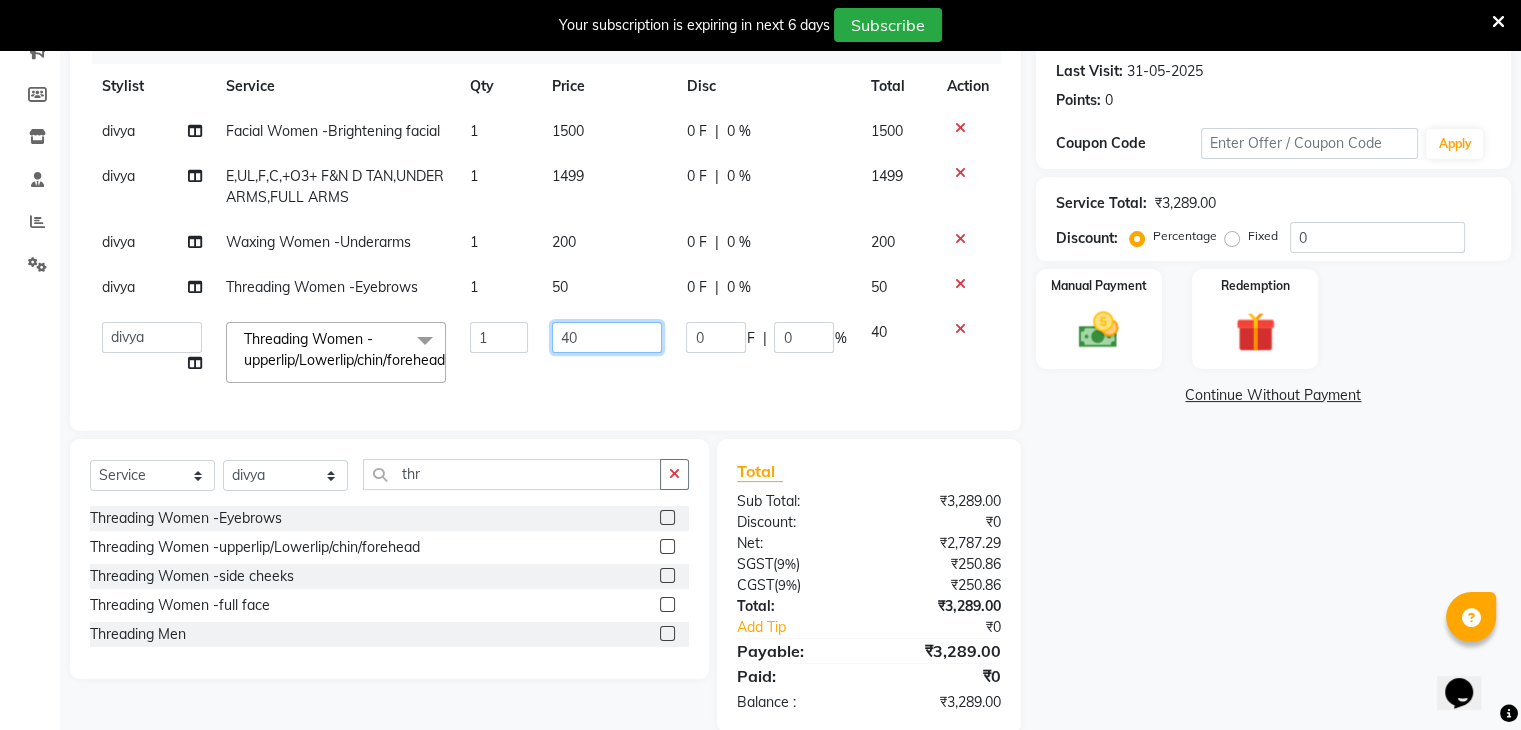 click on "40" 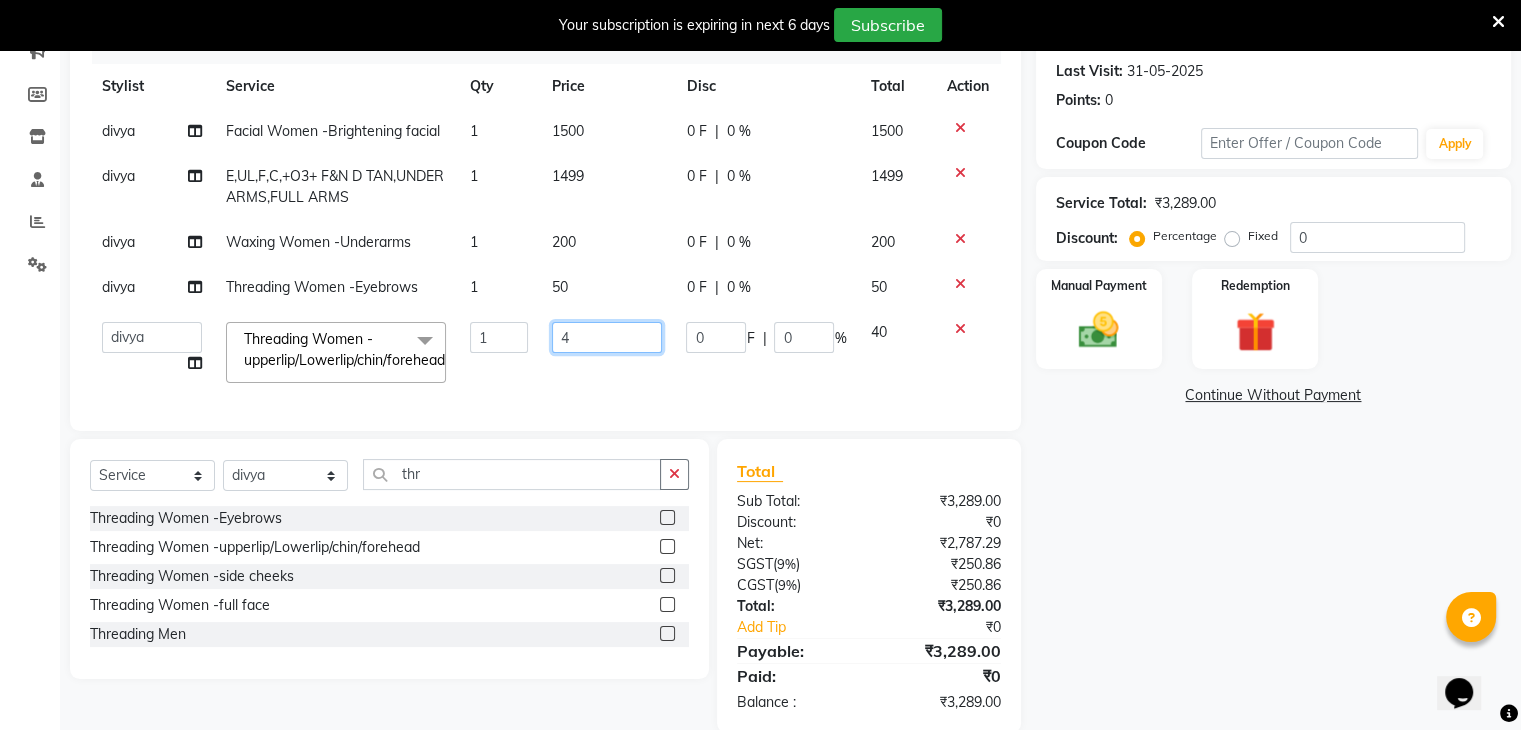 type on "49" 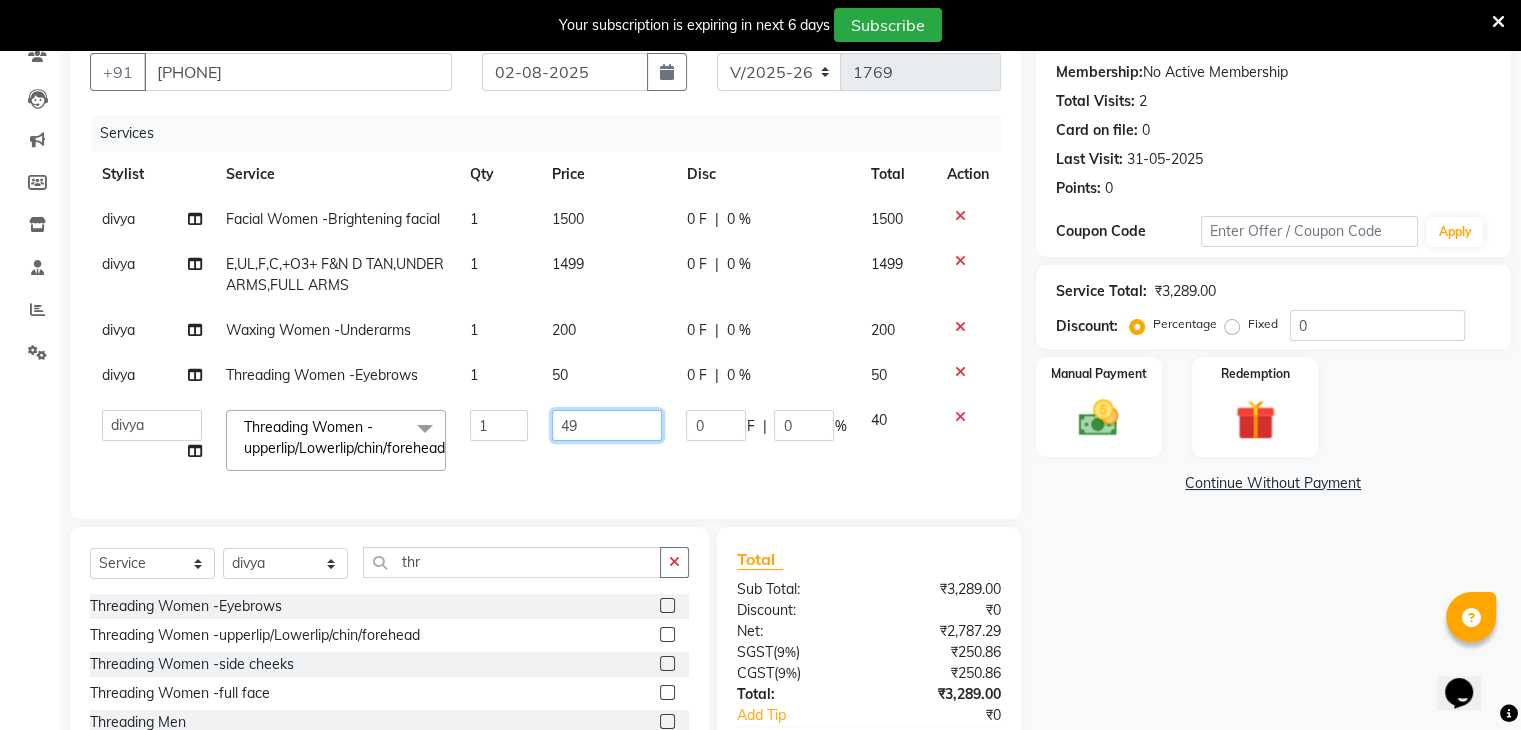 scroll, scrollTop: 188, scrollLeft: 0, axis: vertical 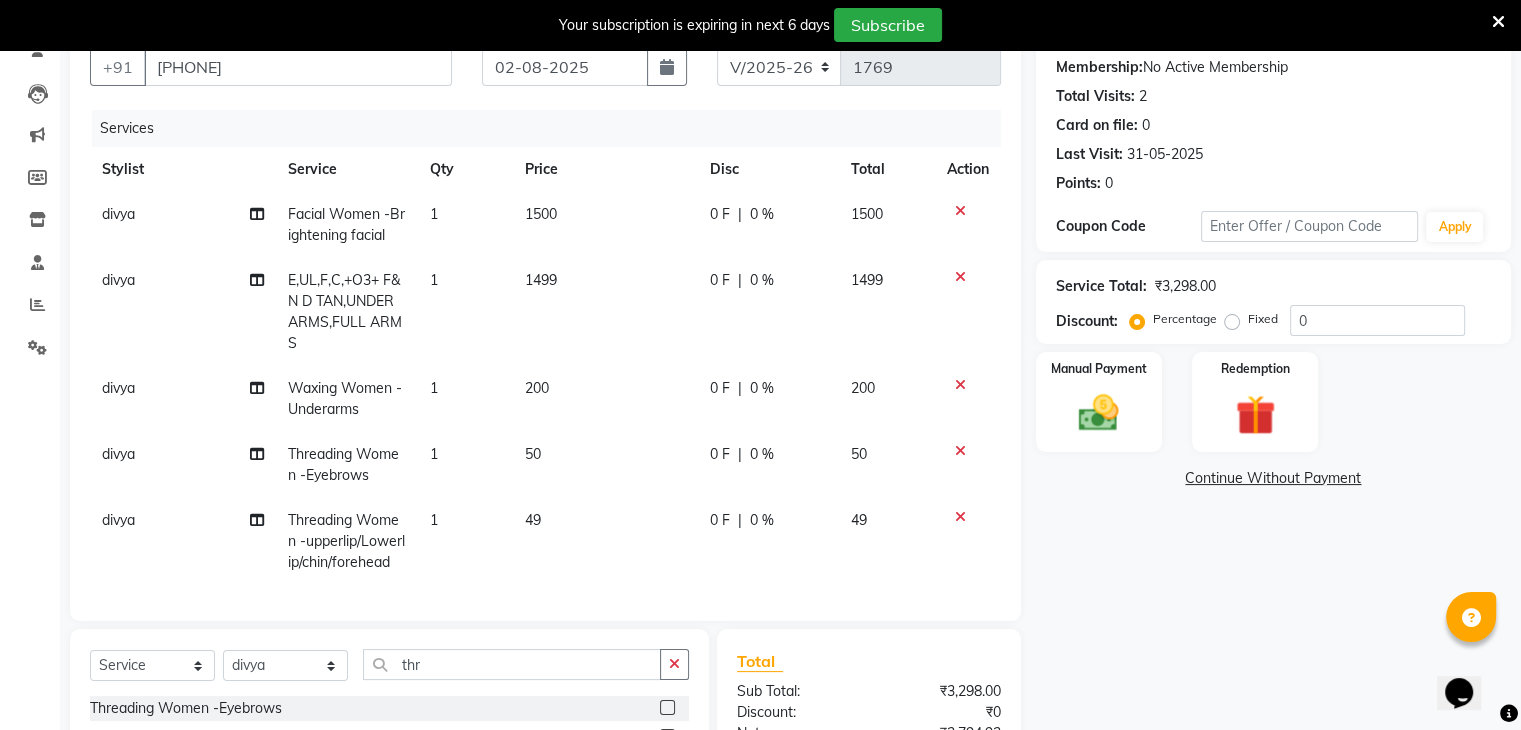 click on "divya Facial Women -Brightening facial 1 1500 0 F | 0 % 1500 divya E,UL,F,C,+O3+ F&N D TAN,UNDER ARMS,FULL ARMS 1 1499 0 F | 0 % 1499 divya Waxing Women -Underarms 1 200 0 F | 0 % 200 divya Threading Women -Eyebrows 1 50 0 F | 0 % 50 divya Threading Women -upperlip/Lowerlip/chin/forehead 1 49 0 F | 0 % 49" 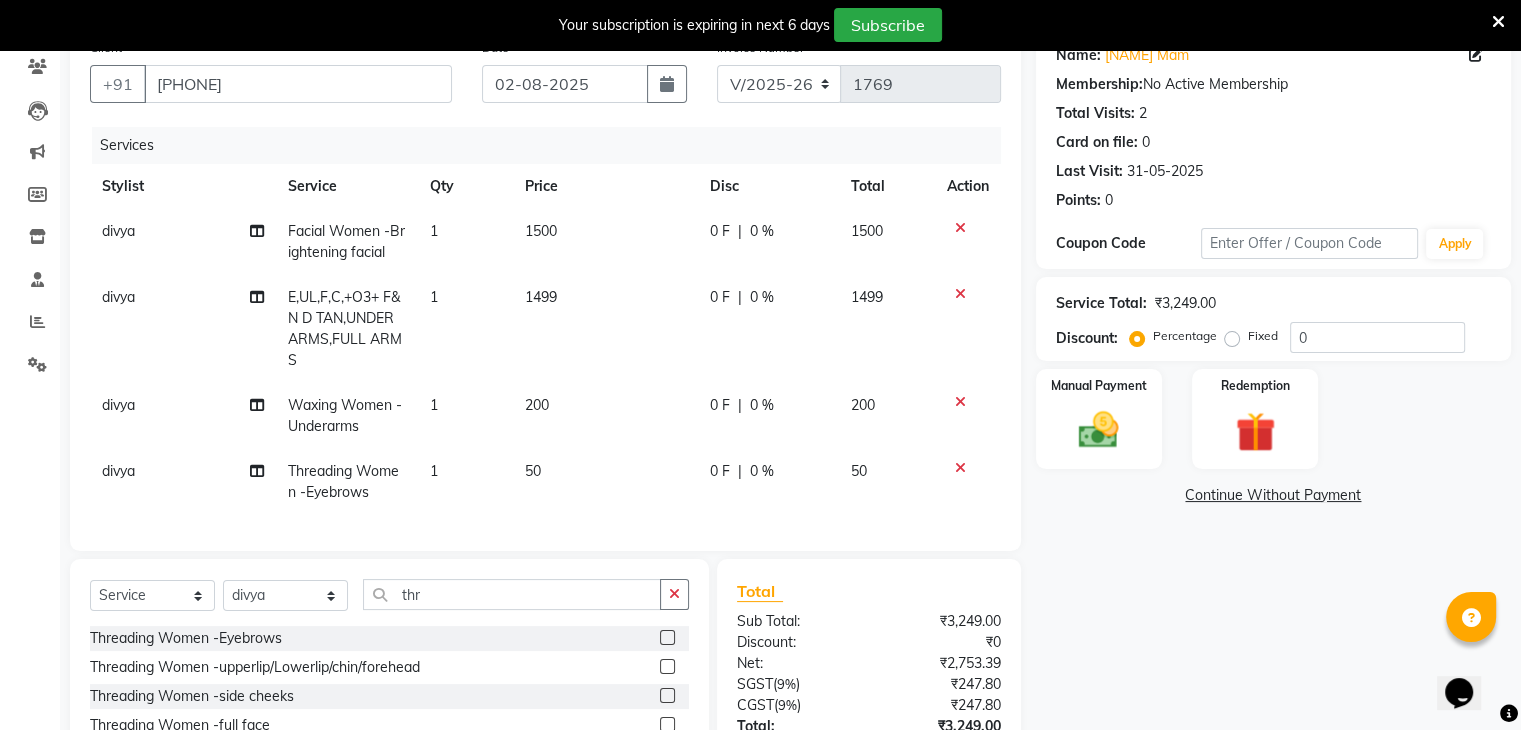 scroll, scrollTop: 170, scrollLeft: 0, axis: vertical 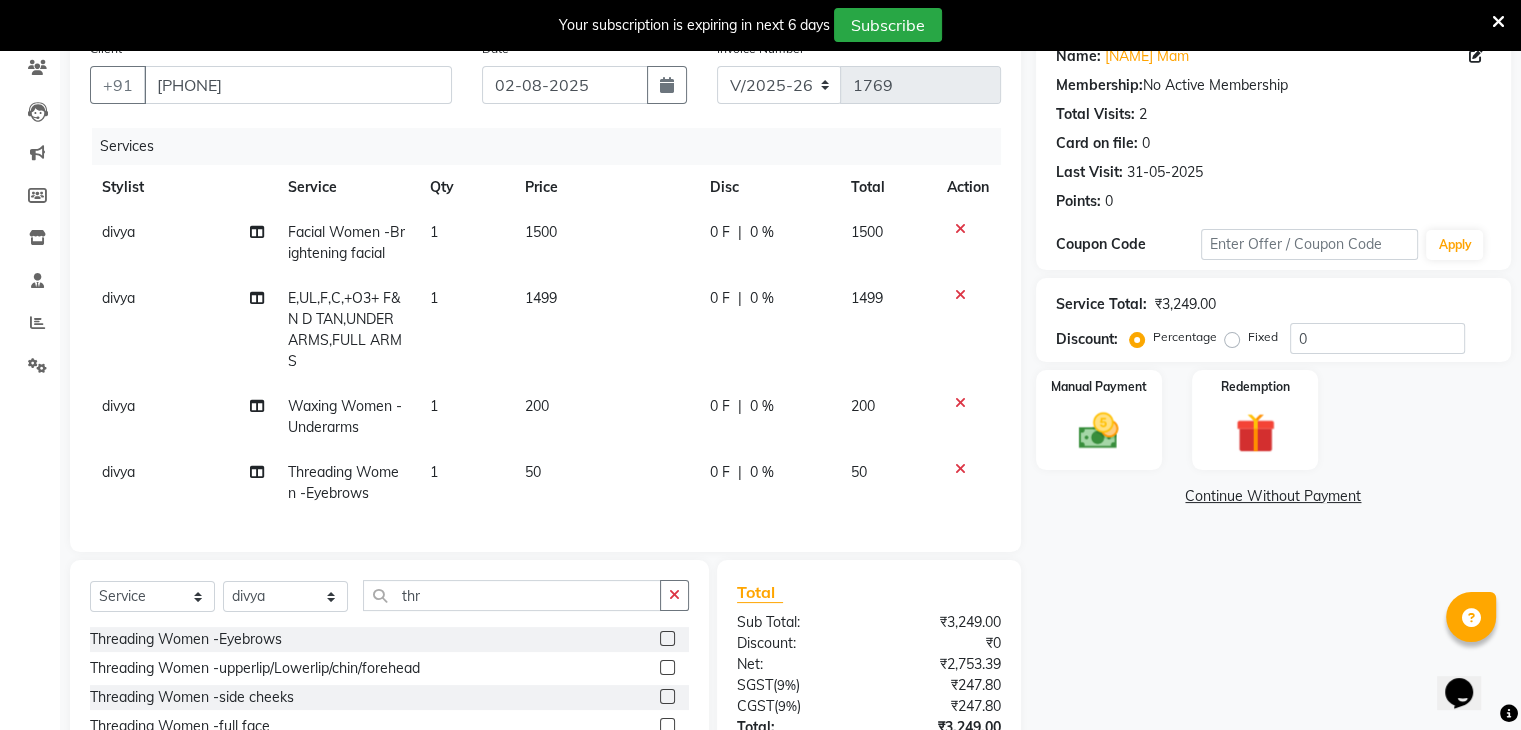 click 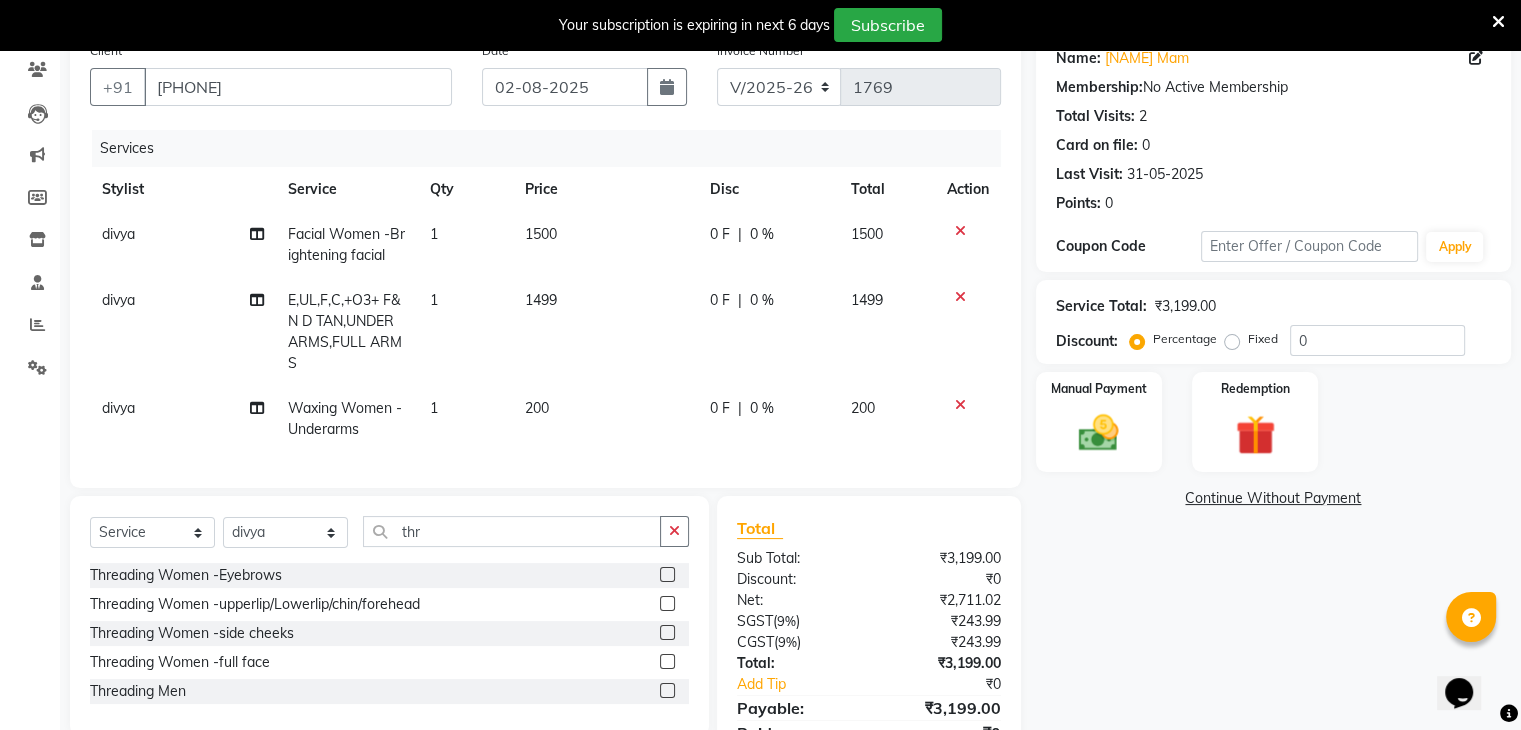scroll, scrollTop: 162, scrollLeft: 0, axis: vertical 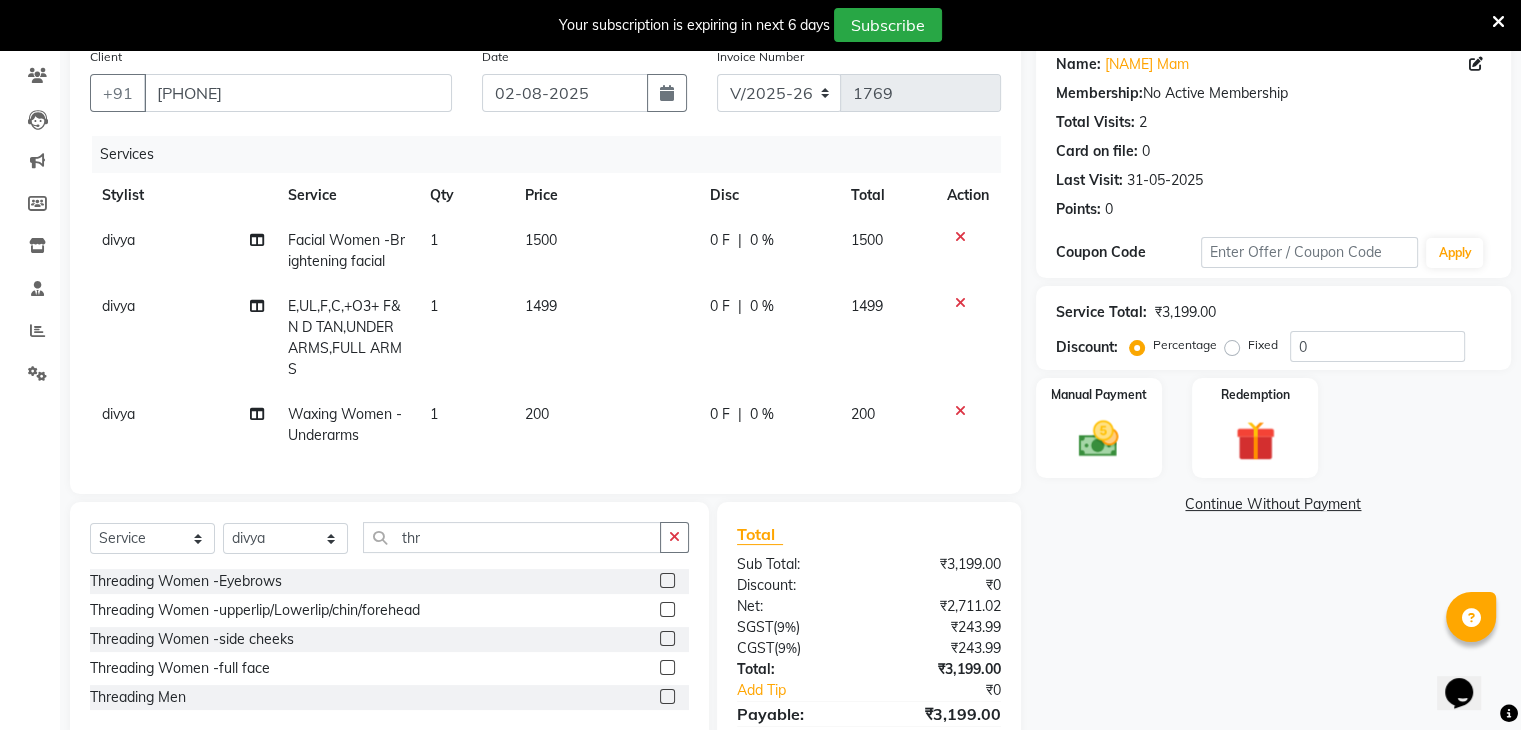 click 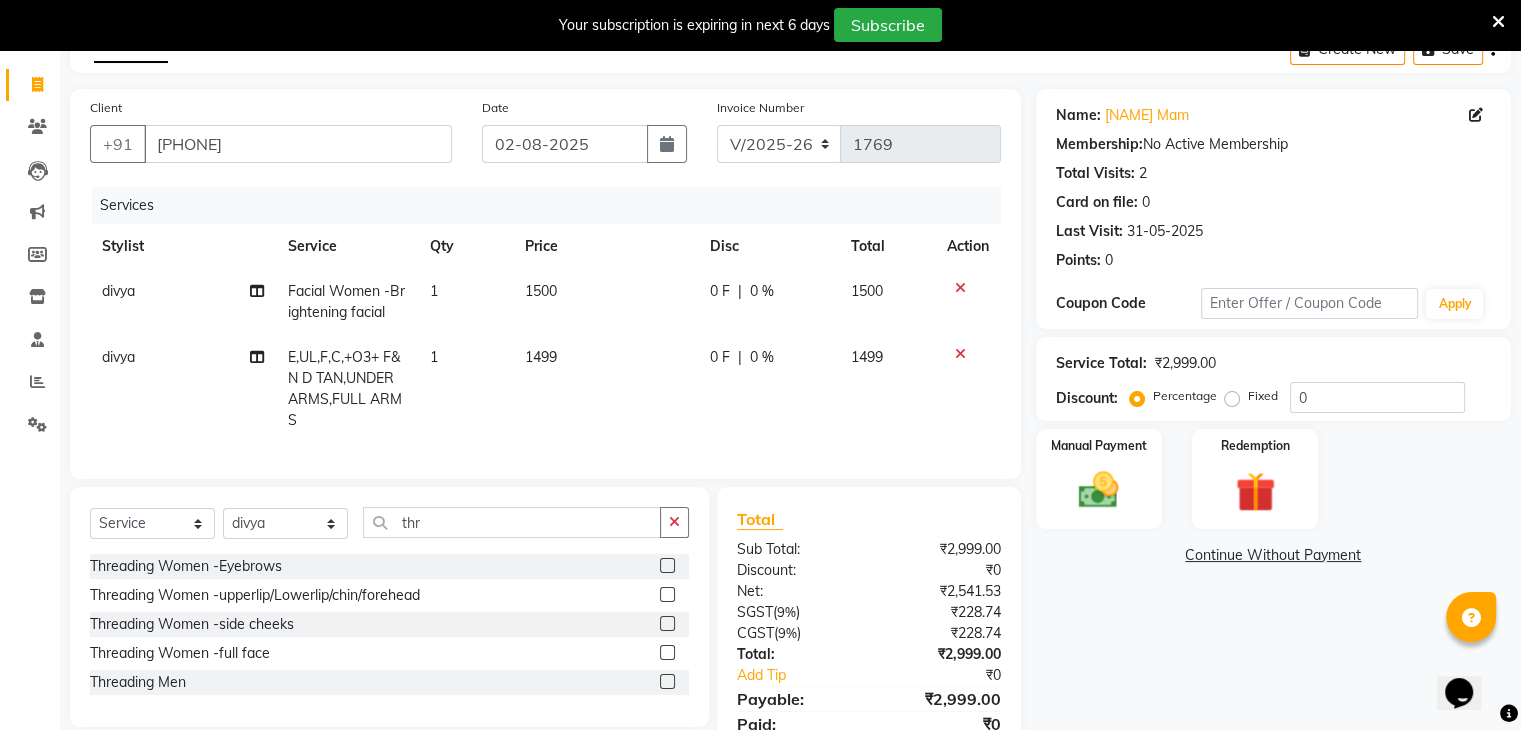 scroll, scrollTop: 110, scrollLeft: 0, axis: vertical 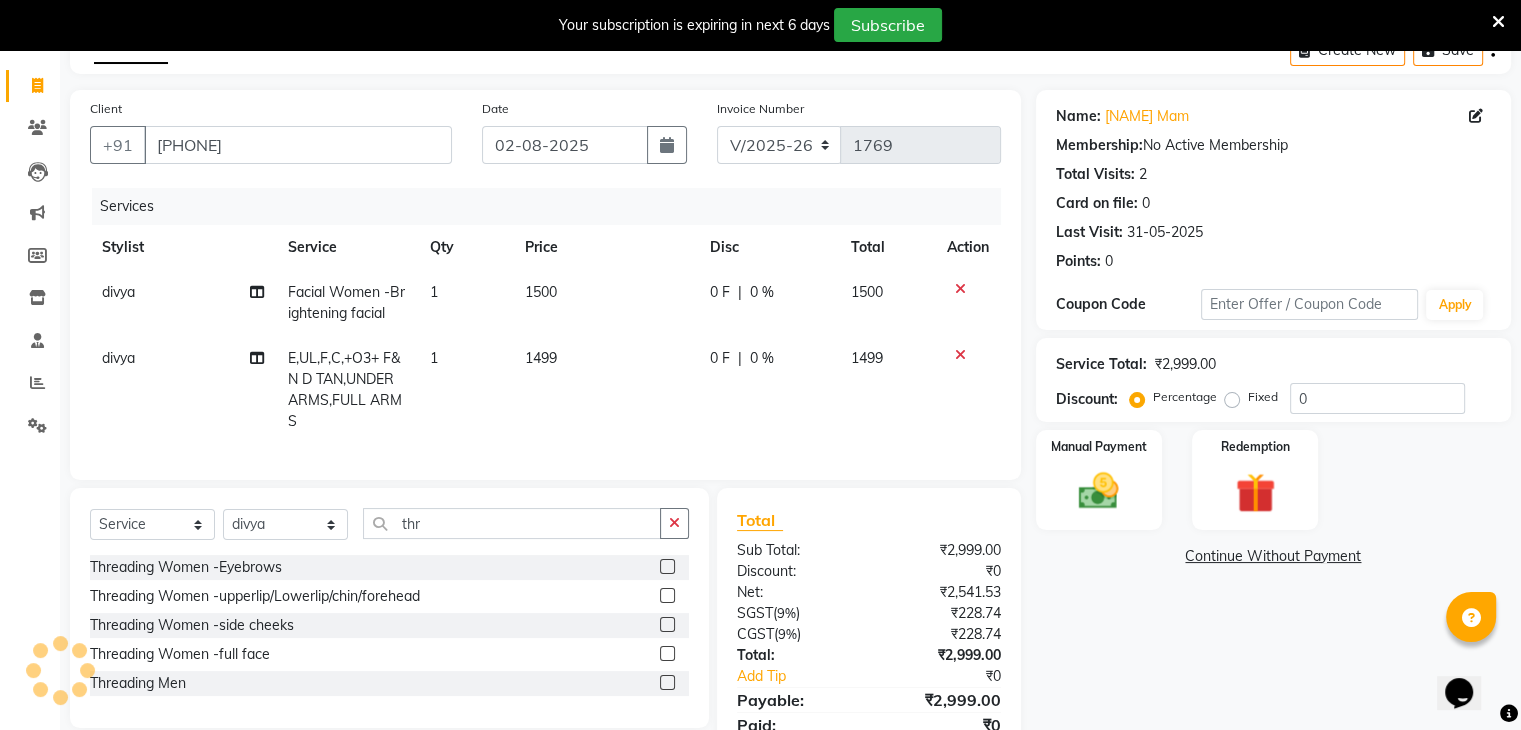 click on "1500" 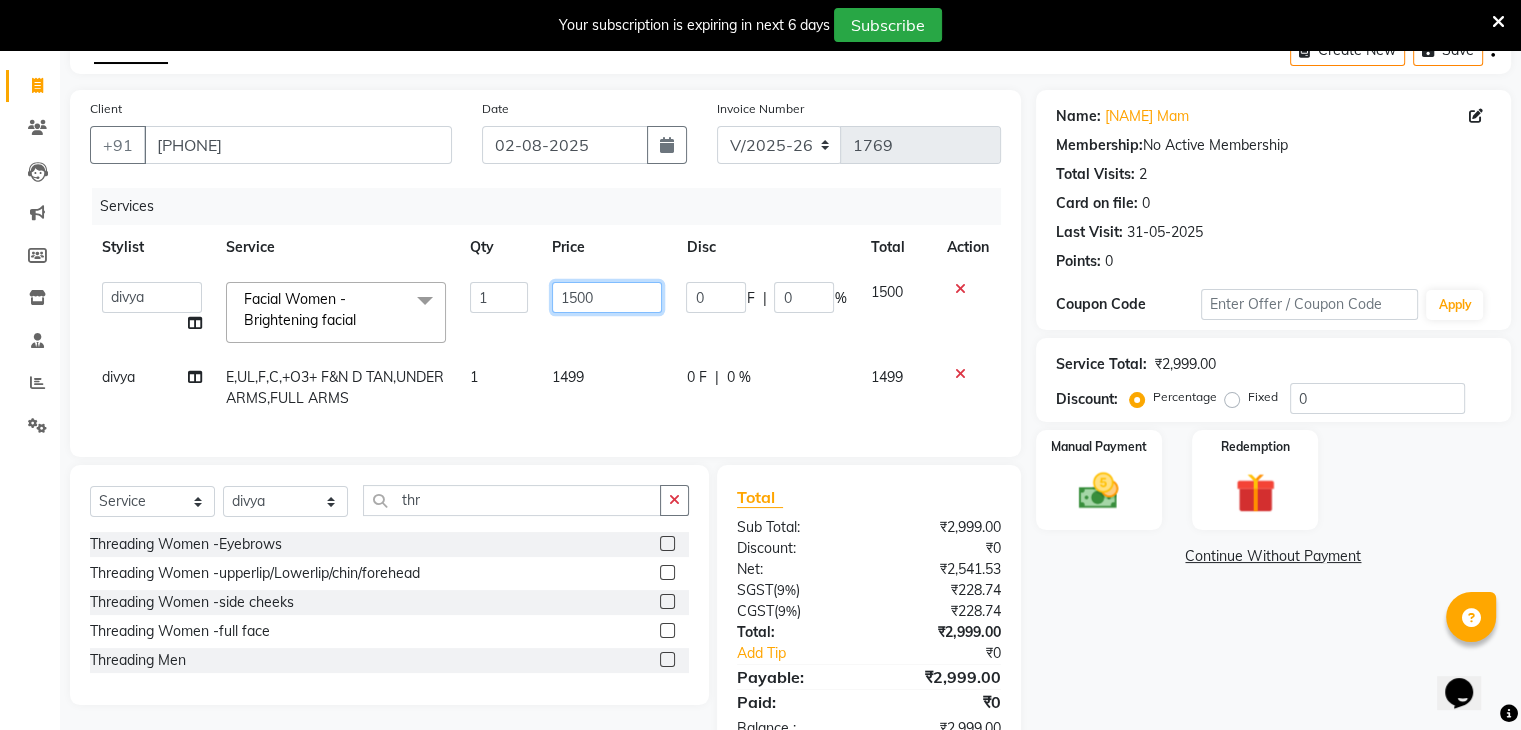 click on "1500" 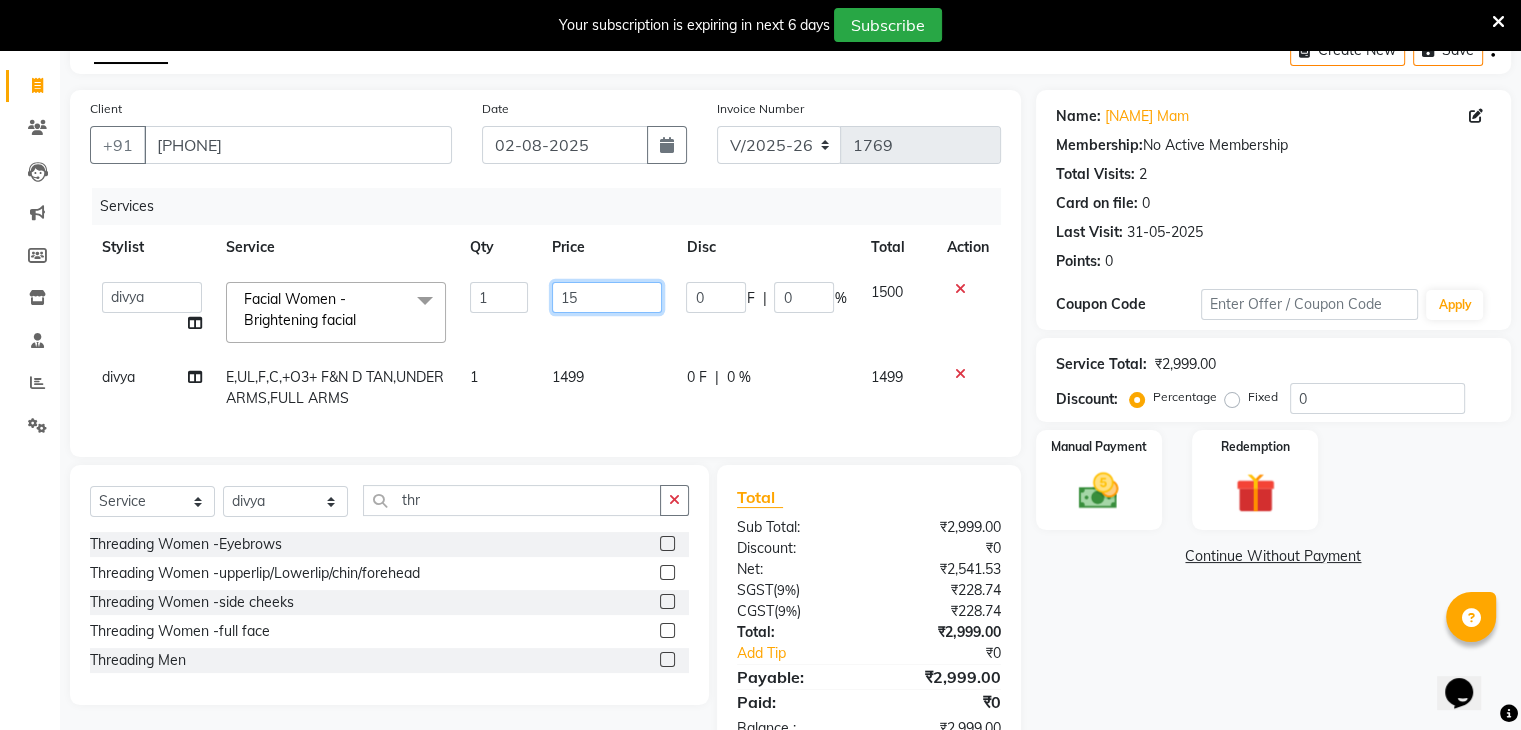 type on "1" 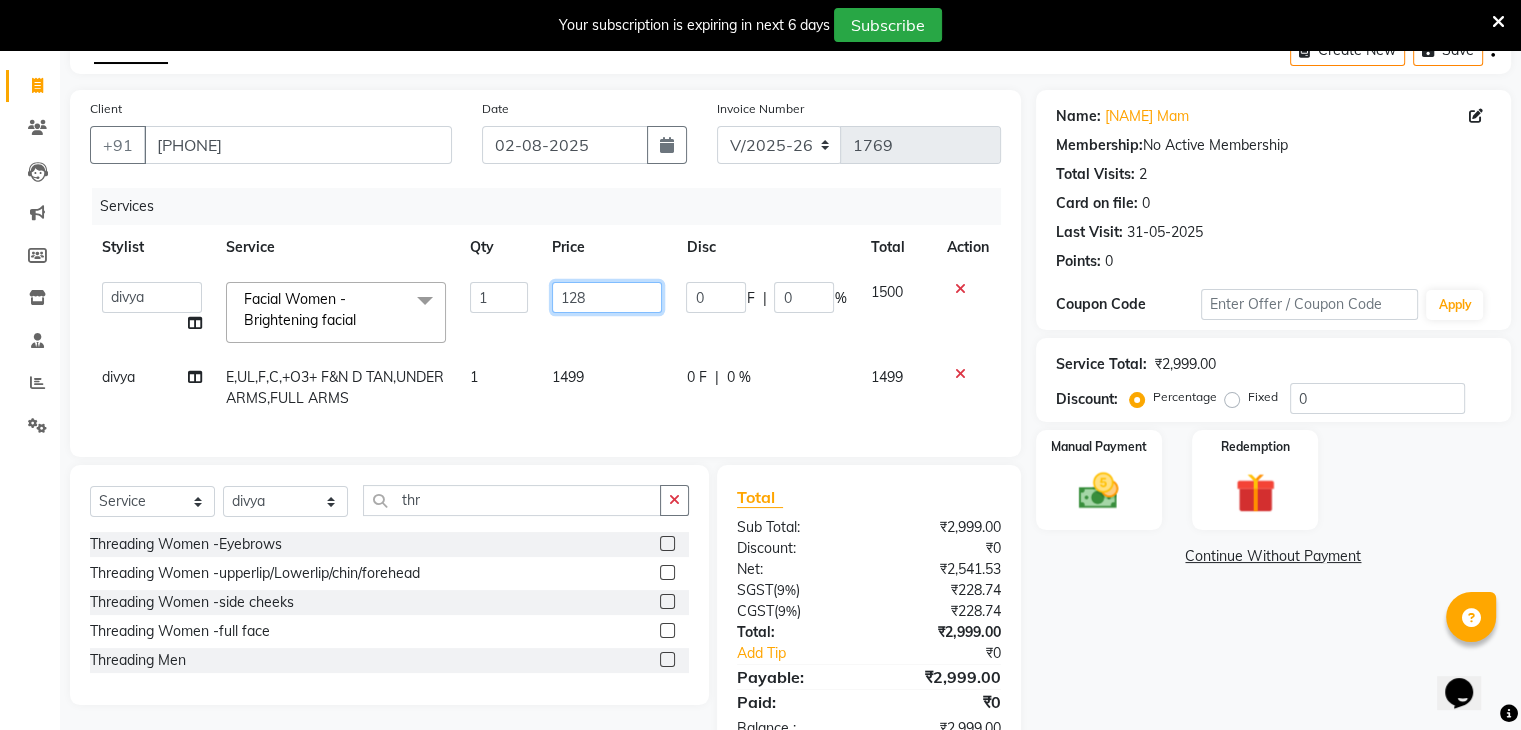 type on "1281" 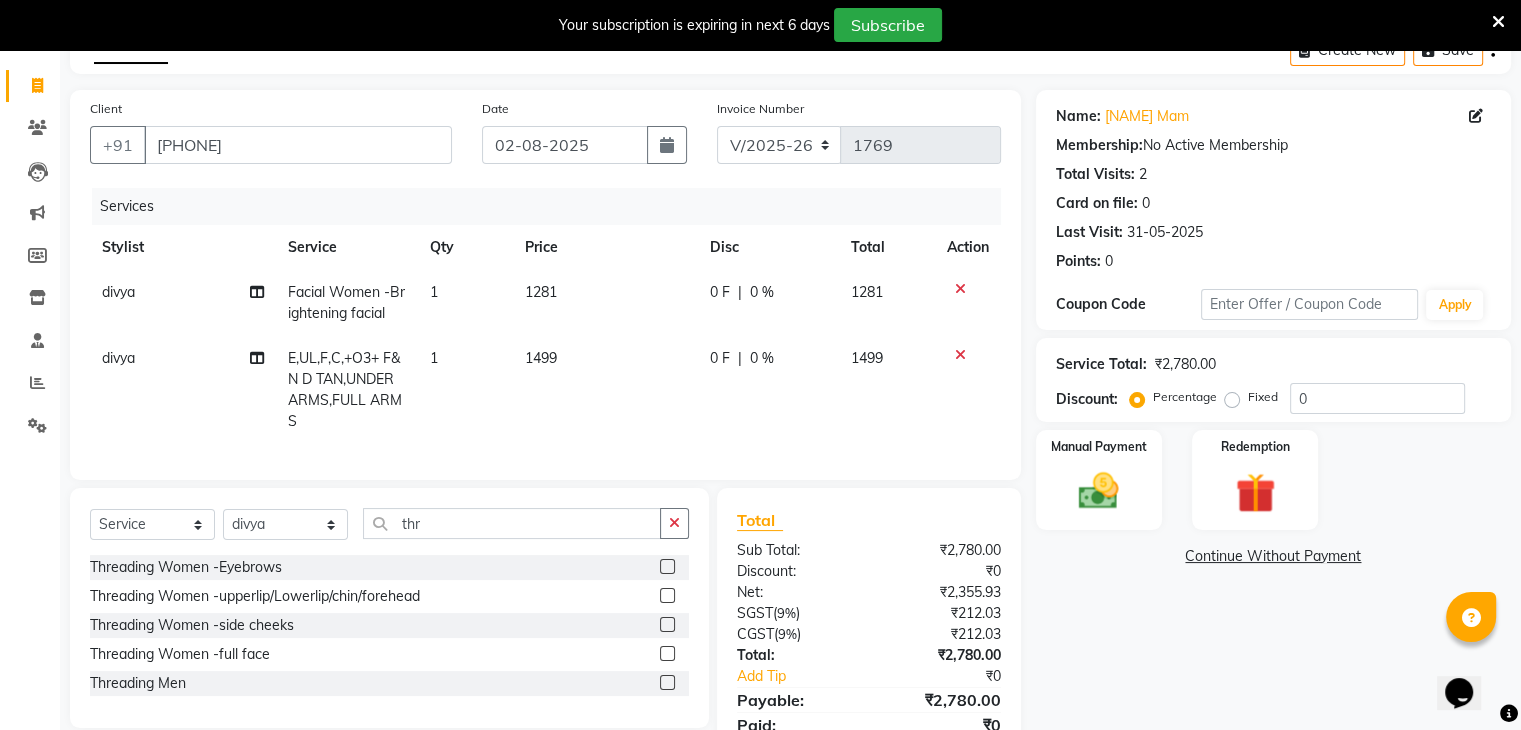 click on "1281" 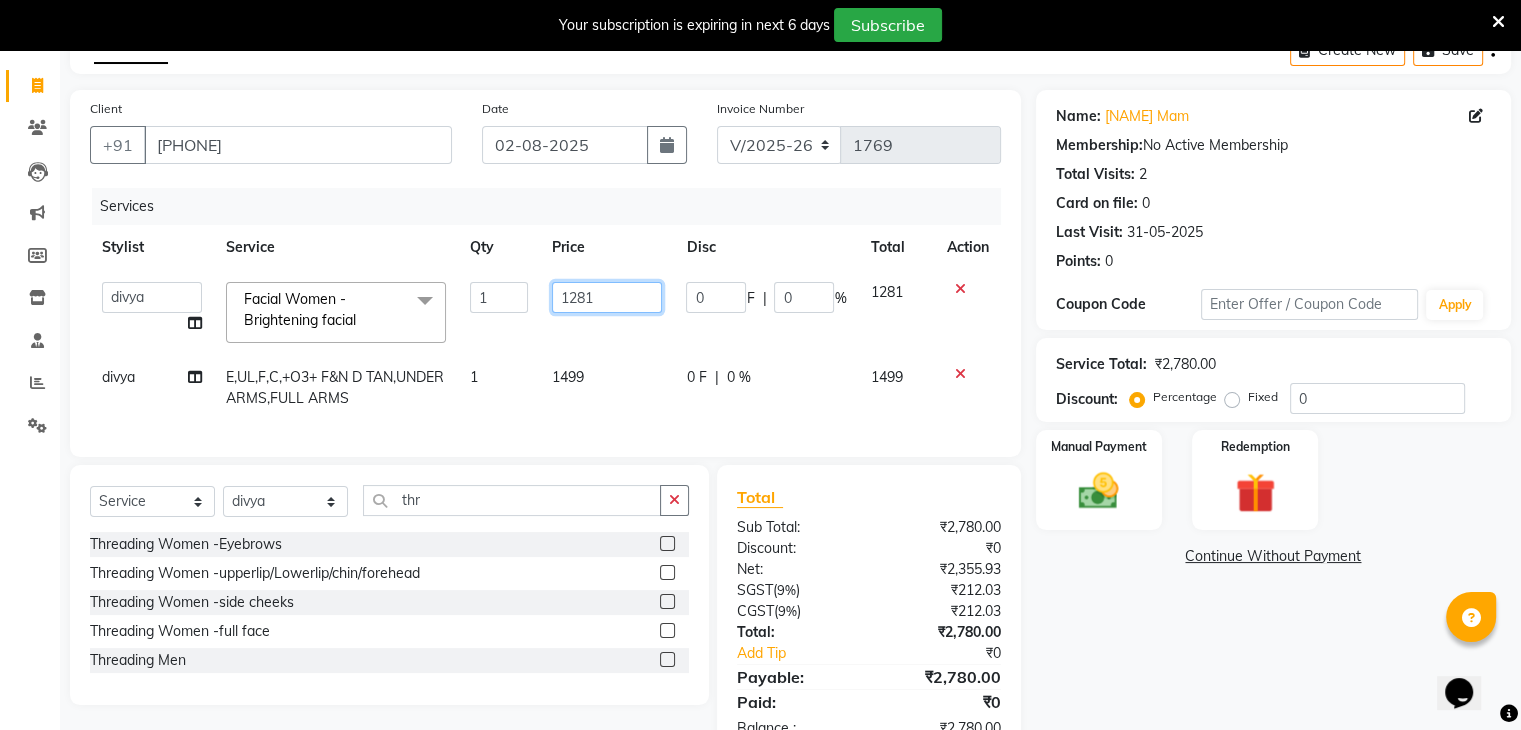 click on "1281" 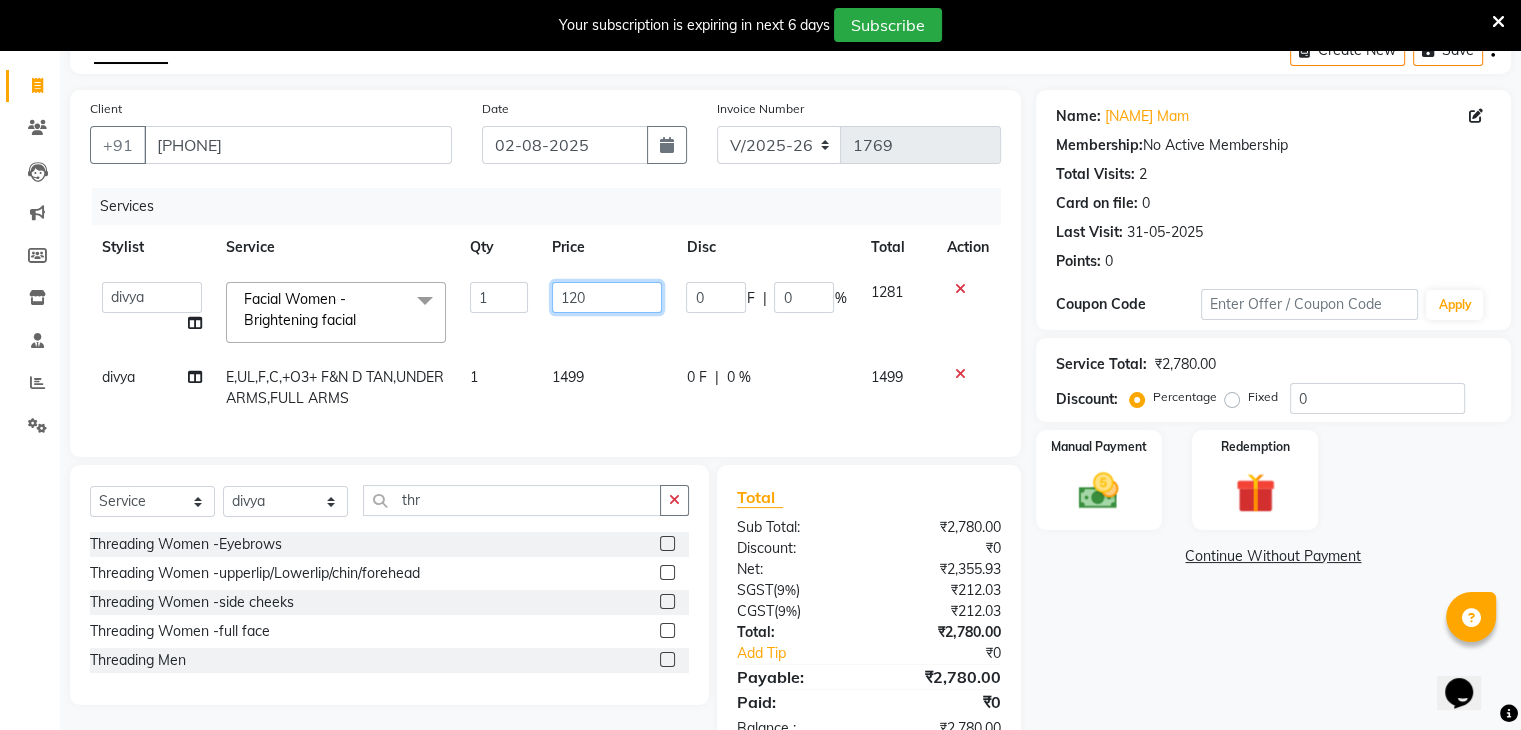 type on "1200" 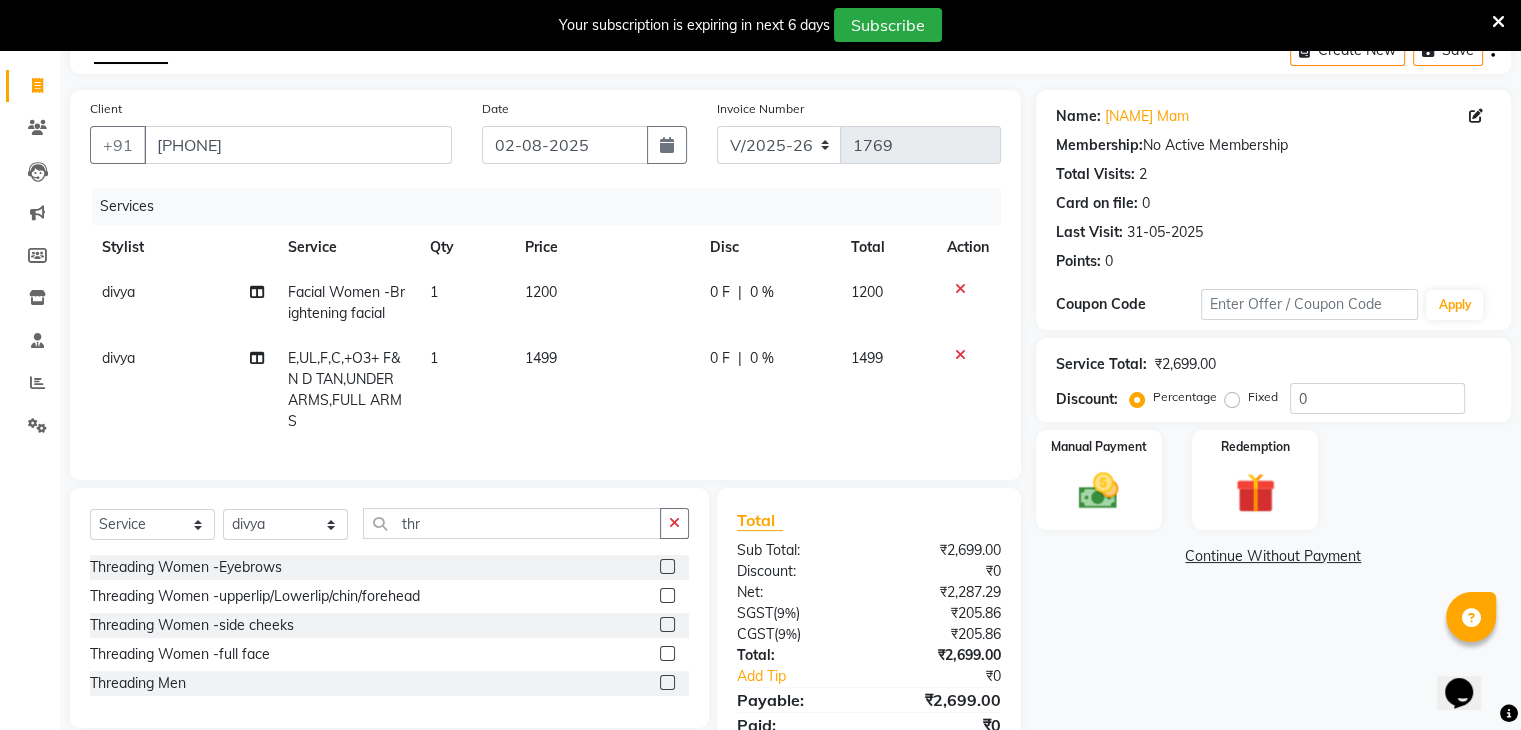 click on "1200" 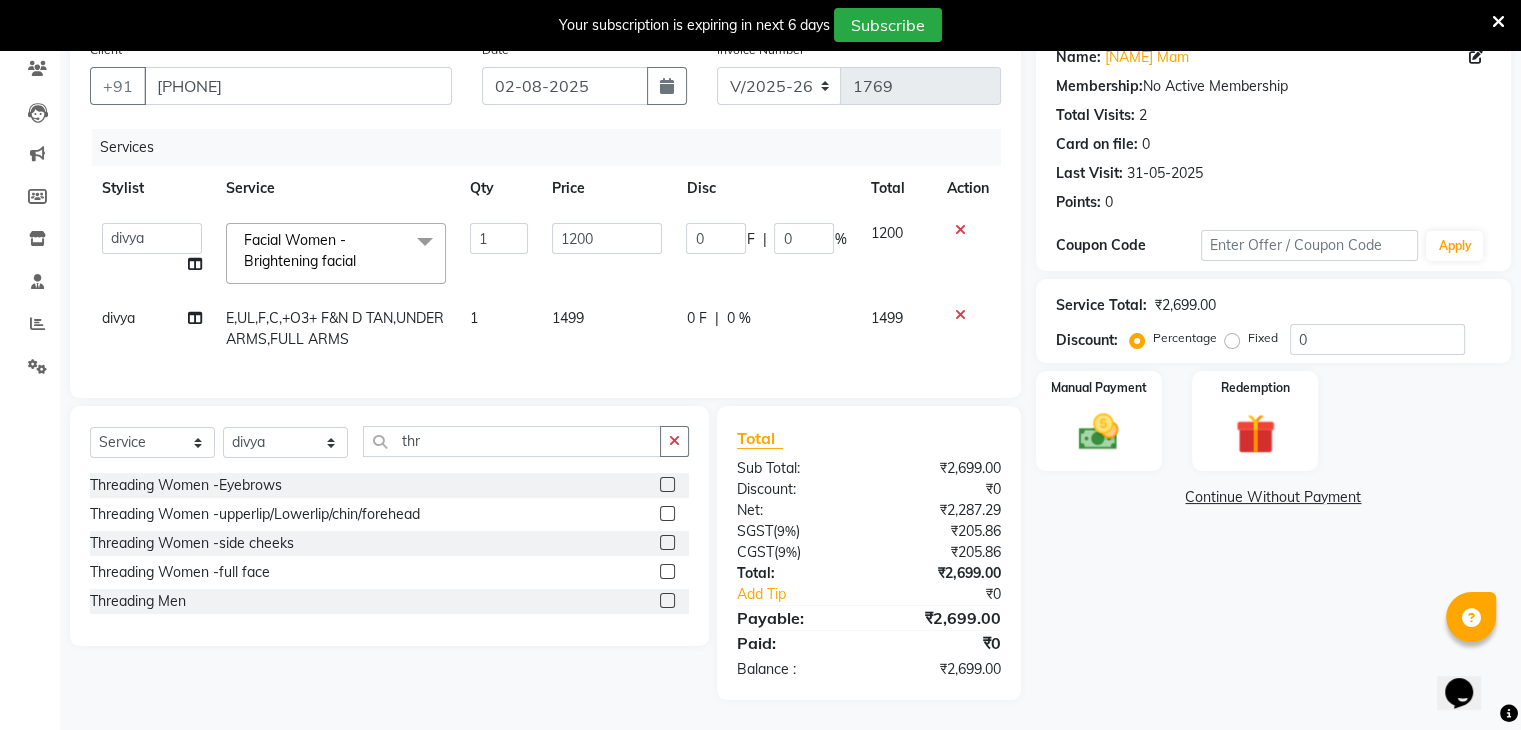 scroll, scrollTop: 184, scrollLeft: 0, axis: vertical 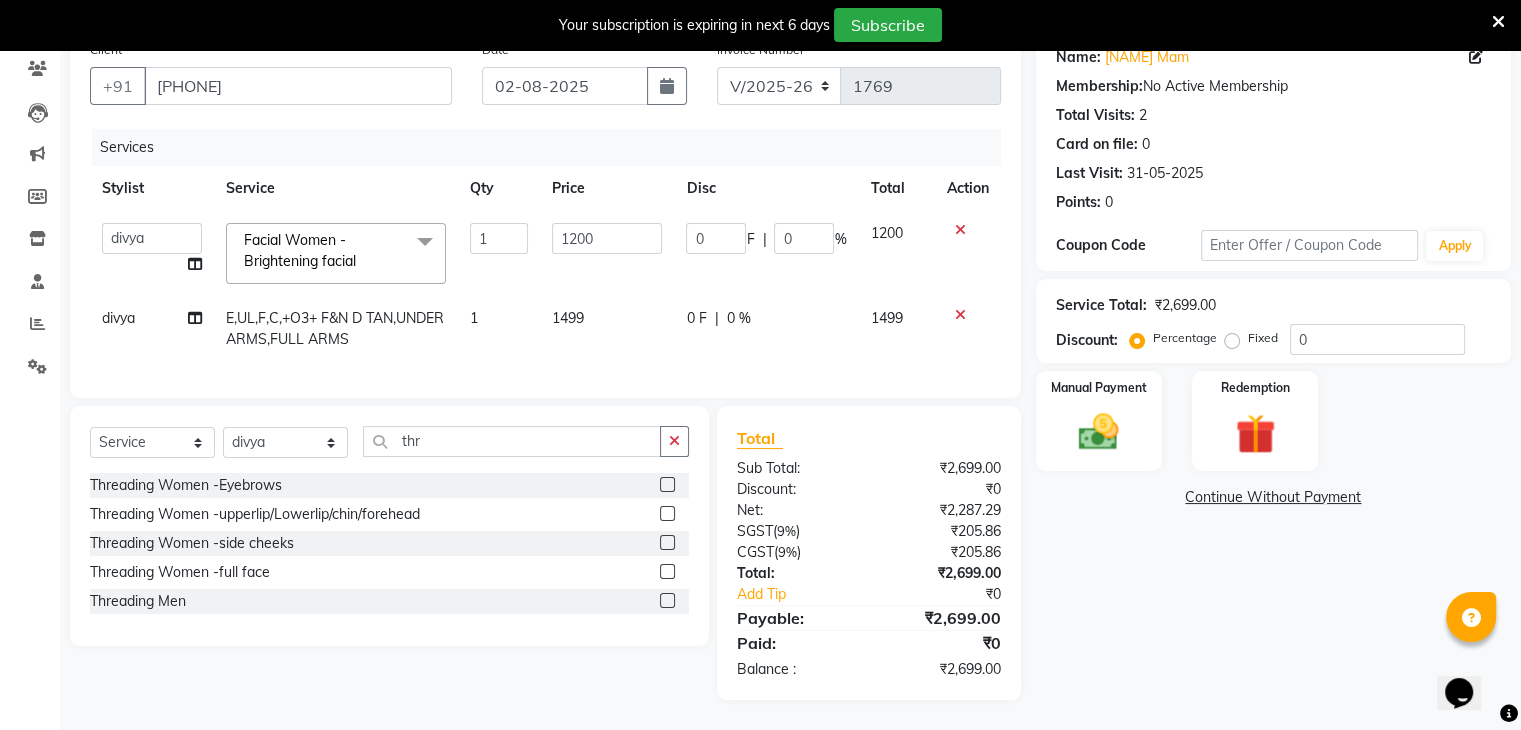 click on "1499" 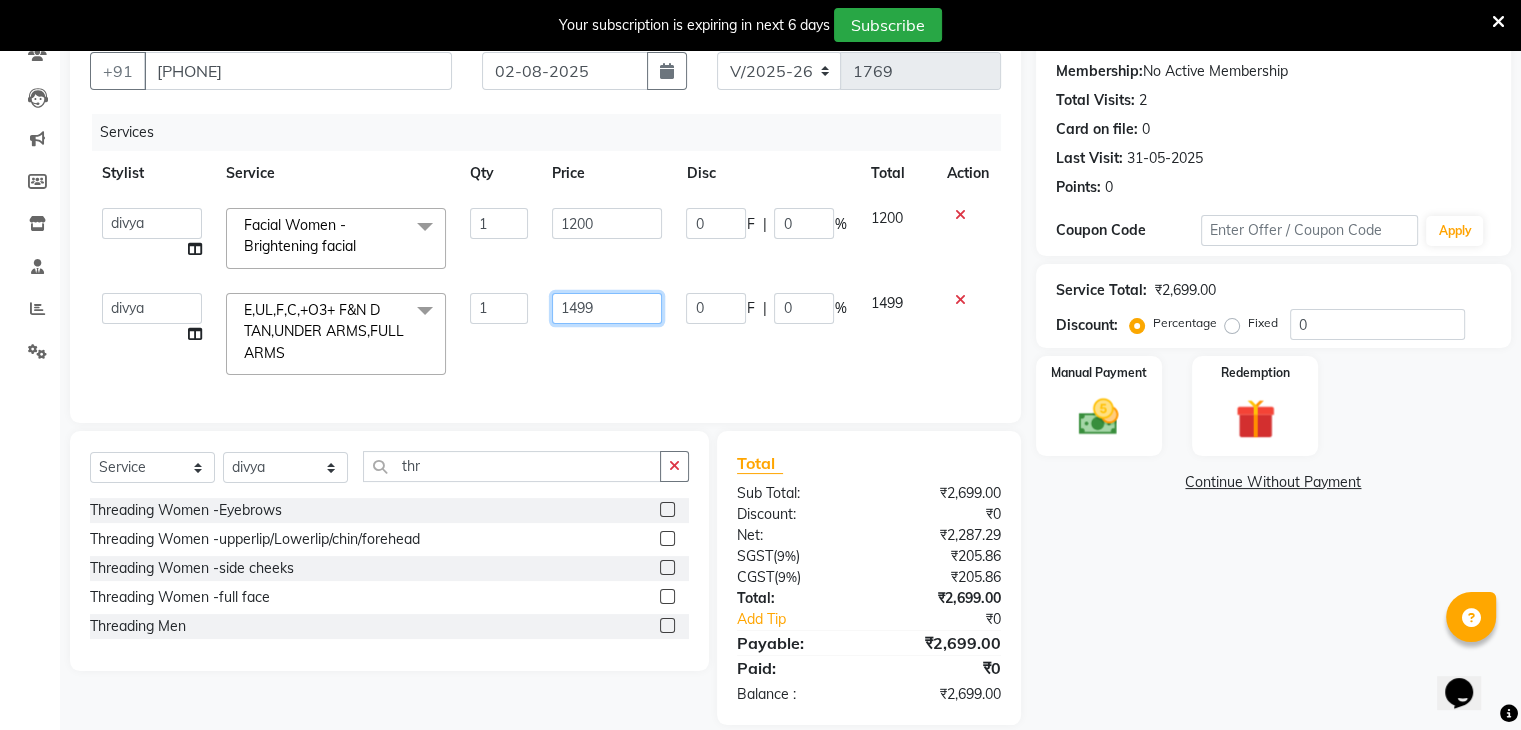 click on "1499" 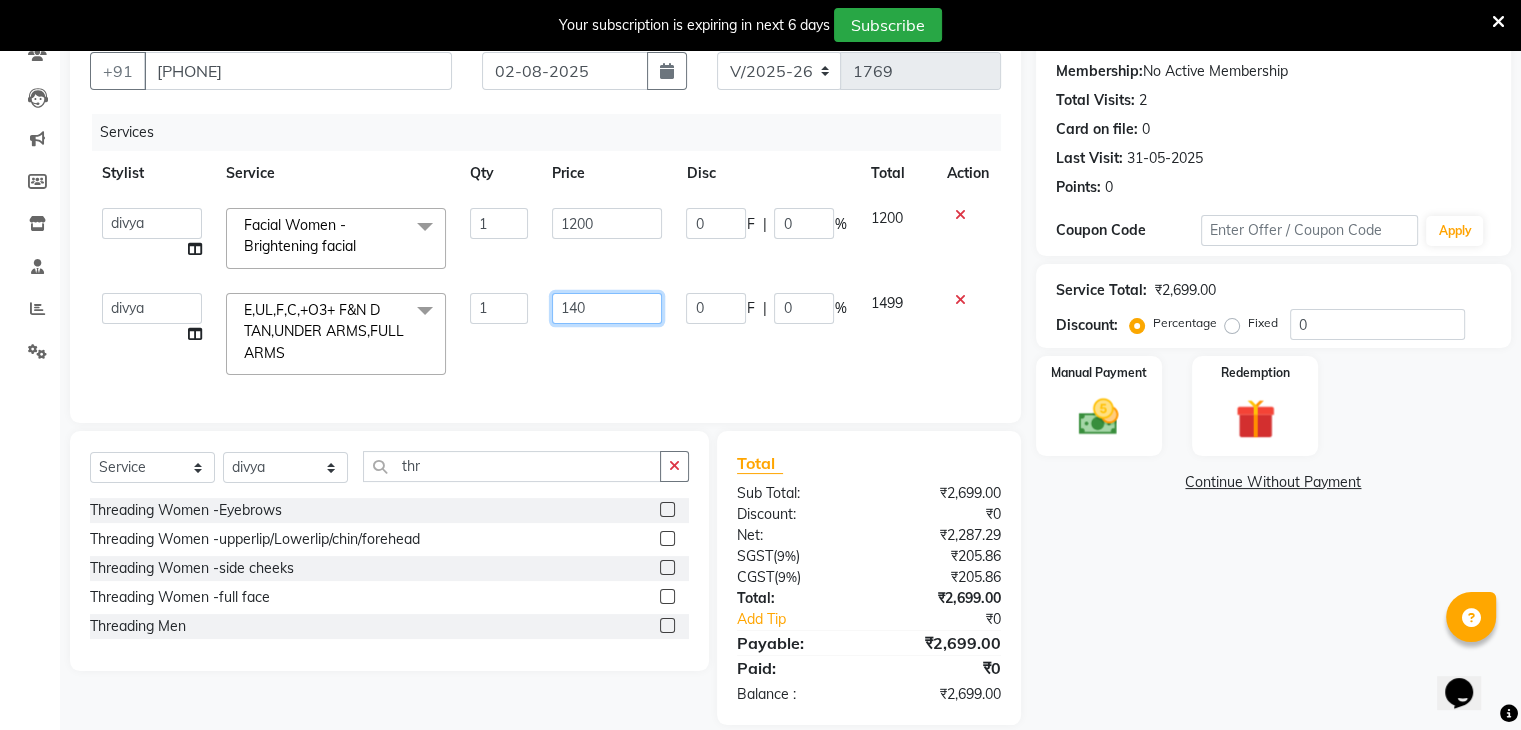 type on "1400" 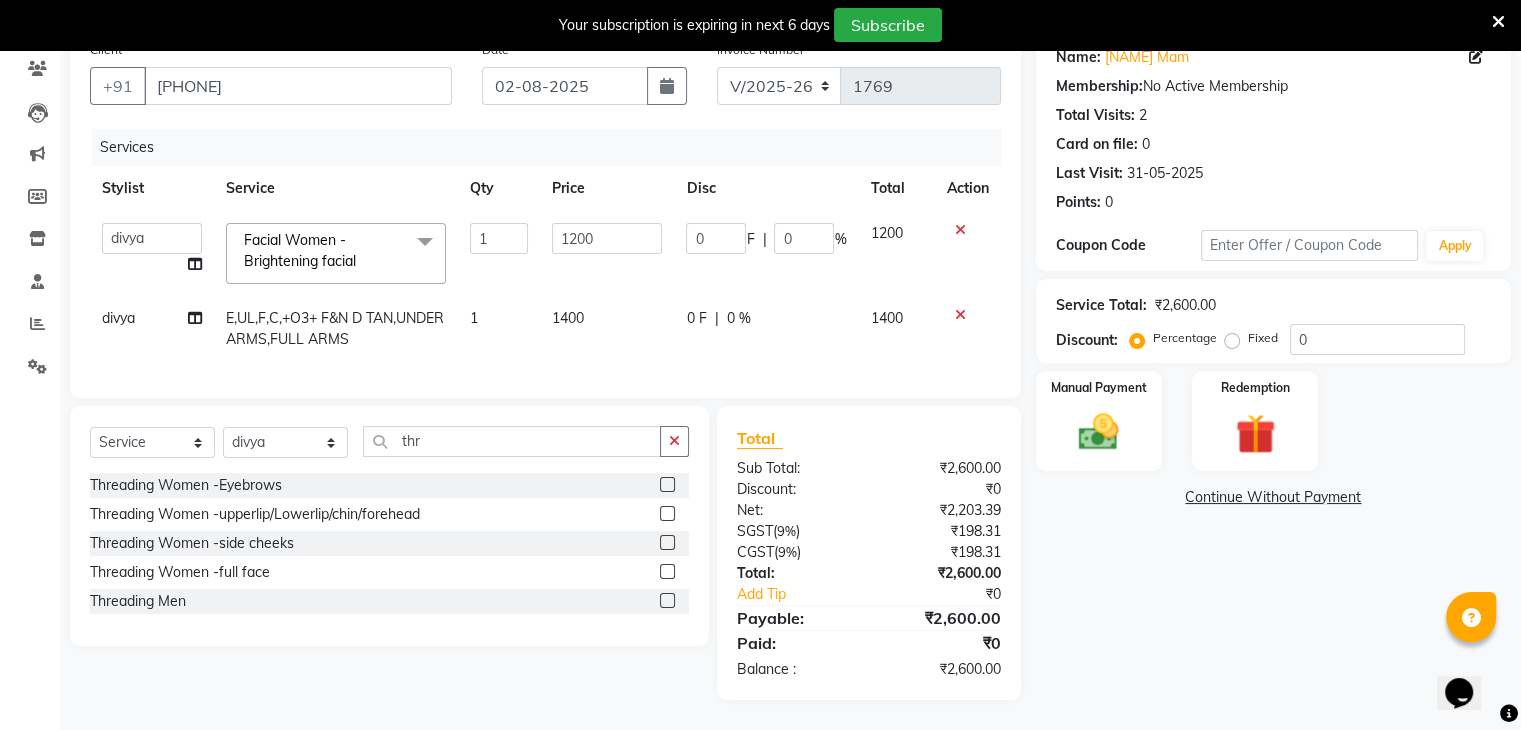 click on "1400" 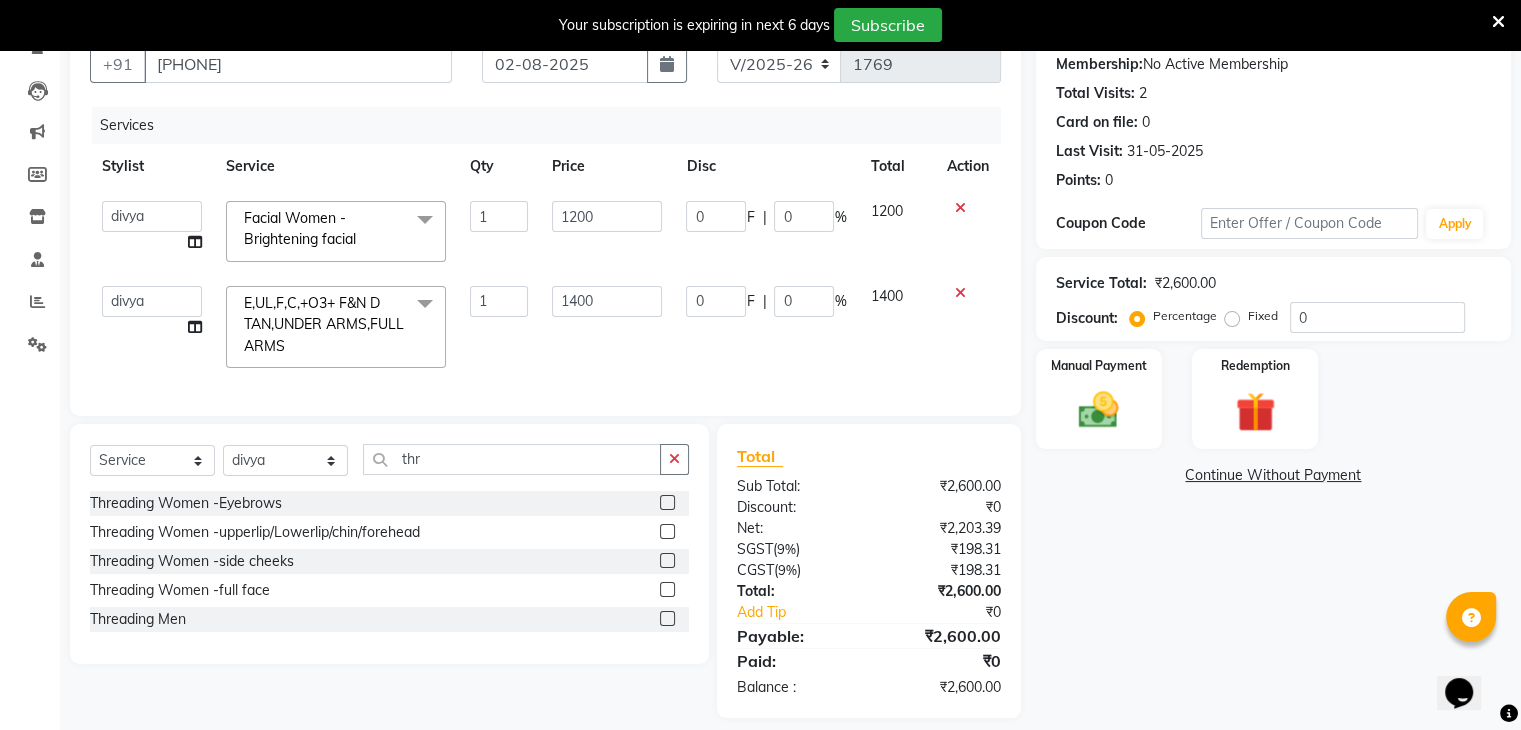scroll, scrollTop: 184, scrollLeft: 0, axis: vertical 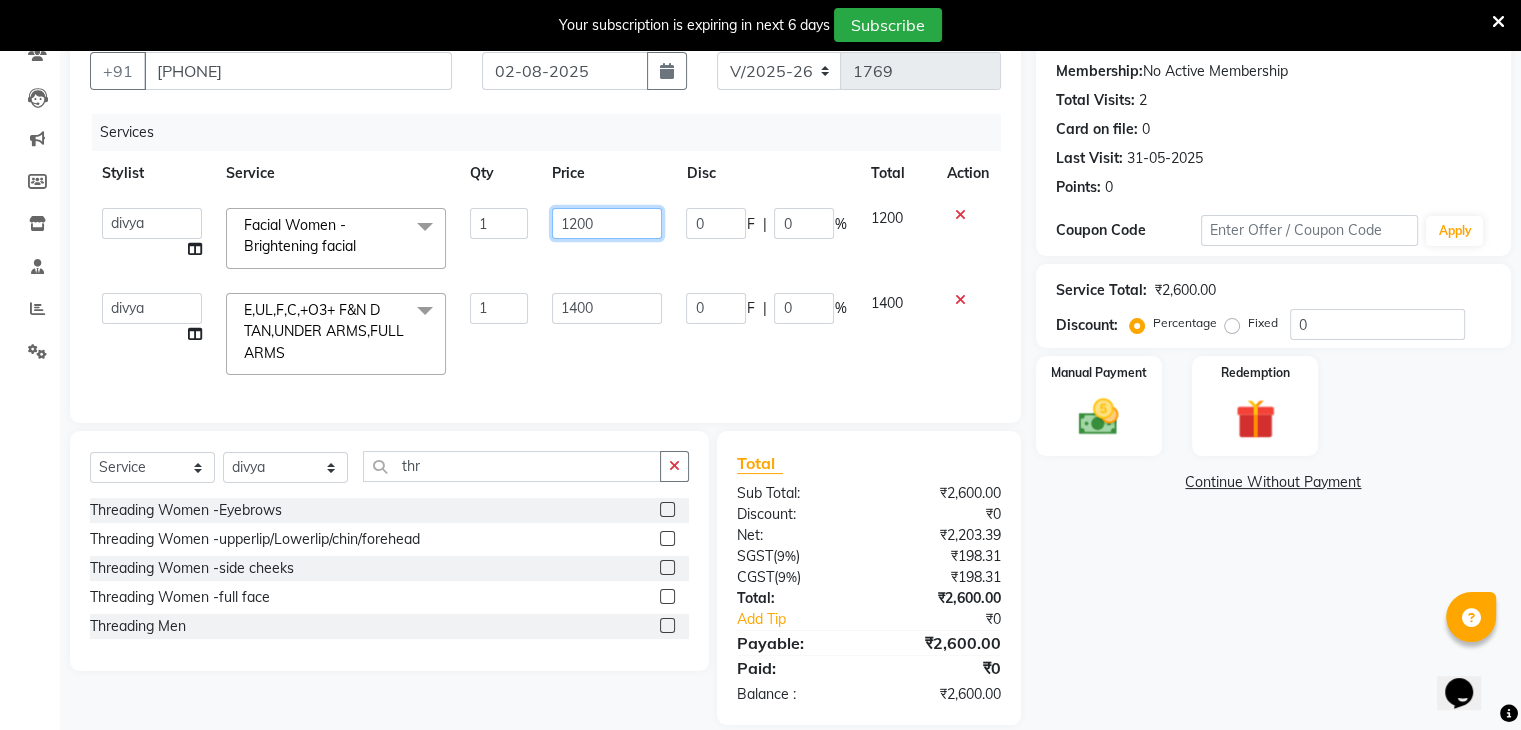 click on "1200" 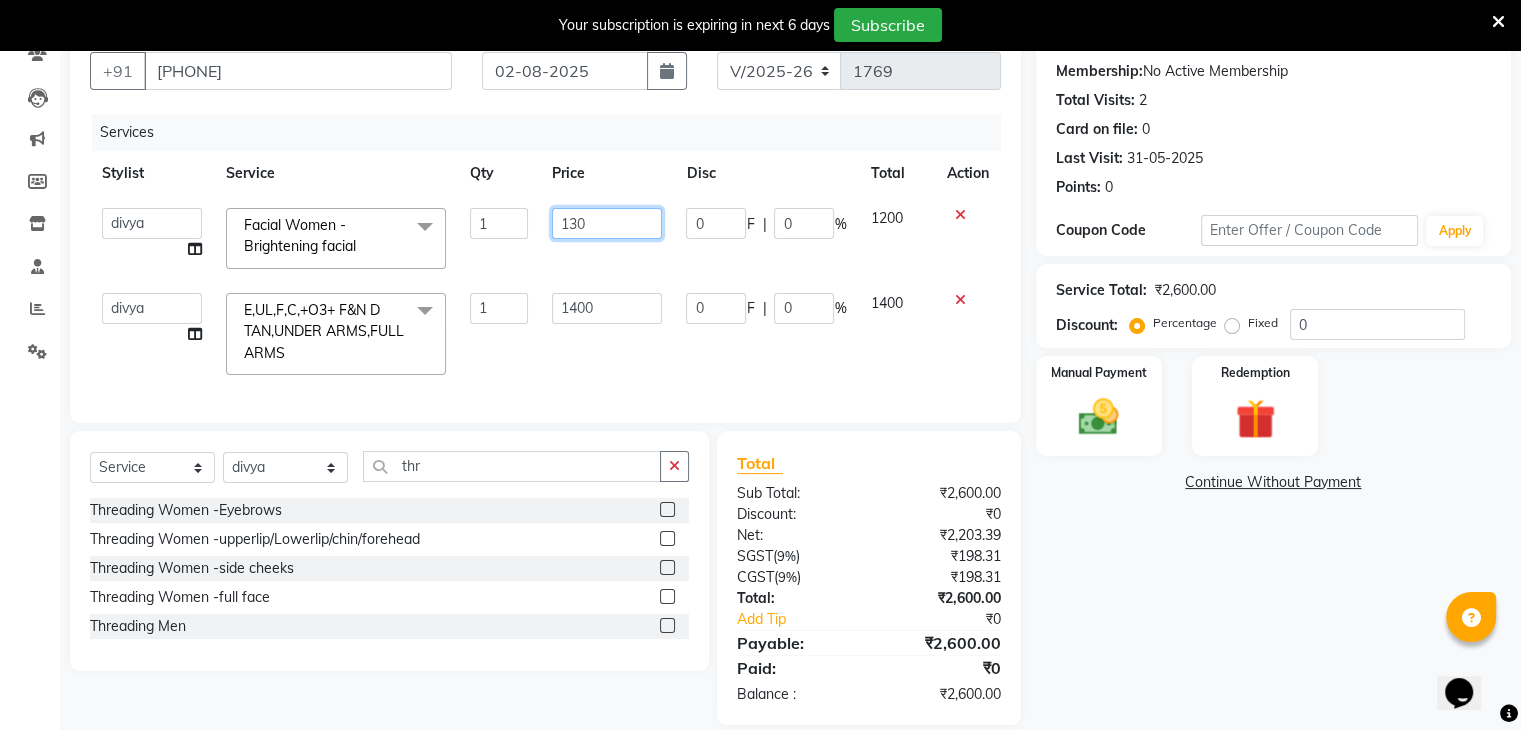 type on "1300" 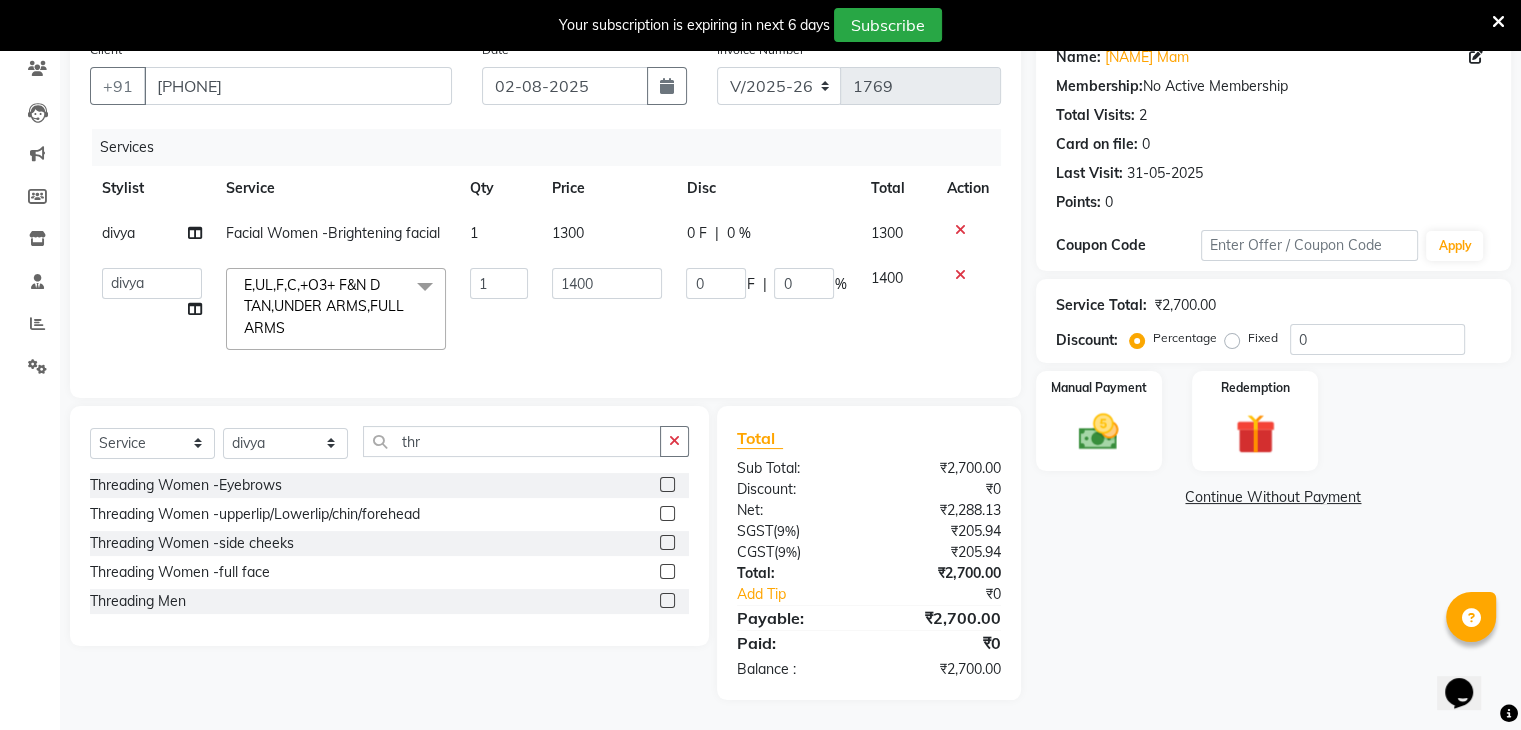 click on "1300" 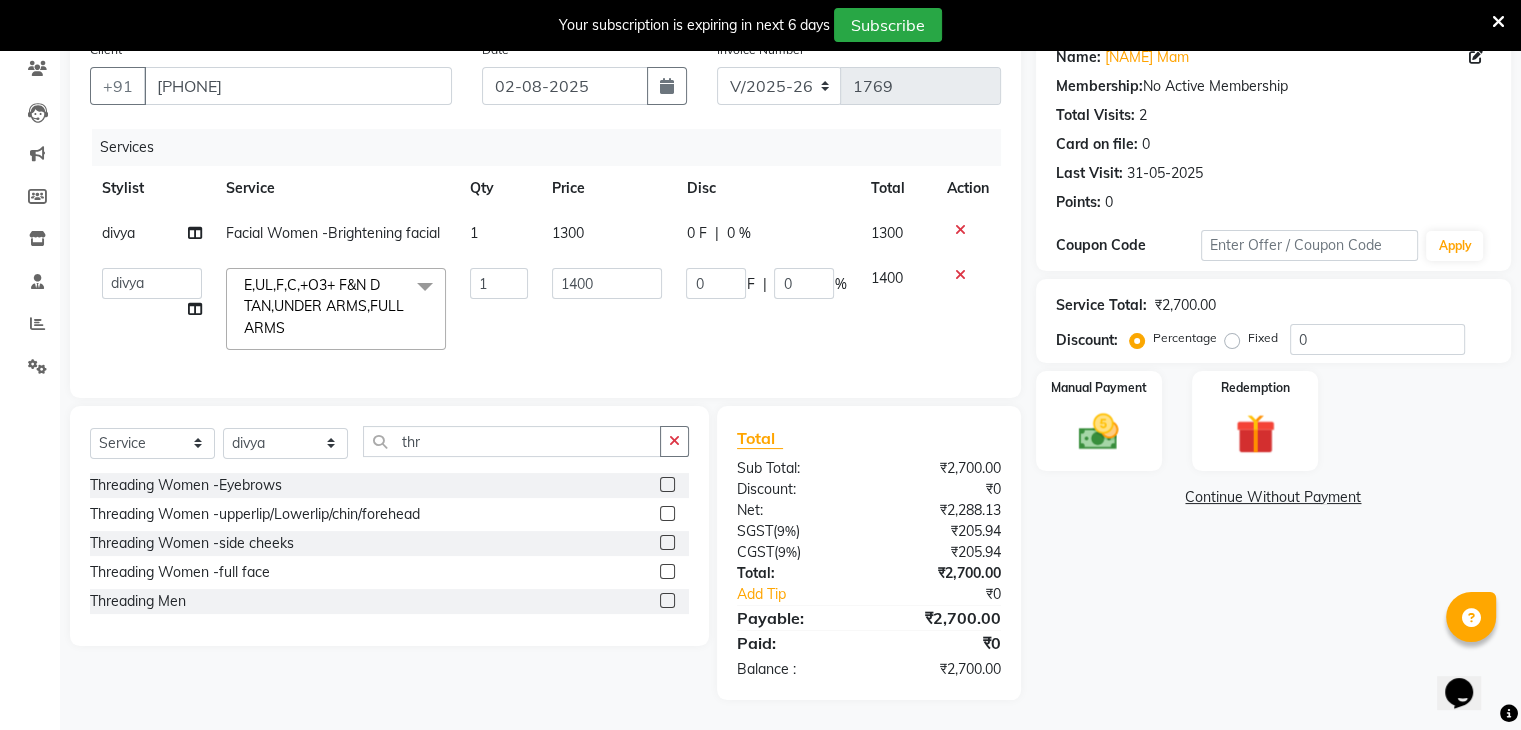select on "85423" 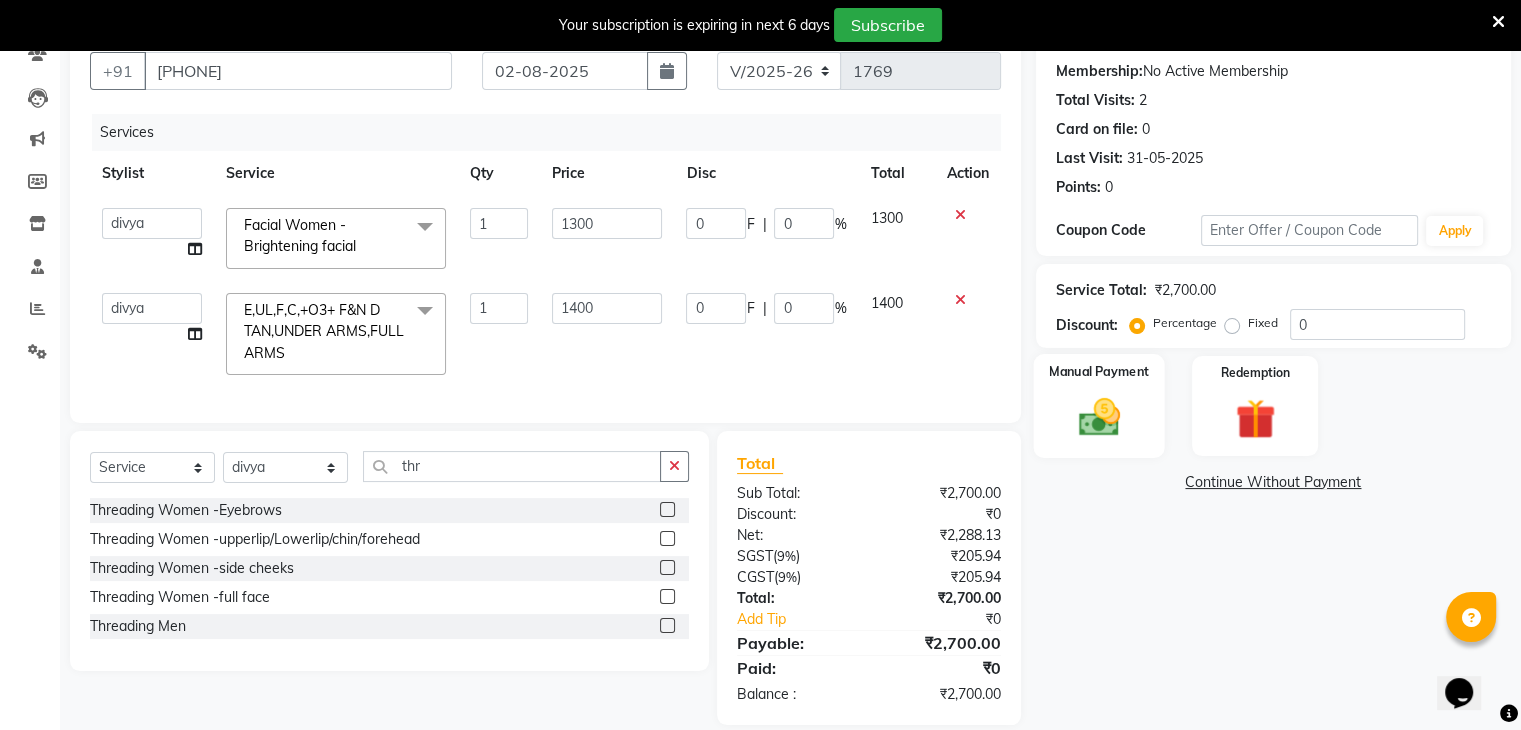 click on "Manual Payment" 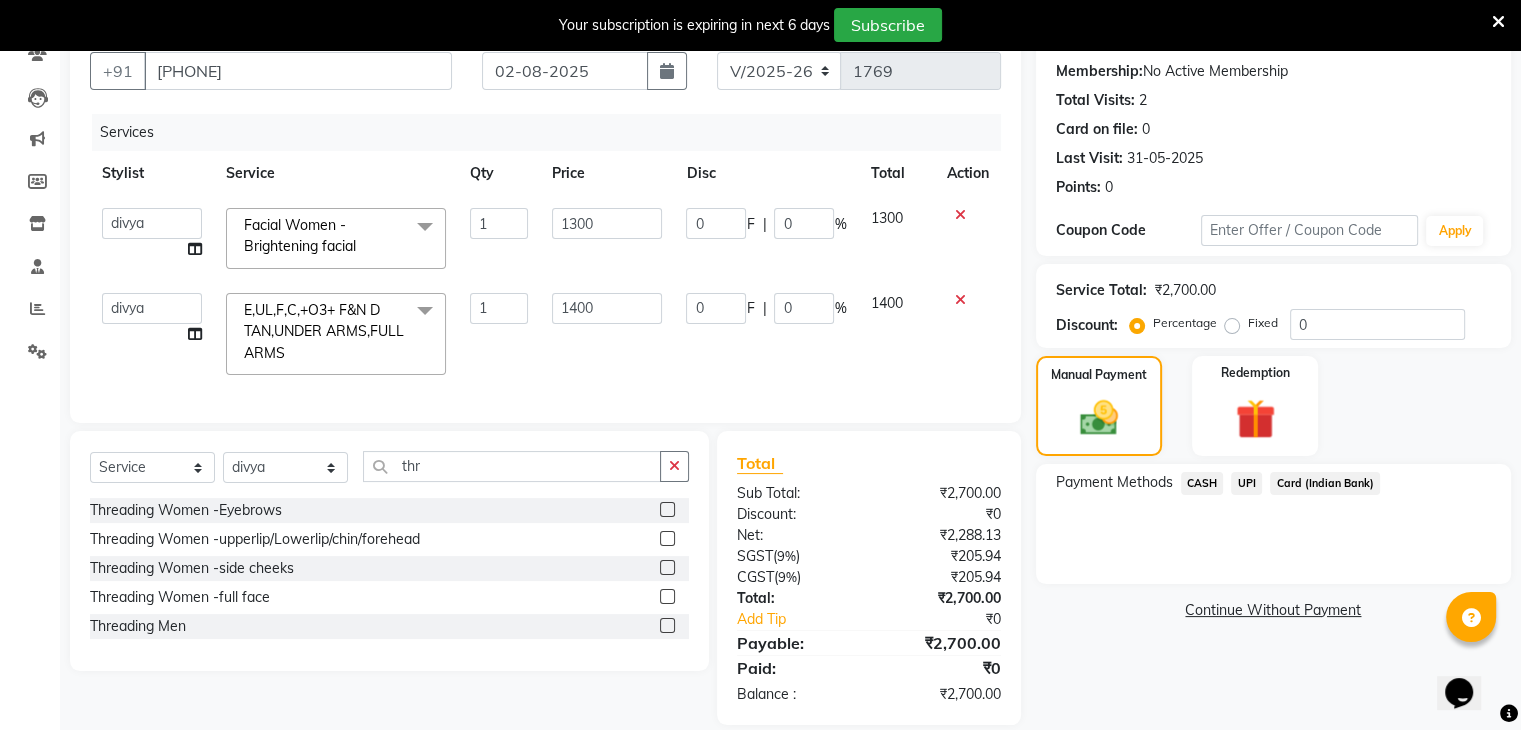 click on "UPI" 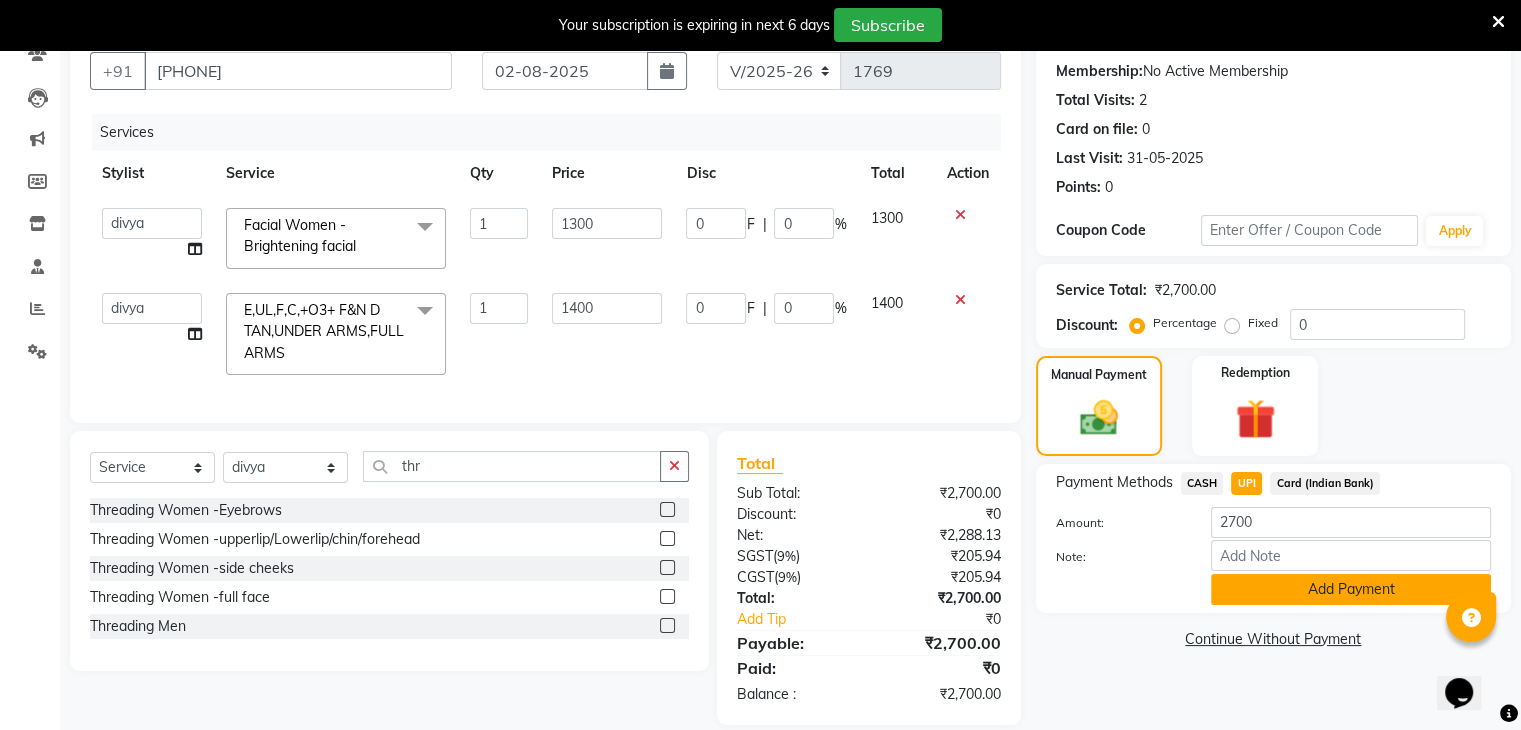 click on "Add Payment" 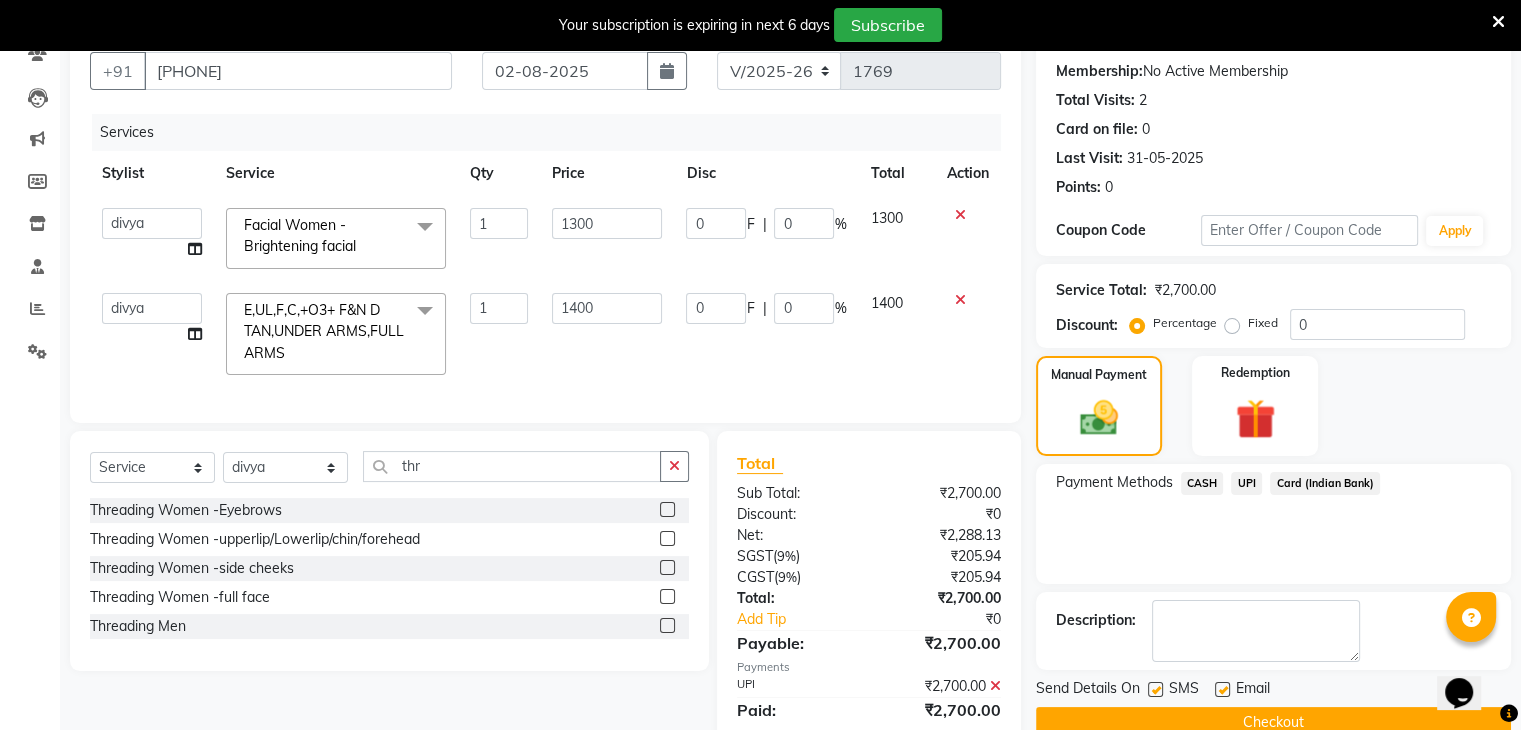 scroll, scrollTop: 266, scrollLeft: 0, axis: vertical 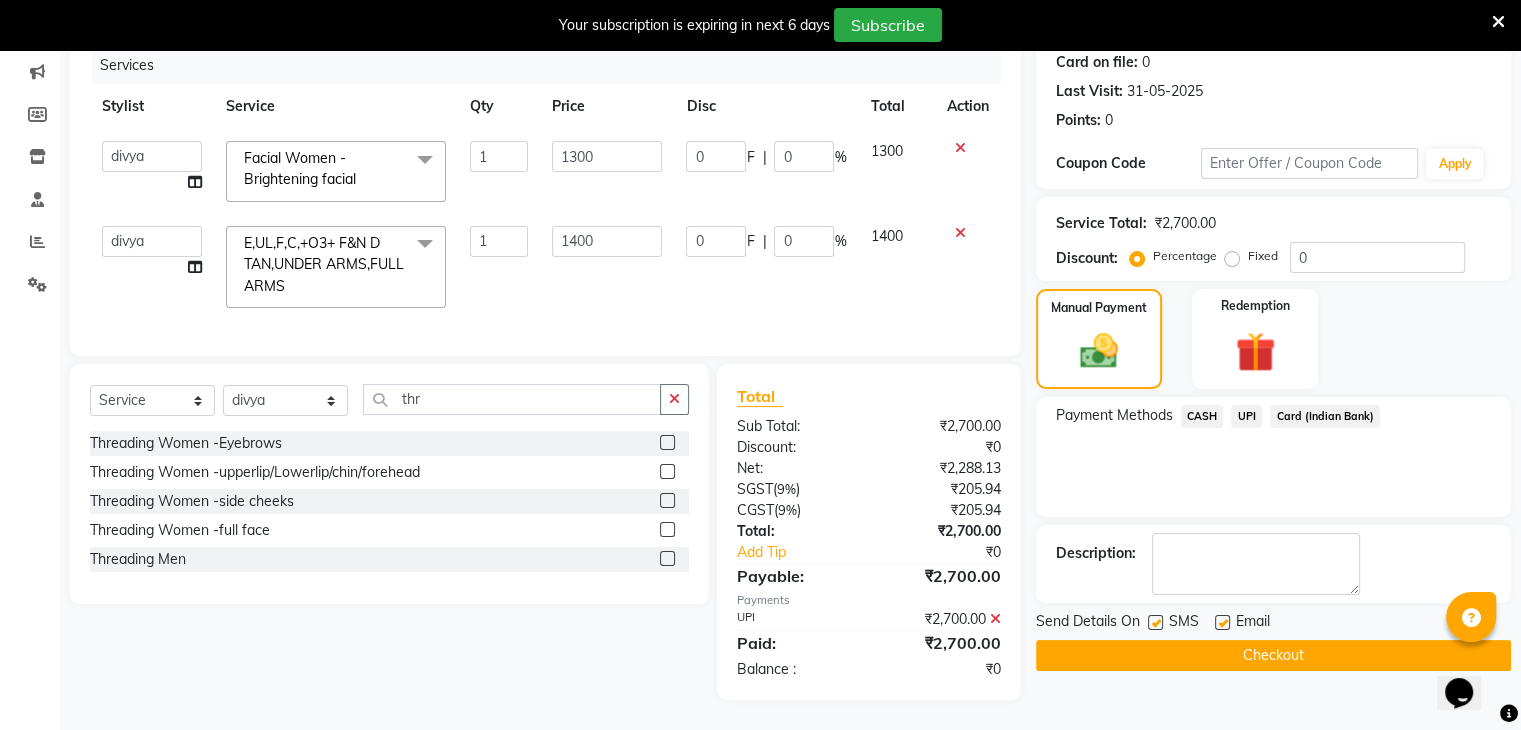 click on "Checkout" 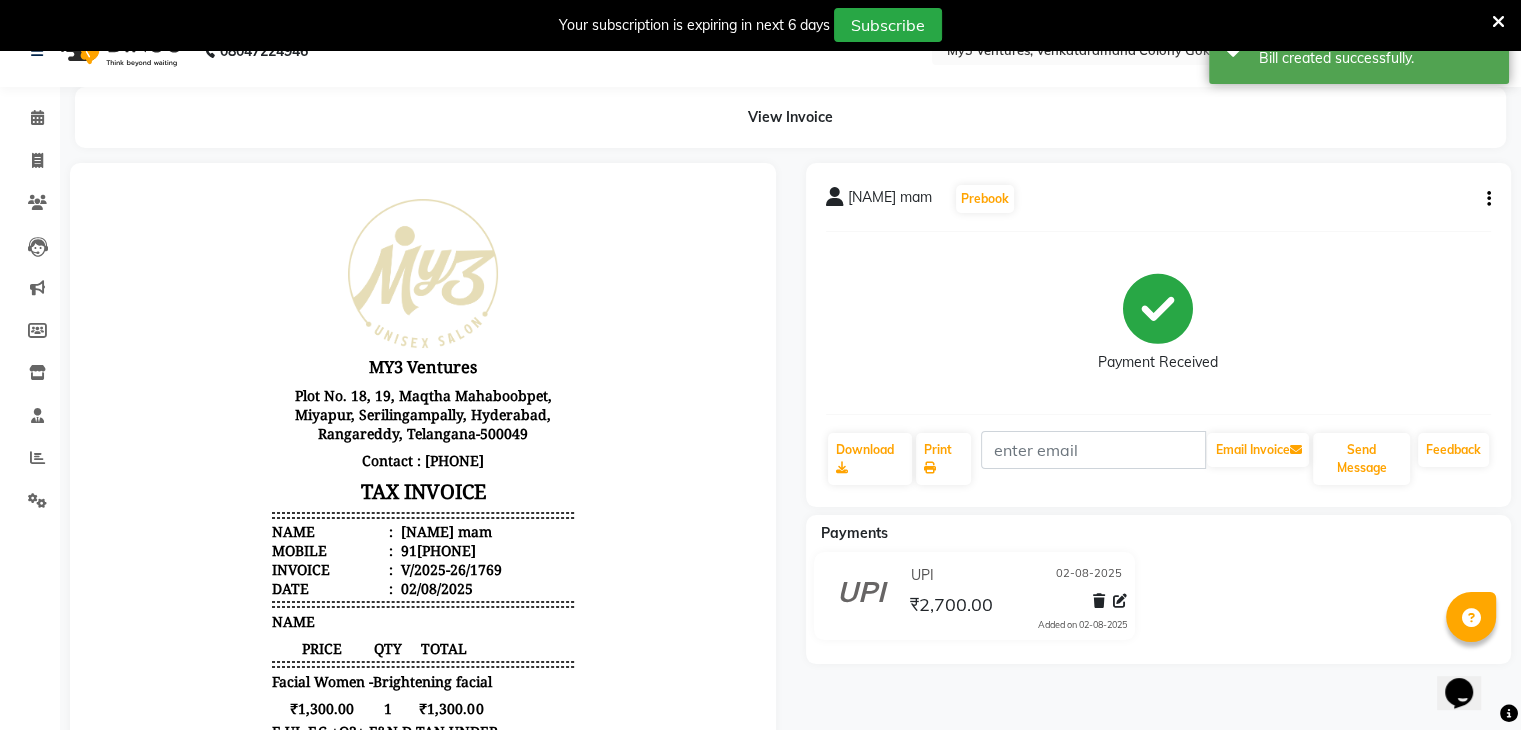 scroll, scrollTop: 0, scrollLeft: 0, axis: both 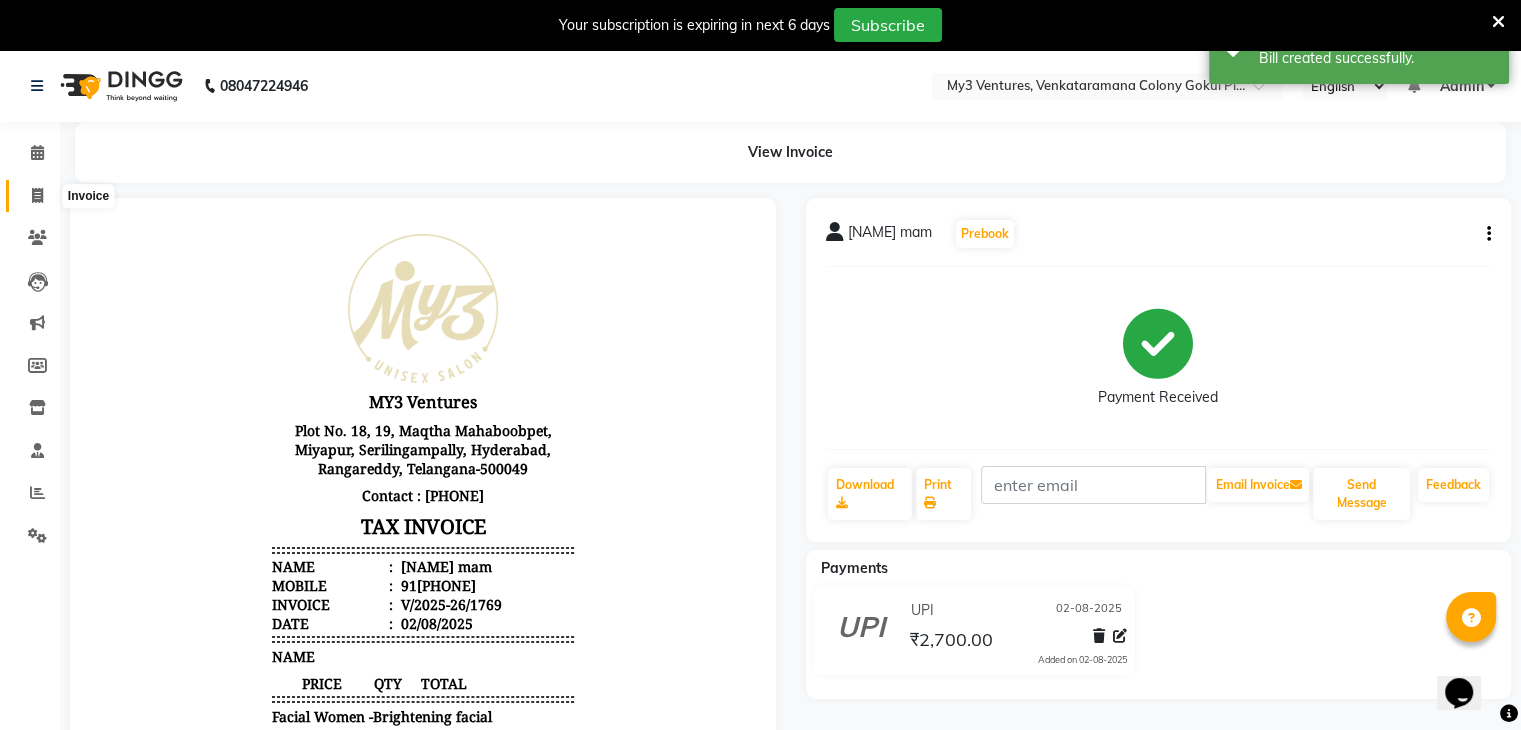 click 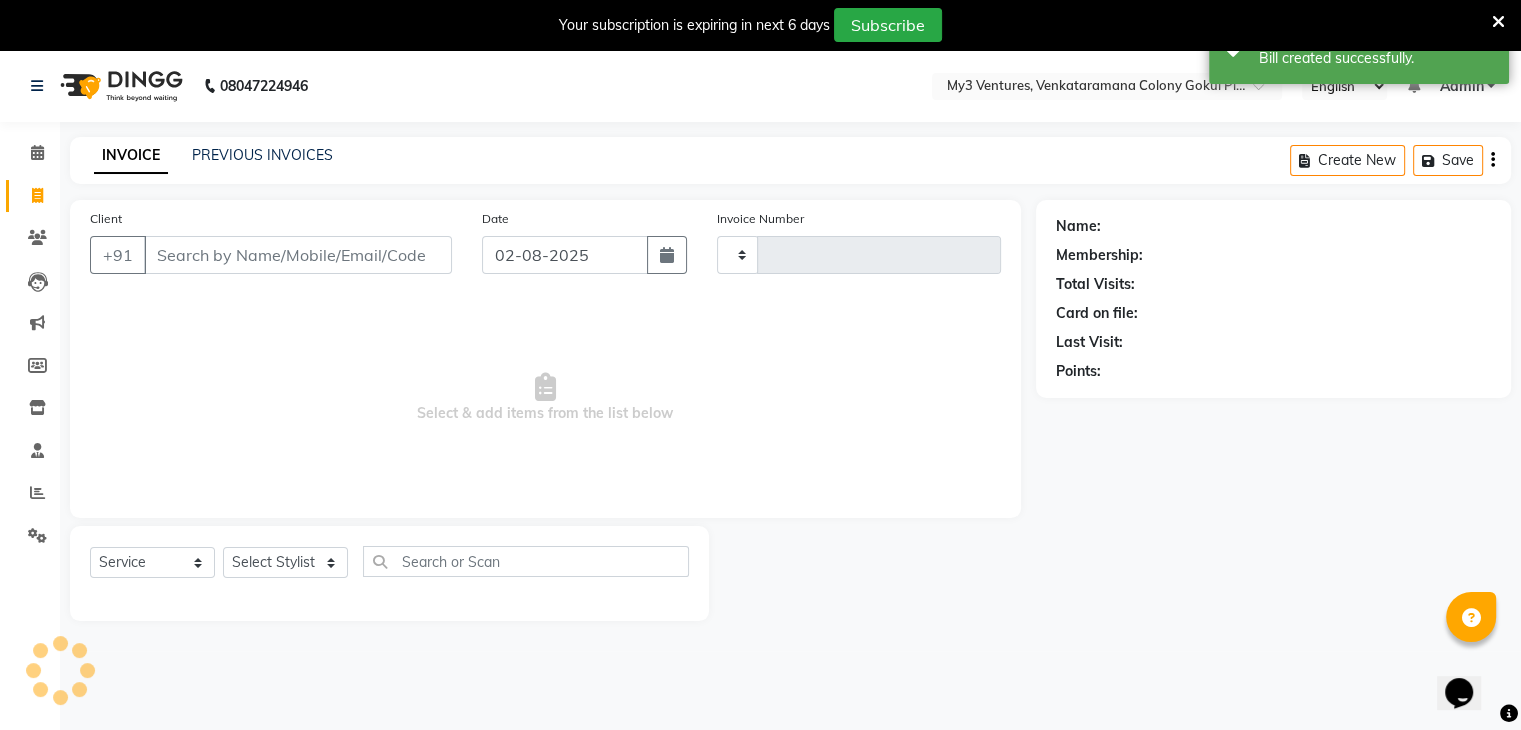 scroll, scrollTop: 50, scrollLeft: 0, axis: vertical 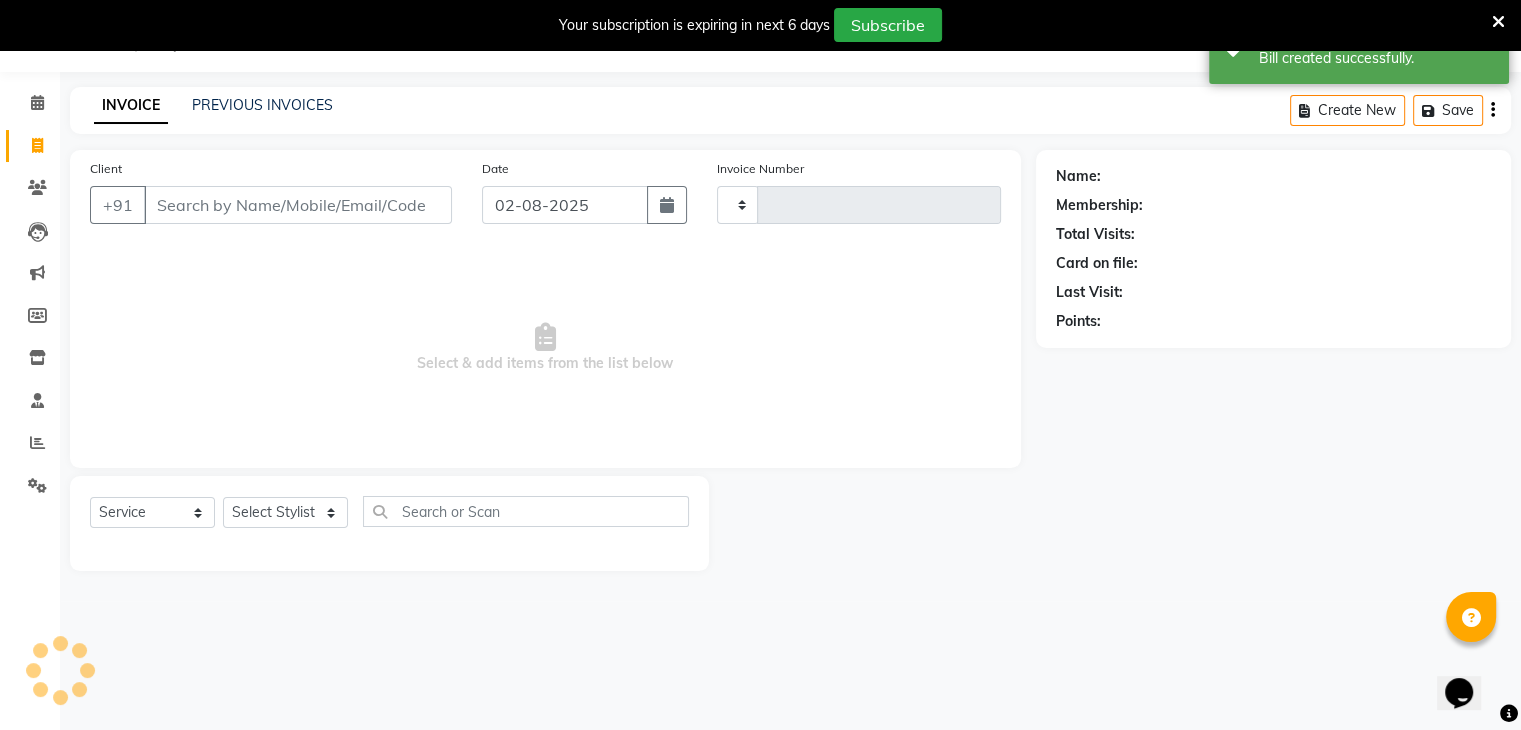 type on "1770" 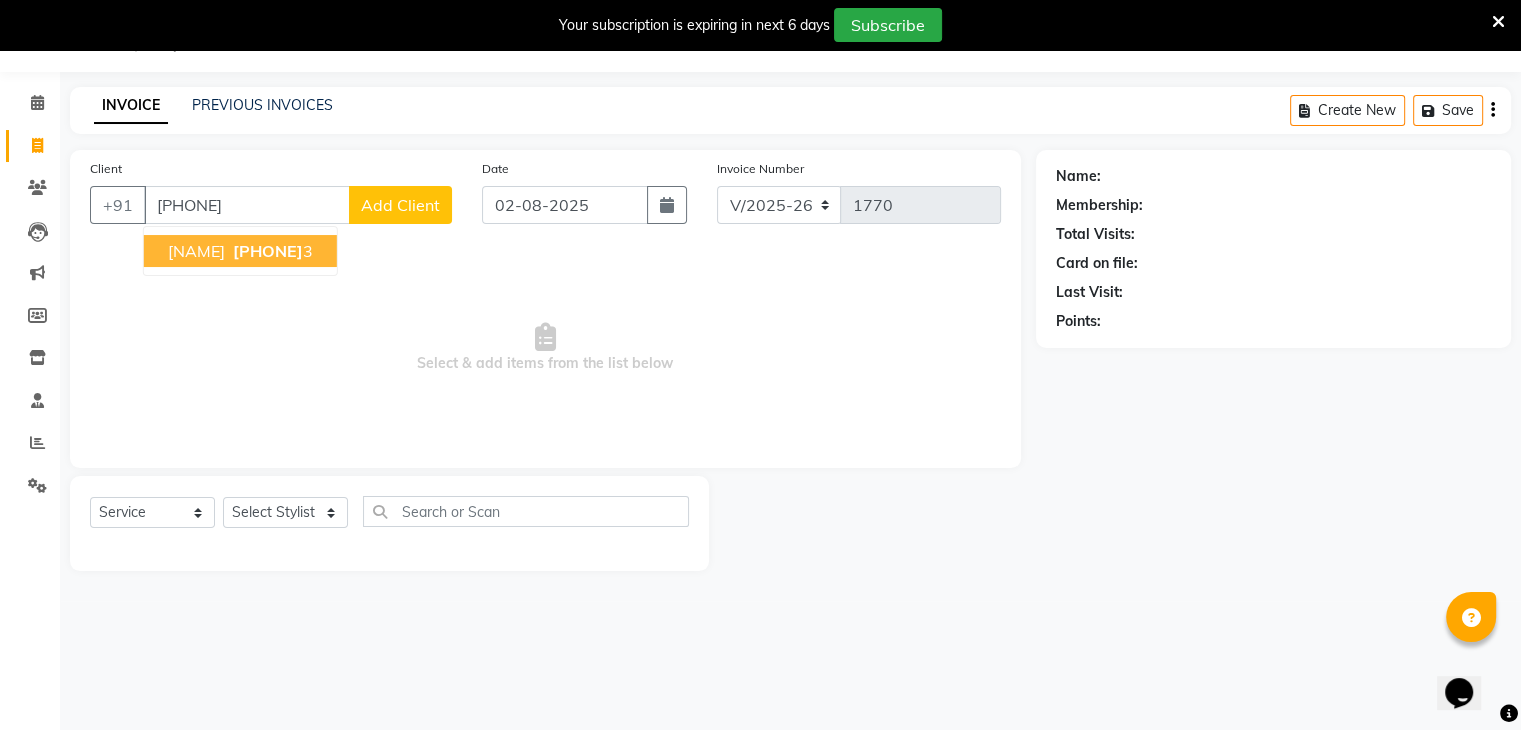 click on "964257848" at bounding box center (268, 251) 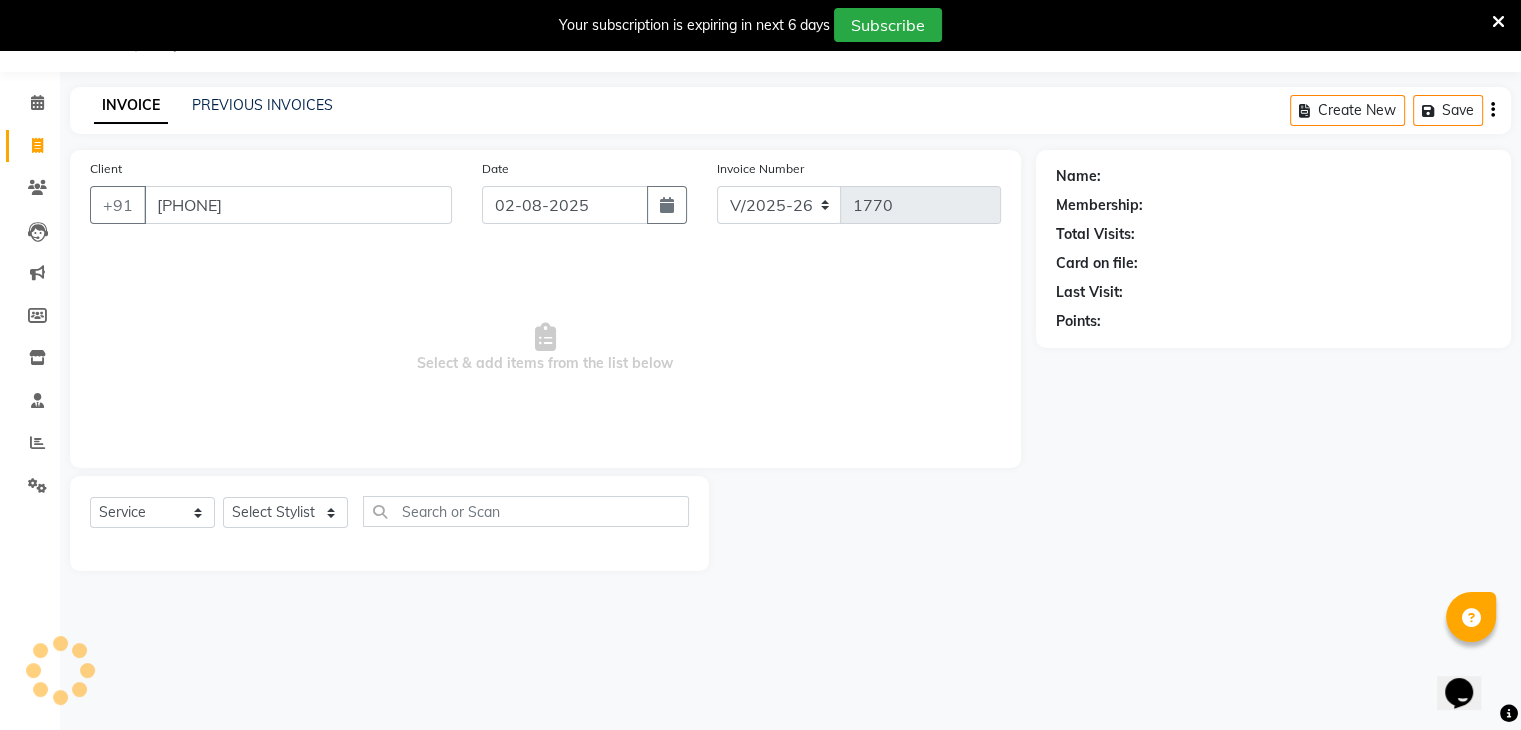type on "[PHONE]" 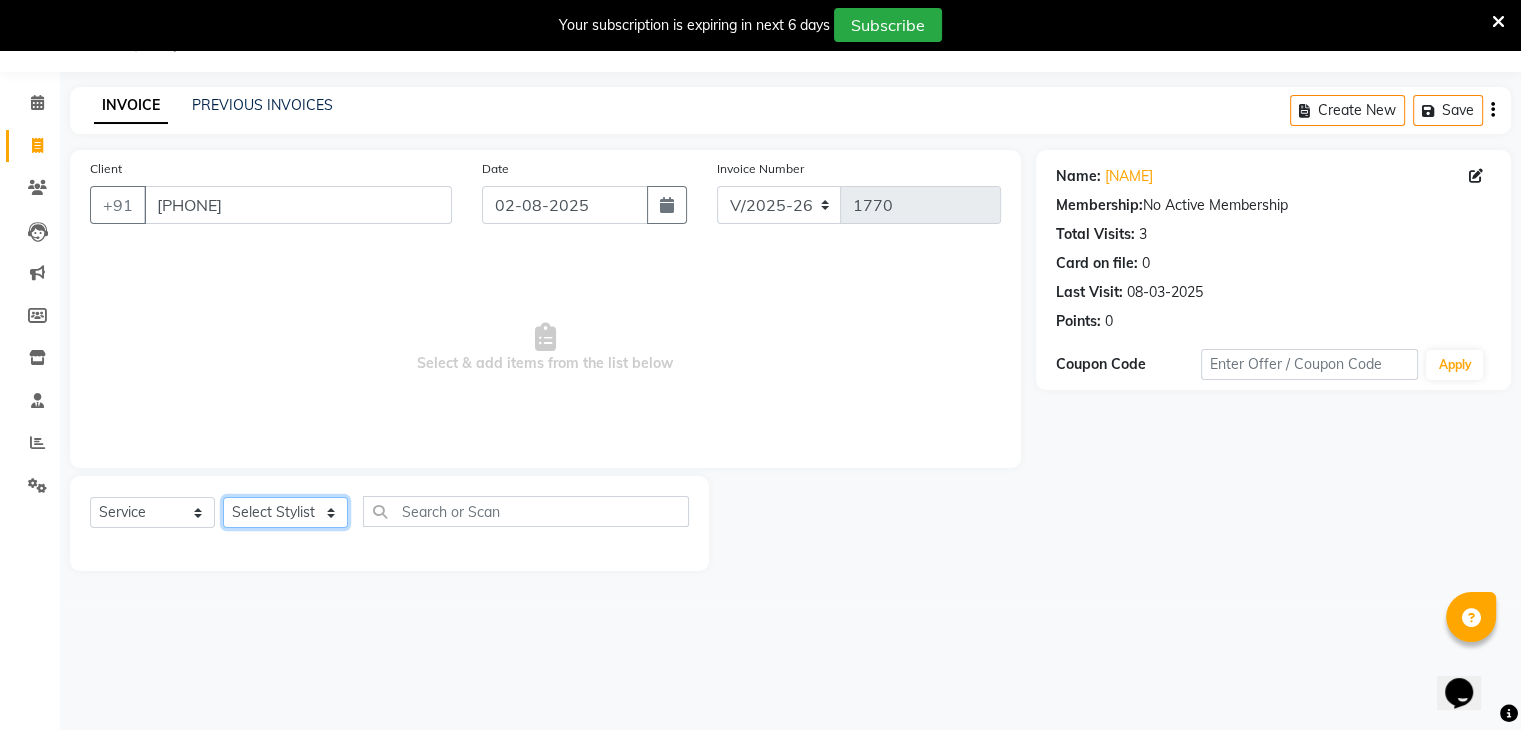 click on "Select Stylist ajju azam divya rihan Sahzad sowjanya srilatha Swapna Zeeshan" 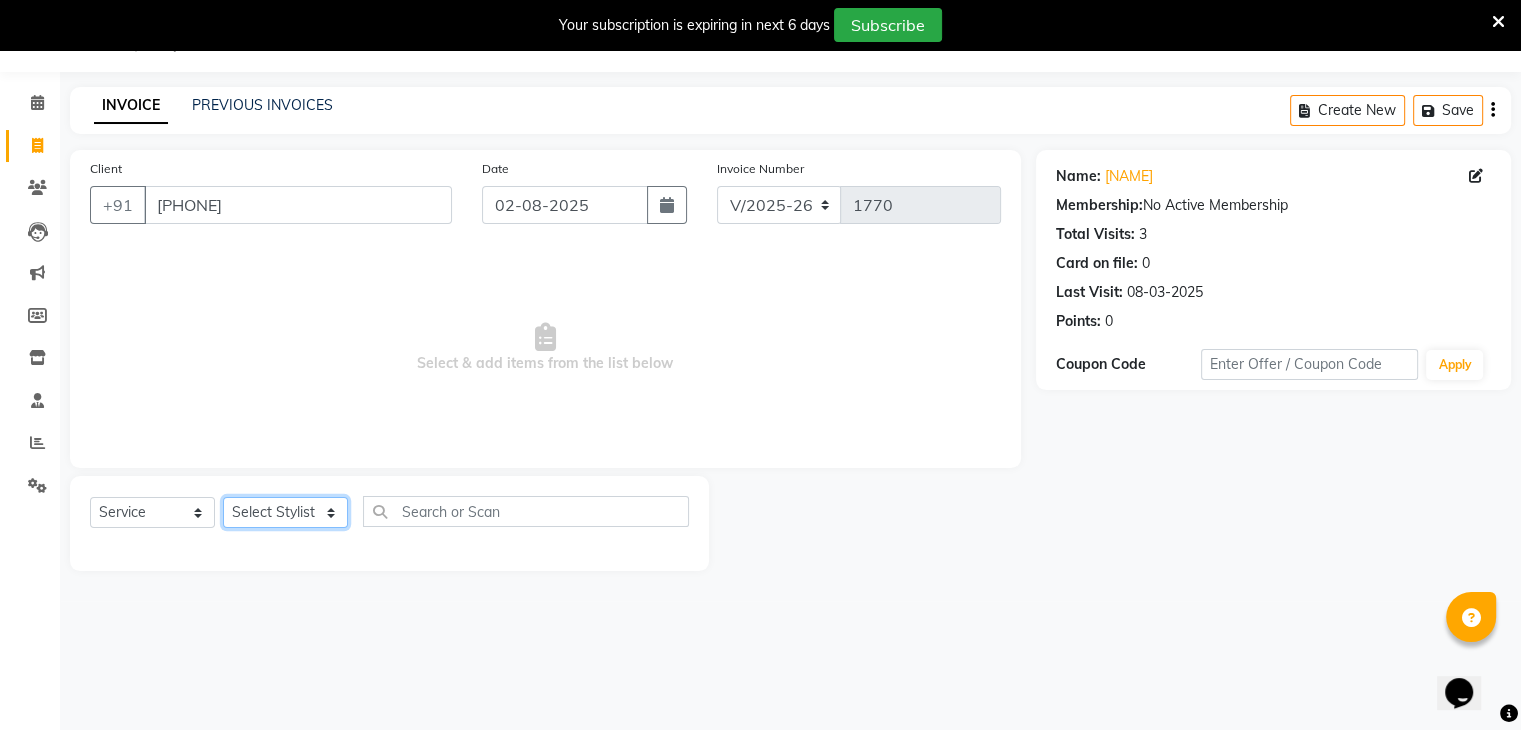 select on "86839" 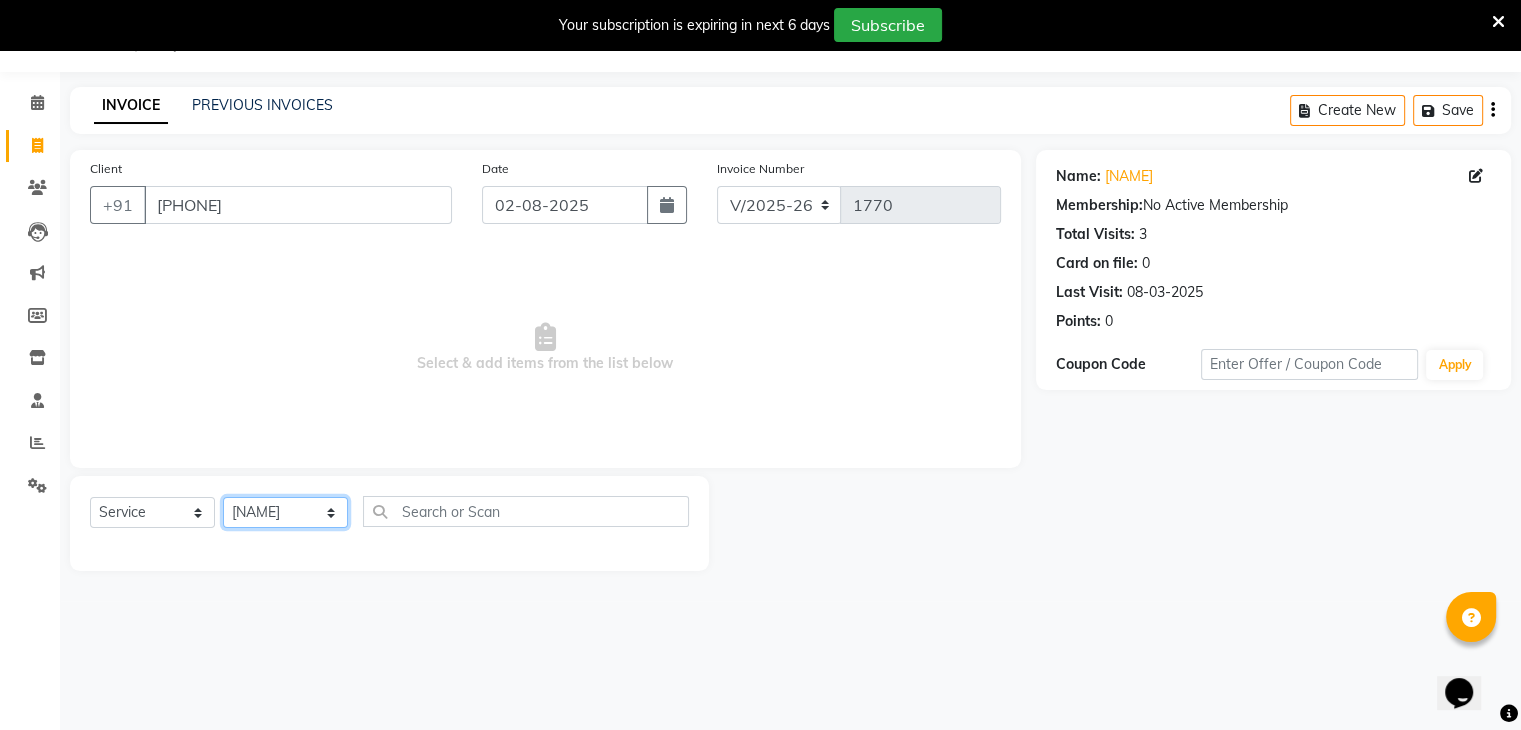 click on "Select Stylist ajju azam divya rihan Sahzad sowjanya srilatha Swapna Zeeshan" 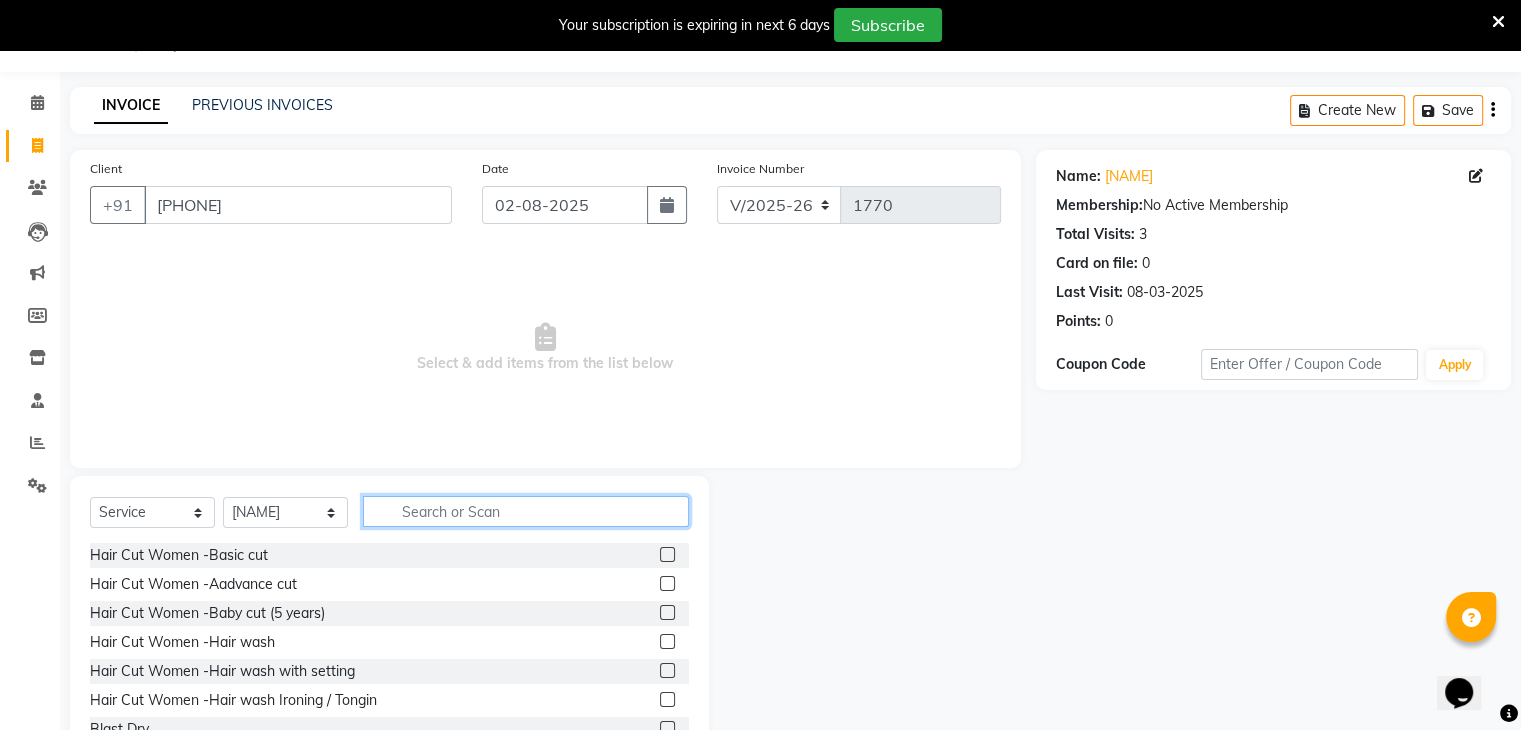 click 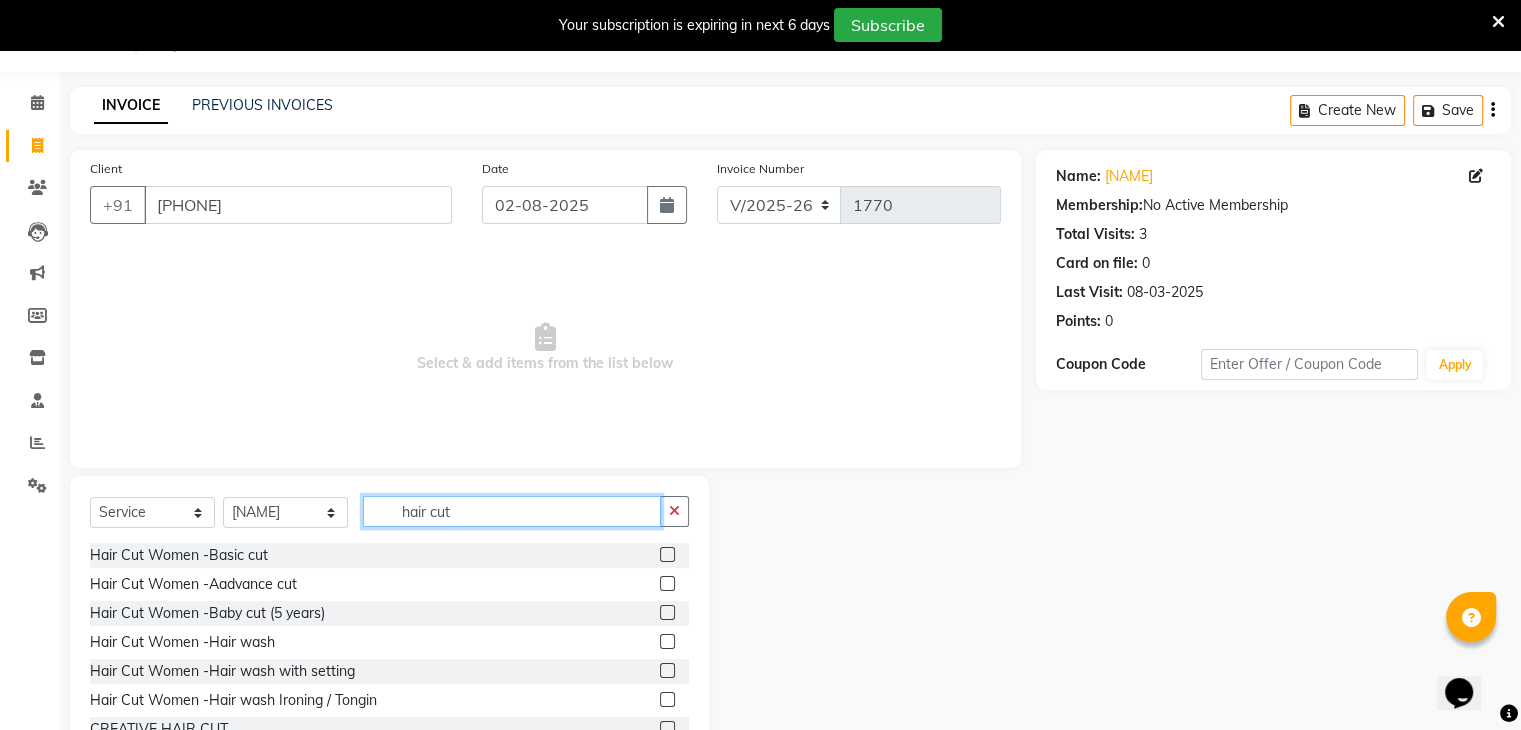 scroll, scrollTop: 122, scrollLeft: 0, axis: vertical 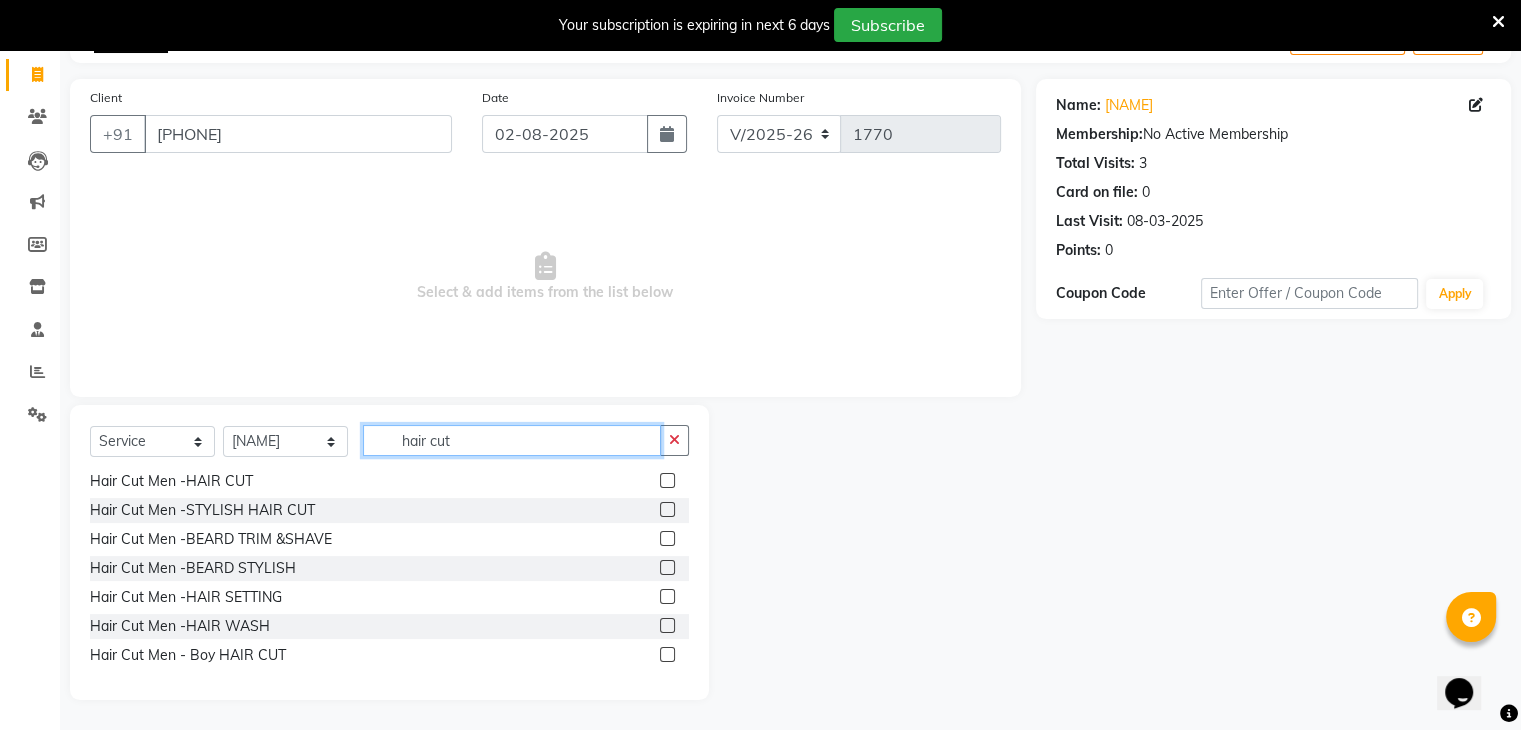 type on "hair cut" 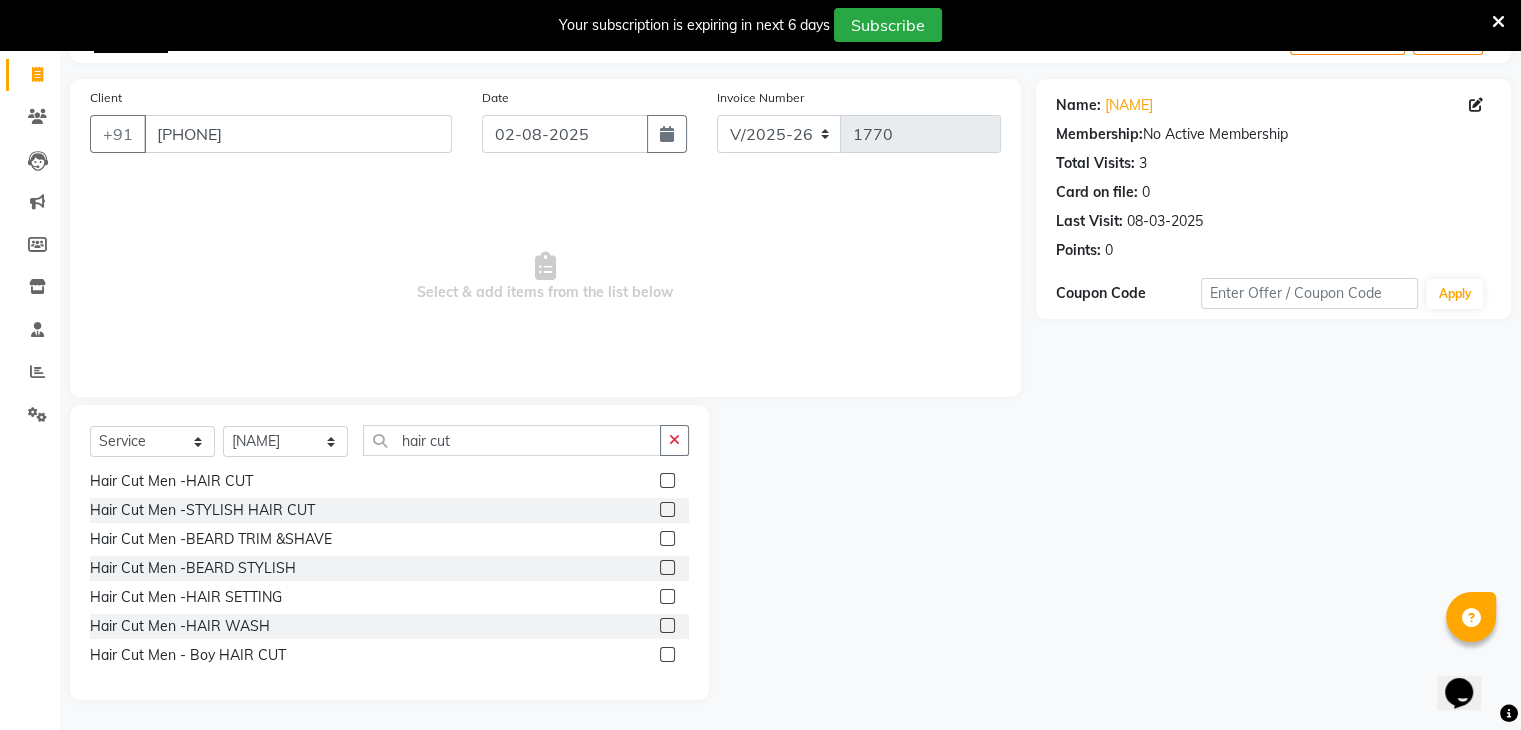 click 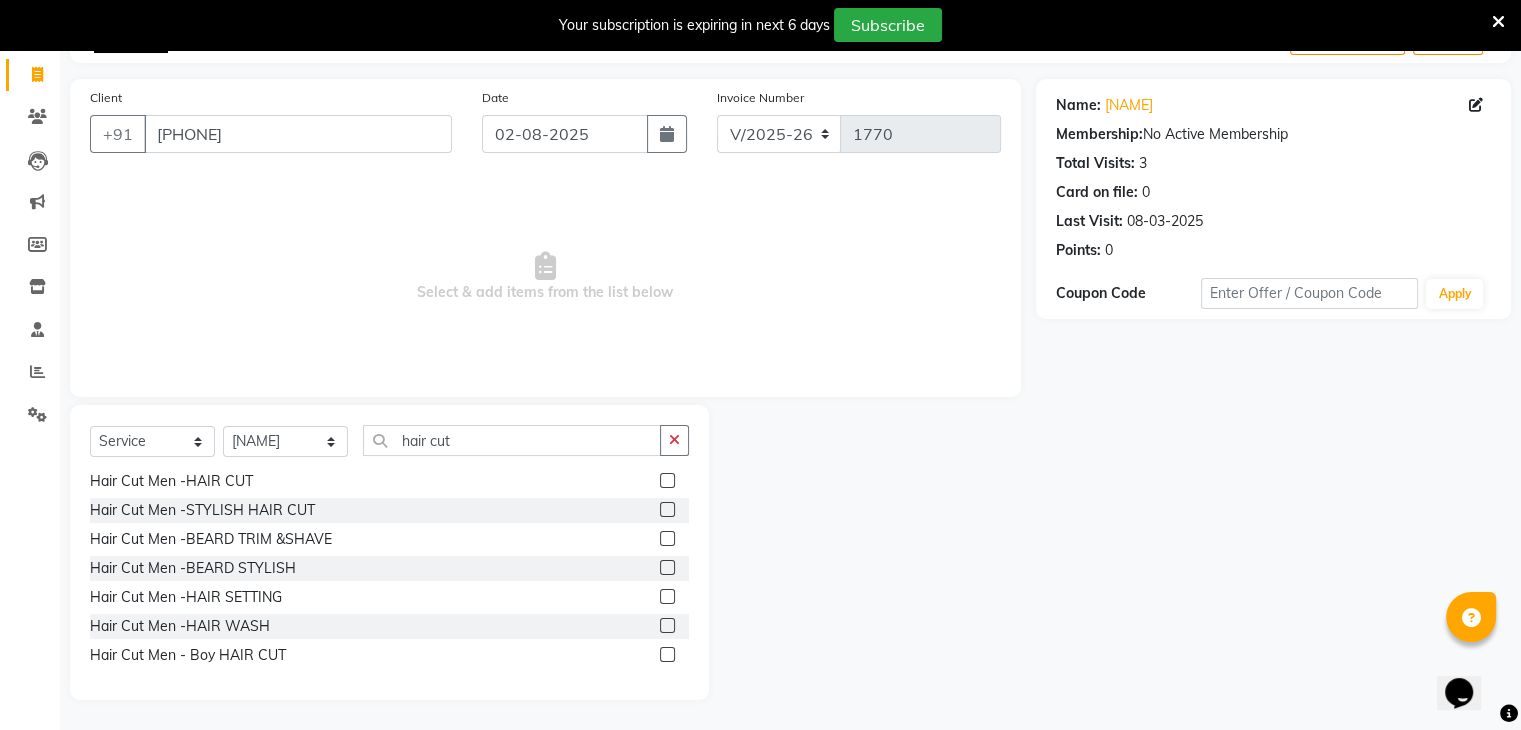 click at bounding box center (666, 655) 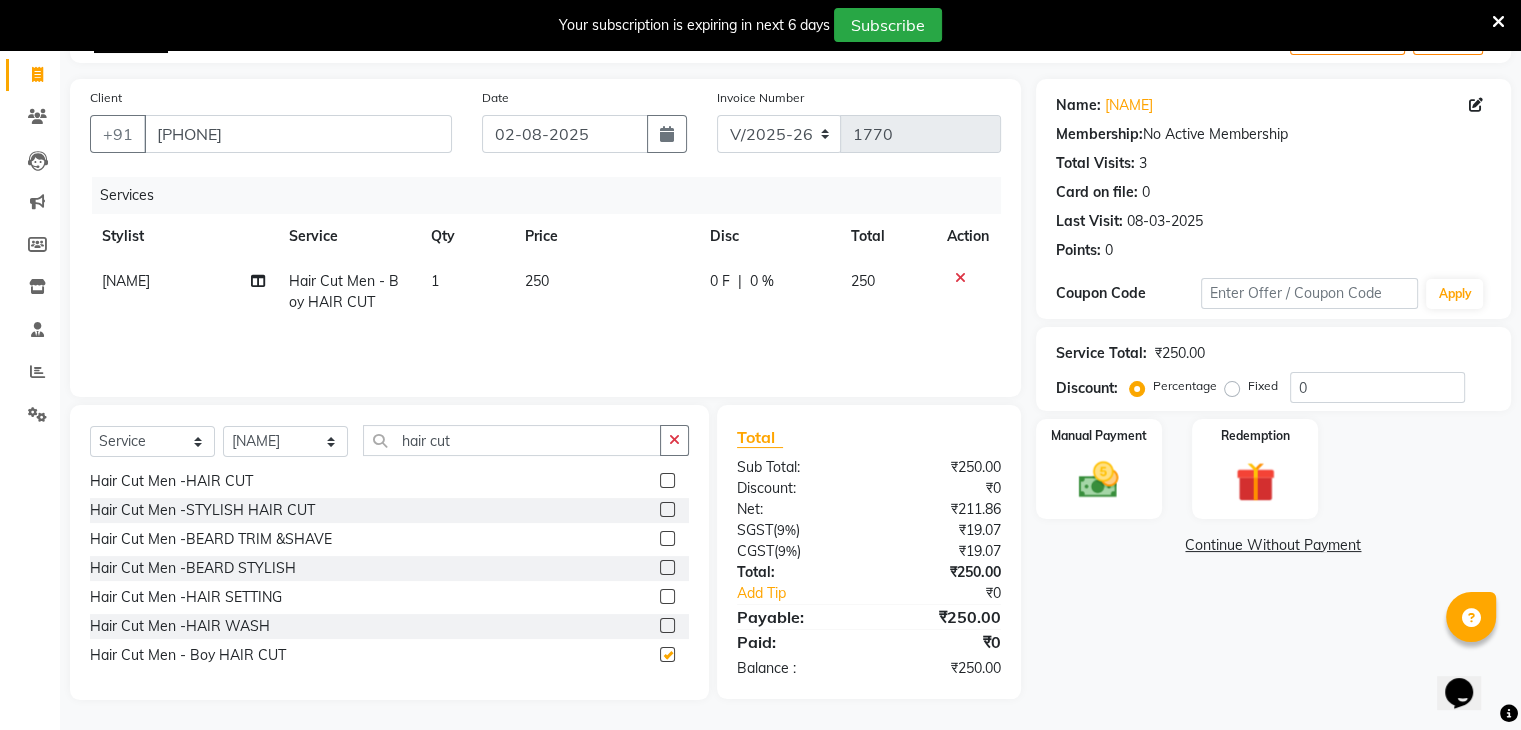 checkbox on "false" 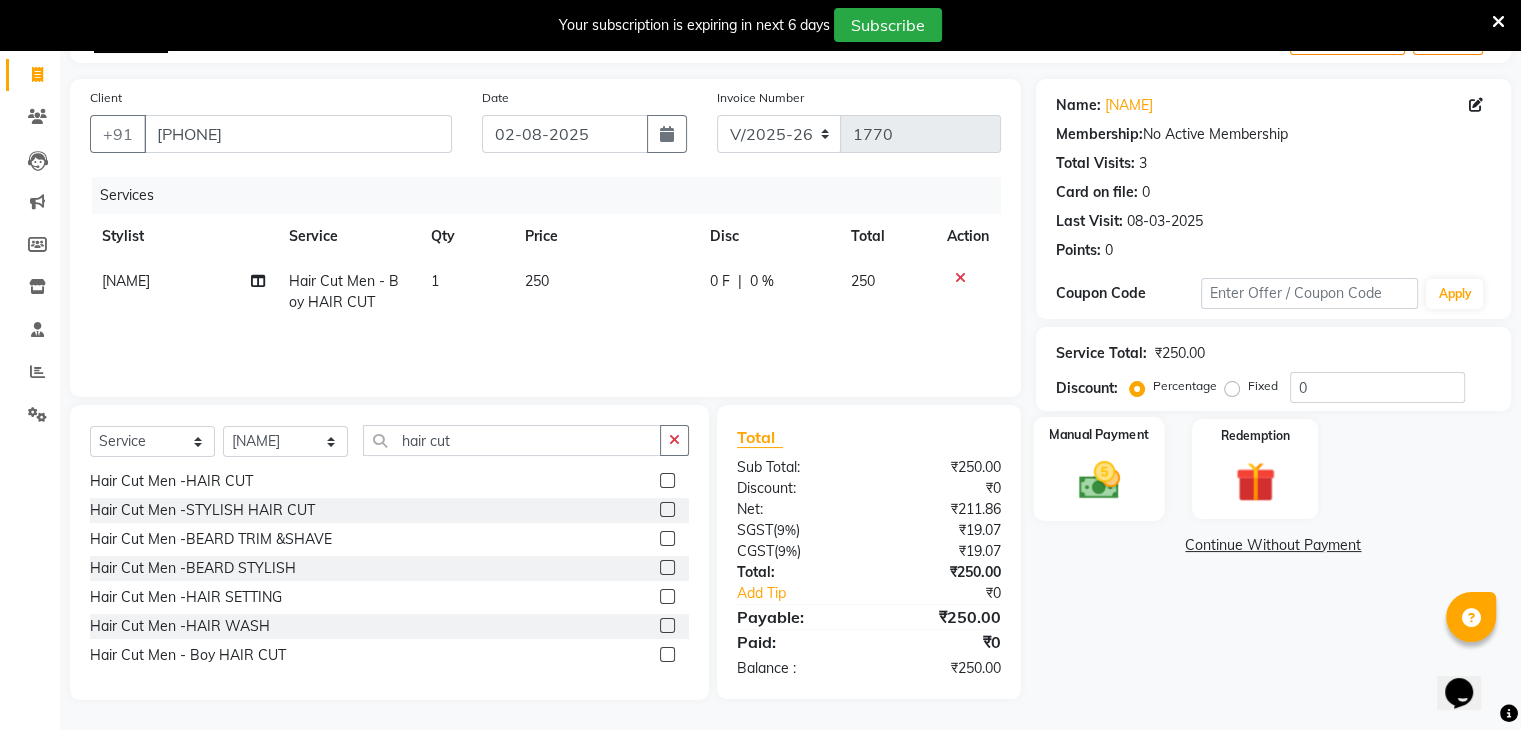 click on "Manual Payment" 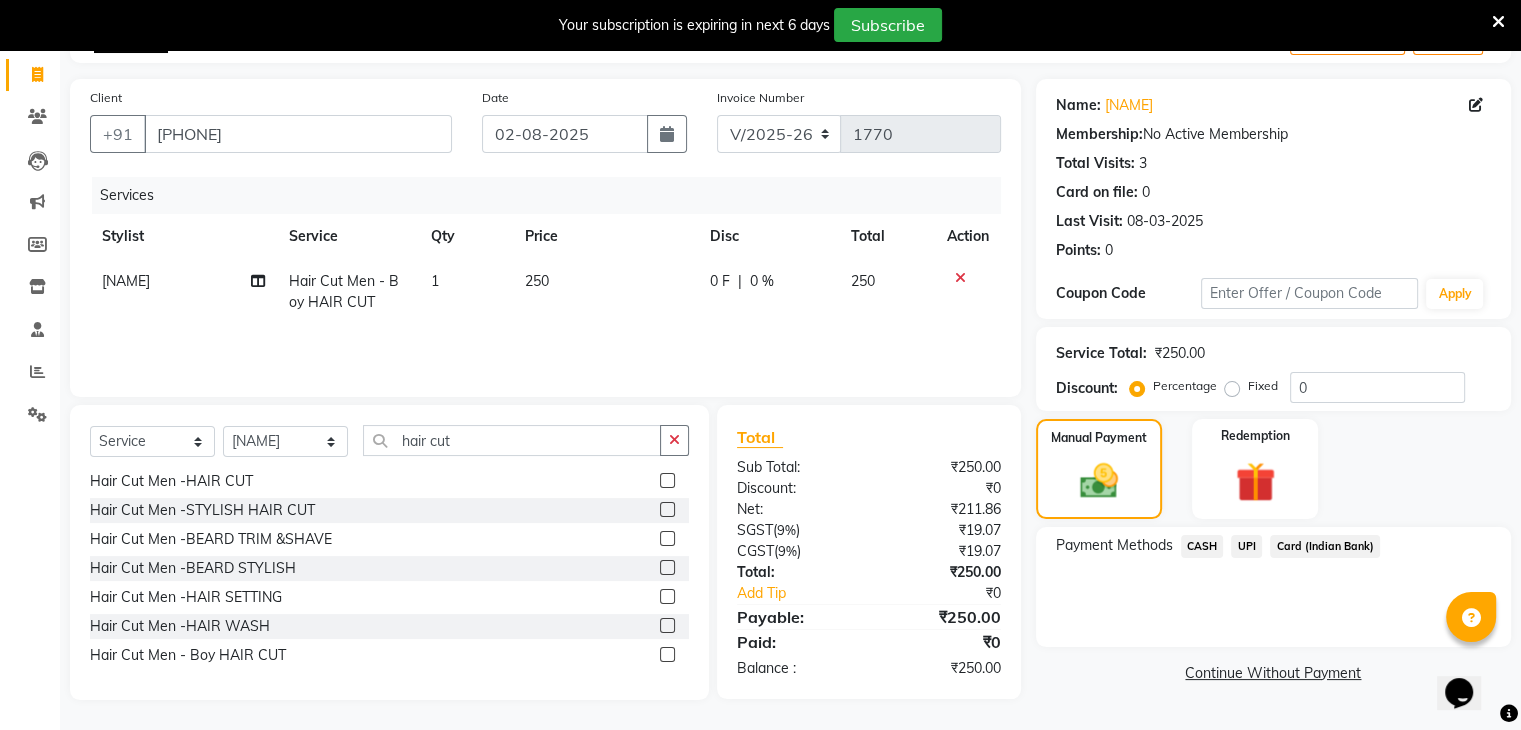 click on "UPI" 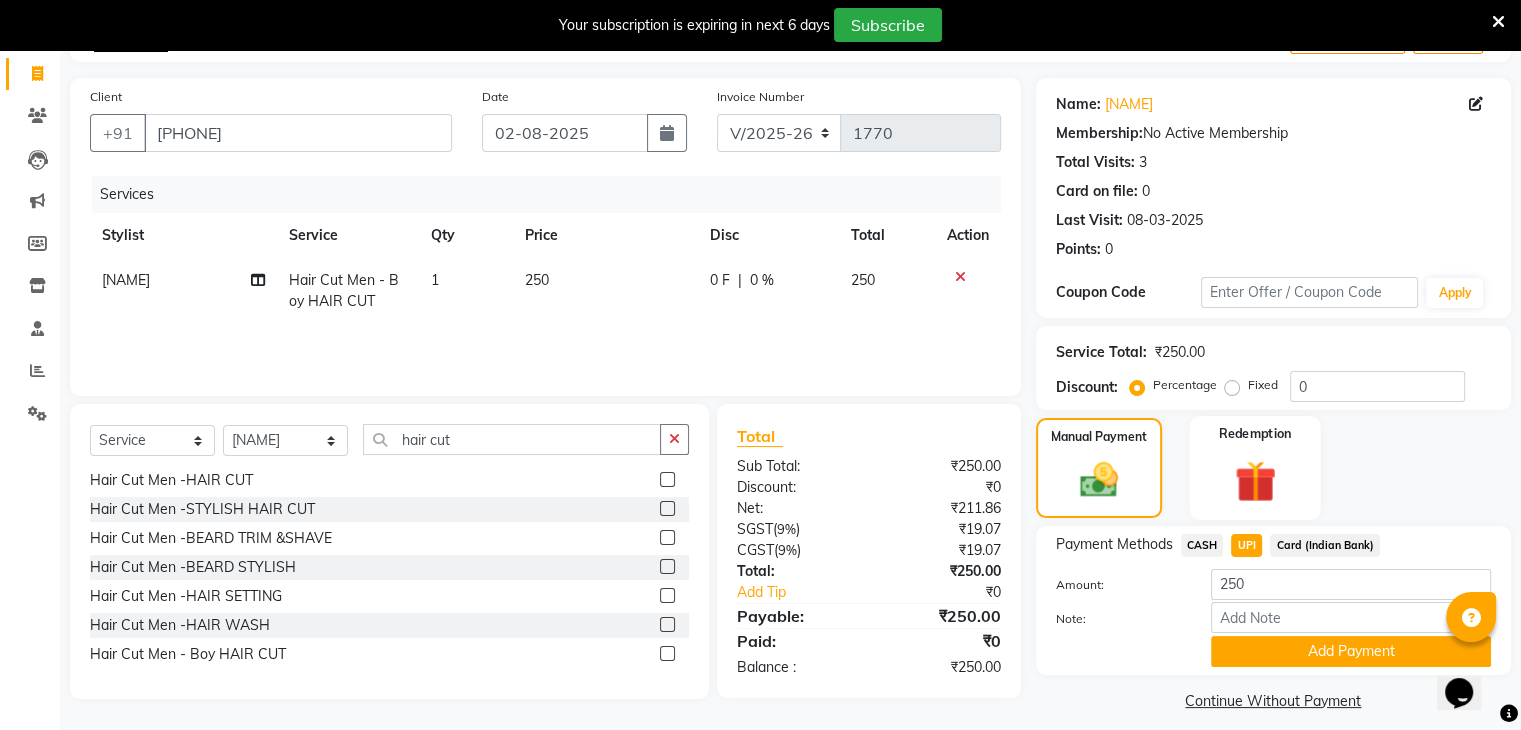 scroll, scrollTop: 140, scrollLeft: 0, axis: vertical 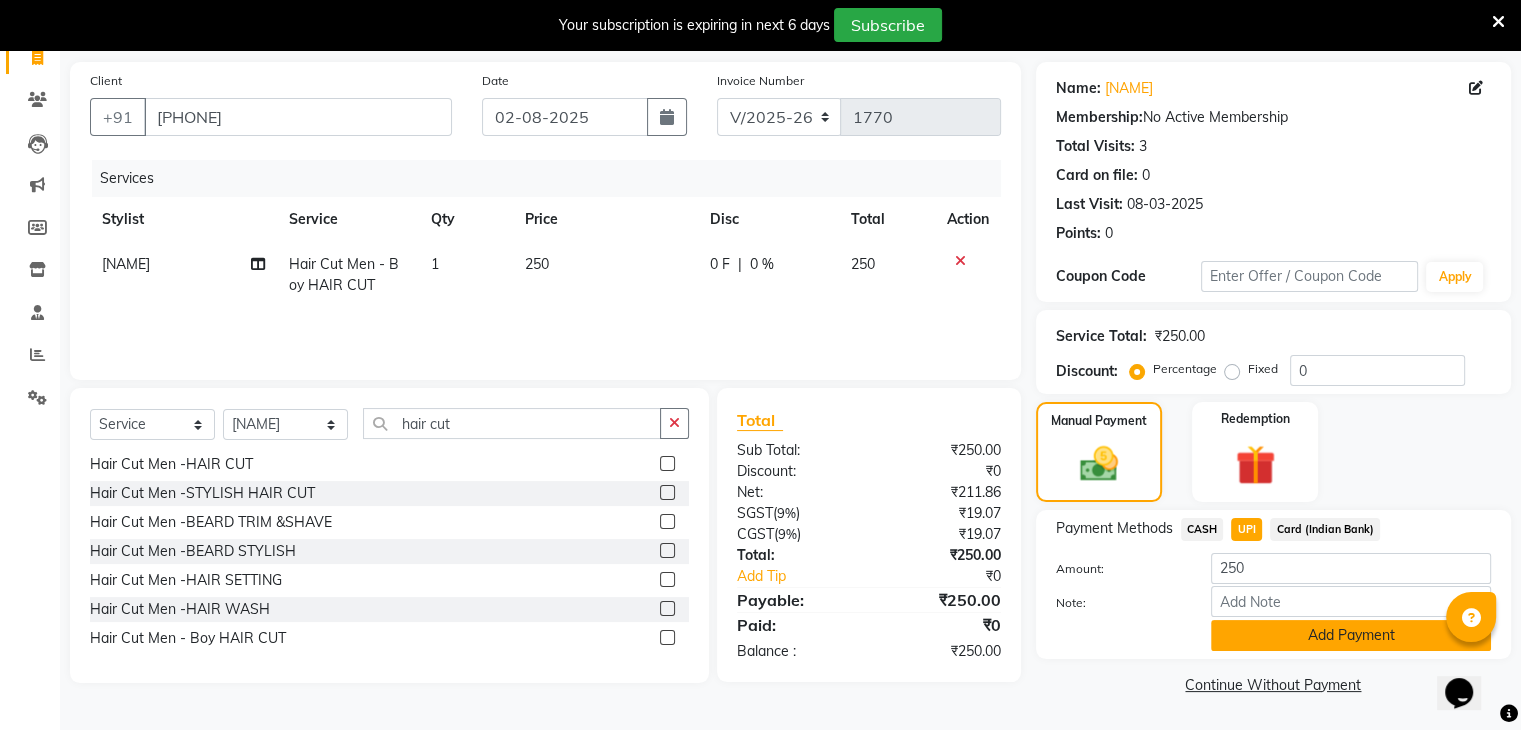click on "Add Payment" 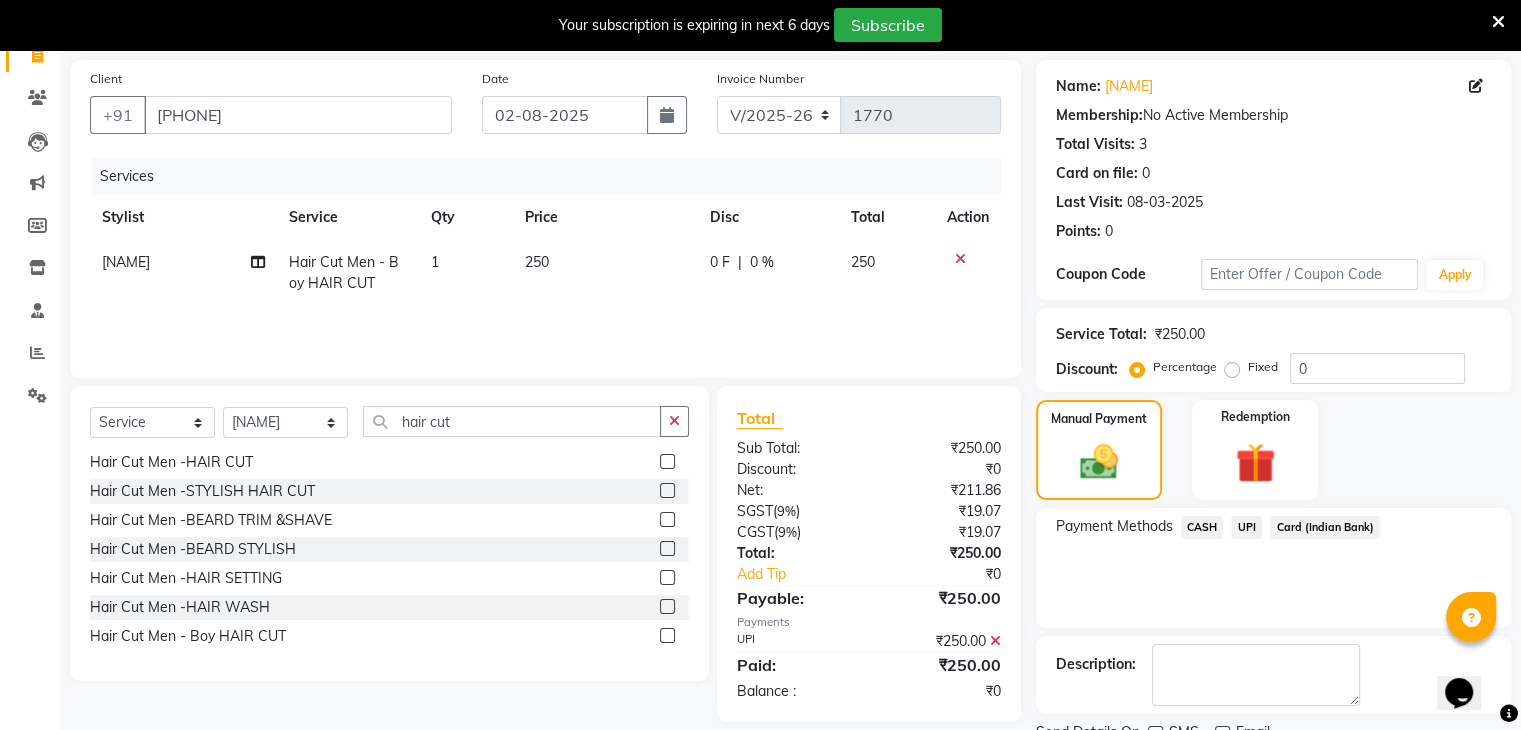 scroll, scrollTop: 220, scrollLeft: 0, axis: vertical 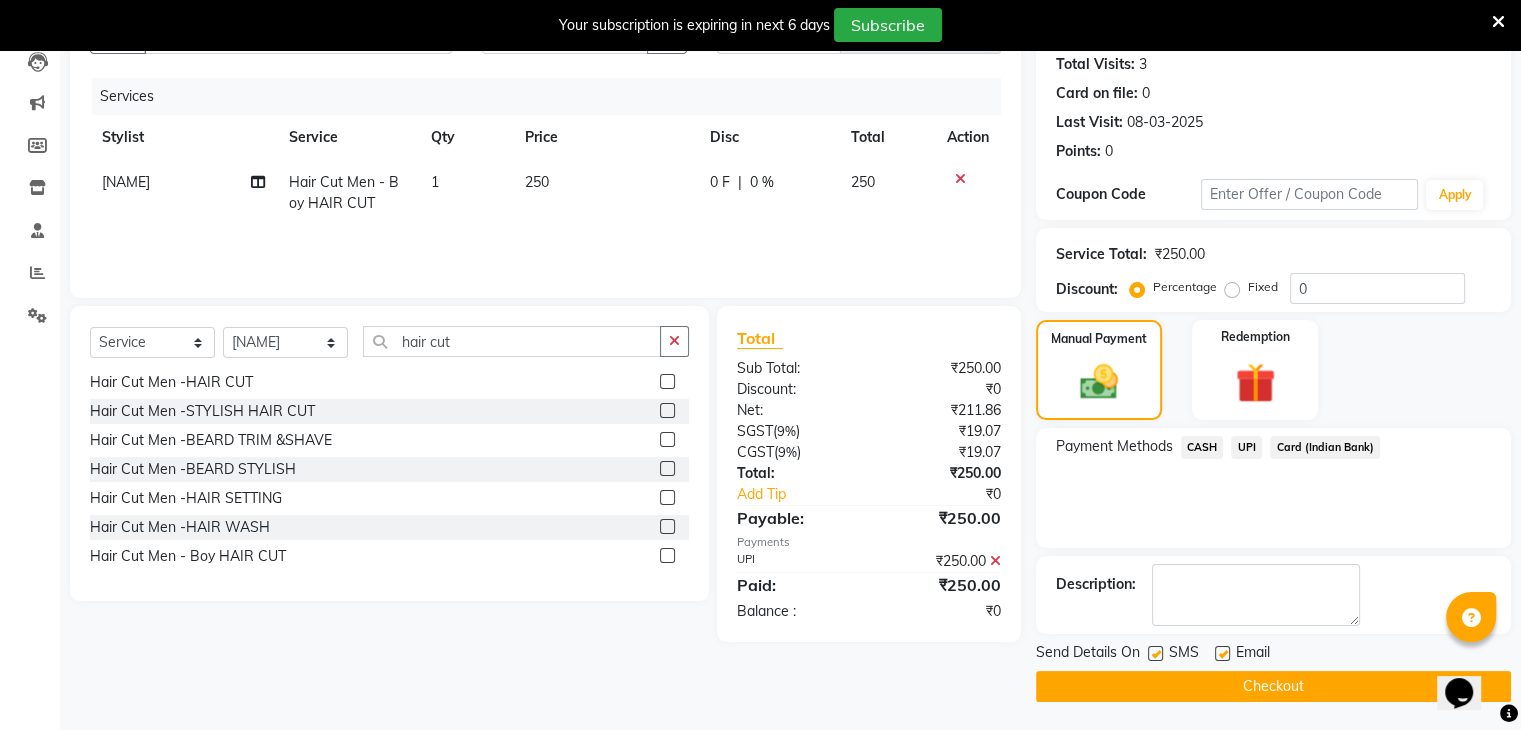 click on "Checkout" 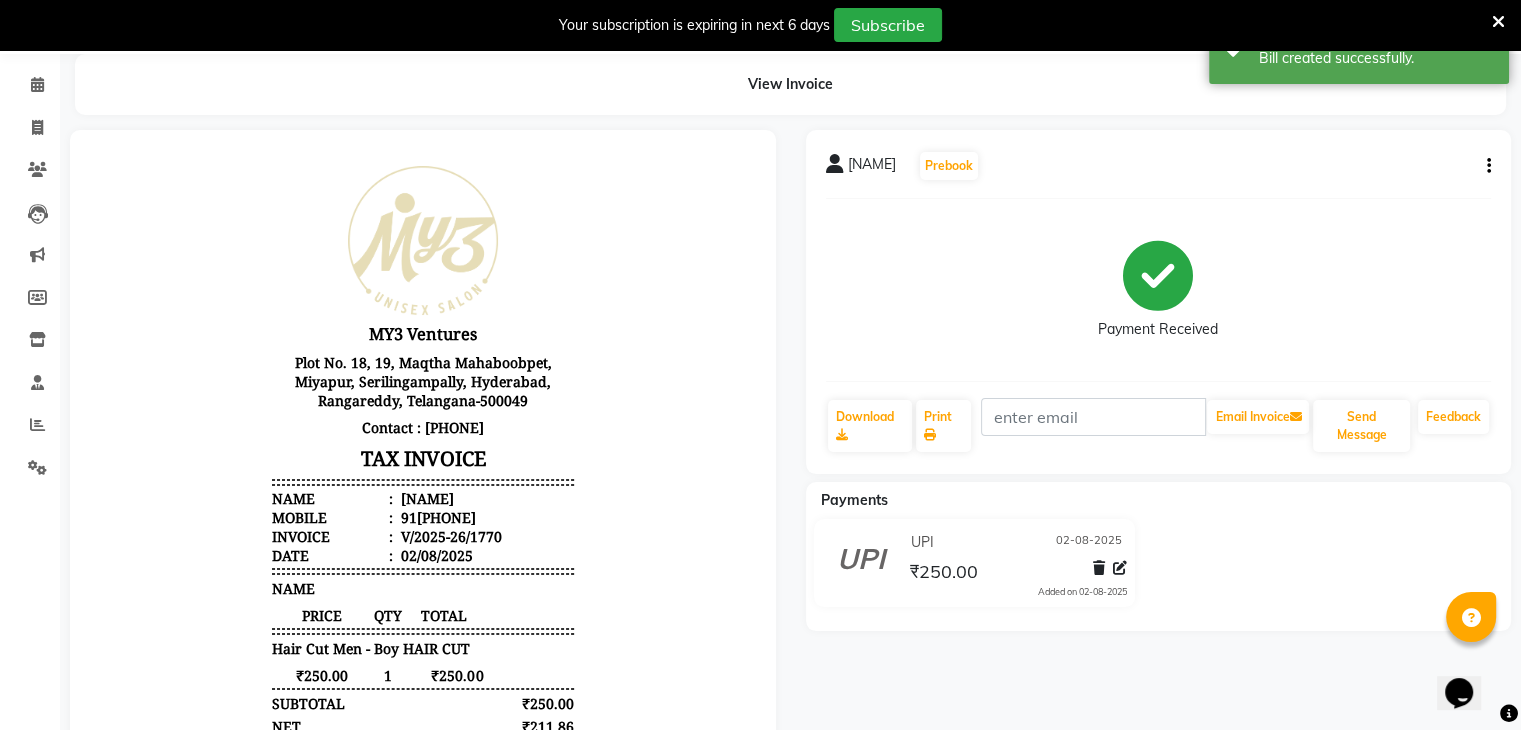scroll, scrollTop: 0, scrollLeft: 0, axis: both 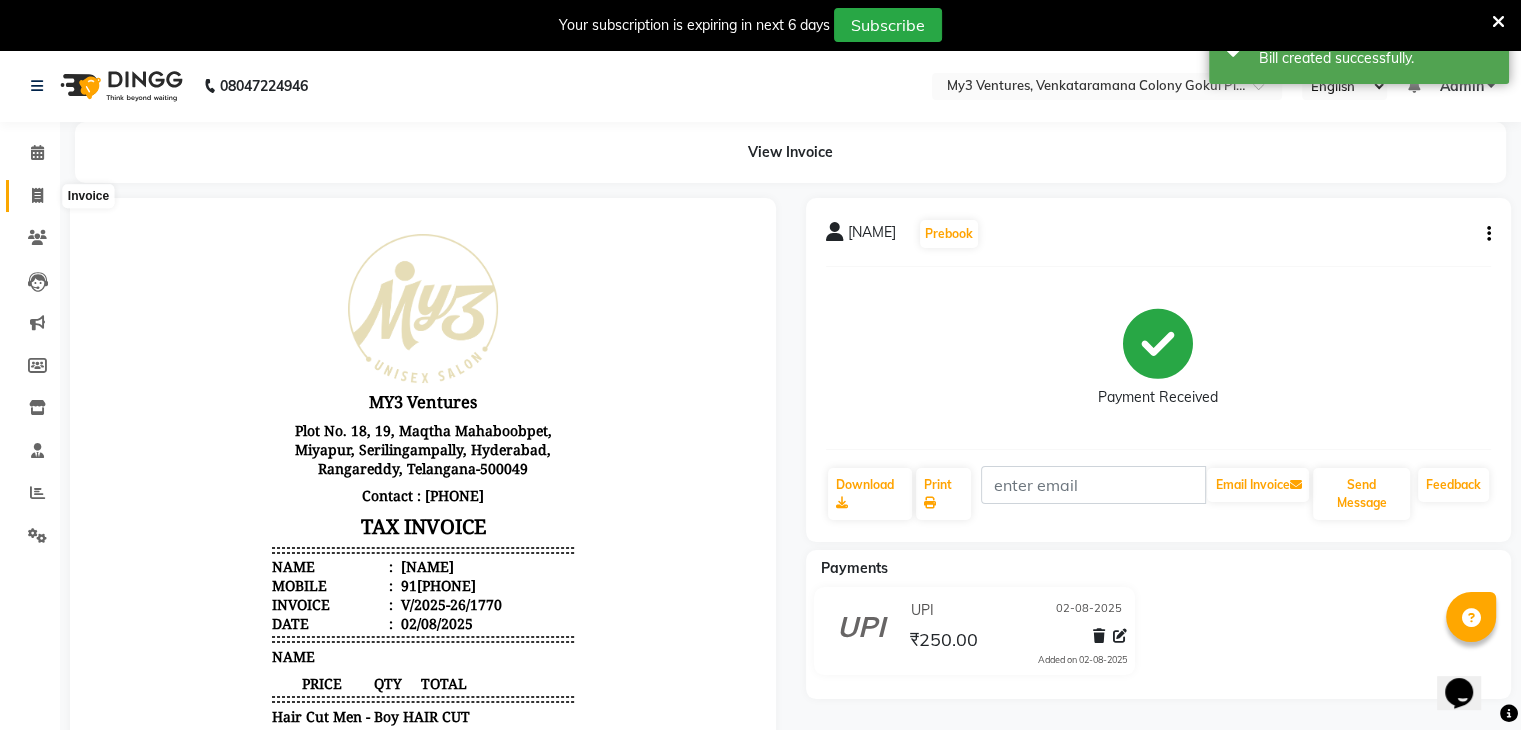 click 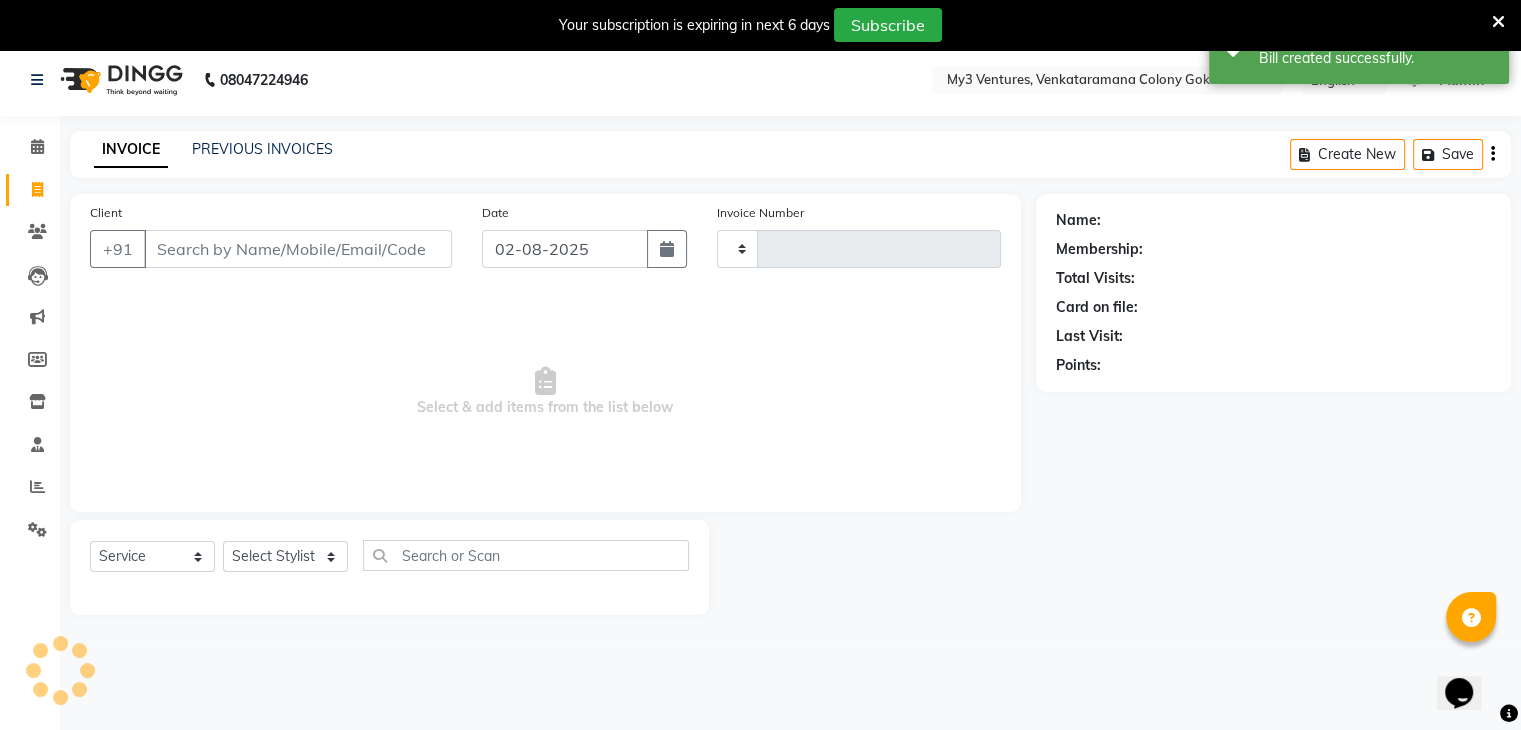 scroll, scrollTop: 50, scrollLeft: 0, axis: vertical 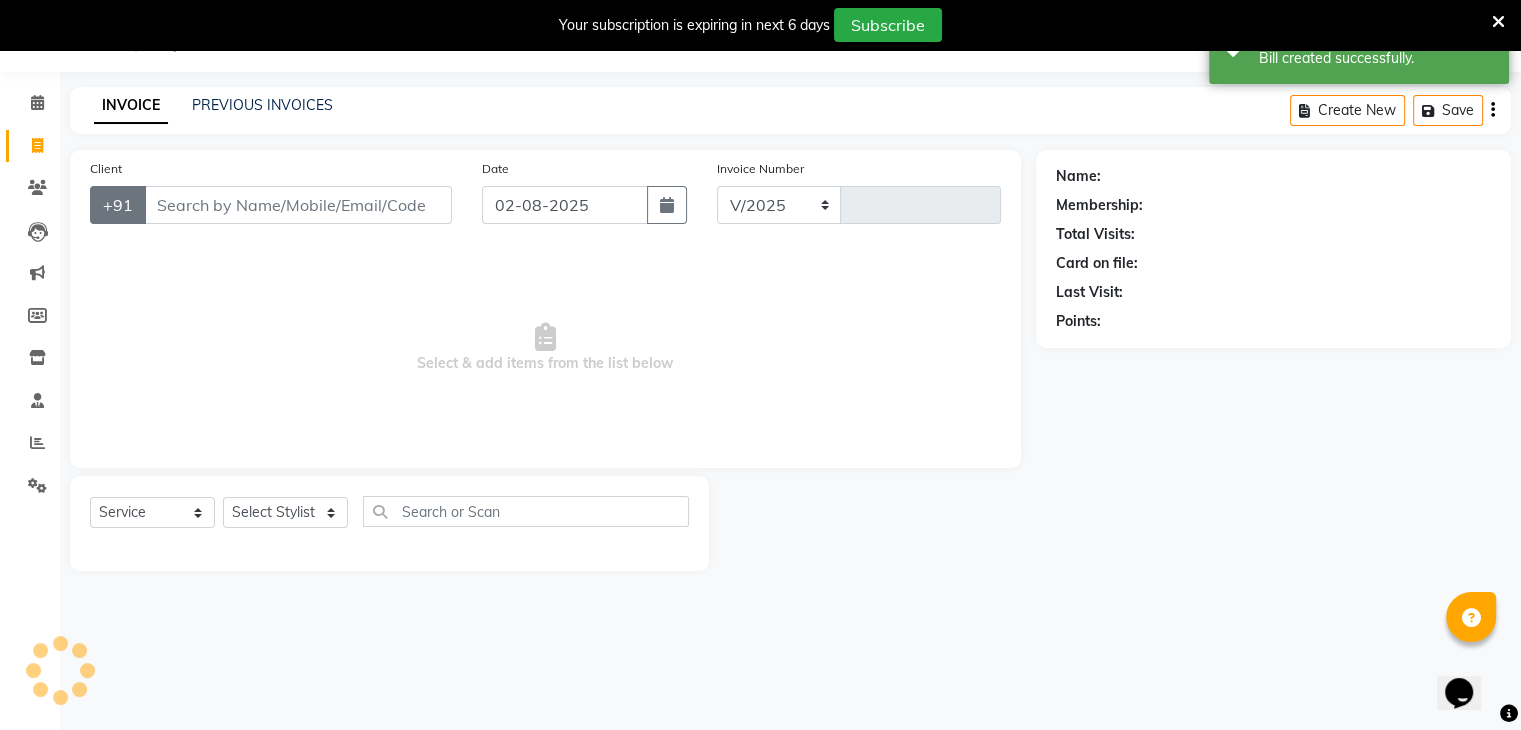 select on "6707" 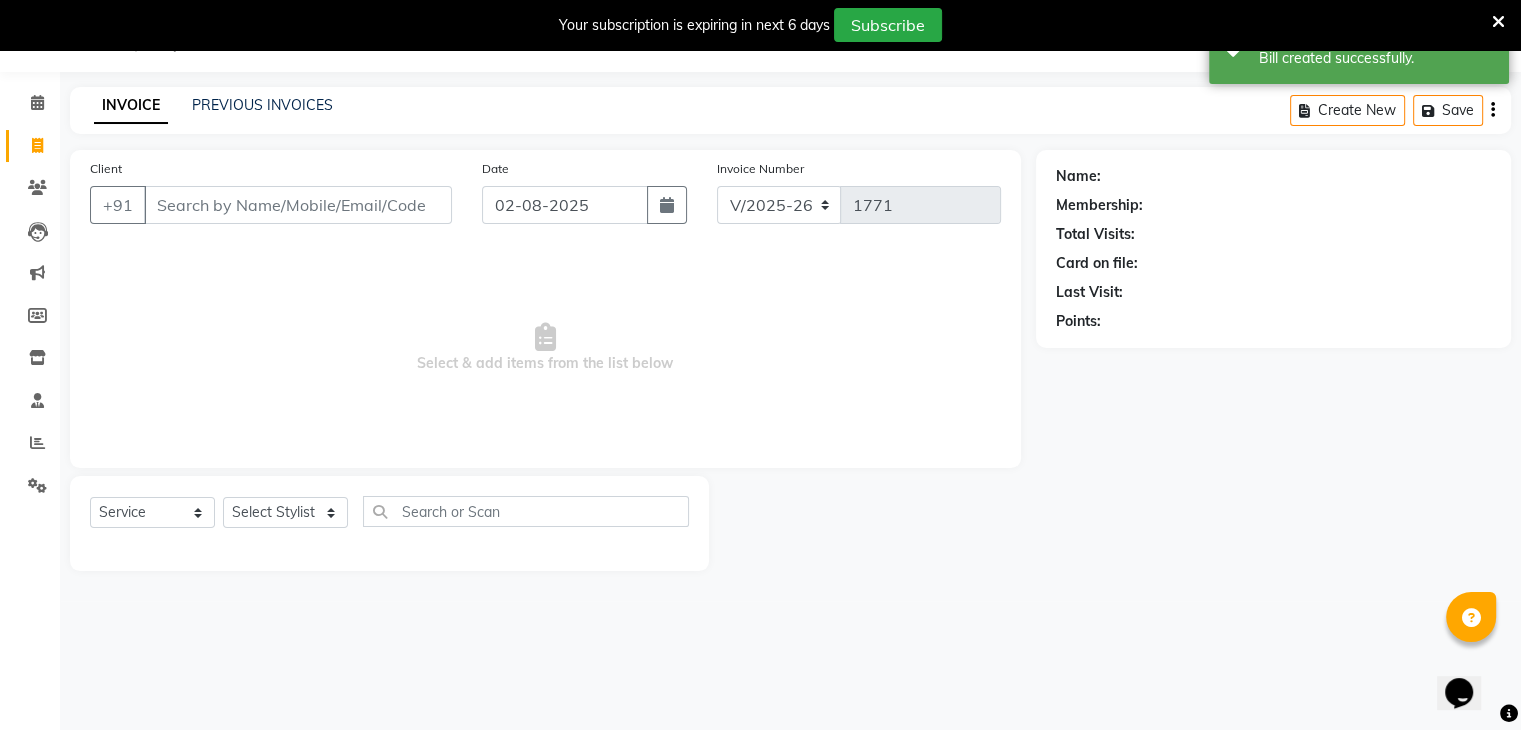 click on "Client" at bounding box center [298, 205] 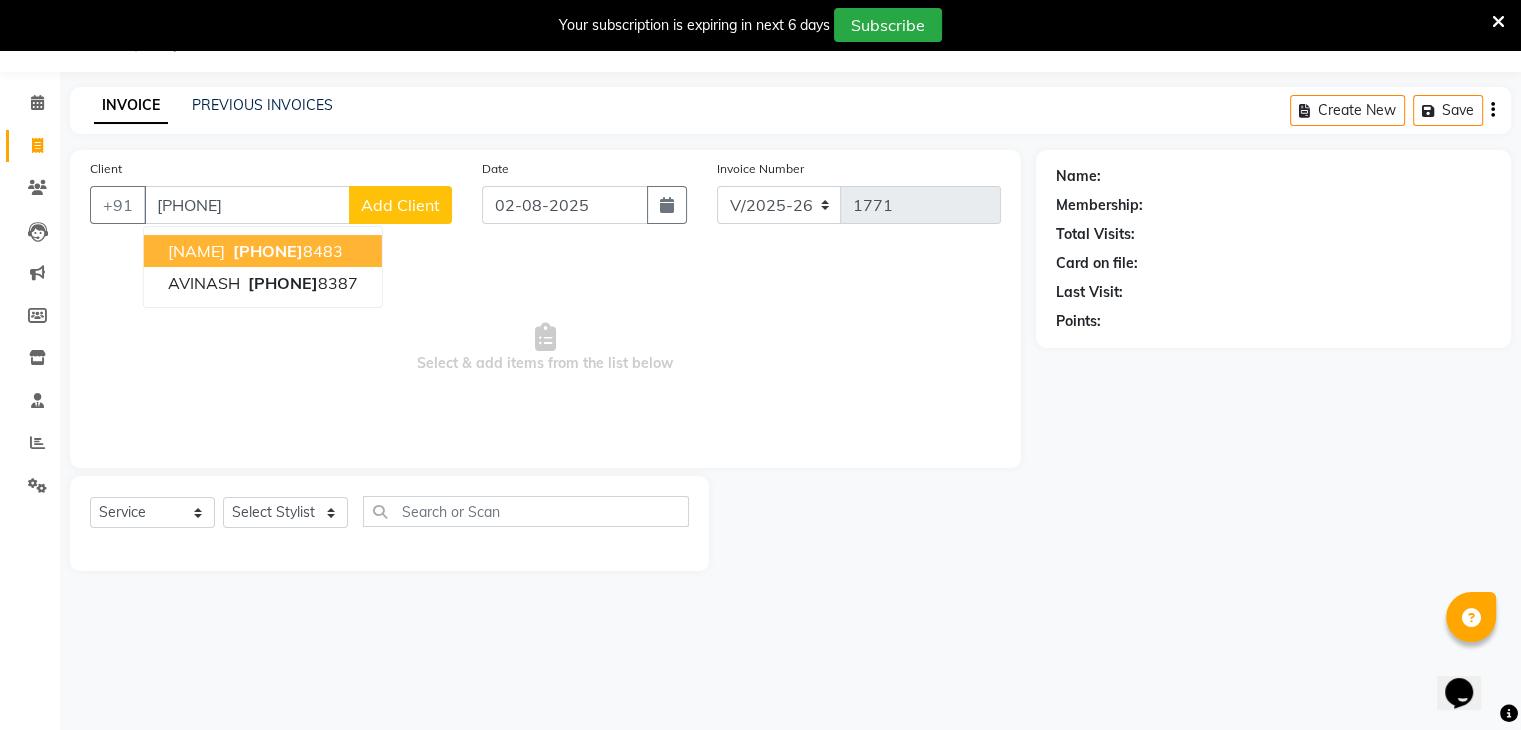 click on "964257" at bounding box center [268, 251] 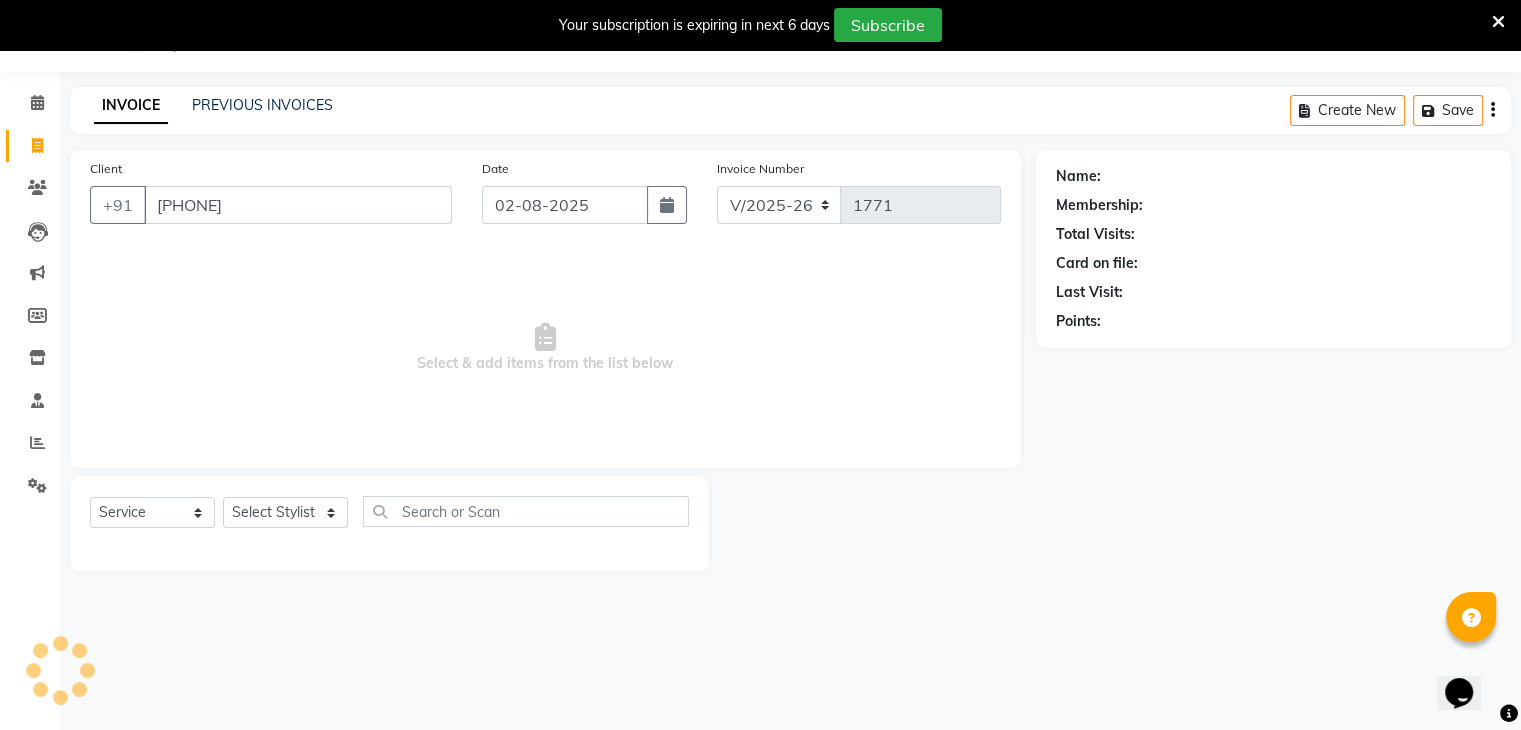 type on "[PHONE]" 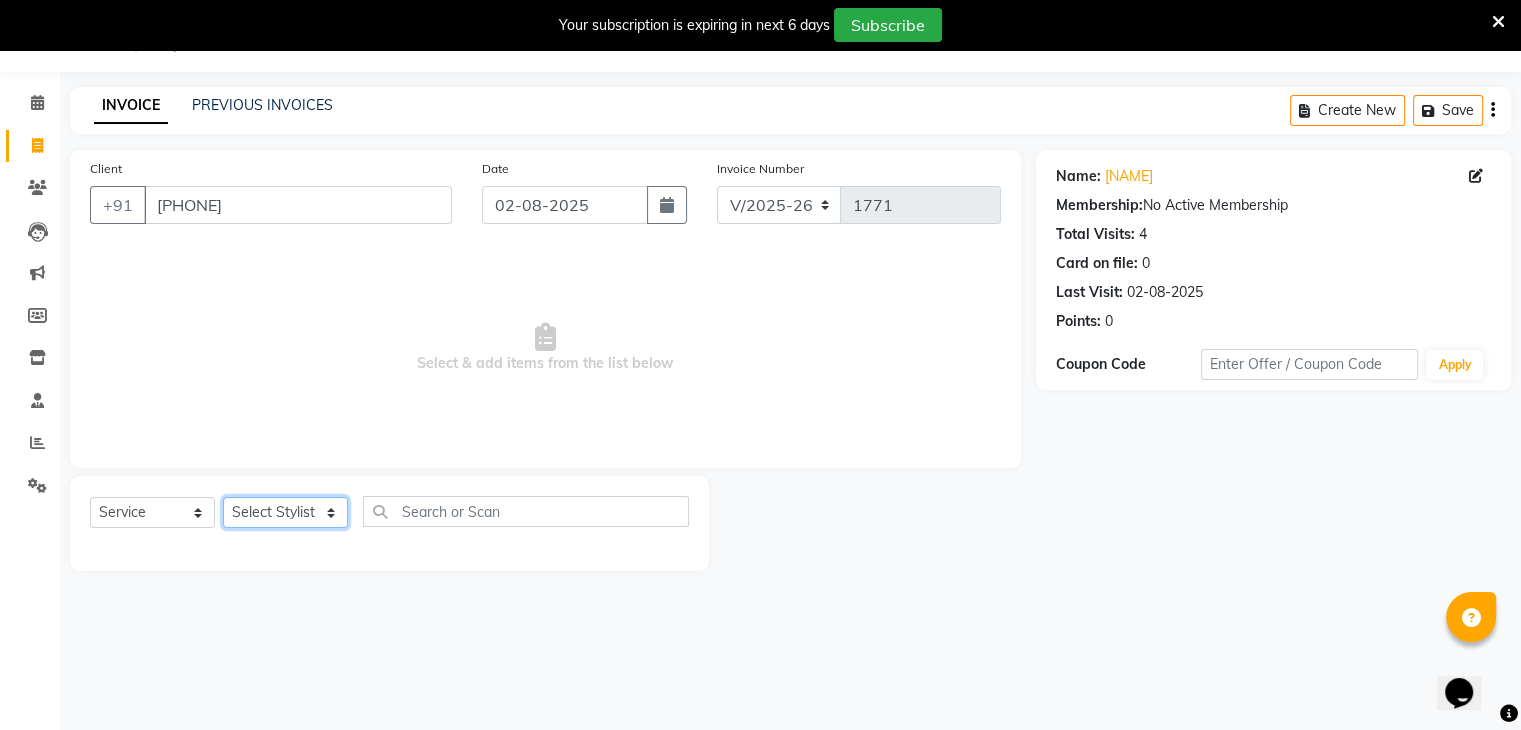 click on "Select Stylist ajju azam divya rihan Sahzad sowjanya srilatha Swapna Zeeshan" 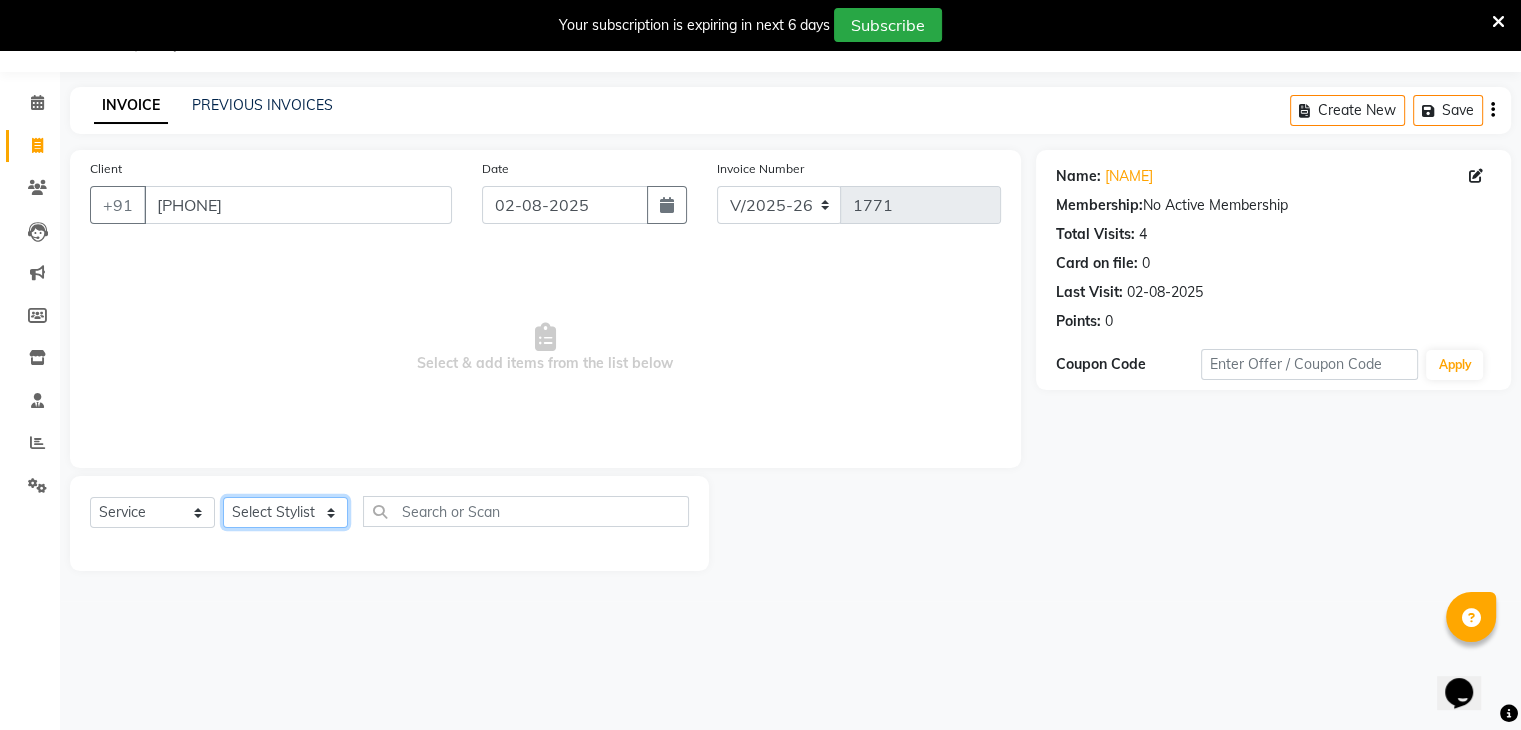 select on "85424" 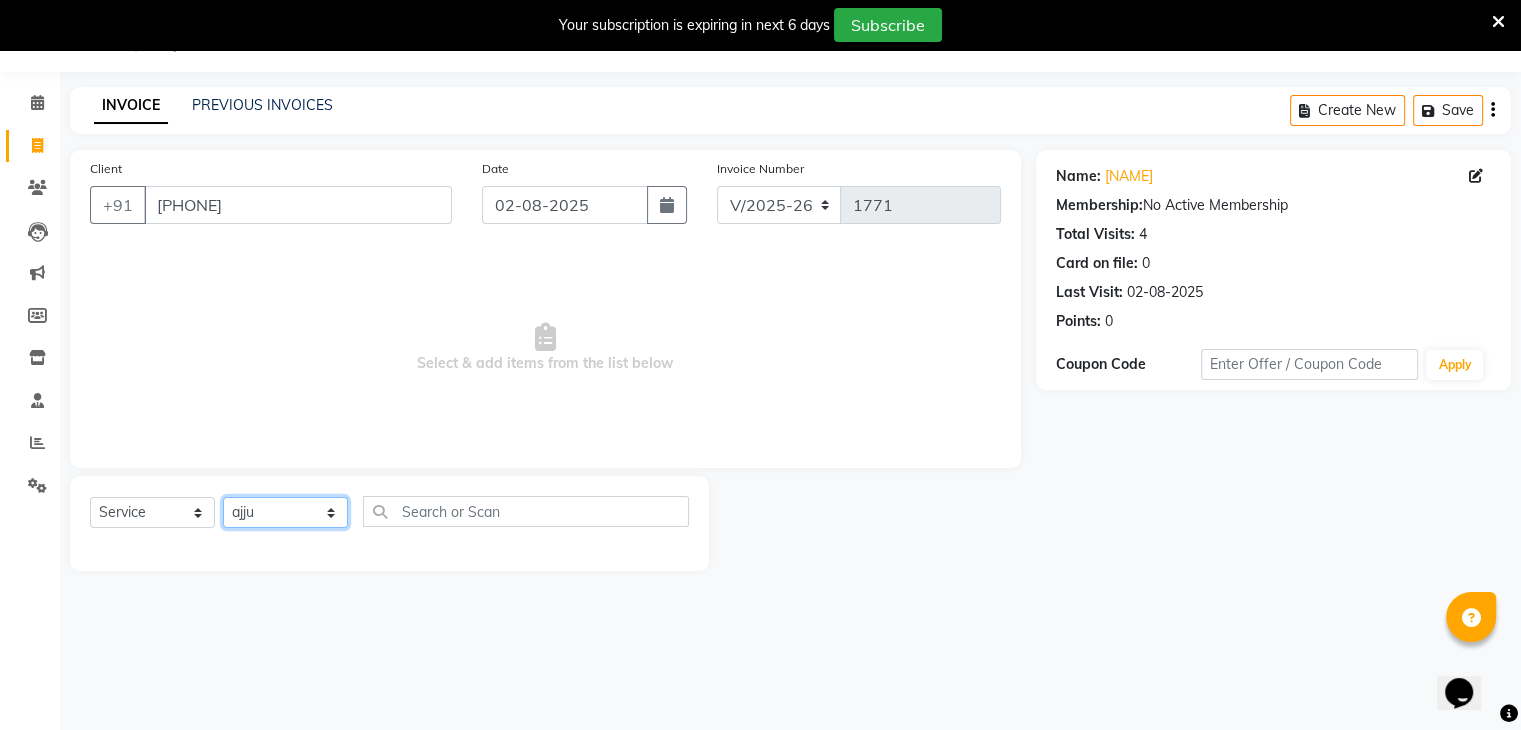 click on "Select Stylist ajju azam divya rihan Sahzad sowjanya srilatha Swapna Zeeshan" 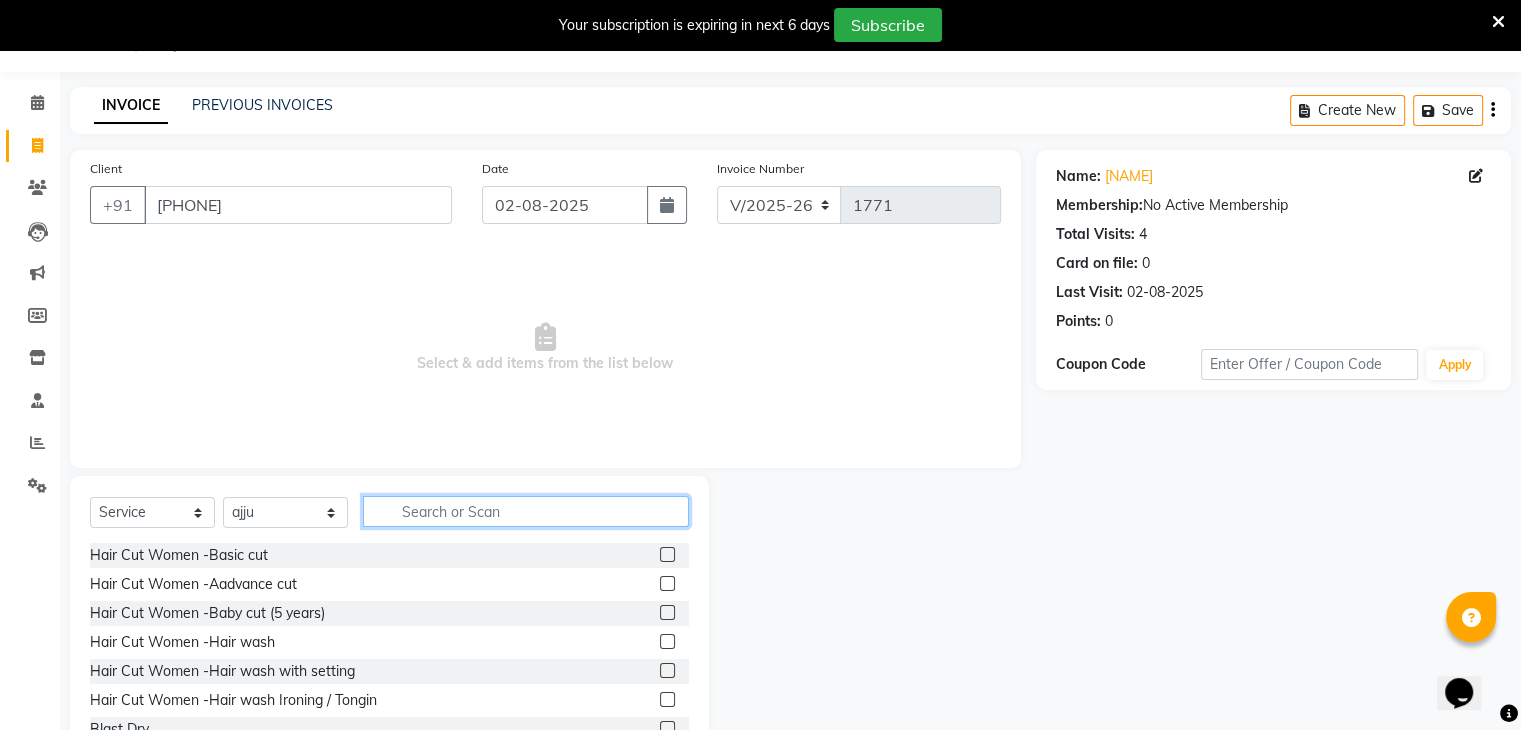 click 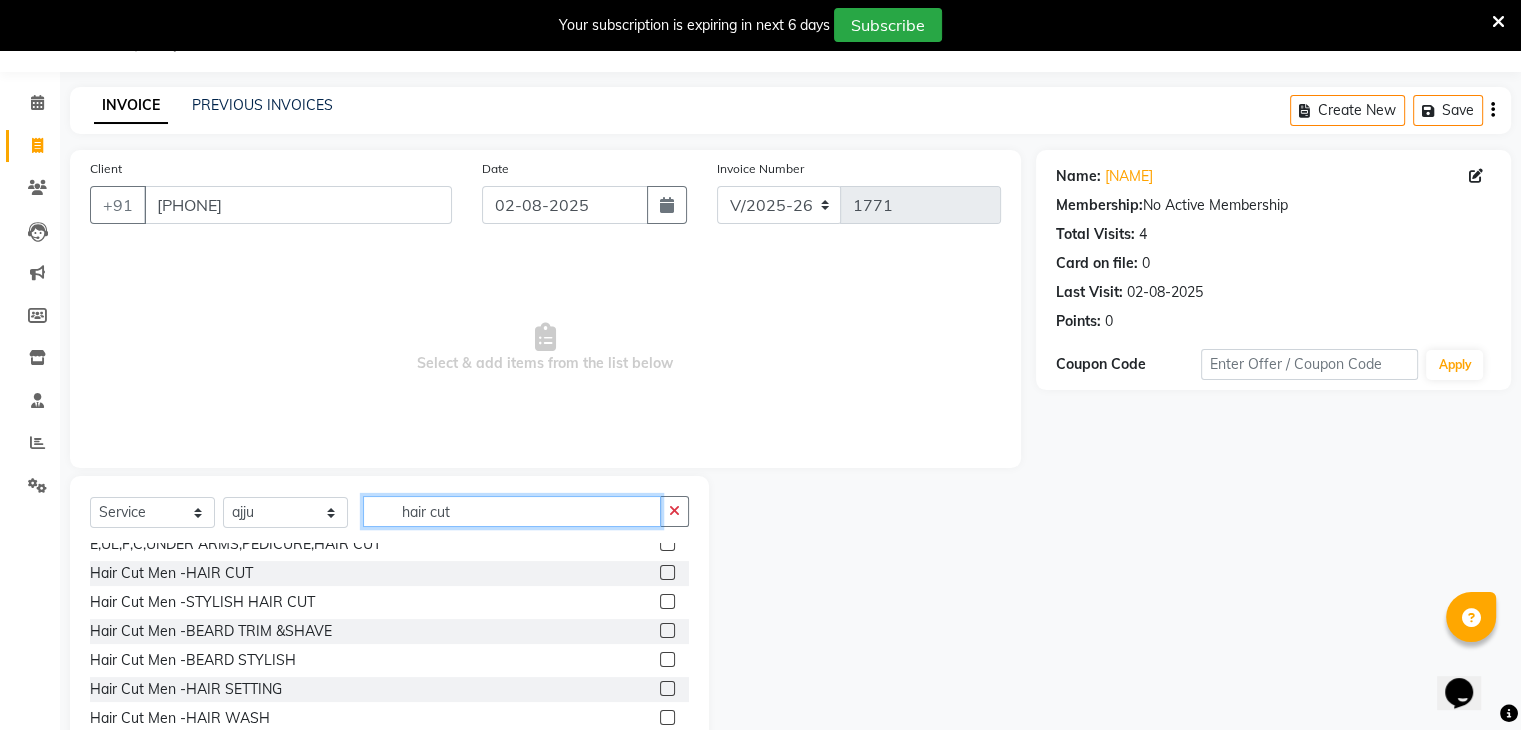 scroll, scrollTop: 235, scrollLeft: 0, axis: vertical 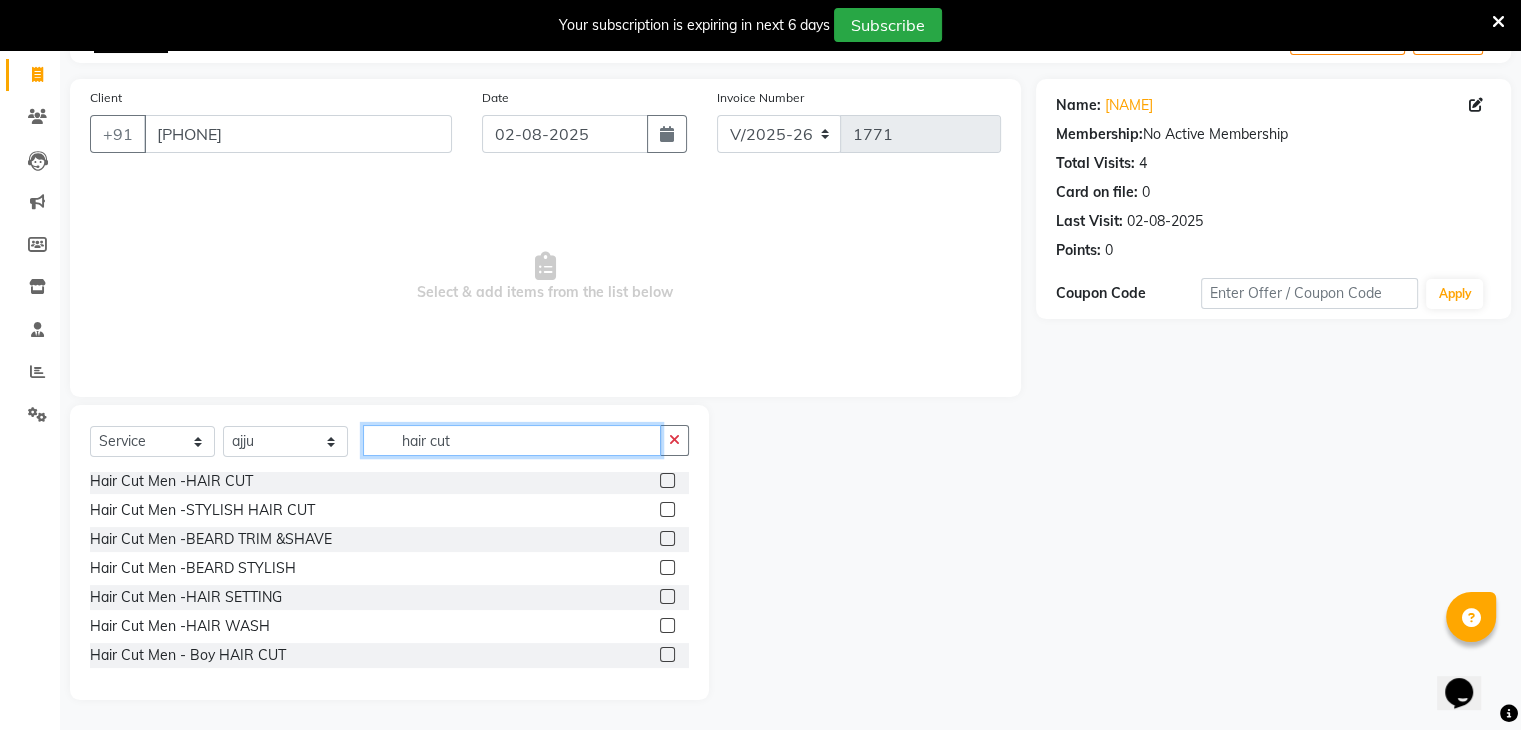 type on "hair cut" 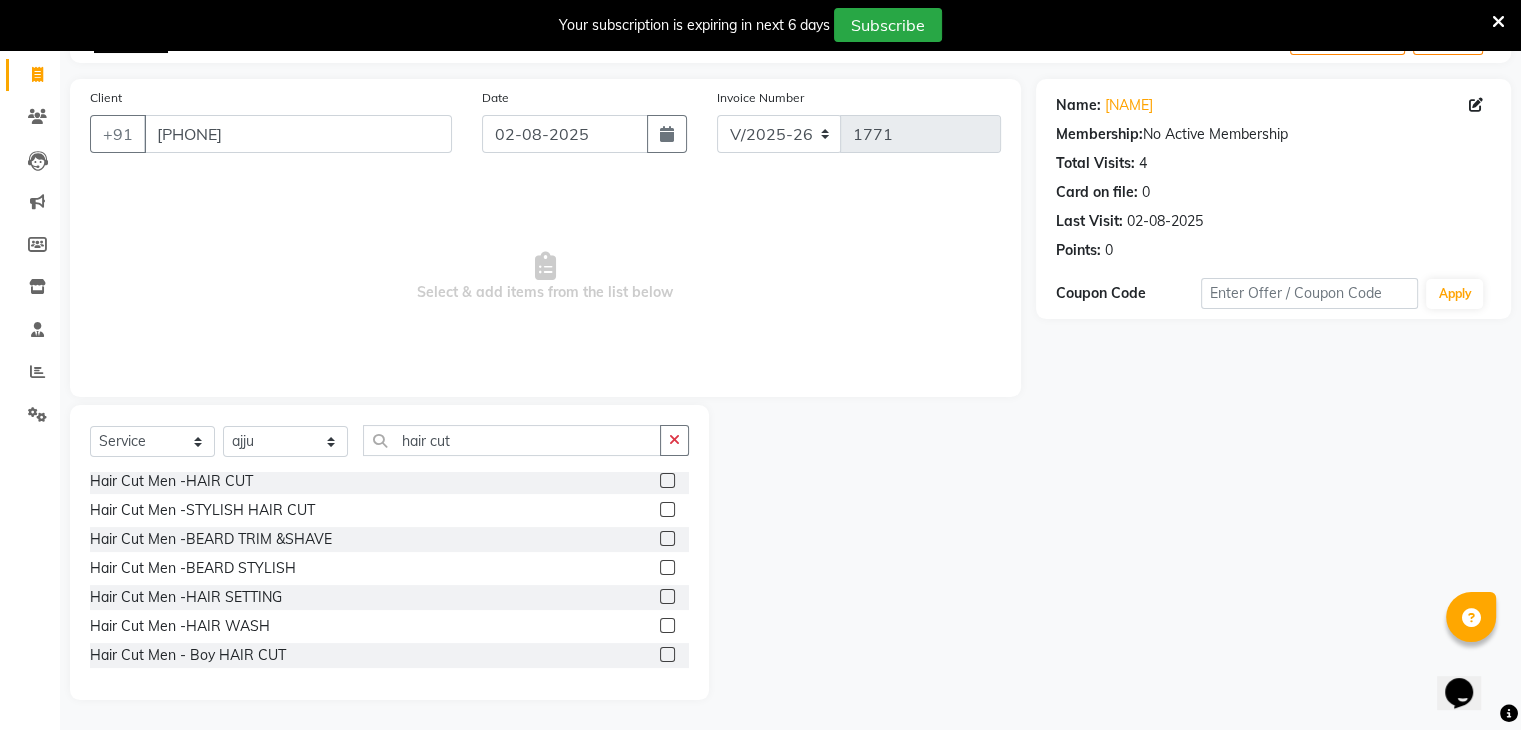 click 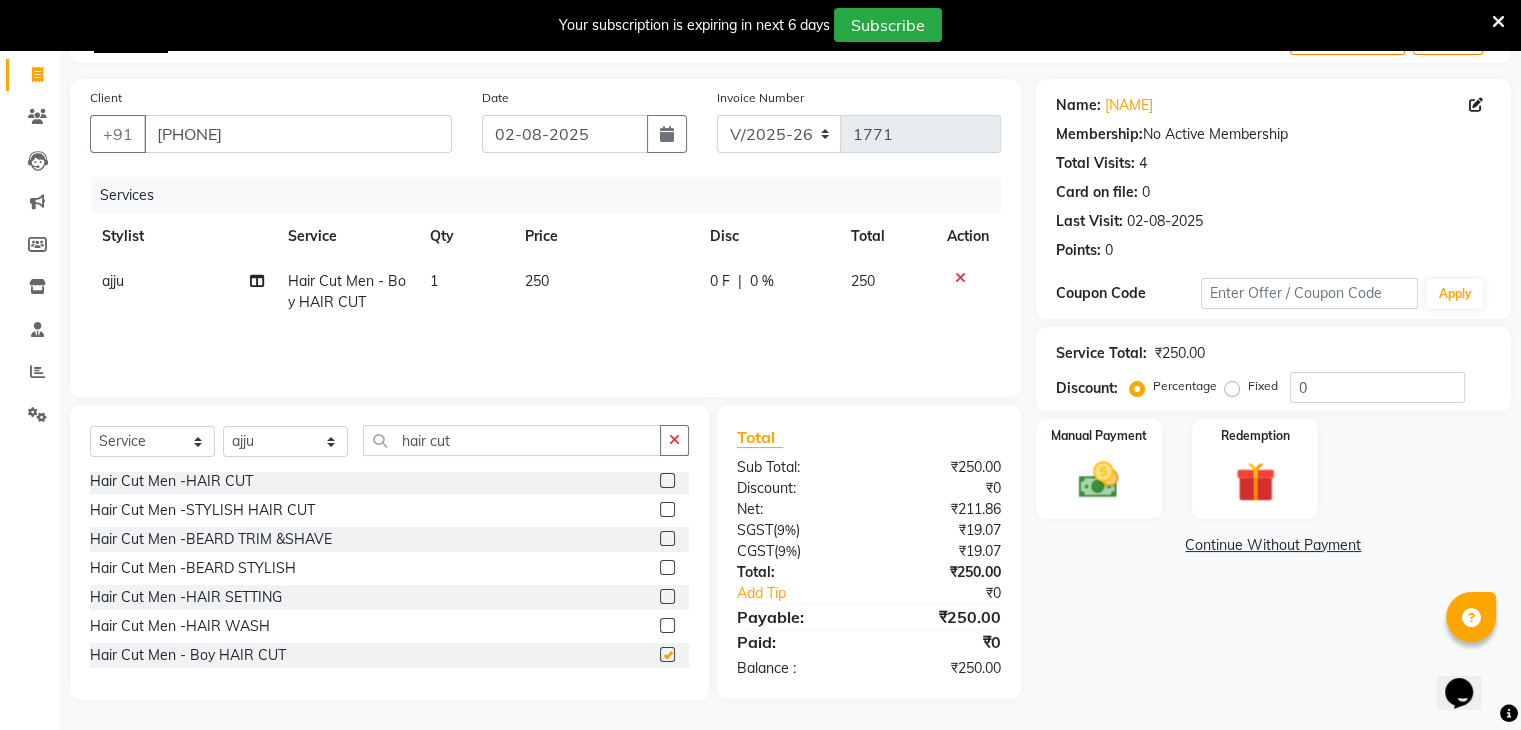 checkbox on "false" 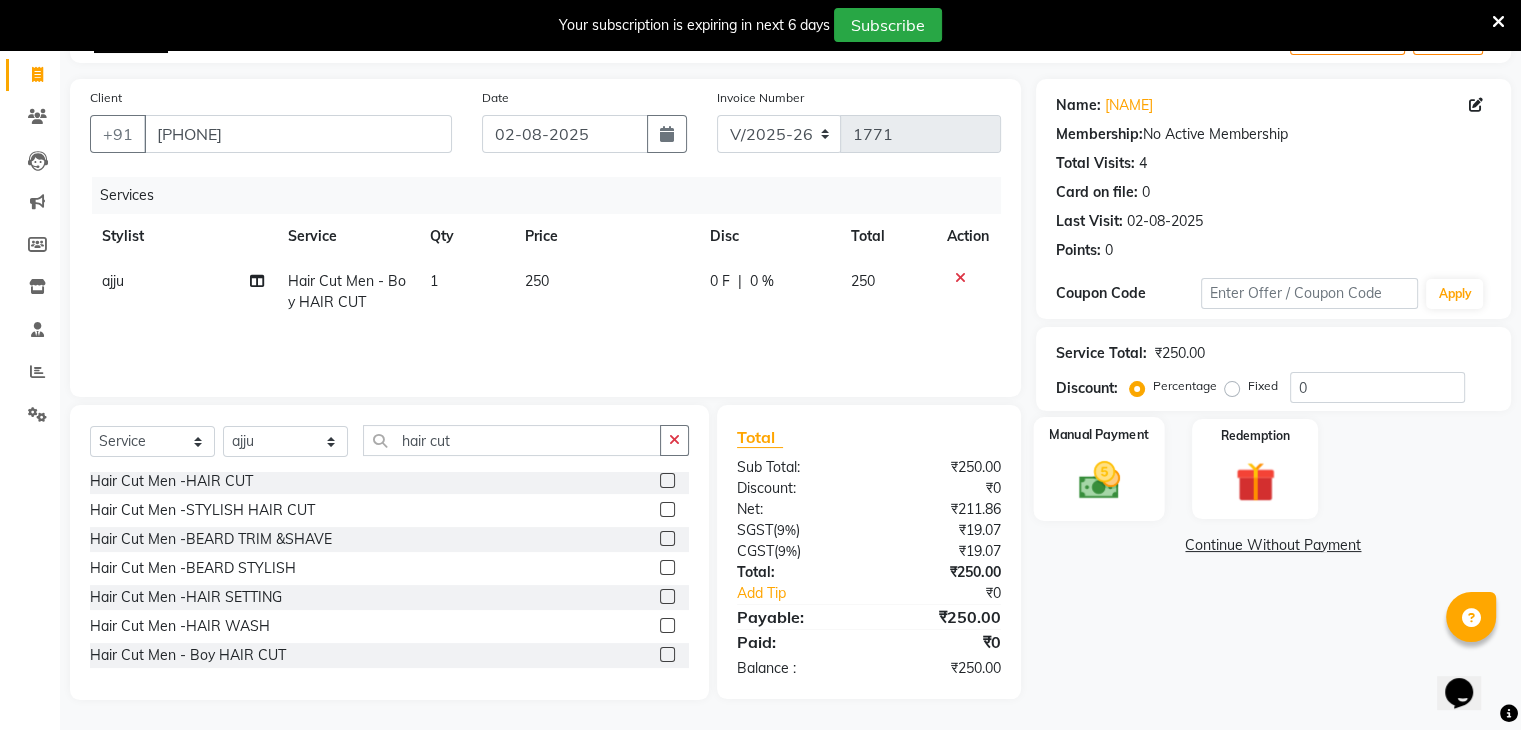 click 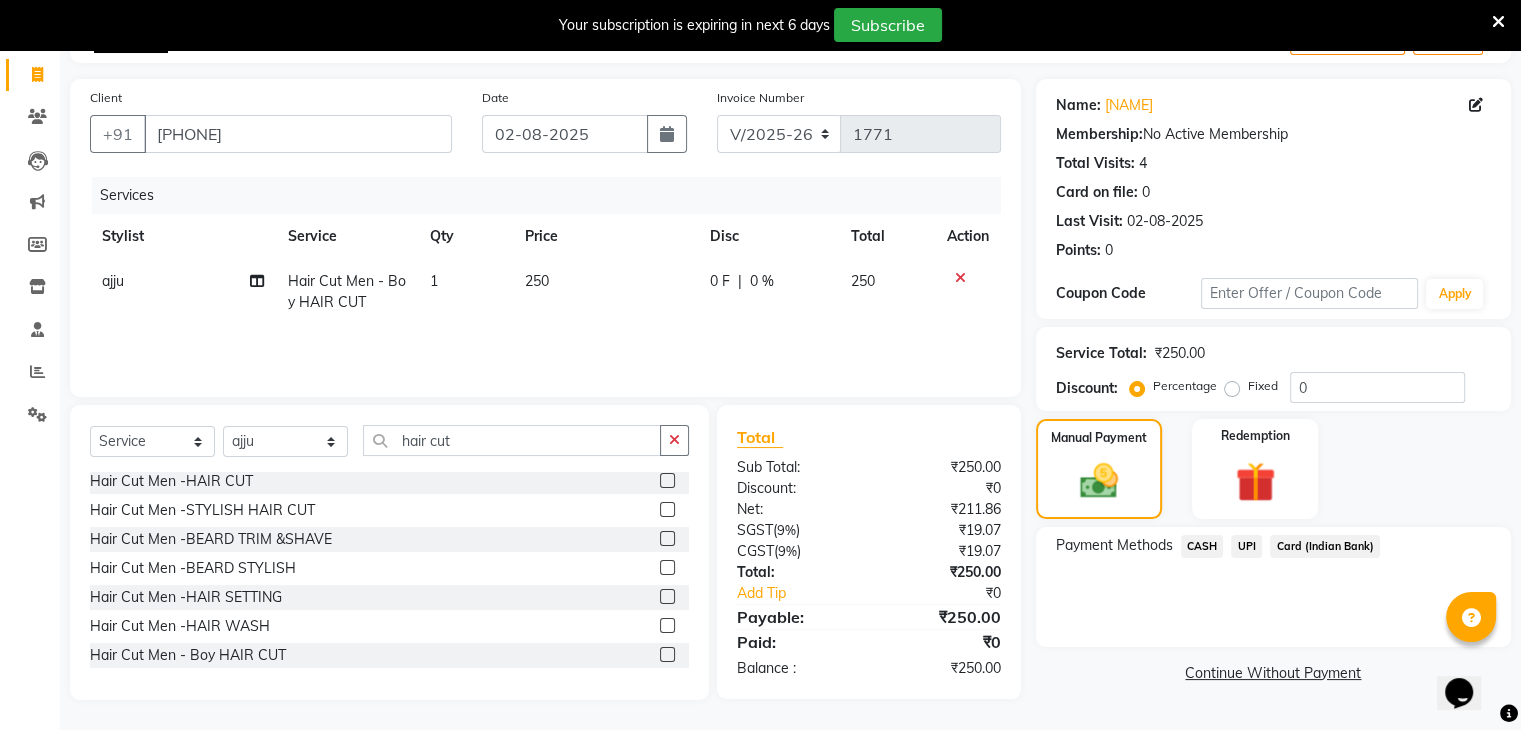 click on "UPI" 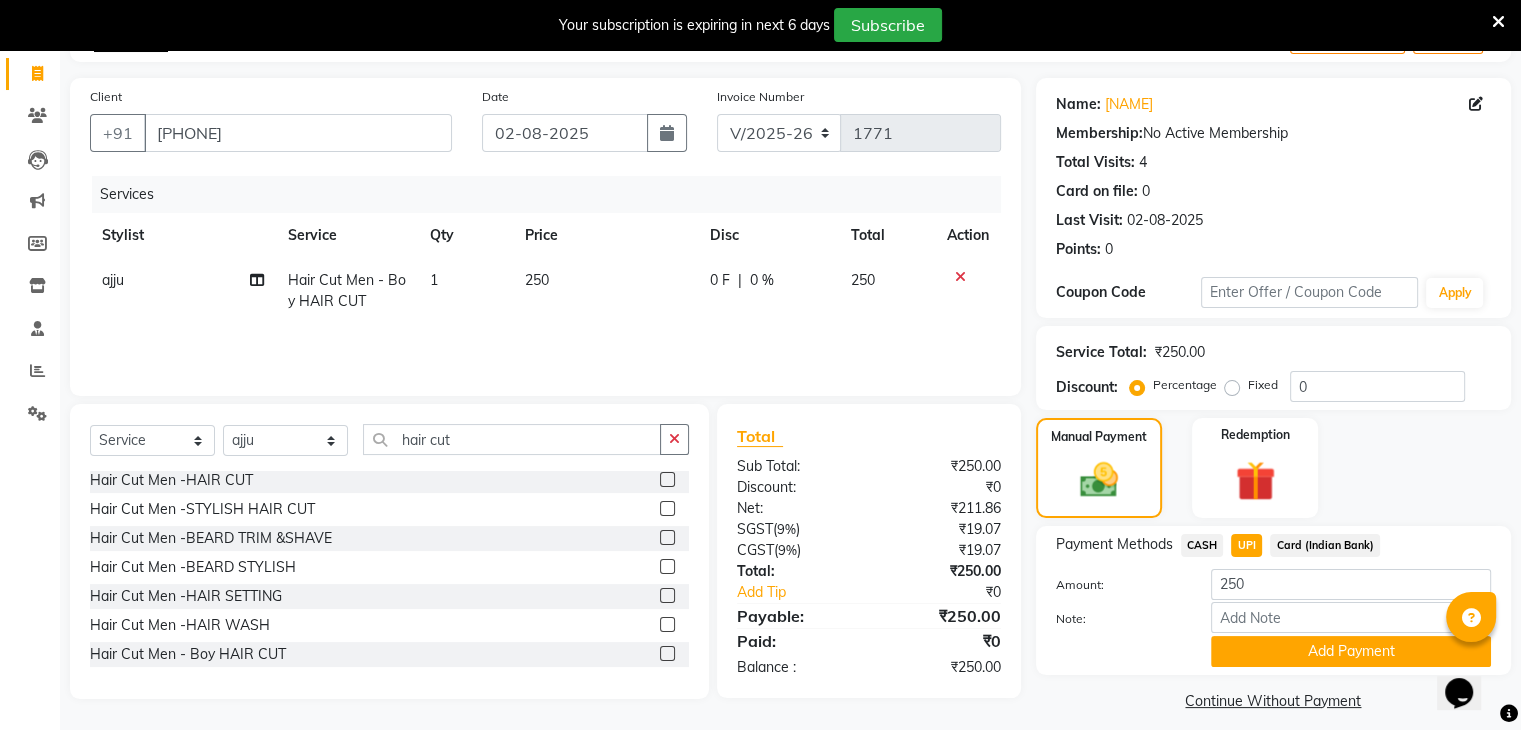 scroll, scrollTop: 140, scrollLeft: 0, axis: vertical 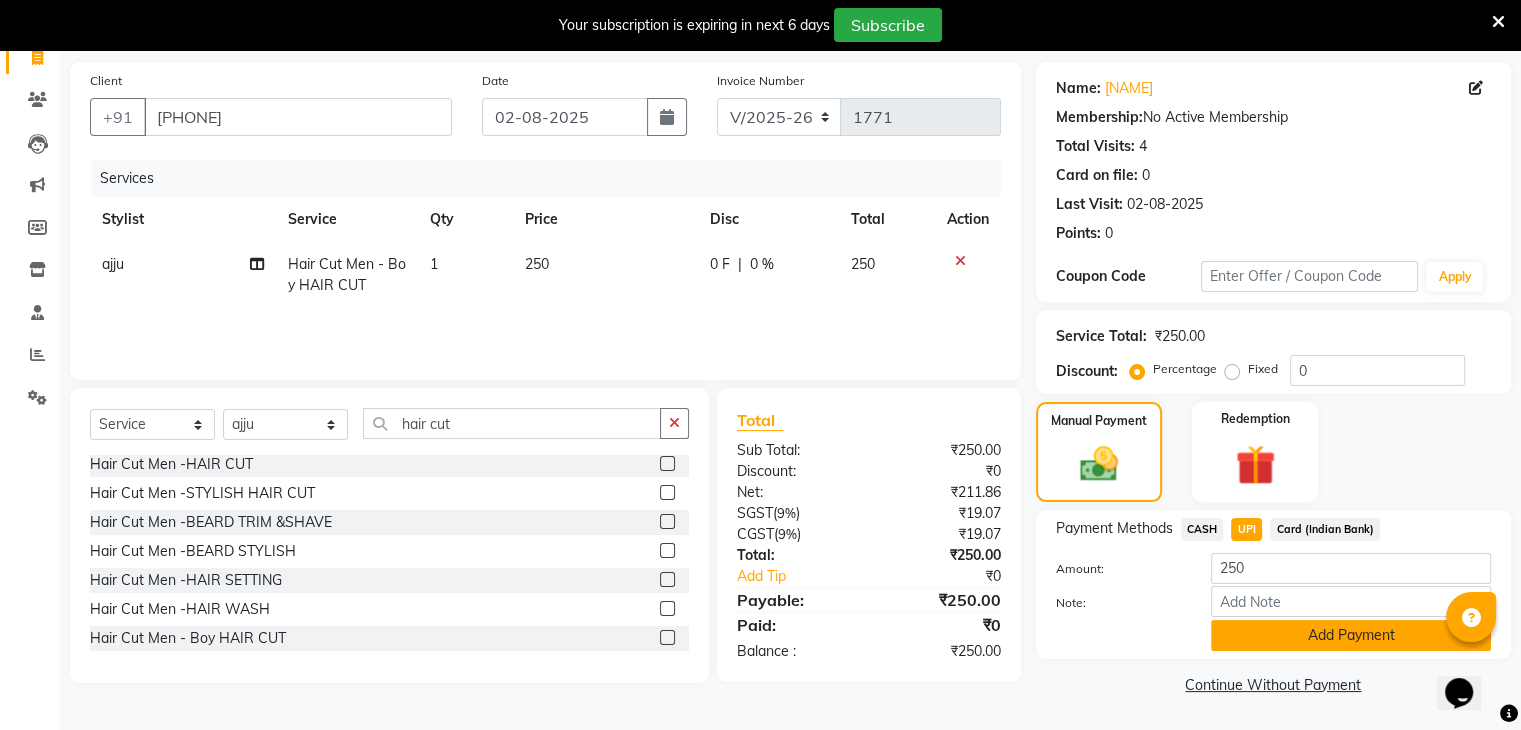 click on "Add Payment" 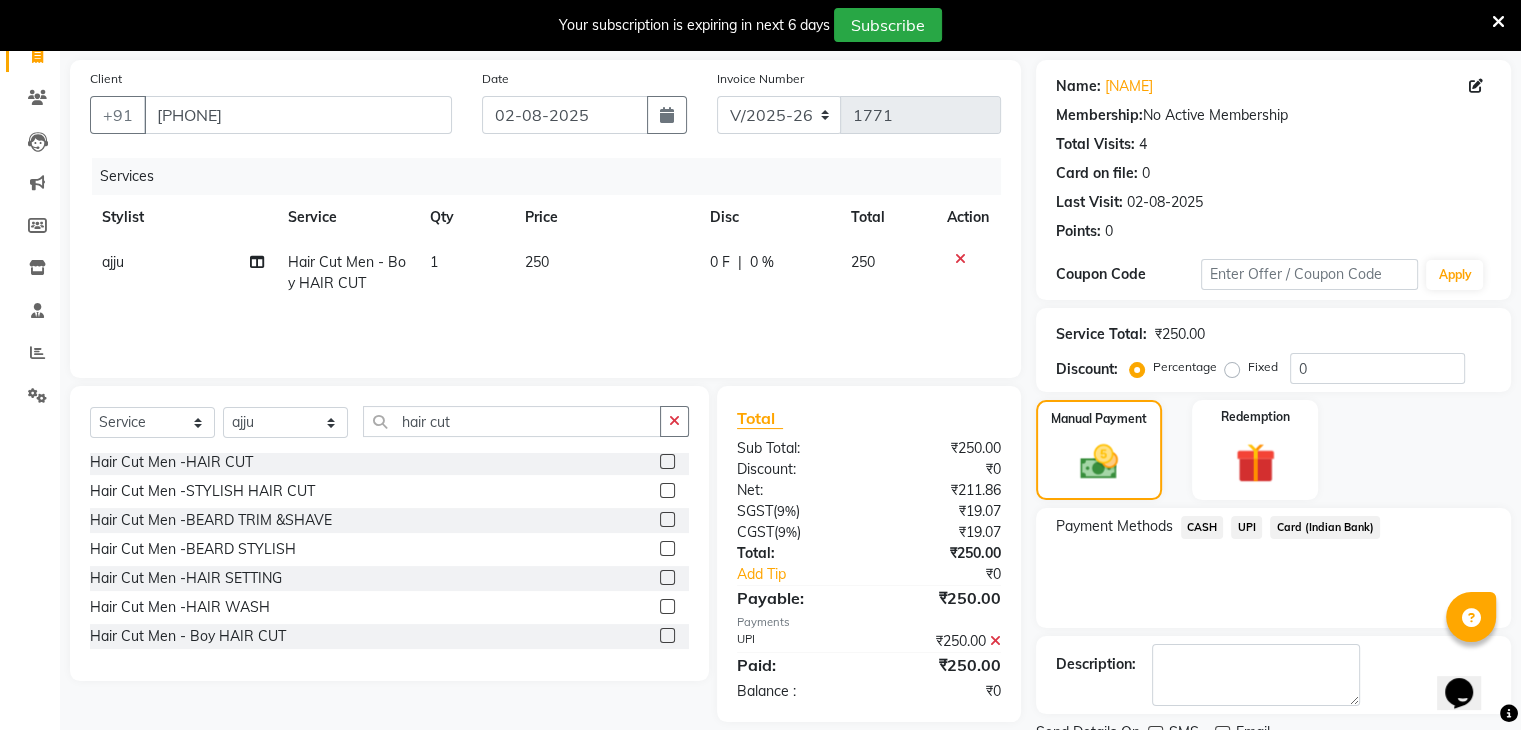 scroll, scrollTop: 220, scrollLeft: 0, axis: vertical 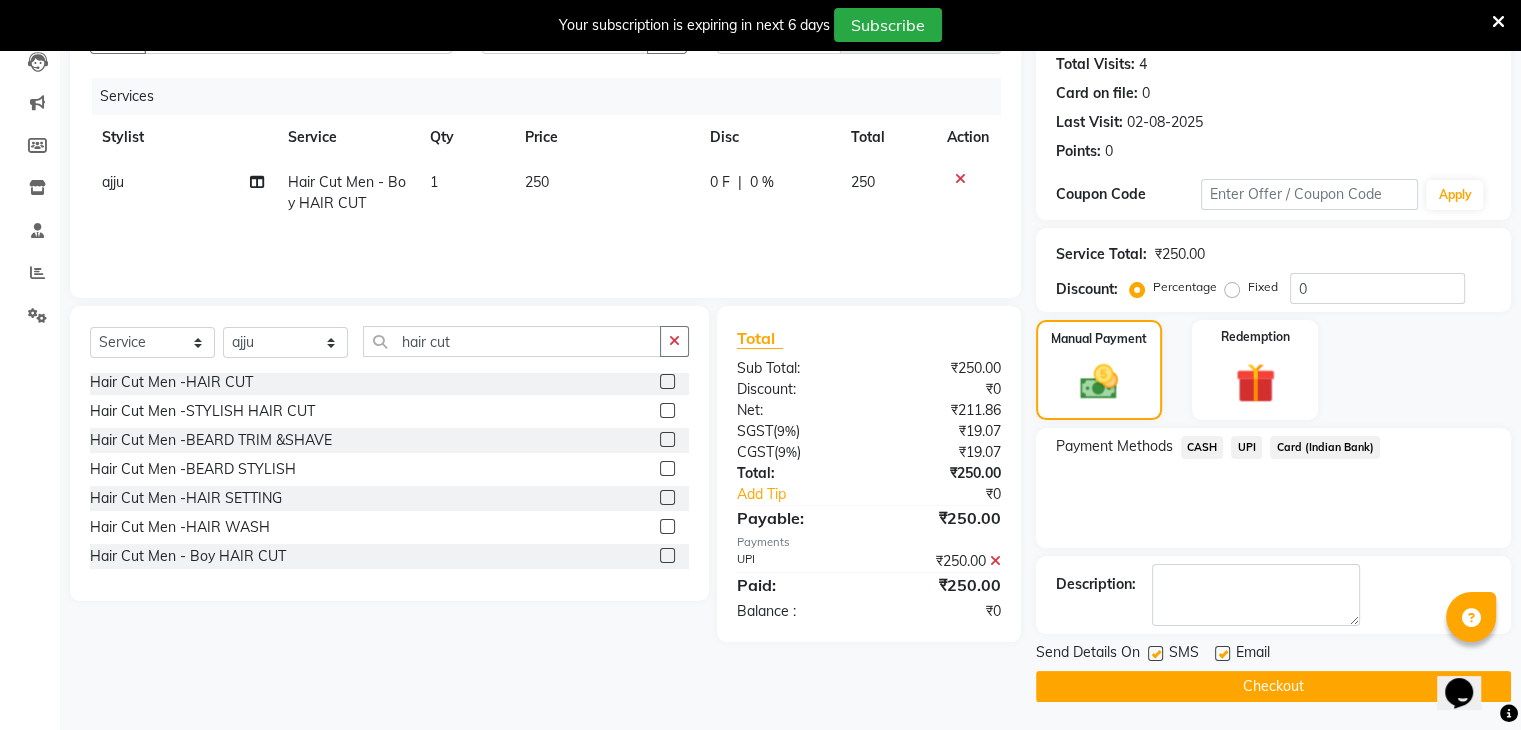click on "Checkout" 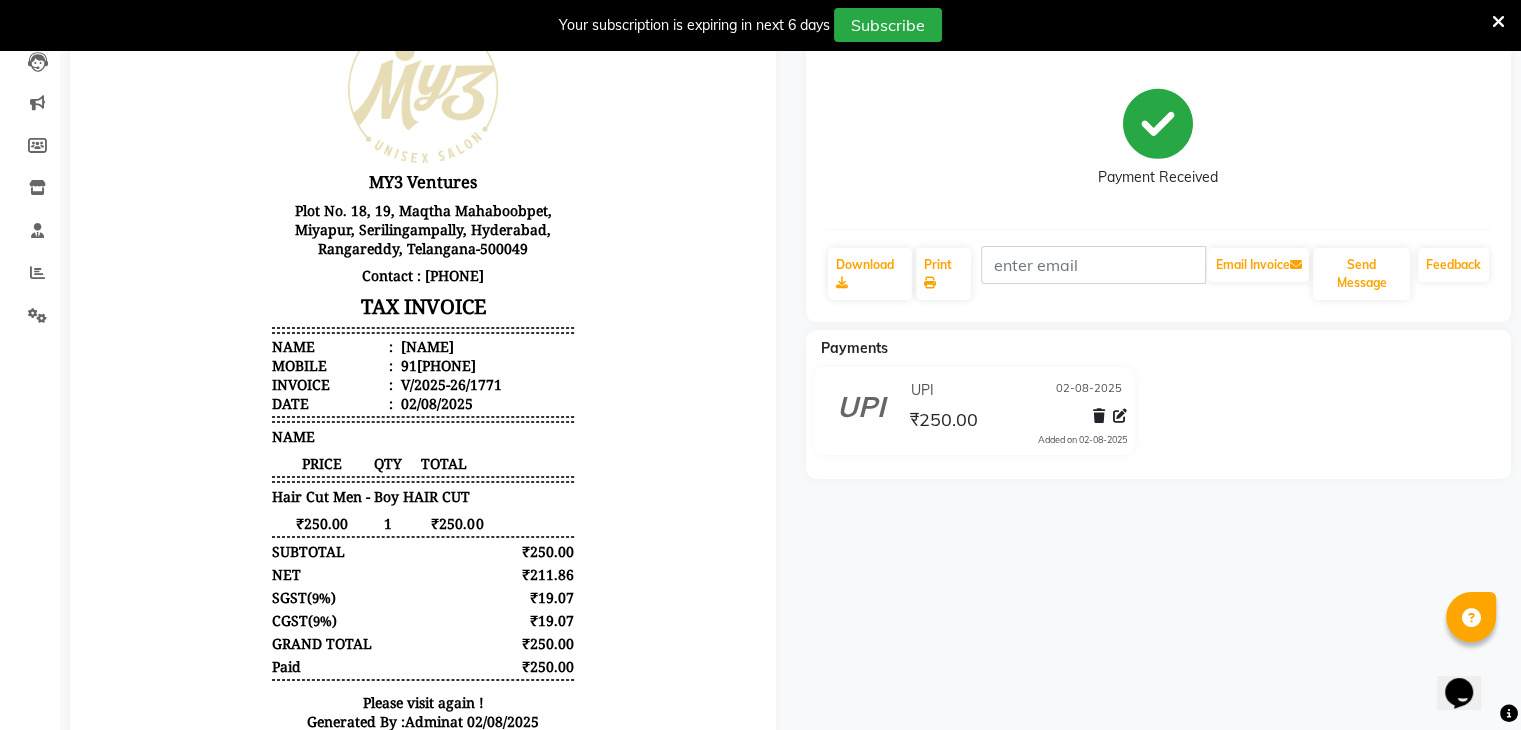 scroll, scrollTop: 0, scrollLeft: 0, axis: both 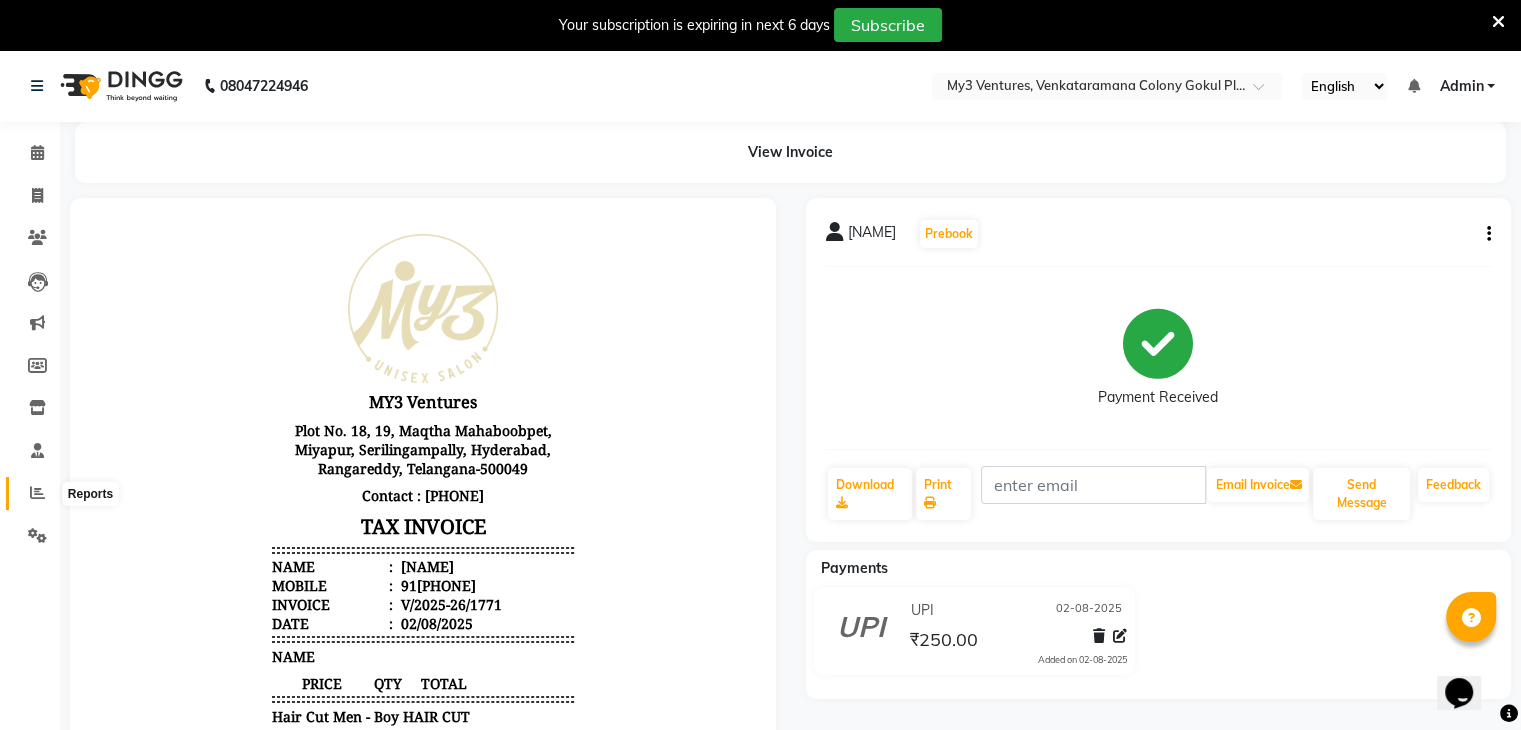 click 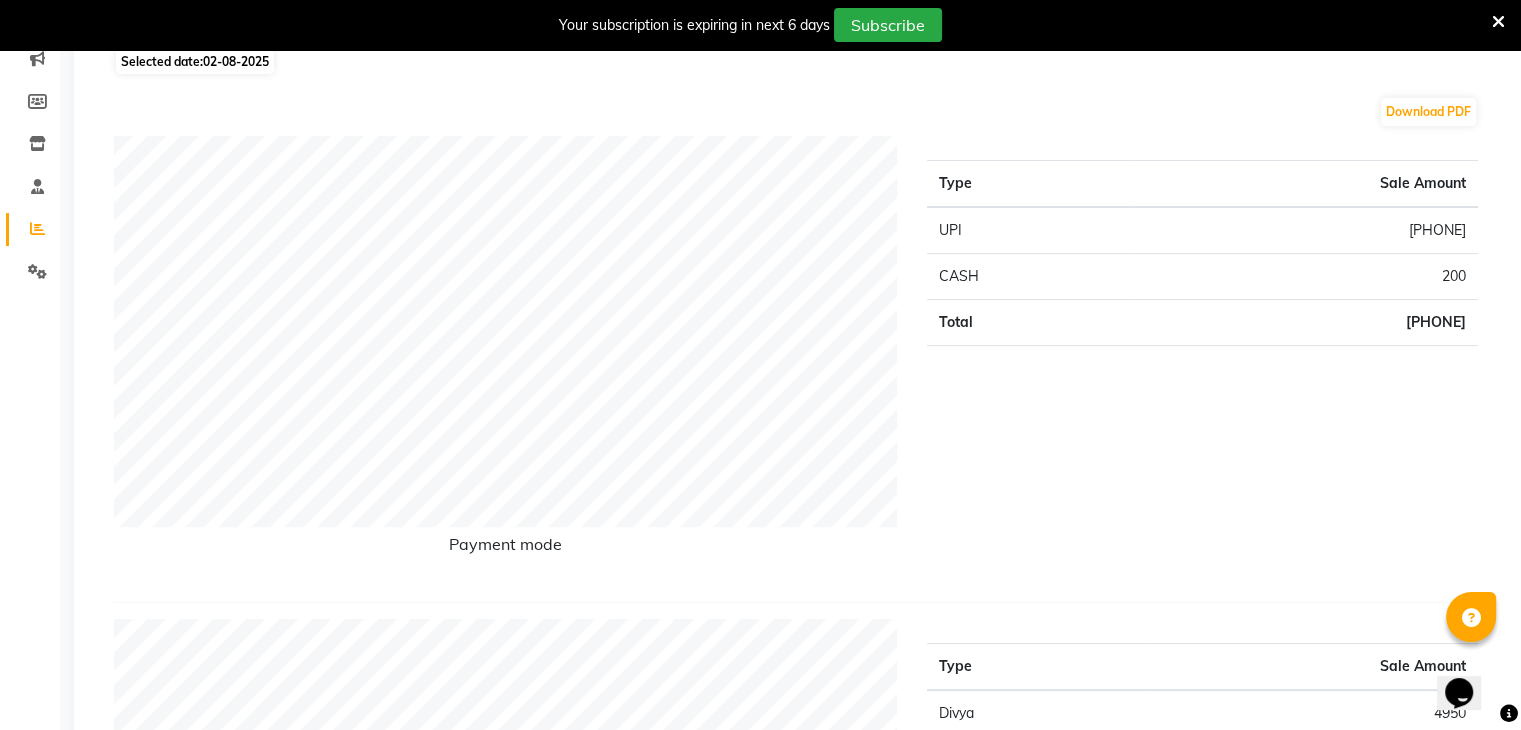 scroll, scrollTop: 0, scrollLeft: 0, axis: both 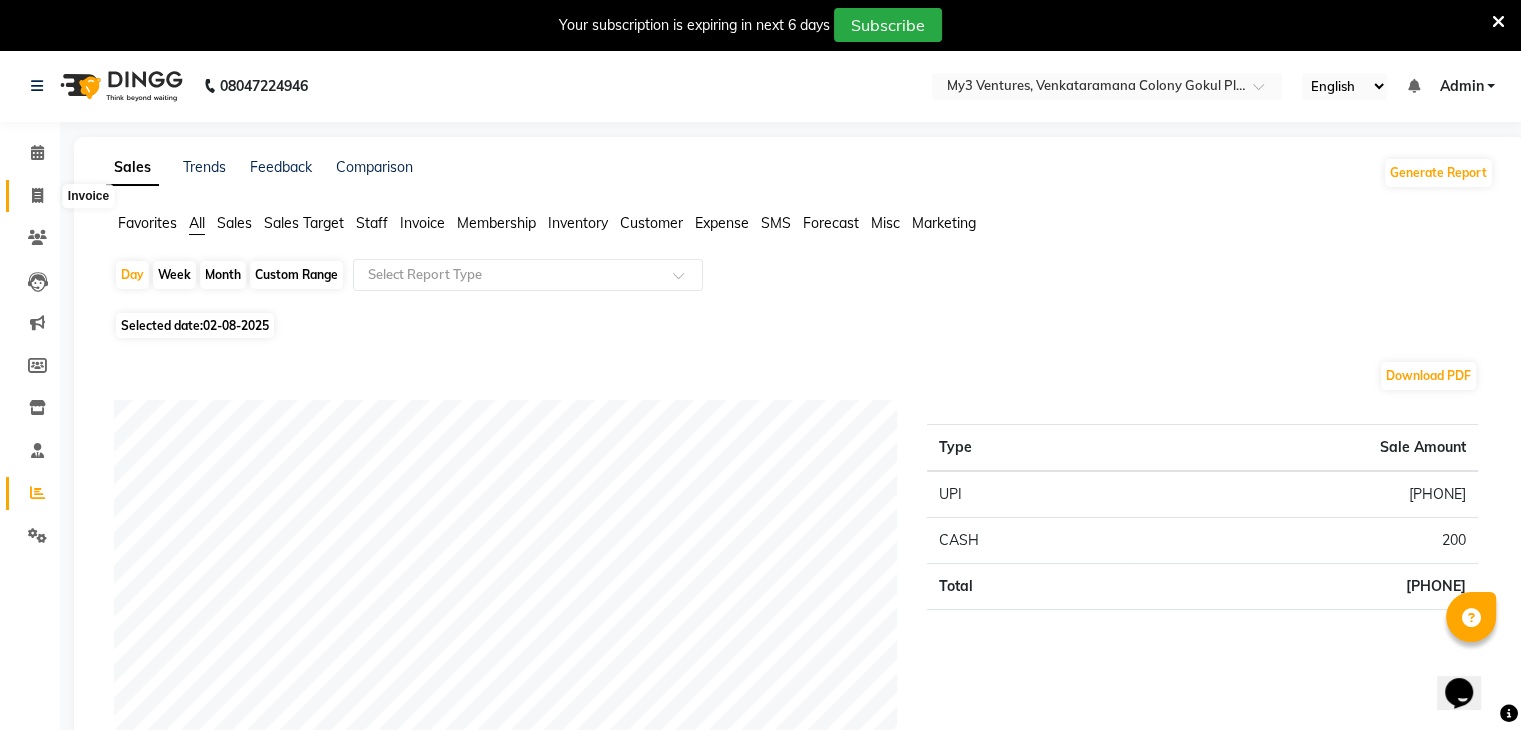click 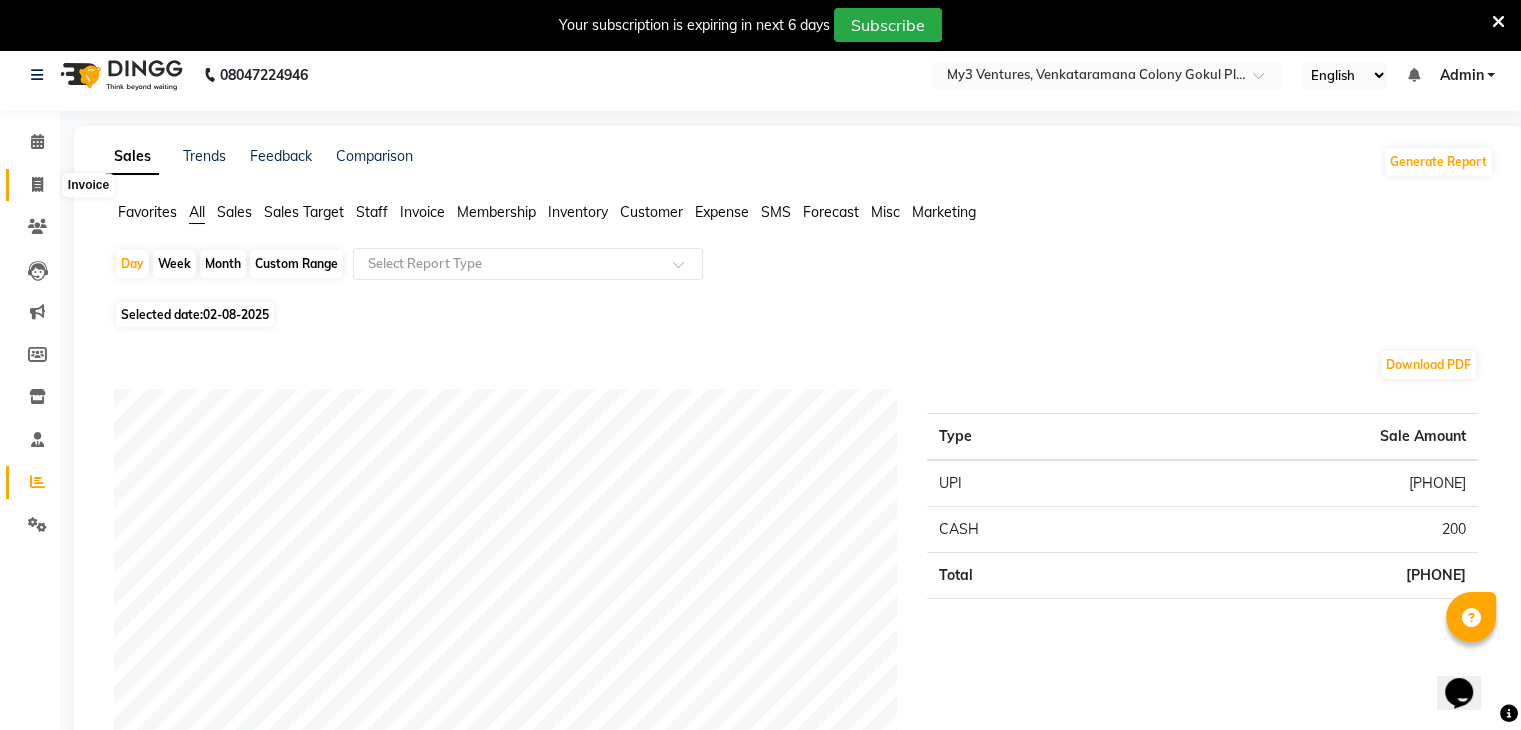select on "service" 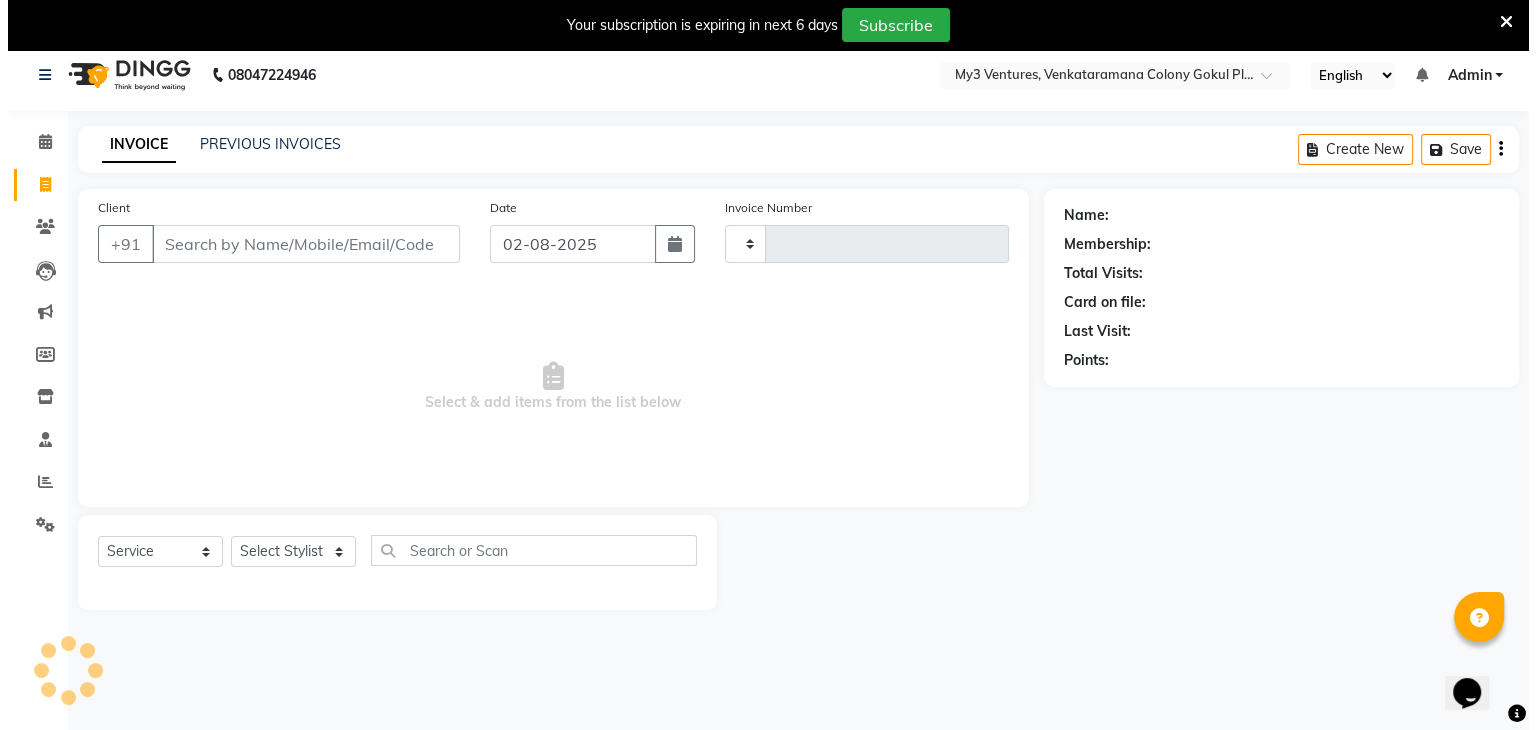 scroll, scrollTop: 50, scrollLeft: 0, axis: vertical 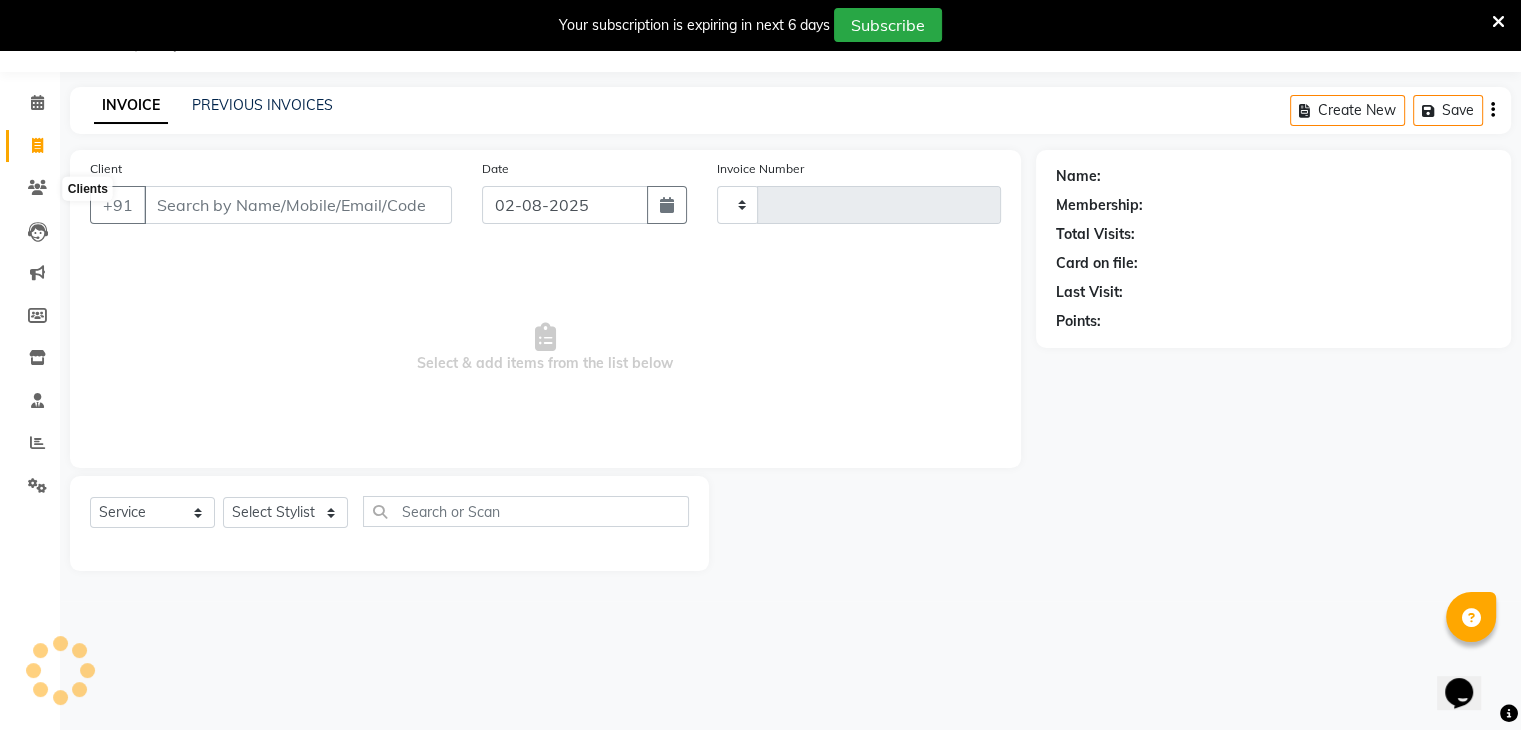 type on "1772" 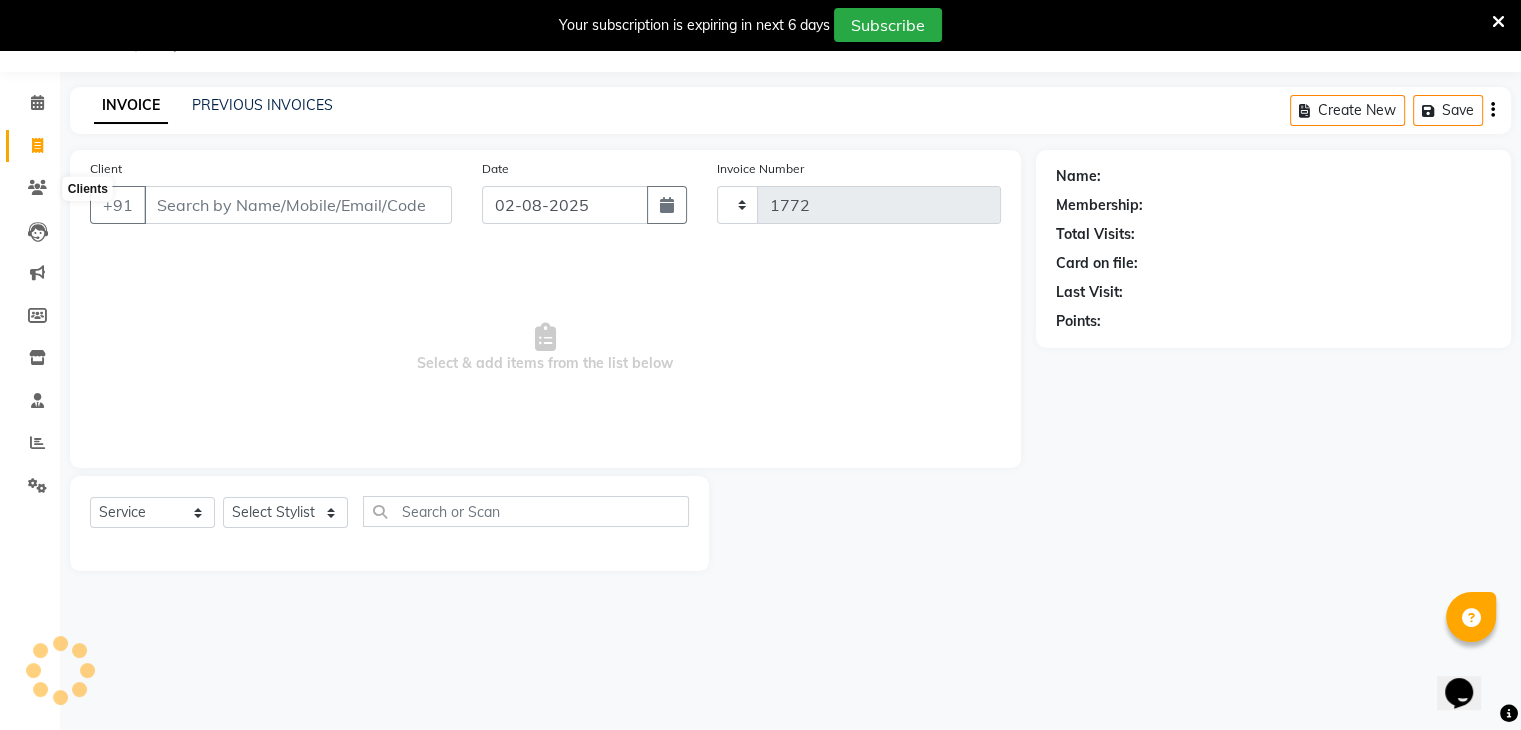 select on "6707" 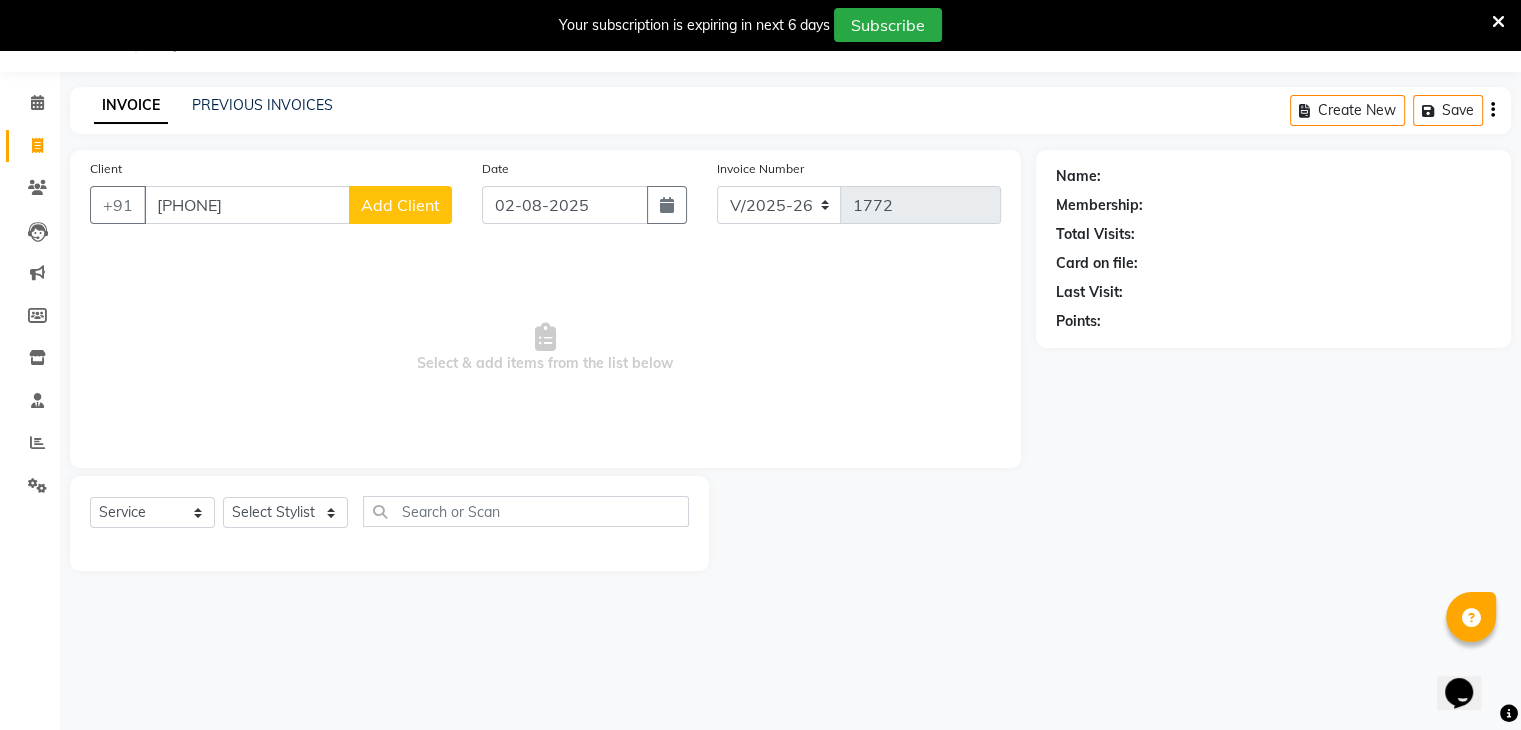 type on "8341795190" 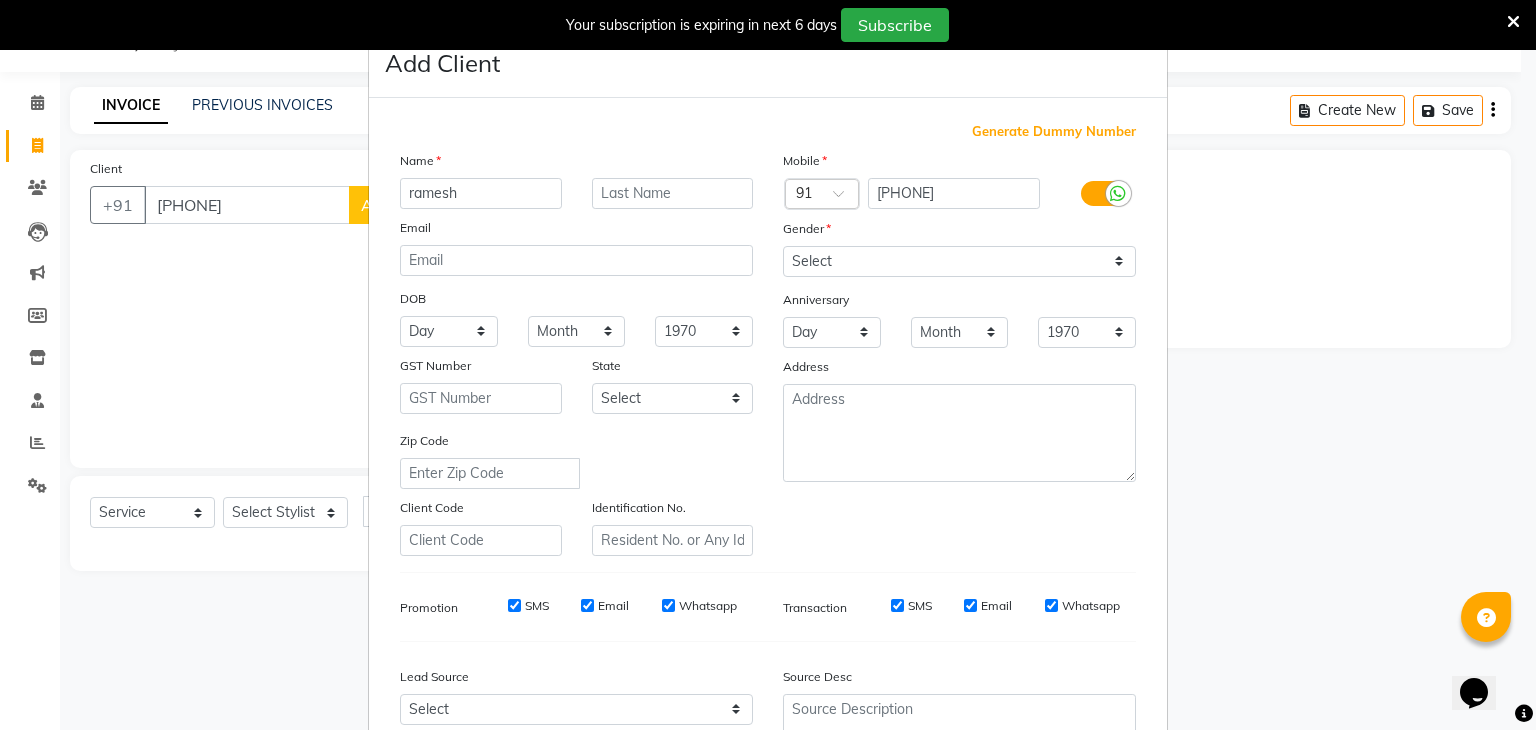 type on "ramesh" 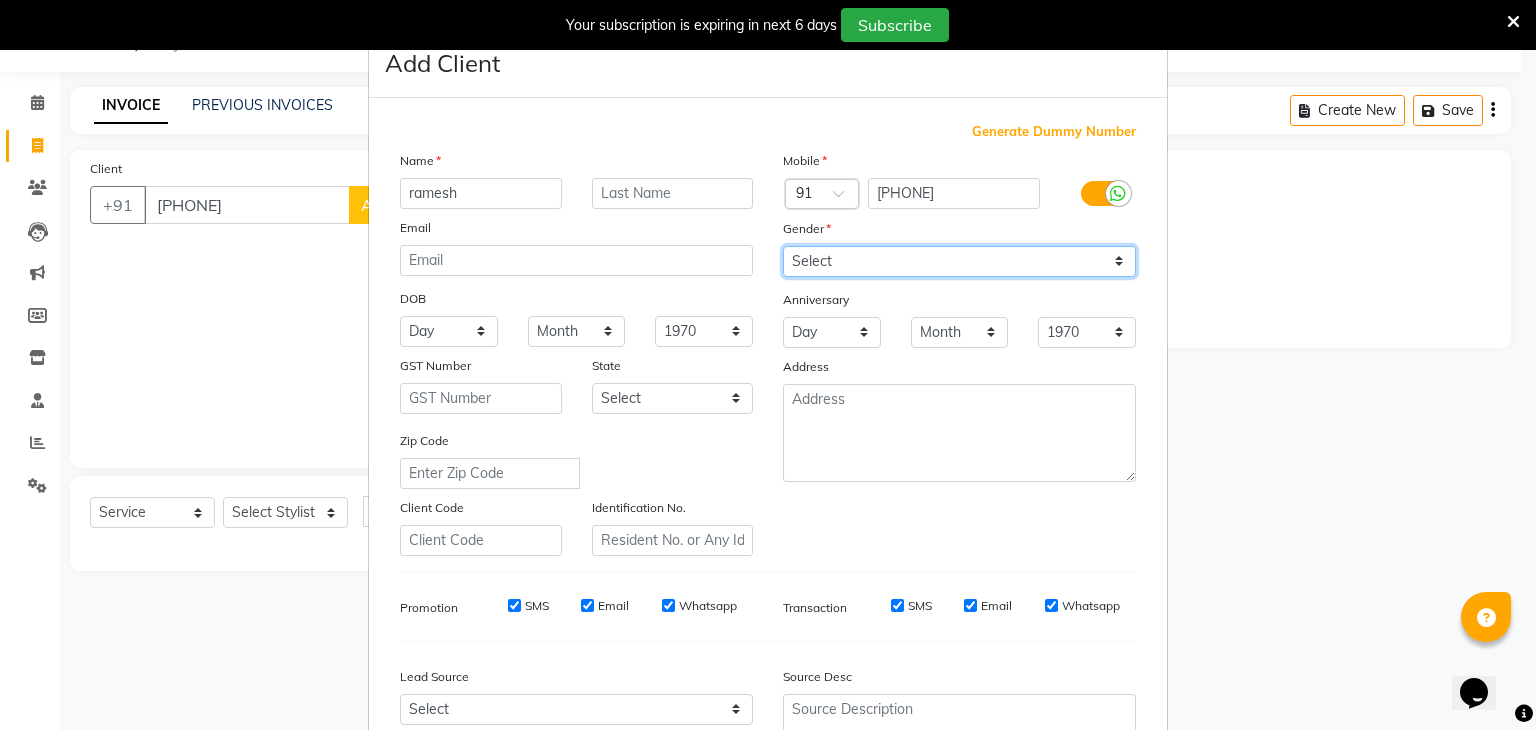 click on "Select Male Female Other Prefer Not To Say" at bounding box center [959, 261] 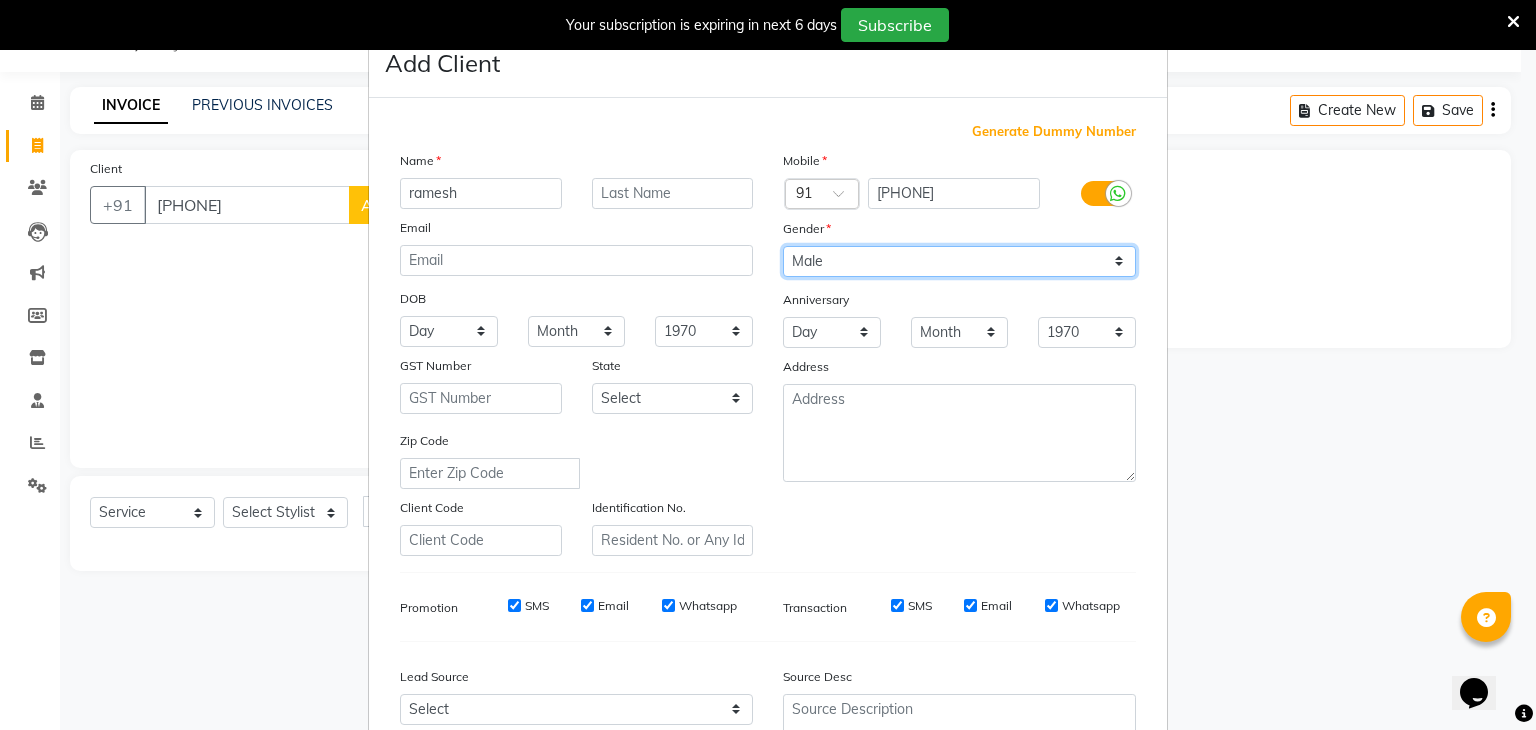 click on "Select Male Female Other Prefer Not To Say" at bounding box center [959, 261] 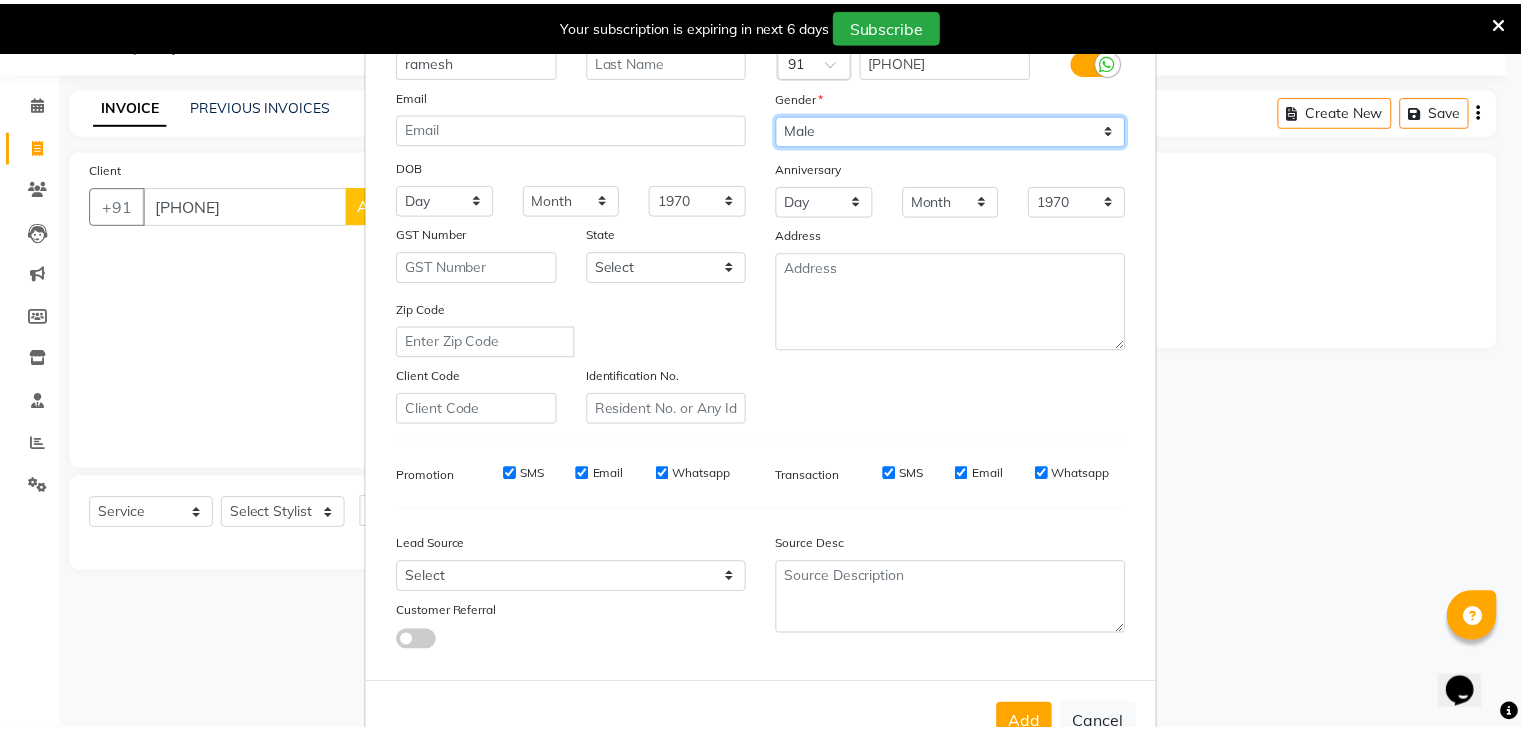scroll, scrollTop: 203, scrollLeft: 0, axis: vertical 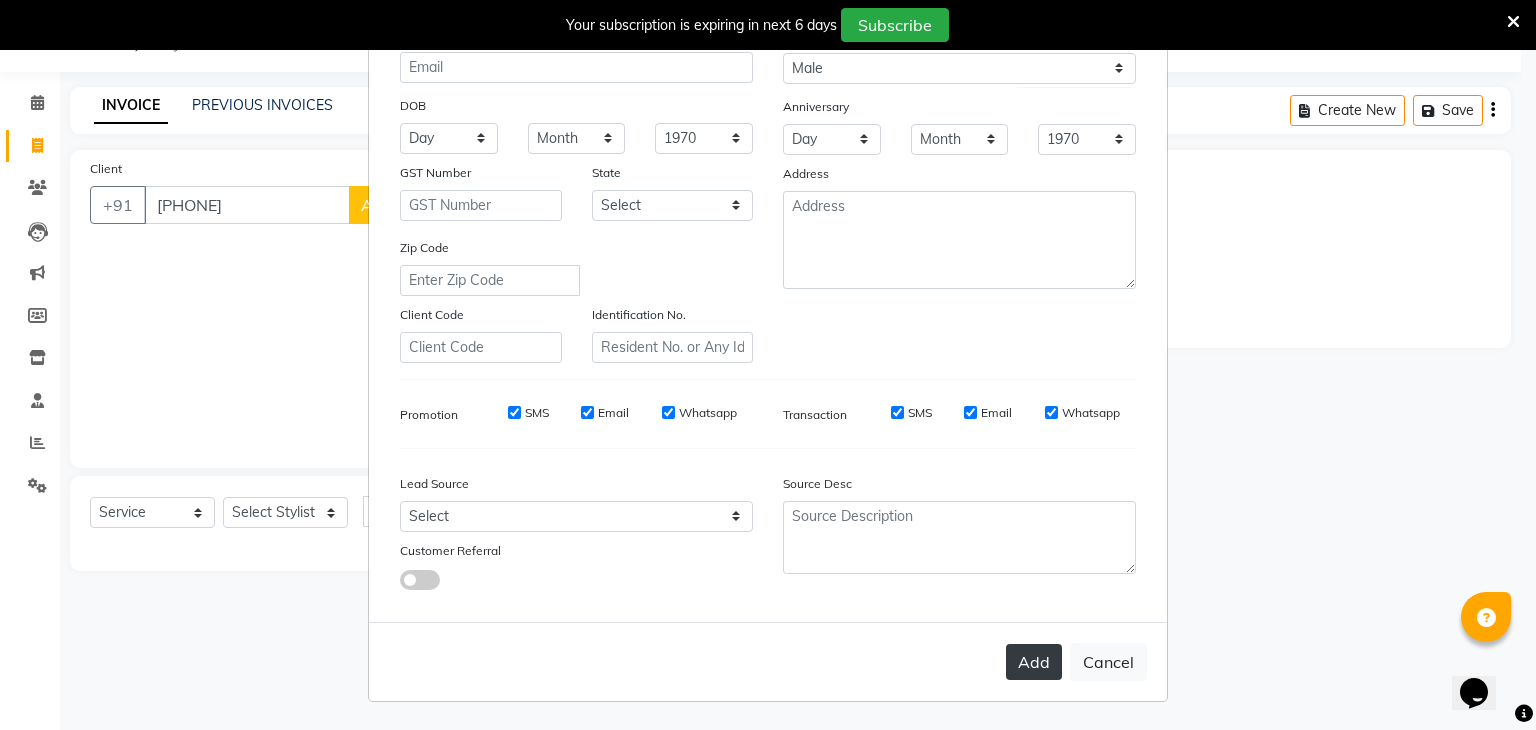 click on "Add" at bounding box center [1034, 662] 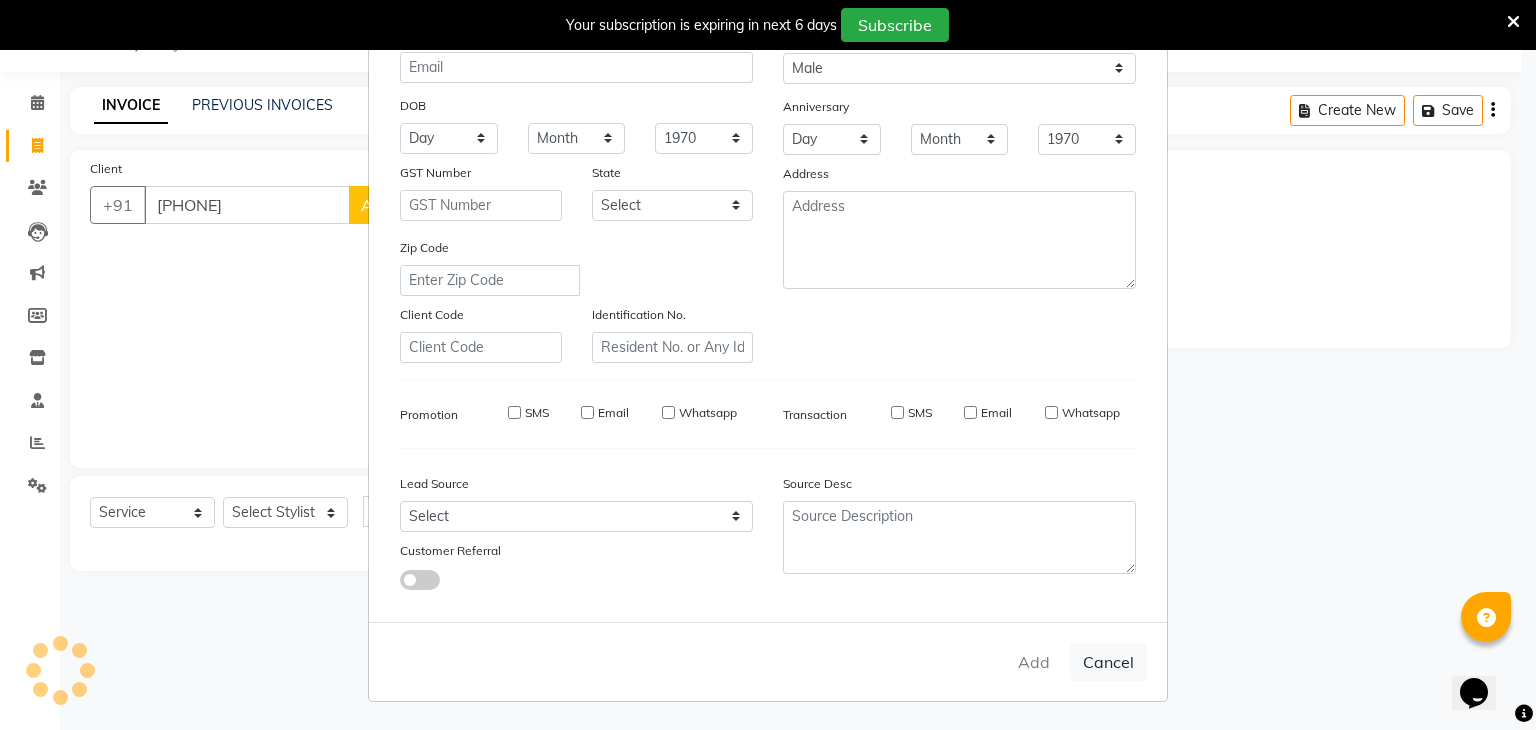 type 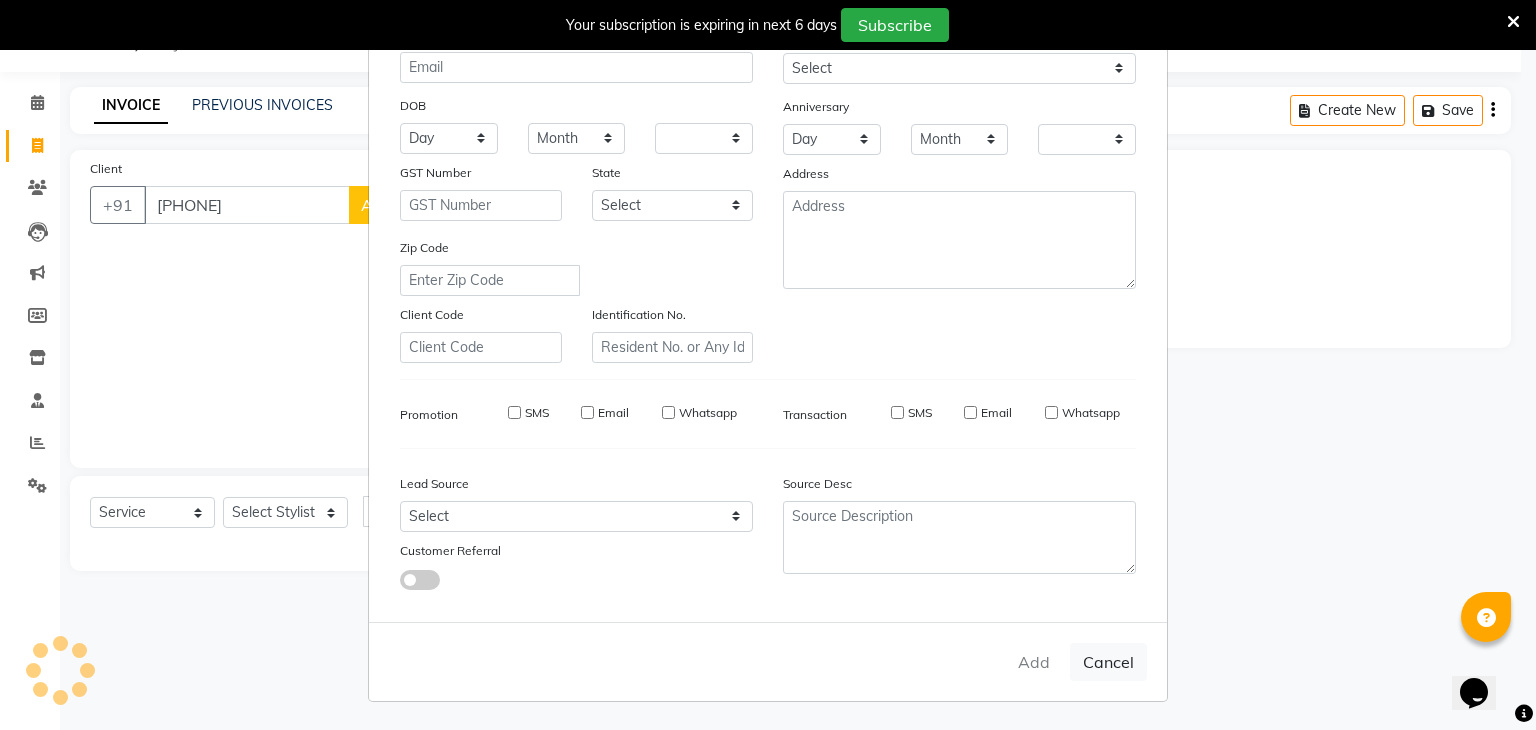 checkbox on "false" 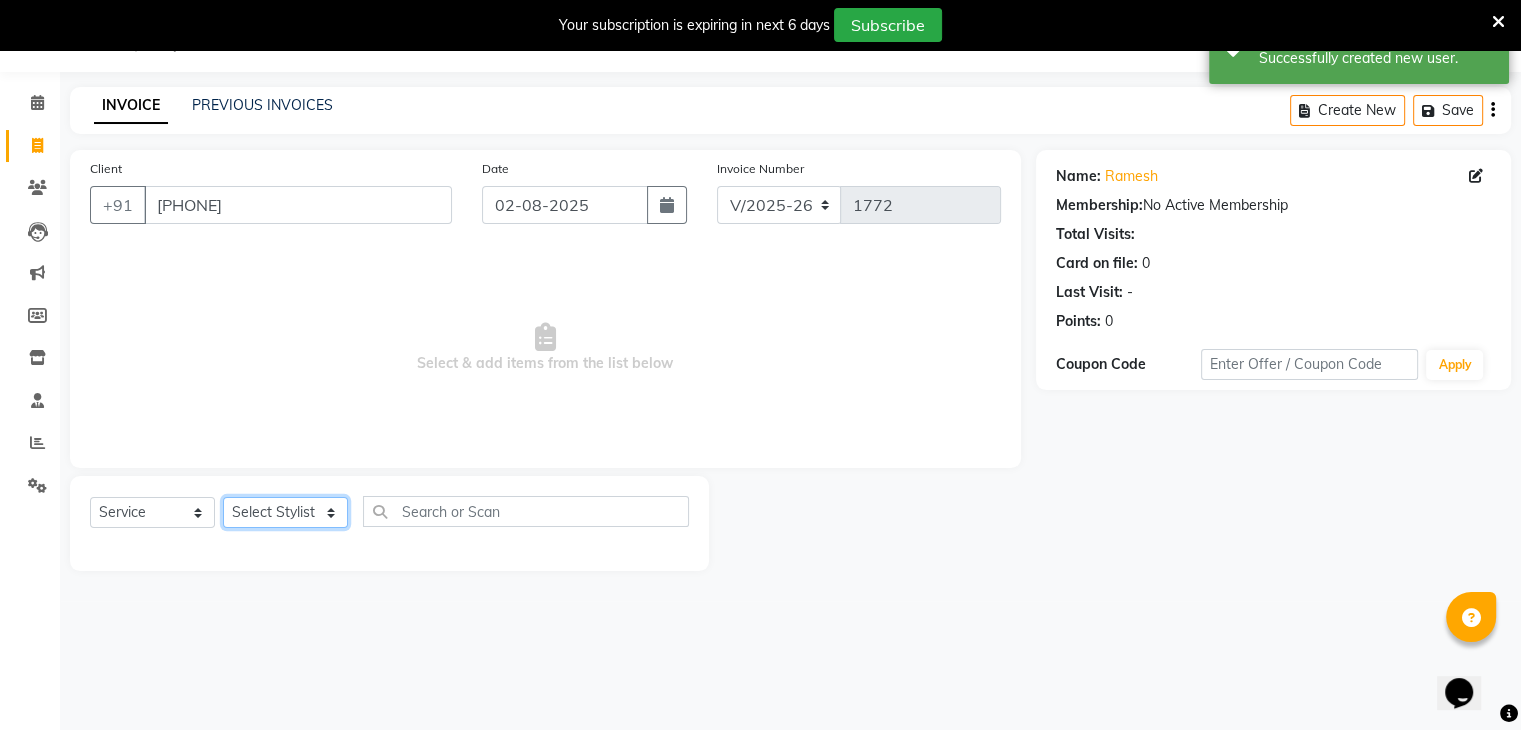 click on "Select Stylist ajju azam divya rihan Sahzad sowjanya srilatha Swapna Zeeshan" 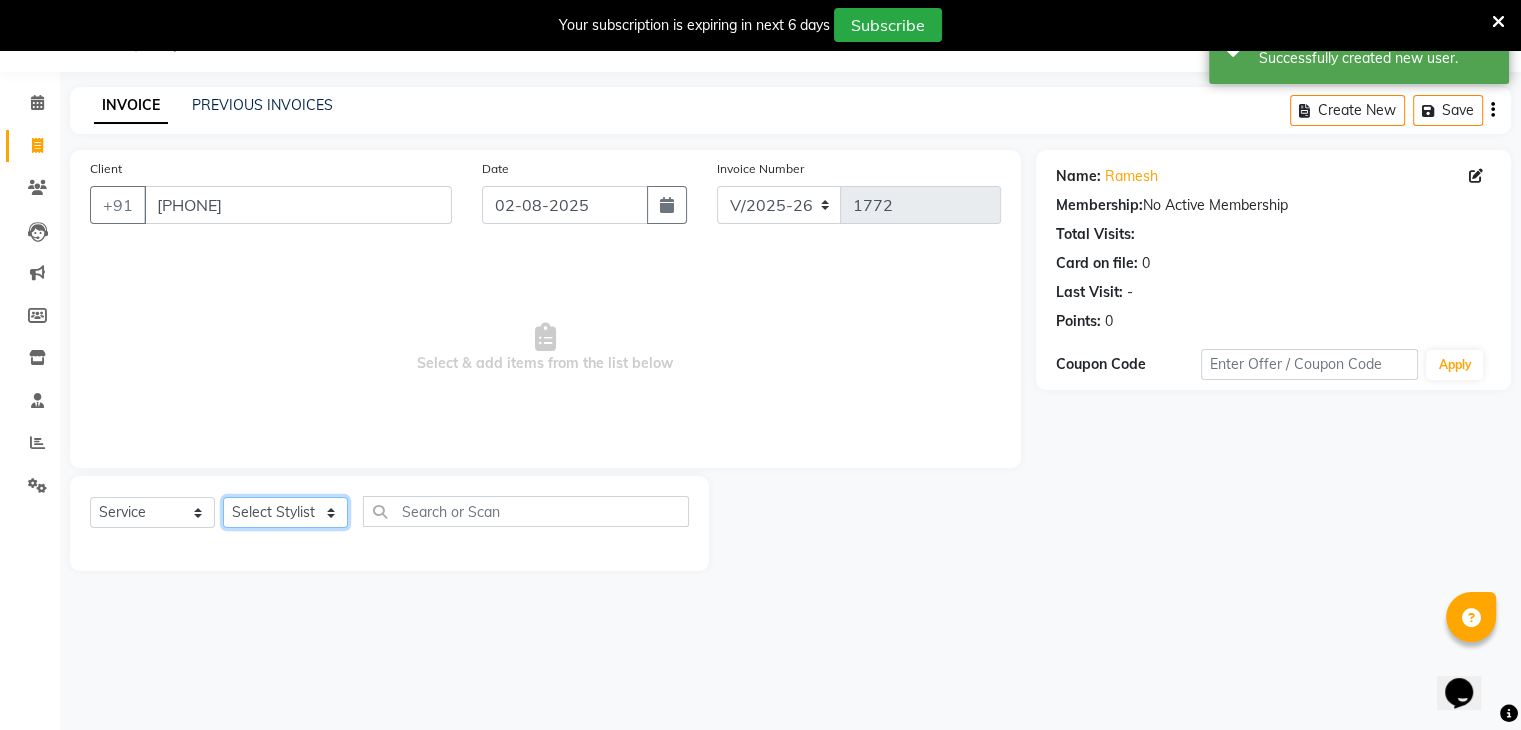 select on "79754" 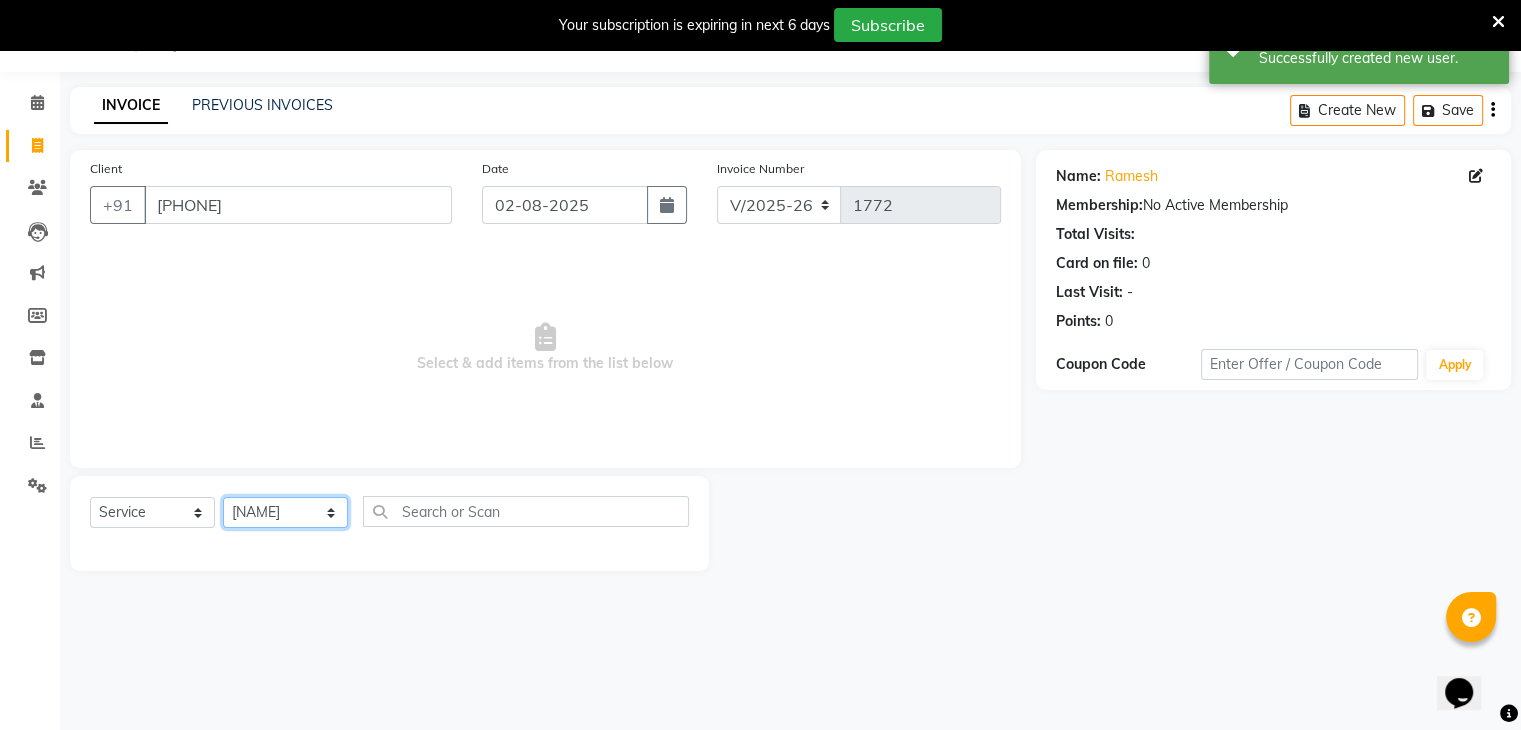 click on "Select Stylist ajju azam divya rihan Sahzad sowjanya srilatha Swapna Zeeshan" 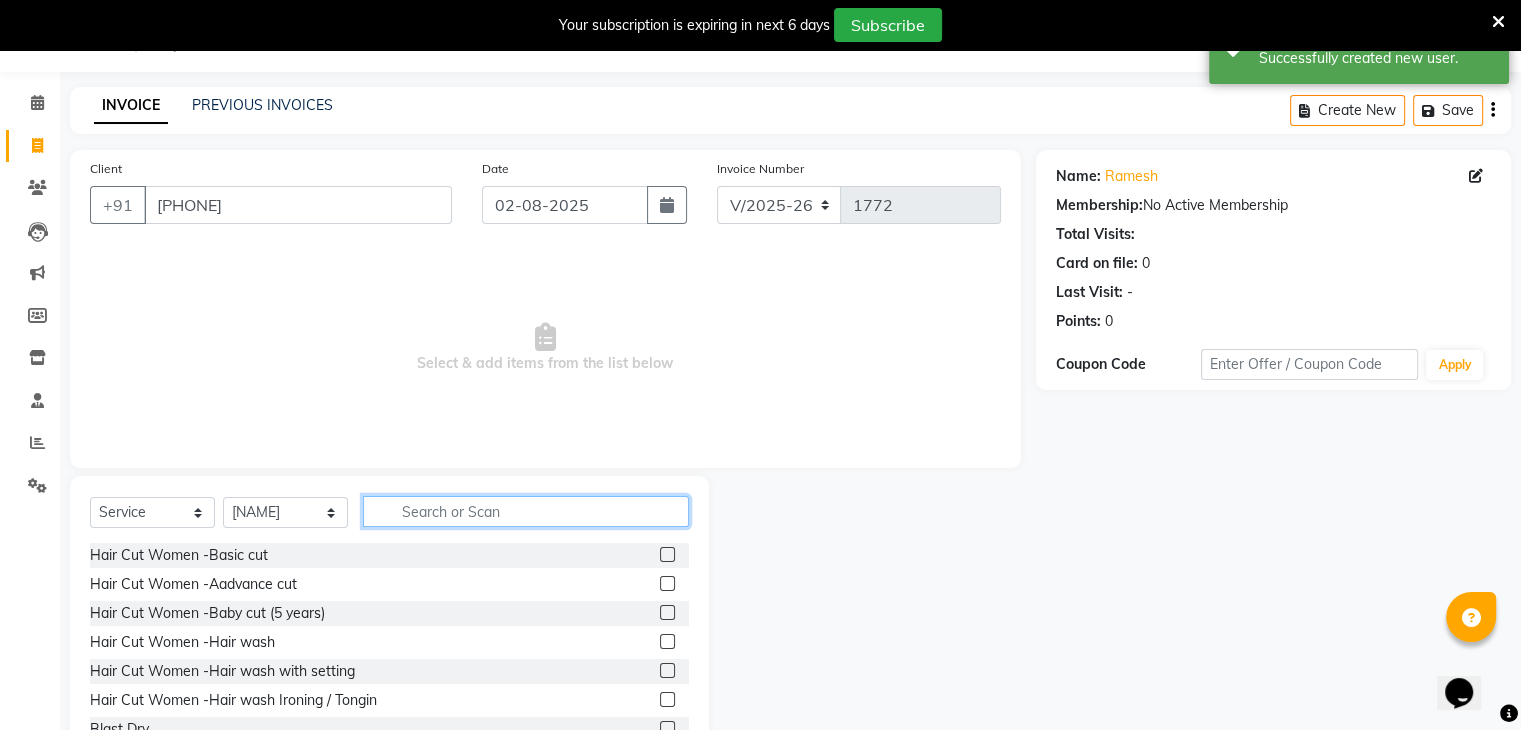 click 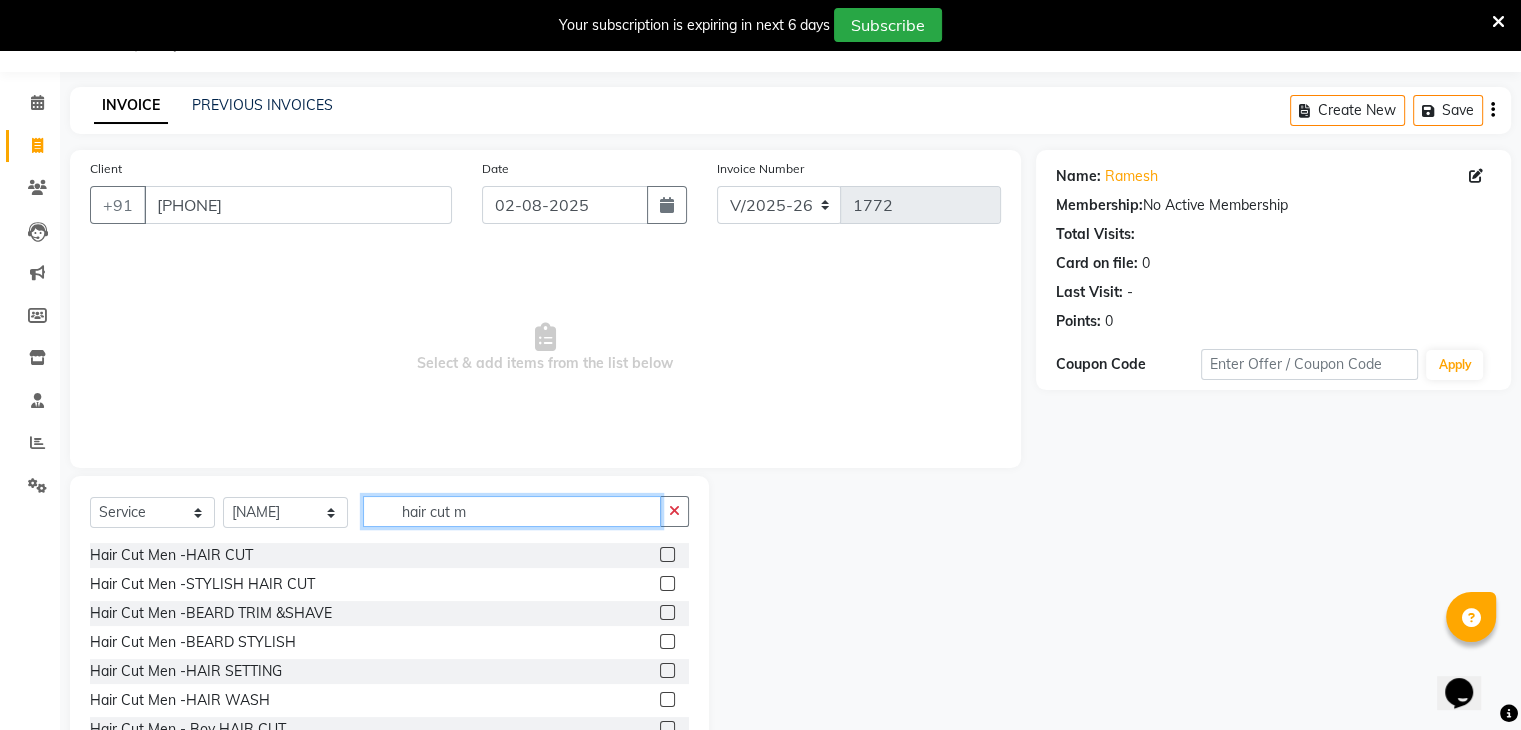 type on "hair cut m" 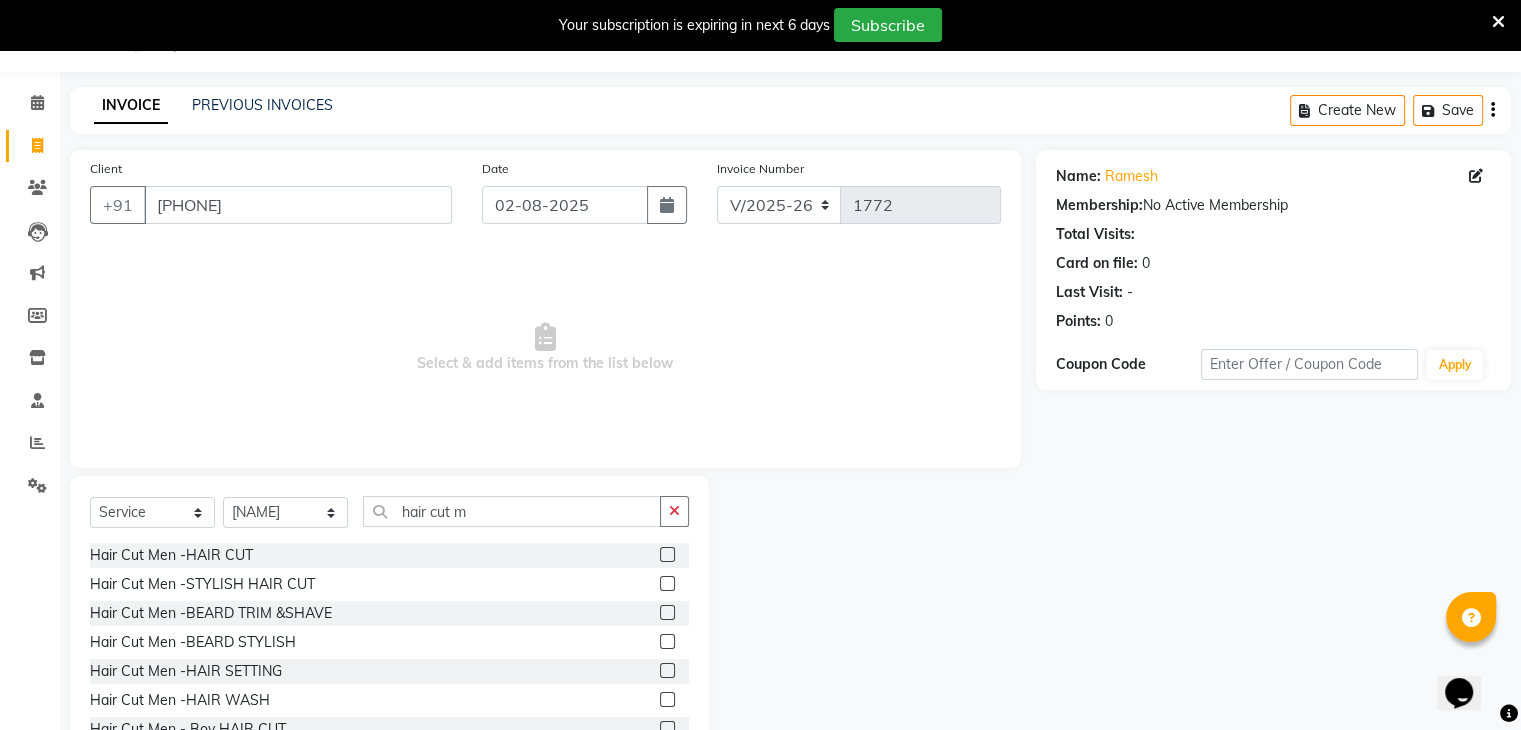 click 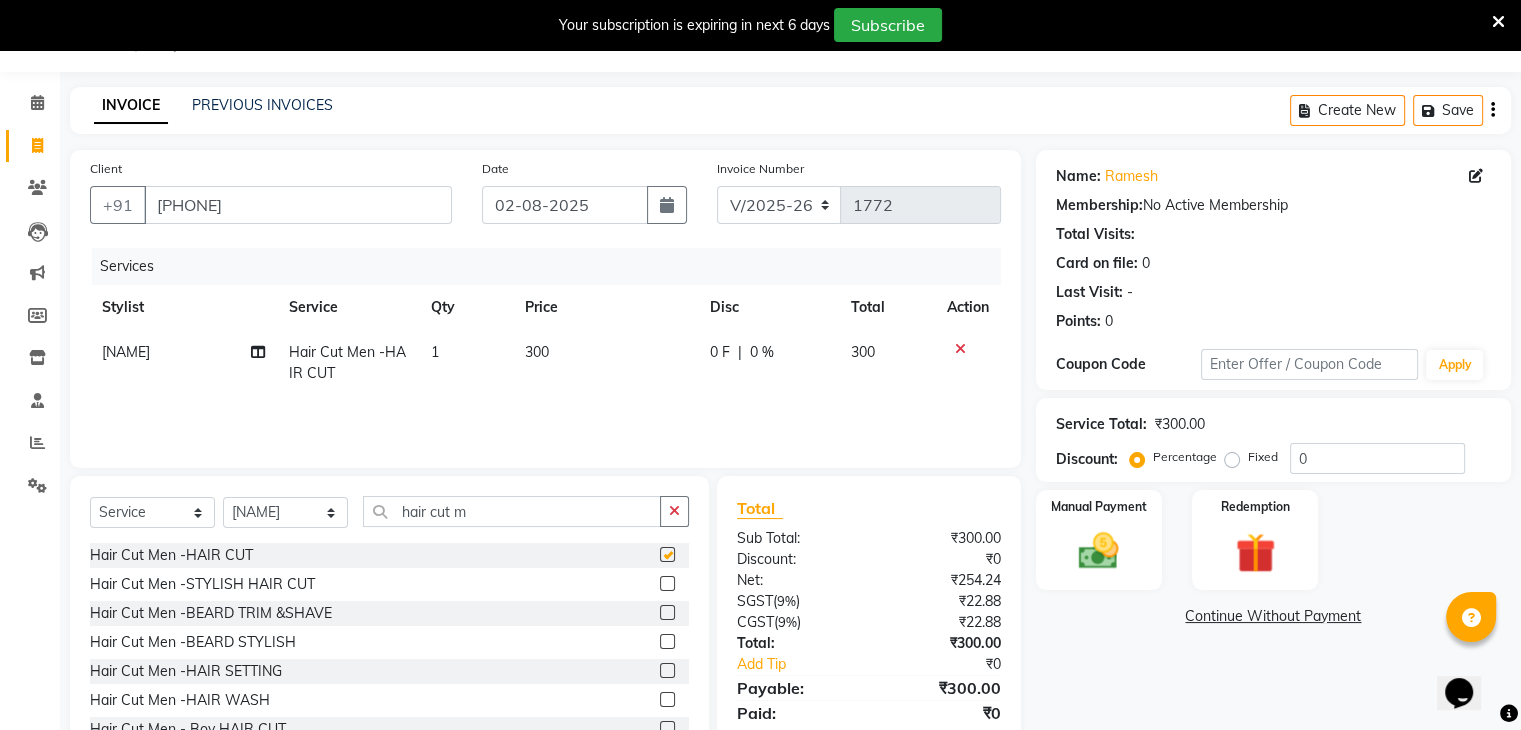 checkbox on "false" 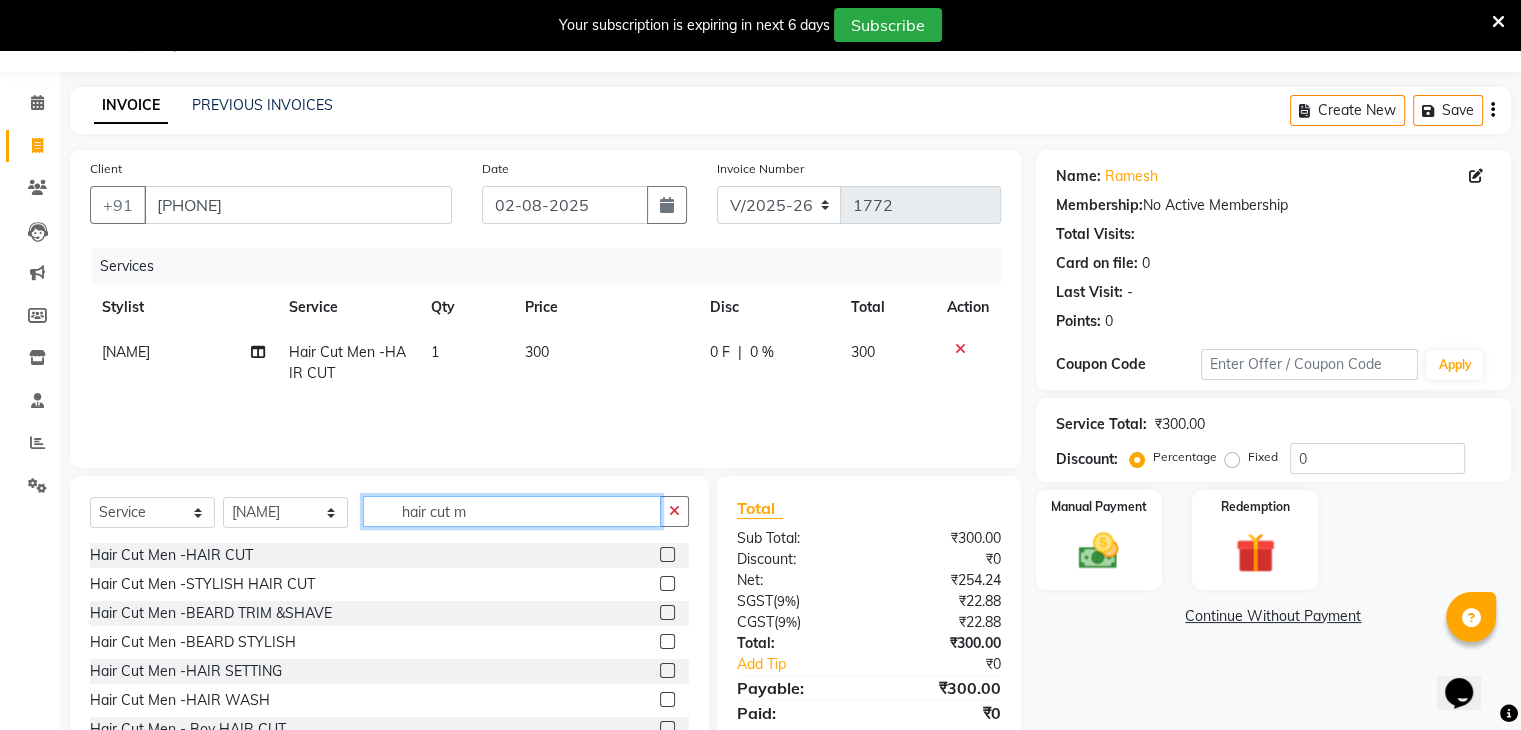 click on "hair cut m" 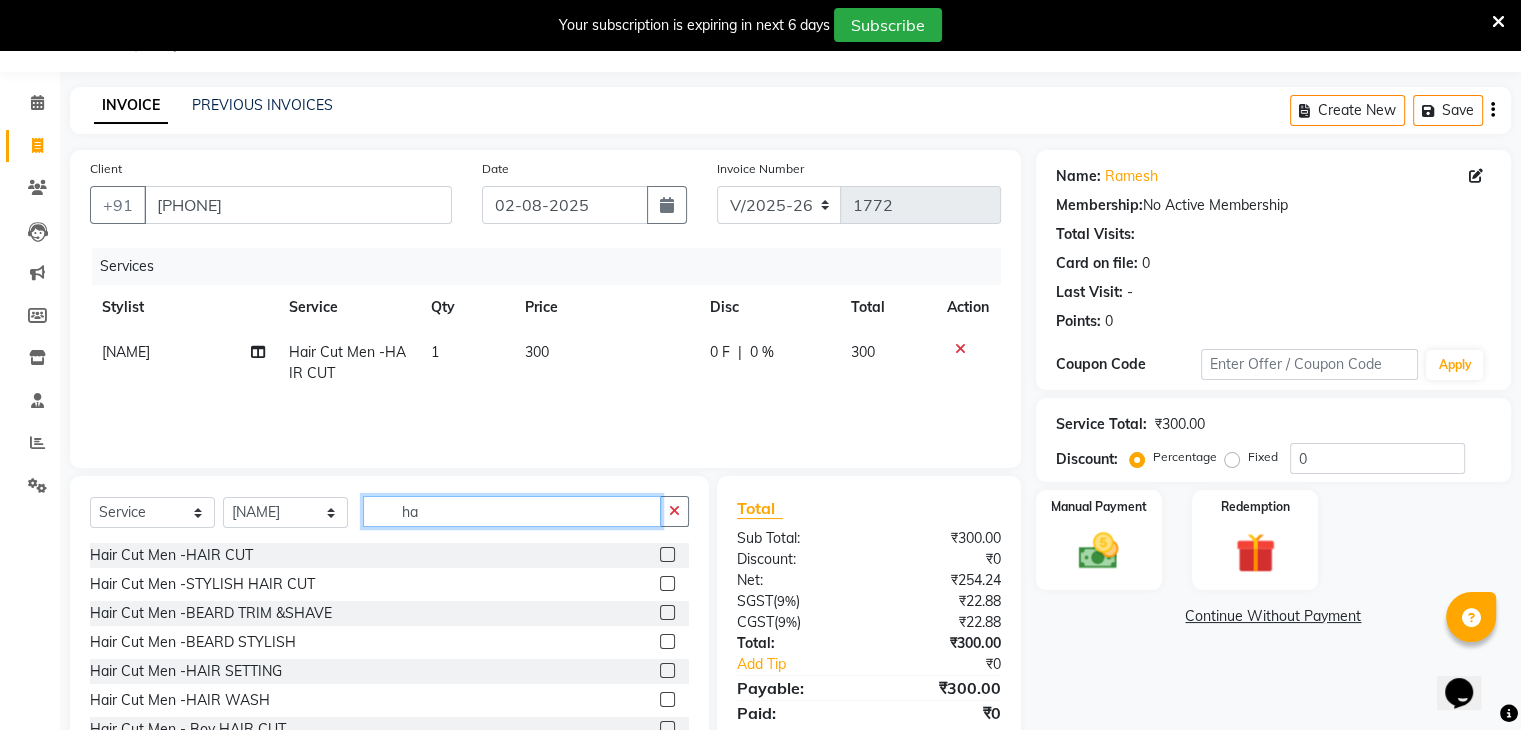 type on "h" 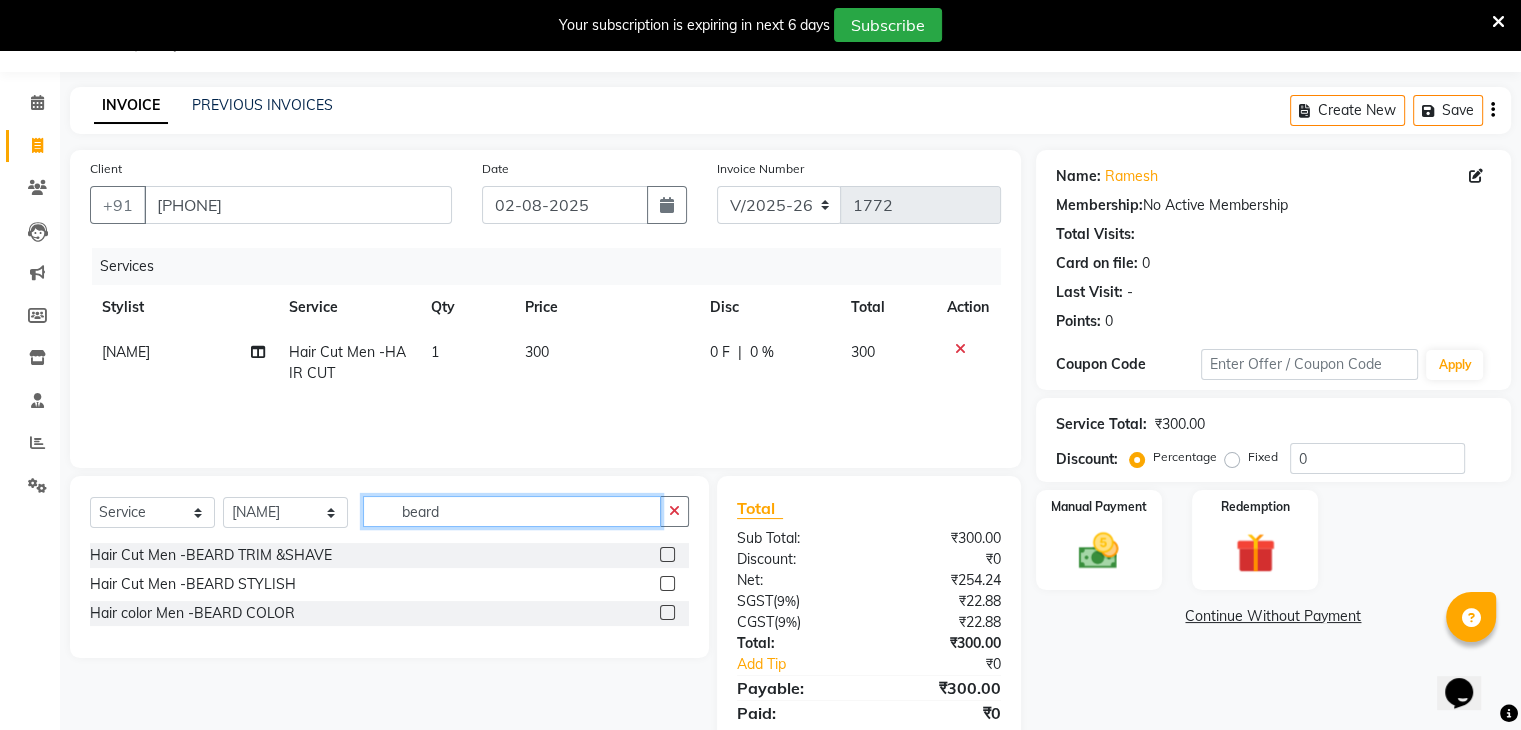 type on "beard" 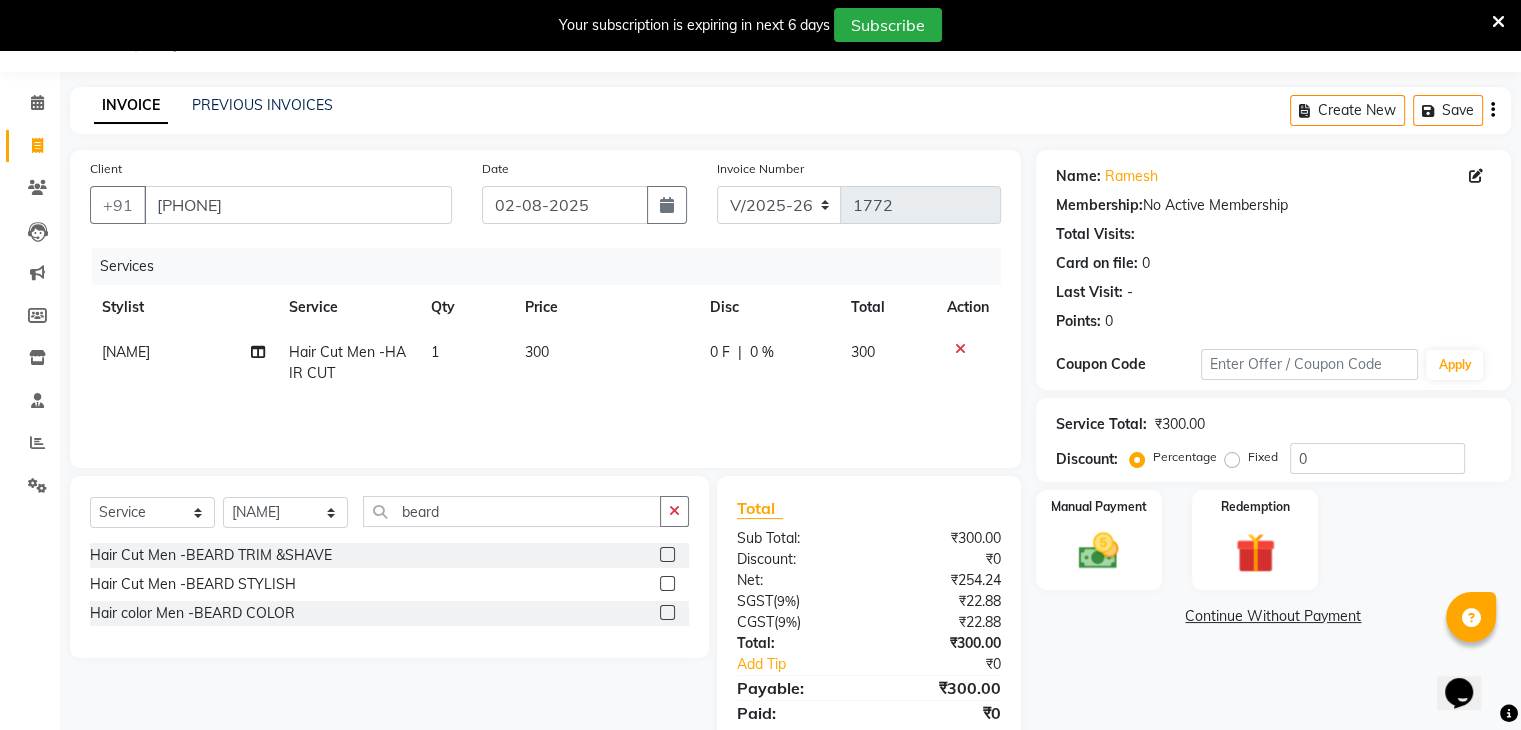 click 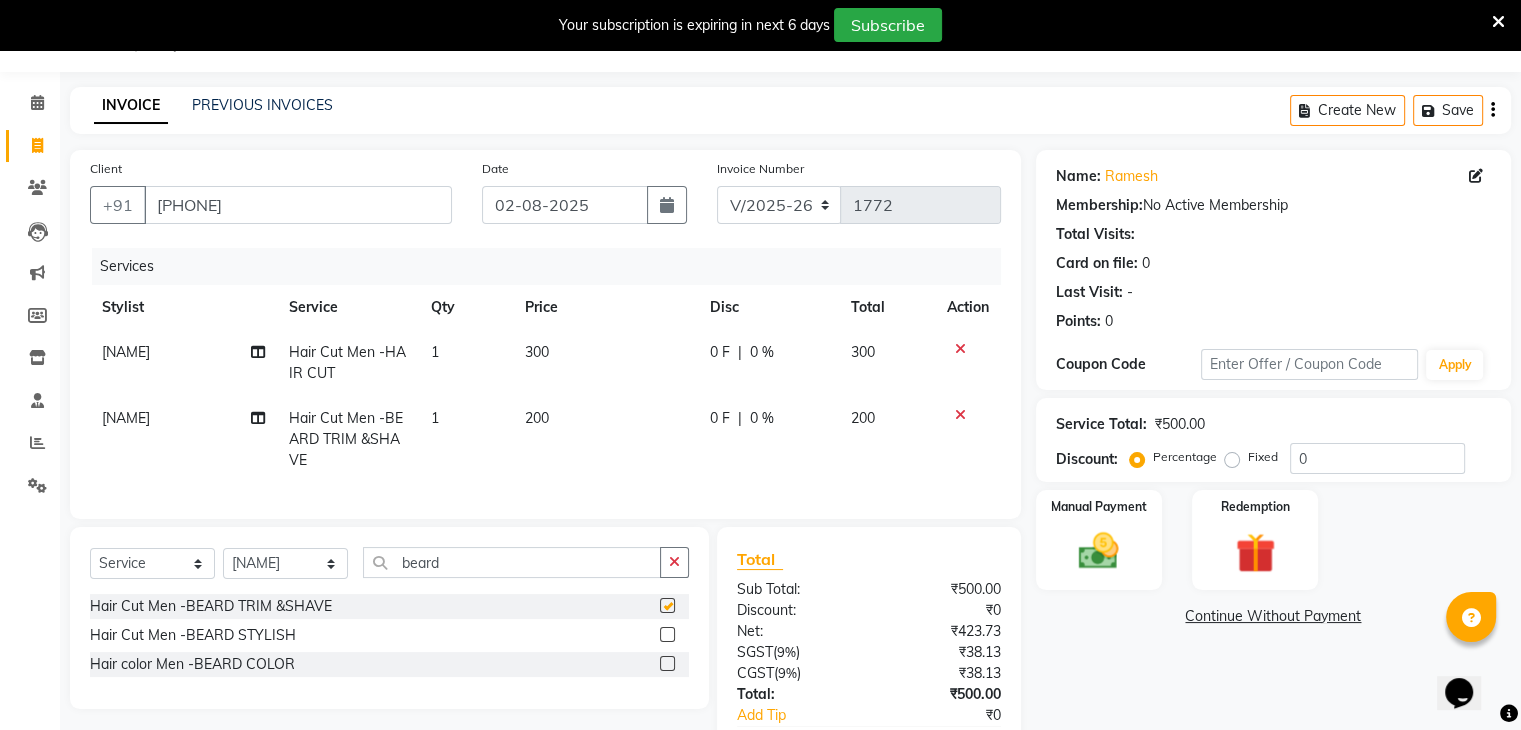 checkbox on "false" 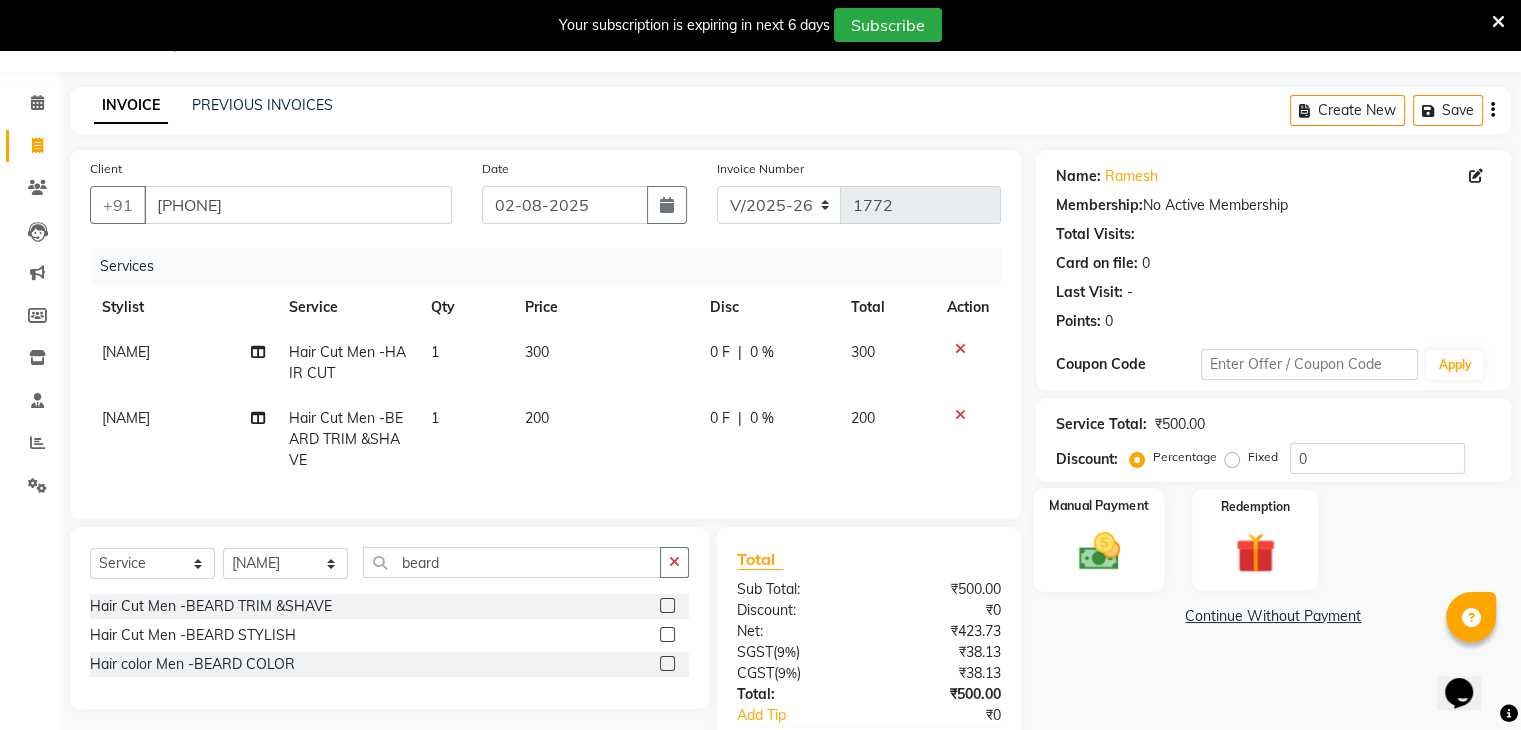 click on "Manual Payment" 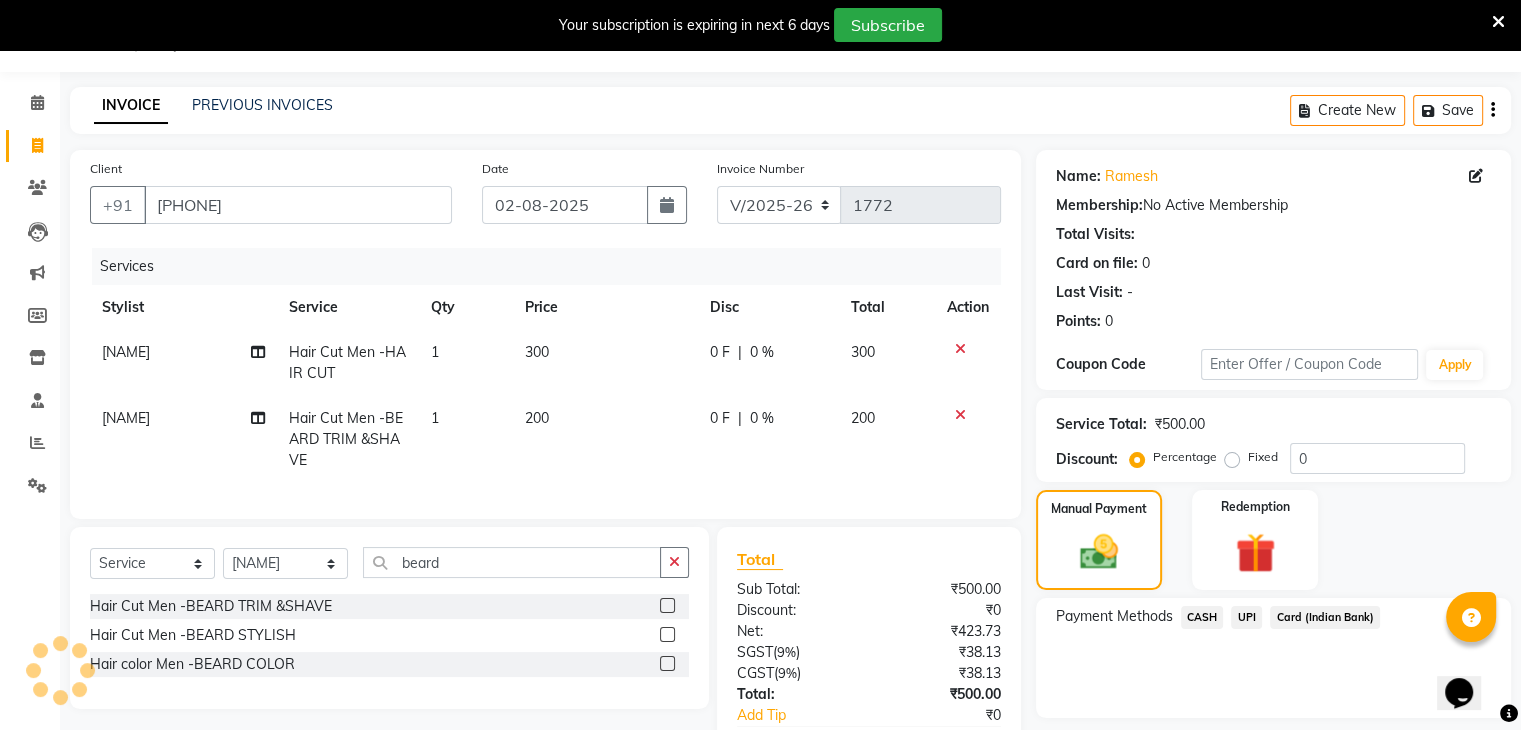 click on "UPI" 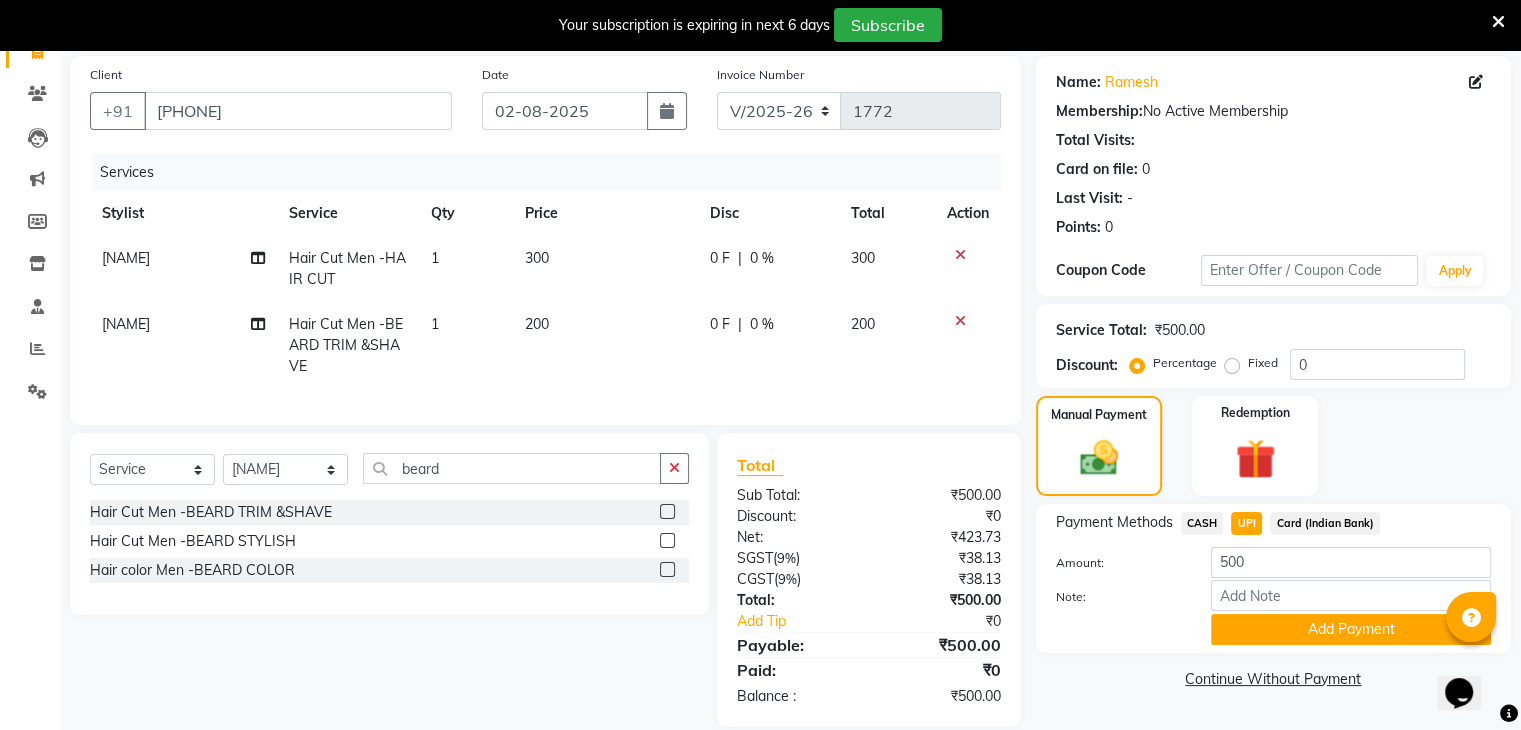 scroll, scrollTop: 172, scrollLeft: 0, axis: vertical 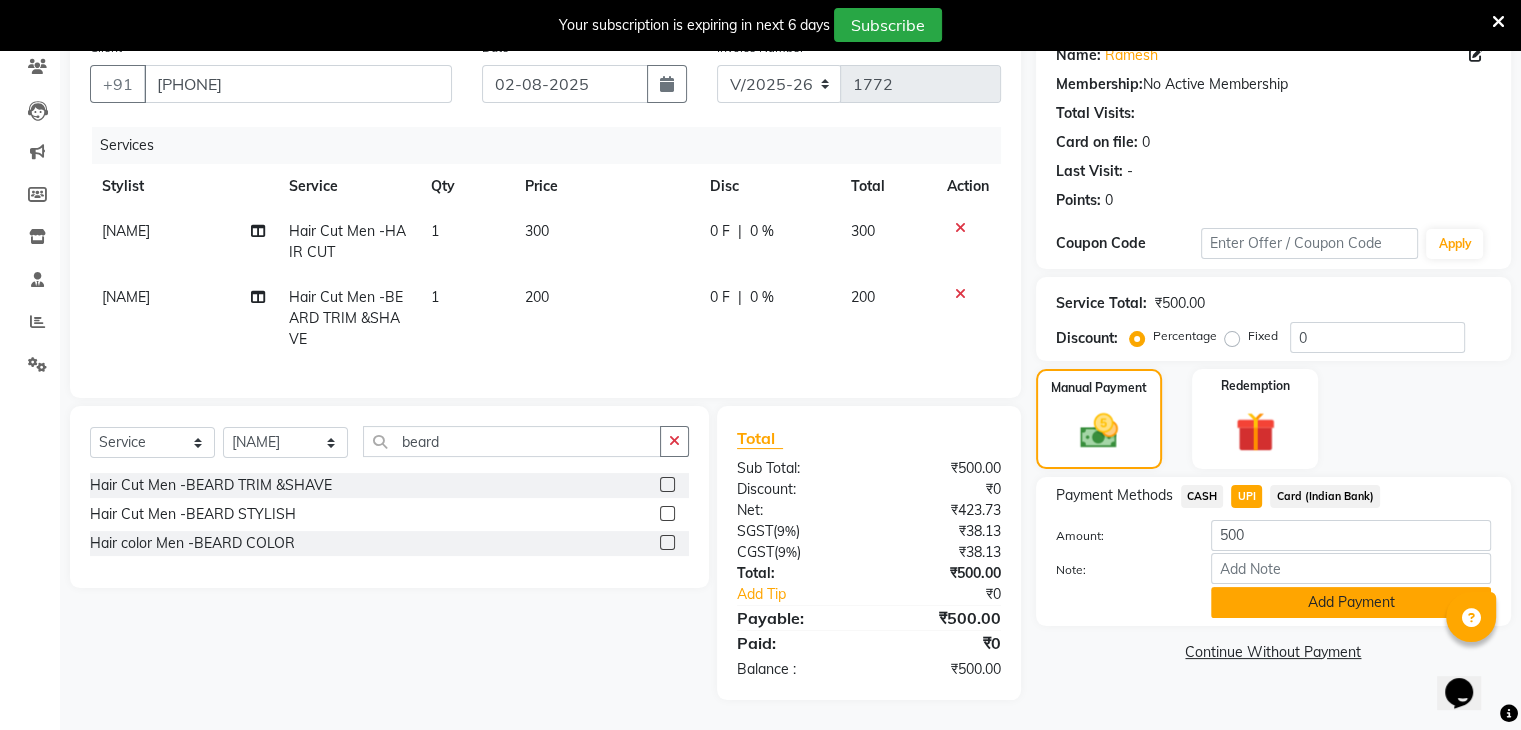click on "Add Payment" 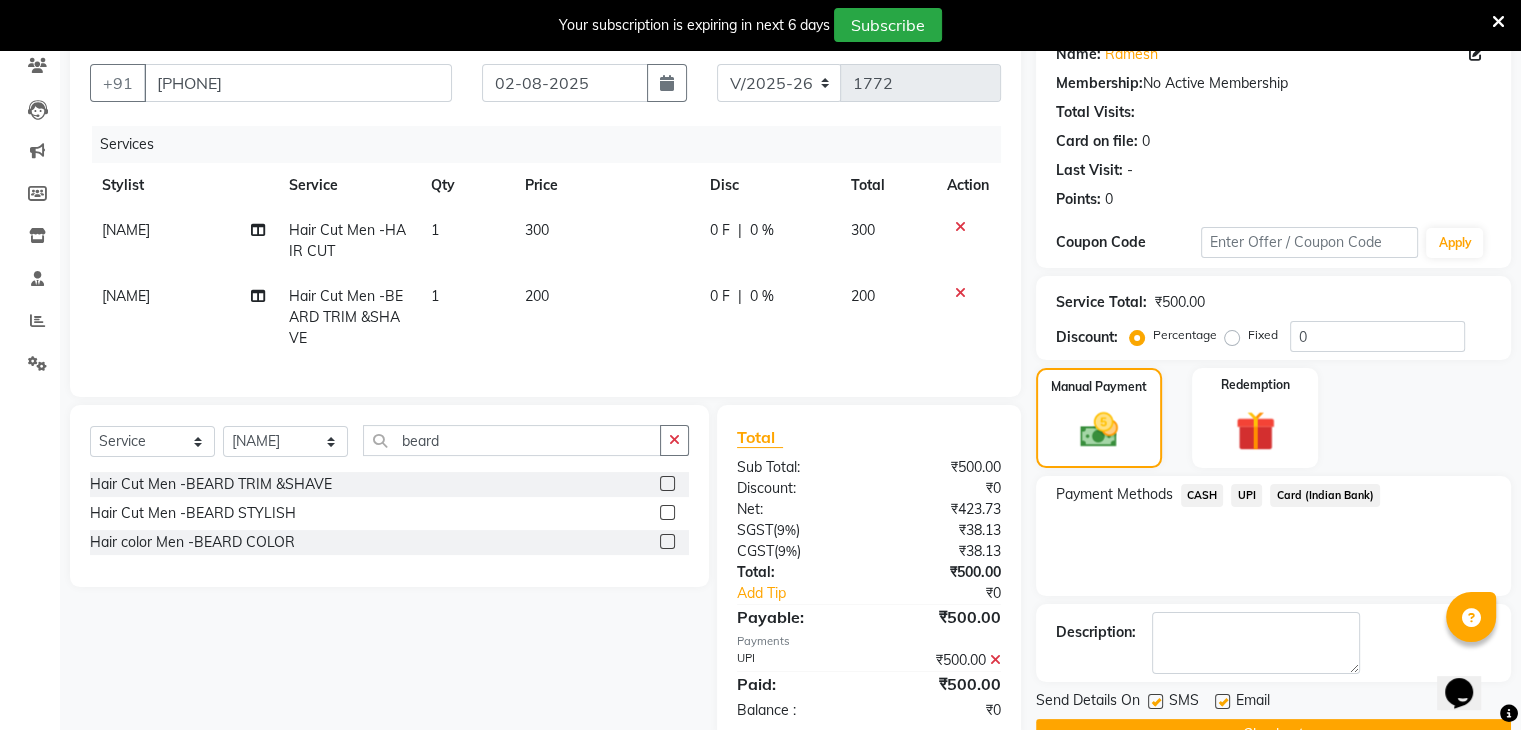 scroll, scrollTop: 228, scrollLeft: 0, axis: vertical 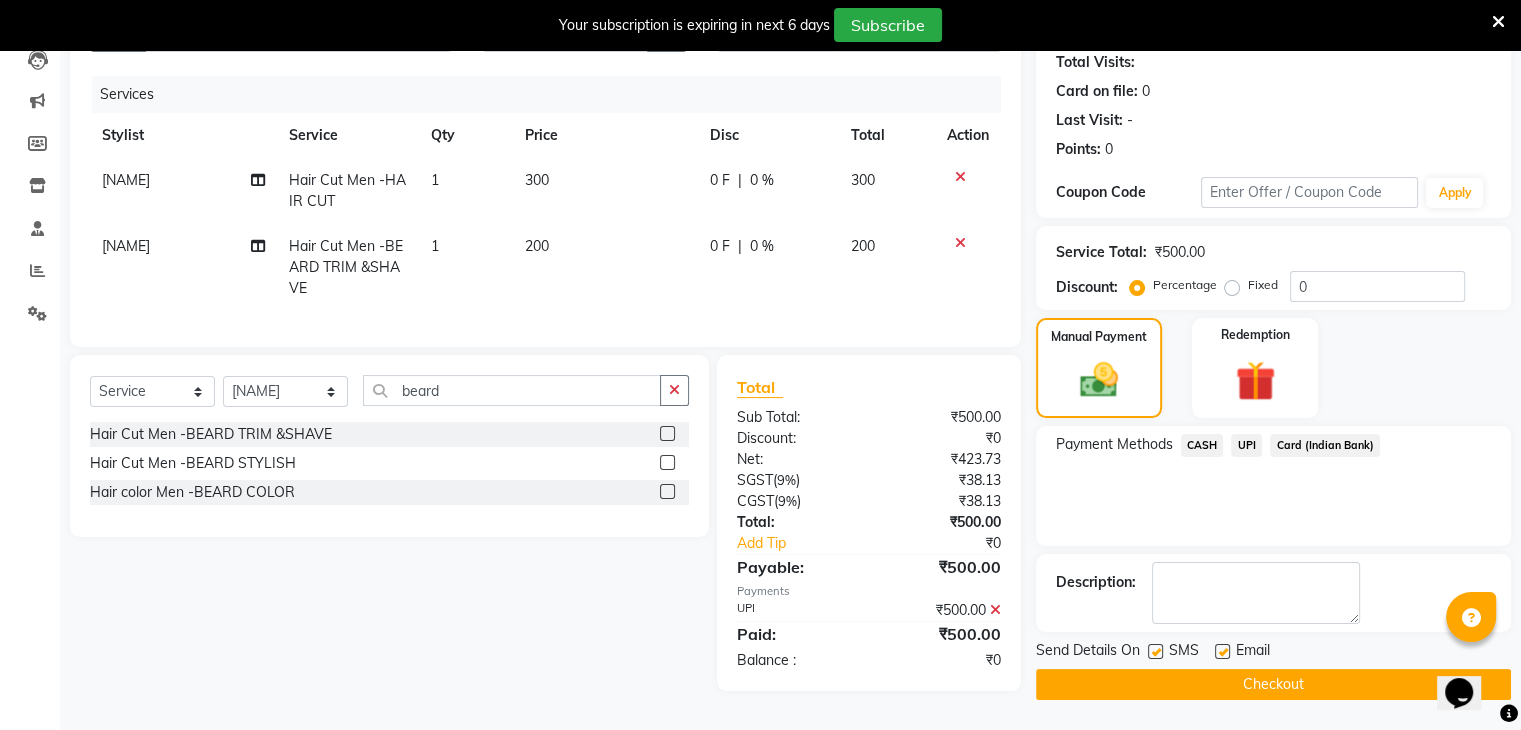 click on "Card (Indian Bank)" 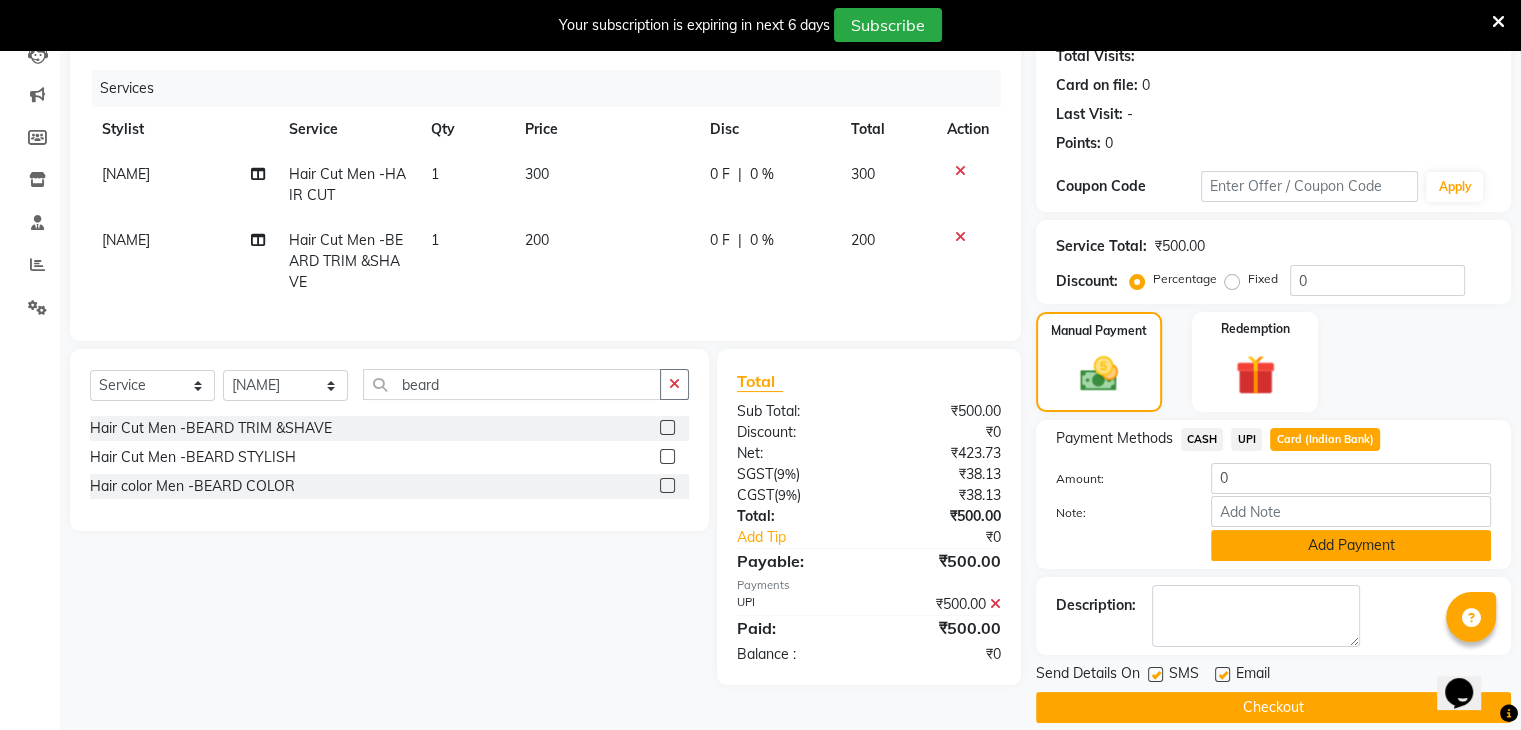 click on "Add Payment" 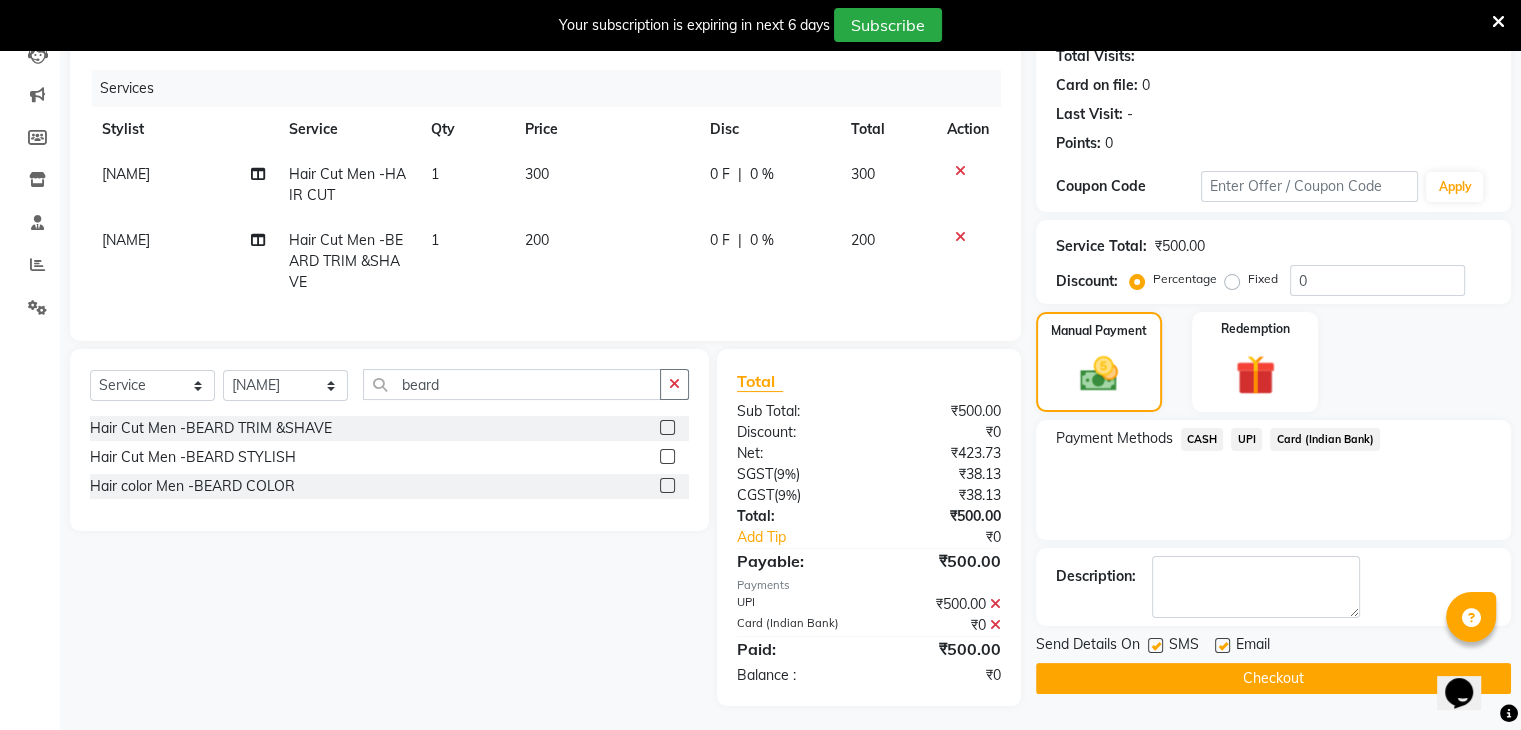 scroll, scrollTop: 250, scrollLeft: 0, axis: vertical 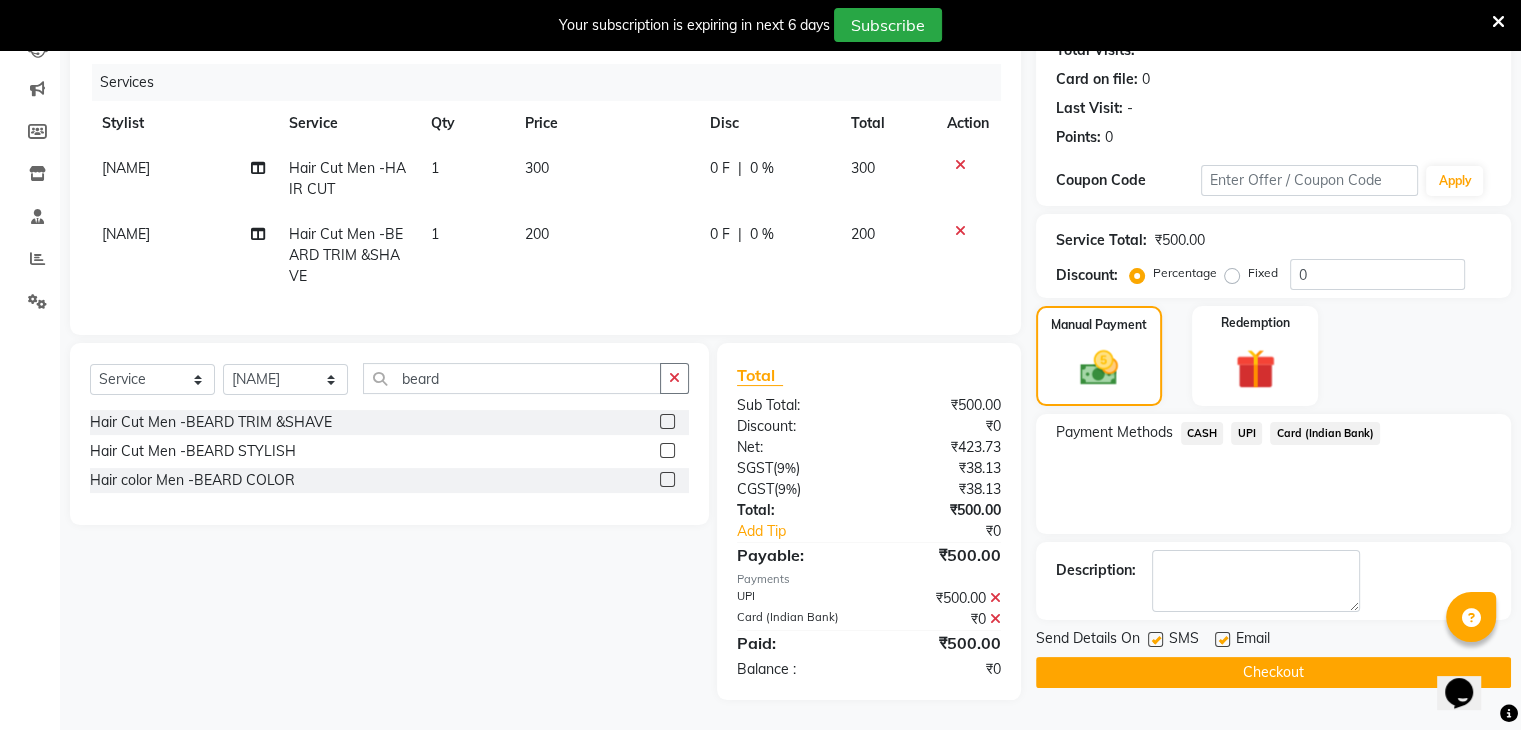click on "Checkout" 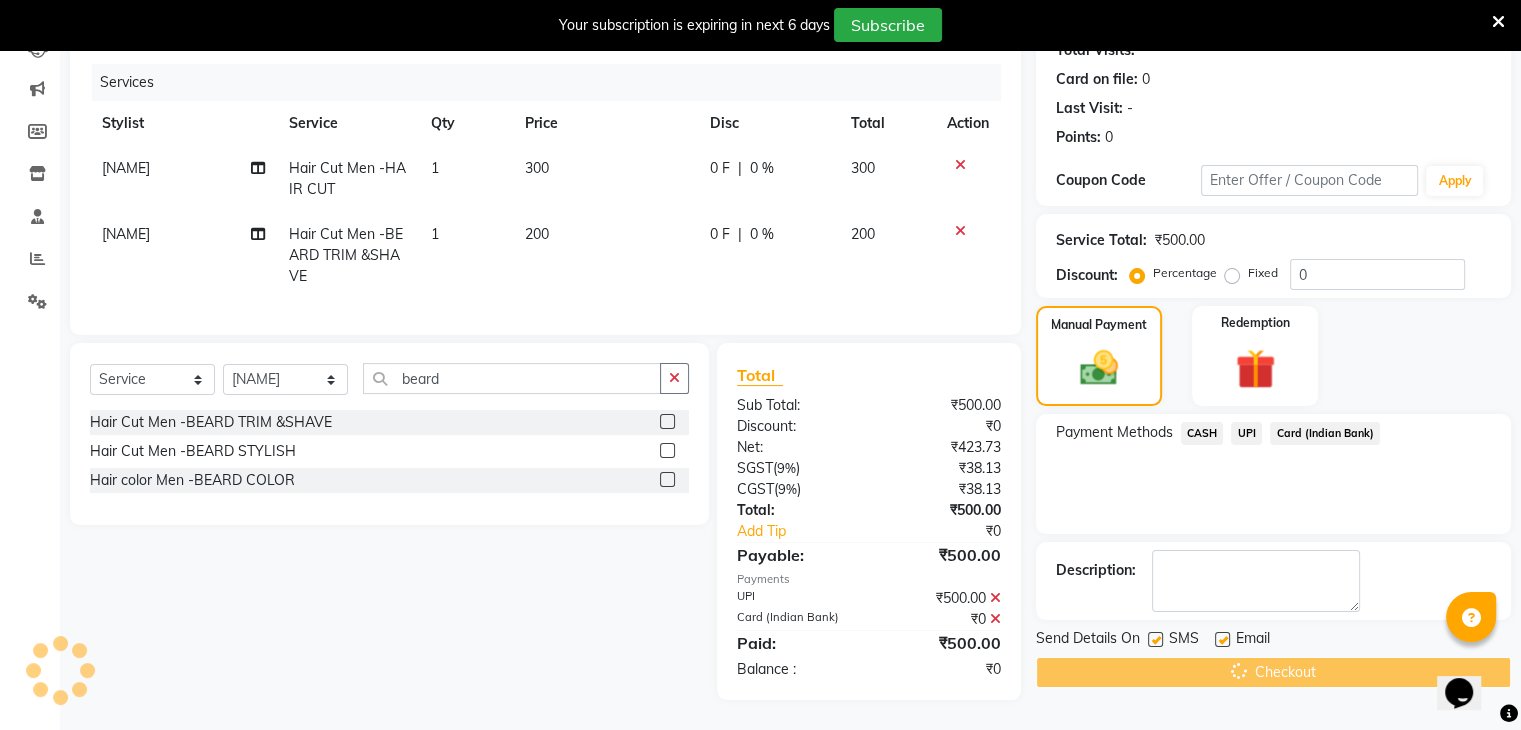 click on "Checkout" 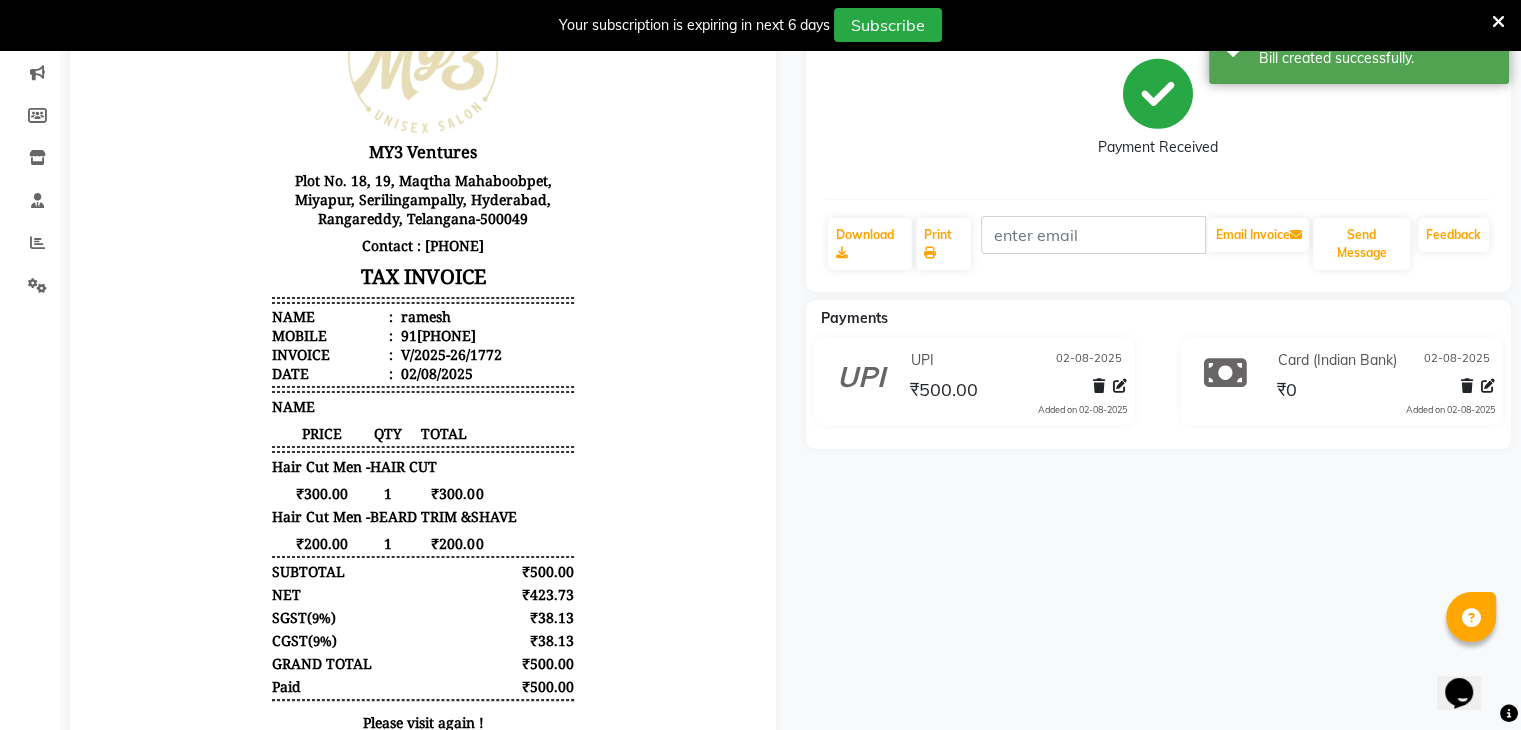 scroll, scrollTop: 0, scrollLeft: 0, axis: both 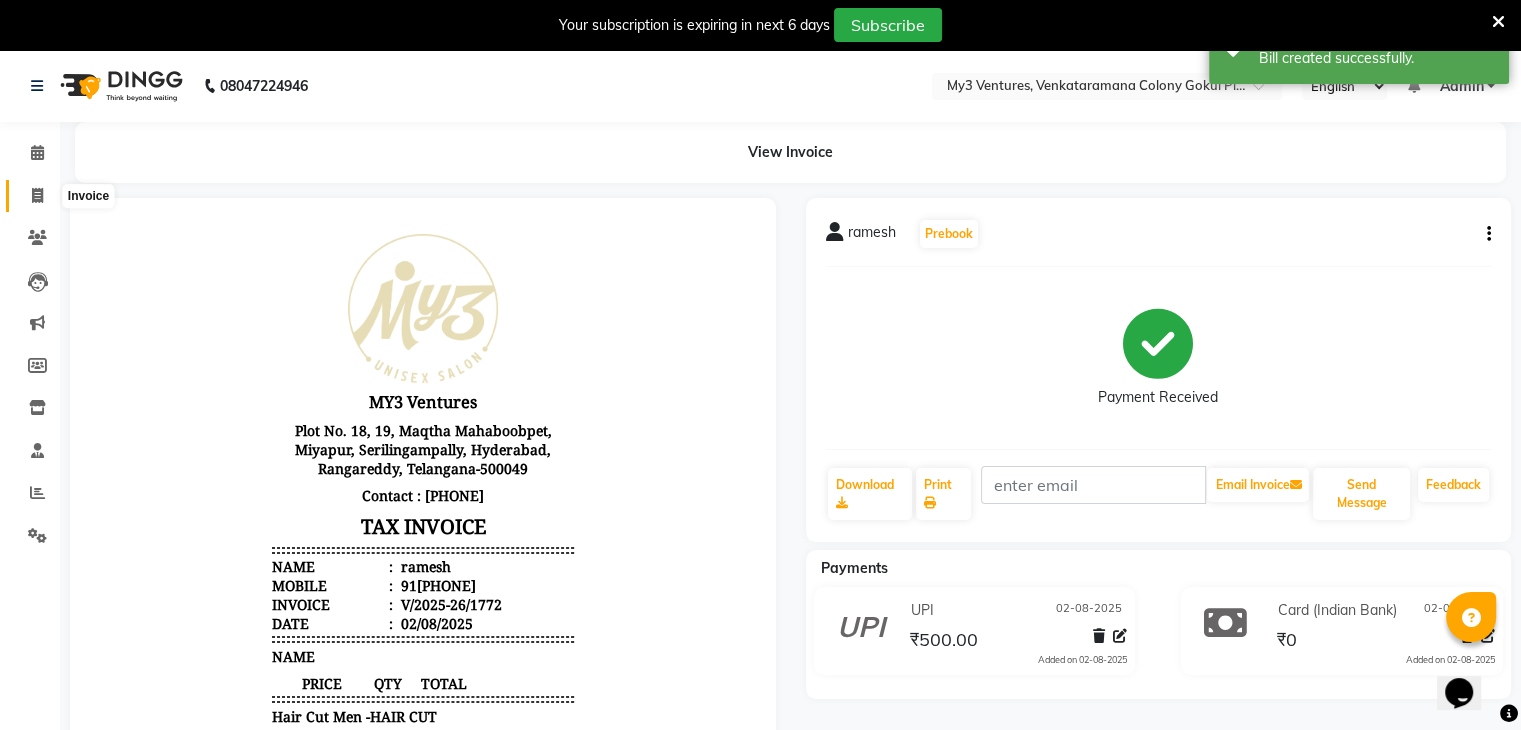 click 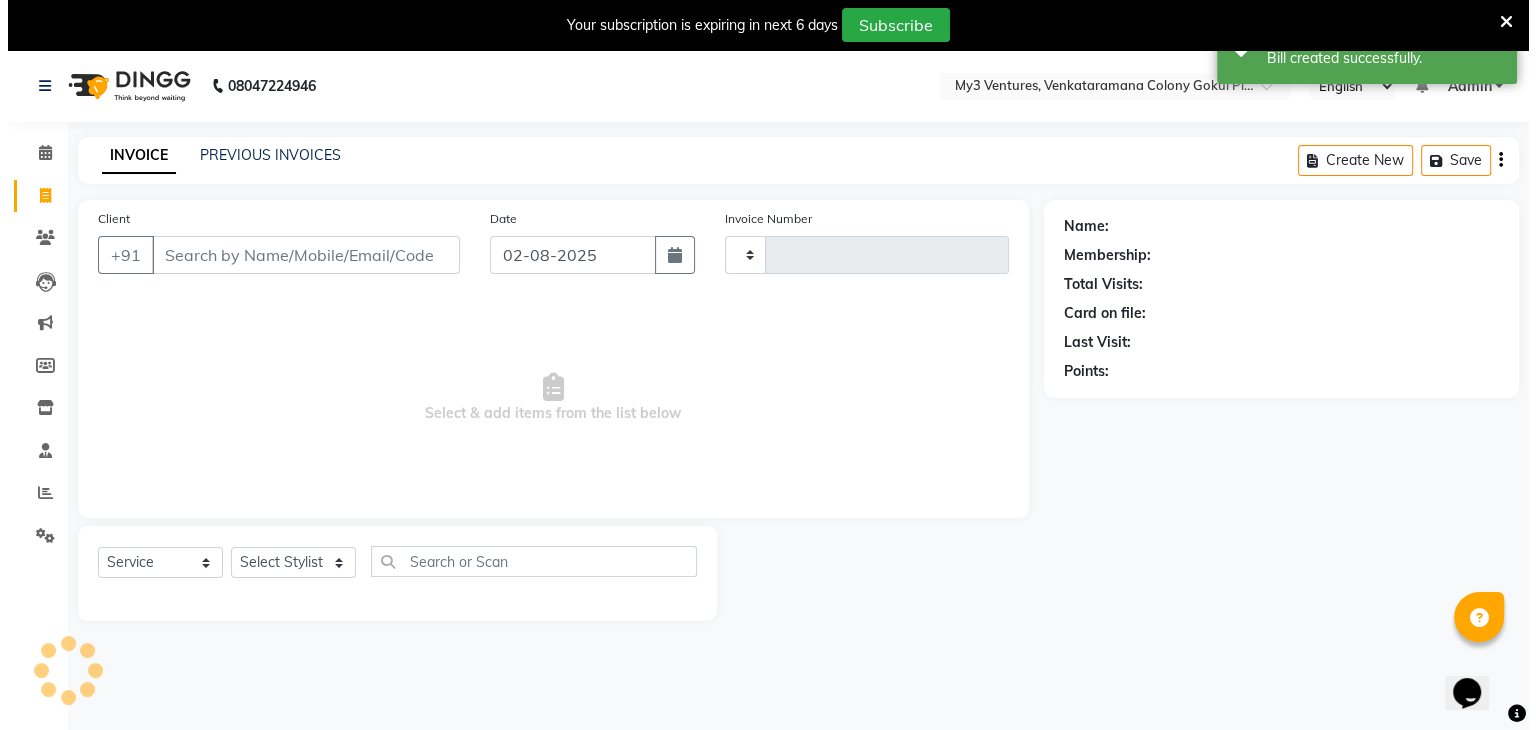 scroll, scrollTop: 50, scrollLeft: 0, axis: vertical 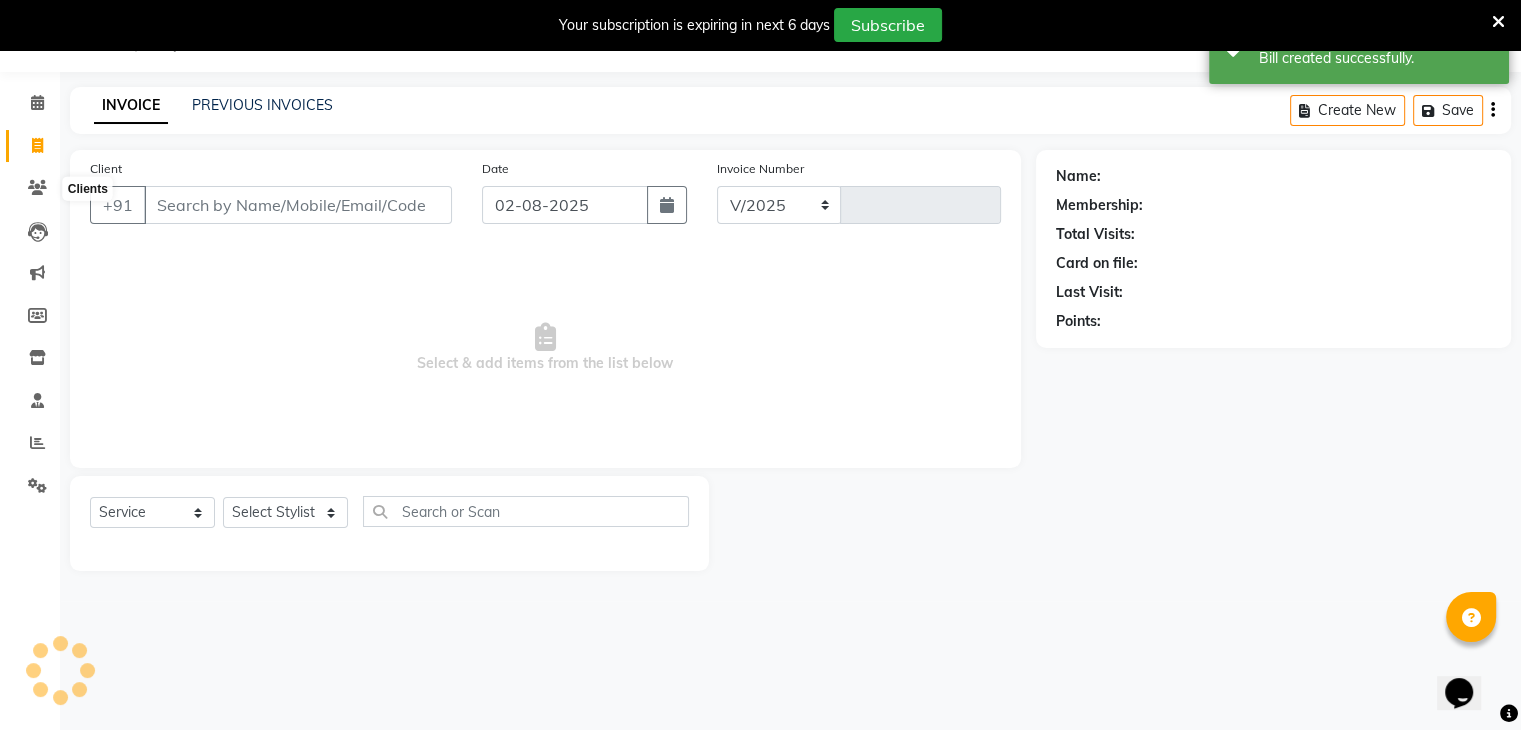 select on "6707" 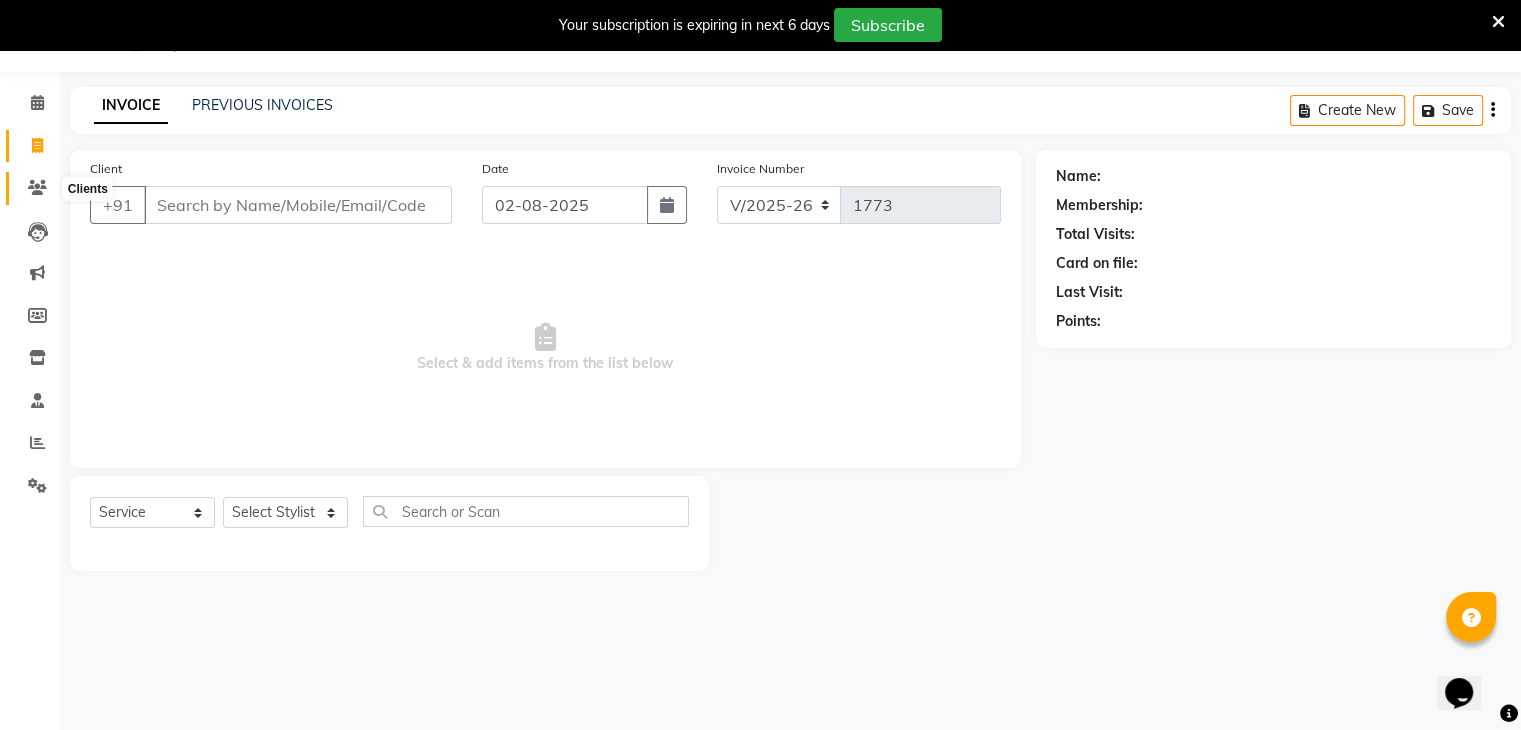 click 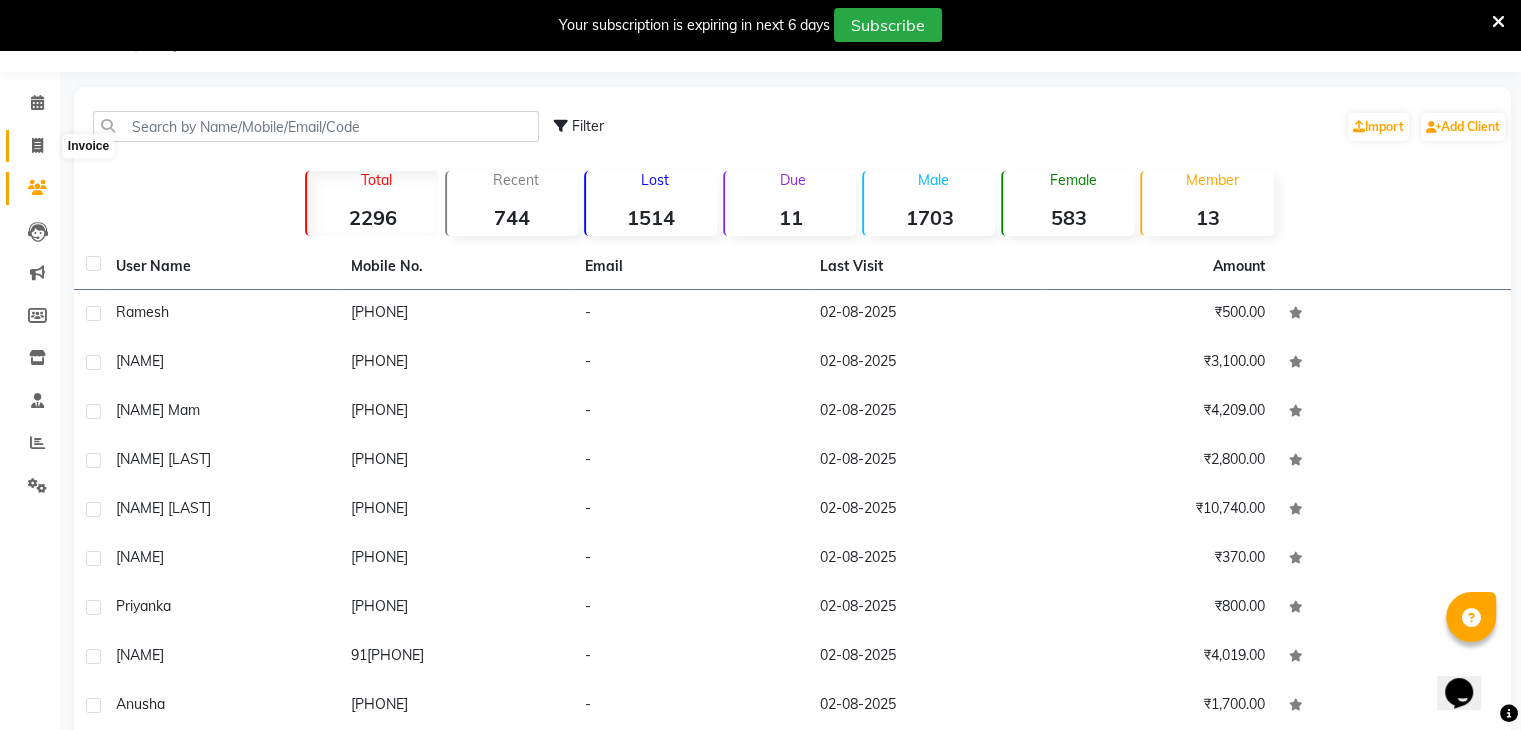 click 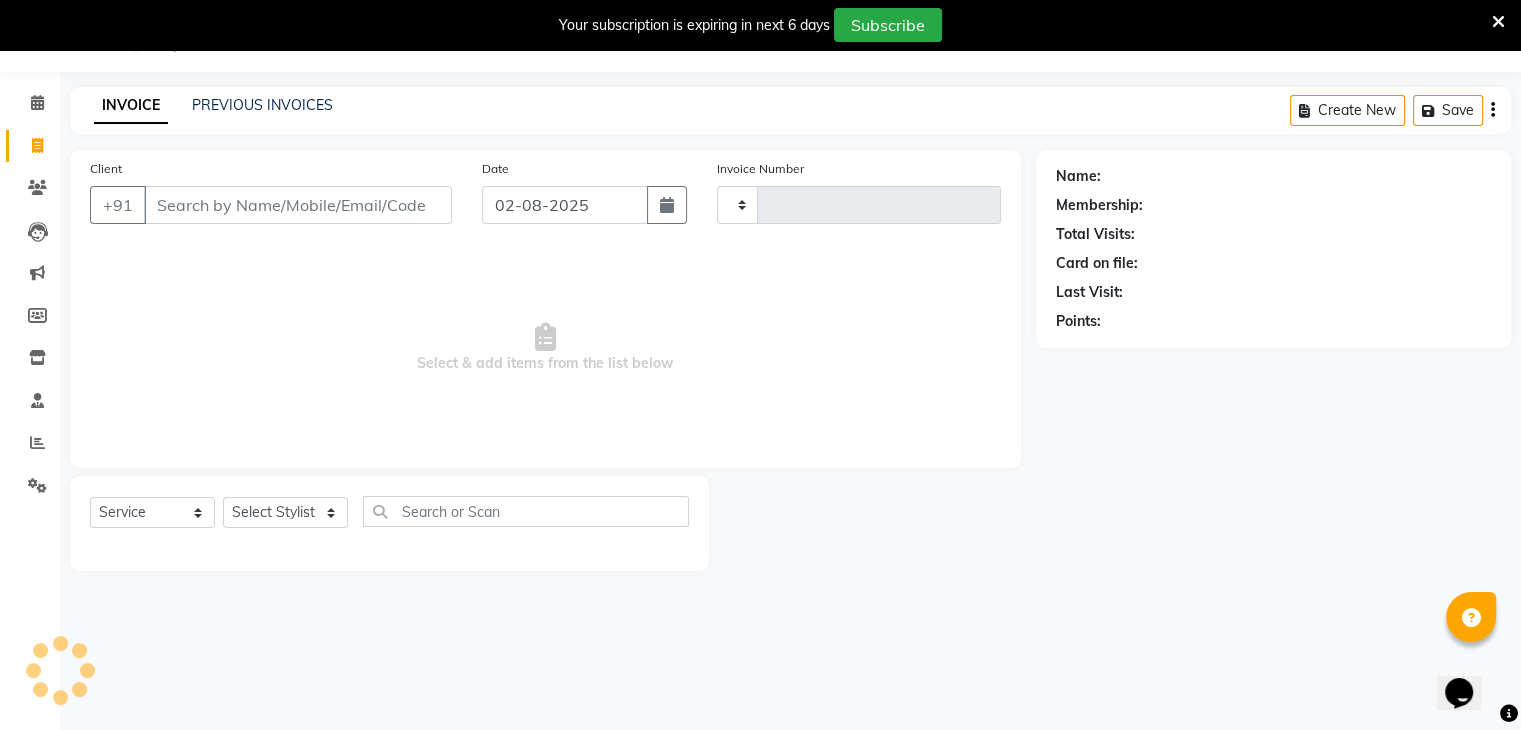 type on "1773" 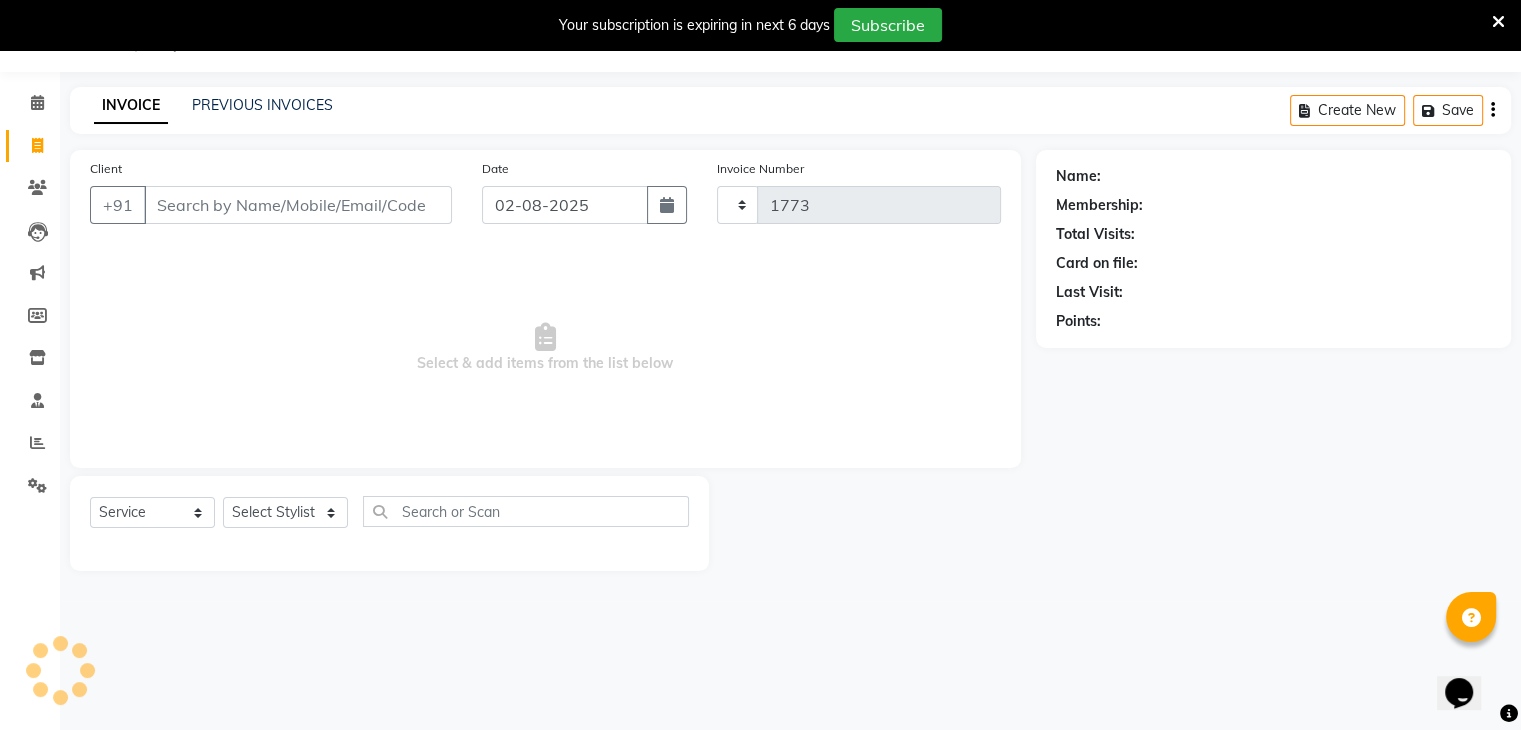 select on "6707" 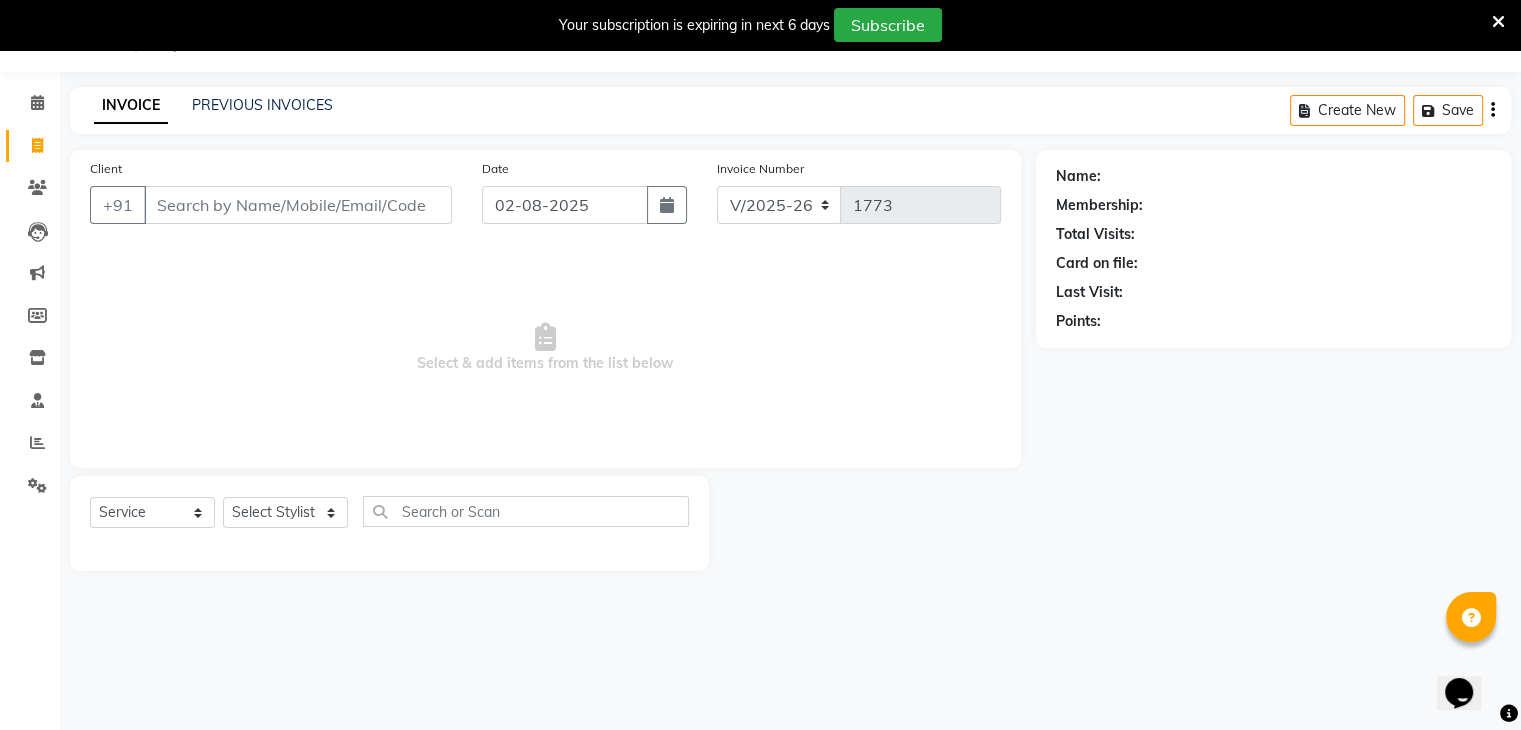 type on "7" 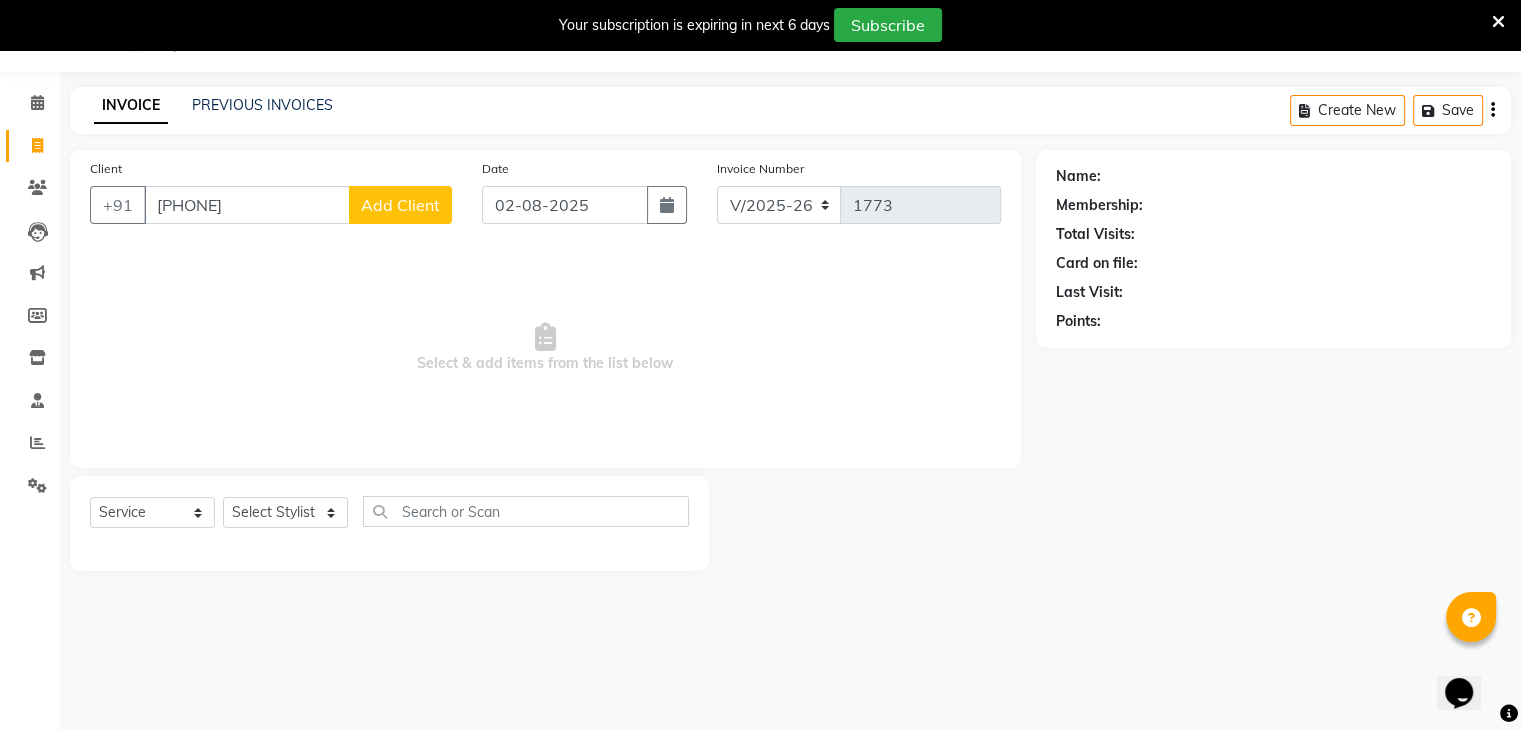 type on "9790827914" 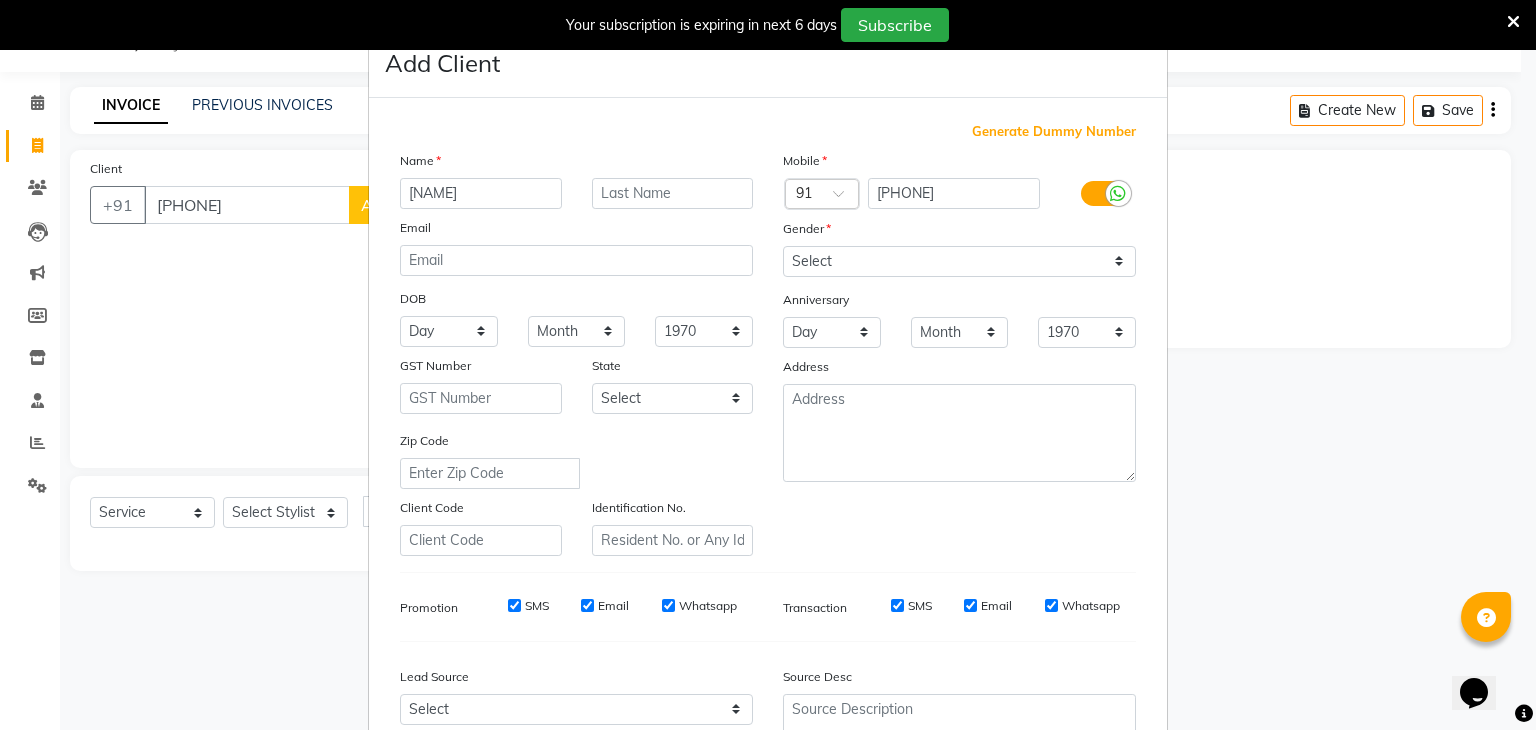 type on "surjan" 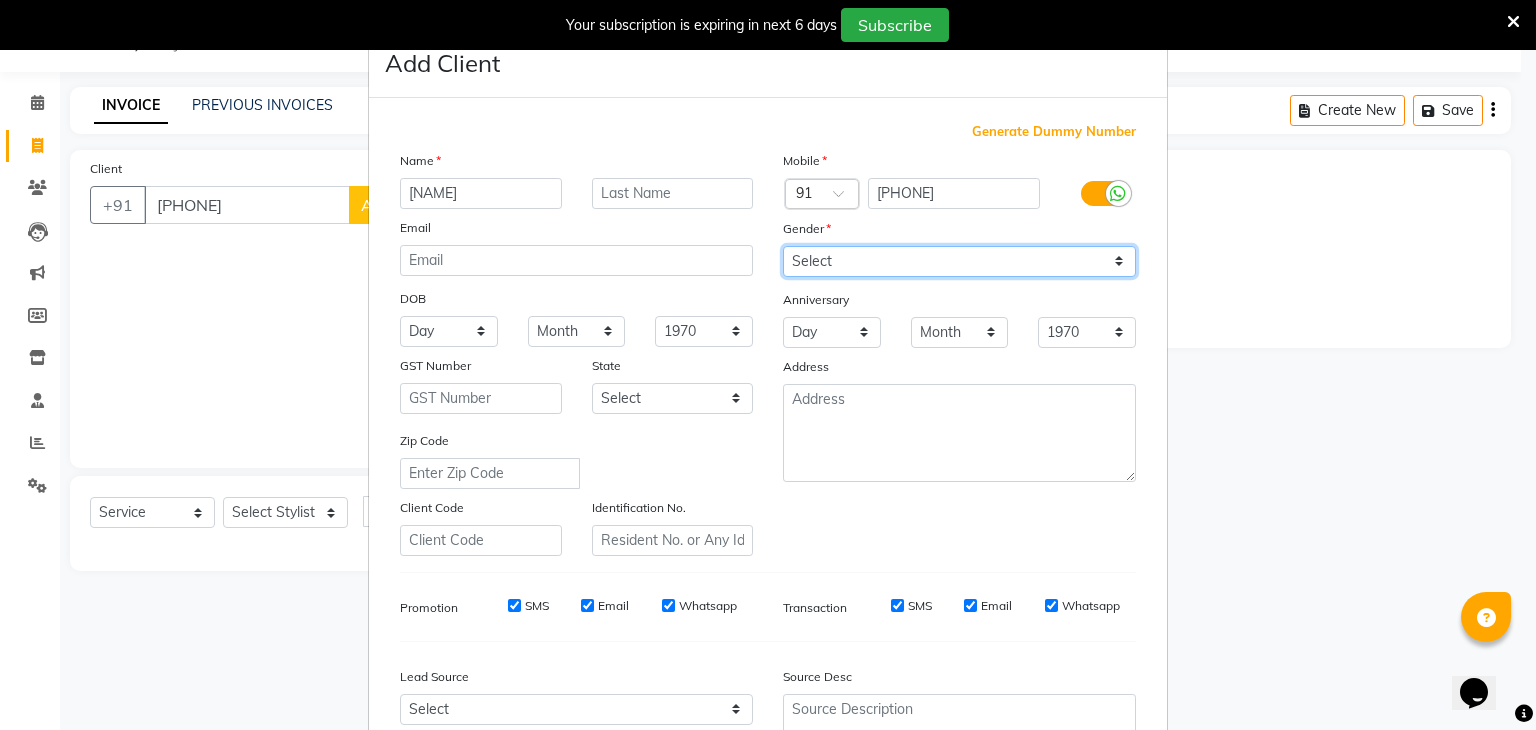 click on "Select Male Female Other Prefer Not To Say" at bounding box center [959, 261] 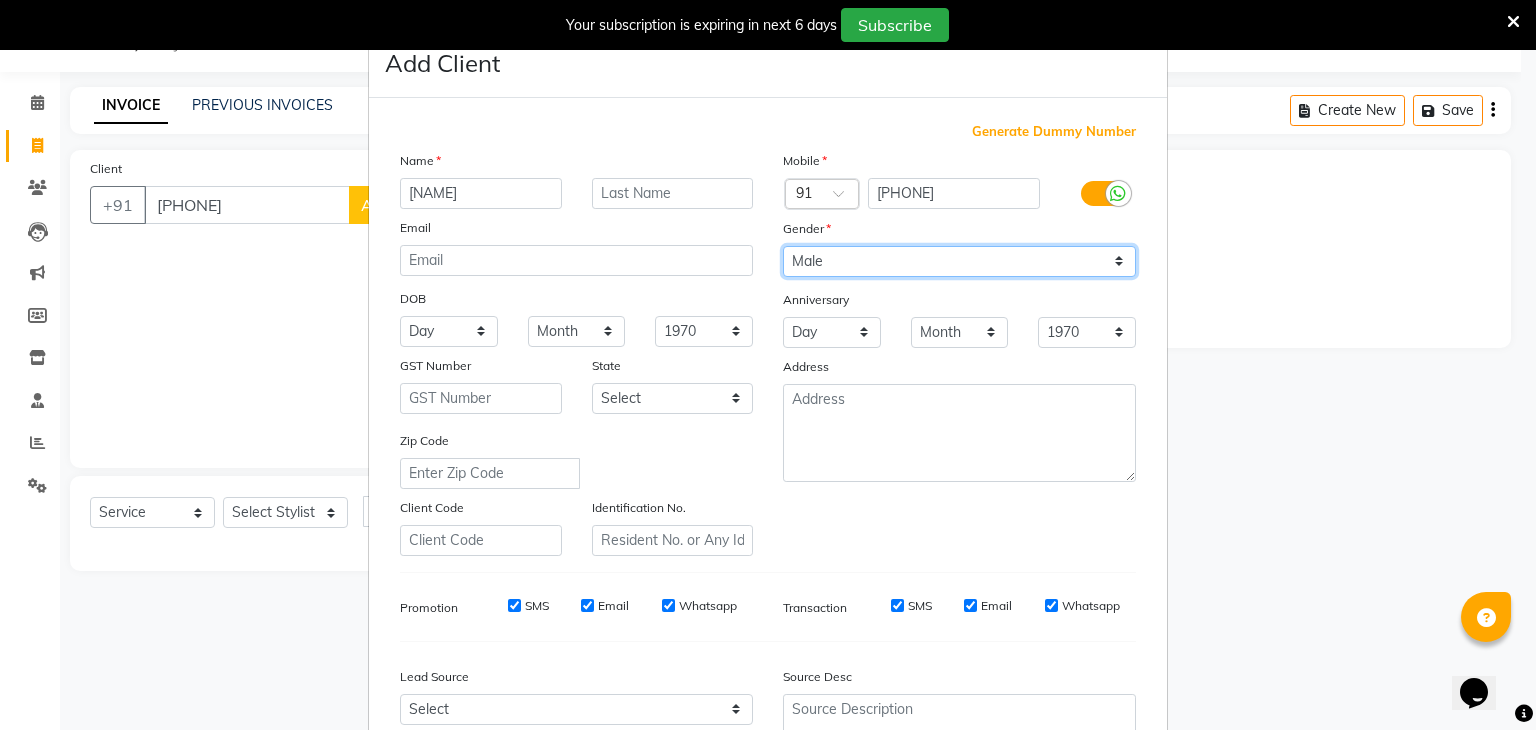 click on "Select Male Female Other Prefer Not To Say" at bounding box center (959, 261) 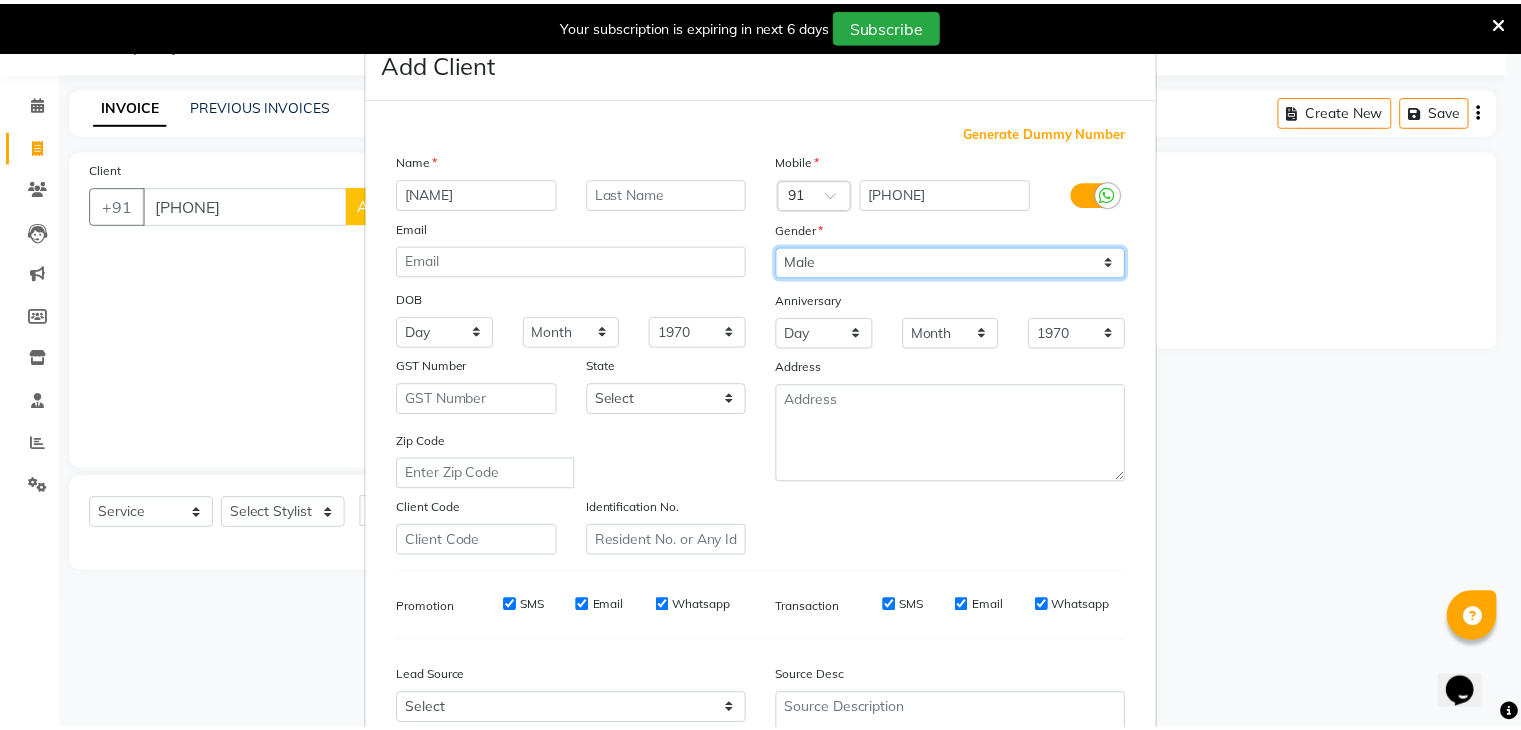 scroll, scrollTop: 203, scrollLeft: 0, axis: vertical 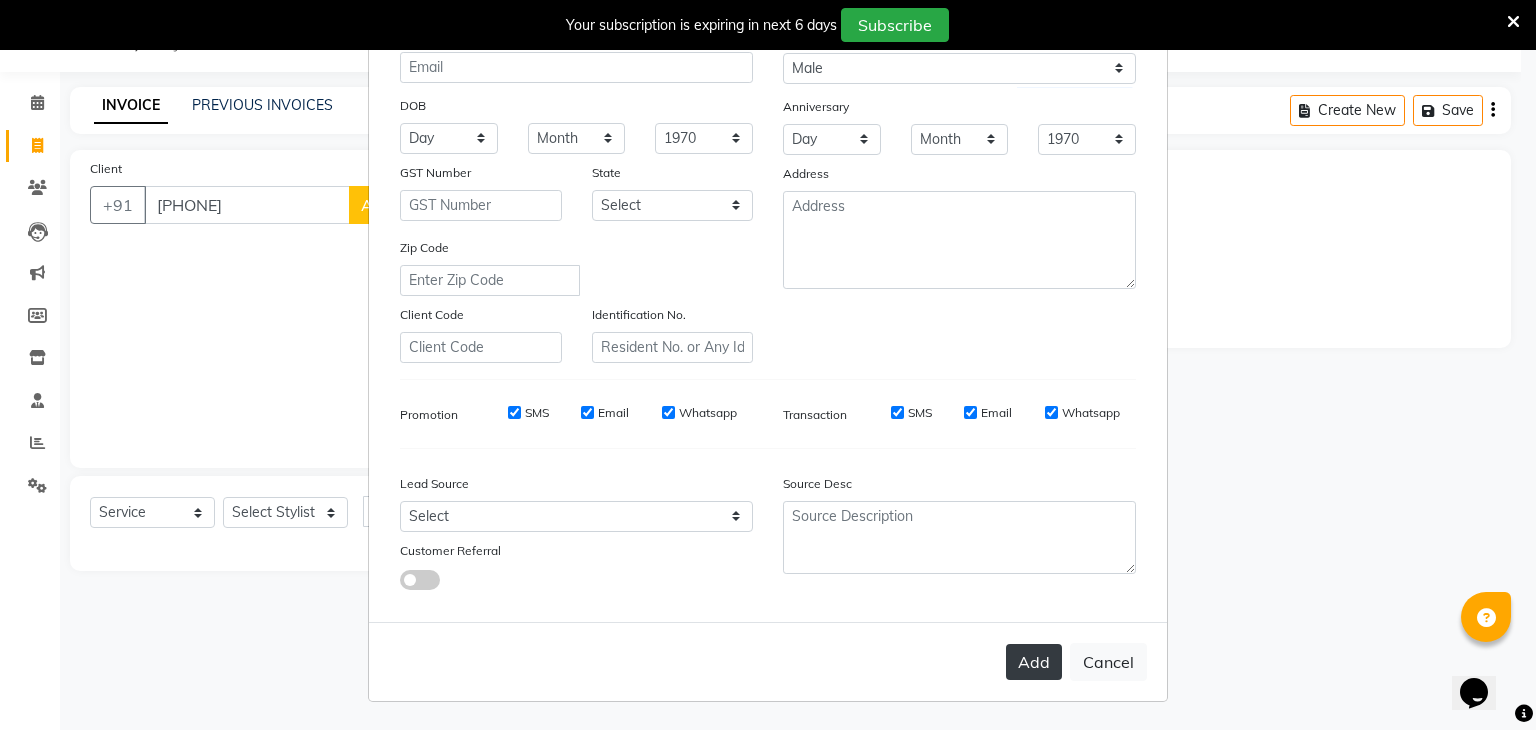 click on "Add" at bounding box center [1034, 662] 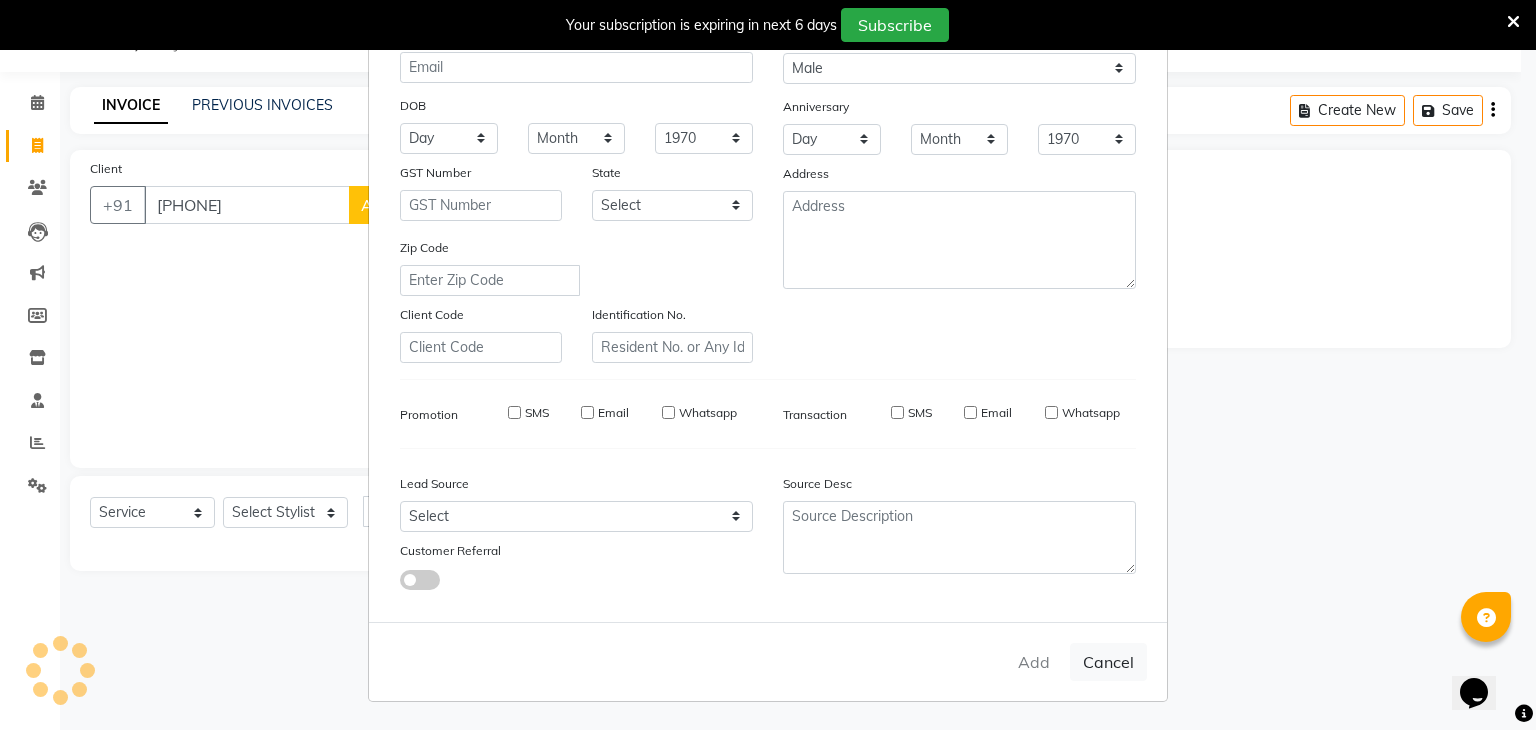 type 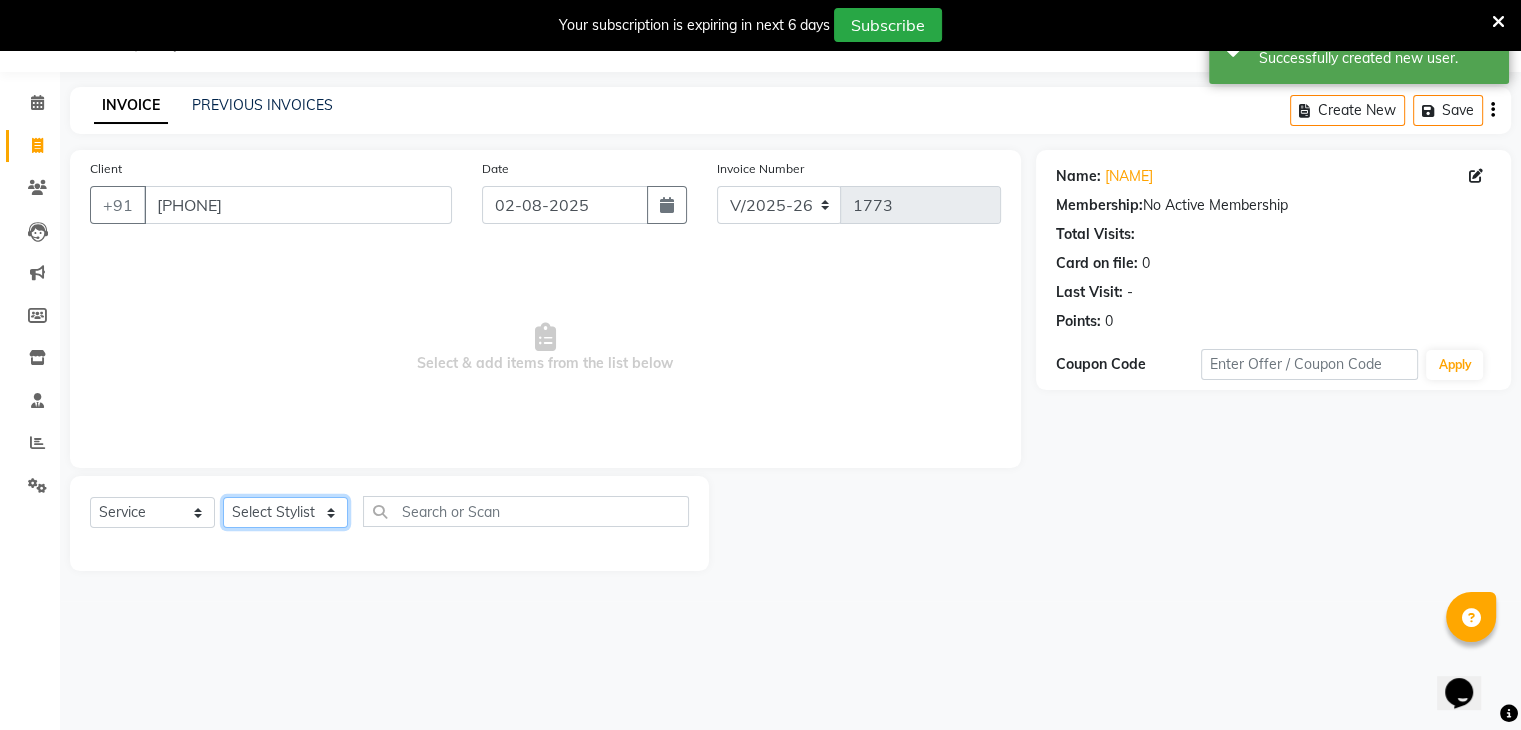 click on "Select Stylist ajju azam divya rihan Sahzad sowjanya srilatha Swapna Zeeshan" 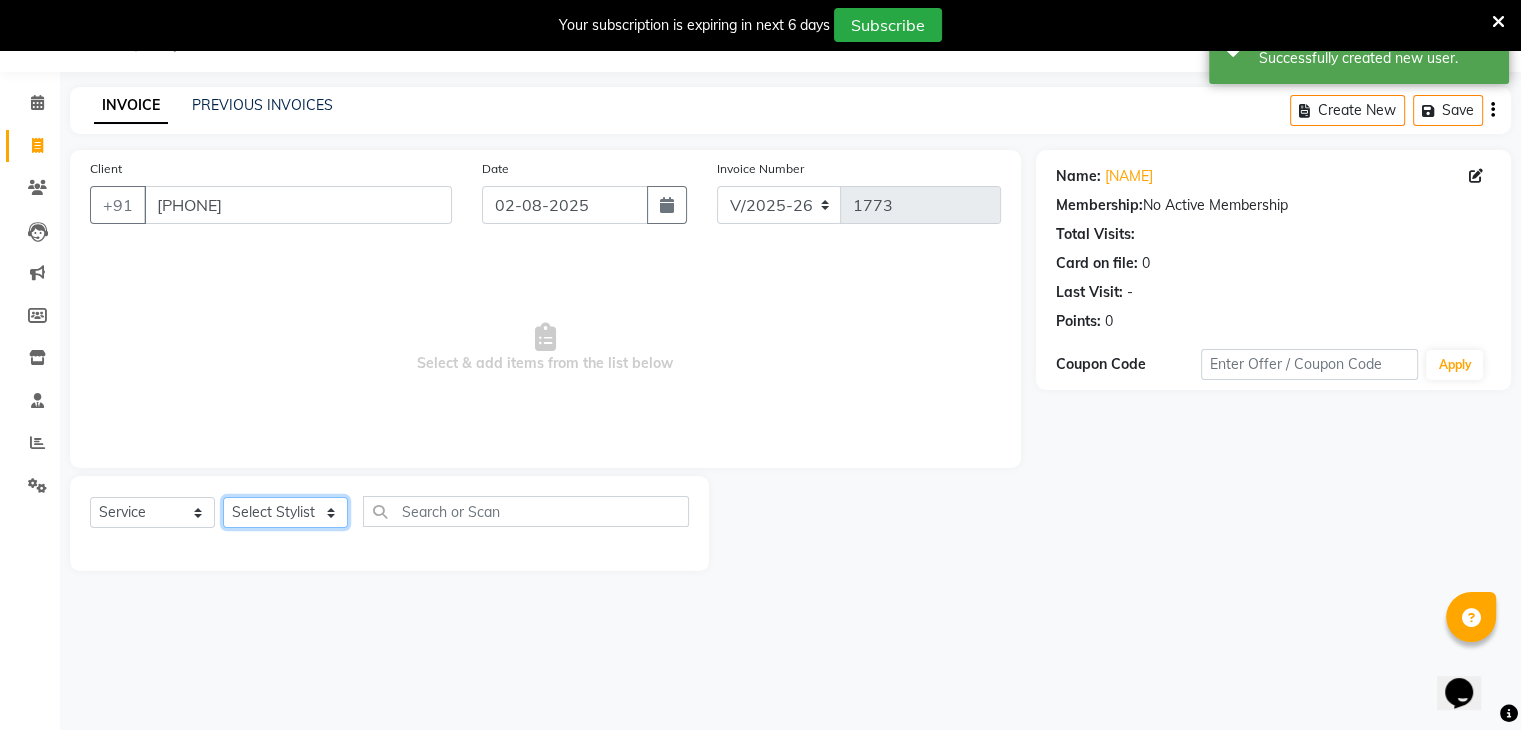 select on "85425" 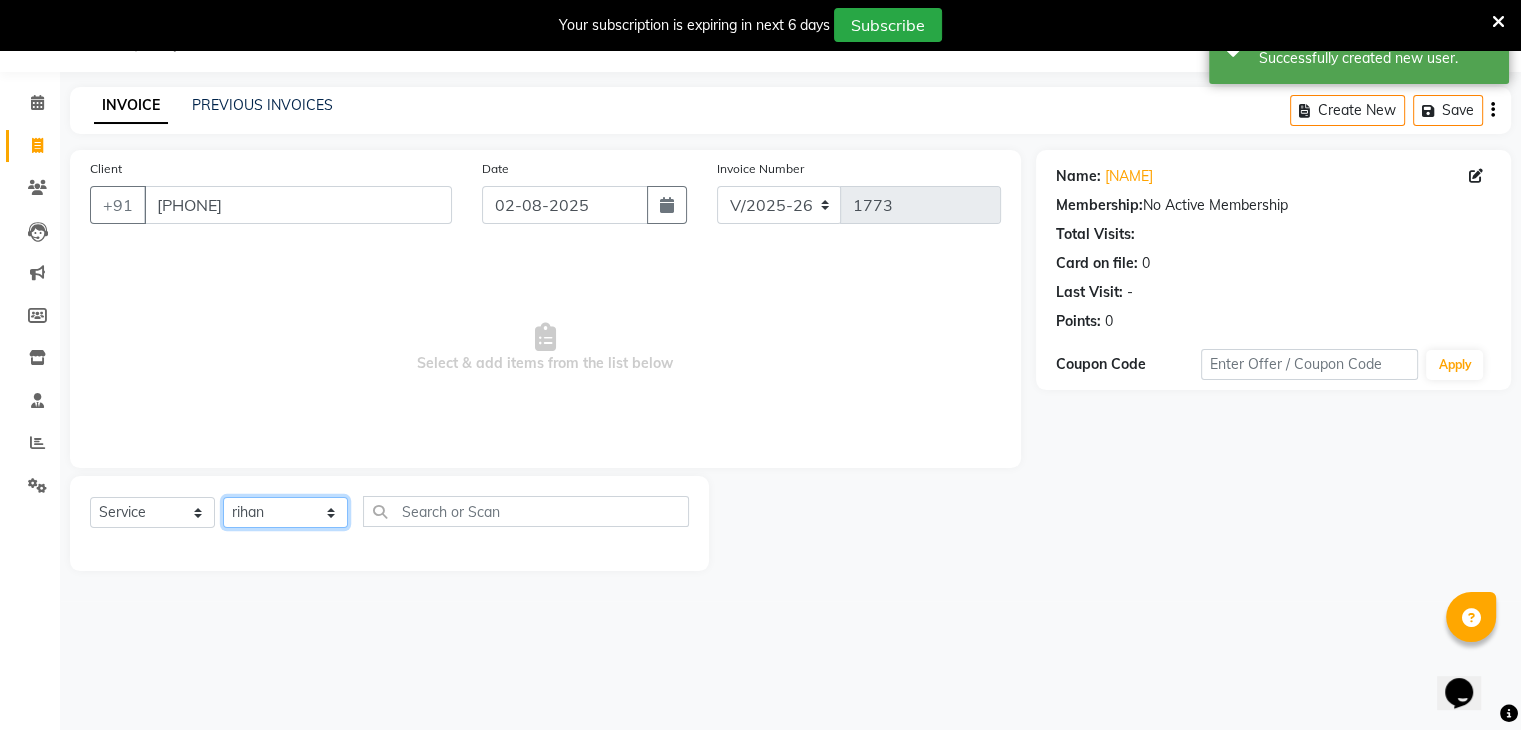 click on "Select Stylist ajju azam divya rihan Sahzad sowjanya srilatha Swapna Zeeshan" 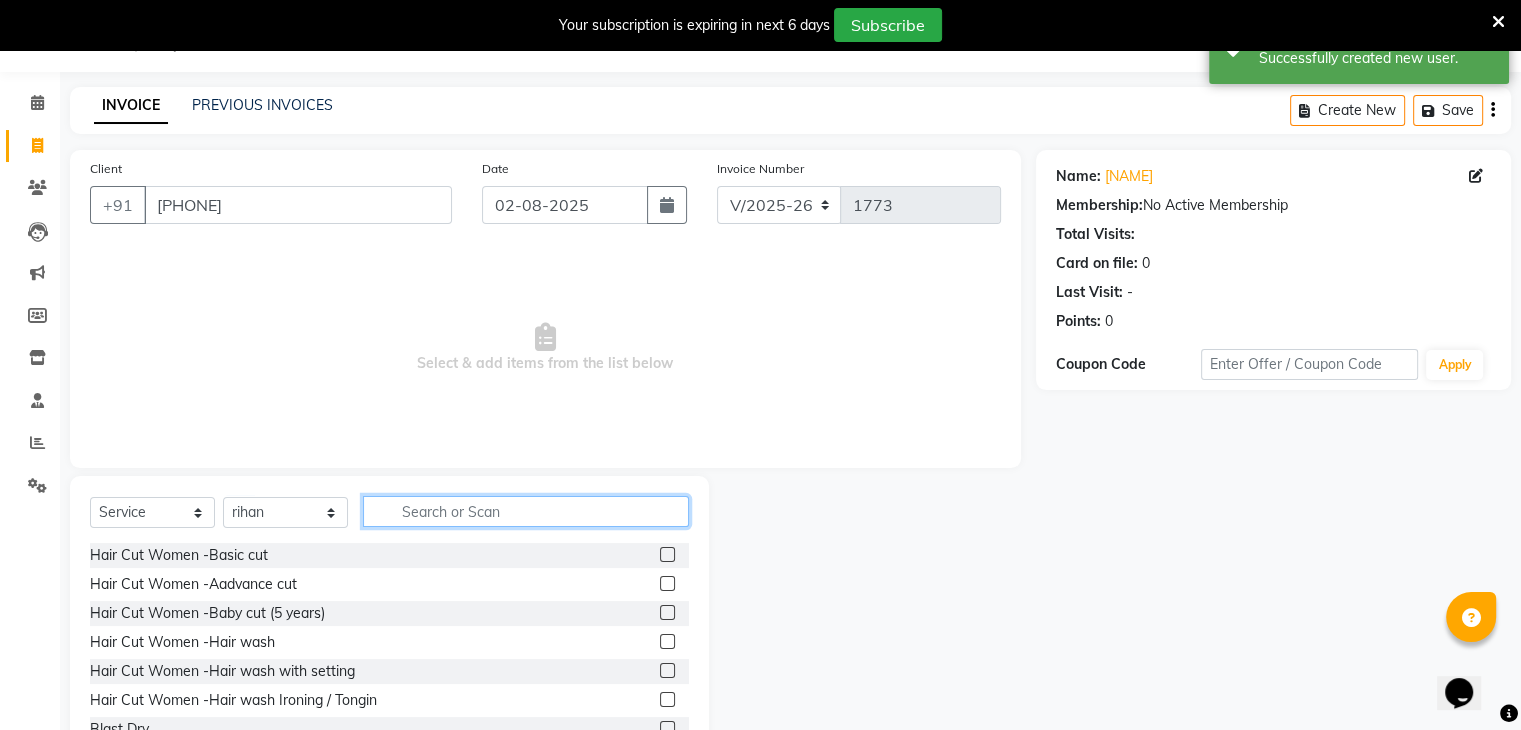 click 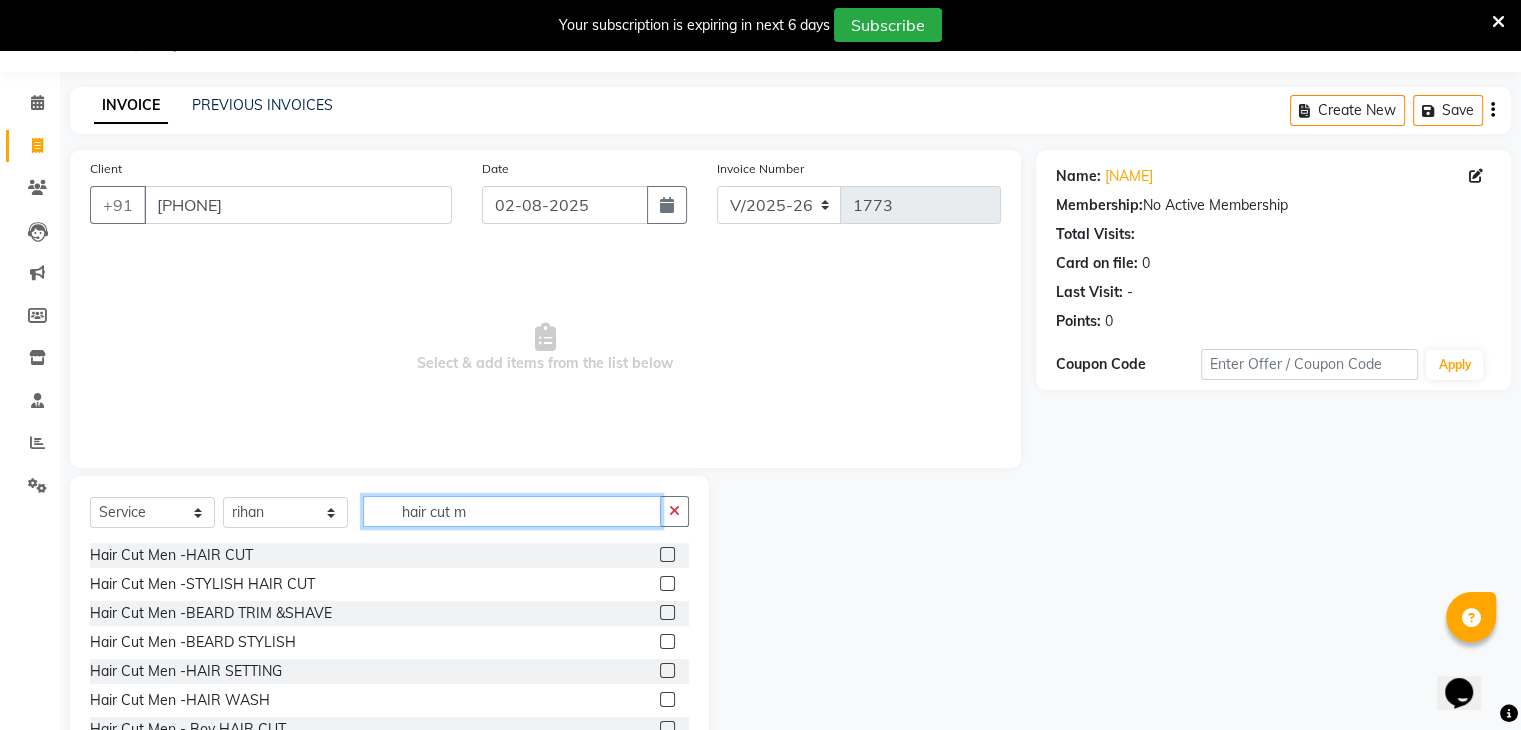 type on "hair cut m" 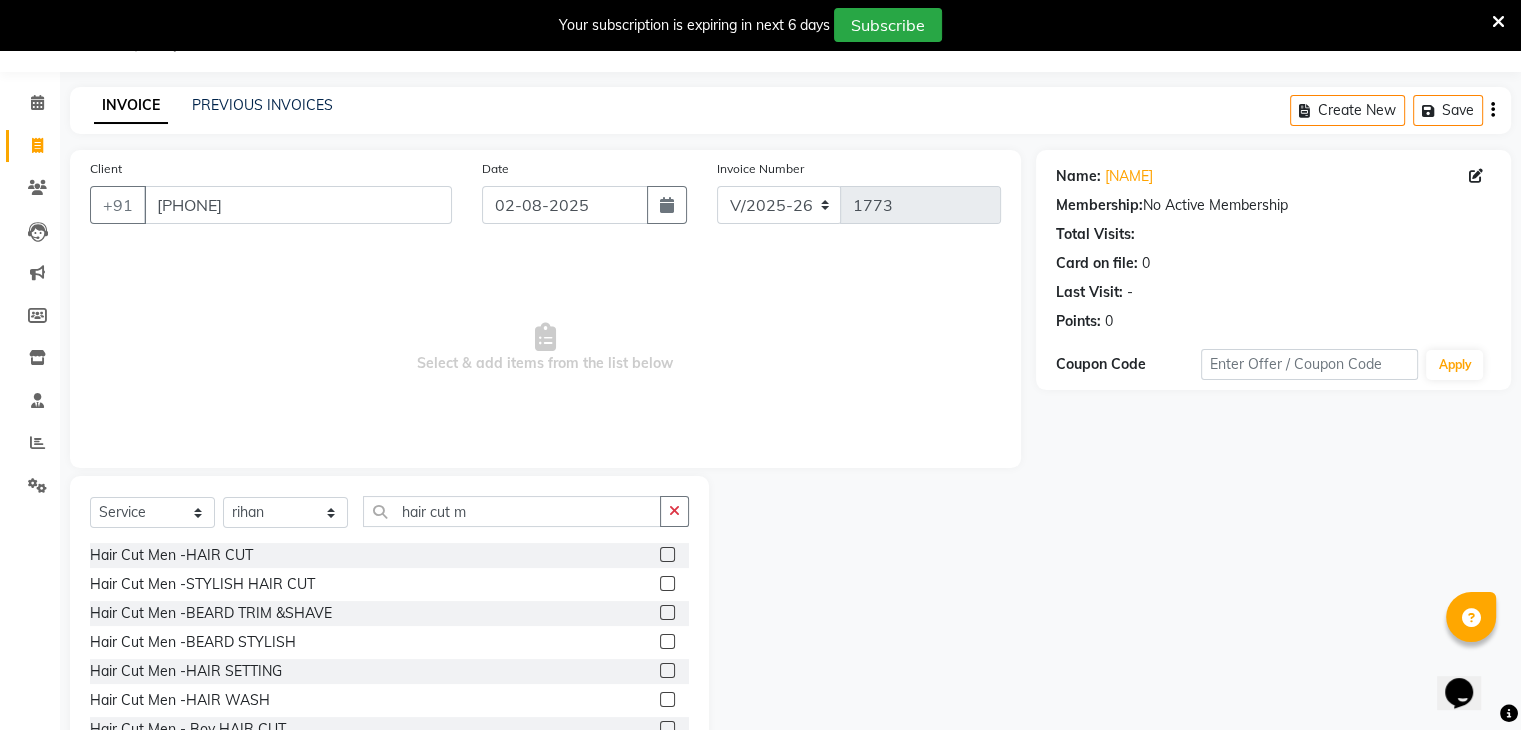 click 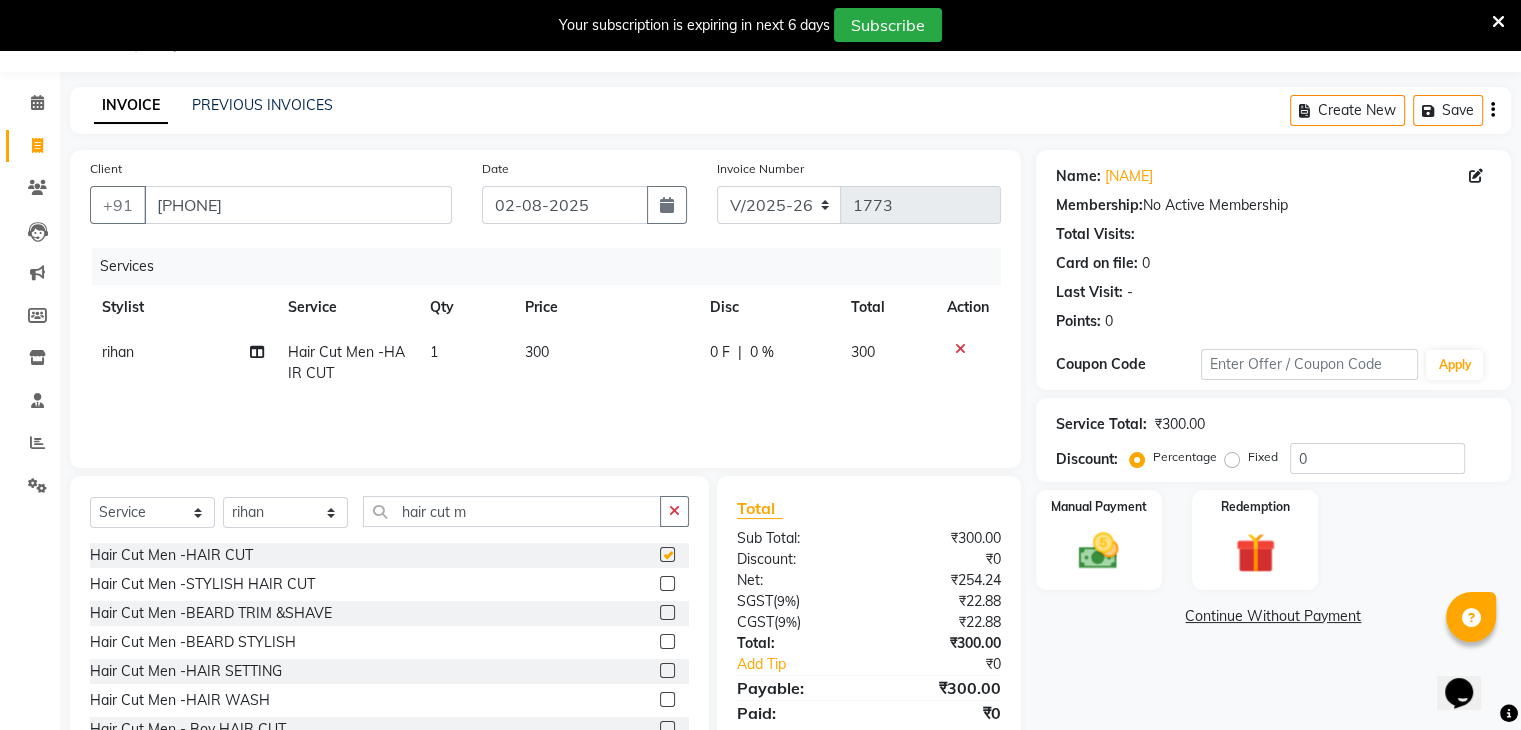 checkbox on "false" 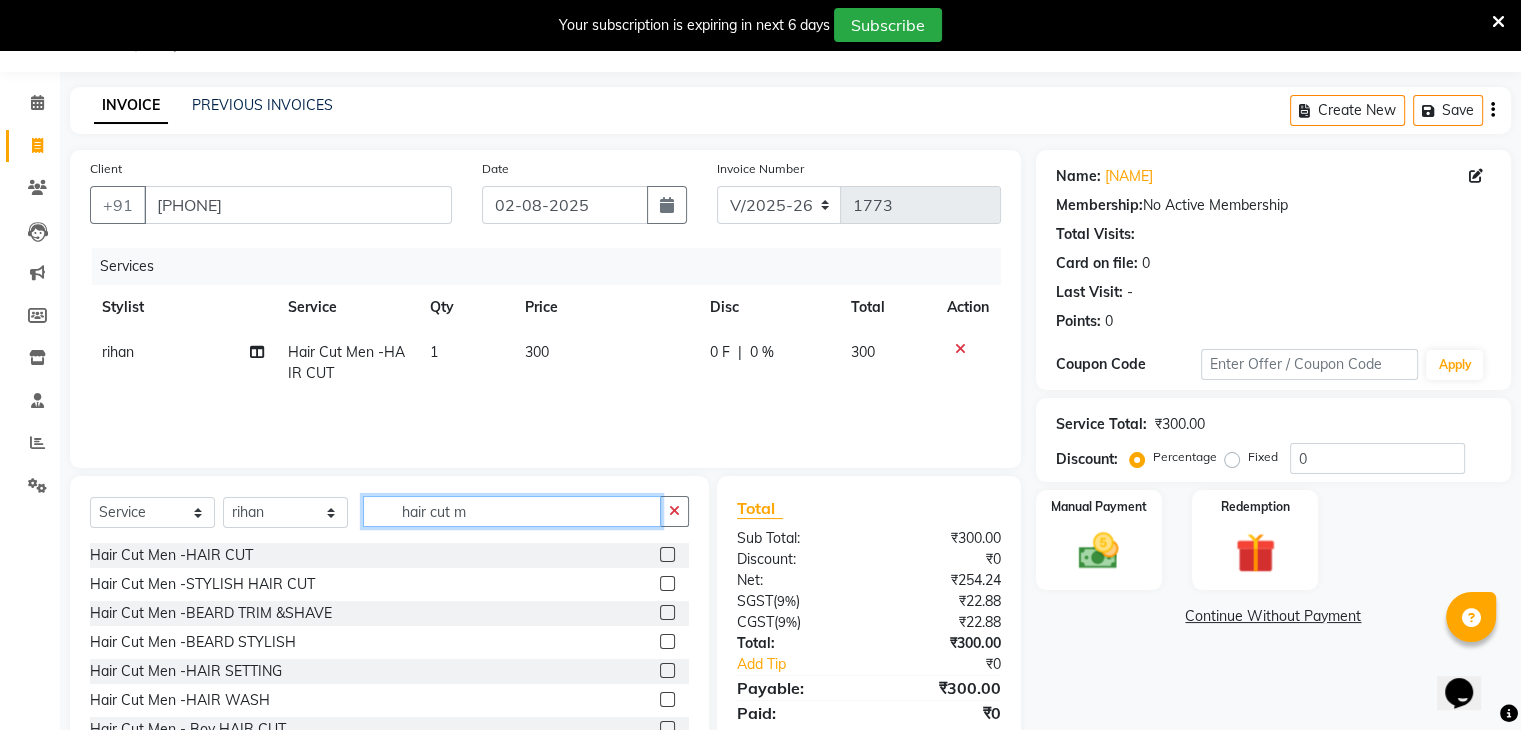 click on "hair cut m" 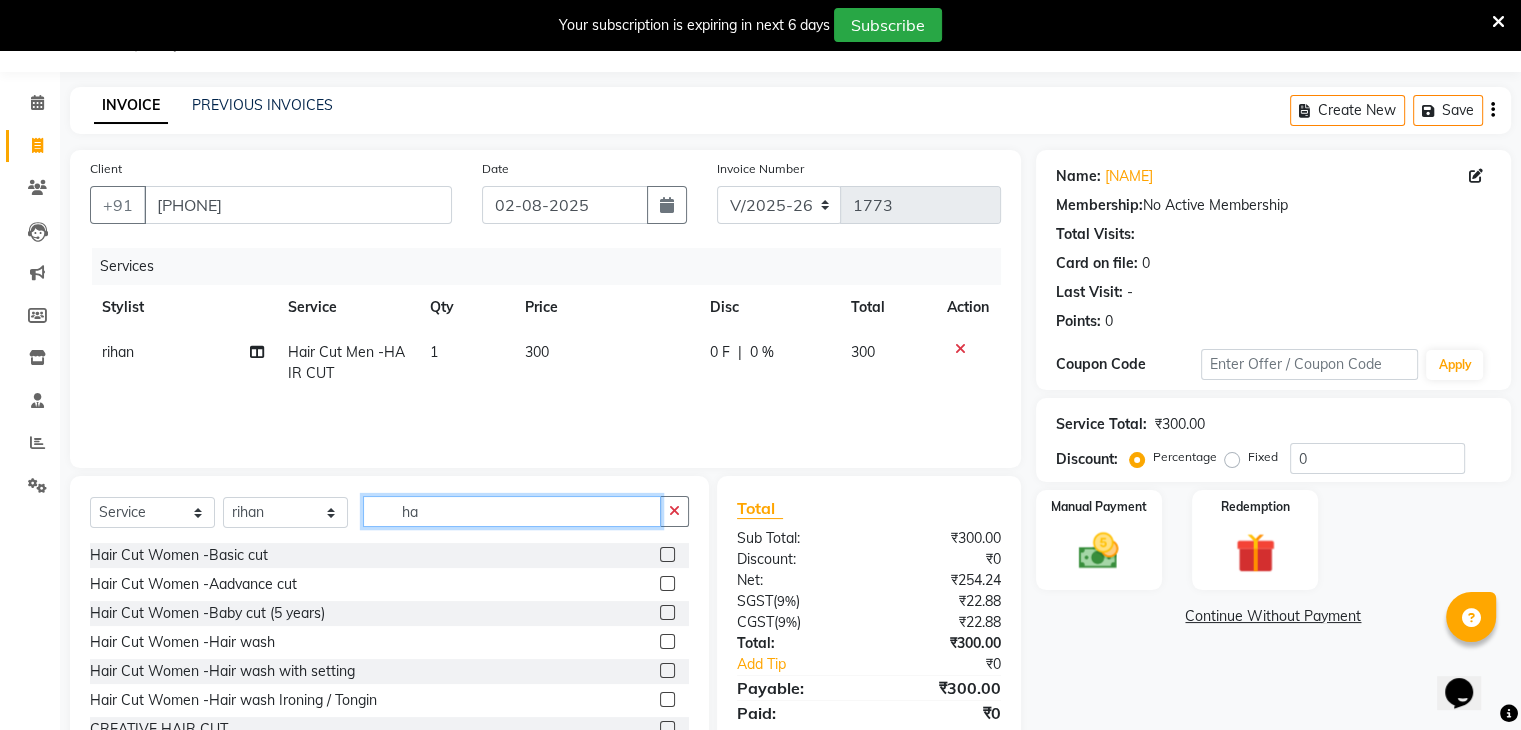 type on "h" 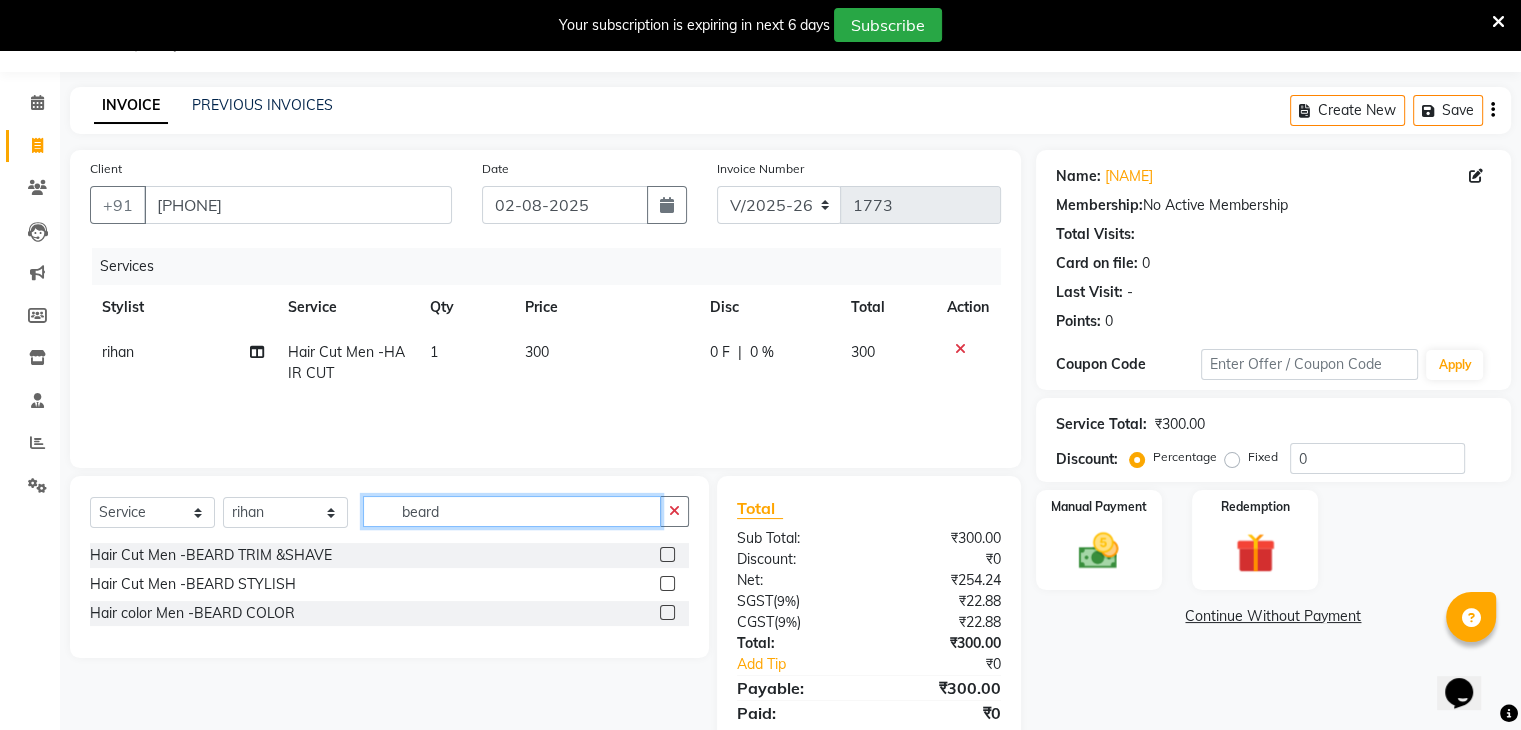 type on "beard" 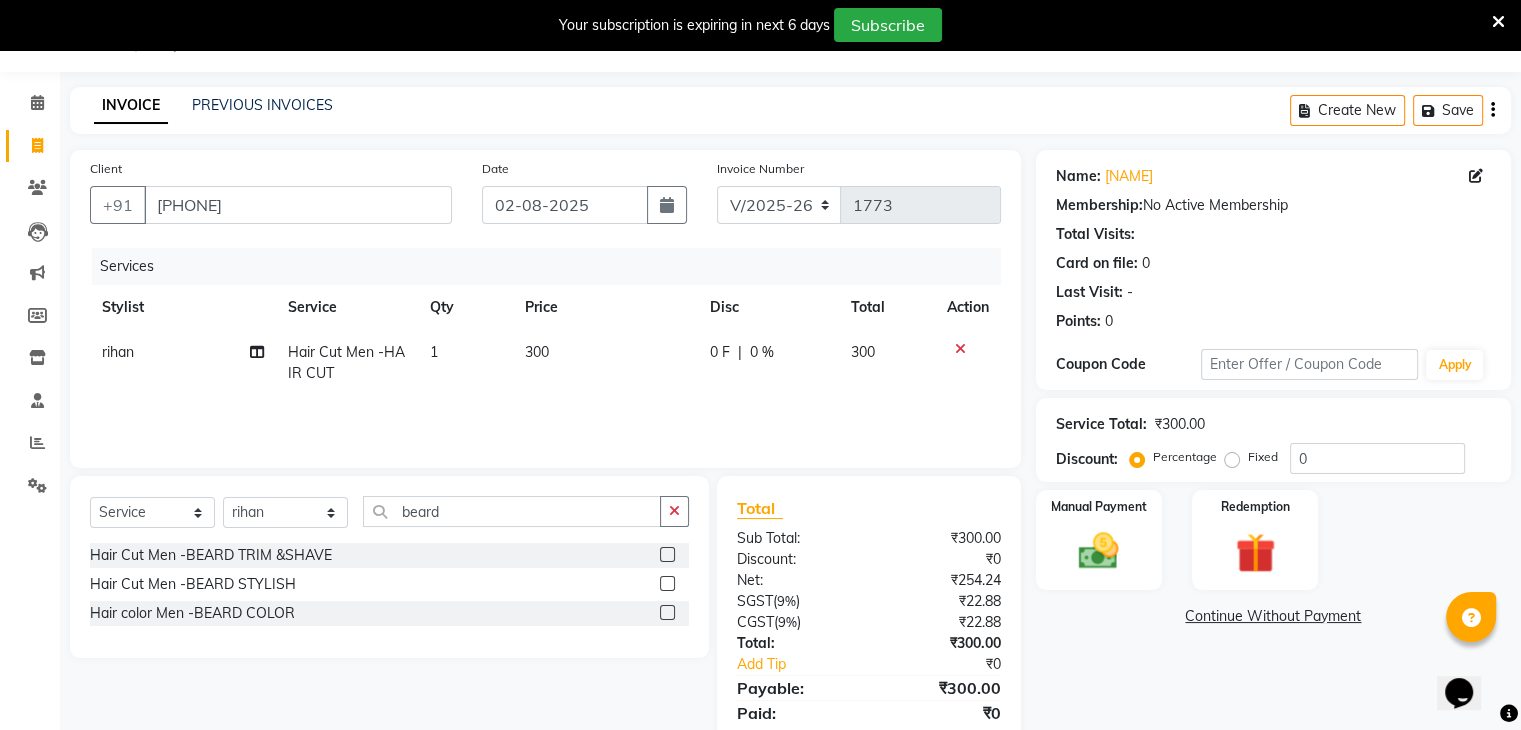 click 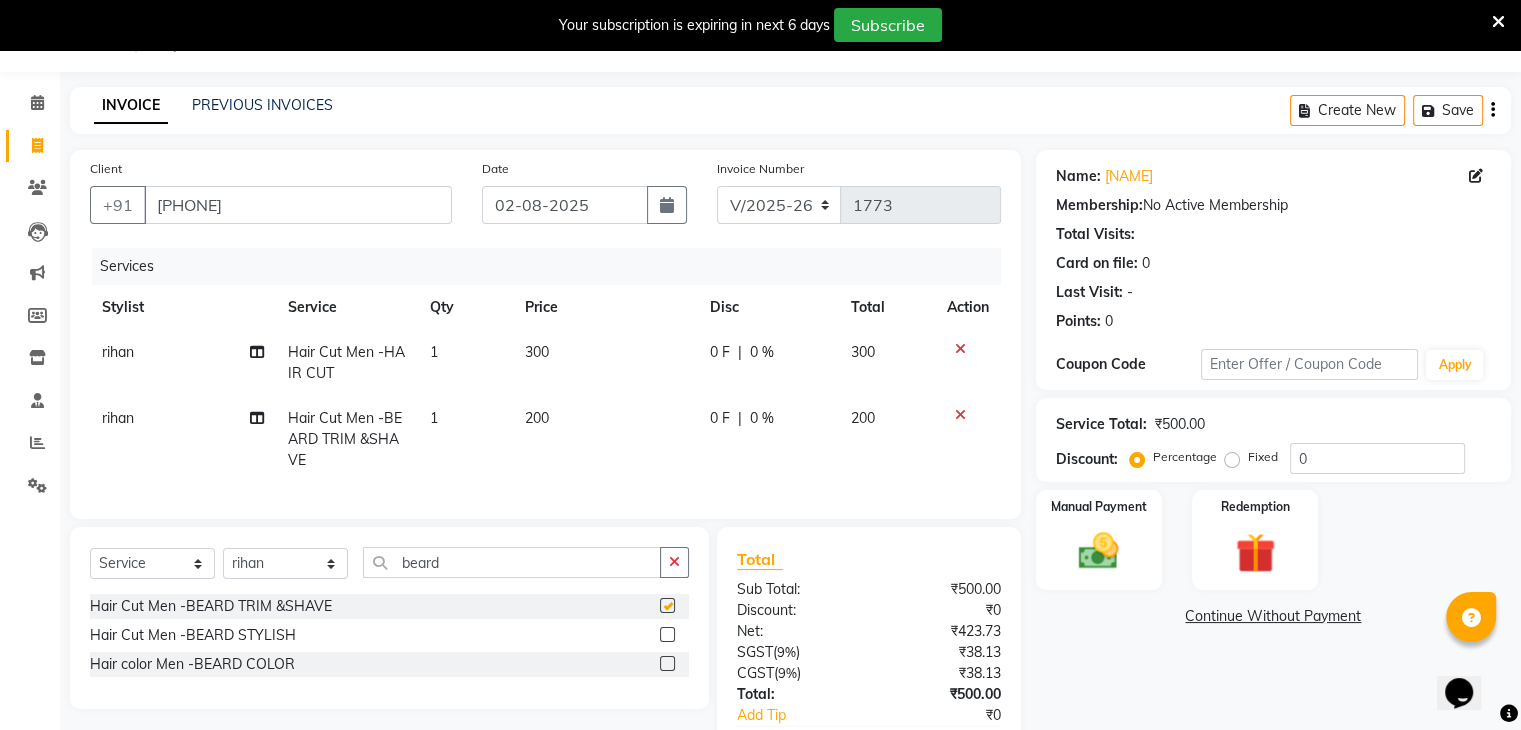 checkbox on "false" 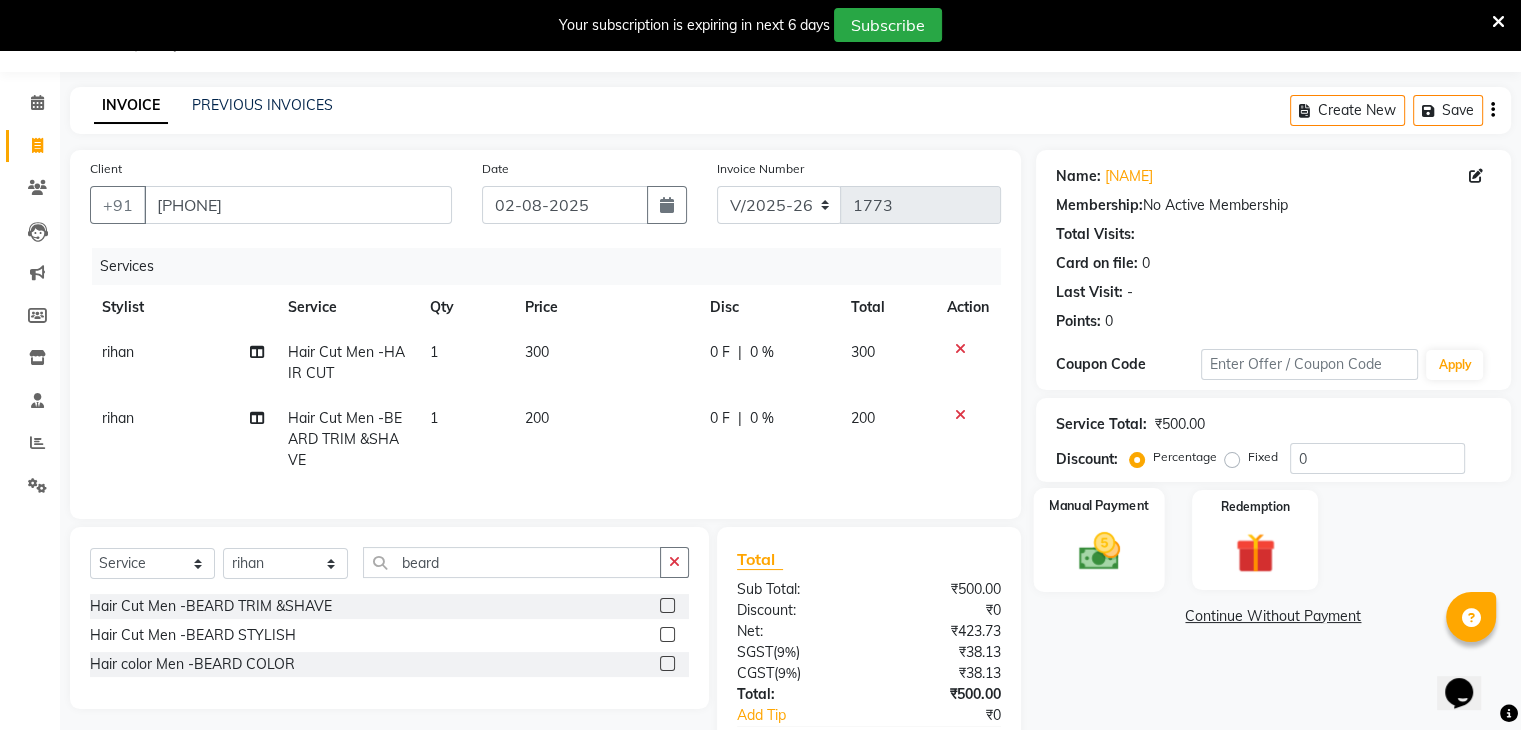 click on "Manual Payment" 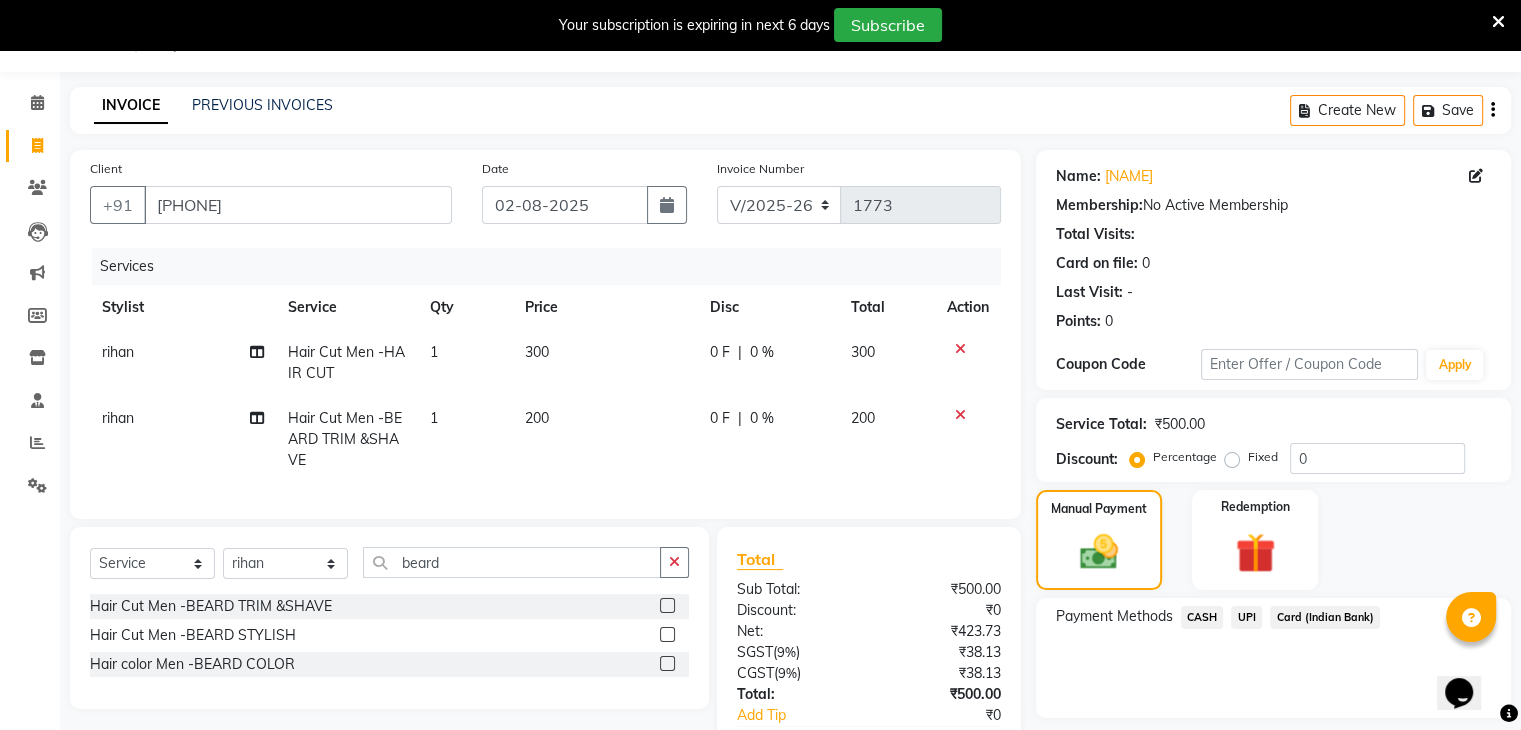 click on "Card (Indian Bank)" 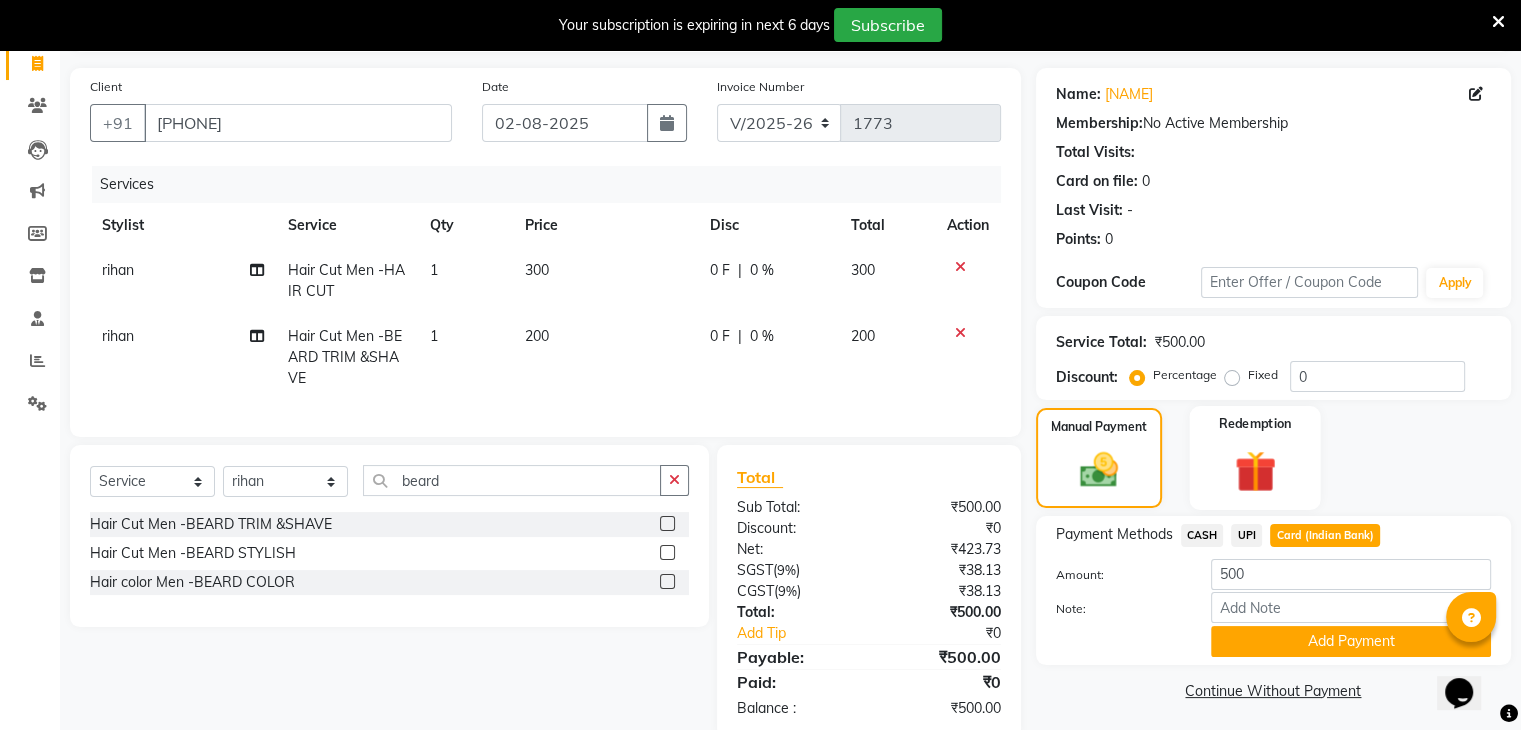 scroll, scrollTop: 167, scrollLeft: 0, axis: vertical 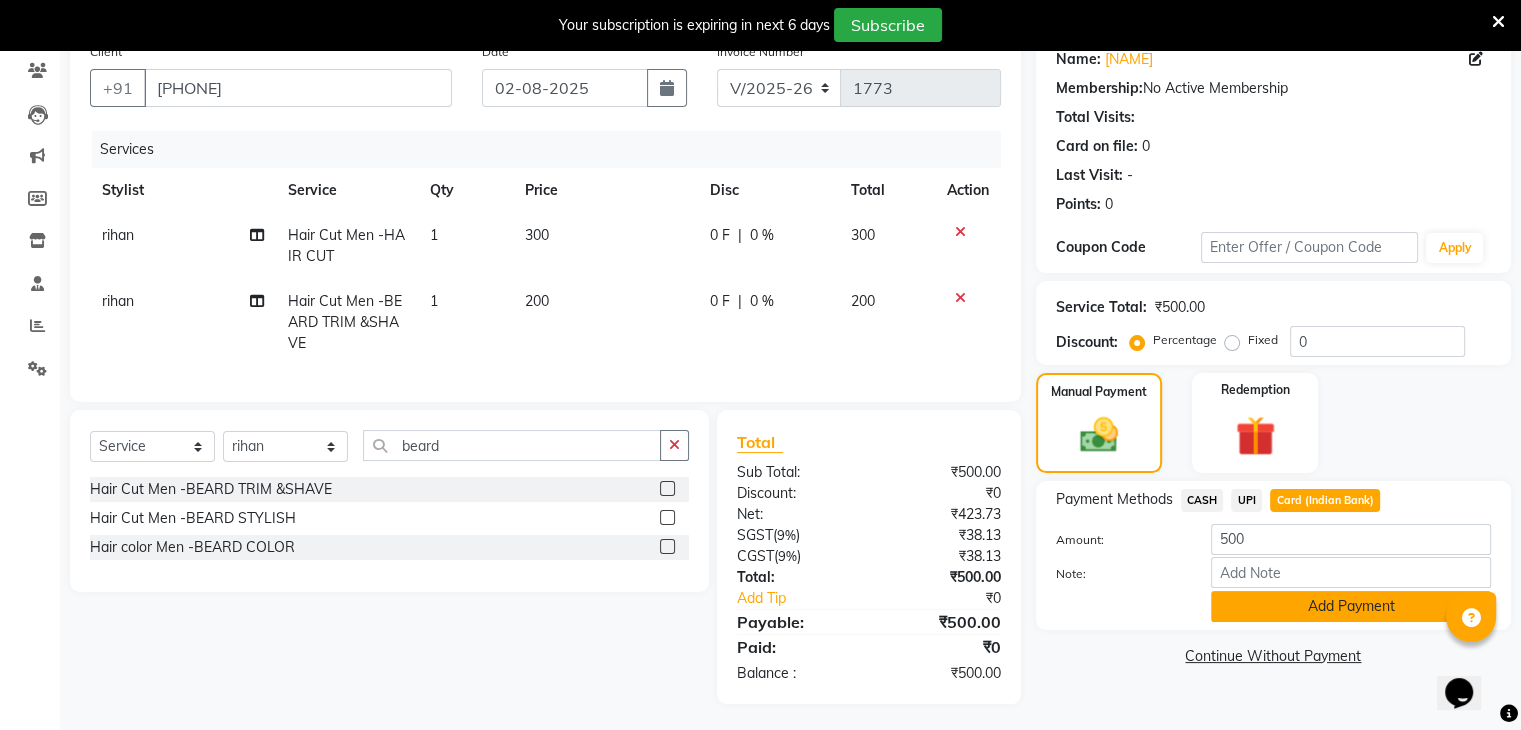click on "Add Payment" 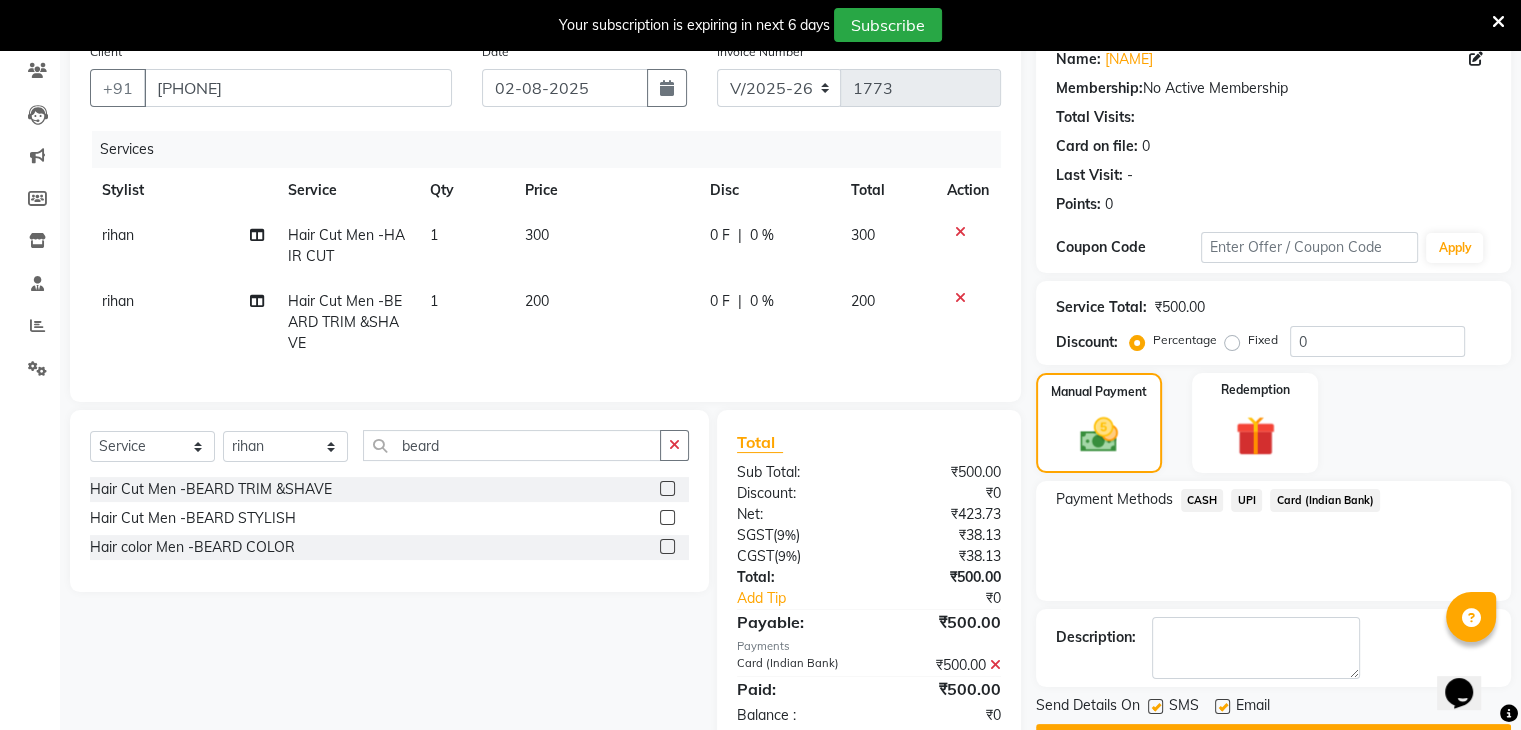 scroll, scrollTop: 228, scrollLeft: 0, axis: vertical 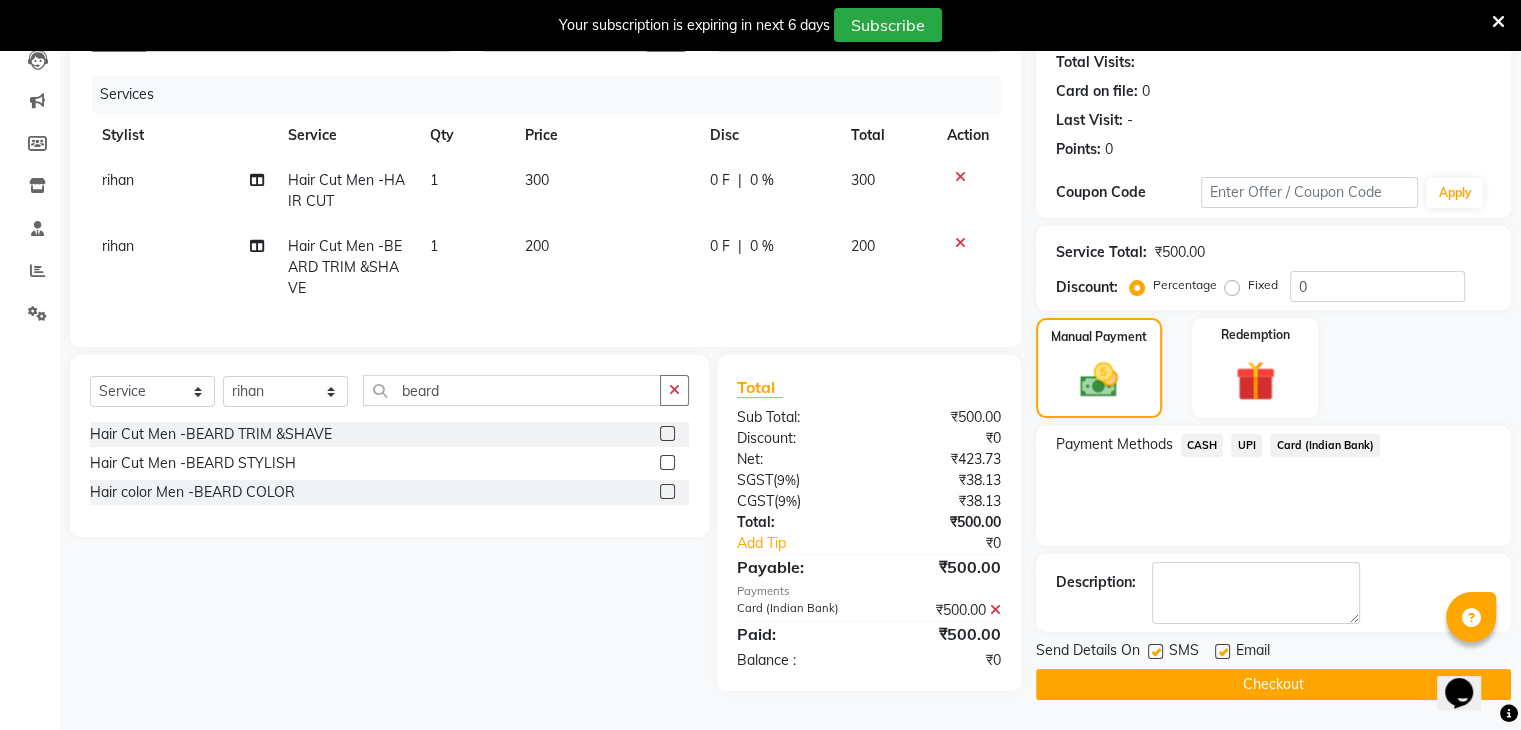 click on "Checkout" 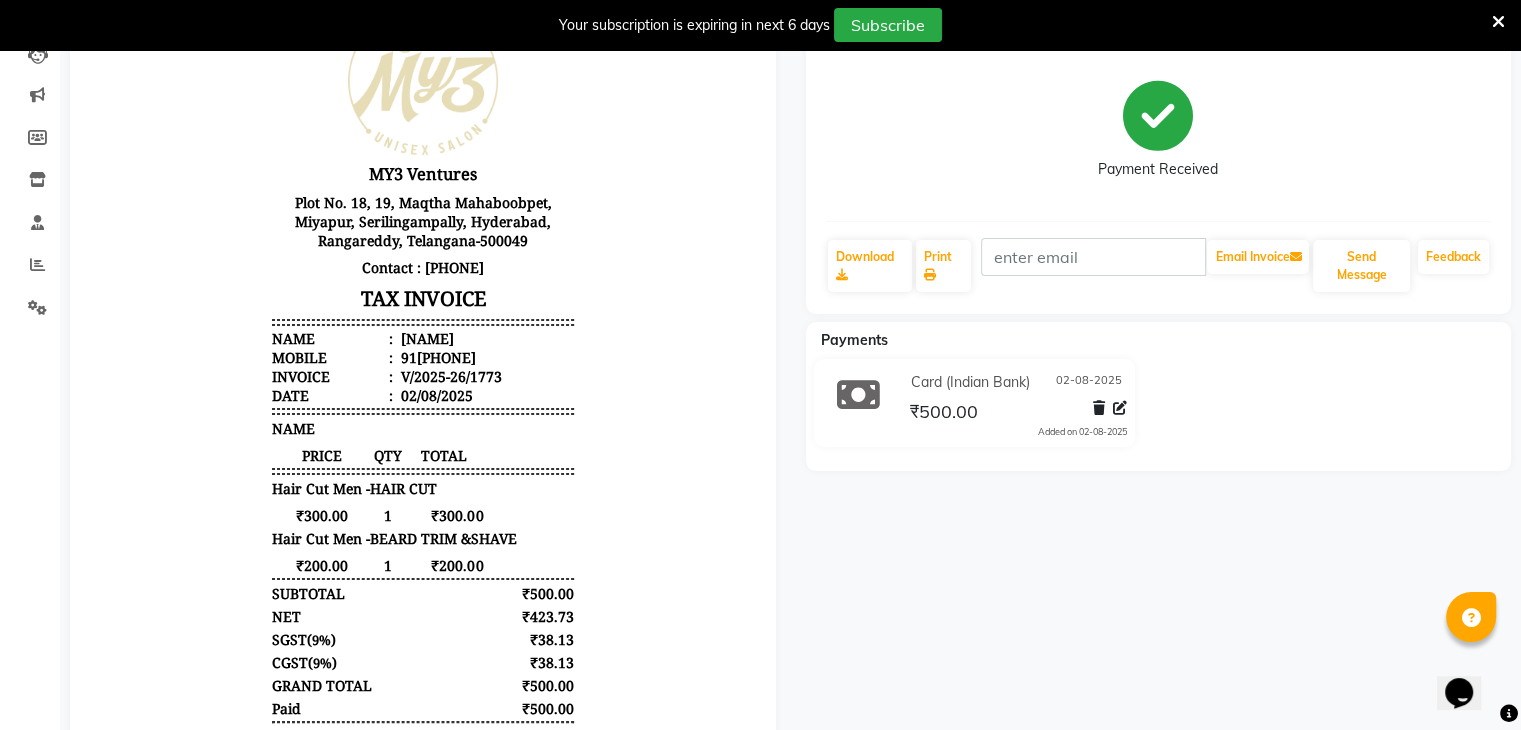 scroll, scrollTop: 0, scrollLeft: 0, axis: both 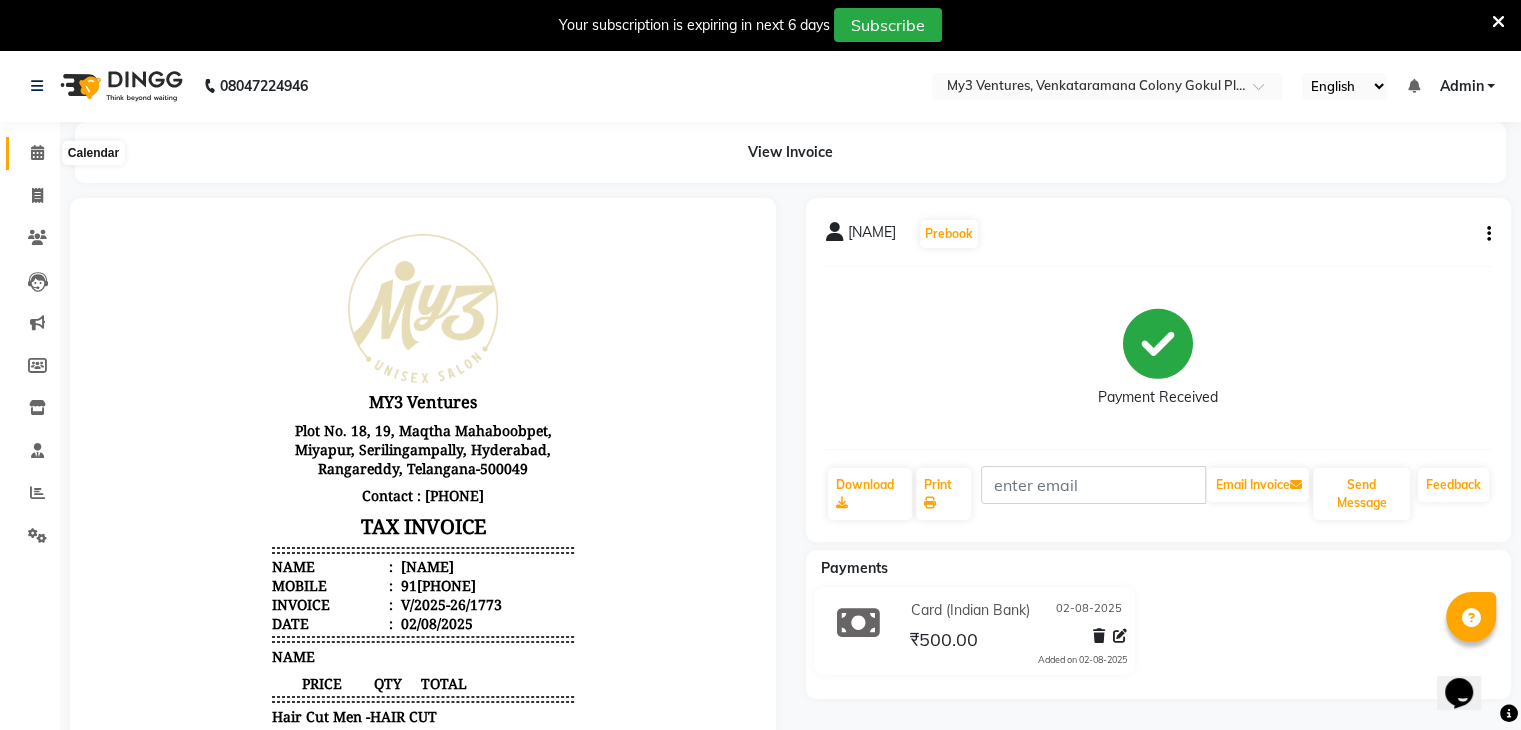 click 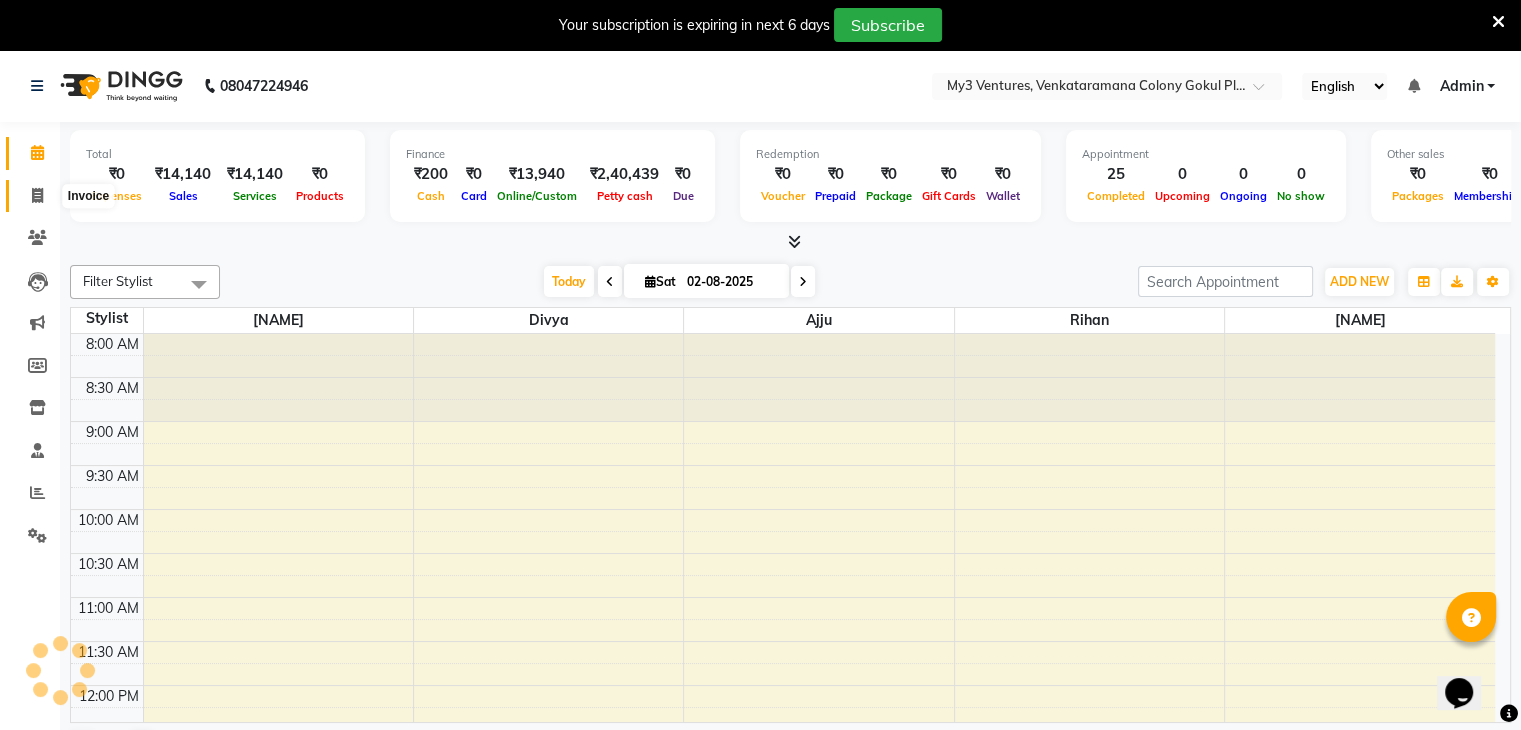 scroll, scrollTop: 0, scrollLeft: 0, axis: both 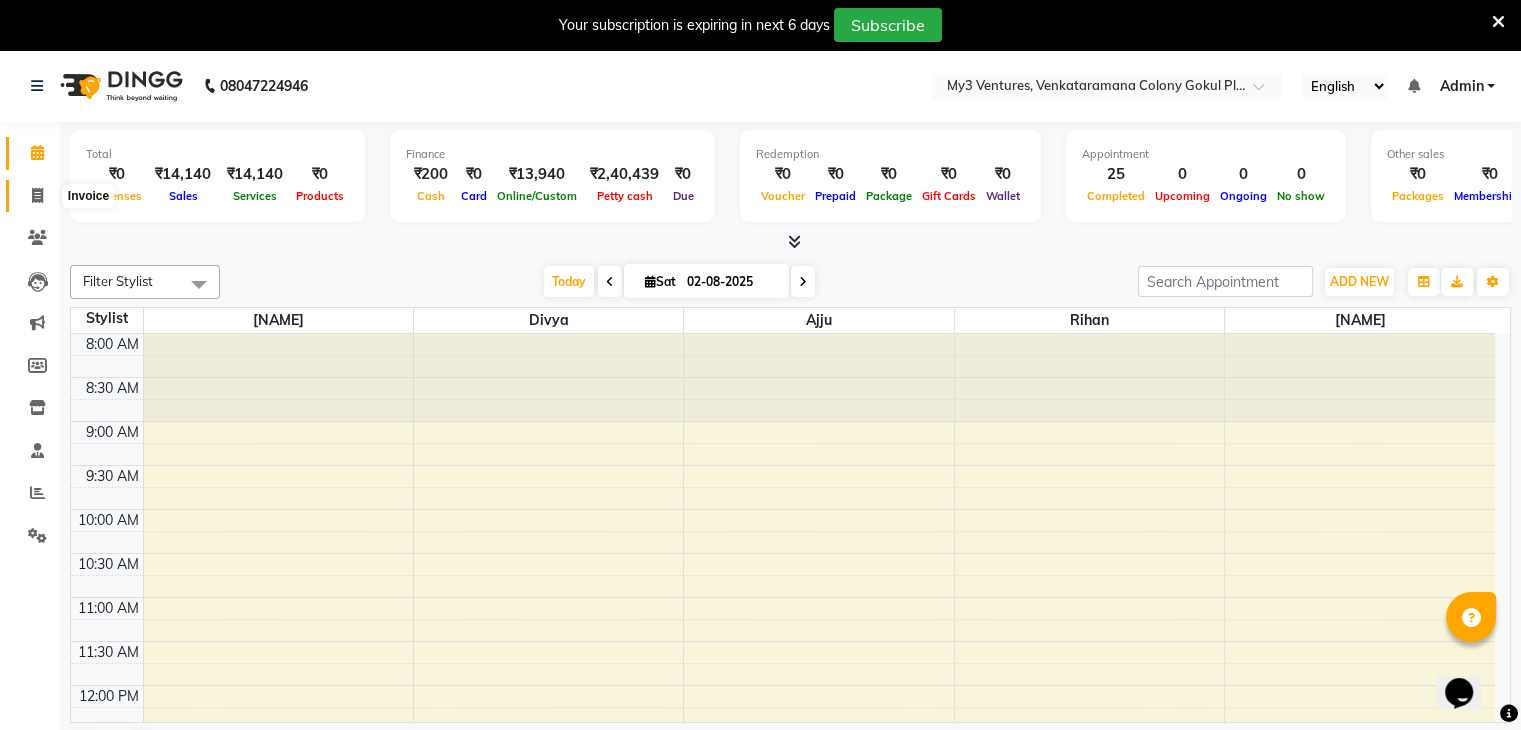 click 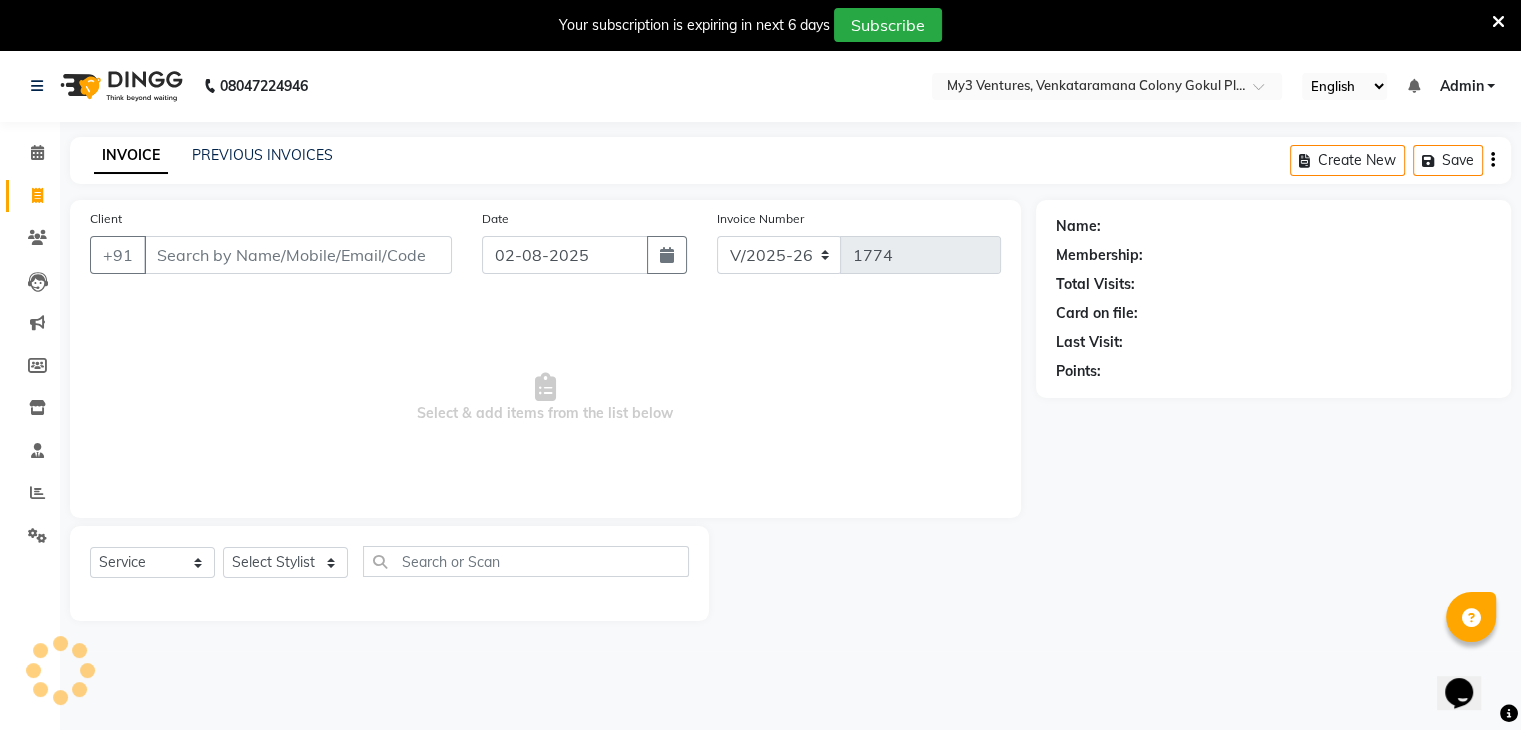 click on "Client" at bounding box center [298, 255] 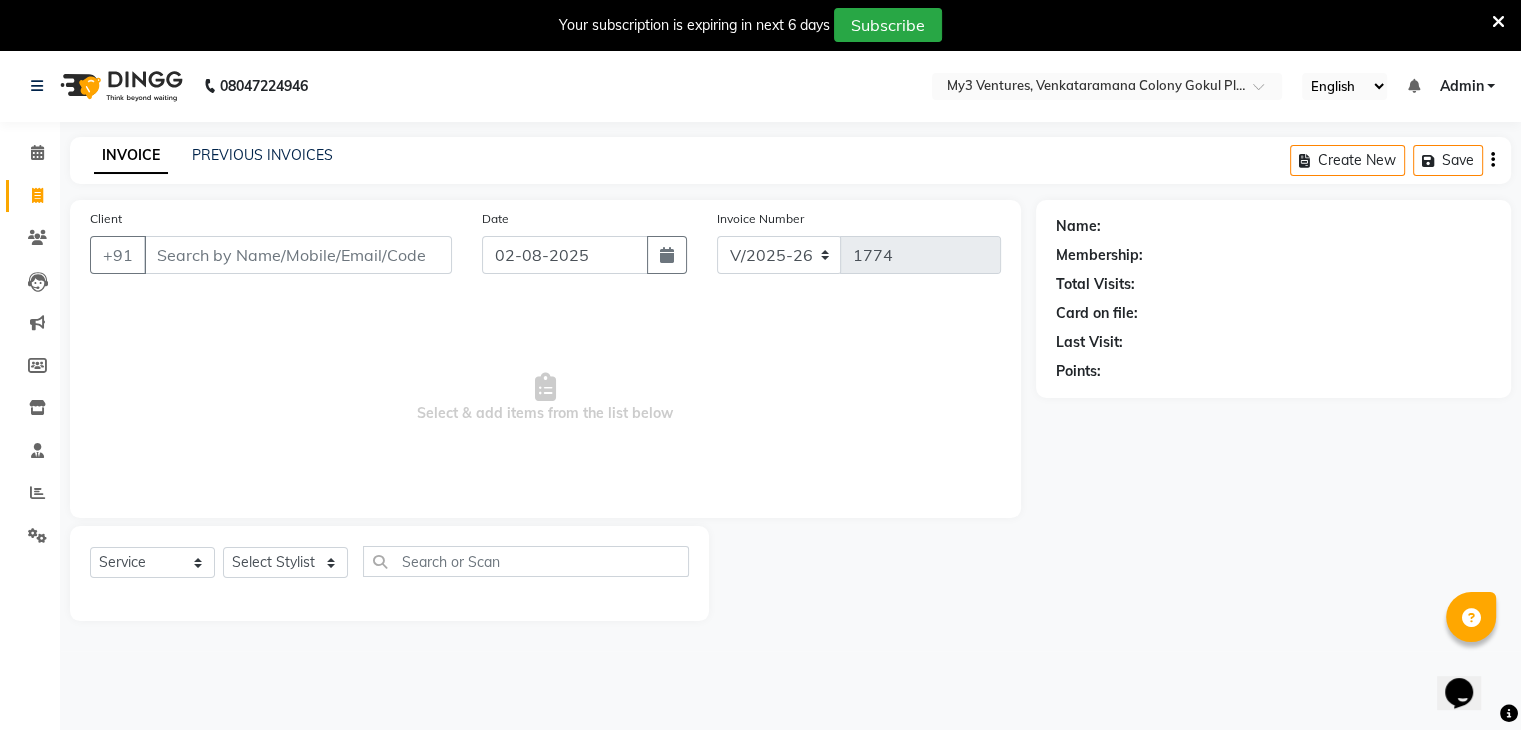 click on "Client" at bounding box center (298, 255) 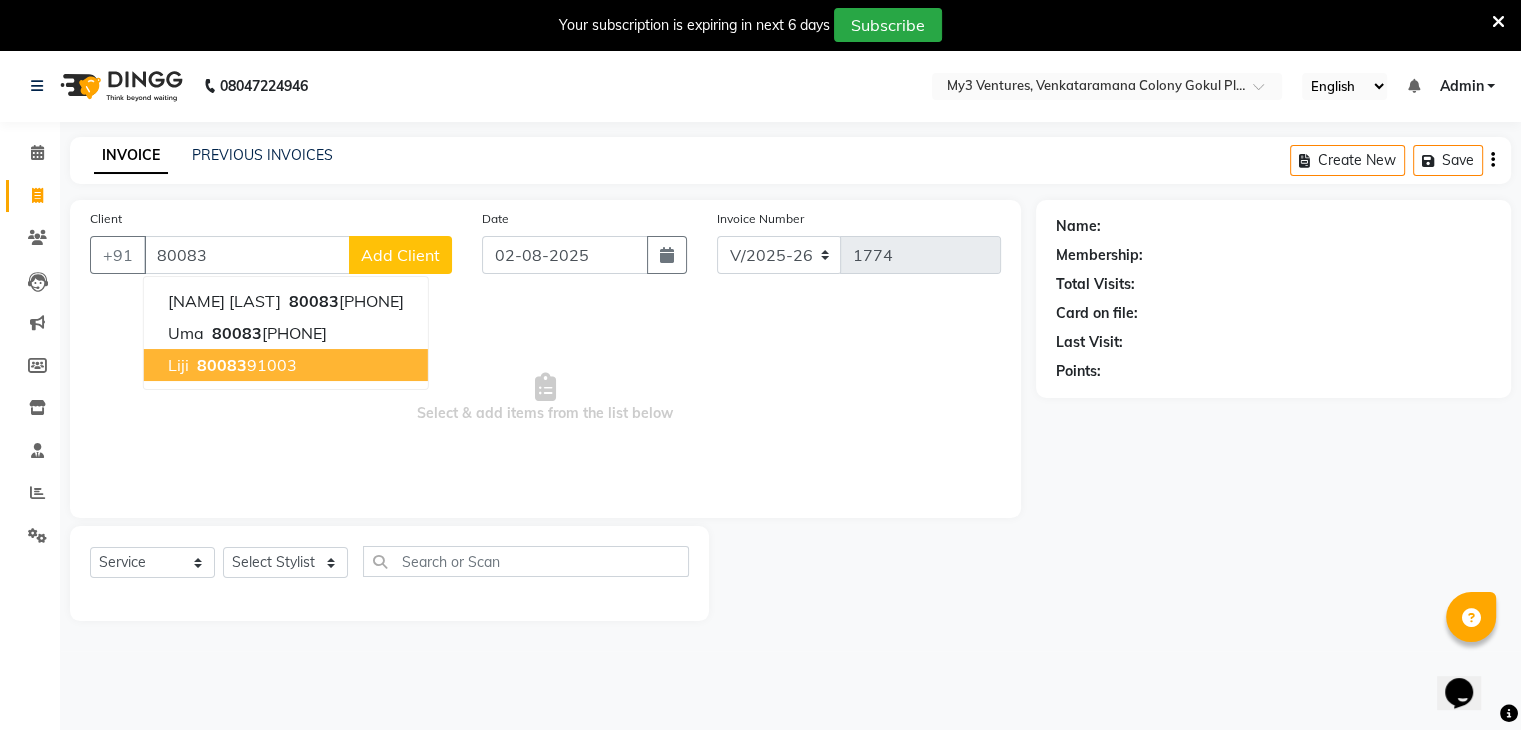 click on "80083" at bounding box center [222, 365] 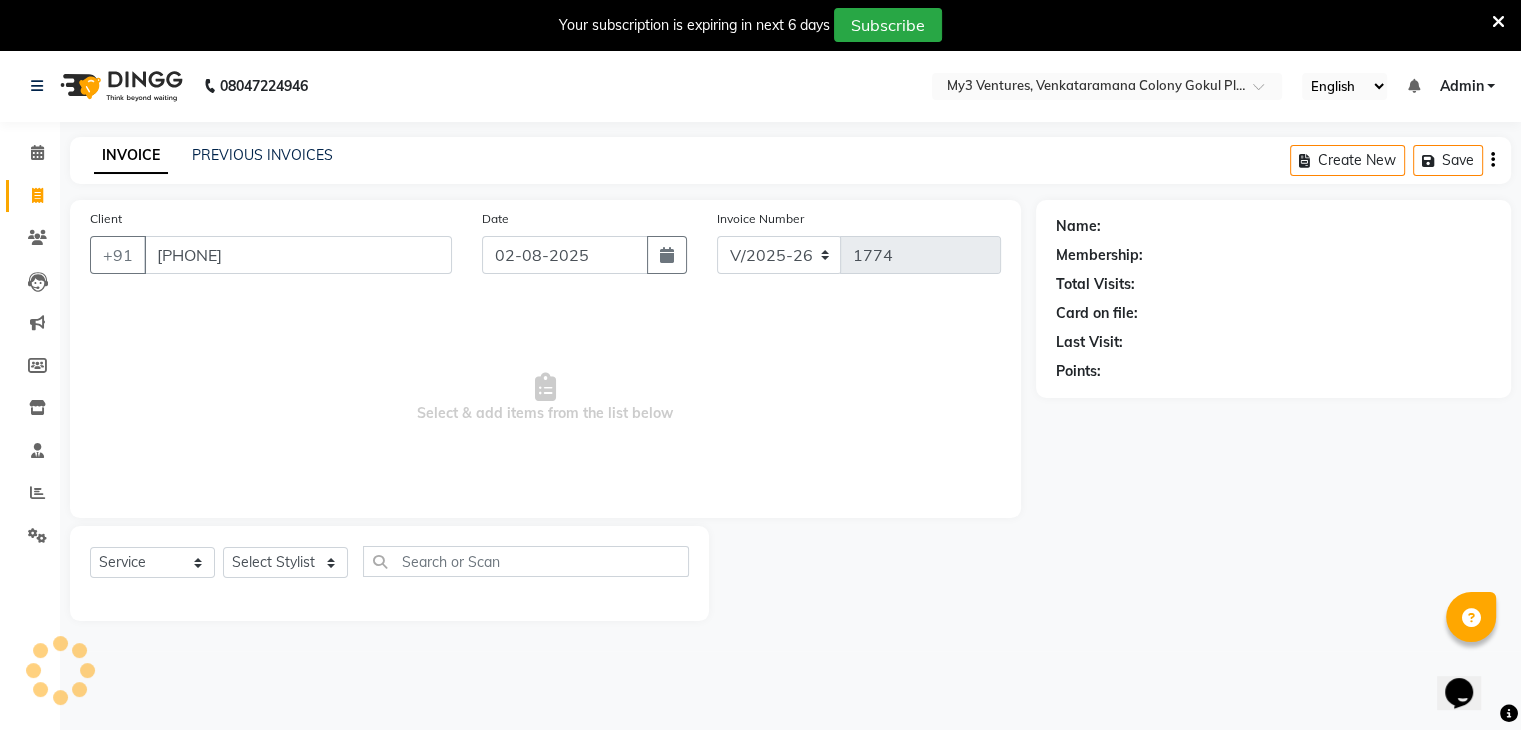 type on "8008391003" 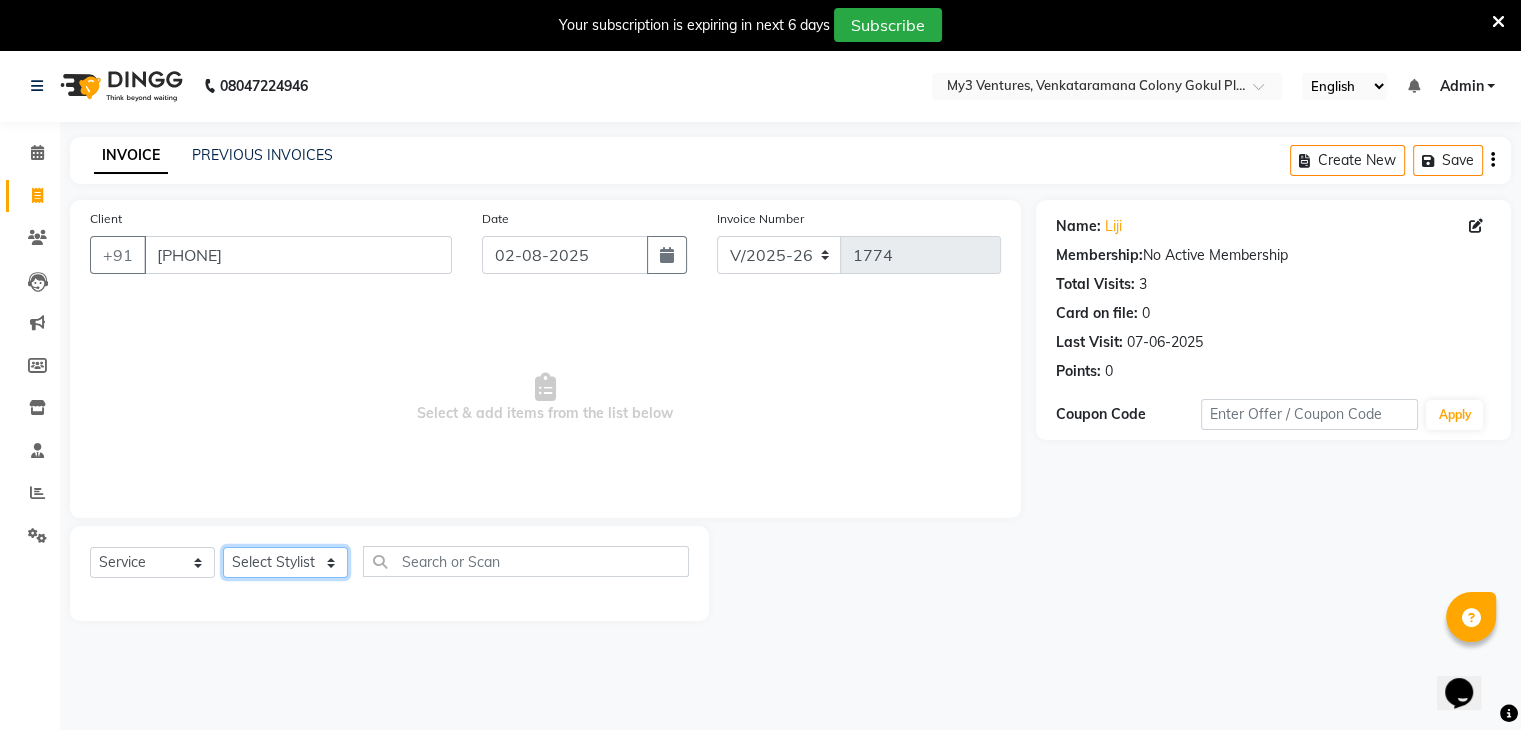 click on "Select Stylist ajju azam divya rihan Sahzad sowjanya srilatha Swapna Zeeshan" 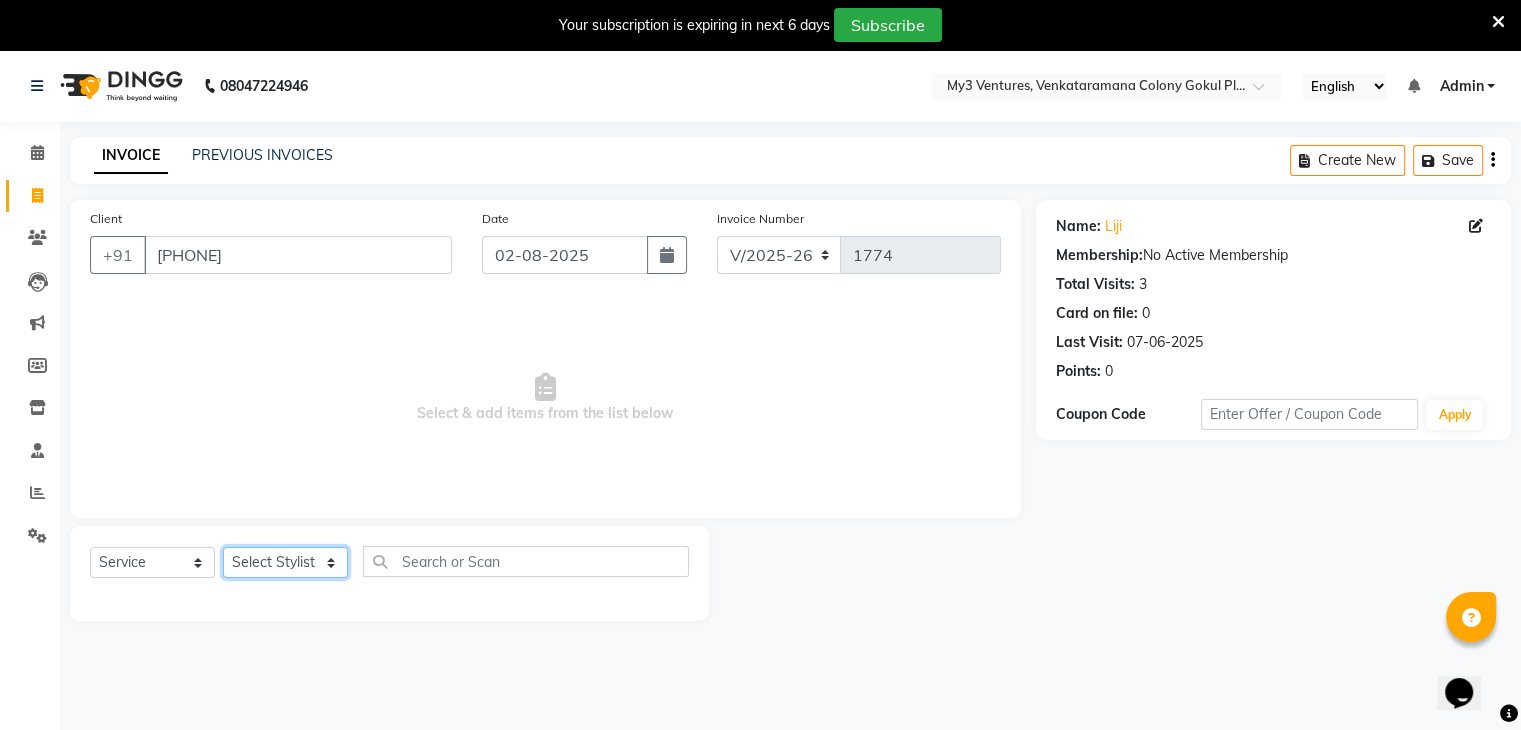 select on "72747" 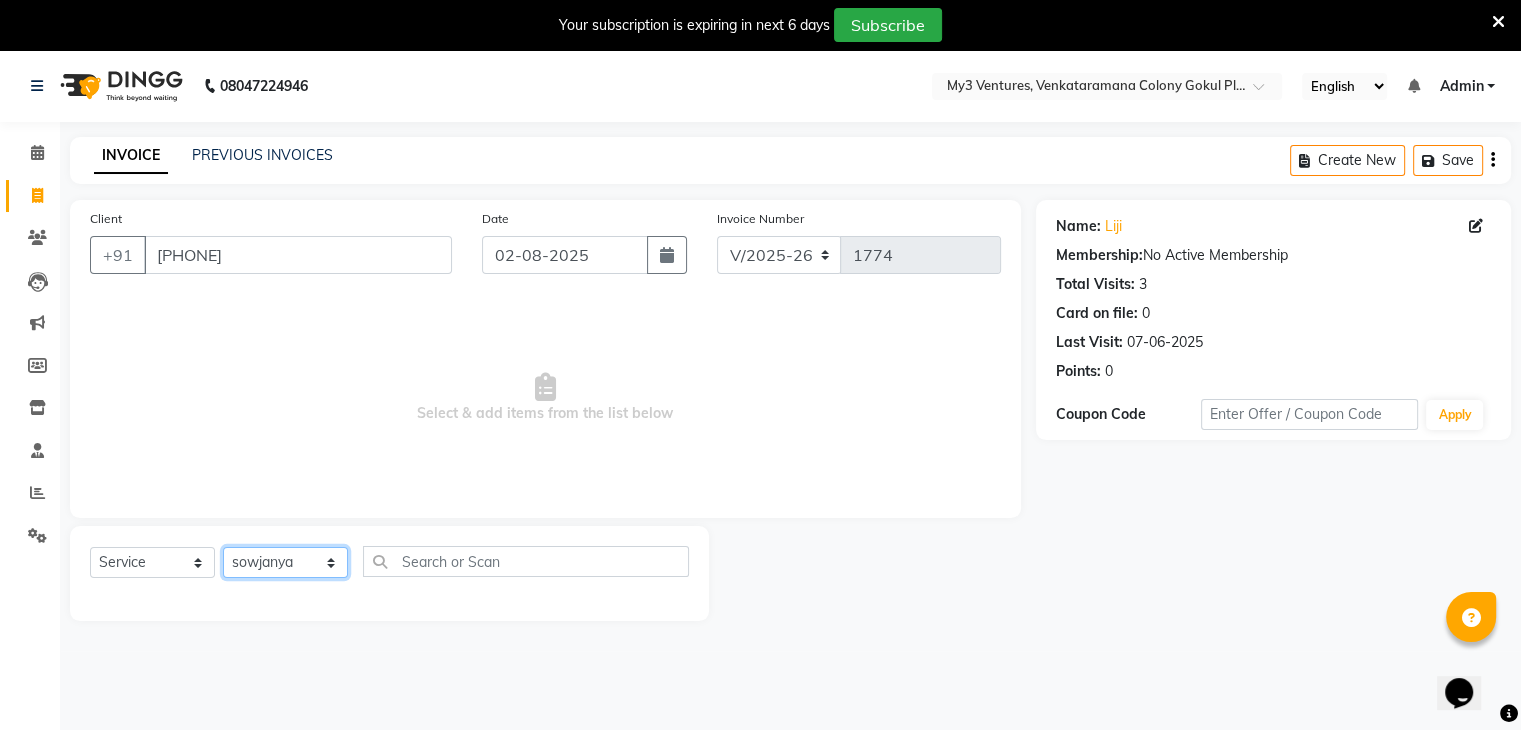 click on "Select Stylist ajju azam divya rihan Sahzad sowjanya srilatha Swapna Zeeshan" 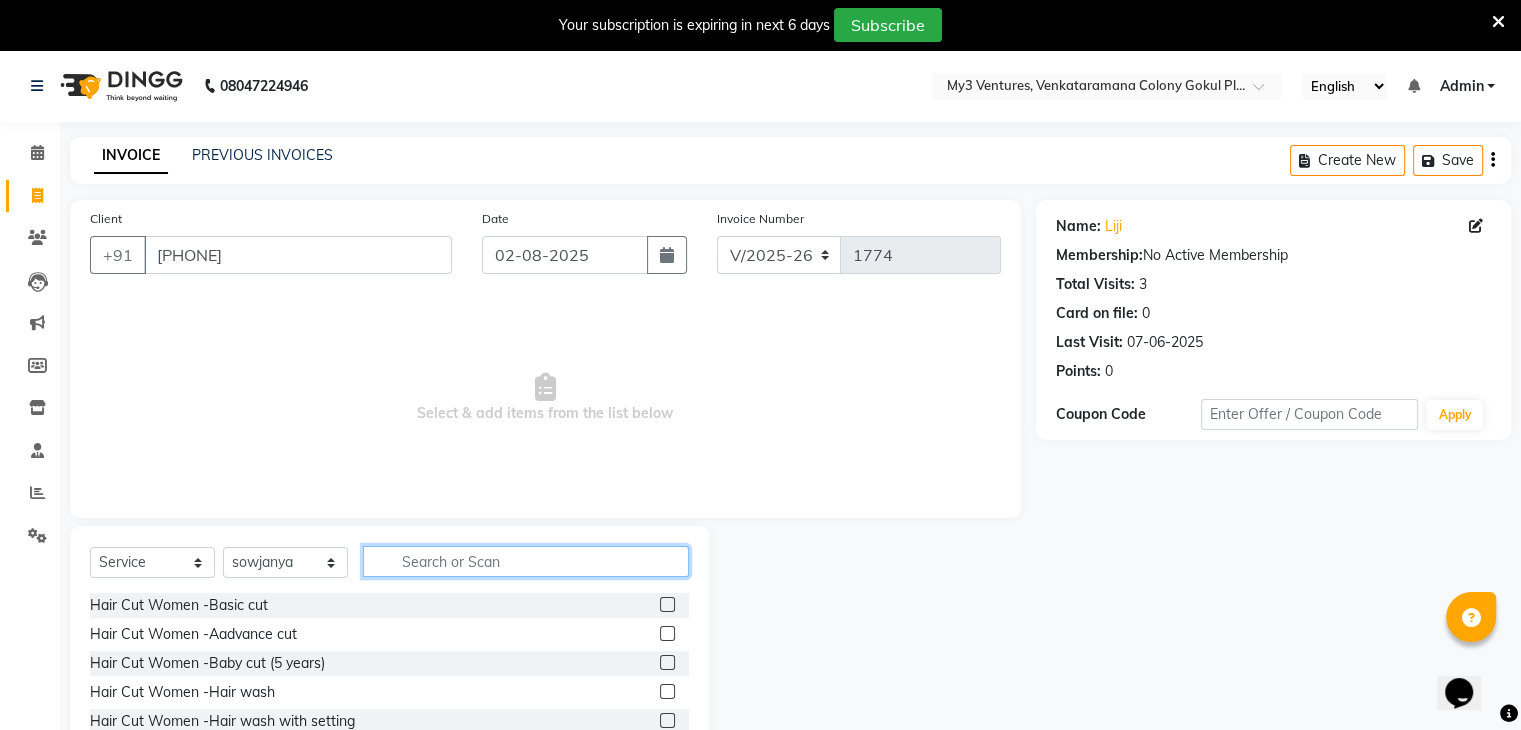 click 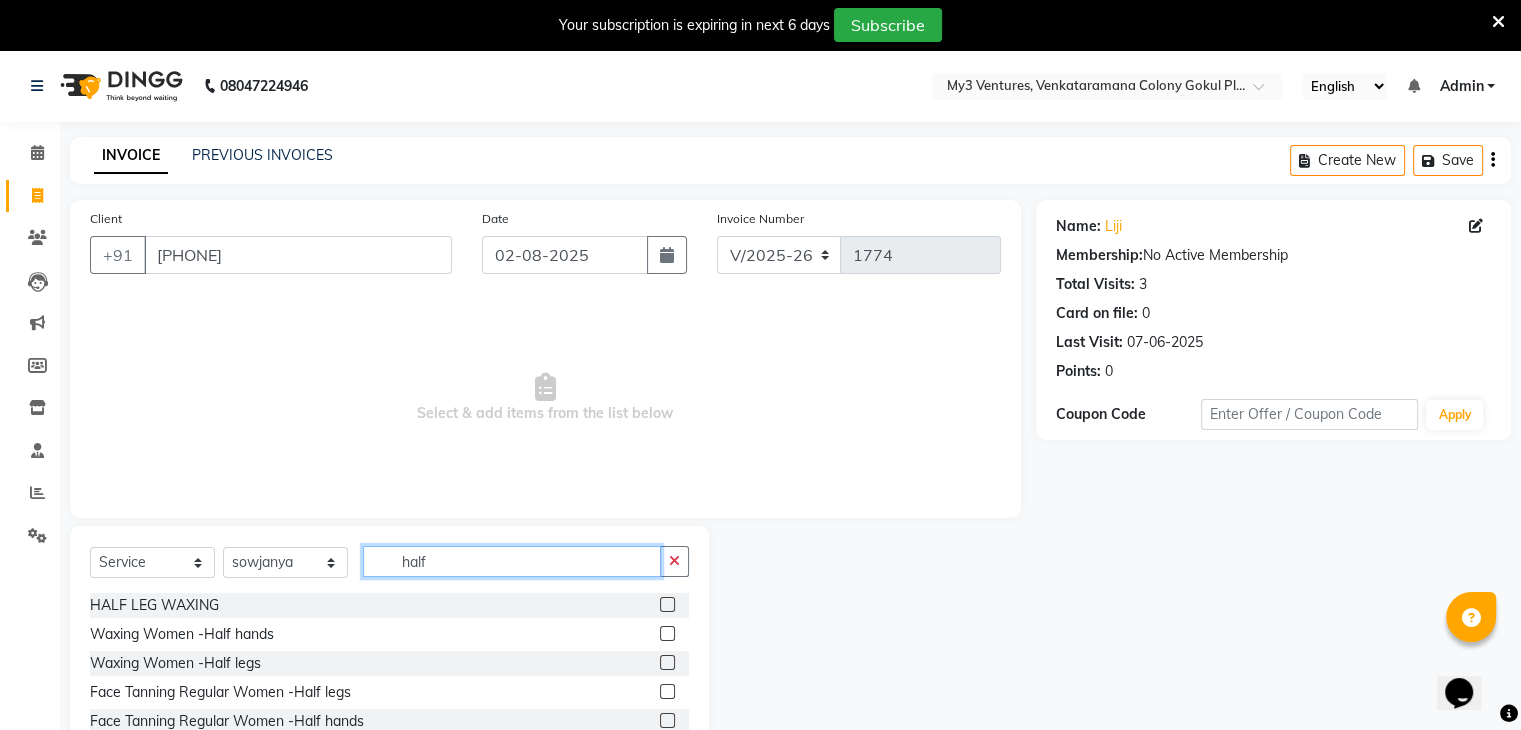 type on "half" 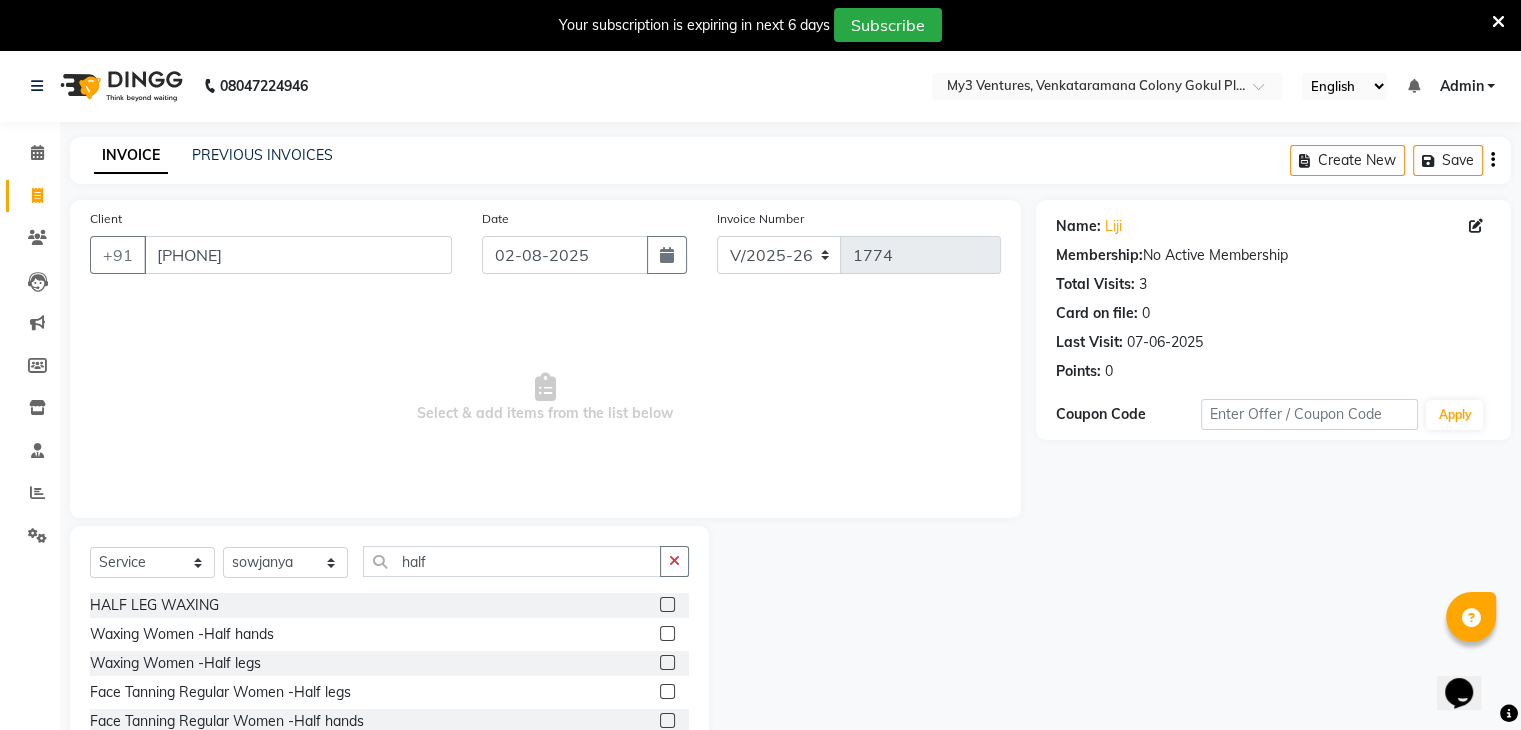 click 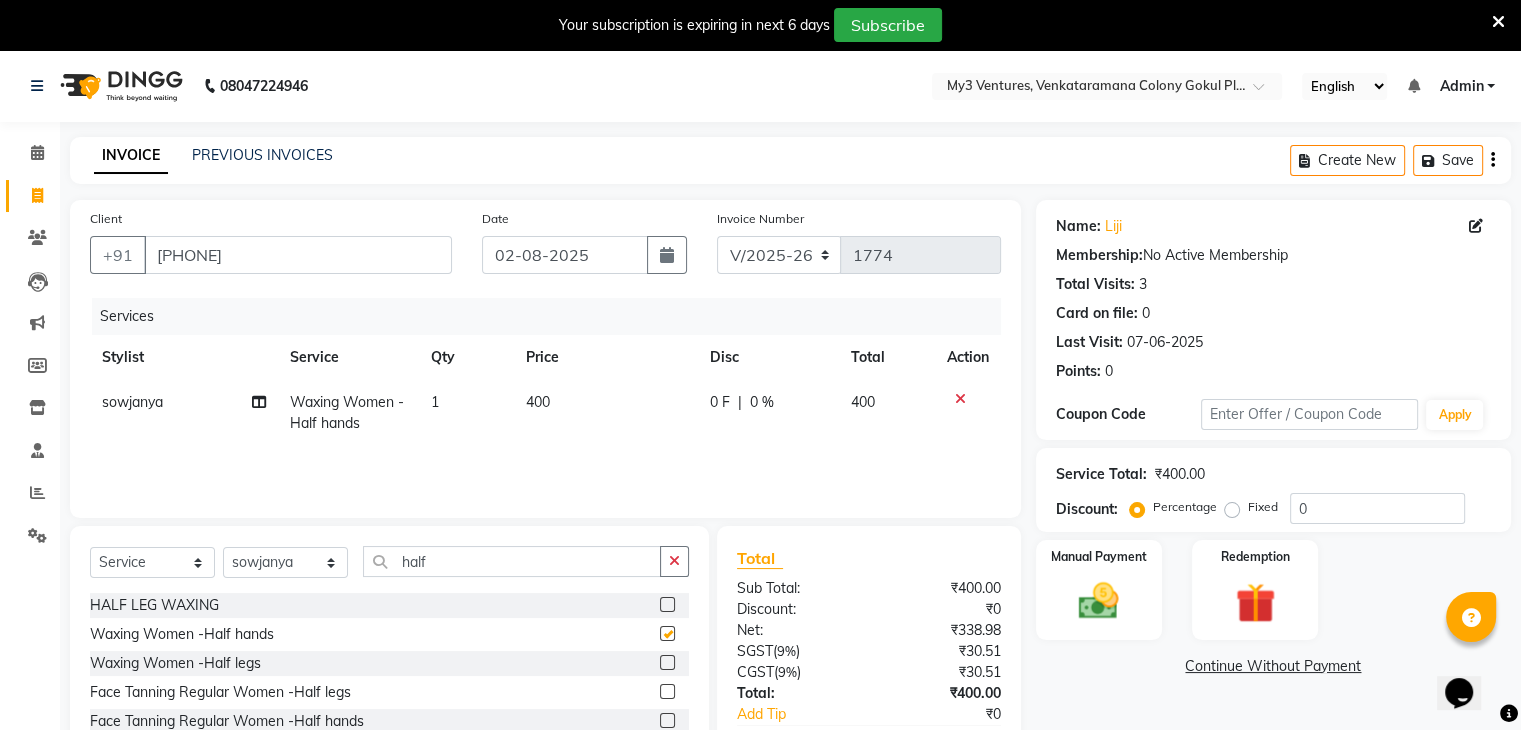 checkbox on "false" 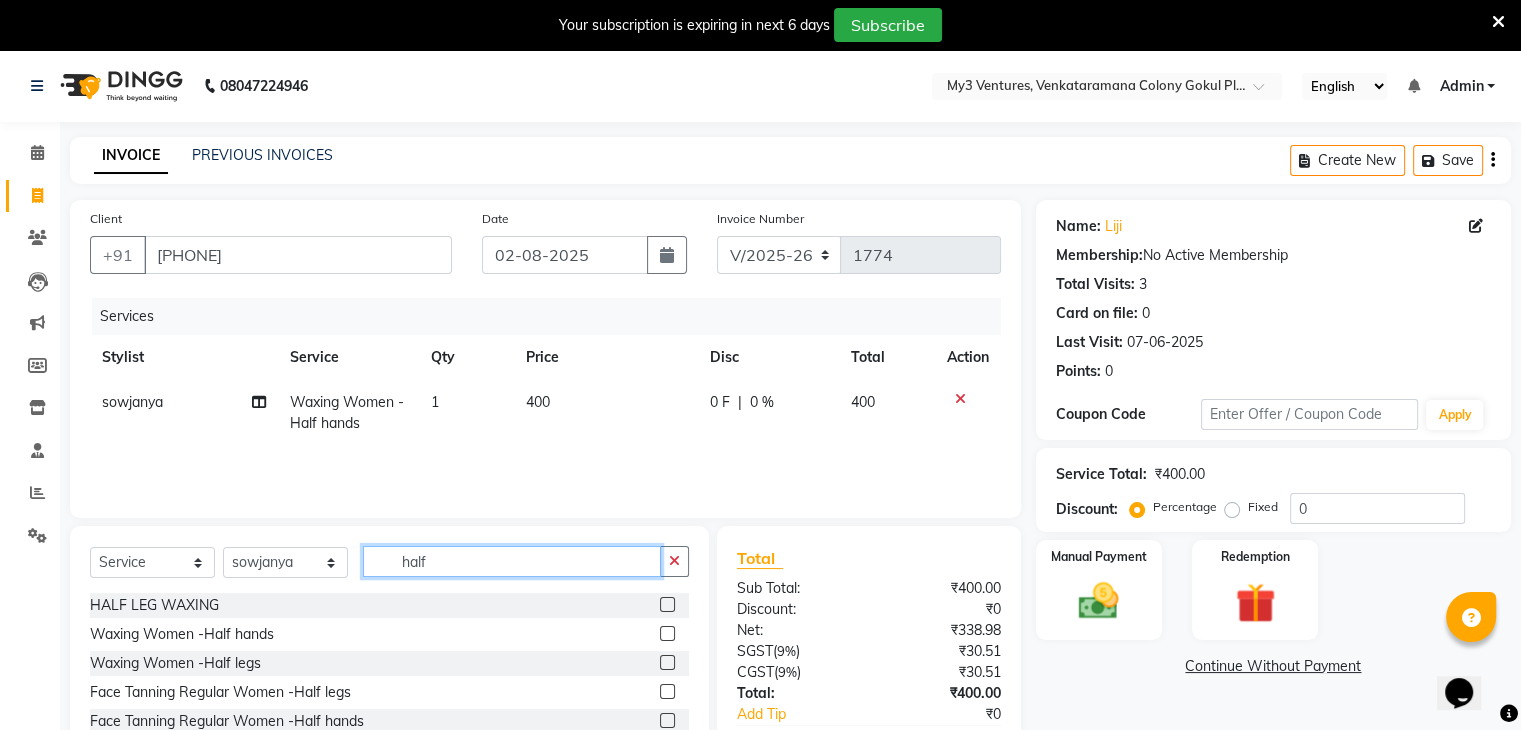 click on "half" 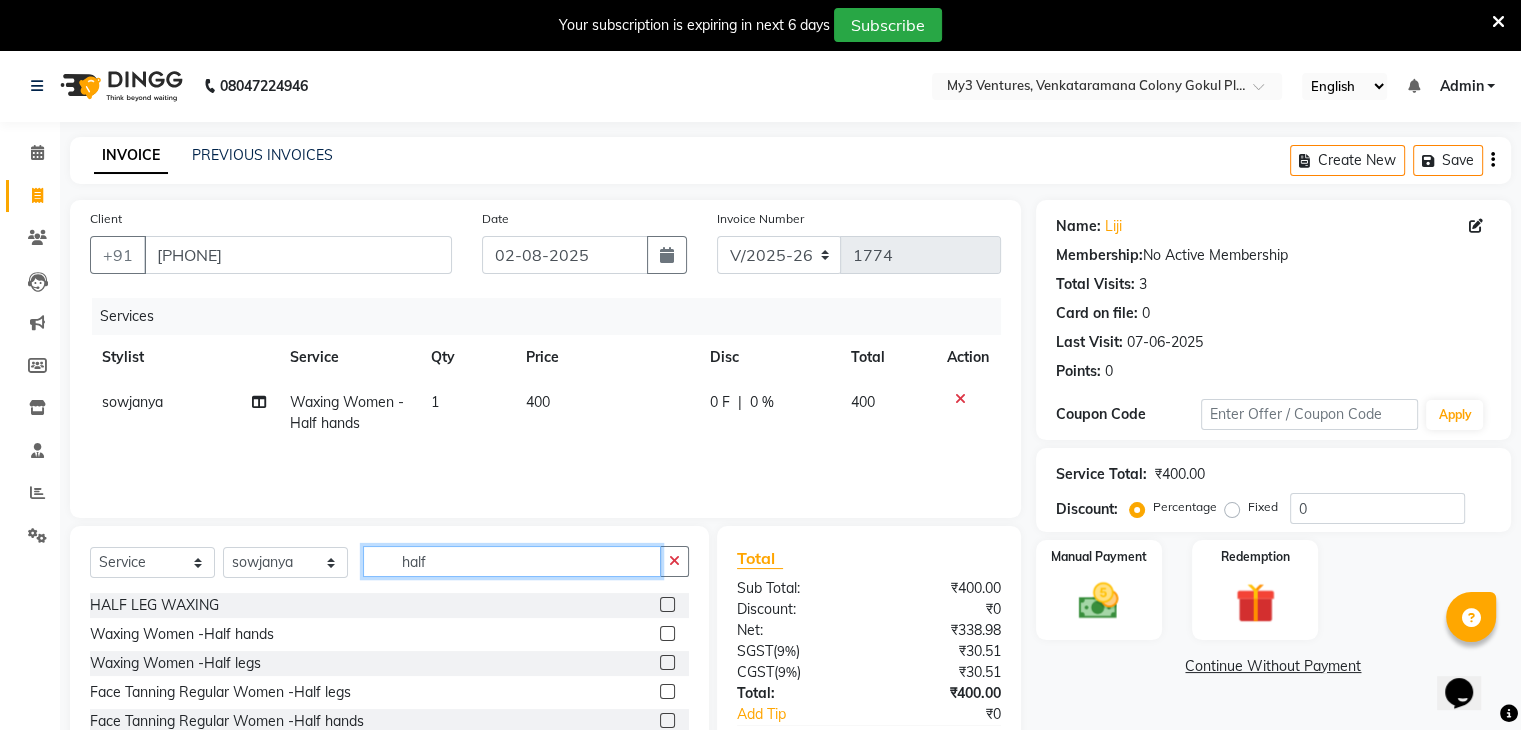 type on "halfu" 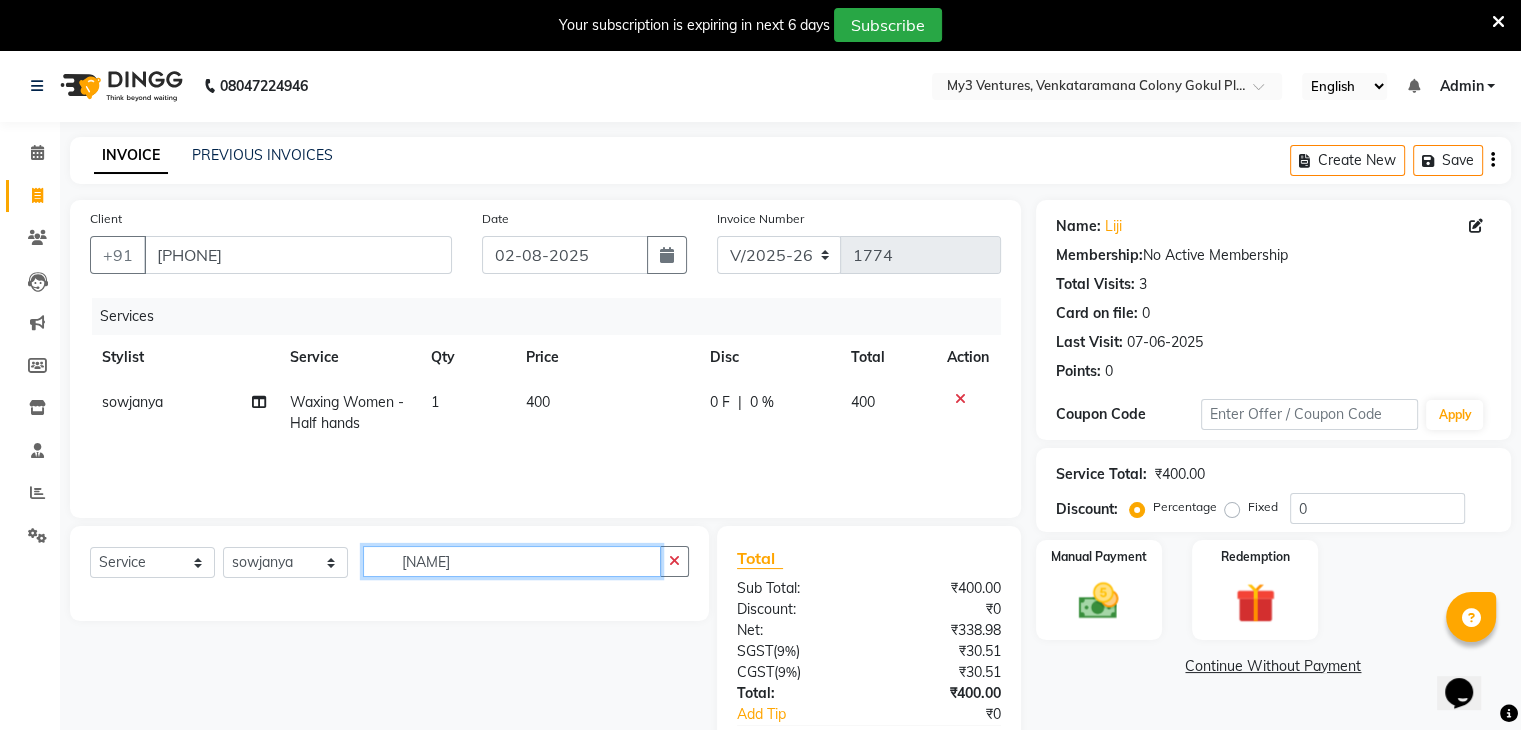 click on "halfu" 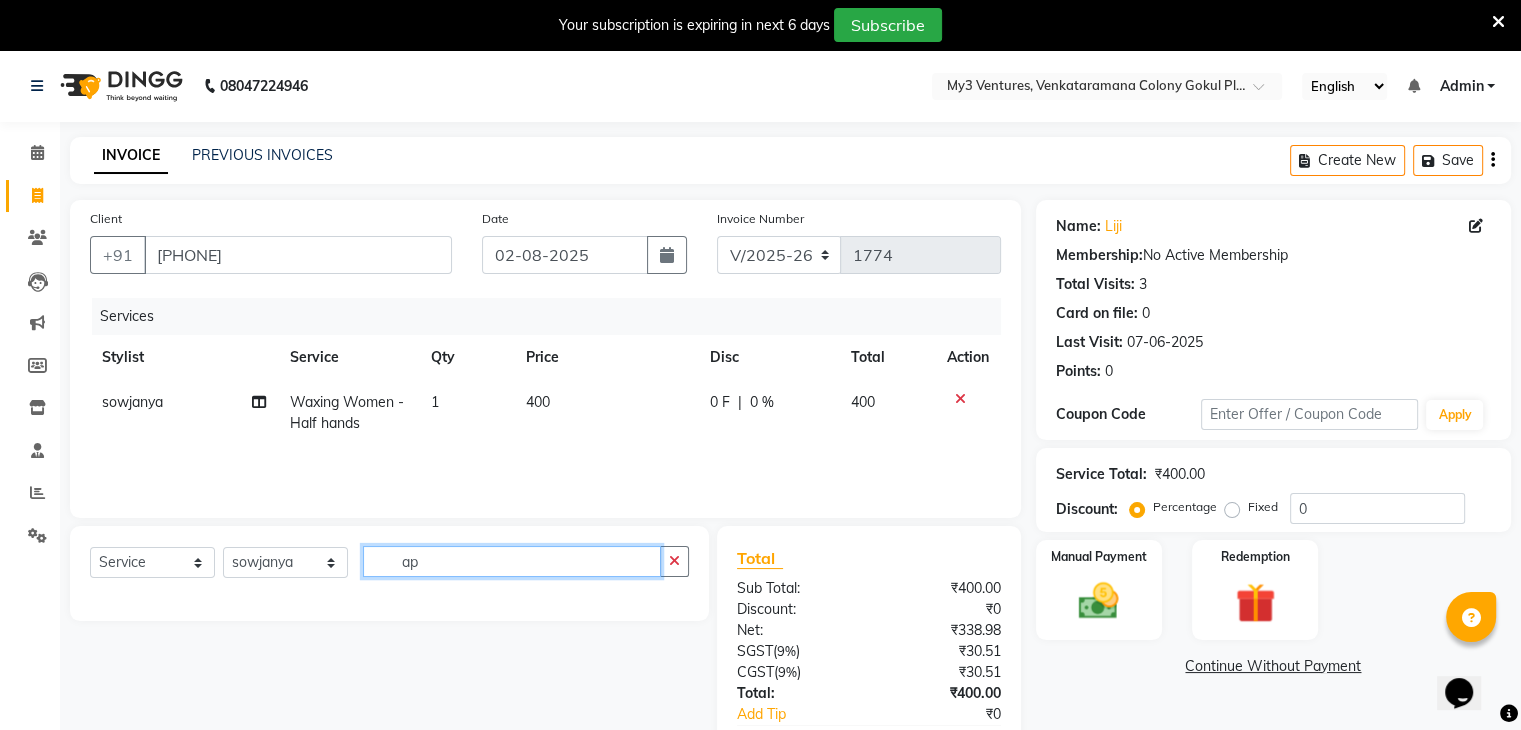 type on "a" 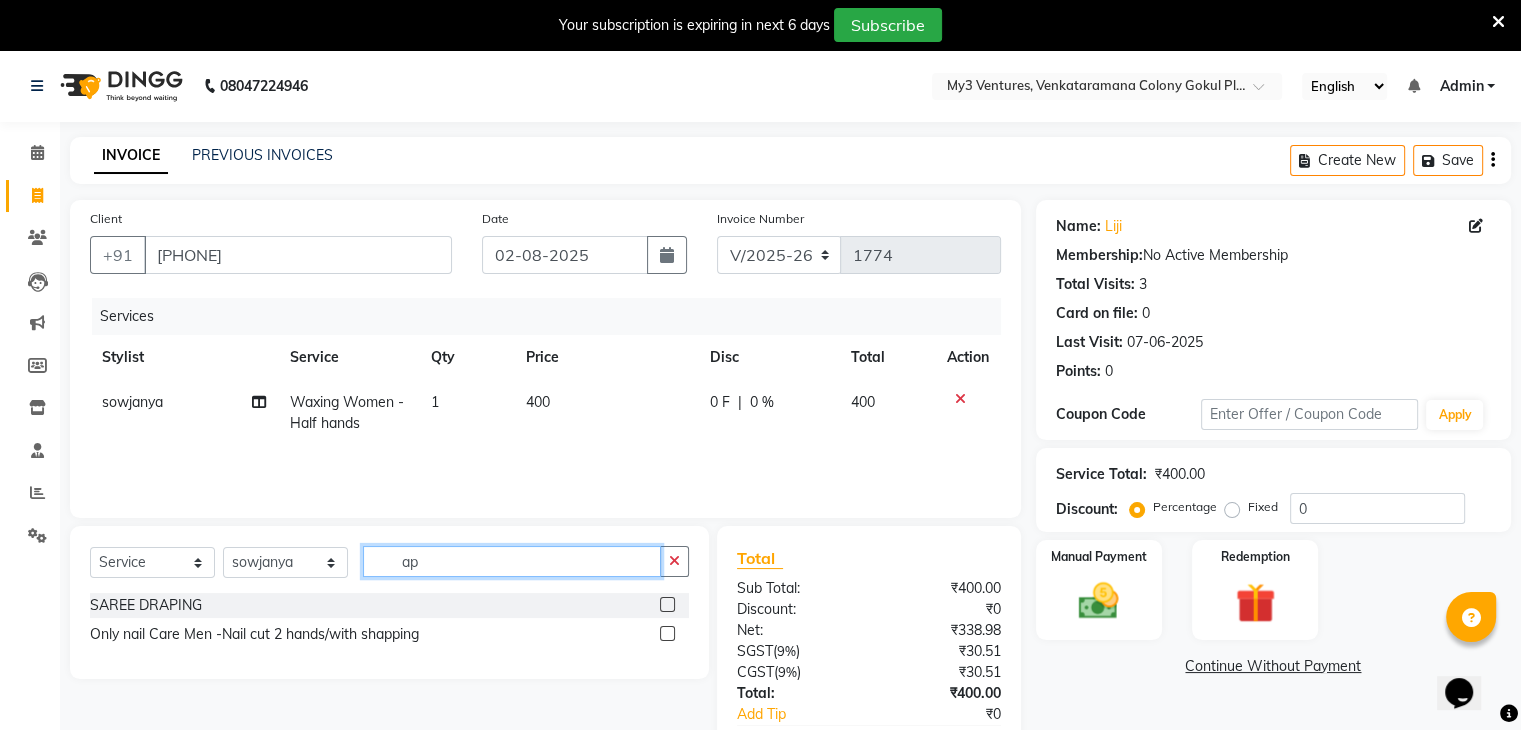 type on "a" 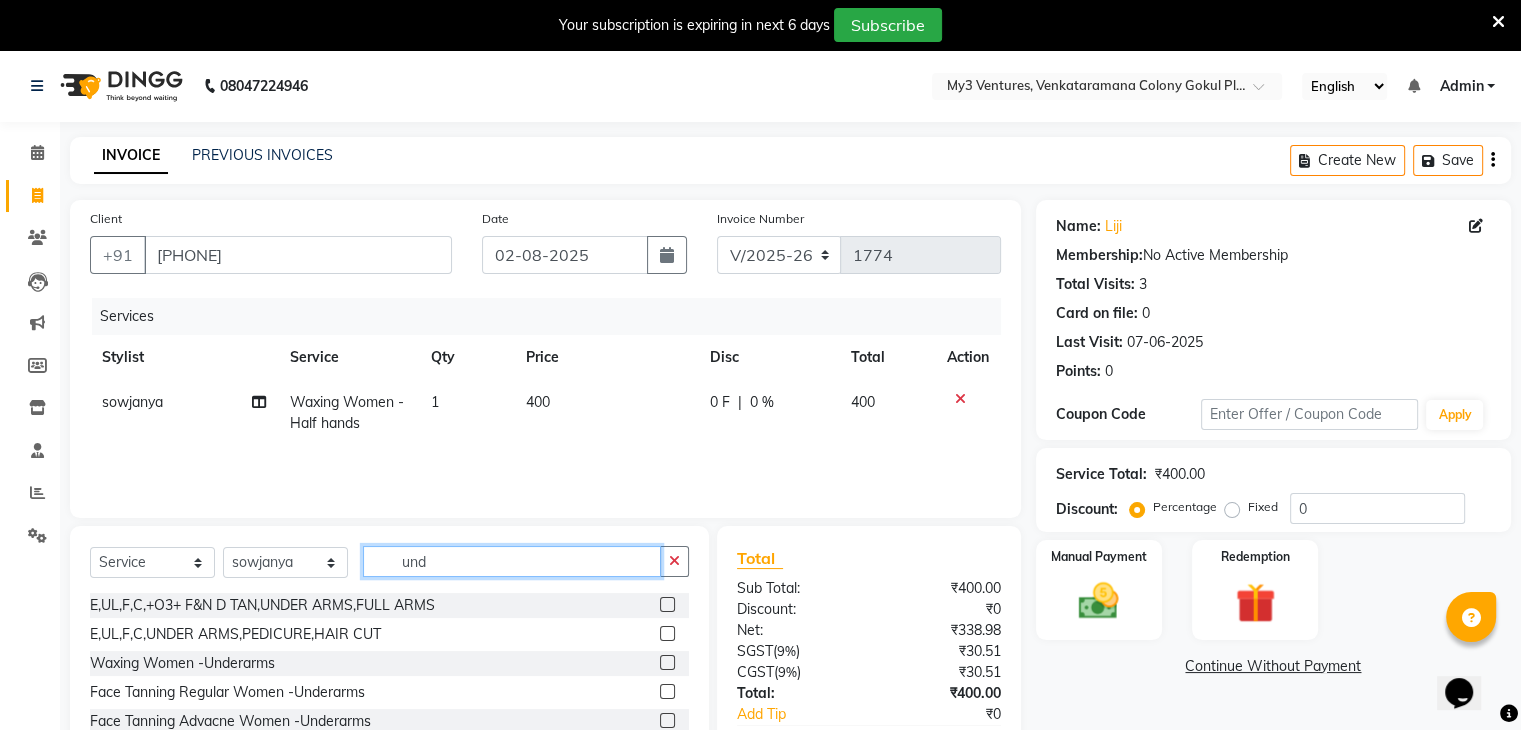 type on "und" 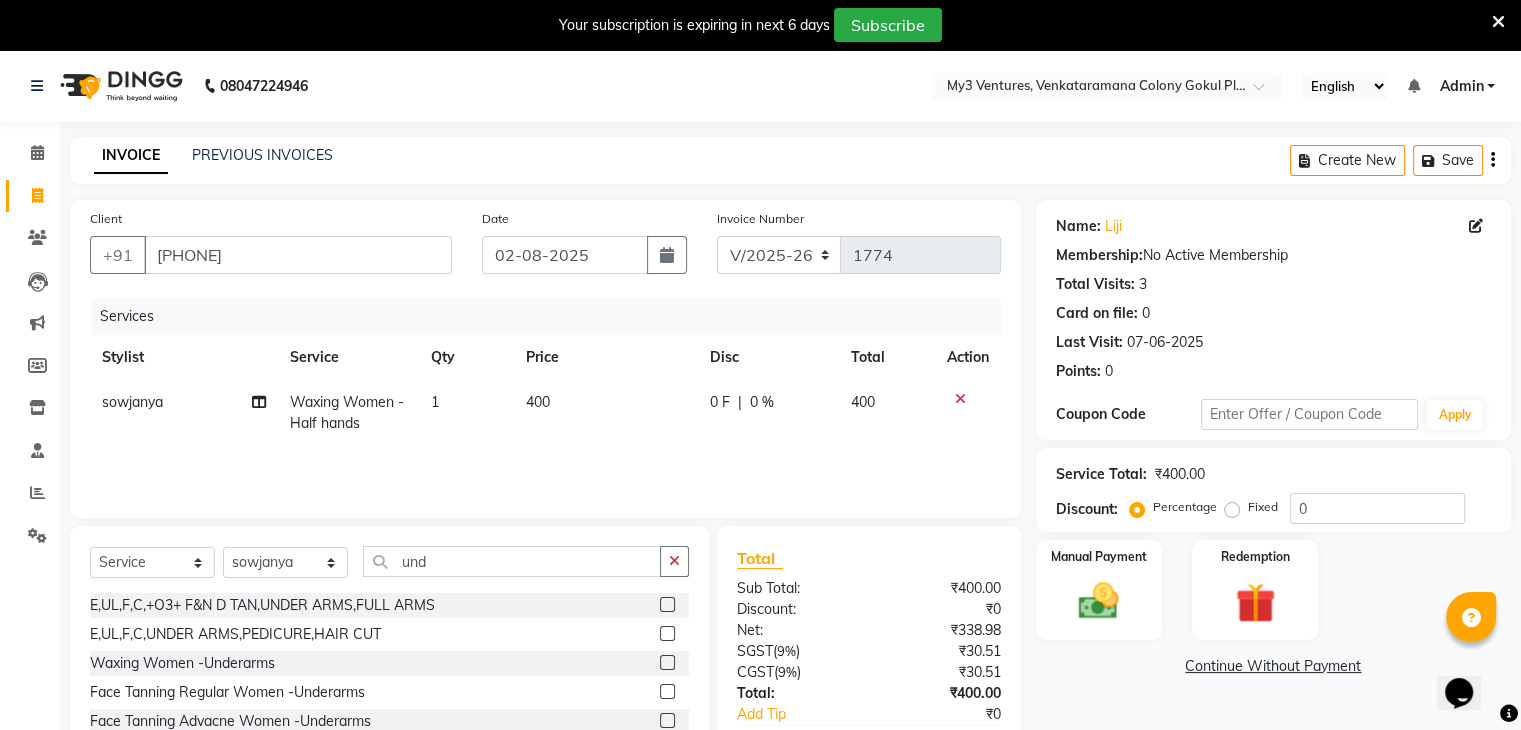 click 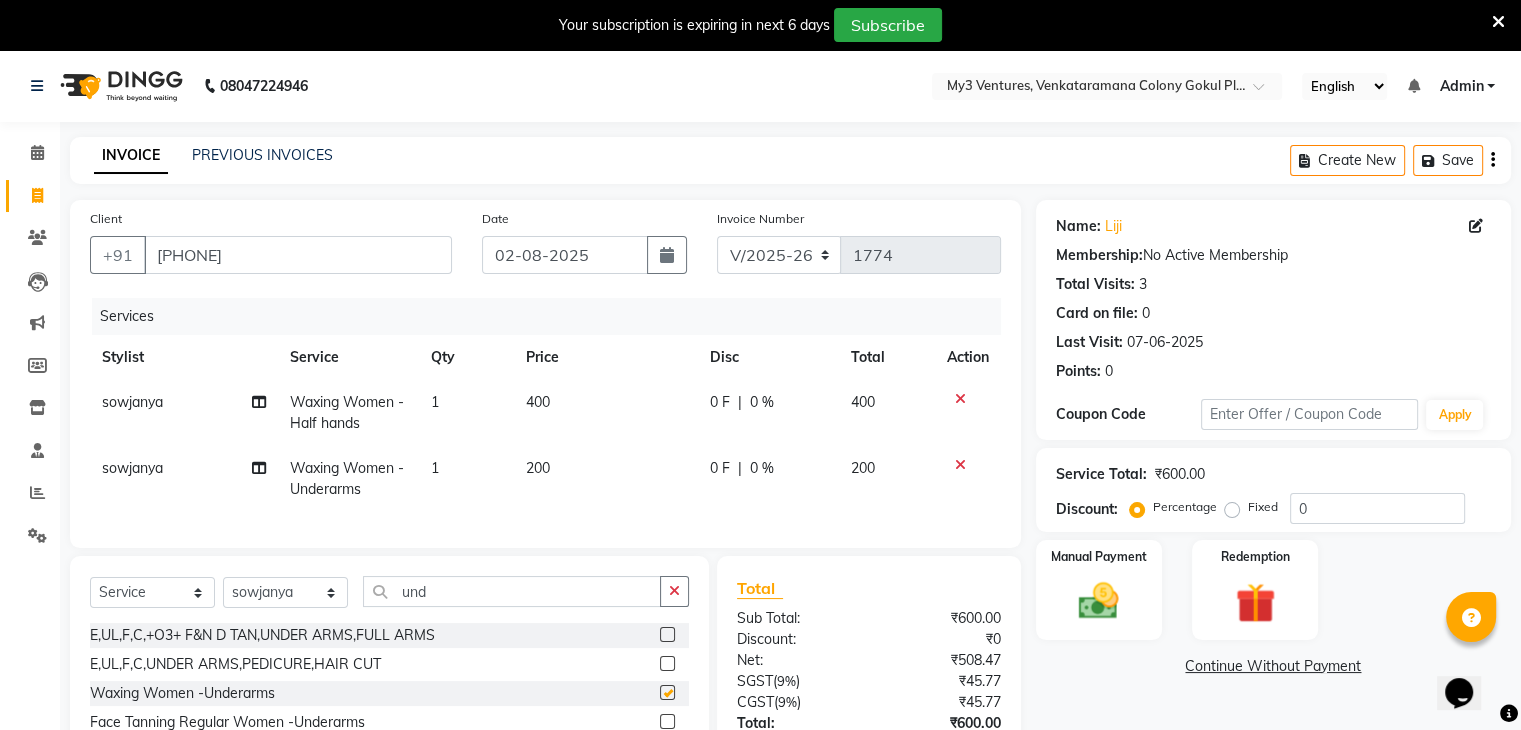 checkbox on "false" 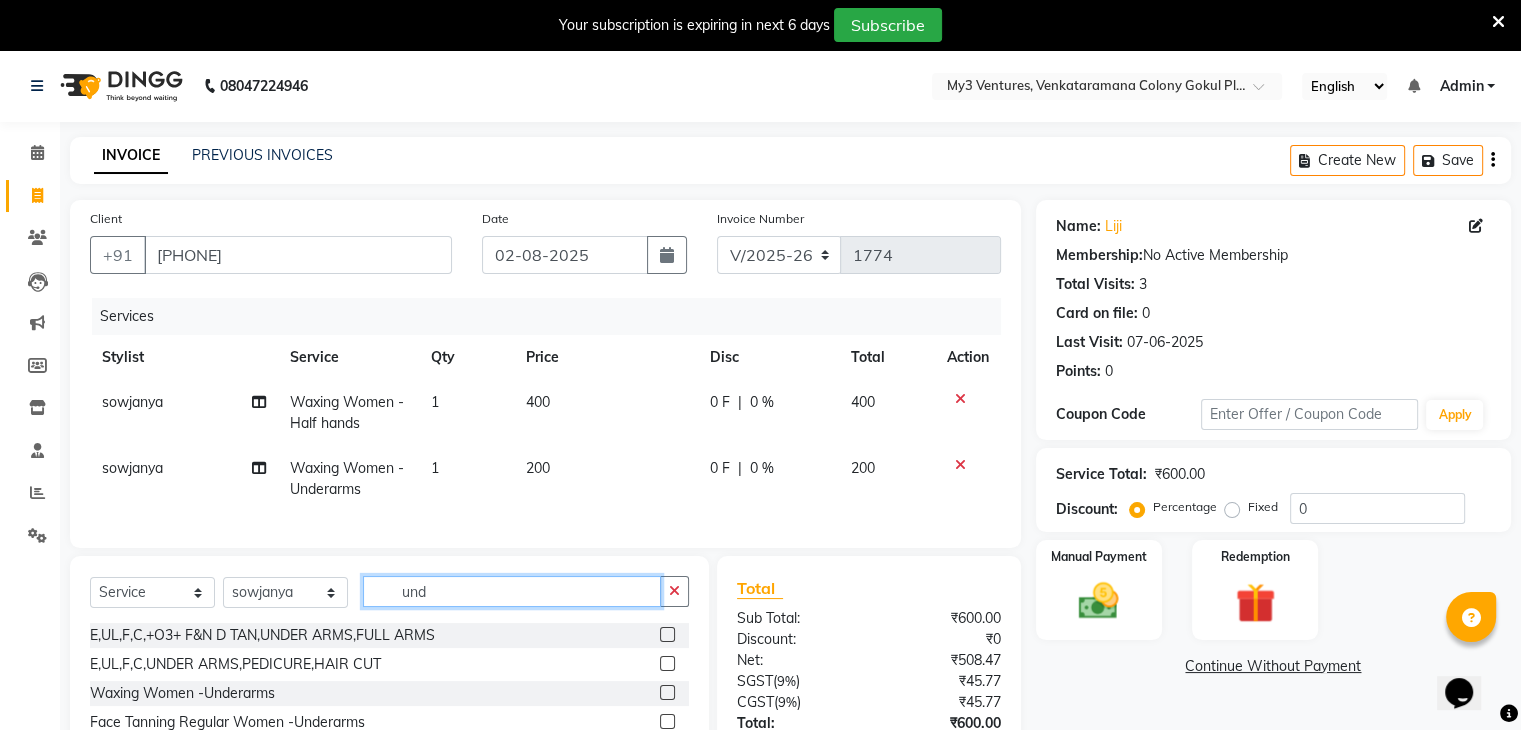 click on "und" 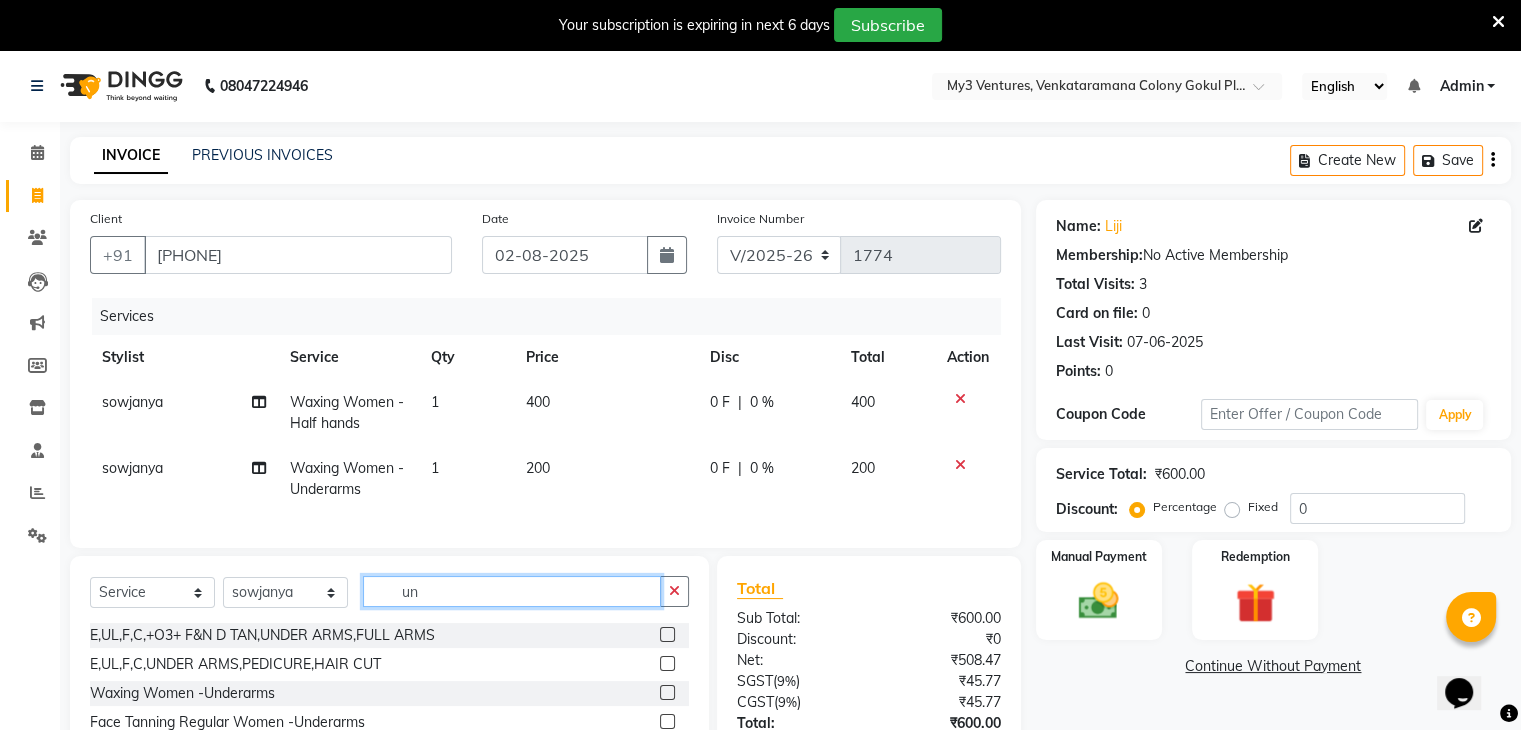 type on "u" 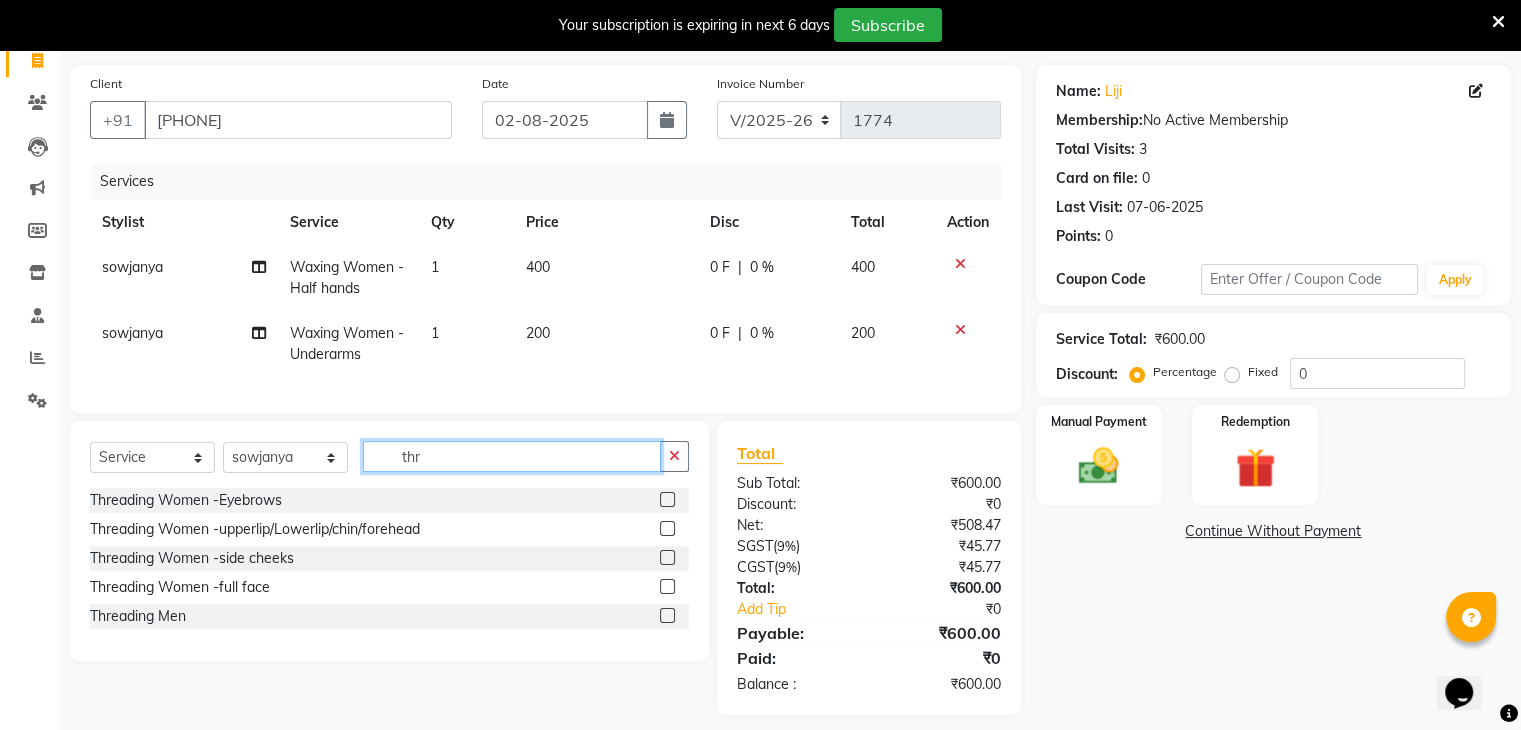scroll, scrollTop: 136, scrollLeft: 0, axis: vertical 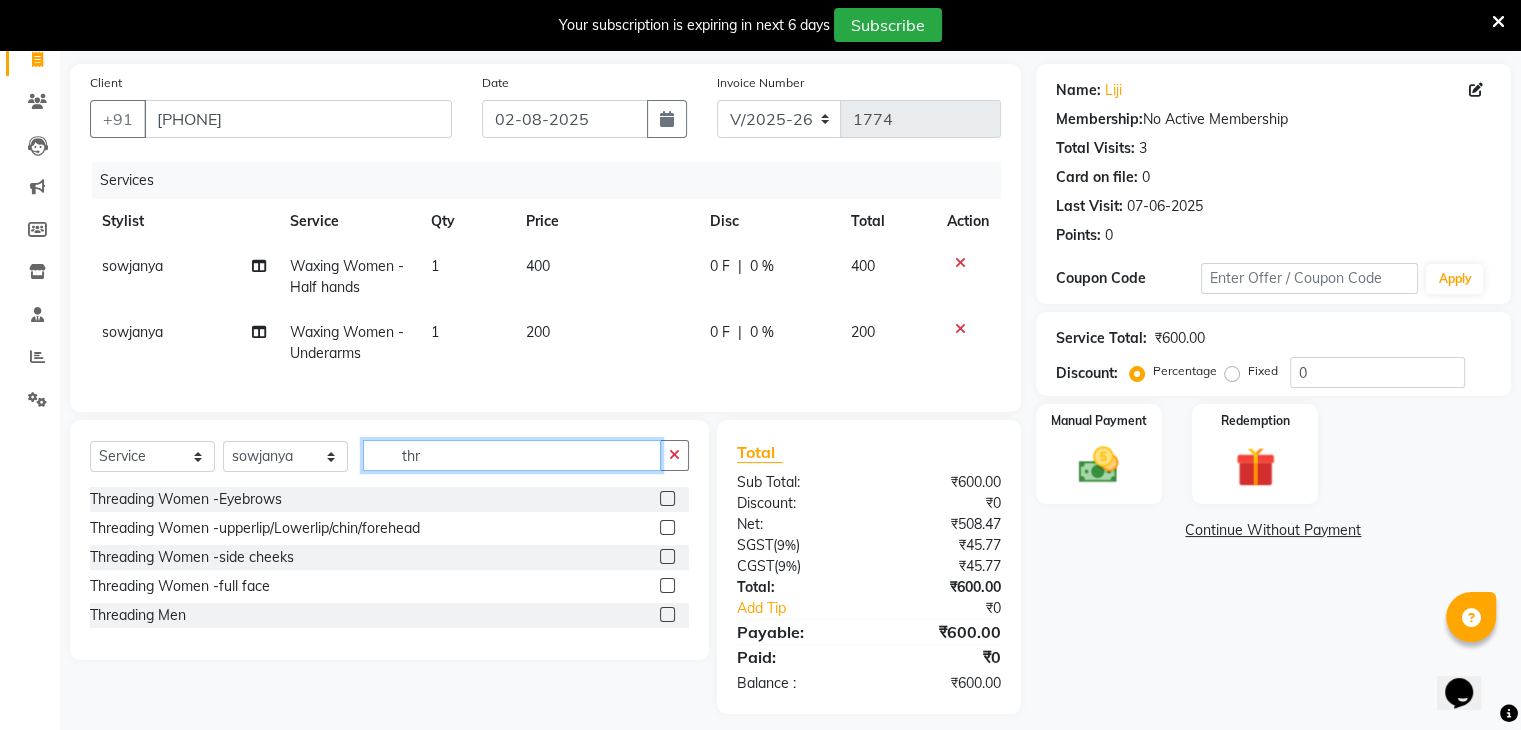 type on "thr" 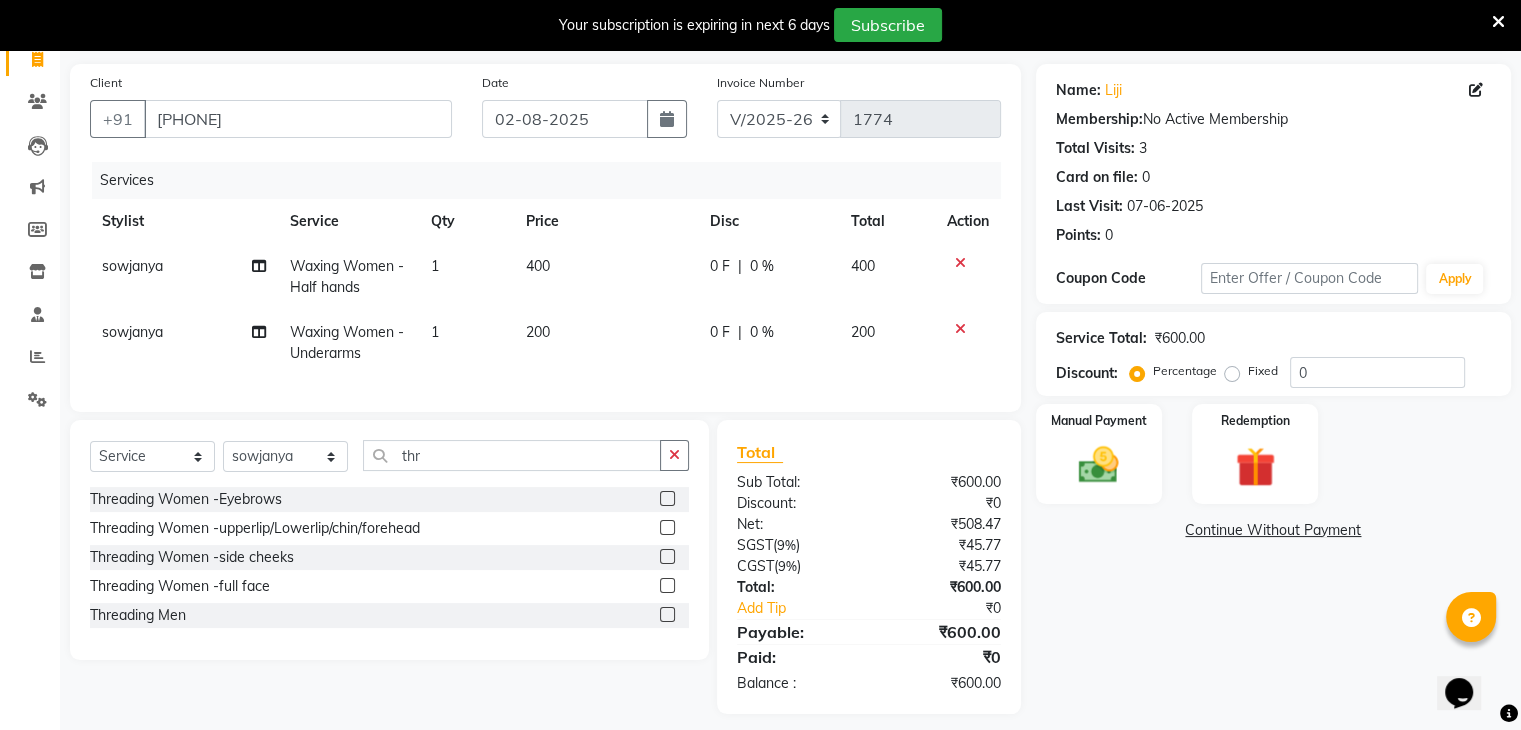 click 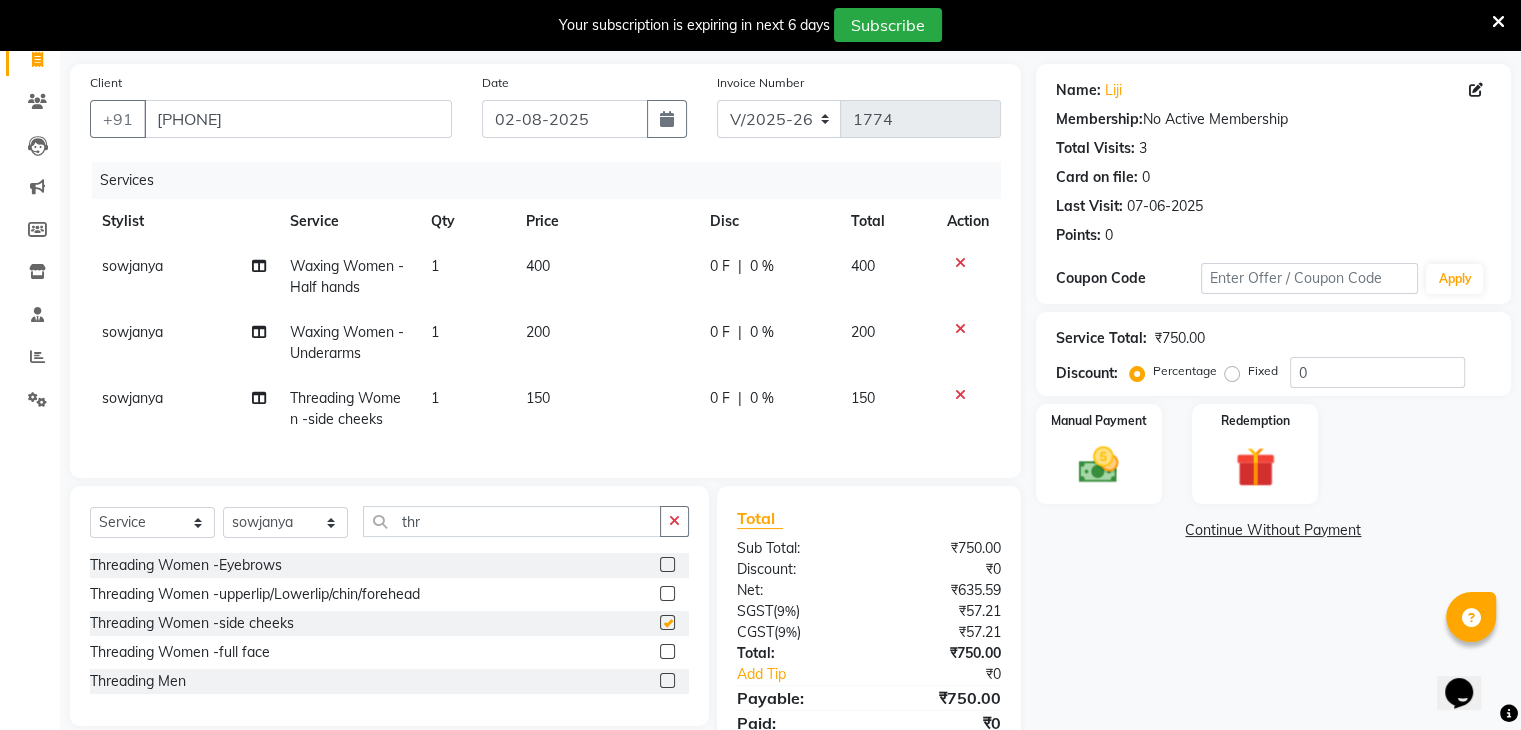checkbox on "false" 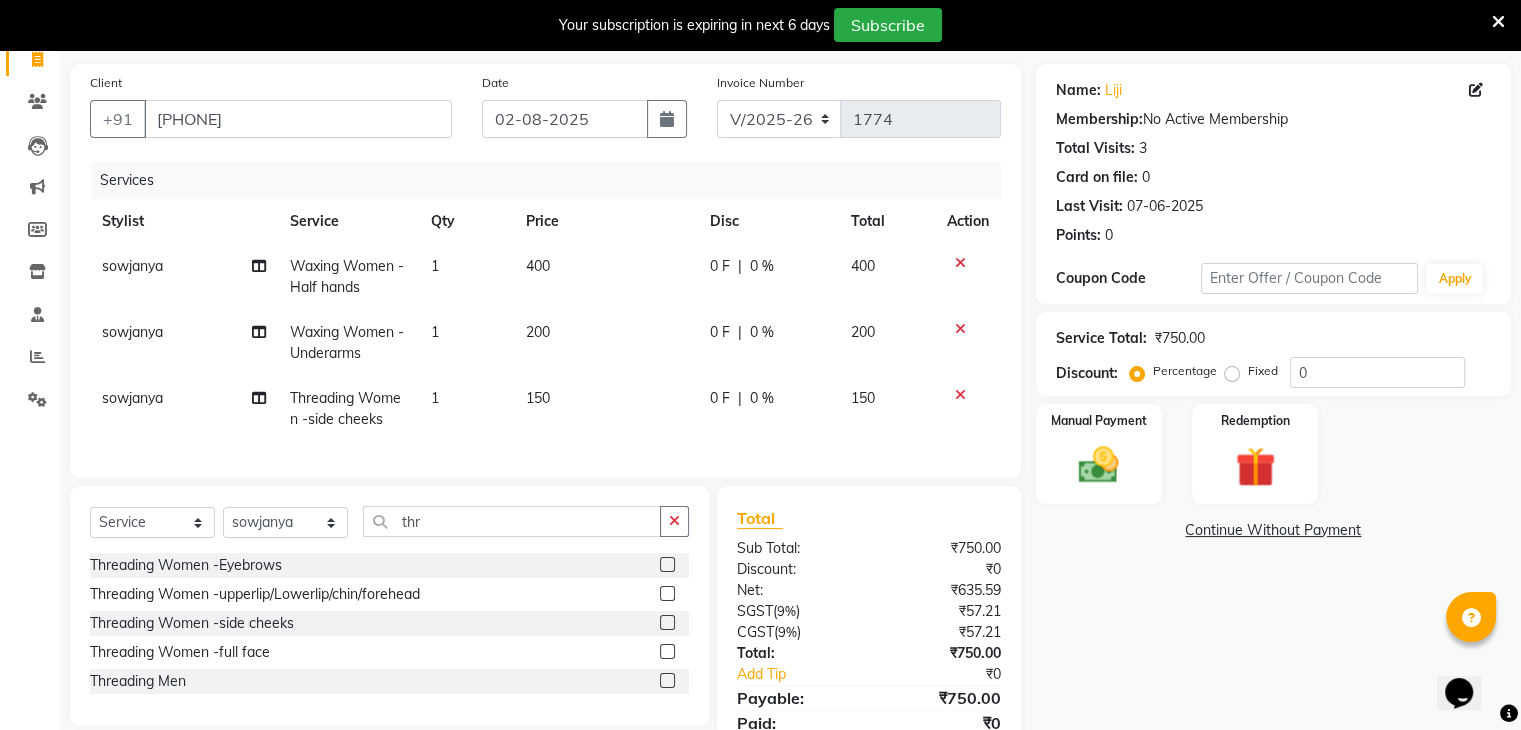 click 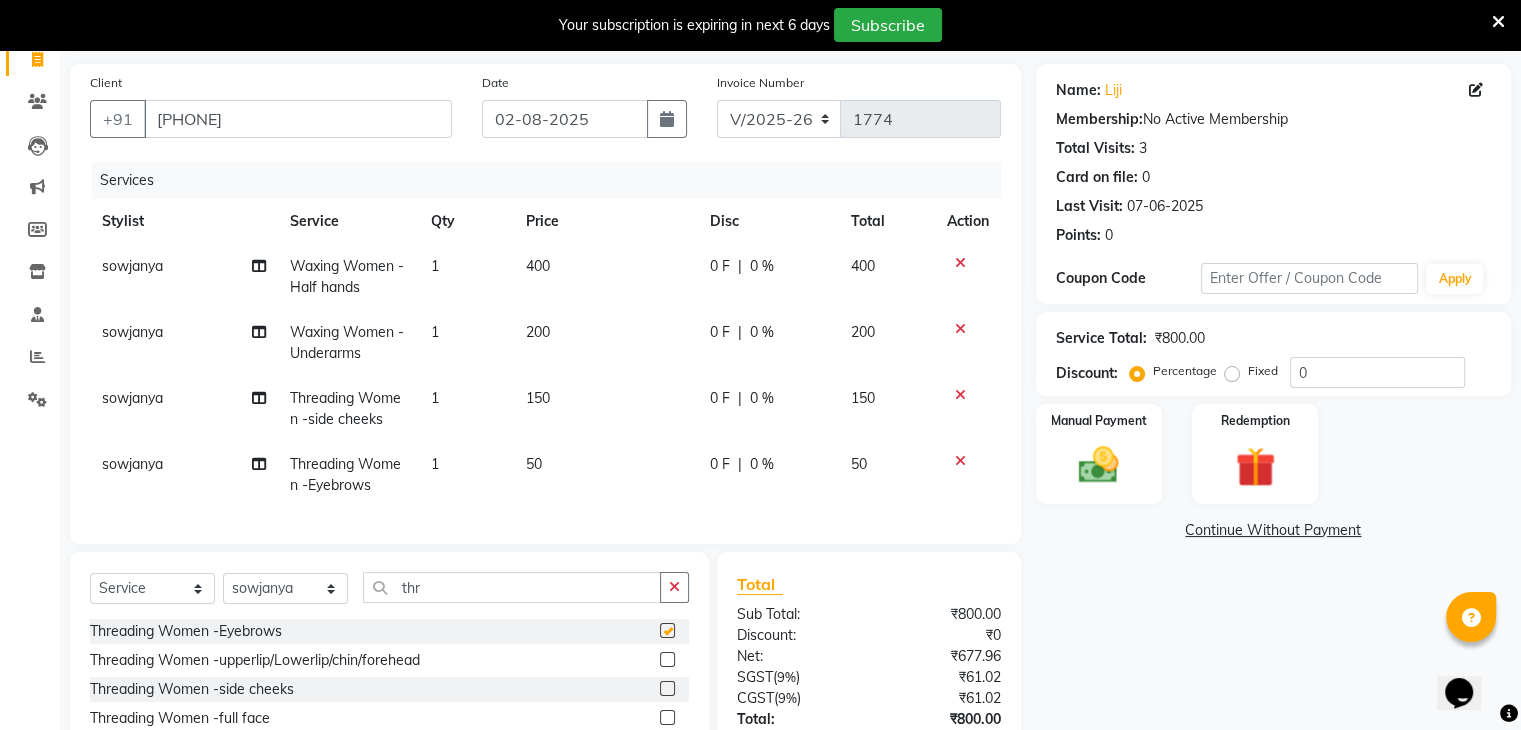 checkbox on "false" 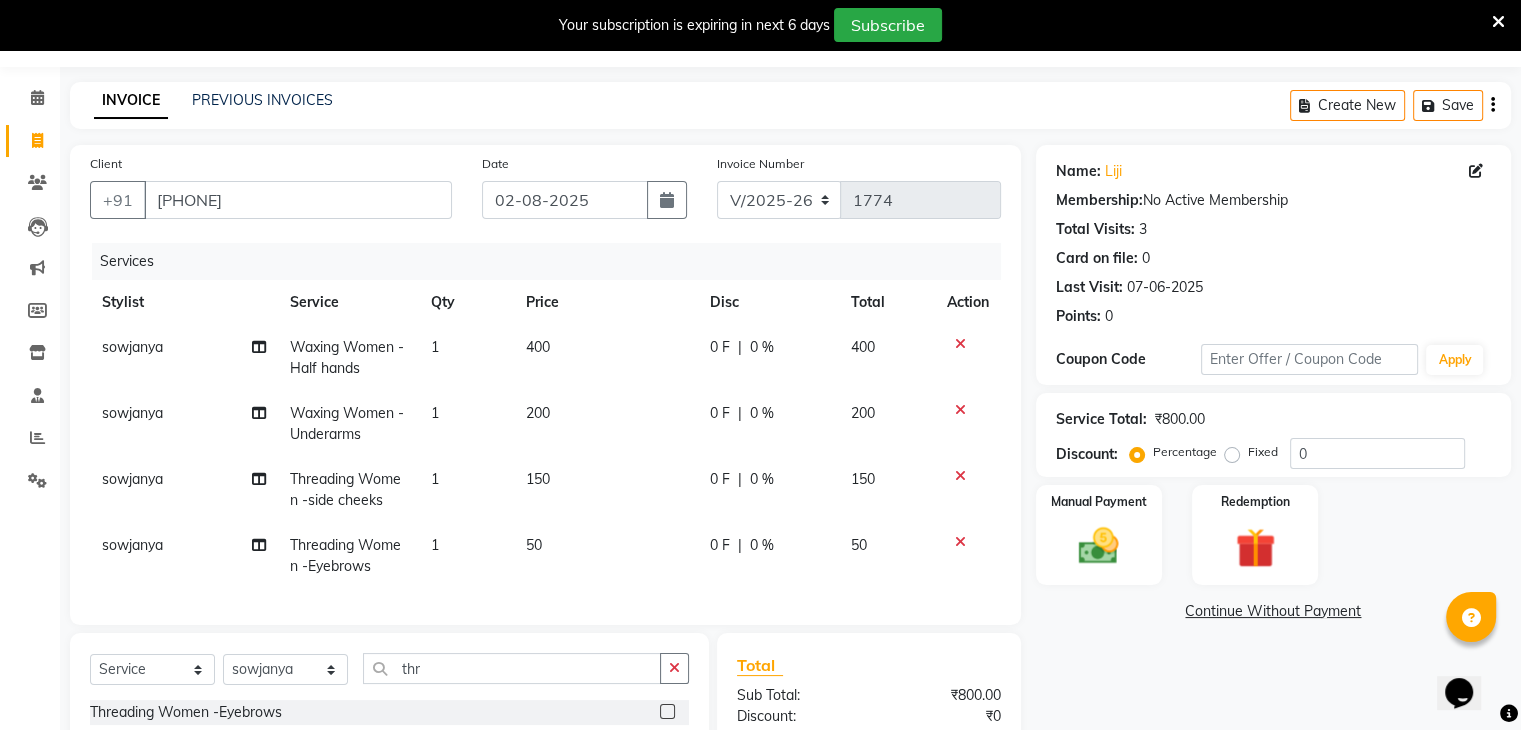 scroll, scrollTop: 56, scrollLeft: 0, axis: vertical 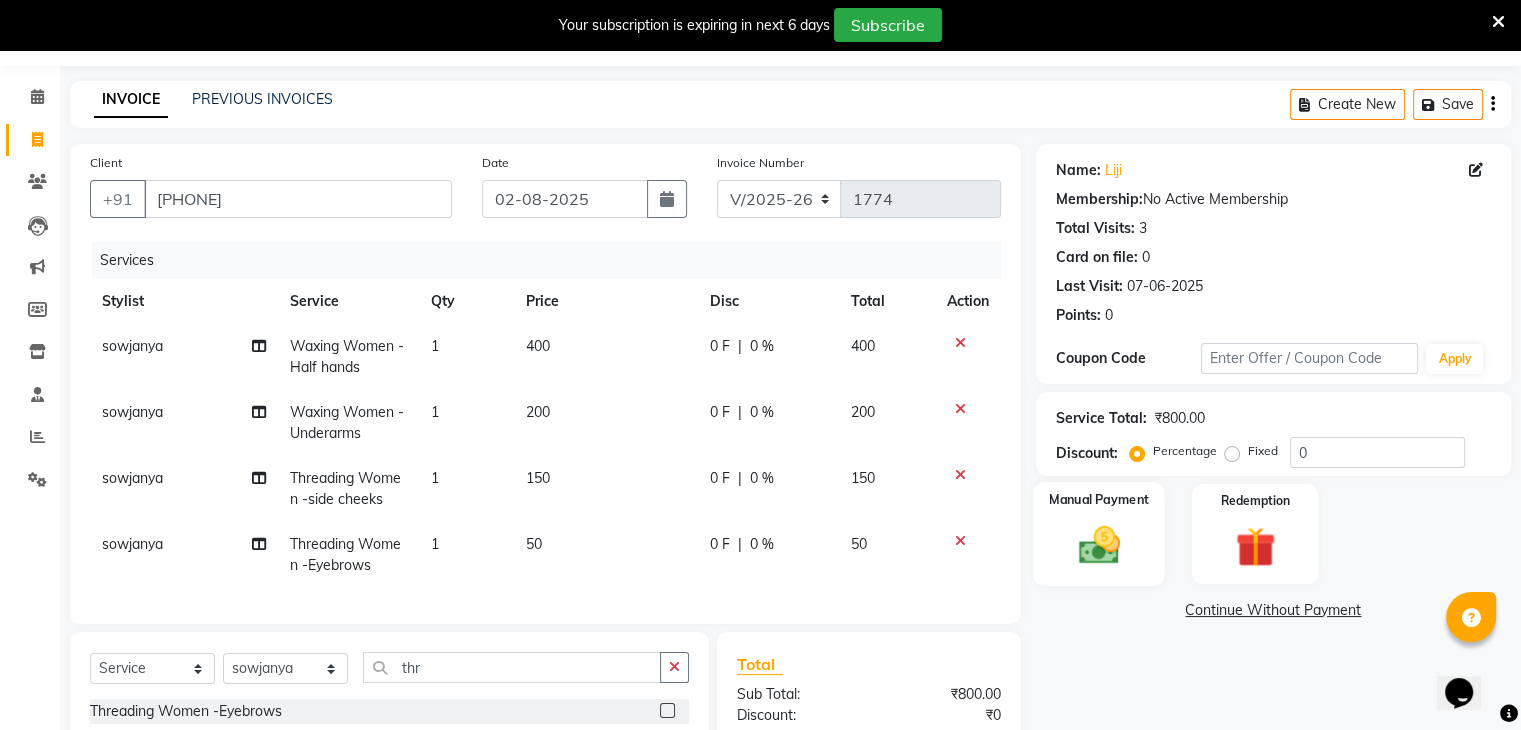 click on "Manual Payment" 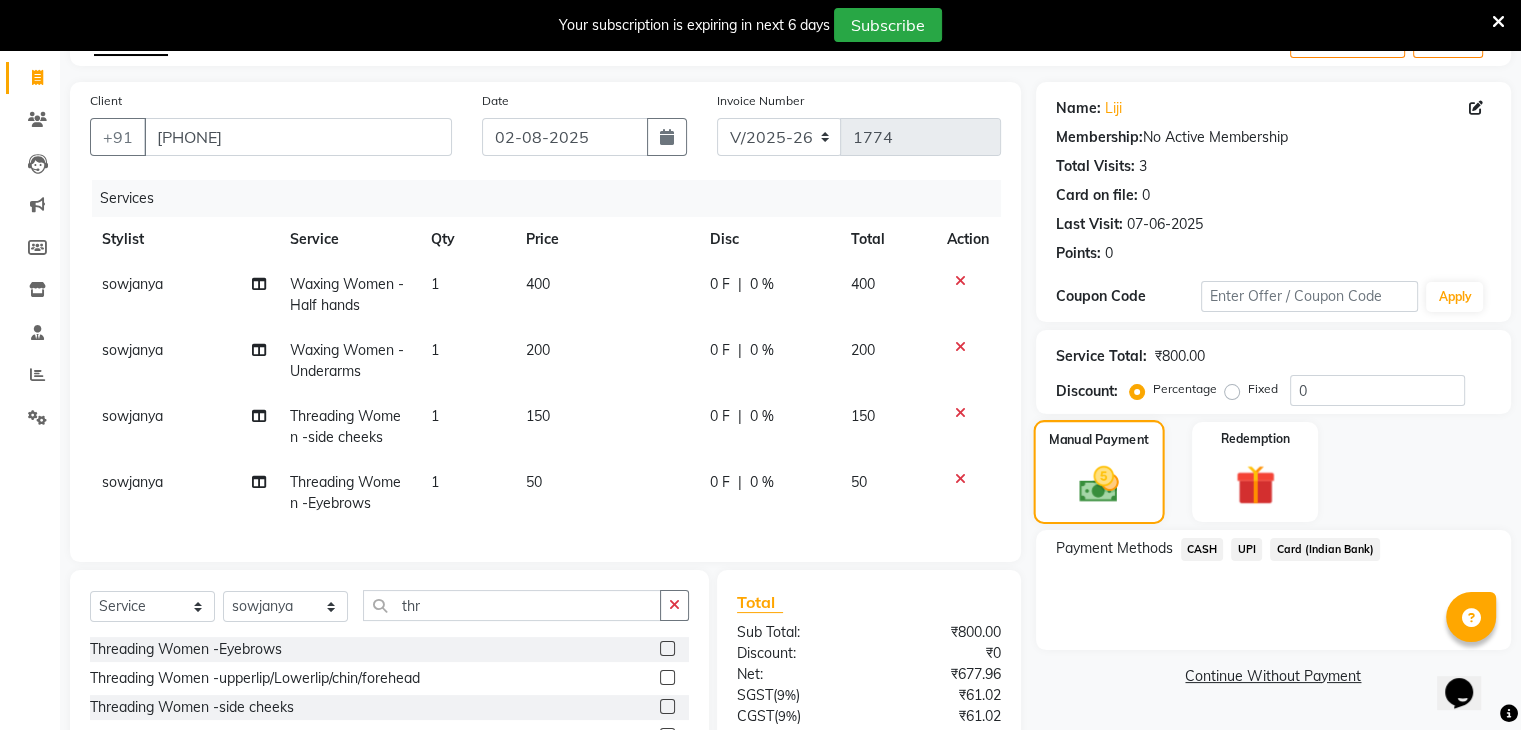scroll, scrollTop: 124, scrollLeft: 0, axis: vertical 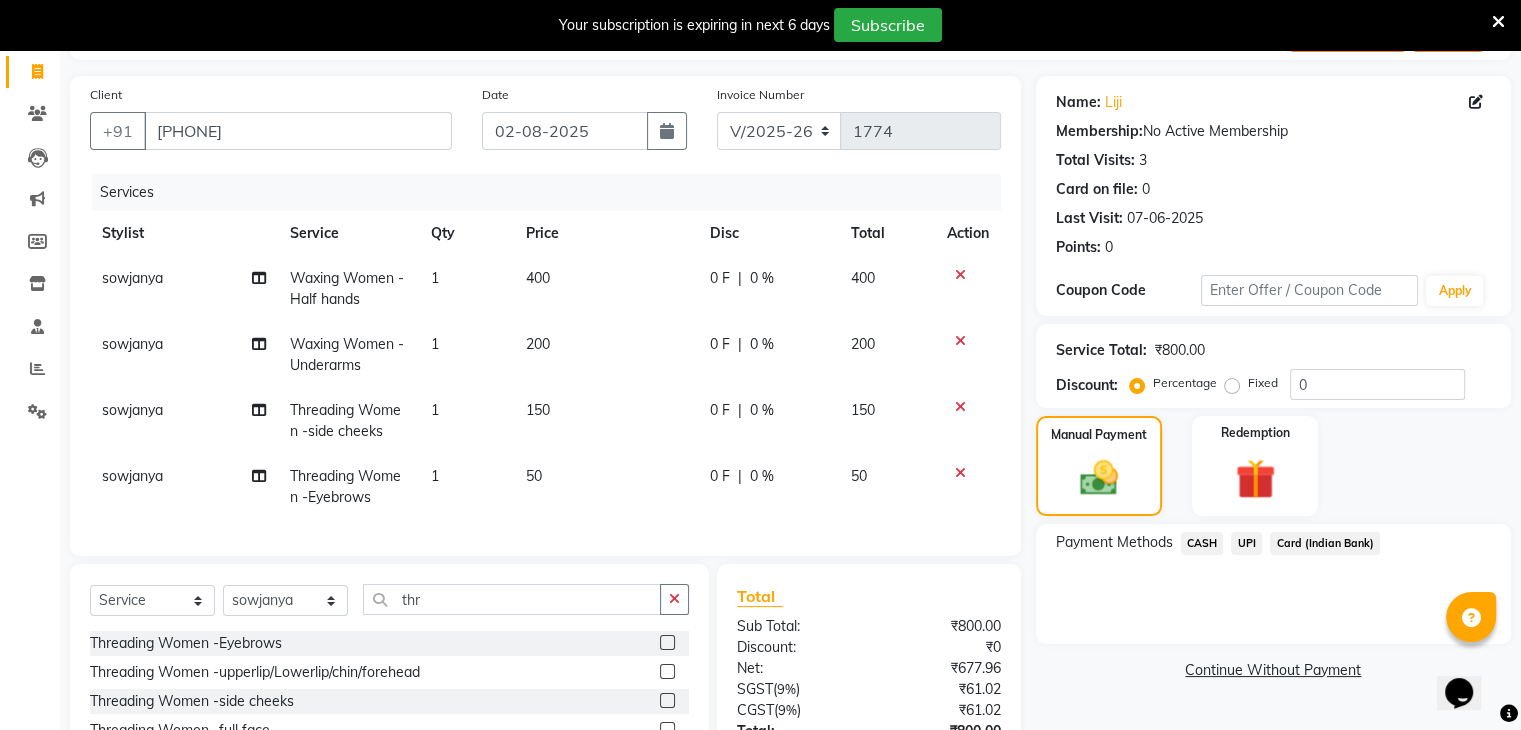 click on "UPI" 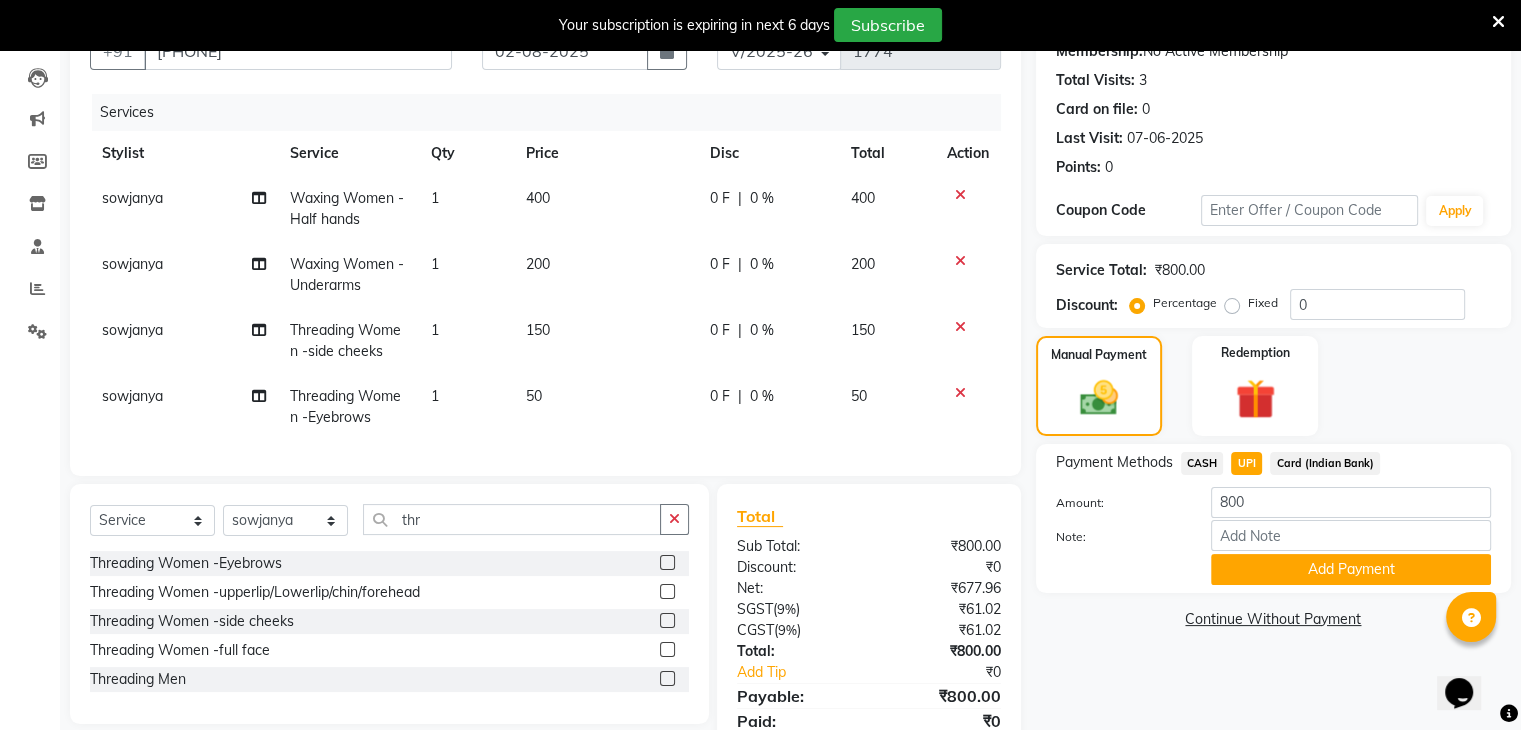 scroll, scrollTop: 202, scrollLeft: 0, axis: vertical 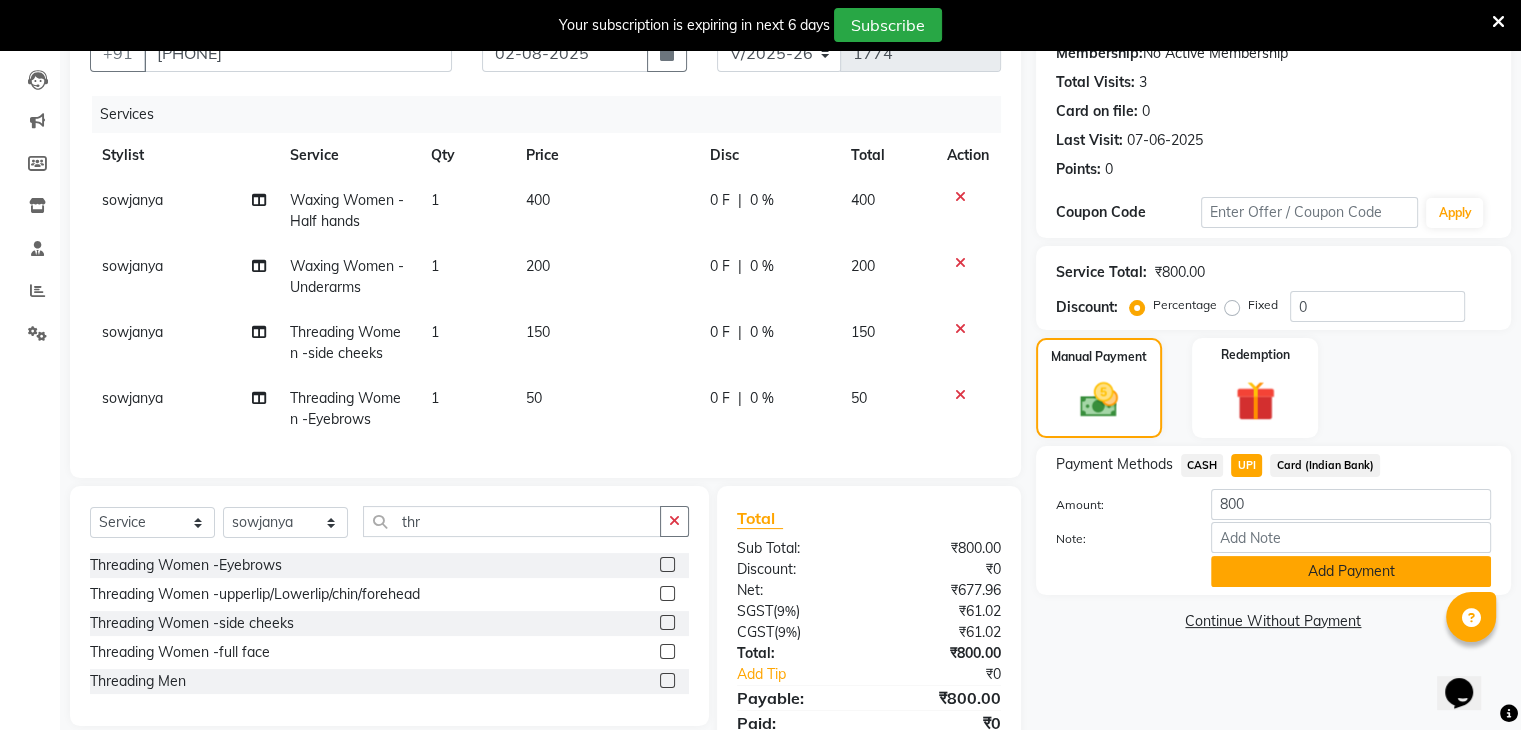 click on "Add Payment" 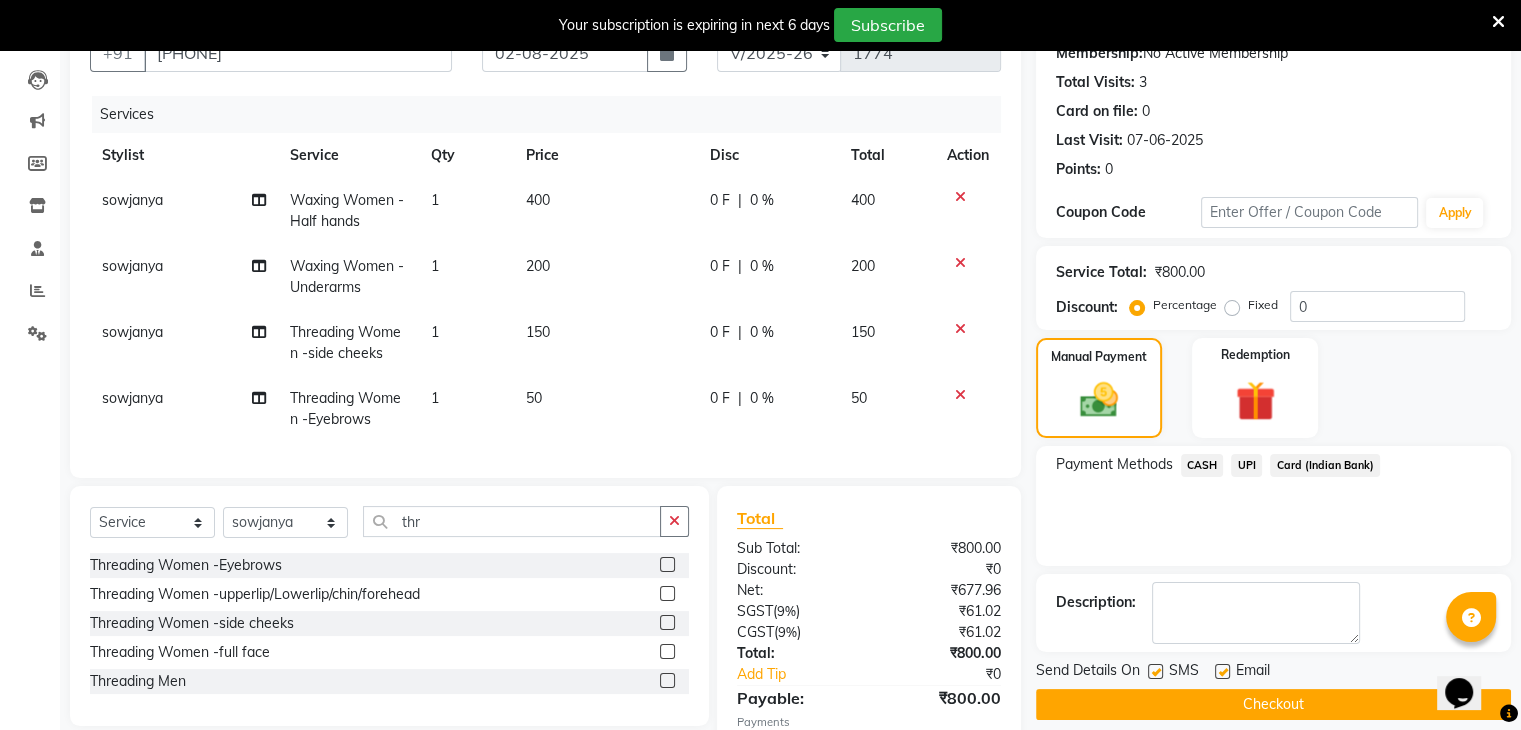 scroll, scrollTop: 319, scrollLeft: 0, axis: vertical 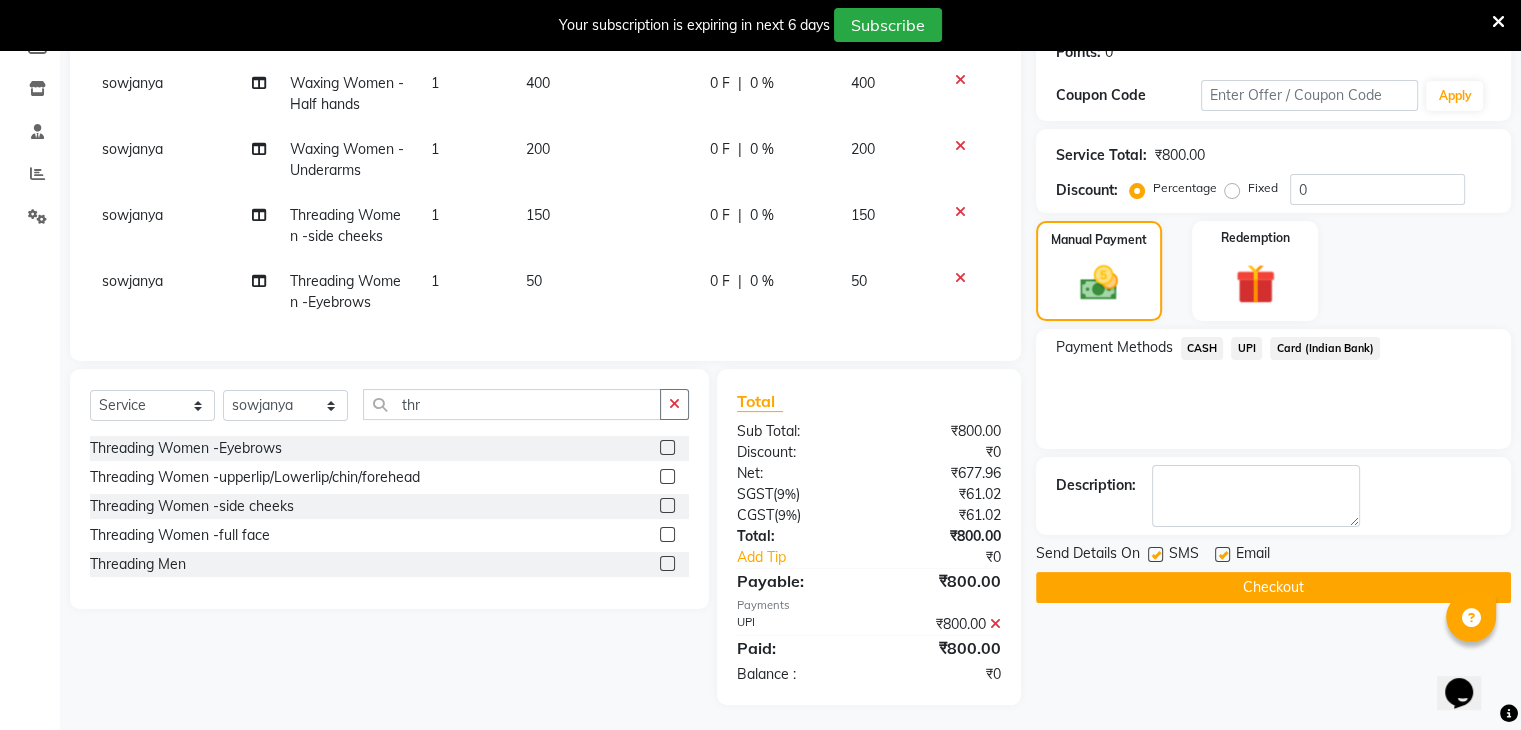 click on "Checkout" 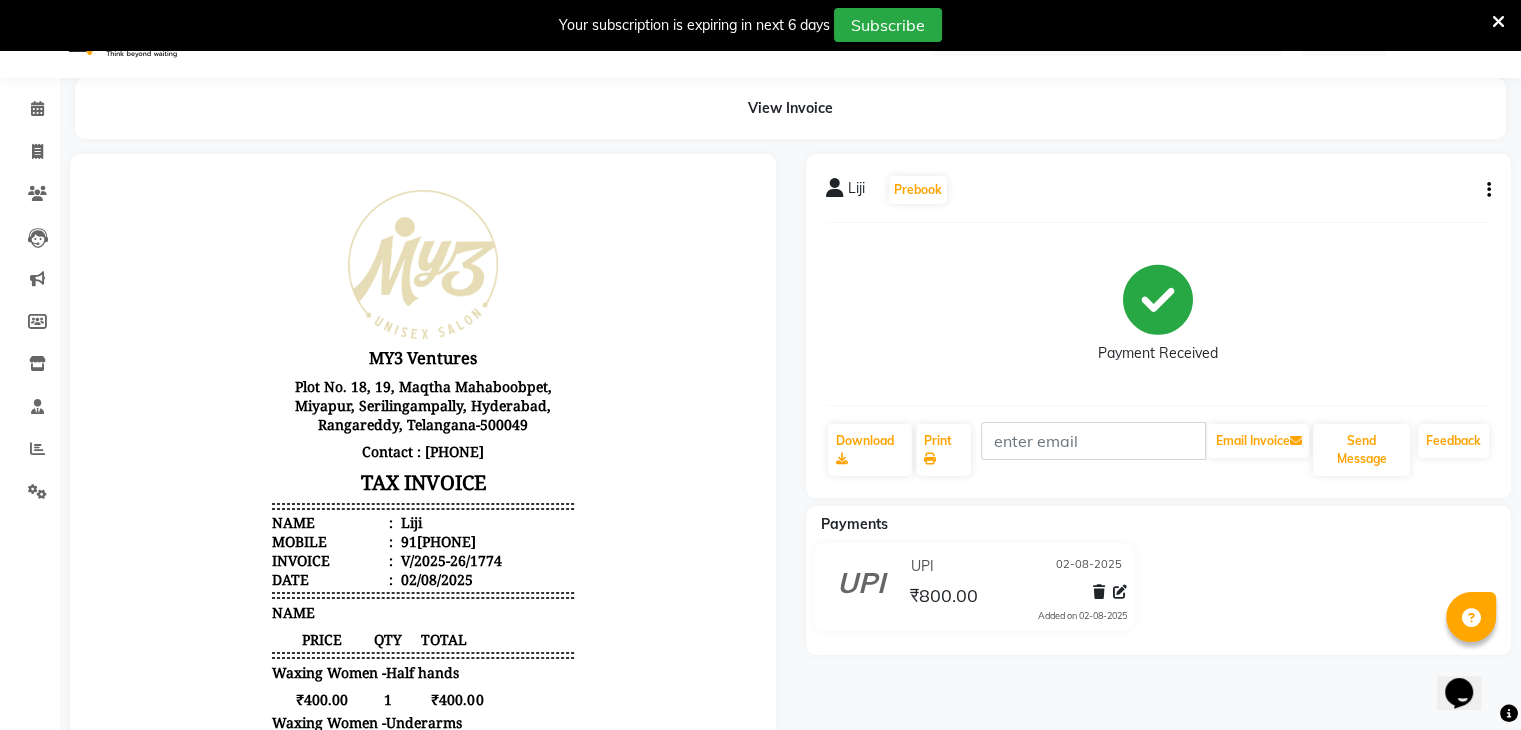 scroll, scrollTop: 0, scrollLeft: 0, axis: both 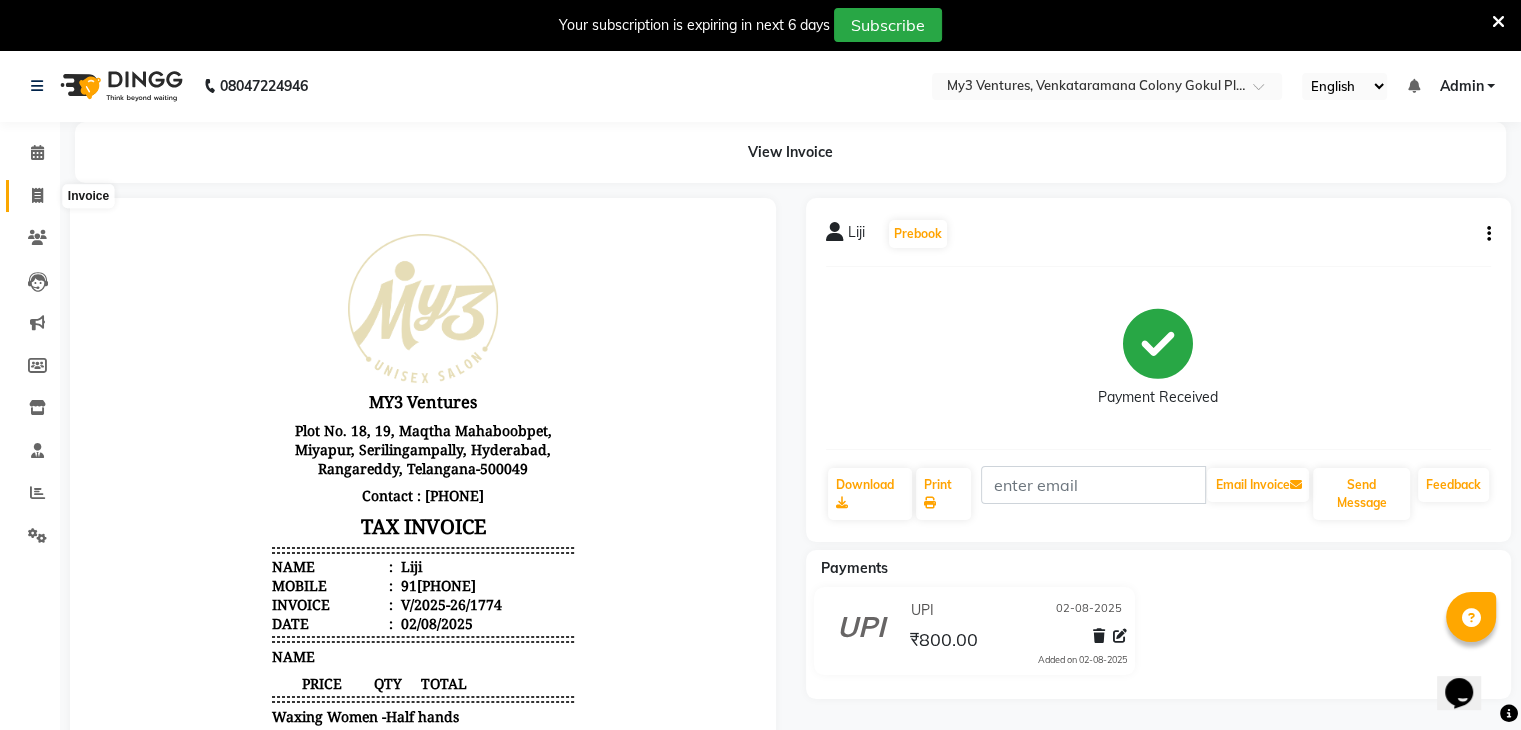 click 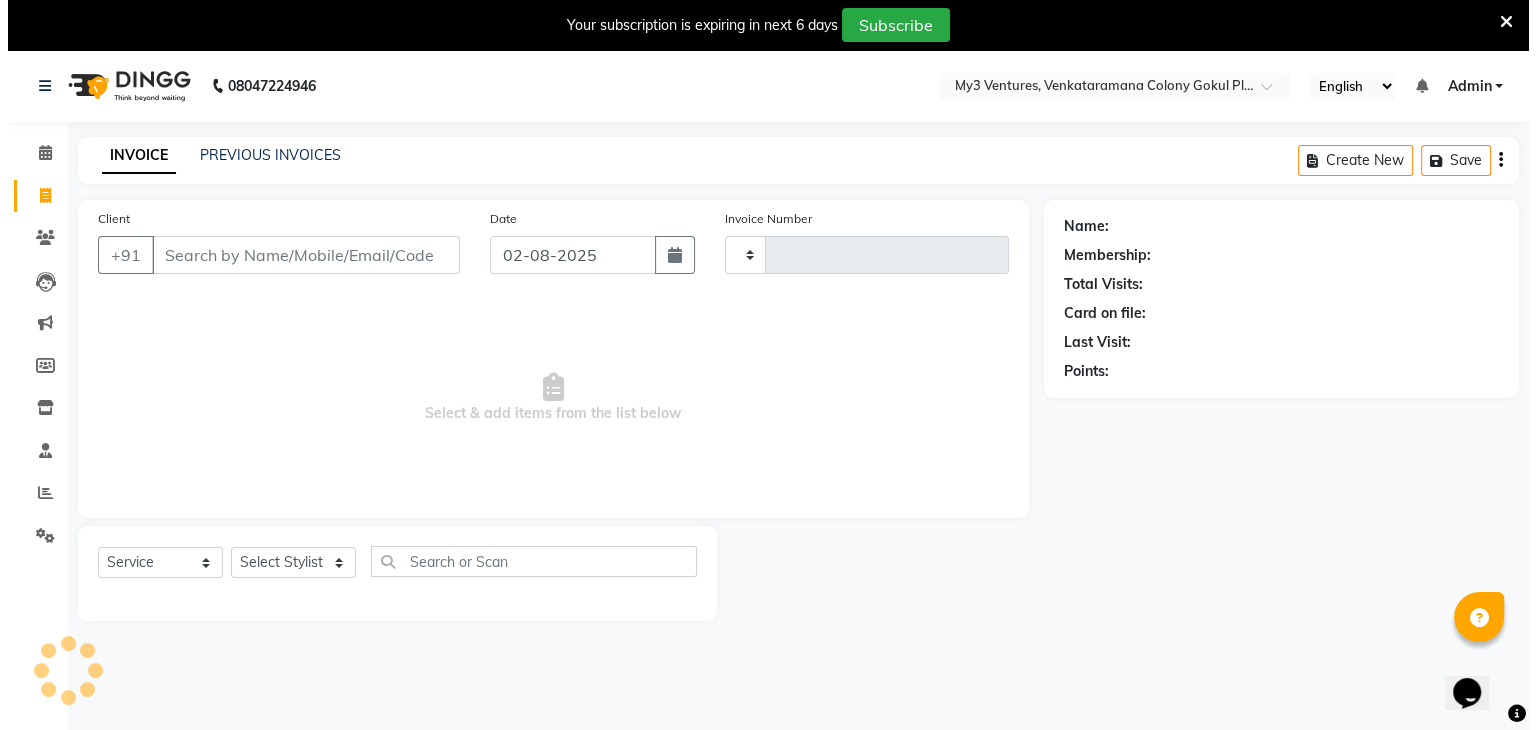 scroll, scrollTop: 50, scrollLeft: 0, axis: vertical 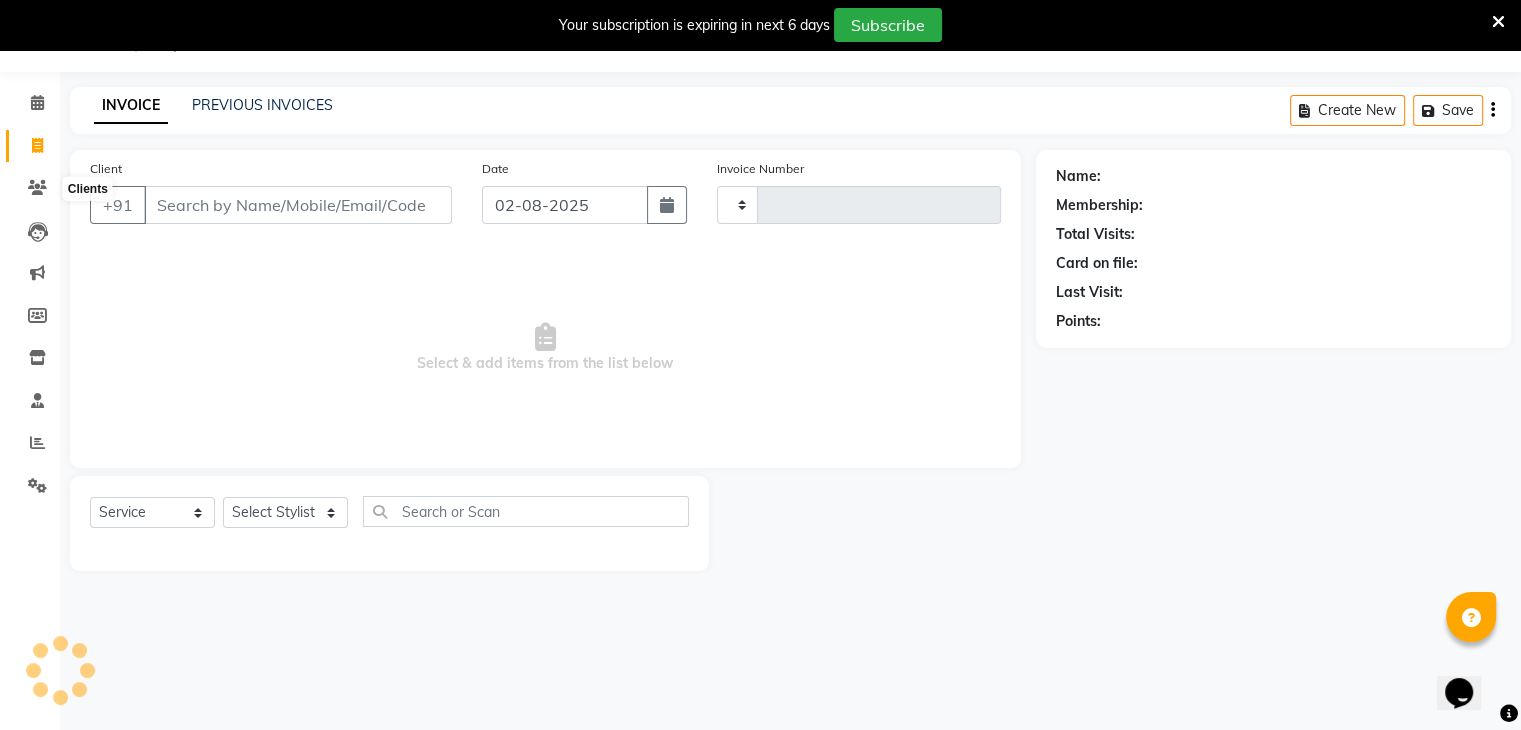 type on "1775" 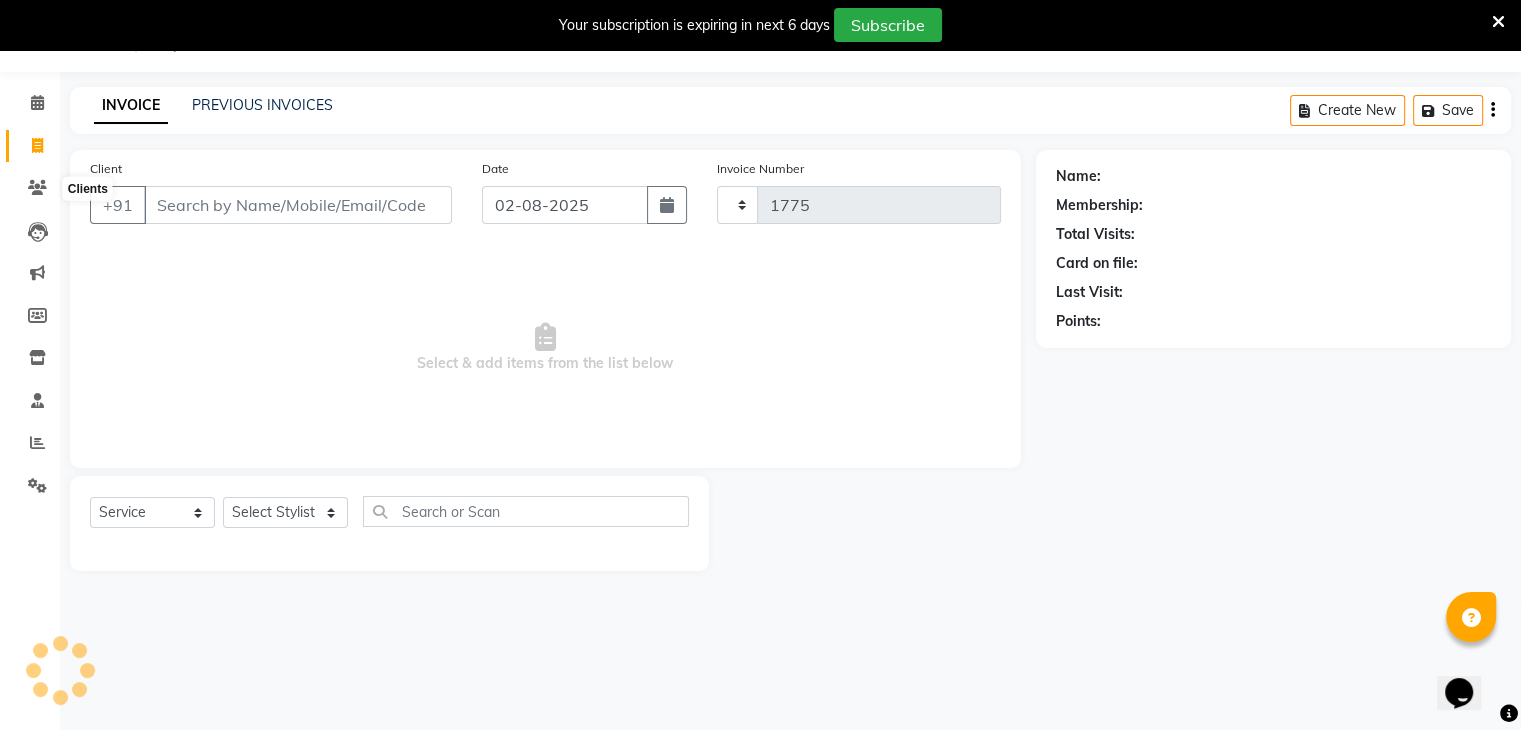 select on "6707" 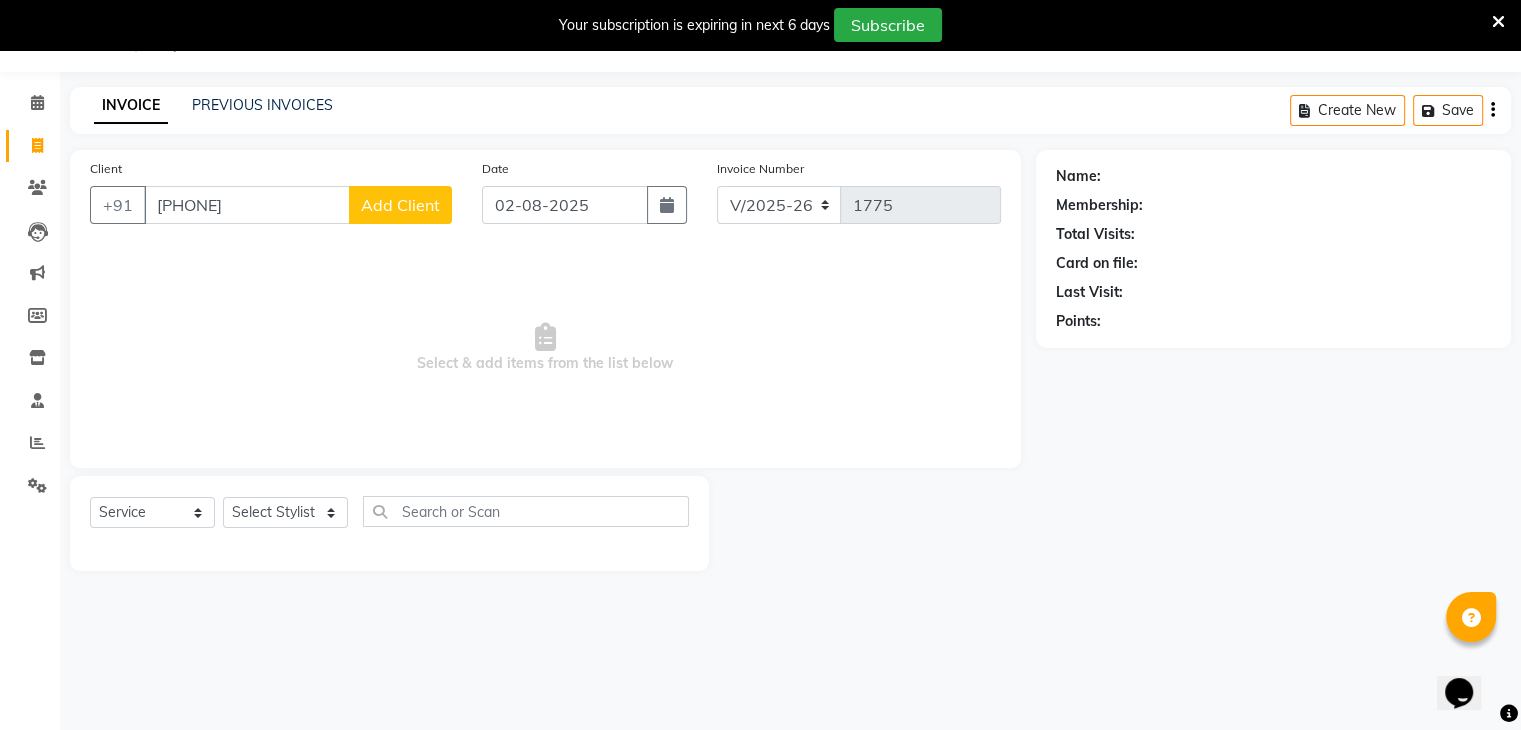 type on "9701119940" 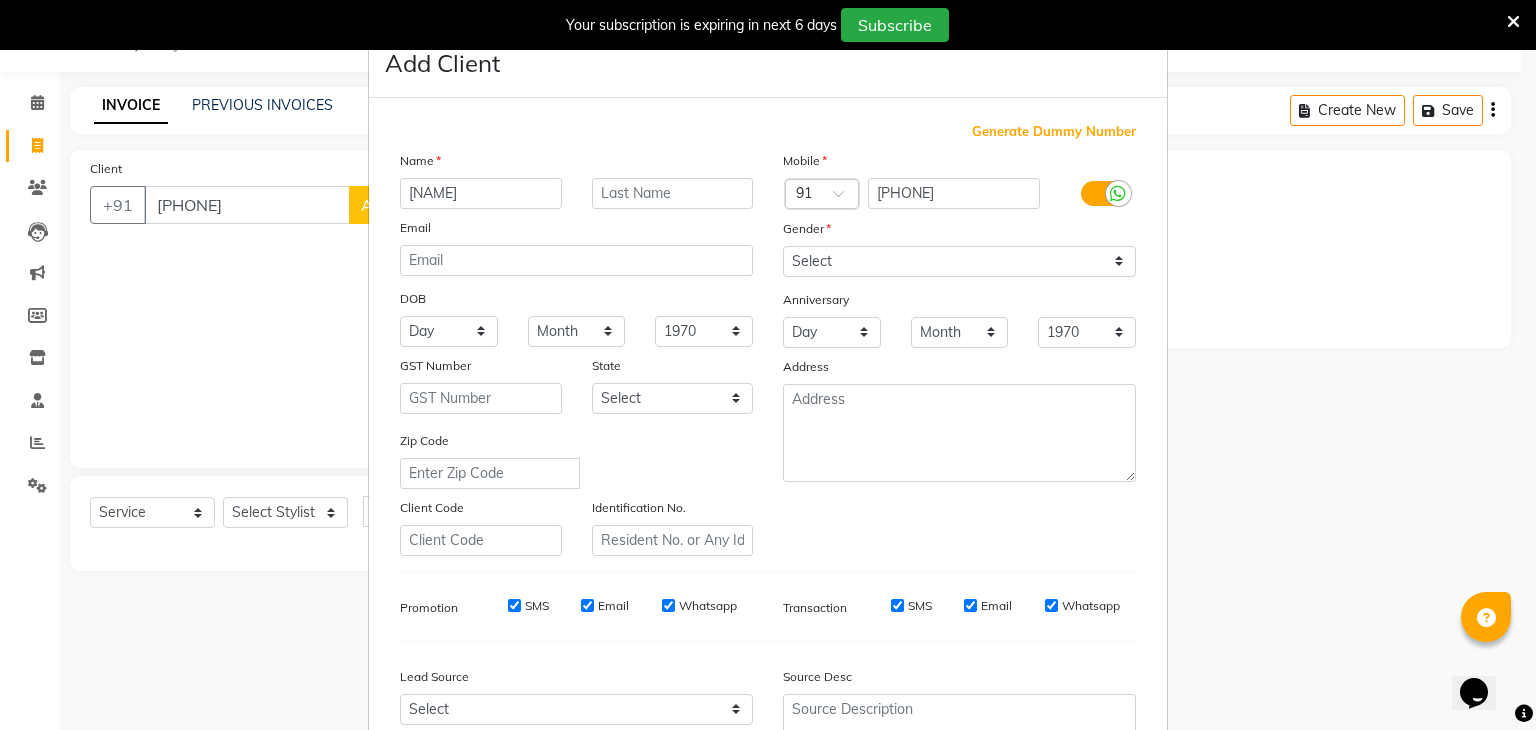 type on "sateesh" 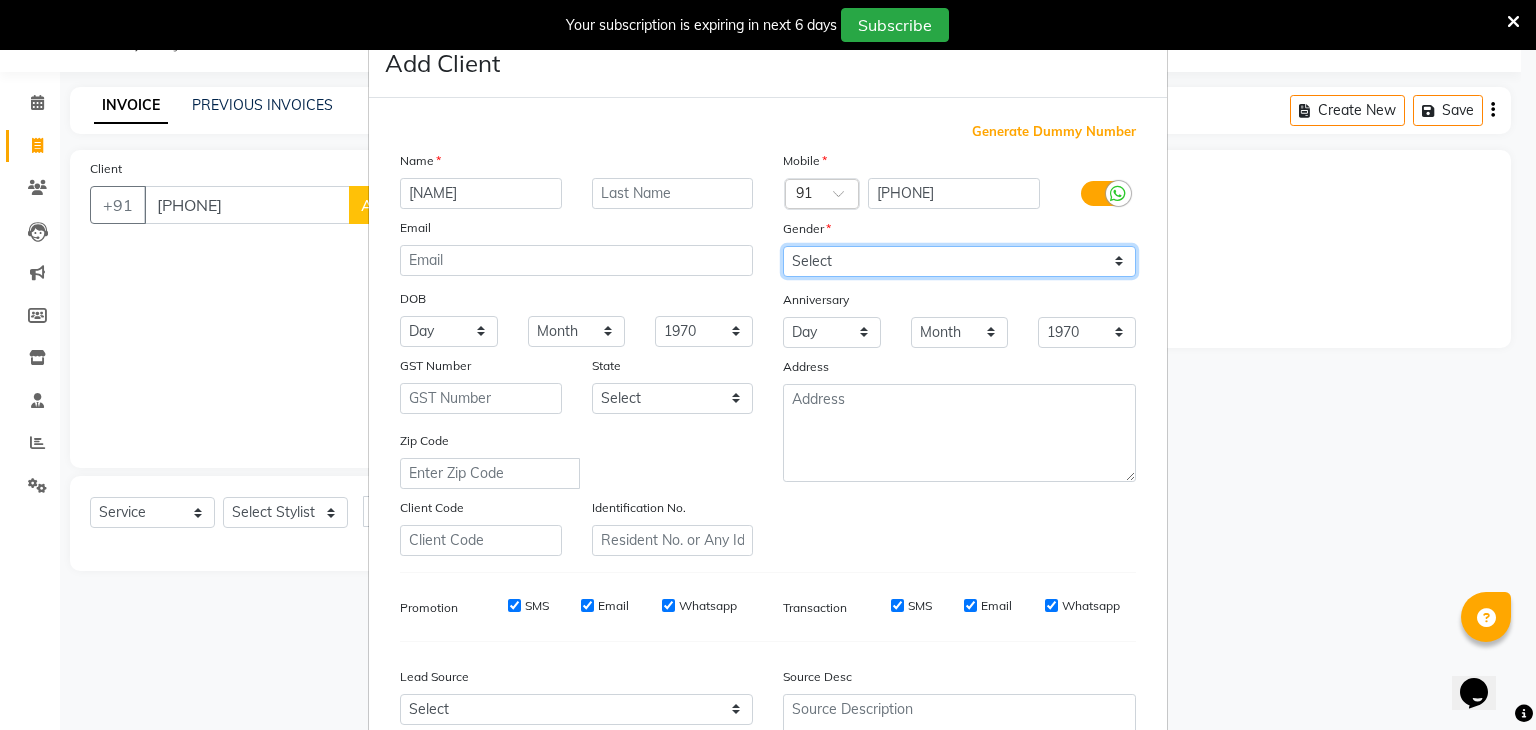 click on "Select Male Female Other Prefer Not To Say" at bounding box center [959, 261] 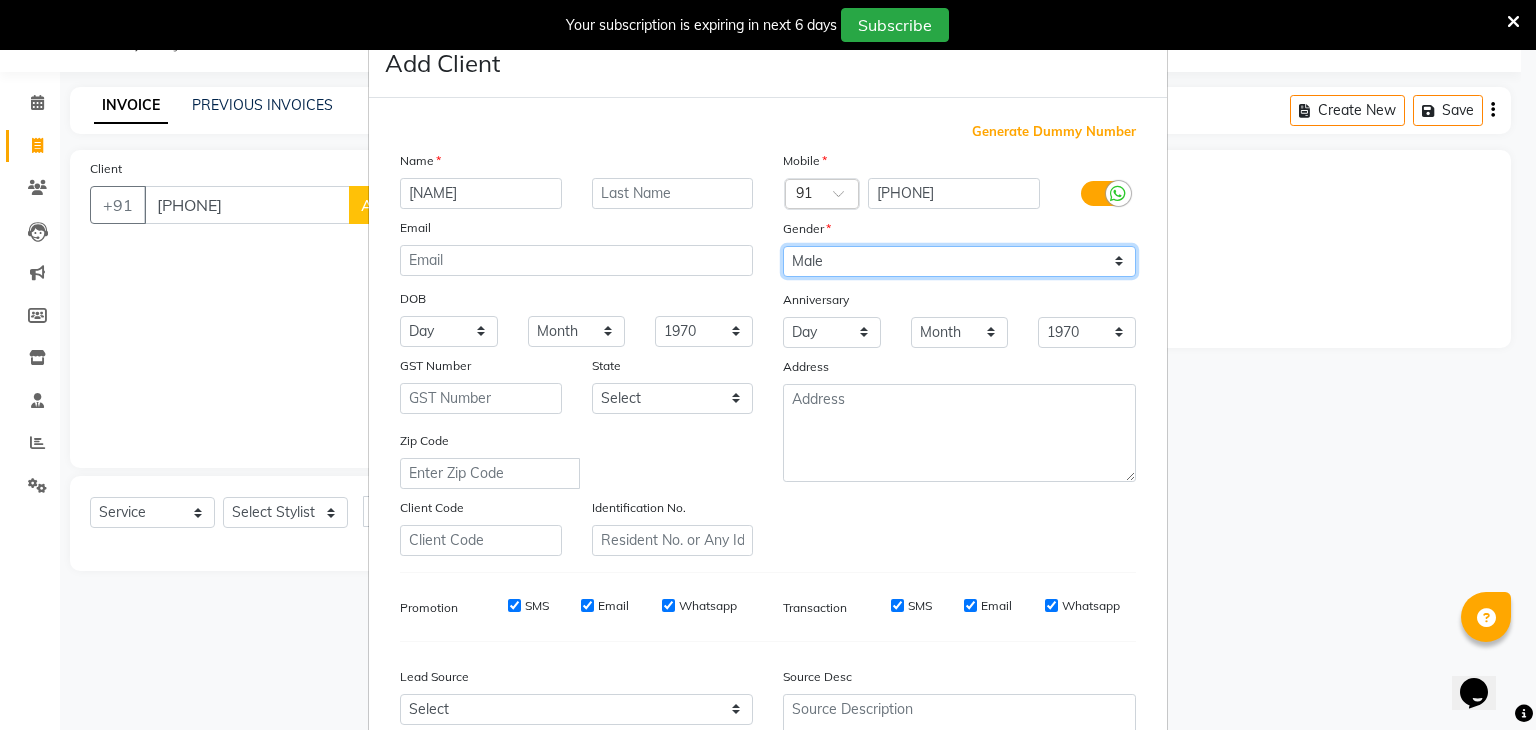 click on "Select Male Female Other Prefer Not To Say" at bounding box center [959, 261] 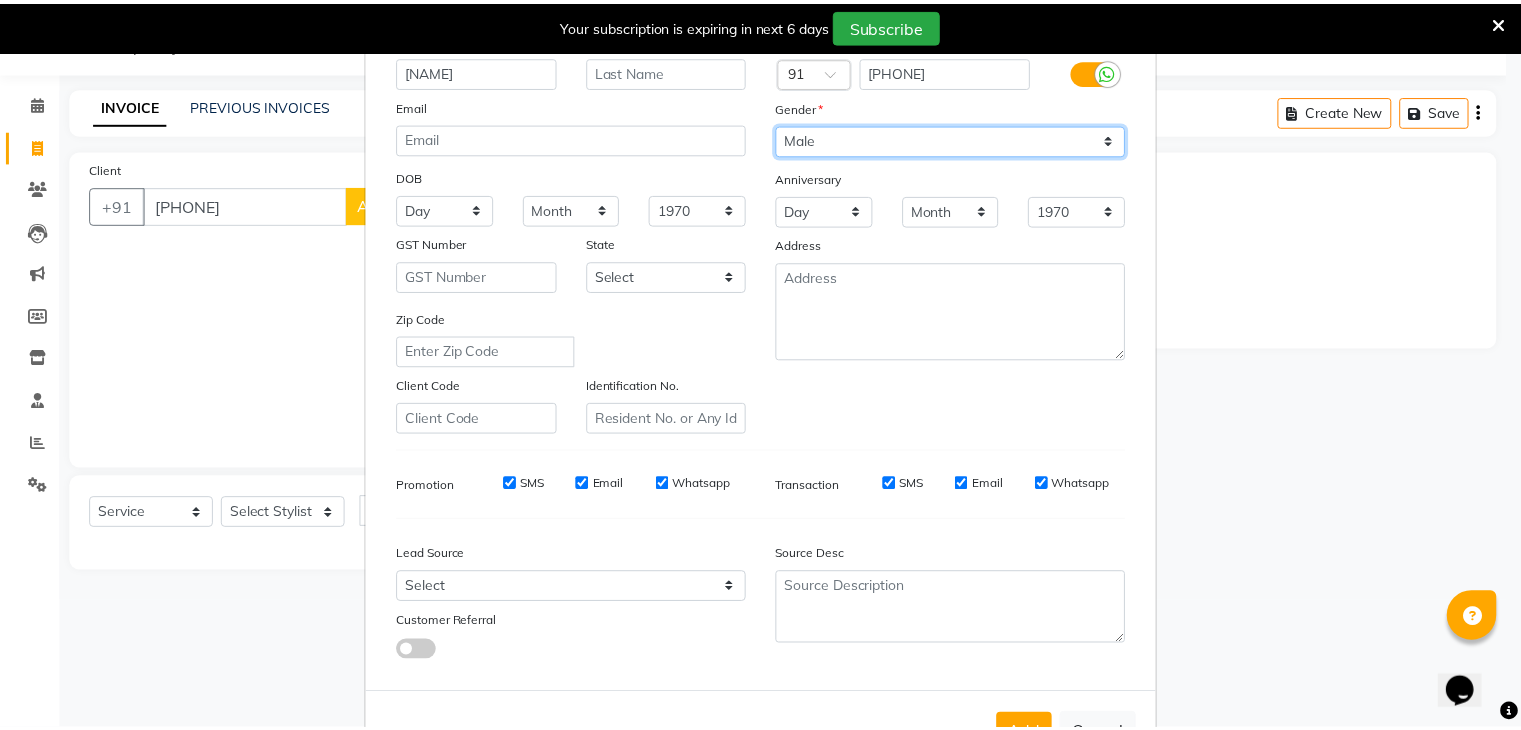 scroll, scrollTop: 203, scrollLeft: 0, axis: vertical 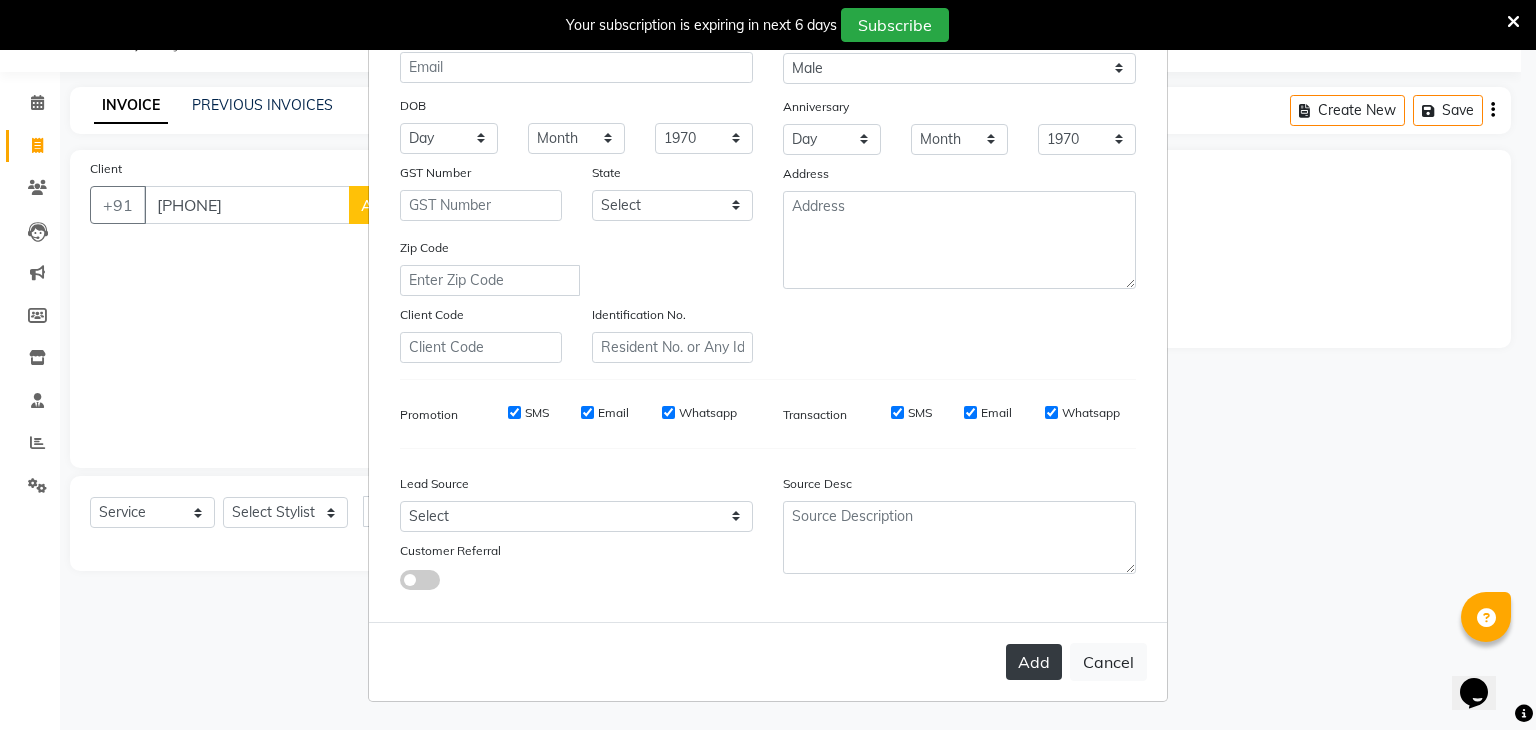 click on "Add" at bounding box center (1034, 662) 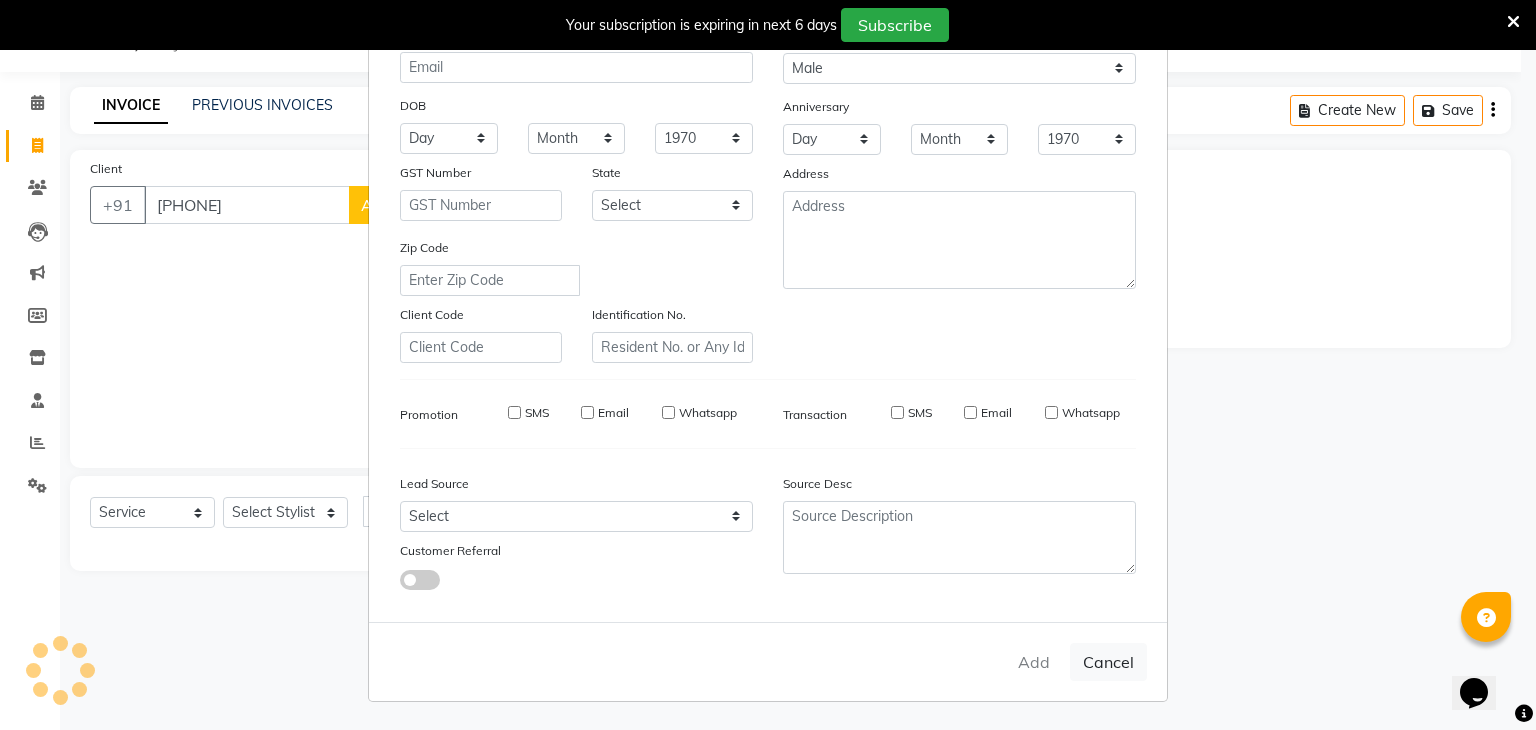 type 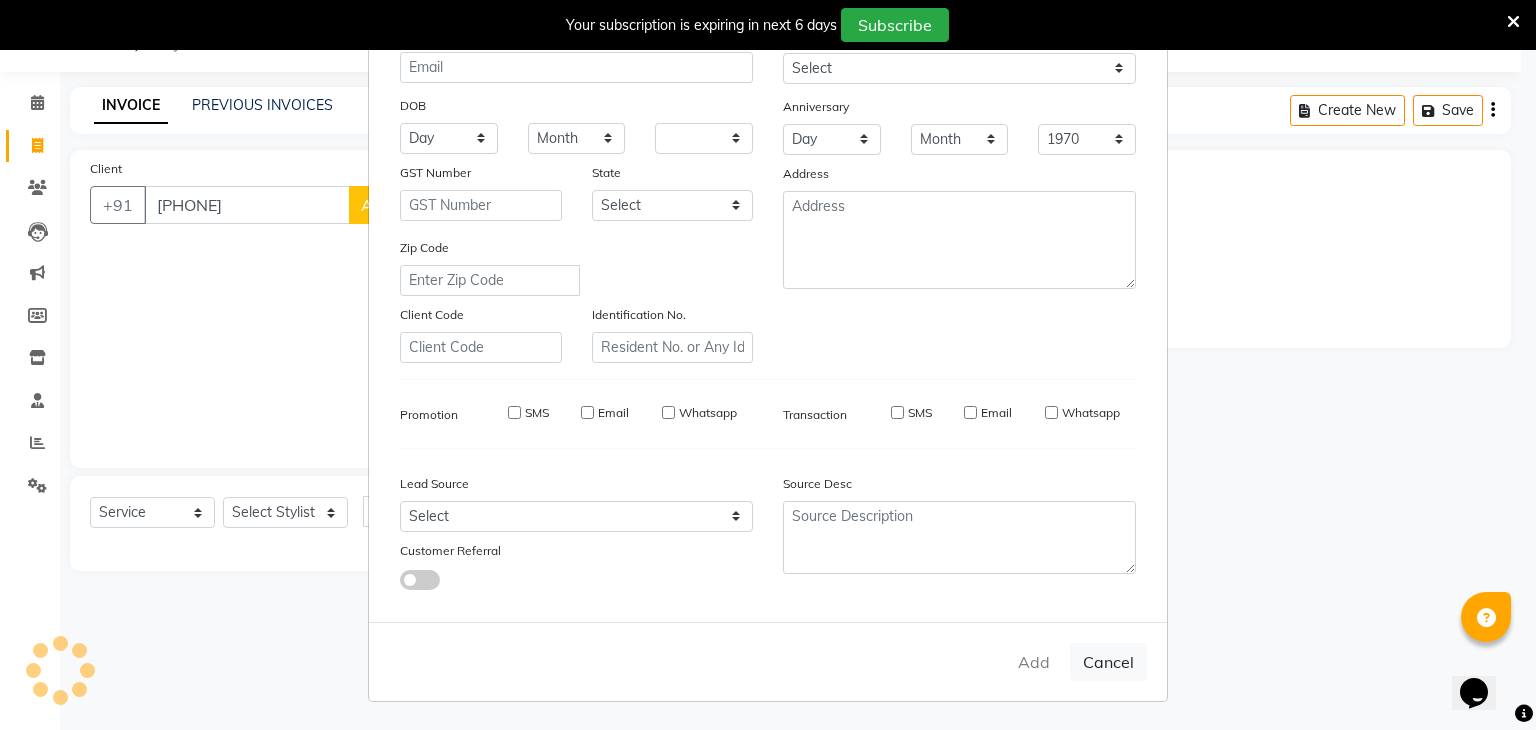 select 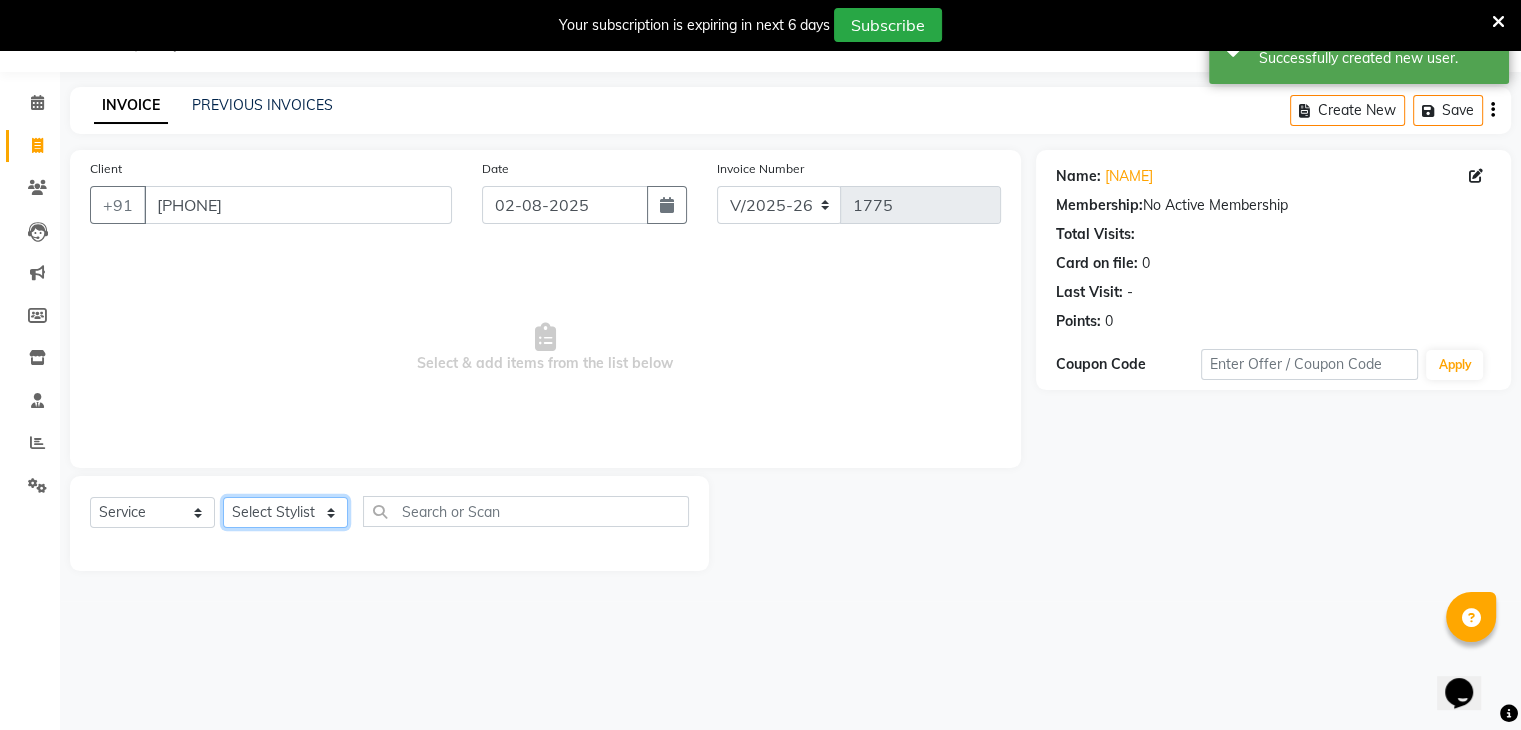 click on "Select Stylist ajju azam divya rihan Sahzad sowjanya srilatha Swapna Zeeshan" 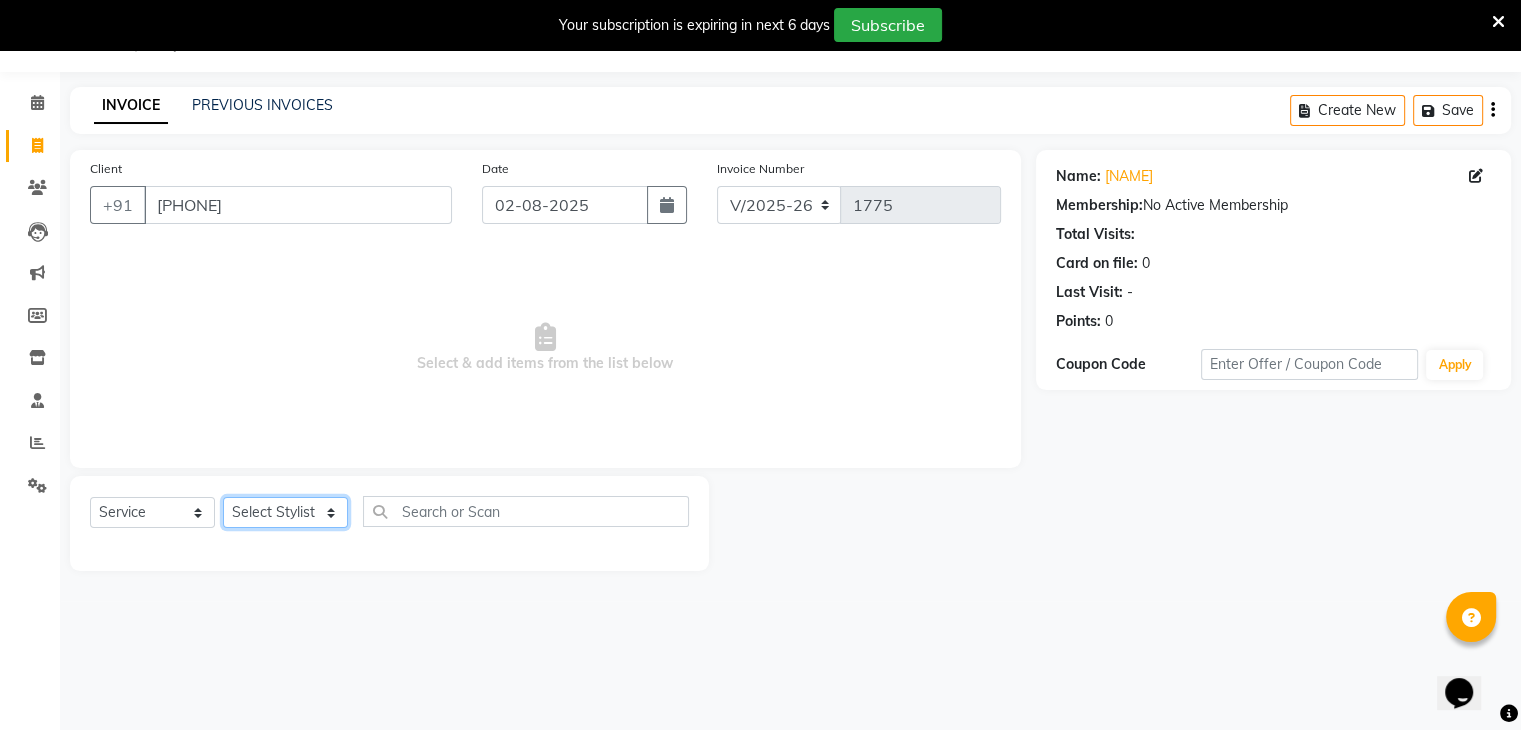 select on "86839" 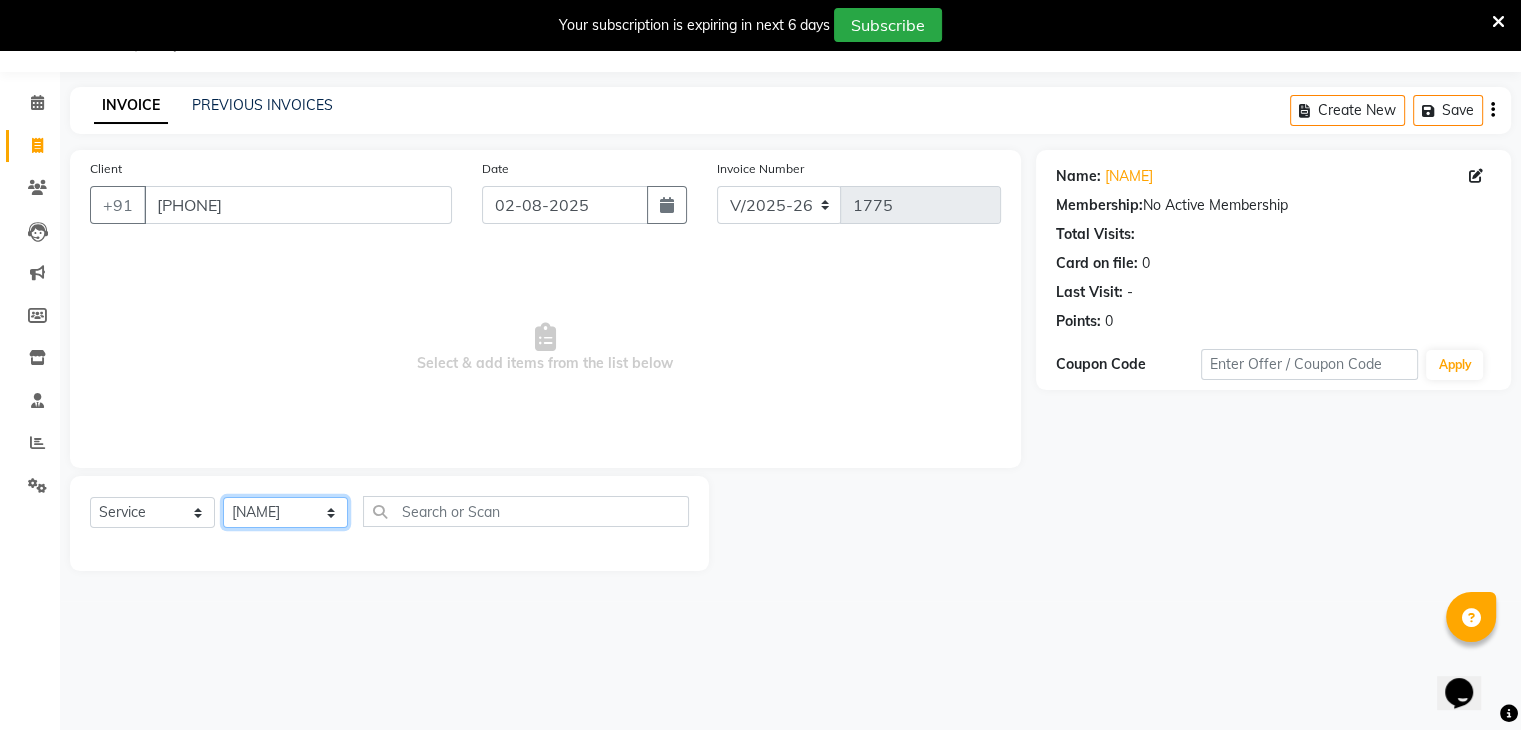 click on "Select Stylist ajju azam divya rihan Sahzad sowjanya srilatha Swapna Zeeshan" 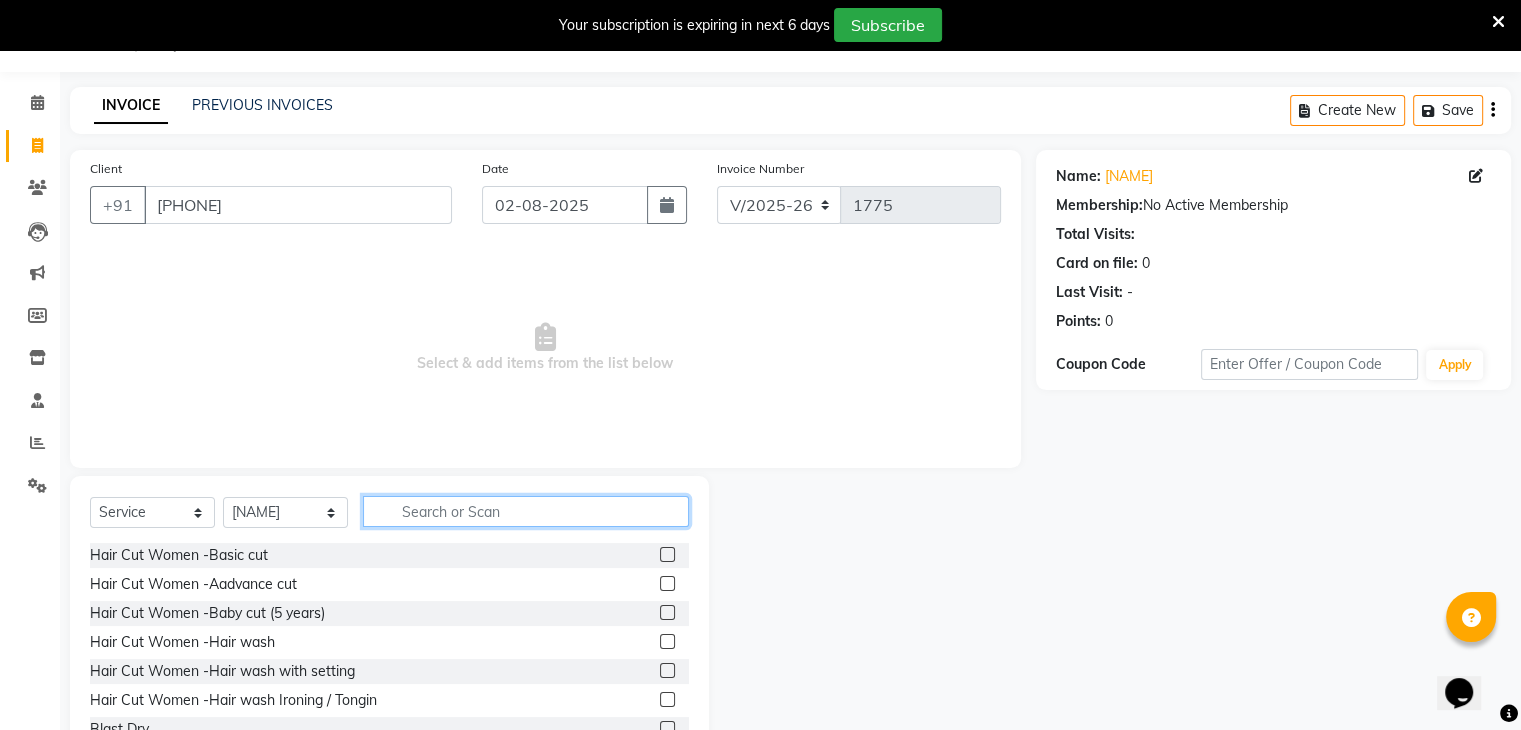 click 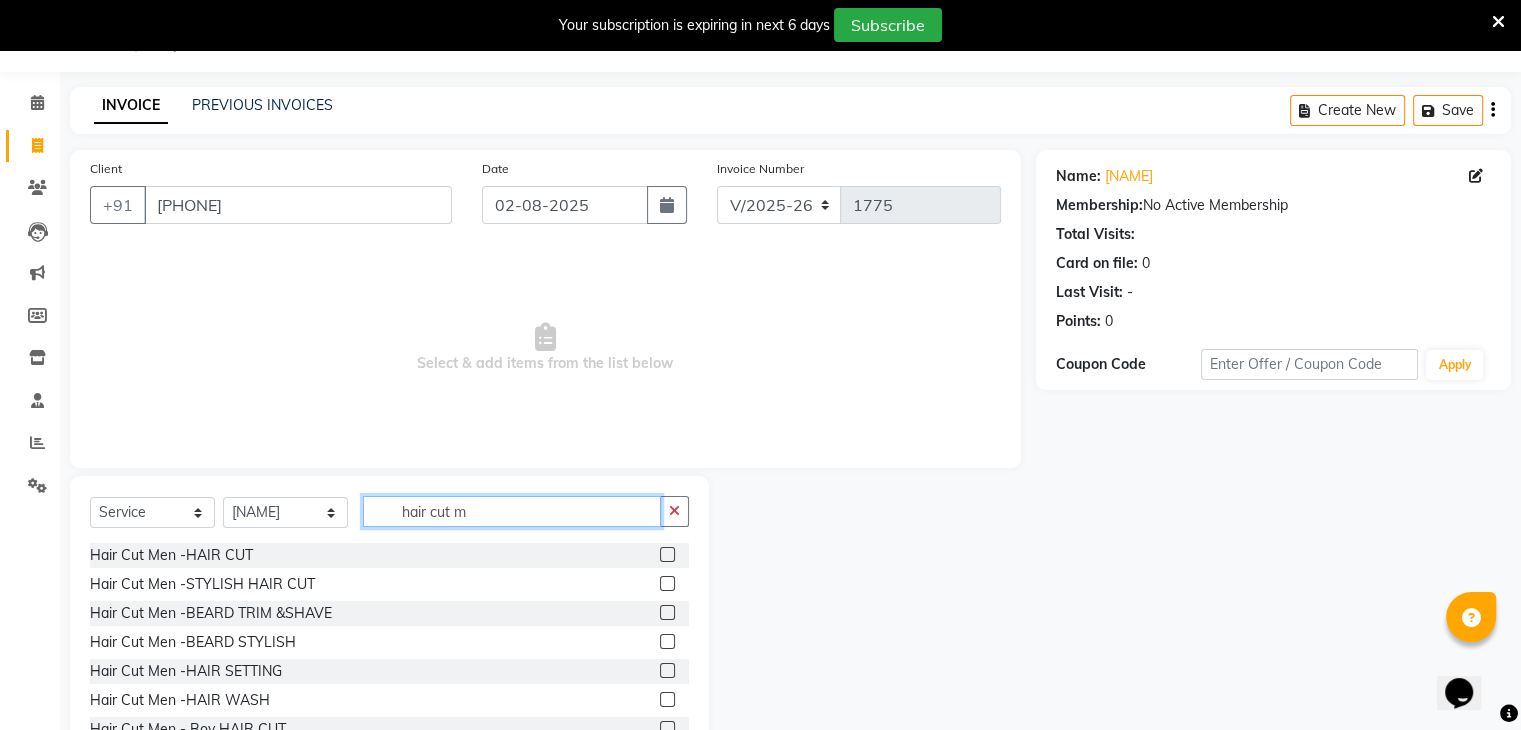 type on "hair cut m" 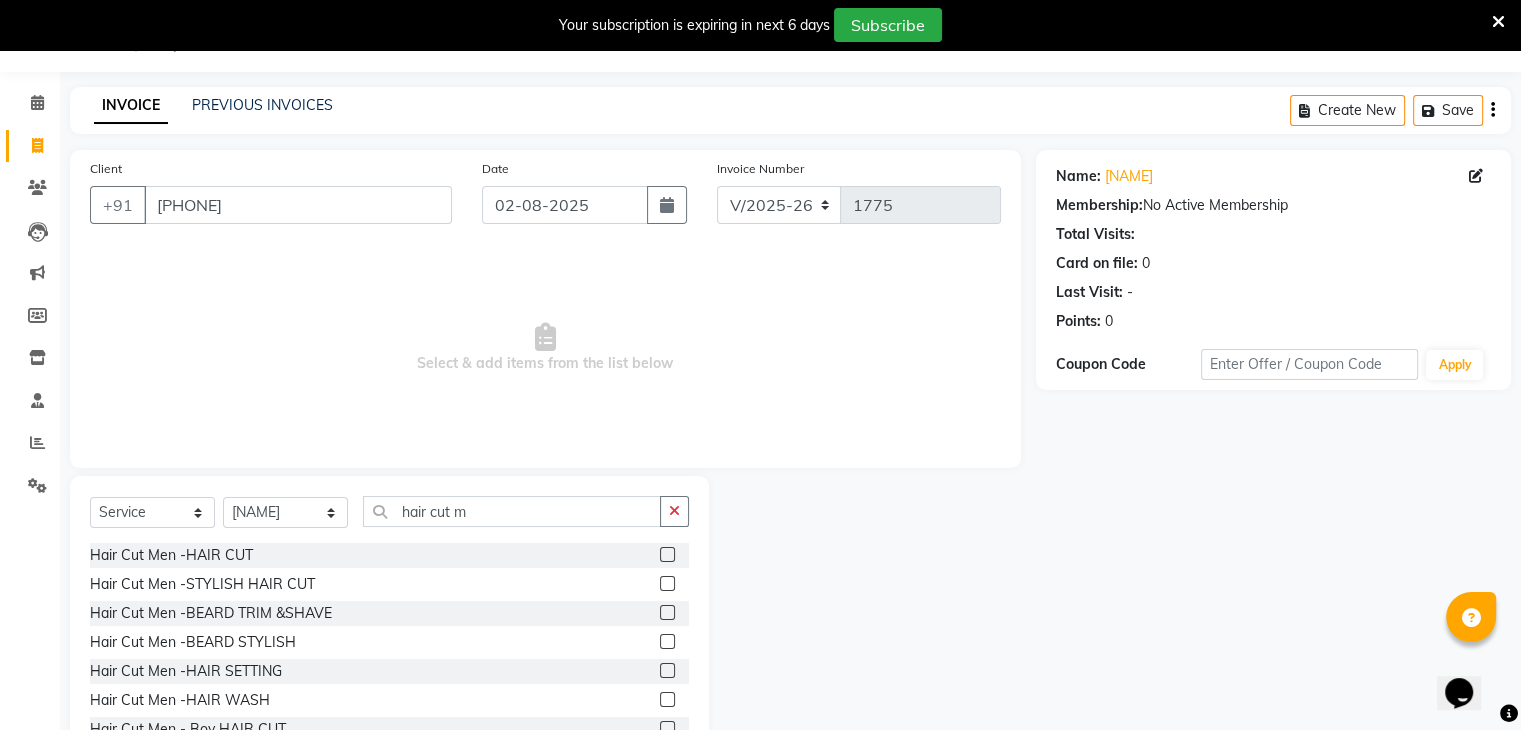 click 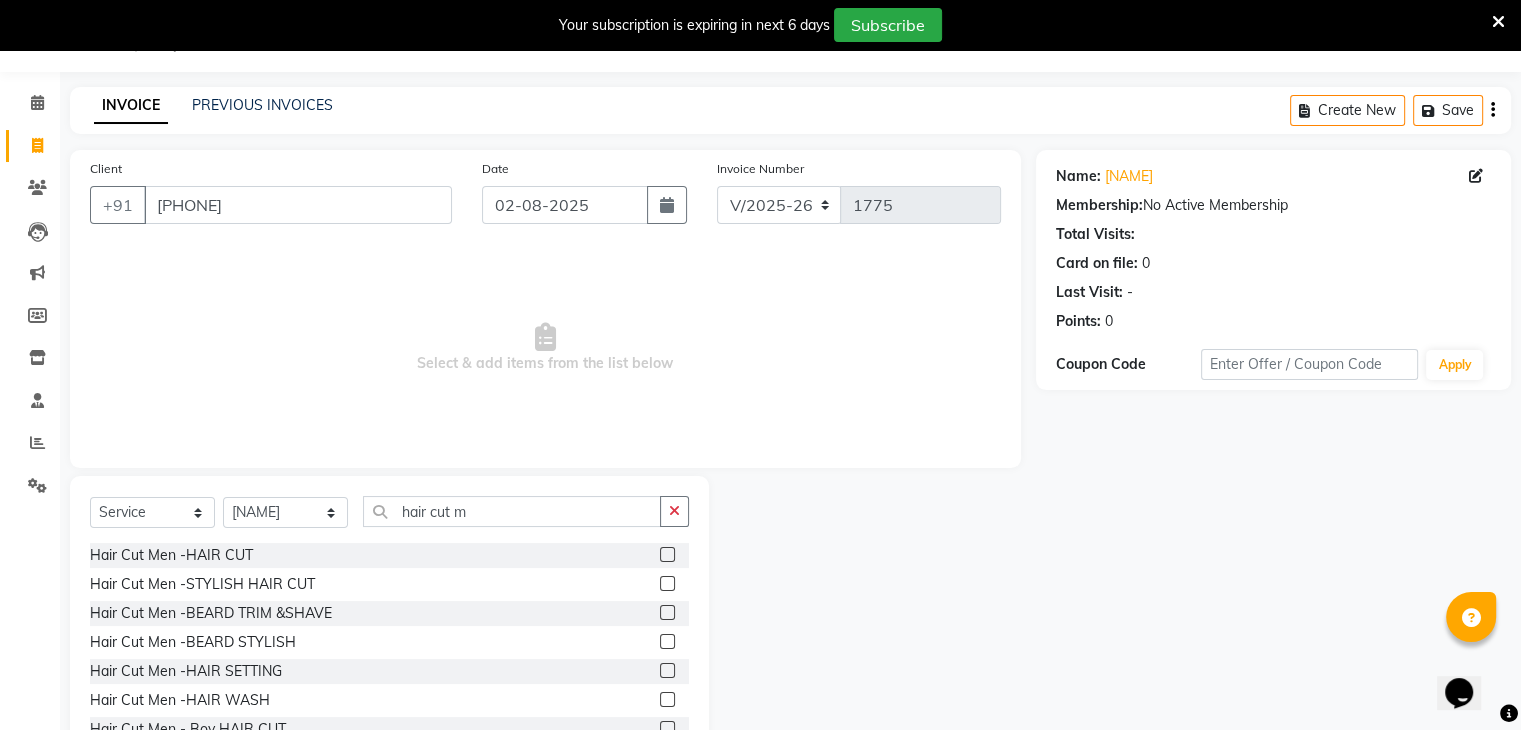 click 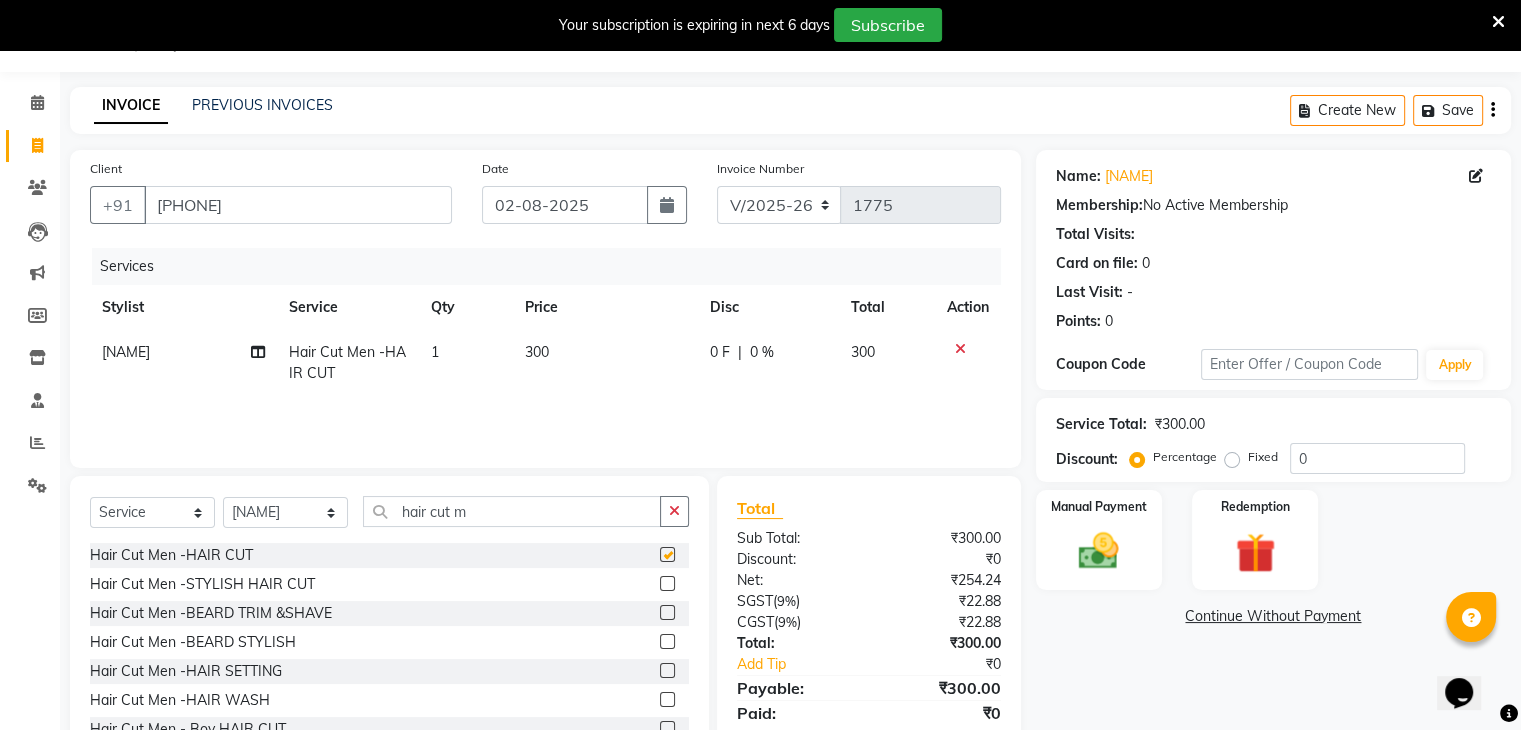 checkbox on "false" 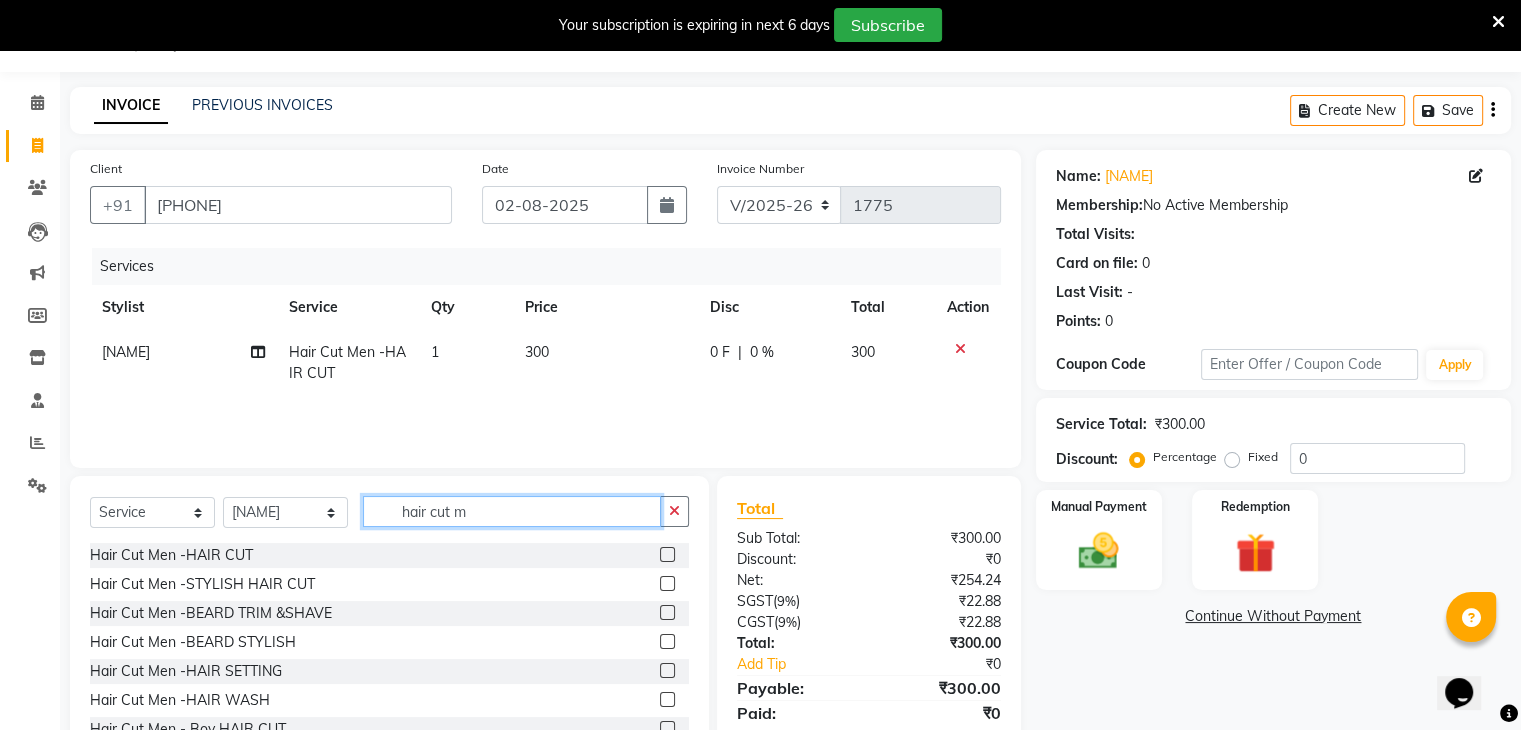 click on "hair cut m" 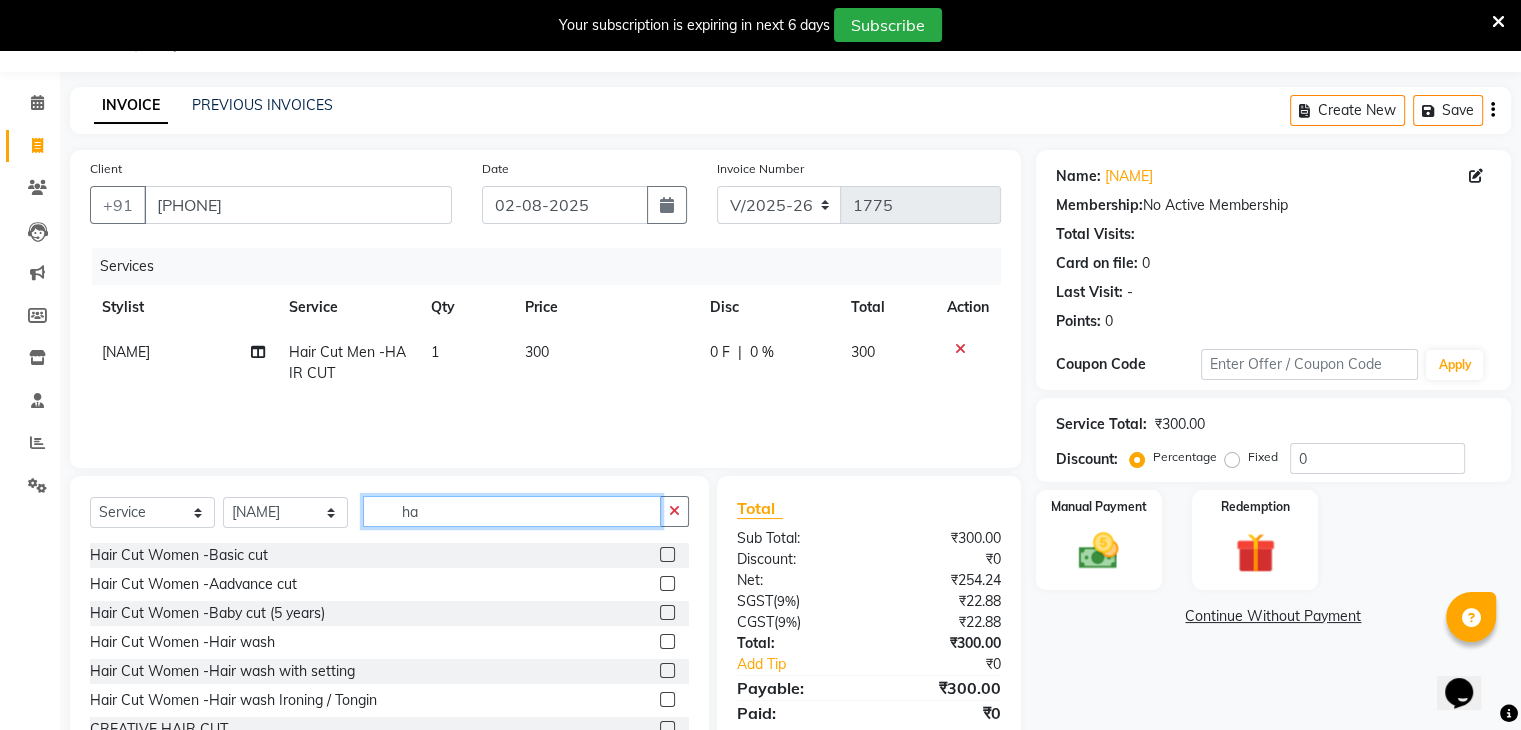 type on "h" 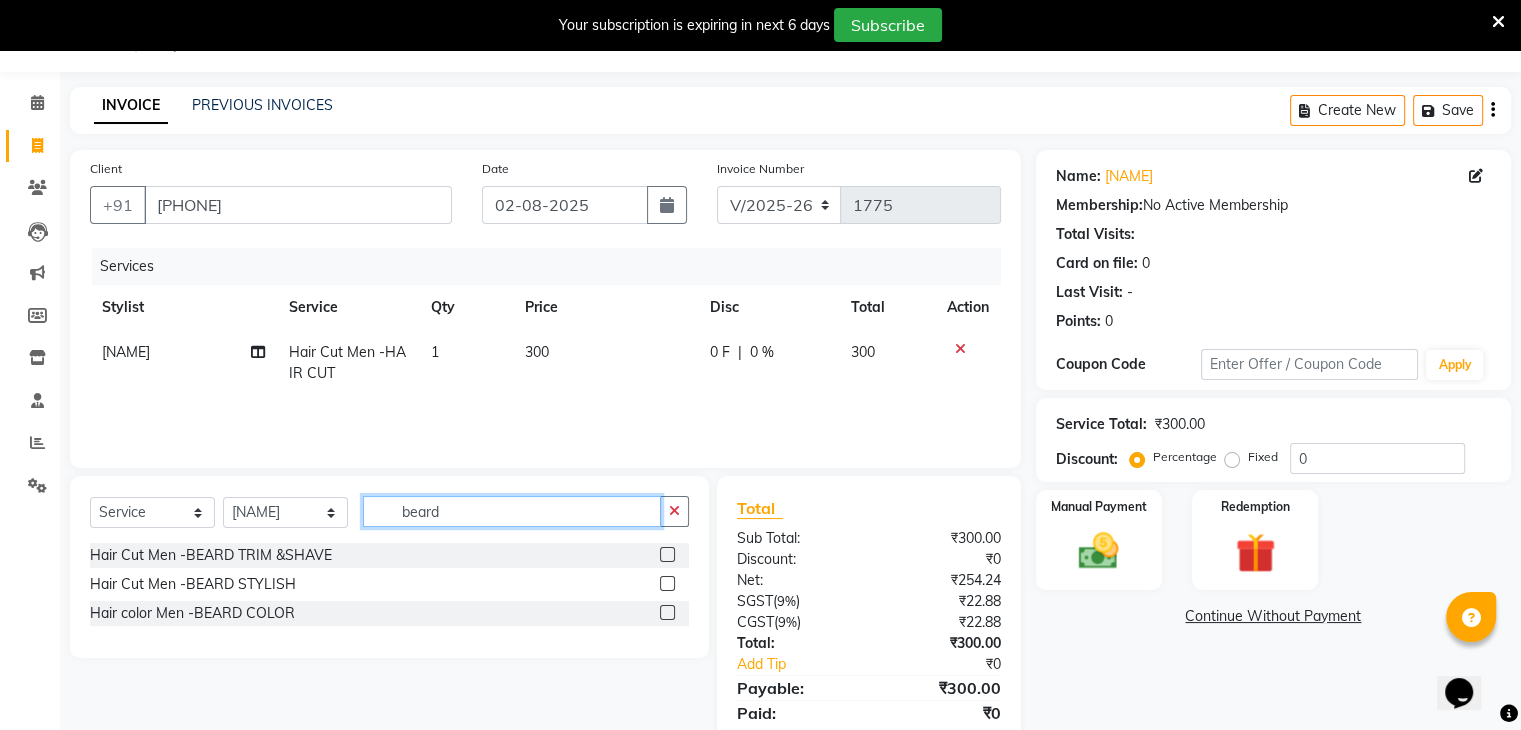 type on "beard" 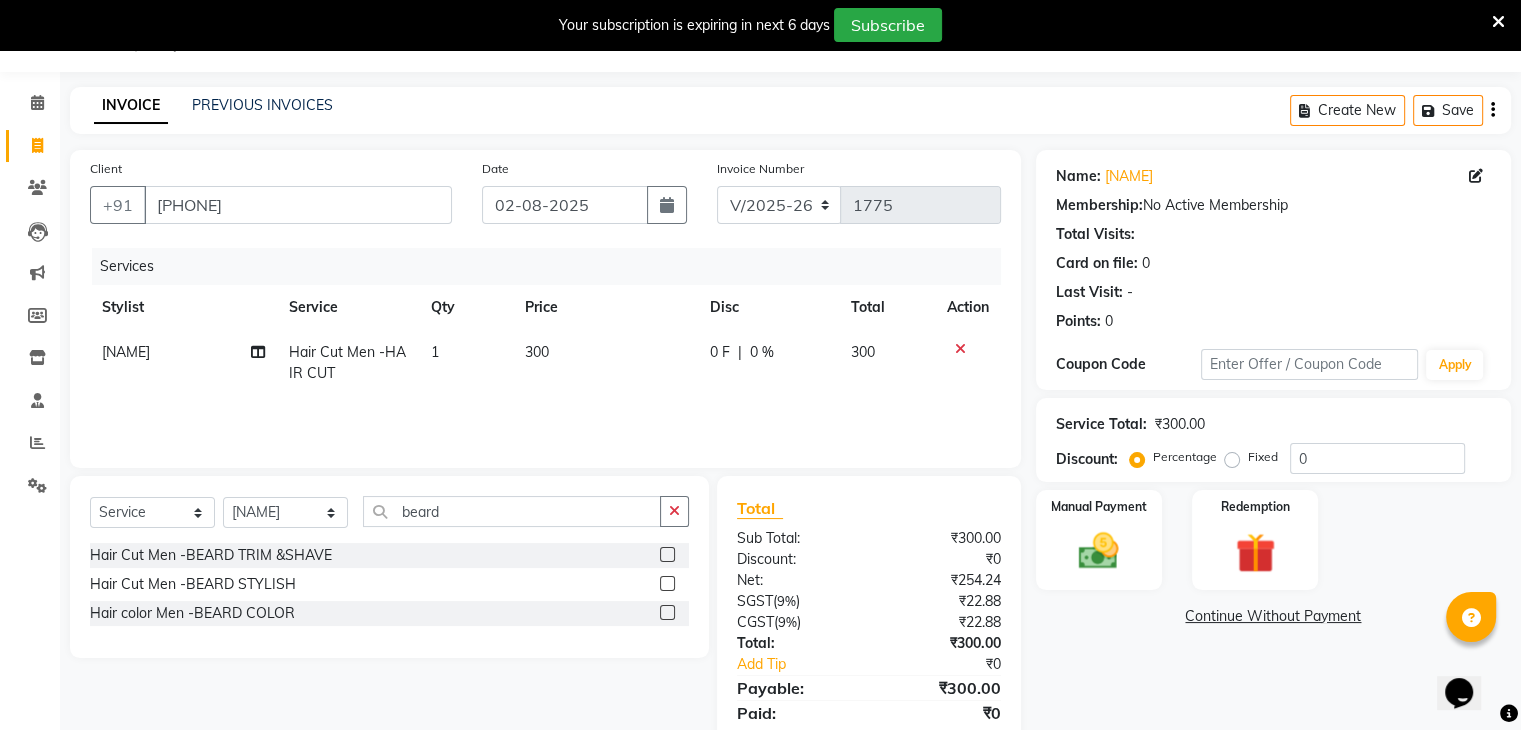 click 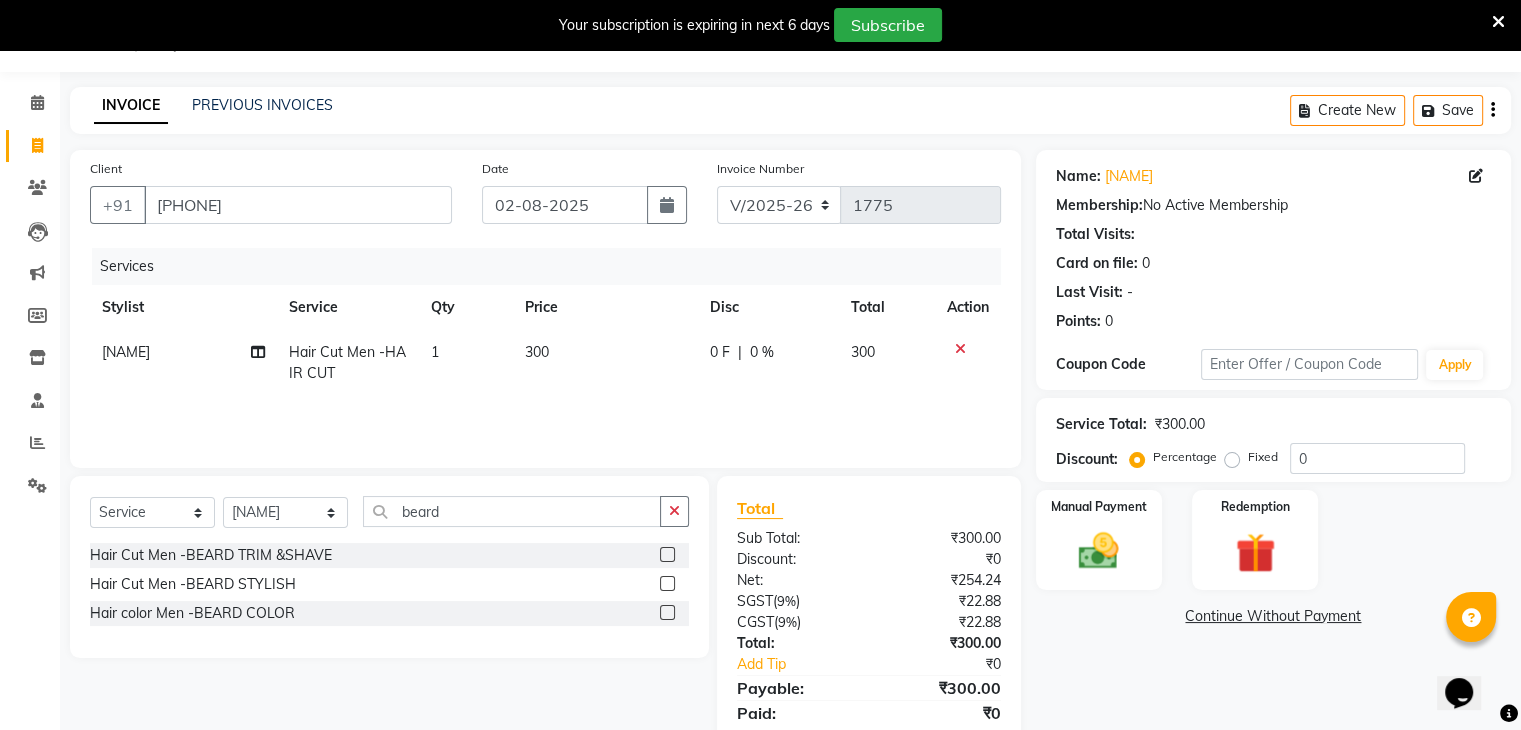 click at bounding box center [666, 555] 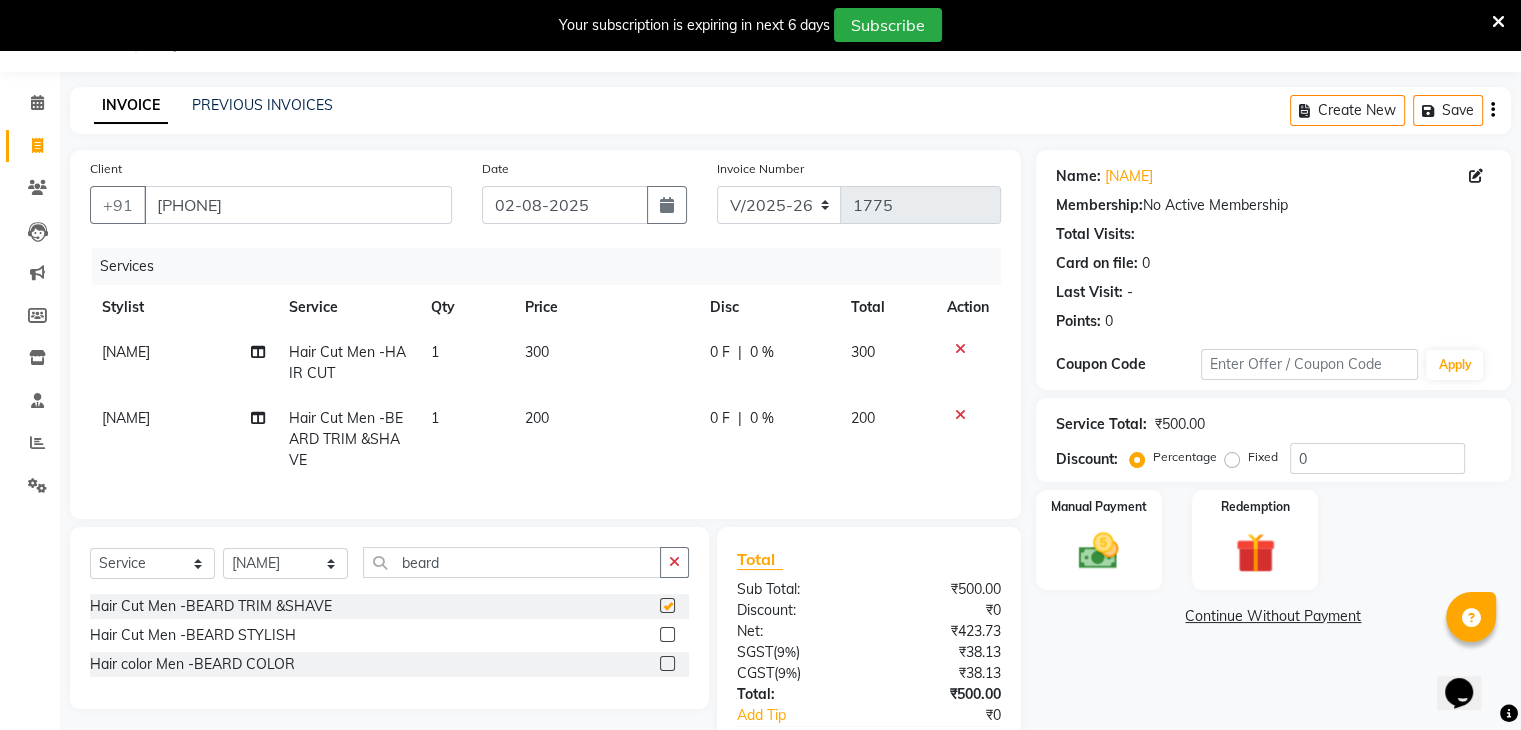 checkbox on "false" 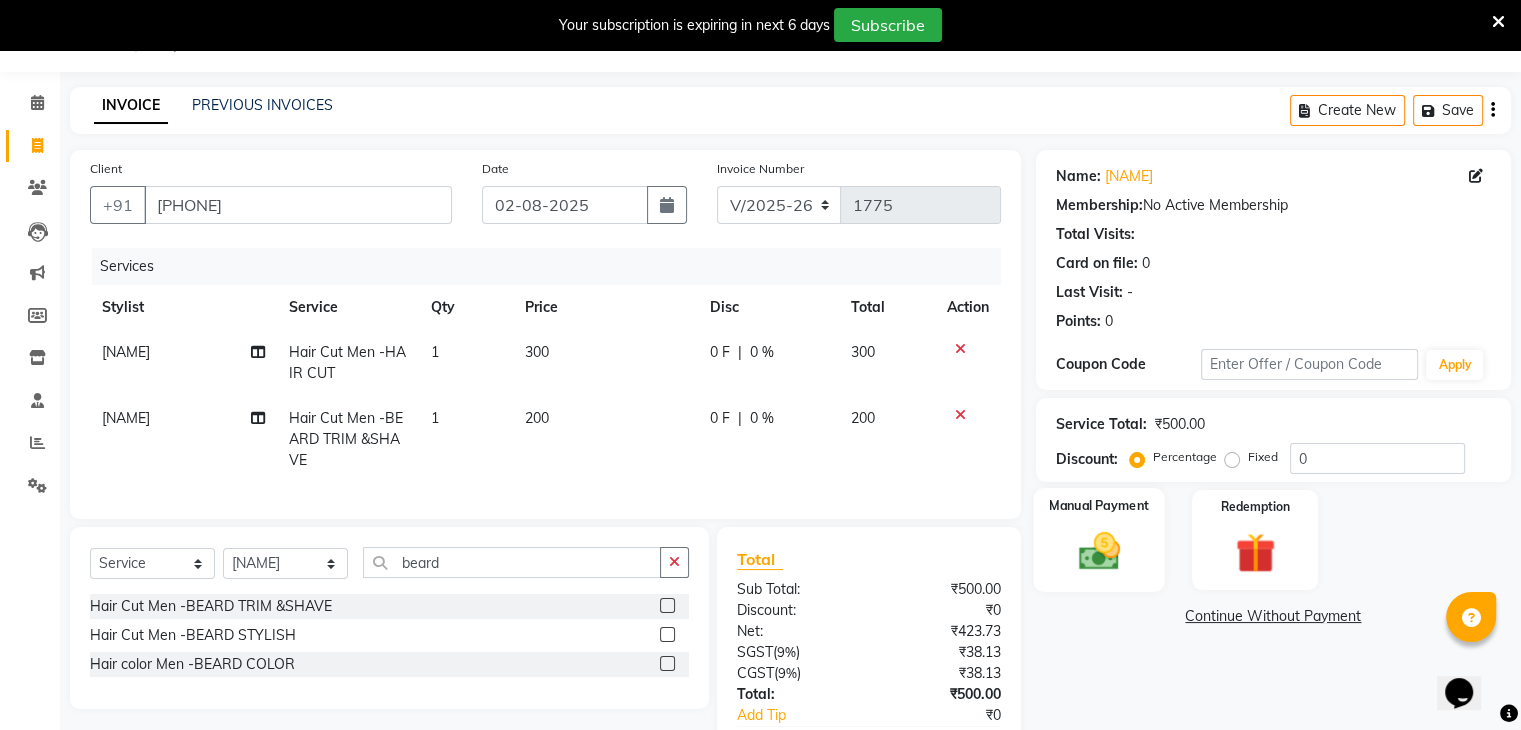 click on "Manual Payment" 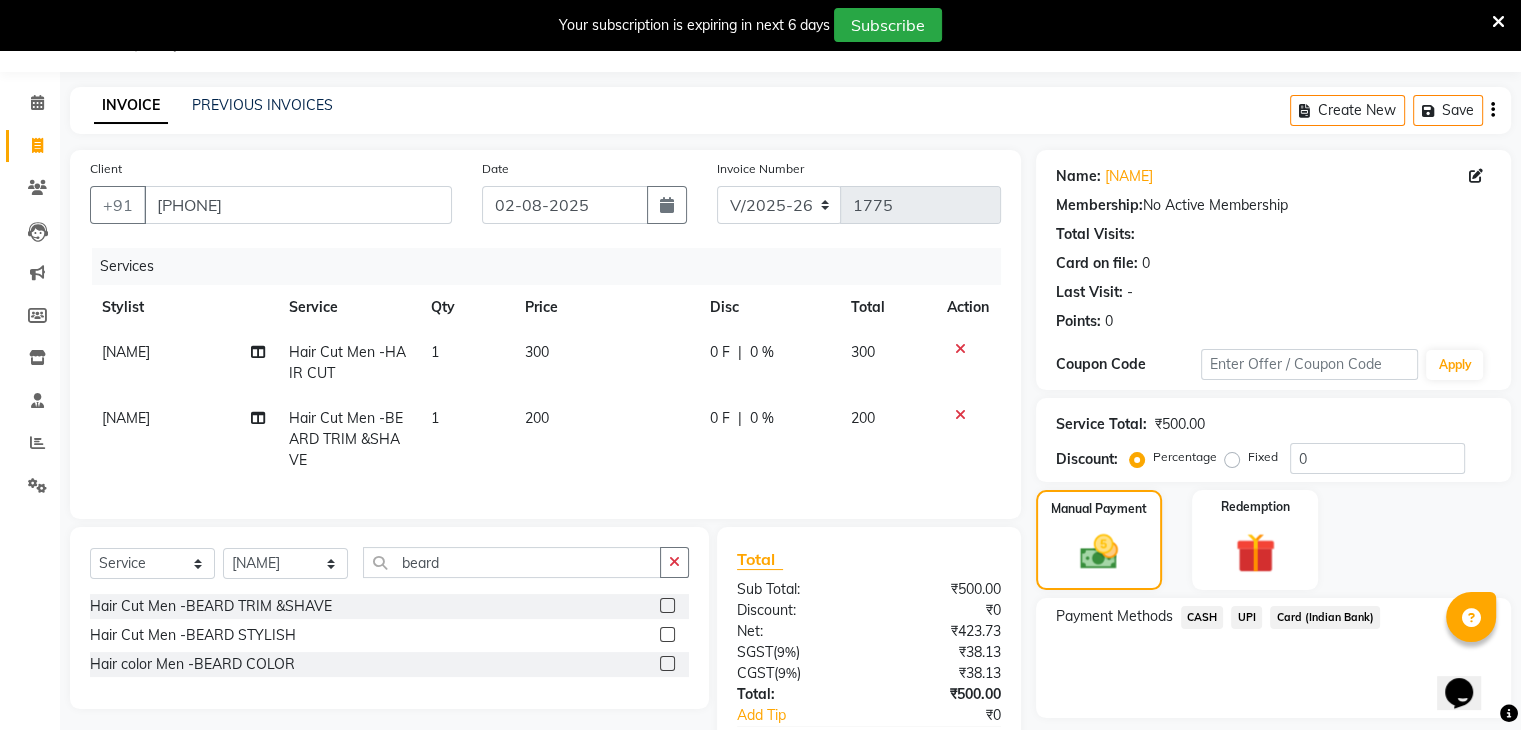 click on "UPI" 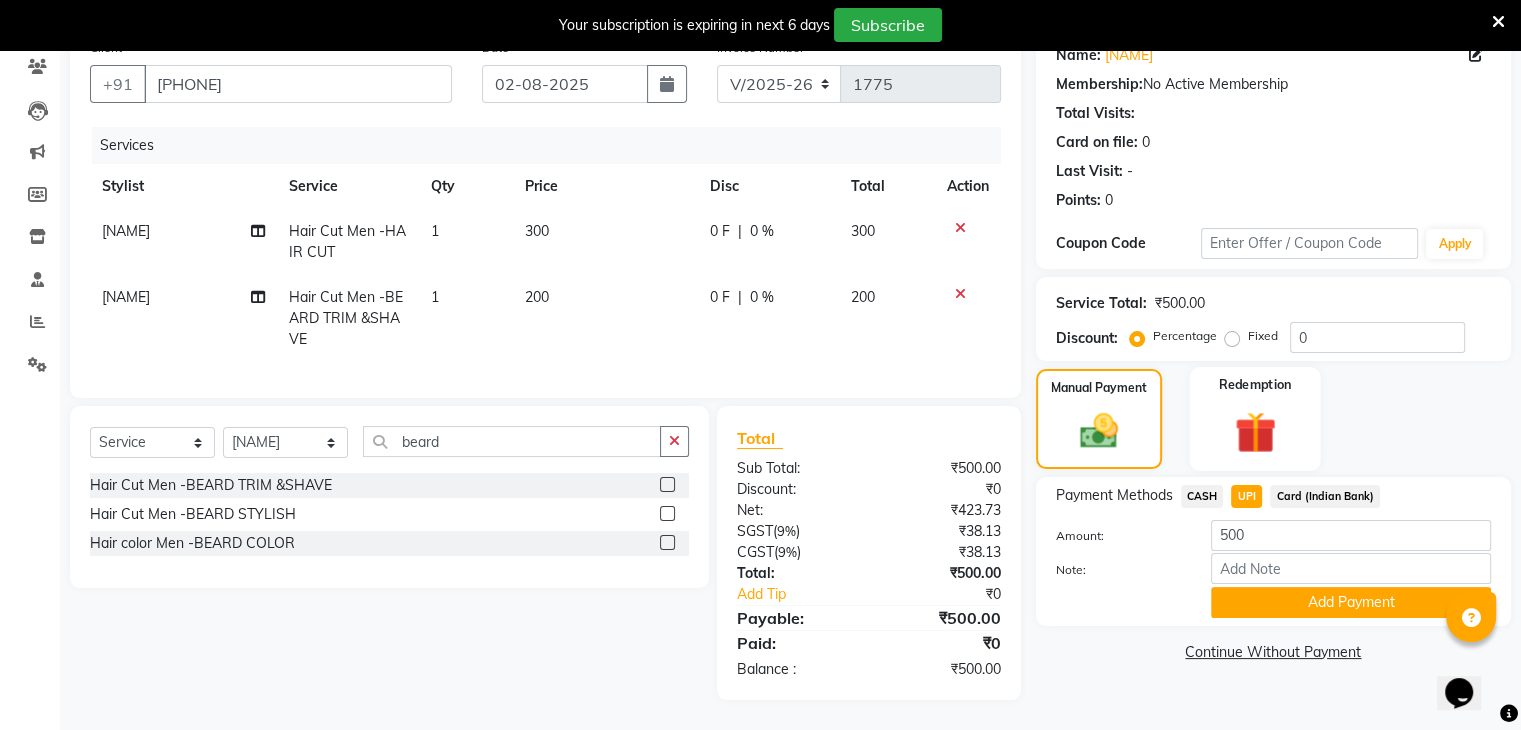 scroll, scrollTop: 176, scrollLeft: 0, axis: vertical 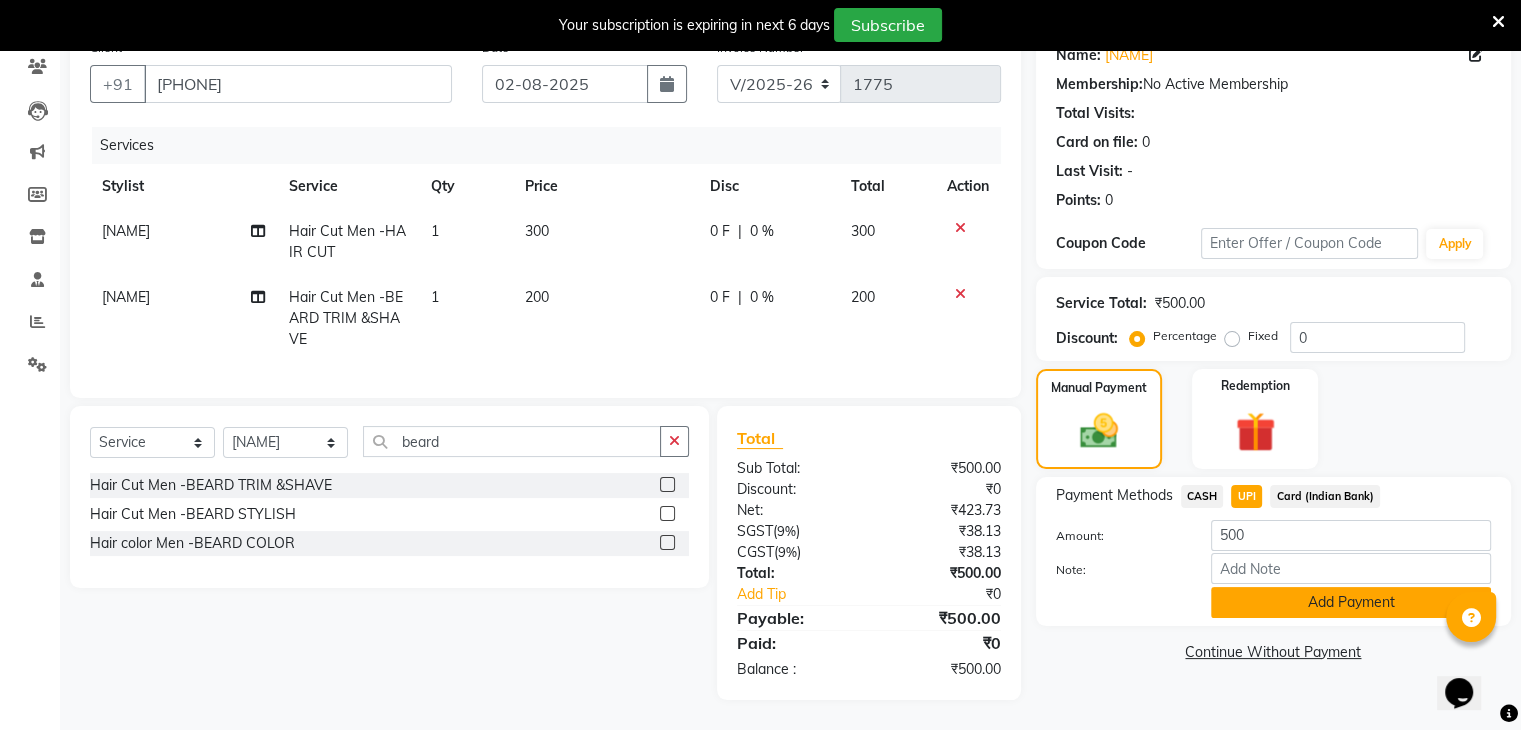click on "Add Payment" 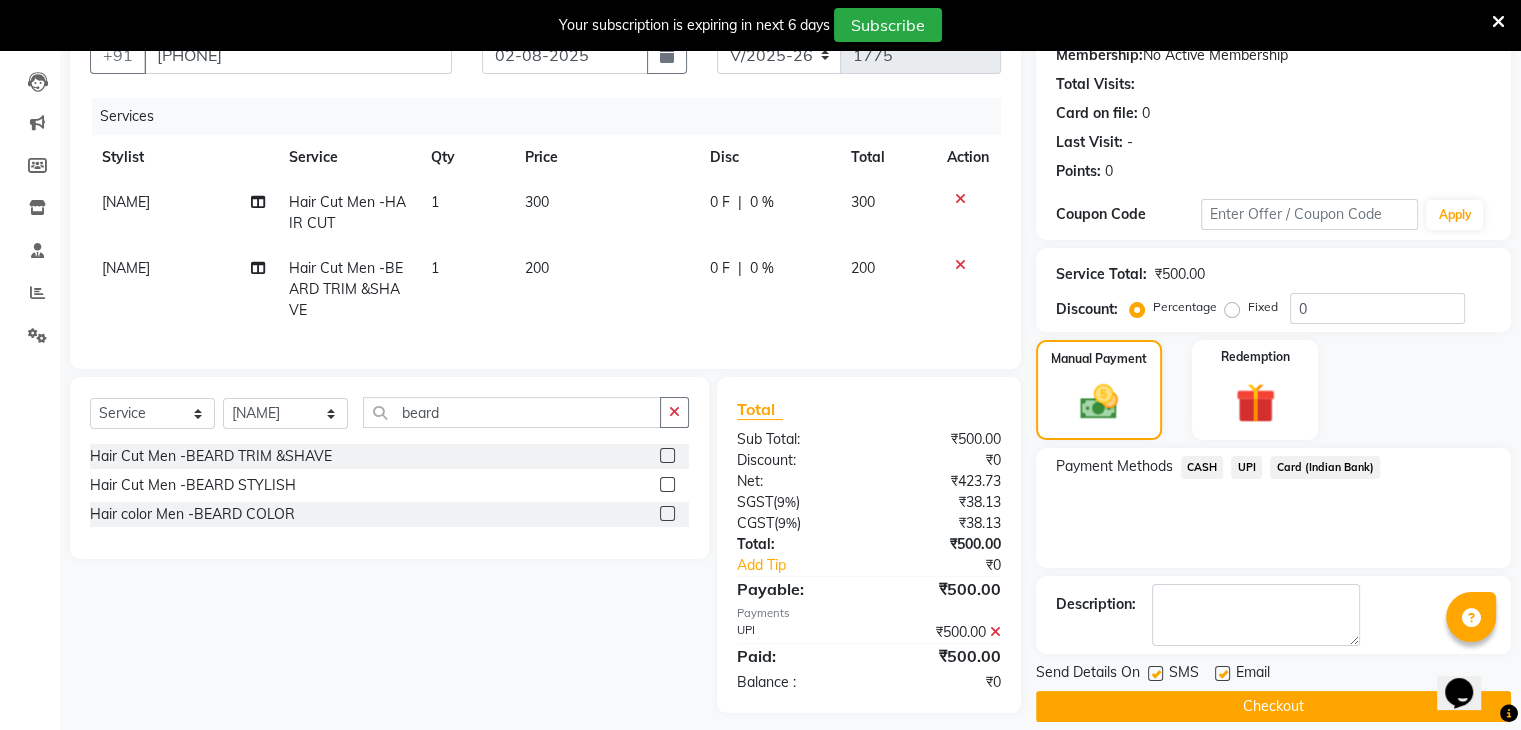 scroll, scrollTop: 201, scrollLeft: 0, axis: vertical 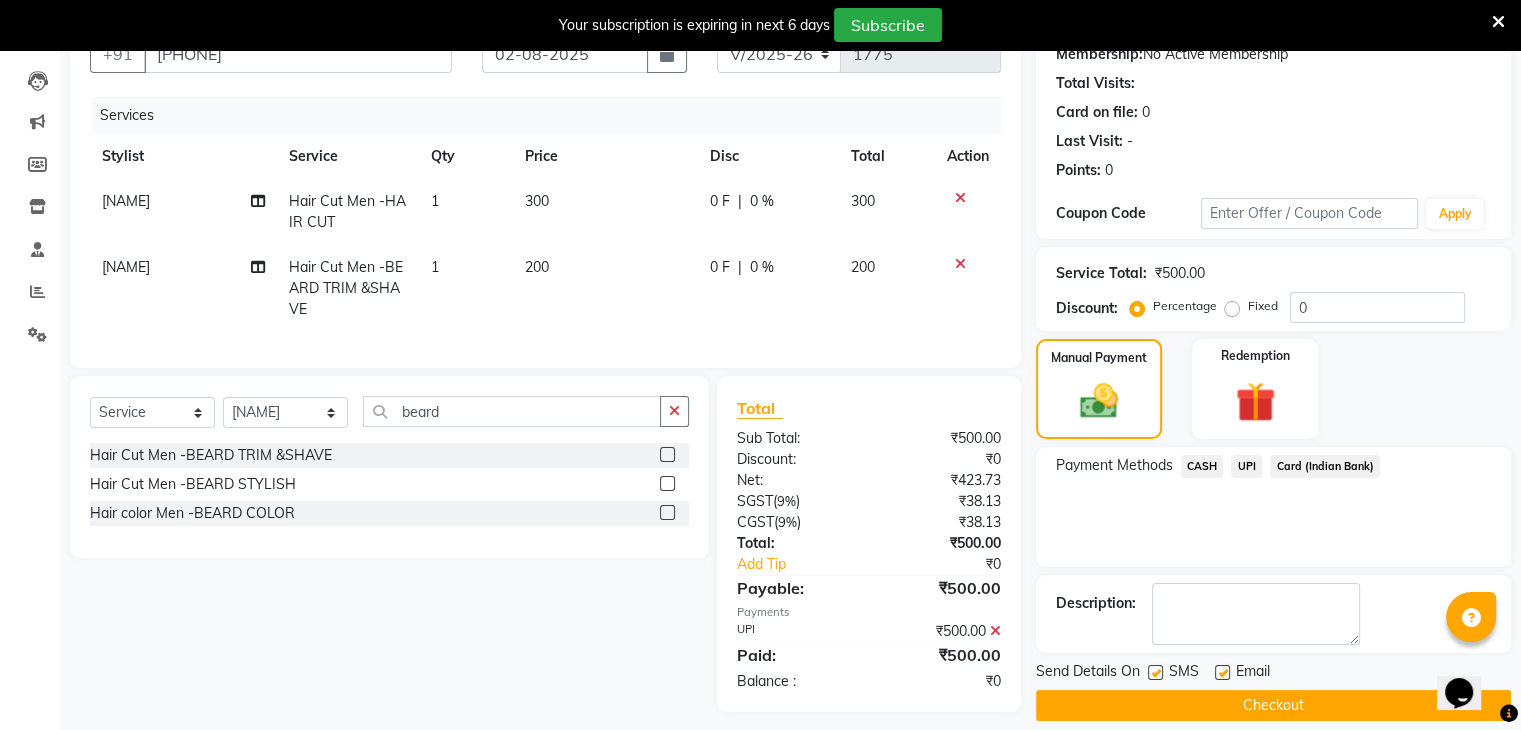 click on "Checkout" 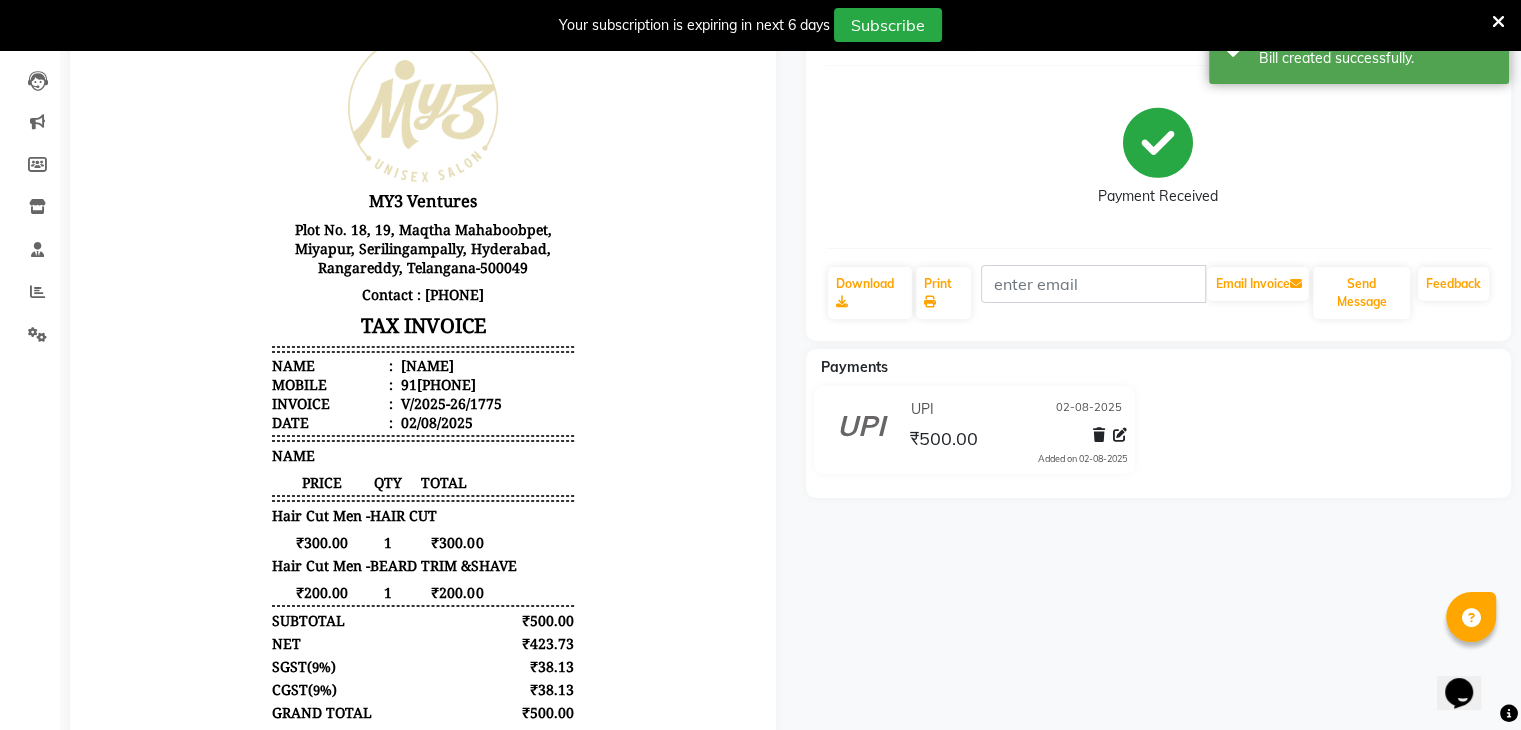 scroll, scrollTop: 0, scrollLeft: 0, axis: both 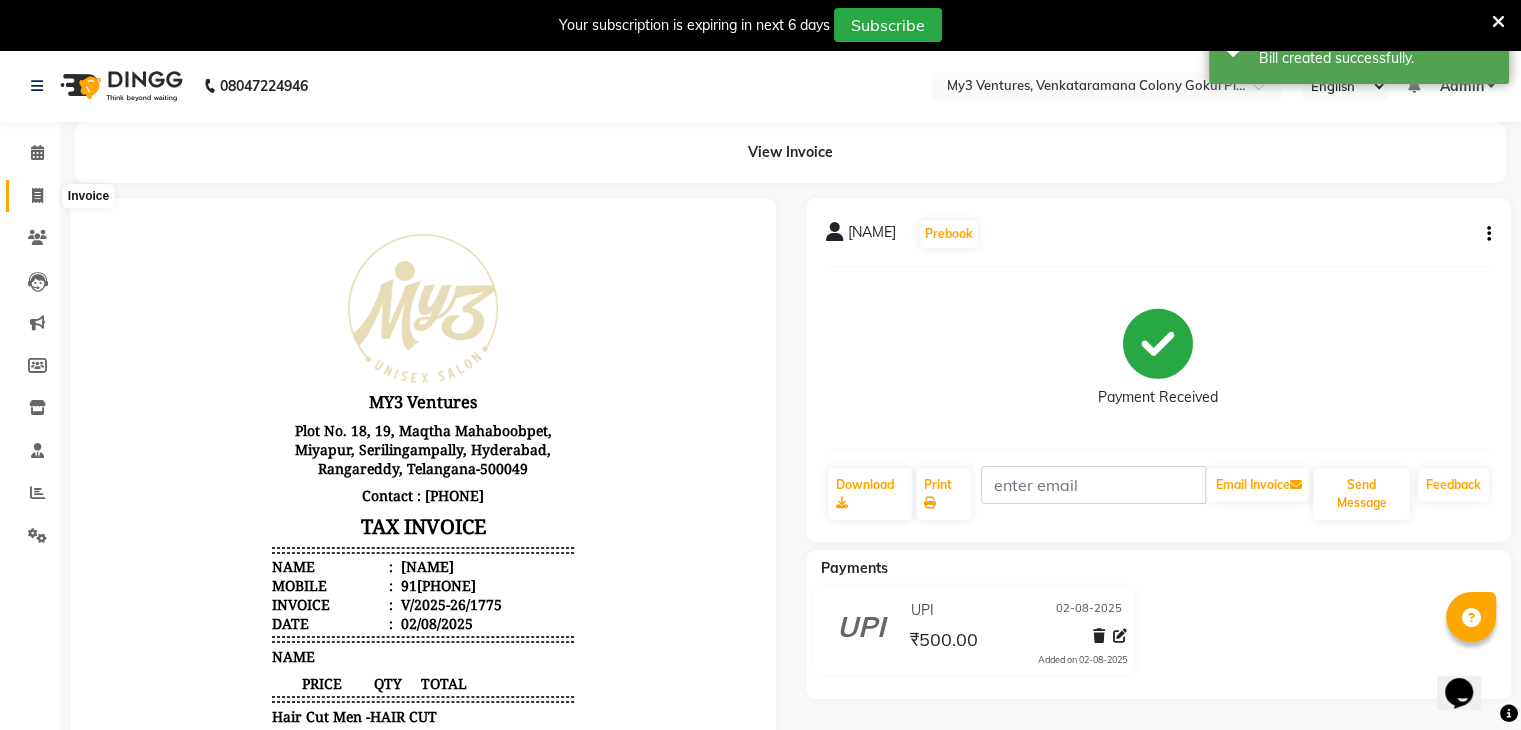 click 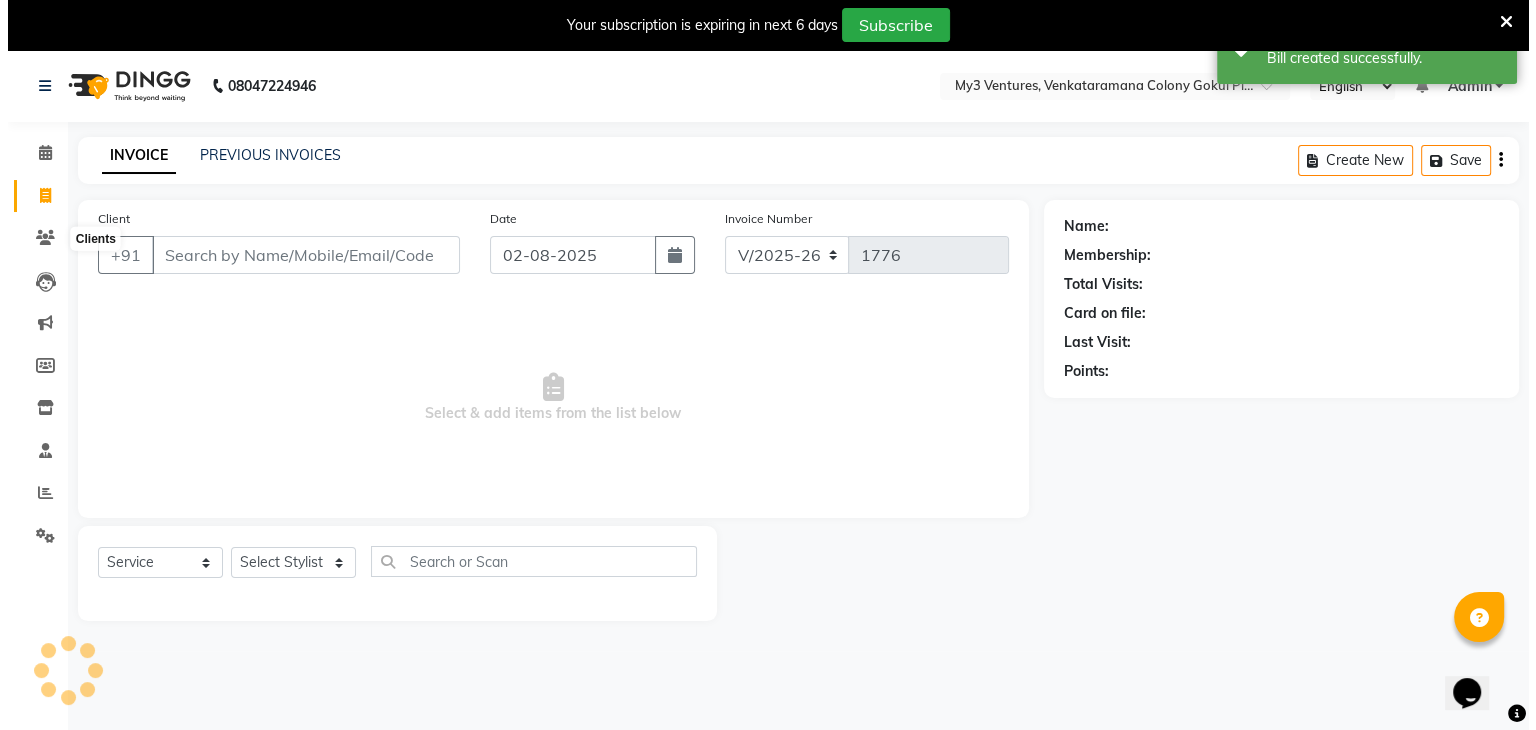 scroll, scrollTop: 50, scrollLeft: 0, axis: vertical 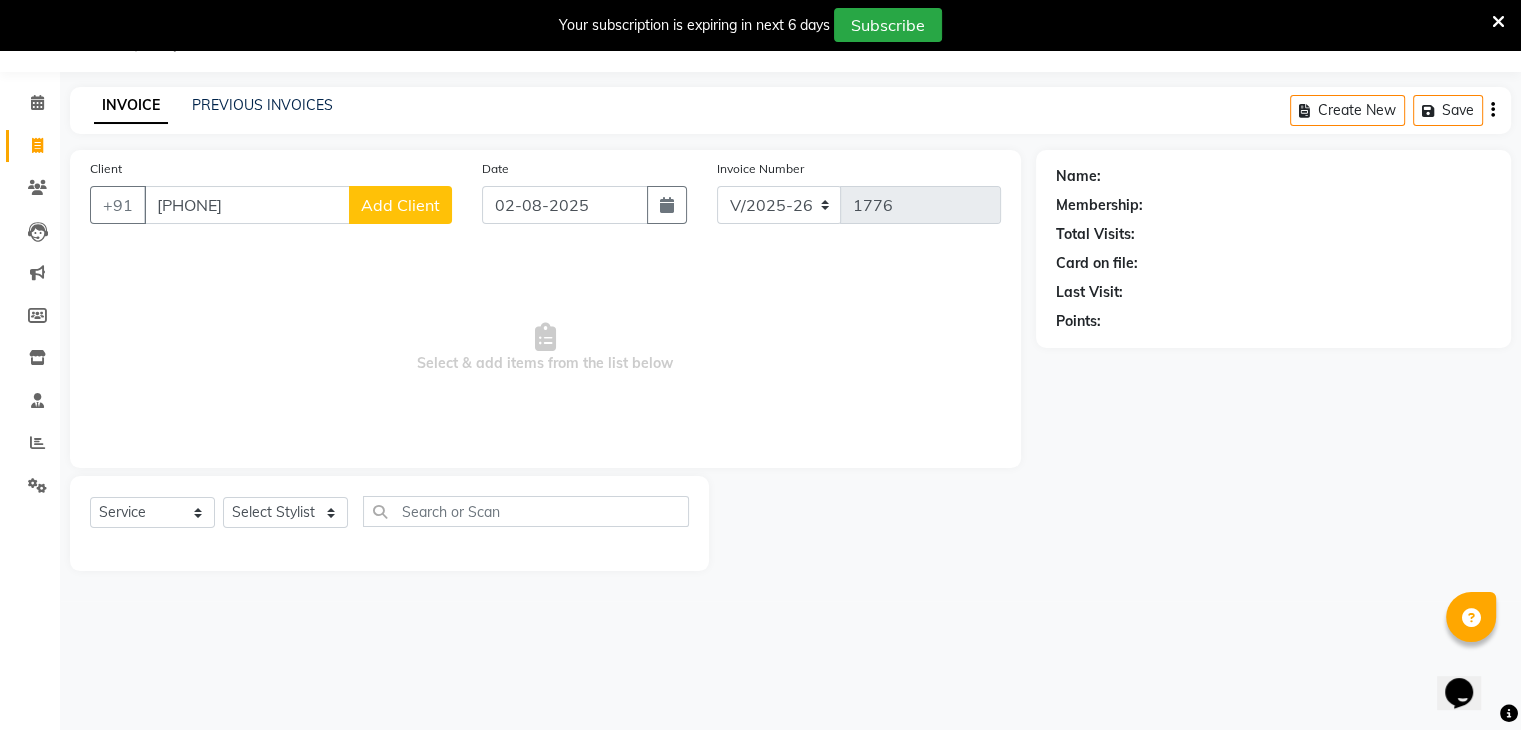 type on "8079116560" 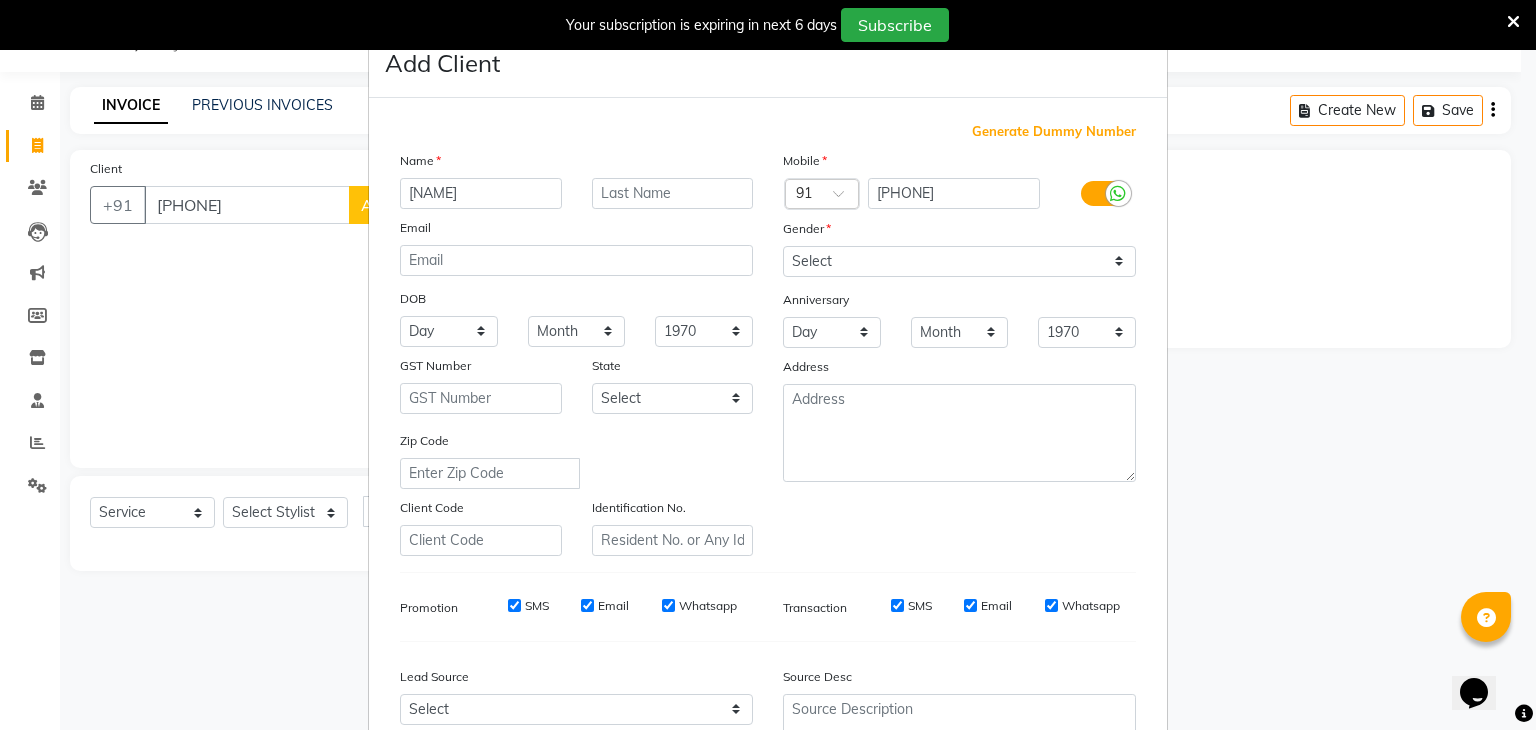 type on "shudeer" 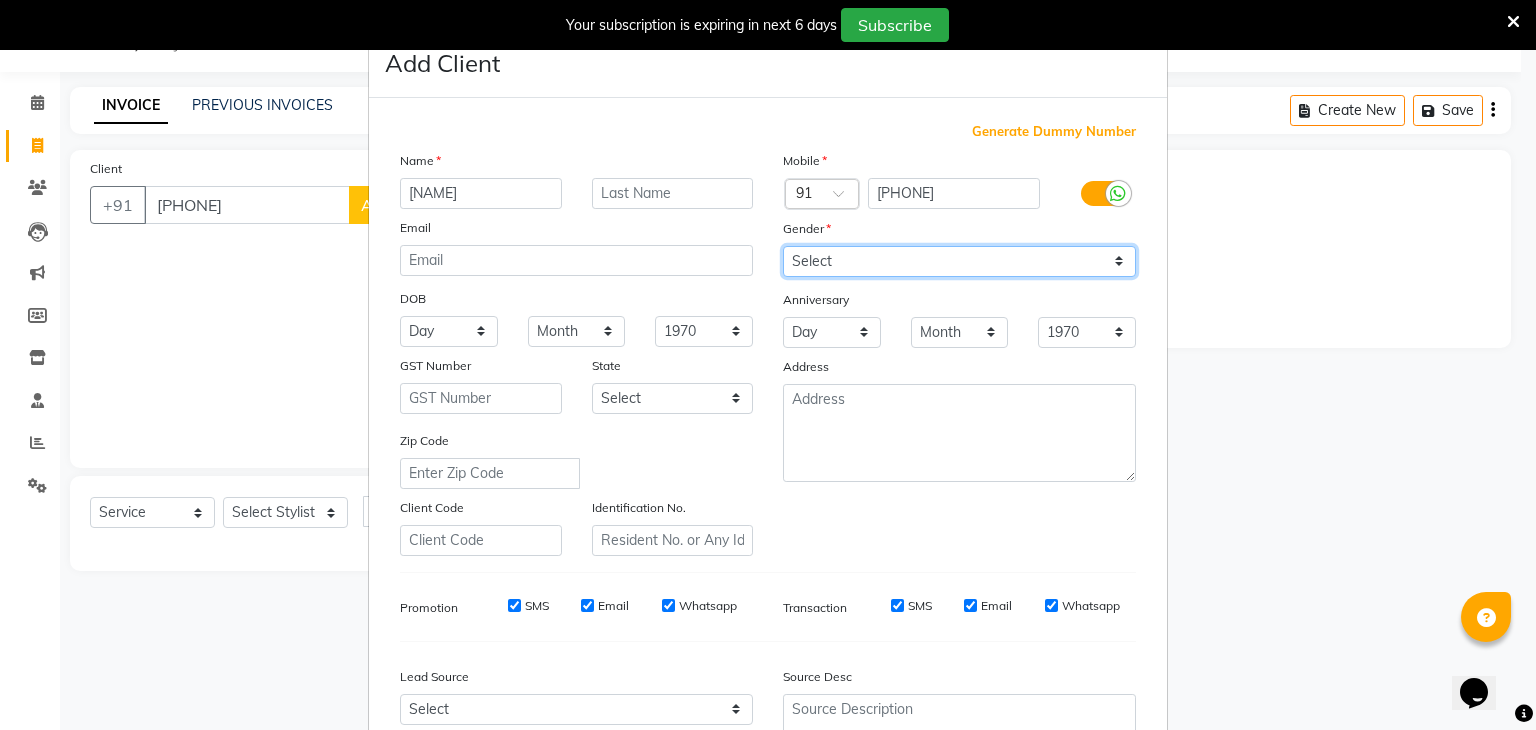 click on "Select Male Female Other Prefer Not To Say" at bounding box center [959, 261] 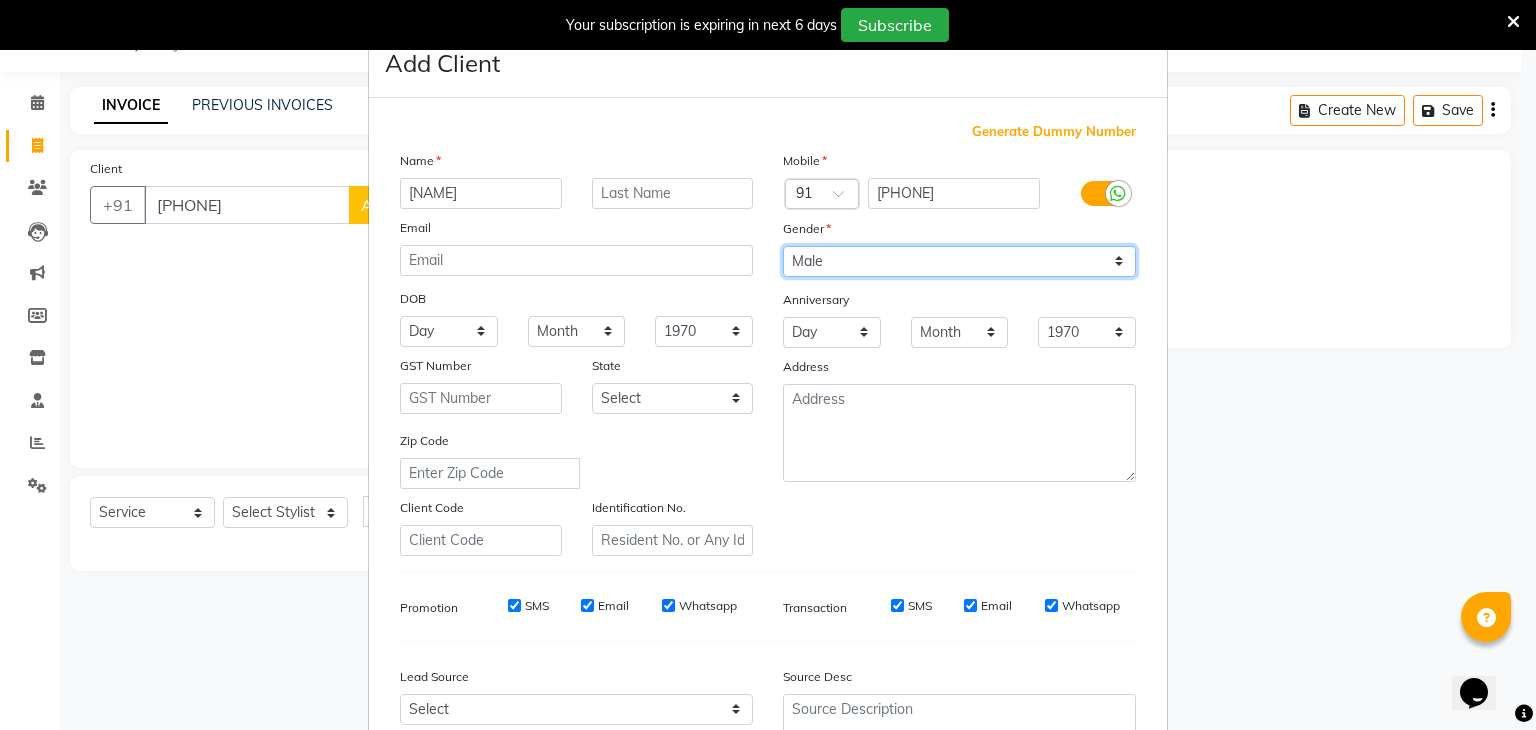 click on "Select Male Female Other Prefer Not To Say" at bounding box center [959, 261] 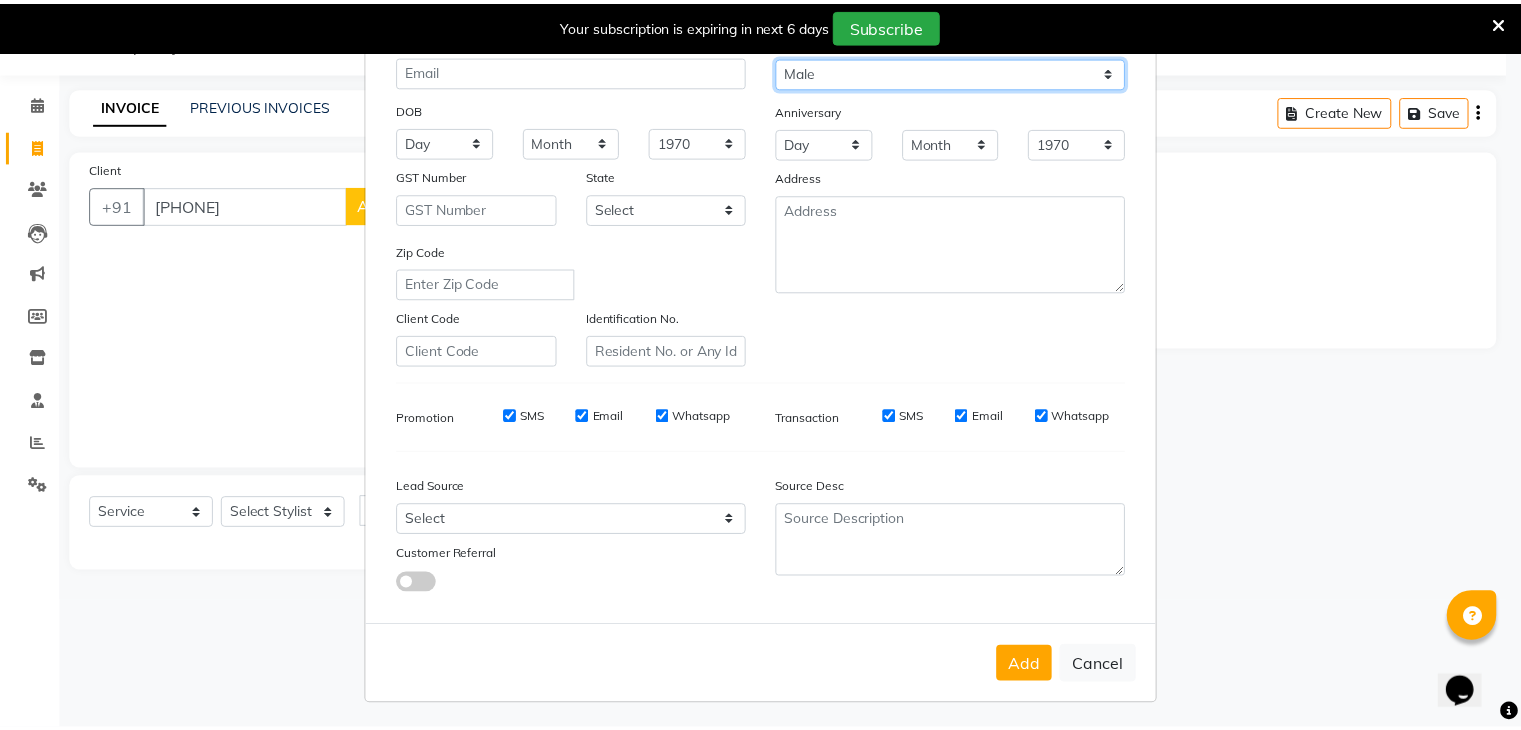 scroll, scrollTop: 203, scrollLeft: 0, axis: vertical 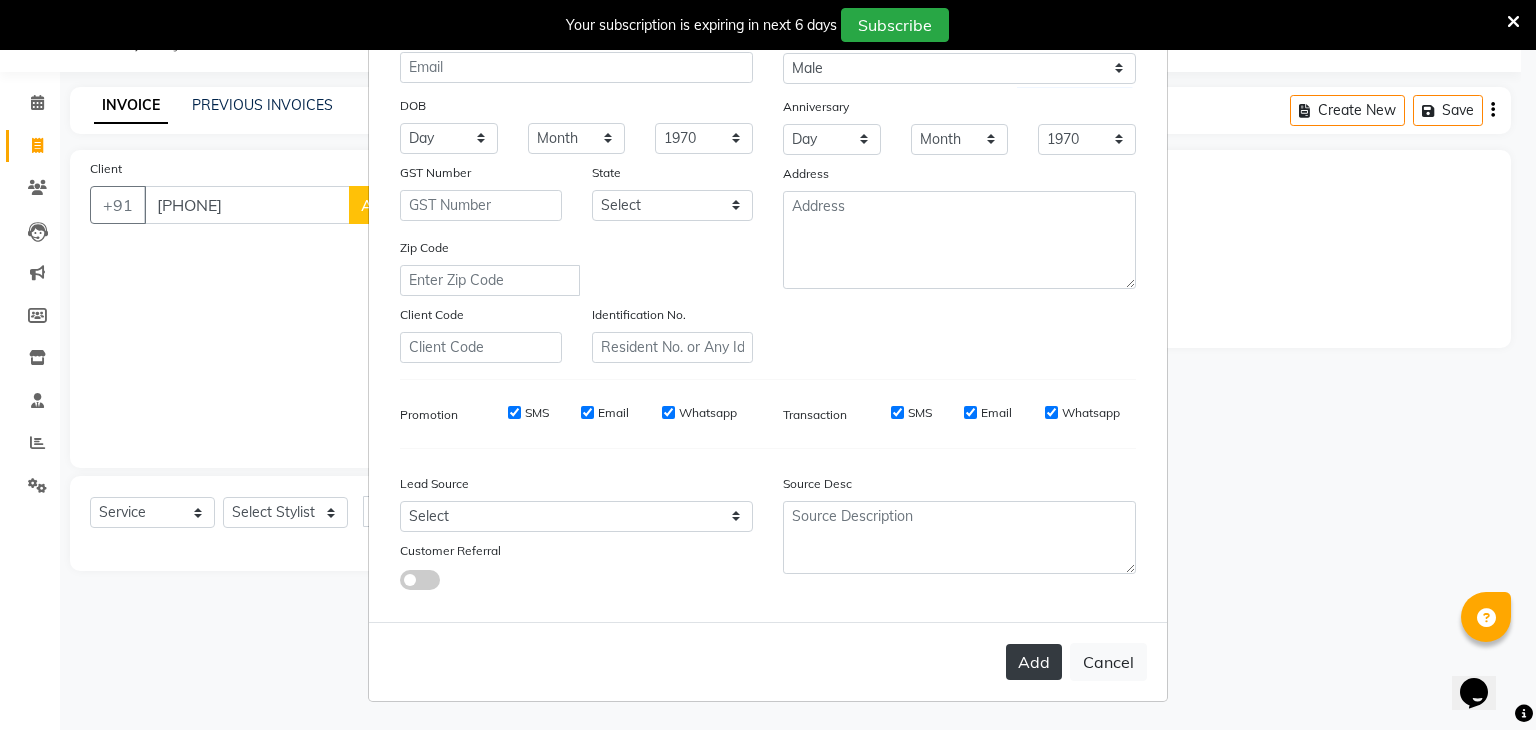 click on "Add" at bounding box center (1034, 662) 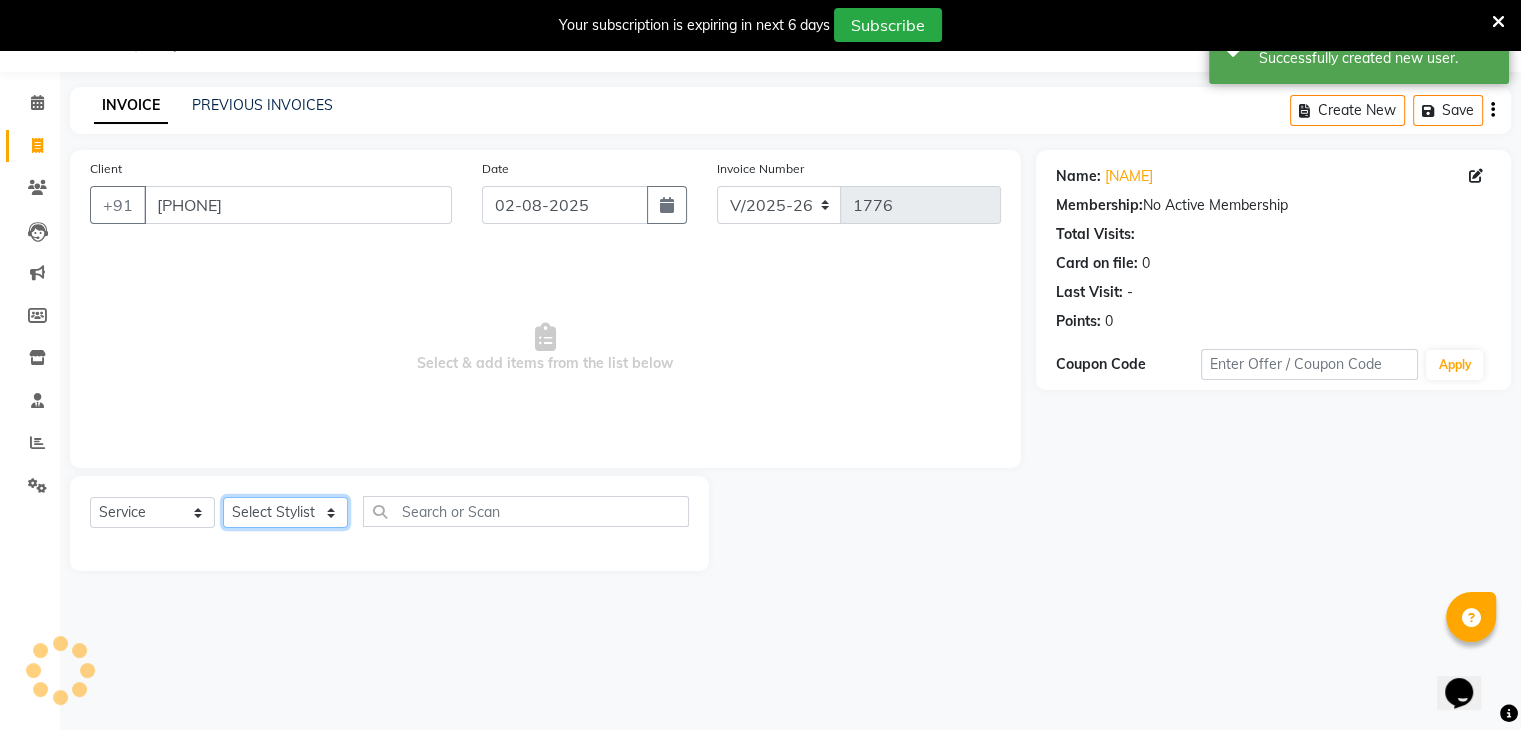 click on "Select Stylist ajju azam divya rihan Sahzad sowjanya srilatha Swapna Zeeshan" 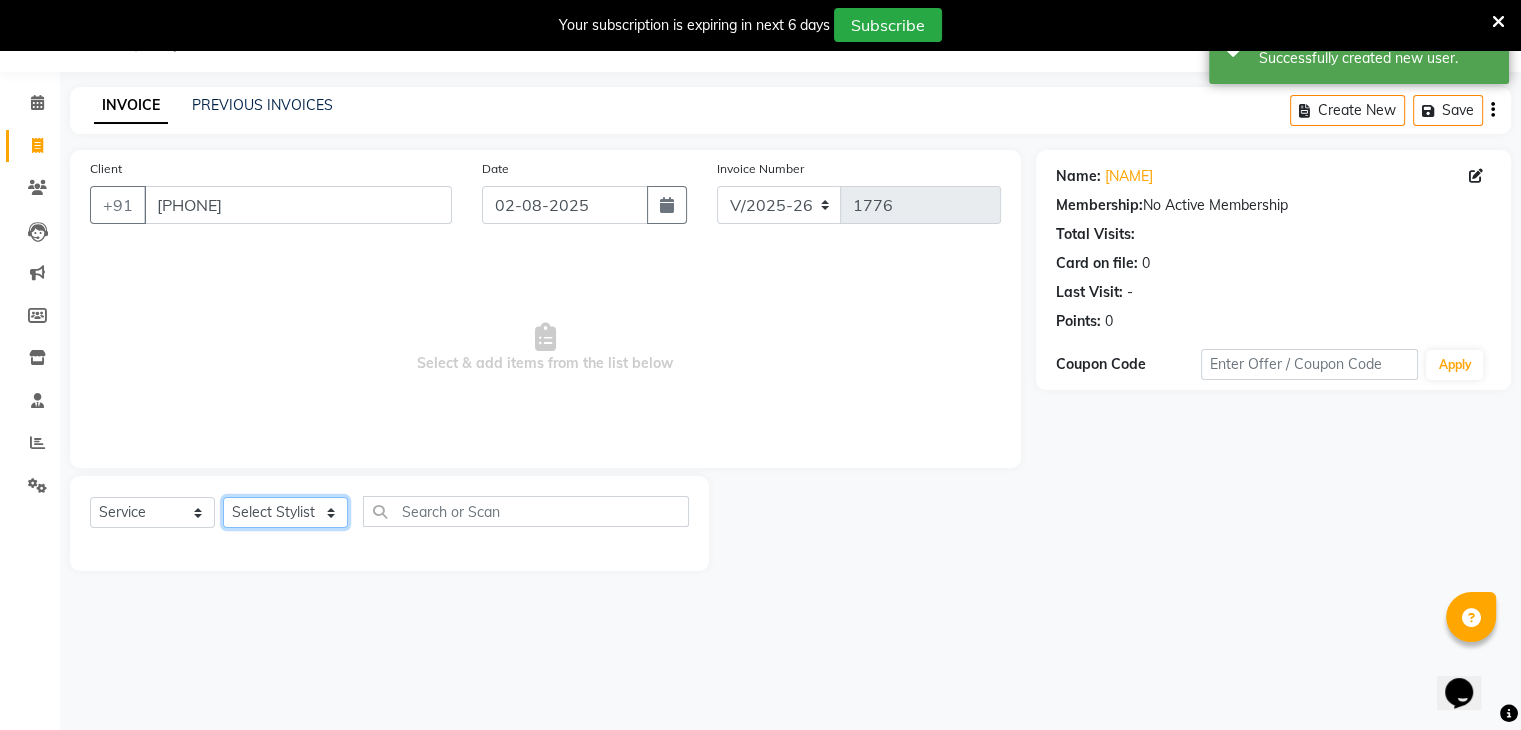 select on "79754" 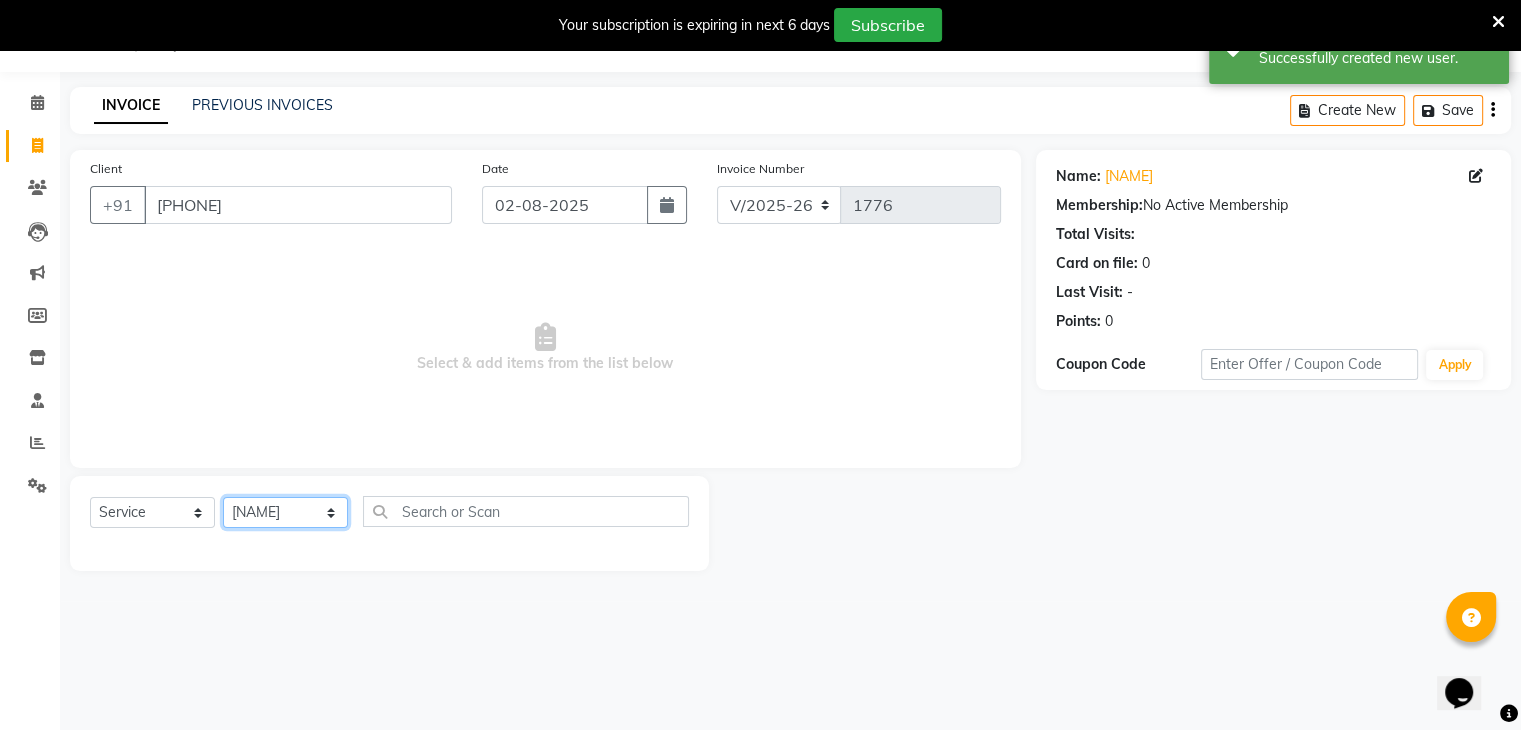 click on "Select Stylist ajju azam divya rihan Sahzad sowjanya srilatha Swapna Zeeshan" 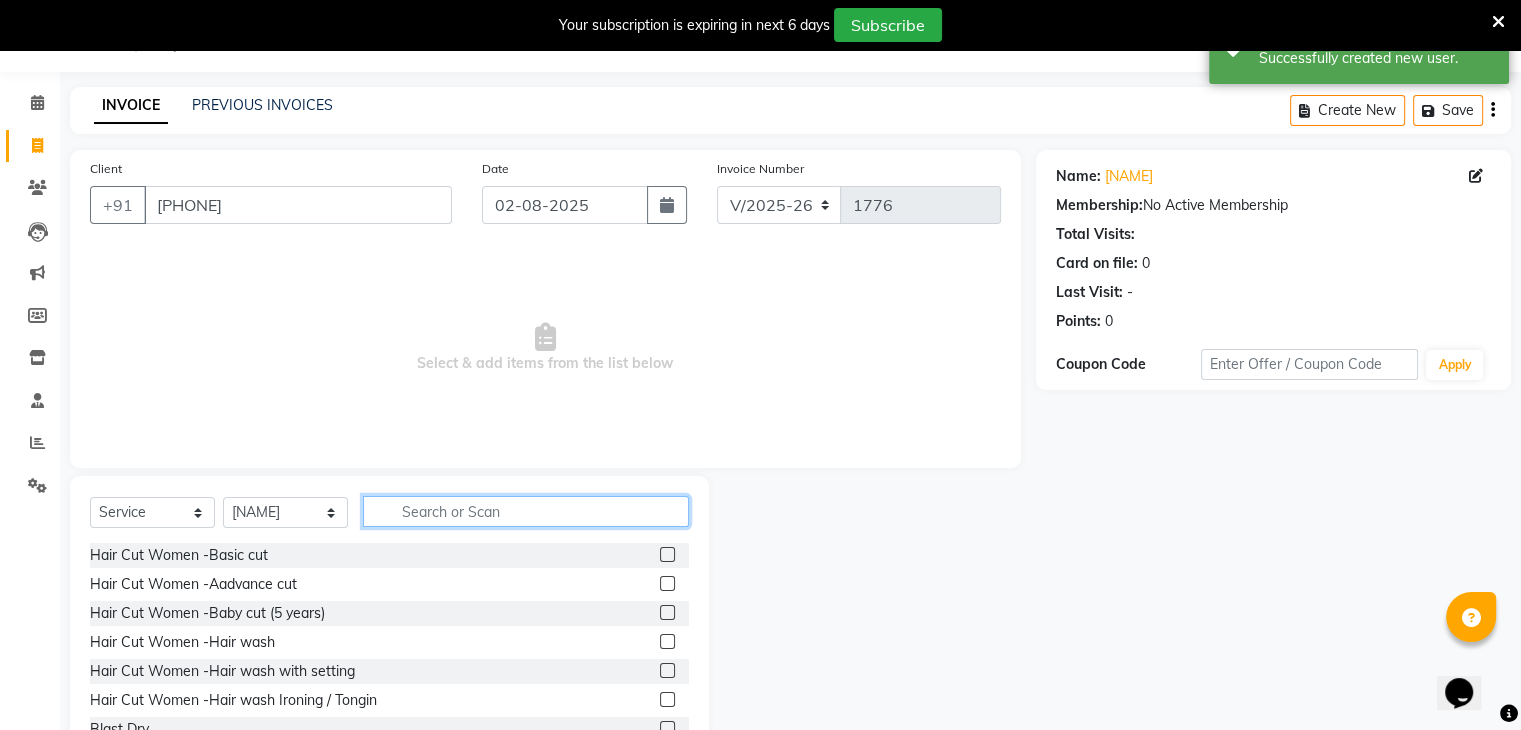 click 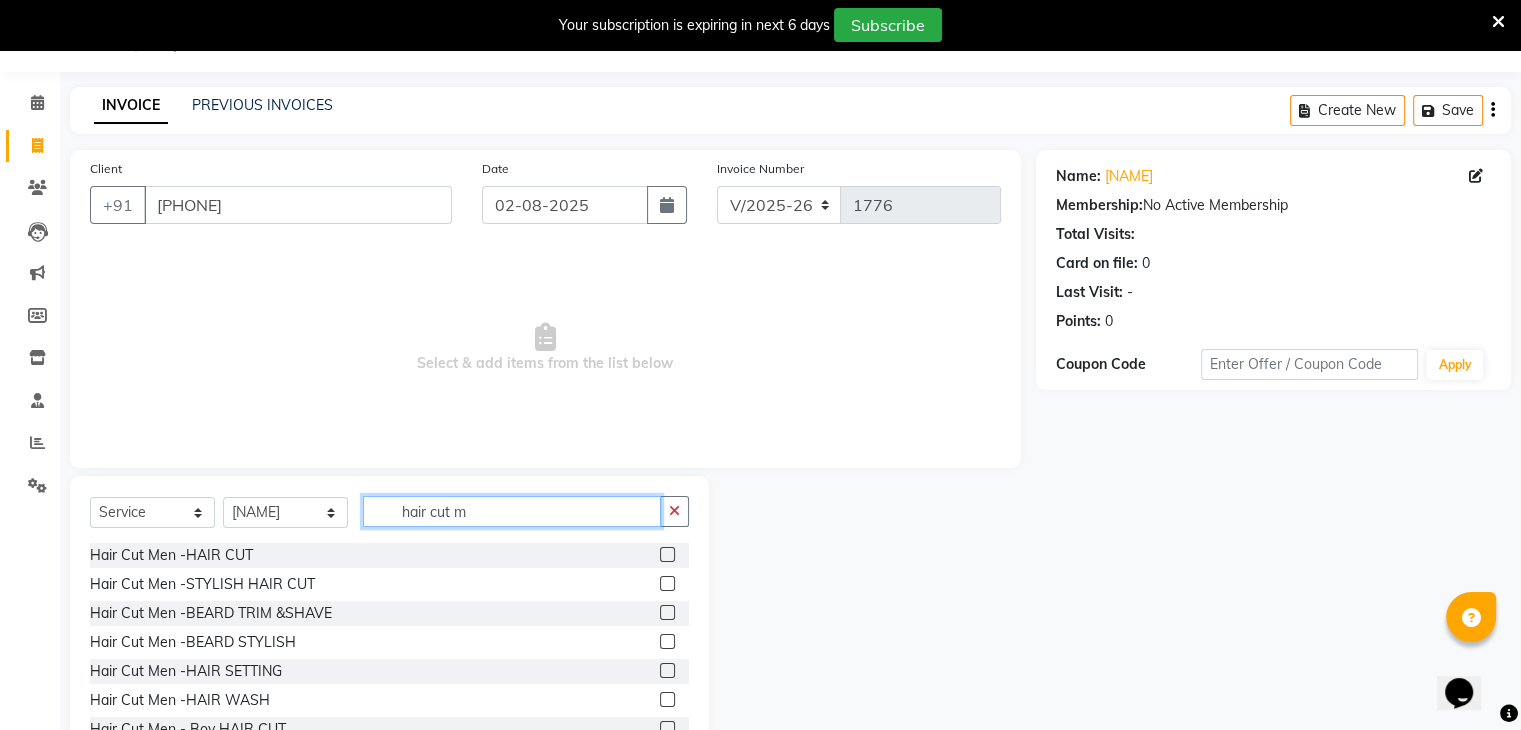 type on "hair cut m" 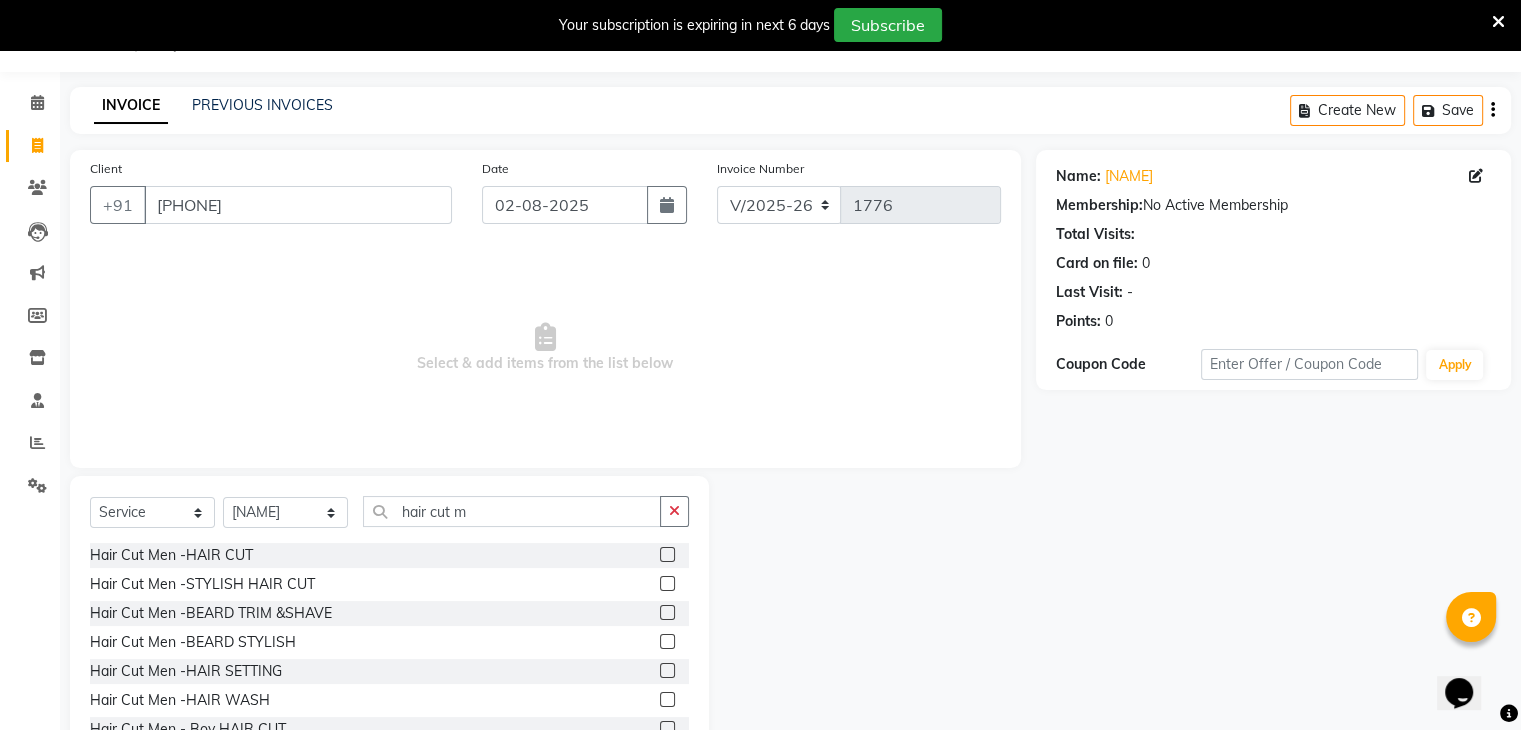 click 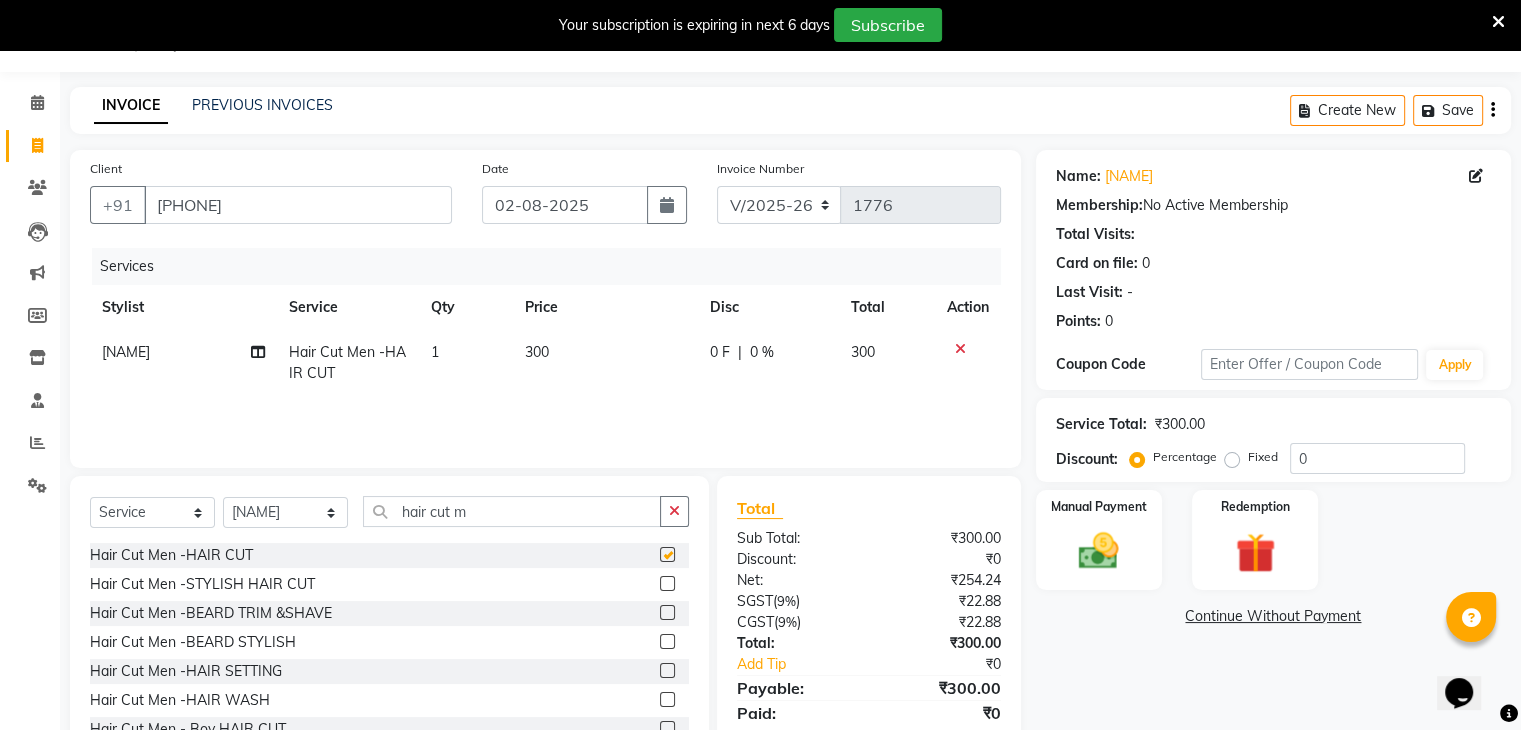 checkbox on "false" 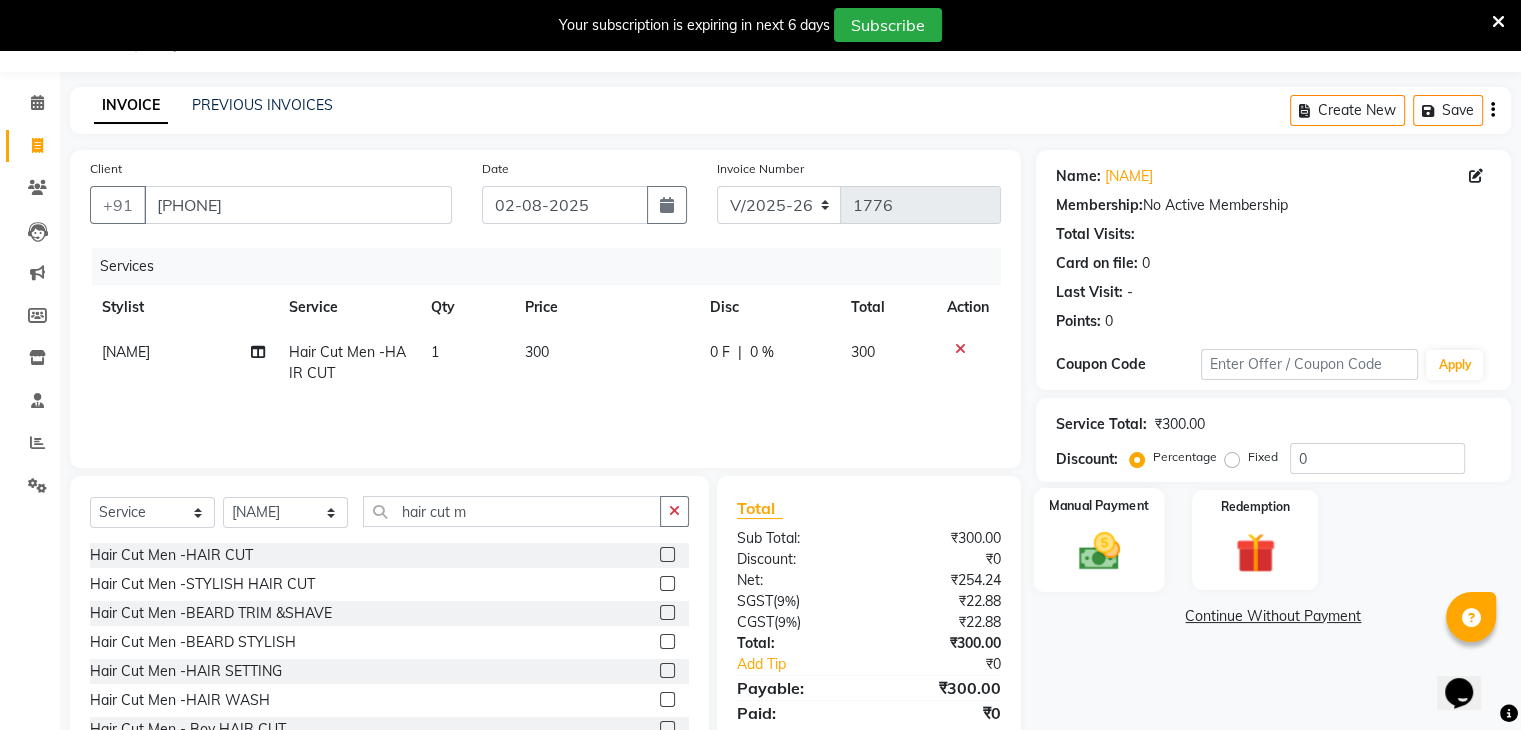 click on "Manual Payment" 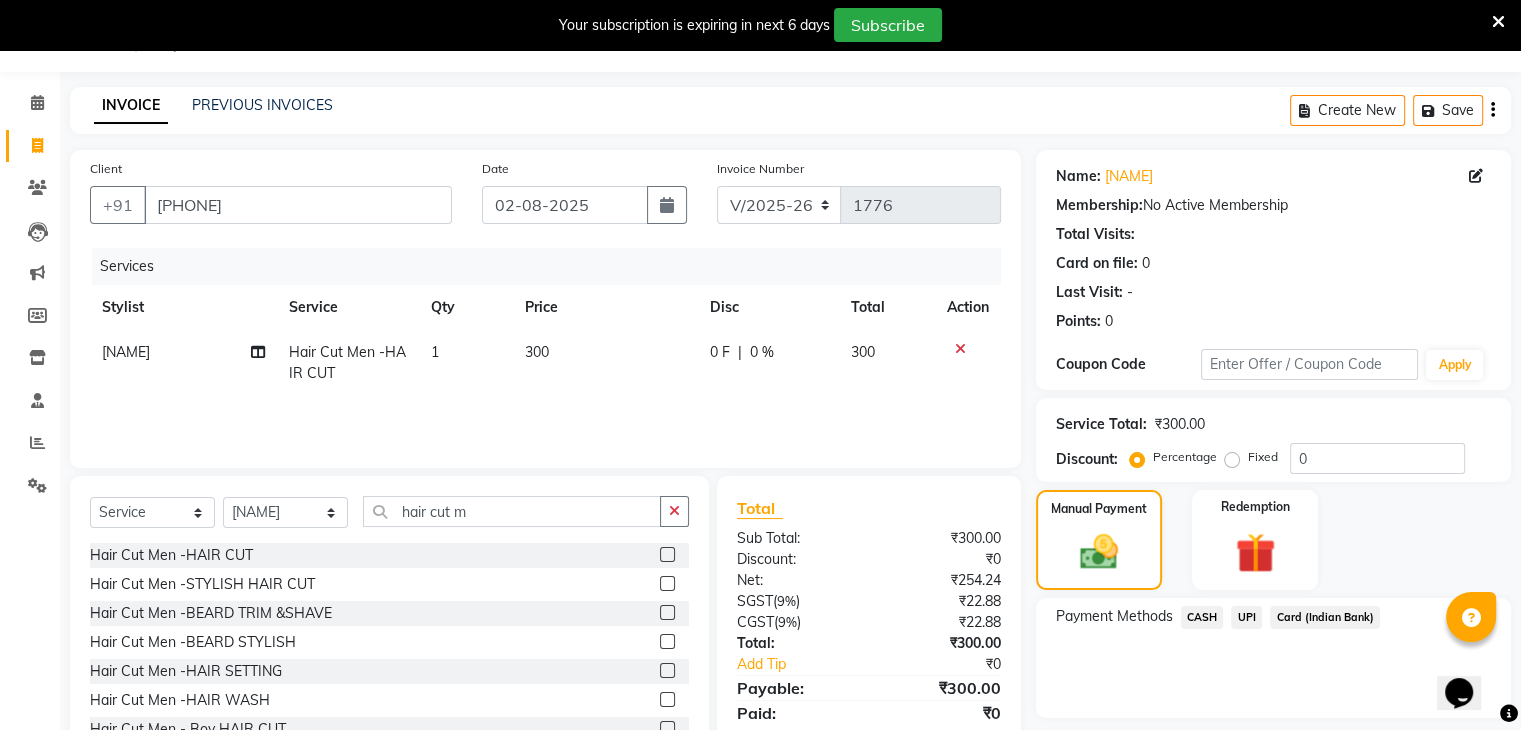 click on "UPI" 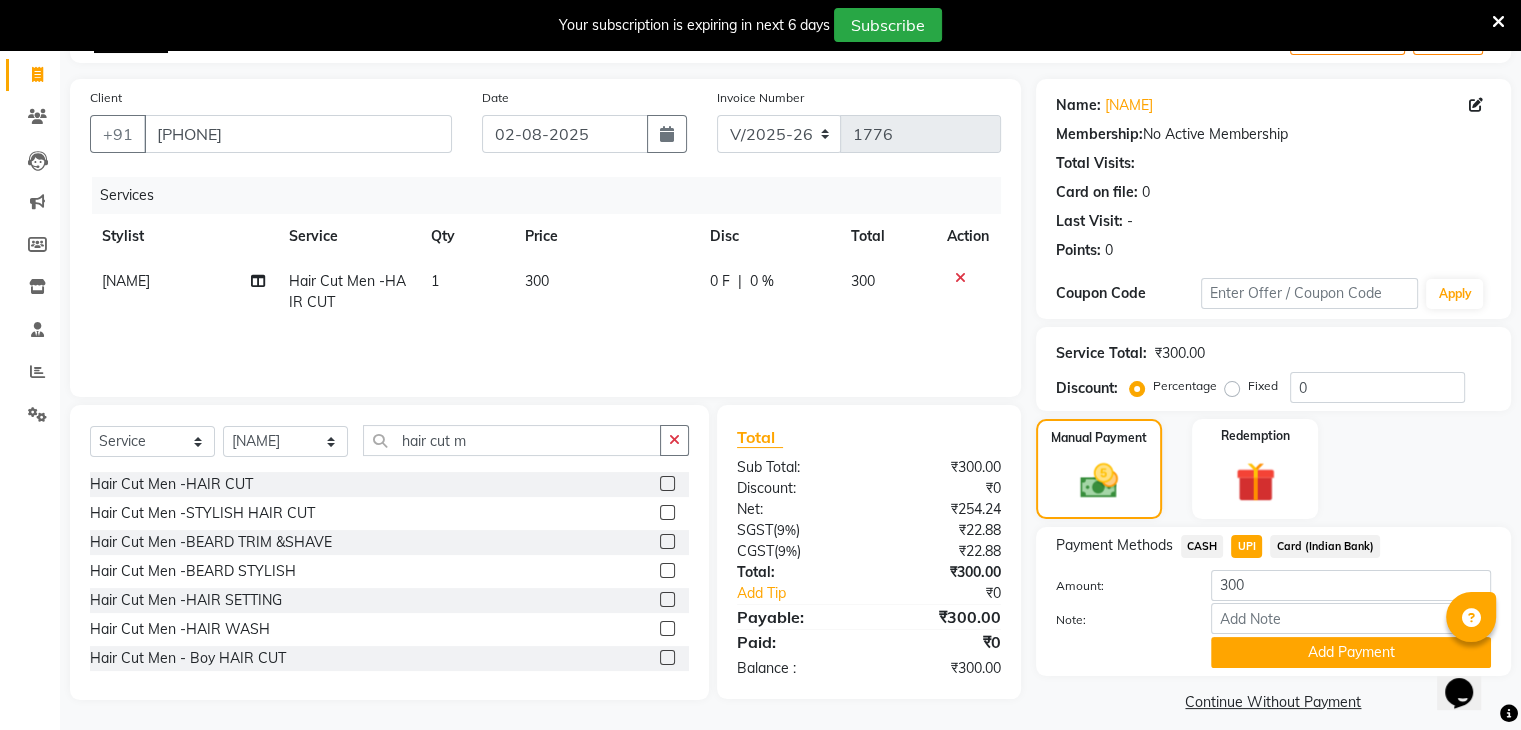 scroll, scrollTop: 140, scrollLeft: 0, axis: vertical 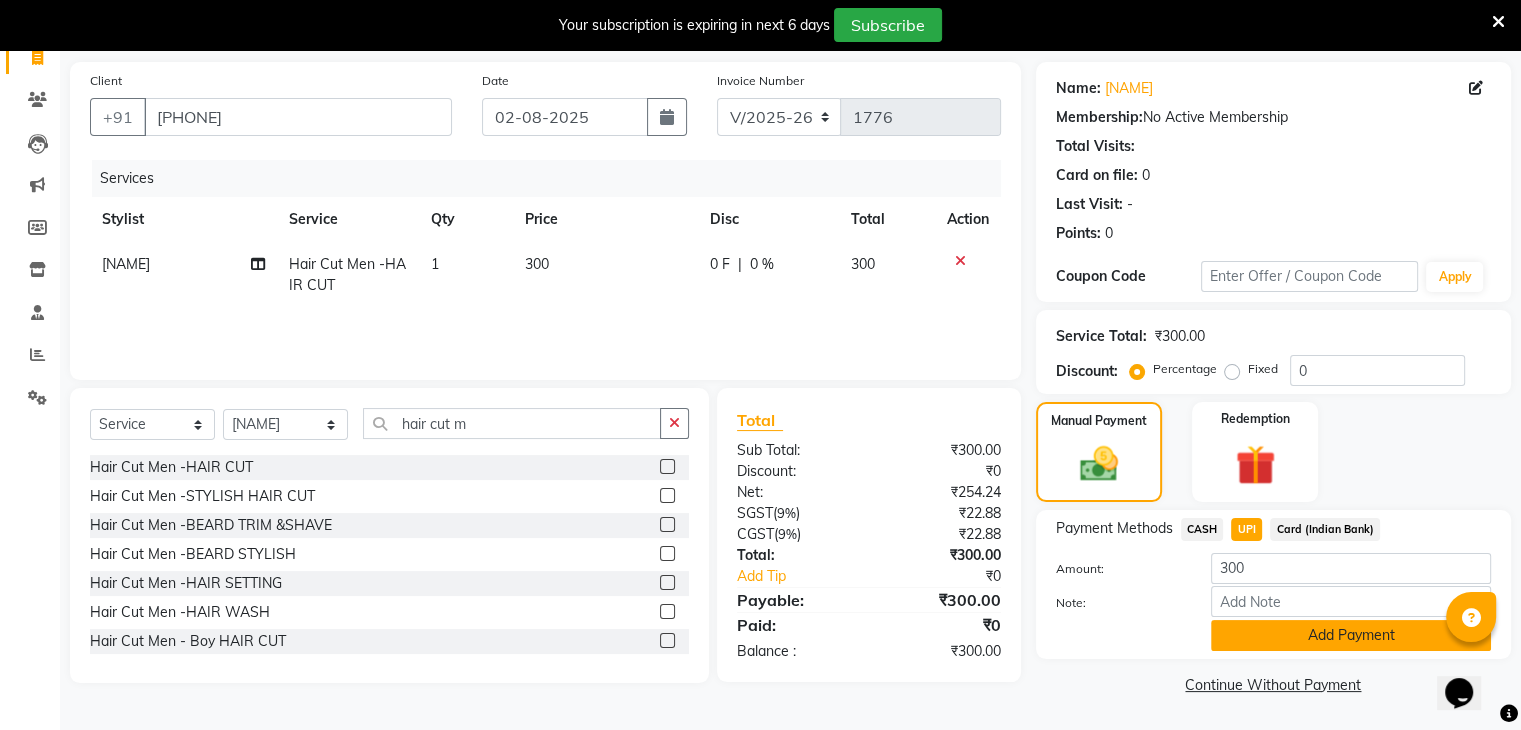 click on "Add Payment" 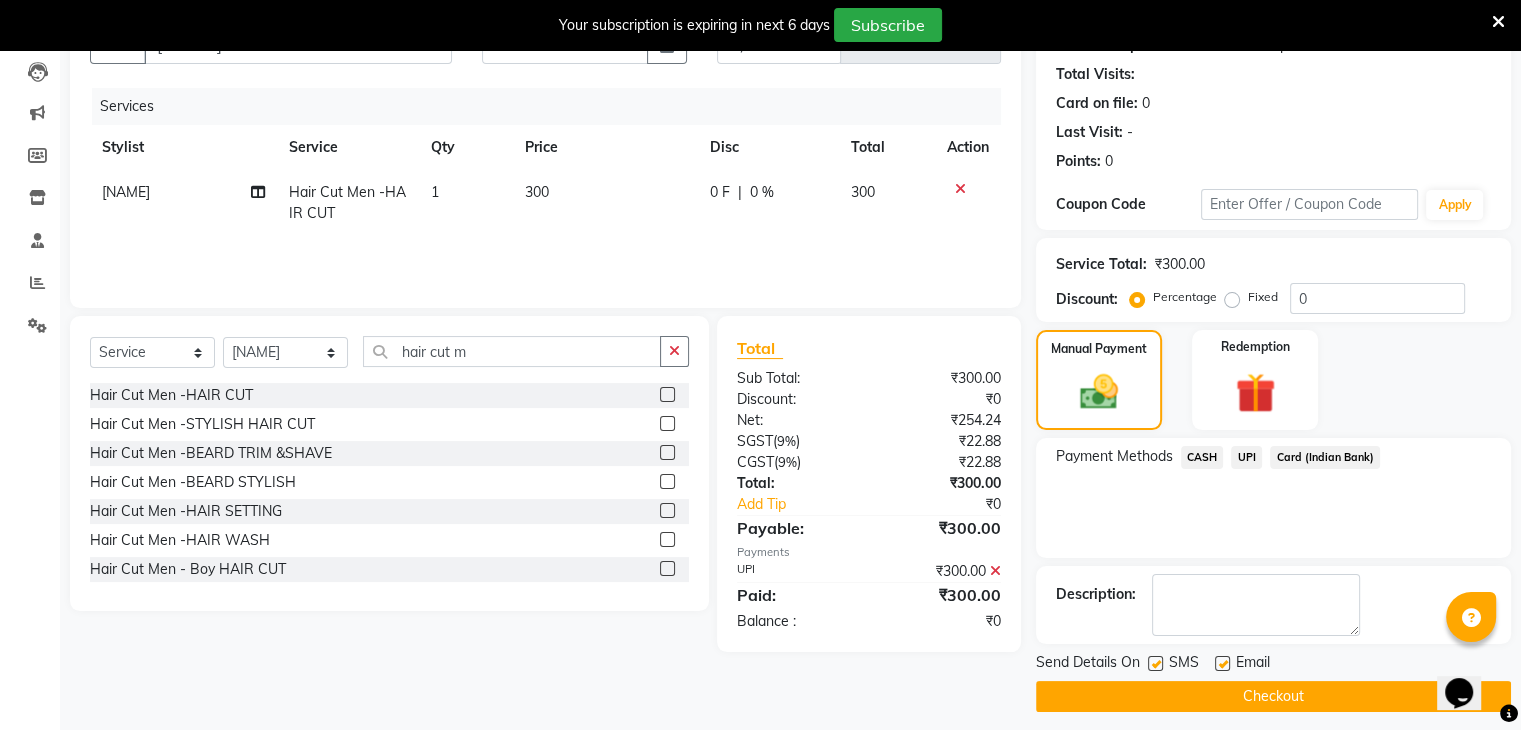 scroll, scrollTop: 220, scrollLeft: 0, axis: vertical 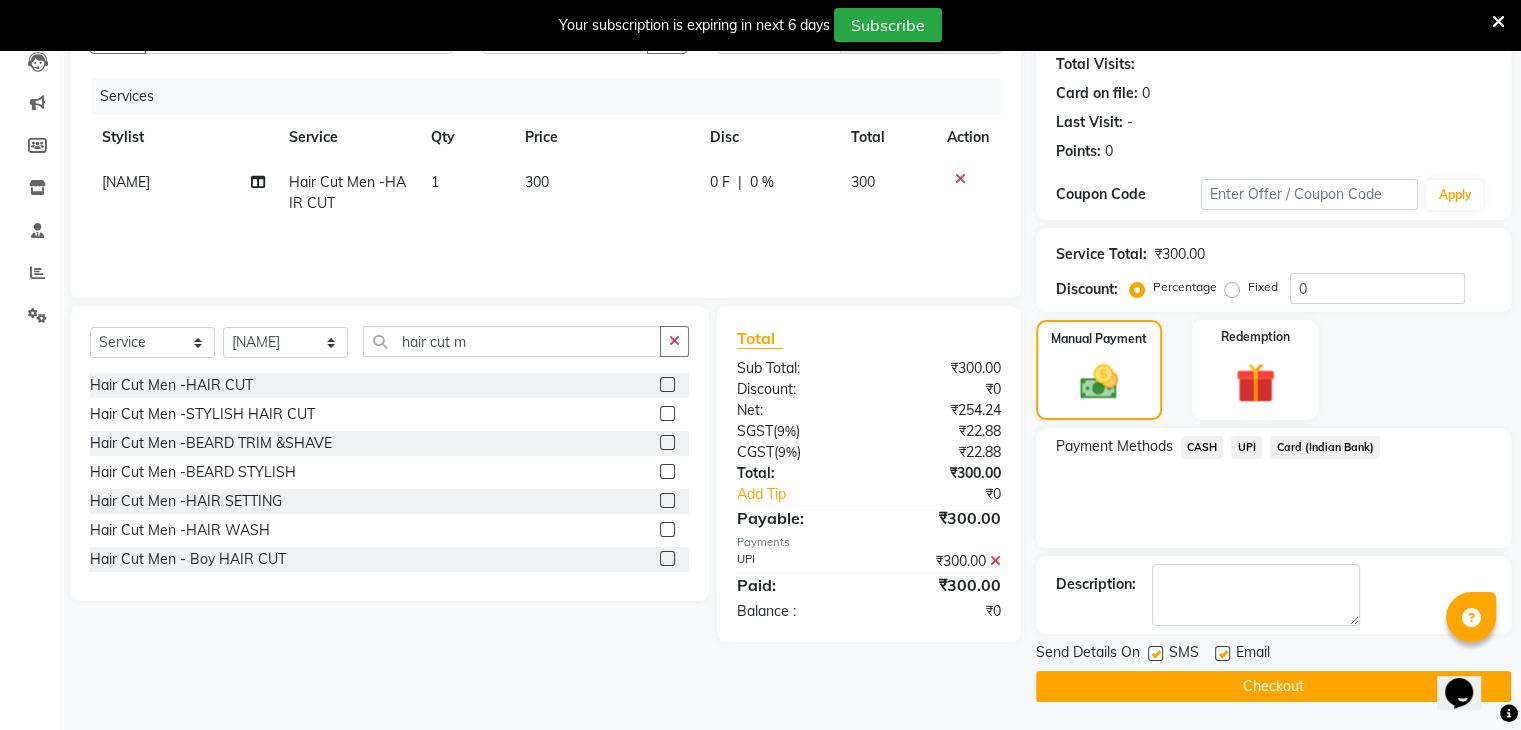 click on "Checkout" 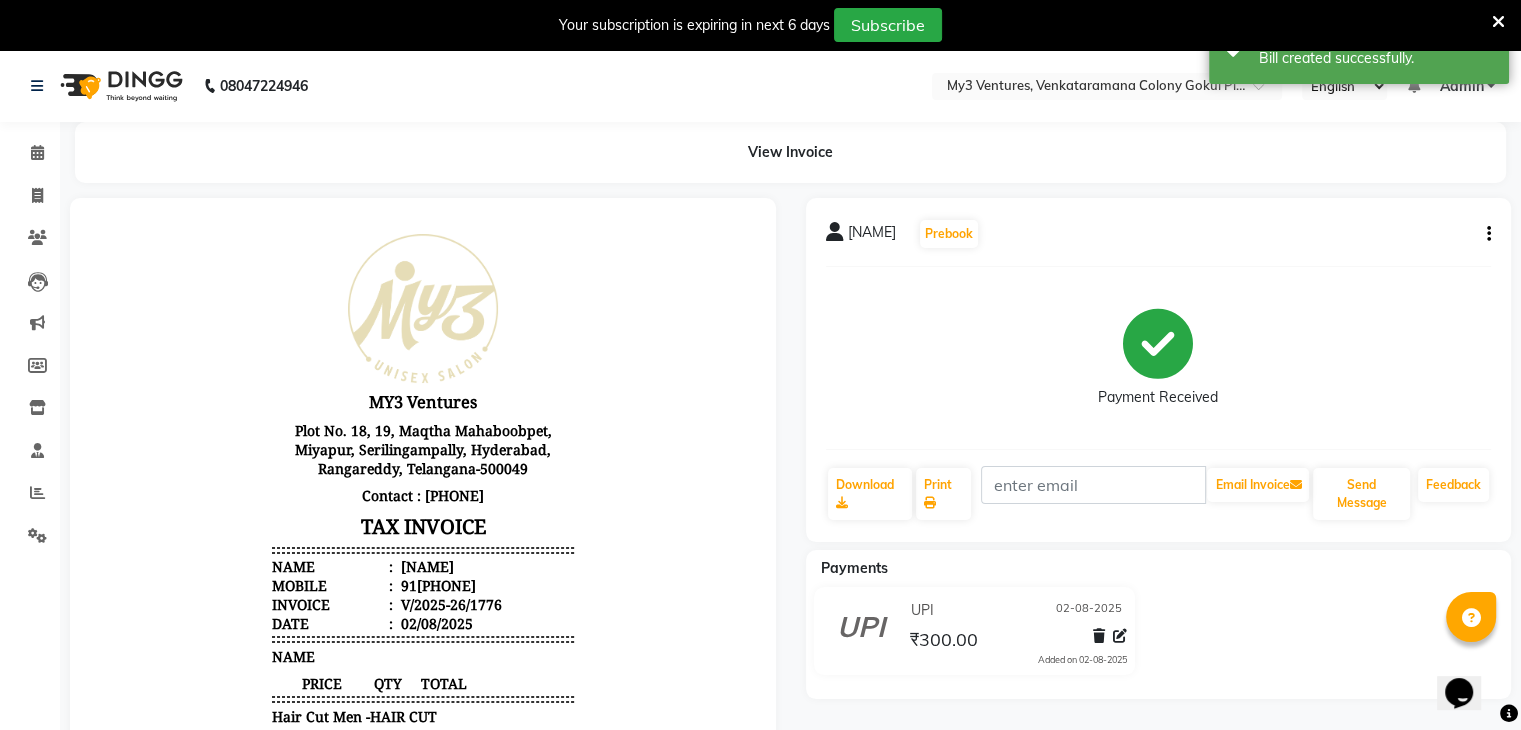 scroll, scrollTop: 0, scrollLeft: 0, axis: both 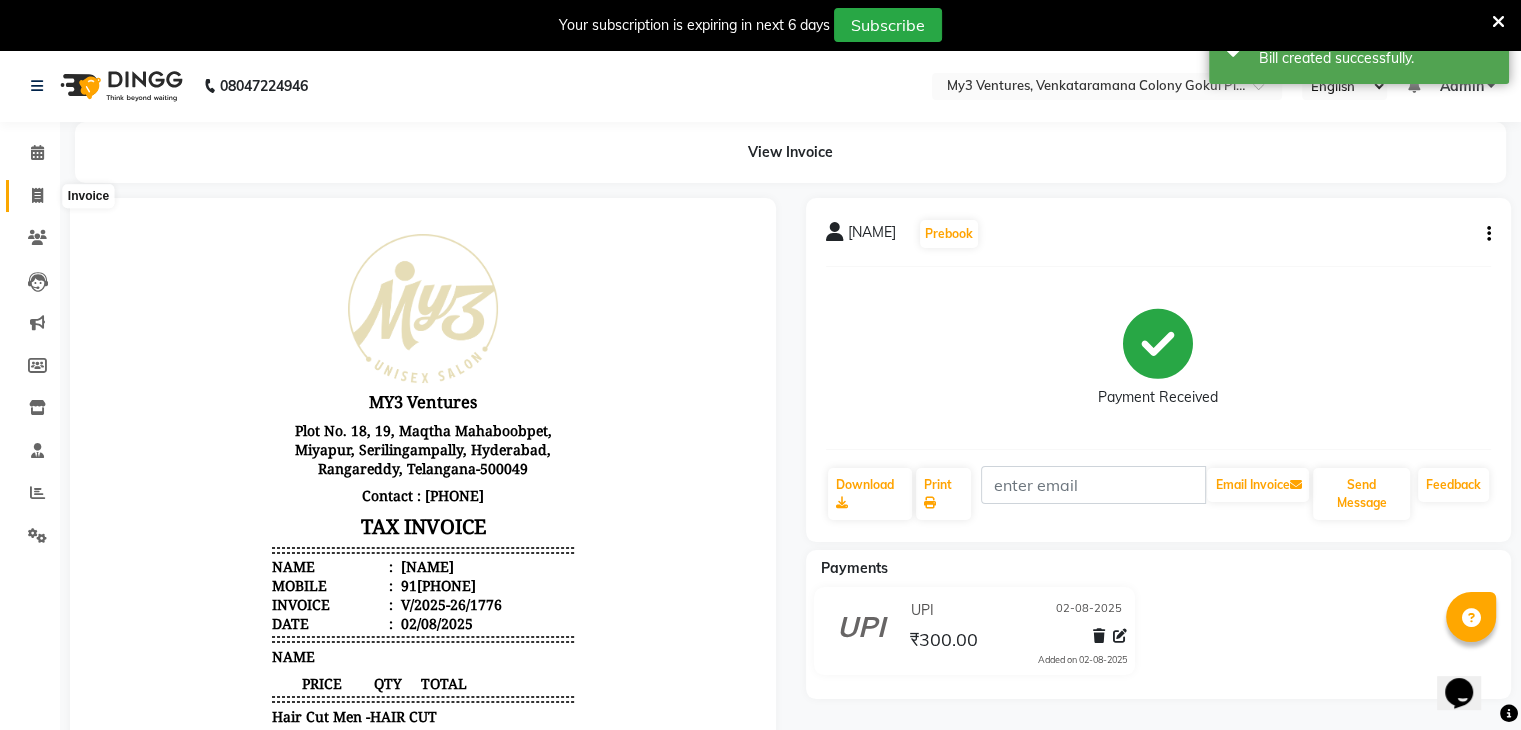 click 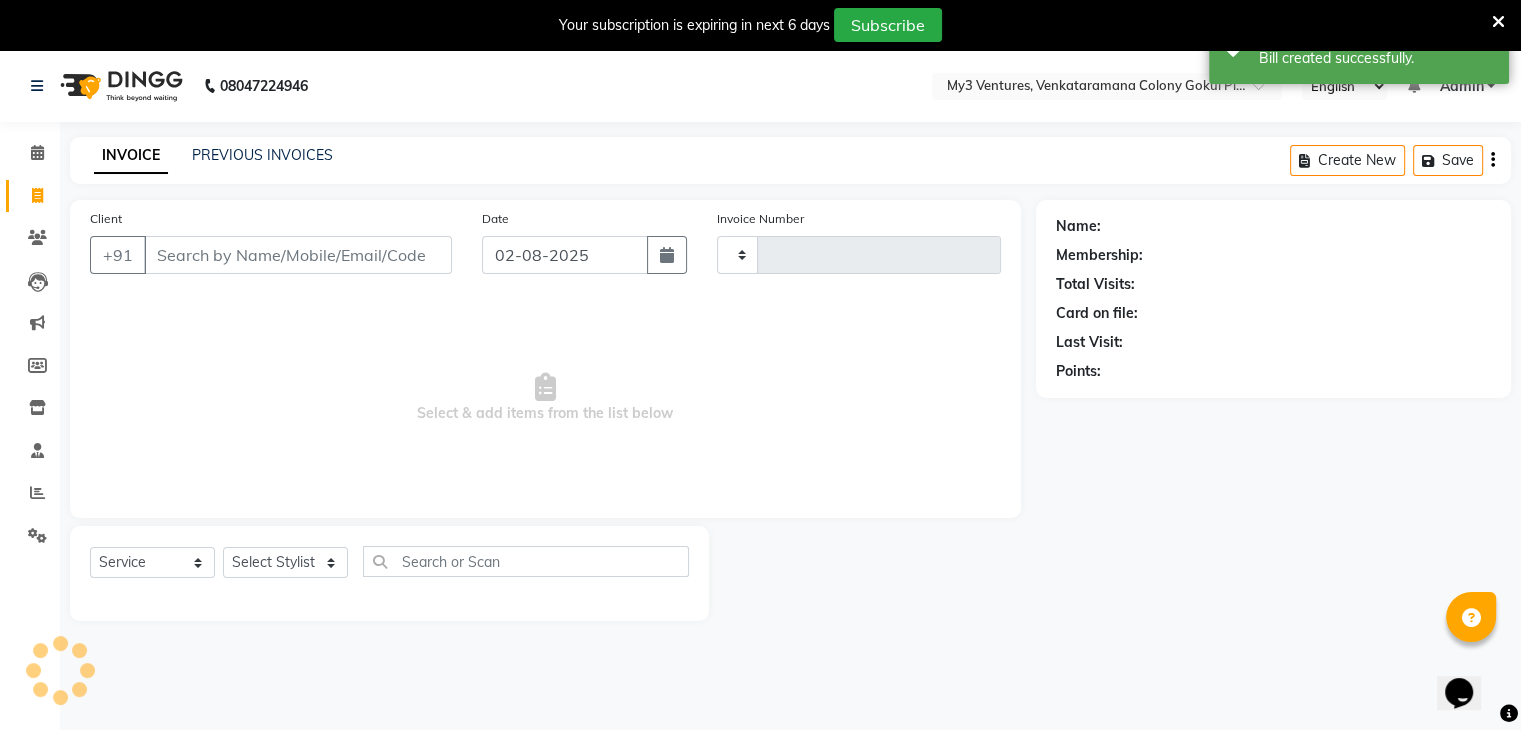 type on "1777" 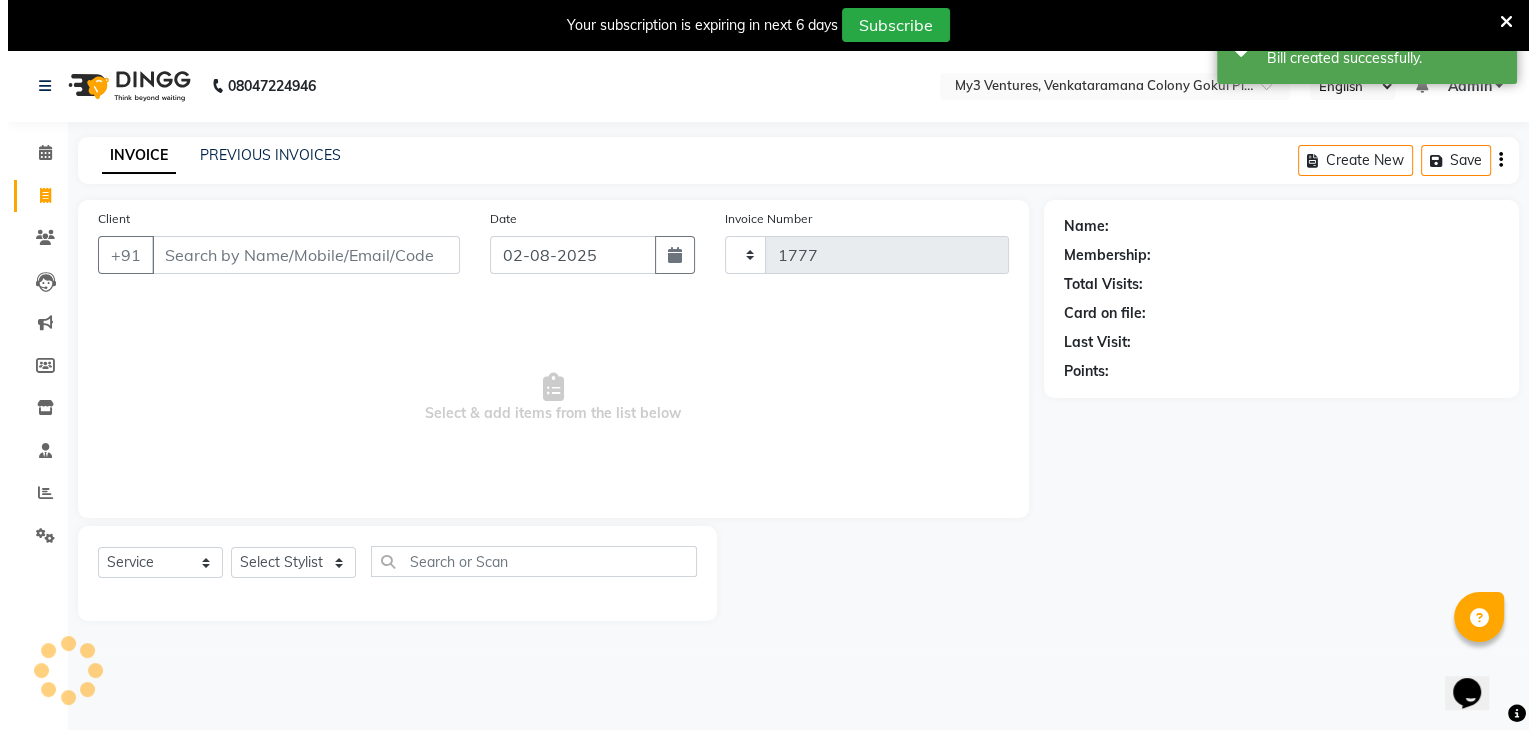 scroll, scrollTop: 50, scrollLeft: 0, axis: vertical 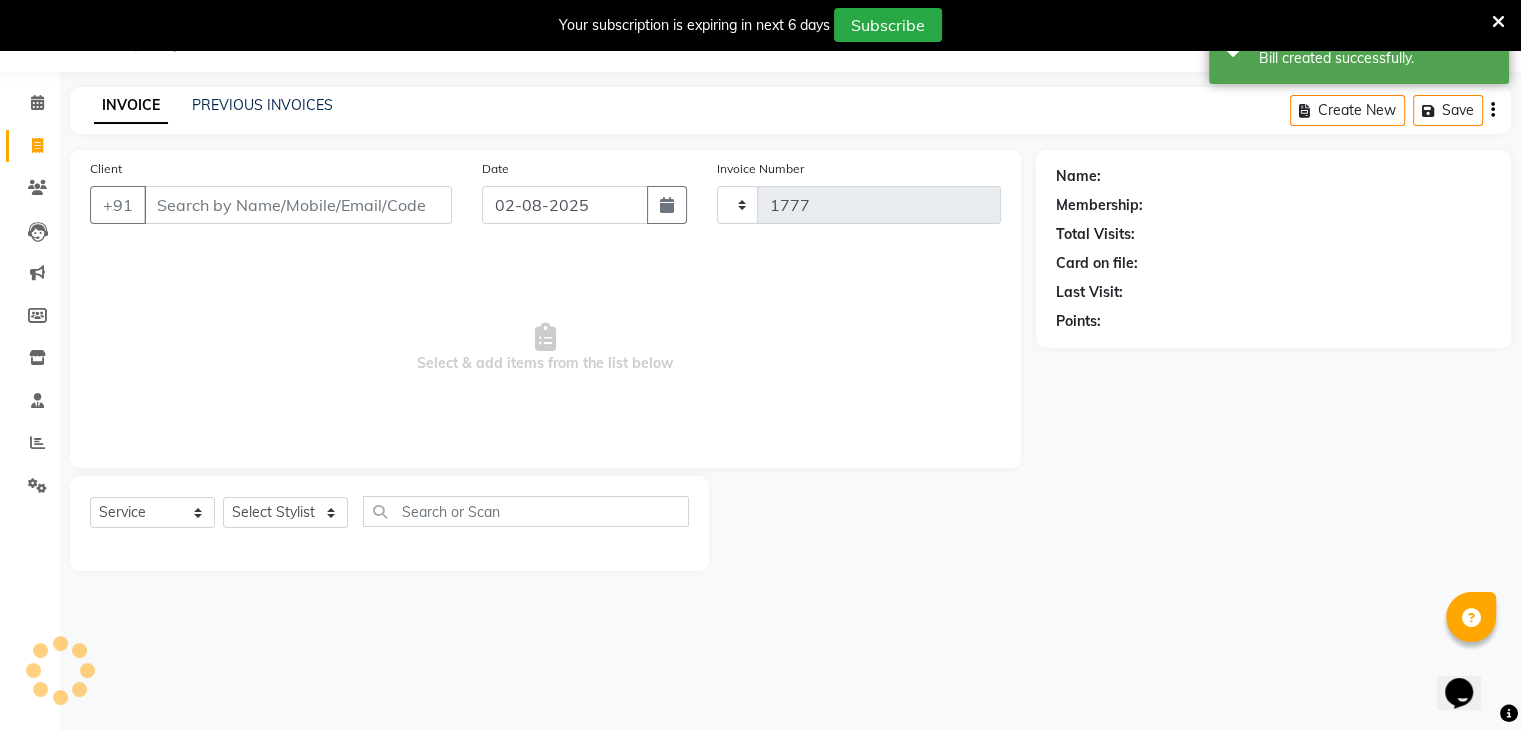 select on "6707" 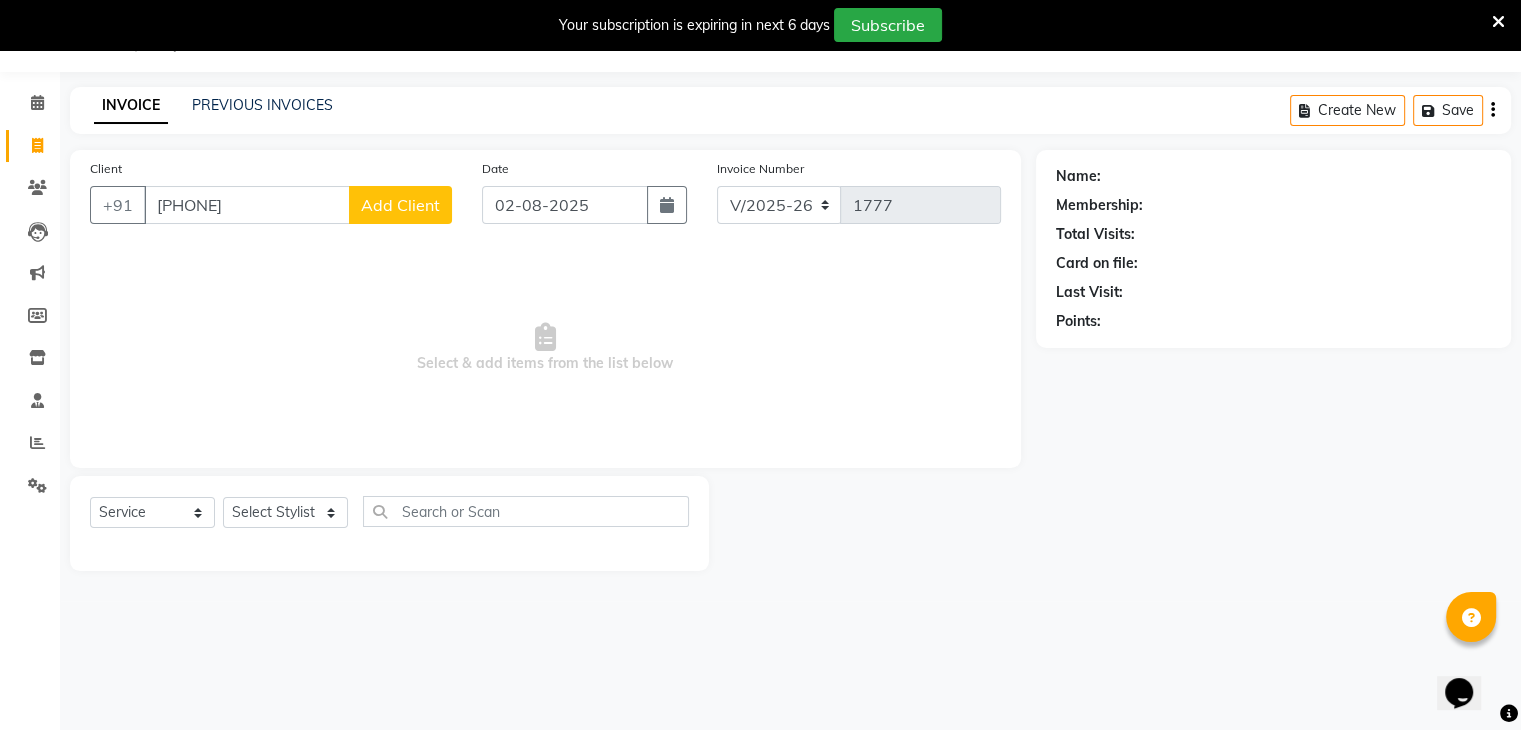 type on "897734661" 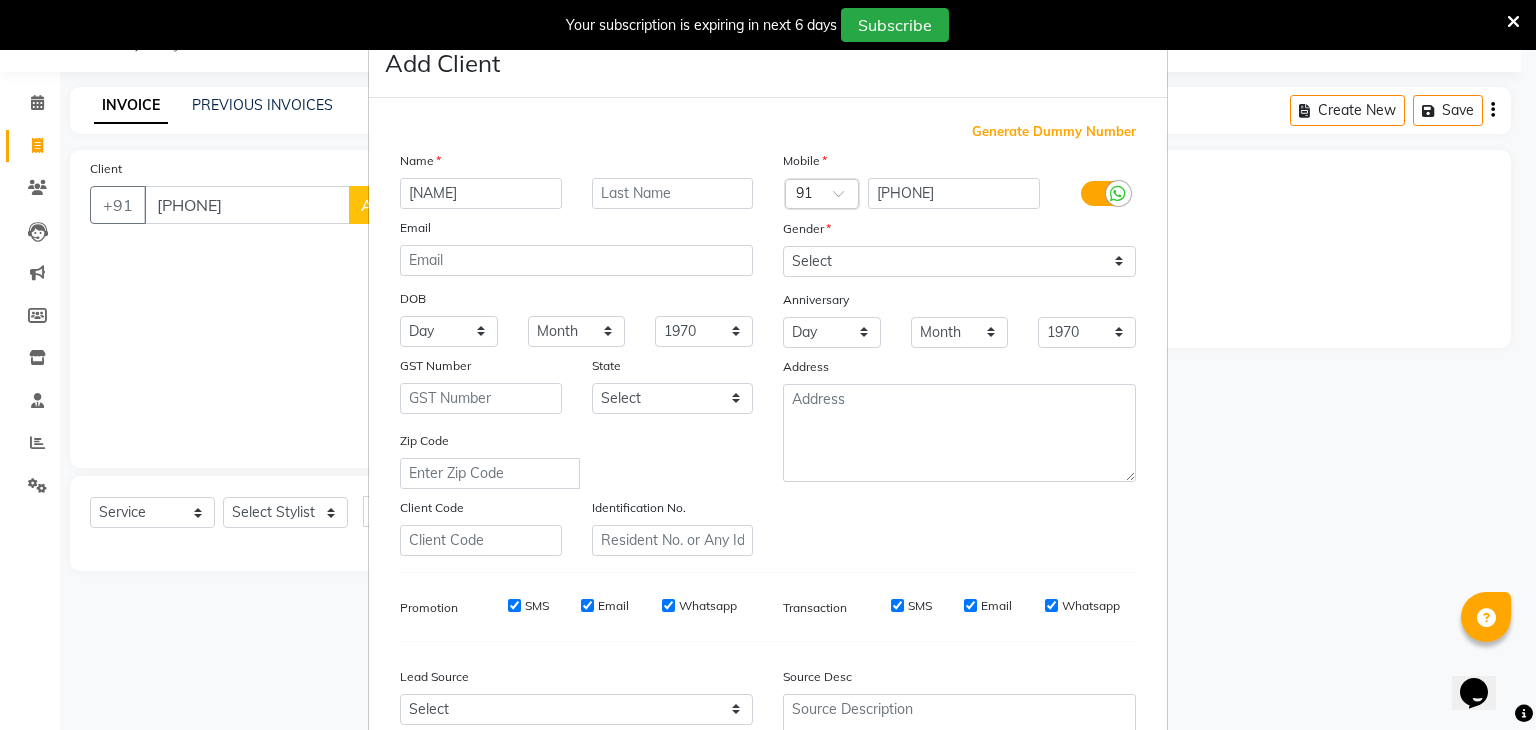 type on "jitendar" 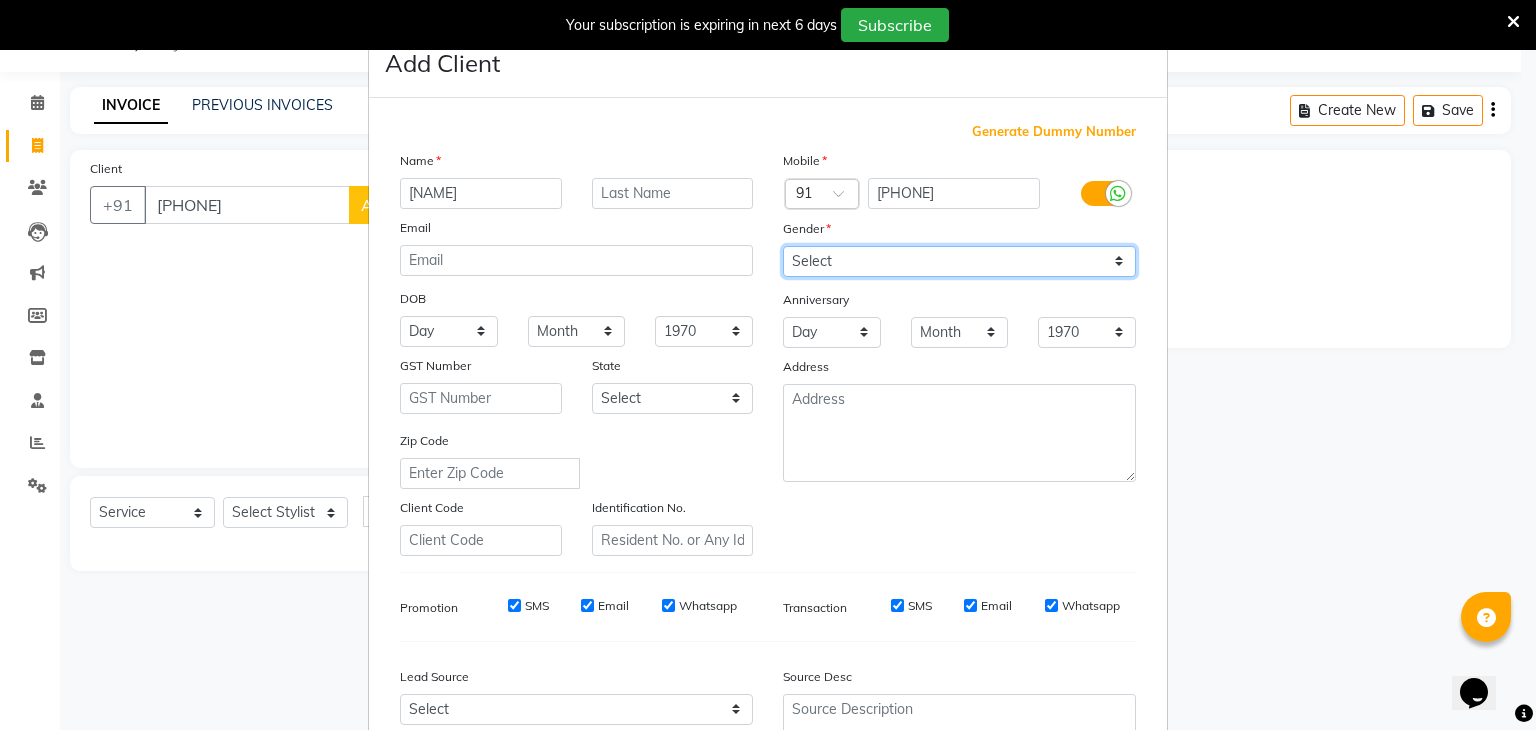 click on "Select Male Female Other Prefer Not To Say" at bounding box center (959, 261) 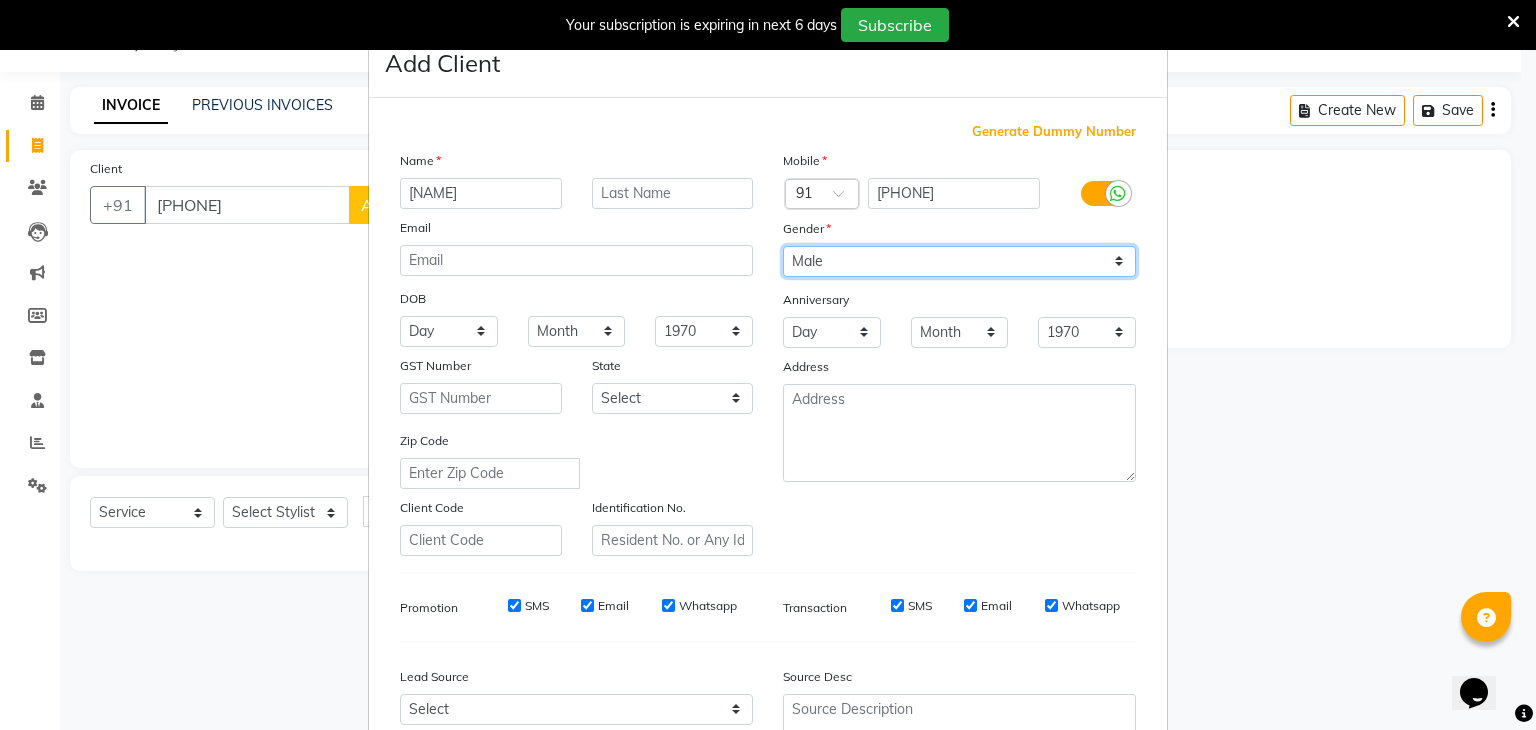 click on "Select Male Female Other Prefer Not To Say" at bounding box center (959, 261) 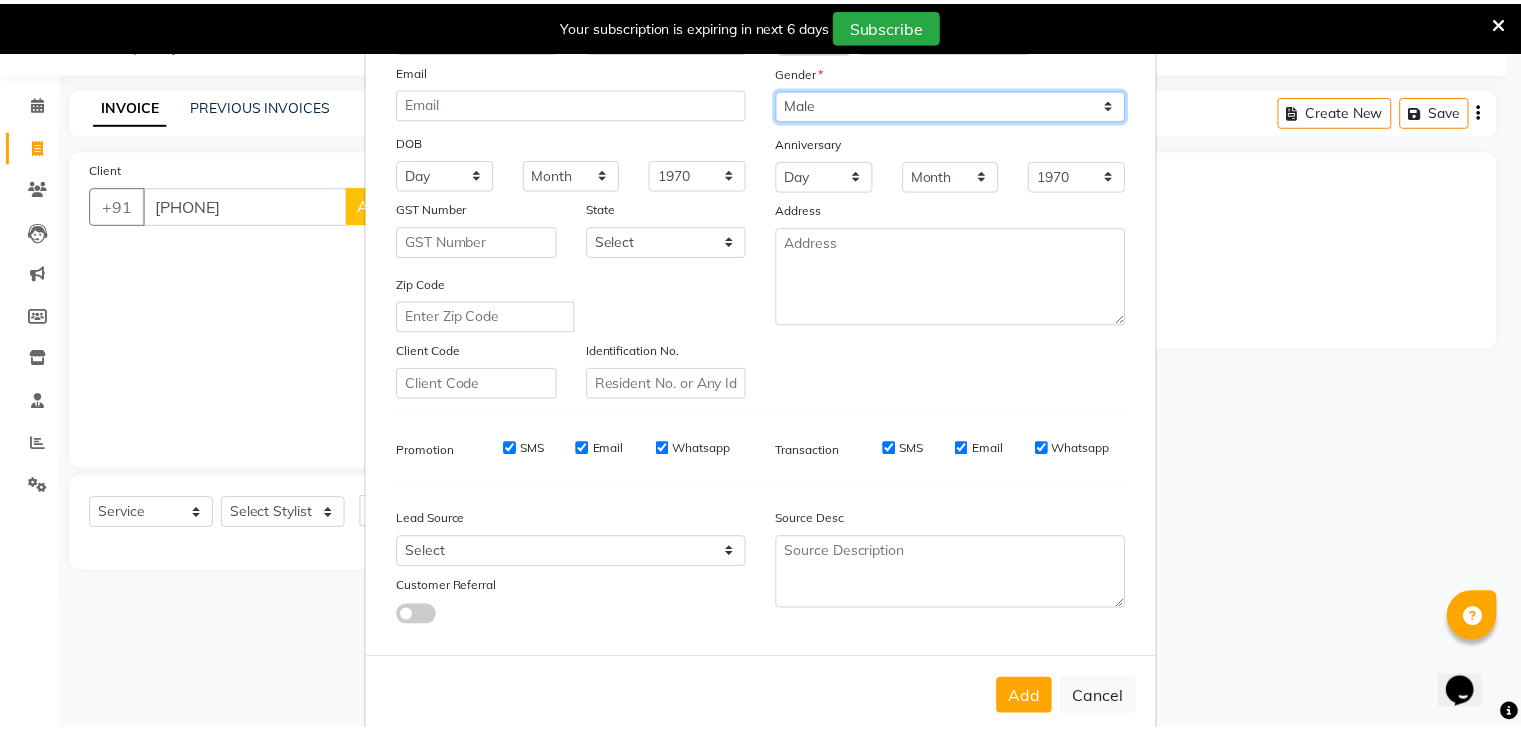 scroll, scrollTop: 162, scrollLeft: 0, axis: vertical 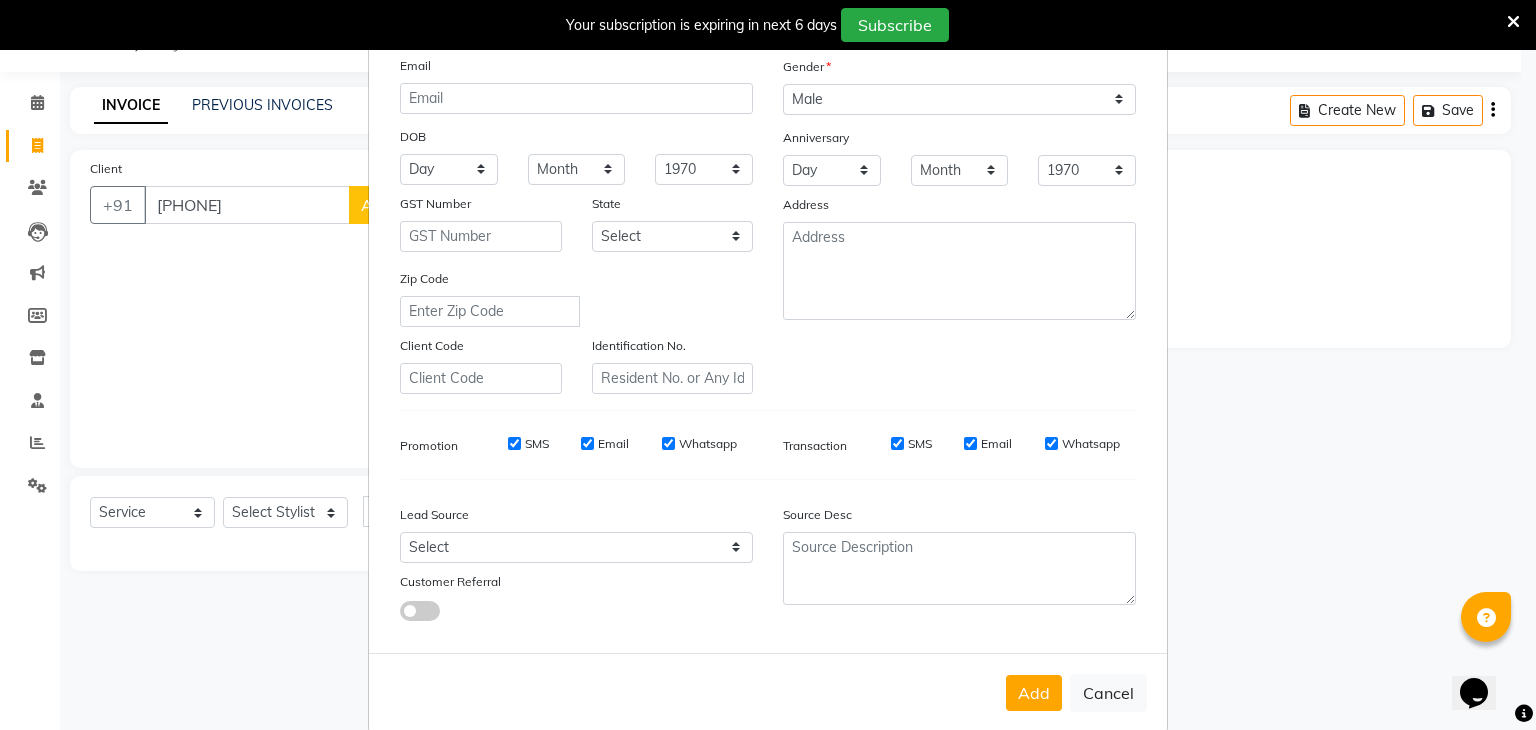 click on "Add   Cancel" at bounding box center [768, 692] 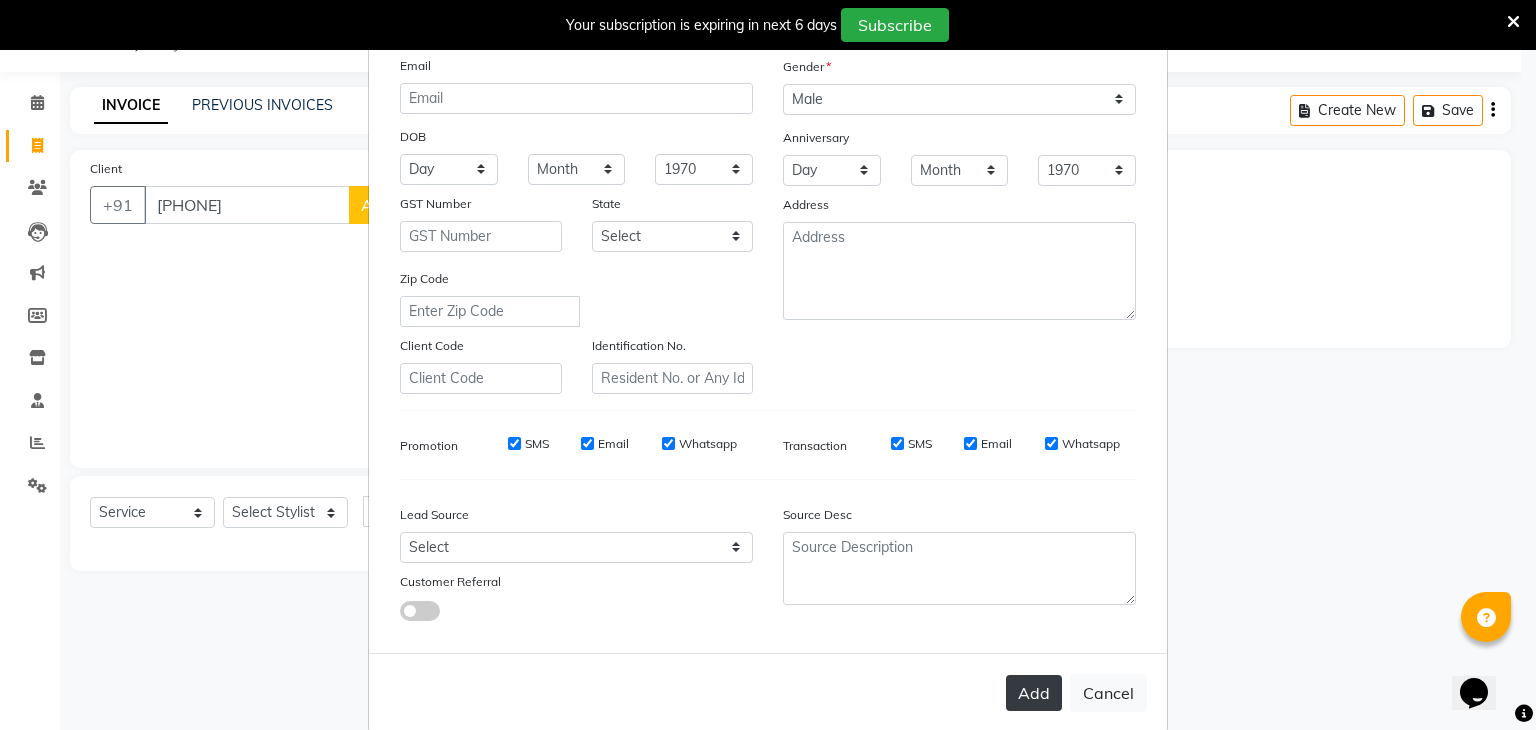 click on "Add" at bounding box center (1034, 693) 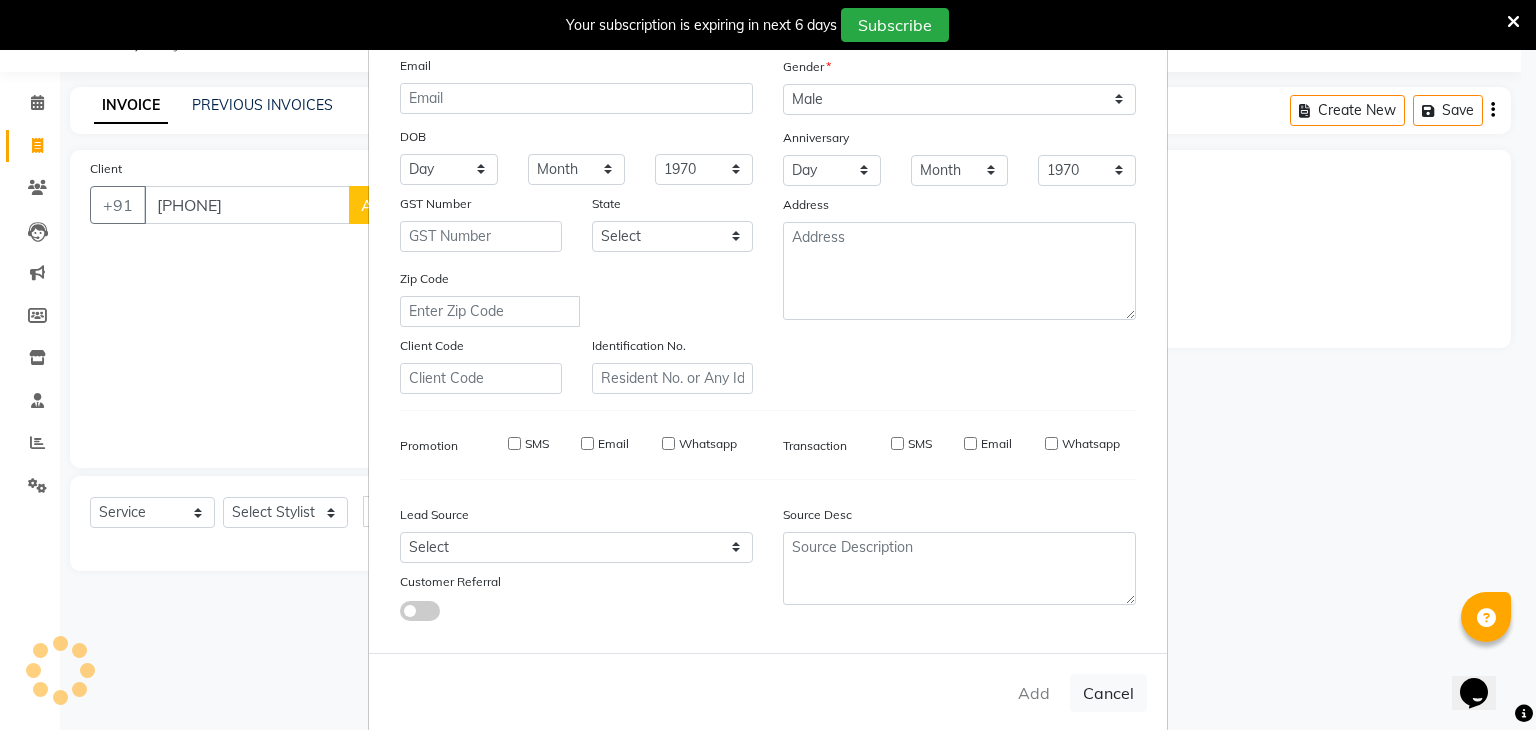 type 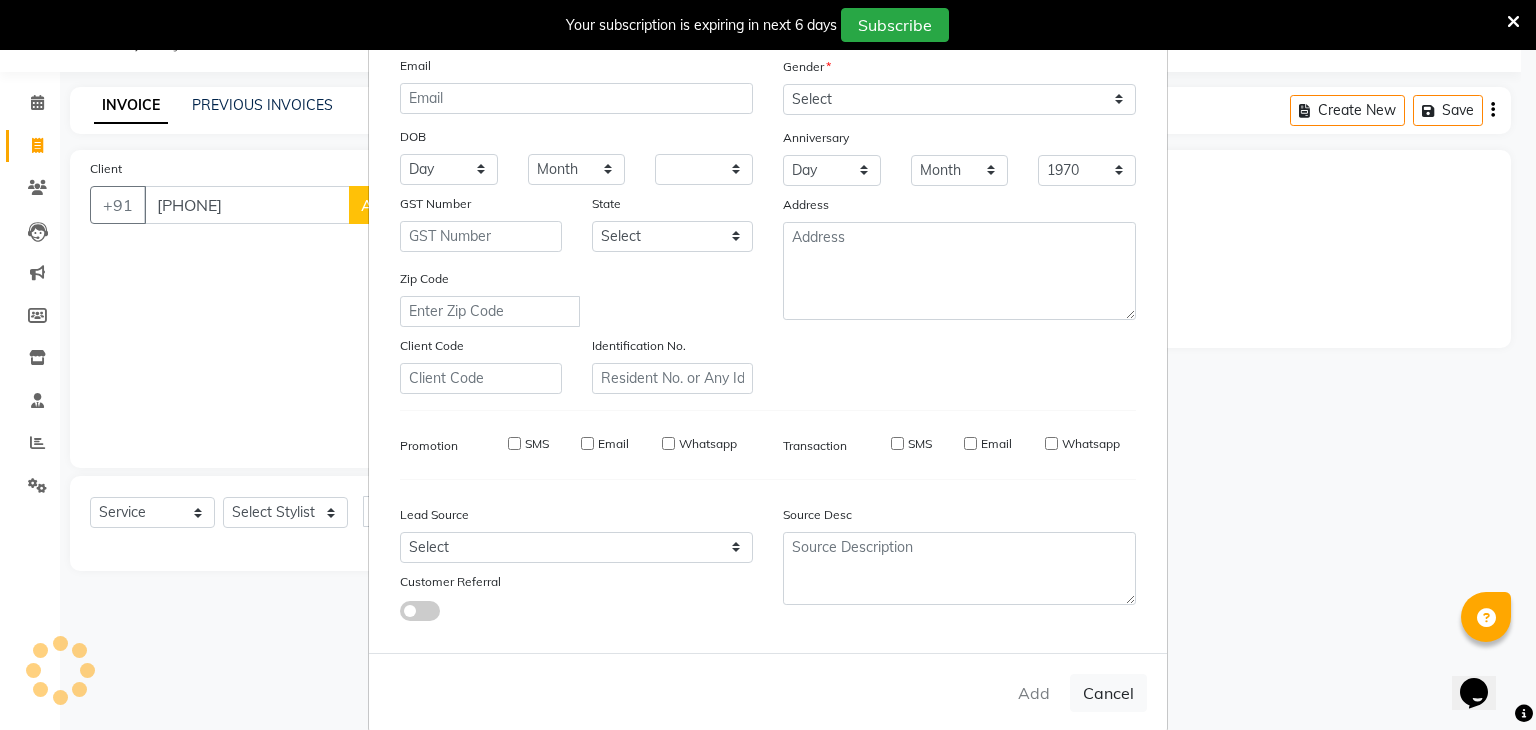 select 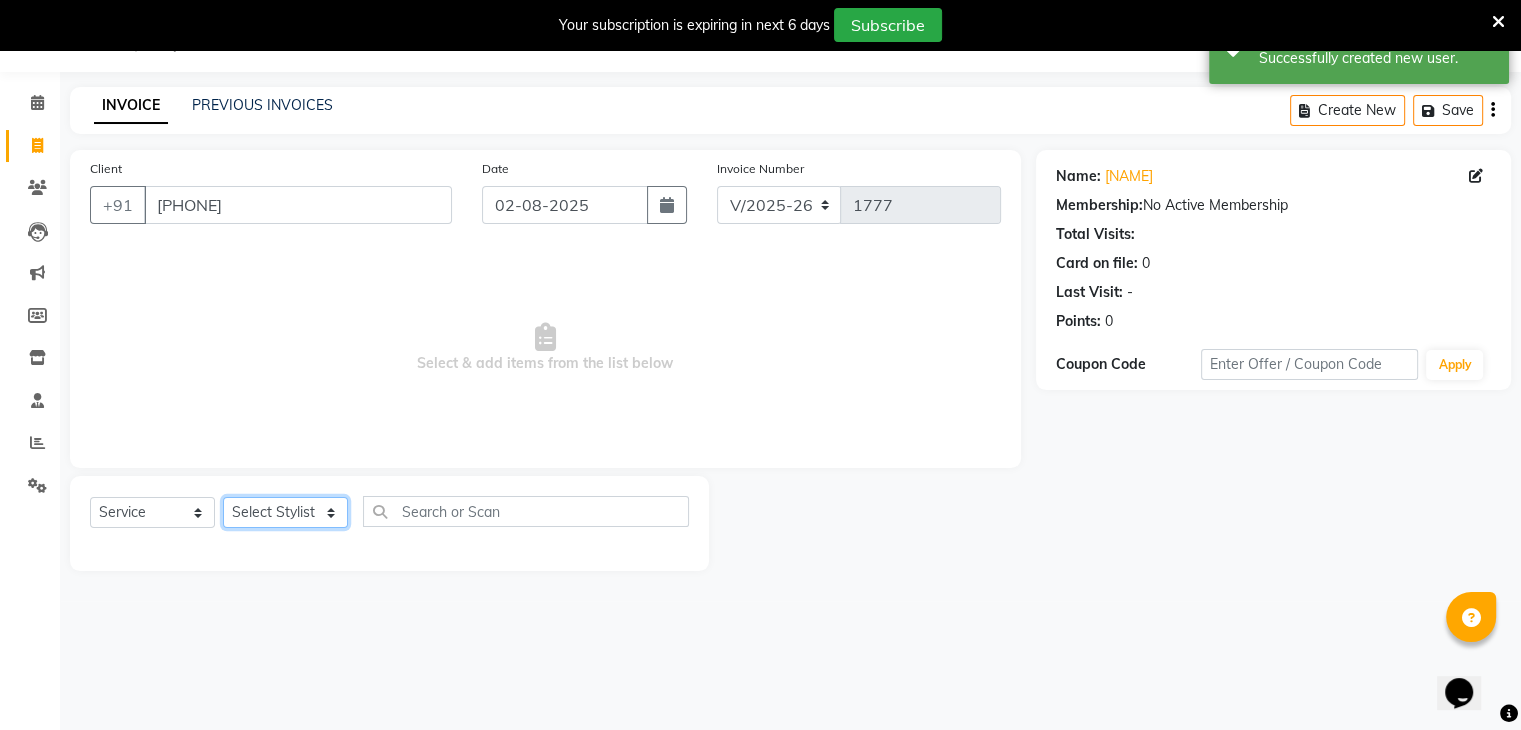 click on "Select Stylist ajju azam divya rihan Sahzad sowjanya srilatha Swapna Zeeshan" 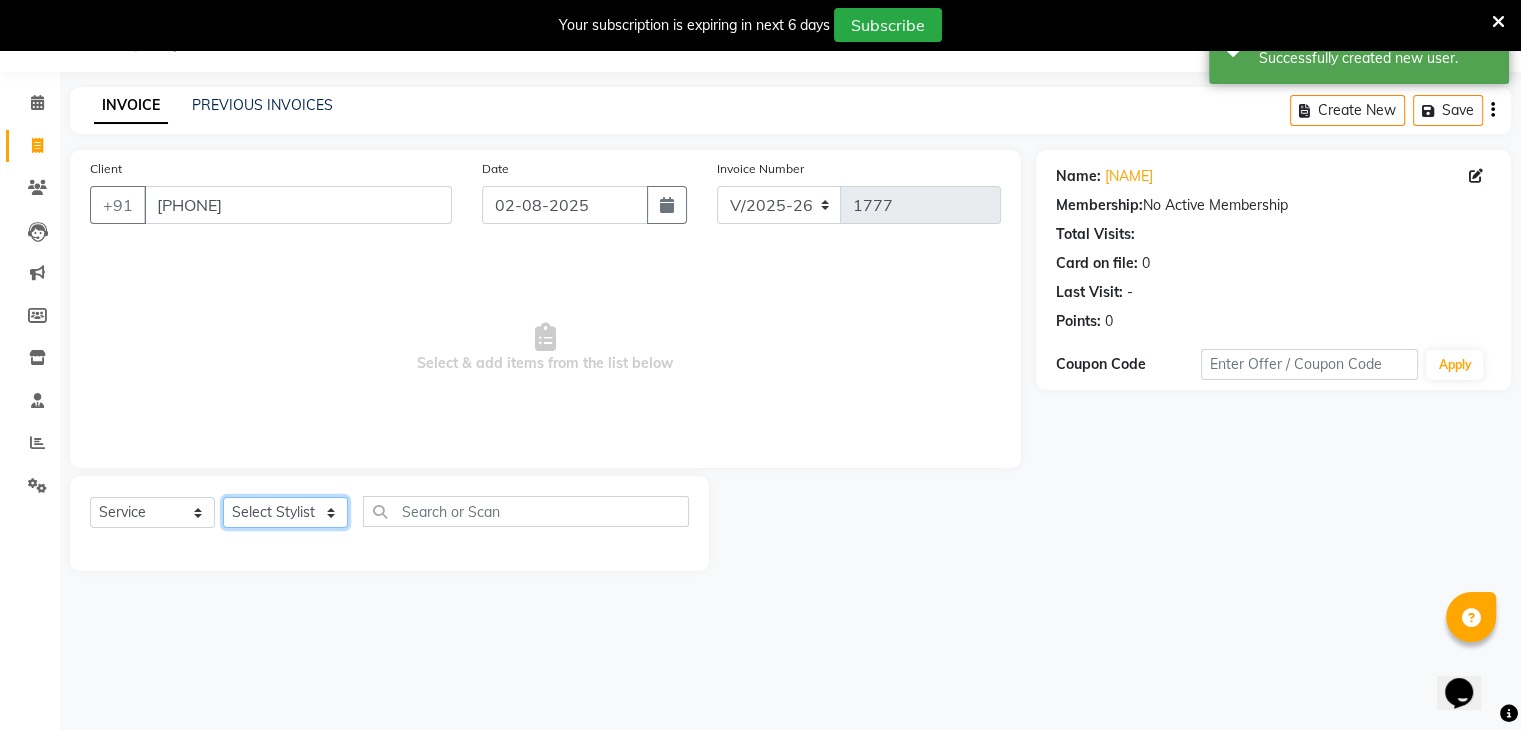 select on "85424" 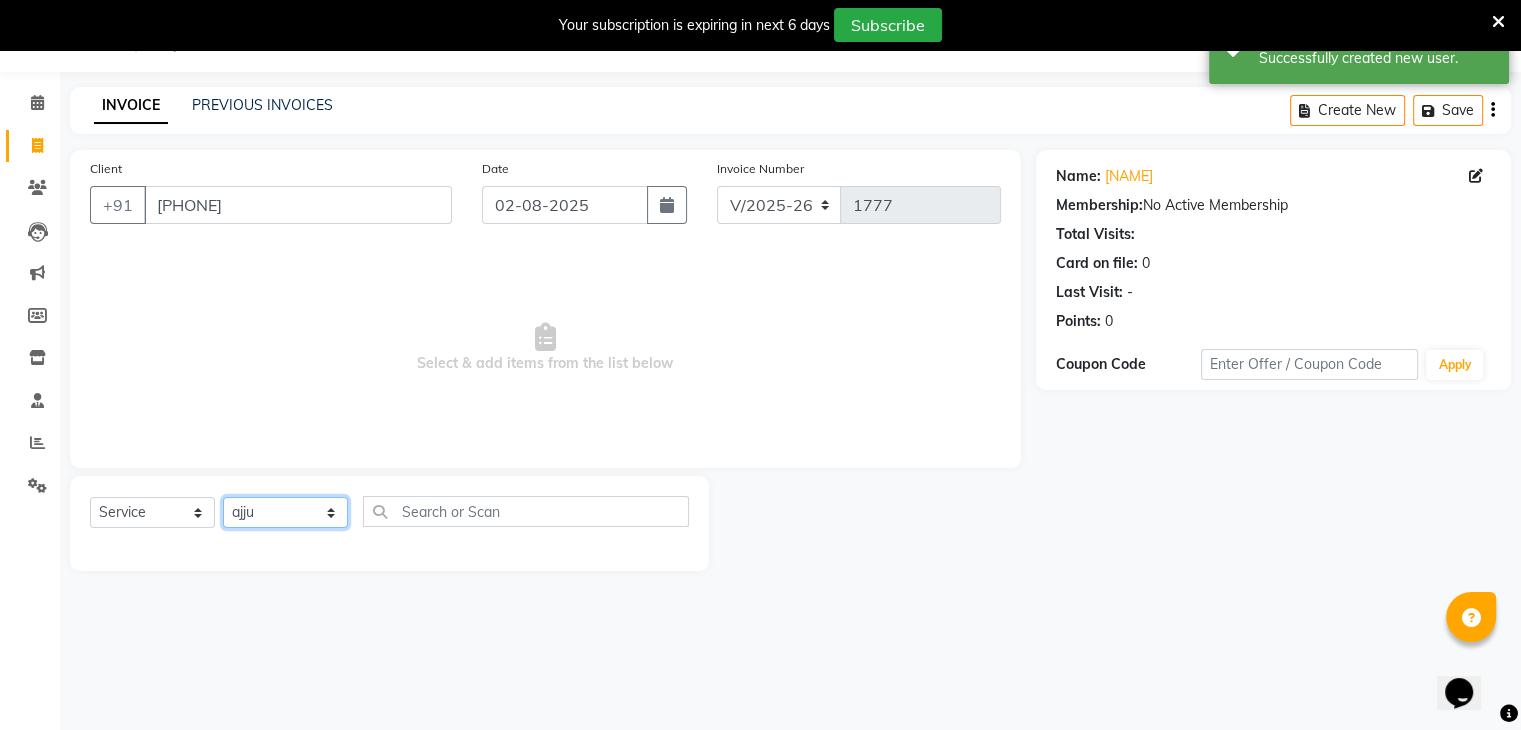 click on "Select Stylist ajju azam divya rihan Sahzad sowjanya srilatha Swapna Zeeshan" 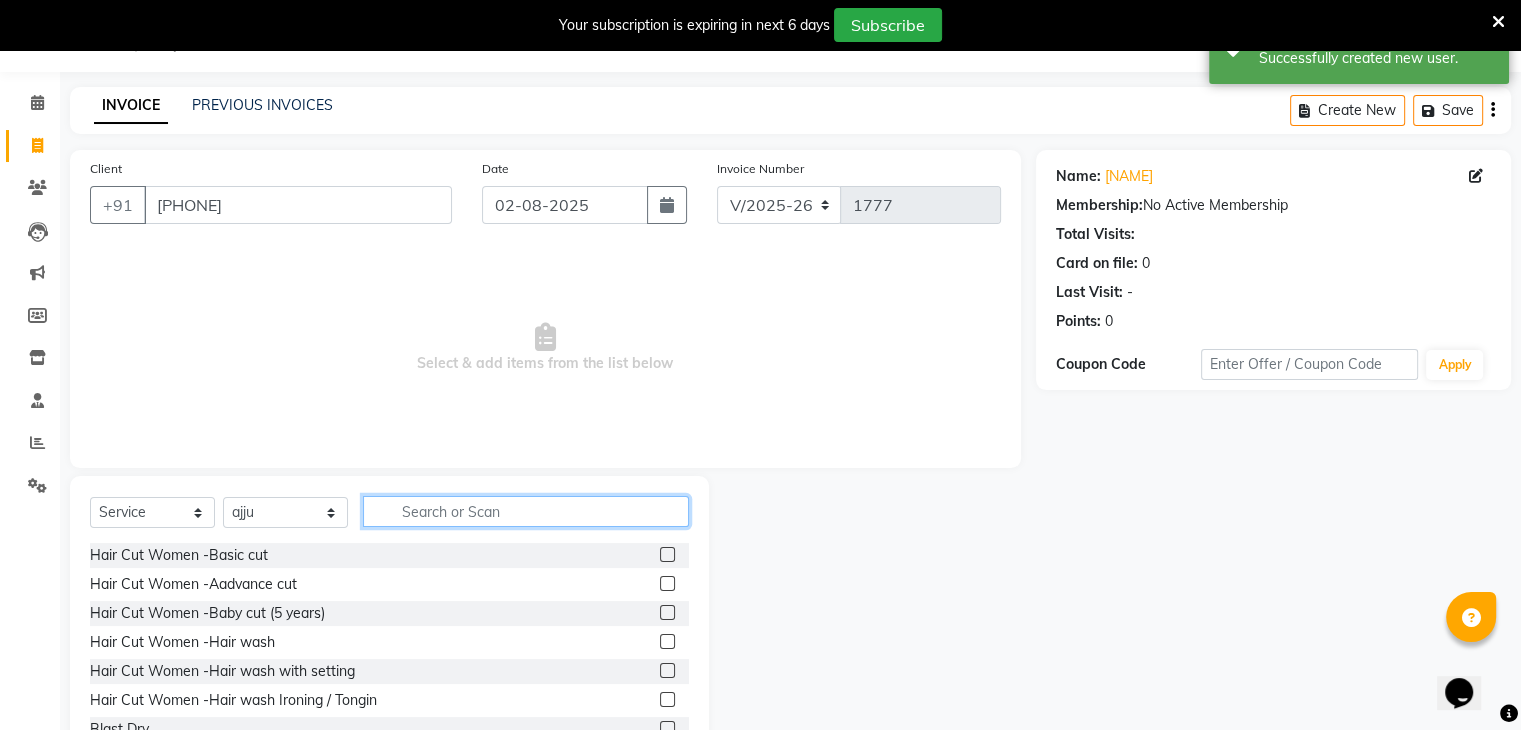 click 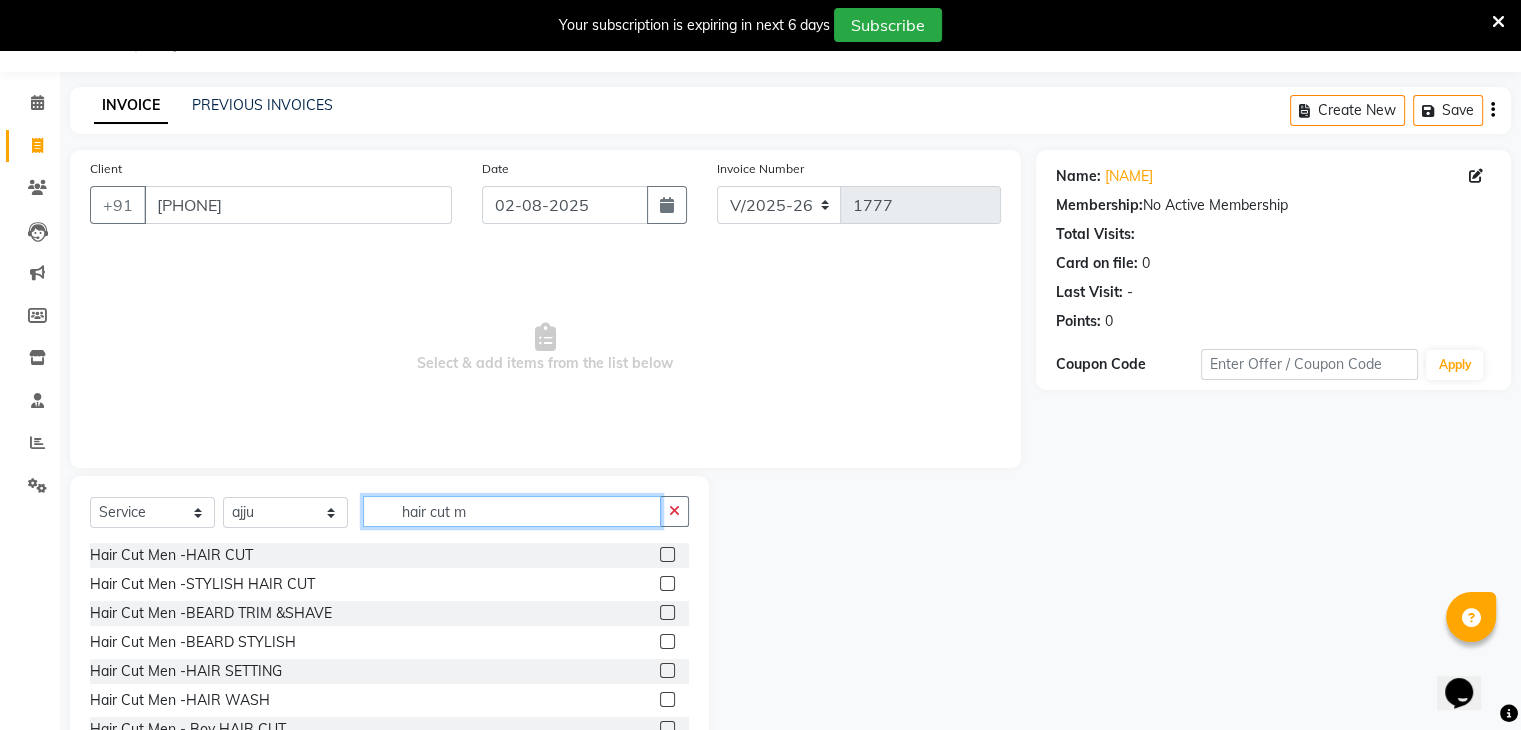 type on "hair cut m" 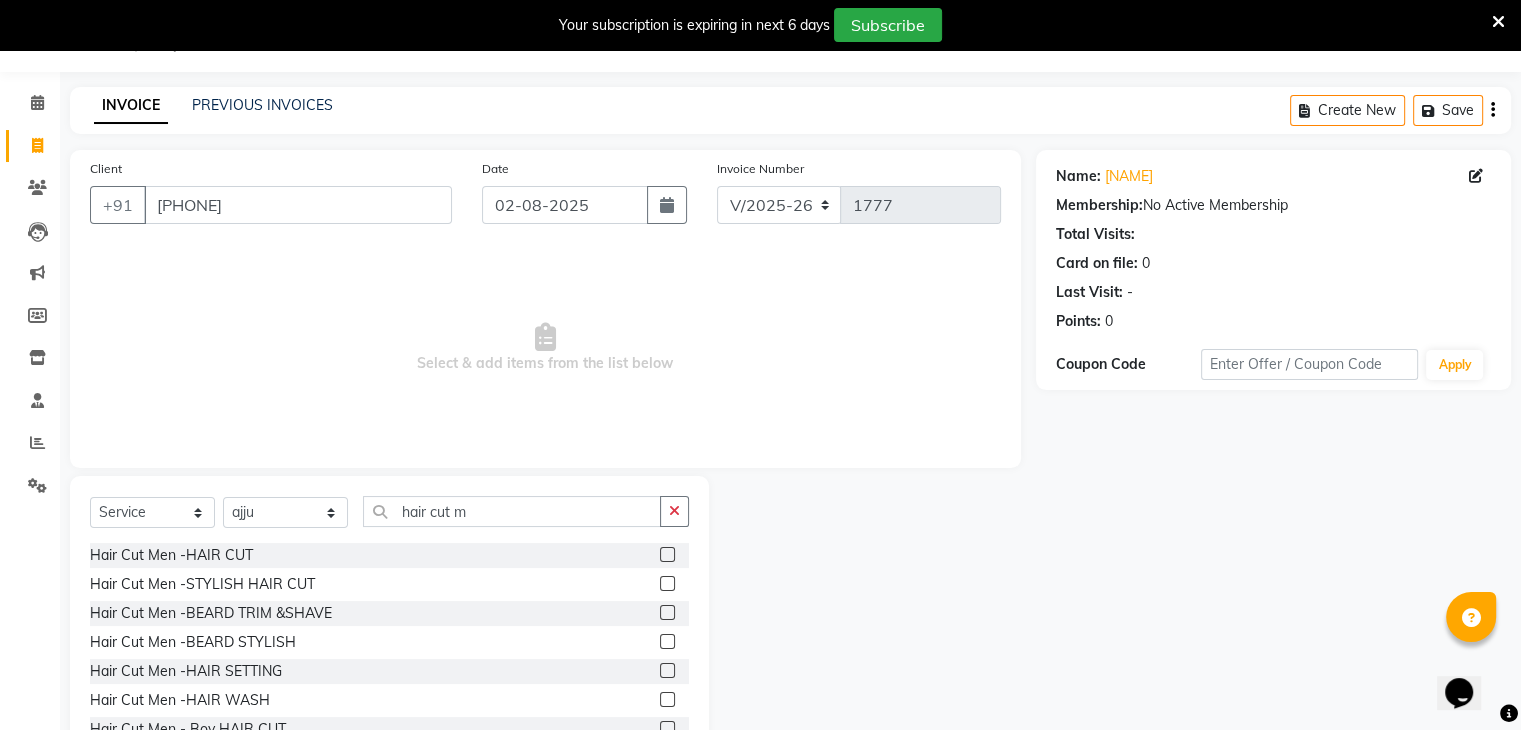 click 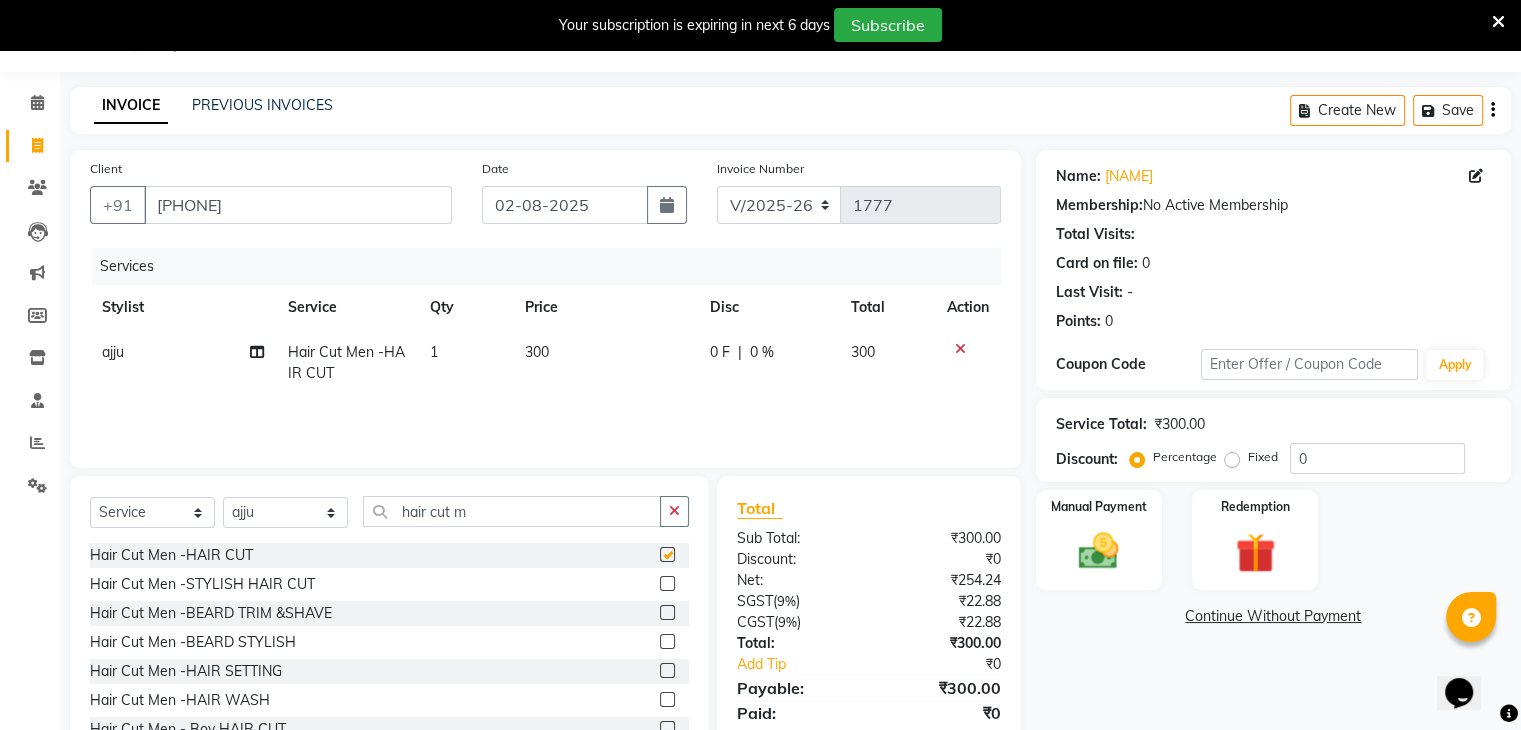 checkbox on "false" 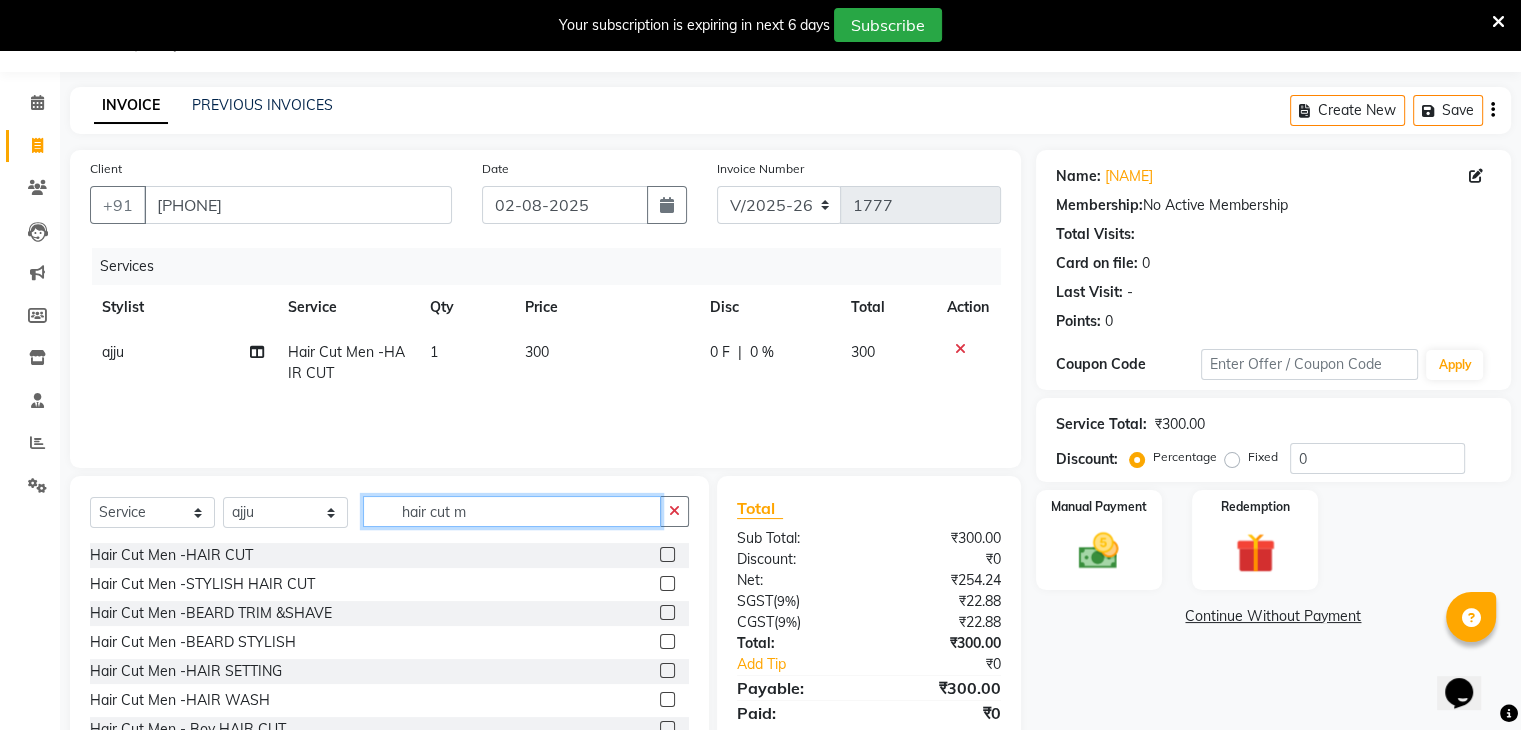 click on "hair cut m" 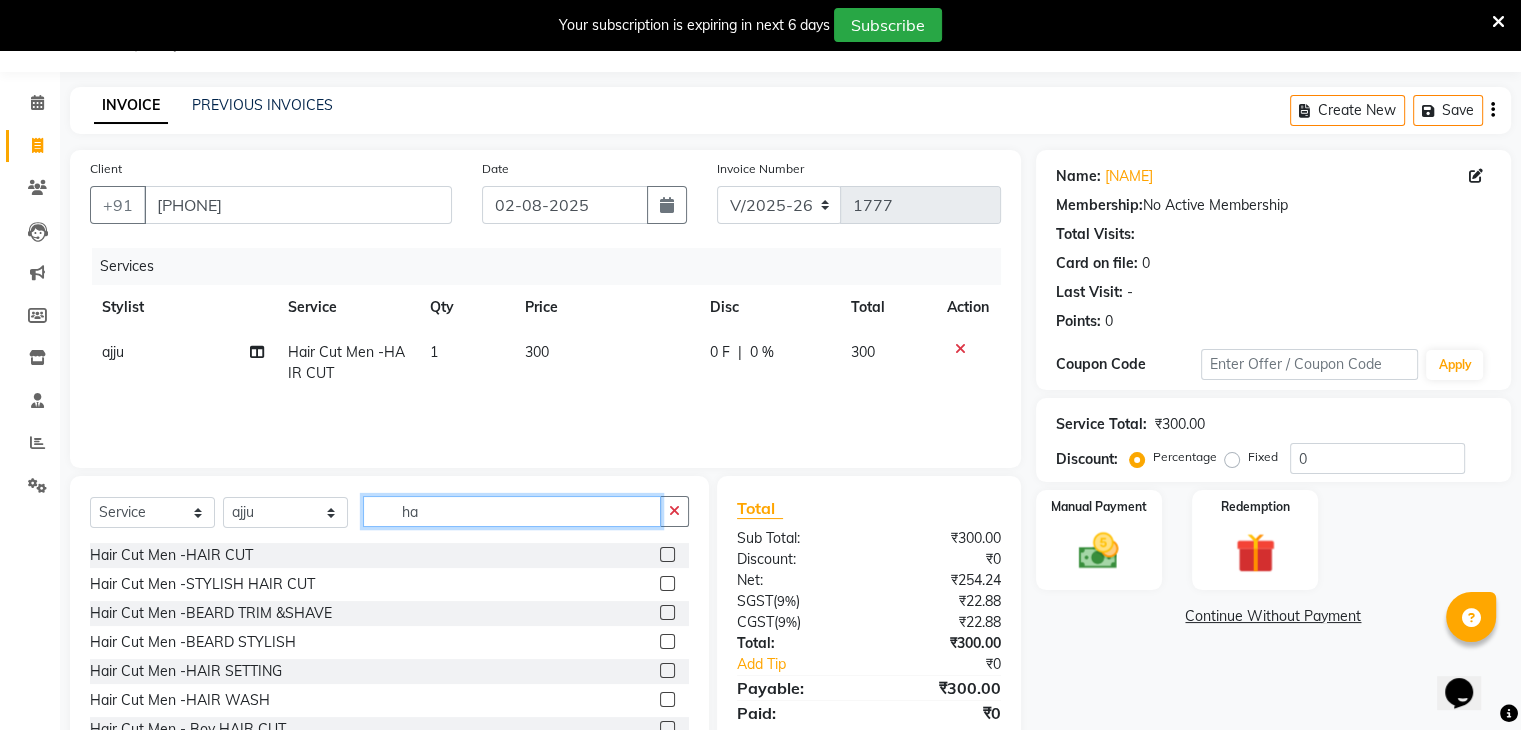 type on "h" 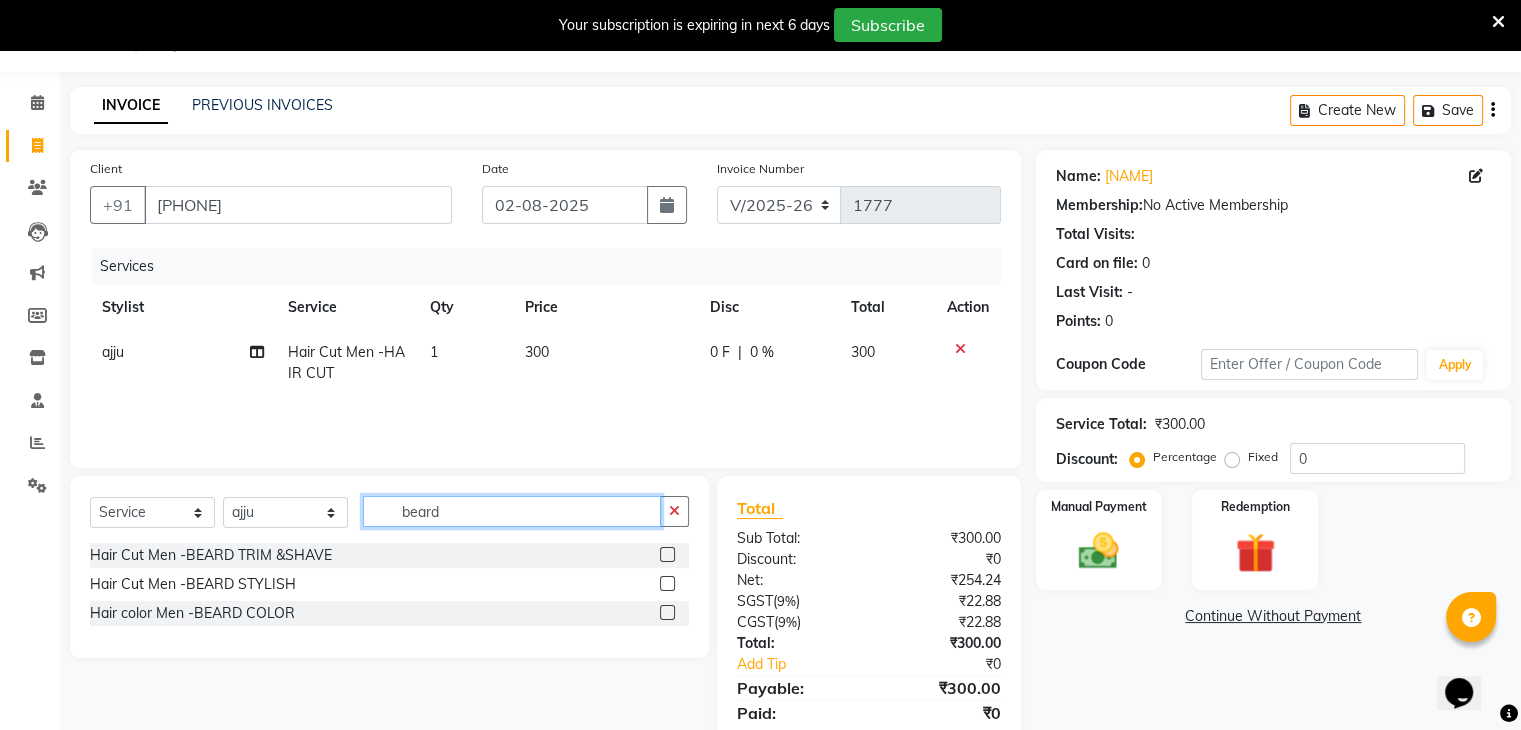 type on "beard" 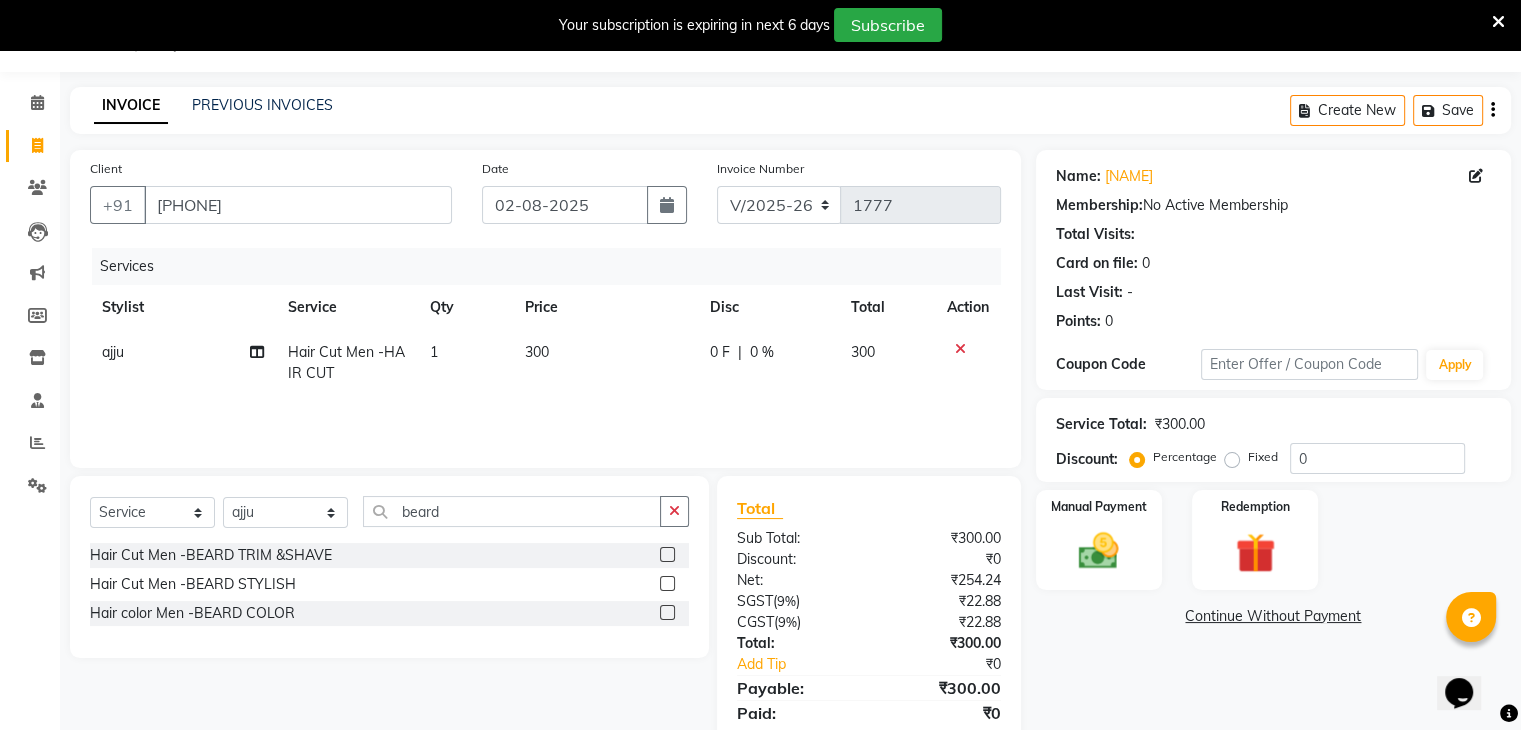 click 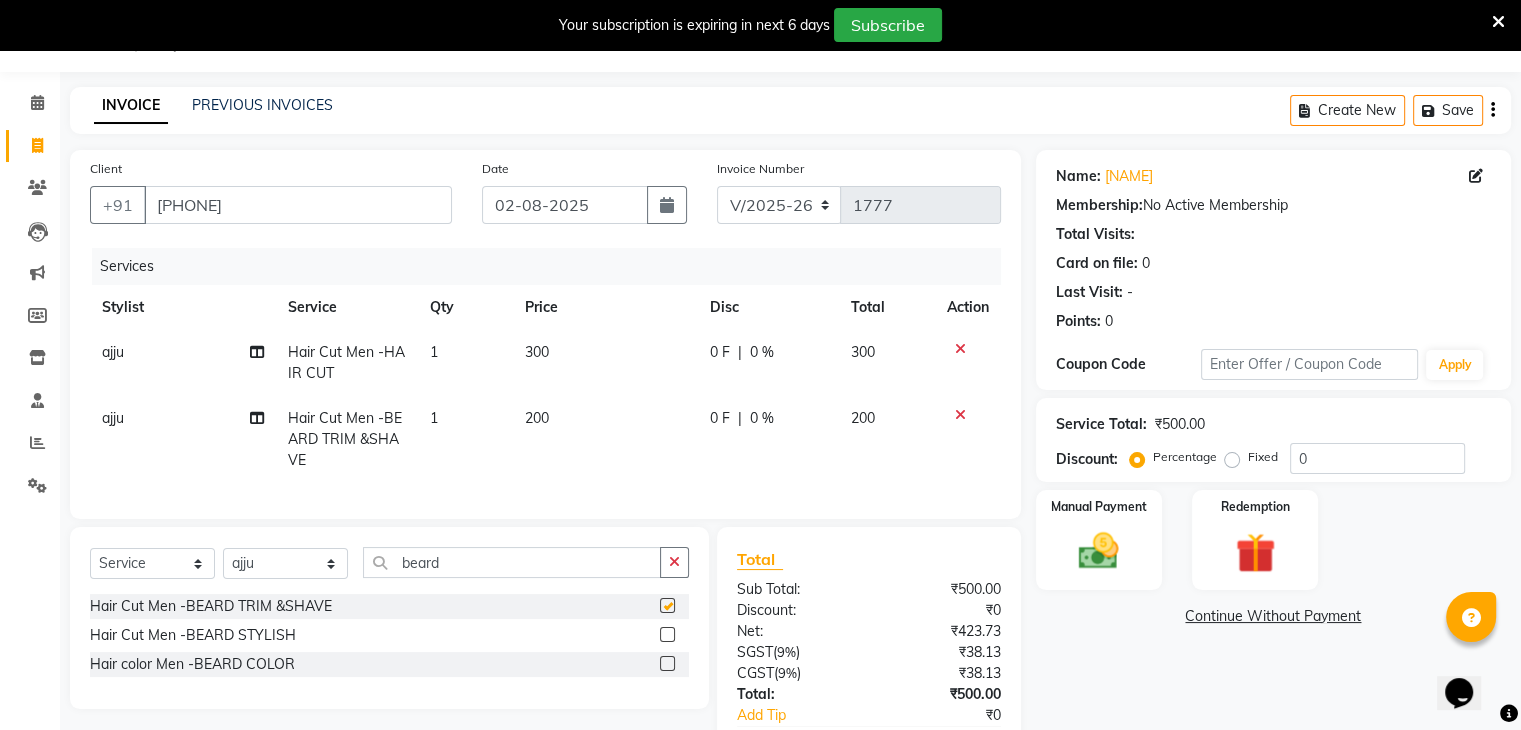 checkbox on "false" 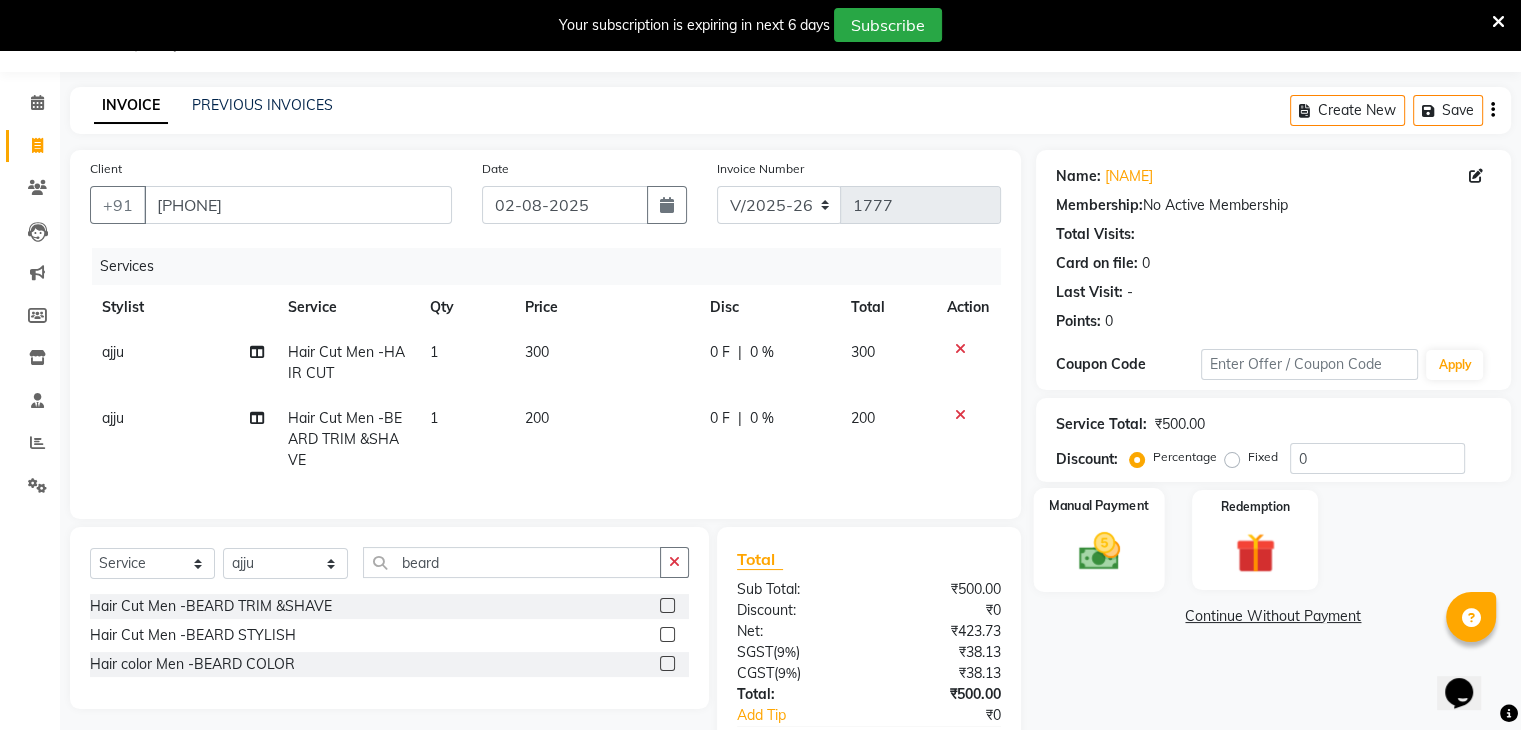 click on "Manual Payment" 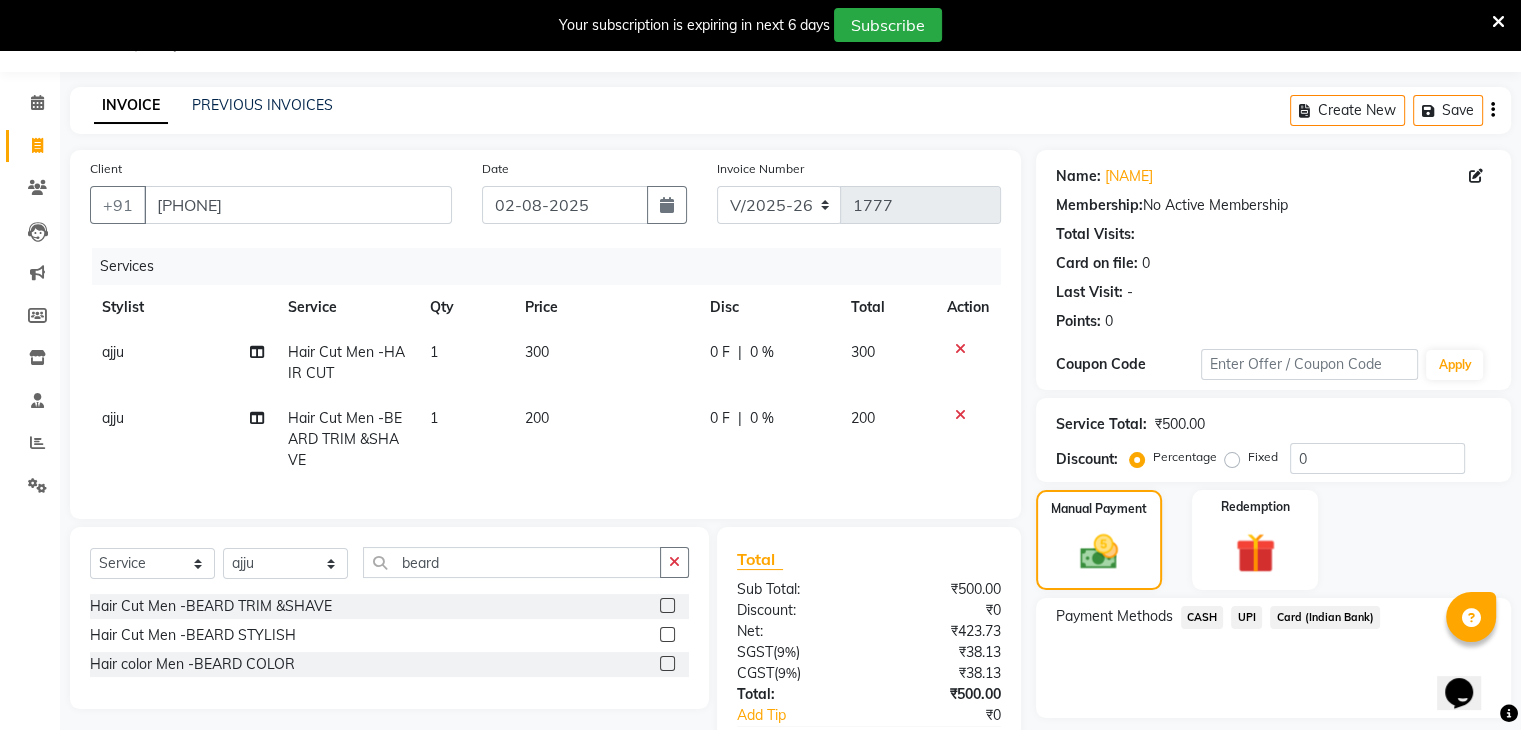 click on "UPI" 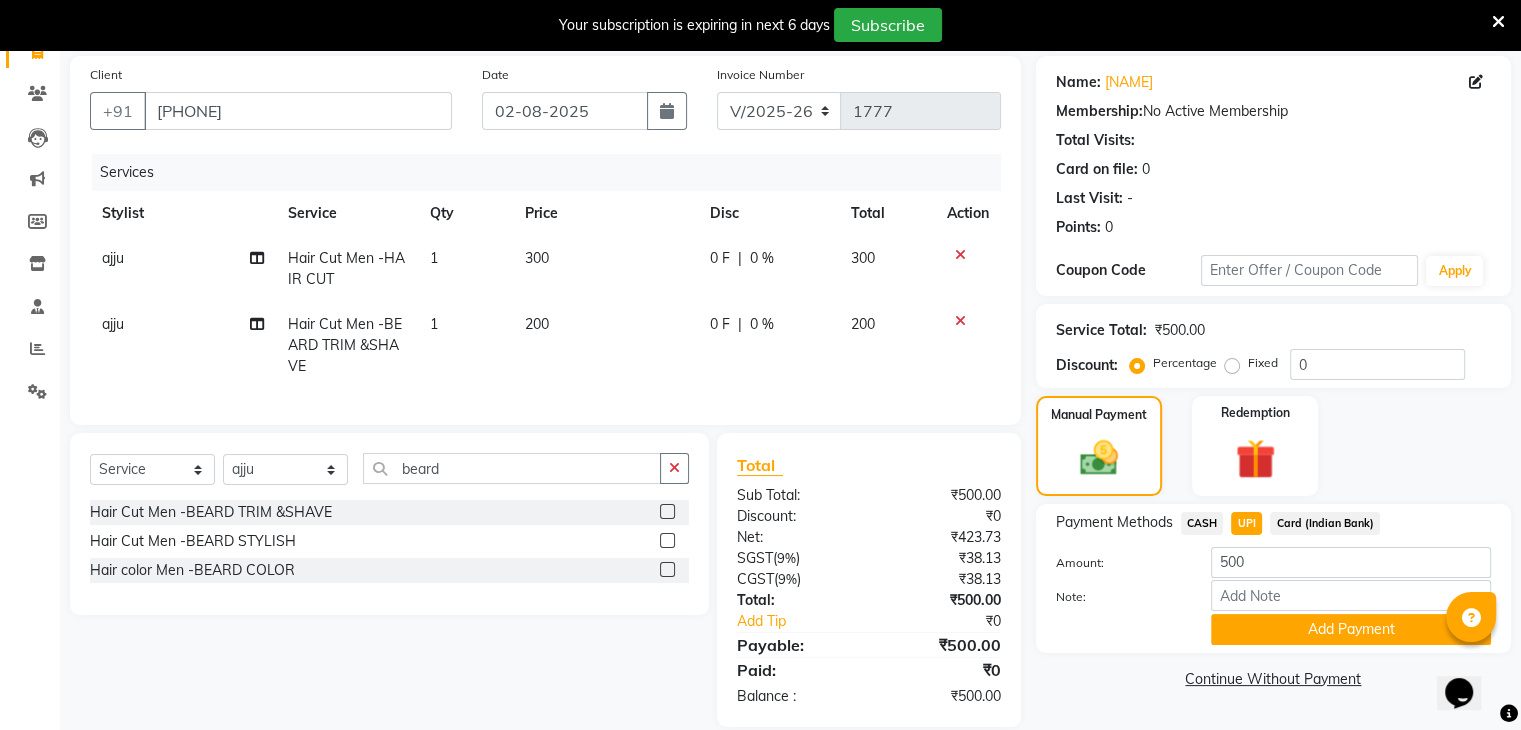 scroll, scrollTop: 145, scrollLeft: 0, axis: vertical 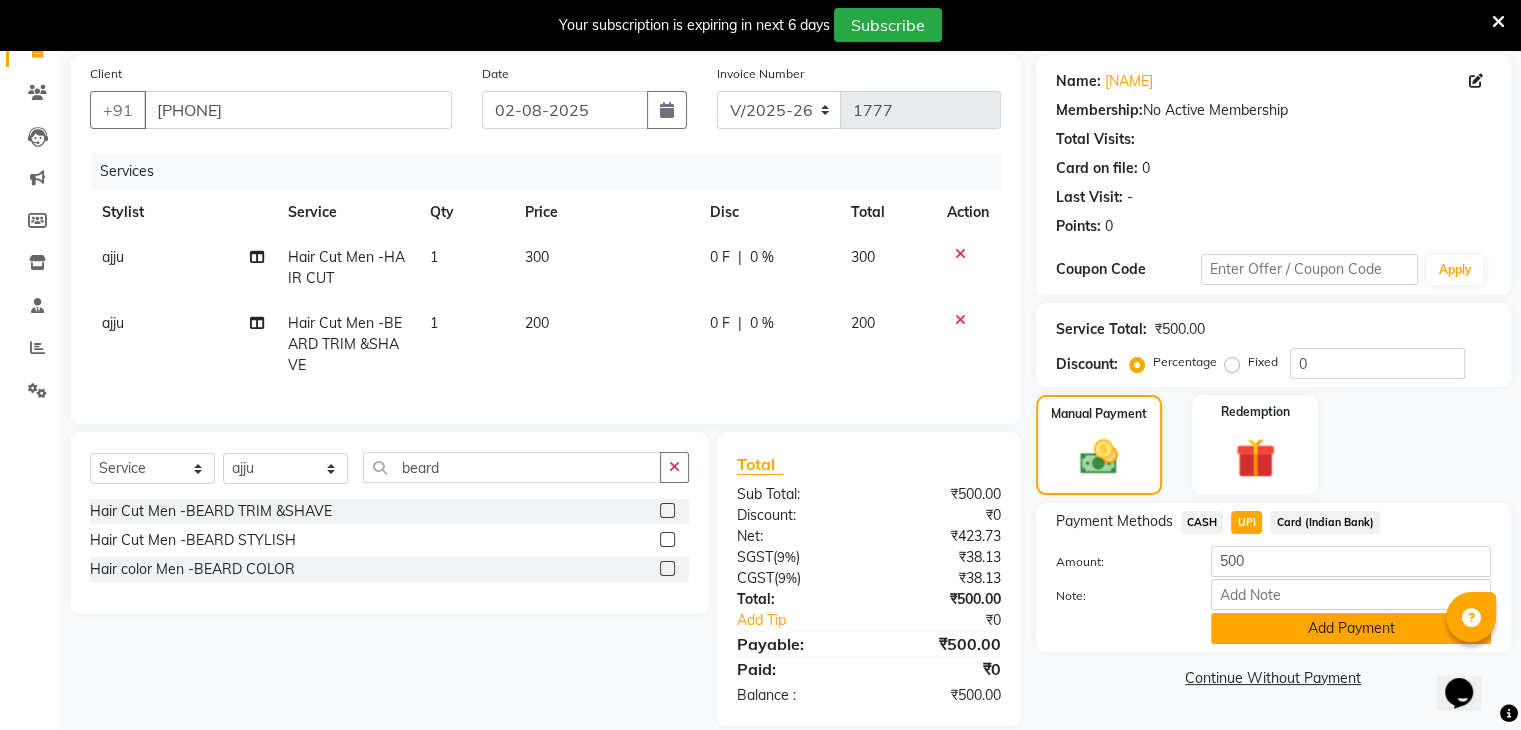 click on "Add Payment" 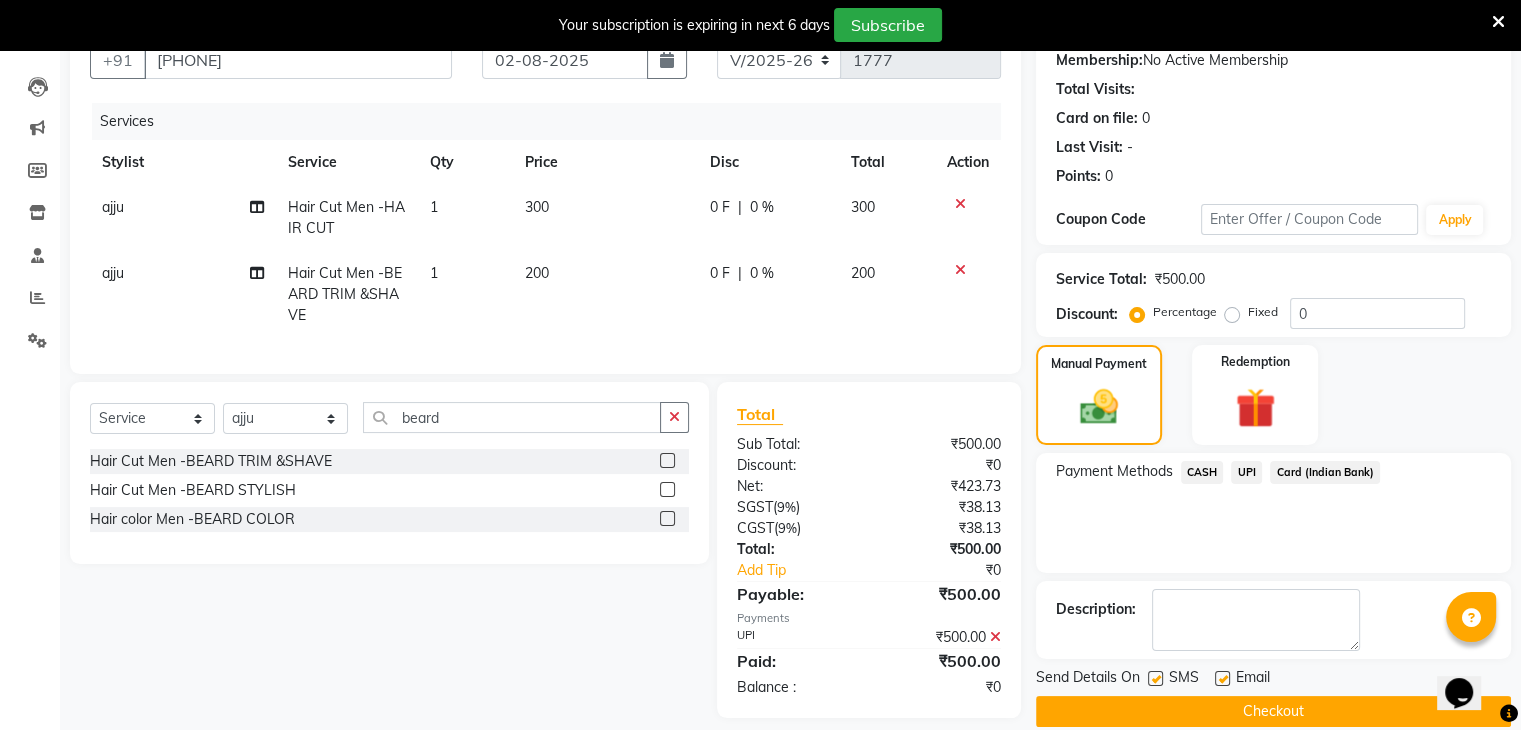 scroll, scrollTop: 228, scrollLeft: 0, axis: vertical 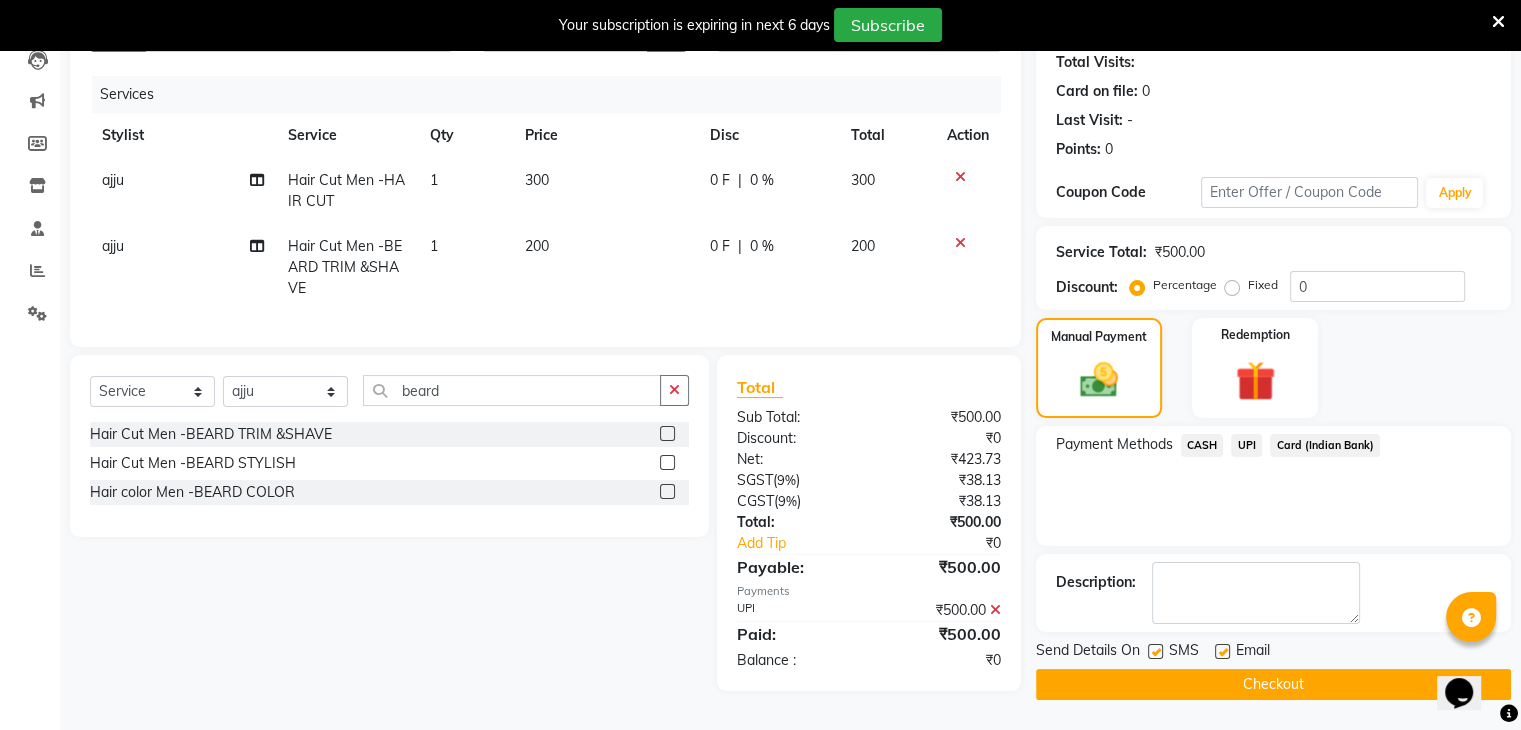 click on "Checkout" 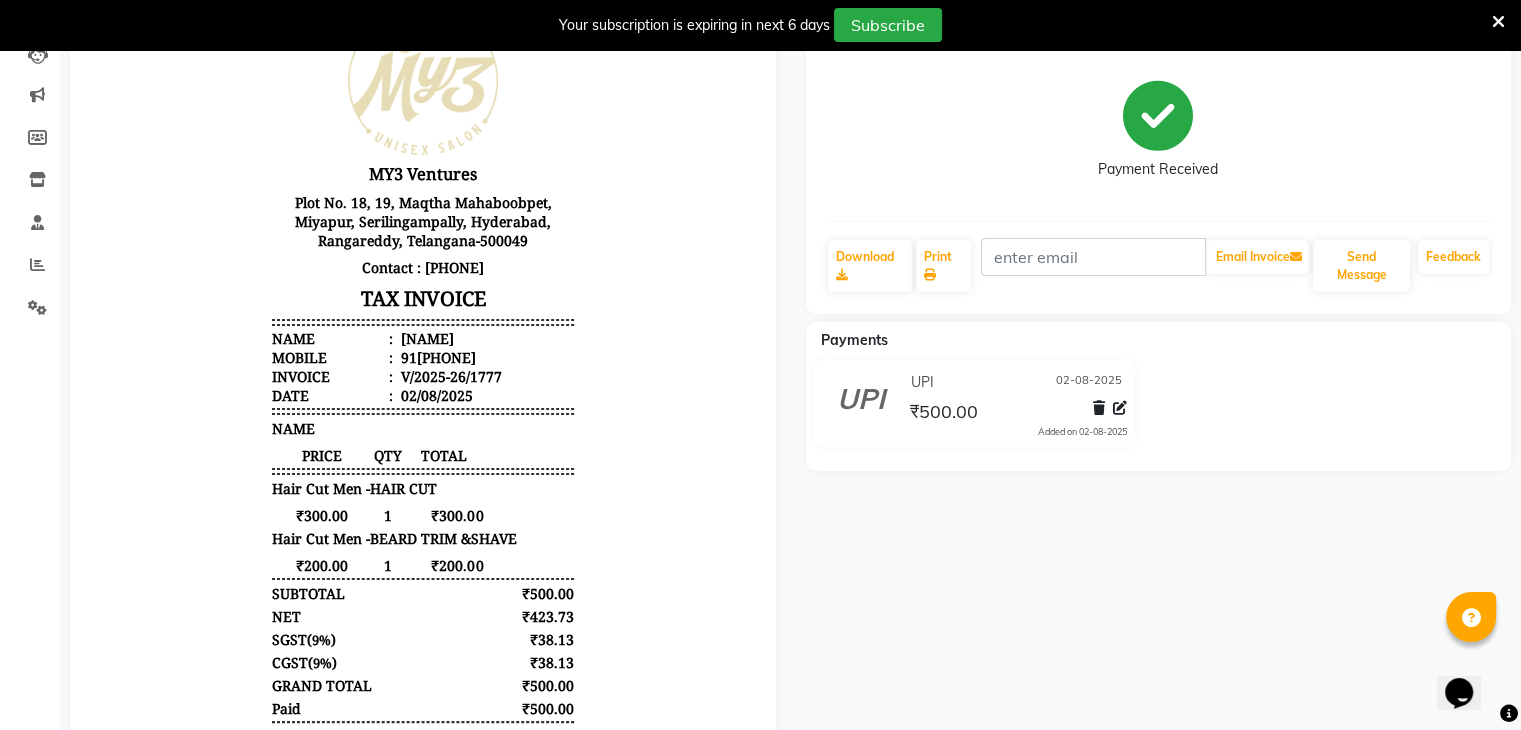 scroll, scrollTop: 0, scrollLeft: 0, axis: both 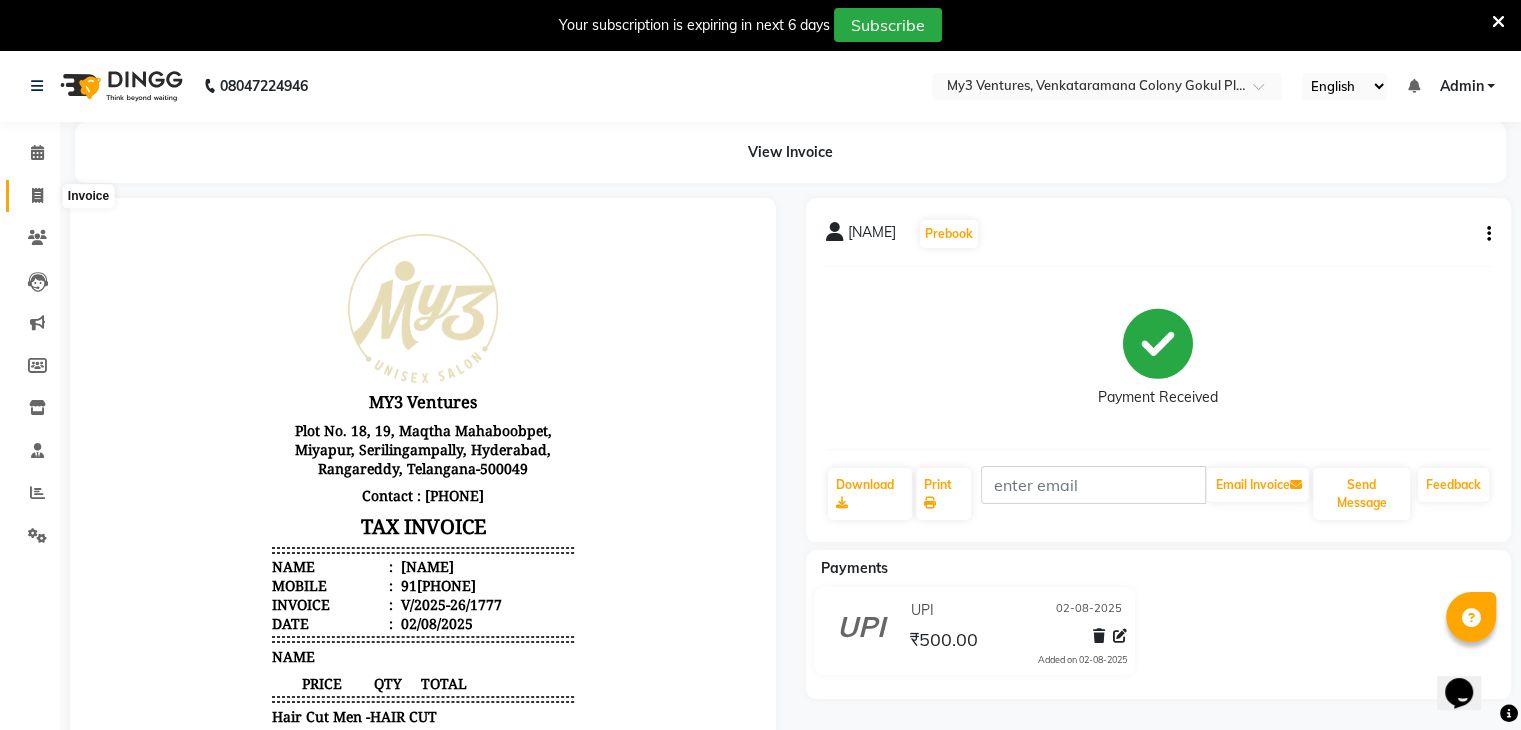 click 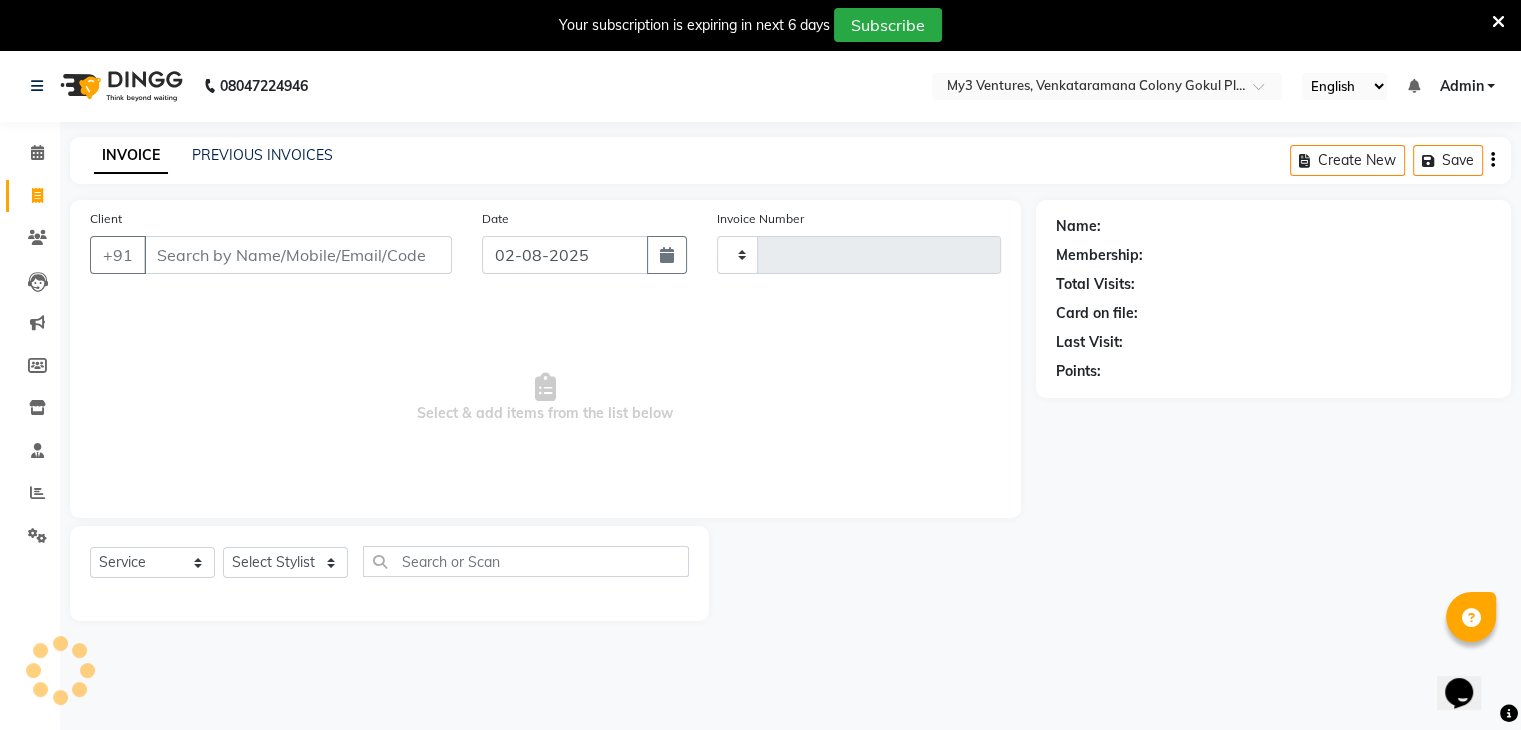 type on "1778" 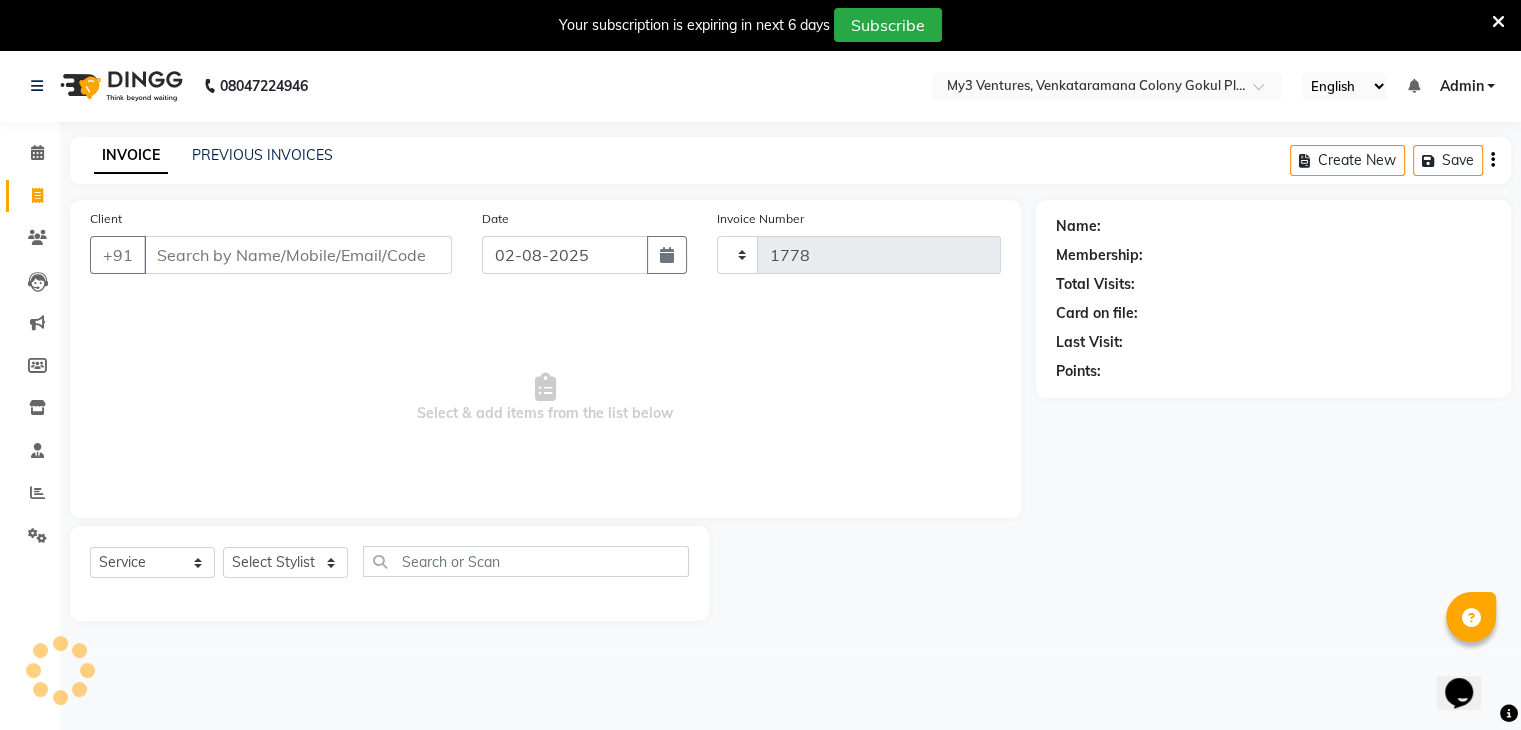 scroll, scrollTop: 50, scrollLeft: 0, axis: vertical 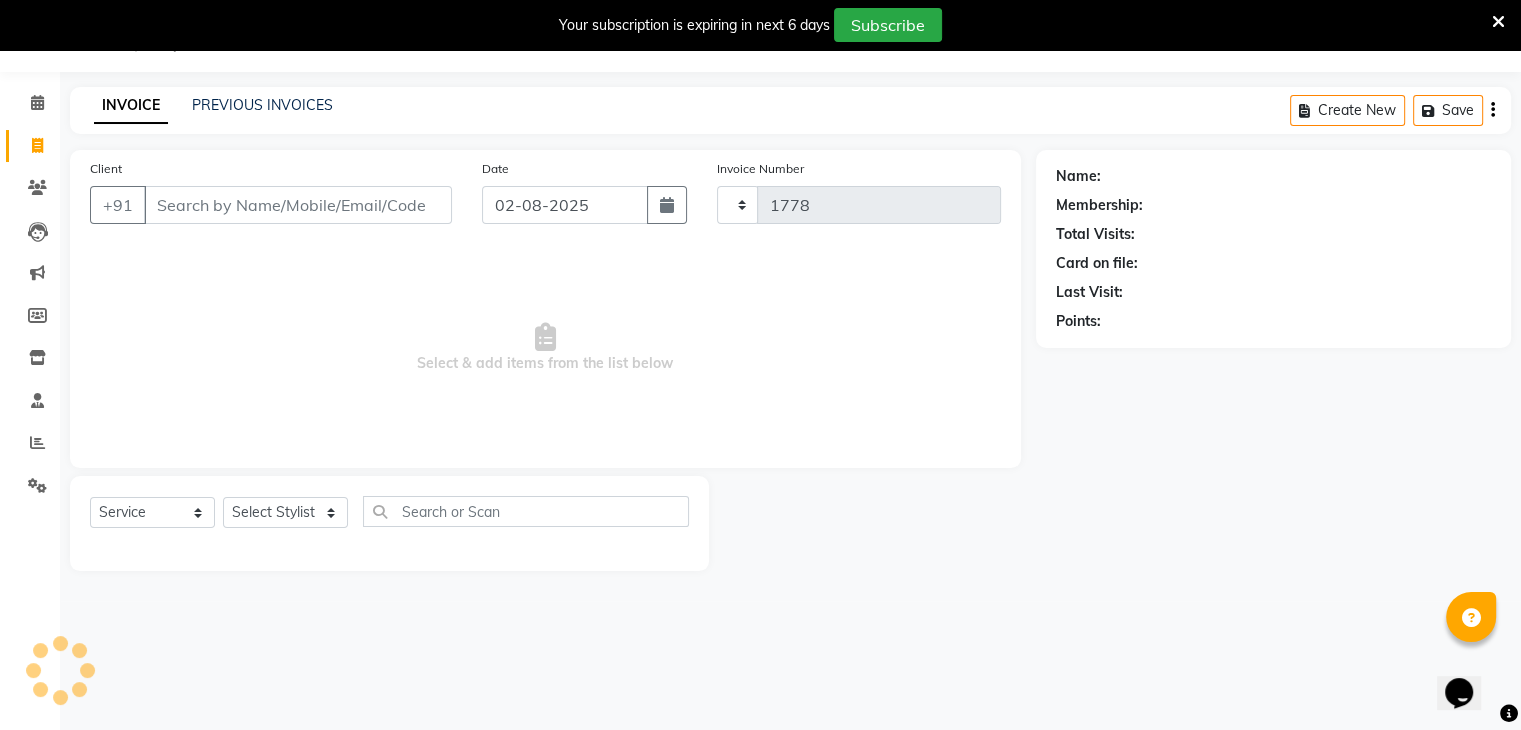 select on "6707" 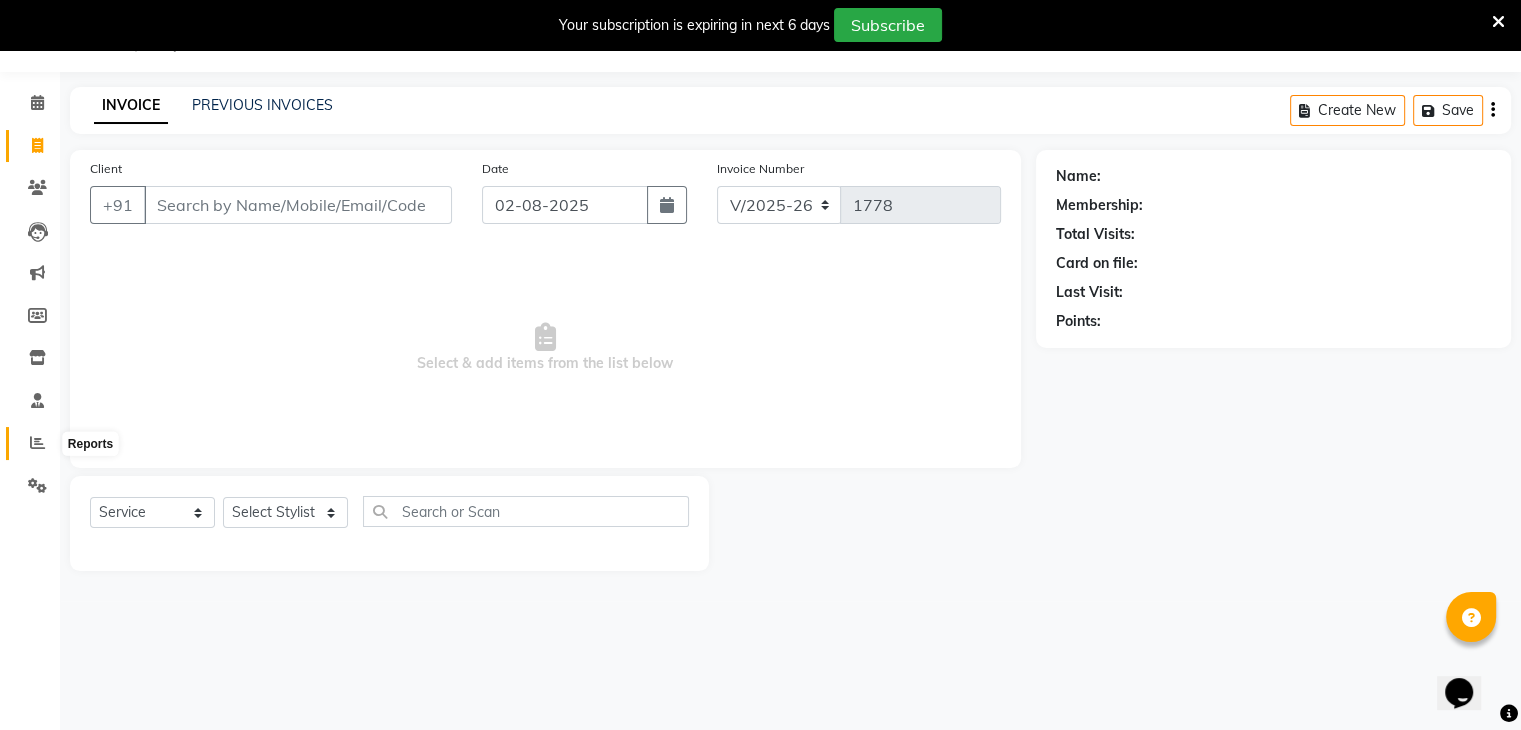click 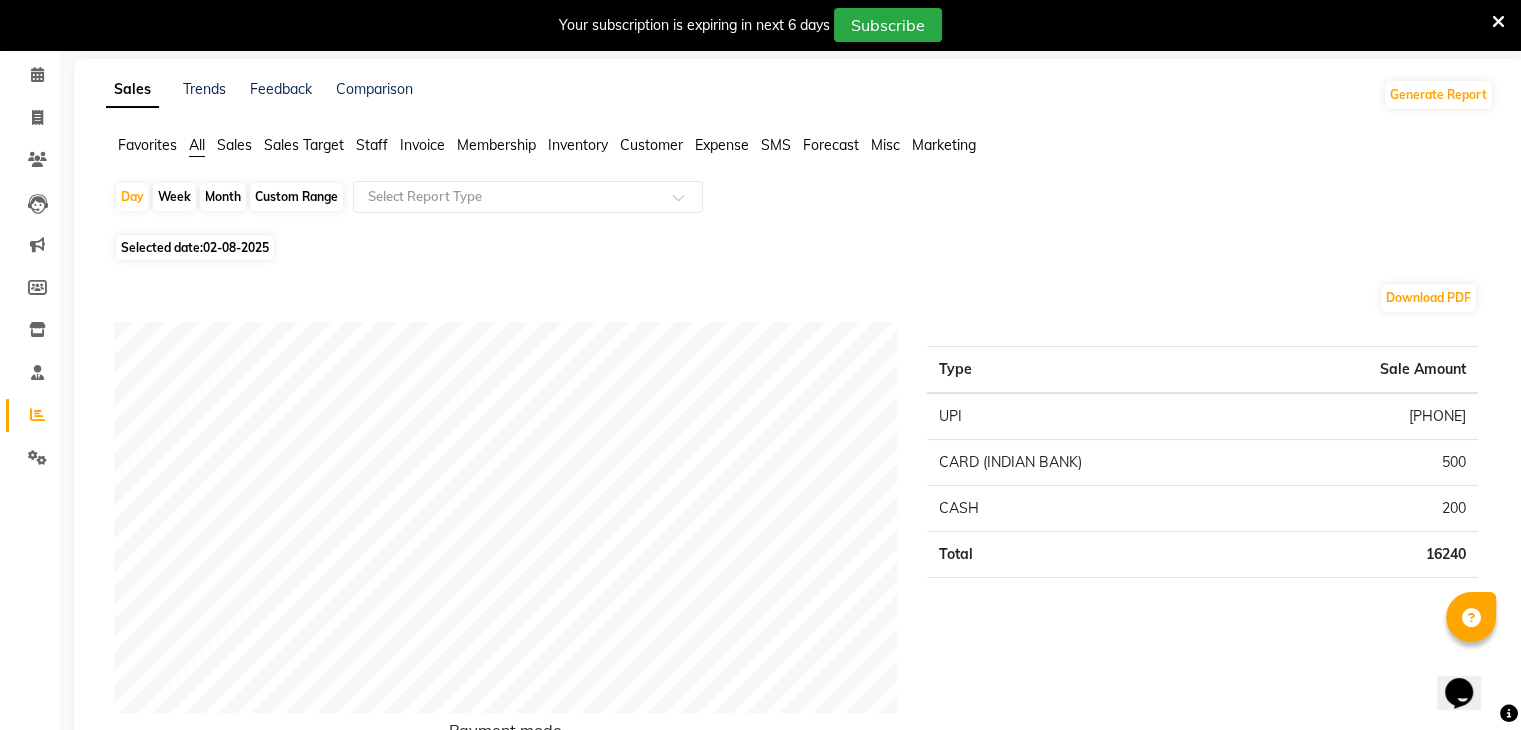 scroll, scrollTop: 0, scrollLeft: 0, axis: both 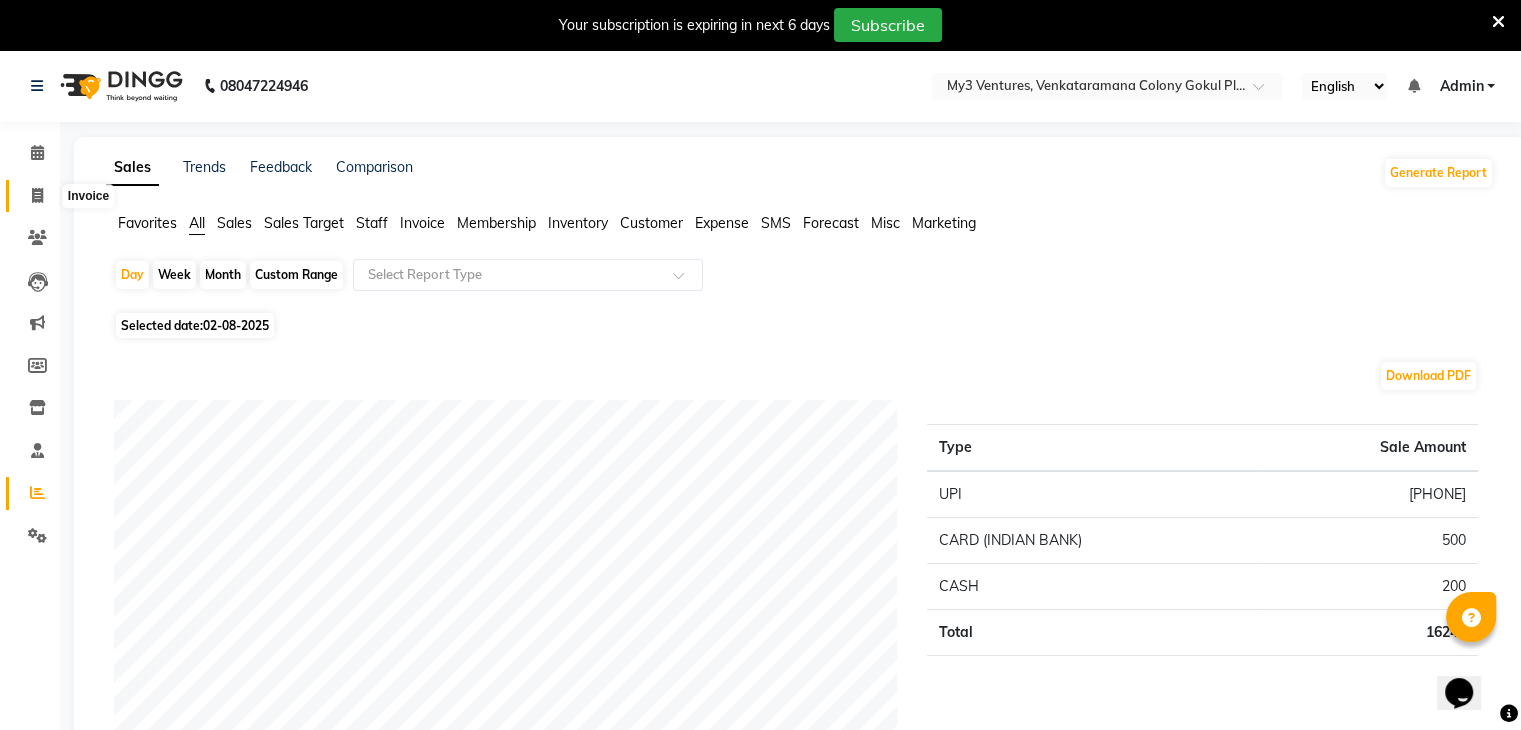 click 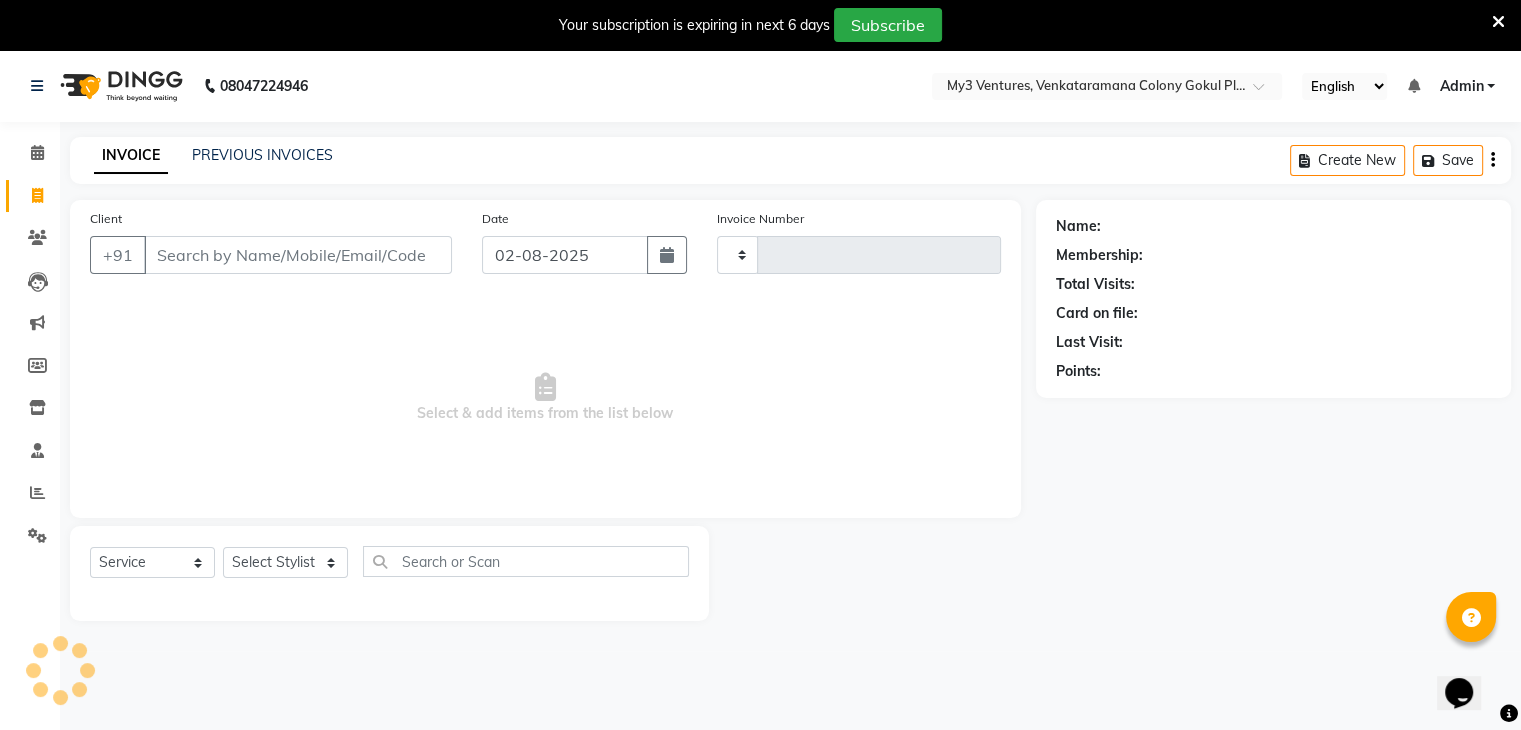 scroll, scrollTop: 50, scrollLeft: 0, axis: vertical 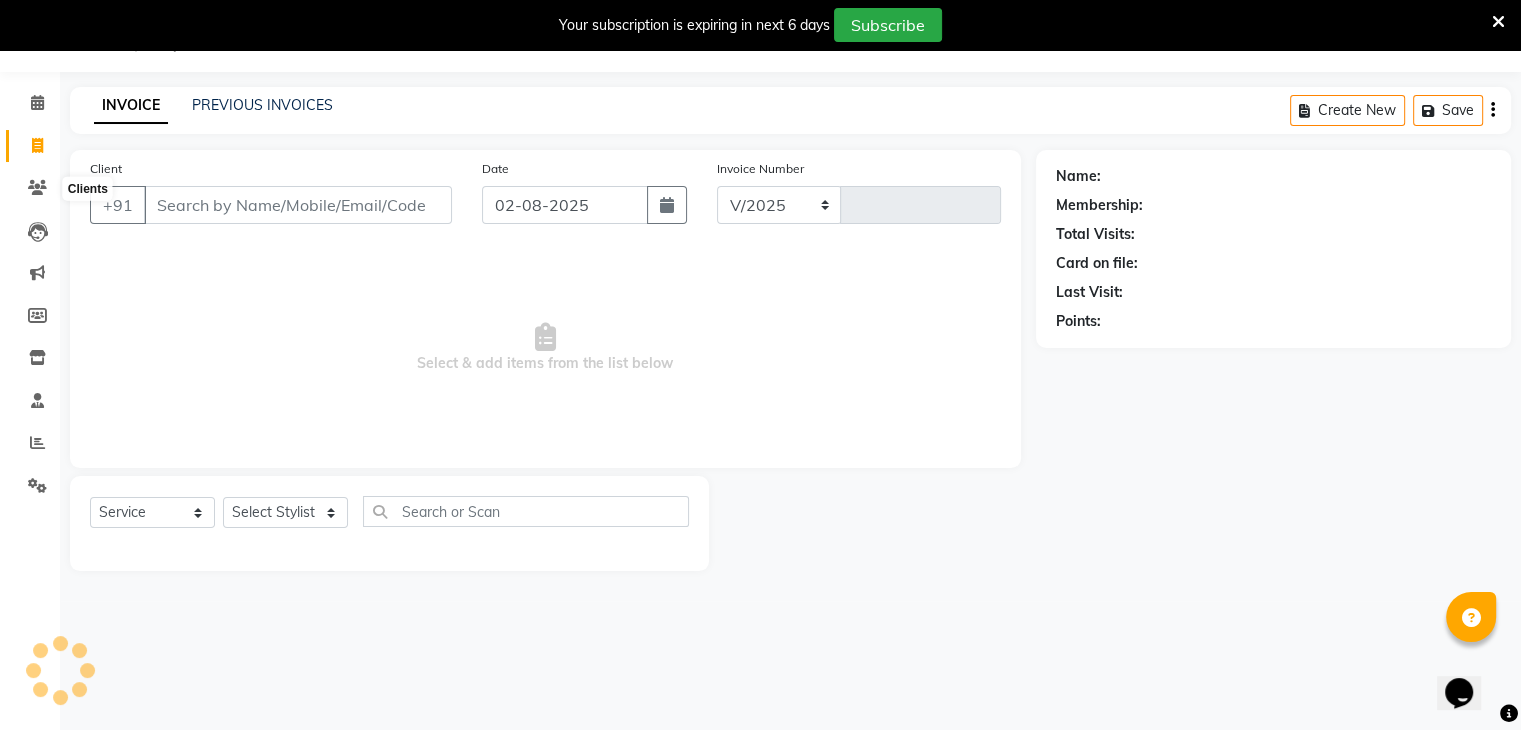 select on "6707" 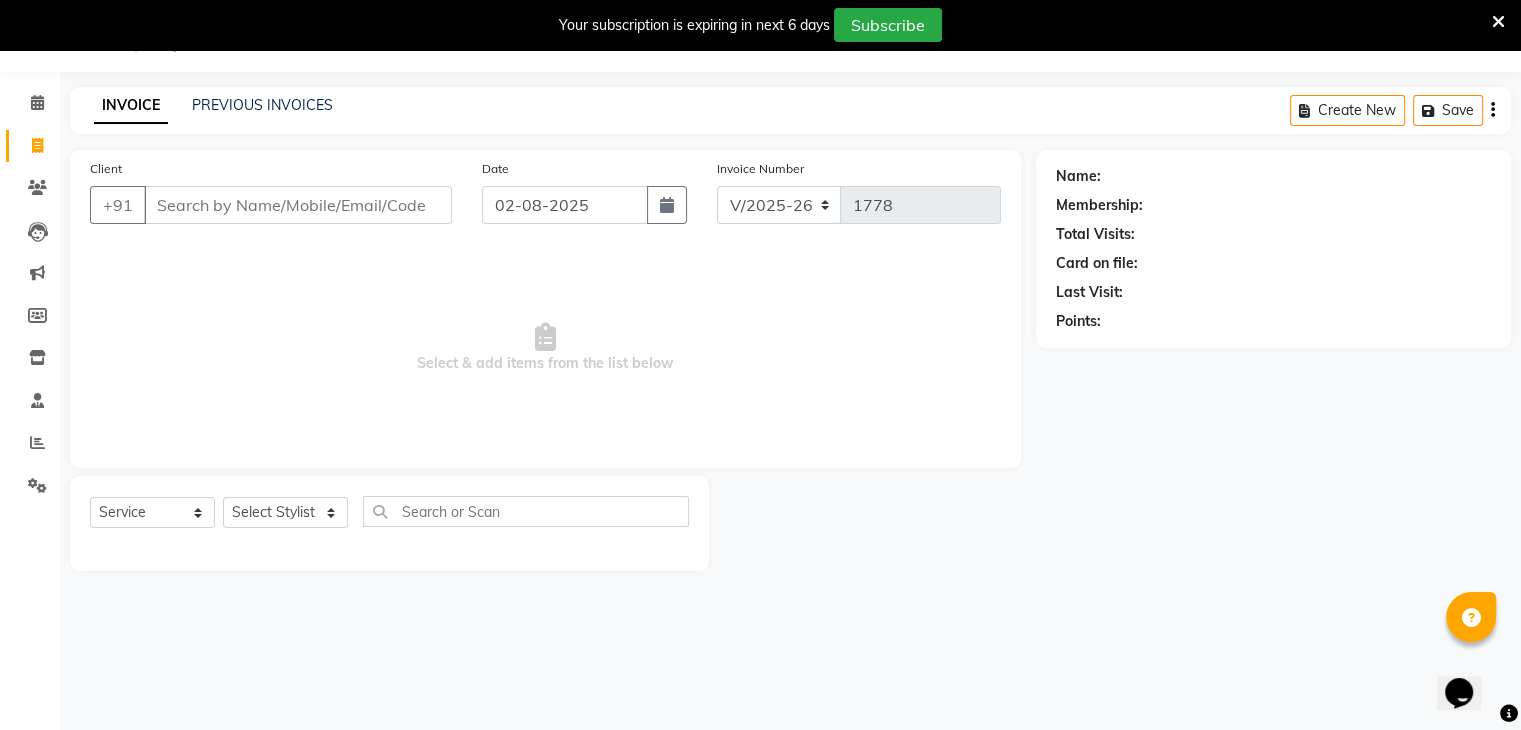 click on "Client" at bounding box center [298, 205] 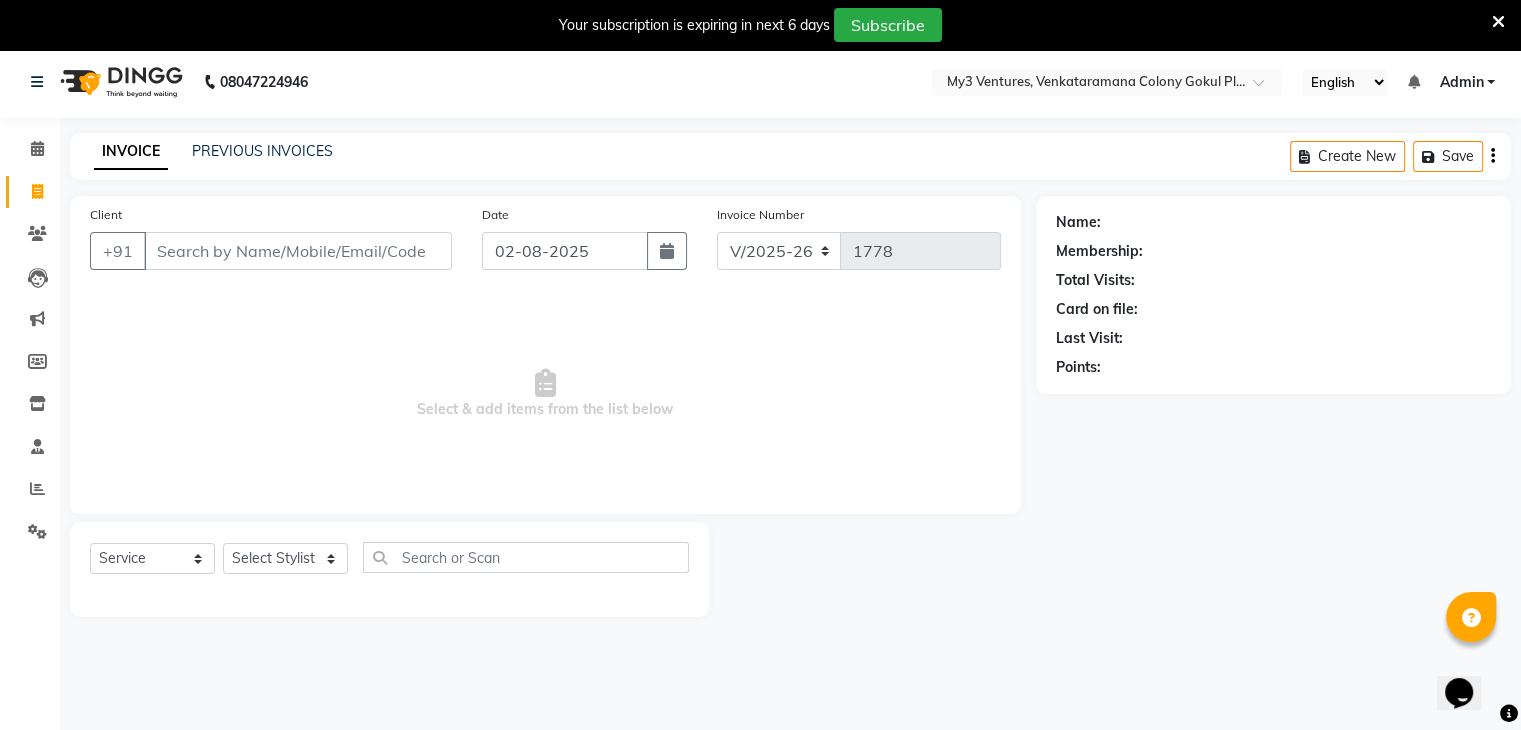 scroll, scrollTop: 0, scrollLeft: 0, axis: both 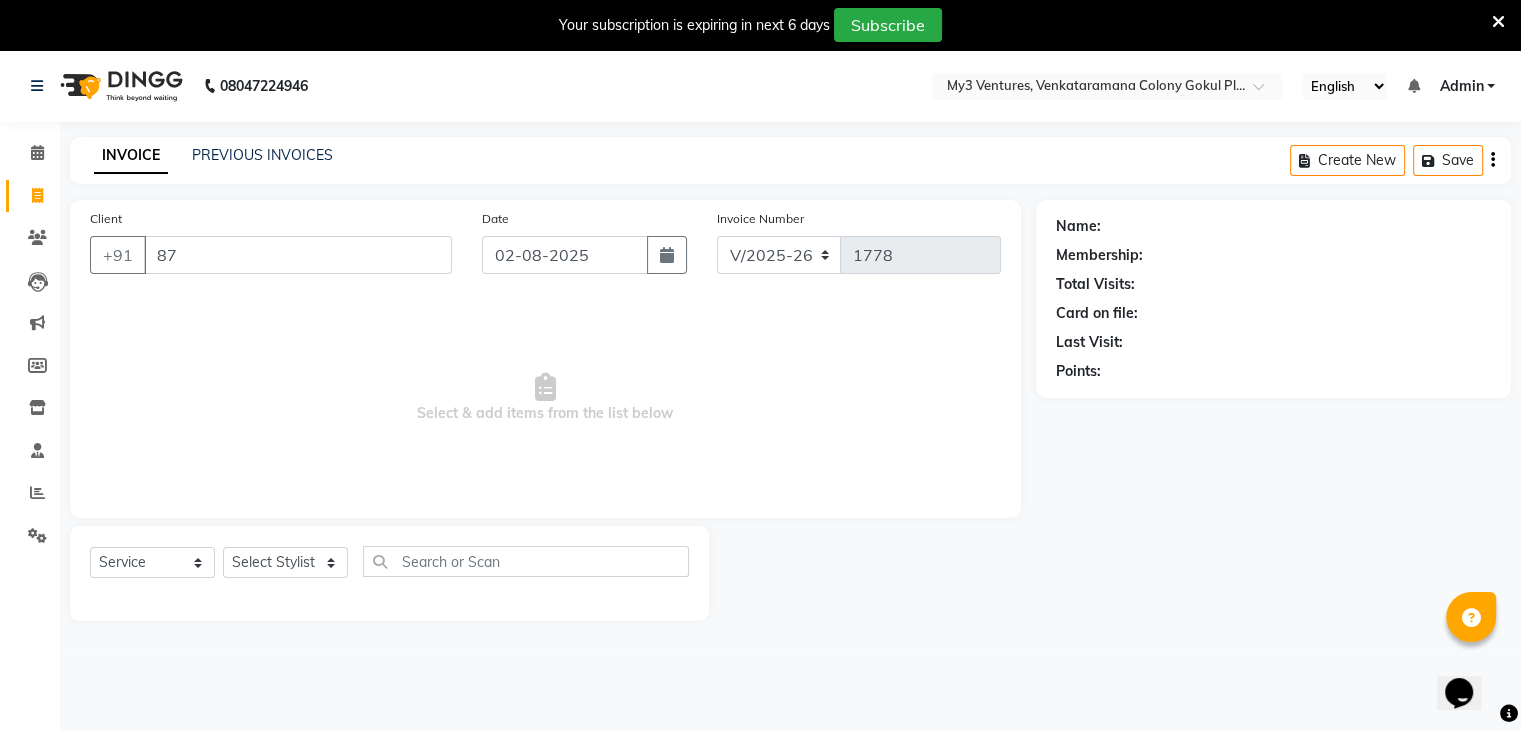 type on "8" 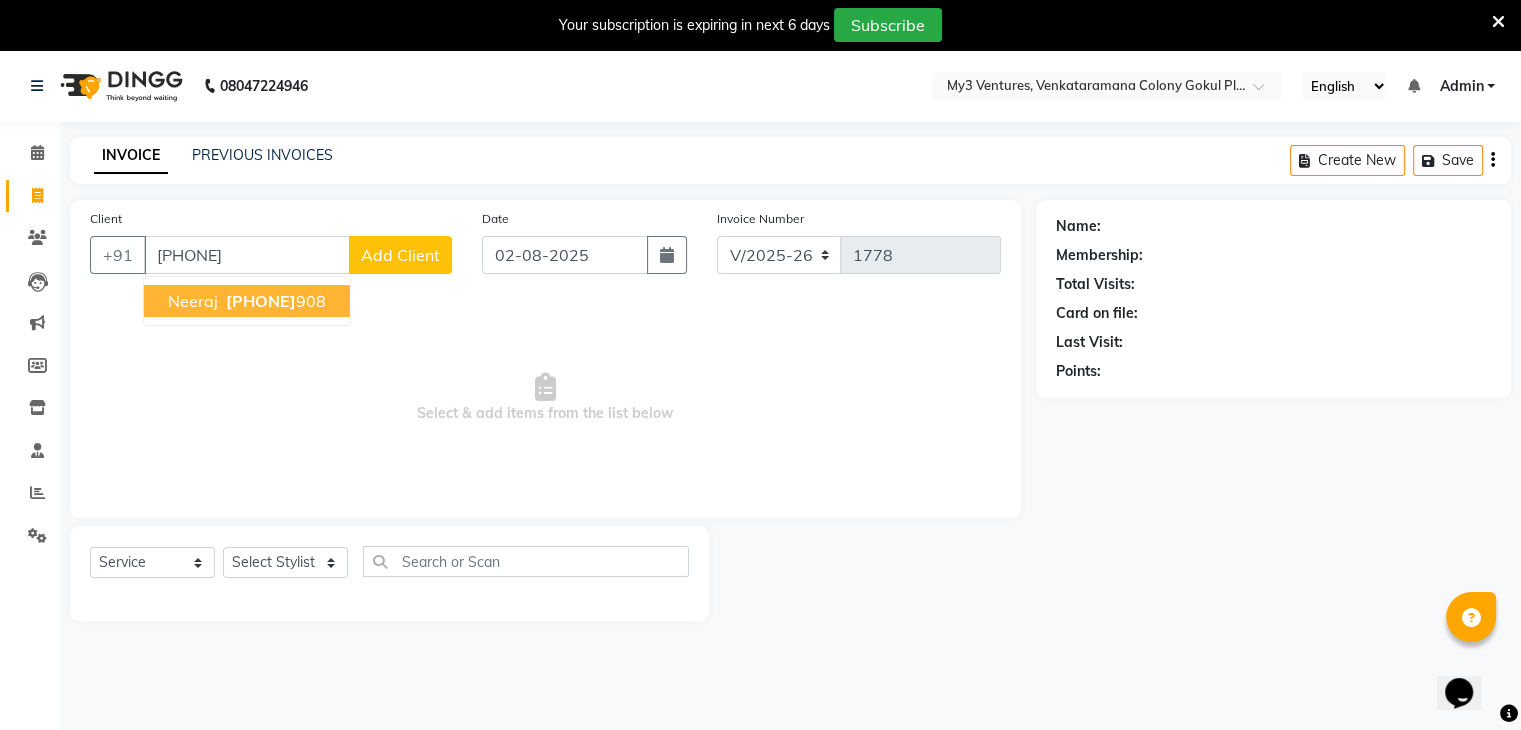 click on "9718644" at bounding box center (261, 301) 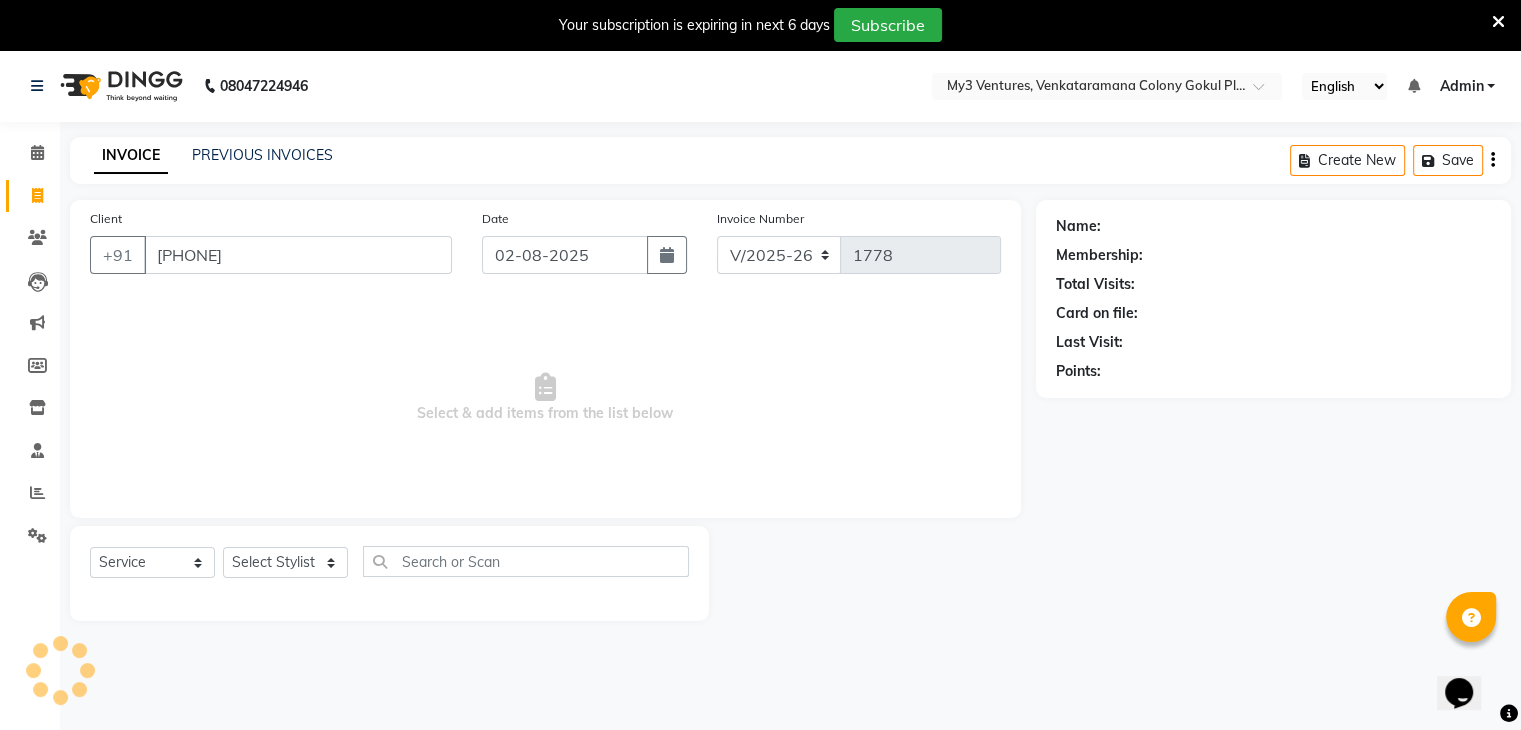 type on "9718644908" 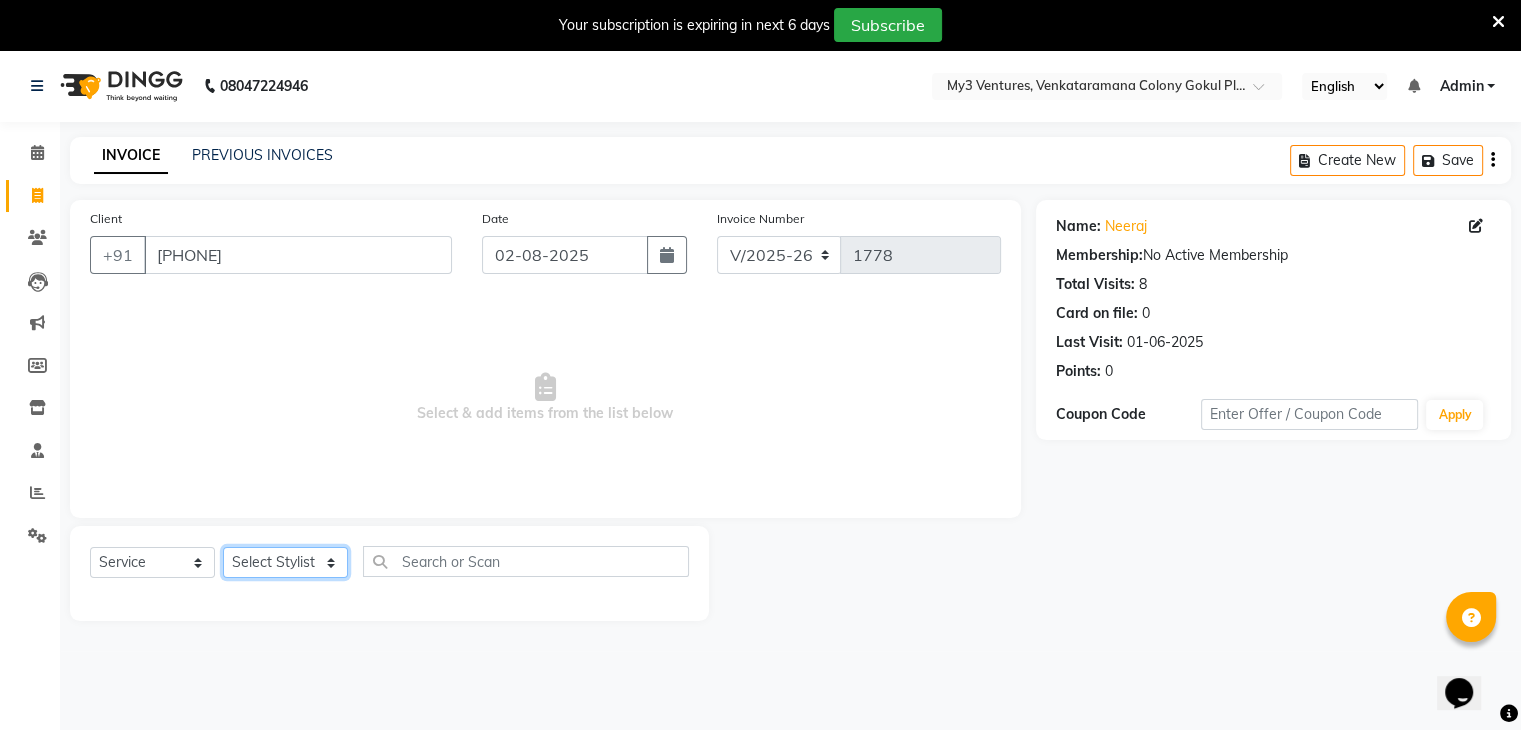 click on "Select Stylist ajju azam divya rihan Sahzad sowjanya srilatha Swapna Zeeshan" 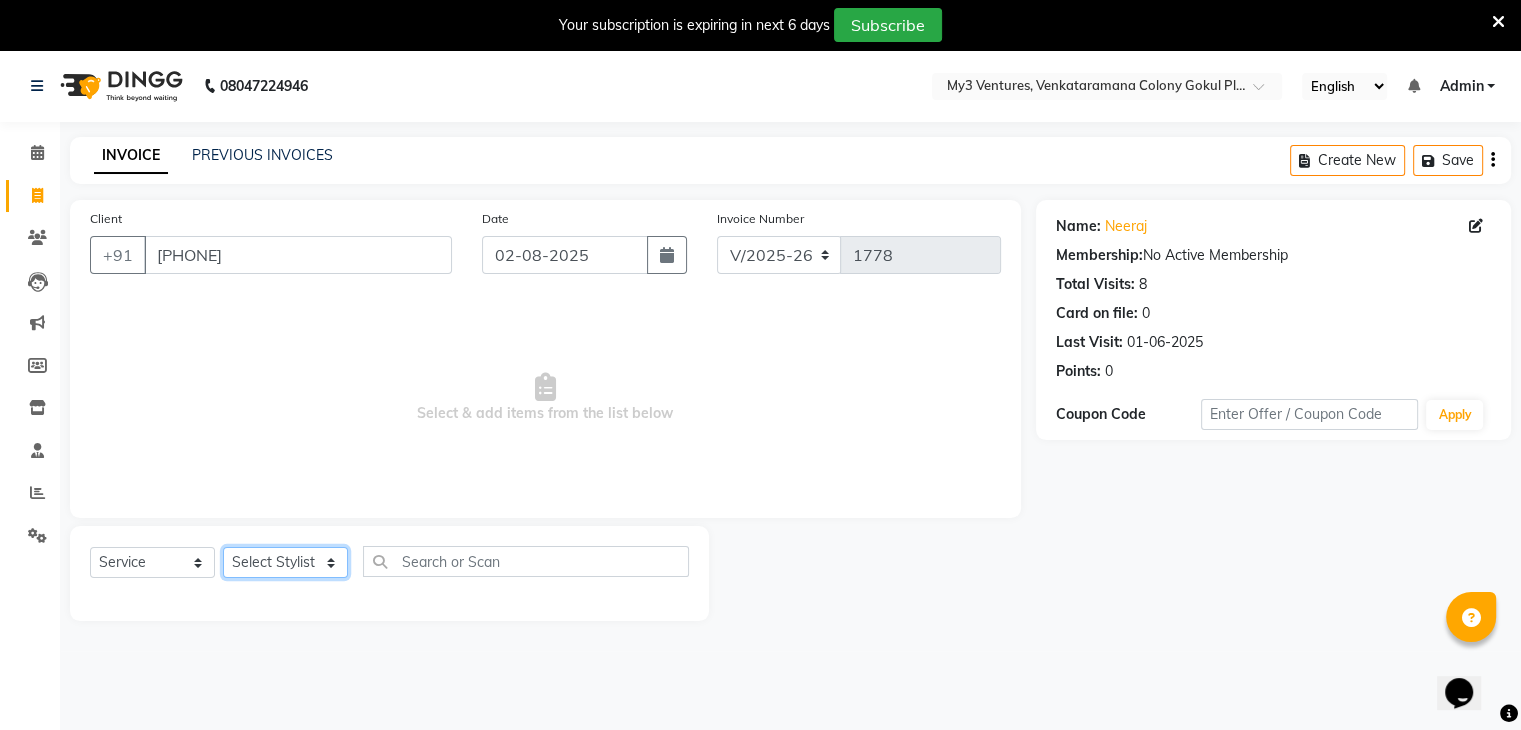 select on "86839" 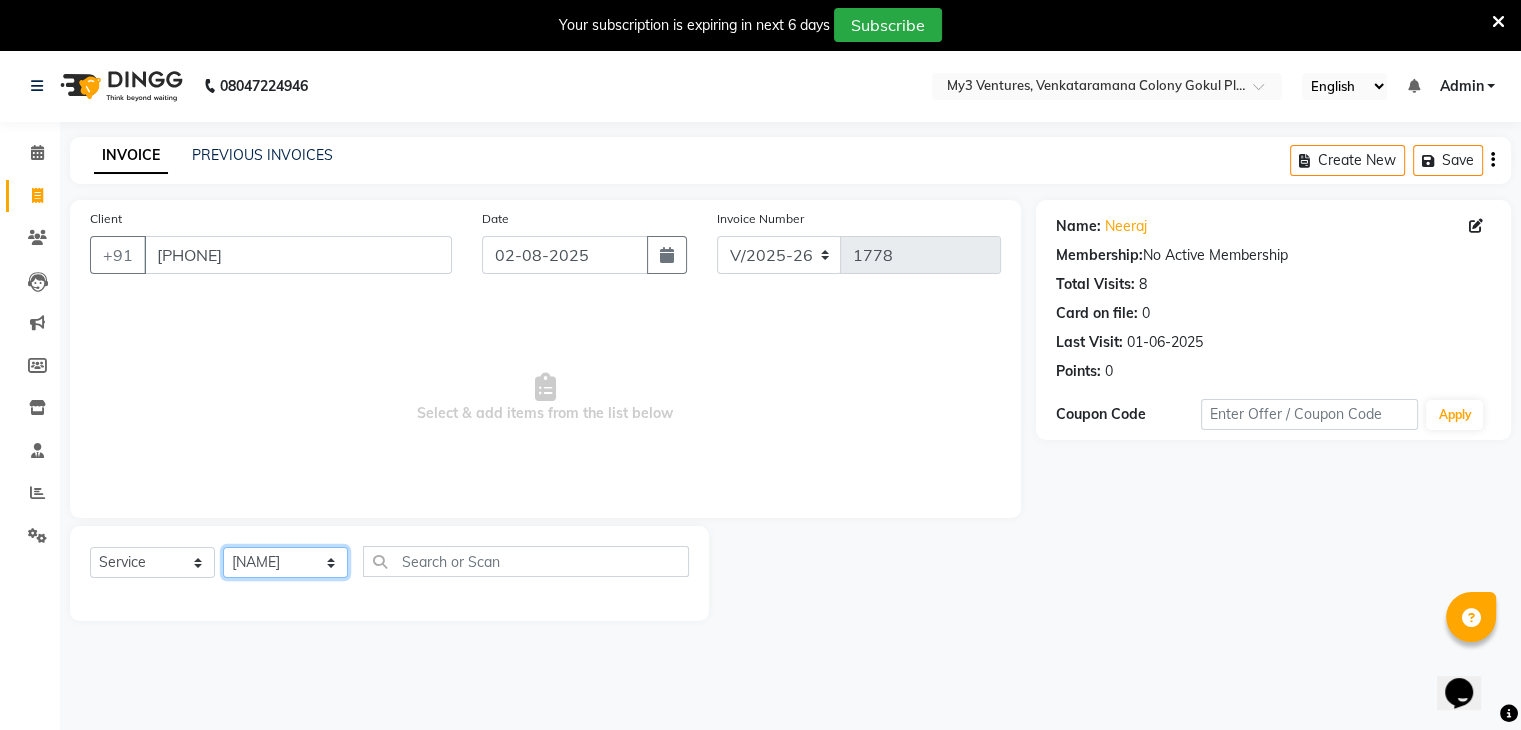 click on "Select Stylist ajju azam divya rihan Sahzad sowjanya srilatha Swapna Zeeshan" 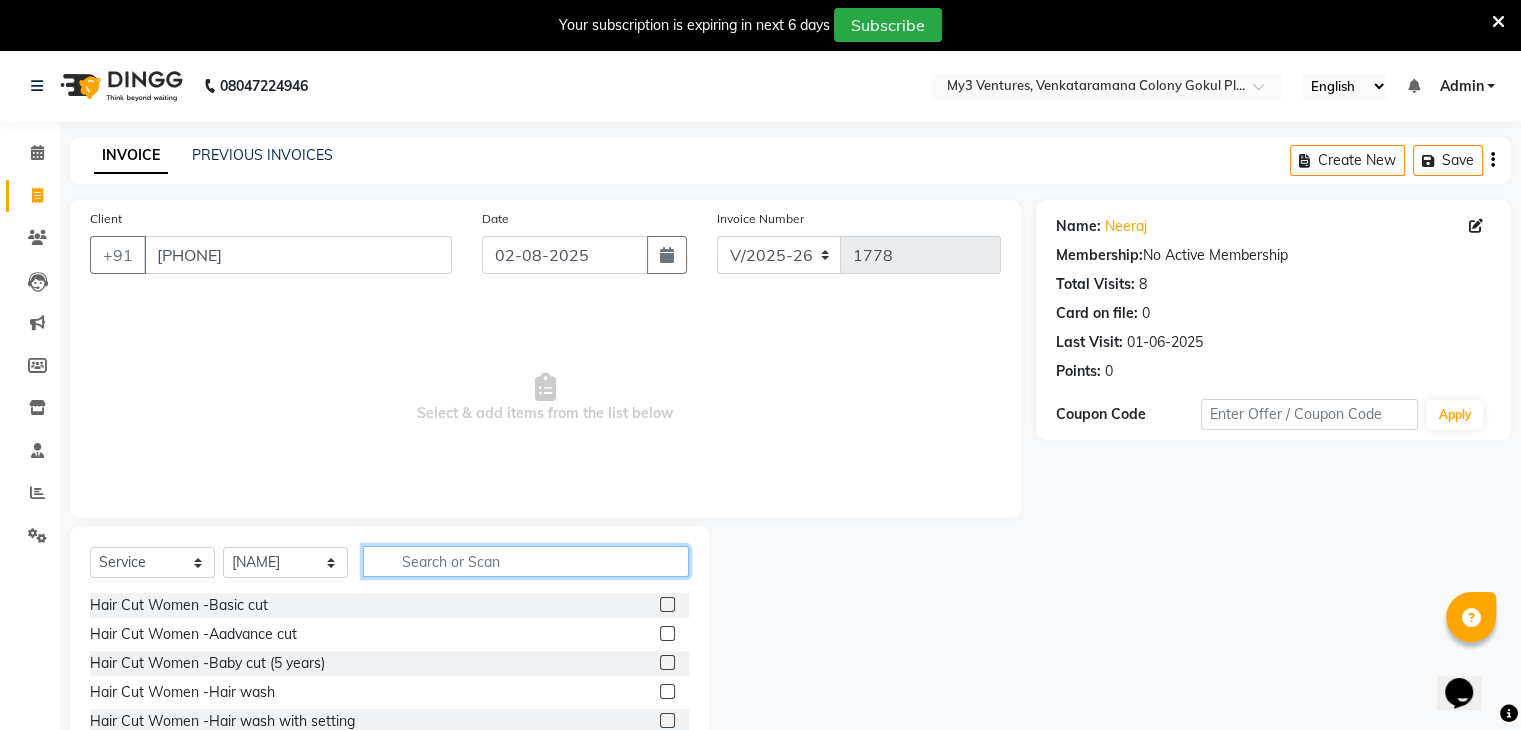 click 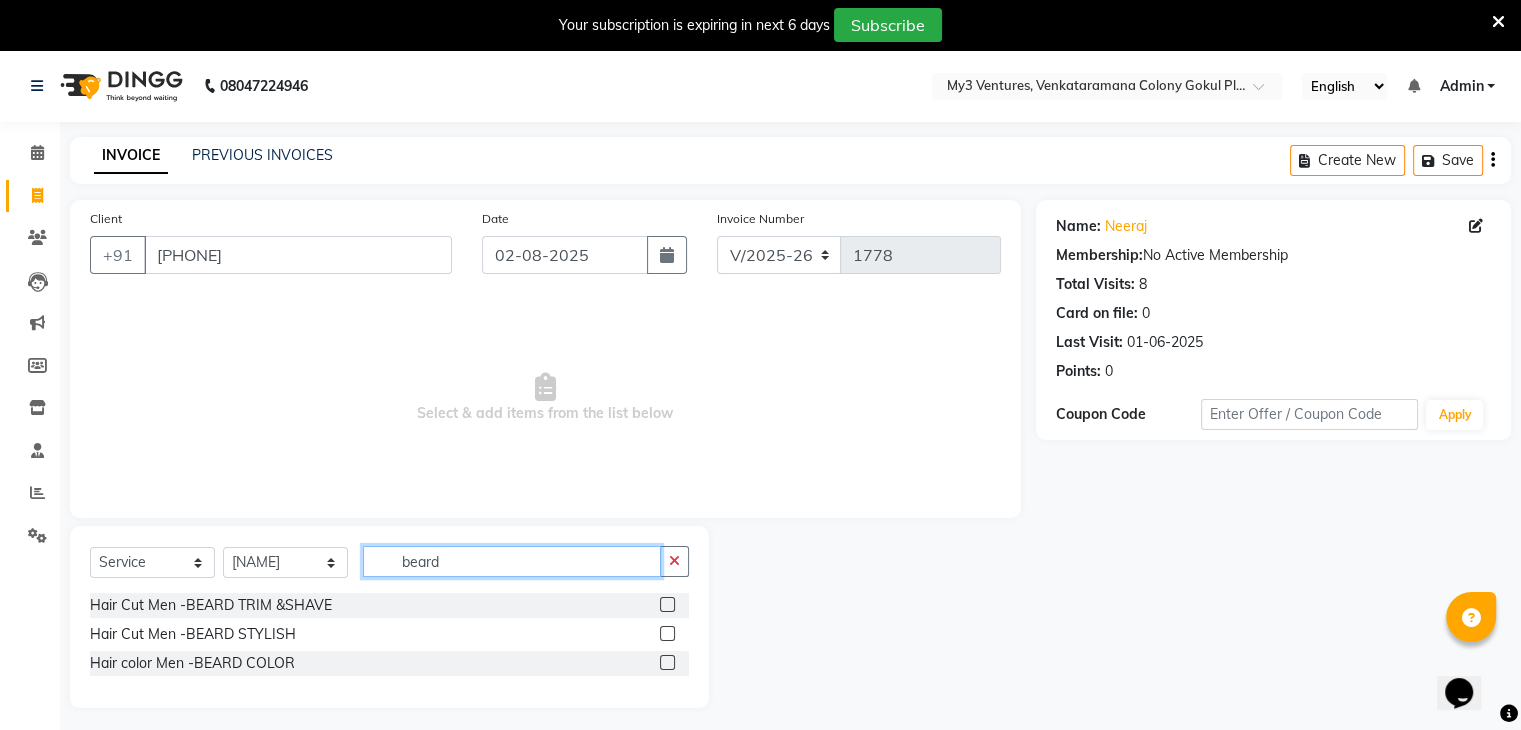 type on "beard" 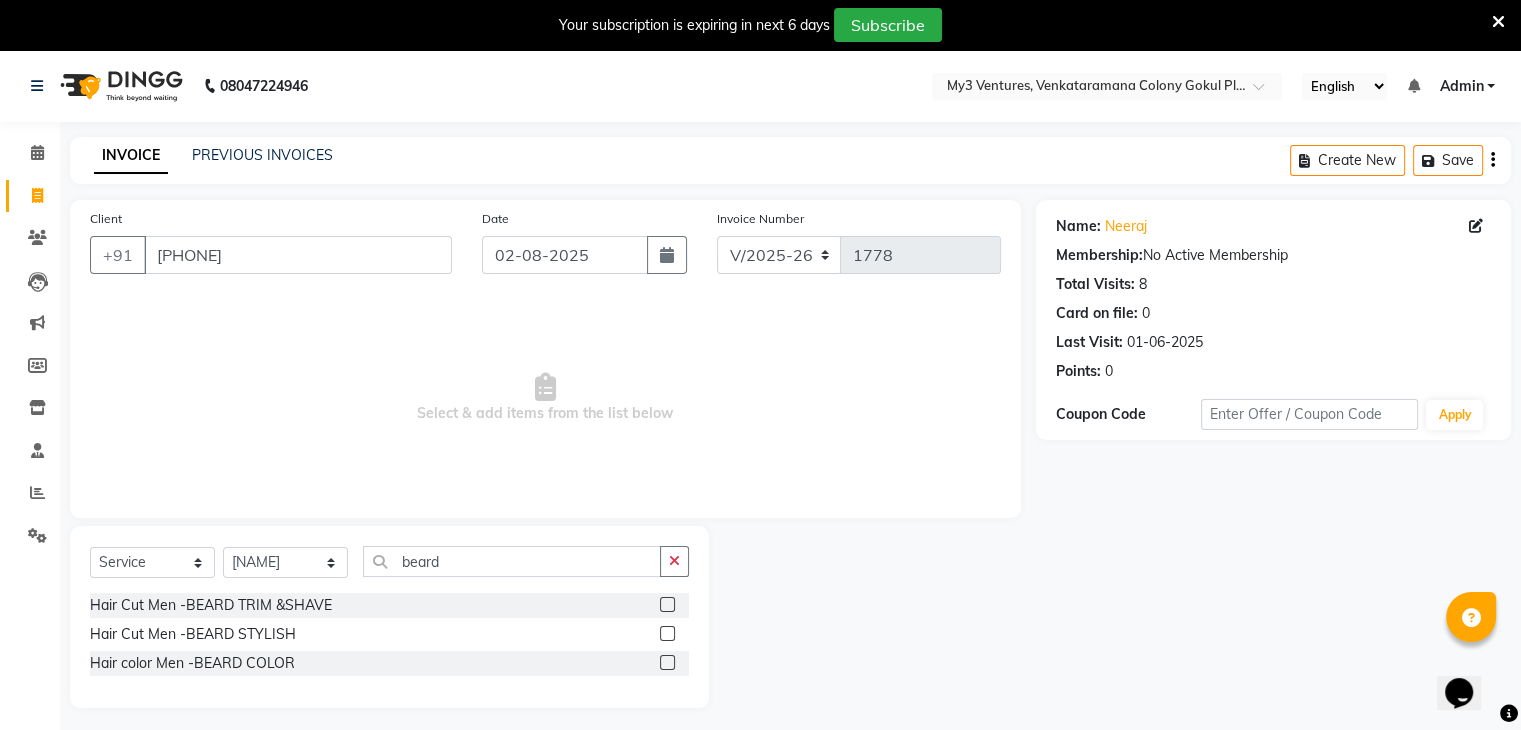 click 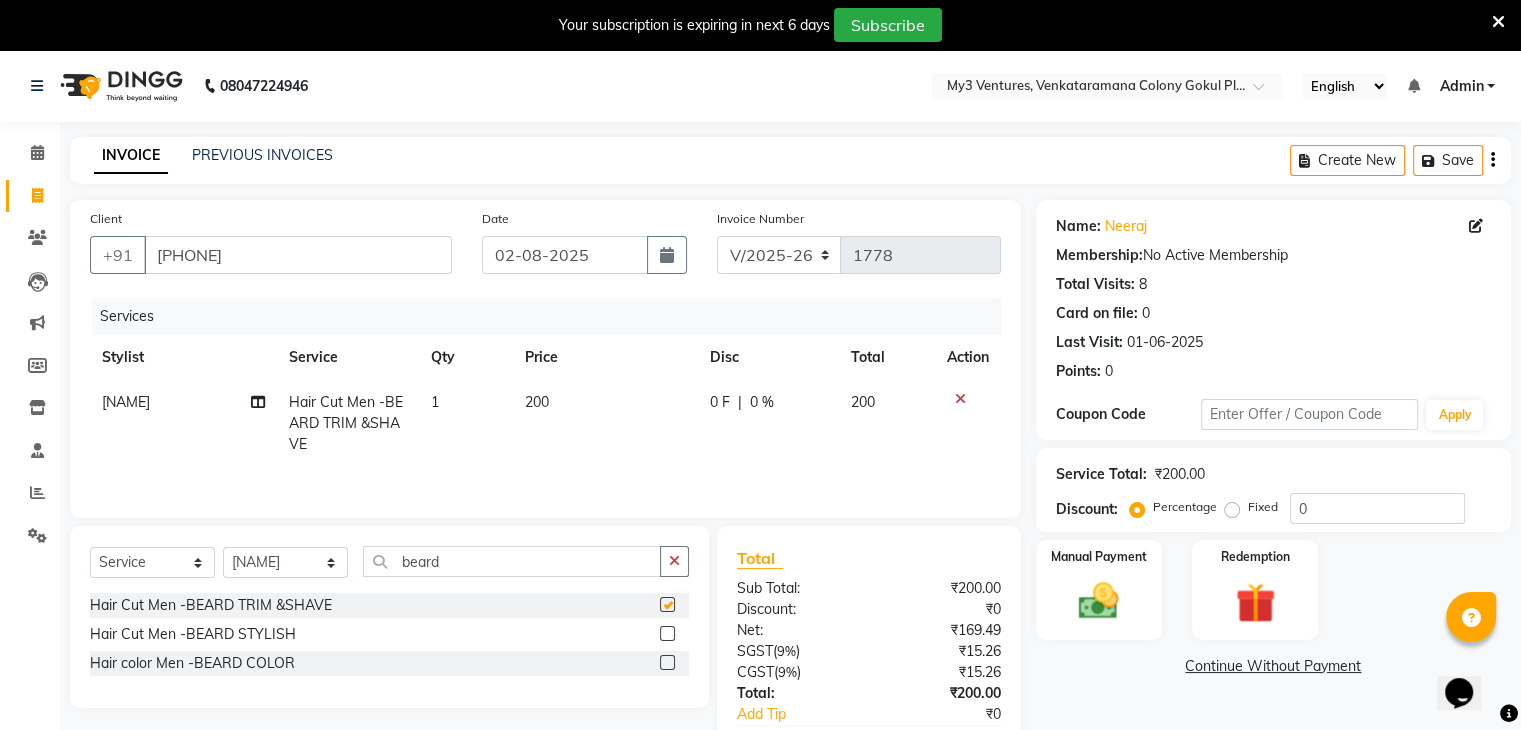 checkbox on "false" 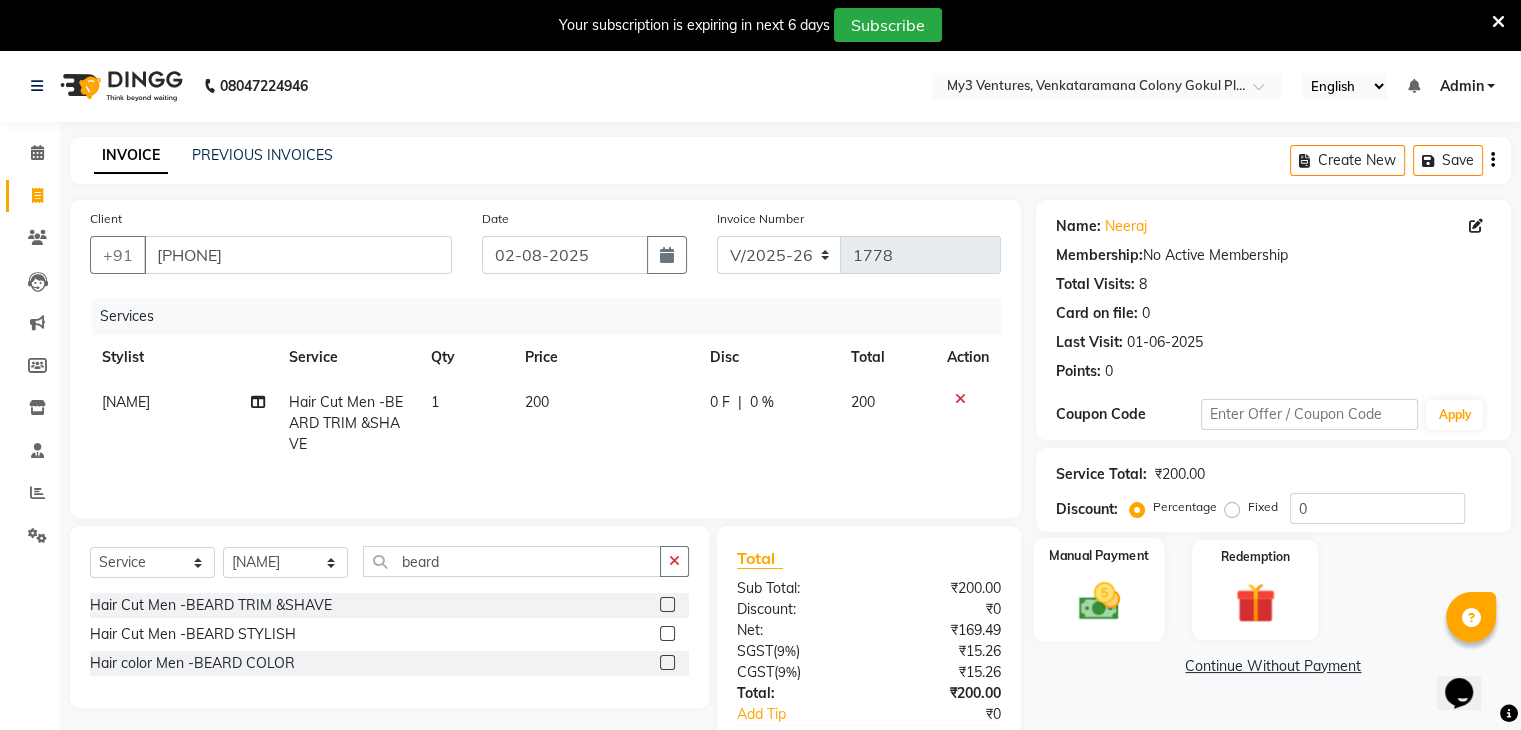 click on "Manual Payment" 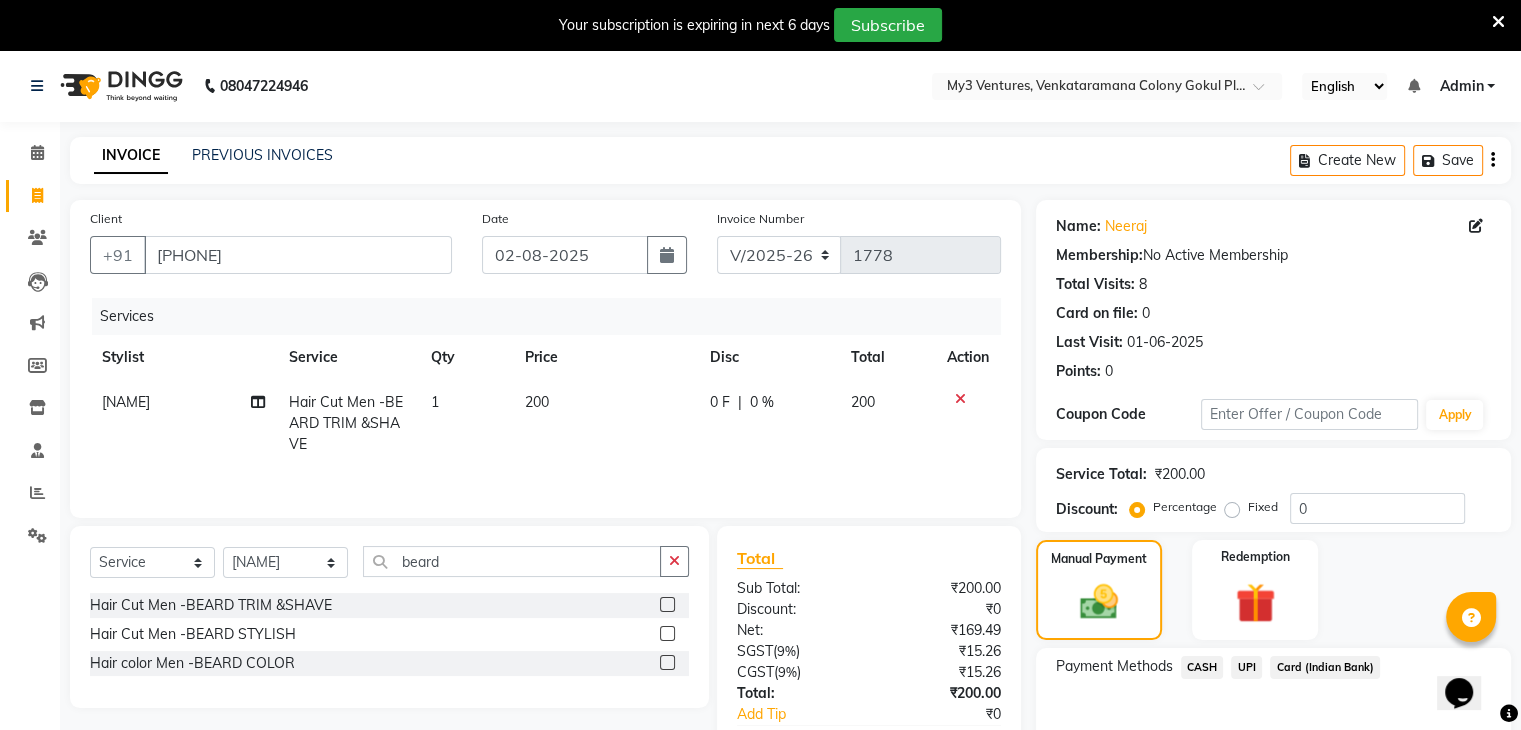 click on "UPI" 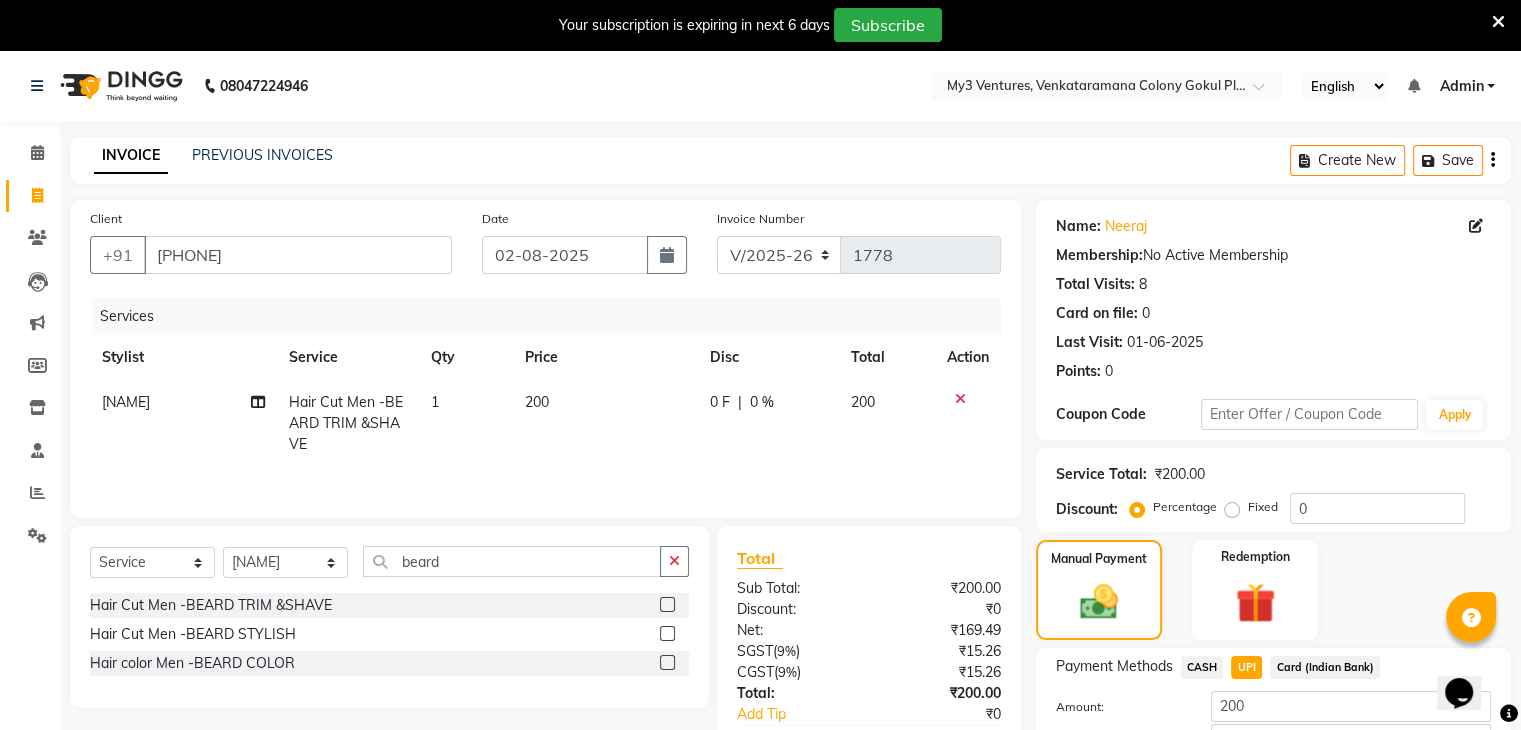 scroll, scrollTop: 140, scrollLeft: 0, axis: vertical 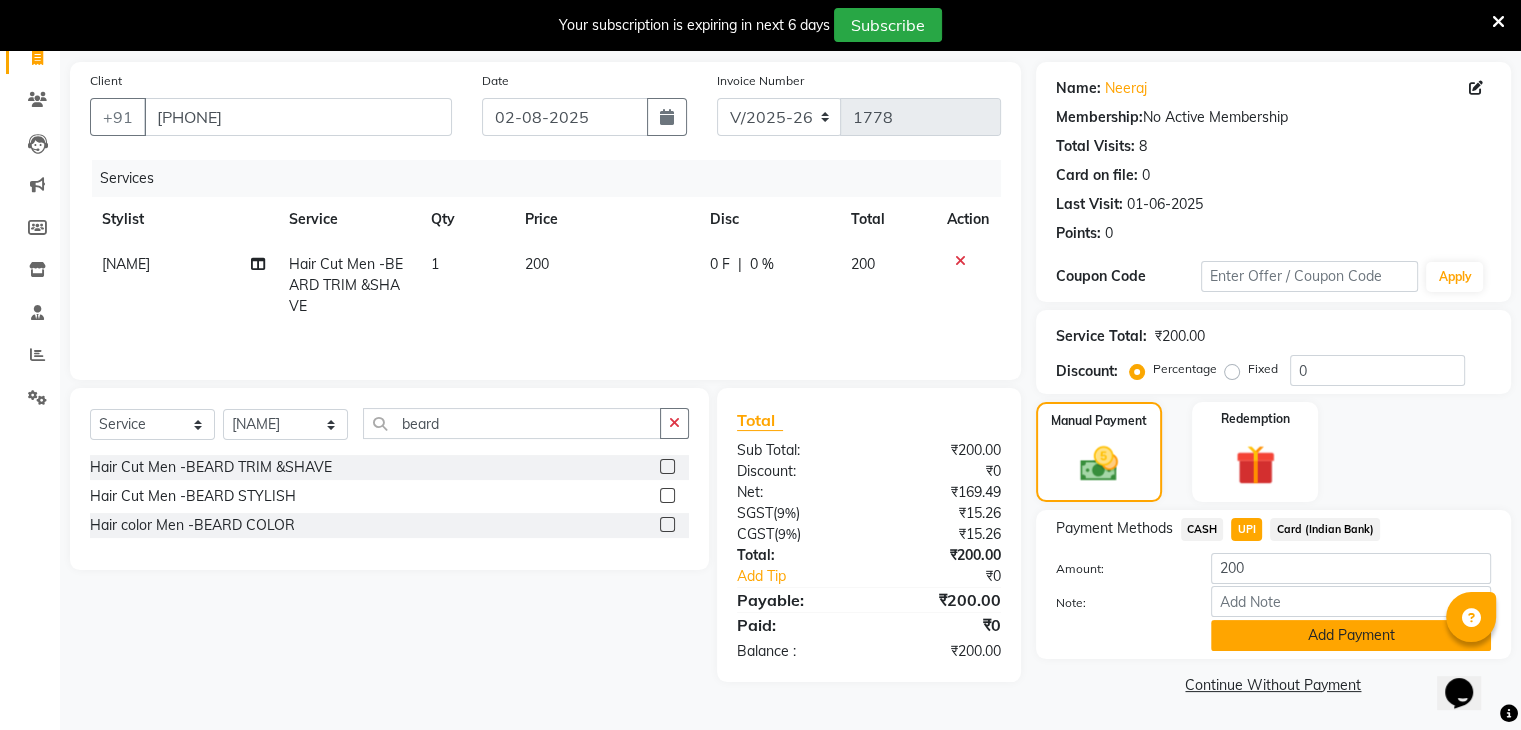 click on "Add Payment" 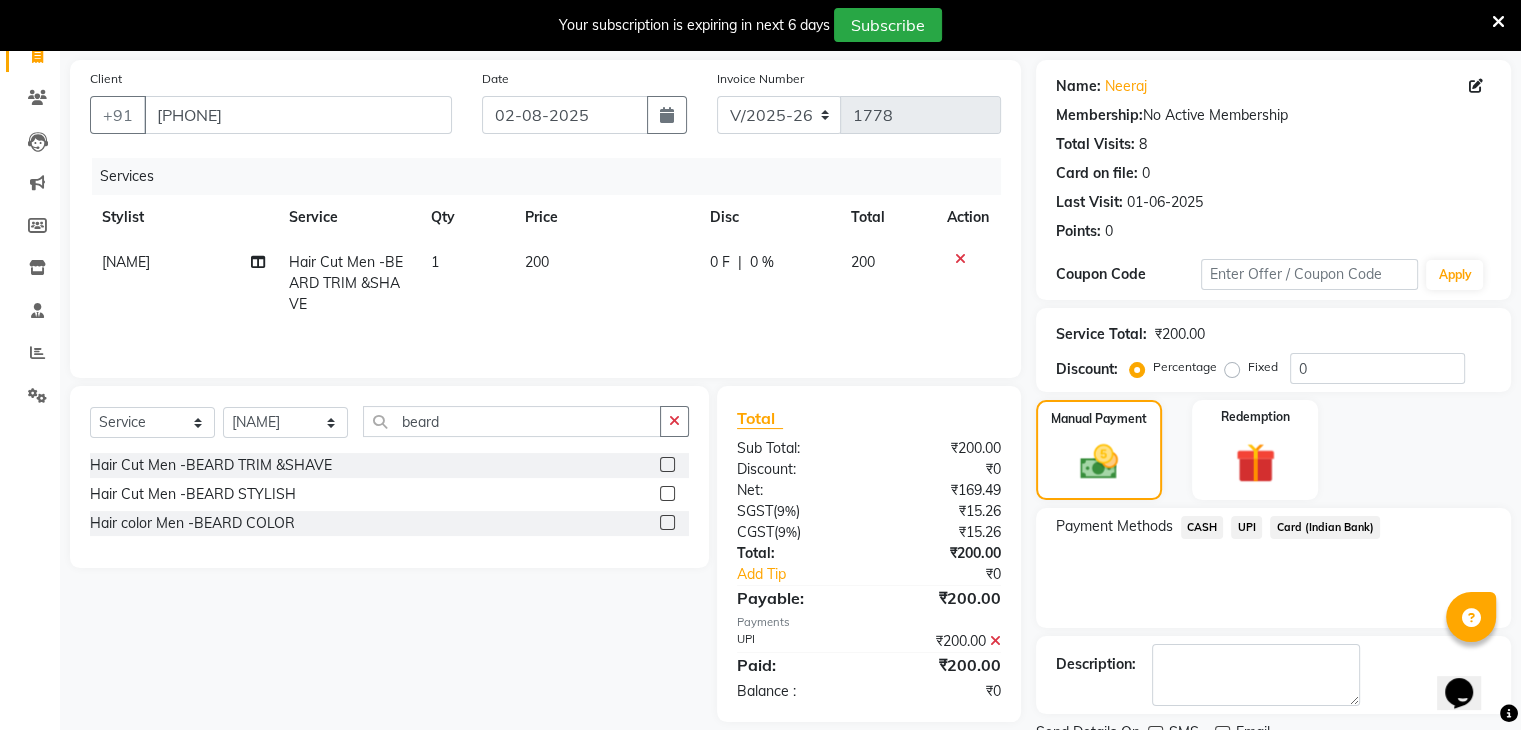 scroll, scrollTop: 220, scrollLeft: 0, axis: vertical 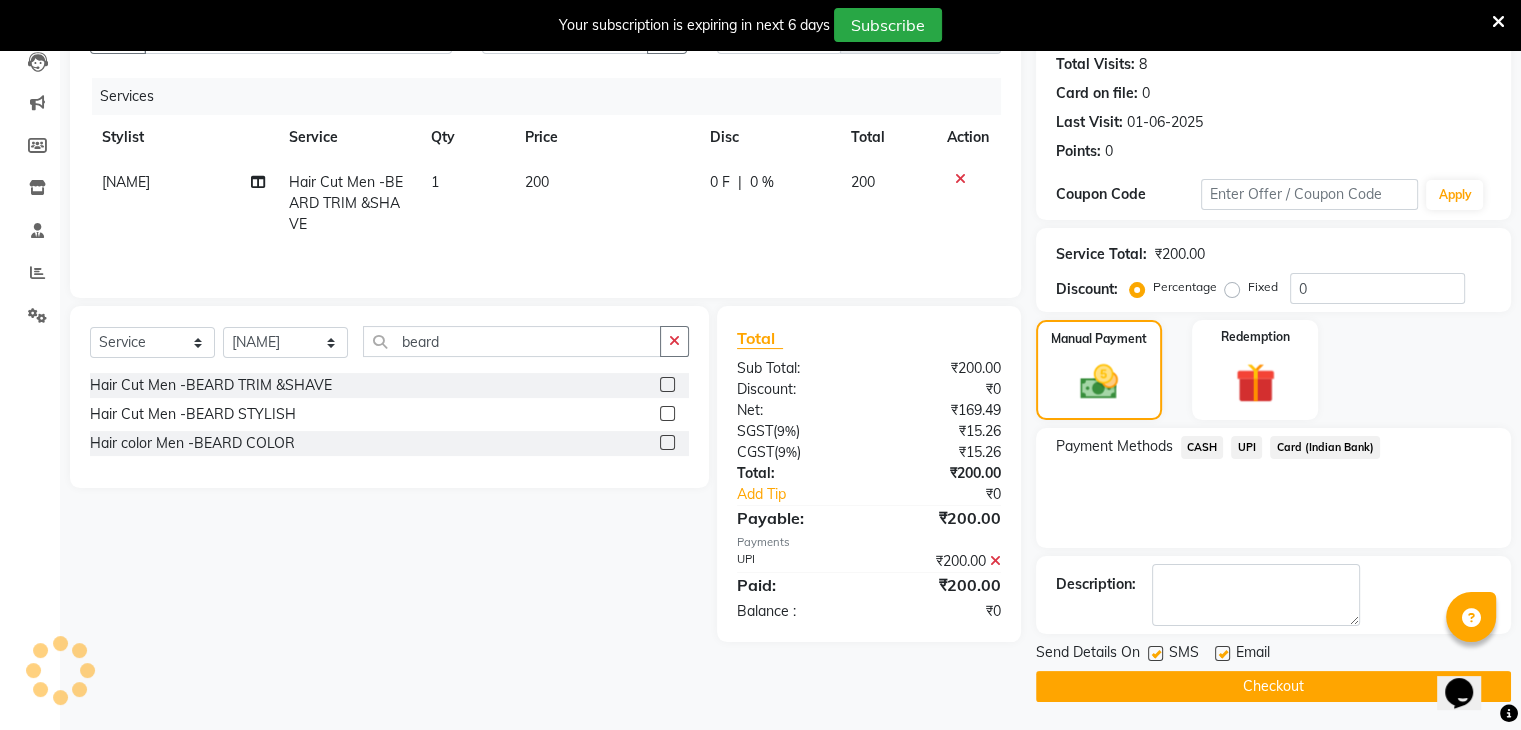 click on "Checkout" 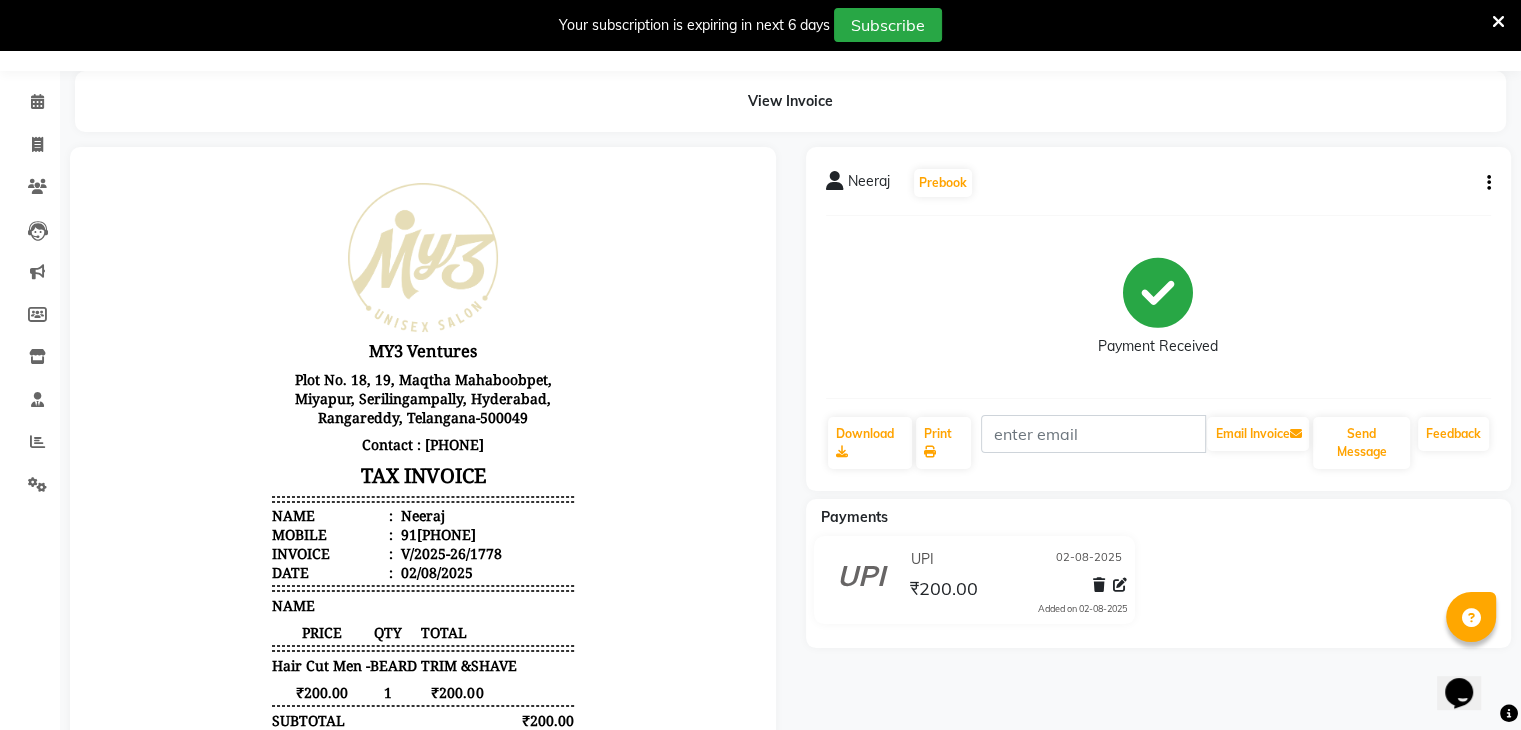 scroll, scrollTop: 0, scrollLeft: 0, axis: both 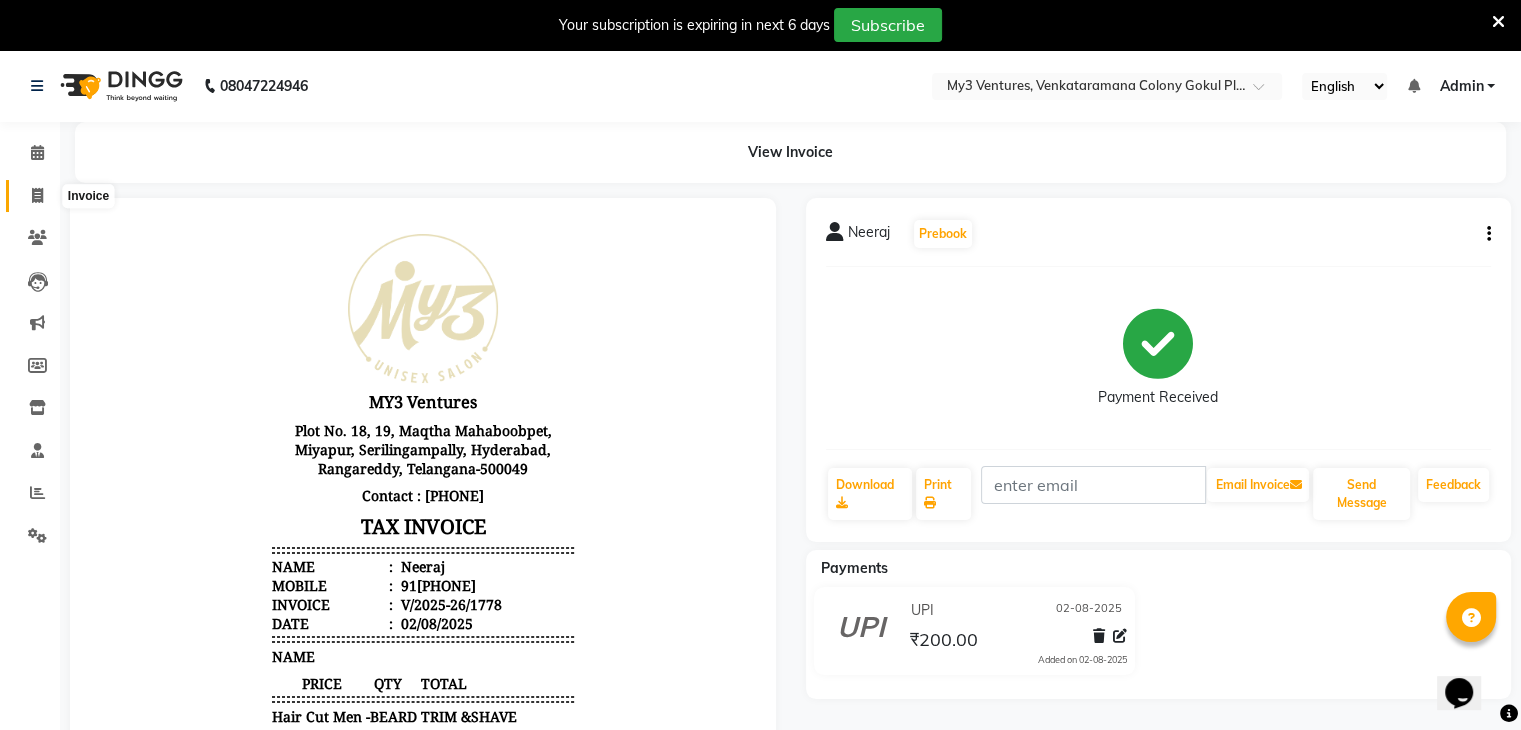 click 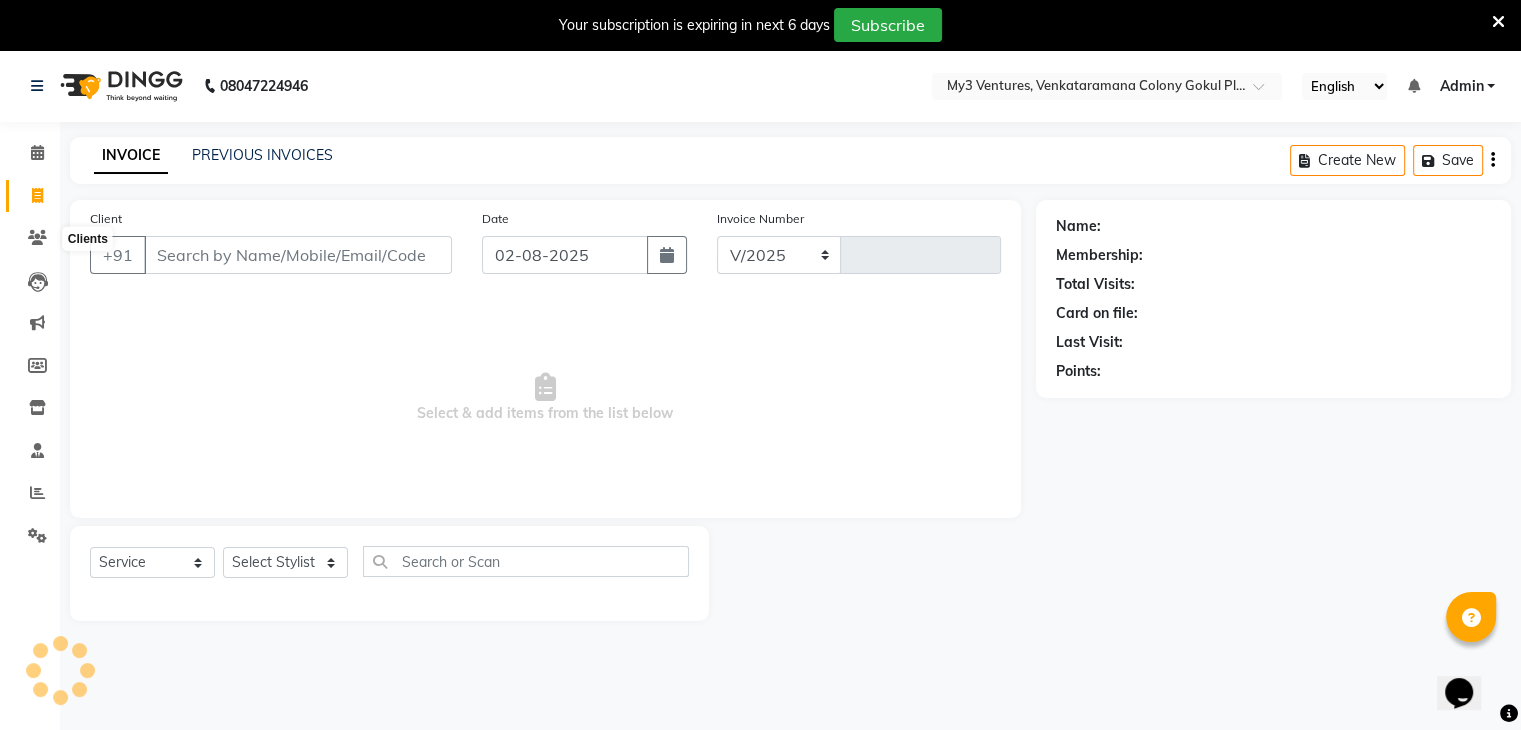 select on "6707" 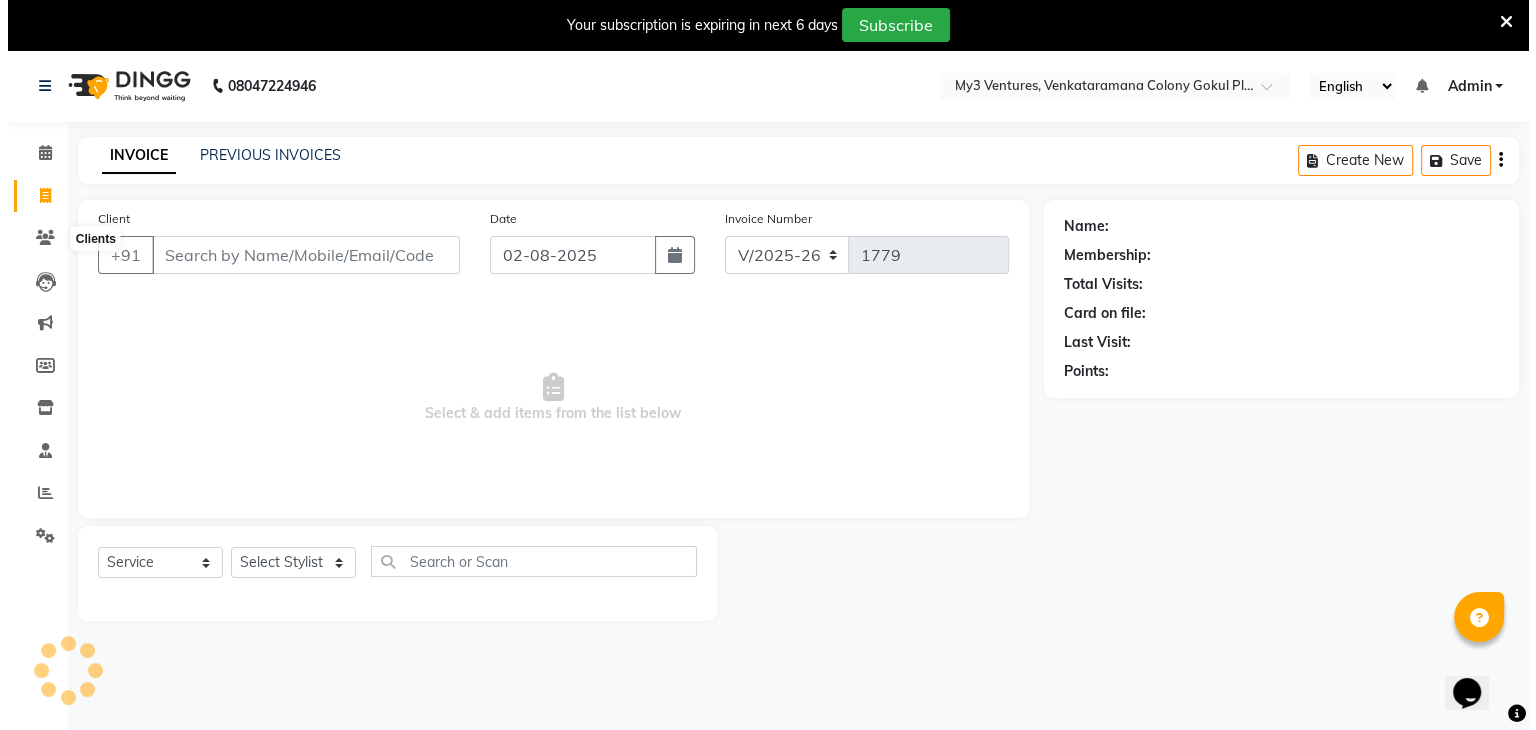 scroll, scrollTop: 50, scrollLeft: 0, axis: vertical 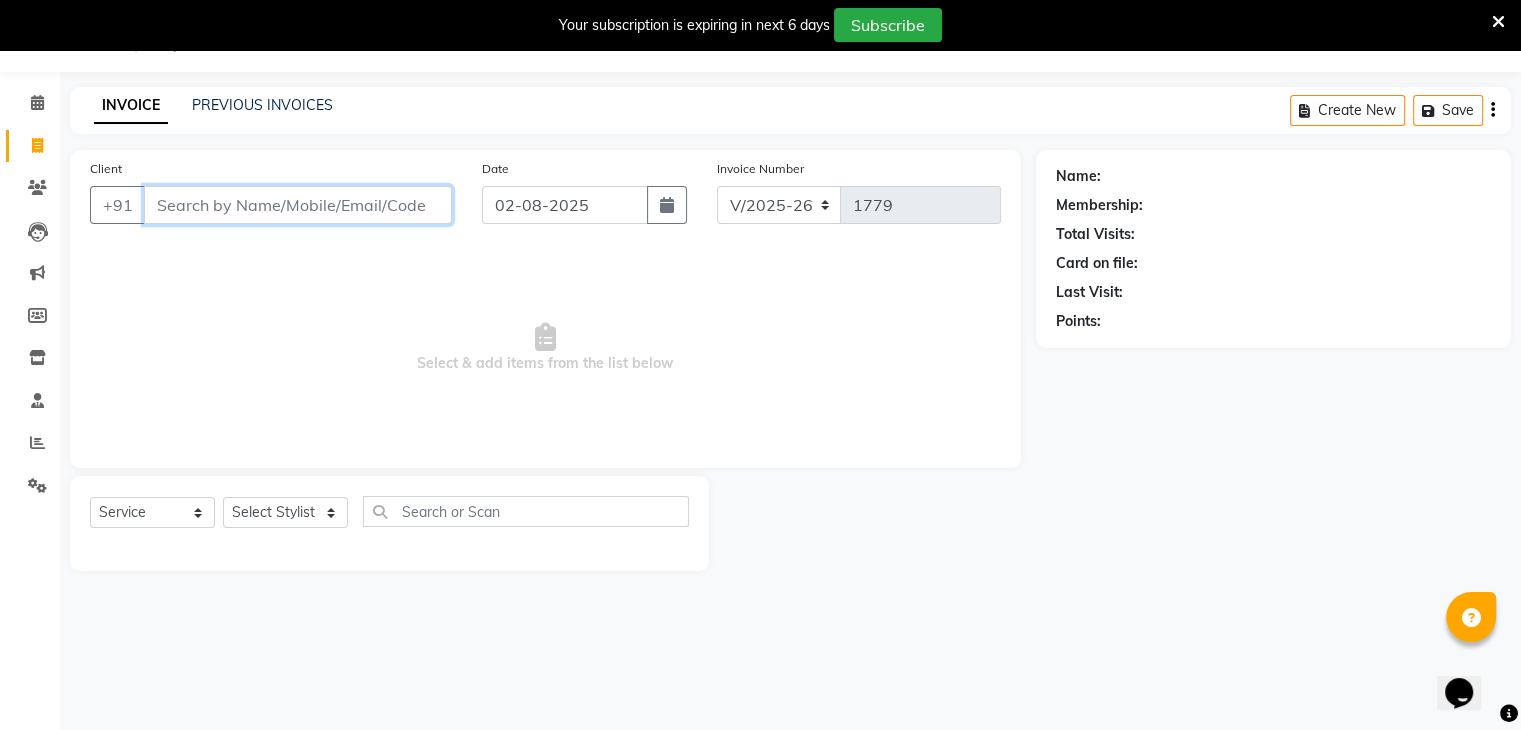click on "Client" at bounding box center (298, 205) 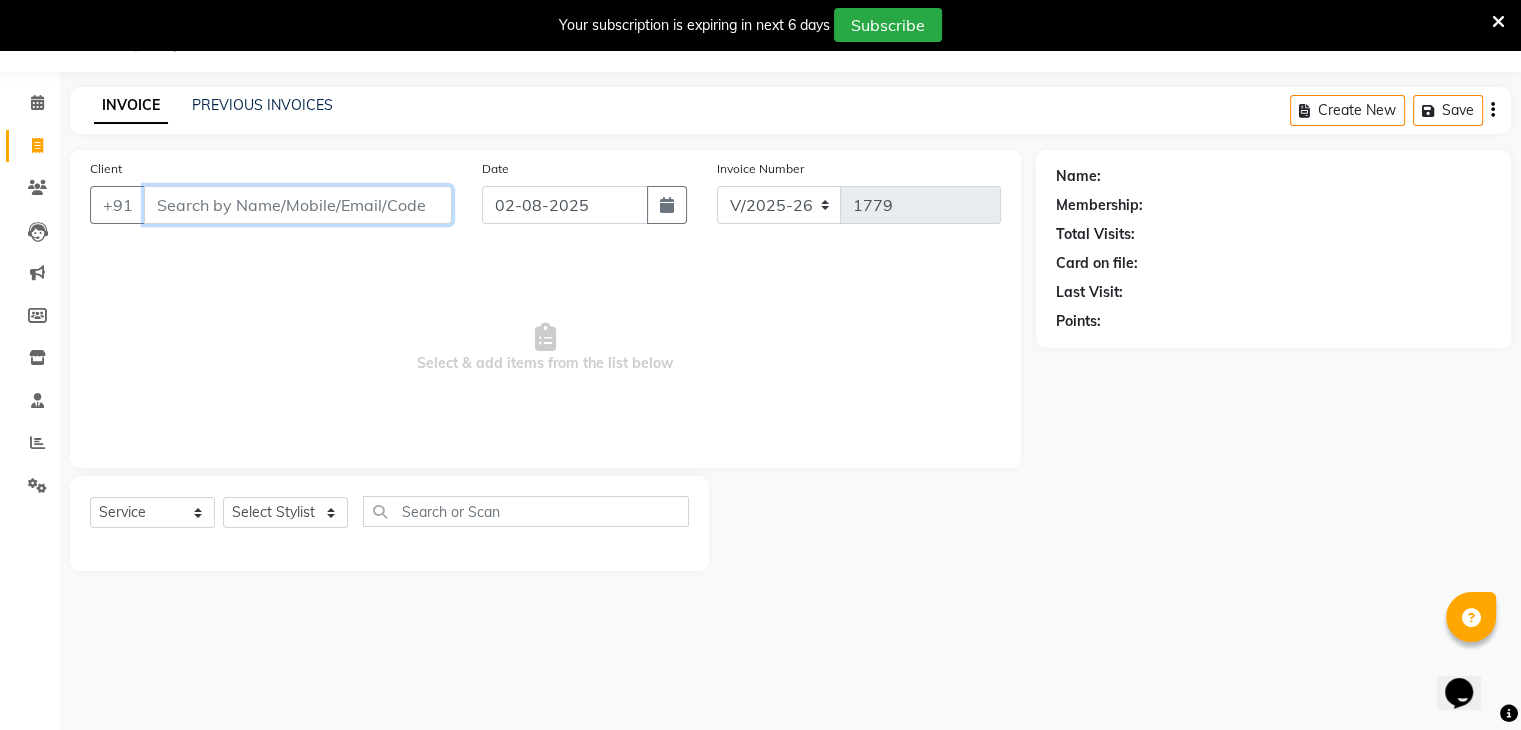 click on "Client" at bounding box center [298, 205] 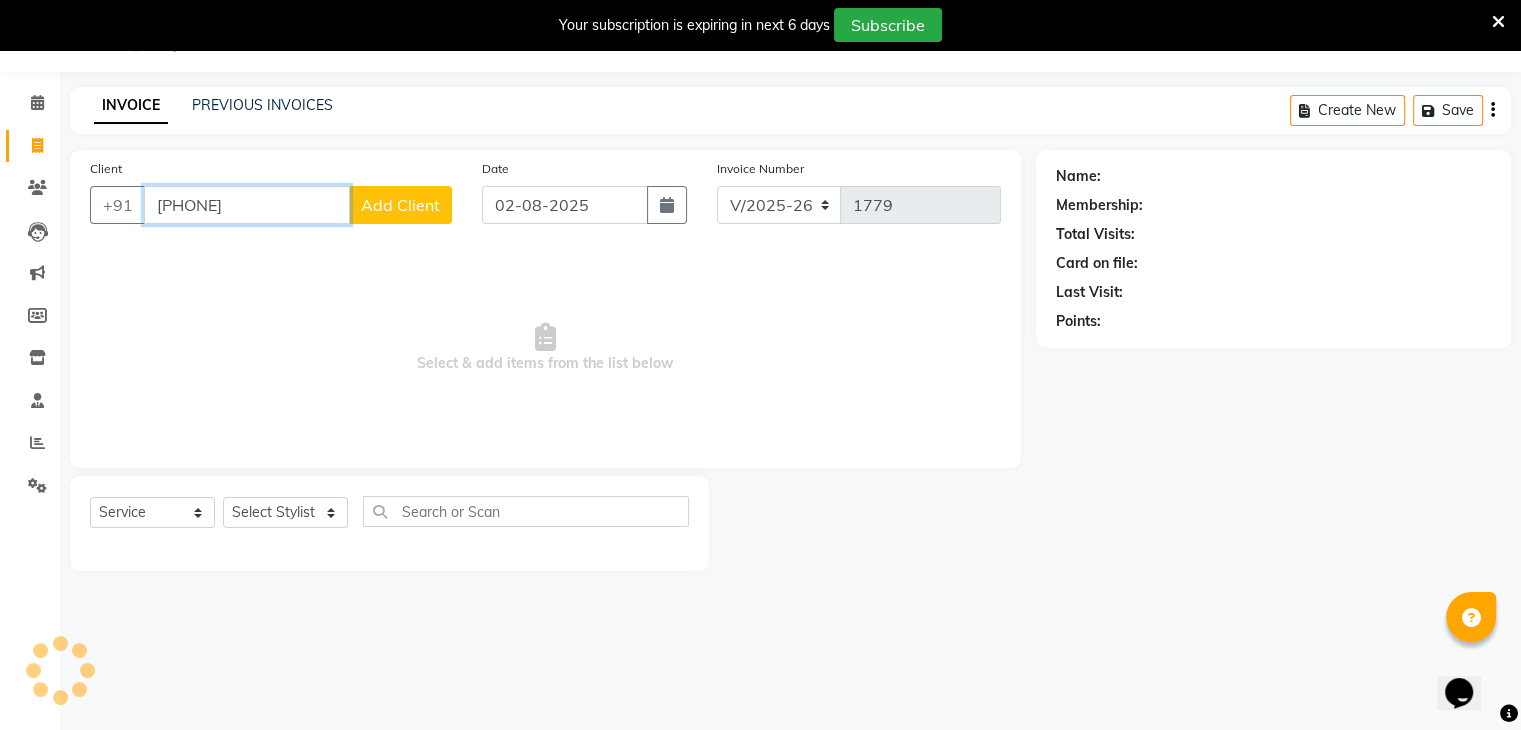 type on "8224073256" 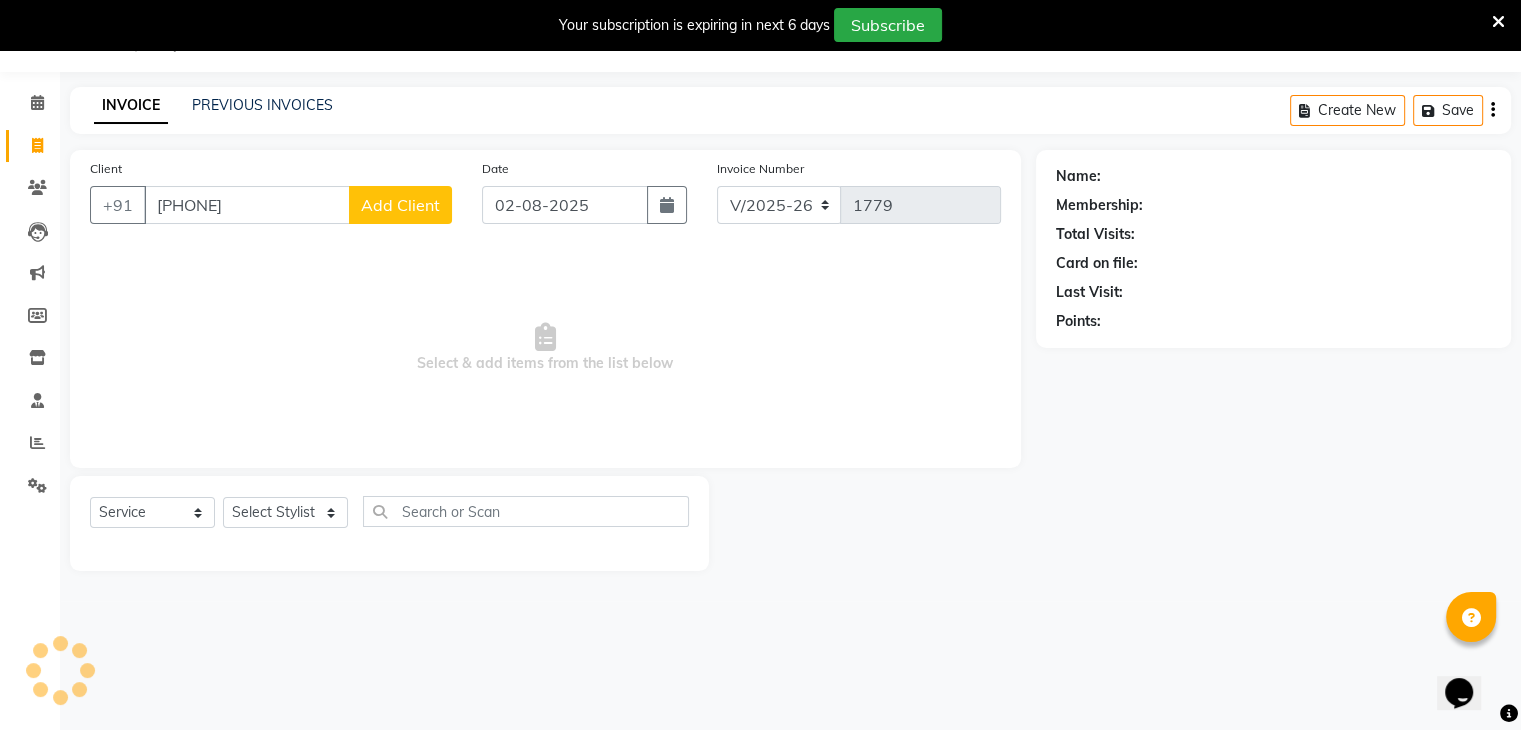click on "Add Client" 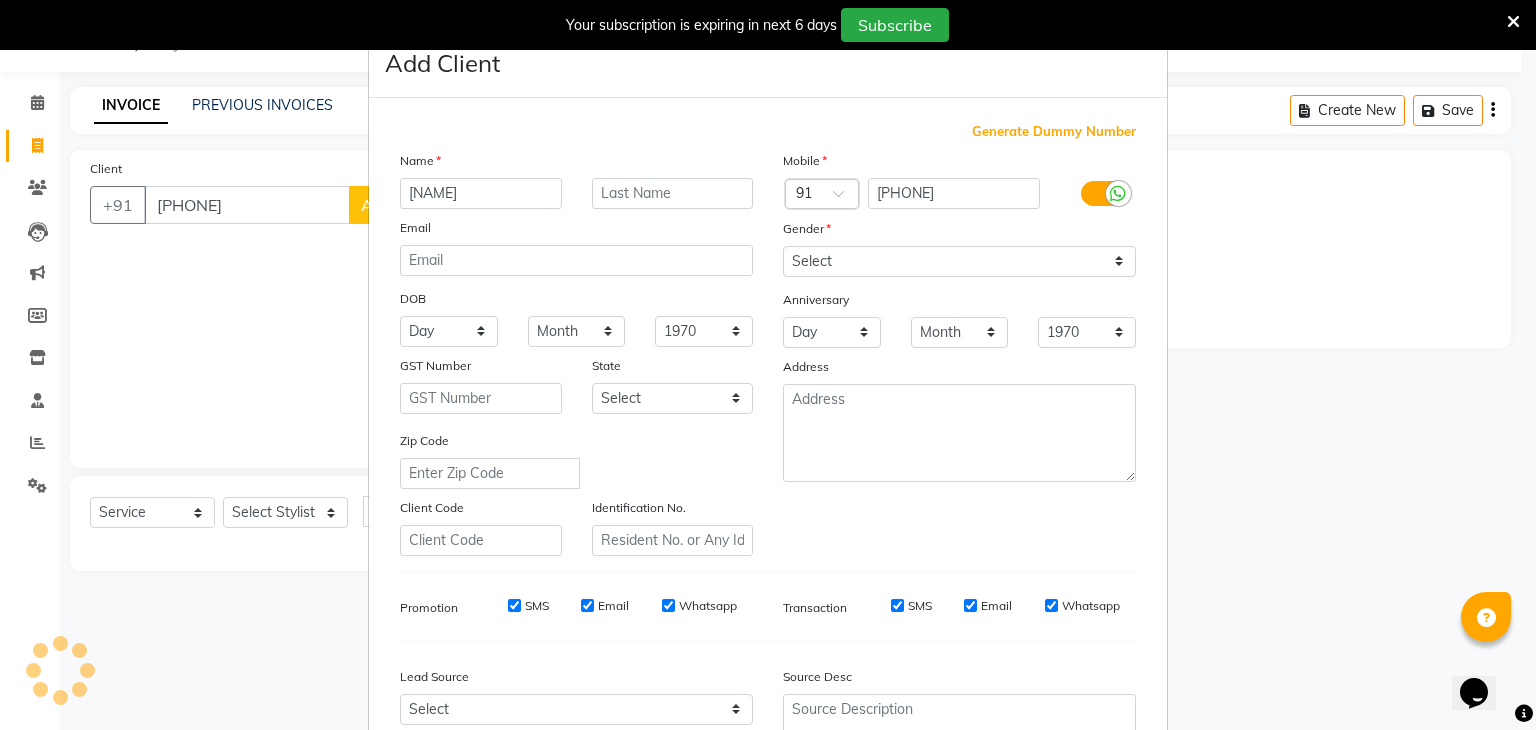 type on "abhisek" 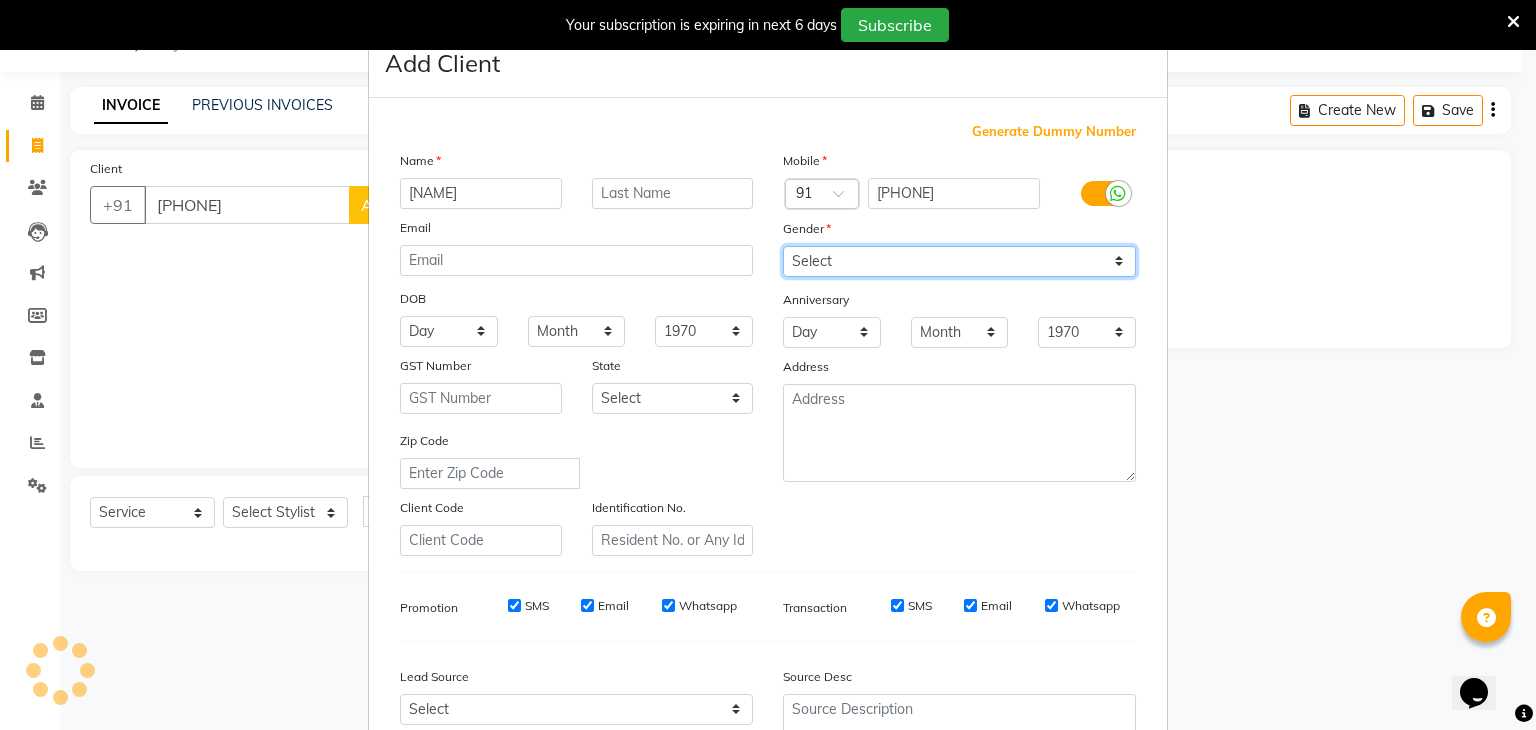click on "Select Male Female Other Prefer Not To Say" at bounding box center (959, 261) 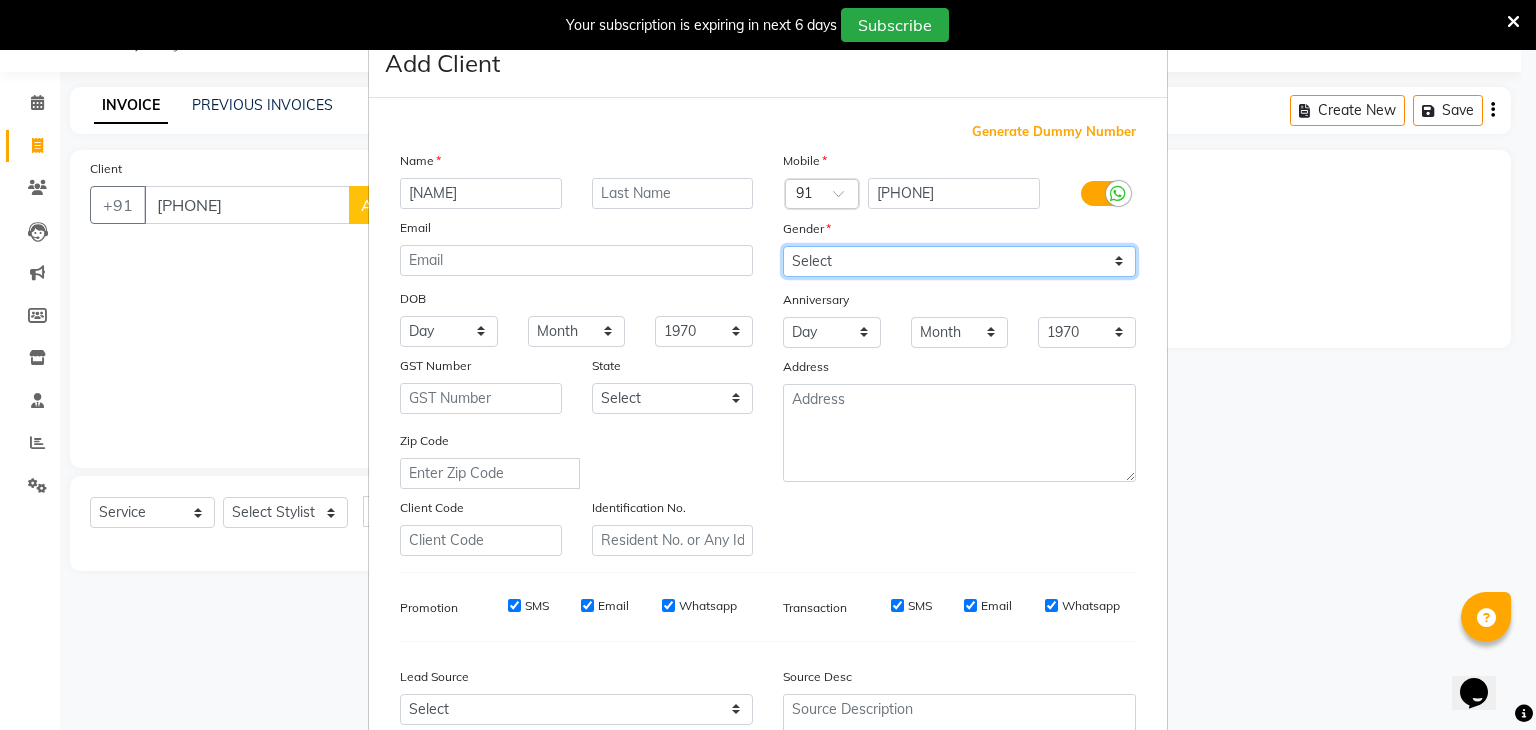 select on "male" 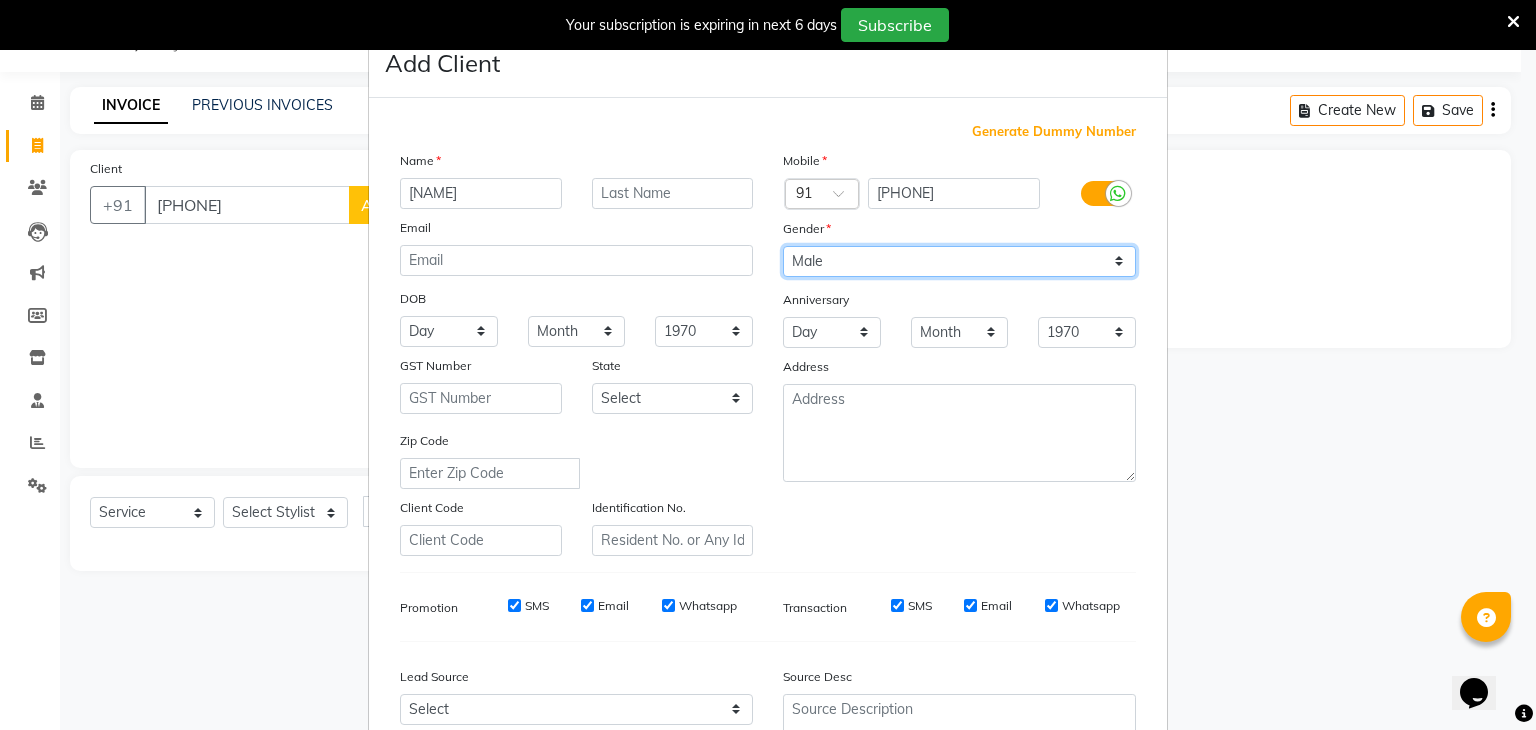 click on "Select Male Female Other Prefer Not To Say" at bounding box center [959, 261] 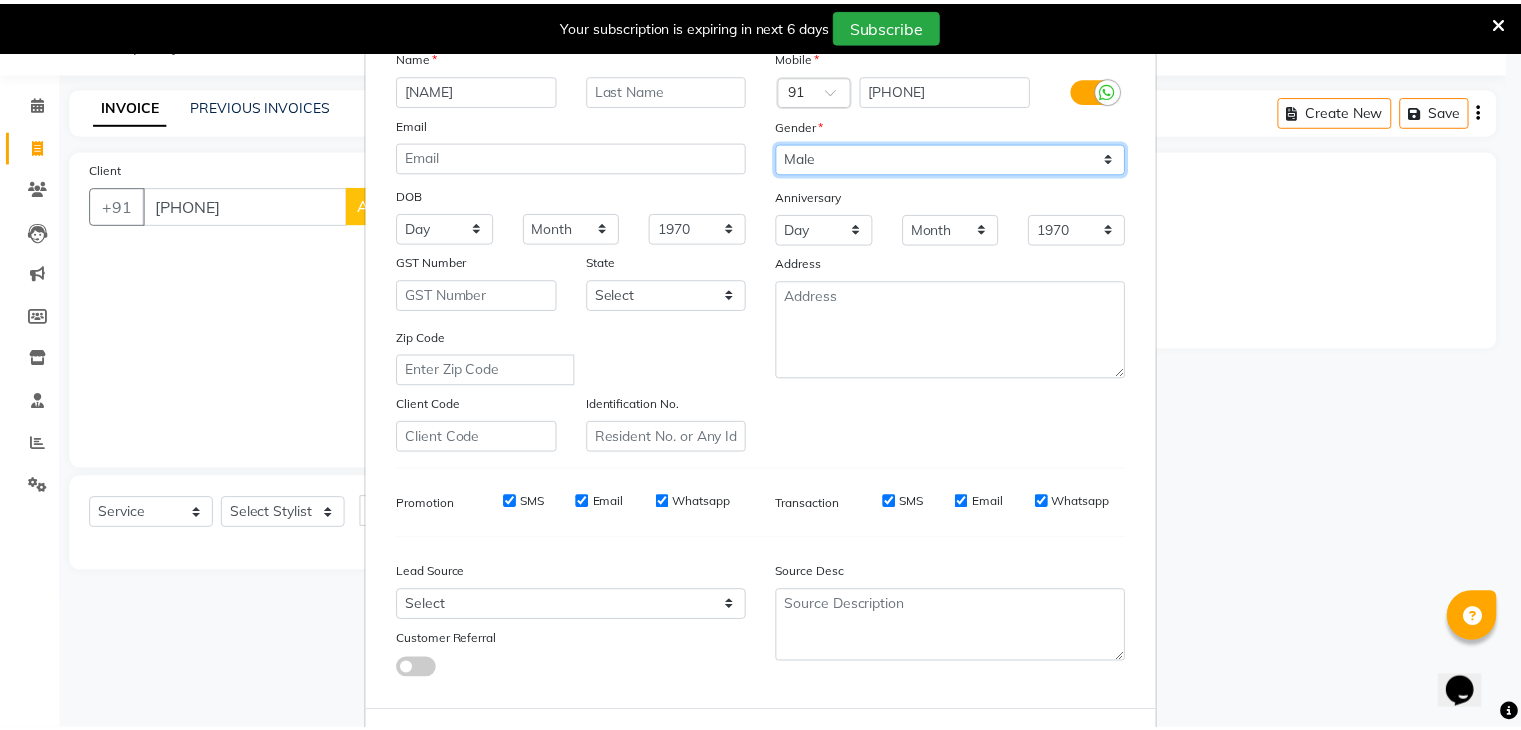 scroll, scrollTop: 203, scrollLeft: 0, axis: vertical 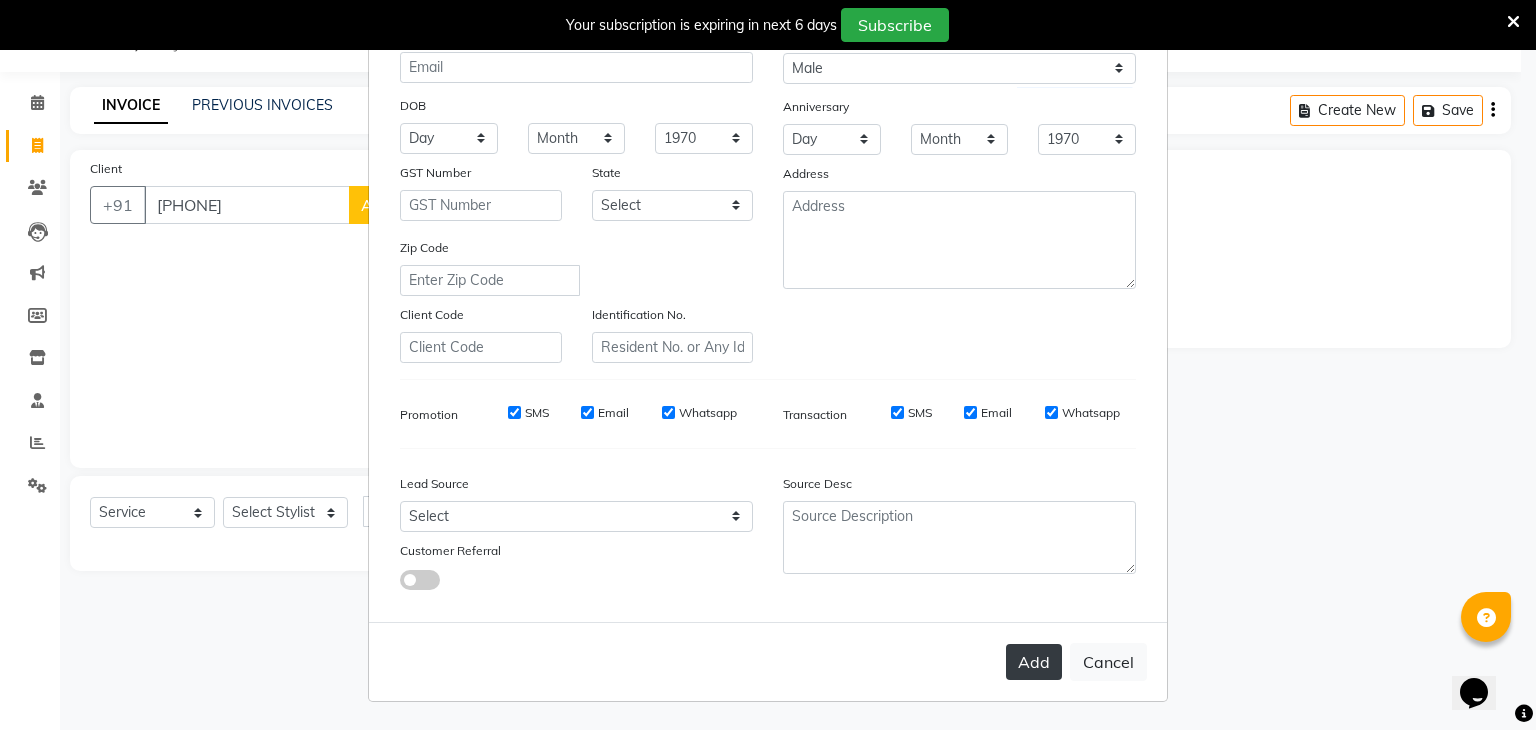 click on "Add" at bounding box center (1034, 662) 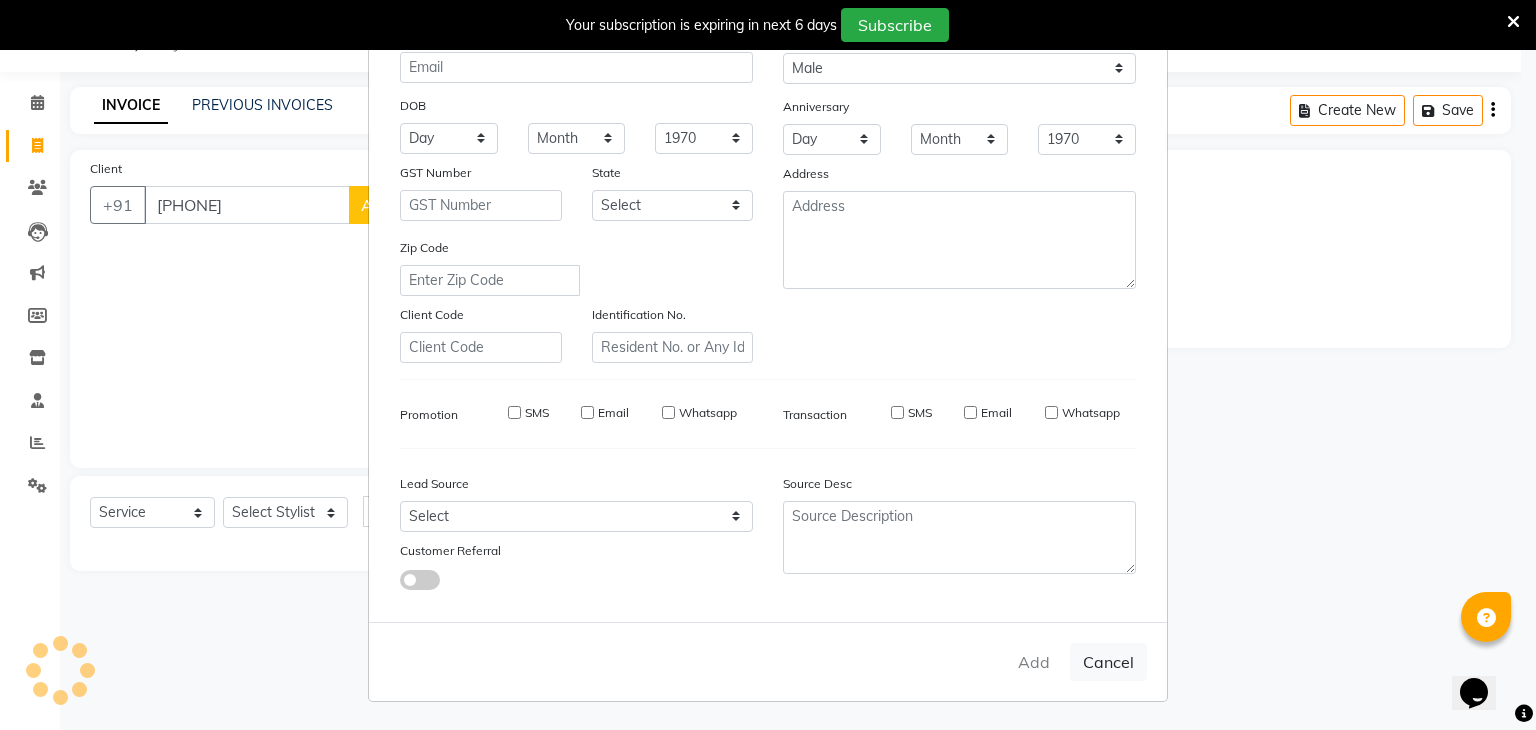 type 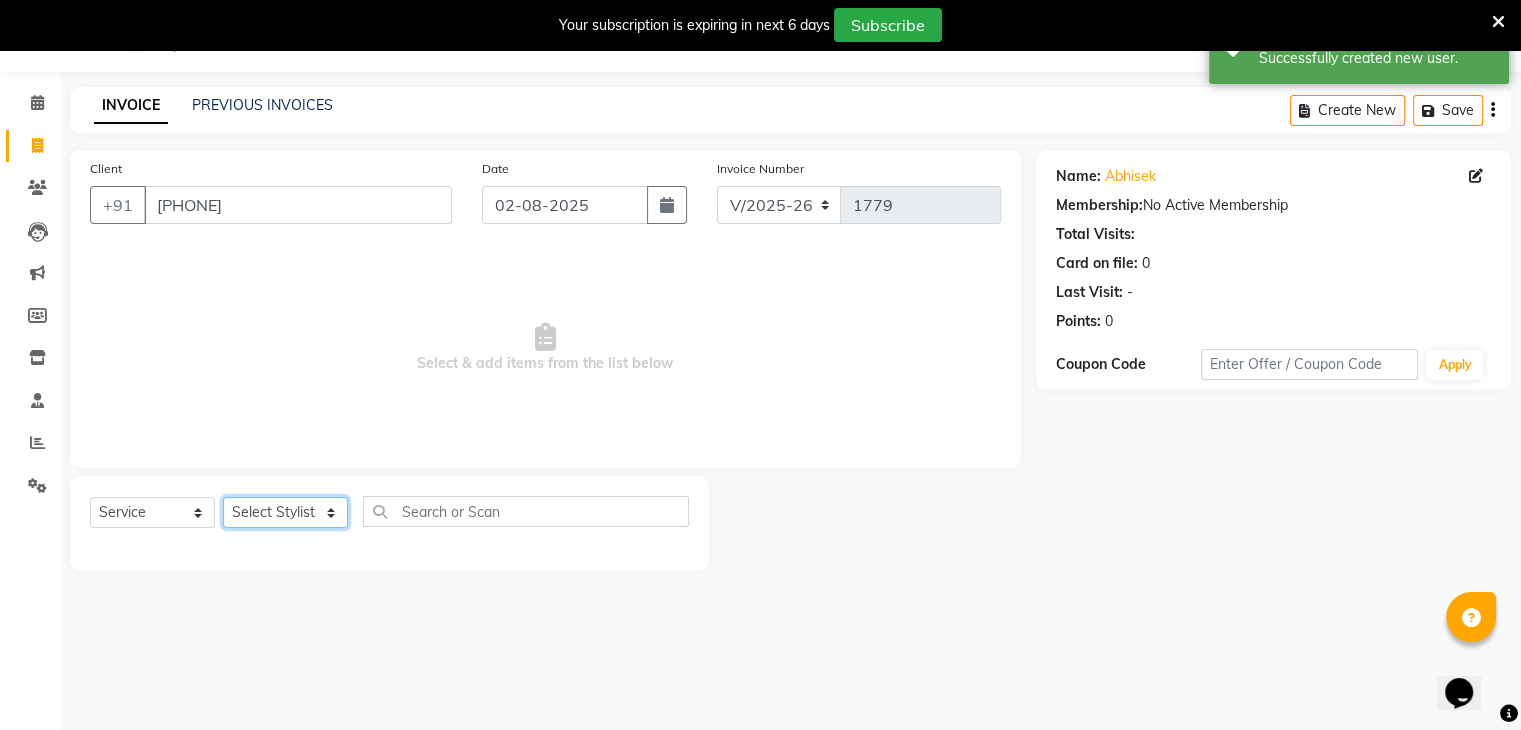 click on "Select Stylist ajju azam divya rihan Sahzad sowjanya srilatha Swapna Zeeshan" 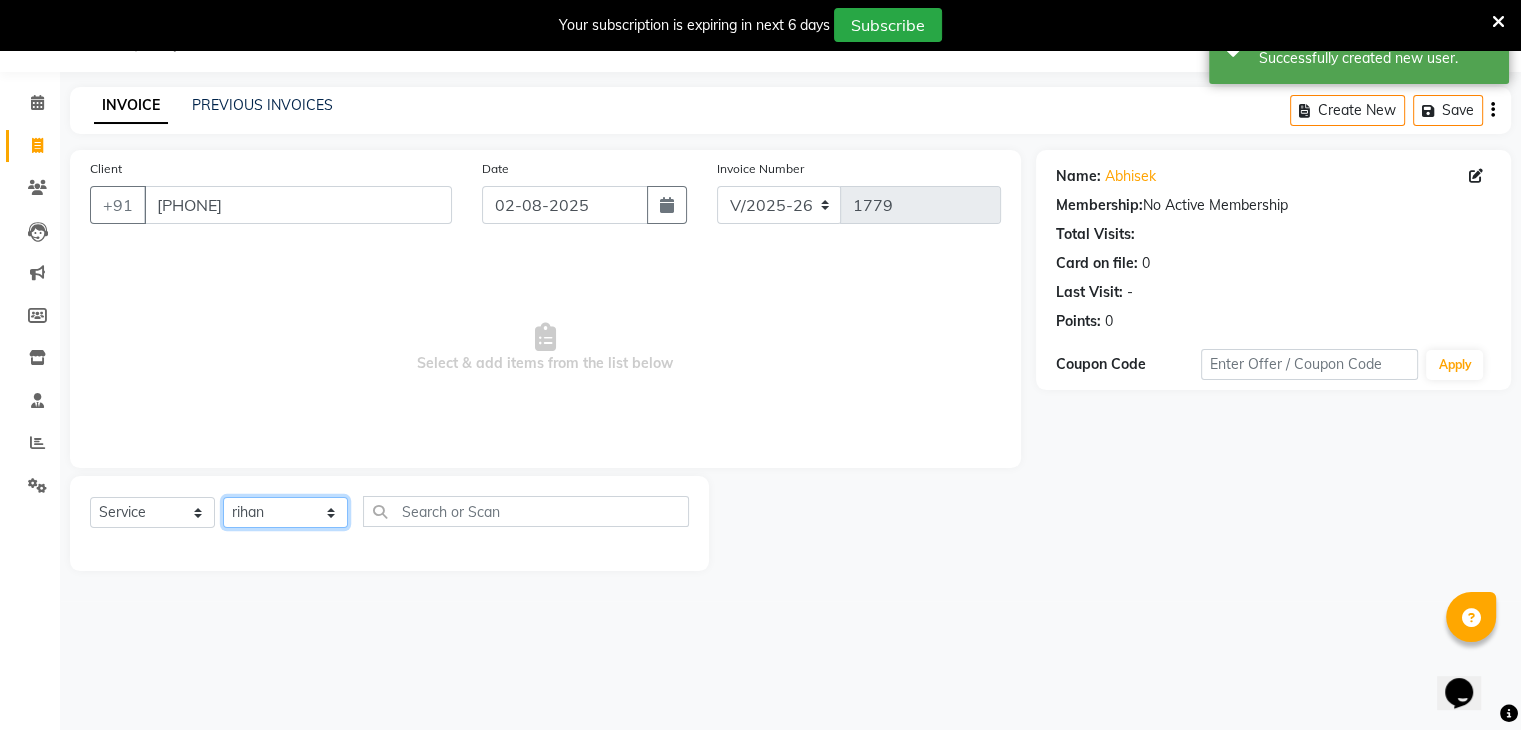 click on "Select Stylist ajju azam divya rihan Sahzad sowjanya srilatha Swapna Zeeshan" 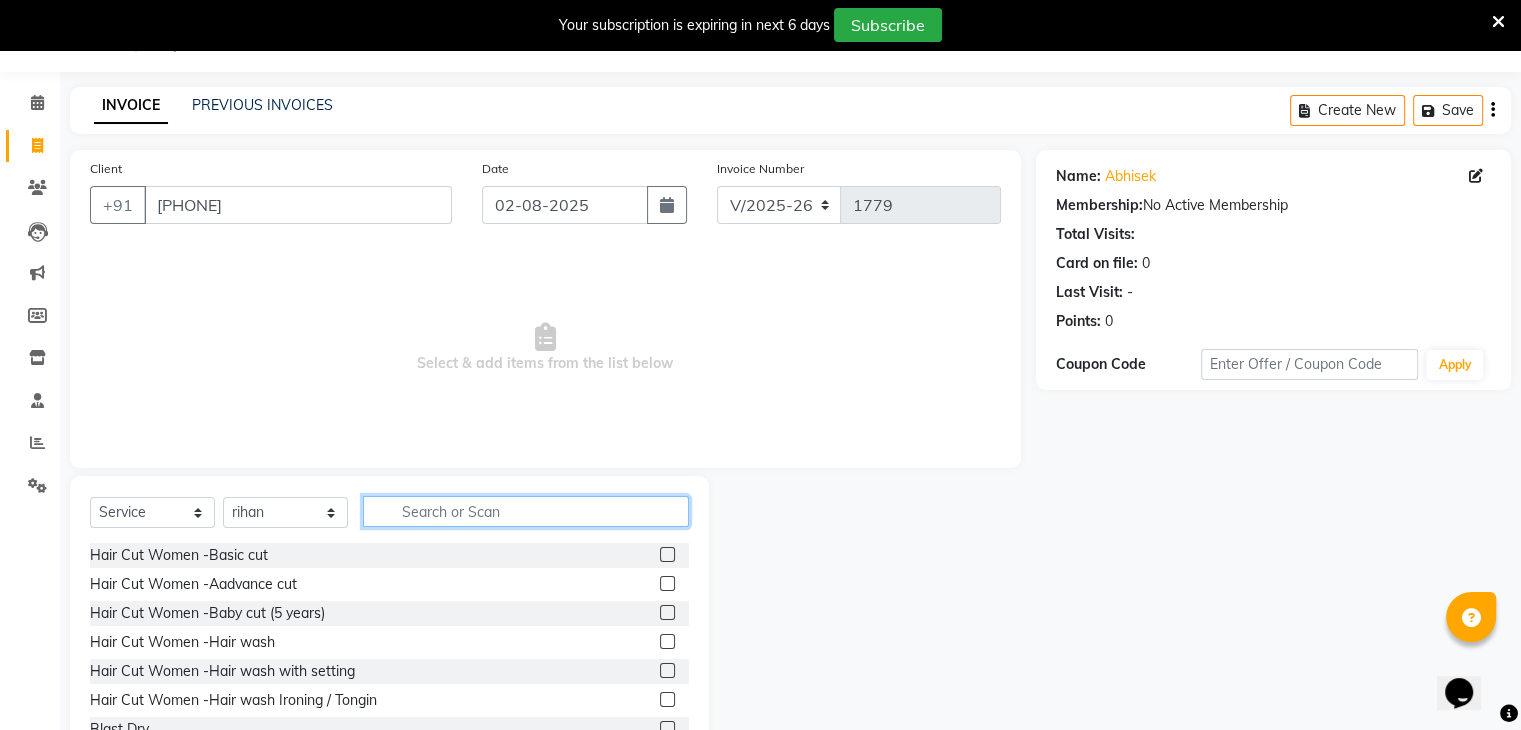 click 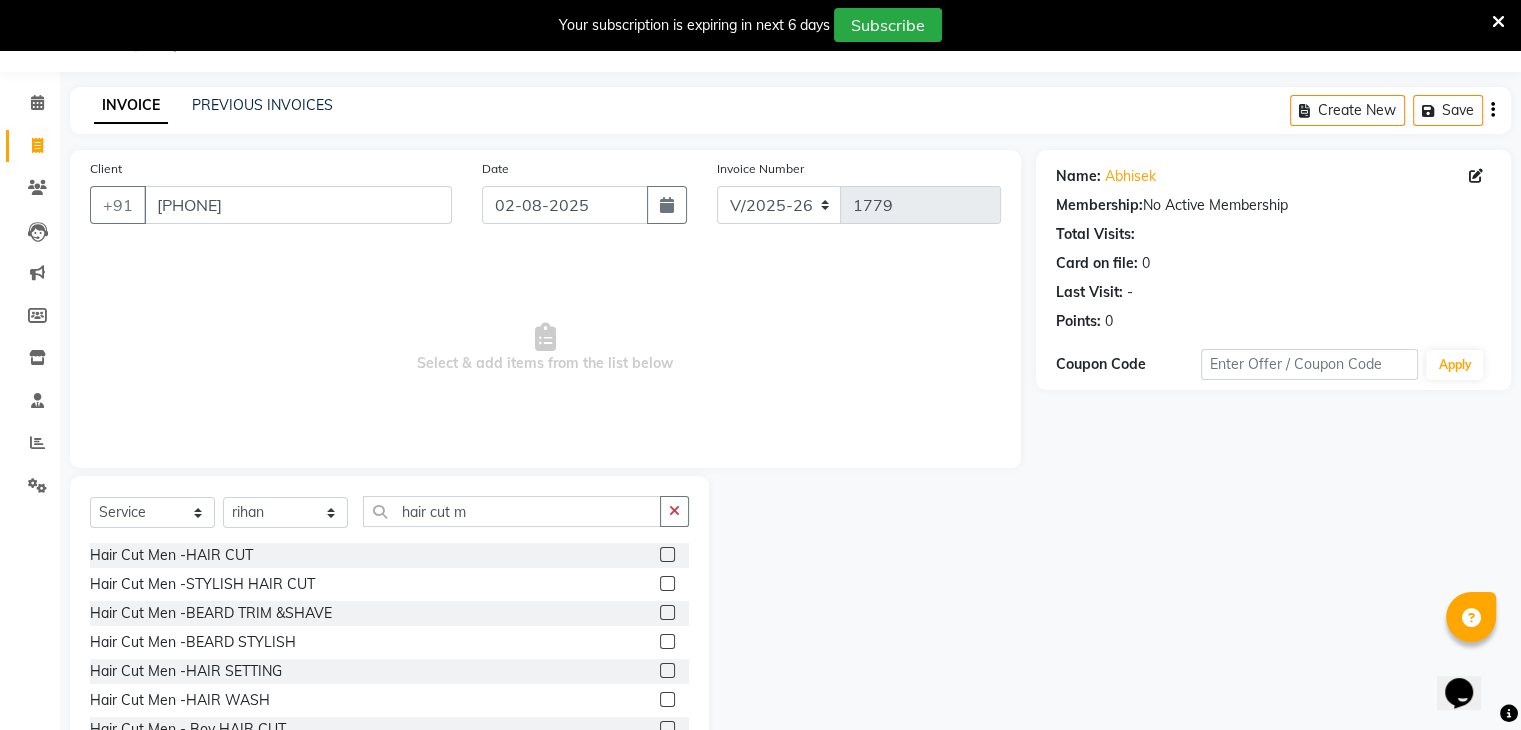 click 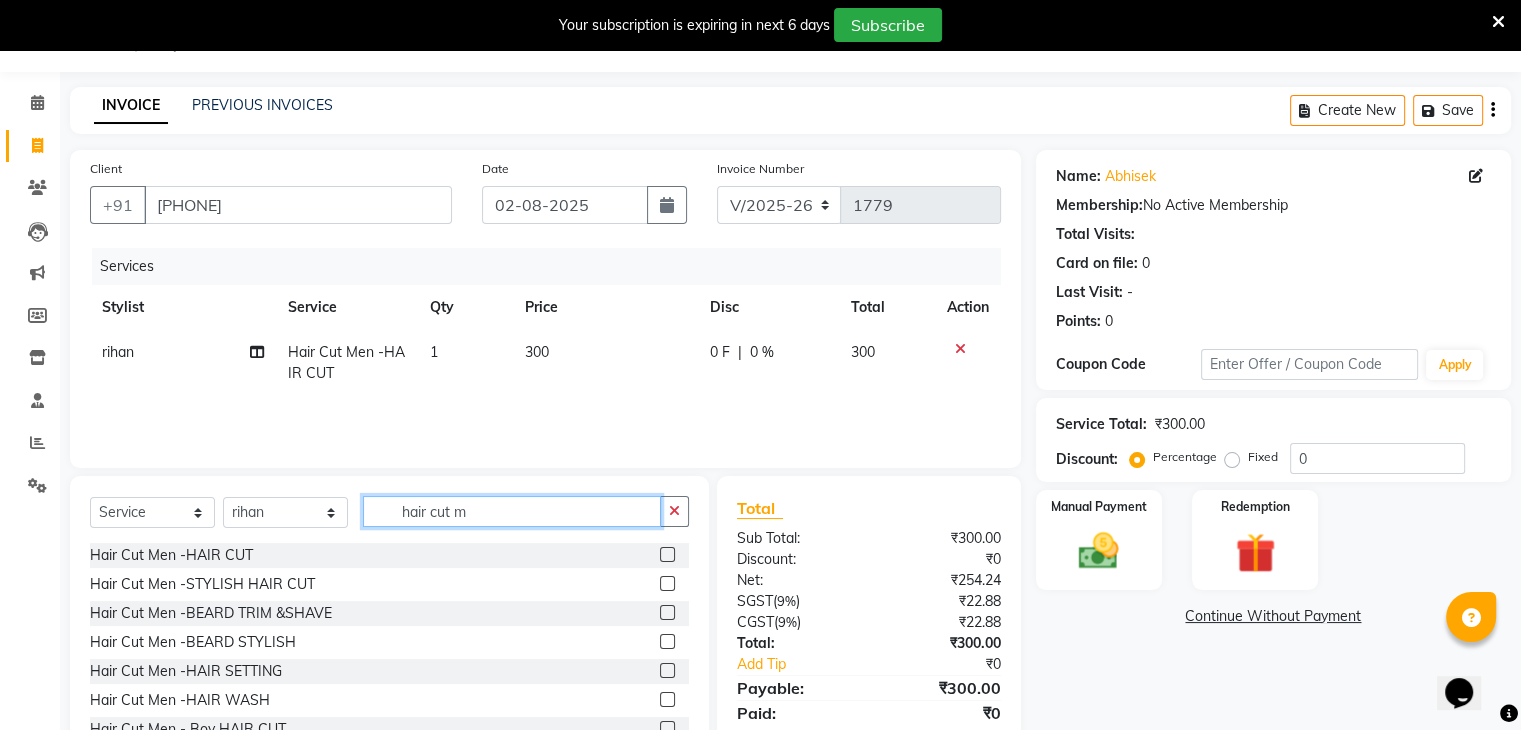 click on "hair cut m" 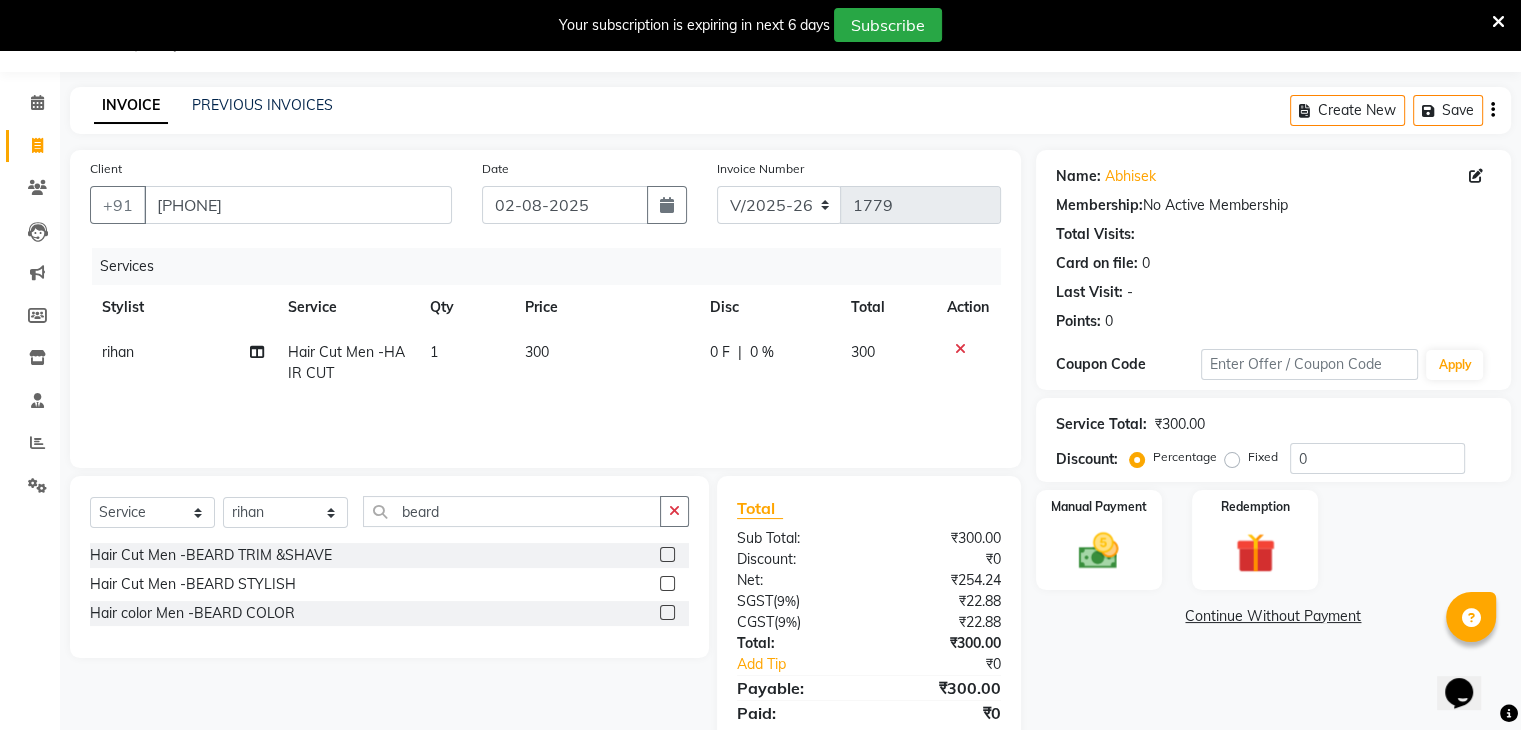 click 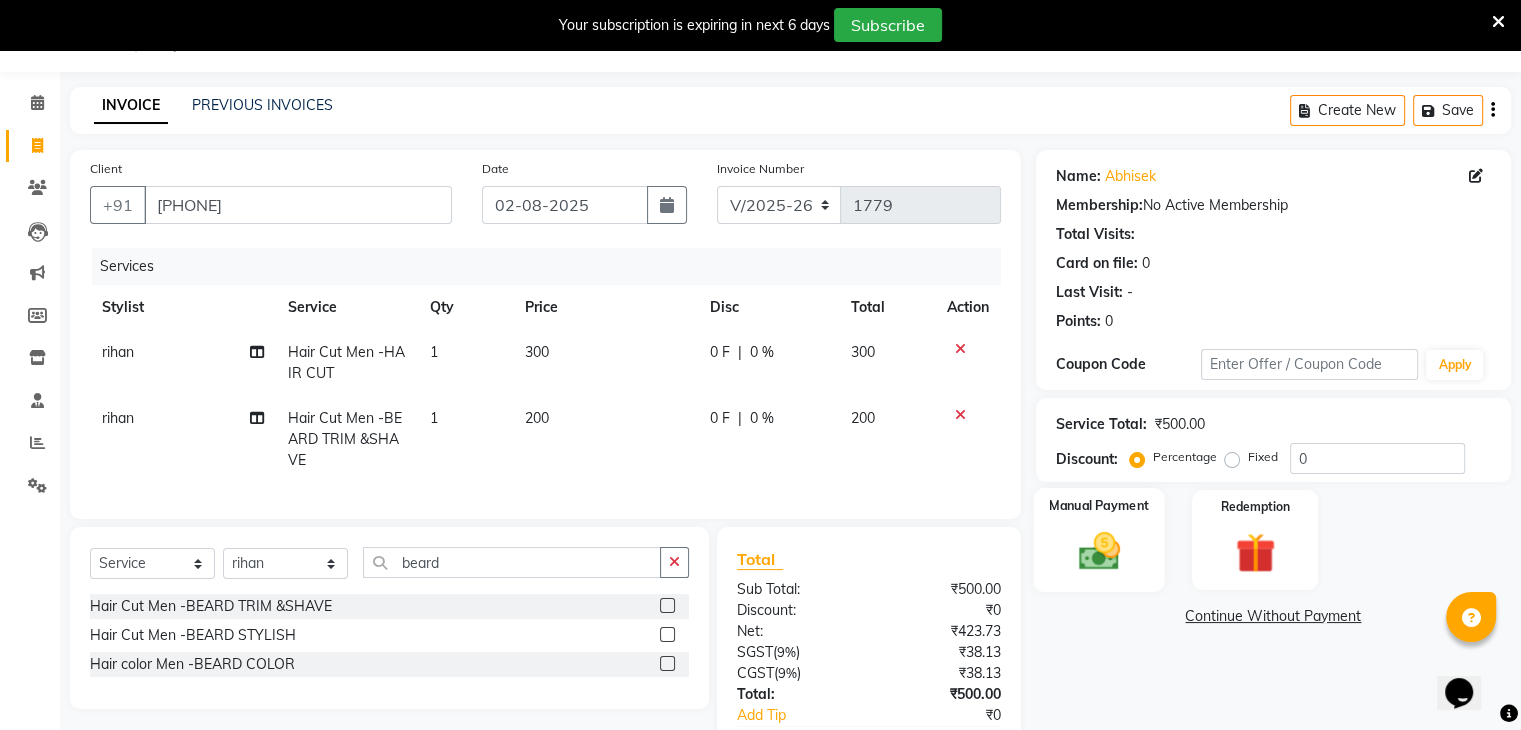 click on "Manual Payment" 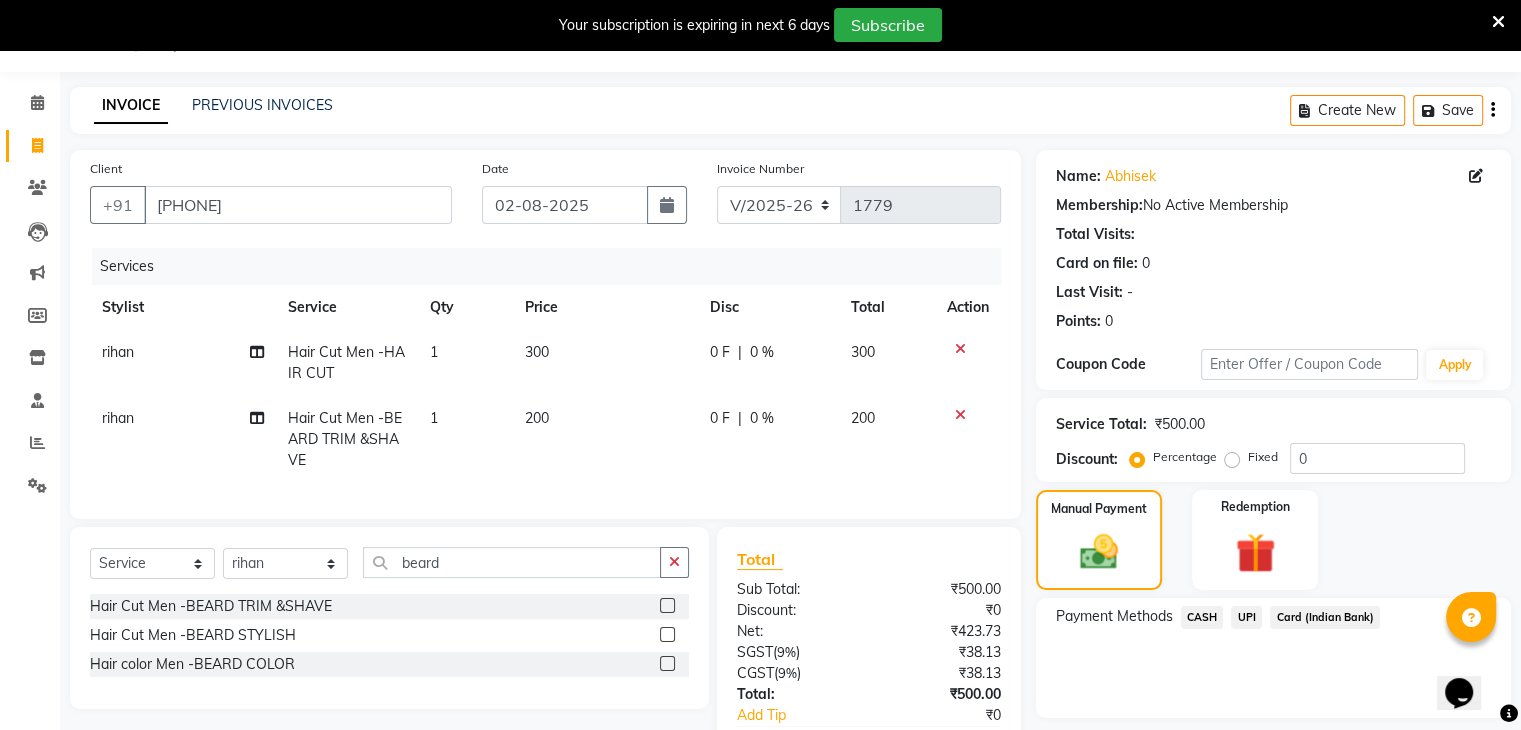 click on "UPI" 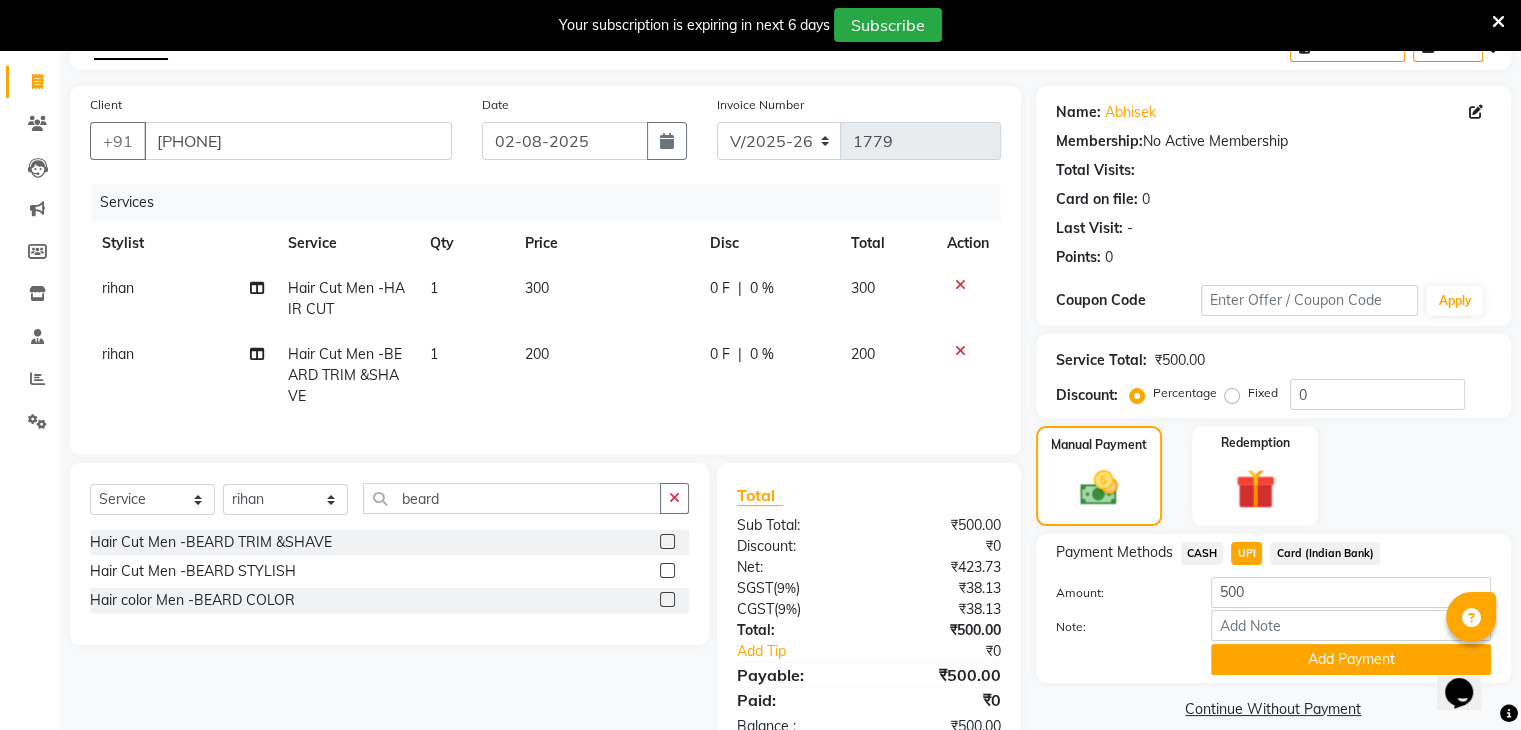 scroll, scrollTop: 137, scrollLeft: 0, axis: vertical 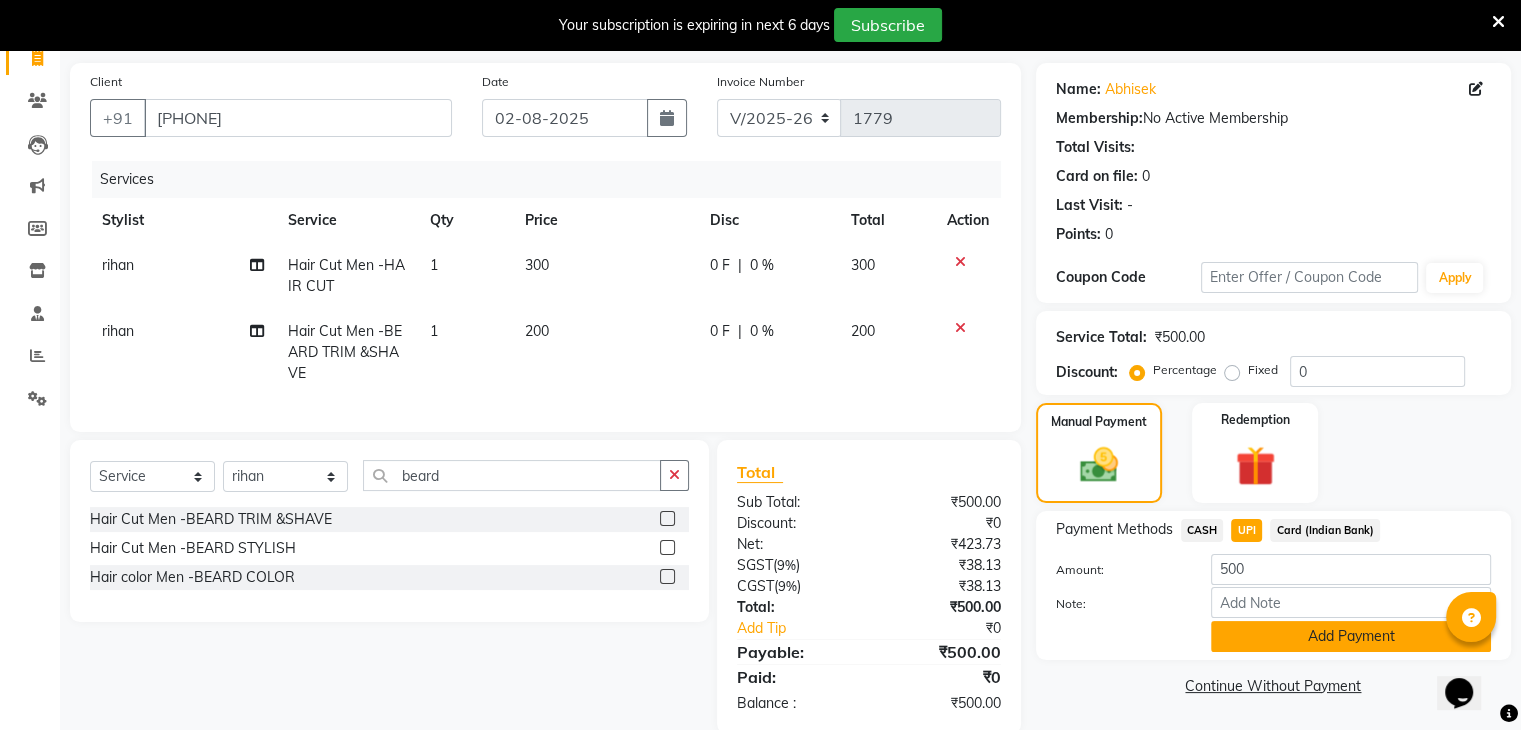 click on "Add Payment" 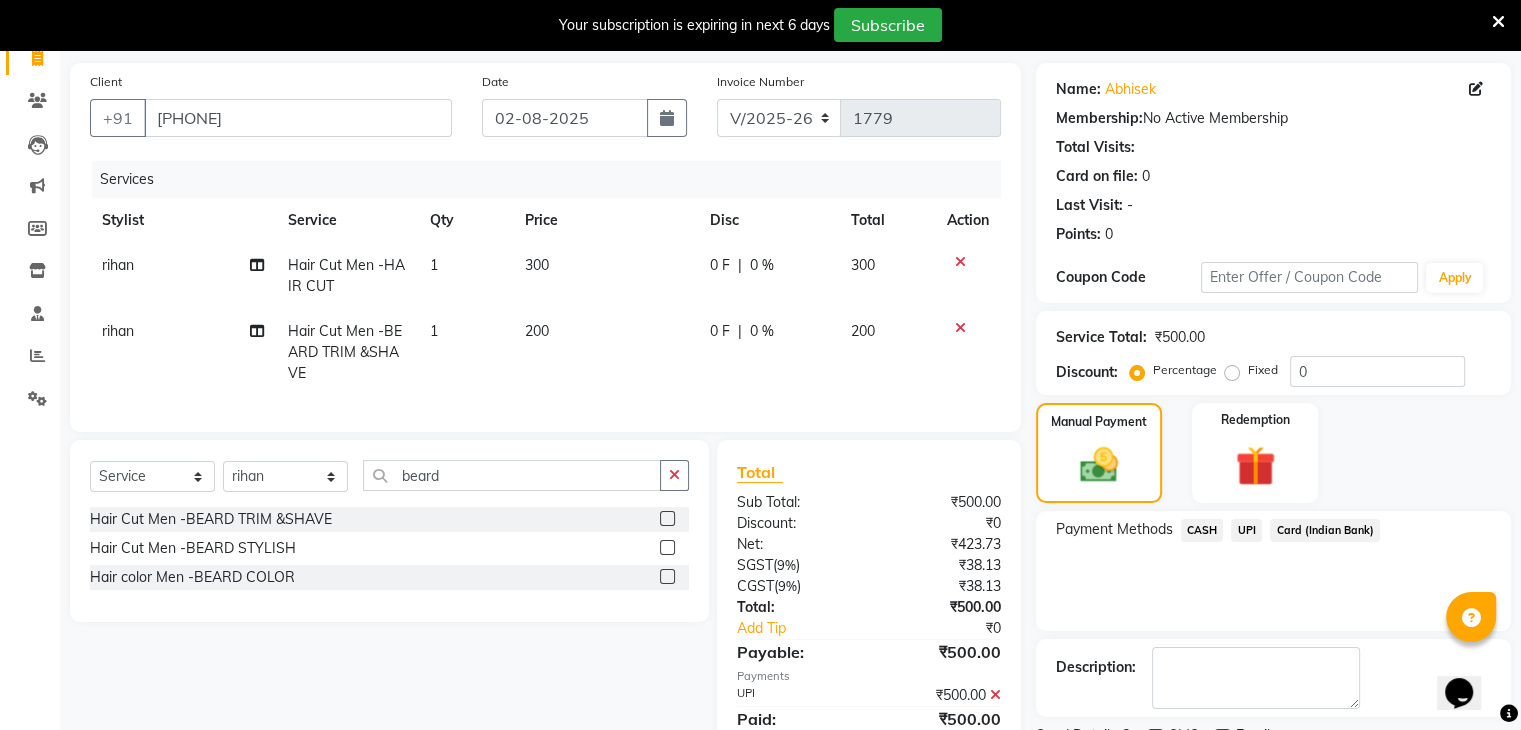 scroll, scrollTop: 228, scrollLeft: 0, axis: vertical 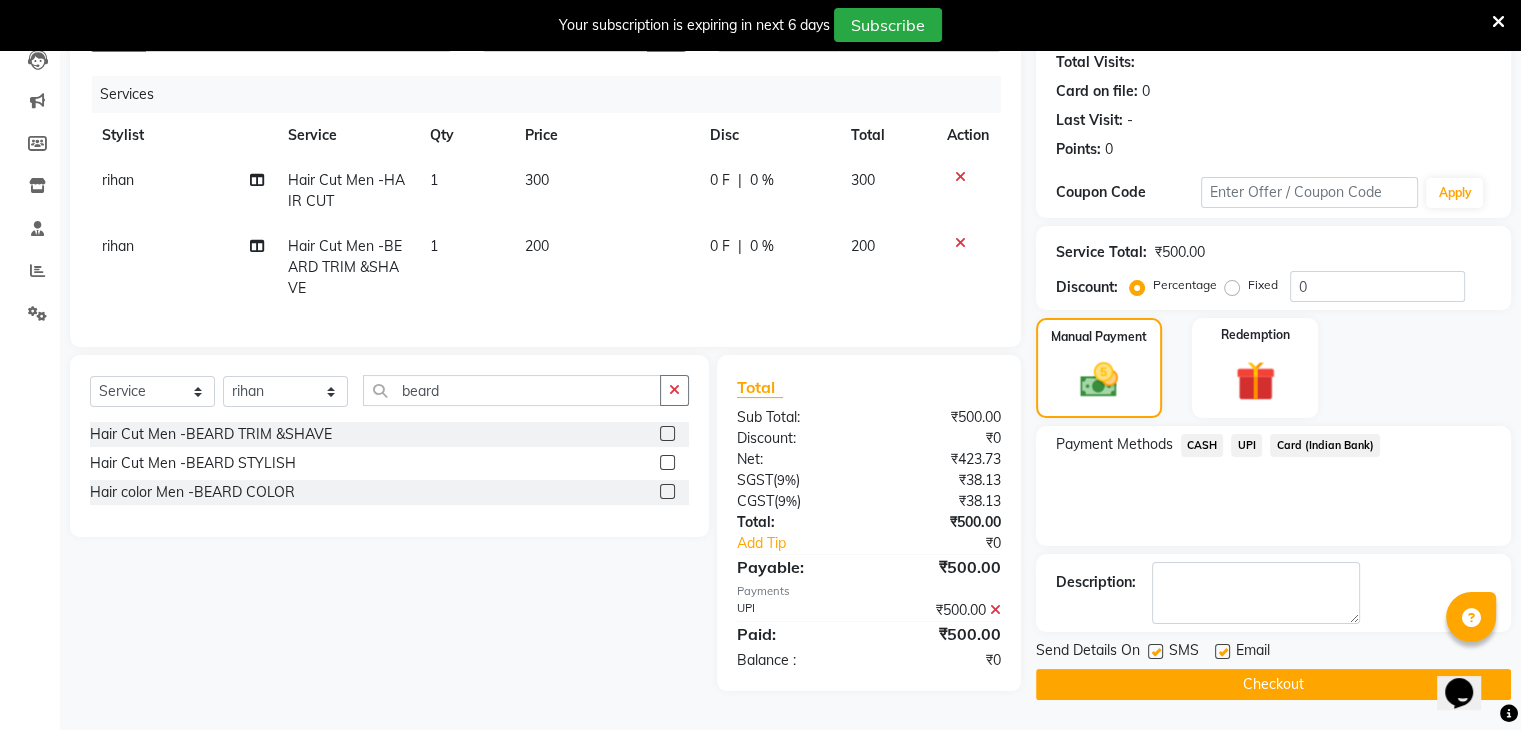 click on "Checkout" 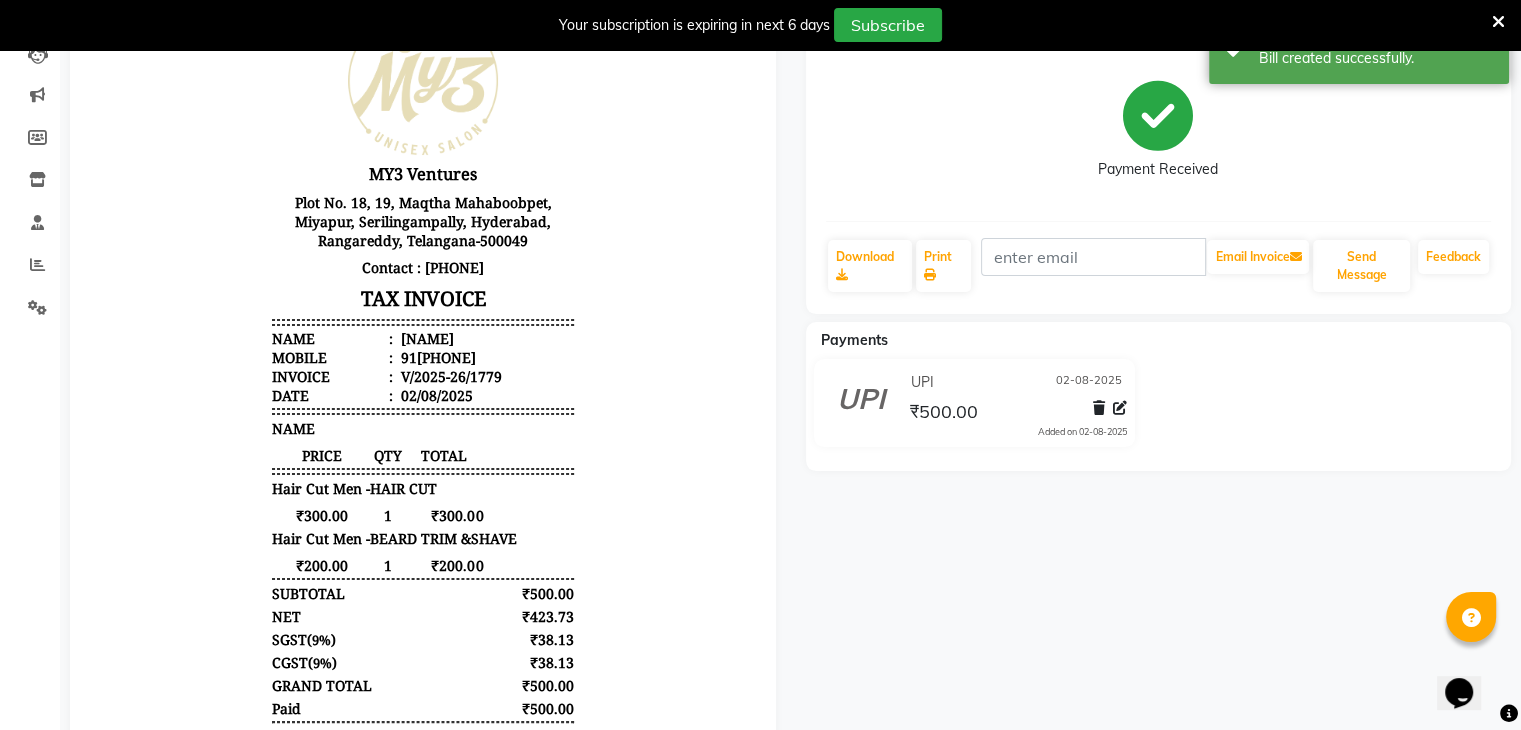 scroll, scrollTop: 0, scrollLeft: 0, axis: both 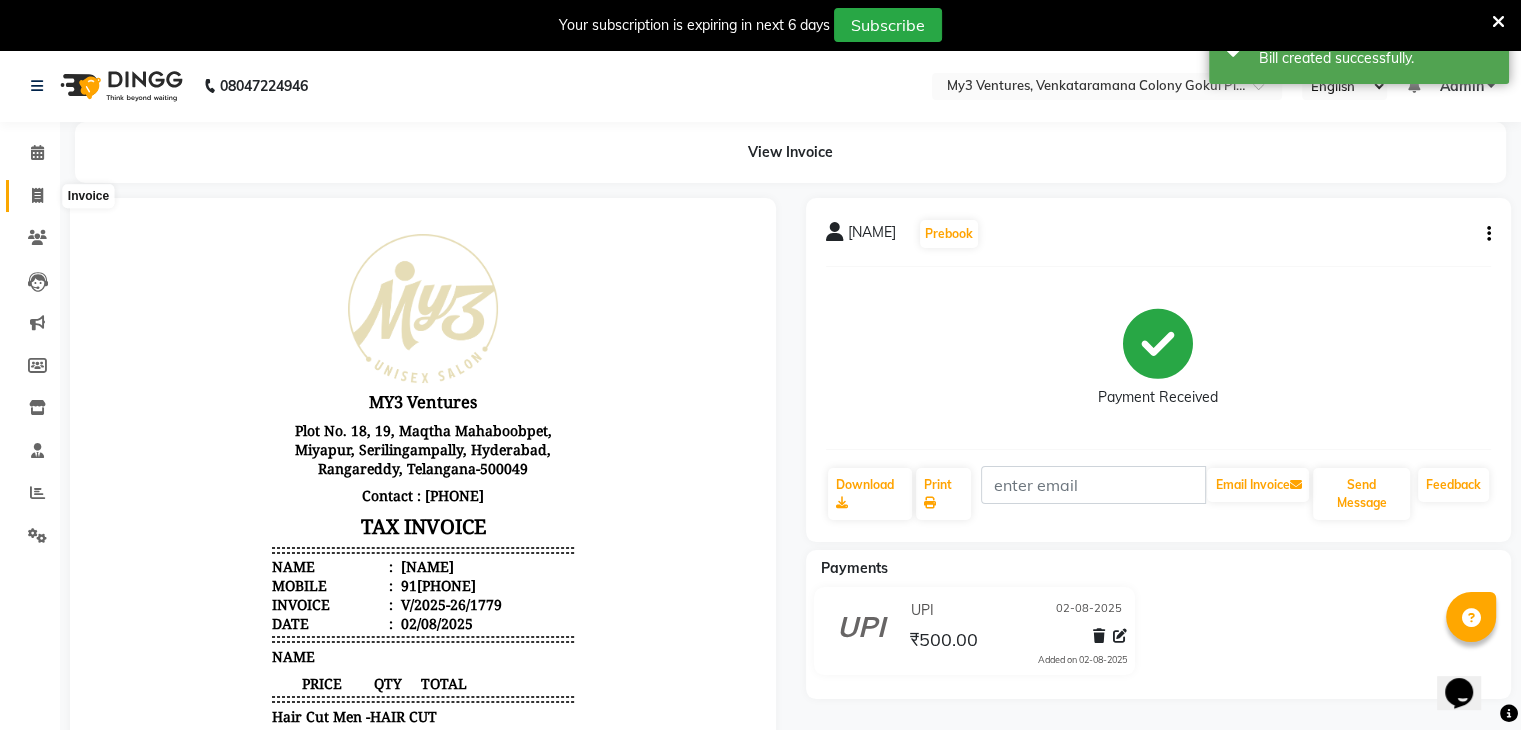click 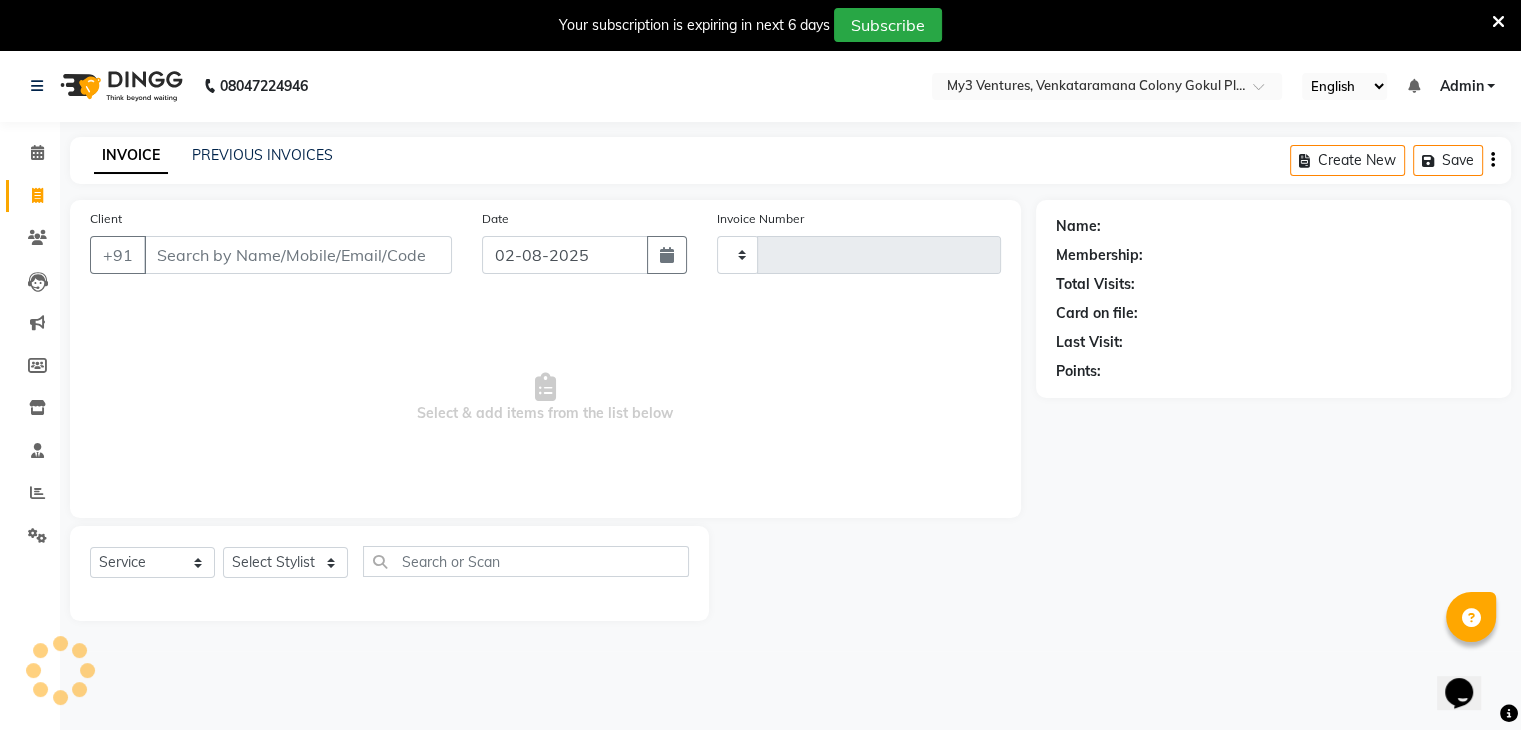 scroll, scrollTop: 50, scrollLeft: 0, axis: vertical 